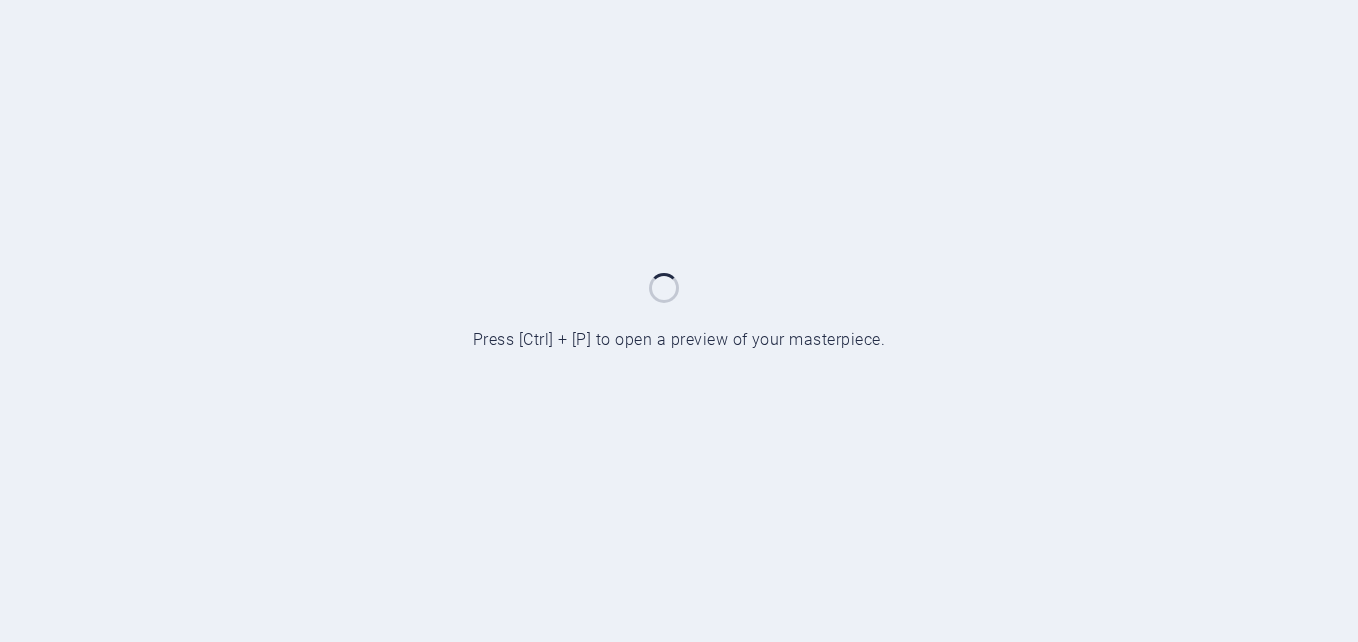 scroll, scrollTop: 0, scrollLeft: 0, axis: both 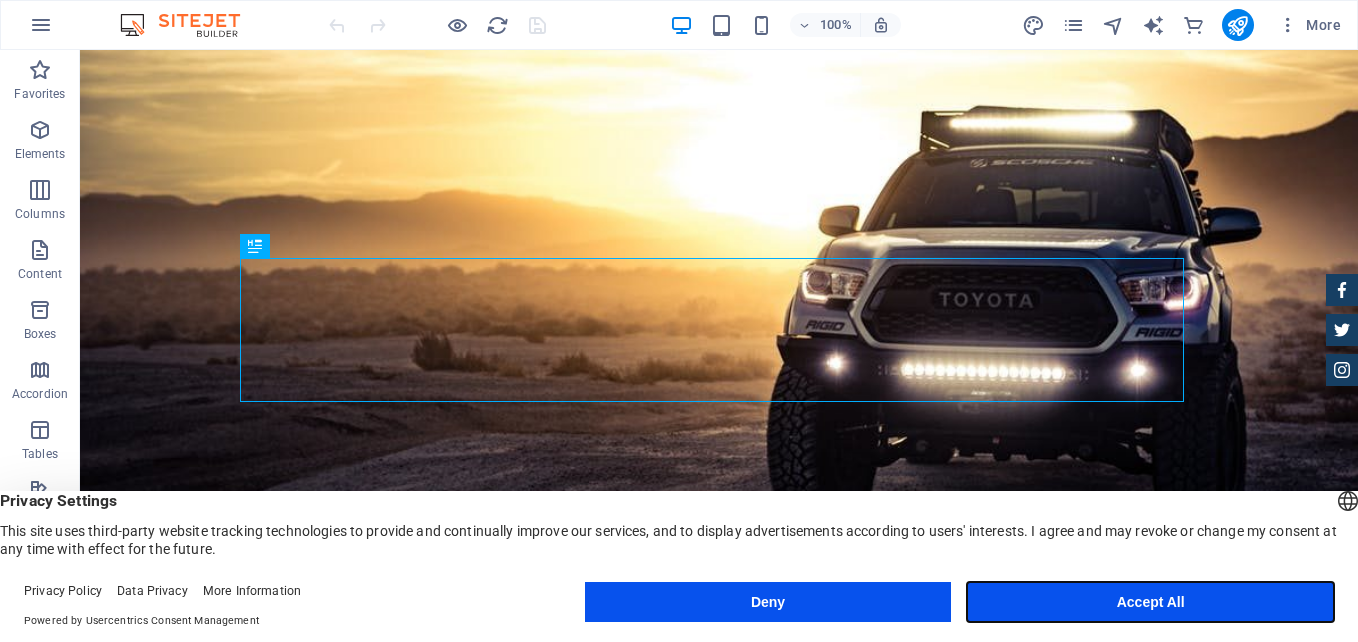 drag, startPoint x: 1195, startPoint y: 599, endPoint x: 1126, endPoint y: 549, distance: 85.2115 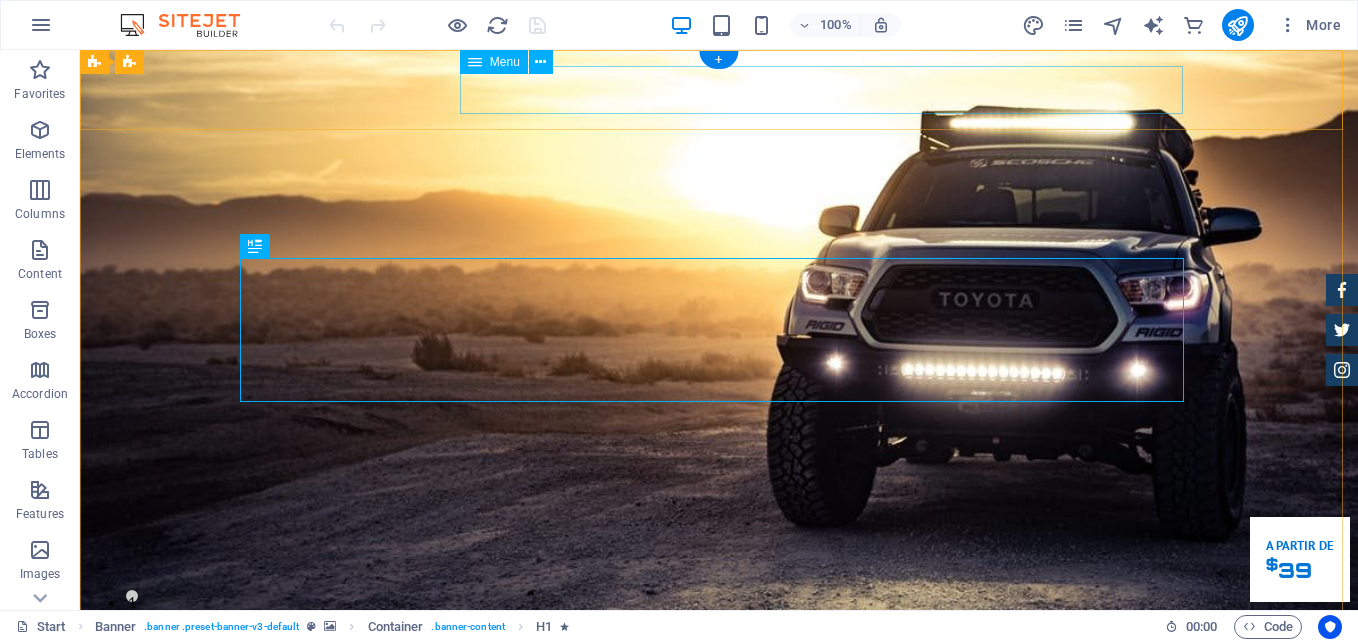 click on "Site Sobre nós Serviços Outros Opinião Conecte-se Contato" at bounding box center [719, 780] 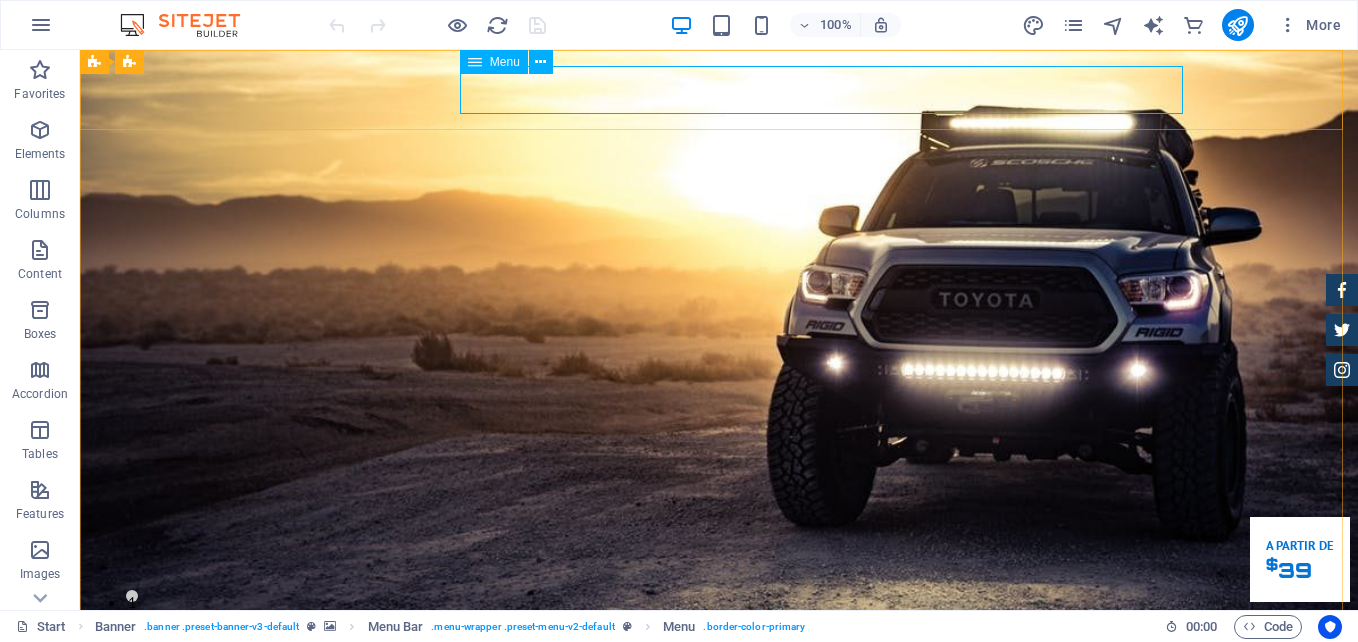 click on "Menu" at bounding box center [505, 62] 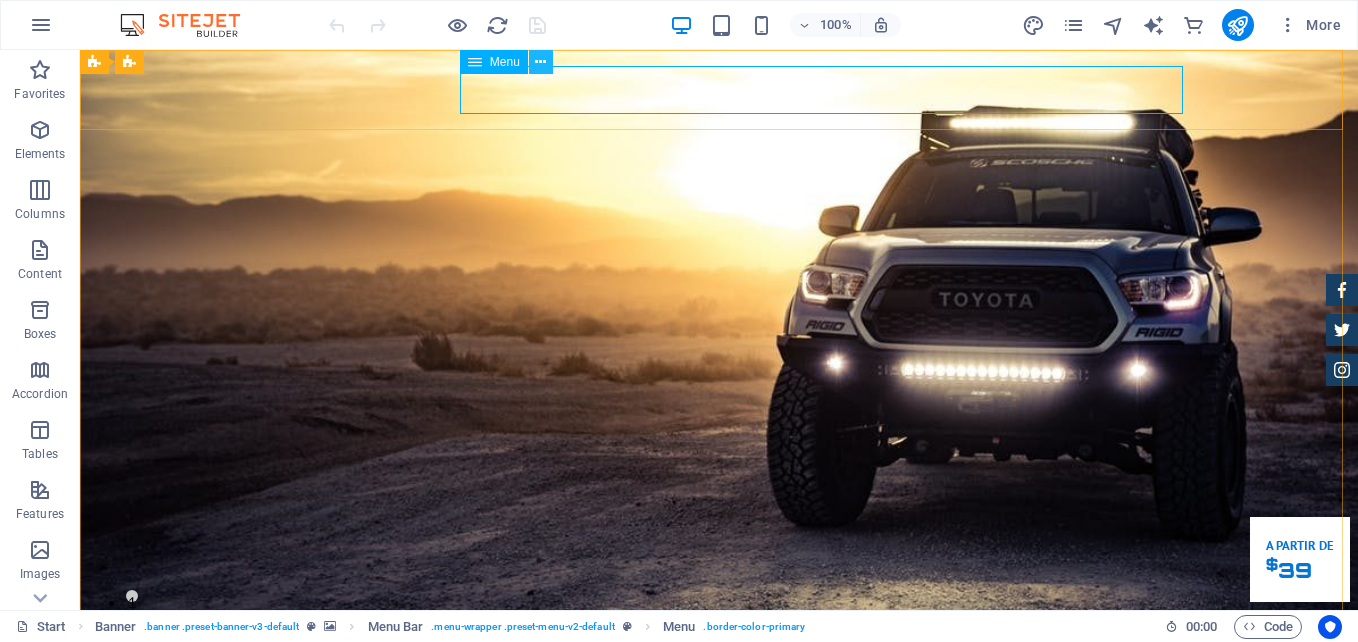 click at bounding box center (540, 62) 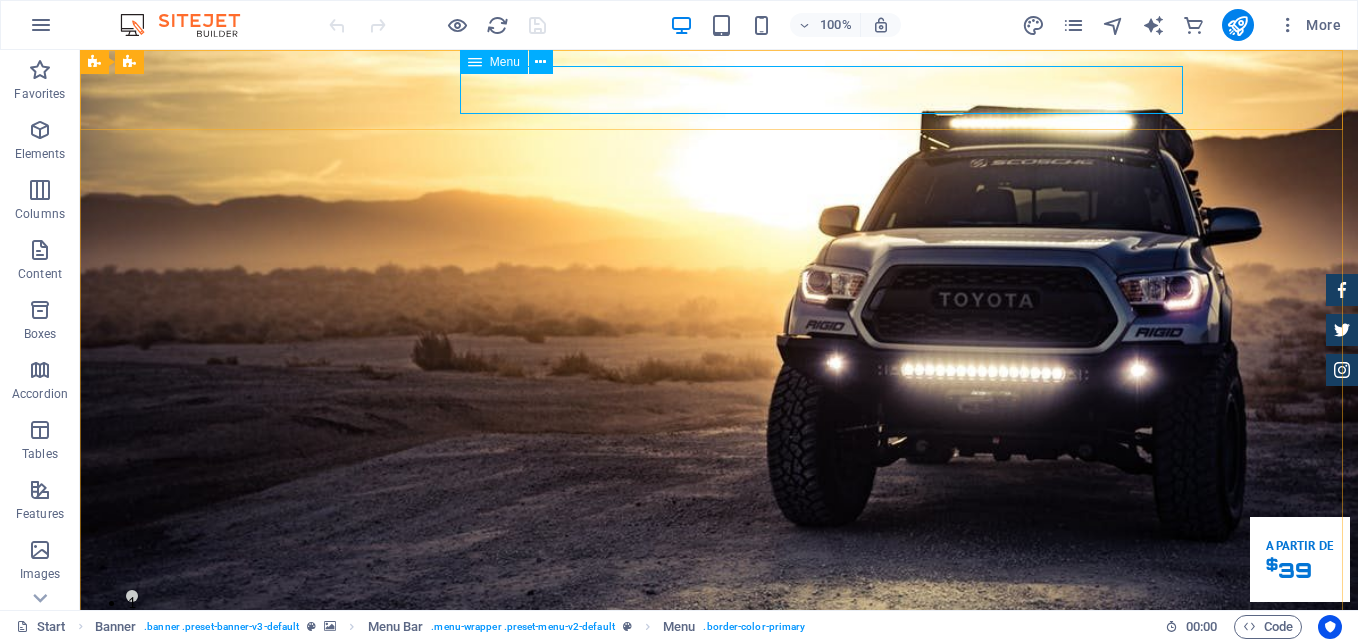 click at bounding box center (475, 62) 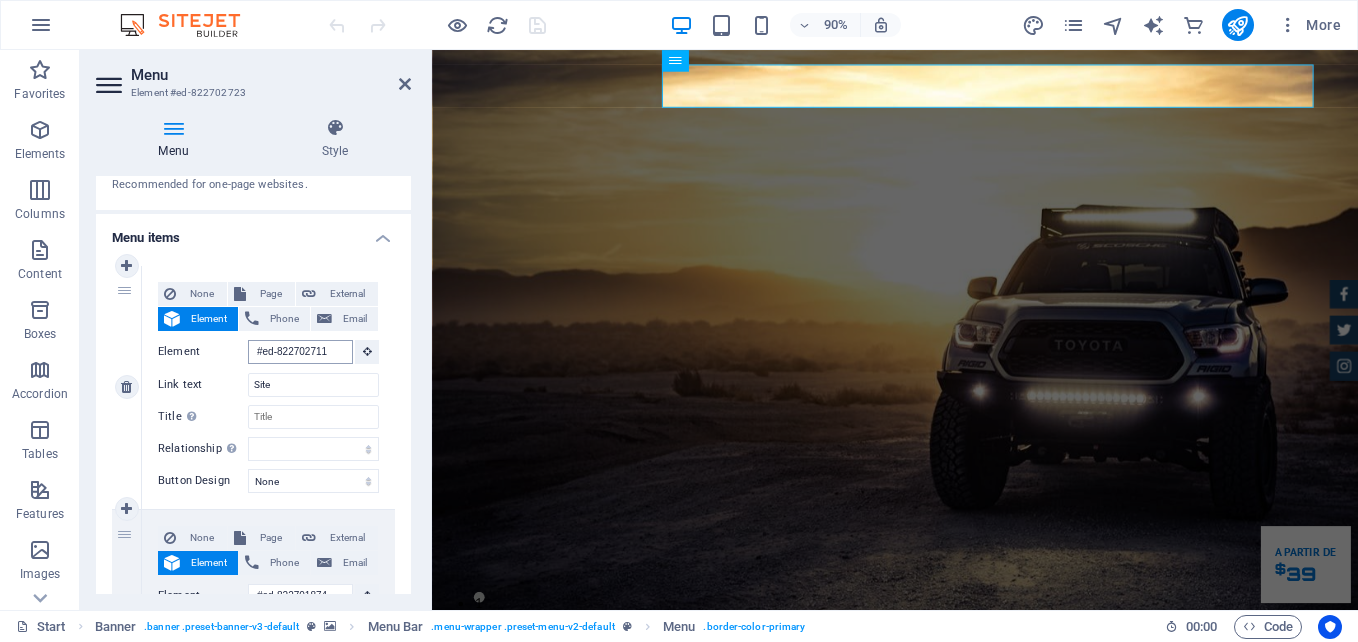scroll, scrollTop: 220, scrollLeft: 0, axis: vertical 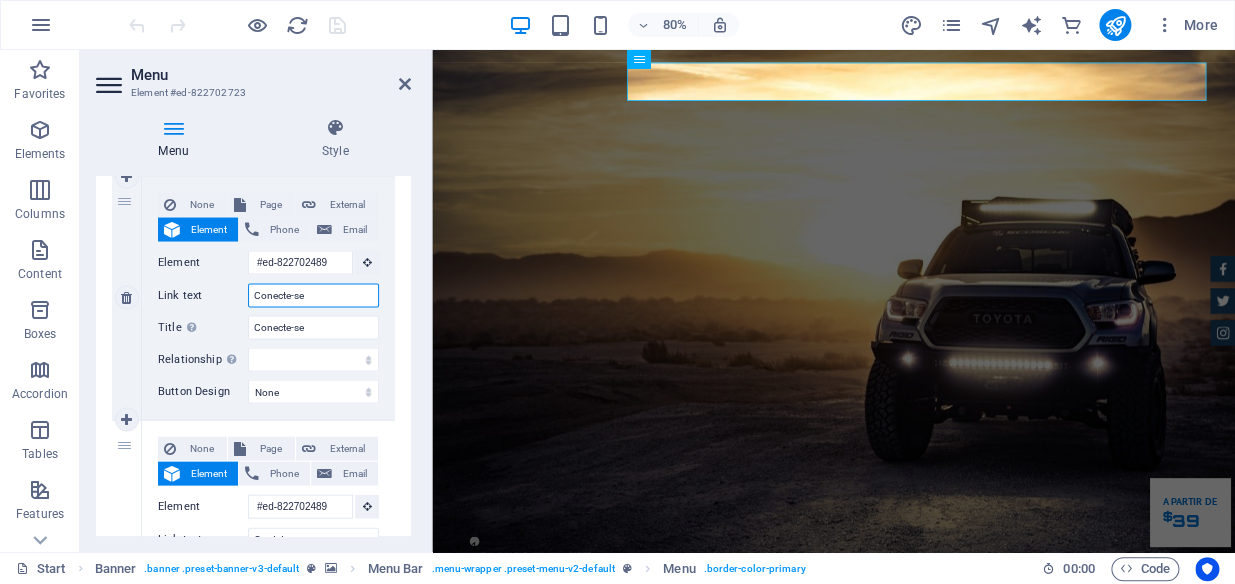 click on "Conecte-se" at bounding box center [313, 295] 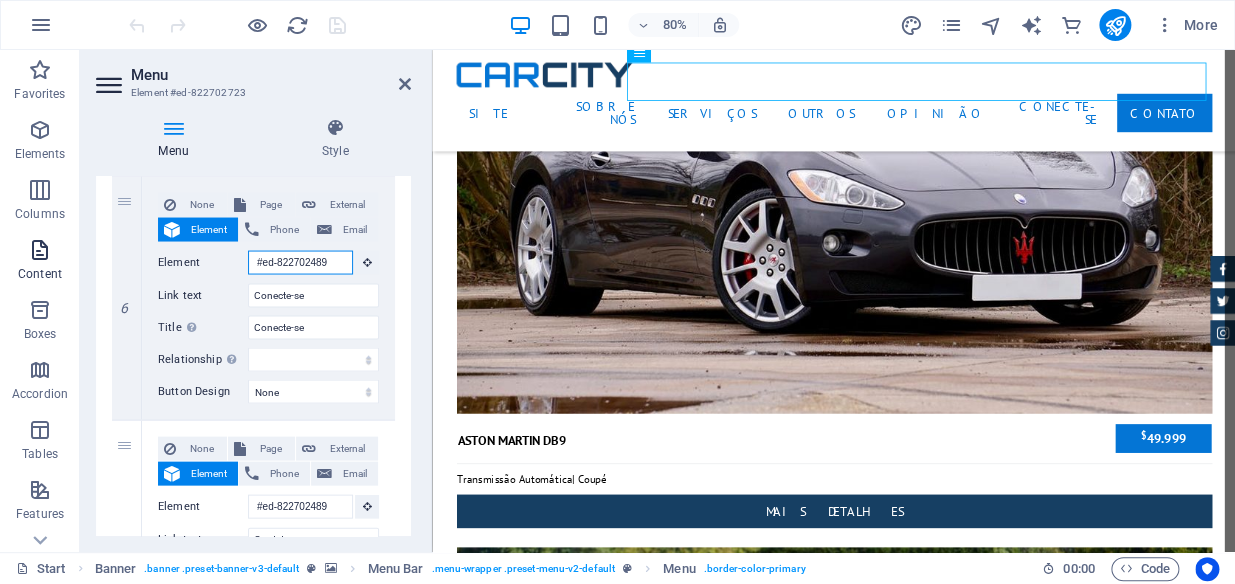 drag, startPoint x: 325, startPoint y: 257, endPoint x: 0, endPoint y: 262, distance: 325.03845 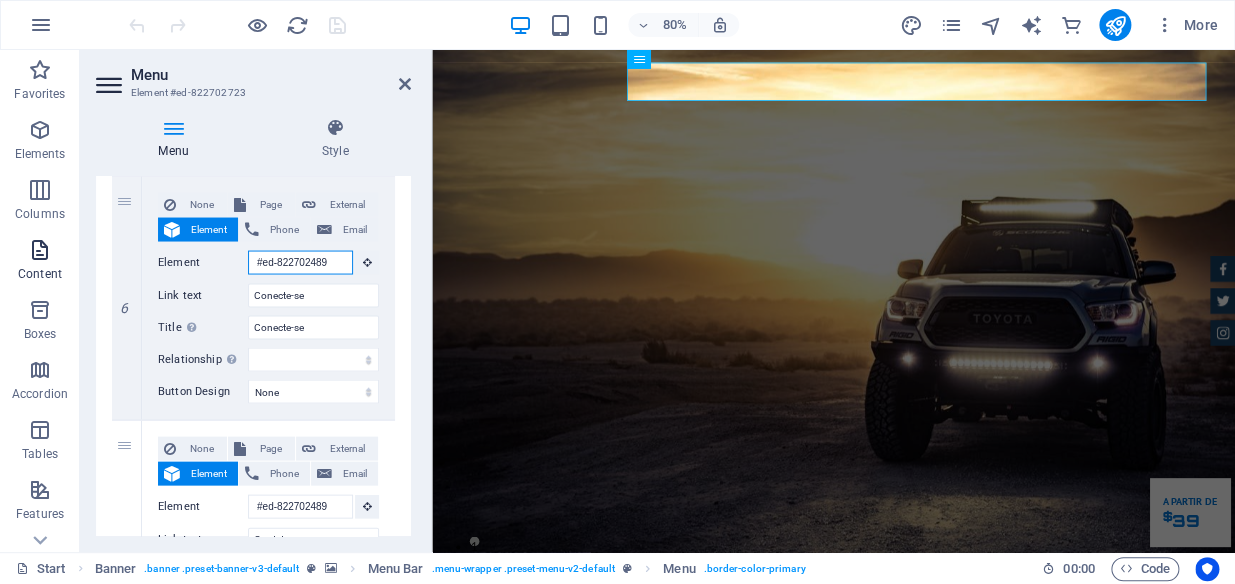 type on "#" 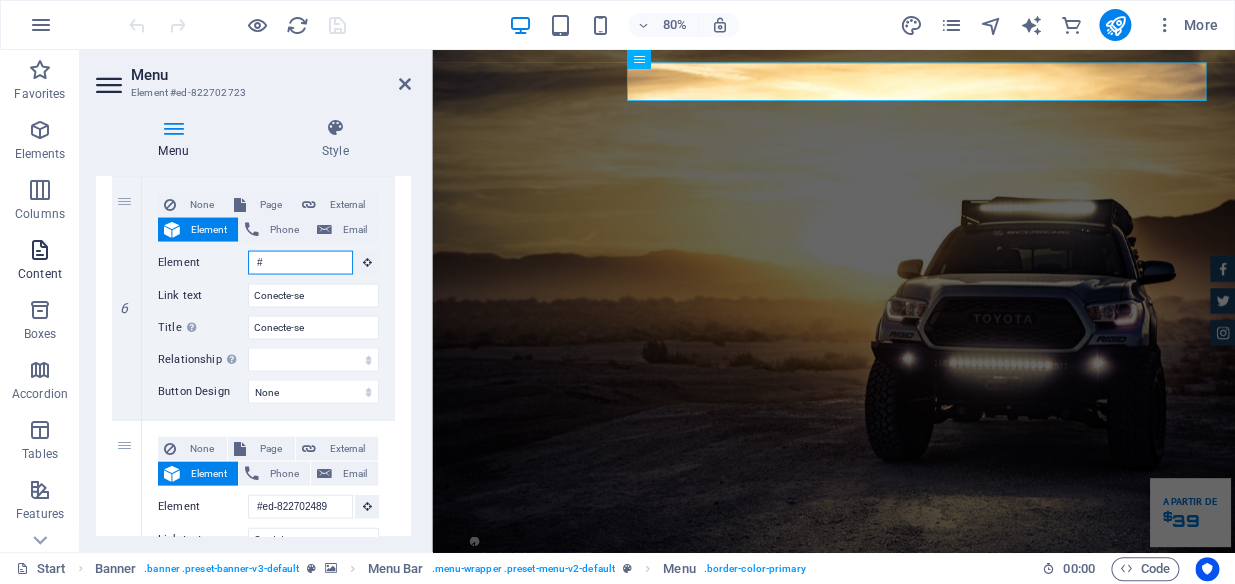 type 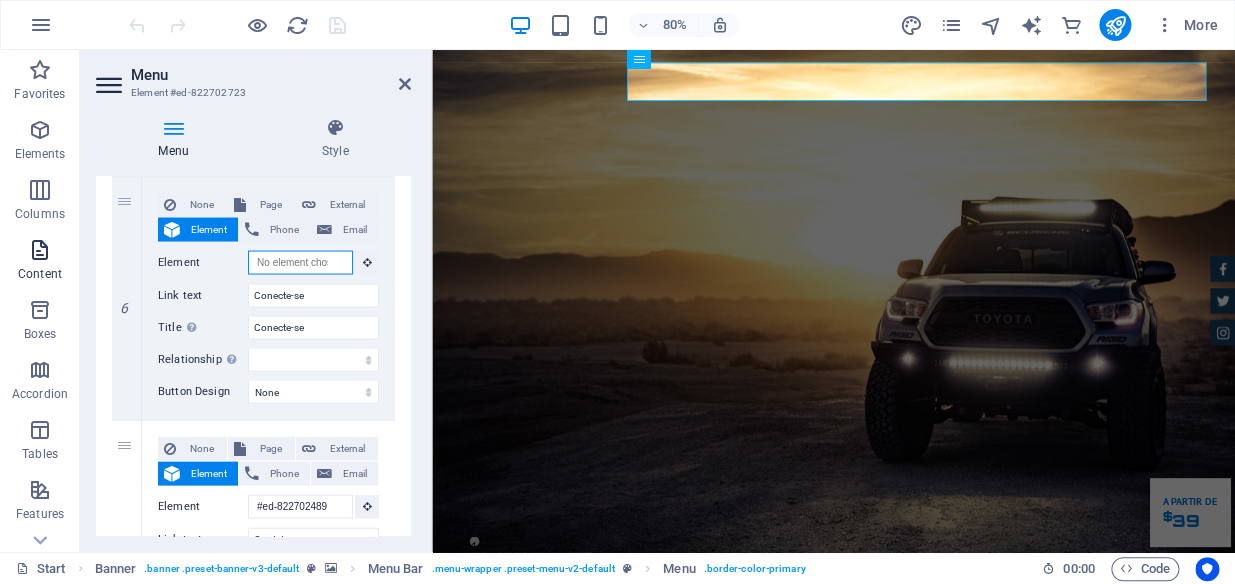 select 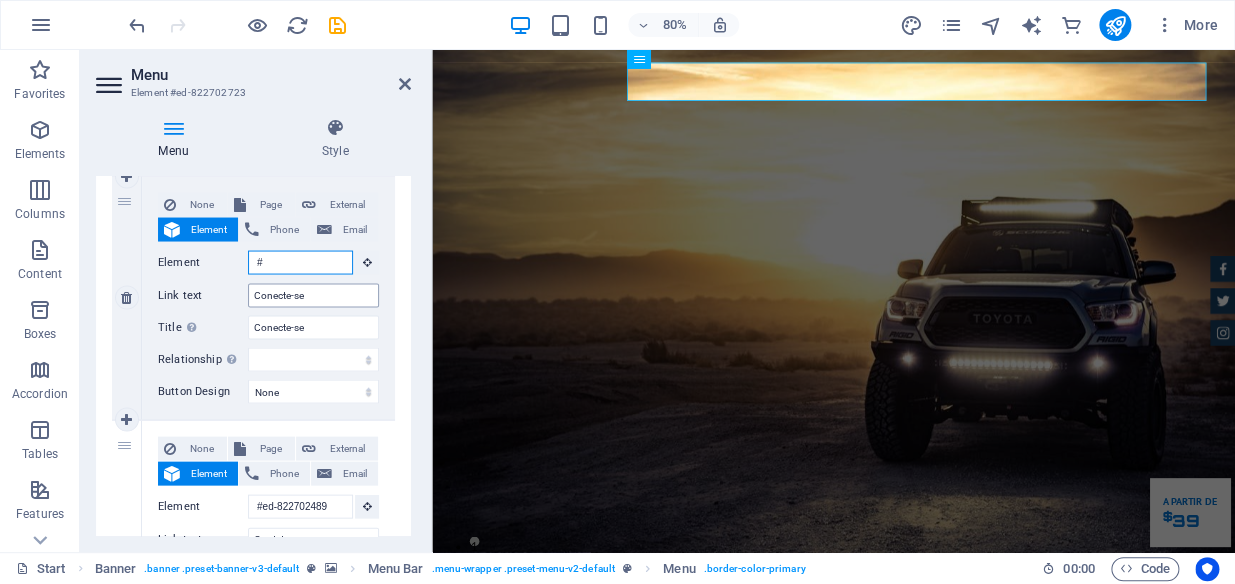 type on "#" 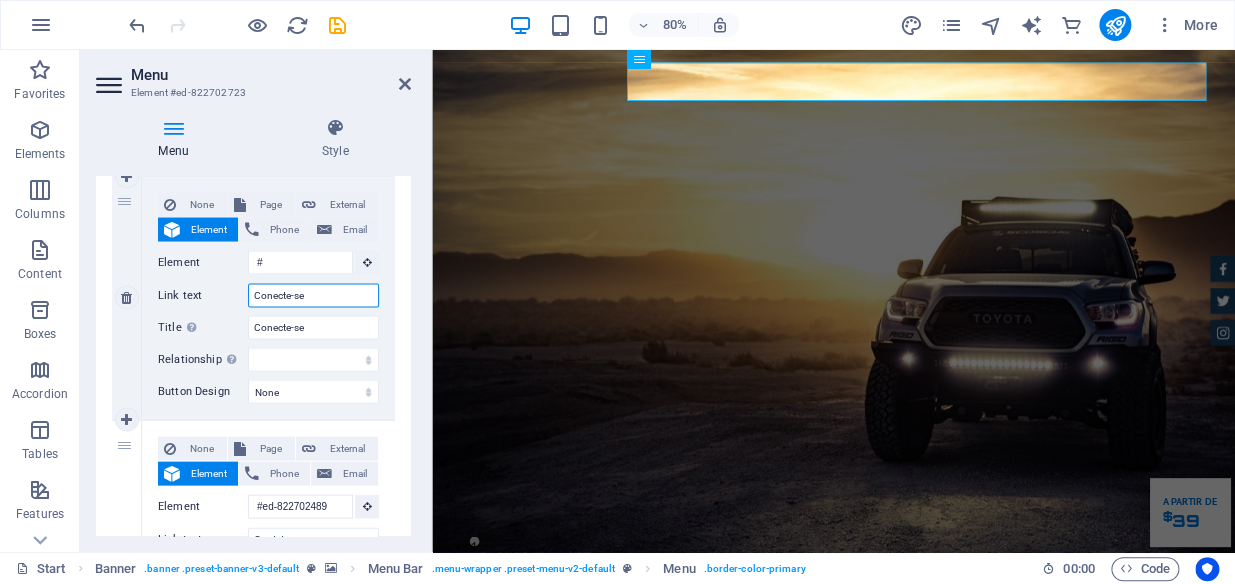 type 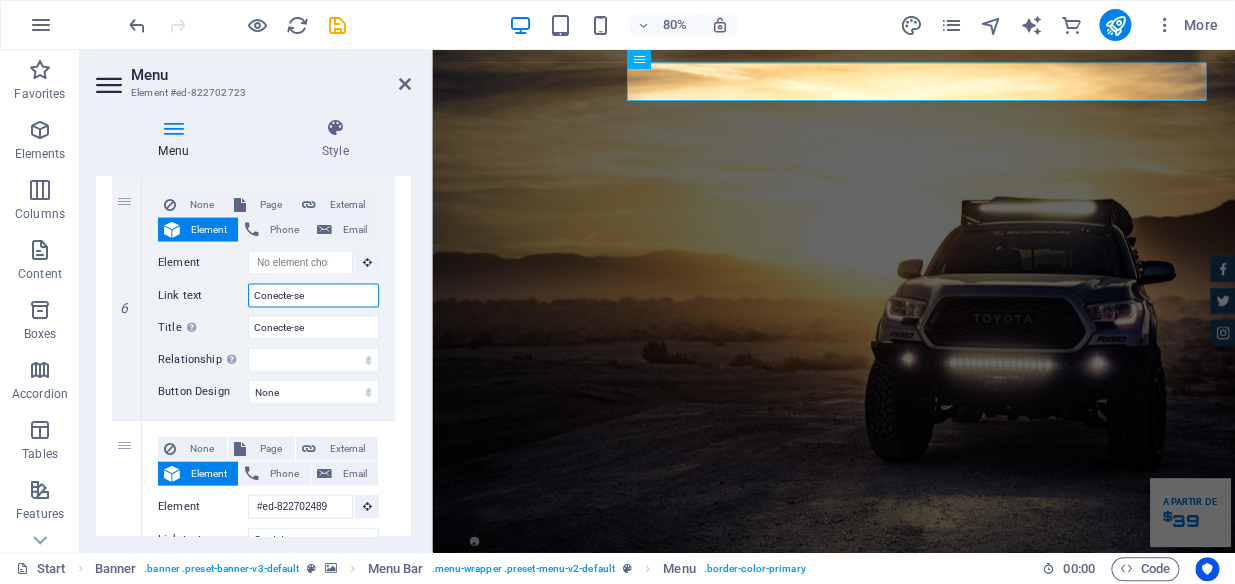 drag, startPoint x: 313, startPoint y: 296, endPoint x: 93, endPoint y: 336, distance: 223.6068 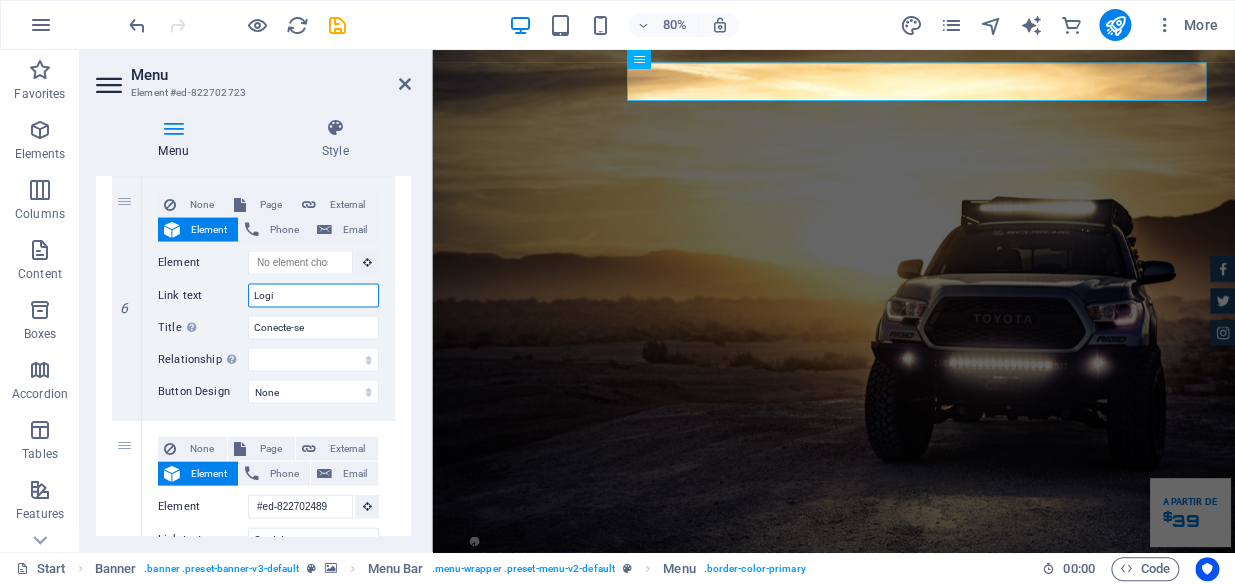 type on "Login" 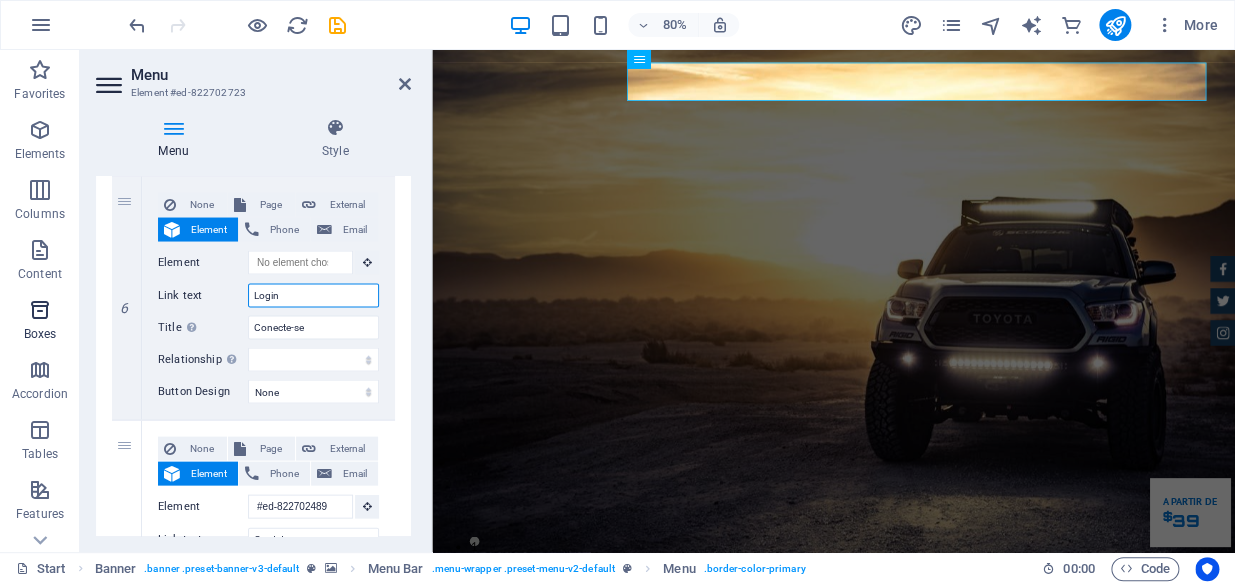 select 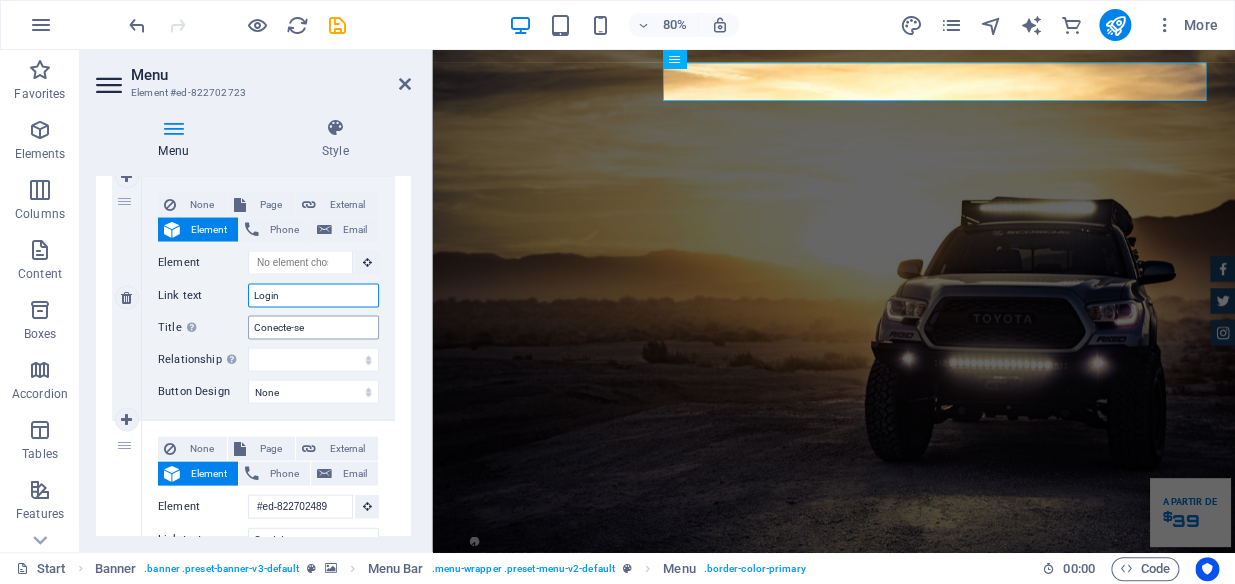 type on "Login" 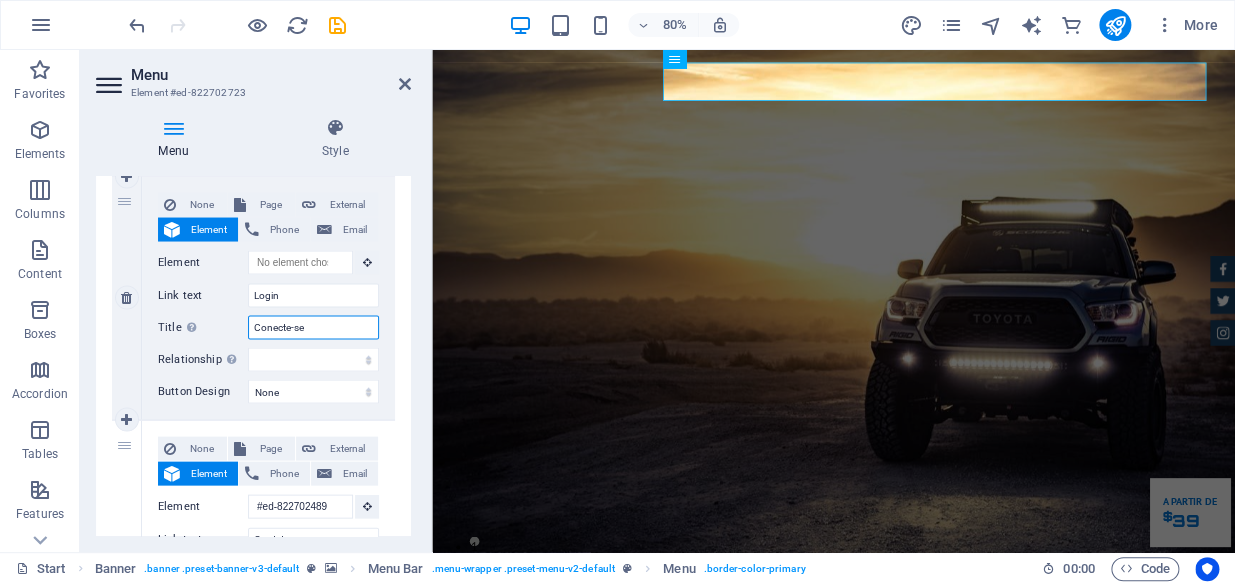 click on "Conecte-se" at bounding box center (313, 327) 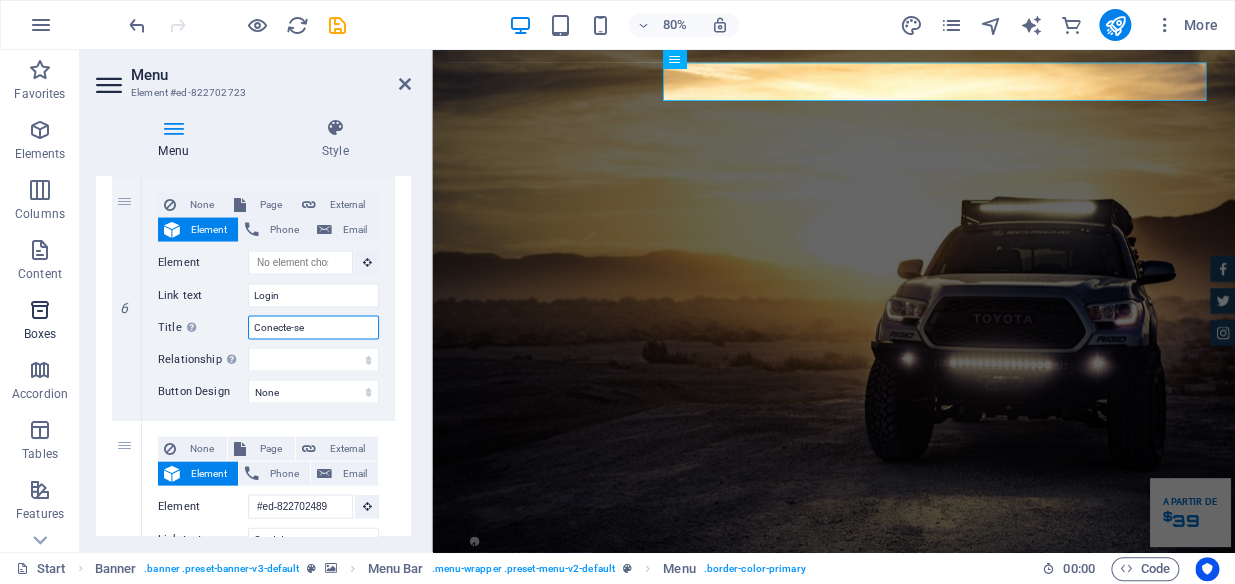 drag, startPoint x: 315, startPoint y: 330, endPoint x: 75, endPoint y: 330, distance: 240 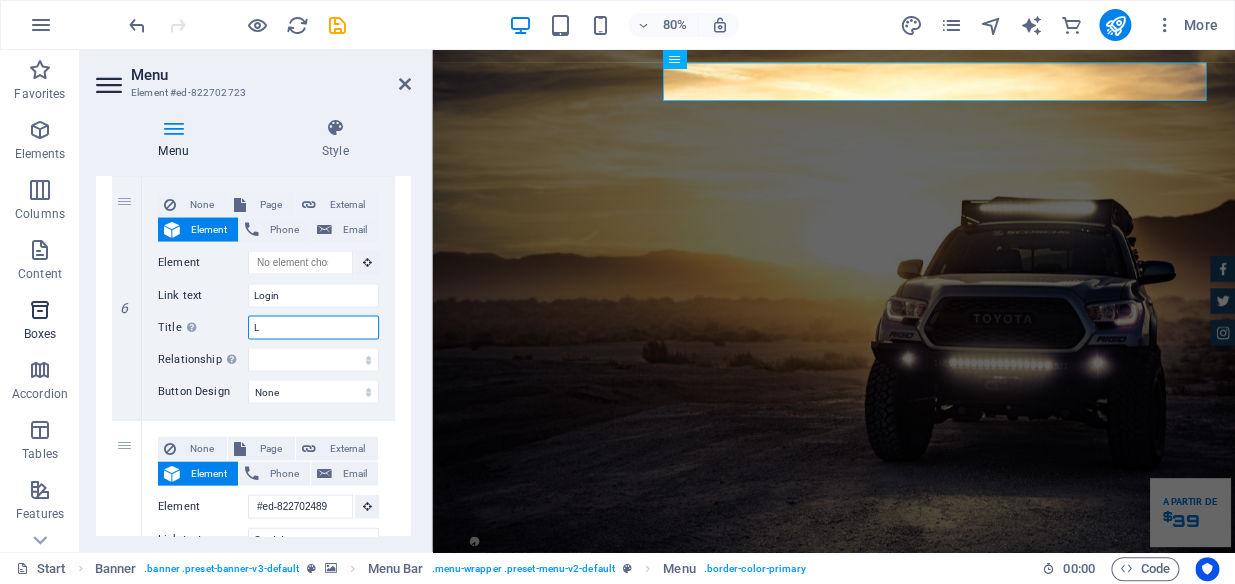 type on "Lo" 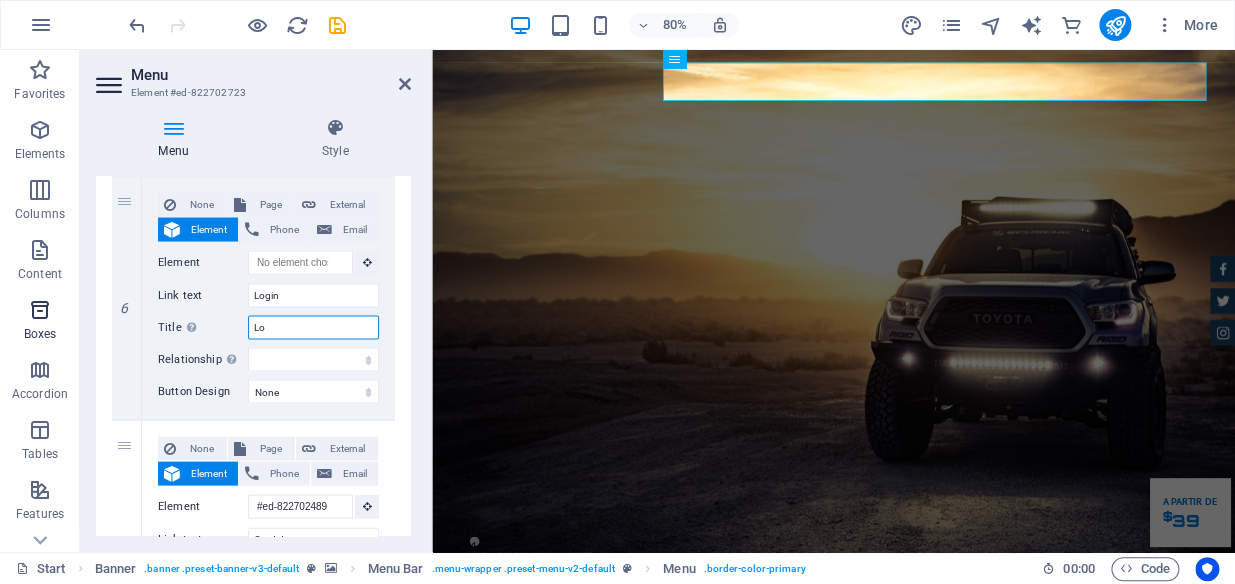 select 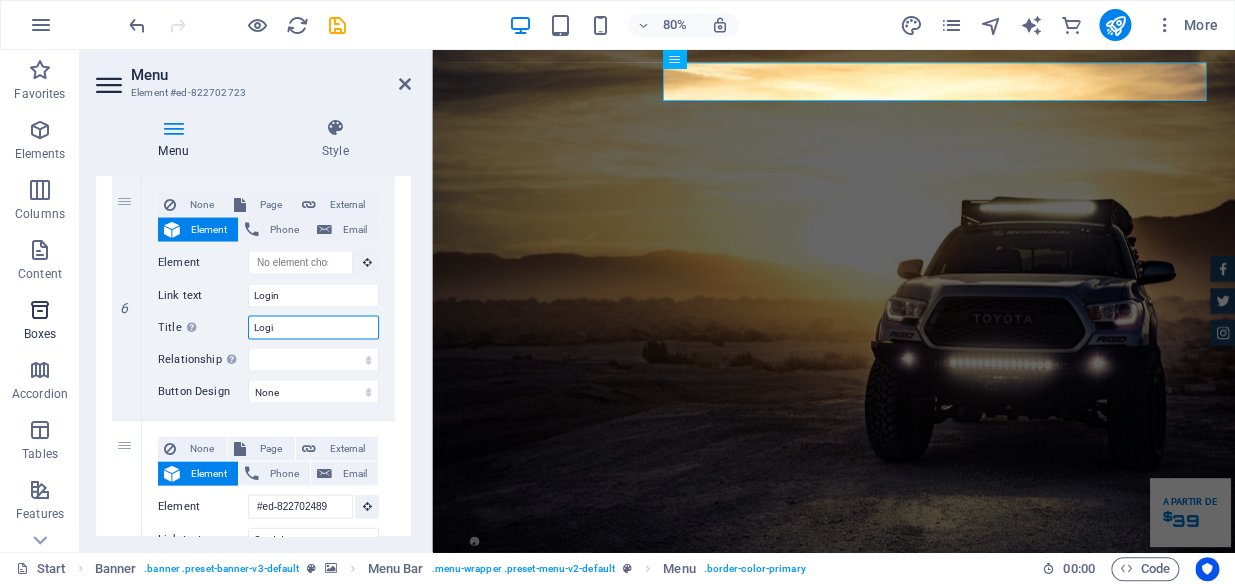 type on "Login" 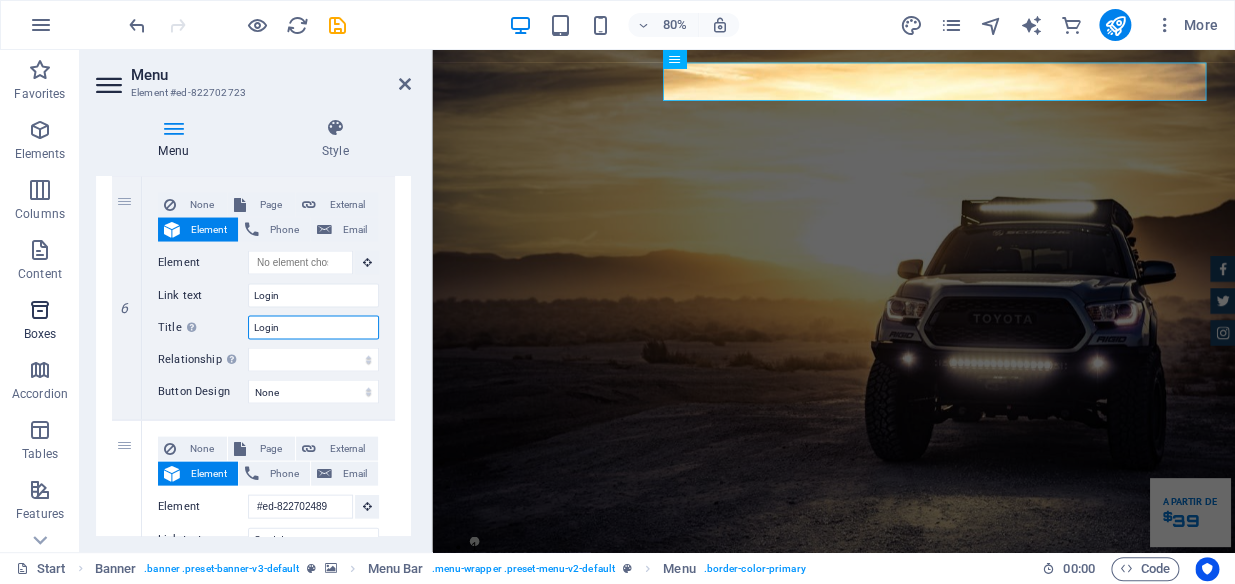 select 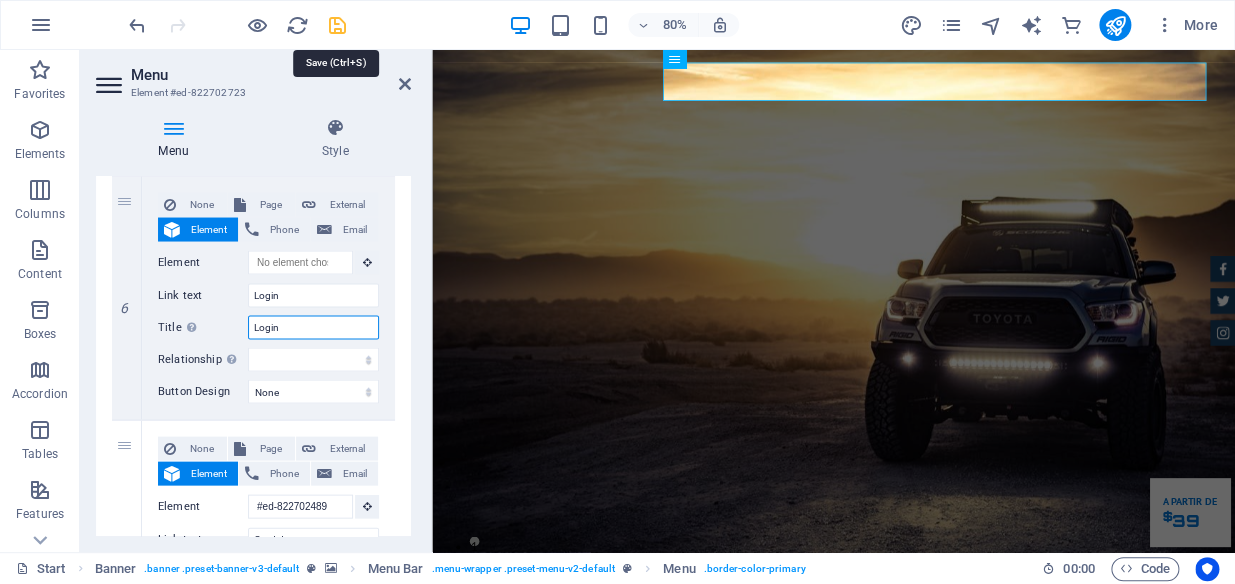 type on "Login" 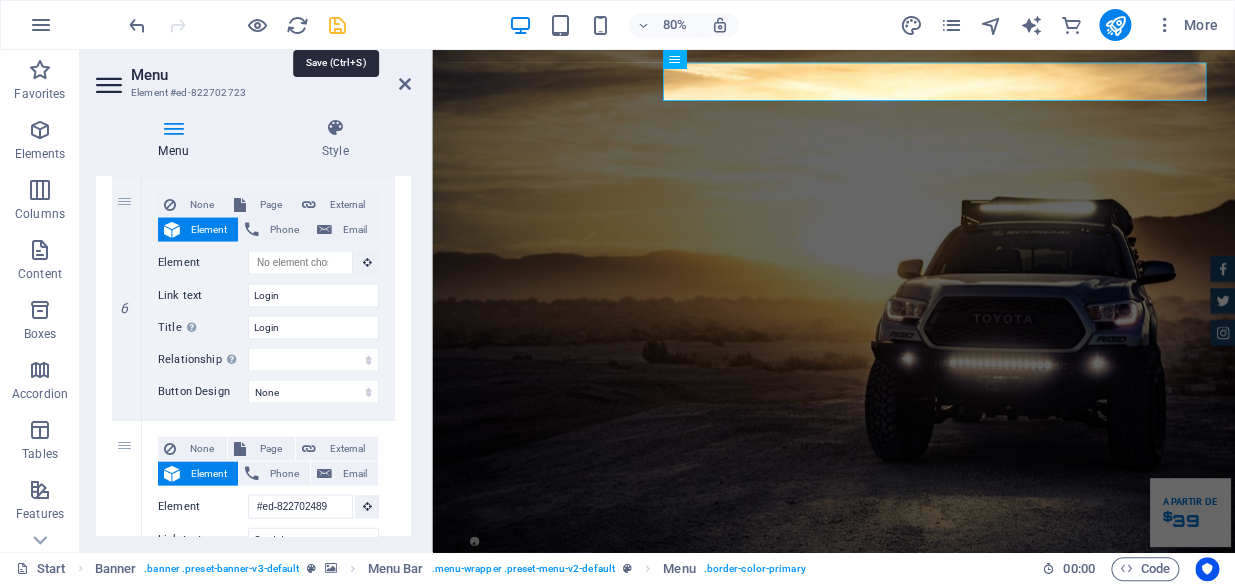 click at bounding box center (337, 25) 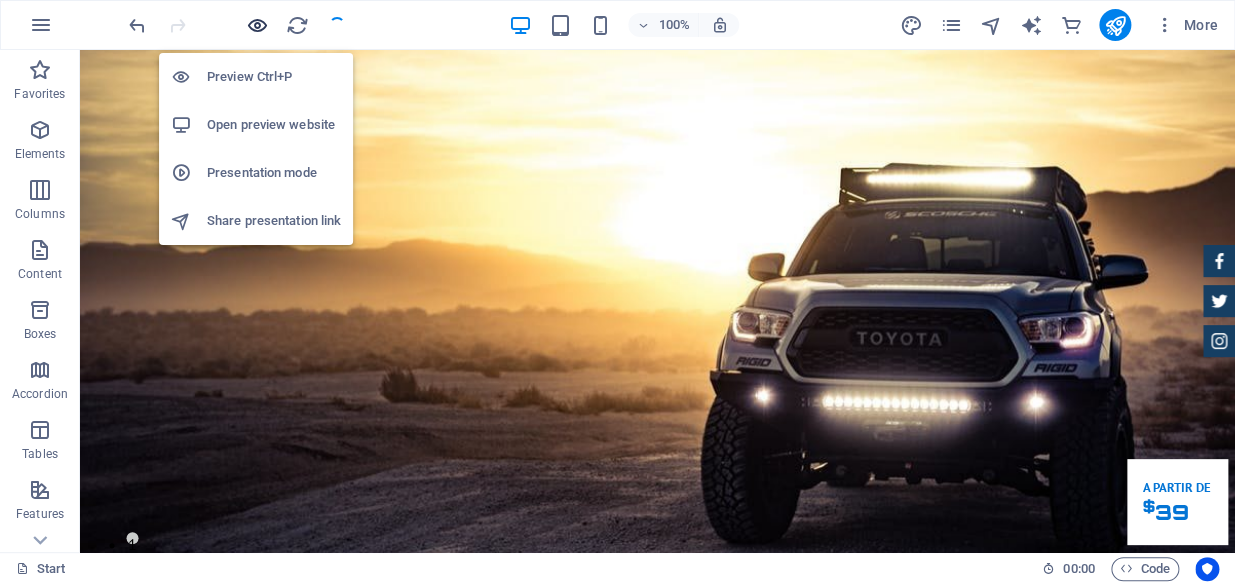click at bounding box center (257, 25) 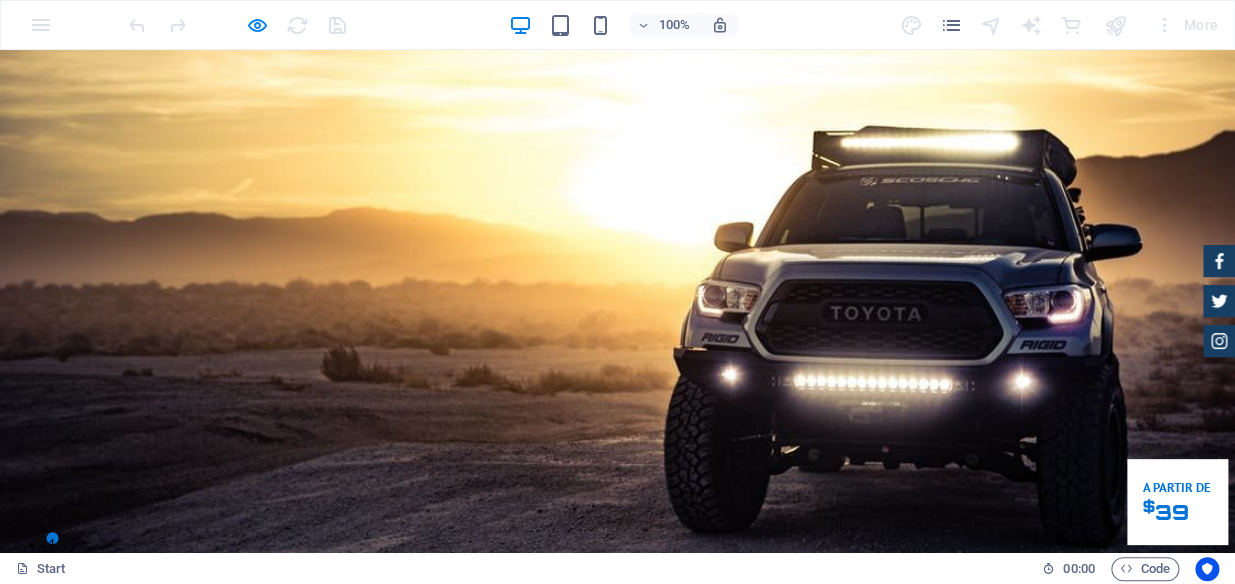 click on "Login" at bounding box center (903, 780) 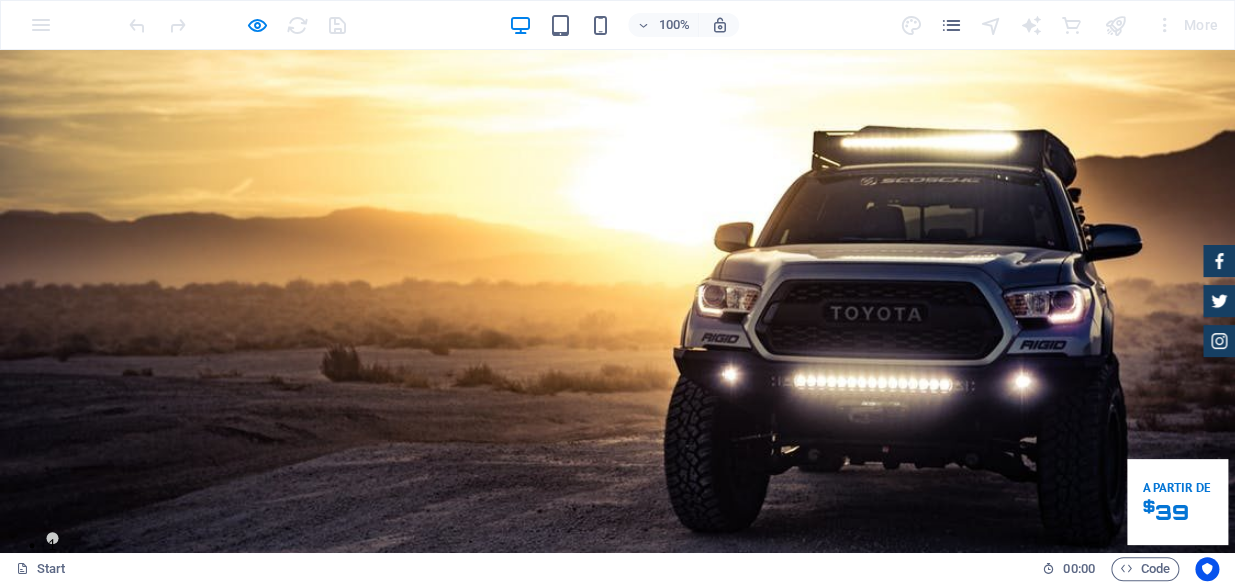click on "Contato" at bounding box center [1030, 780] 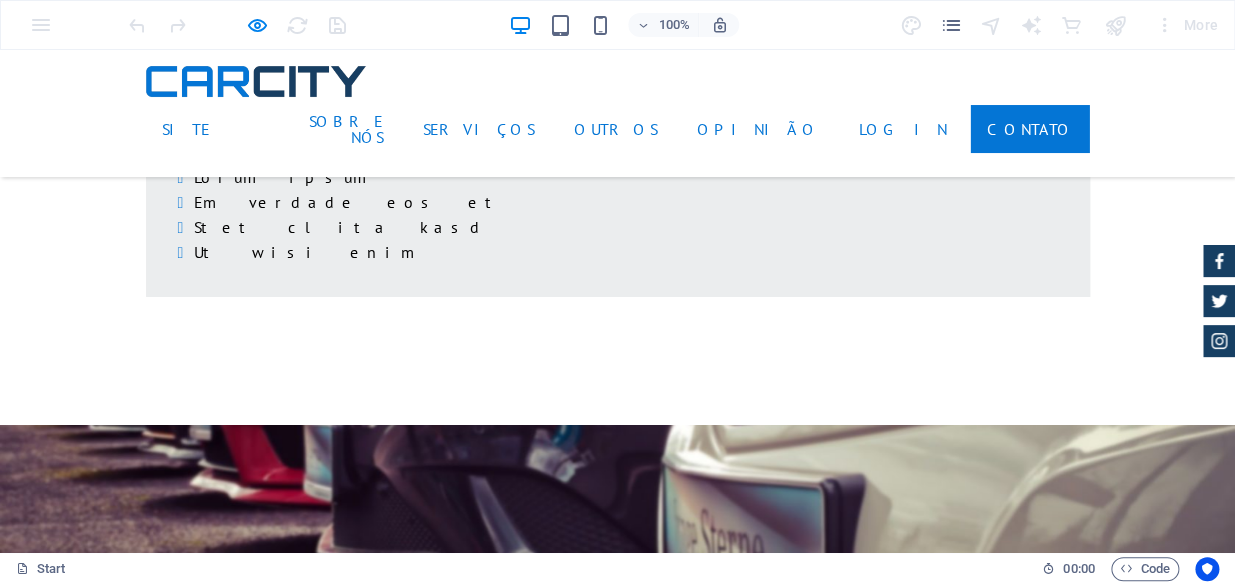 scroll, scrollTop: 4972, scrollLeft: 0, axis: vertical 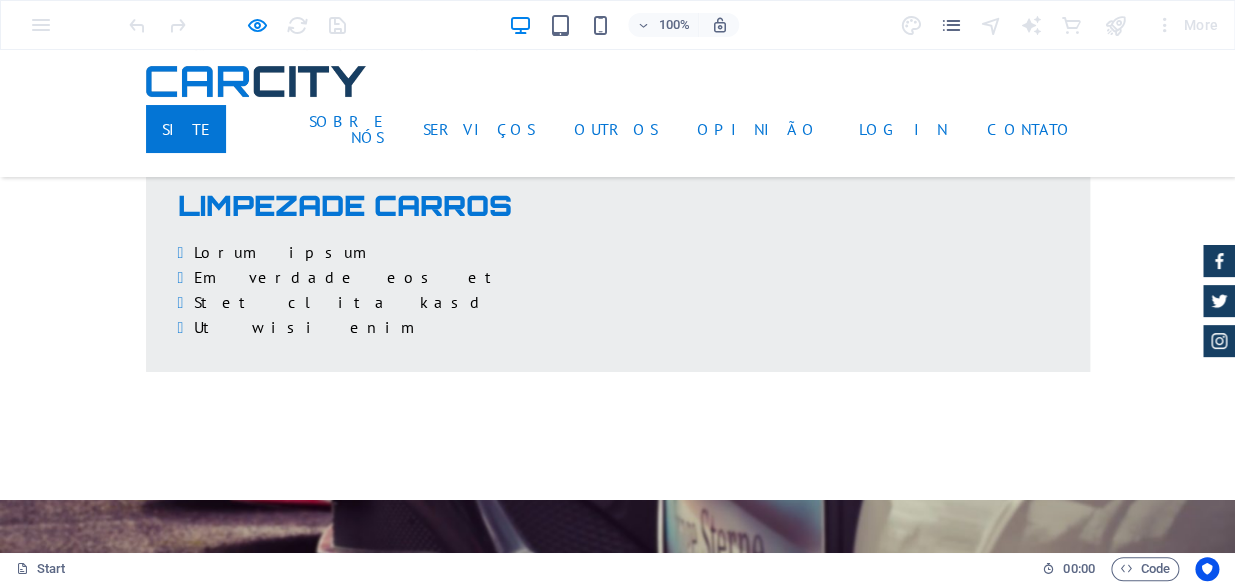click on "Site" at bounding box center [186, 129] 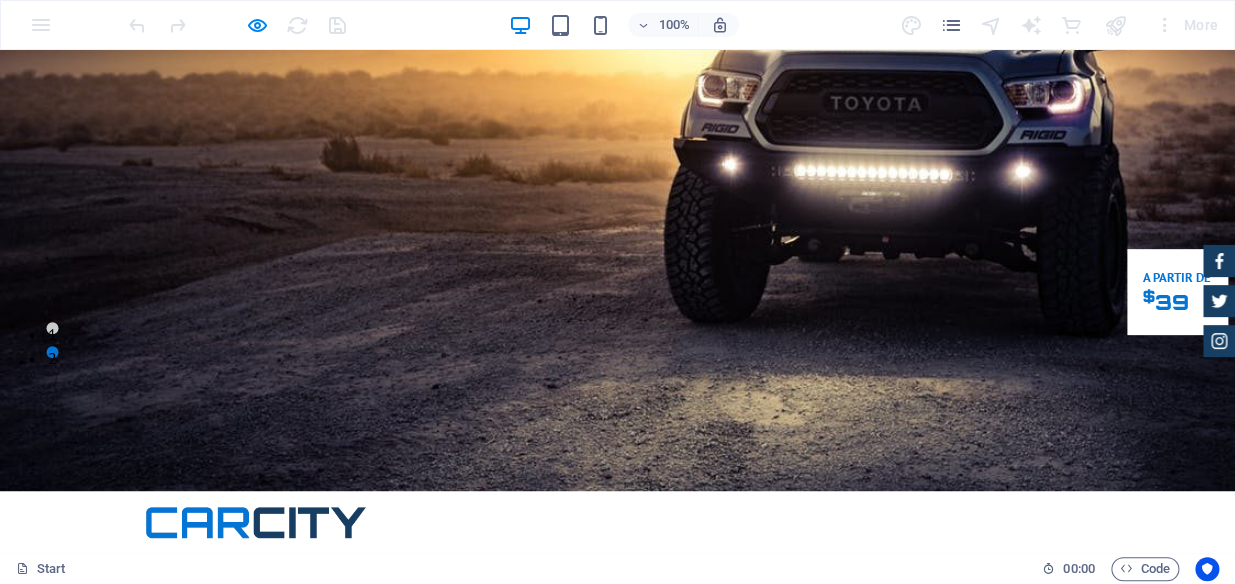 scroll, scrollTop: 0, scrollLeft: 0, axis: both 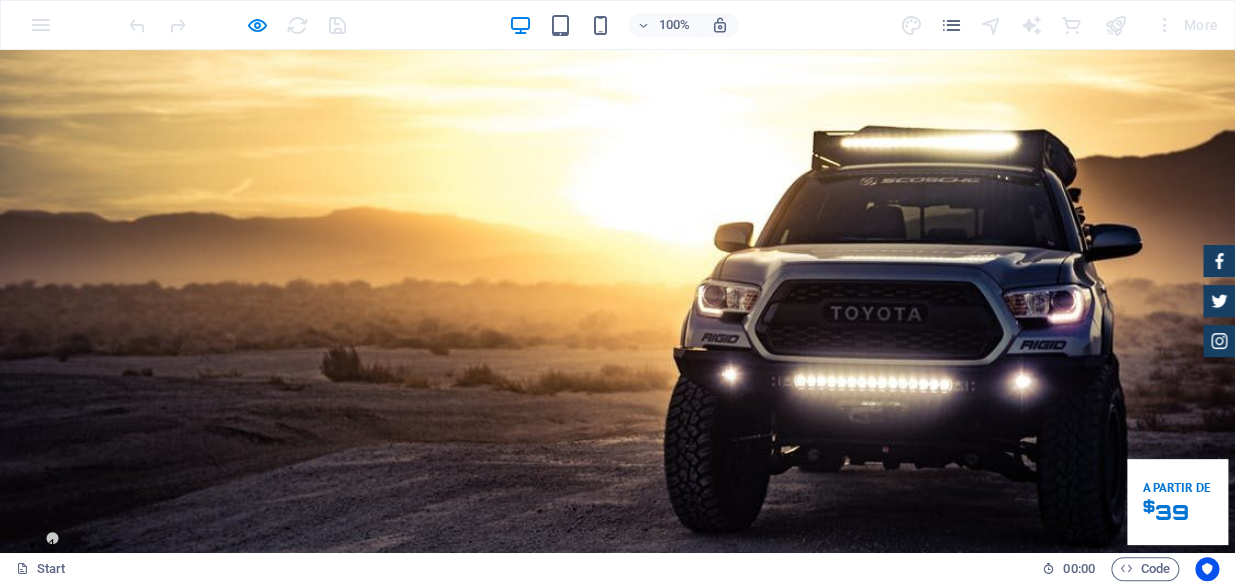 click on "Sobre nós" at bounding box center [316, 780] 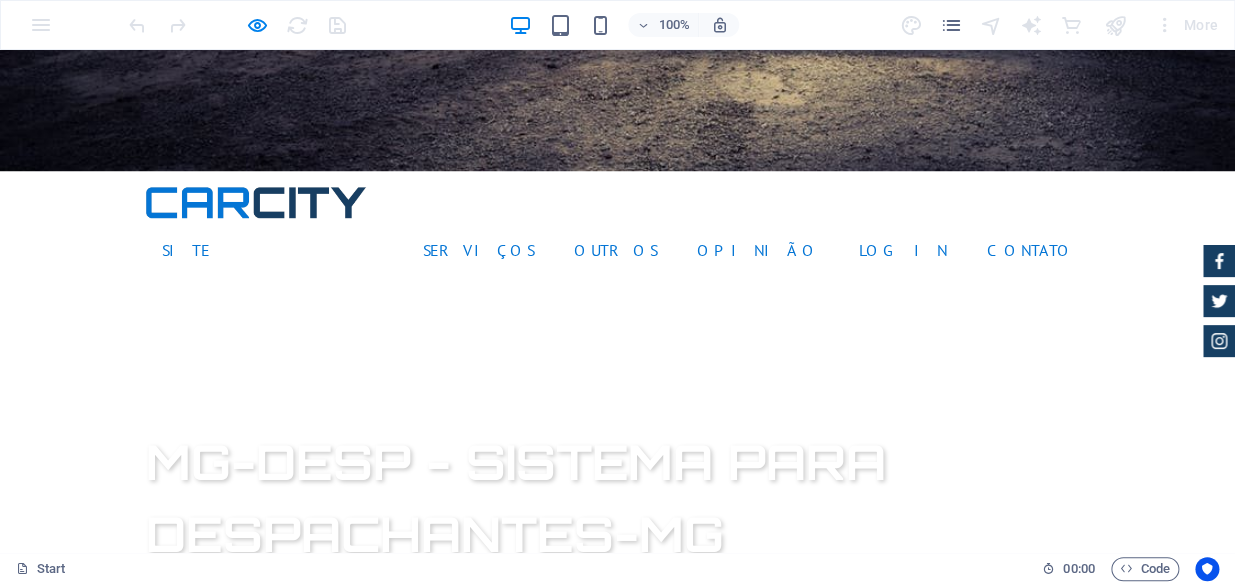 scroll, scrollTop: 650, scrollLeft: 0, axis: vertical 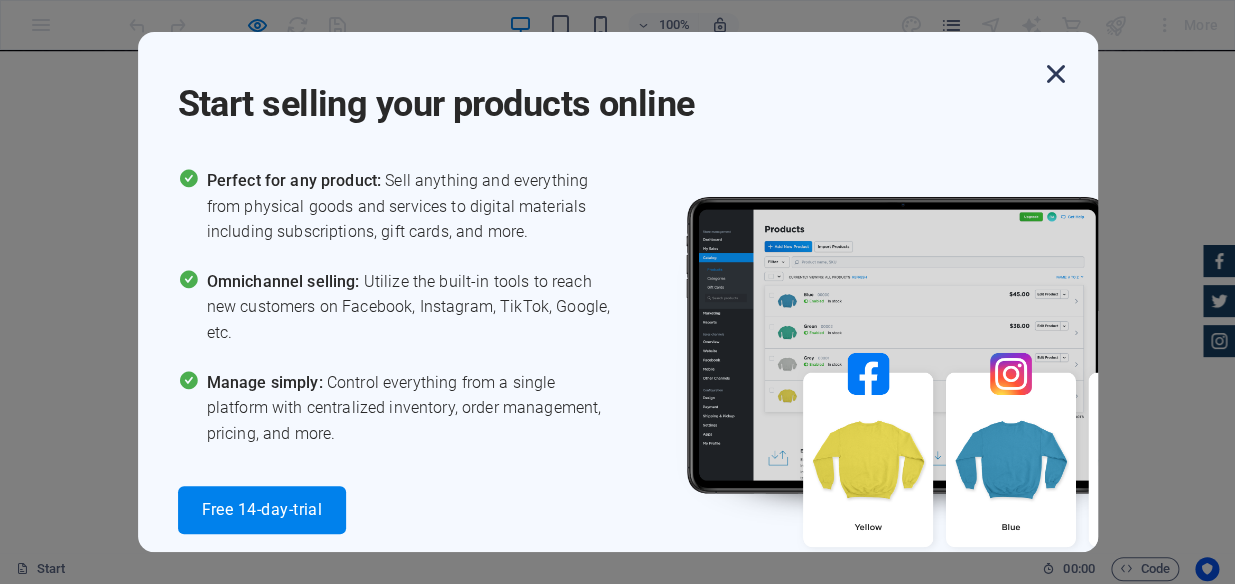 click at bounding box center (1056, 74) 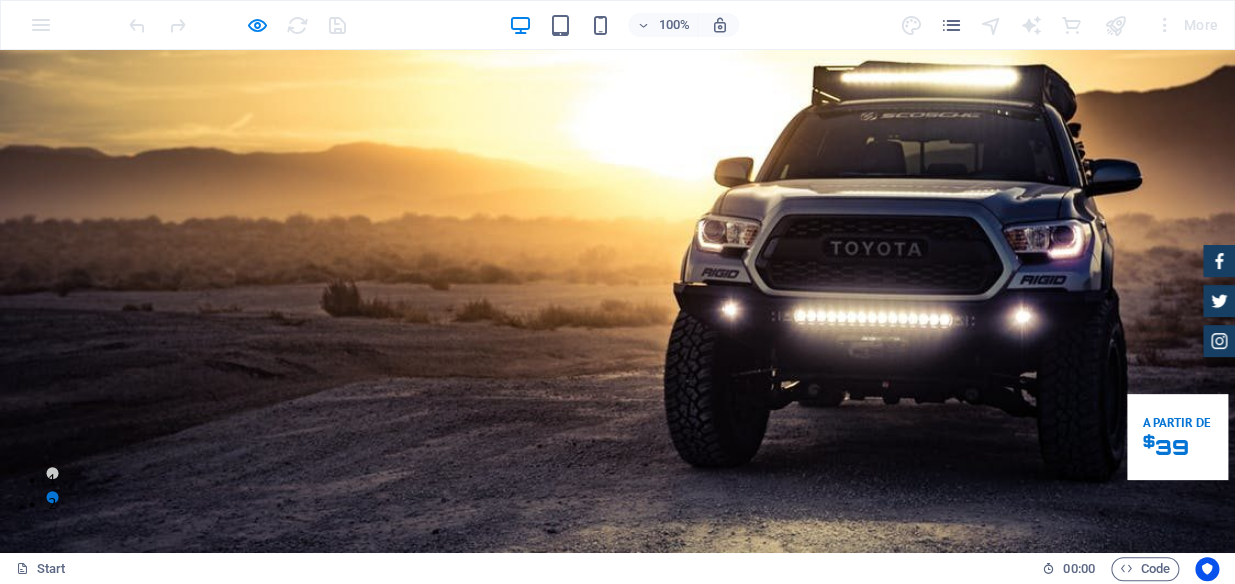 scroll, scrollTop: 90, scrollLeft: 0, axis: vertical 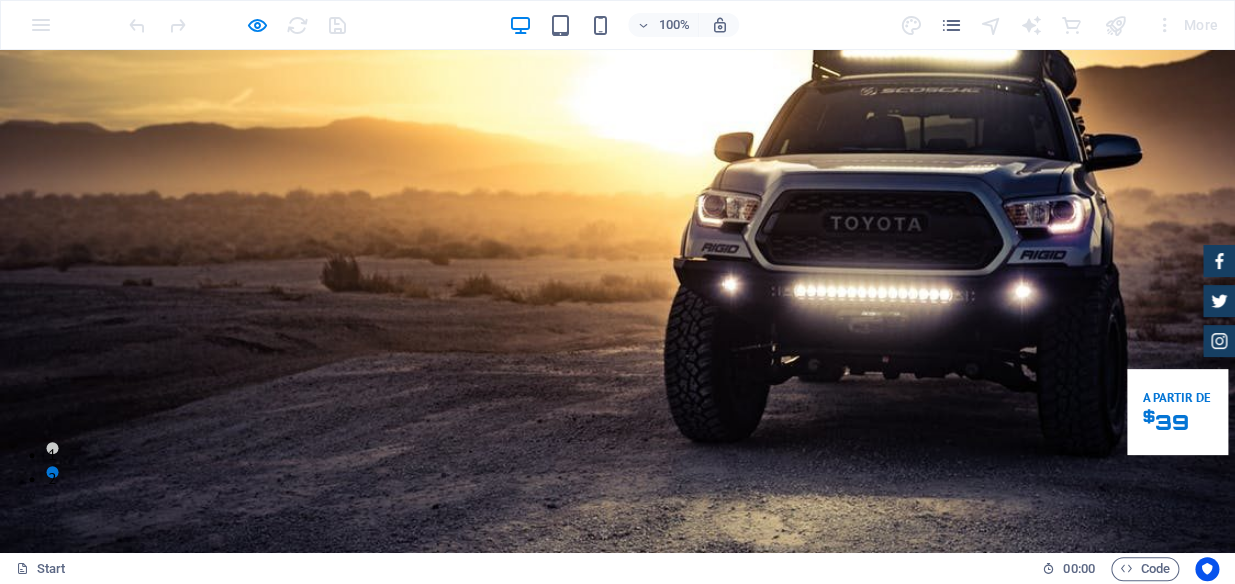 drag, startPoint x: 23, startPoint y: 56, endPoint x: 1143, endPoint y: 491, distance: 1201.5095 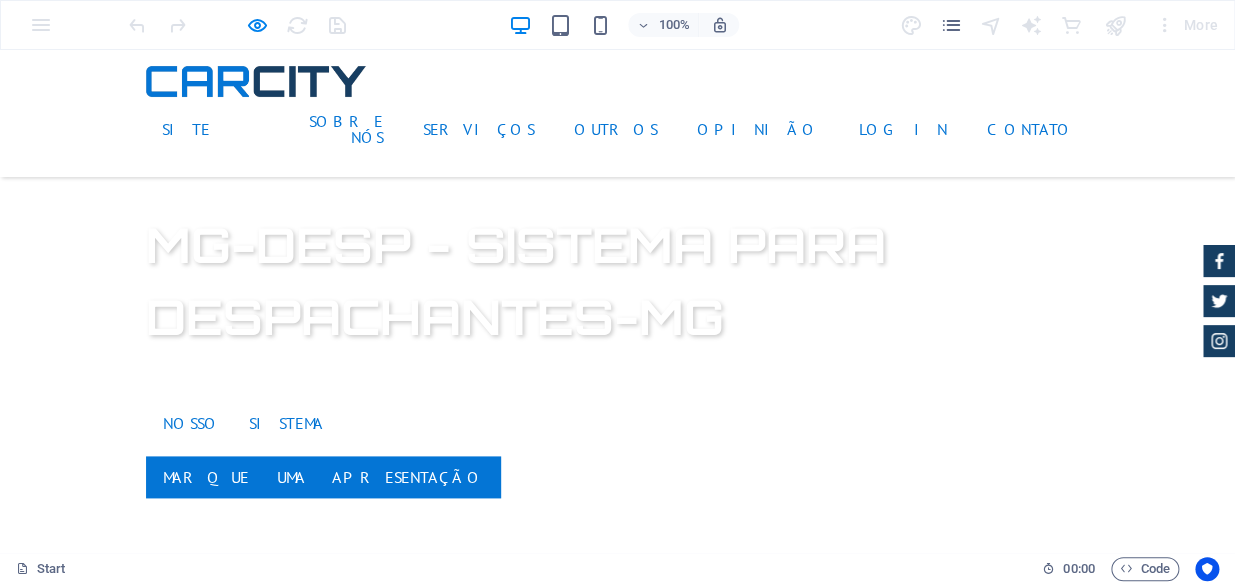 scroll, scrollTop: 727, scrollLeft: 0, axis: vertical 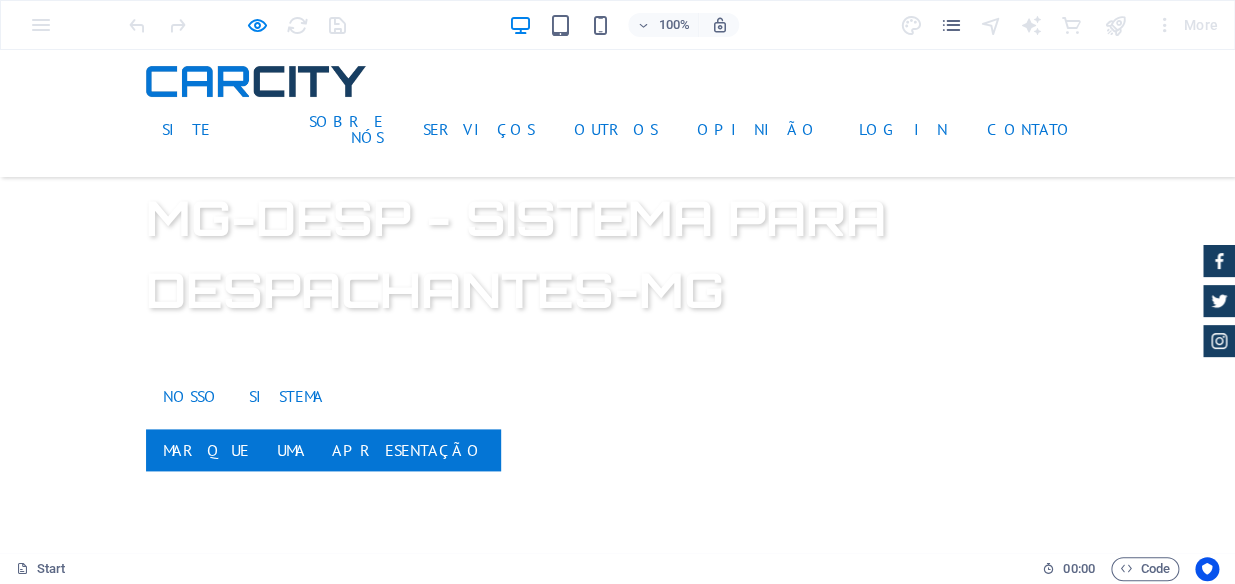 click on "Concessionária Certificada" at bounding box center [351, 1169] 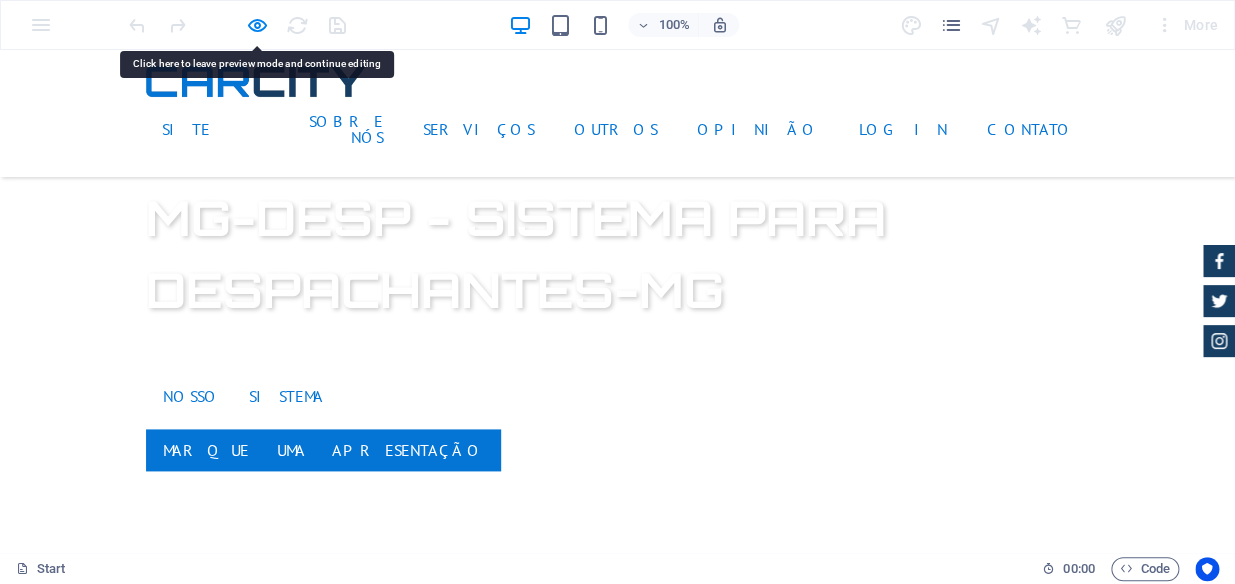 click on "Concessionária Certificada" at bounding box center (618, 1170) 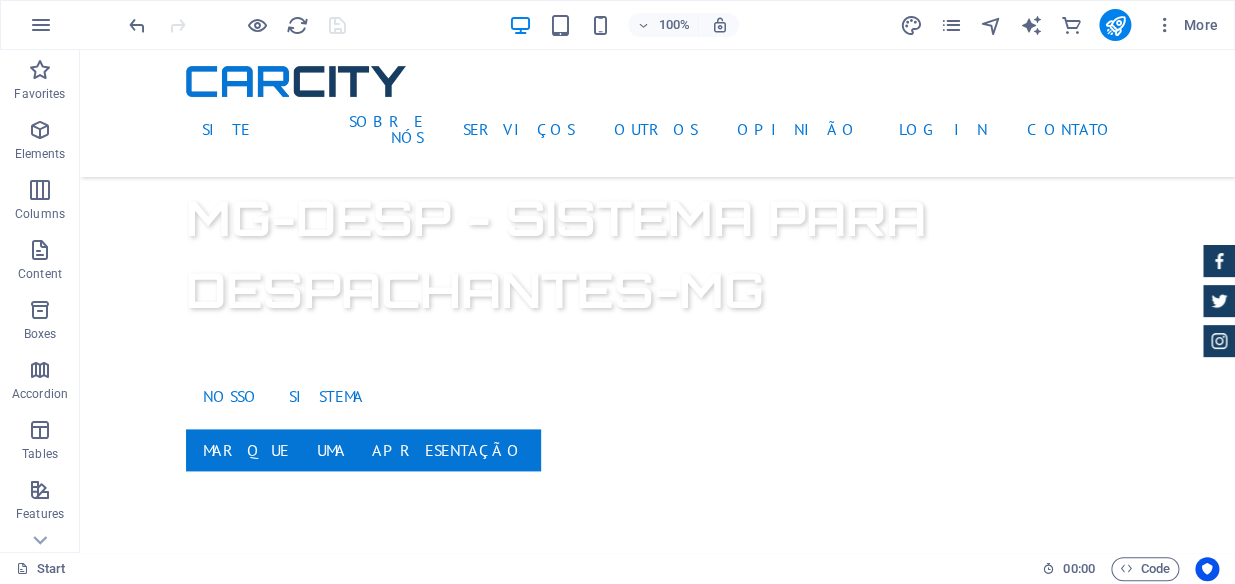click on "Concessionária Certificada" at bounding box center [658, 1170] 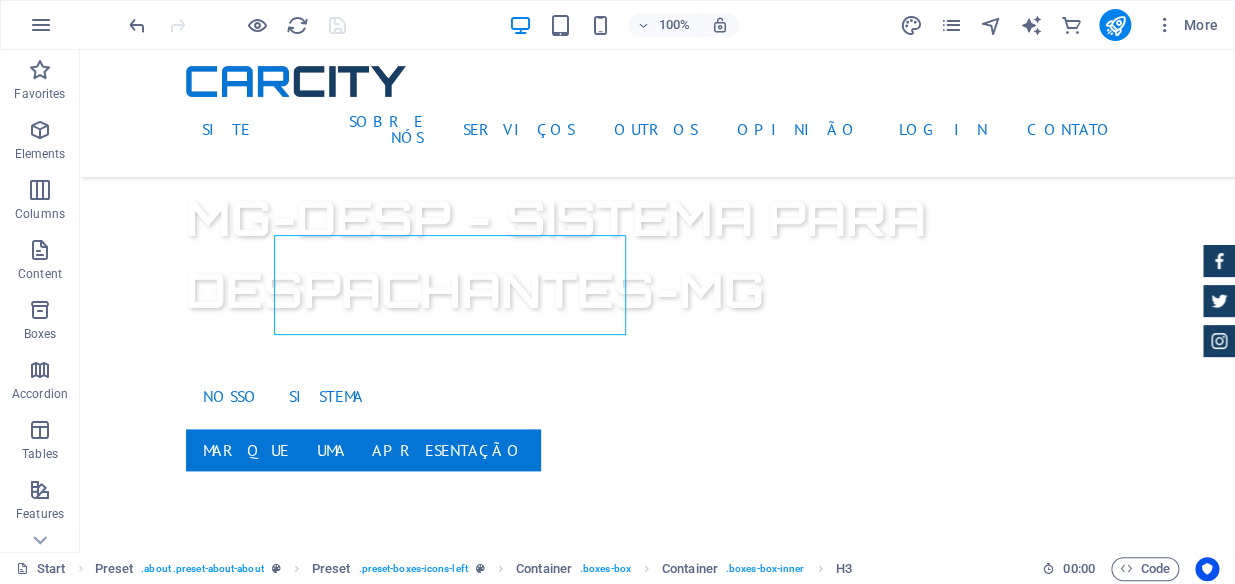 click on "Concessionária Certificada" at bounding box center [658, 1170] 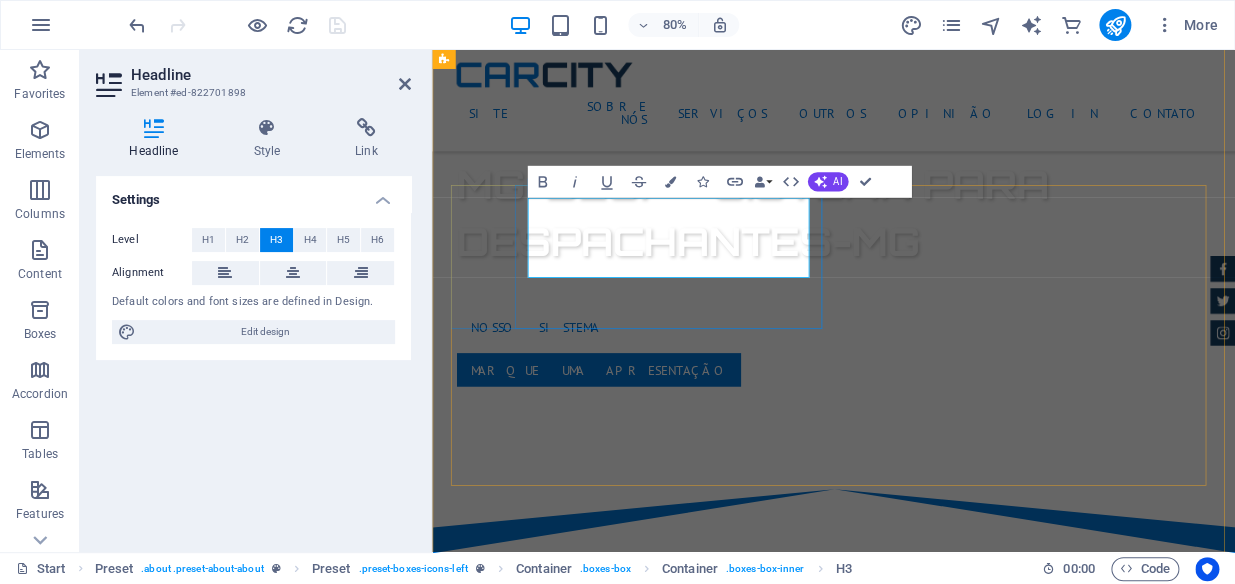type 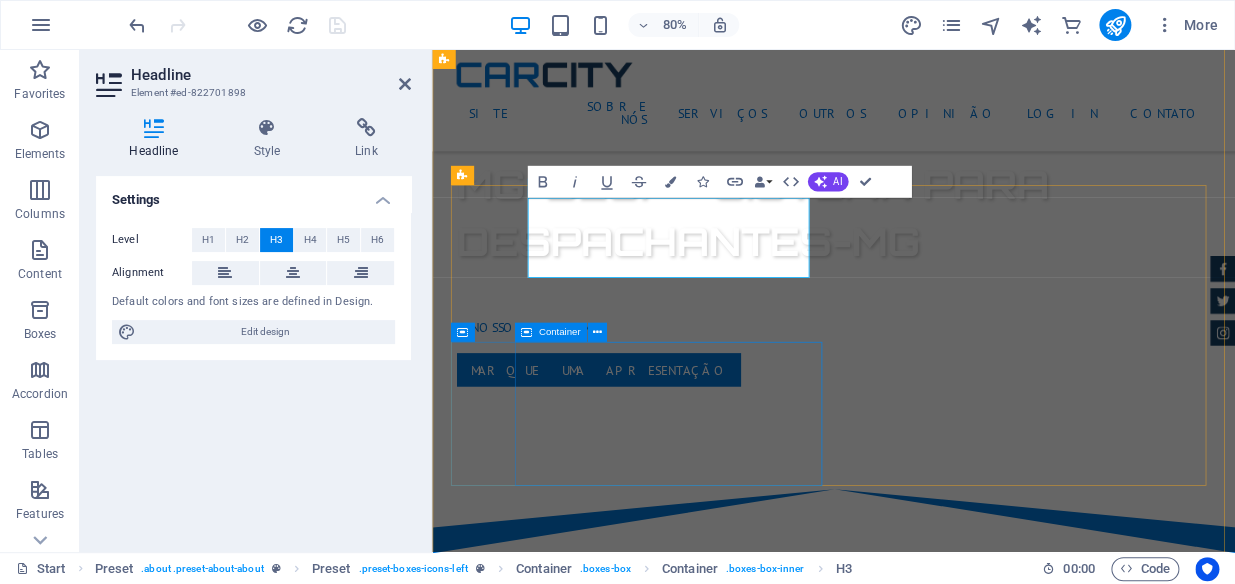 click on "Garantia de 24 meses Lorem ipsum dolor sit amet, consectetur adipisicing elit. Veritatis, dolorem!" at bounding box center [934, 1646] 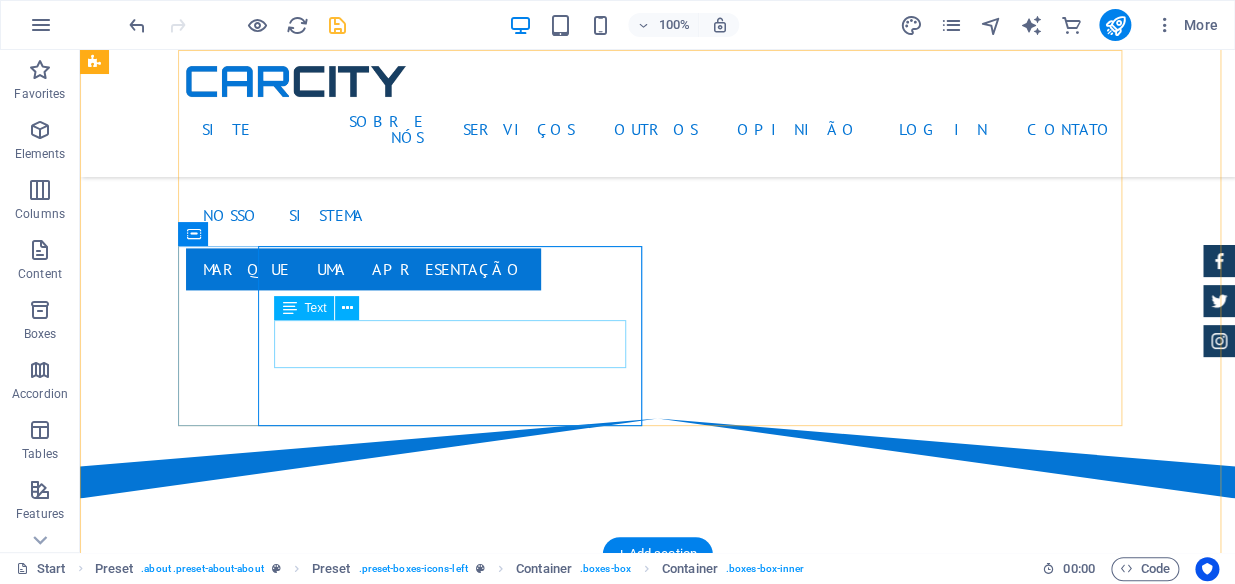 scroll, scrollTop: 909, scrollLeft: 0, axis: vertical 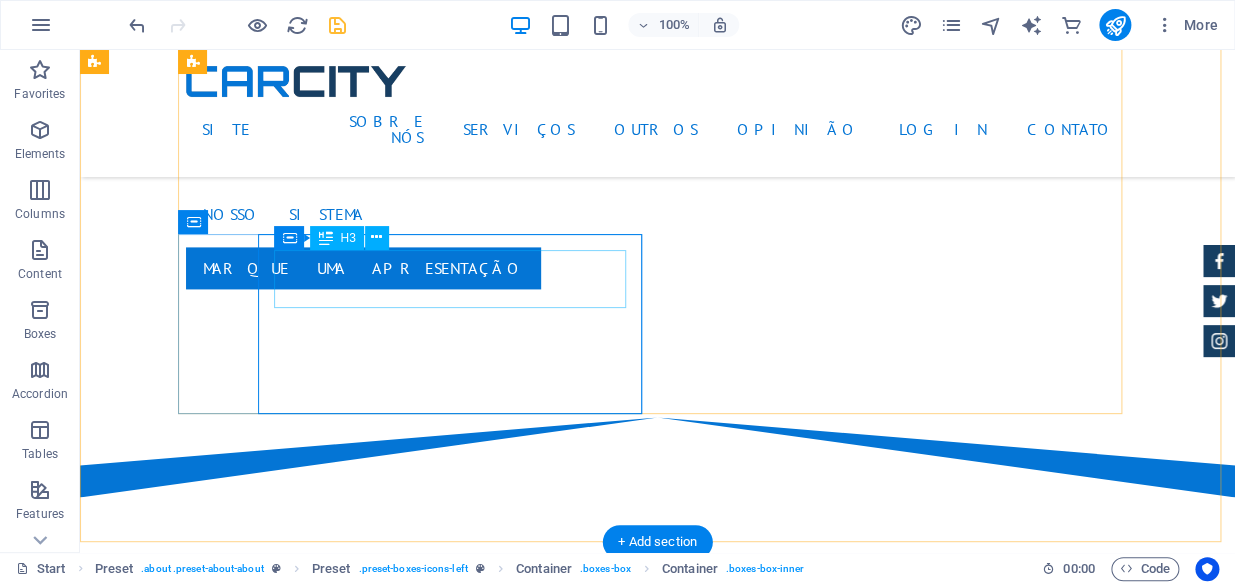 click on "Garantia de 24 meses" at bounding box center [658, 1440] 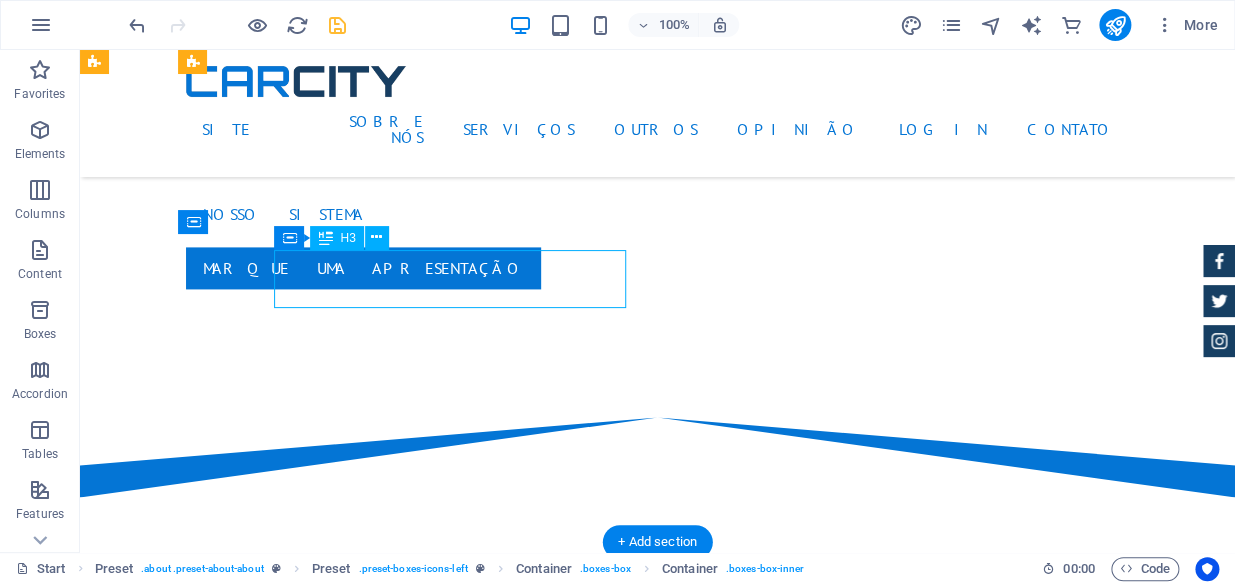 click on "Garantia de 24 meses" at bounding box center [658, 1440] 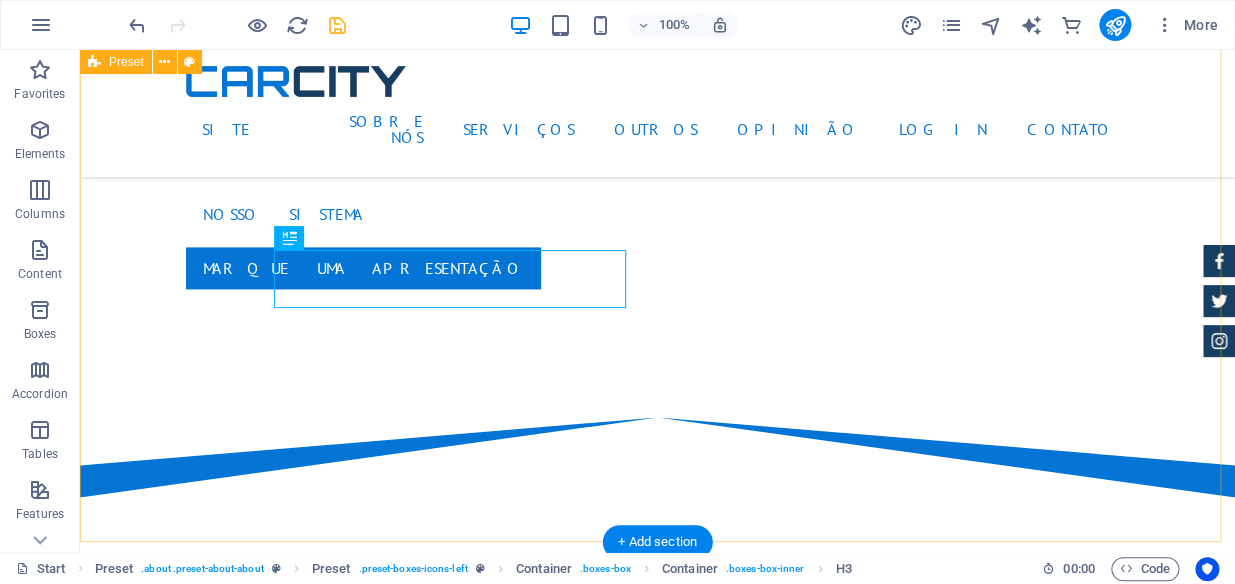 click on "Sobre nós Lorem ipsum dolor sit amet, consectetur adipisicing elit. Libero, assumenda, dolore, cum vel modi asperiores consequatur suscipit quidem ducimus eveniet iure expedita consectetur odio voluptatum similique fugit voluptates rem accusamus quae quas dolorem tenetur facere tempora maiores adipisci reiciendis accusantium voluptatibus id voluptate tempore dolor harum nisi amet! Nobis, cada. Despachante credenciado-detran-mg Lorem ipsum dolor sit amet, consectetur adipisicing elit. Veritatis, dolorem! Garantia do Melhor Preço Lorem ipsum dolor sit amet, consectetur adipisicing elit. Veritatis, dolorem! Garantia de 24 meses Lorem ipsum dolor sit amet, consectetur adipisicing elit. Veritatis, dolorem! Programa de Financiamento Lorem ipsum dolor sit amet, consectetur adipisicing elit. Veritatis, dolorem!" at bounding box center [657, 1192] 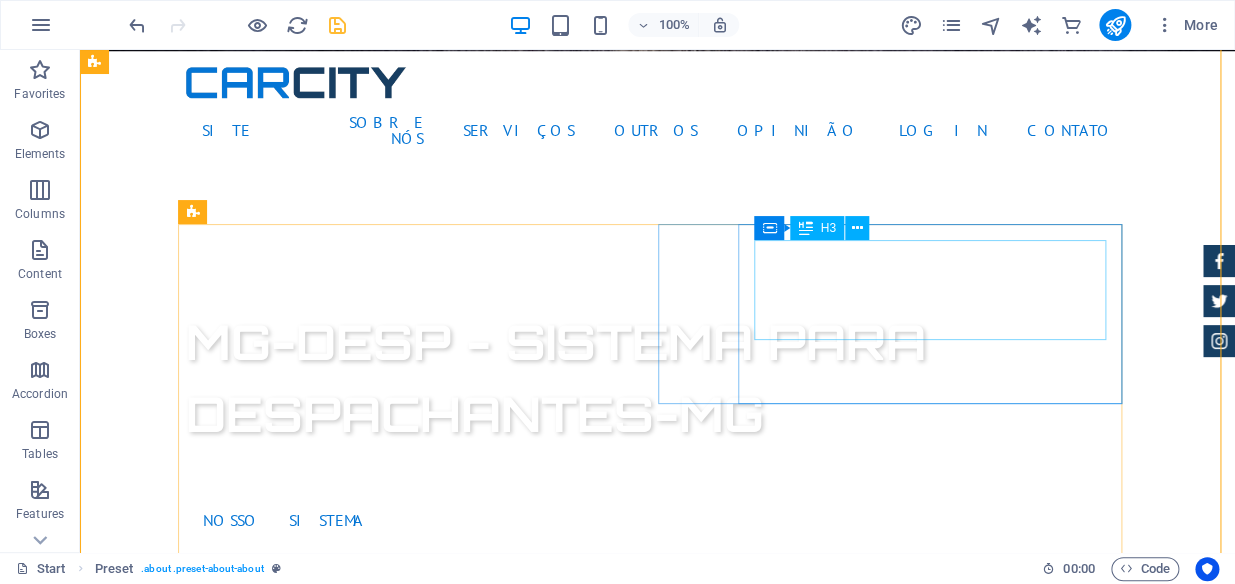 scroll, scrollTop: 636, scrollLeft: 0, axis: vertical 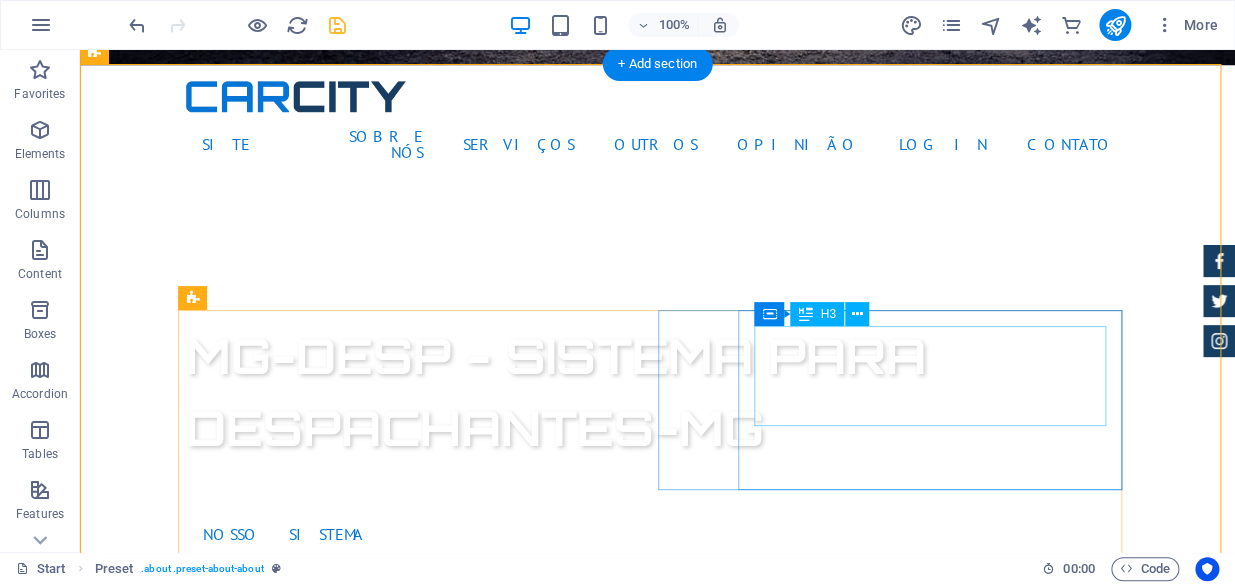 click on "Garantia do Melhor Preço" at bounding box center (658, 1534) 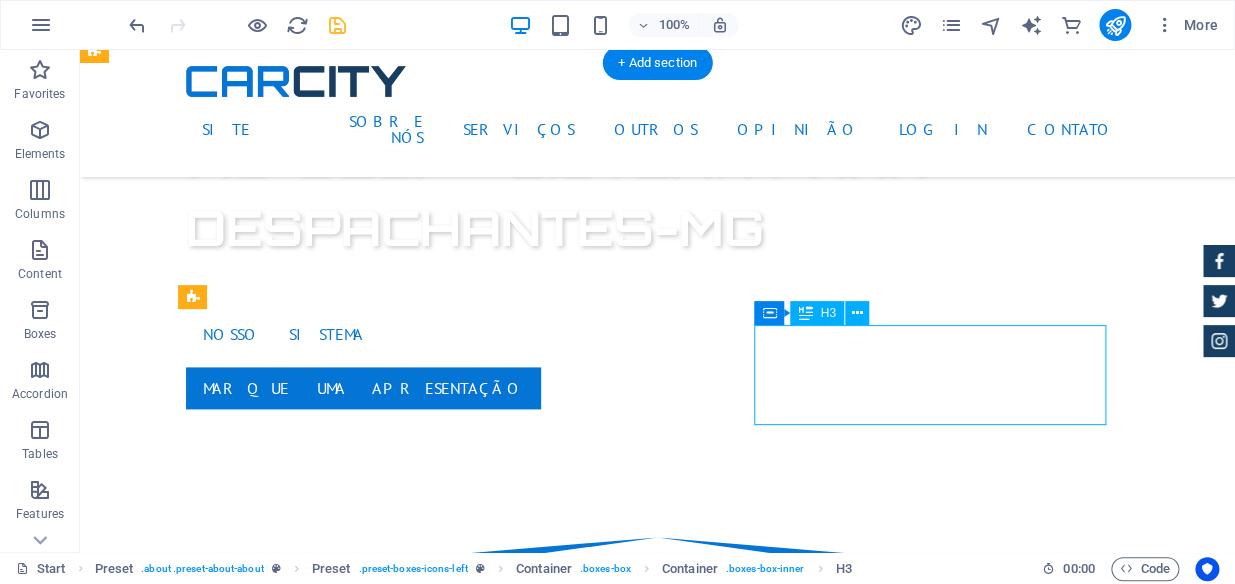 scroll, scrollTop: 818, scrollLeft: 0, axis: vertical 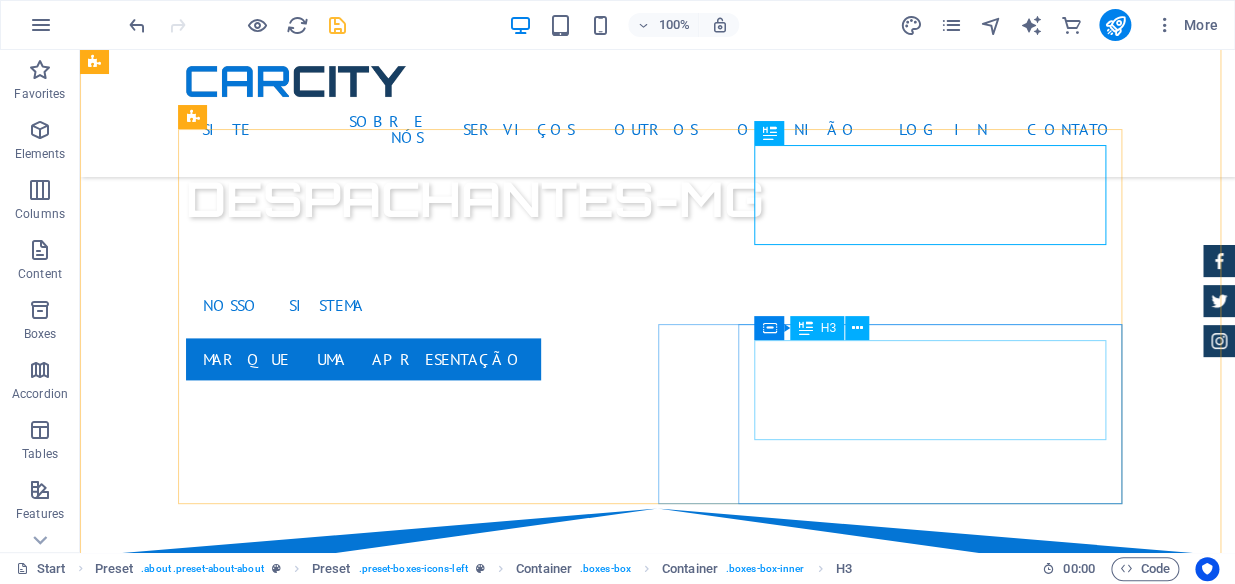 click on "Programa de Financiamento" at bounding box center [658, 1757] 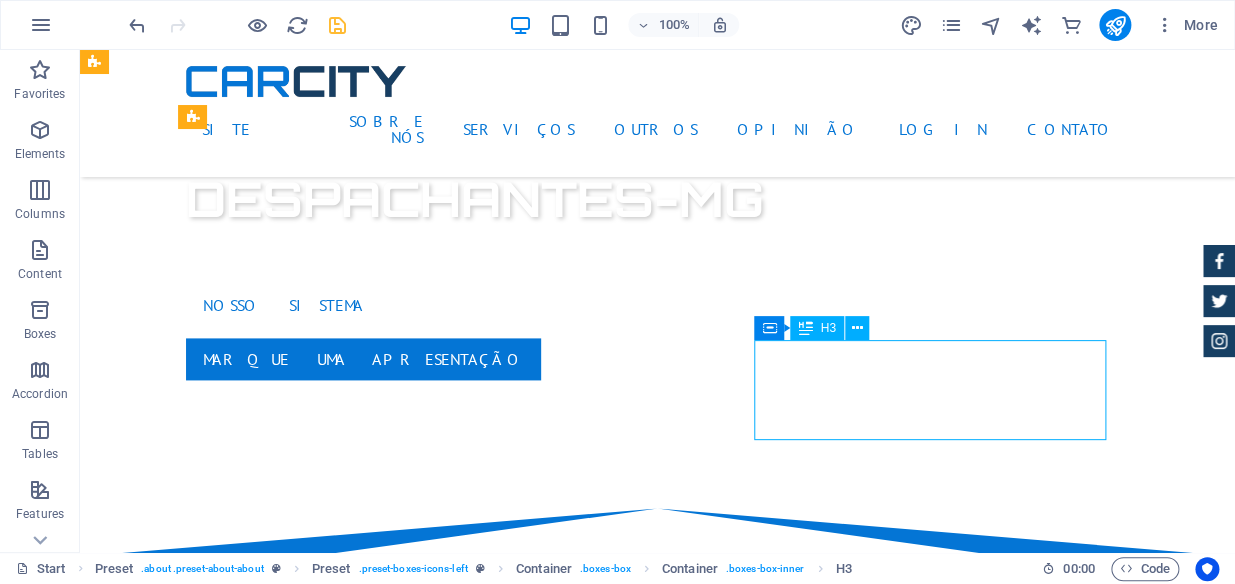click on "Programa de Financiamento" at bounding box center [658, 1757] 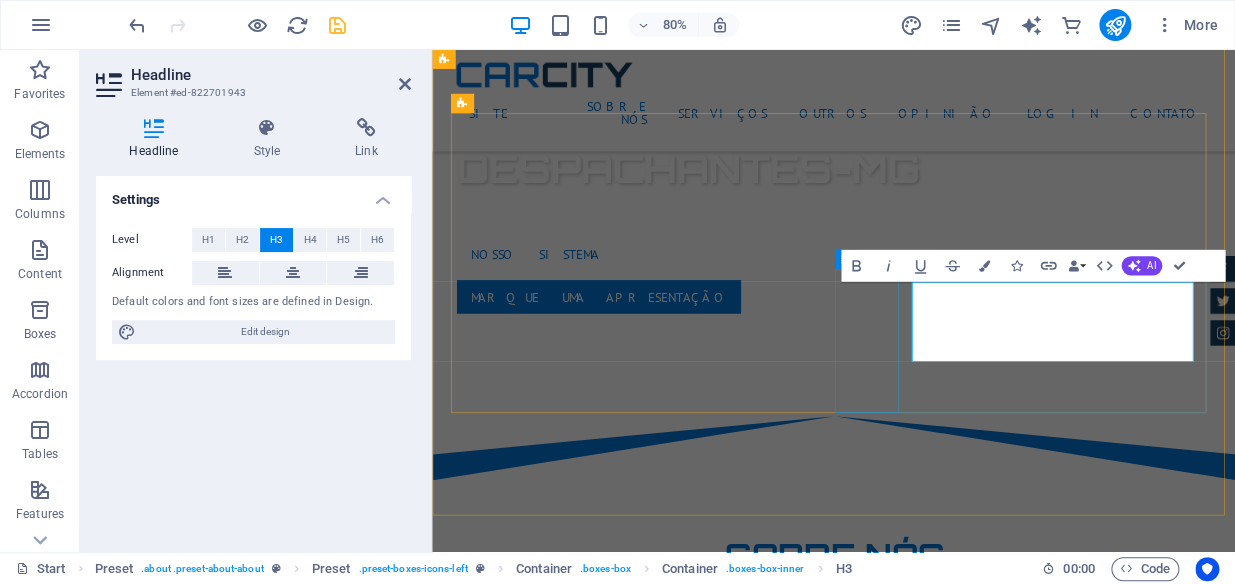 type 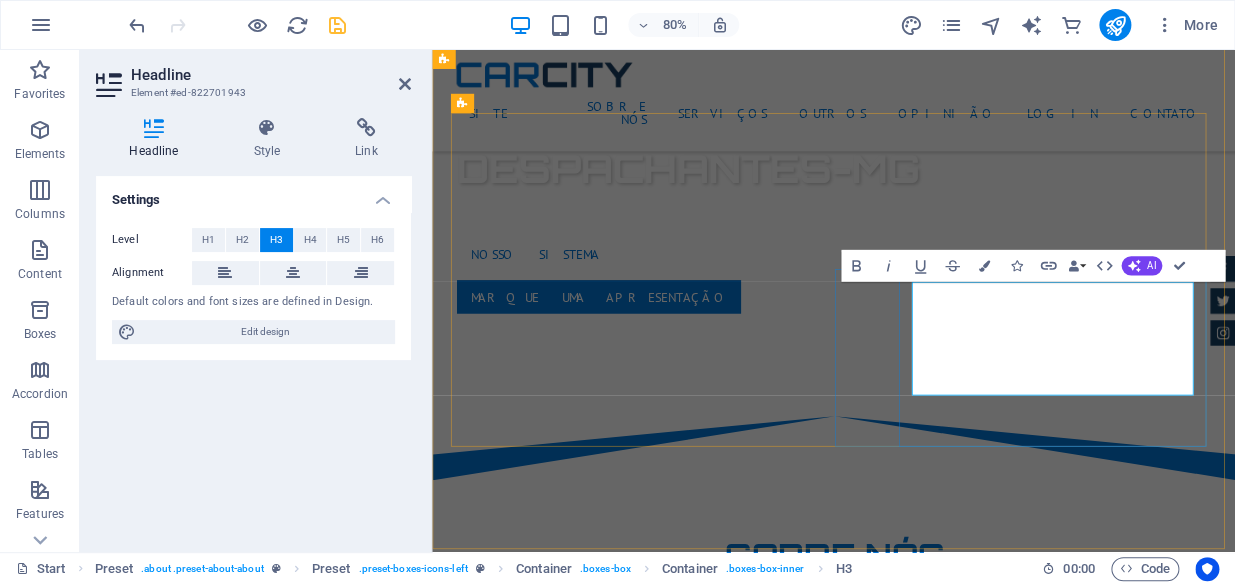 drag, startPoint x: 1061, startPoint y: 373, endPoint x: 1089, endPoint y: 387, distance: 31.304953 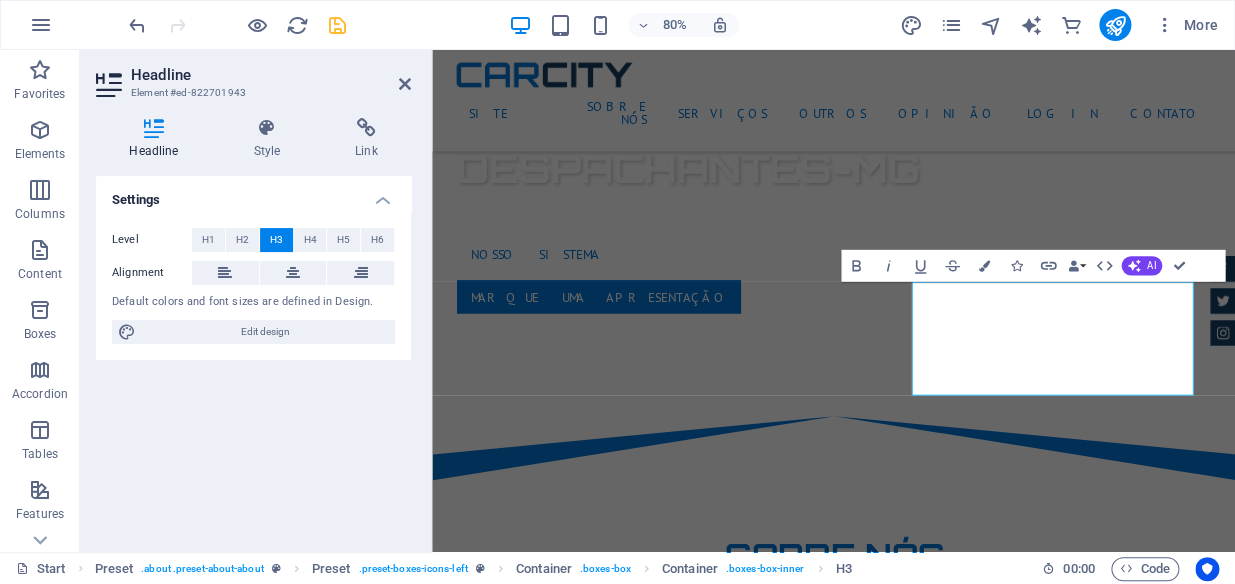 click on "Corrigir" at bounding box center [432, 50] 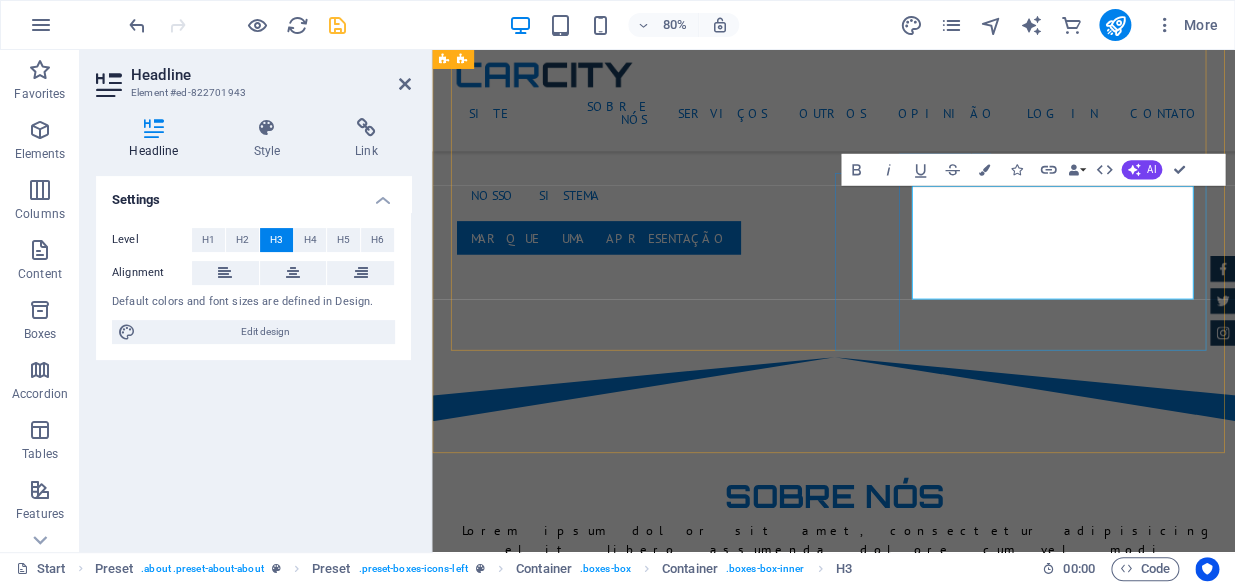 scroll, scrollTop: 1000, scrollLeft: 0, axis: vertical 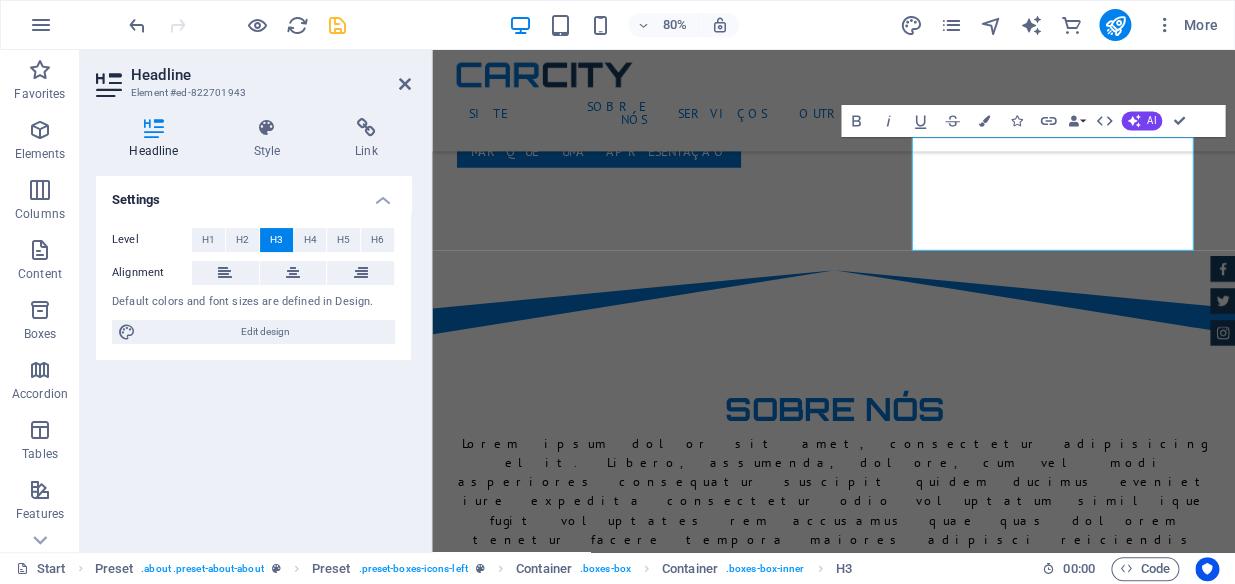 click on "Parafrasear Corrigir" at bounding box center [432, 50] 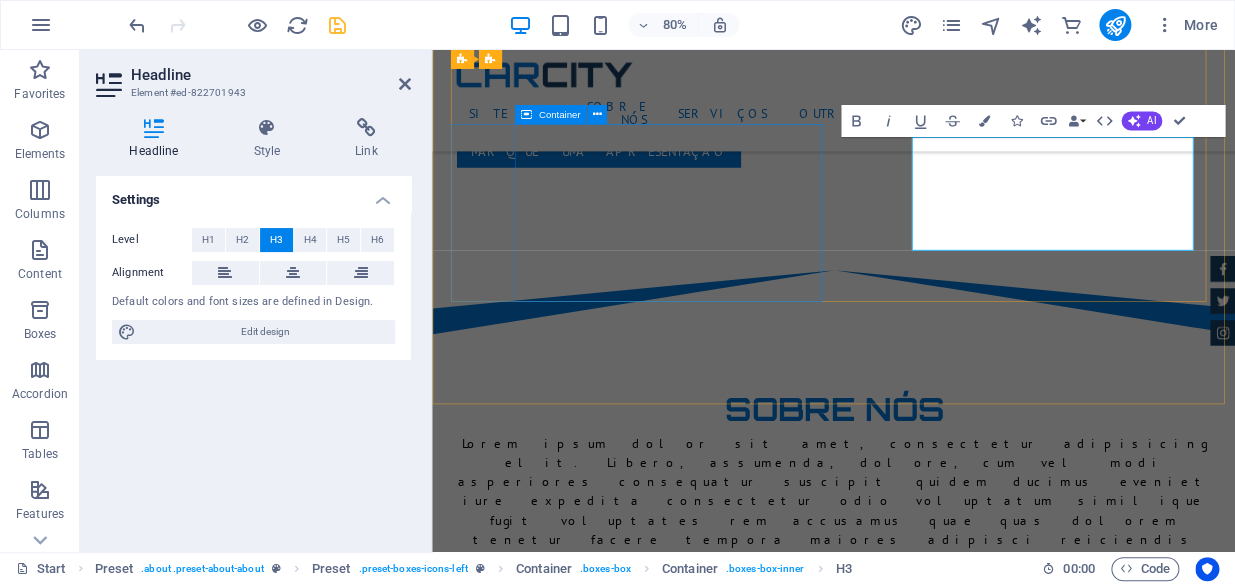 click on "Garantia de 24 meses Lorem ipsum dolor sit amet, consectetur adipisicing elit. Veritatis, dolorem!" at bounding box center [934, 1373] 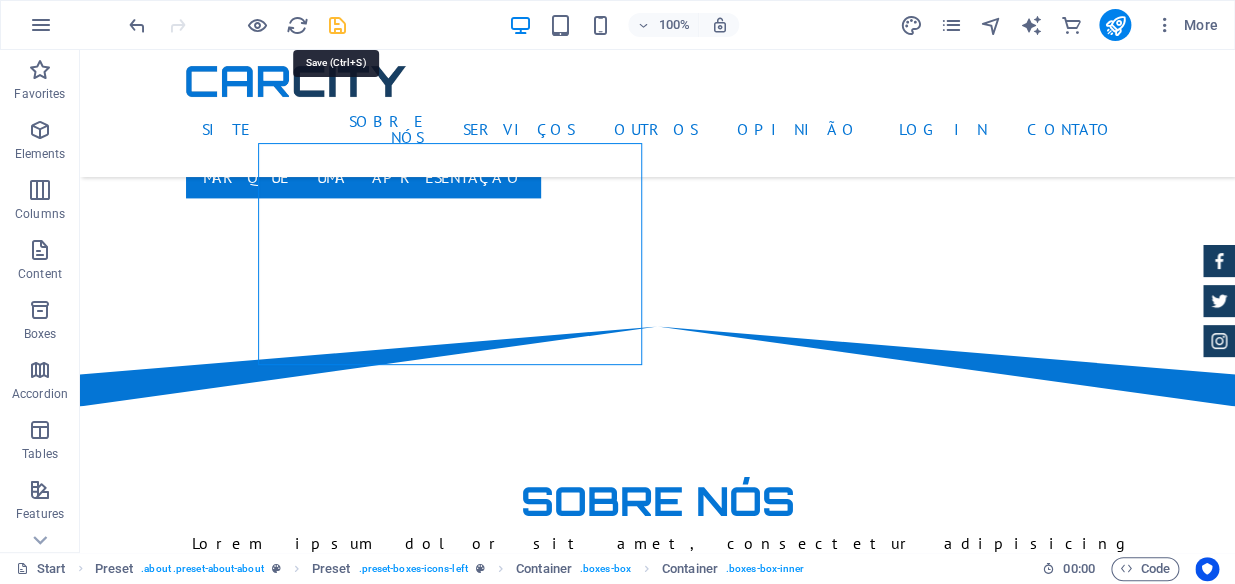 click at bounding box center [337, 25] 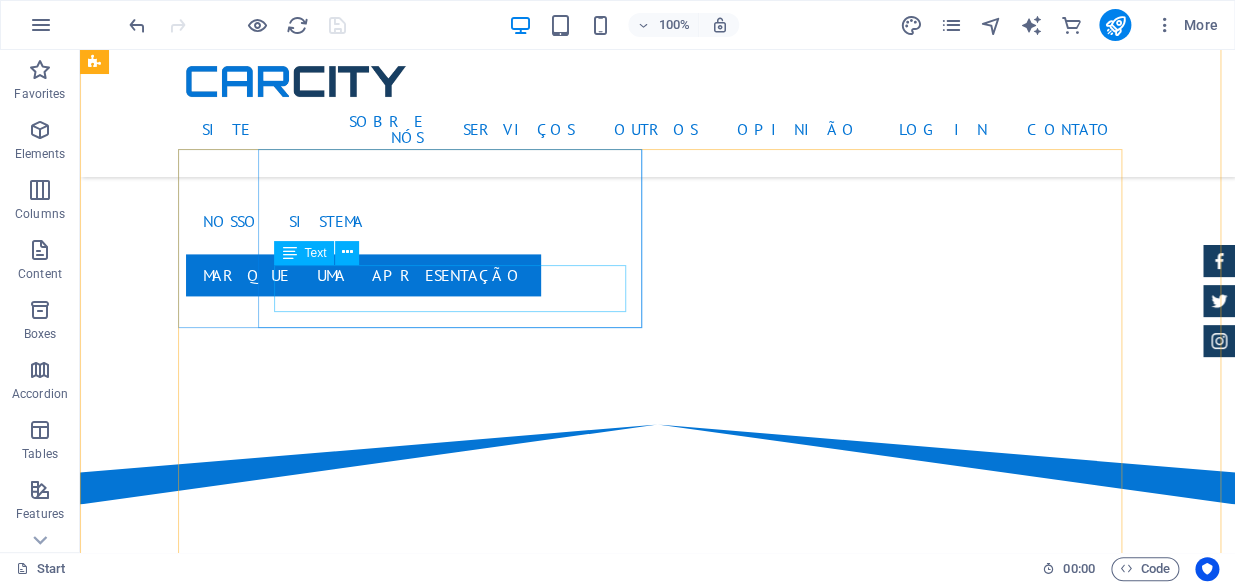 scroll, scrollTop: 909, scrollLeft: 0, axis: vertical 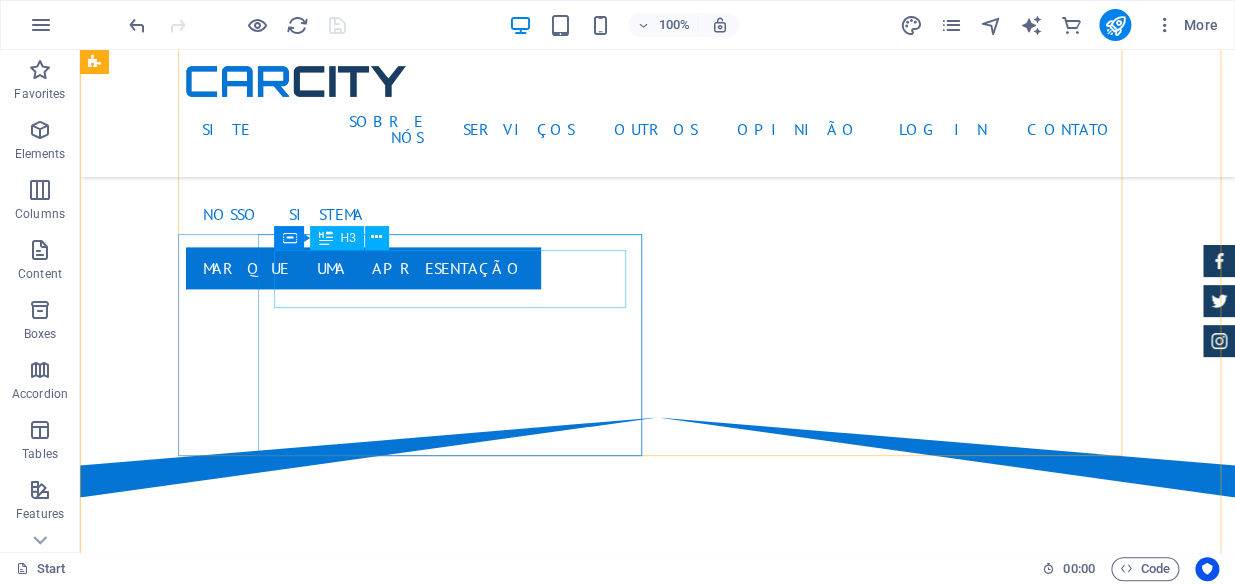 click on "Garantia de 24 meses" at bounding box center (658, 1440) 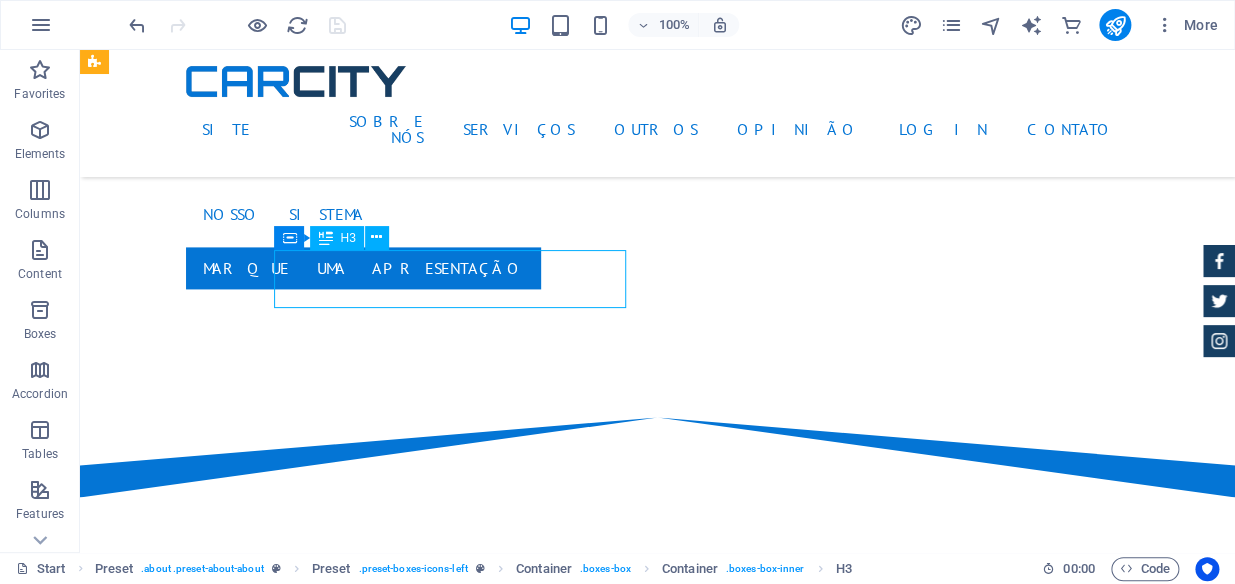 click on "Garantia de 24 meses" at bounding box center [658, 1440] 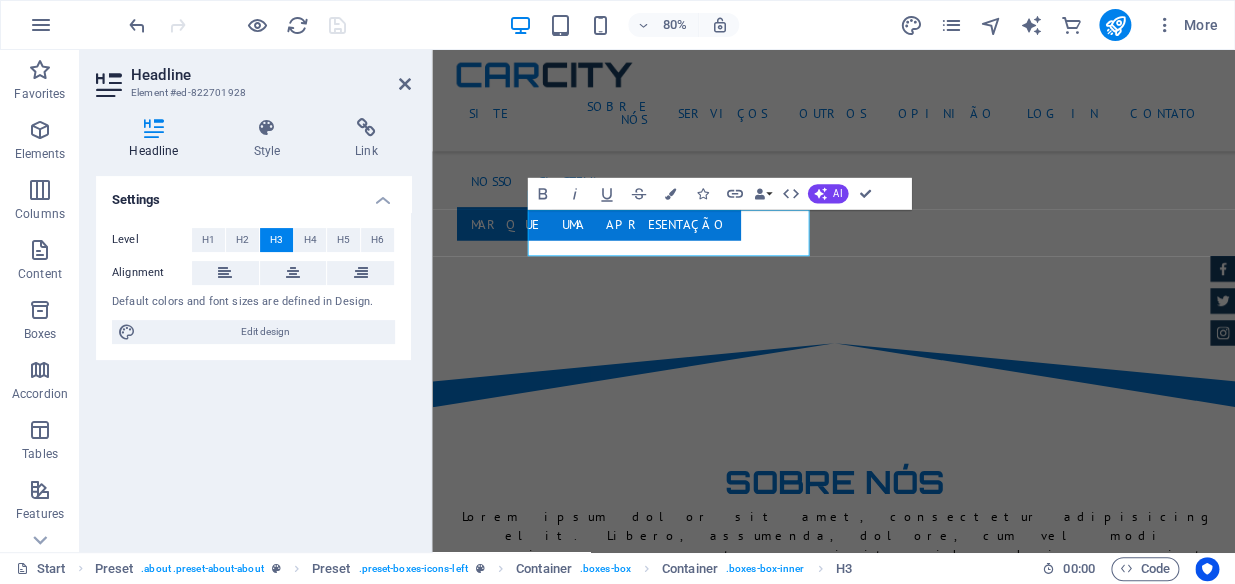 type 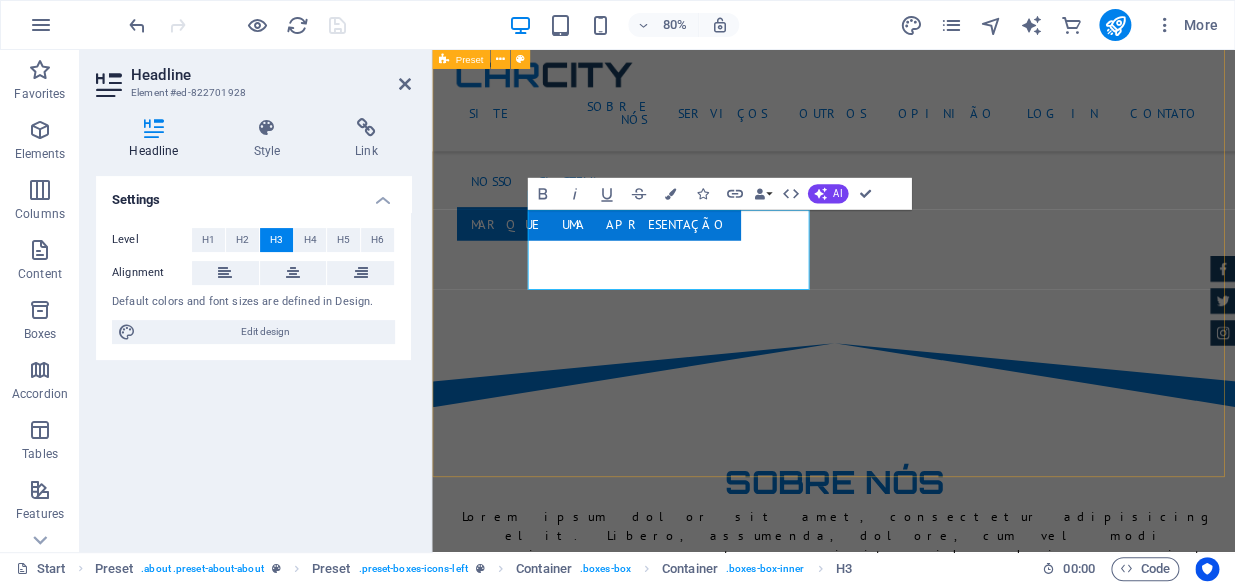 click on "Sobre nós Lorem ipsum dolor sit amet, consectetur adipisicing elit. Libero, assumenda, dolore, cum vel modi asperiores consequatur suscipit quidem ducimus eveniet iure expedita consectetur odio voluptatum similique fugit voluptates rem accusamus quae quas dolorem tenetur facere tempora maiores adipisci reiciendis accusantium voluptatibus id voluptate tempore dolor harum nisi amet! Nobis, cada. Despachante credenciado-detran-mg Lorem ipsum dolor sit amet, consectetur adipisicing elit. Veritatis, dolorem! Garantia do Melhor Preço Lorem ipsum dolor sit amet, consectetur adipisicing elit. Veritatis, dolorem! suporte, totalmente on-line Lorem ipsum dolor sit amet, consectetur adipisicing elit. Veritatis, dolorem! sistema completamente on-line, e controle financeiro Lorem ipsum dolor sit amet, consectetur adipisicing elit. Veritatis, dolorem!" at bounding box center [934, 1192] 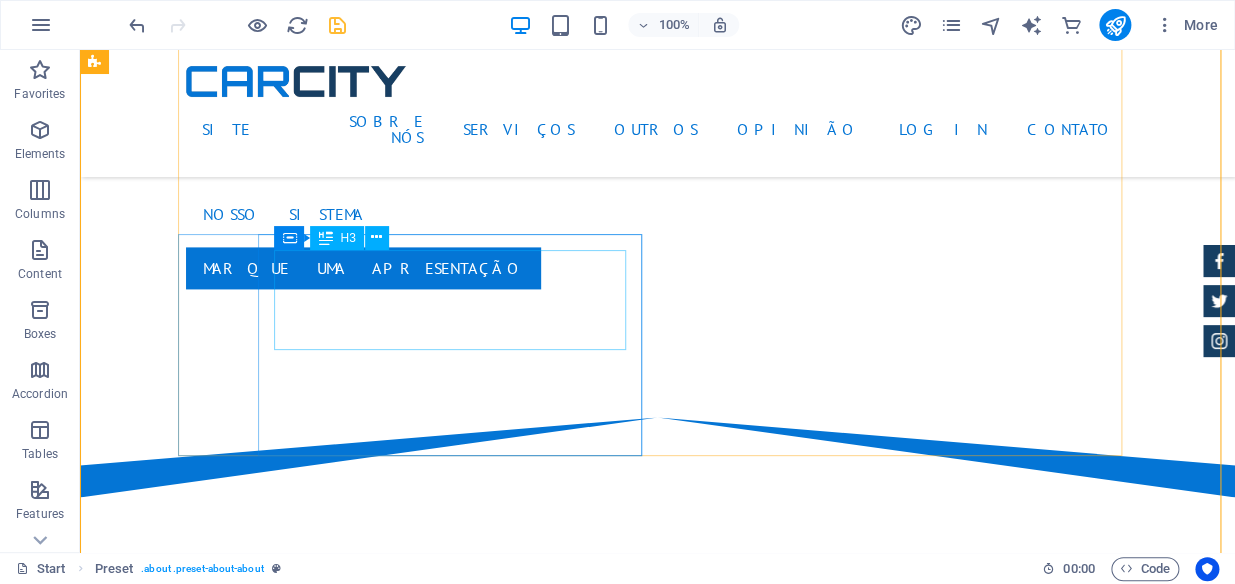 click on "suporte, totalmente on-line" at bounding box center (658, 1440) 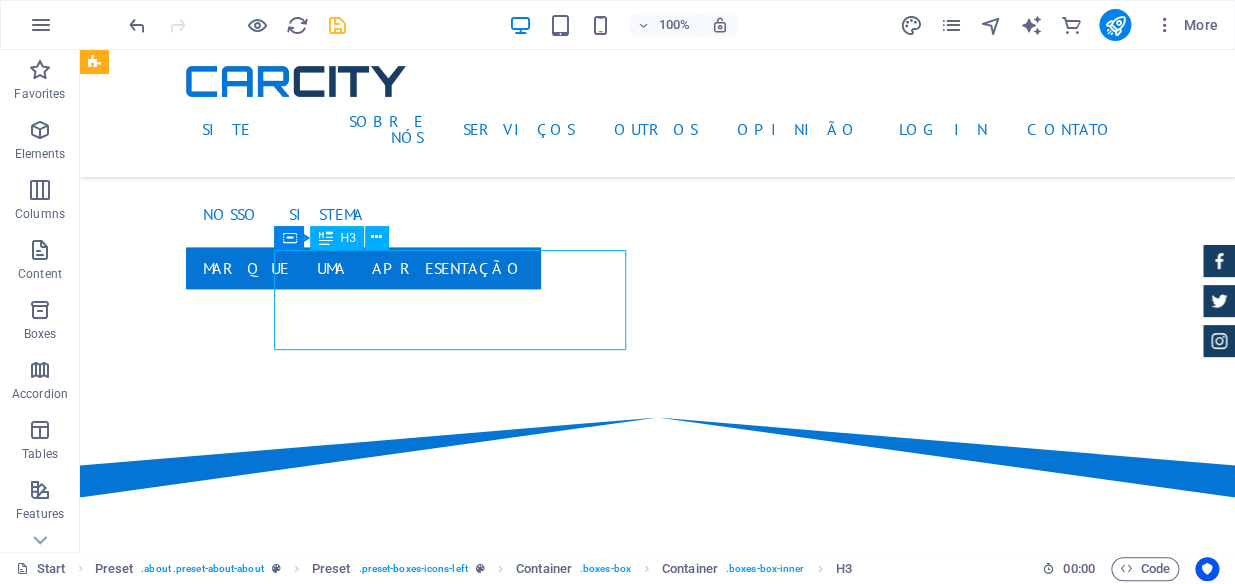 click on "suporte, totalmente on-line" at bounding box center [658, 1440] 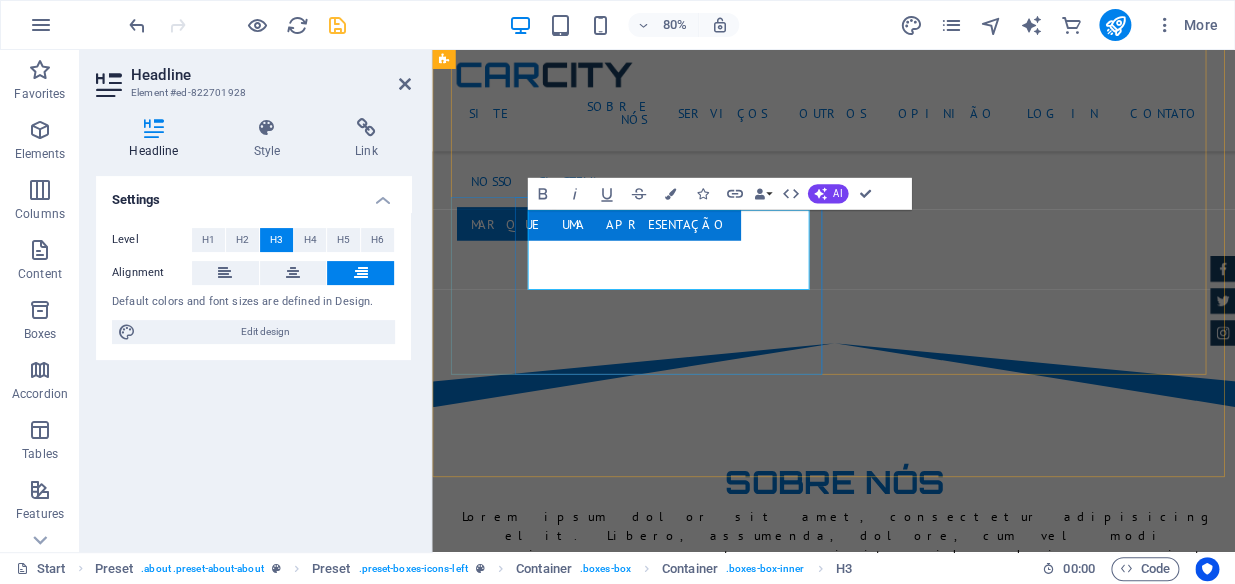 click on "suporte, totalmente on-line" at bounding box center [934, 1440] 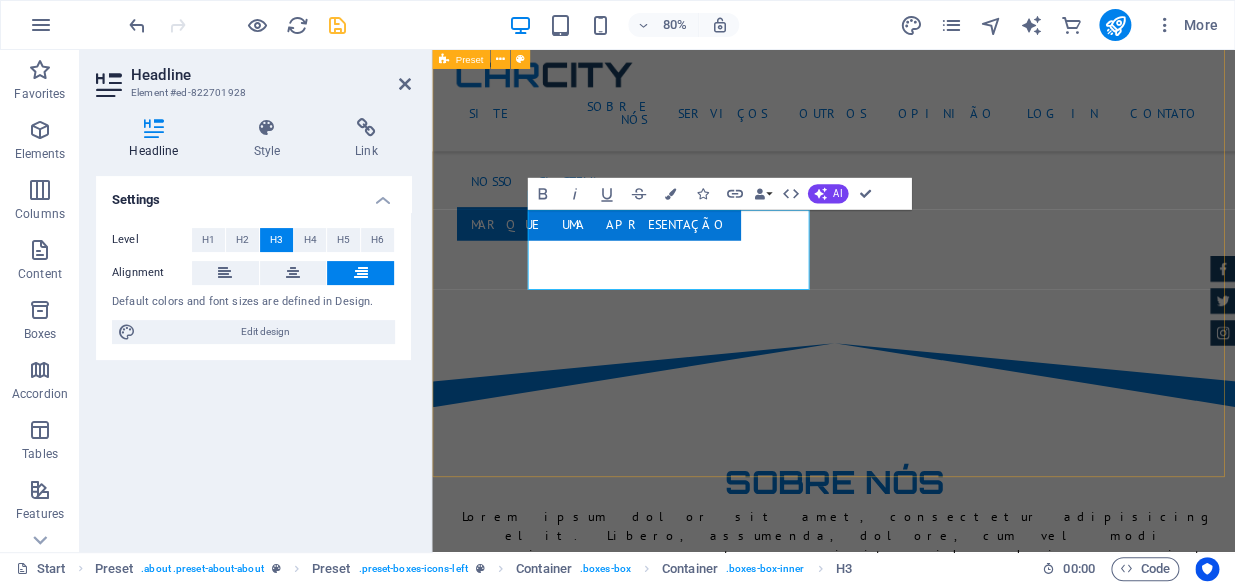 click on "Sobre nós Lorem ipsum dolor sit amet, consectetur adipisicing elit. Libero, assumenda, dolore, cum vel modi asperiores consequatur suscipit quidem ducimus eveniet iure expedita consectetur odio voluptatum similique fugit voluptates rem accusamus quae quas dolorem tenetur facere tempora maiores adipisci reiciendis accusantium voluptatibus id voluptate tempore dolor harum nisi amet! Nobis, cada. Despachante credenciado-detran-mg Lorem ipsum dolor sit amet, consectetur adipisicing elit. Veritatis, dolorem! Garantia do Melhor Preço Lorem ipsum dolor sit amet, consectetur adipisicing elit. Veritatis, dolorem! suporte totalmente on-line Lorem ipsum dolor sit amet, consectetur adipisicing elit. Veritatis, dolorem! sistema completamente on-line, e controle financeiro Lorem ipsum dolor sit amet, consectetur adipisicing elit. Veritatis, dolorem!" at bounding box center (934, 1192) 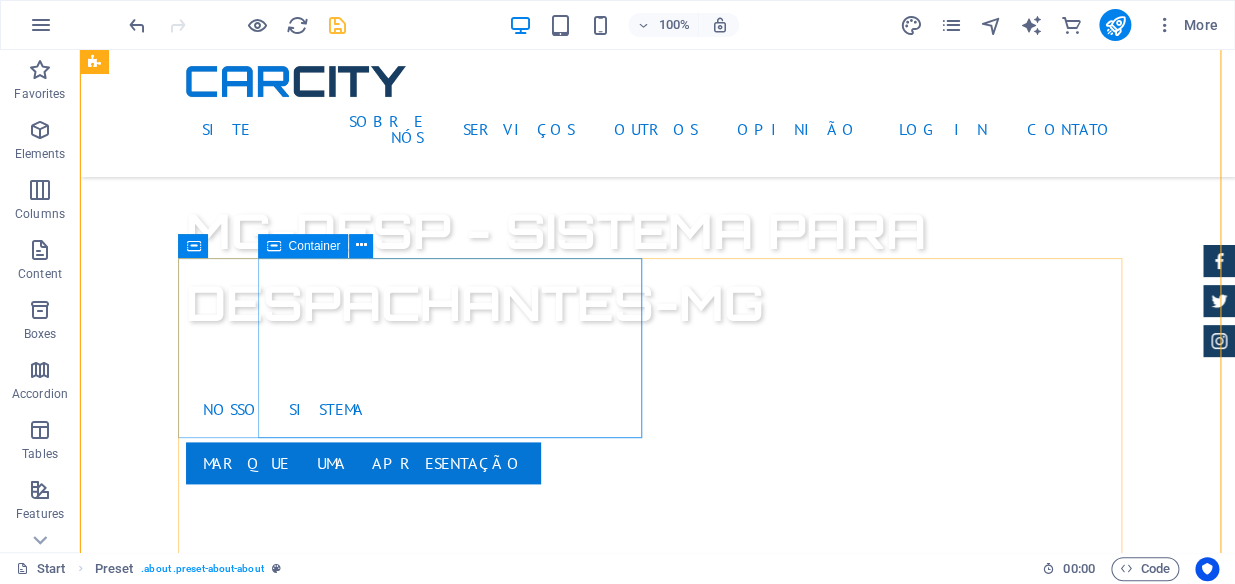 scroll, scrollTop: 545, scrollLeft: 0, axis: vertical 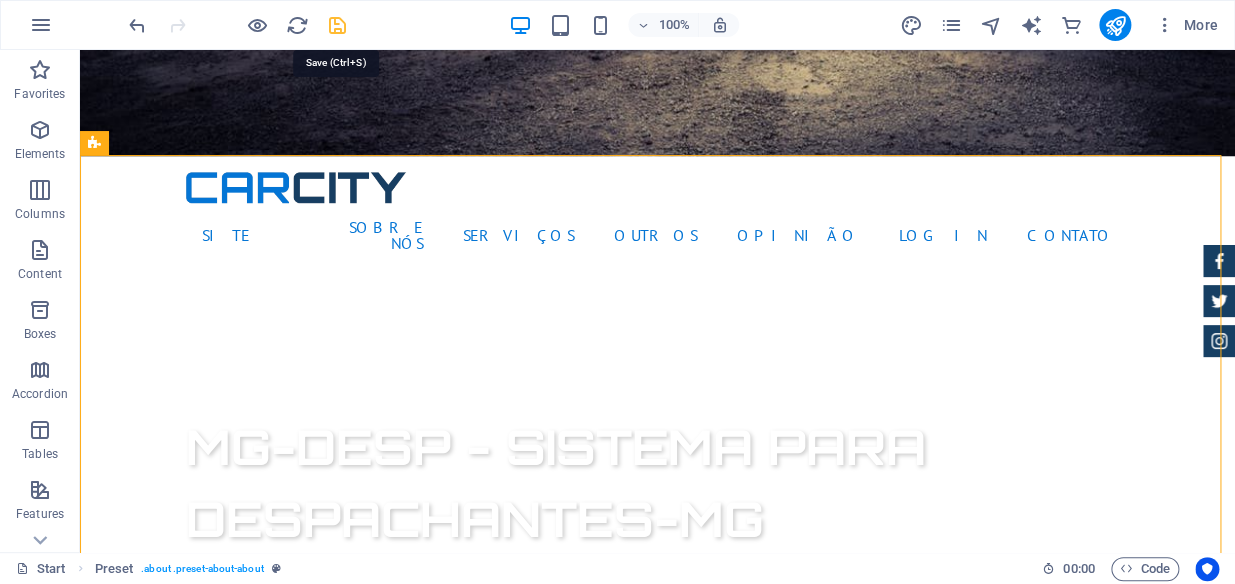 click at bounding box center (337, 25) 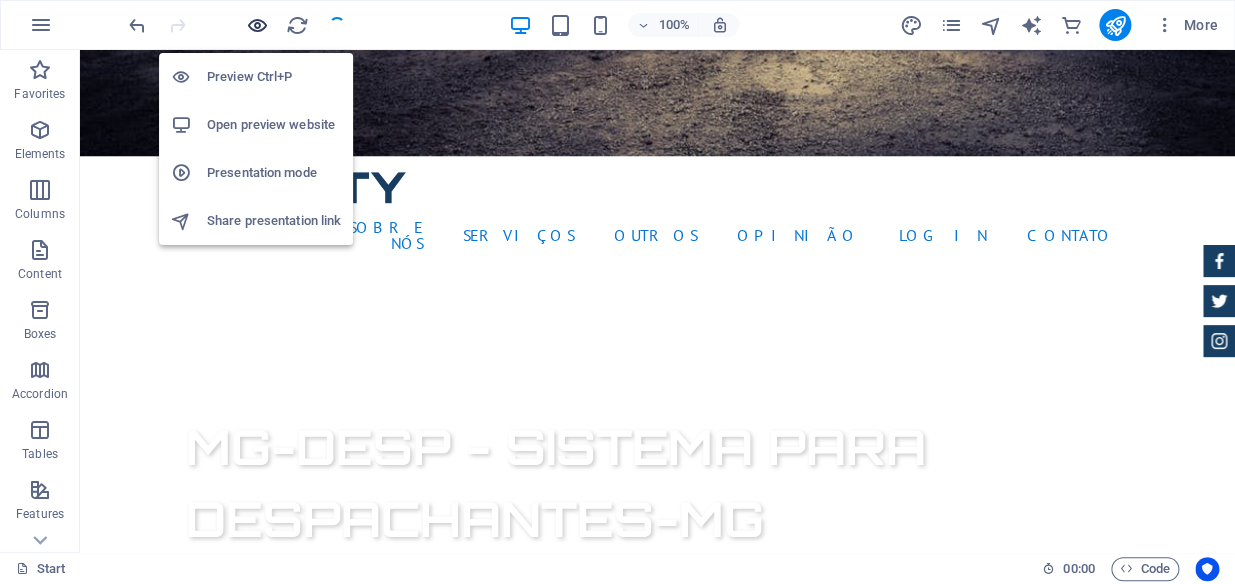 click at bounding box center [257, 25] 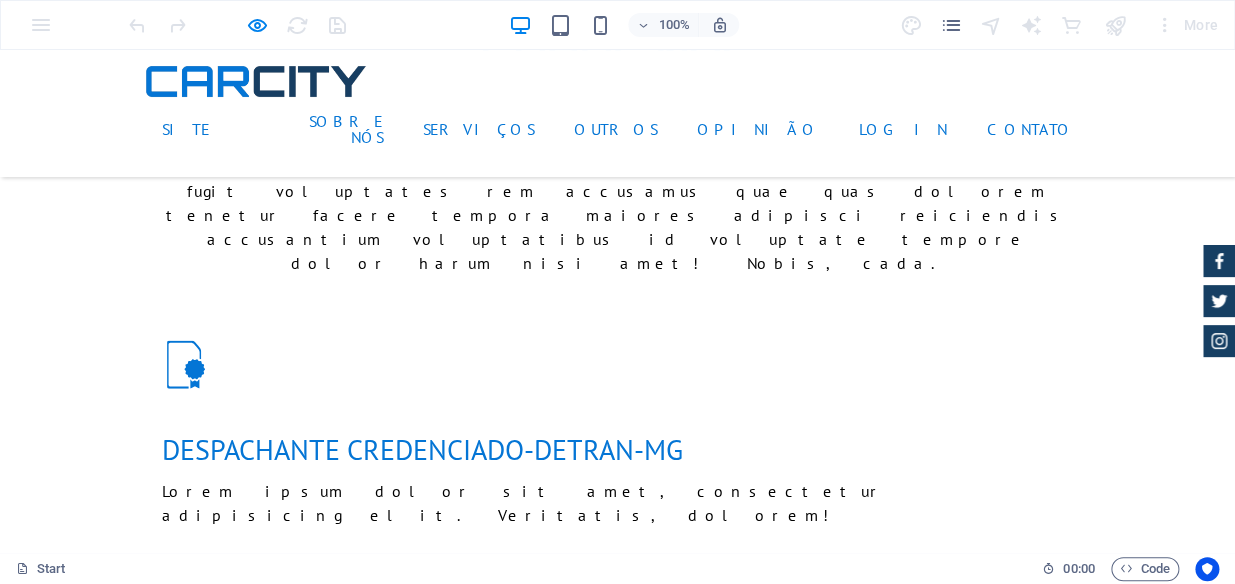 scroll, scrollTop: 1454, scrollLeft: 0, axis: vertical 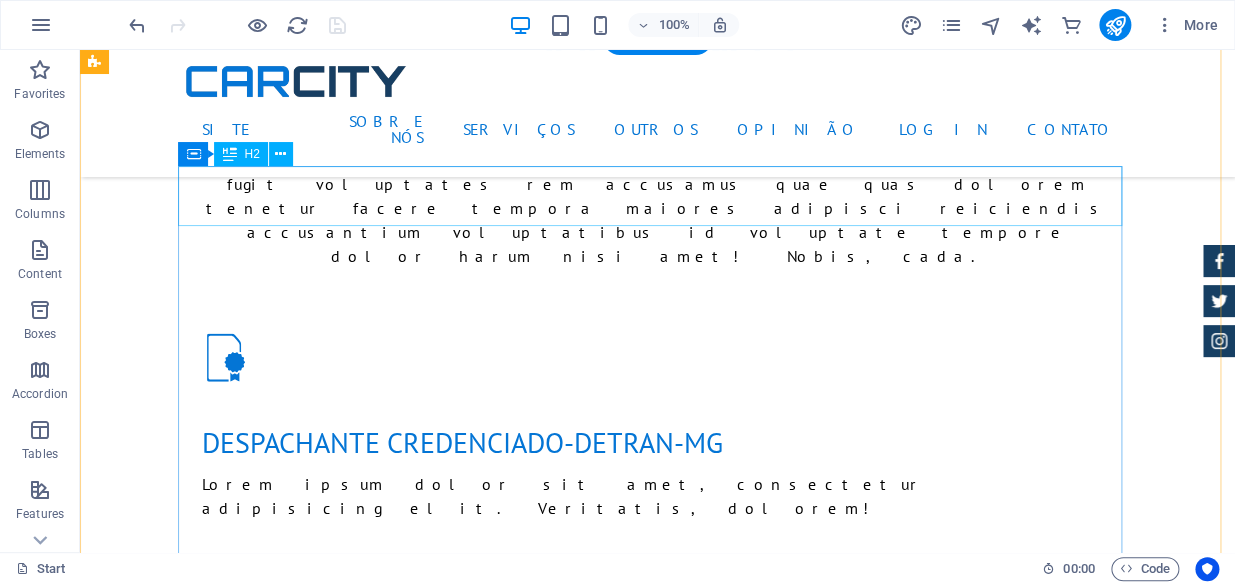 click on "Encontro" at bounding box center [658, 1500] 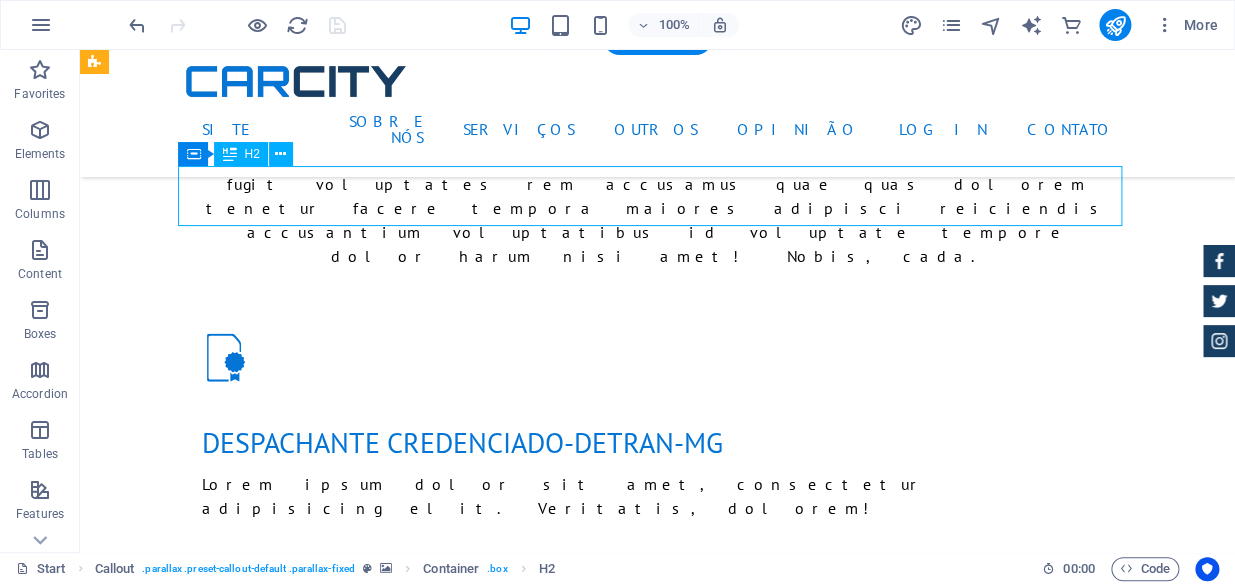 click on "Encontro" at bounding box center [658, 1500] 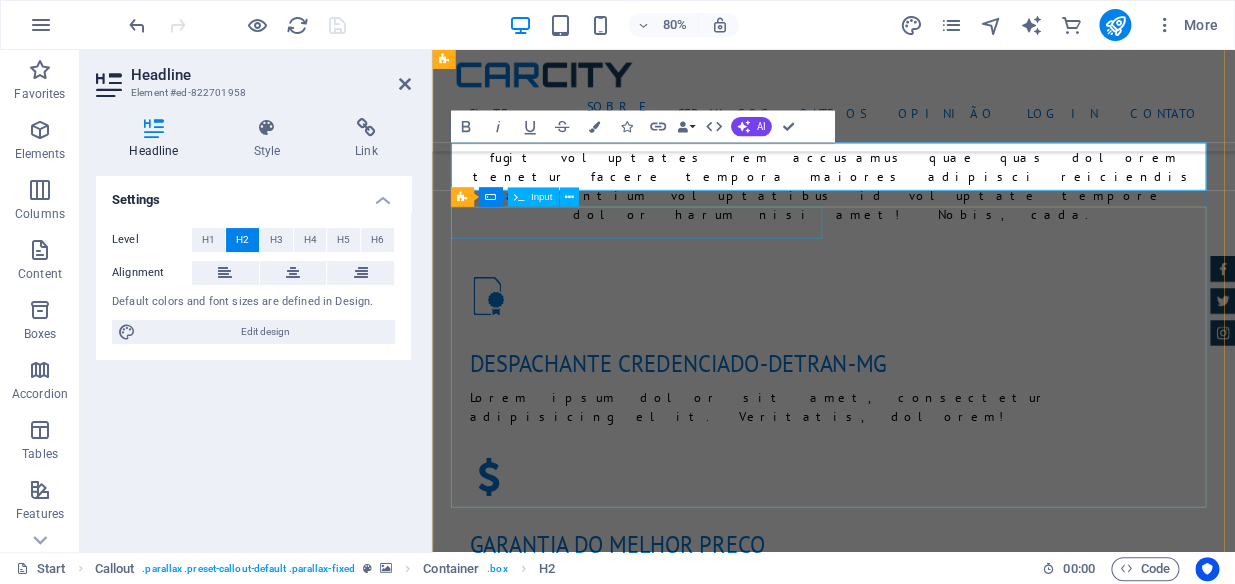 type 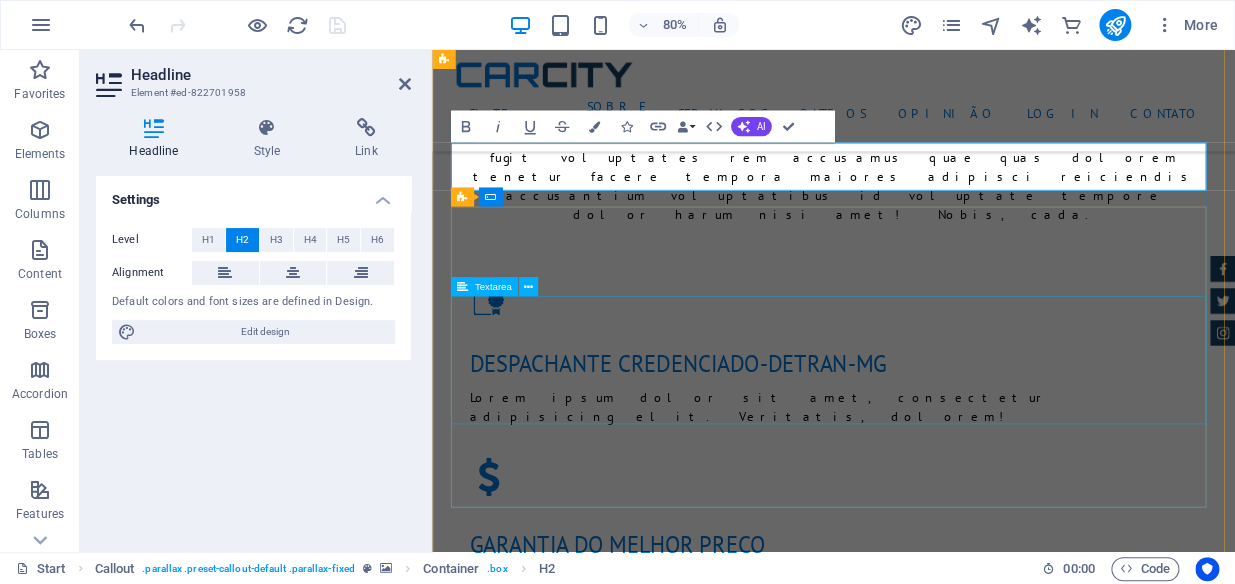 click at bounding box center (934, 1749) 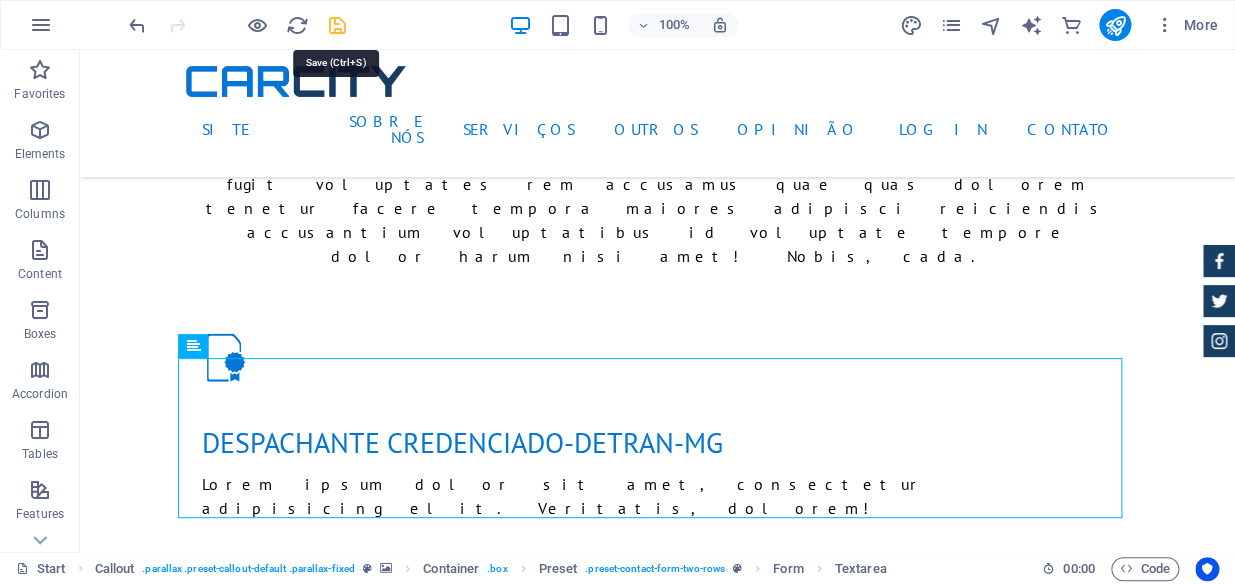 click at bounding box center [337, 25] 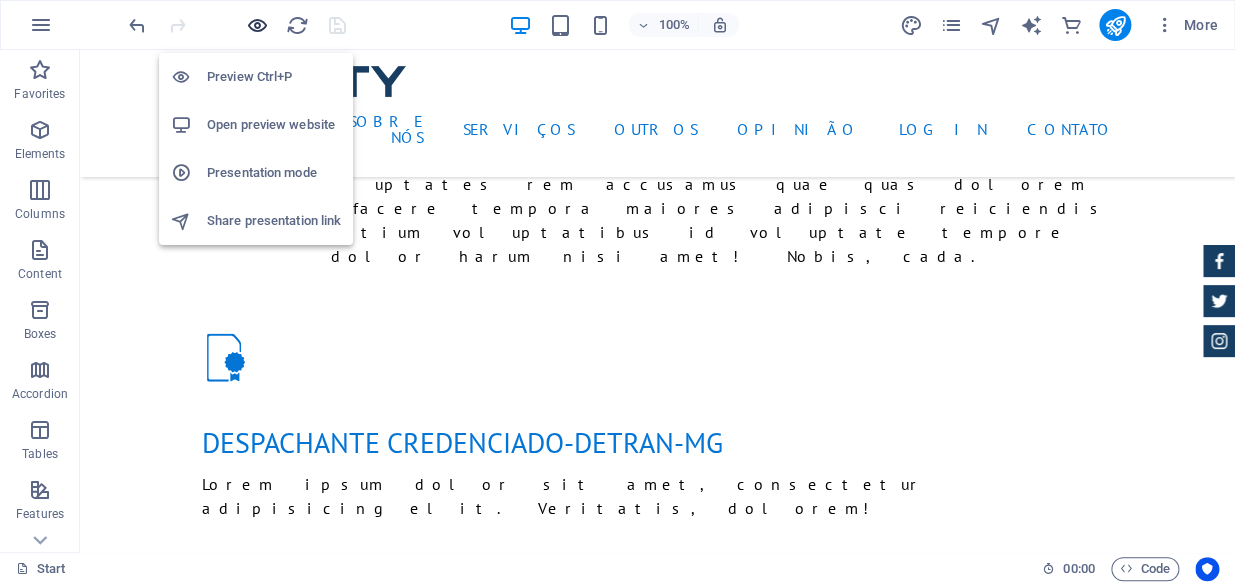 click at bounding box center (257, 25) 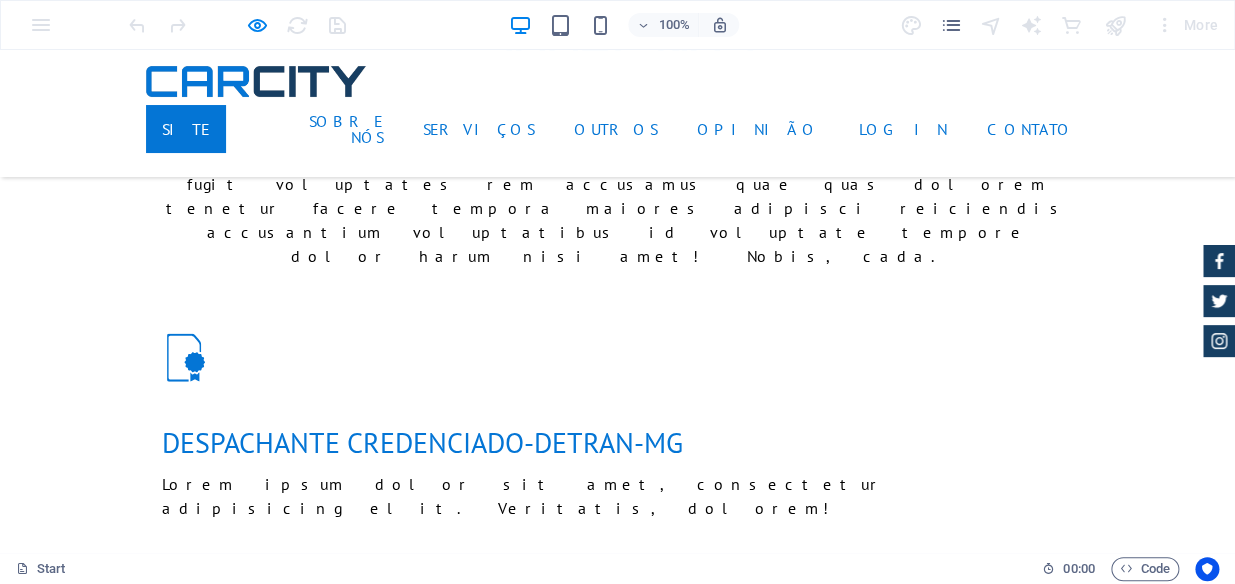 click on "Site" at bounding box center [186, 129] 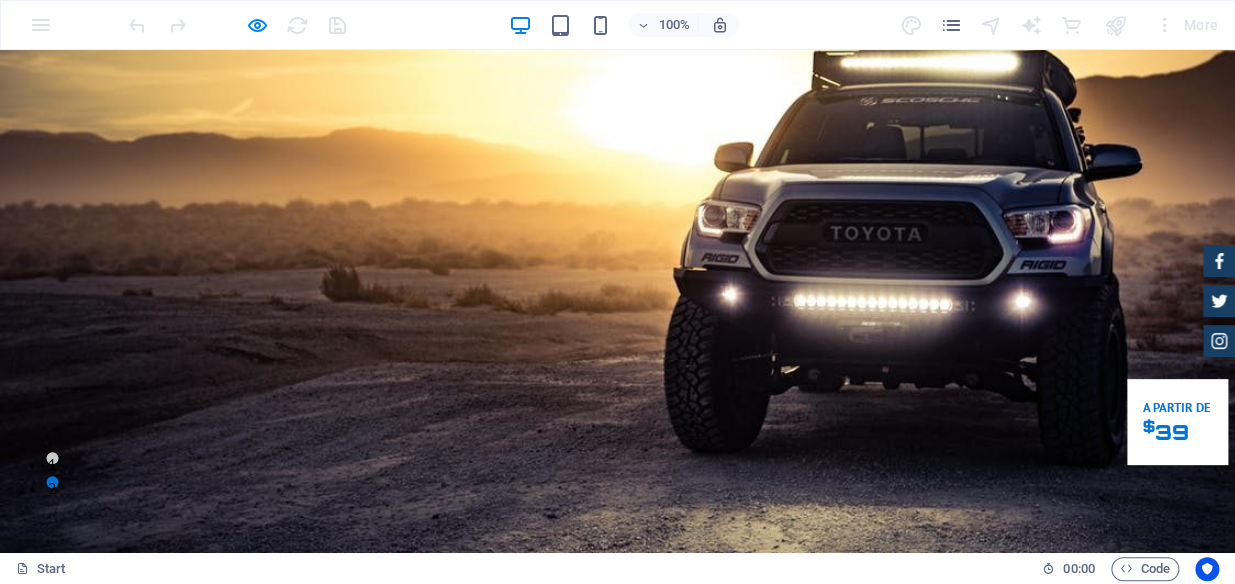 scroll, scrollTop: 0, scrollLeft: 0, axis: both 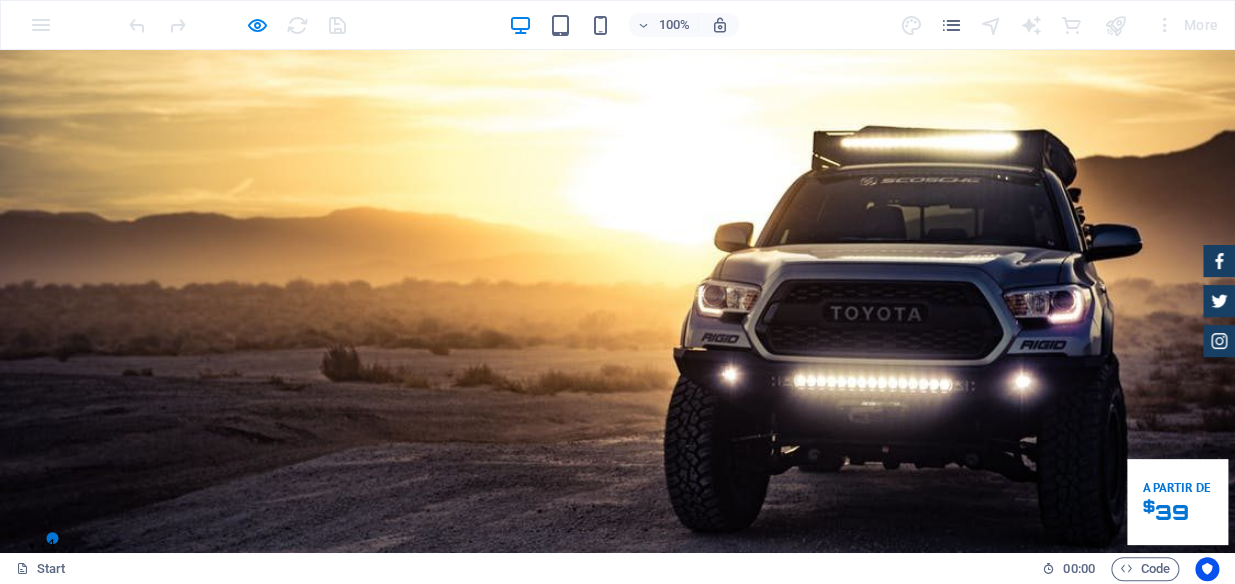 click on "Opinião" at bounding box center (758, 780) 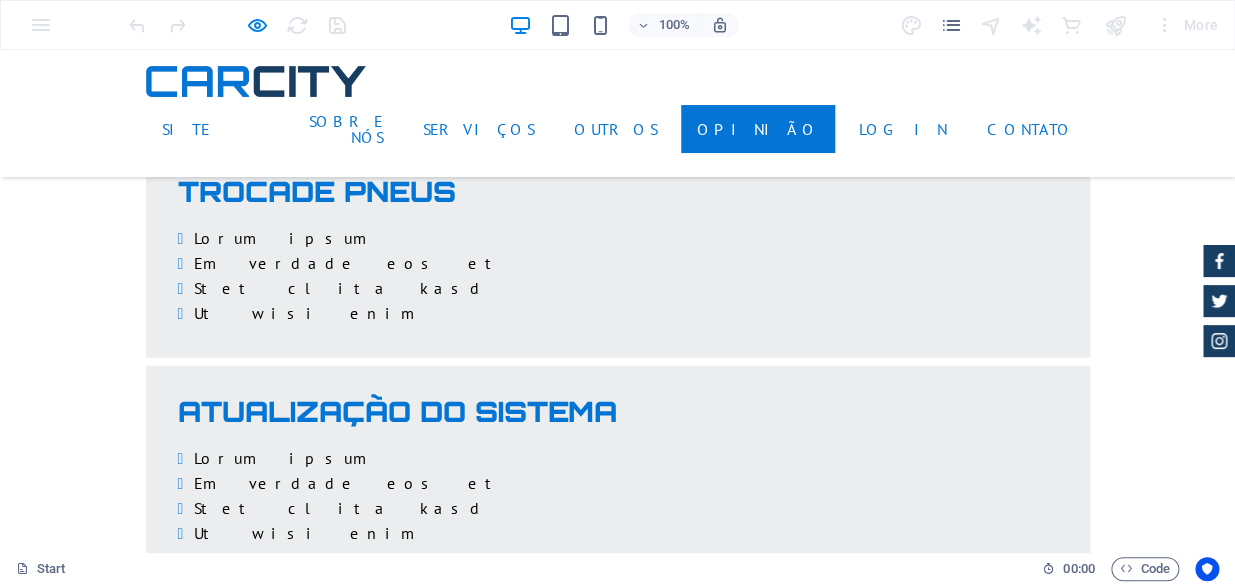 scroll, scrollTop: 4296, scrollLeft: 0, axis: vertical 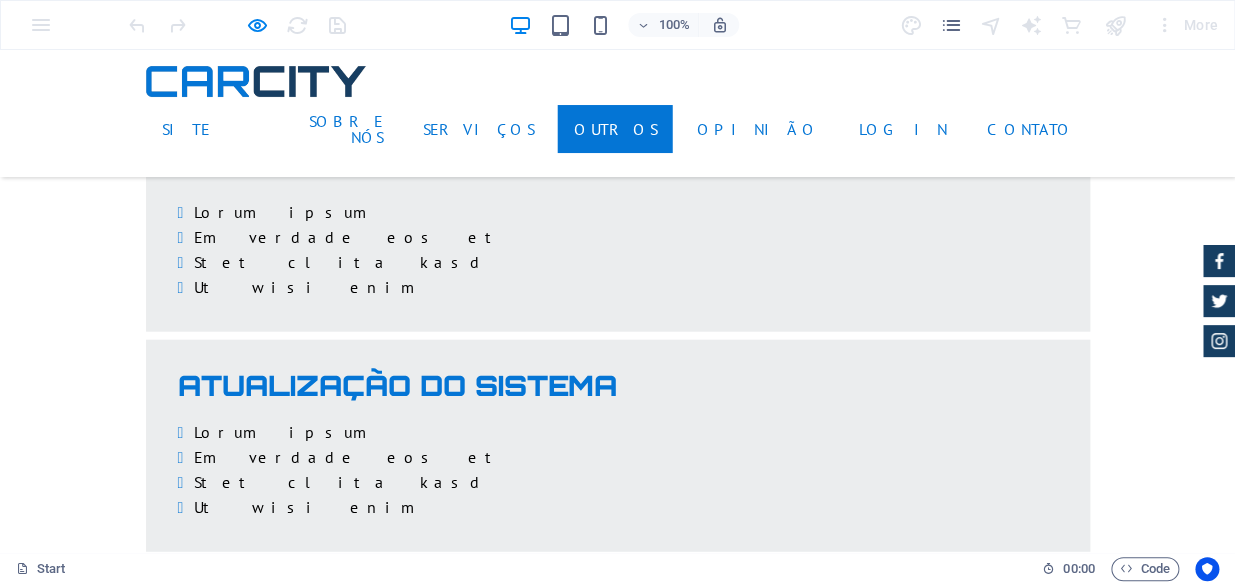 click on "Outros" at bounding box center (615, 129) 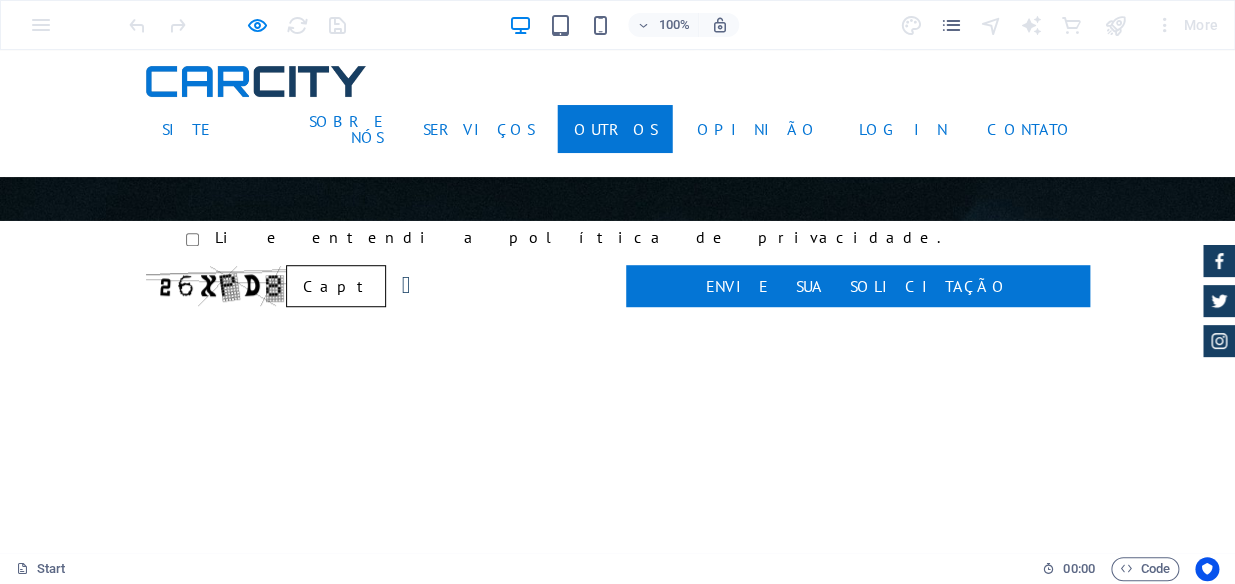 scroll, scrollTop: 3026, scrollLeft: 0, axis: vertical 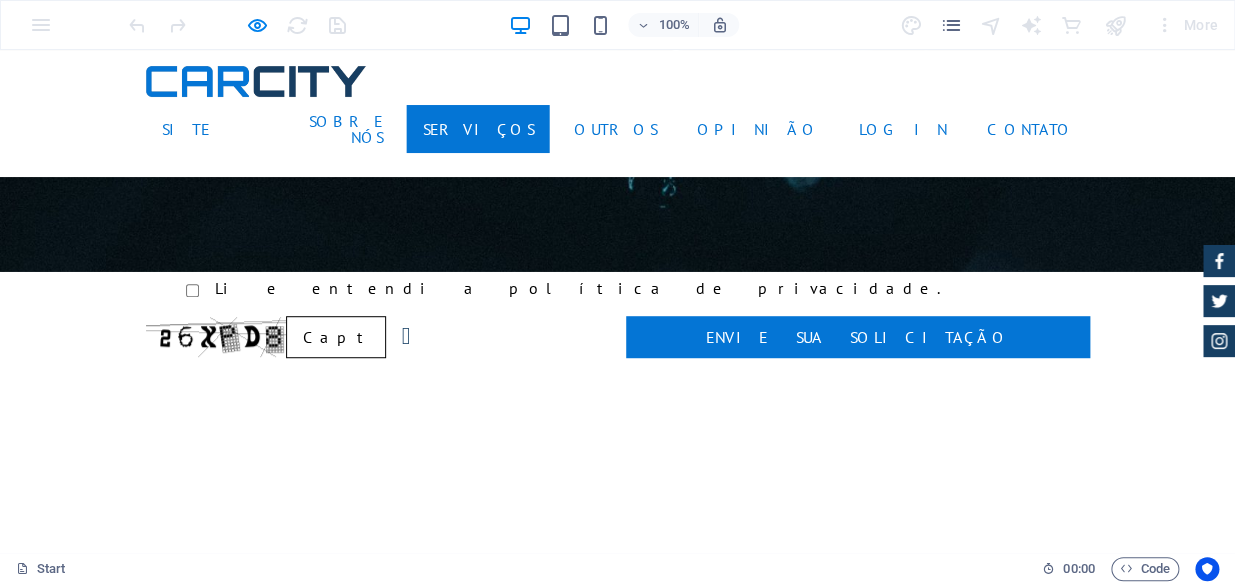 click on "Serviços" at bounding box center [478, 129] 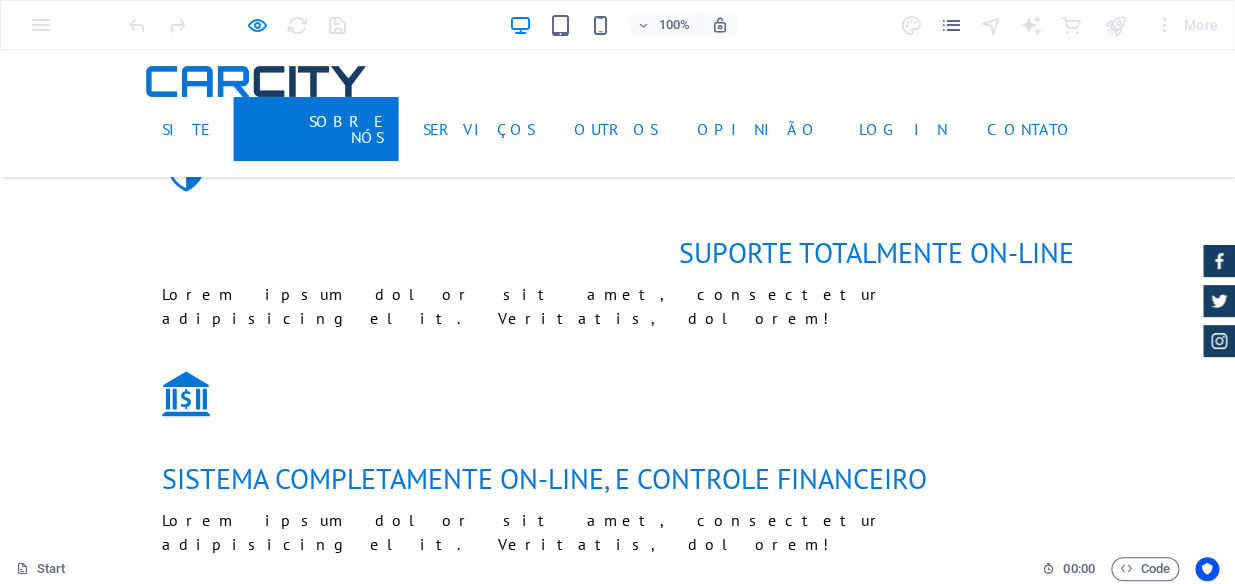 scroll, scrollTop: 2074, scrollLeft: 0, axis: vertical 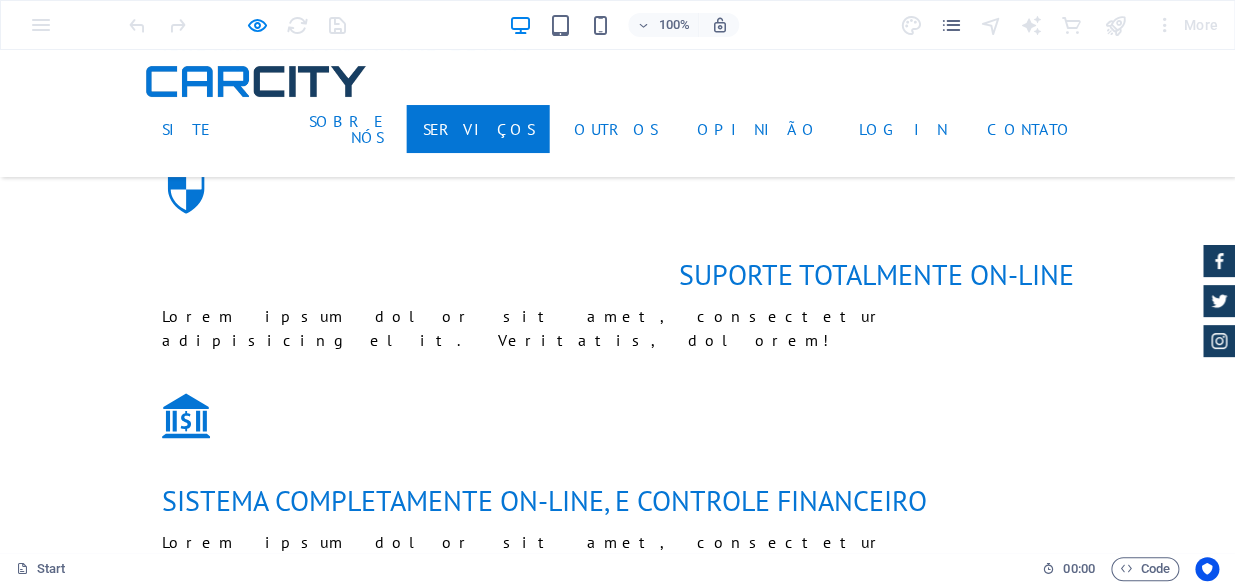 click on "Serviços" at bounding box center (478, 129) 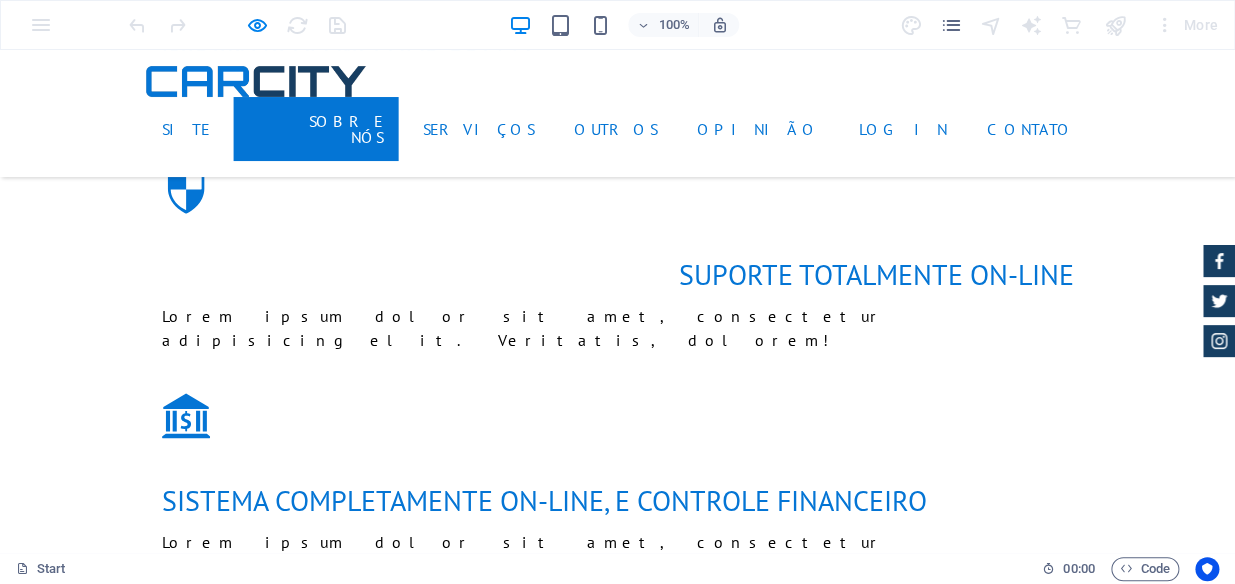 click on "Sobre nós" at bounding box center (316, 129) 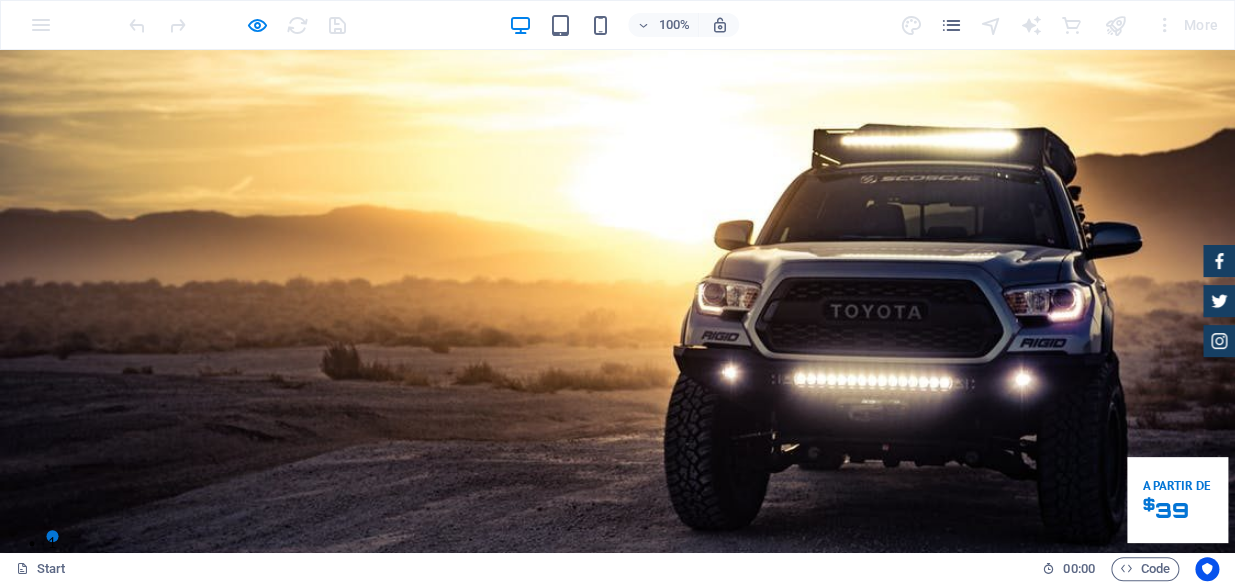 scroll, scrollTop: 0, scrollLeft: 0, axis: both 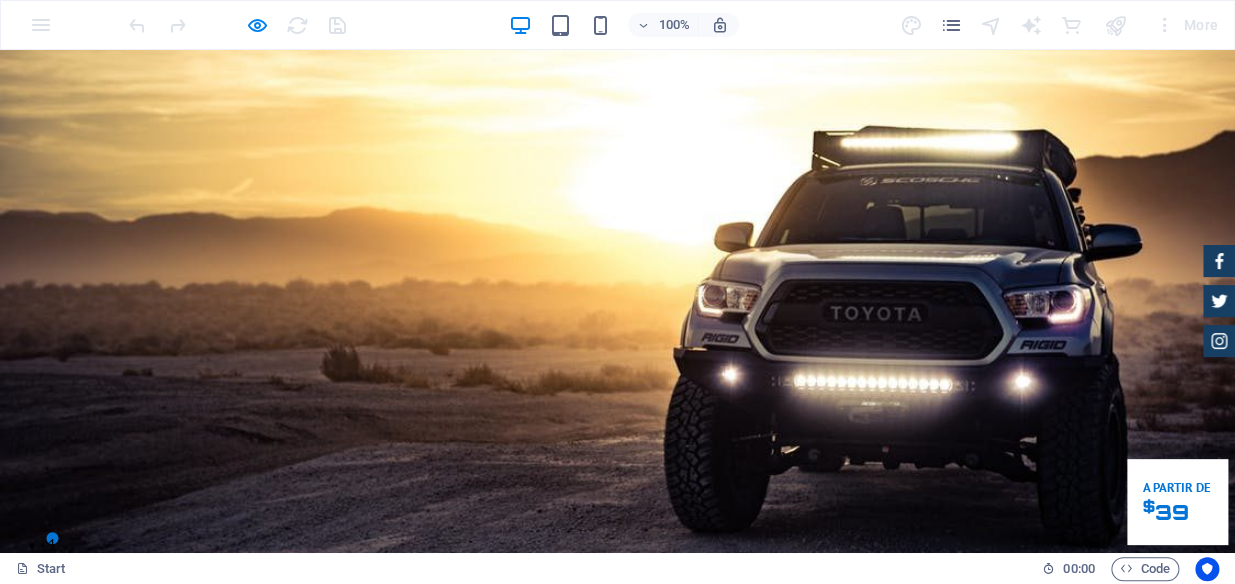 click on "Serviços" at bounding box center (478, 780) 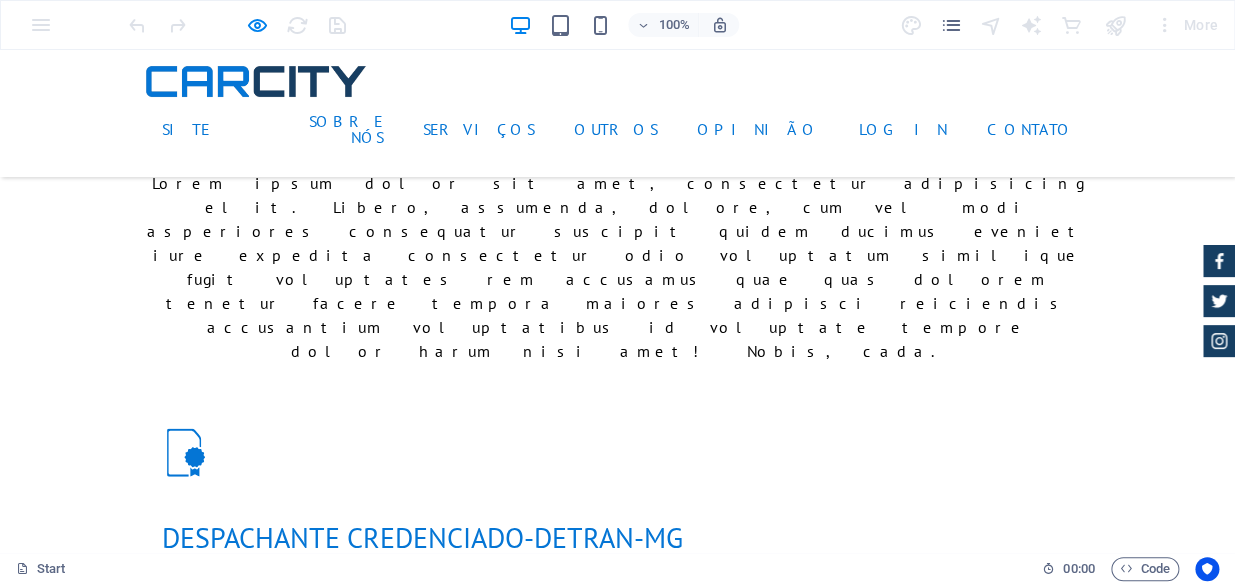 scroll, scrollTop: 1347, scrollLeft: 0, axis: vertical 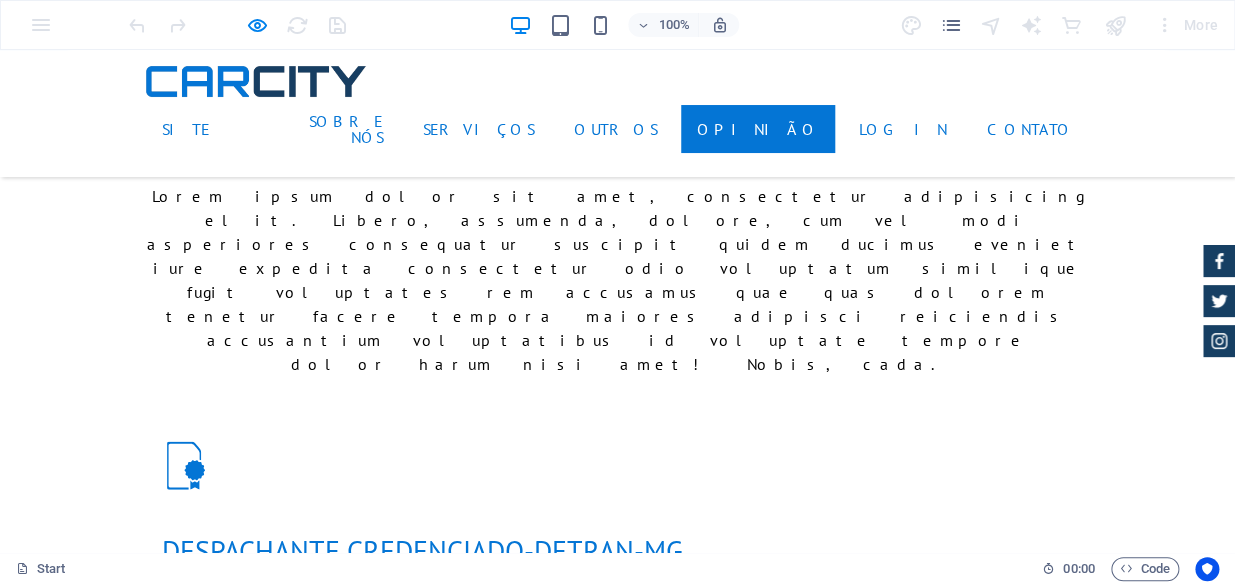 click on "Opinião" at bounding box center [758, 129] 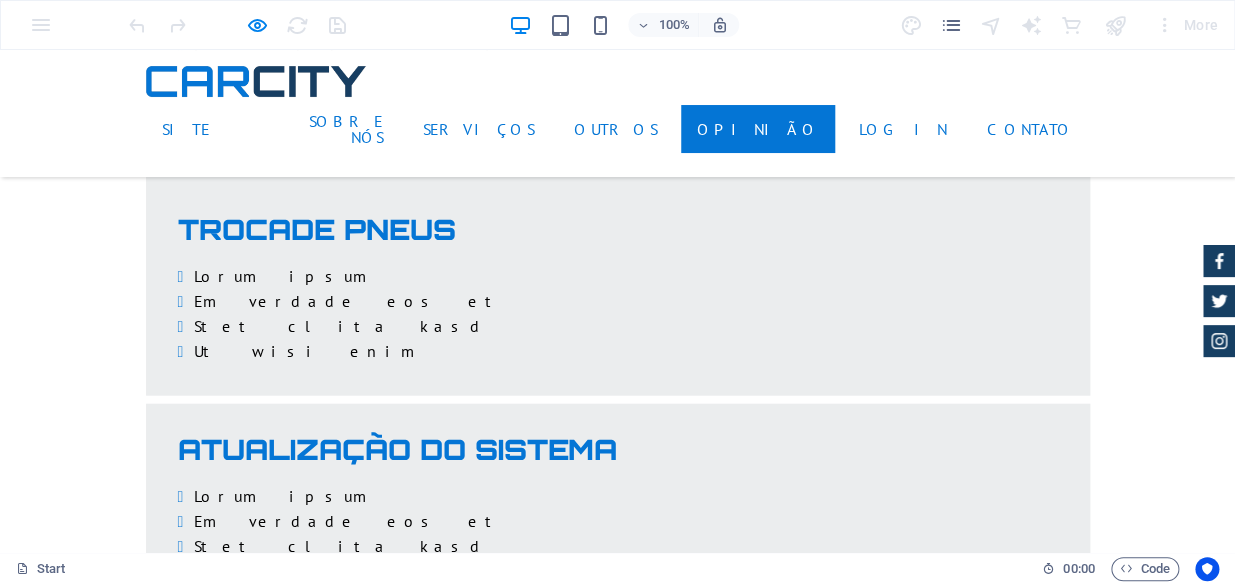 scroll, scrollTop: 4296, scrollLeft: 0, axis: vertical 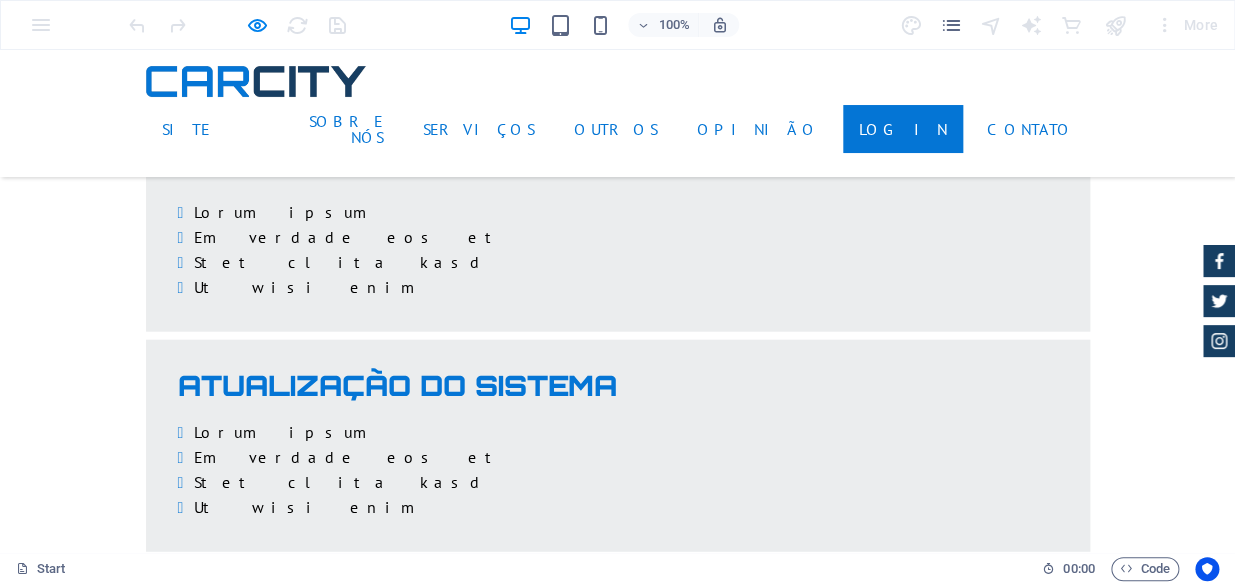 click on "Login" at bounding box center [903, 129] 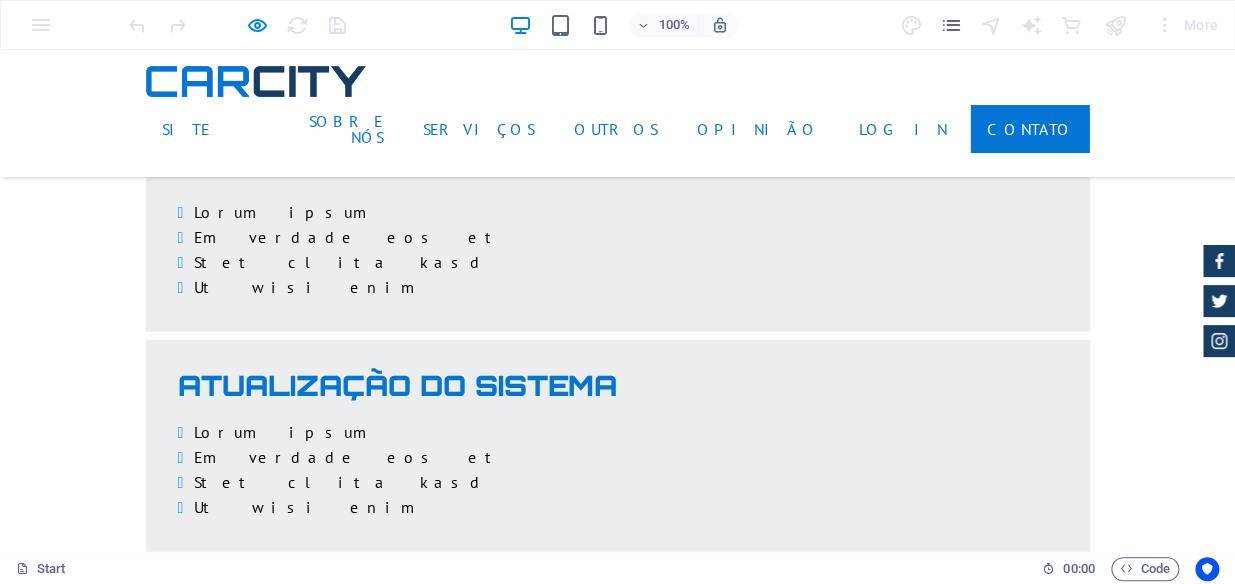 click on "Contato" at bounding box center (1030, 129) 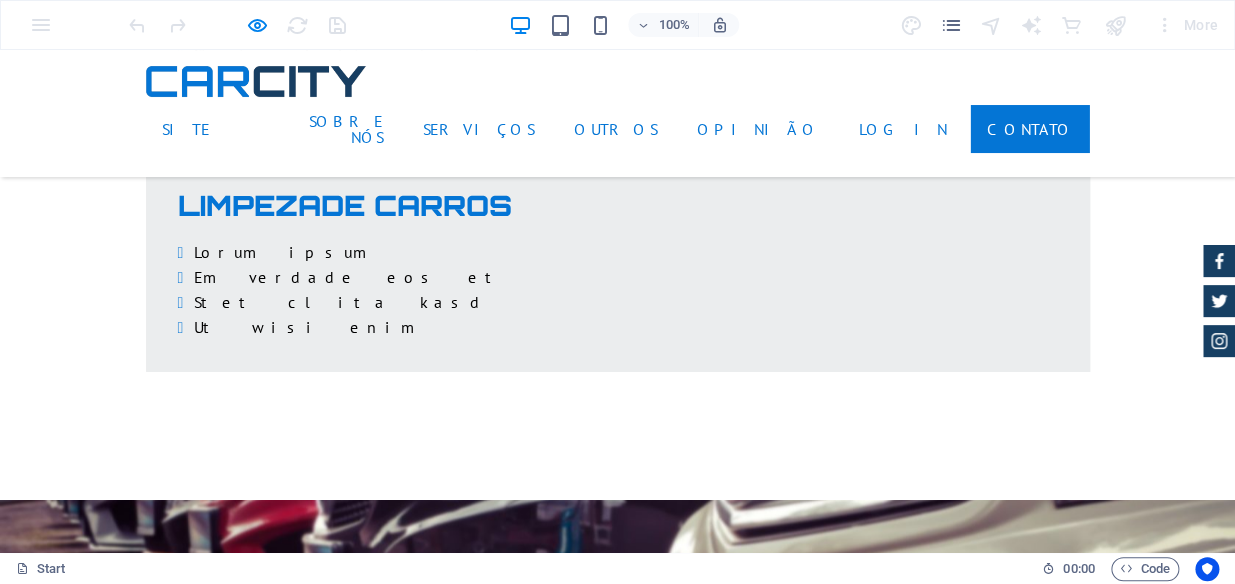 scroll, scrollTop: 5014, scrollLeft: 0, axis: vertical 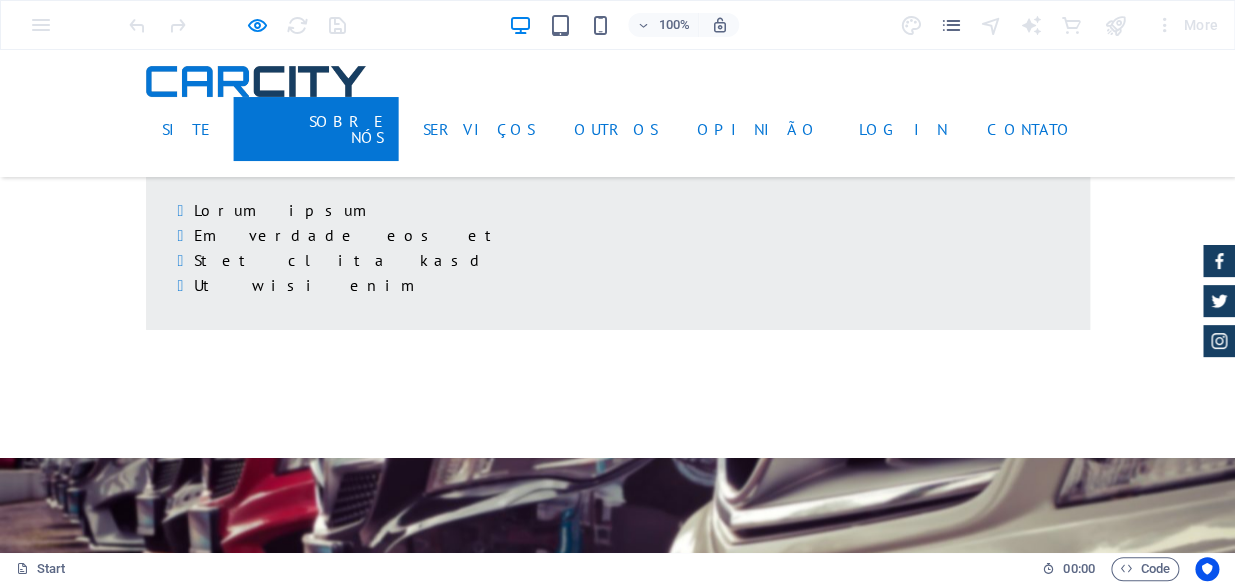 click on "Sobre nós" at bounding box center (316, 129) 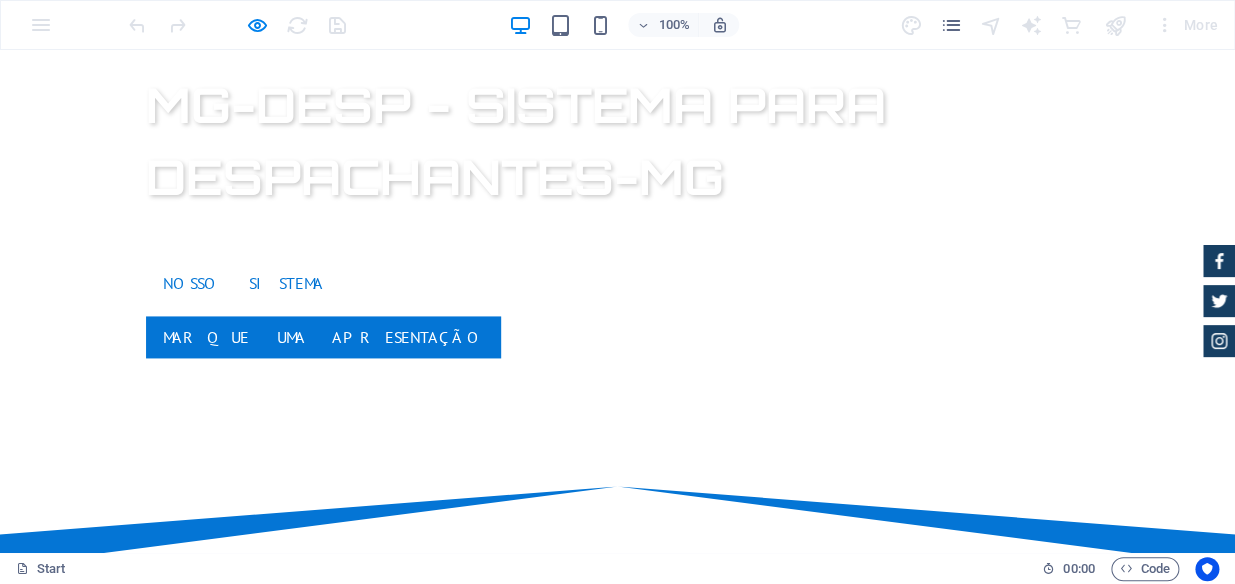 scroll, scrollTop: 650, scrollLeft: 0, axis: vertical 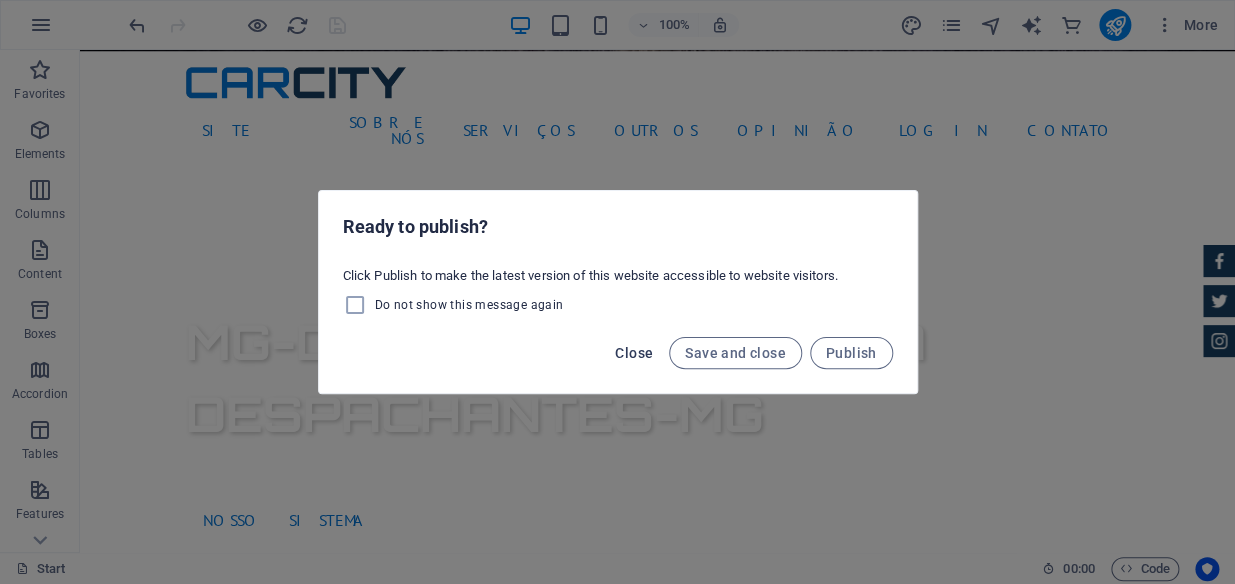 click on "Close" at bounding box center (634, 353) 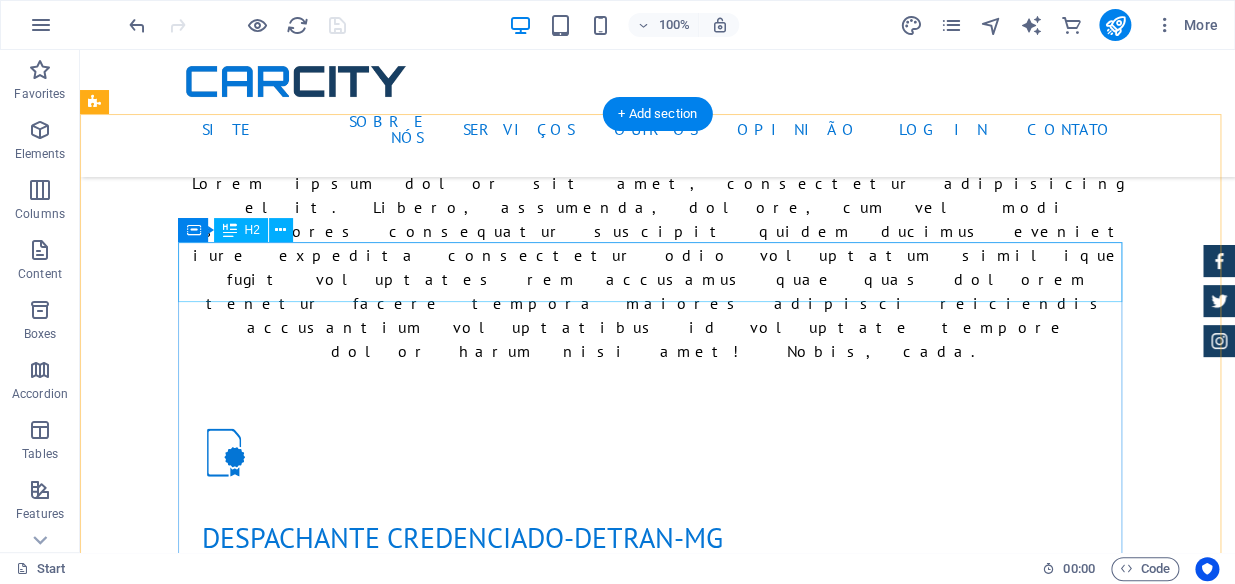 scroll, scrollTop: 1378, scrollLeft: 0, axis: vertical 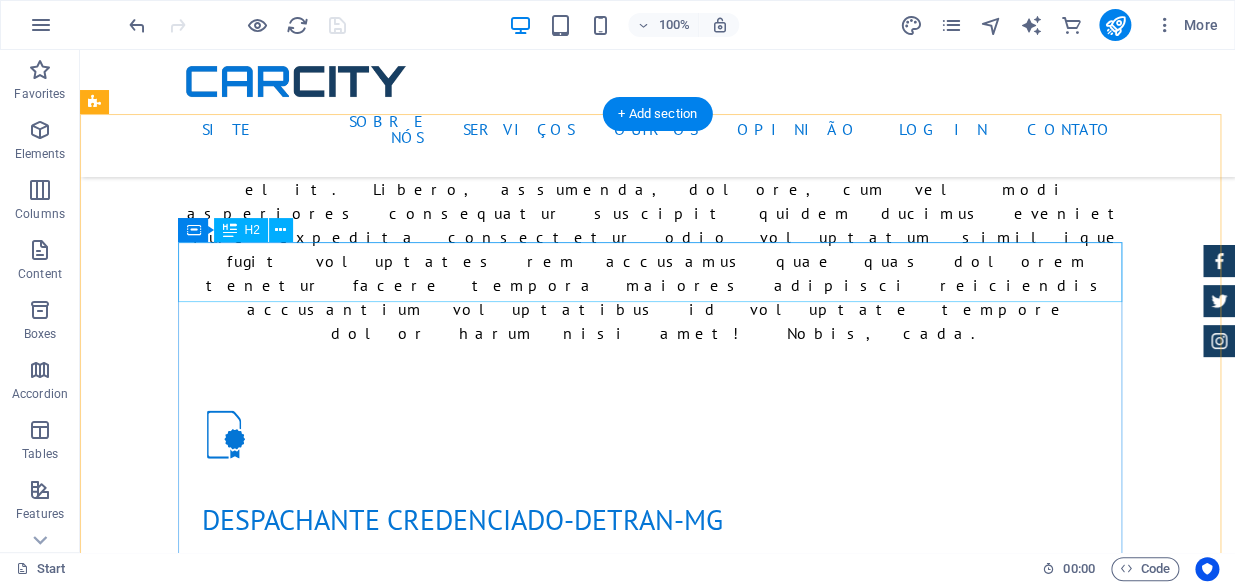 click on "Solicite um atendimento" at bounding box center [658, 1576] 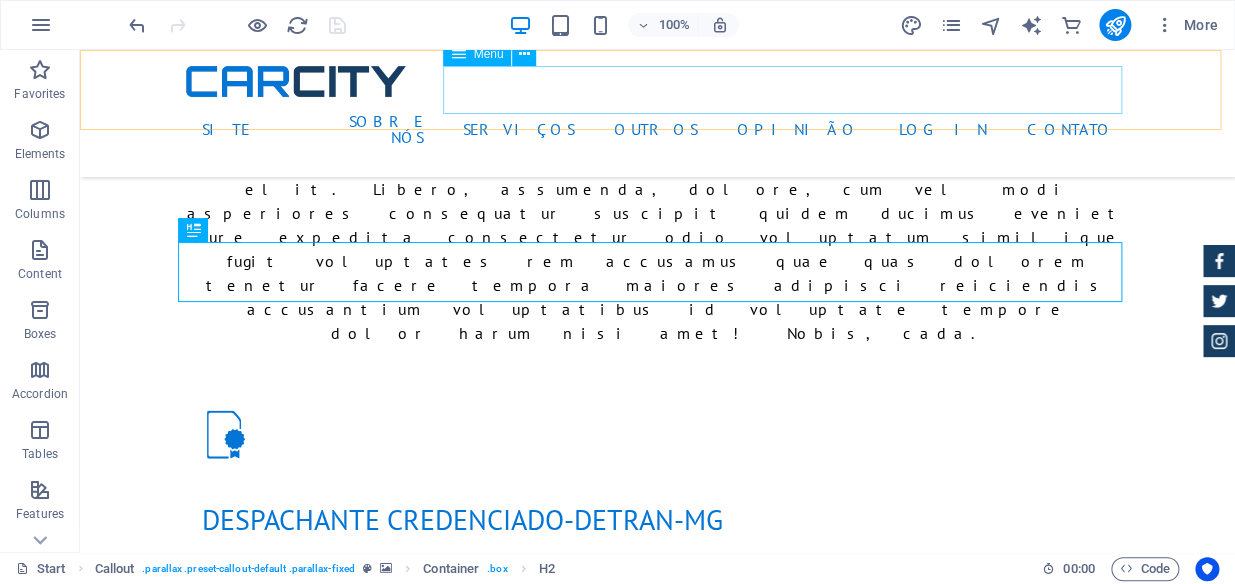 click on "Menu" at bounding box center [488, 54] 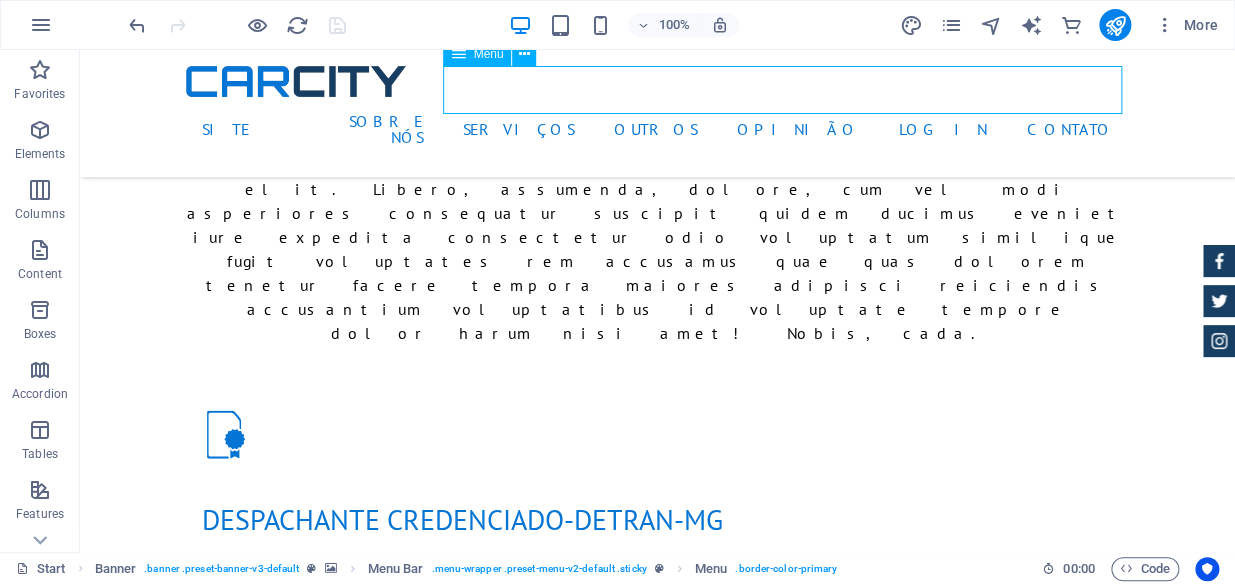 click on "Menu" at bounding box center (488, 54) 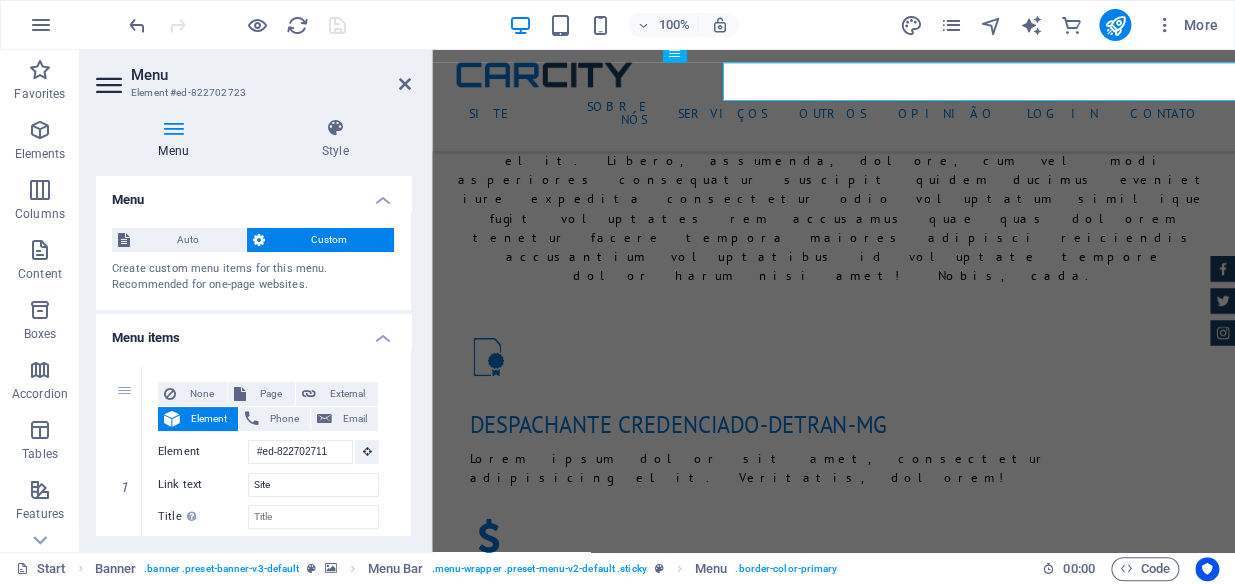click on "Site Sobre nós Serviços Outros Opinião Login Contato" at bounding box center (934, 113) 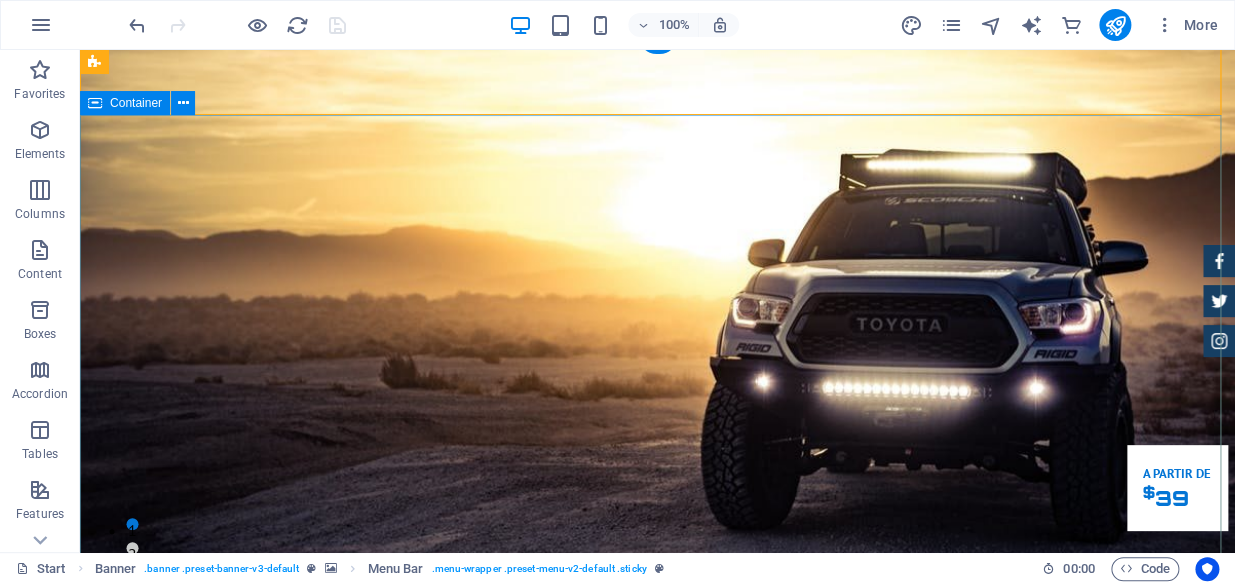 scroll, scrollTop: 0, scrollLeft: 0, axis: both 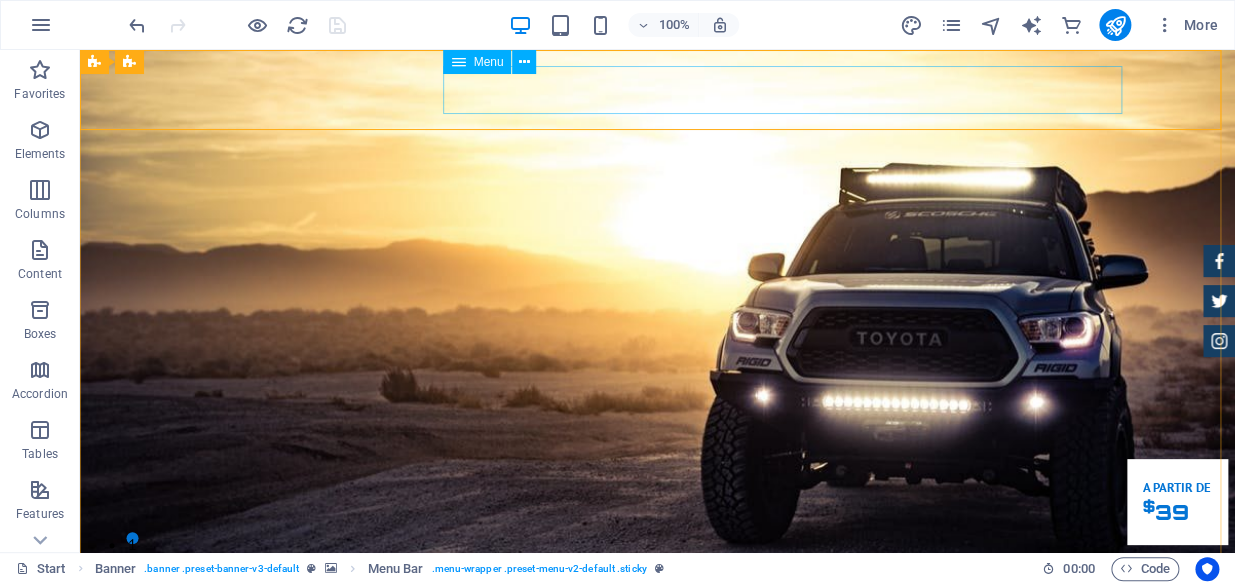 click on "Menu" at bounding box center [488, 62] 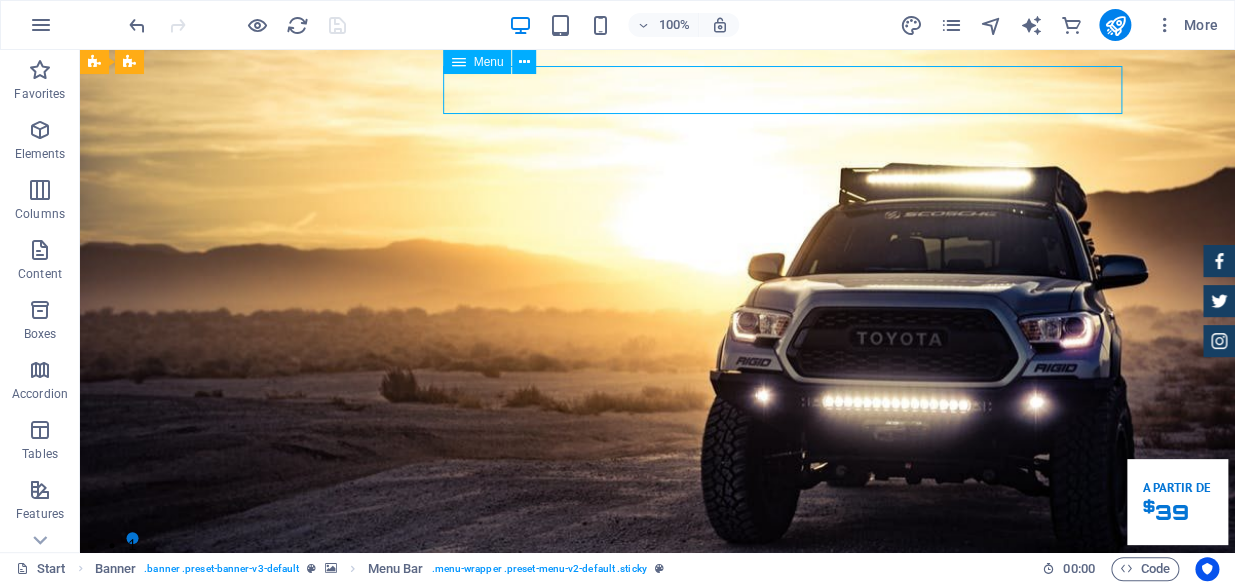 click on "Menu" at bounding box center (488, 62) 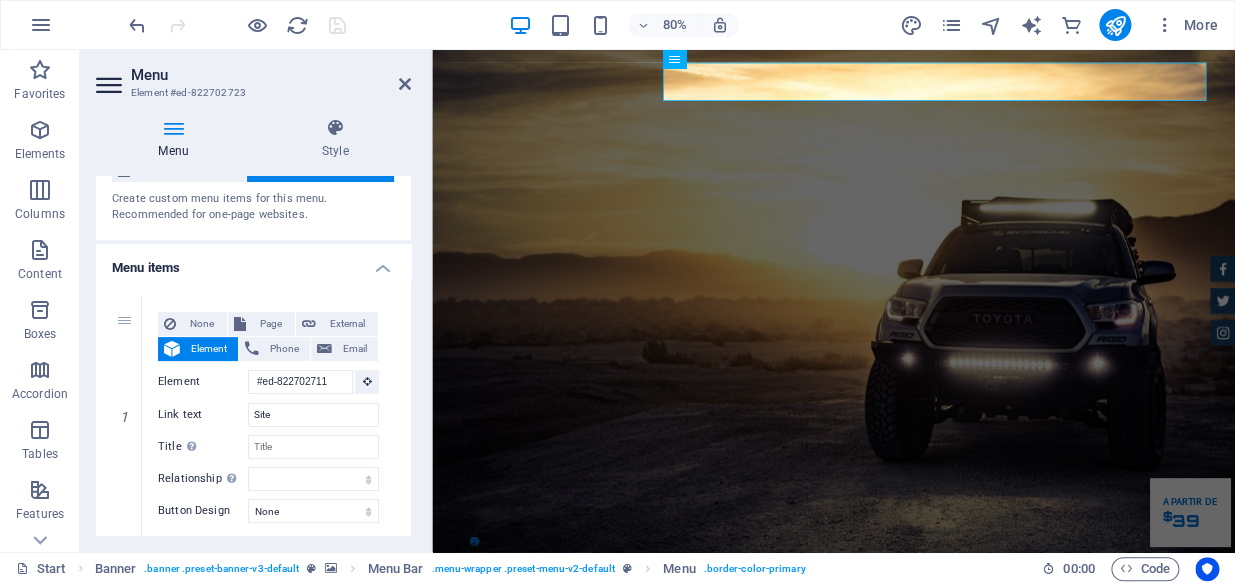 scroll, scrollTop: 90, scrollLeft: 0, axis: vertical 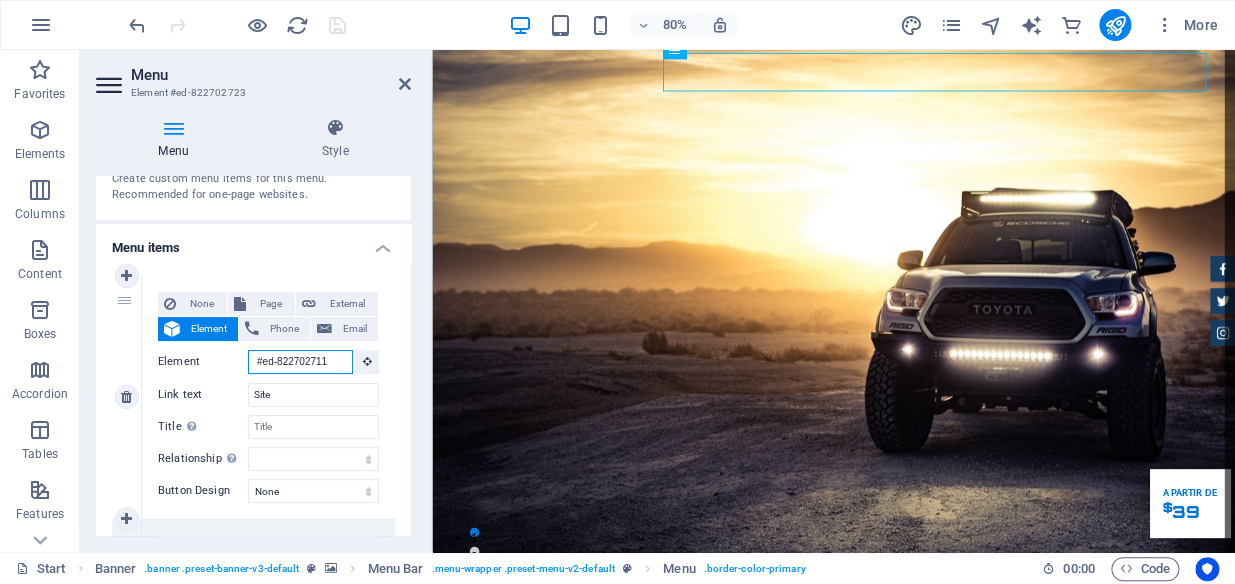 click on "#ed-822702711" at bounding box center (300, 362) 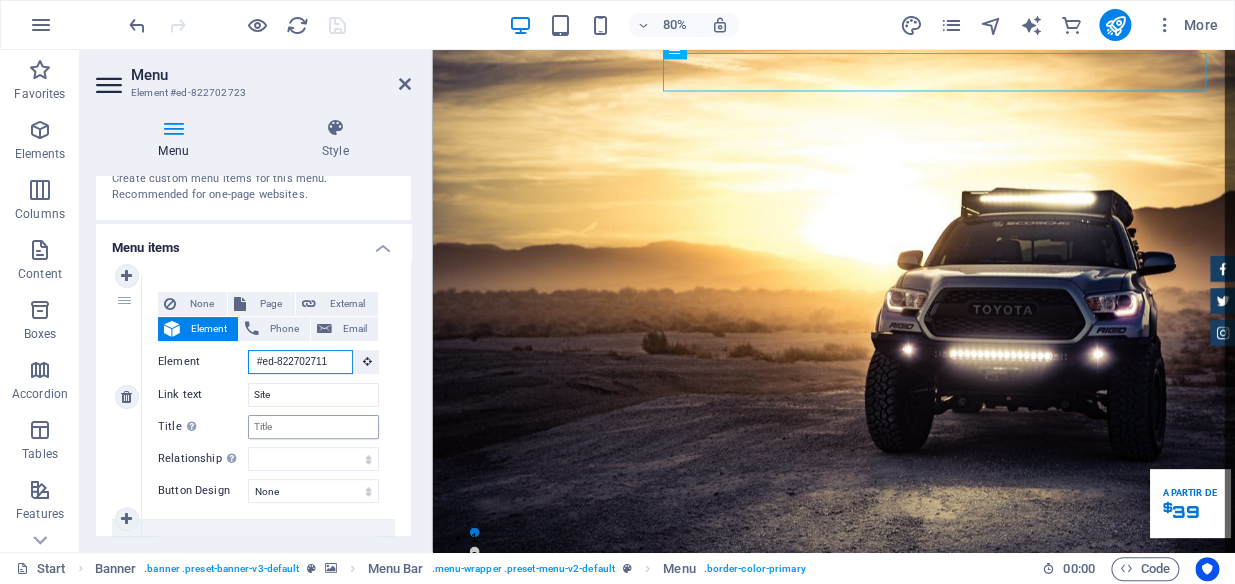 scroll, scrollTop: 158, scrollLeft: 0, axis: vertical 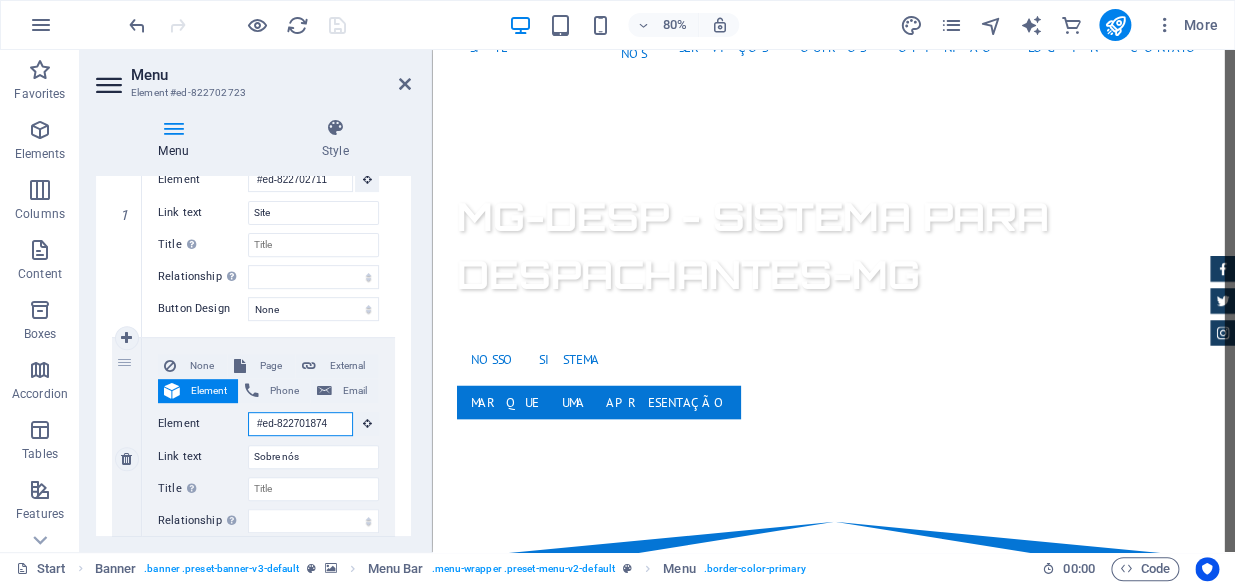 click on "#ed-822701874" at bounding box center [300, 424] 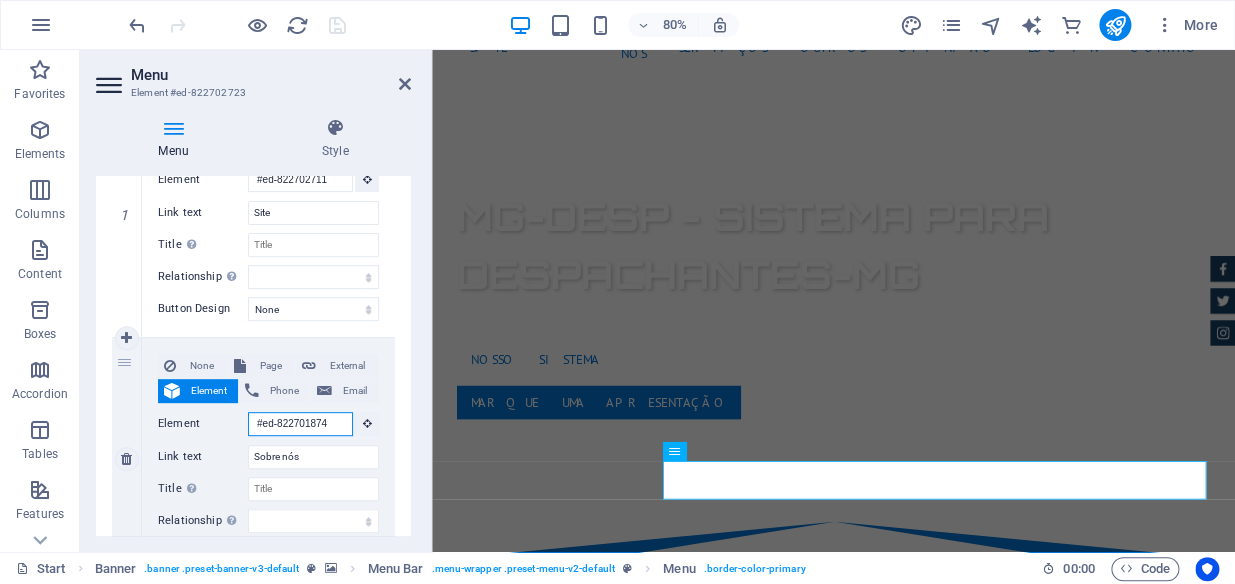 scroll, scrollTop: 0, scrollLeft: 0, axis: both 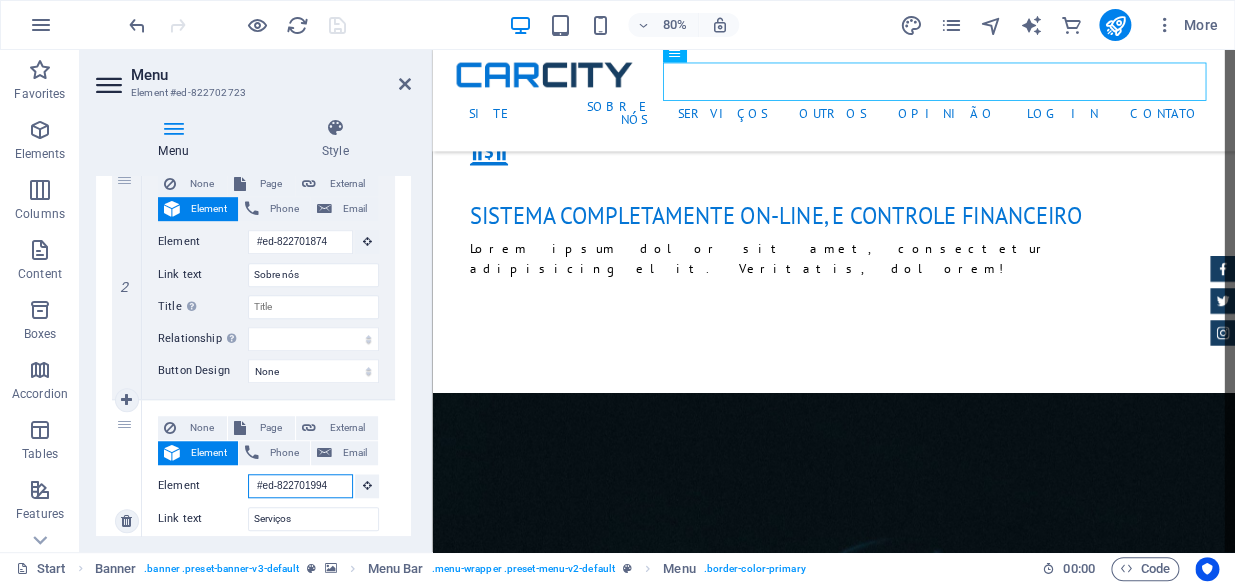 click on "#ed-822701994" at bounding box center (300, 486) 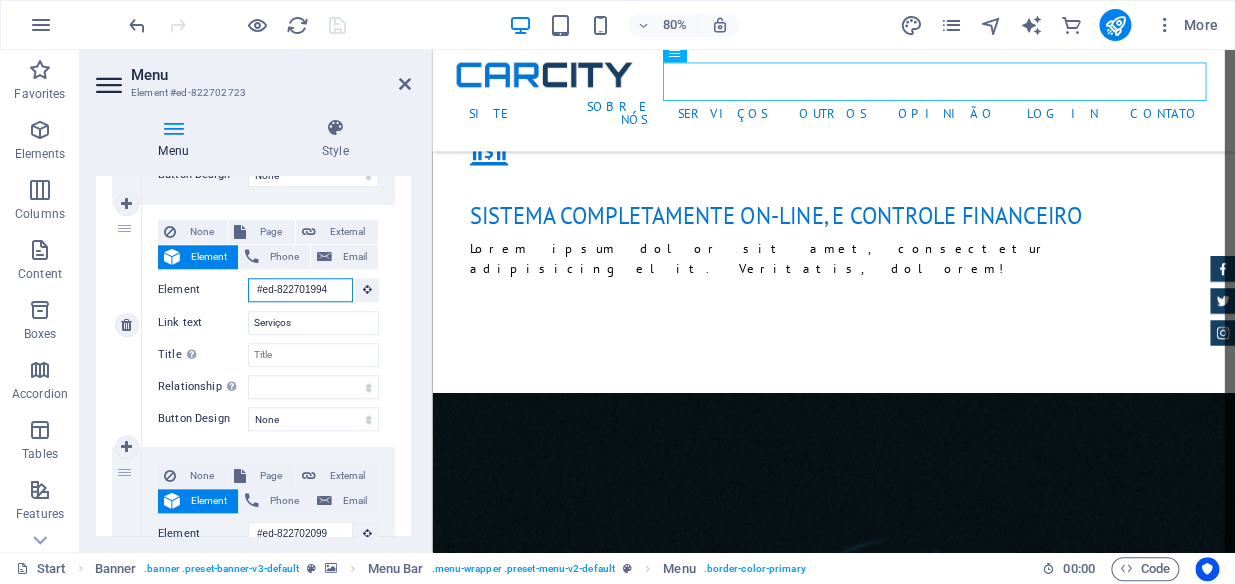 scroll, scrollTop: 727, scrollLeft: 0, axis: vertical 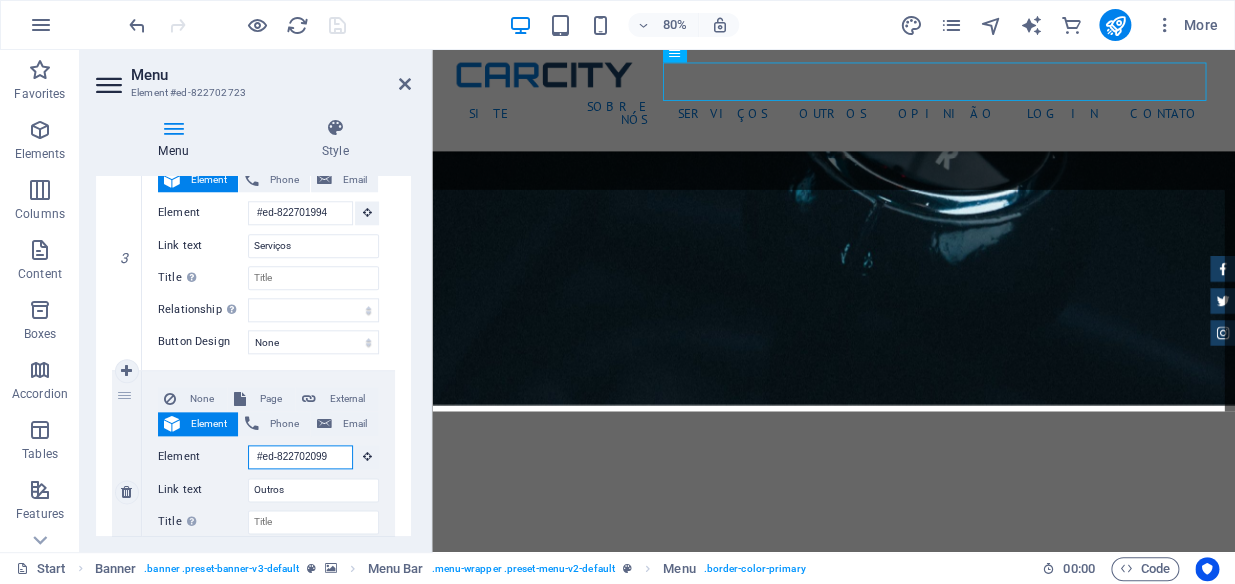 click on "#ed-822702099" at bounding box center (300, 457) 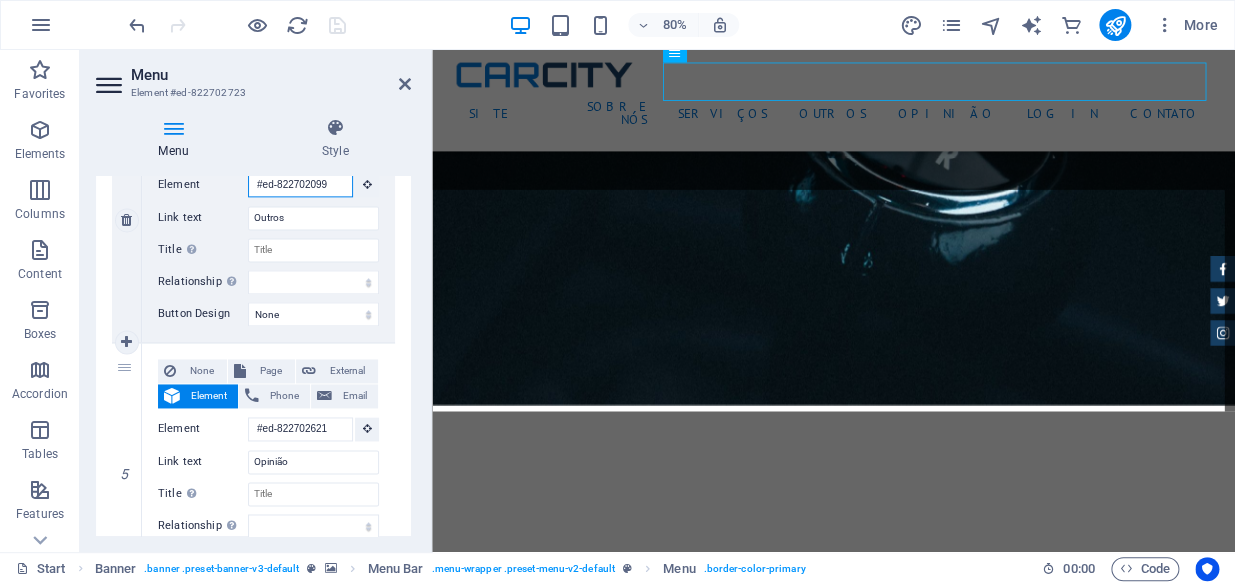 scroll, scrollTop: 1000, scrollLeft: 0, axis: vertical 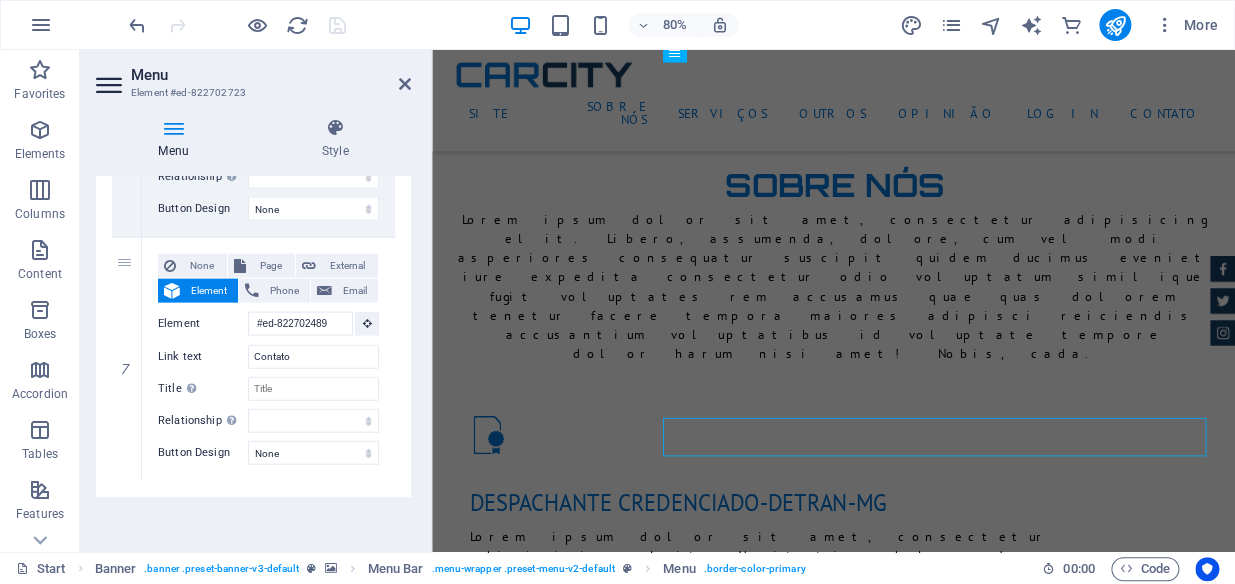 click at bounding box center (934, 1830) 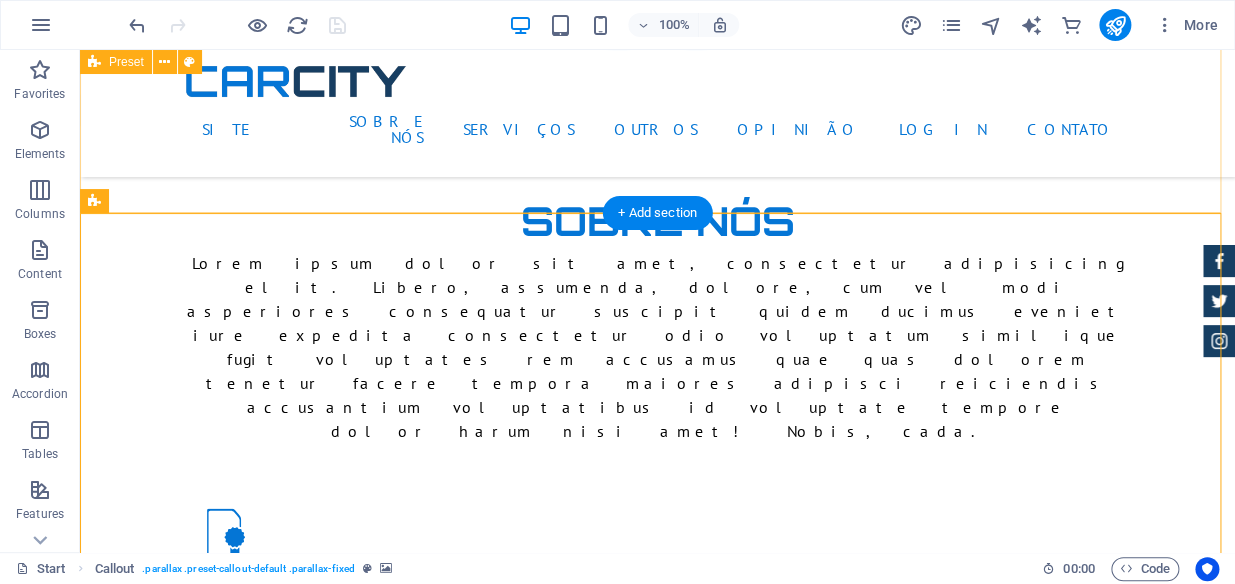 click on "Sobre nós Lorem ipsum dolor sit amet, consectetur adipisicing elit. Libero, assumenda, dolore, cum vel modi asperiores consequatur suscipit quidem ducimus eveniet iure expedita consectetur odio voluptatum similique fugit voluptates rem accusamus quae quas dolorem tenetur facere tempora maiores adipisci reiciendis accusantium voluptatibus id voluptate tempore dolor harum nisi amet! Nobis, cada. Despachante credenciado-detran-mg Lorem ipsum dolor sit amet, consectetur adipisicing elit. Veritatis, dolorem! Garantia do Melhor Preço Lorem ipsum dolor sit amet, consectetur adipisicing elit. Veritatis, dolorem! suporte totalmente on-line Lorem ipsum dolor sit amet, consectetur adipisicing elit. Veritatis, dolorem! sistema completamente on-line, e controle financeiro Lorem ipsum dolor sit amet, consectetur adipisicing elit. Veritatis, dolorem!" at bounding box center [657, 821] 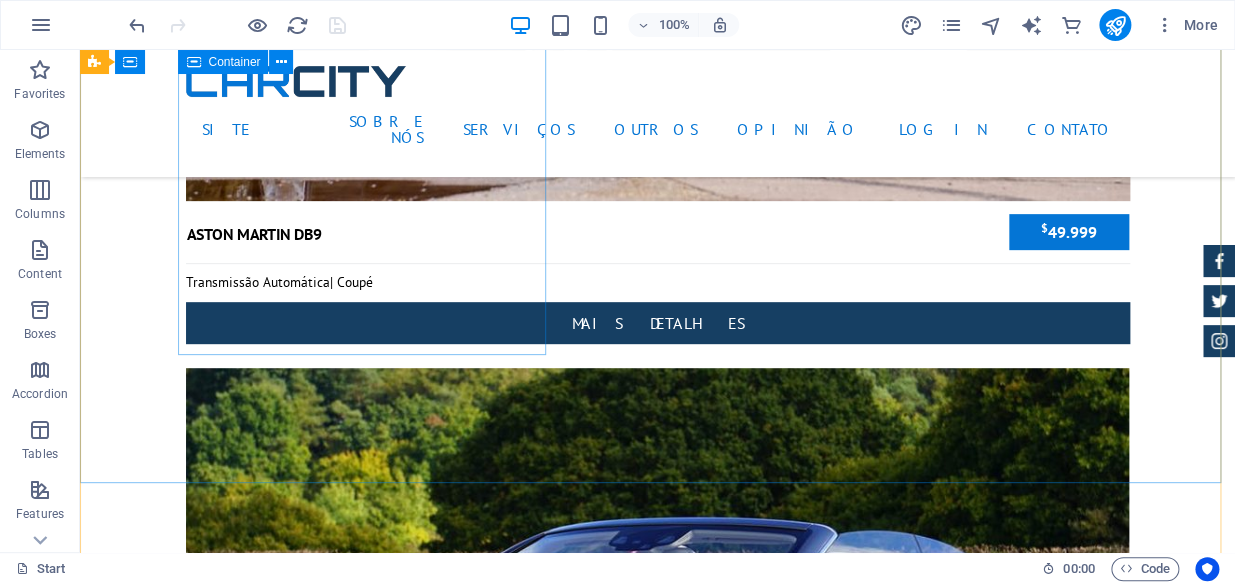 scroll, scrollTop: 8419, scrollLeft: 0, axis: vertical 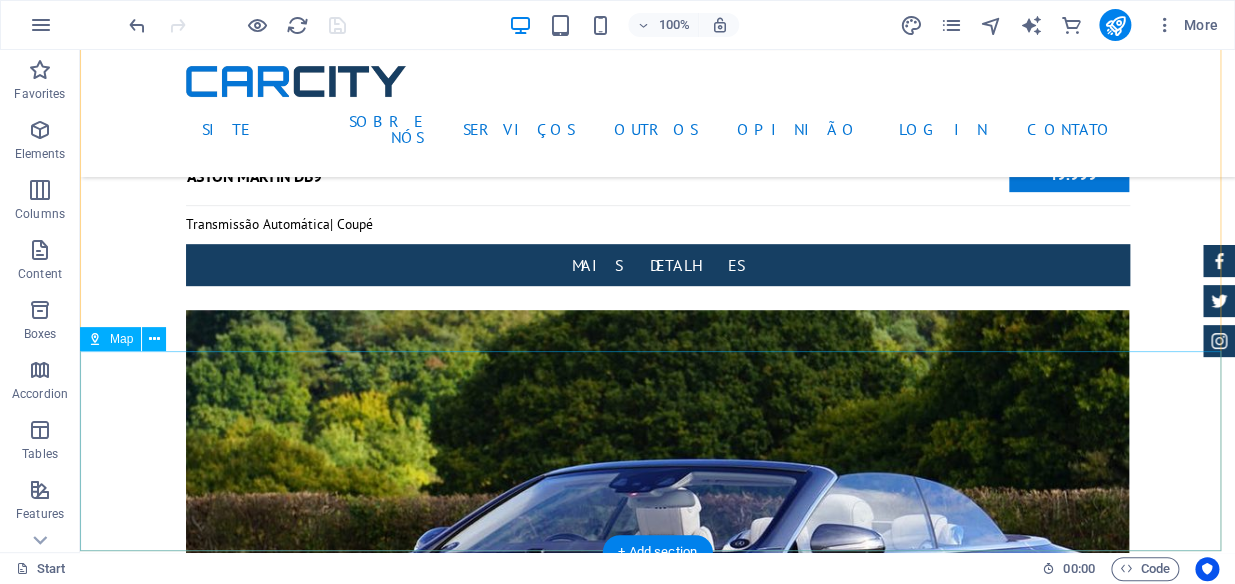 click at bounding box center (657, 19913) 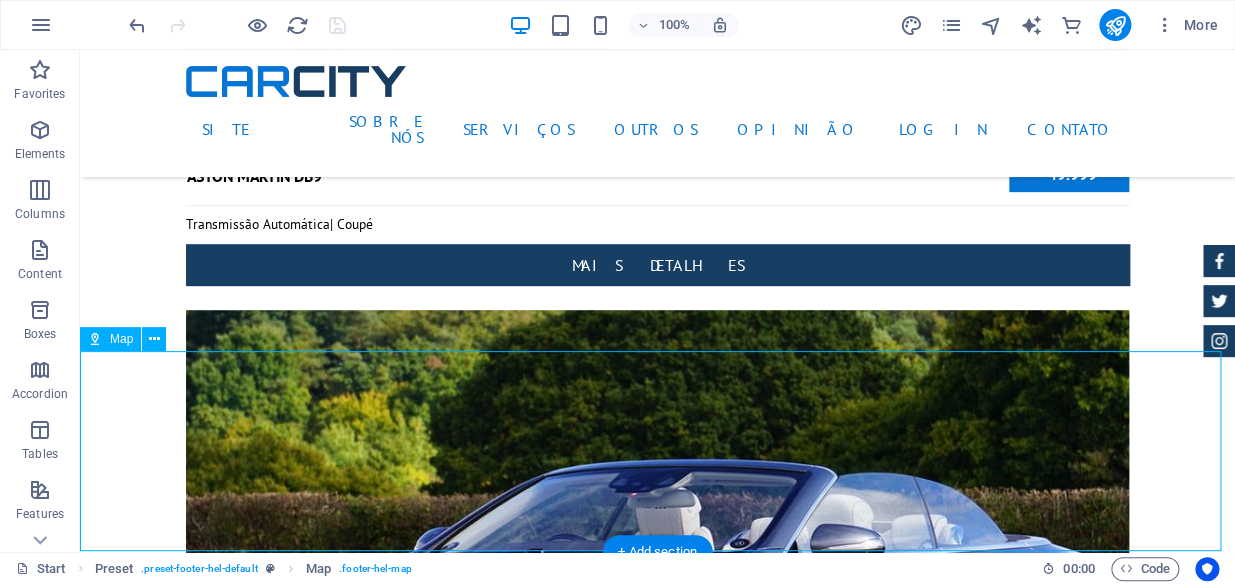 click at bounding box center [657, 19913] 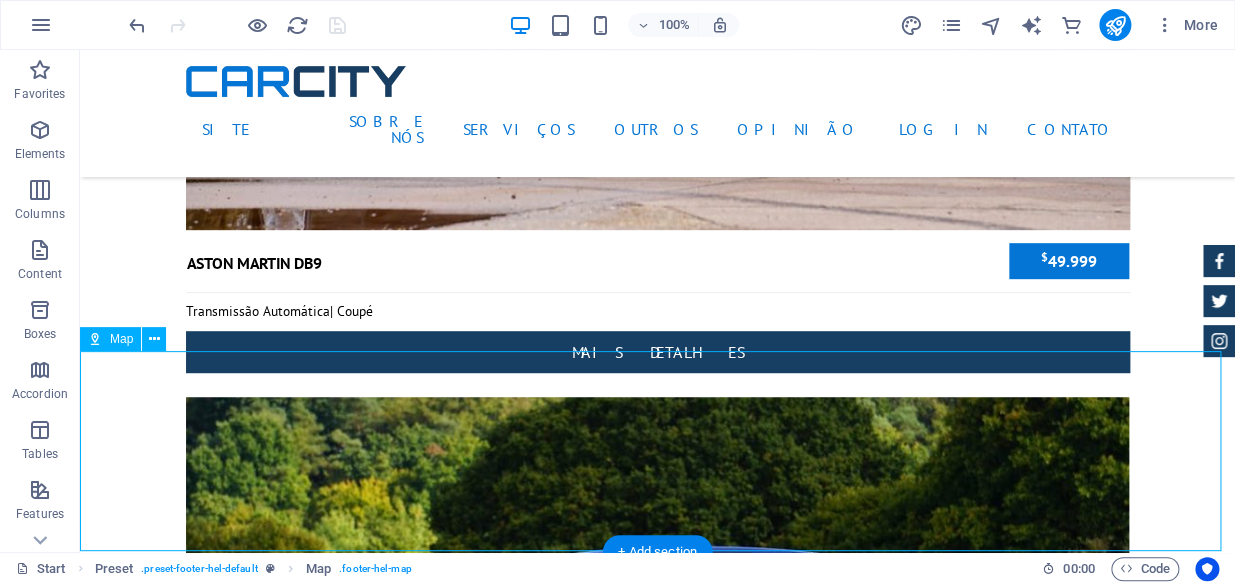 select on "1" 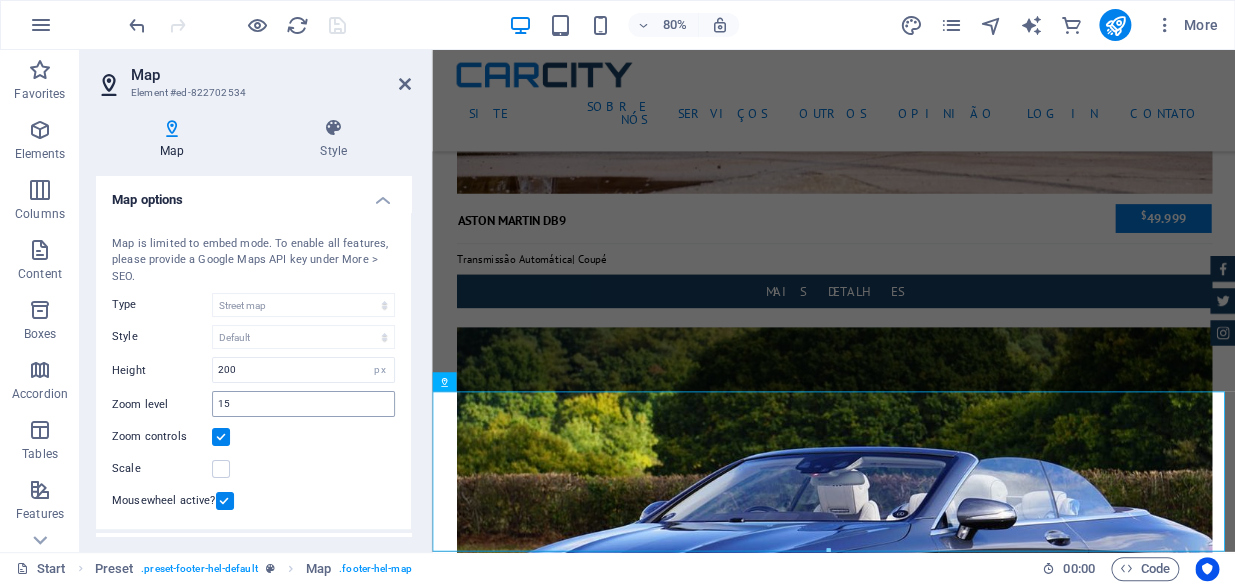 scroll, scrollTop: 8293, scrollLeft: 0, axis: vertical 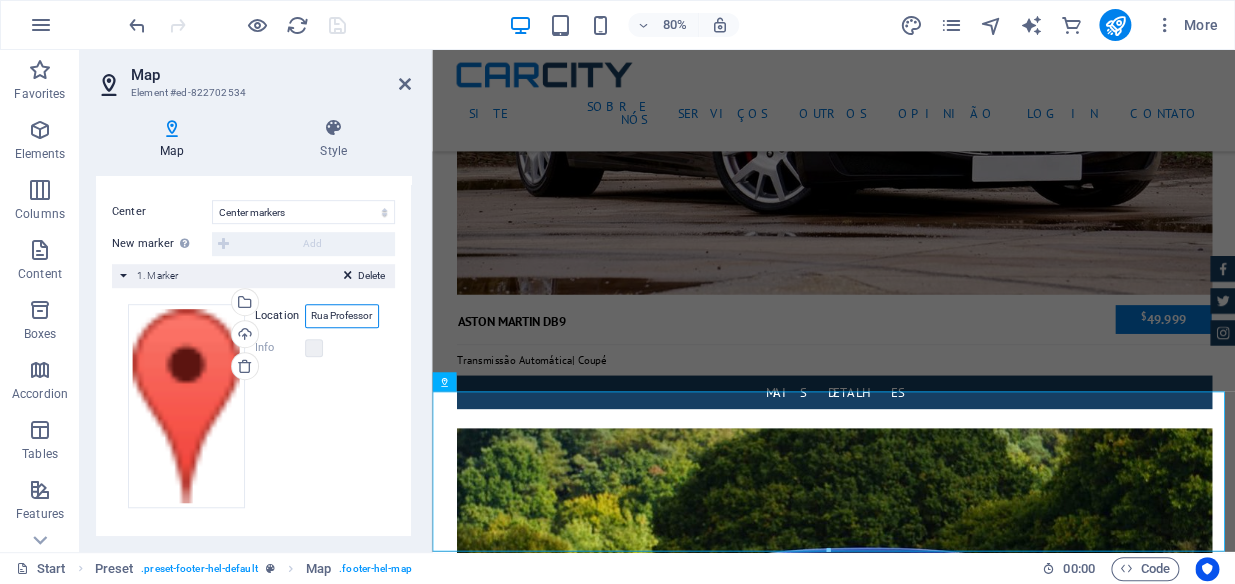 click on "Rua Professor Leonidas de Castro Serra, 18 Uberlandia,Mg" at bounding box center (342, 316) 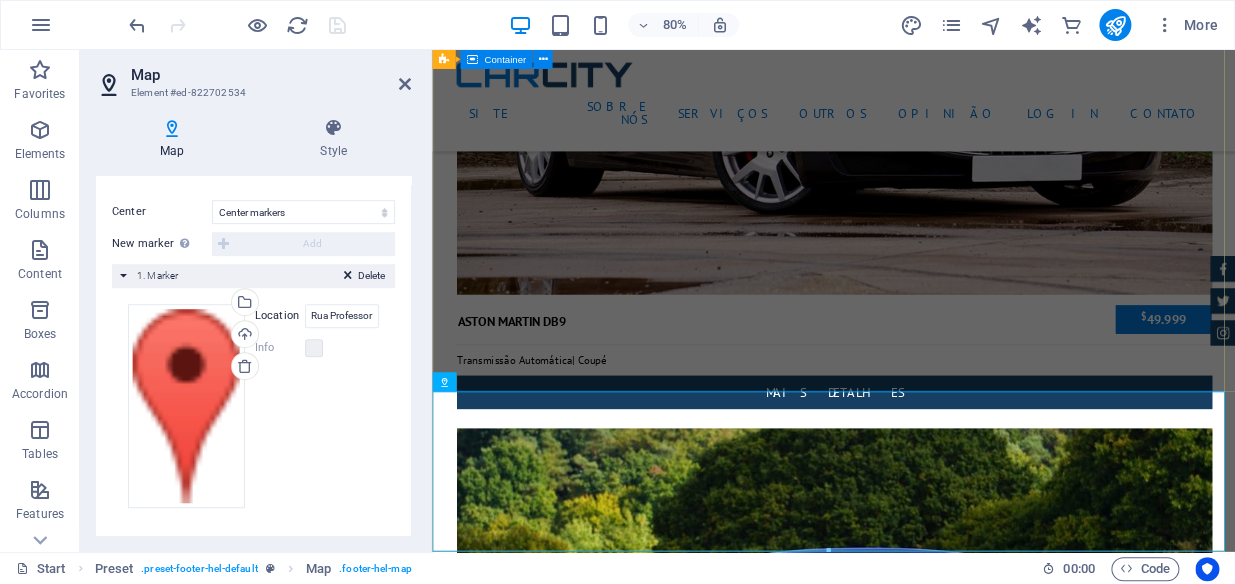 click on "Contato Teremos prazer em ajudar você mgdesp.com.br Rua Professor Leonidas de Castro Serra , Uberlandia-MG   38401224 34991672913 suporte@mgdesp.com.br Aviso Legal  |  Privacidade   Li e entendi a política de privacidade. Unreadable? Load new Enviar" at bounding box center (934, 19653) 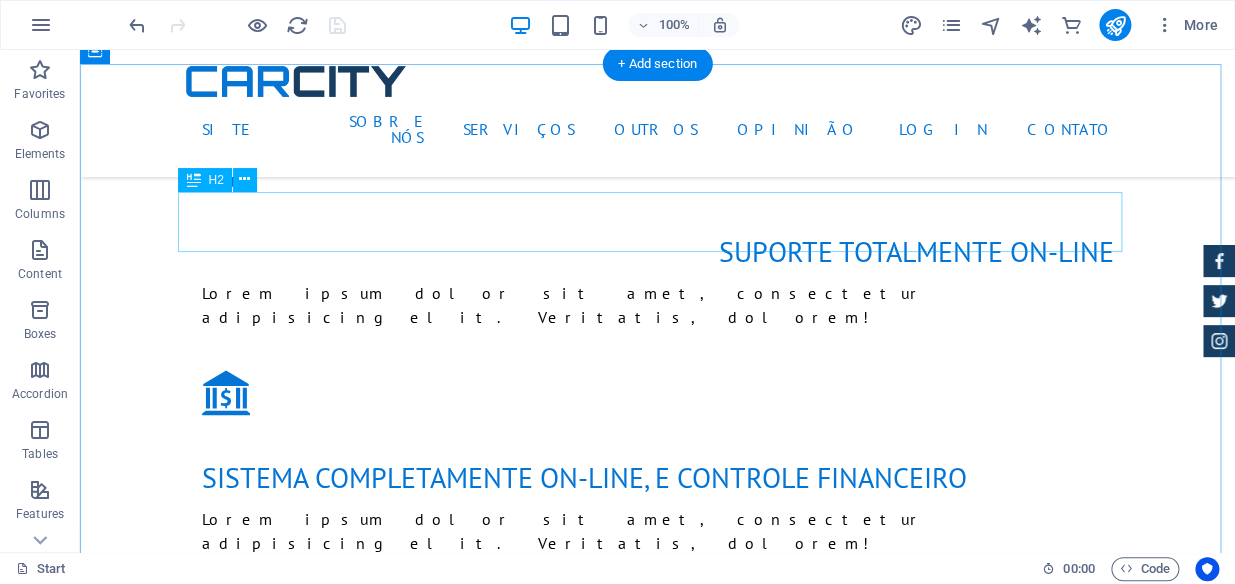 scroll, scrollTop: 1691, scrollLeft: 0, axis: vertical 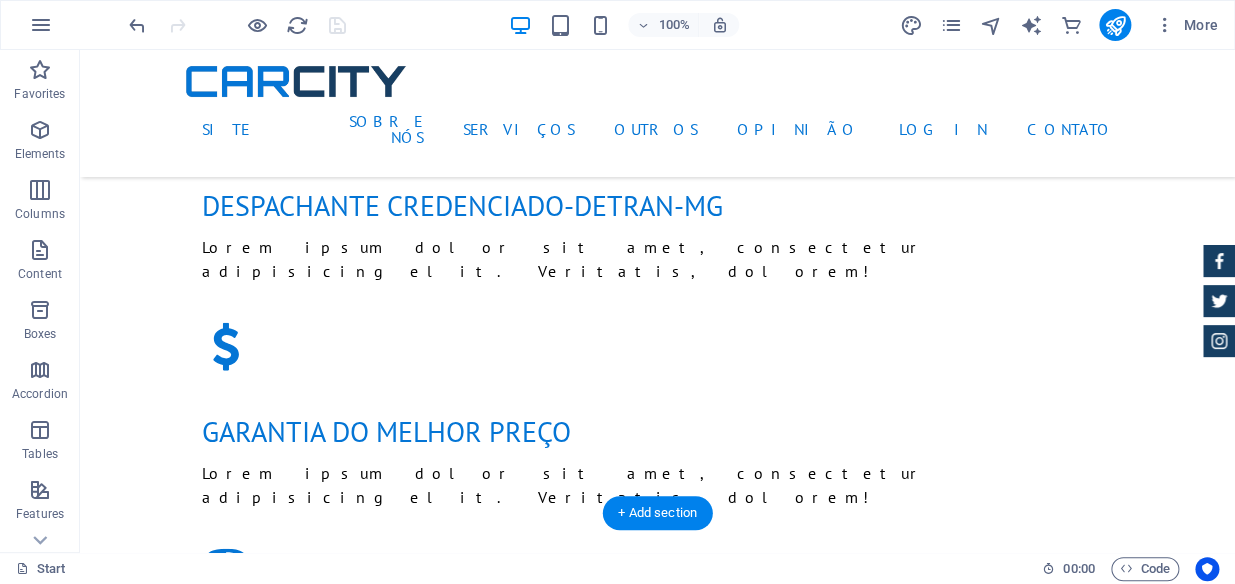 click at bounding box center [657, 1356] 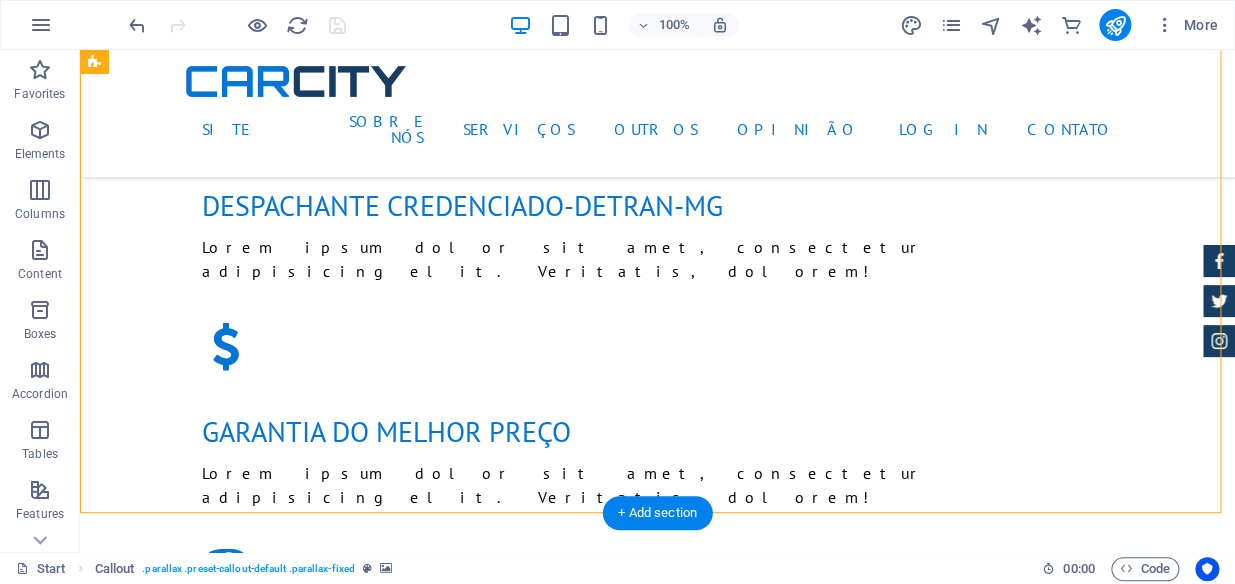 click at bounding box center (657, 1356) 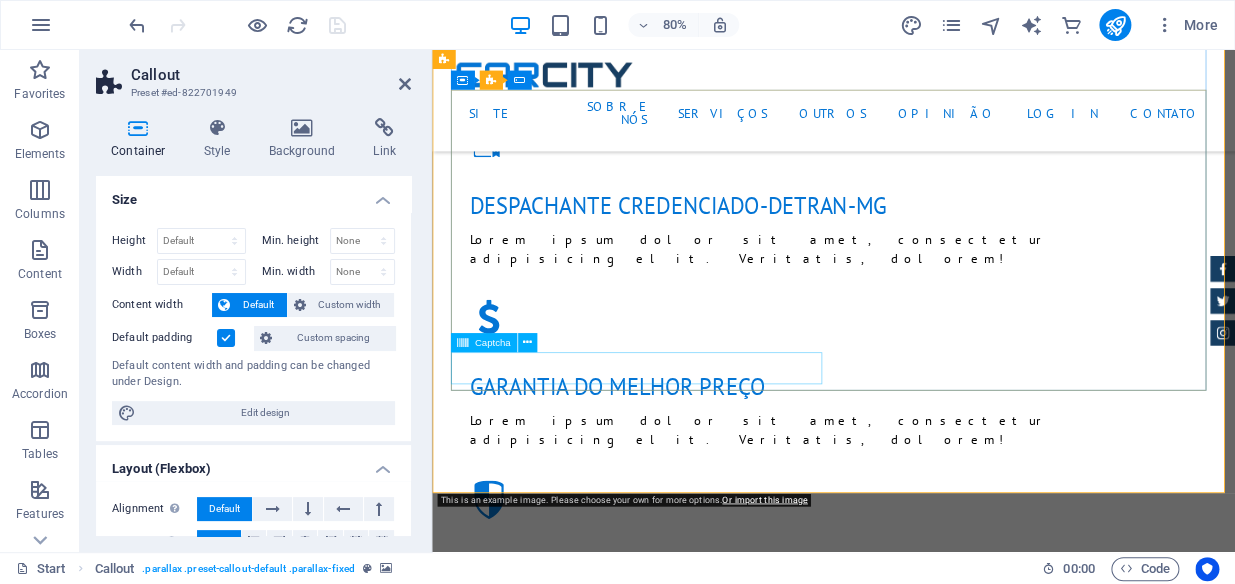 scroll, scrollTop: 1600, scrollLeft: 0, axis: vertical 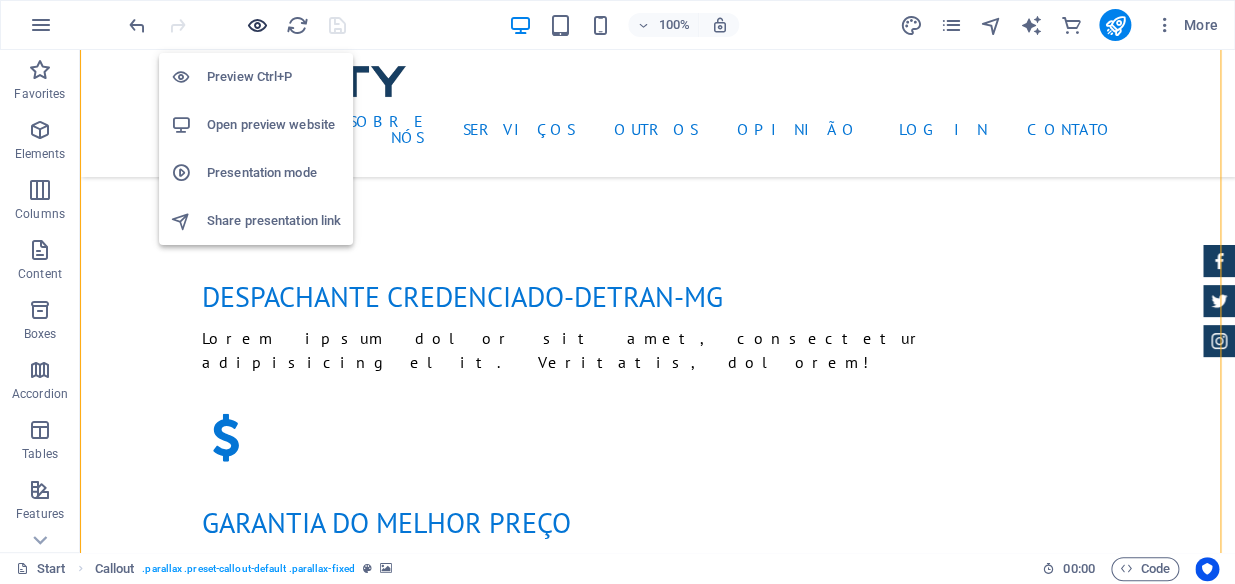 click at bounding box center (257, 25) 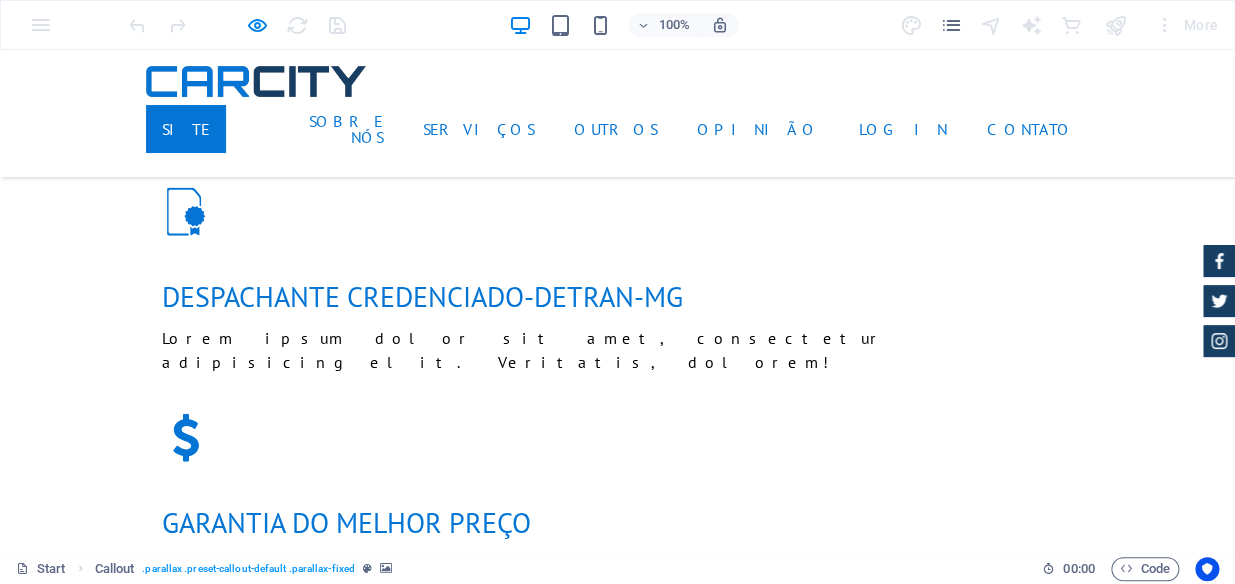 click on "Site" at bounding box center [186, 129] 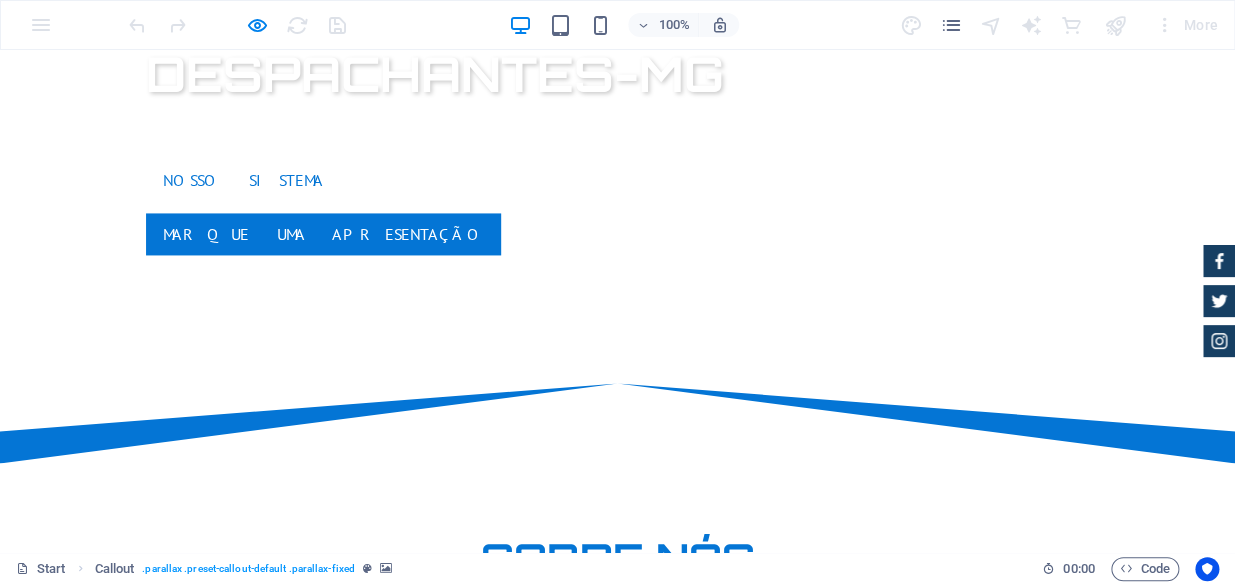 scroll, scrollTop: 0, scrollLeft: 0, axis: both 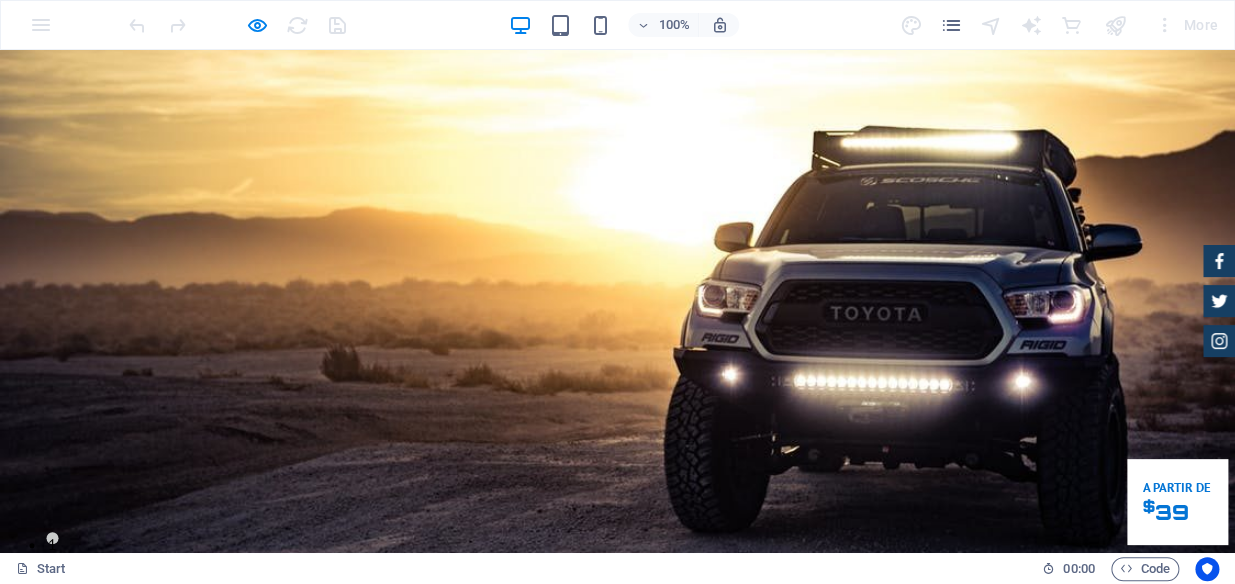 click on "Marque uma apresentação" at bounding box center (323, 1224) 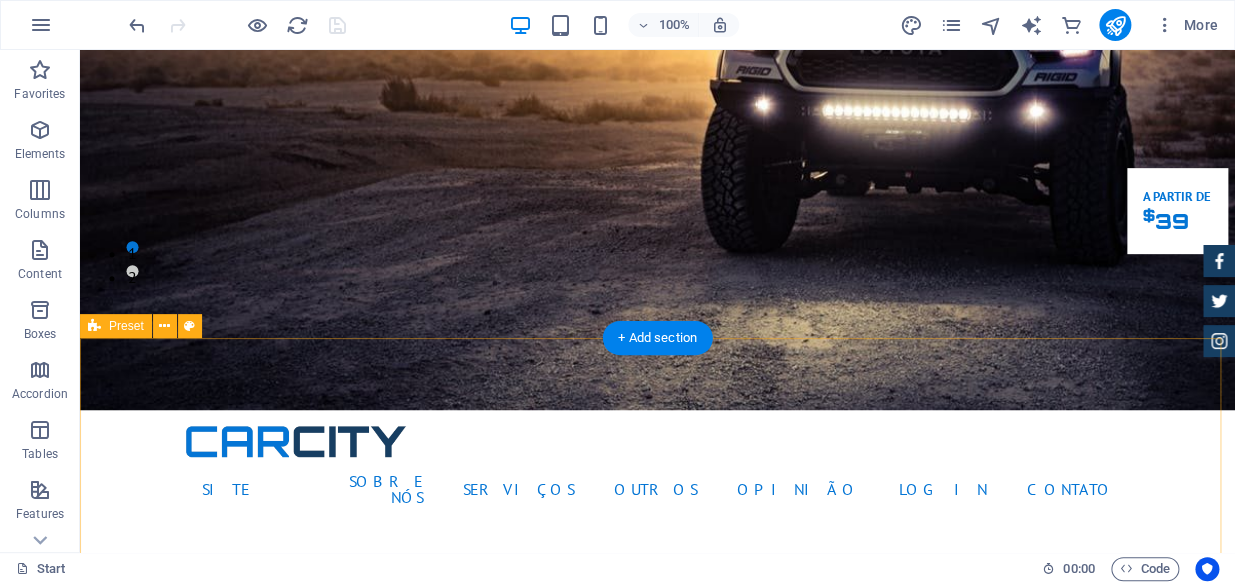 scroll, scrollTop: 180, scrollLeft: 0, axis: vertical 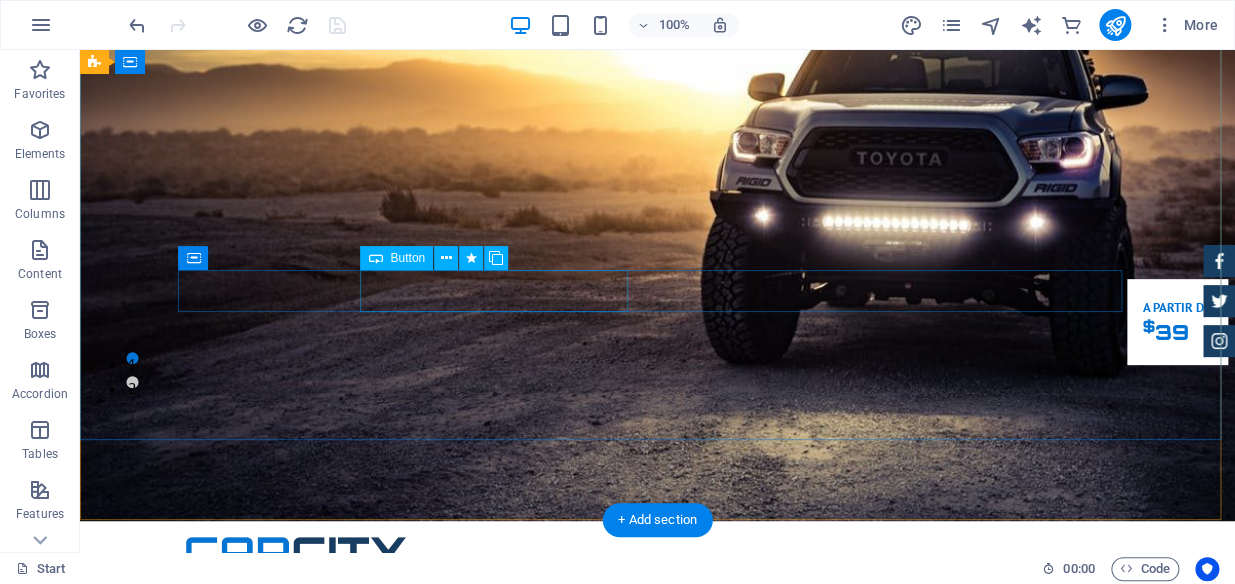 click on "Marque uma apresentação" at bounding box center (658, 1044) 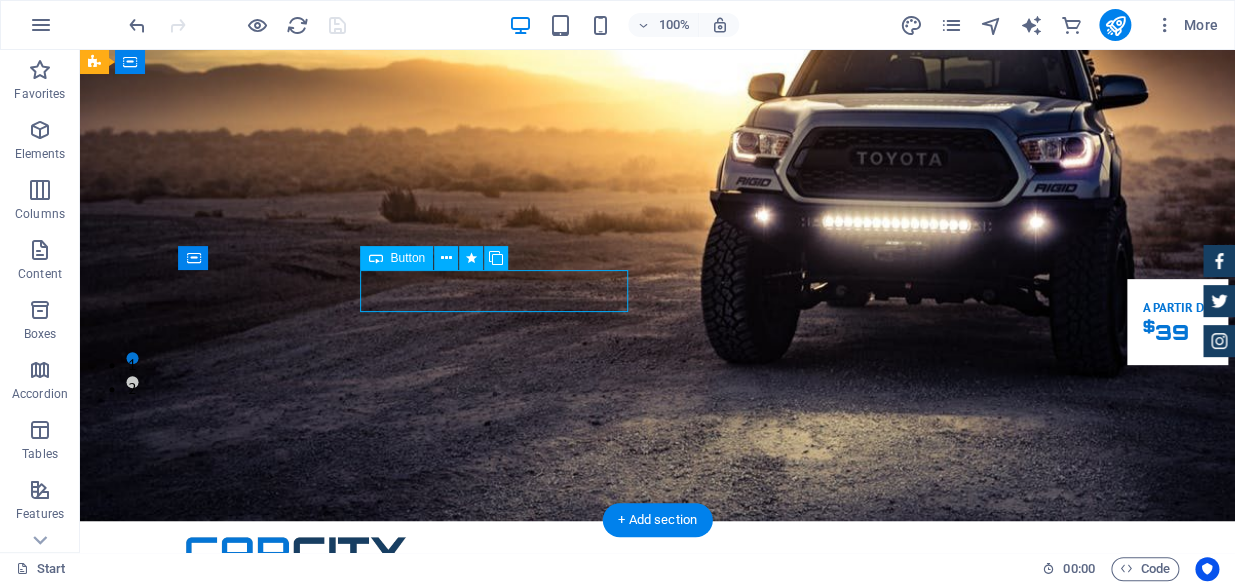 click on "Marque uma apresentação" at bounding box center (658, 1044) 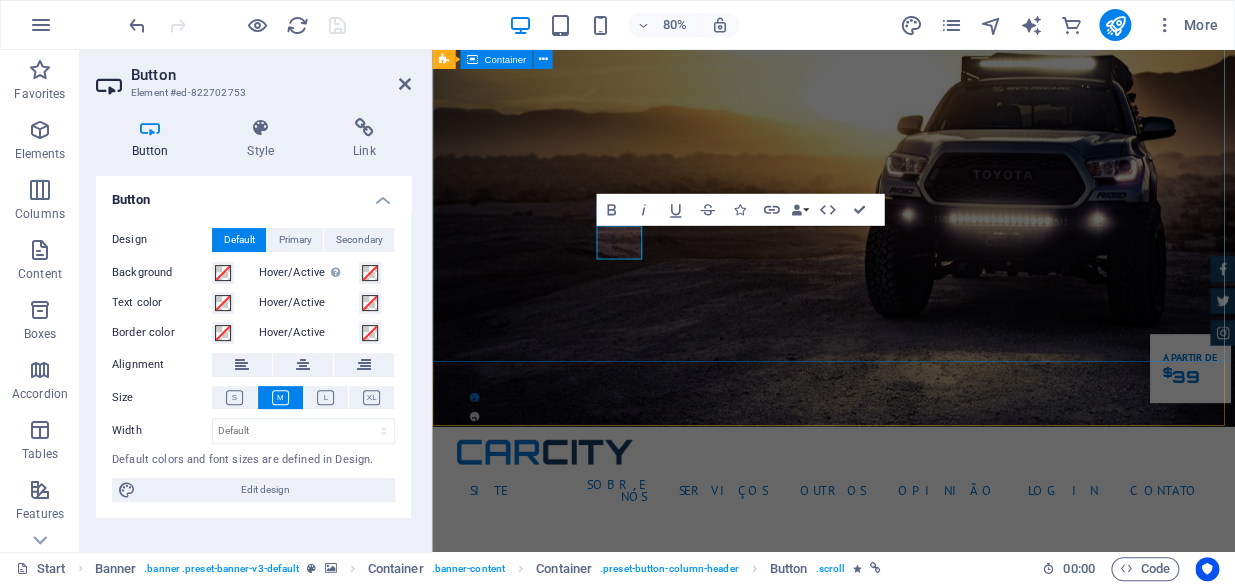 type 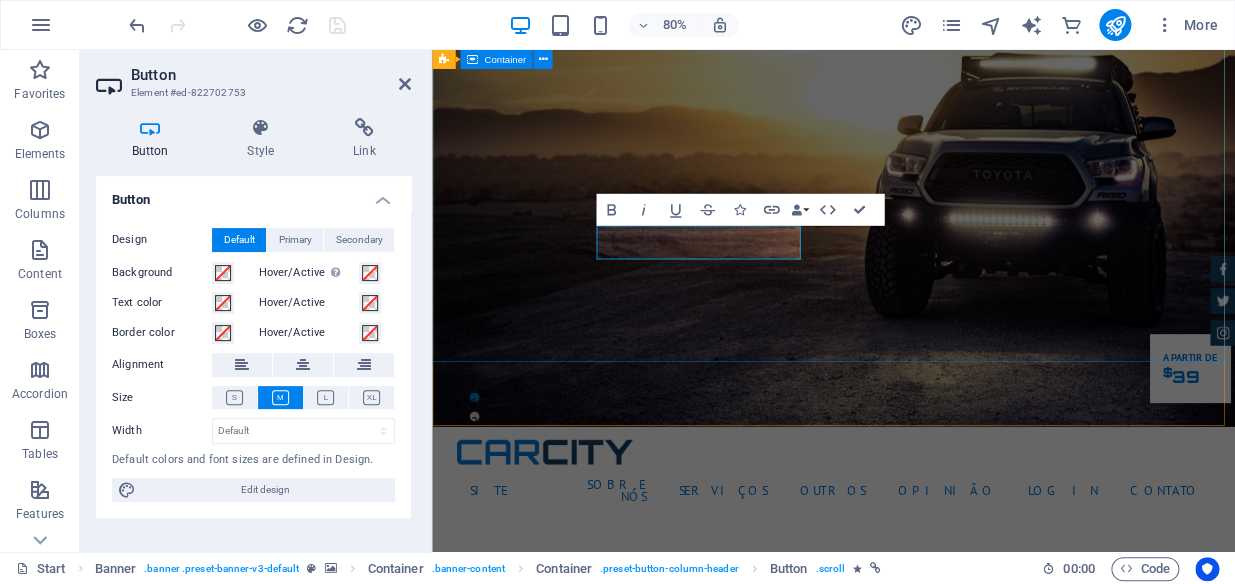 click on "MG-DESP - Sistema para despachantes-MG   Sistema para Despachante trânsito-MG. Nosso Sistema   solicite um atendimento" at bounding box center [934, 920] 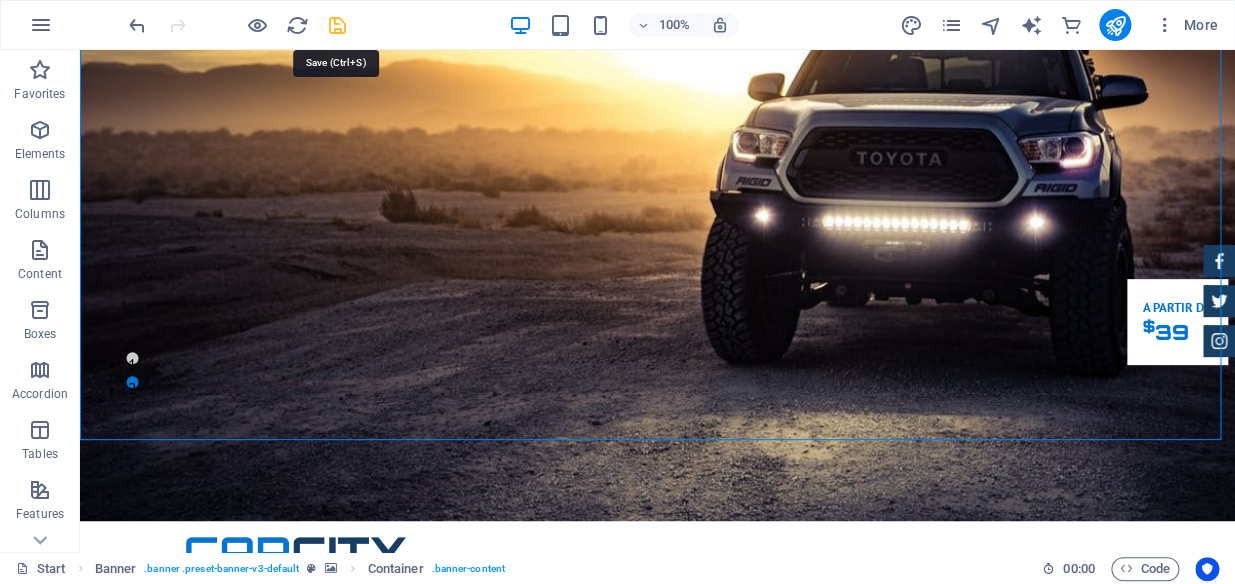 click at bounding box center [337, 25] 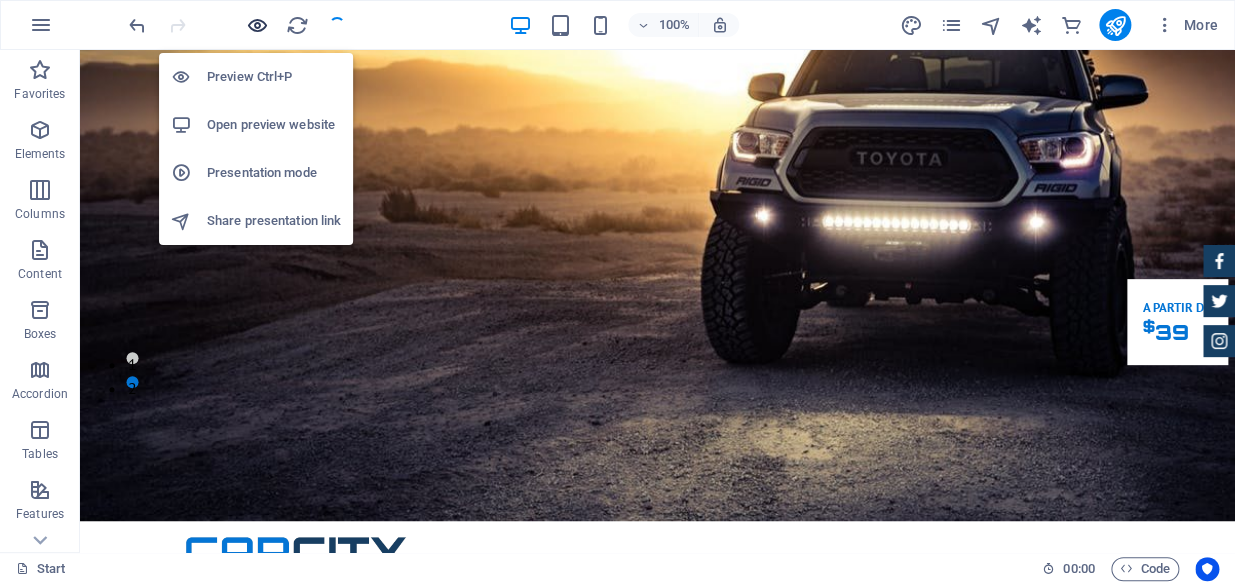 click at bounding box center (257, 25) 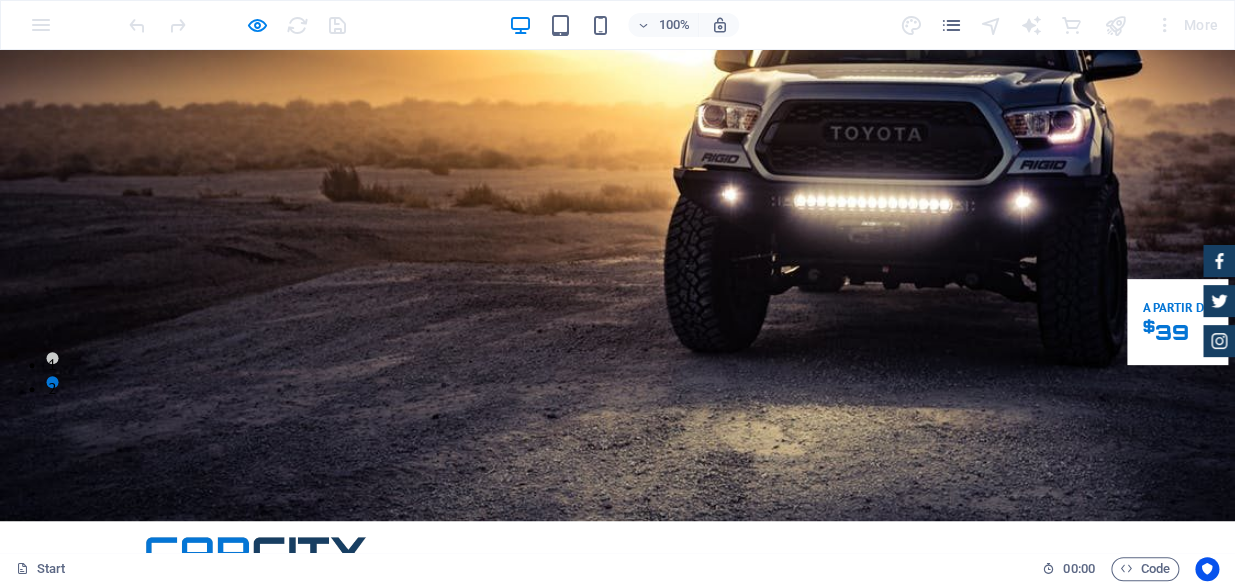 click on "solicite um atendimento" at bounding box center [316, 1044] 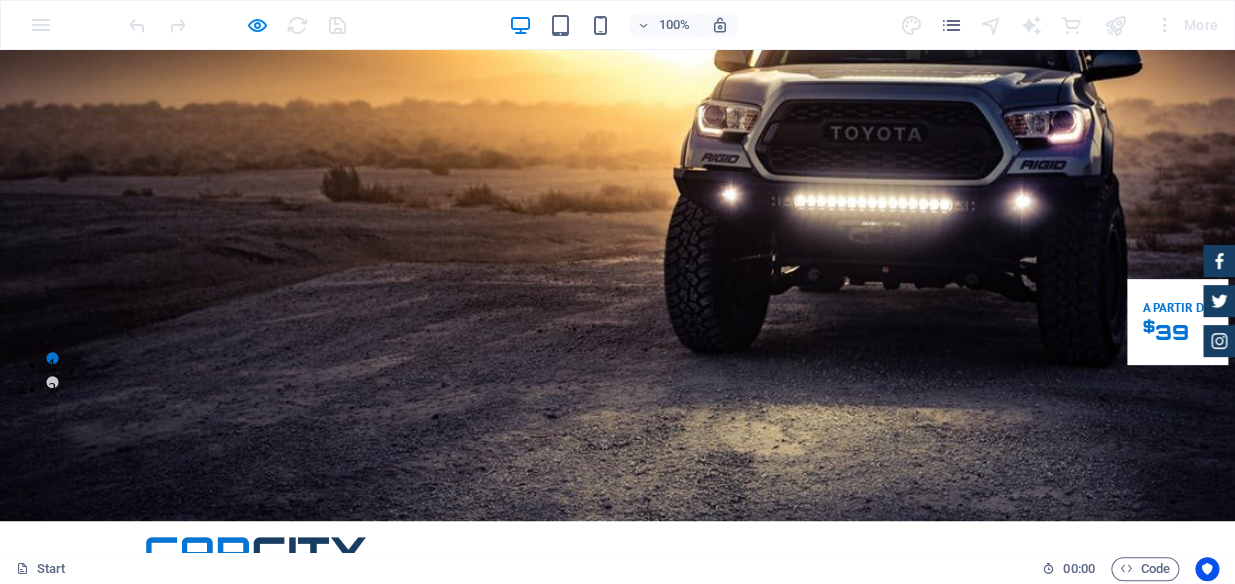 click on "solicite um atendimento" at bounding box center (316, 1044) 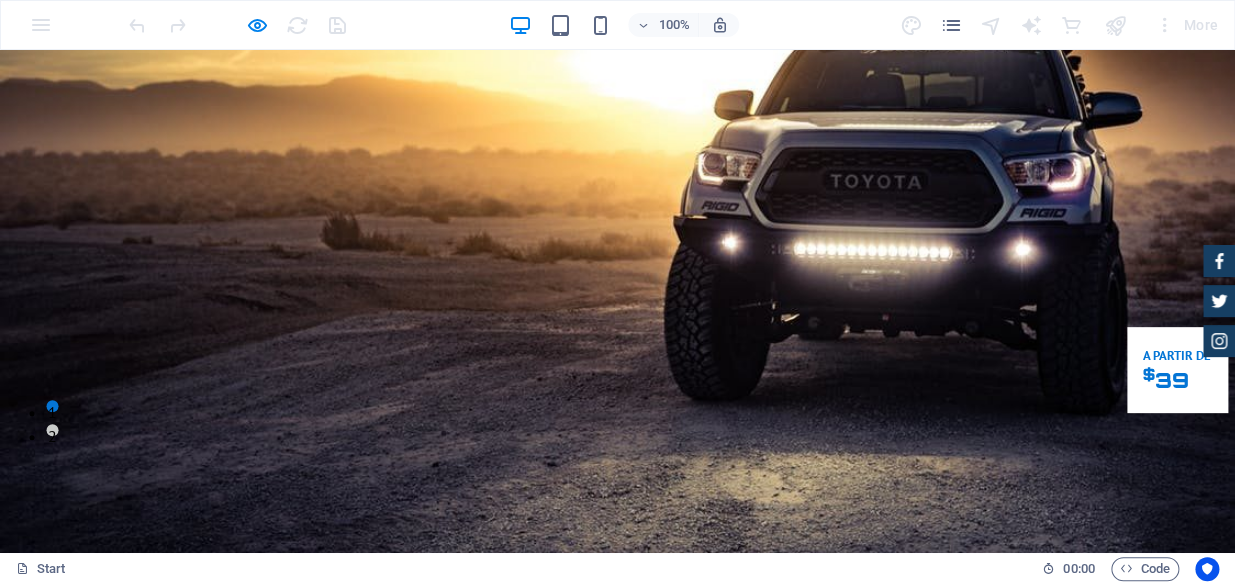 scroll, scrollTop: 90, scrollLeft: 0, axis: vertical 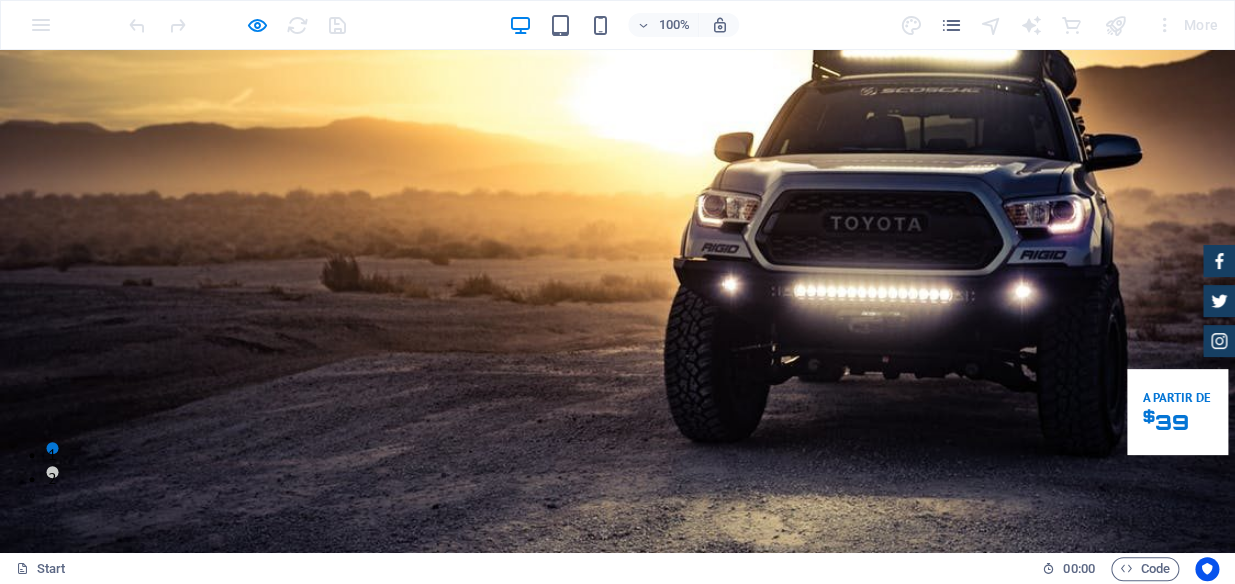 click on "solicite um atendimento" at bounding box center [316, 1134] 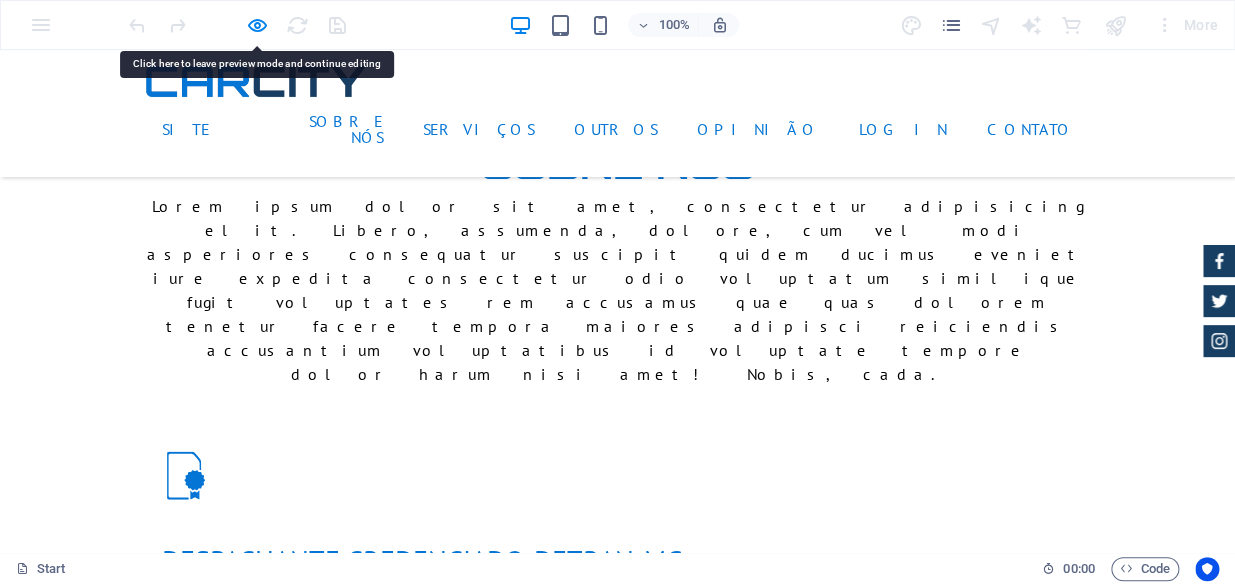 scroll, scrollTop: 1271, scrollLeft: 0, axis: vertical 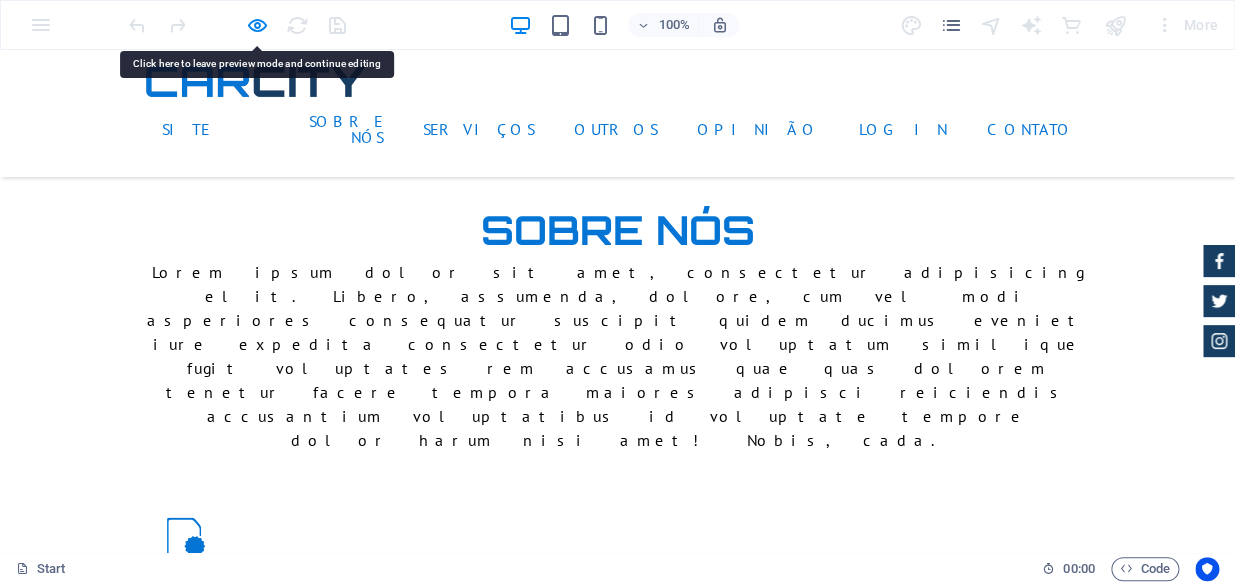 click on "Solicite um atendimento" at bounding box center (618, 1683) 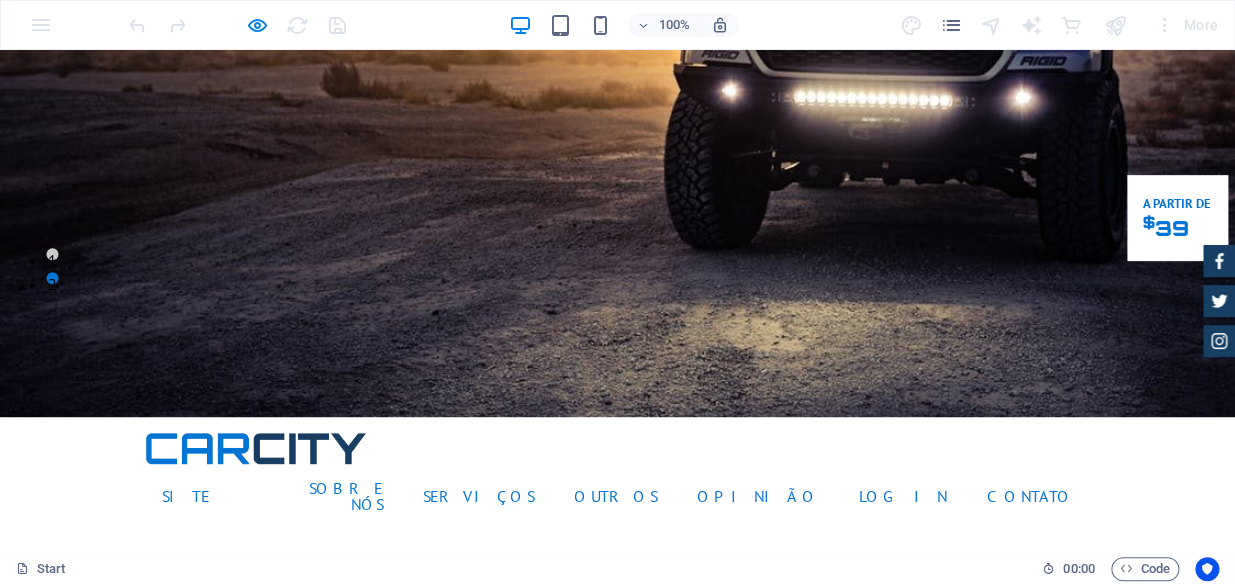 scroll, scrollTop: 90, scrollLeft: 0, axis: vertical 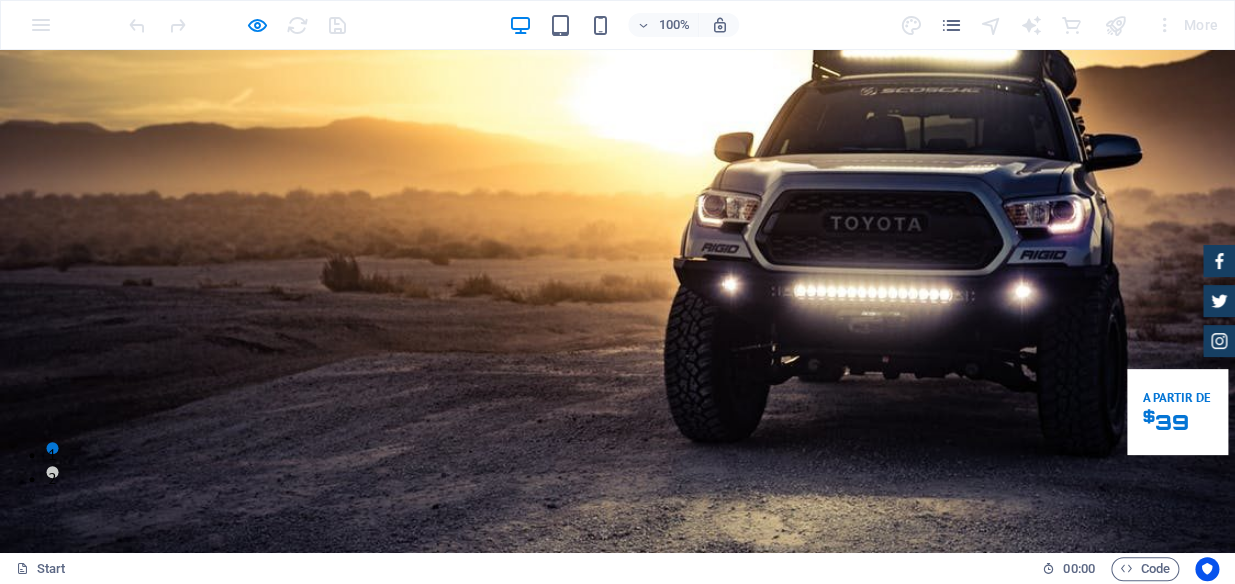 click on "solicite um atendimento" at bounding box center (316, 1134) 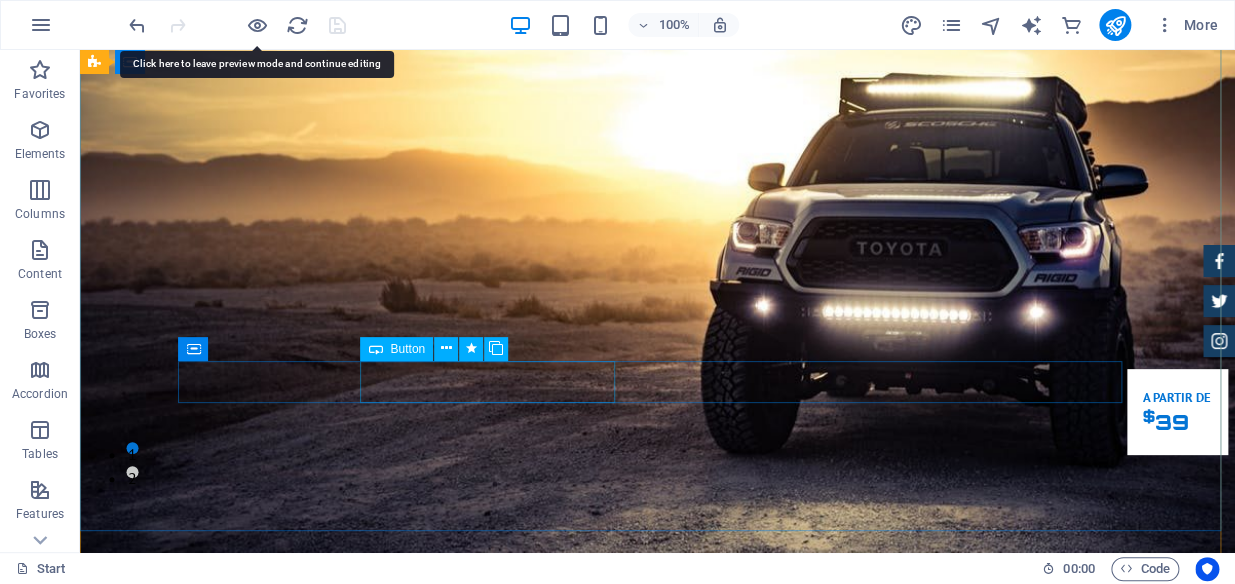click on "solicite um atendimento" at bounding box center [658, 1134] 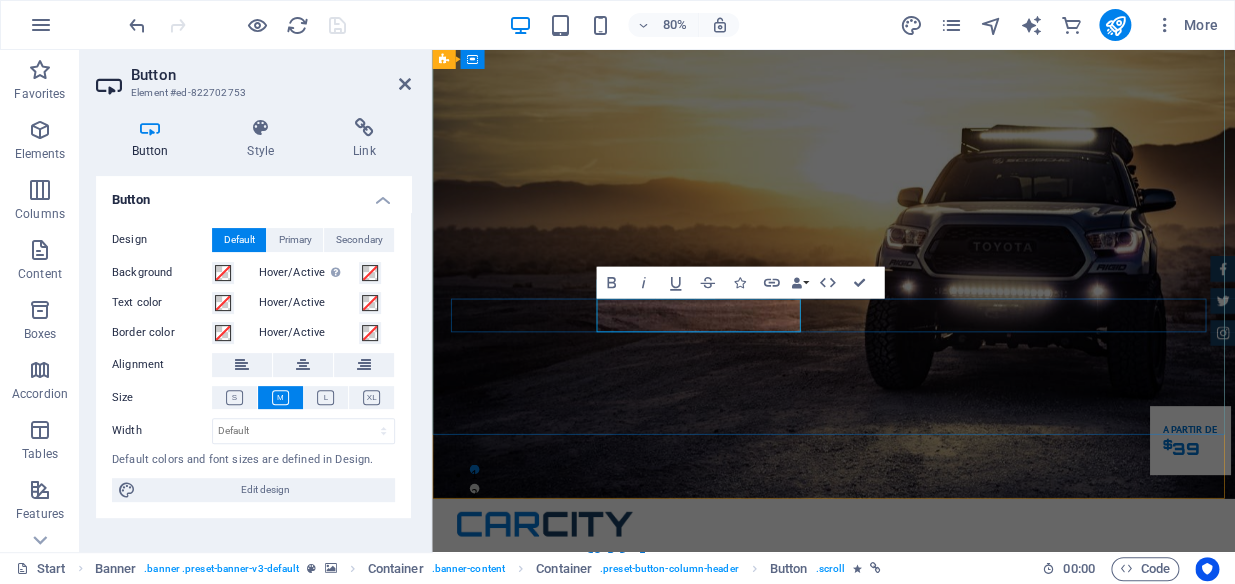 click on "solicite um atendimento" at bounding box center [632, 1134] 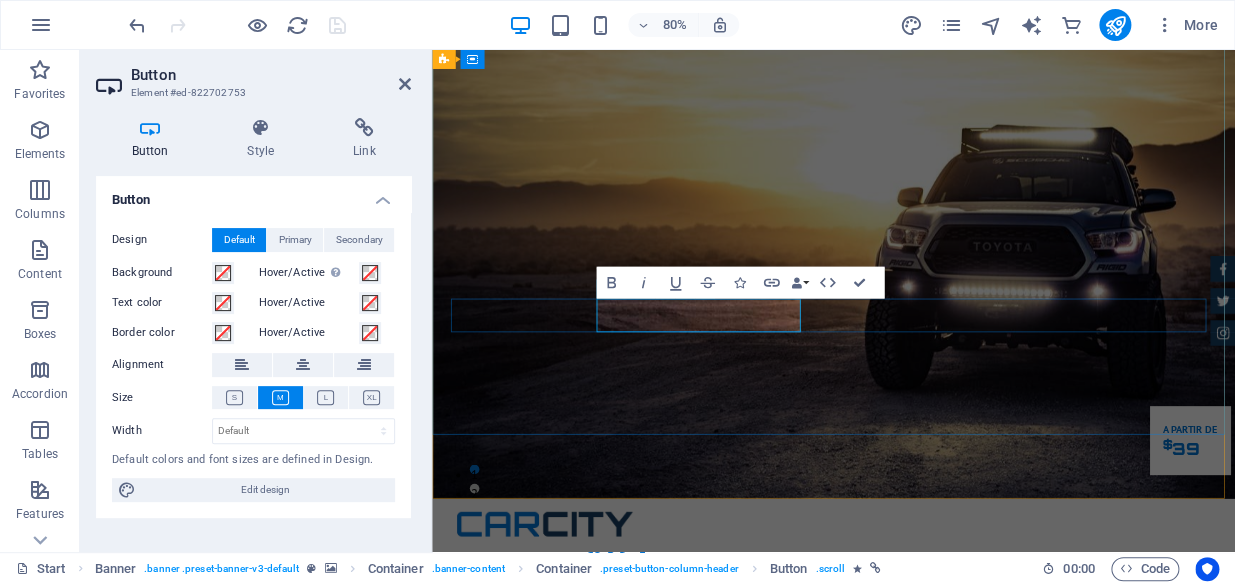 click on "solicite um atendimento" at bounding box center (632, 1134) 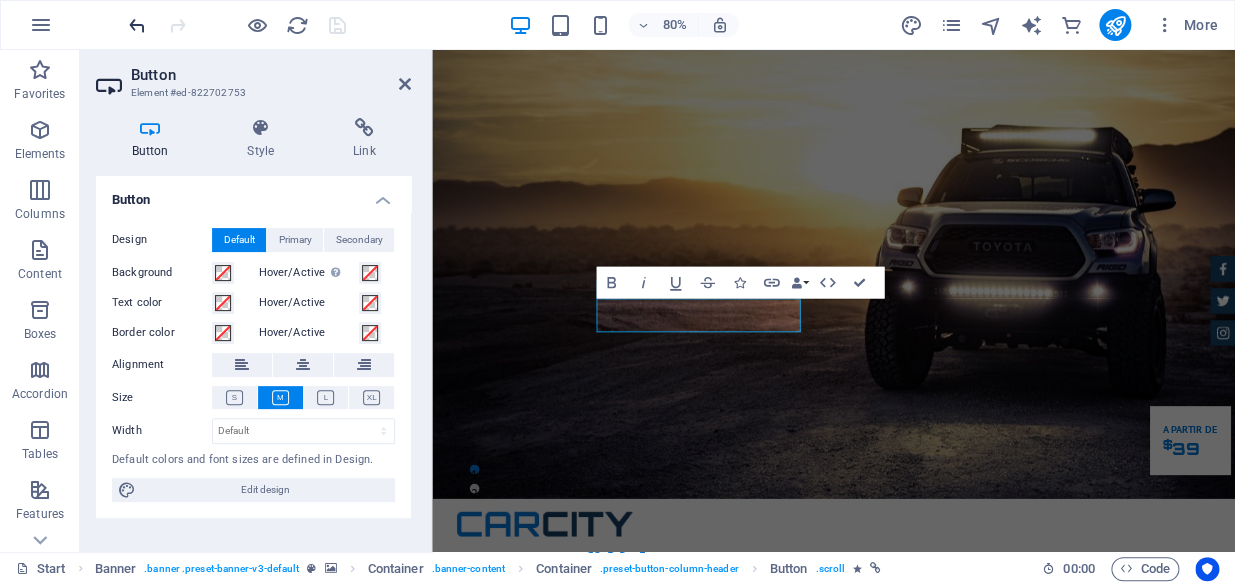 drag, startPoint x: 131, startPoint y: 38, endPoint x: 138, endPoint y: 24, distance: 15.652476 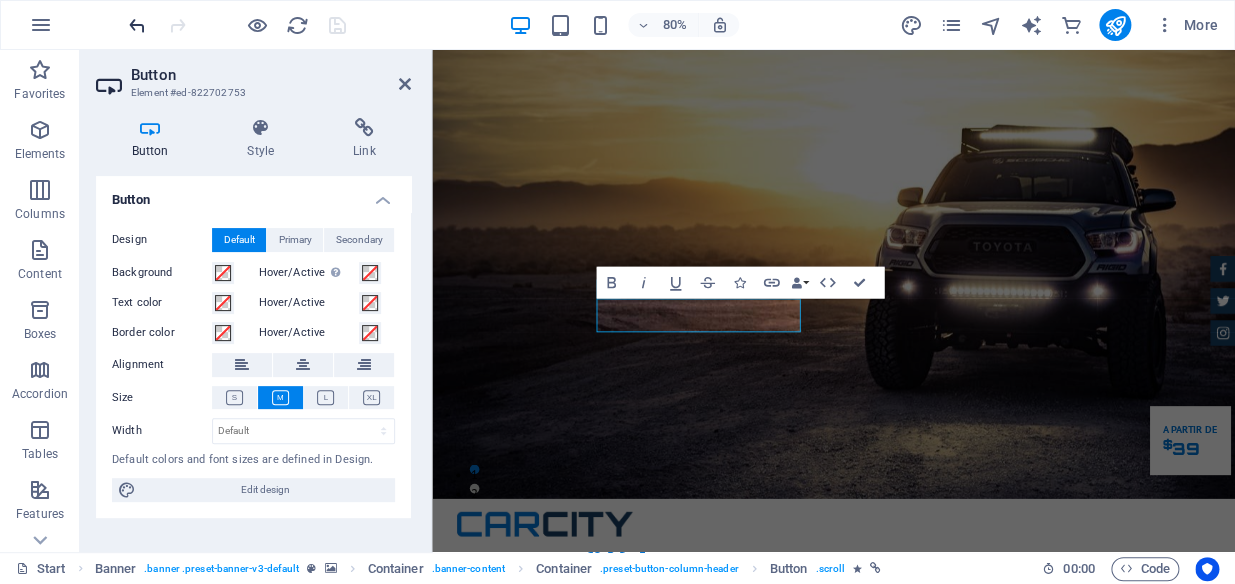 click at bounding box center [237, 25] 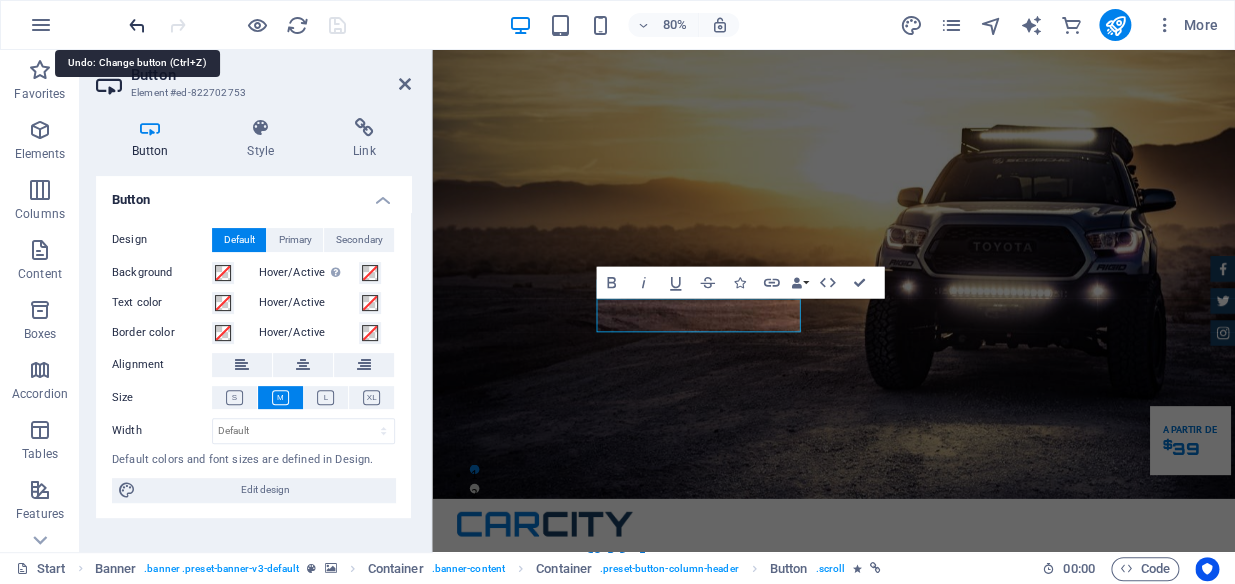 click at bounding box center (137, 25) 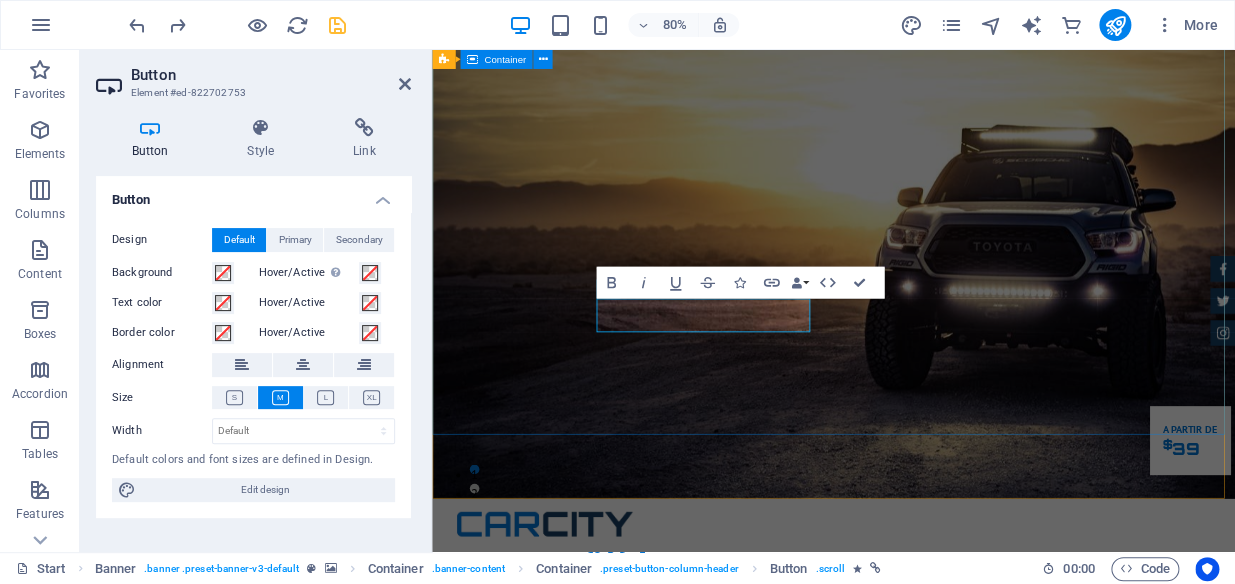 click on "MG-DESP - Sistema para despachantes-MG   Sistema para Despachante trânsito-MG. Nosso Sistema   Marque uma apresentação" at bounding box center [934, 1010] 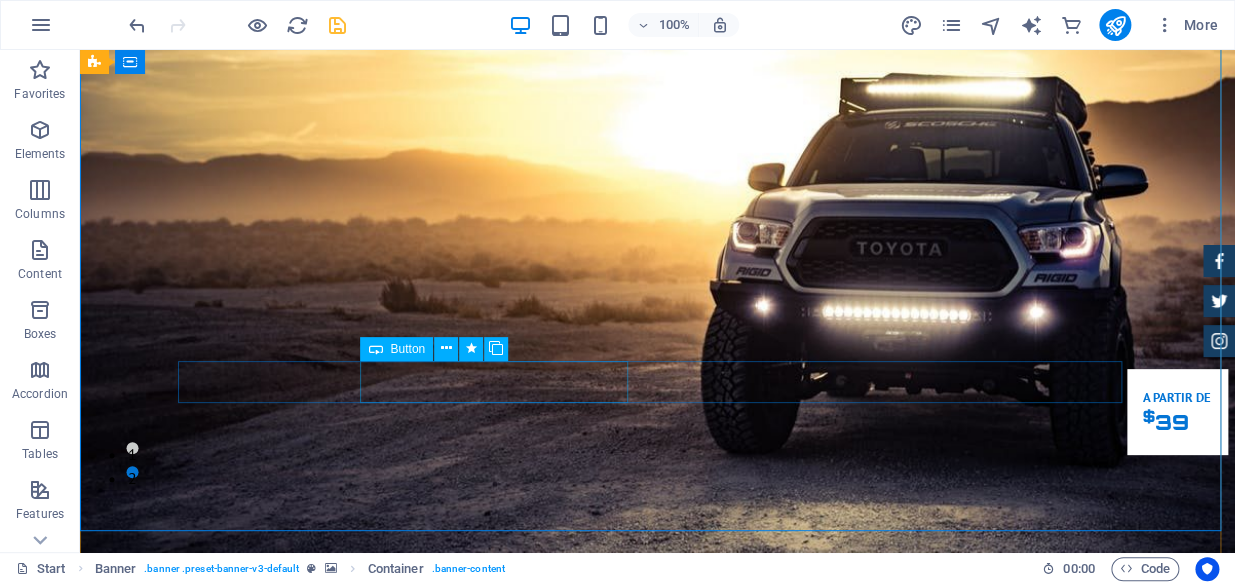 click on "Marque uma apresentação" at bounding box center (658, 1134) 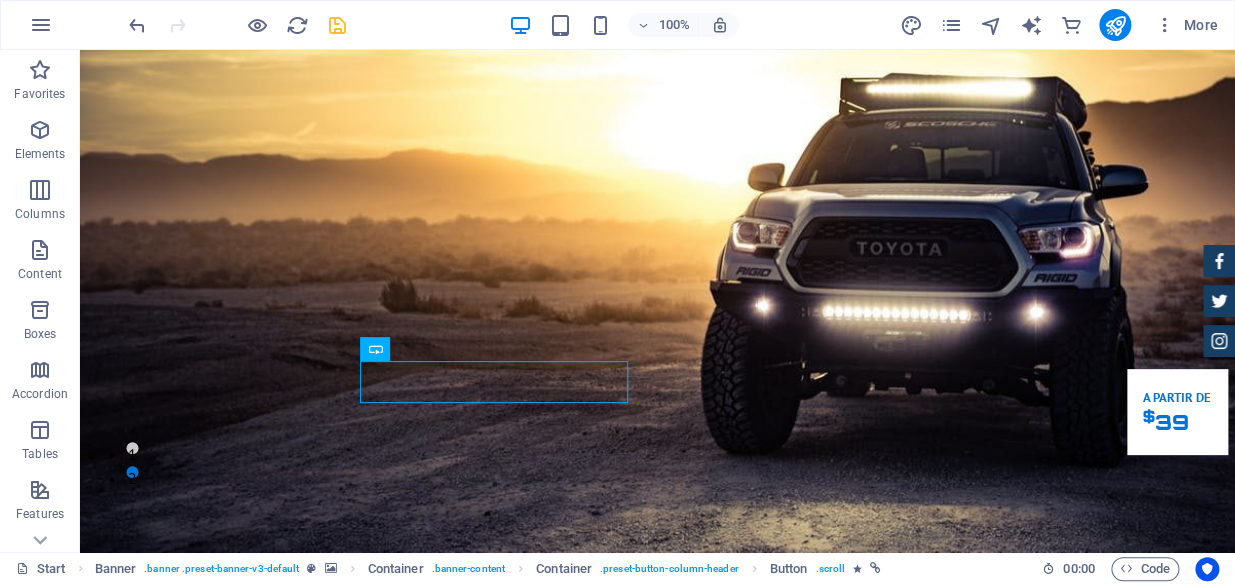 click at bounding box center (337, 25) 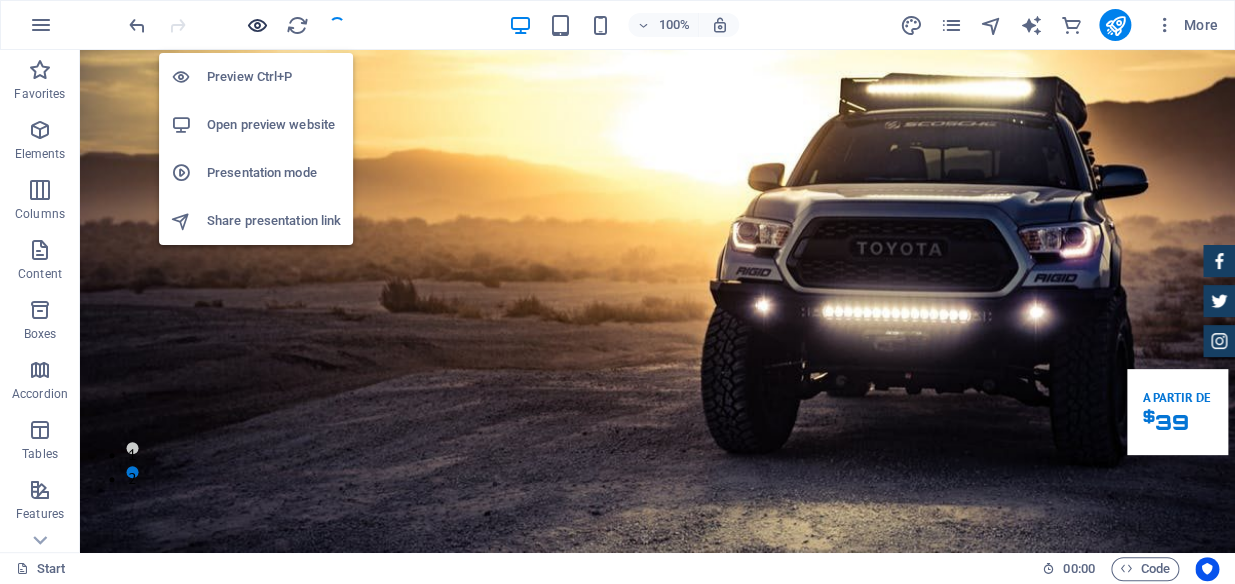 click at bounding box center [257, 25] 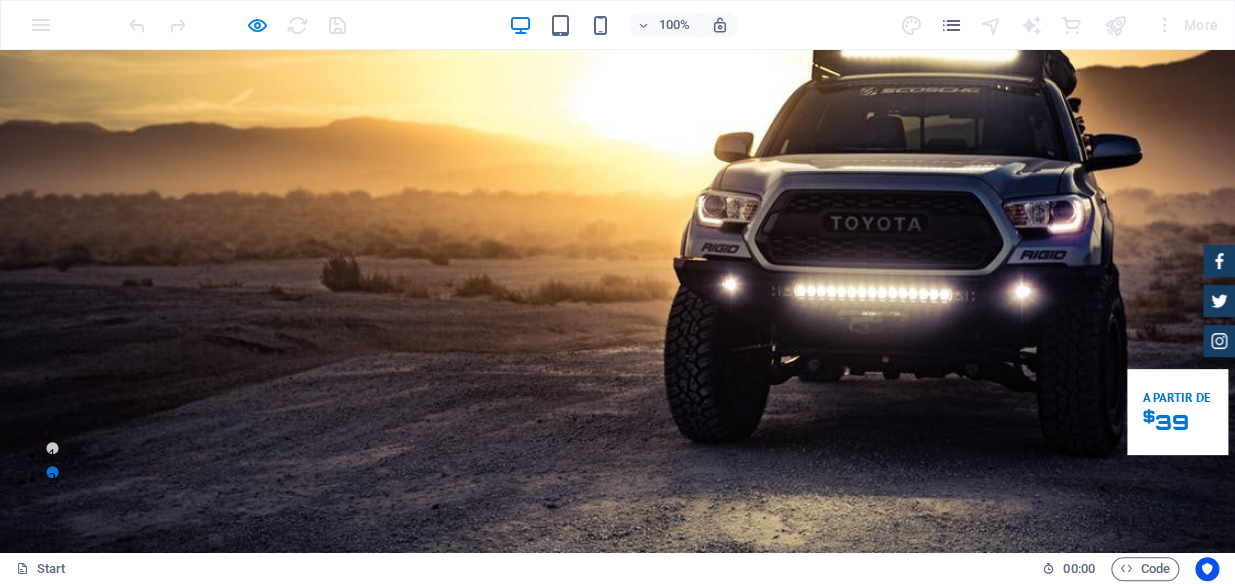 click on "Marque uma apresentação" at bounding box center [323, 1134] 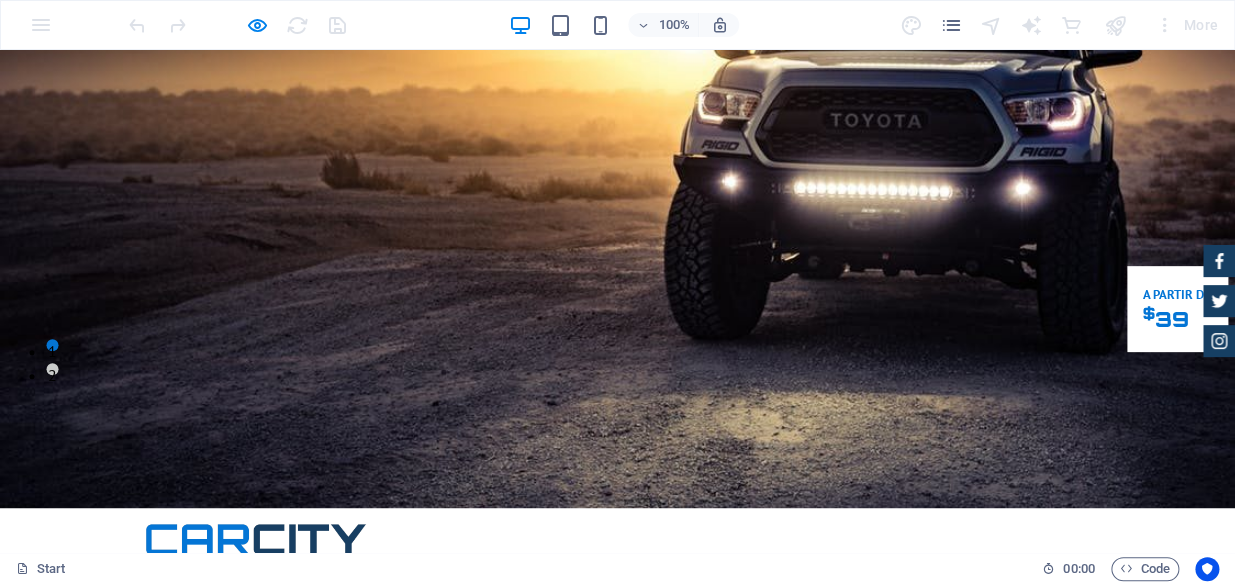 scroll, scrollTop: 0, scrollLeft: 0, axis: both 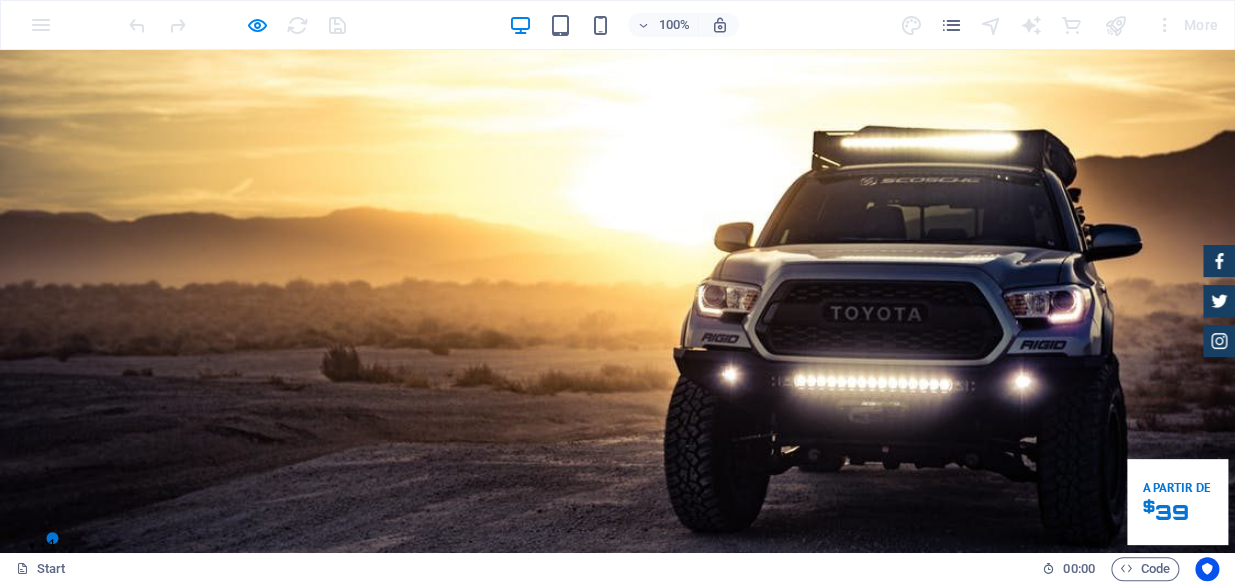 click on "Marque uma apresentação" at bounding box center (323, 1224) 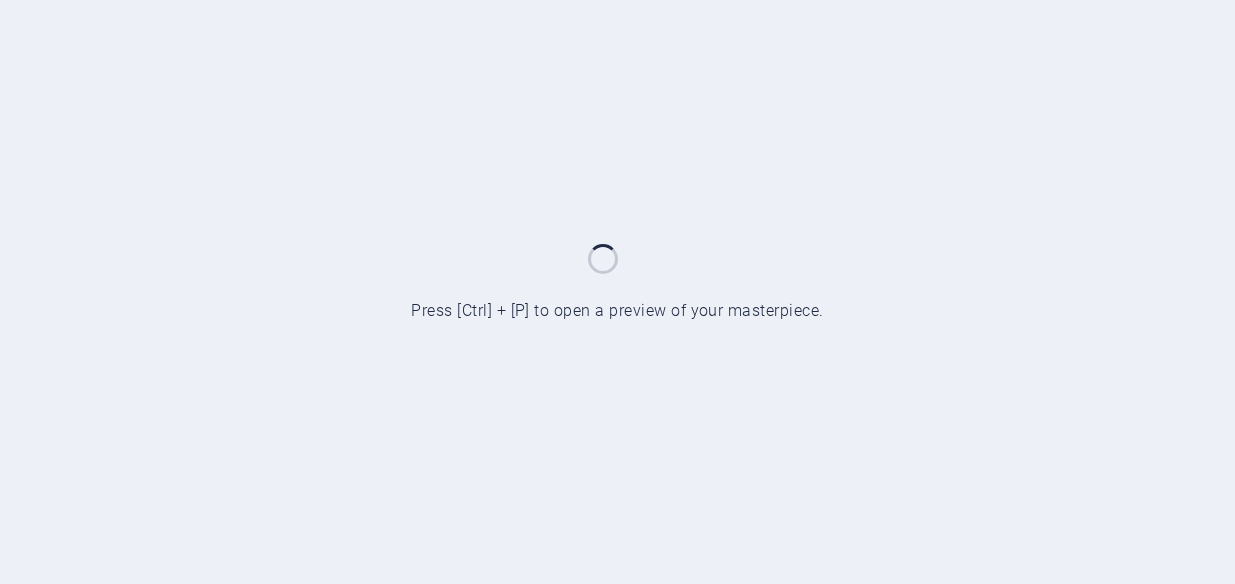 scroll, scrollTop: 0, scrollLeft: 0, axis: both 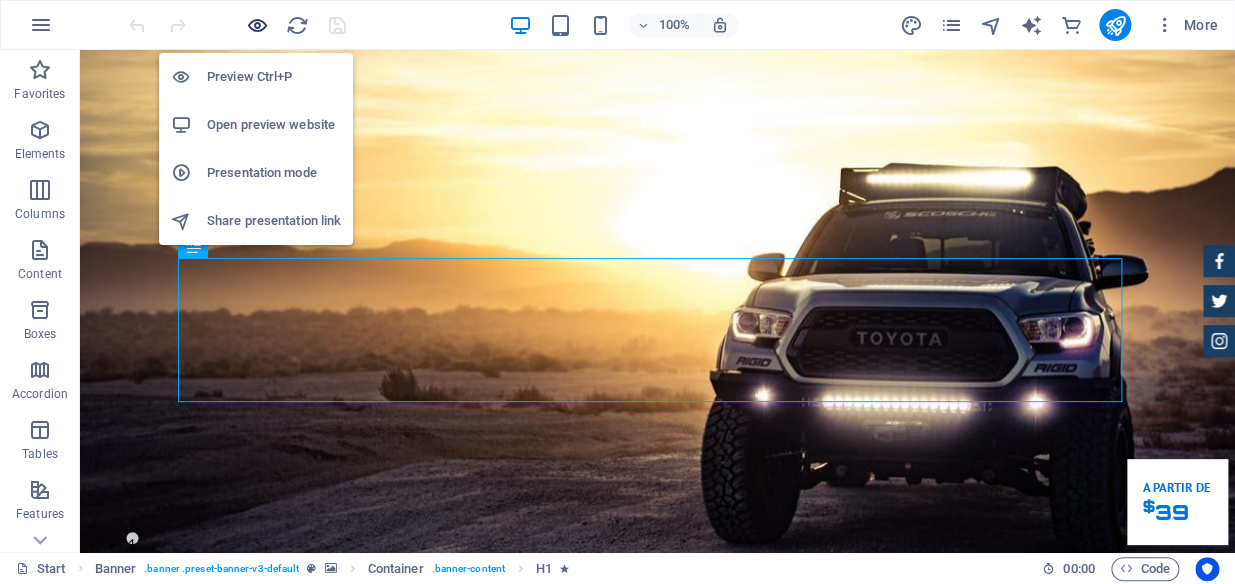 click at bounding box center [257, 25] 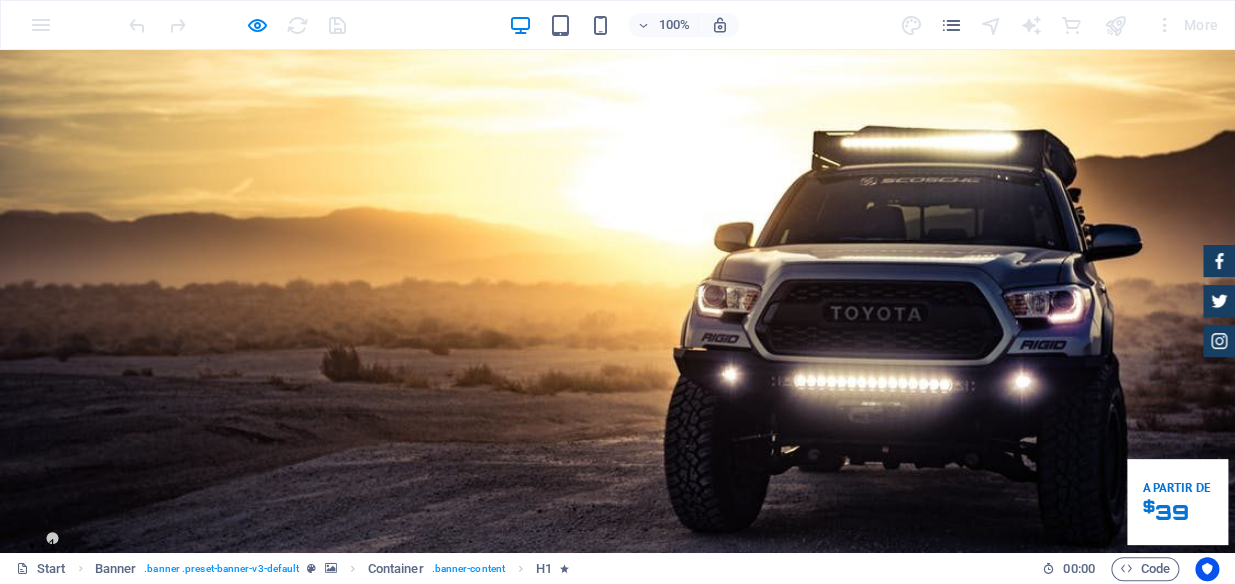 click on "Marque uma apresentação" at bounding box center [323, 1224] 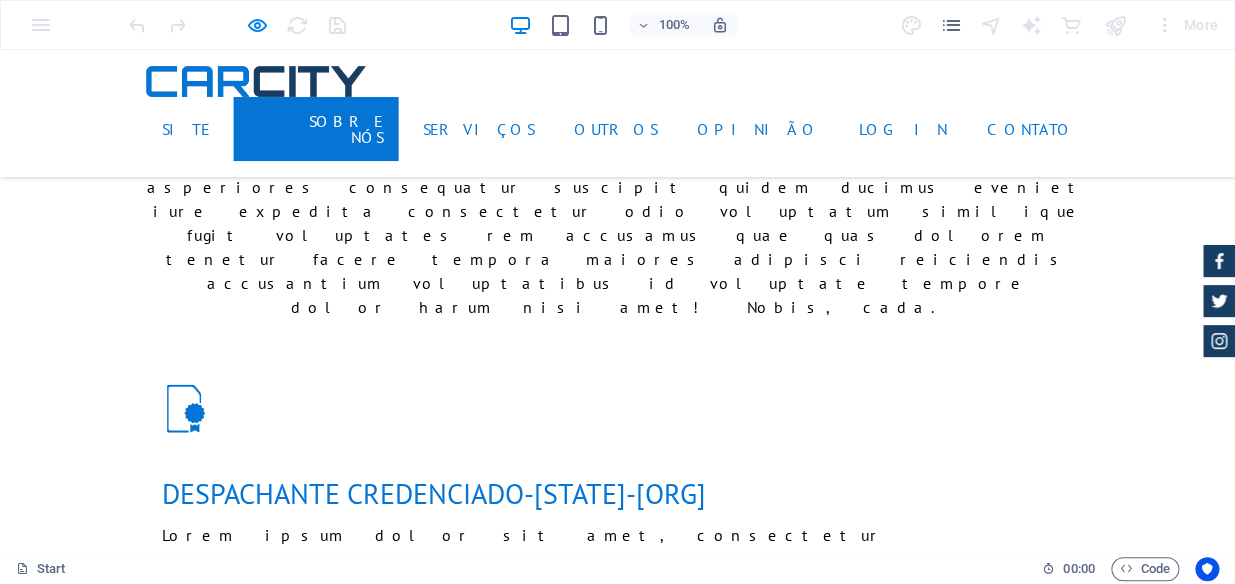 scroll, scrollTop: 1180, scrollLeft: 0, axis: vertical 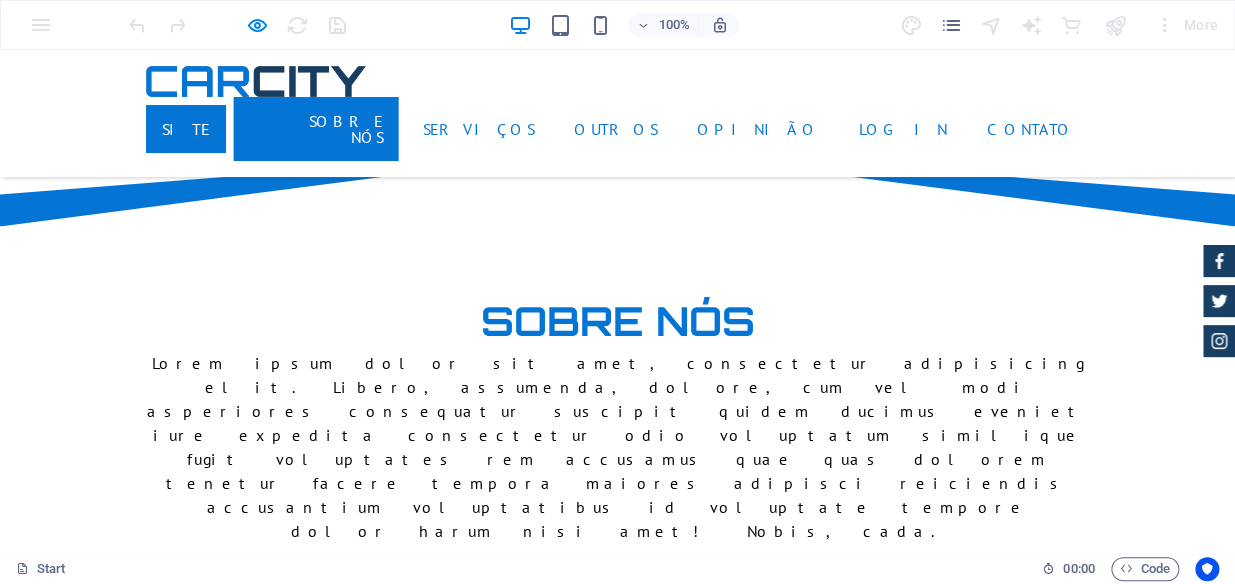 click on "Site" at bounding box center [186, 129] 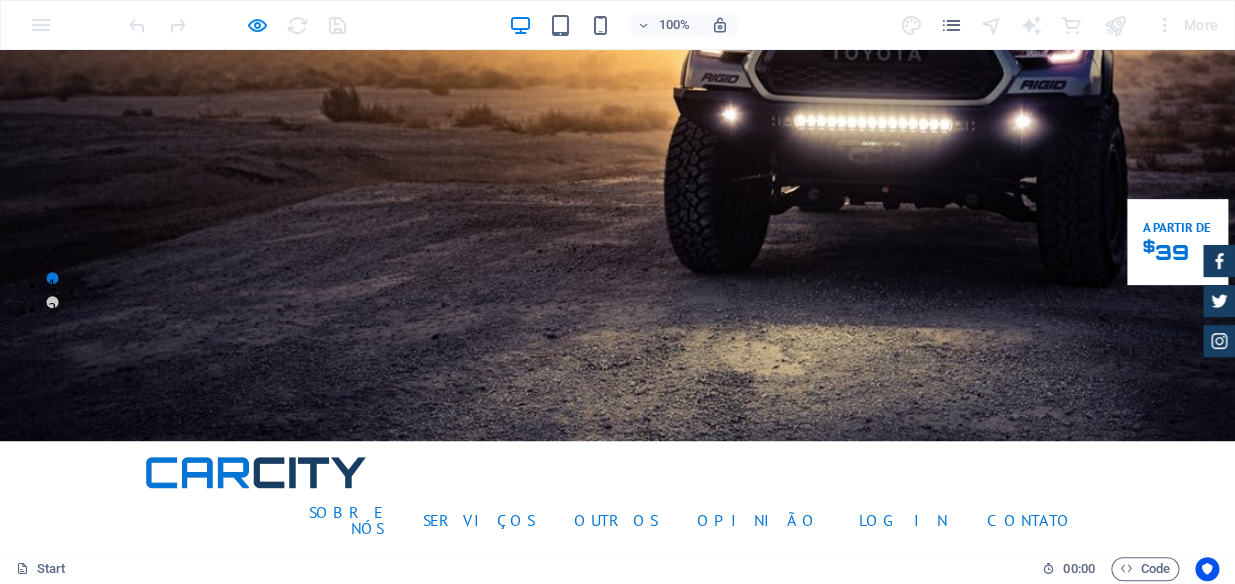 scroll, scrollTop: 0, scrollLeft: 0, axis: both 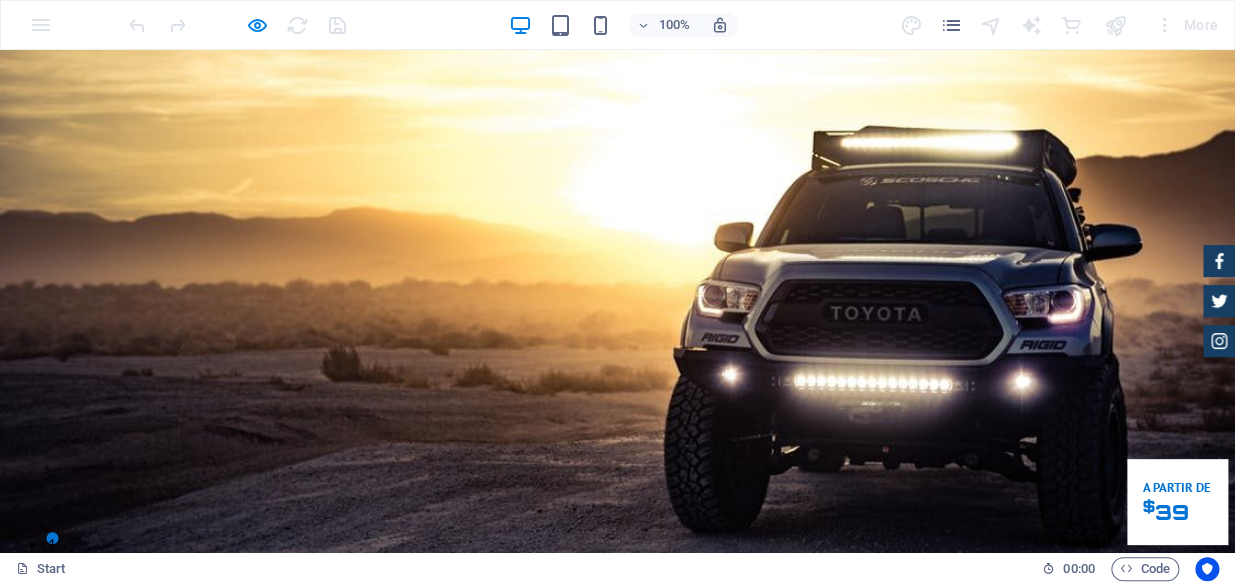 click on "Marque uma apresentação" at bounding box center [323, 1224] 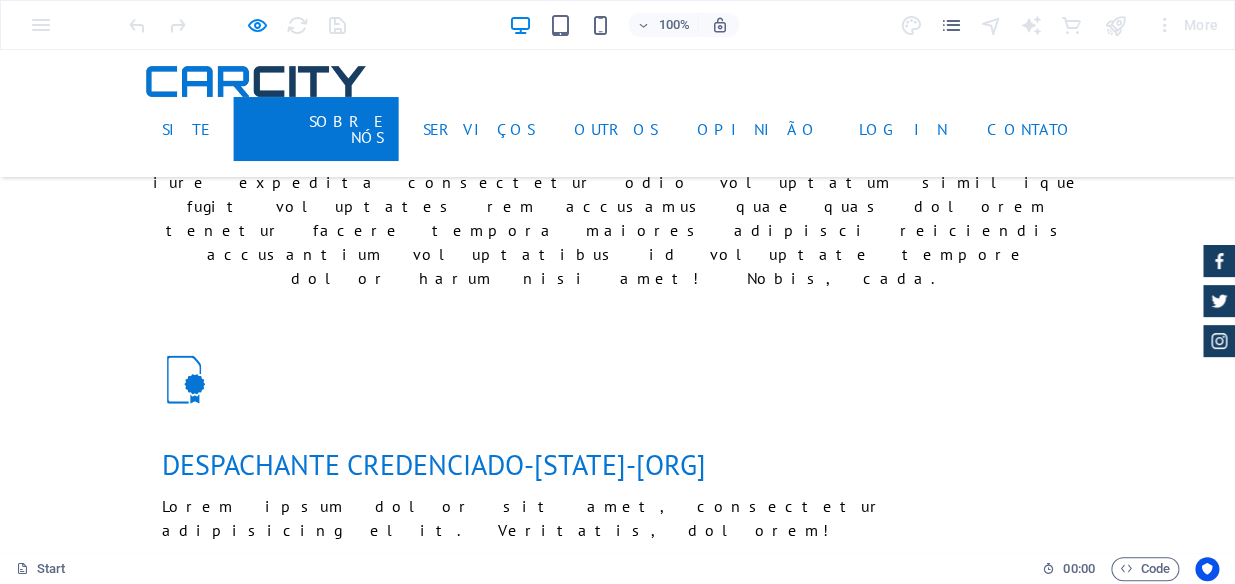 scroll, scrollTop: 1362, scrollLeft: 0, axis: vertical 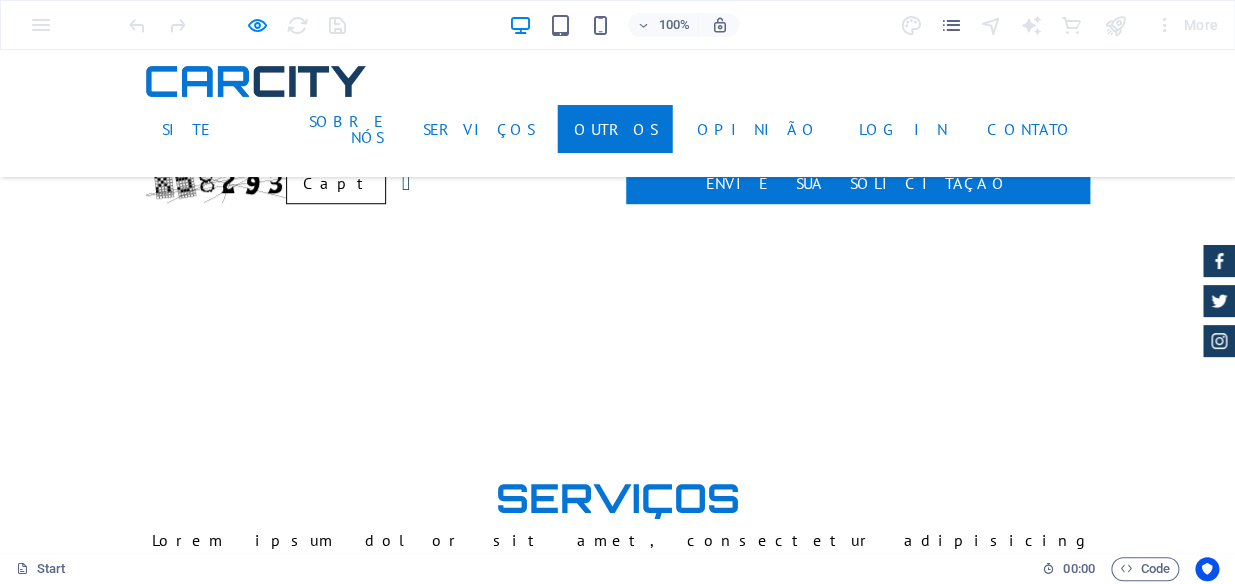 click on "Carros usados" at bounding box center [488, 3044] 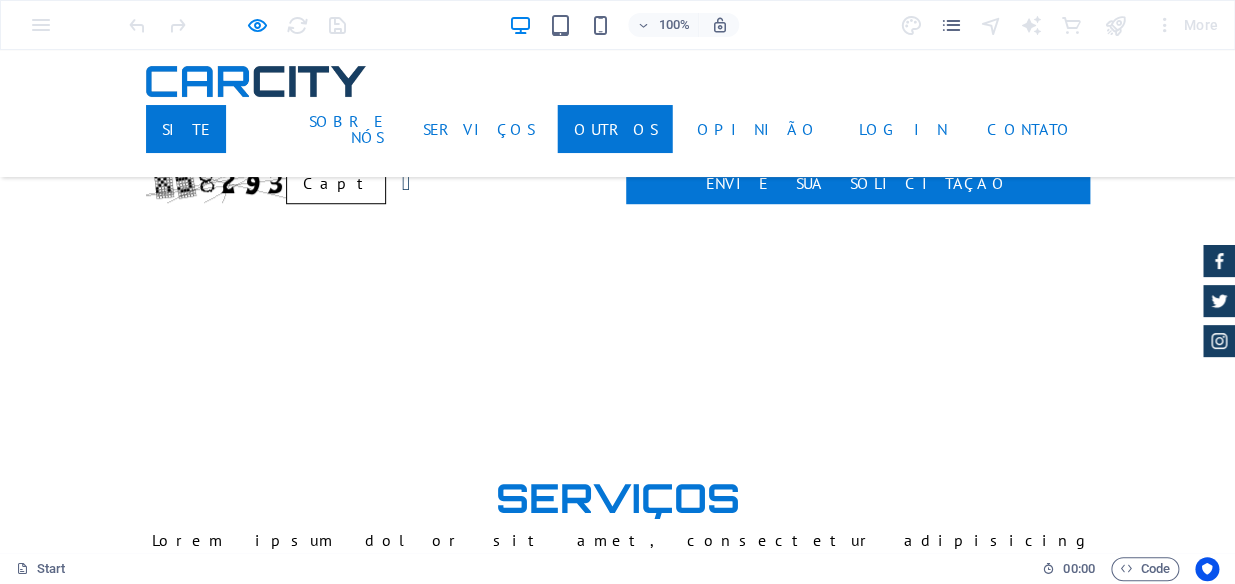 click on "Site" at bounding box center [186, 129] 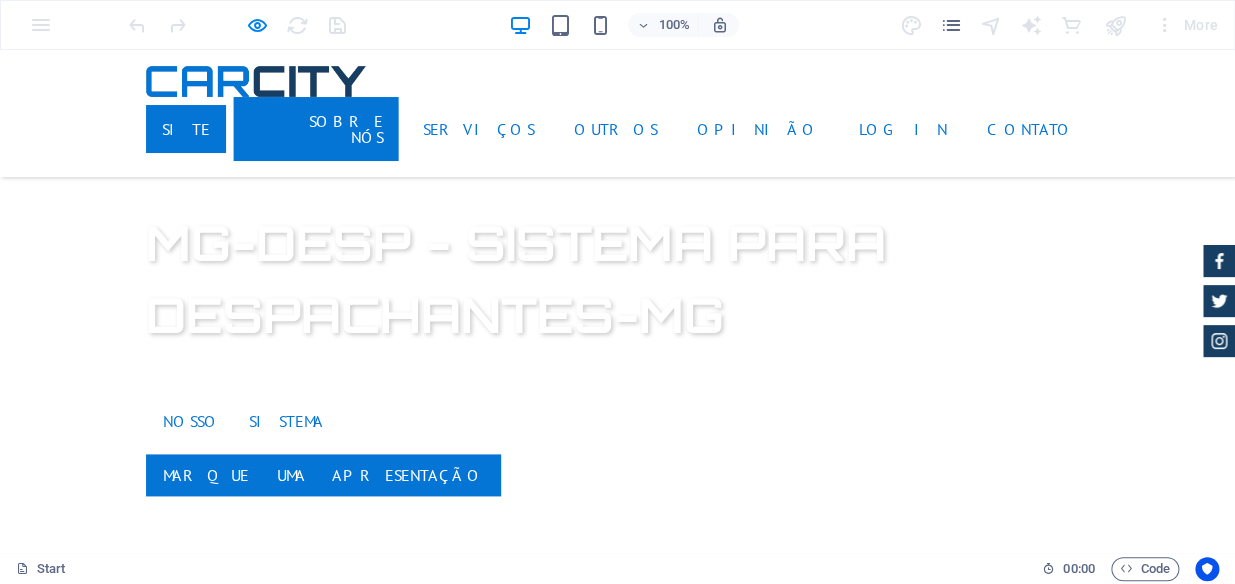 scroll, scrollTop: 0, scrollLeft: 0, axis: both 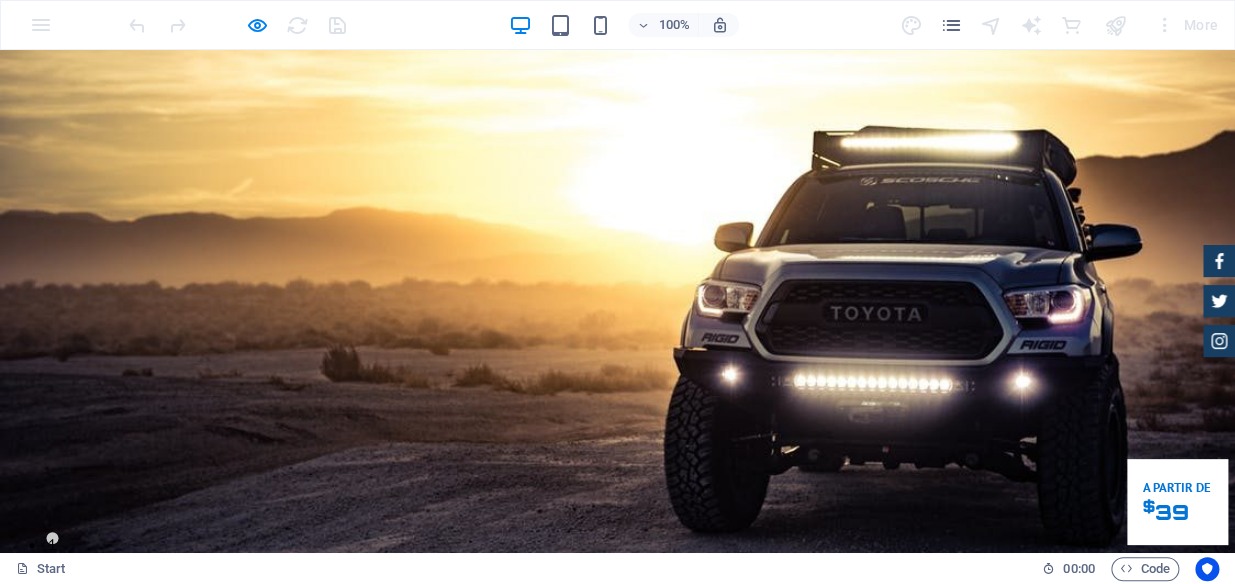 click on "Sobre nós" at bounding box center (316, 780) 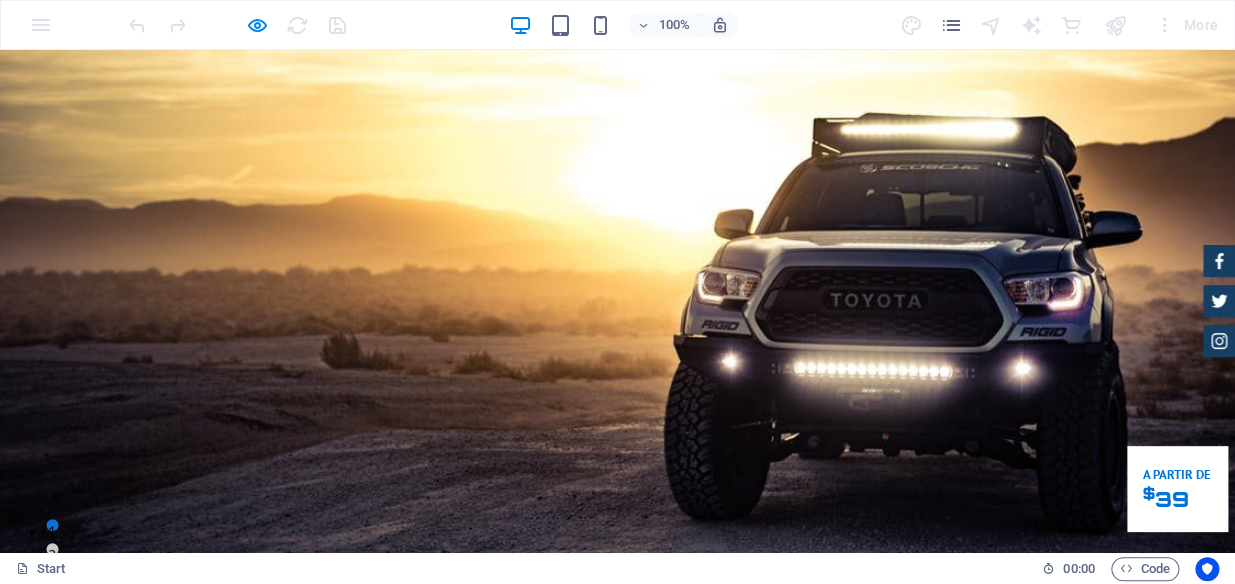 scroll, scrollTop: 0, scrollLeft: 0, axis: both 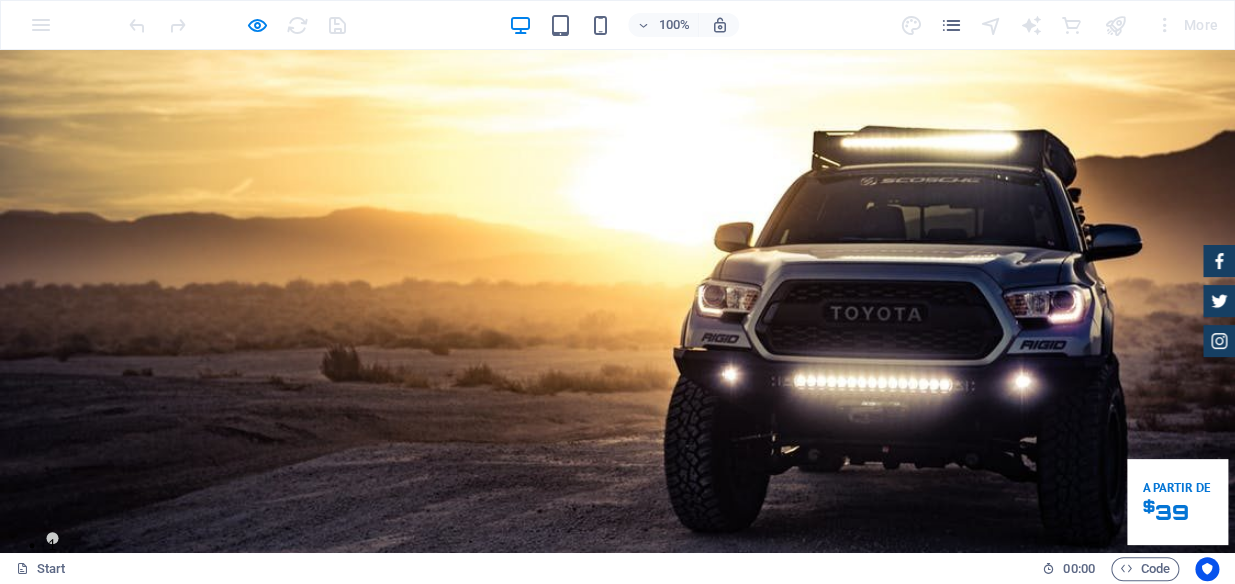 click on "Contato" at bounding box center (1030, 780) 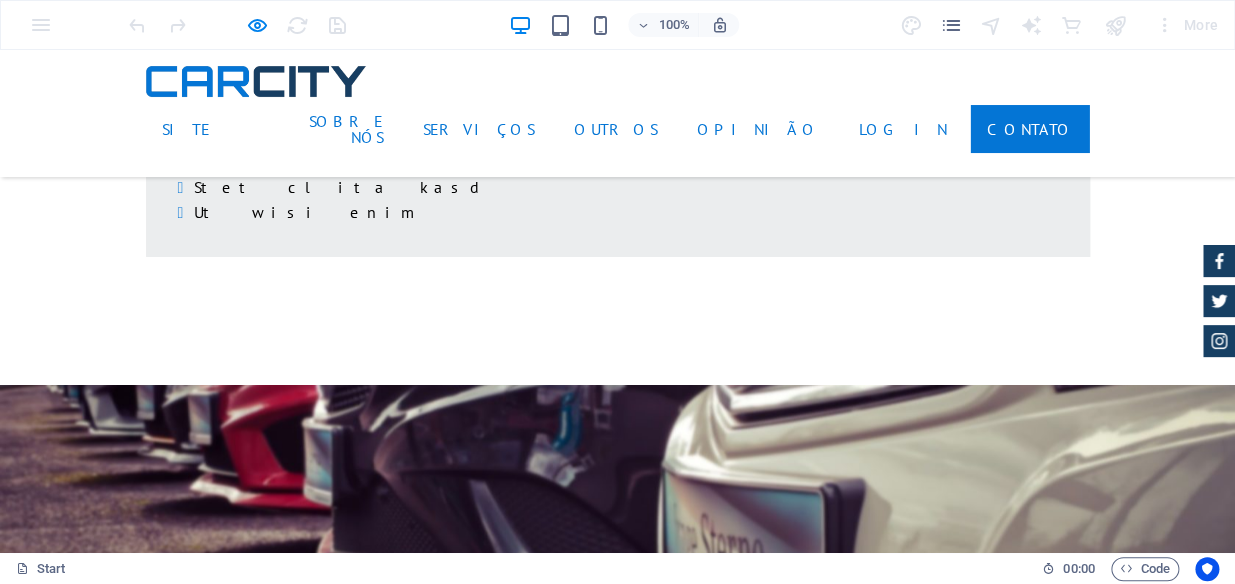scroll, scrollTop: 5014, scrollLeft: 0, axis: vertical 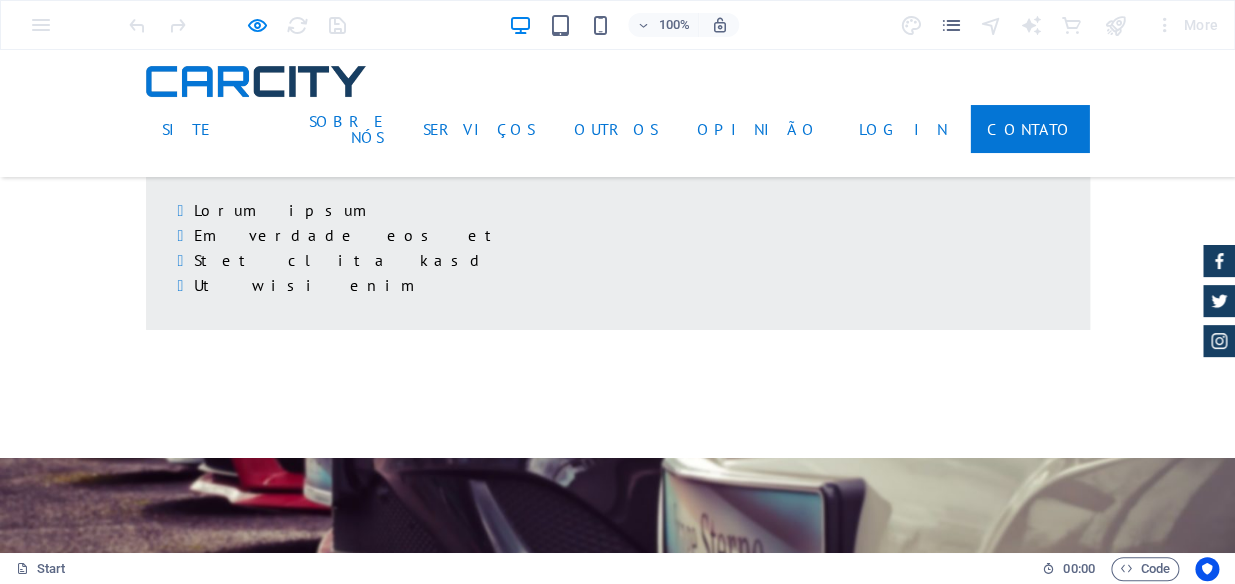 click on "Li e entendi a política de privacidade. Unreadable? Load new Enviar" at bounding box center (488, 11549) 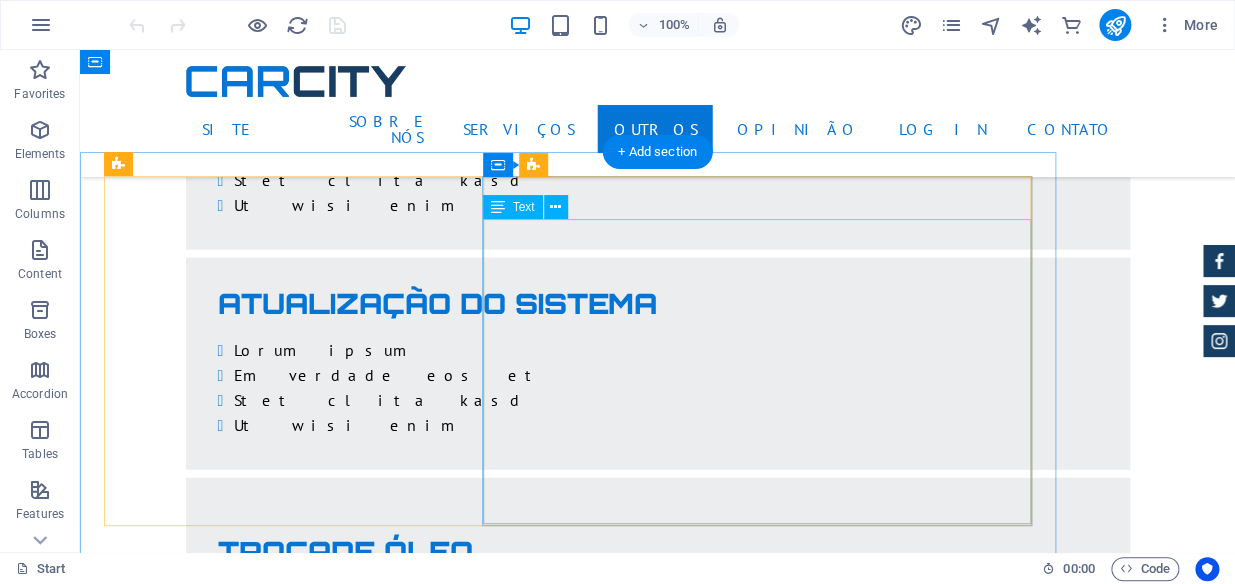 scroll, scrollTop: 3832, scrollLeft: 0, axis: vertical 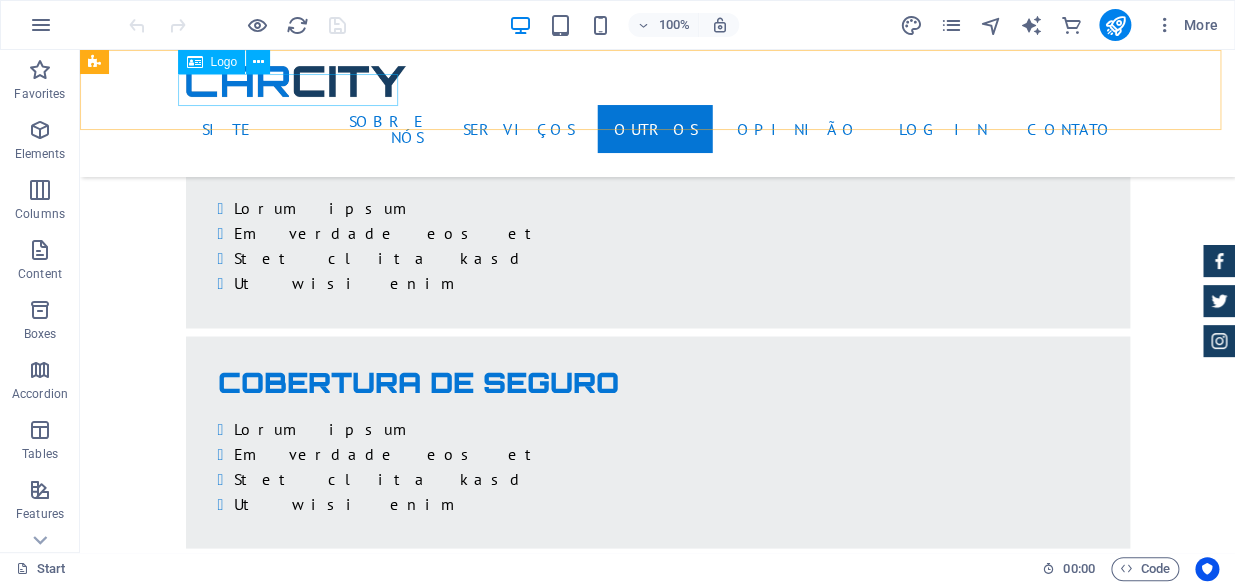 click at bounding box center [658, 81] 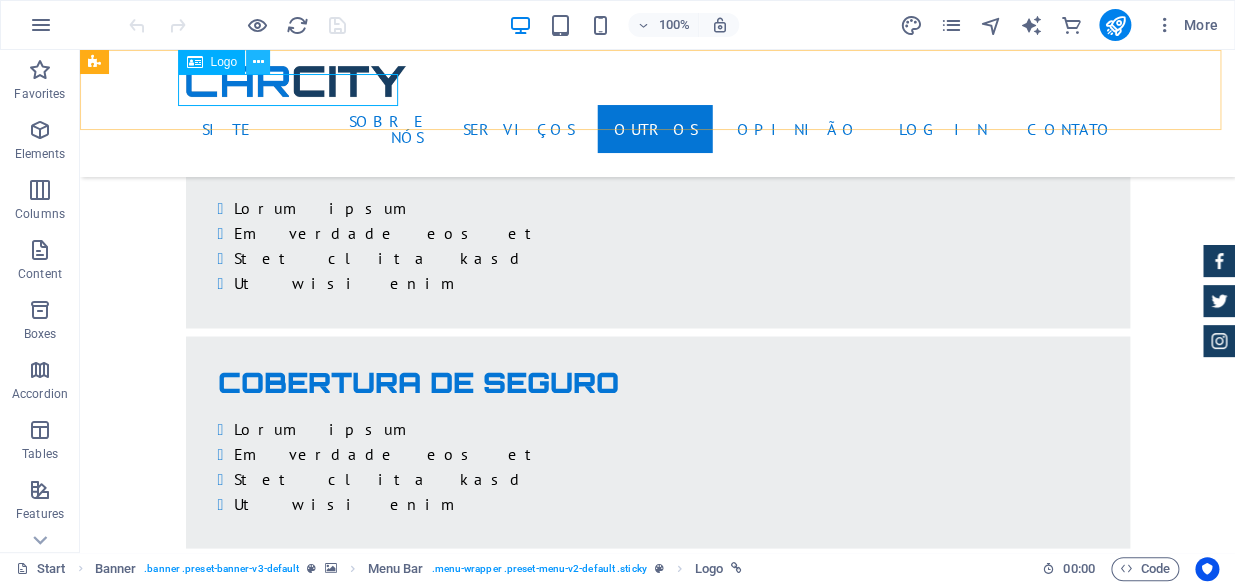 click at bounding box center (258, 62) 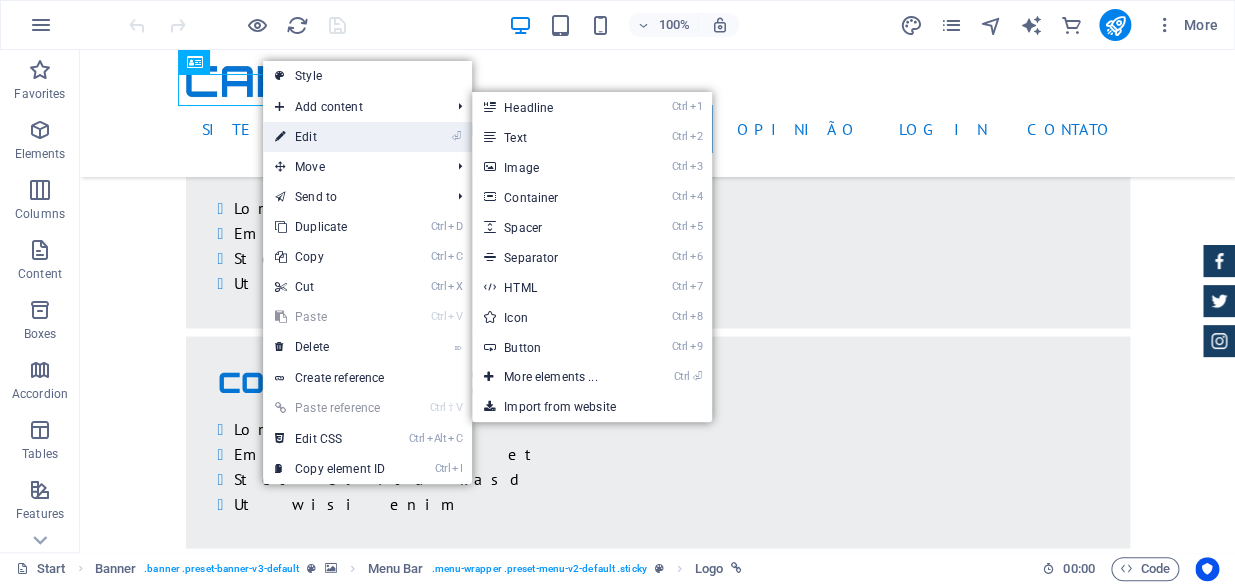 click on "⏎  Edit" at bounding box center (330, 137) 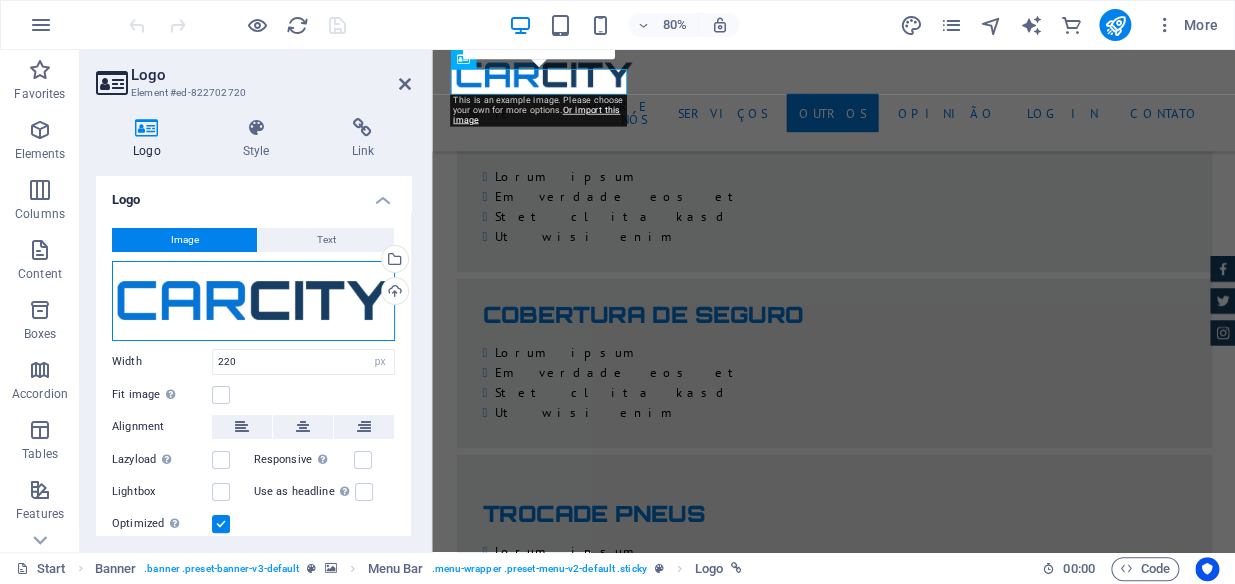 click on "Drag files here, click to choose files or select files from Files or our free stock photos & videos" at bounding box center [253, 301] 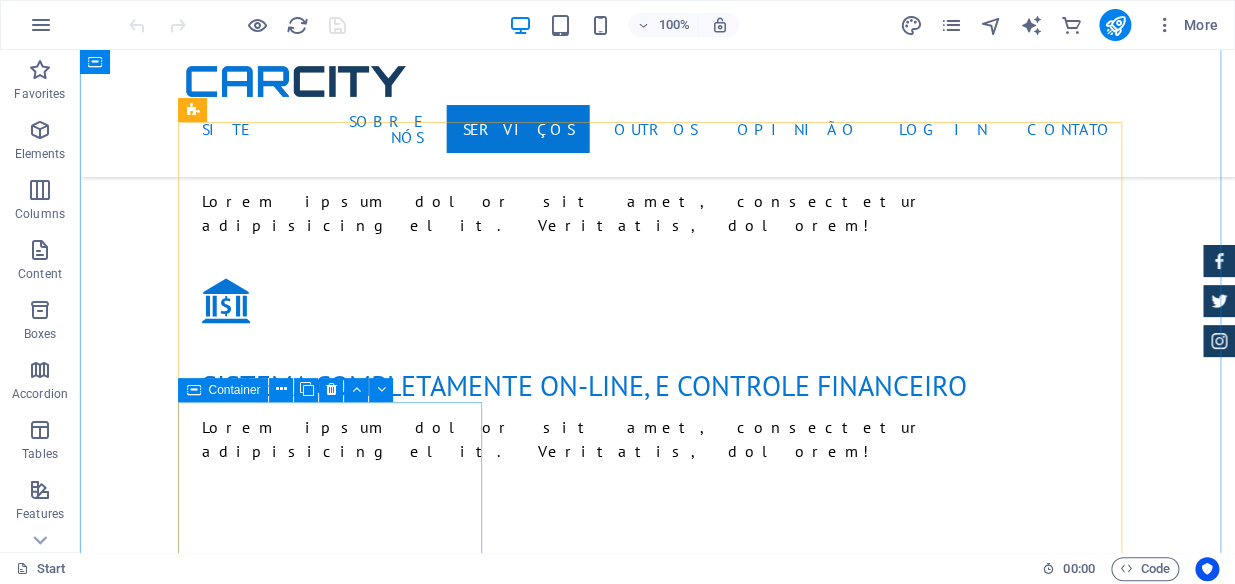 scroll, scrollTop: 2363, scrollLeft: 0, axis: vertical 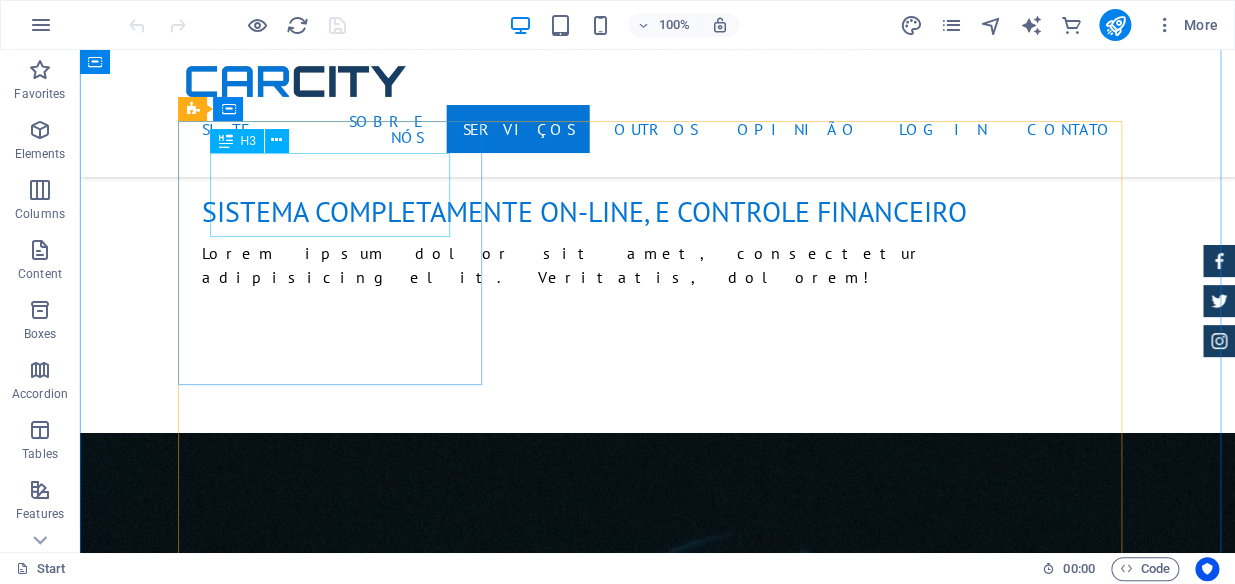 click on "VERIFICAÇÃO DO CARRO" at bounding box center [658, 1617] 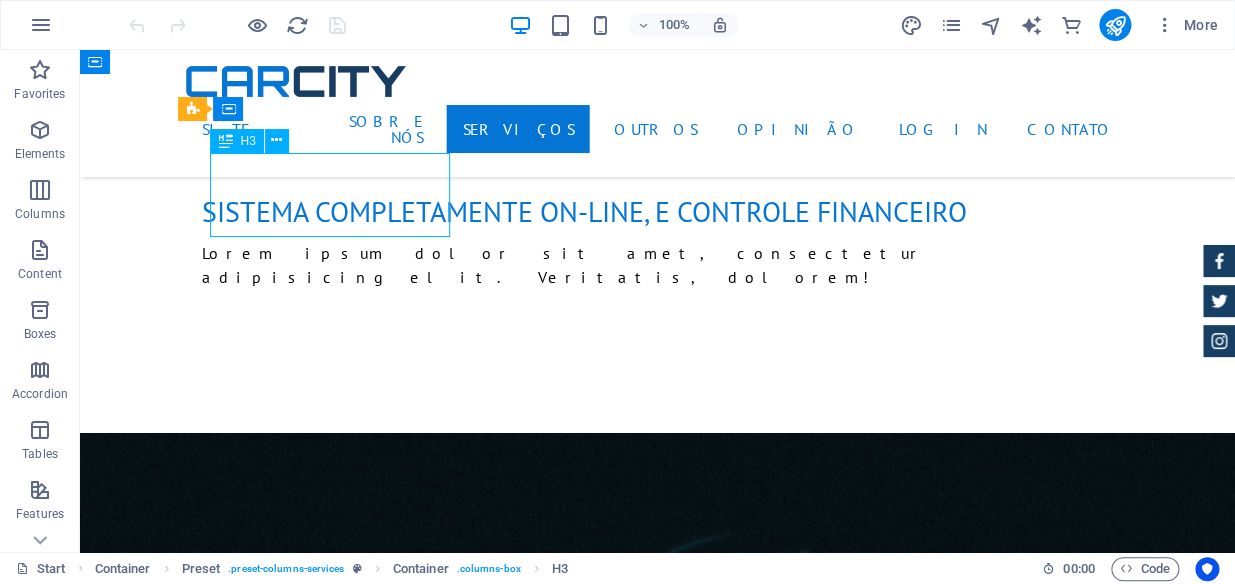 click on "VERIFICAÇÃO DO CARRO" at bounding box center (658, 1617) 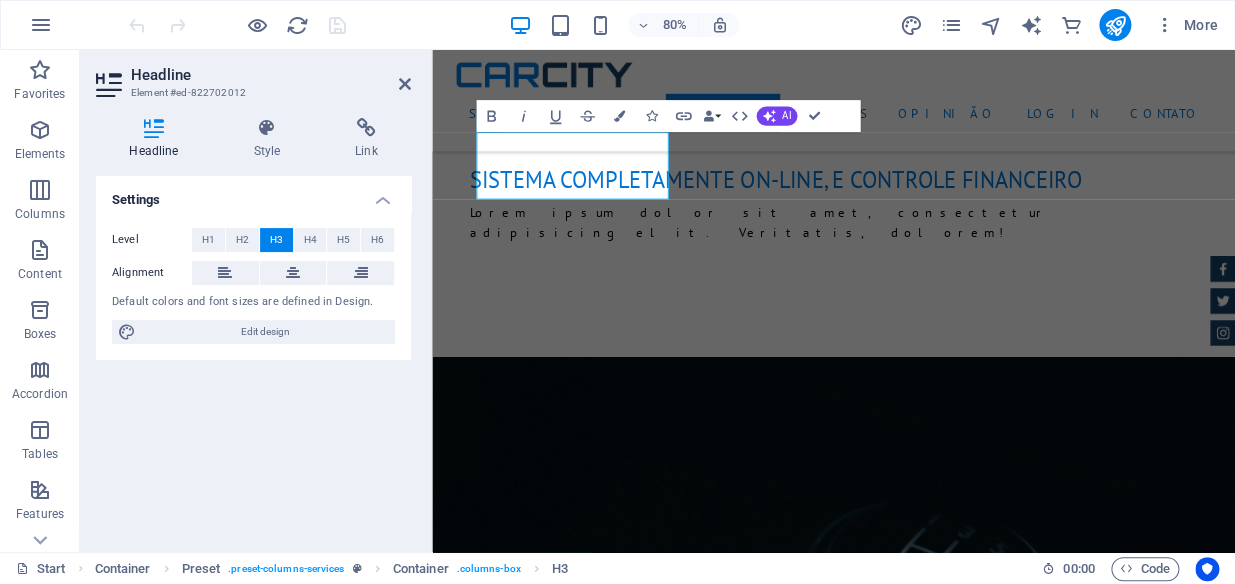 type 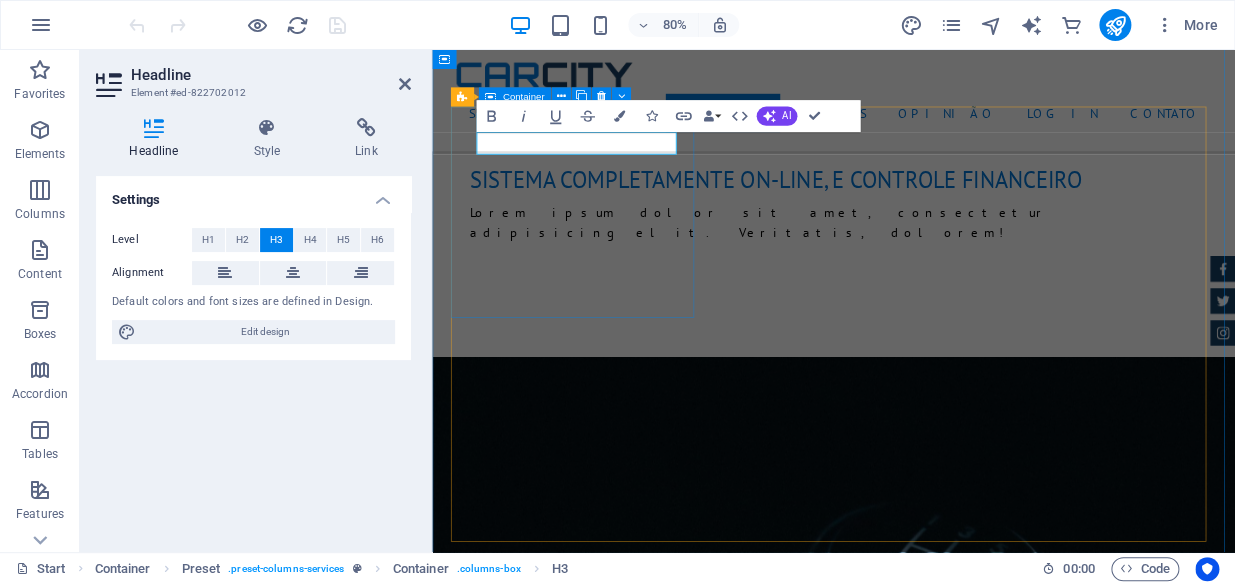 click on "​DEclarações Lorum ipsum Em verdade eos et  Stet clita kasd  Ut wisi enim a partir de  $  119" at bounding box center (934, 1663) 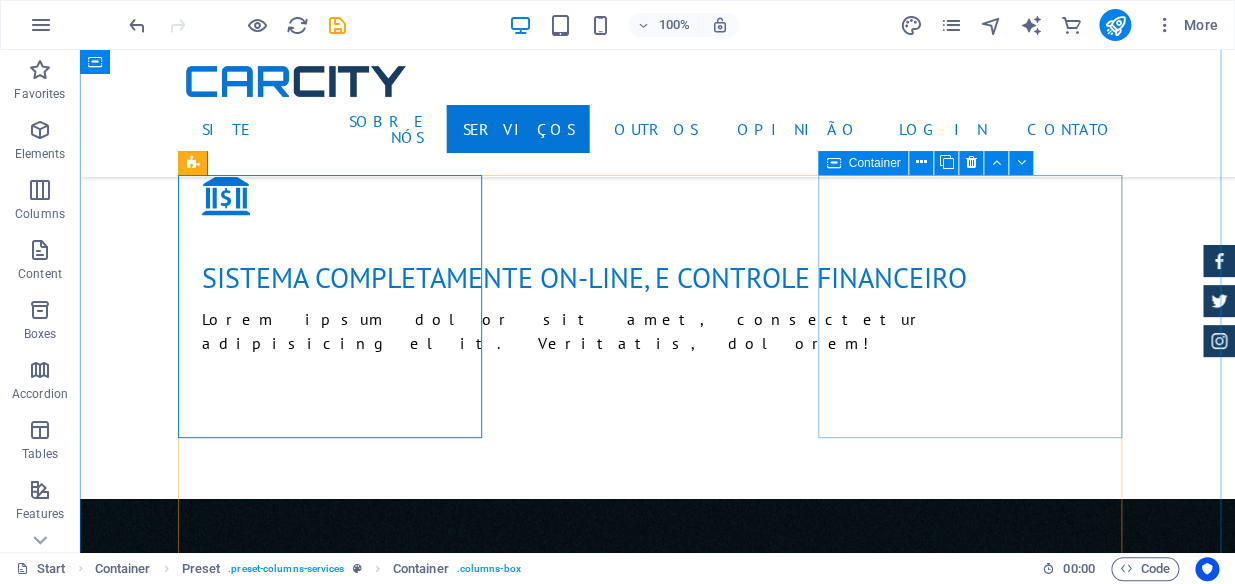 scroll, scrollTop: 2272, scrollLeft: 0, axis: vertical 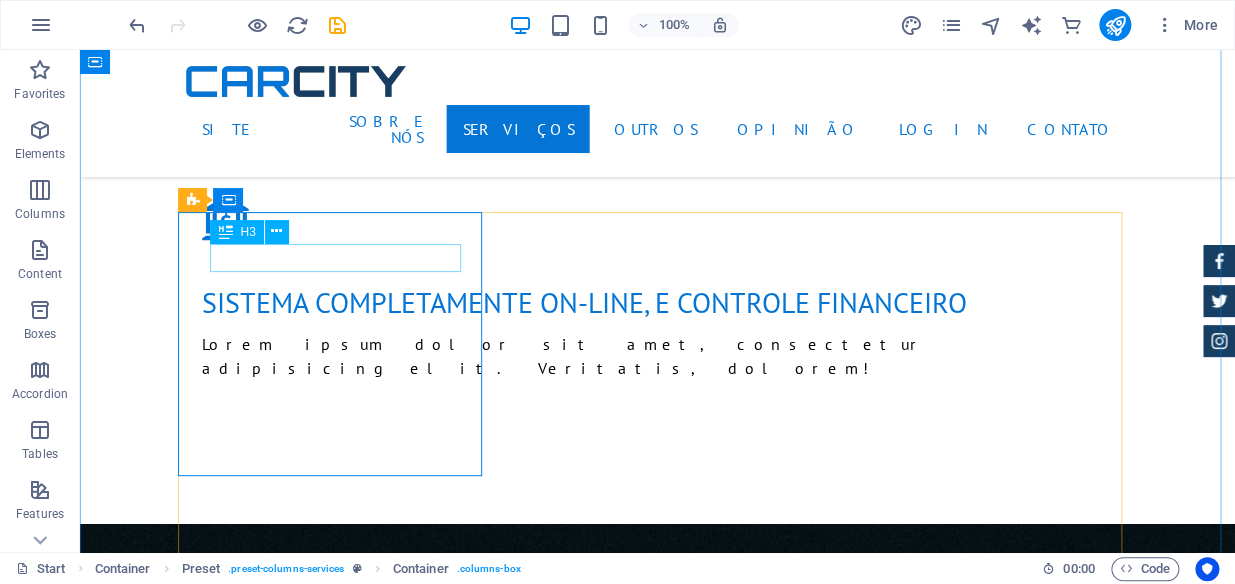 click on "DEclarações" at bounding box center [658, 1694] 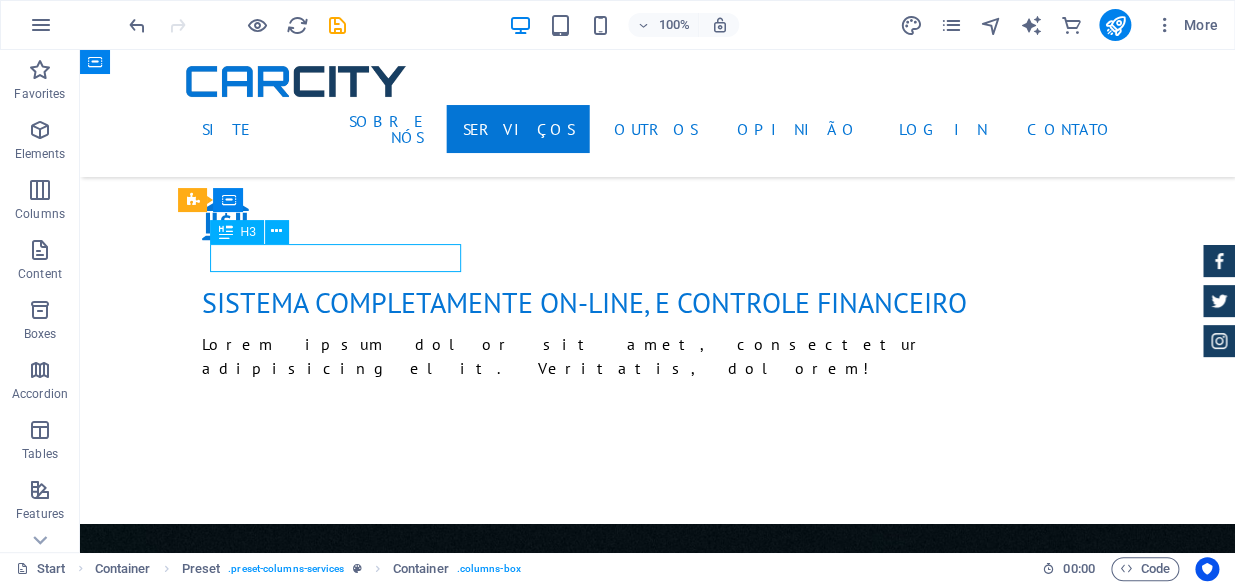 click on "DEclarações" at bounding box center (658, 1694) 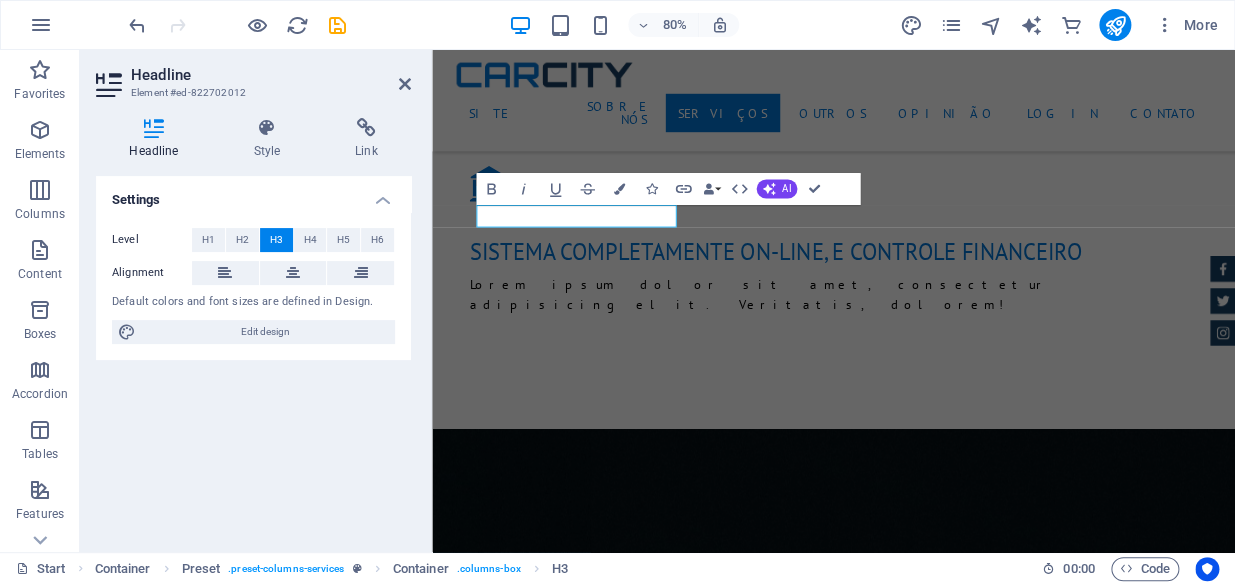 click on "Settings Level H1 H2 H3 H4 H5 H6 Alignment Default colors and font sizes are defined in Design. Edit design" at bounding box center (253, 356) 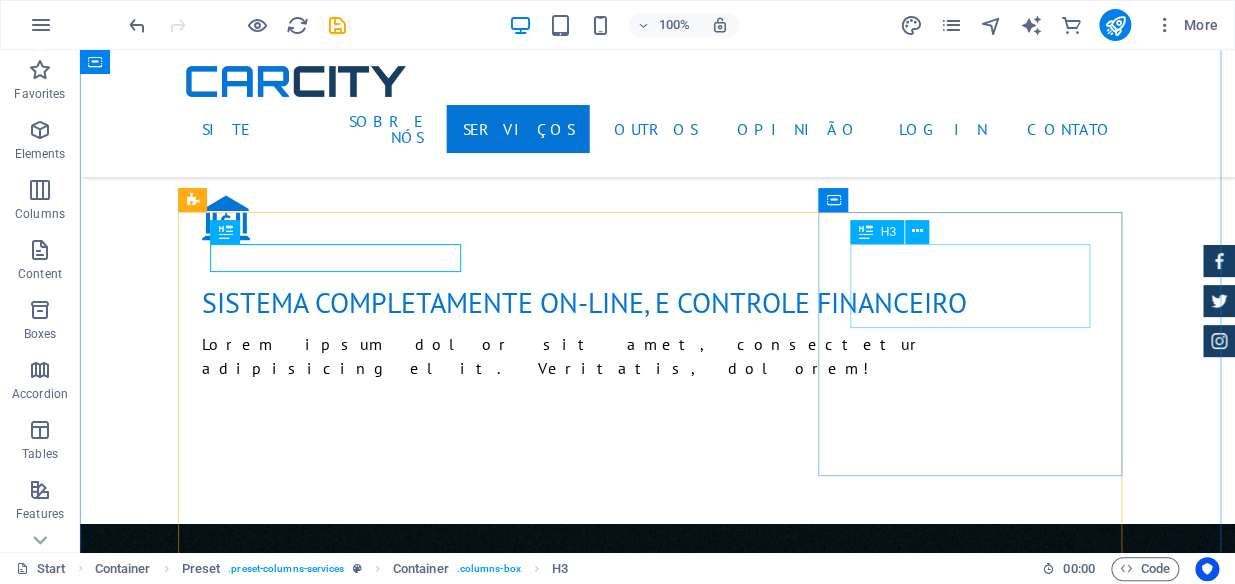click on "Troca  de pneus" at bounding box center [658, 2148] 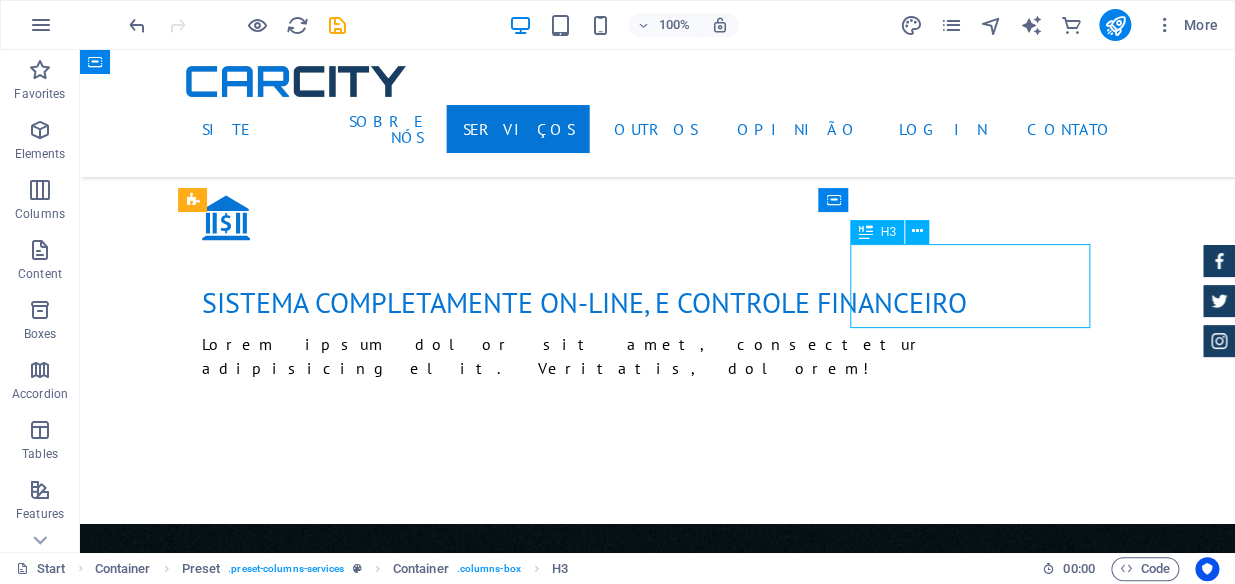 click on "Troca  de pneus" at bounding box center (658, 2148) 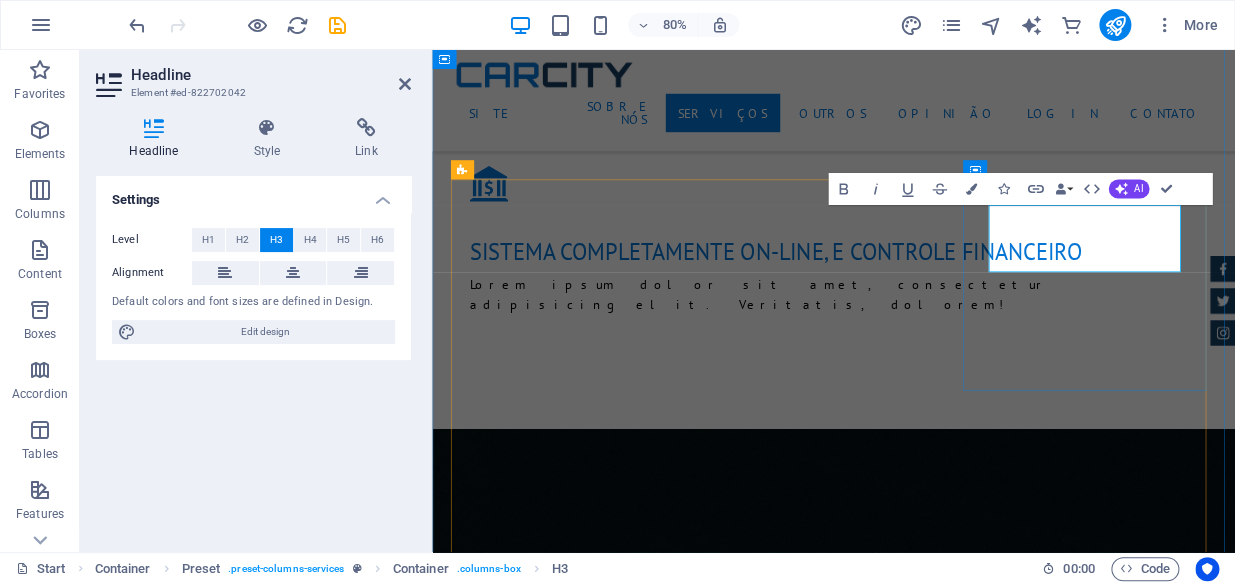 click on "Troca de pneus" at bounding box center [934, 2148] 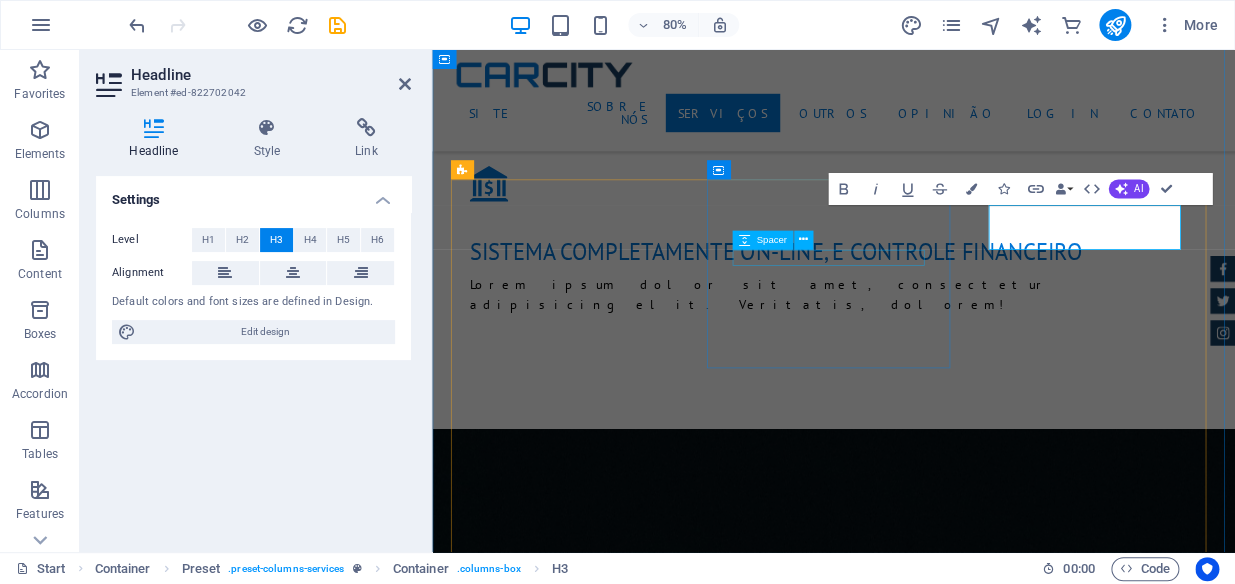 click at bounding box center [934, 1938] 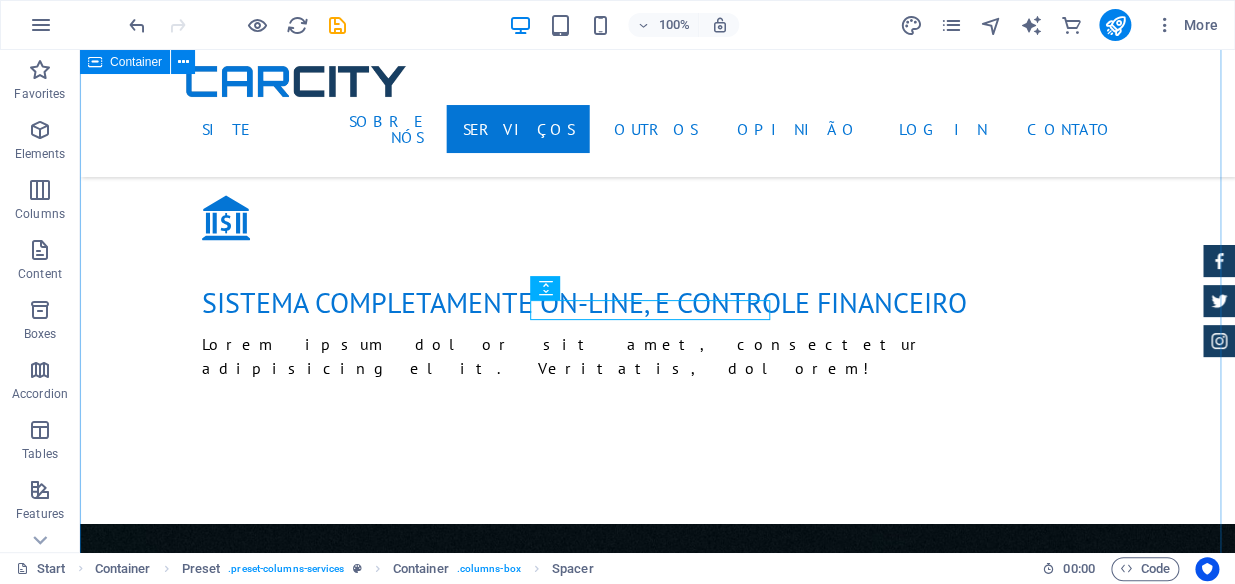 click on "Serviços Lorem ipsum dolor sit amet, consectetur adipisicing elit. Libero, assumenda, dolore, cum vel modi asperiores consequatur suscipit quidem ducimus eveniet iure expedita consectetur odio voluptatum similique fugit voluptates rem accusamus quae quas dolorem tenetur facere tempora maiores adipisci reiciendis accusantium voluptatibus id voluptate tempore dolor harum nisi amet! Nobis, cada. DEclarações Lorum ipsum Em verdade eos et Stet clita kasd Ut wisi enim a partir de $ 119 Cobertura de seguro Lorum ipsum Em verdade eos et Stet clita kasd Ut wisi enim a partir de $ 259 Troca de pneus Lorum ipsum Em verdade eos et Stet clita kasd Ut wisi enim a partir de $ 49 Atualização do sistema Lorum ipsum Em verdade eos et Stet clita kasd Ut wisi enim a partir de $ 99 Troca de óleo Lorum ipsum Em verdade eos et Stet clita kasd Ut wisi enim a partir de $ 19 Limpeza de carros Lorum ipsum Em verdade eos et Stet clita kasd Ut wisi enim a partir de $ 39" at bounding box center [657, 2196] 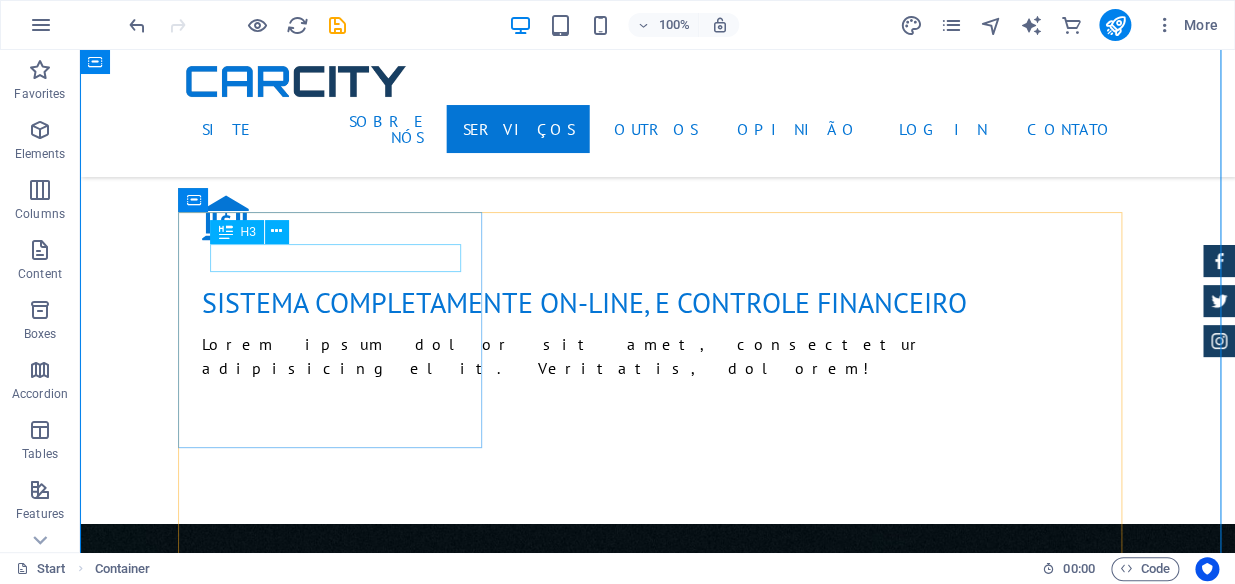 click on "DEclarações" at bounding box center [658, 1694] 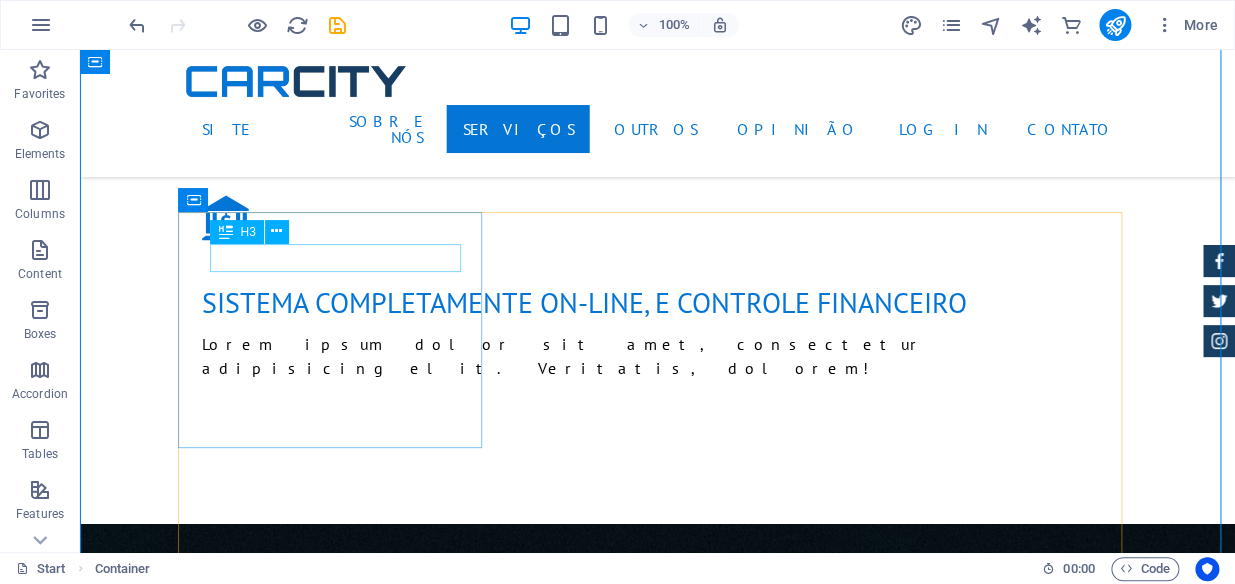 click on "DEclarações" at bounding box center (658, 1694) 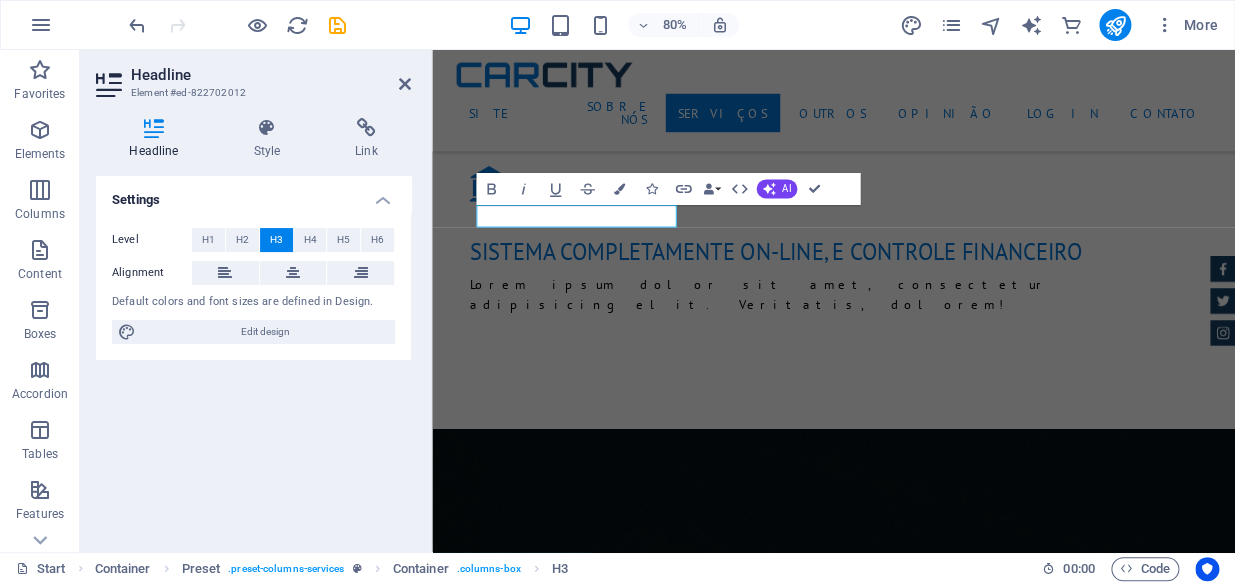 type 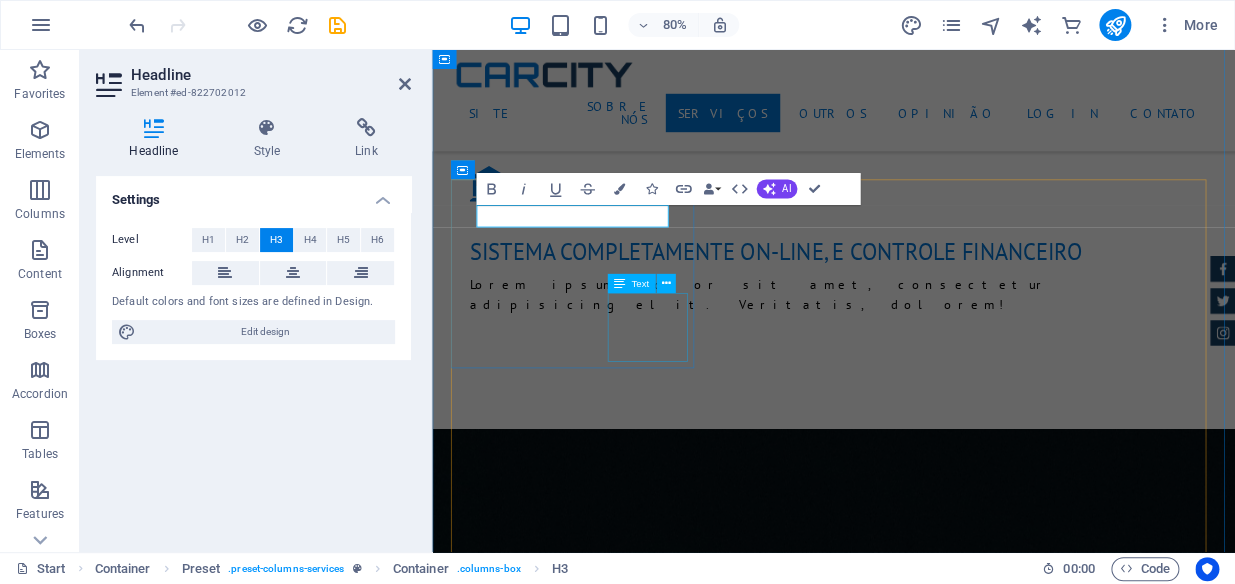 click on "a partir de  $  119" at bounding box center (1378, -1645) 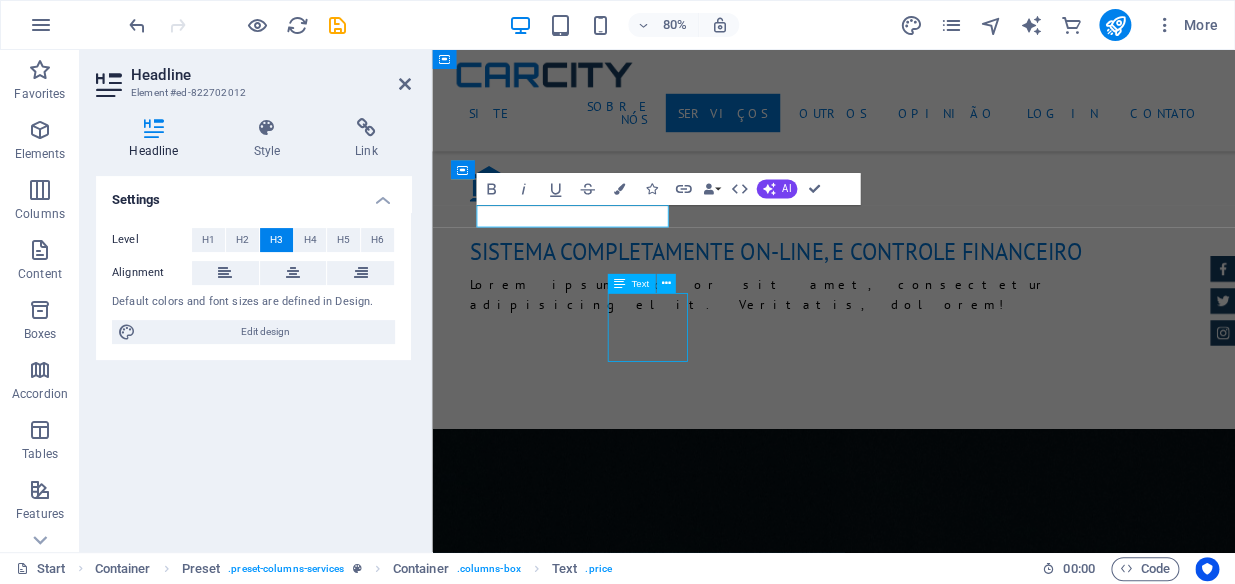 click on "Lorum ipsum Em verdade eos et Stet clita kasd Ut wisi enim" at bounding box center (934, 1998) 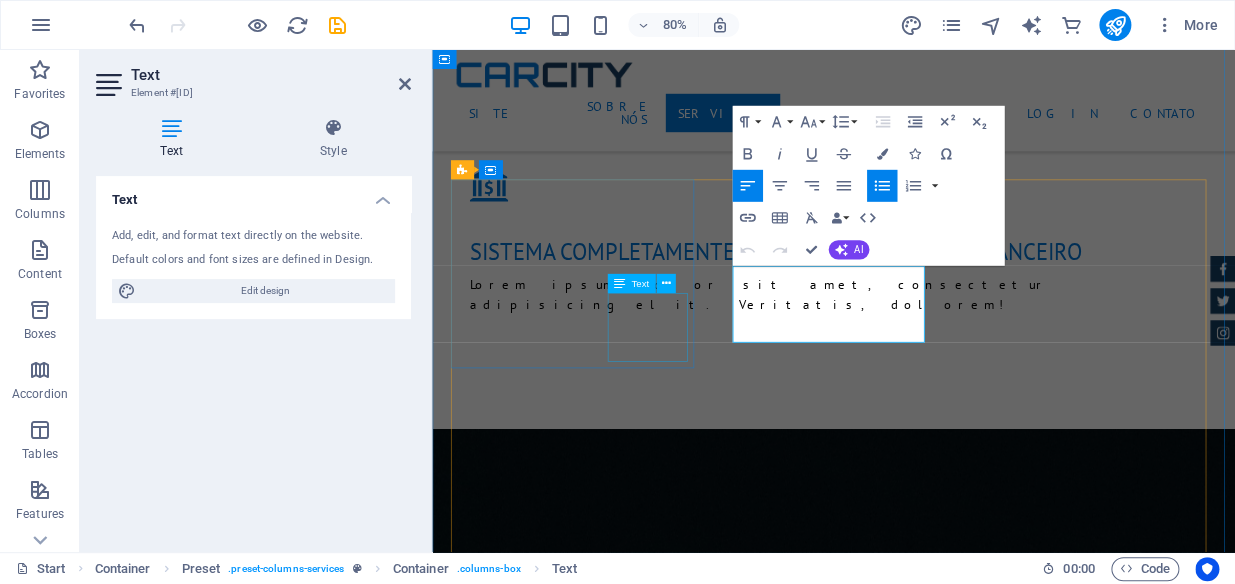 click on "a partir de  $  119" at bounding box center [1378, -1645] 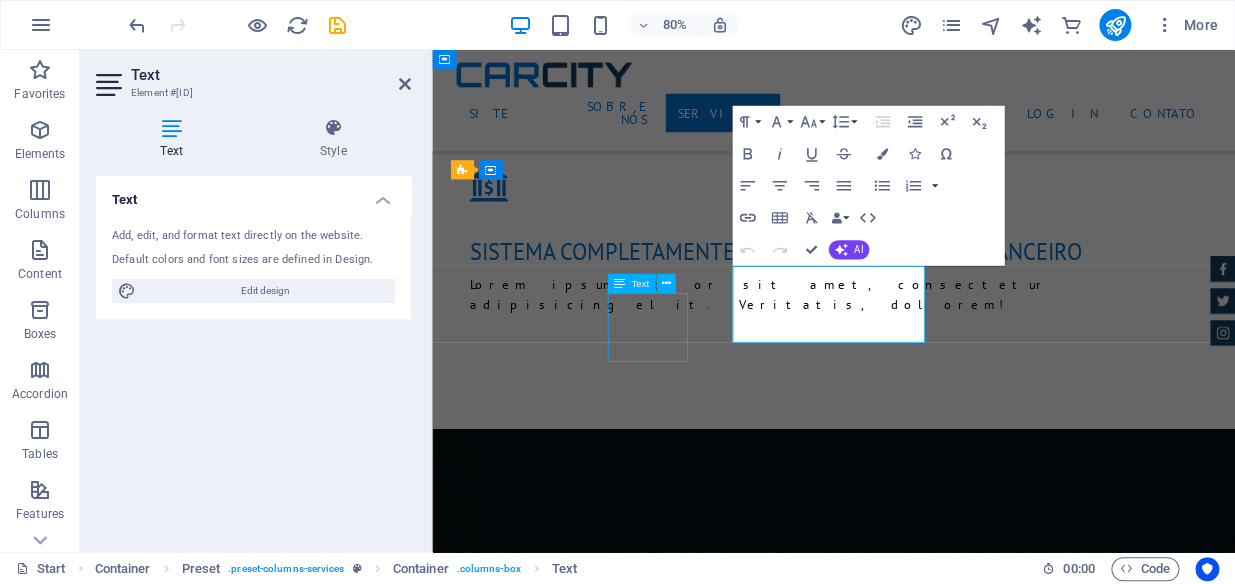 click on "[ORG]-[ABBR] 01 Lorum ipsum Em verdade eos et Stet clita kasd Ut wisi enim a partir de $ 119 Cobertura de seguro Lorum ipsum Em verdade eos et Stet clita kasd Ut wisi enim a partir de $ 259 Troca de pneus Lorum ipsum Em verdade eos et Stet clita kasd Ut wisi enim a partir de $ 49 Atualização do sistema Lorum ipsum Em verdade eos et Stet clita kasd Ut wisi enim a partir de $ 99 Troca de óleo Lorum ipsum Em verdade eos et Stet clita kasd Ut wisi enim a partir de $ 19 Limpeza de carros Lorum ipsum Em verdade eos et Stet clita kasd Ut wisi enim a partir de $ 39" at bounding box center (934, 2332) 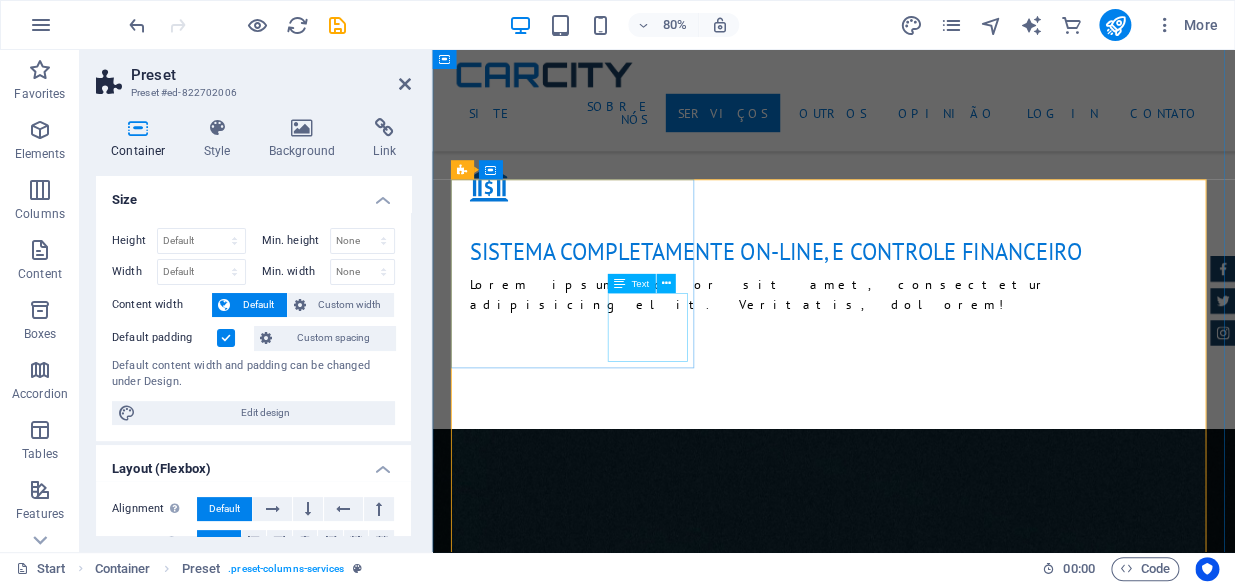 click on "a partir de  $  119" at bounding box center (1378, -1645) 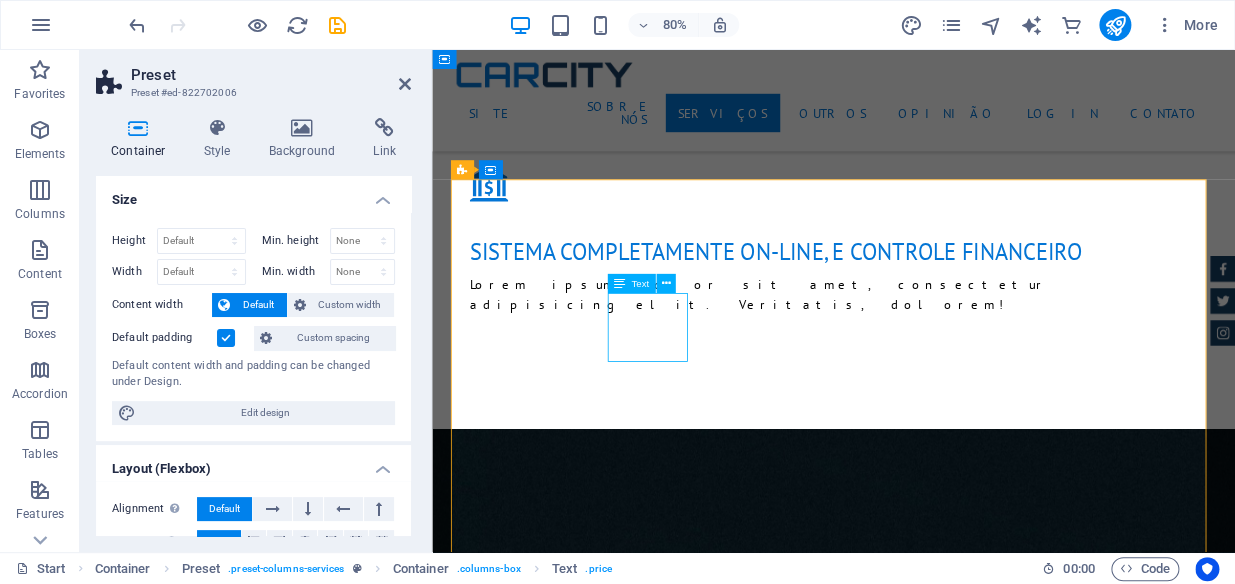 click on "a partir de  $  119" at bounding box center [1378, -1645] 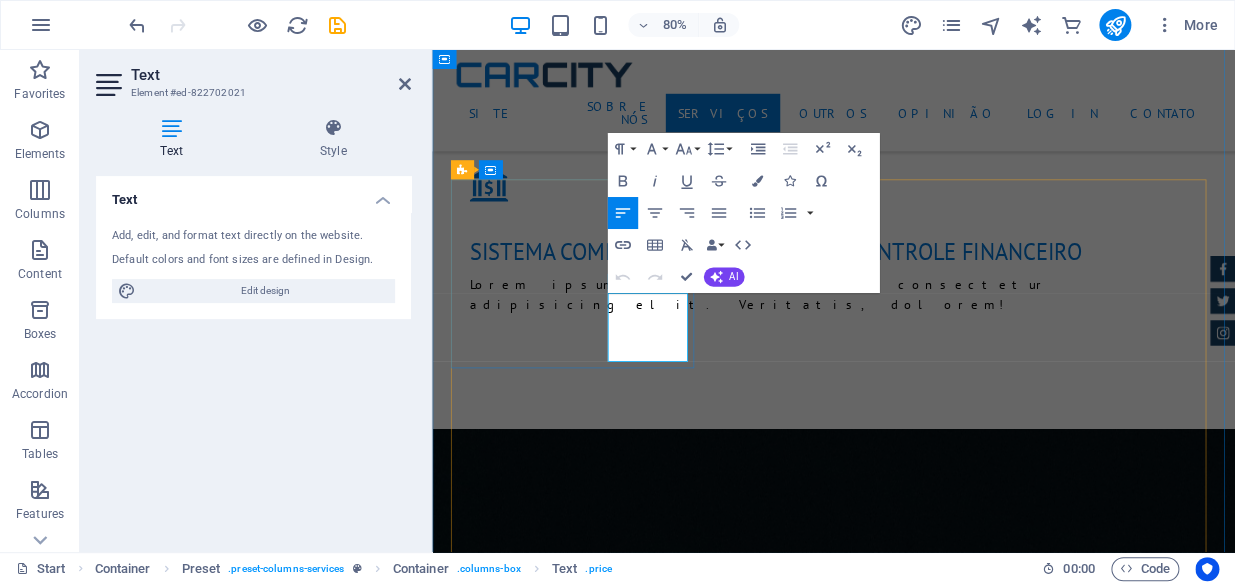 click on "$  [PRICE]" 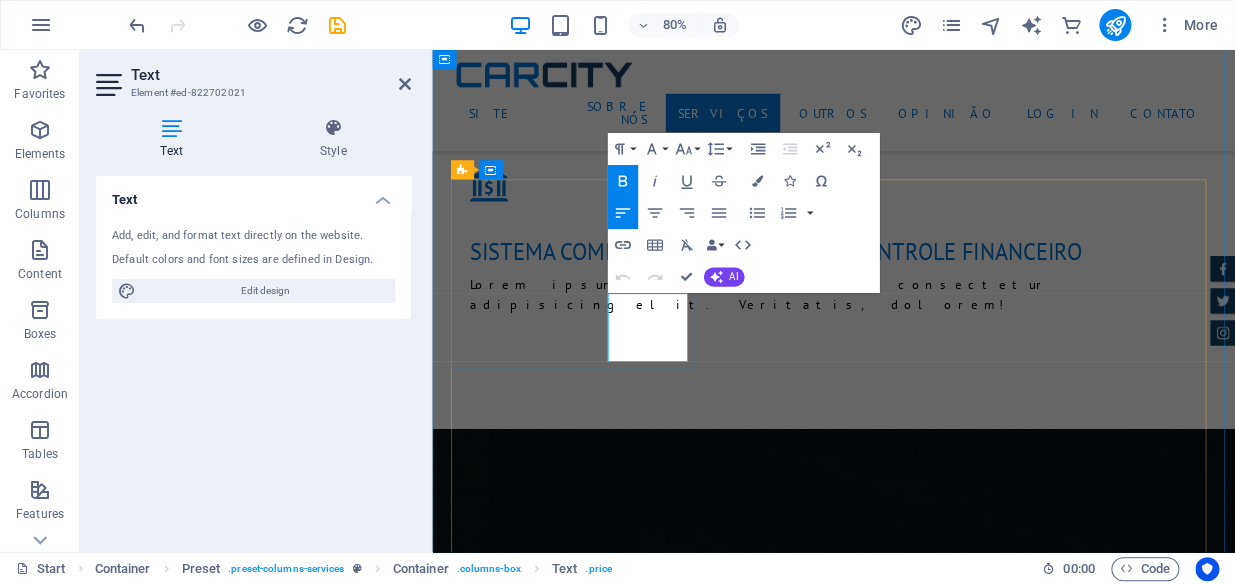 drag, startPoint x: 734, startPoint y: 379, endPoint x: 664, endPoint y: 385, distance: 70.256676 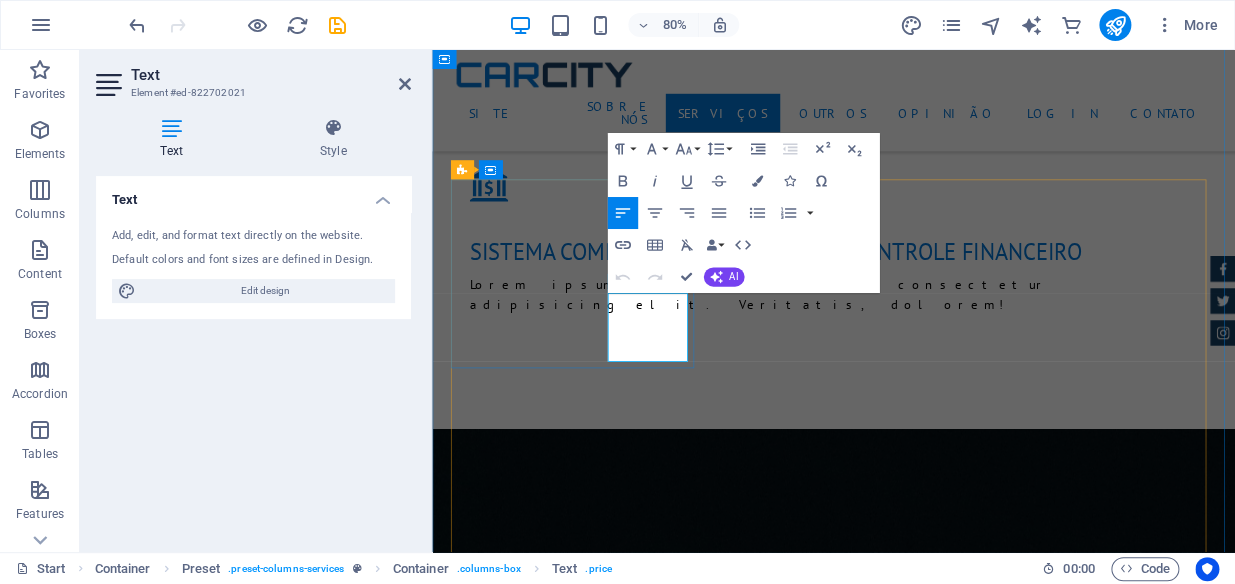 type 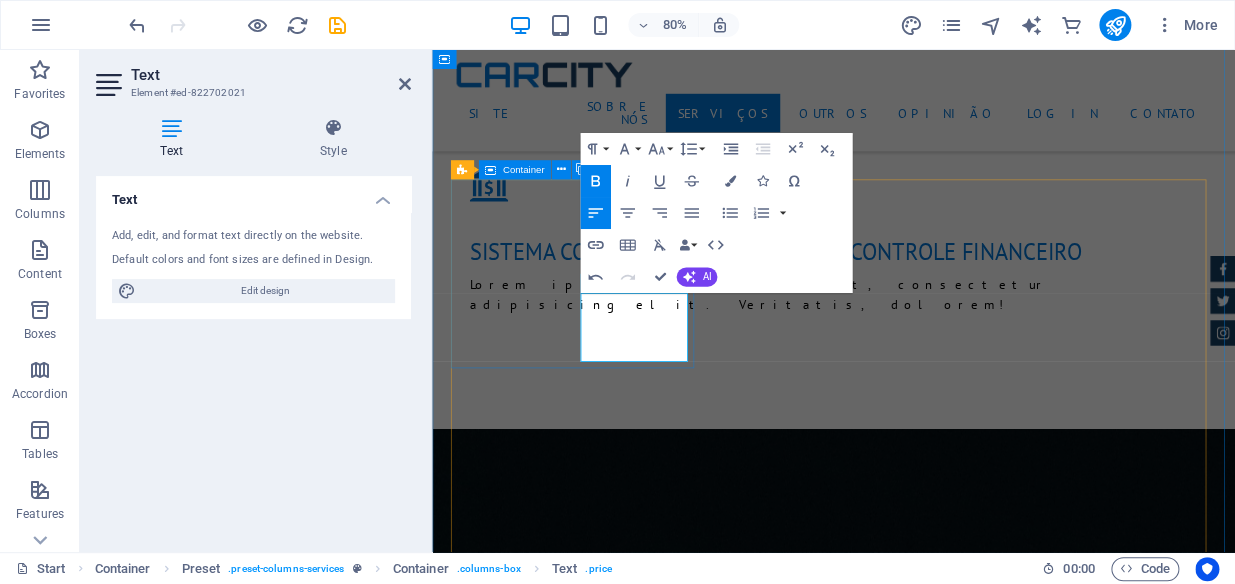 click on "mg-desp 01 Lorum ipsum Em verdade eos et  Stet clita kasd  Ut wisi enim  Mensalidade $  [PRICE]" at bounding box center (934, 1754) 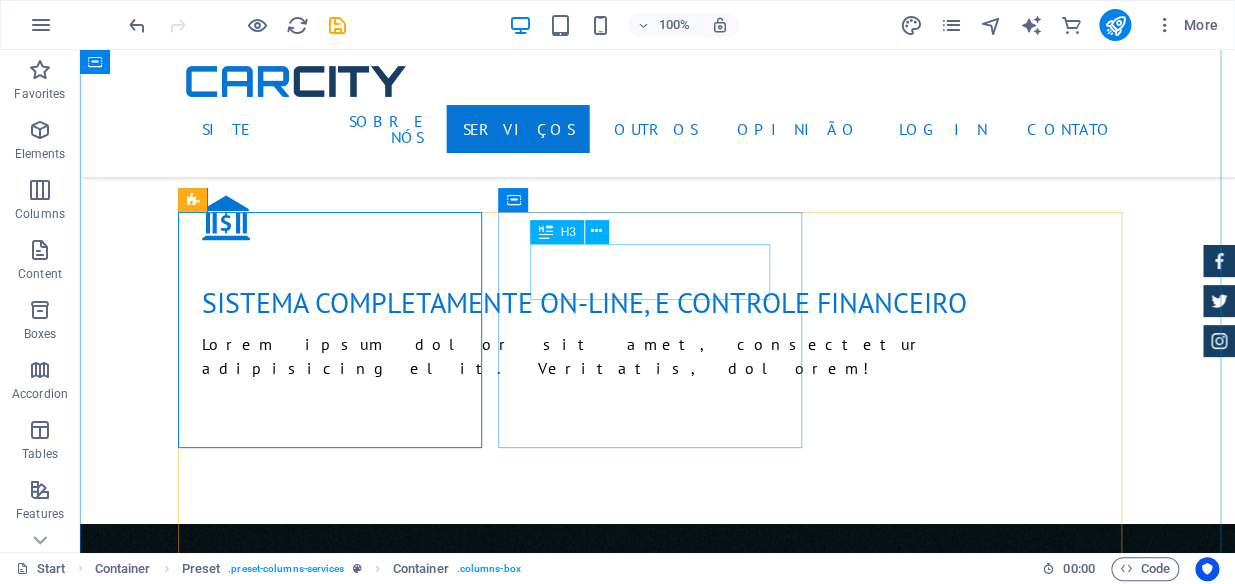 click on "Cobertura de seguro" at bounding box center [658, 1914] 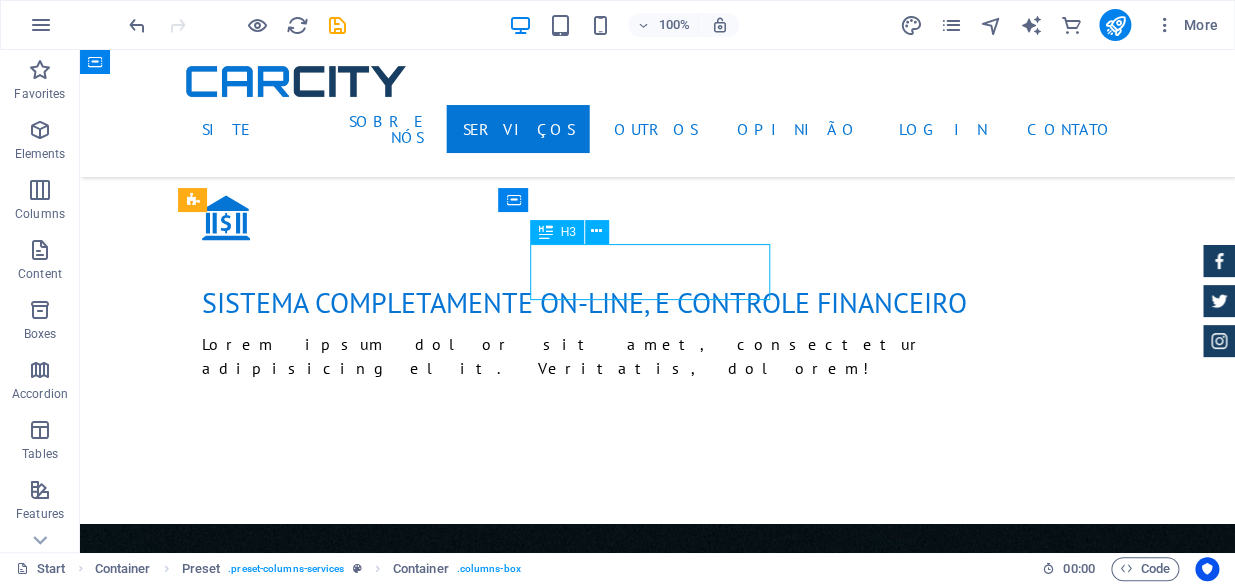 click on "Cobertura de seguro" at bounding box center [658, 1914] 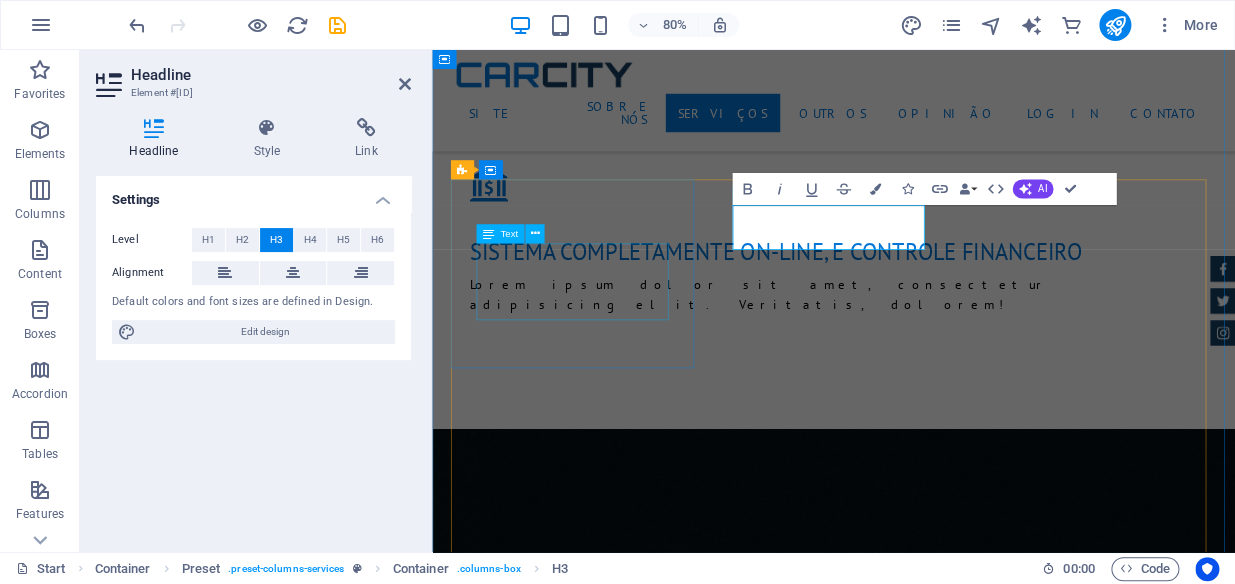 type 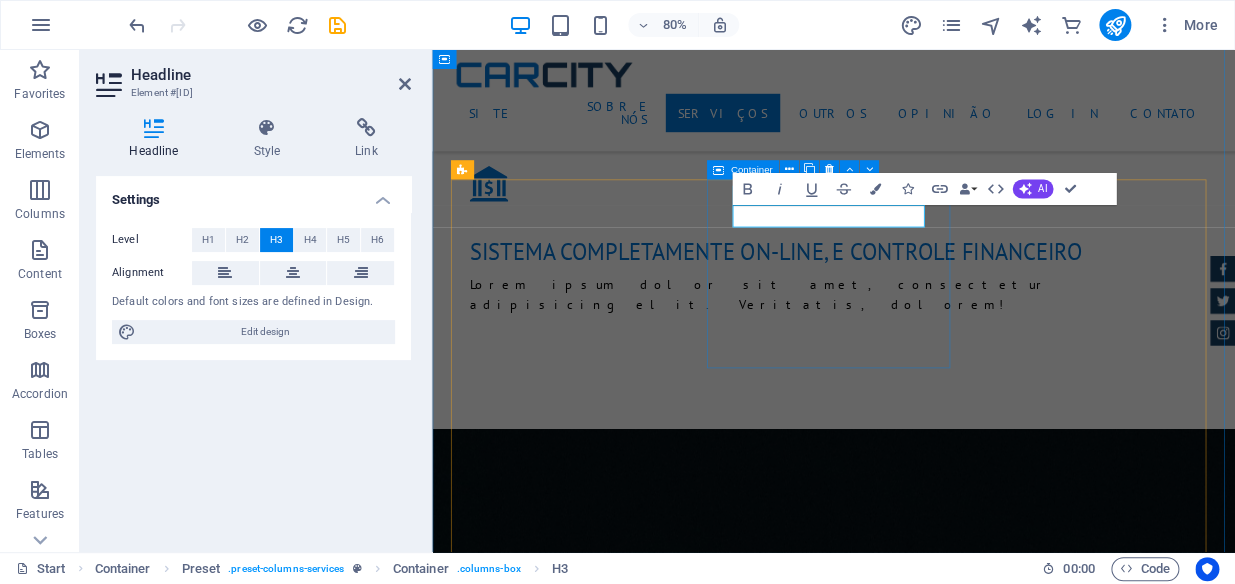 click on "[ORG]-[ABBR] 02 Lorum ipsum Em verdade eos et Stet clita kasd Ut wisi enim a partir de $ 259" at bounding box center [934, 1974] 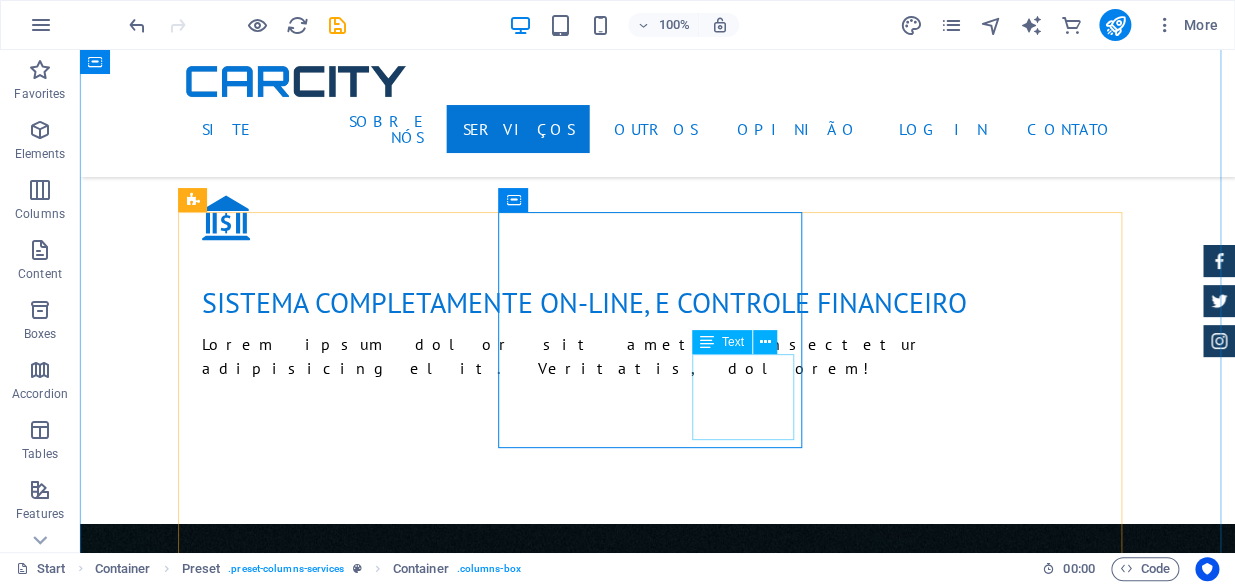 click on "a partir de  $  [PRICE]" at bounding box center (1177, -1771) 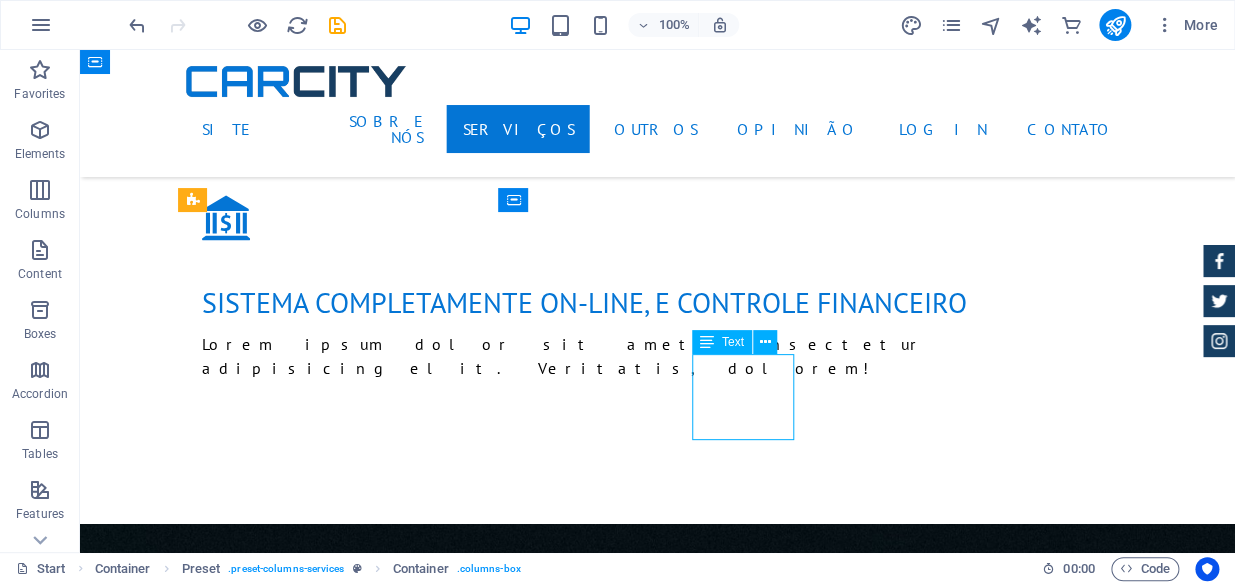 click on "a partir de  $  [PRICE]" at bounding box center (1177, -1771) 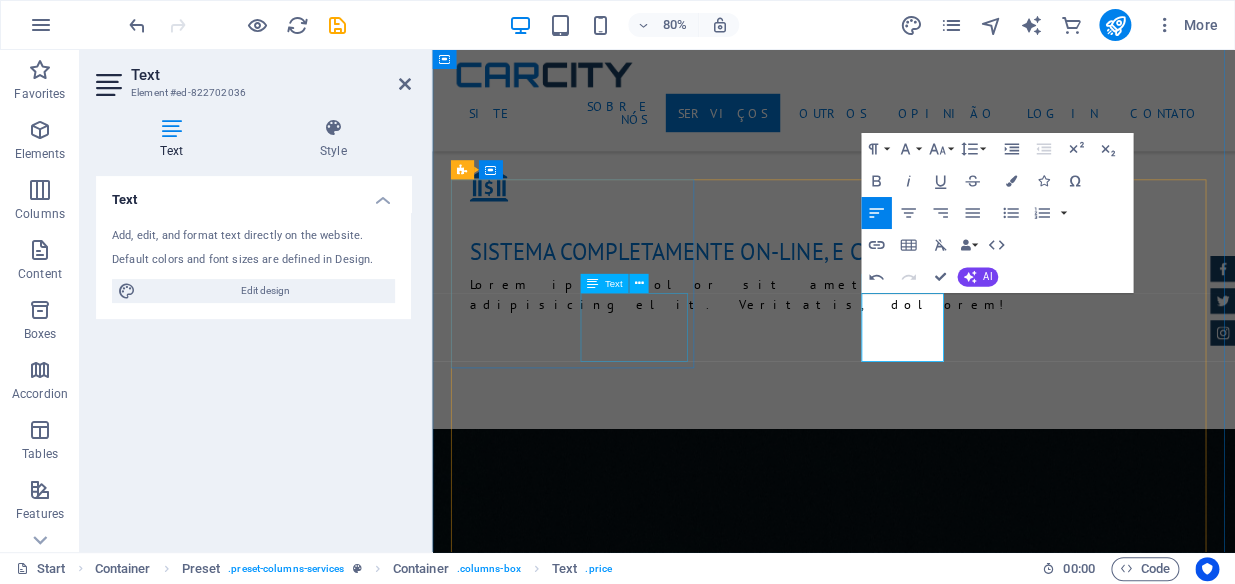 type 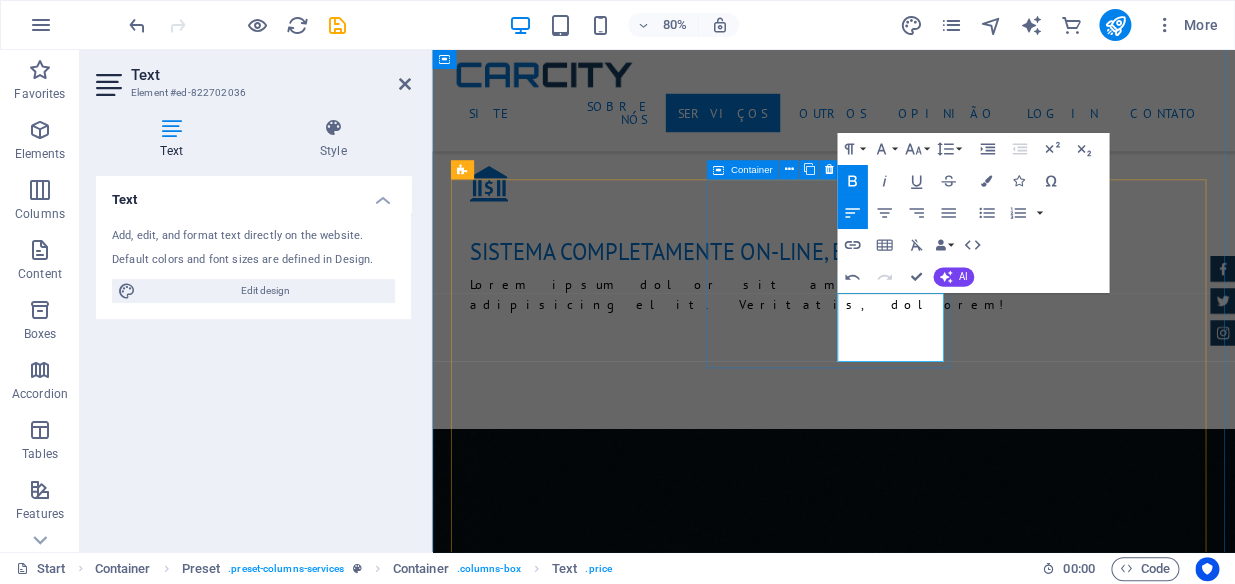 click on "[ORG]-[ABBR] 02 Lorum ipsum Em verdade eos et Stet clita kasd Ut wisi enim mensalidade $ 160,00" at bounding box center [934, 1974] 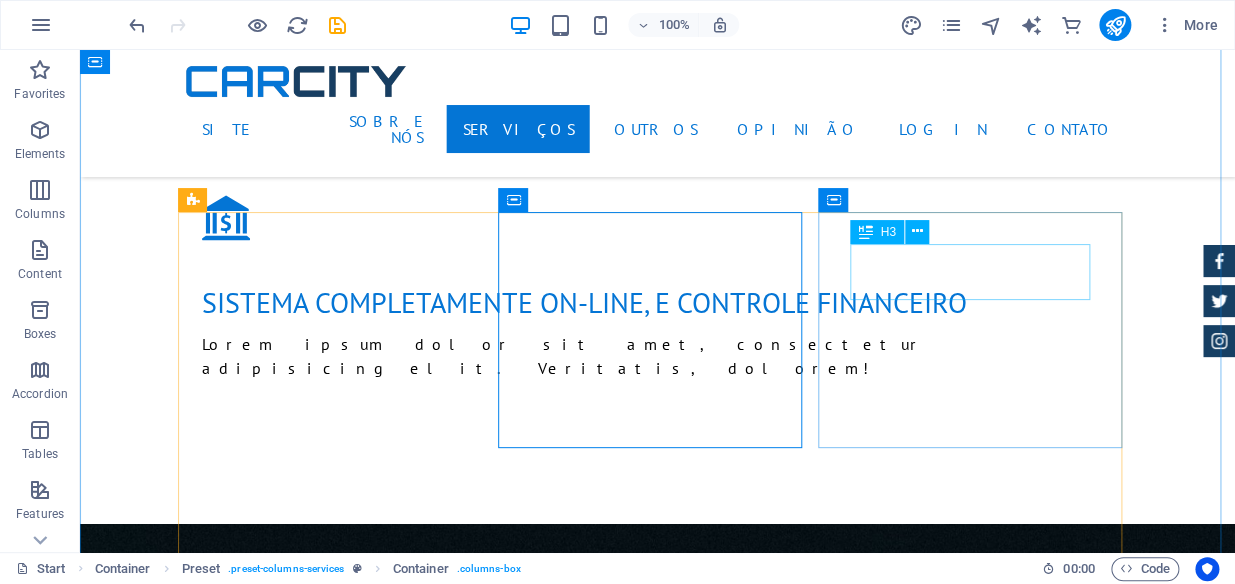 click on "Troca de pneus" at bounding box center [658, 2134] 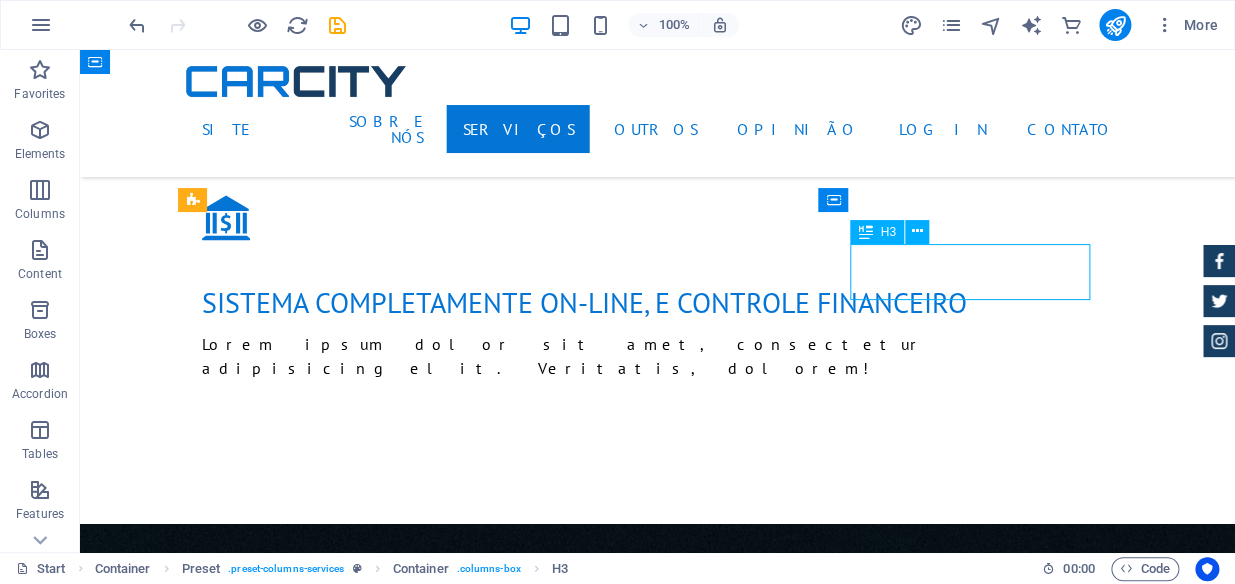 click on "Troca de pneus" at bounding box center [658, 2134] 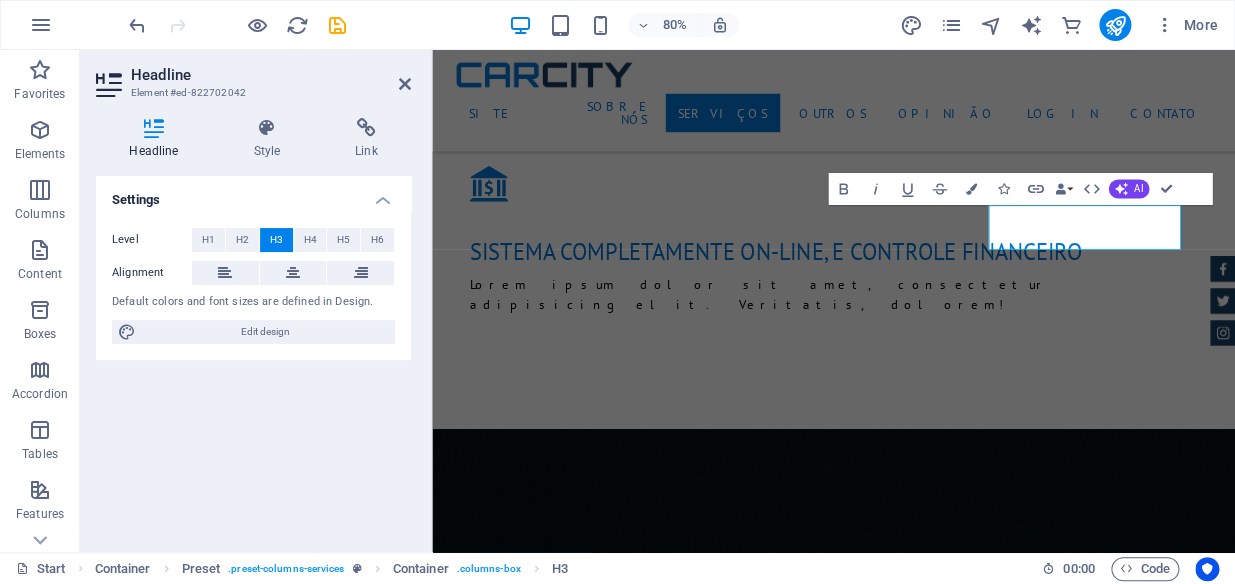 type 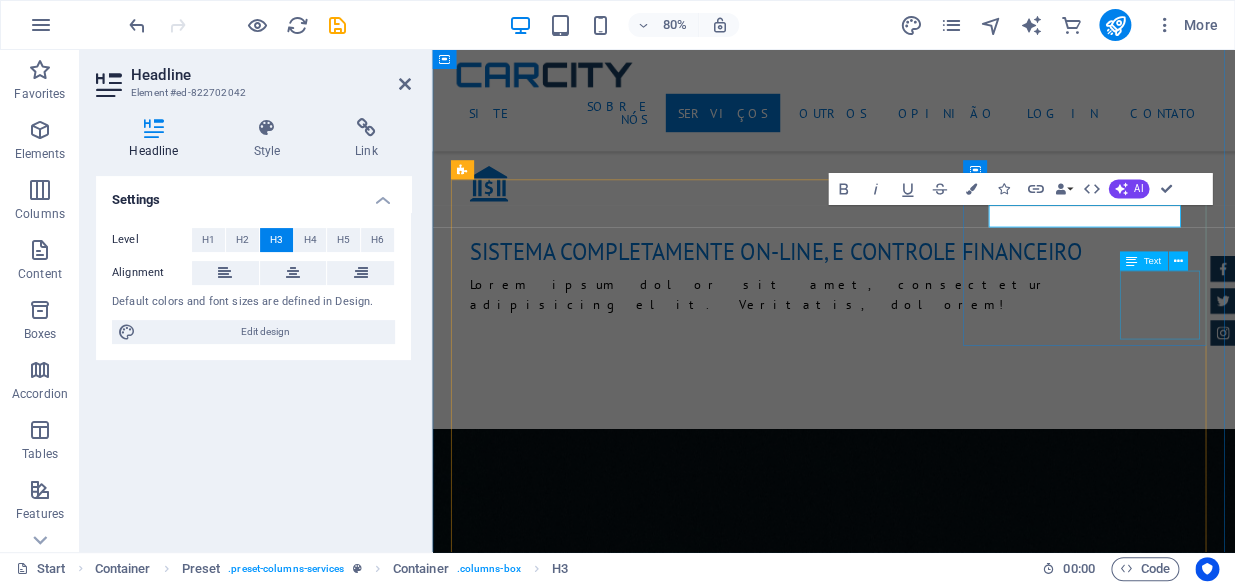 click on "a partir de  $  [PRICE]" at bounding box center [1378, -1645] 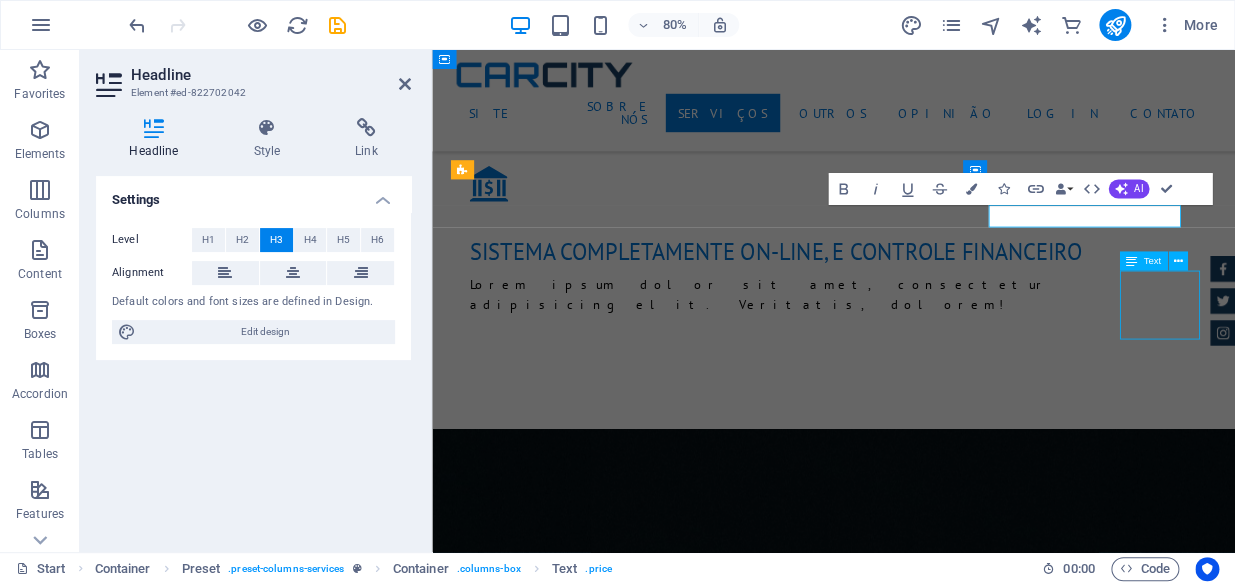 click on "a partir de  $  [PRICE]" at bounding box center [1378, -1645] 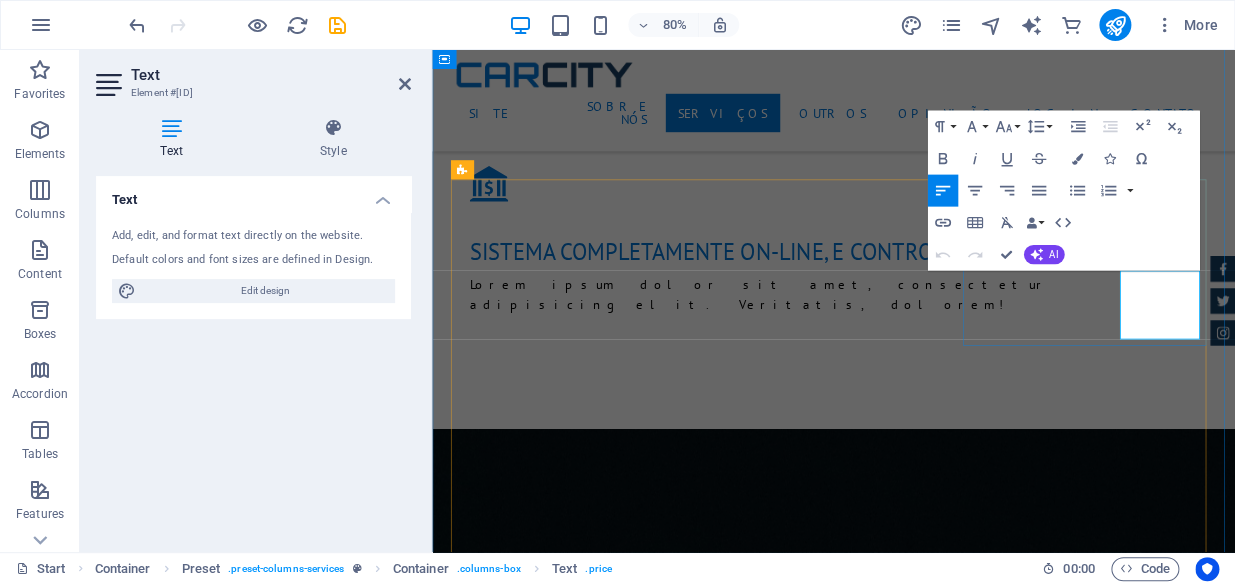 type 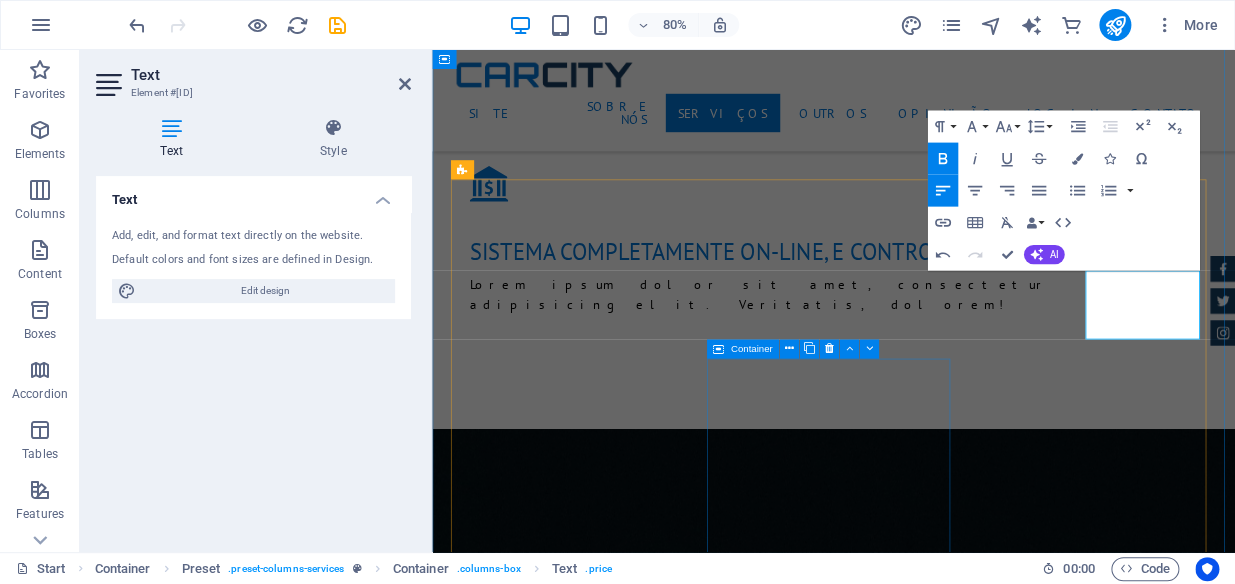 click on "Troca de óleo Lorum ipsum Em verdade eos et Stet clita kasd Ut wisi enim a partir de $ [PRICE]" at bounding box center (934, 2648) 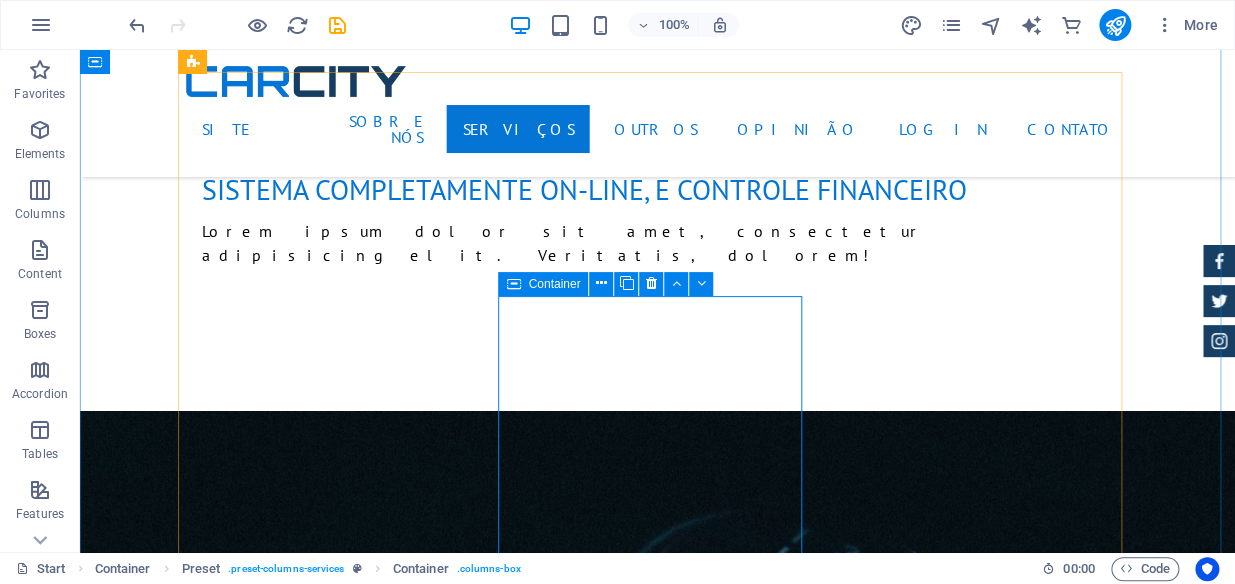 scroll, scrollTop: 2363, scrollLeft: 0, axis: vertical 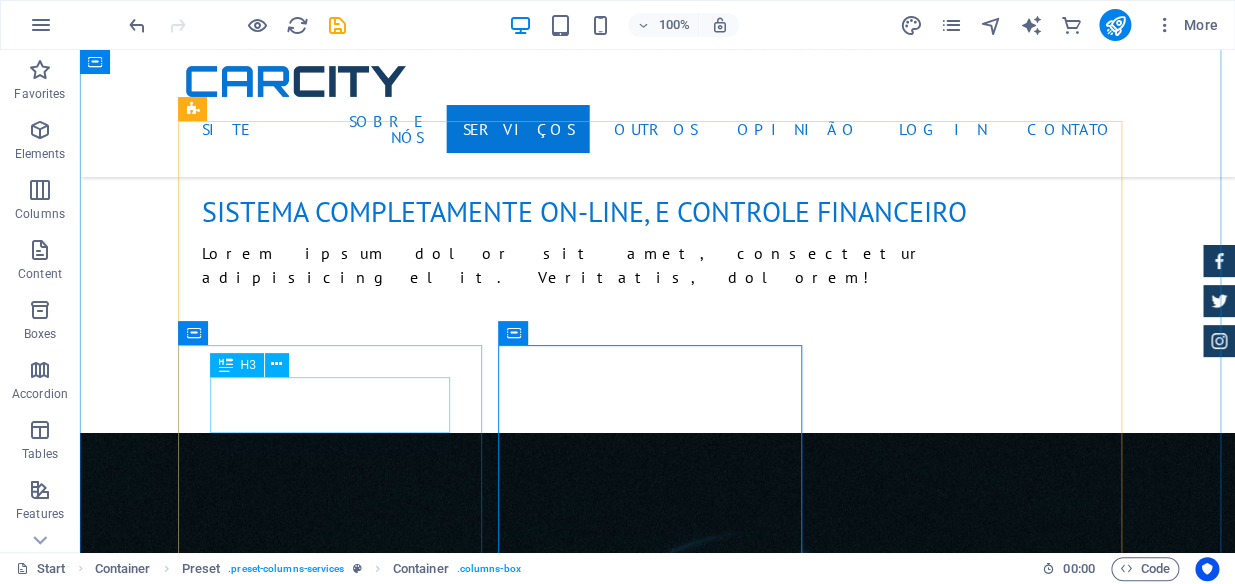 click on "Atualização do sistema" at bounding box center (658, 2263) 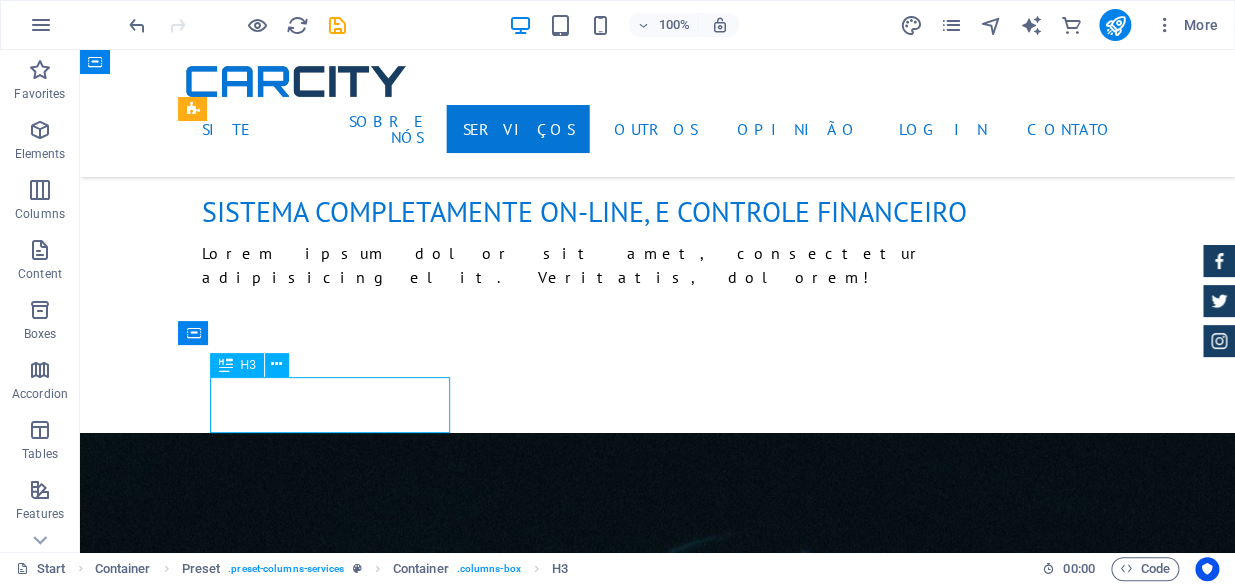 click on "Atualização do sistema" at bounding box center [658, 2263] 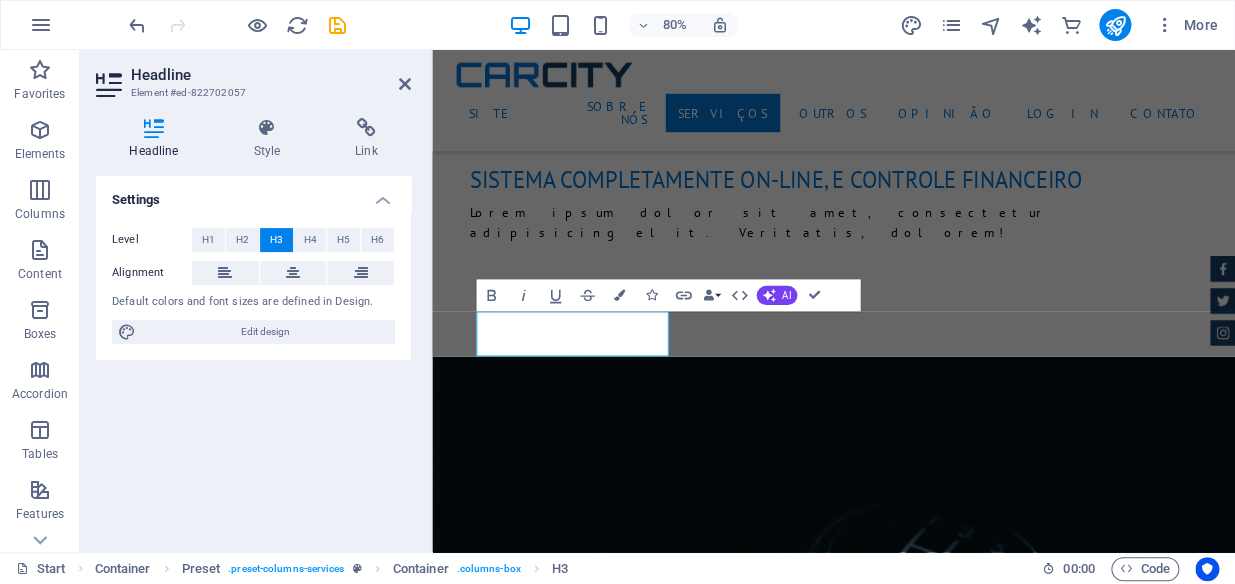 type 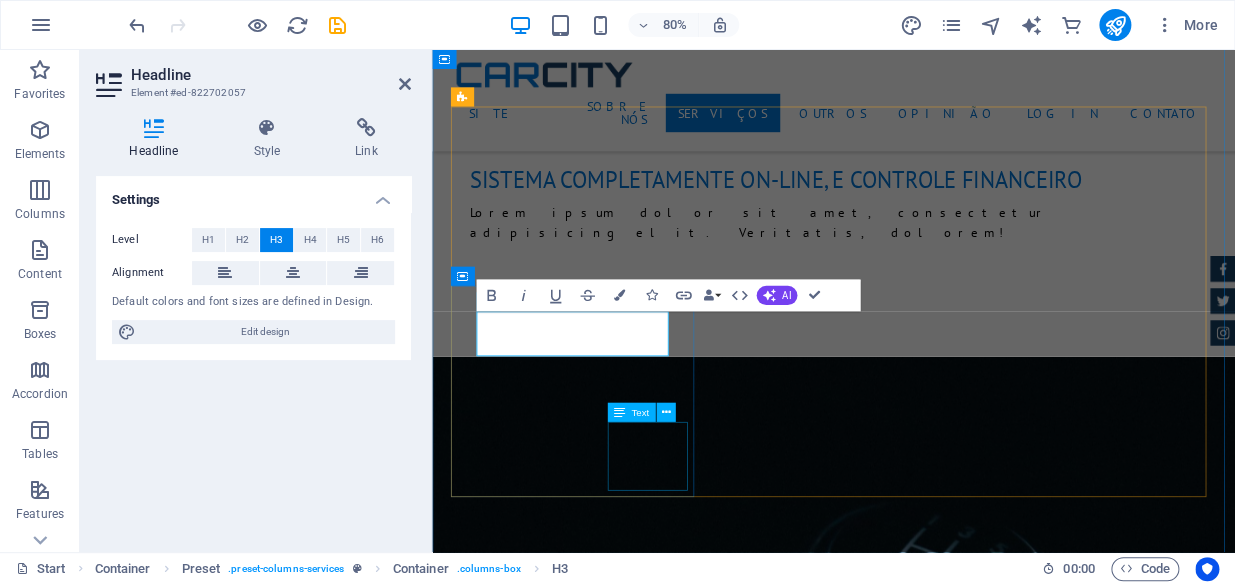 click on "a partir de  $  99" at bounding box center (1378, -1736) 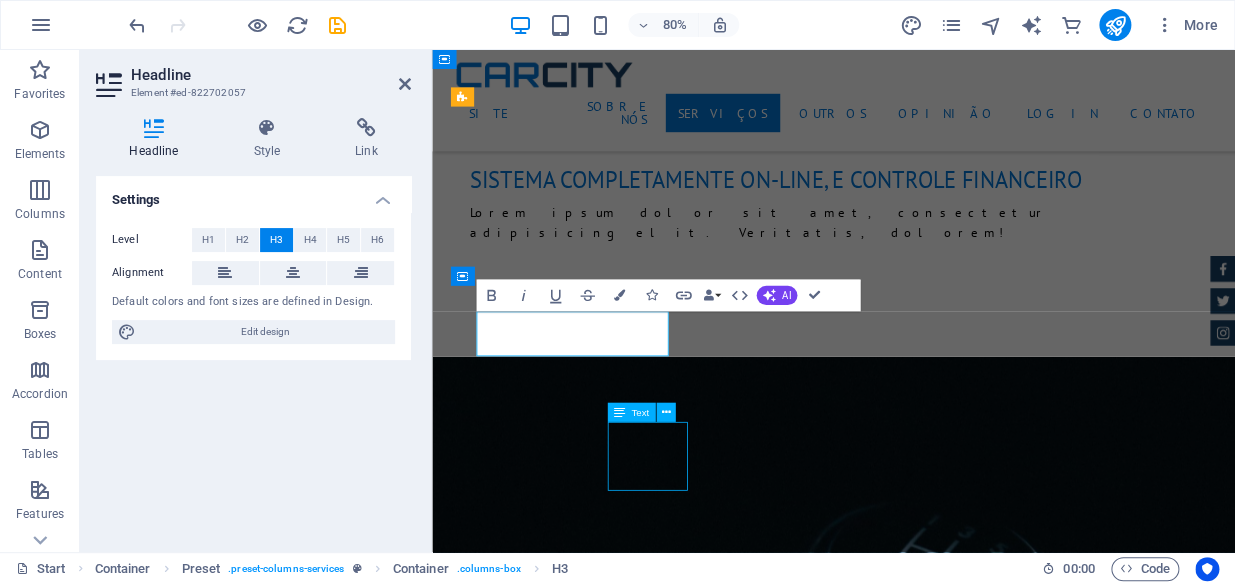 click on "a partir de  $  99" at bounding box center (1378, -1736) 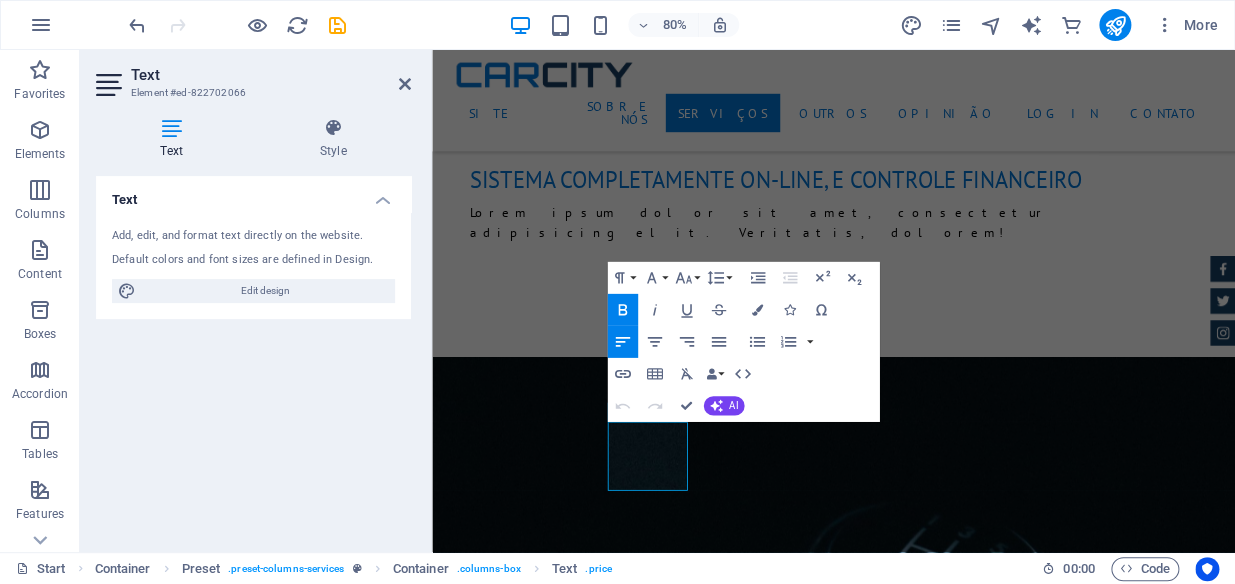 type 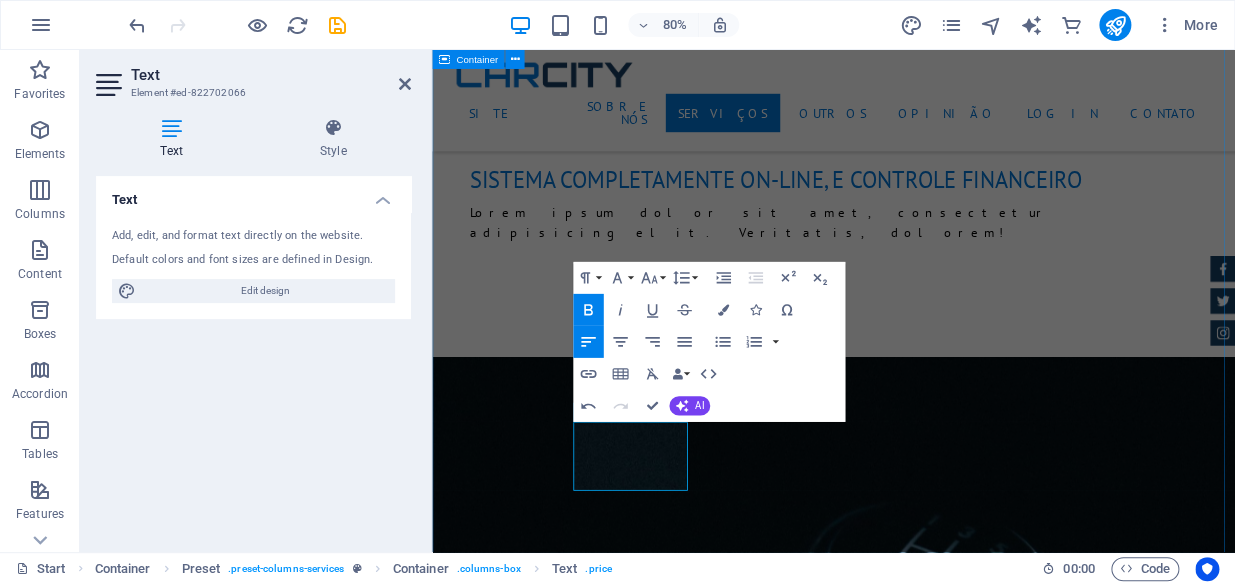 click on "Serviços Lorem ipsum dolor sit amet, consectetur adipisicing elit. Libero, assumenda, dolore, cum vel modi asperiores consequatur suscipit quidem ducimus eveniet iure expedita consectetur odio voluptatum similique fugit voluptates rem accusamus quae quas dolorem tenetur facere tempora maiores adipisci reiciendis accusantium voluptatibus id voluptate tempore dolor harum nisi amet! Nobis, cada. [ORG]-[ABBR] 01 Lorum ipsum Em verdade eos et Stet clita kasd Ut wisi enim Mensalidade $ 100,00 [ORG]-[ABBR] 02 Lorum ipsum Em verdade eos et Stet clita kasd Ut wisi enim mensalidade $ 160,00 [ORG]-[ABBR] 03 Lorum ipsum Em verdade eos et Stet clita kasd Ut wisi enim mensalidade $ 200,00 exportação dados Lorum ipsum Em verdade eos et Stet clita kasd Ut wisi enim a partir de $ 290,00 Troca de óleo Lorum ipsum Em verdade eos et Stet clita kasd Ut wisi enim a partir de $ 19 Limpeza de carros Lorum ipsum Em verdade eos et Stet clita kasd Ut wisi enim a partir de $ 39" at bounding box center [934, 2105] 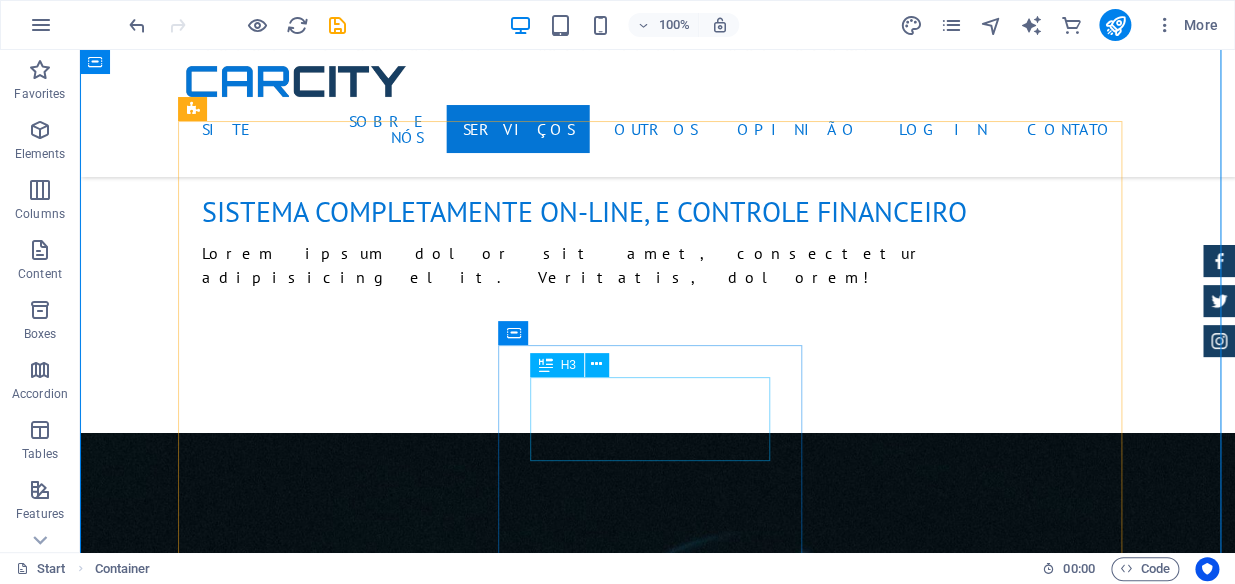 click on "Troca  de óleo" at bounding box center [658, 2497] 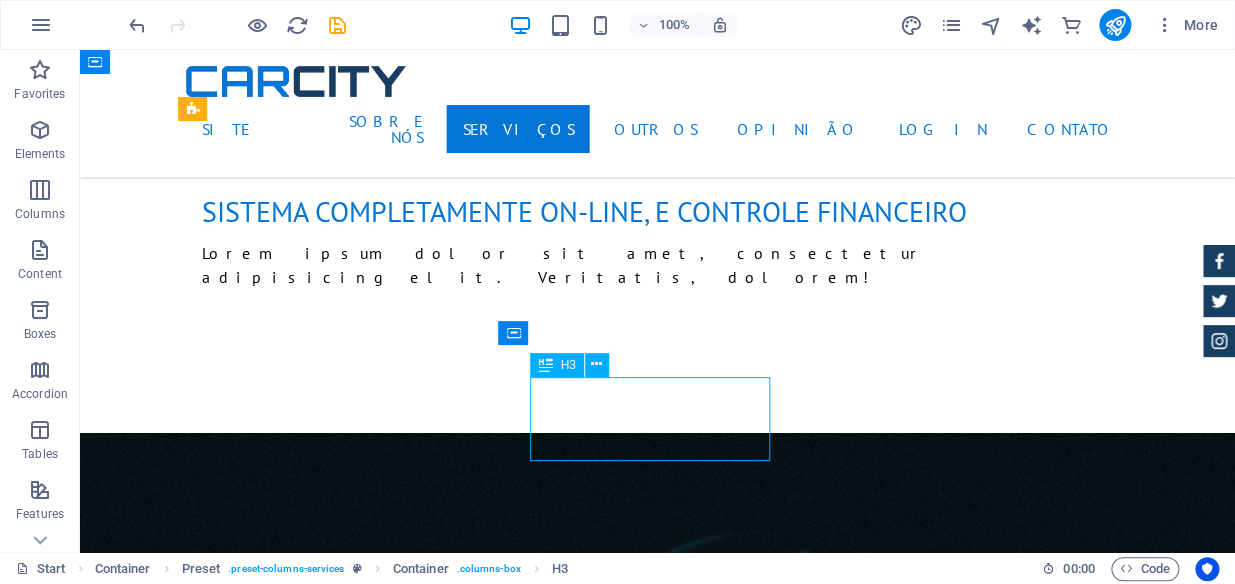 click on "Troca  de óleo" at bounding box center [658, 2497] 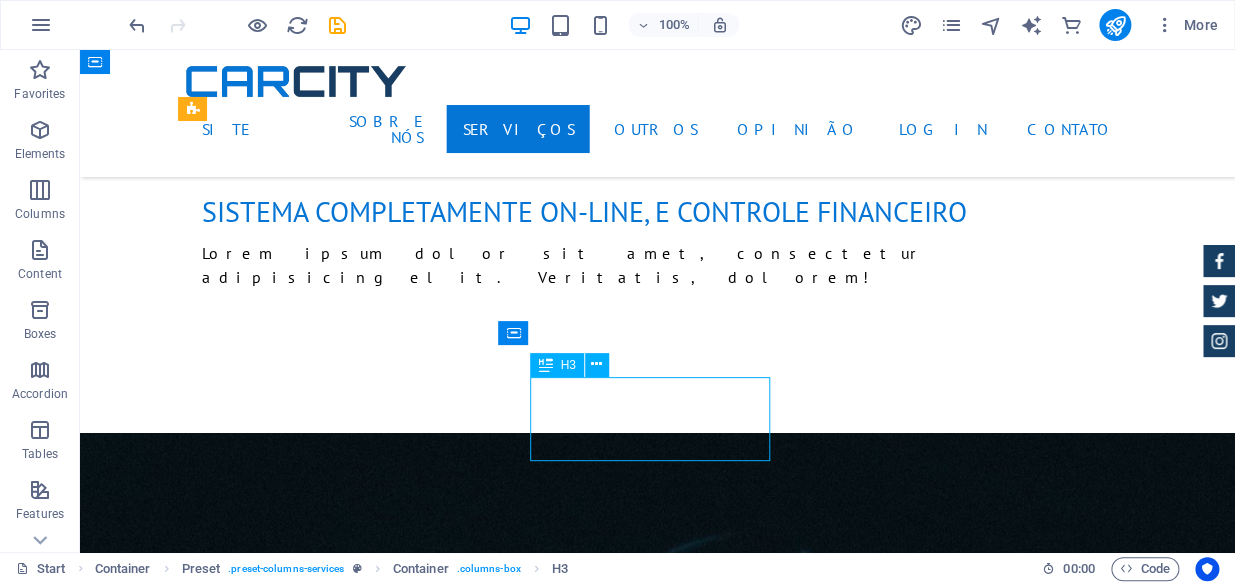 click on "Troca  de óleo" at bounding box center (658, 2497) 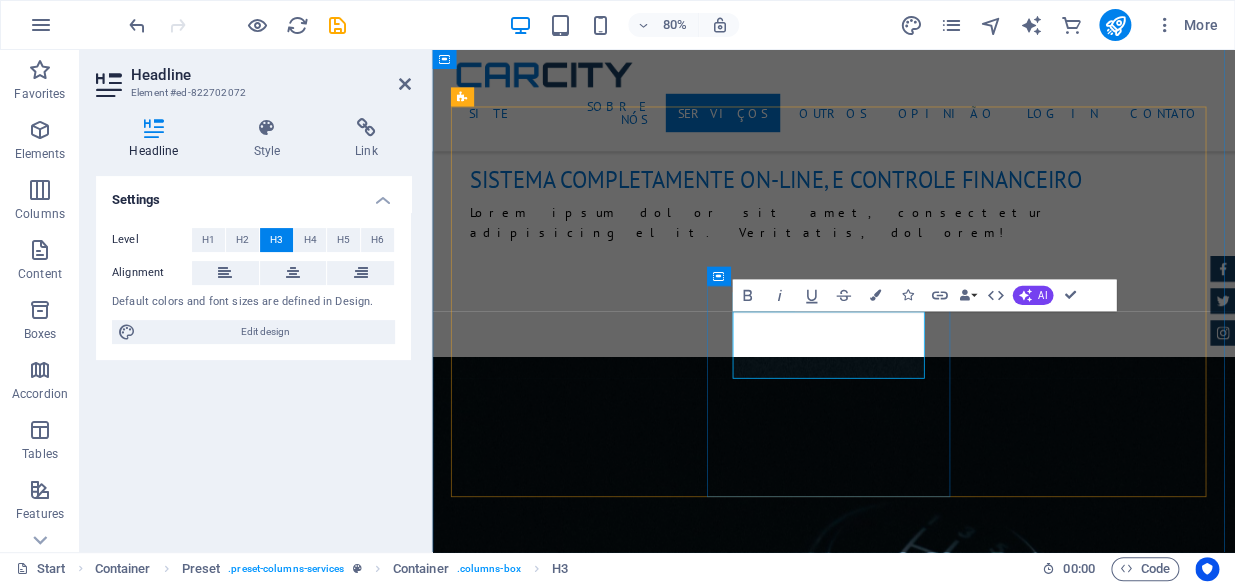 click on "Troc de óleo" at bounding box center [934, 2497] 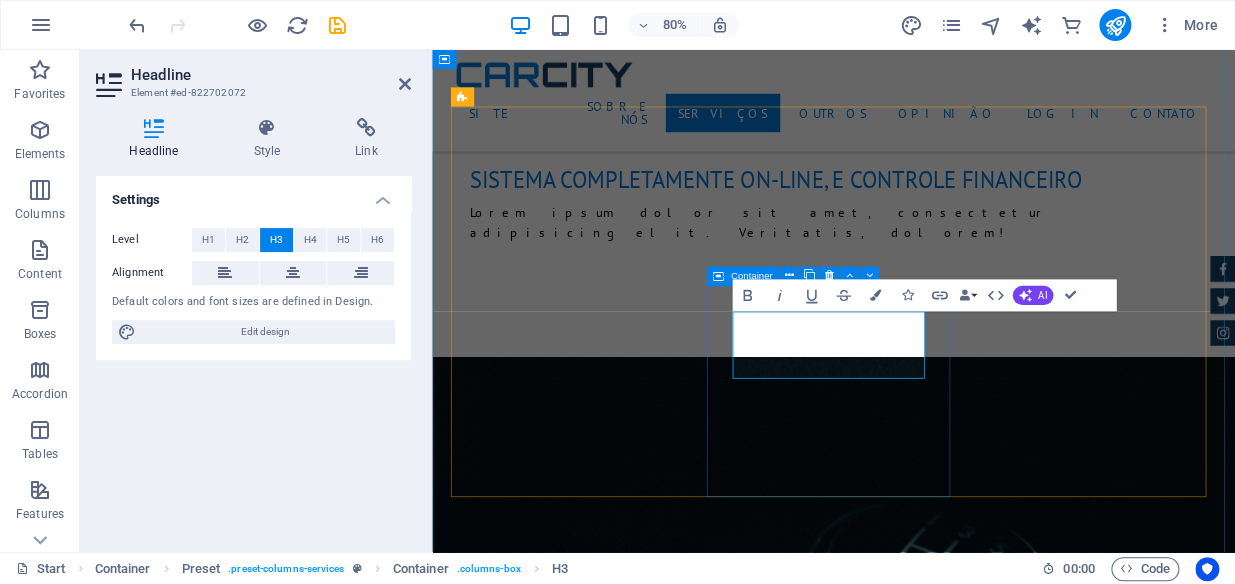click on "Troc de óleo Lorum ipsum Em verdade eos et Stet clita kasd Ut wisi enim a partir de $ 19" at bounding box center (934, 2557) 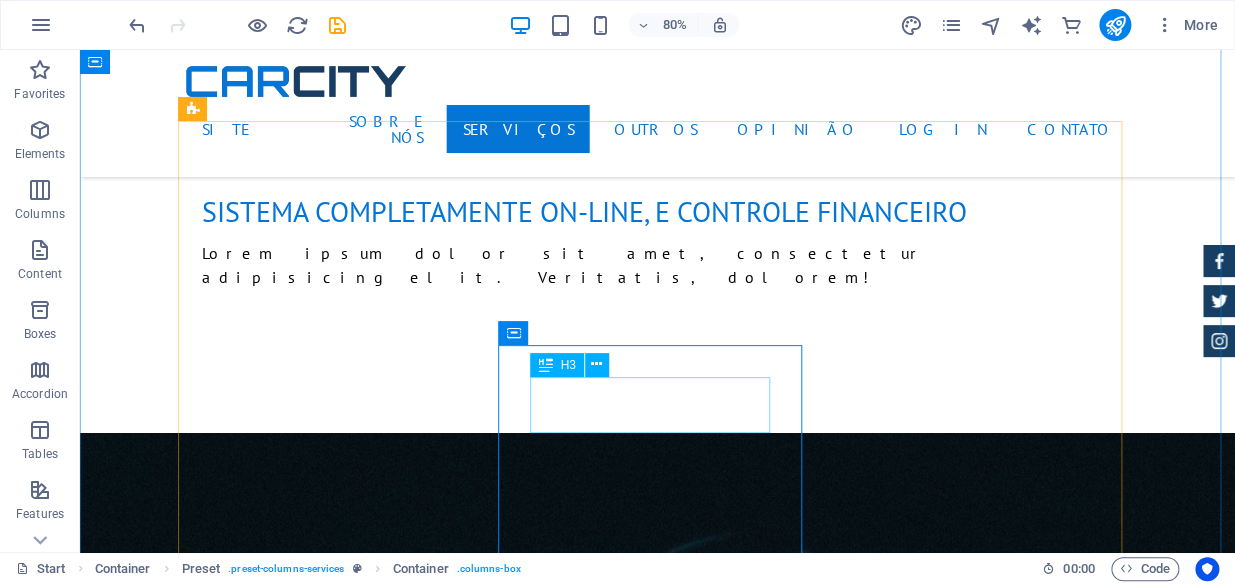 click on "Troc de óleo" at bounding box center [658, 2483] 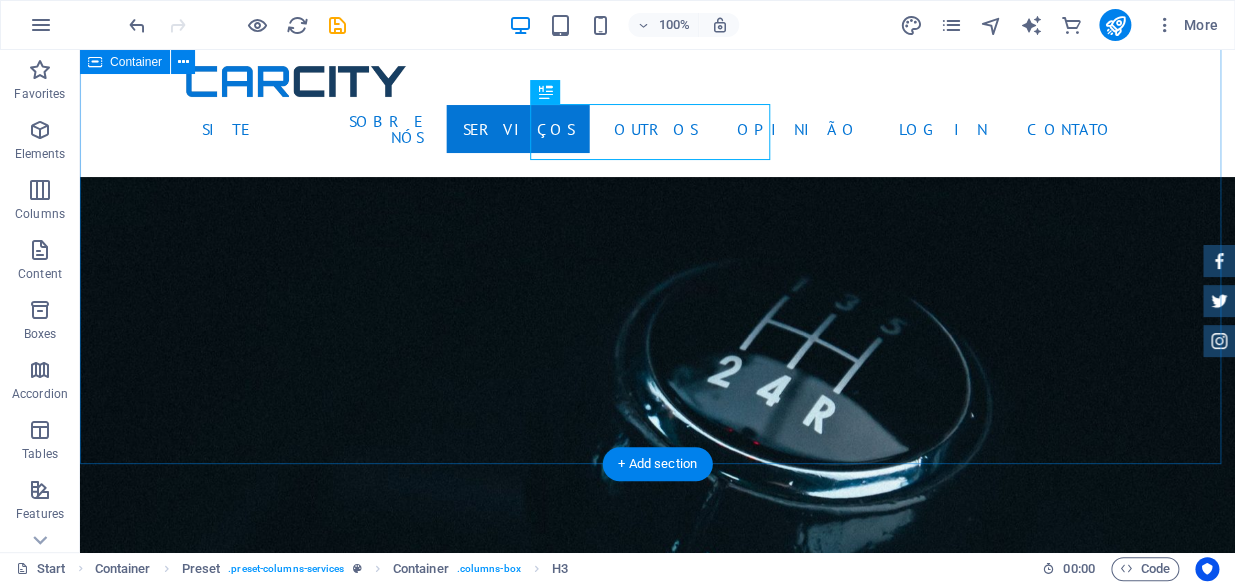 scroll, scrollTop: 2454, scrollLeft: 0, axis: vertical 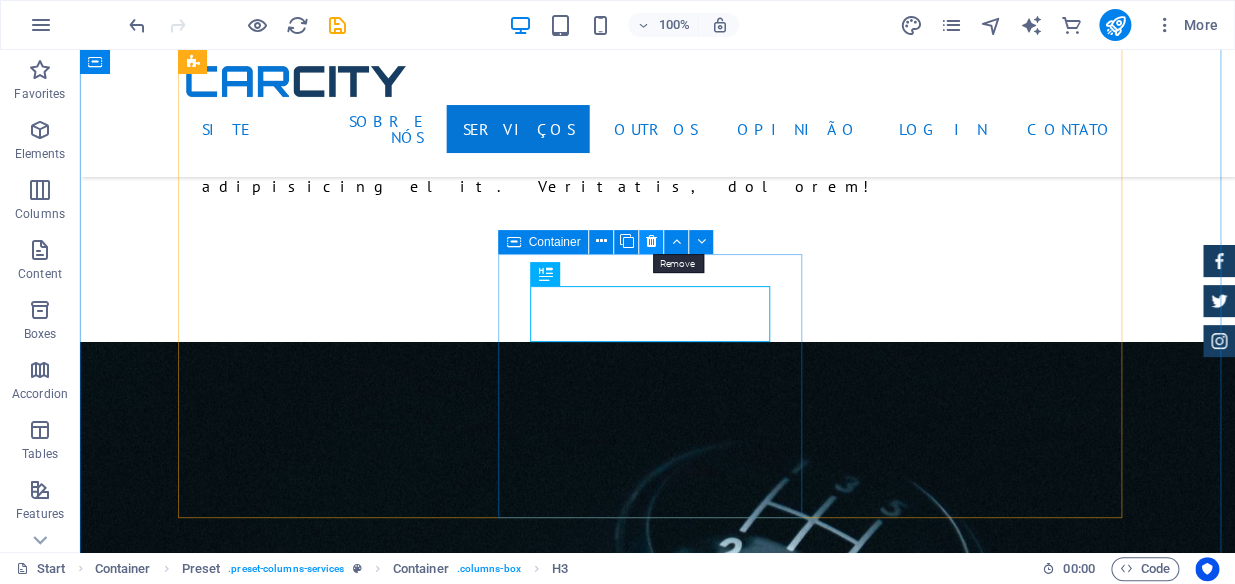 click at bounding box center (651, 241) 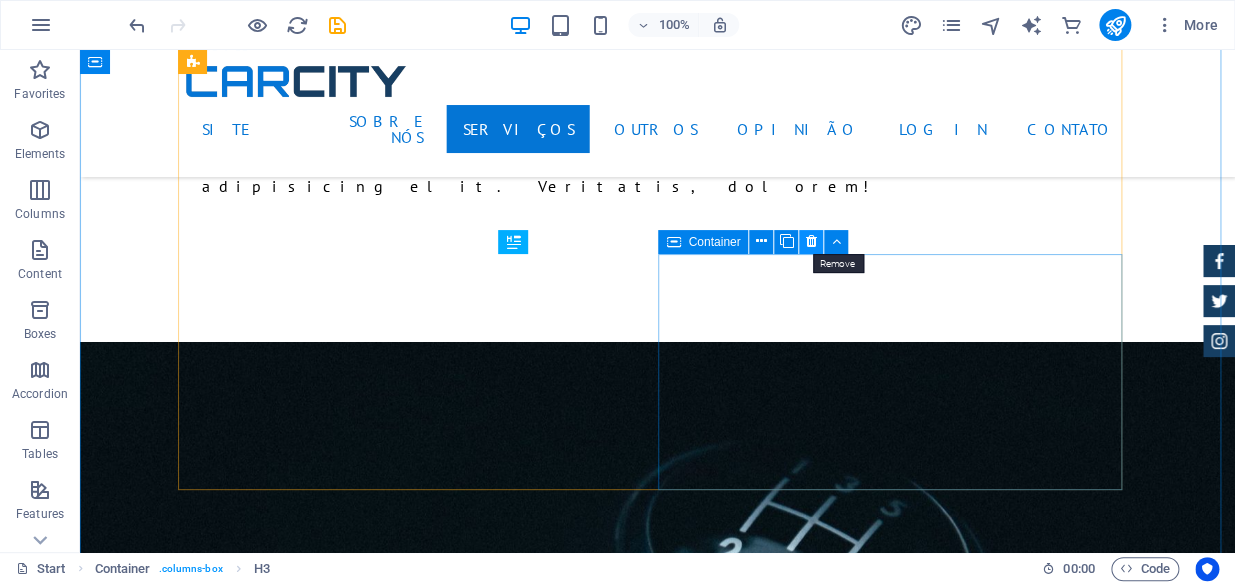 click at bounding box center [811, 242] 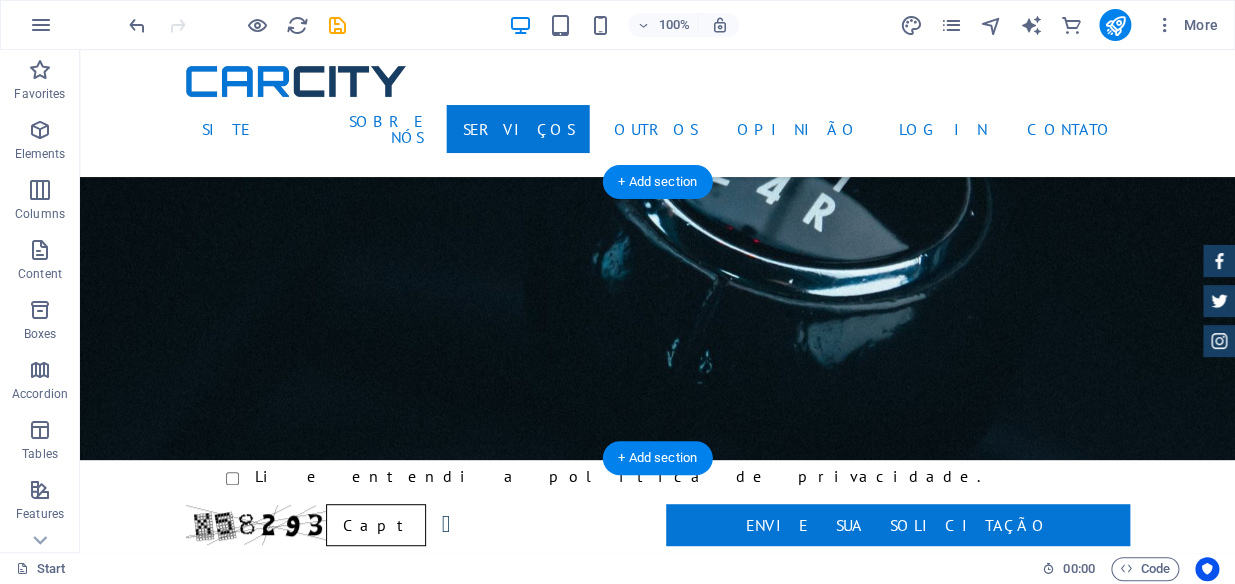 scroll, scrollTop: 2909, scrollLeft: 0, axis: vertical 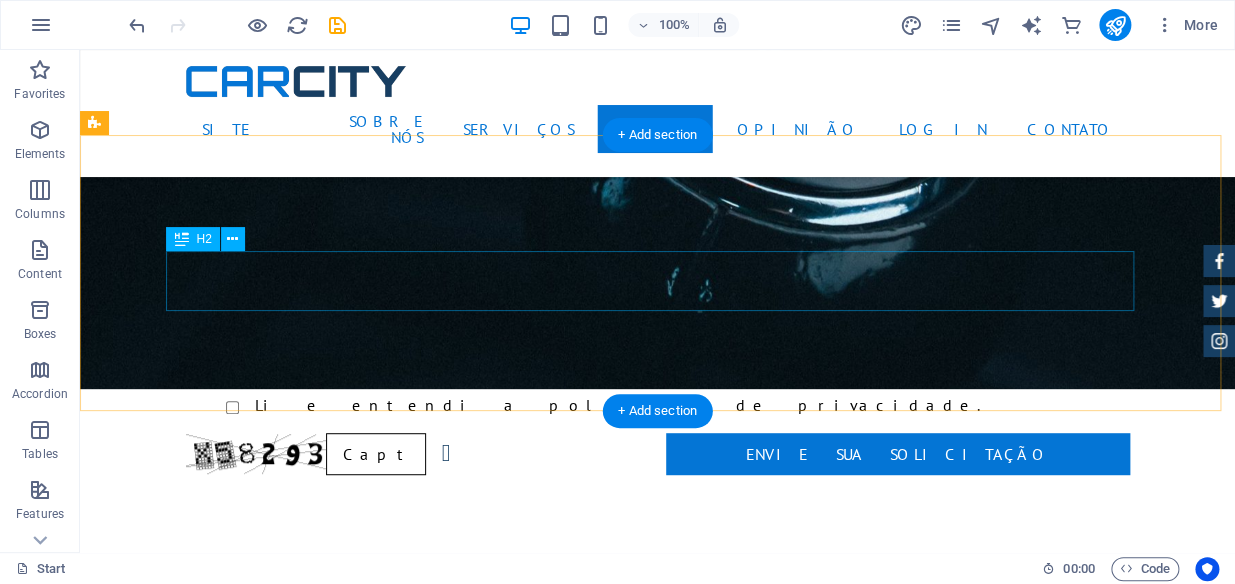 click on "Inventário" at bounding box center [568, 2592] 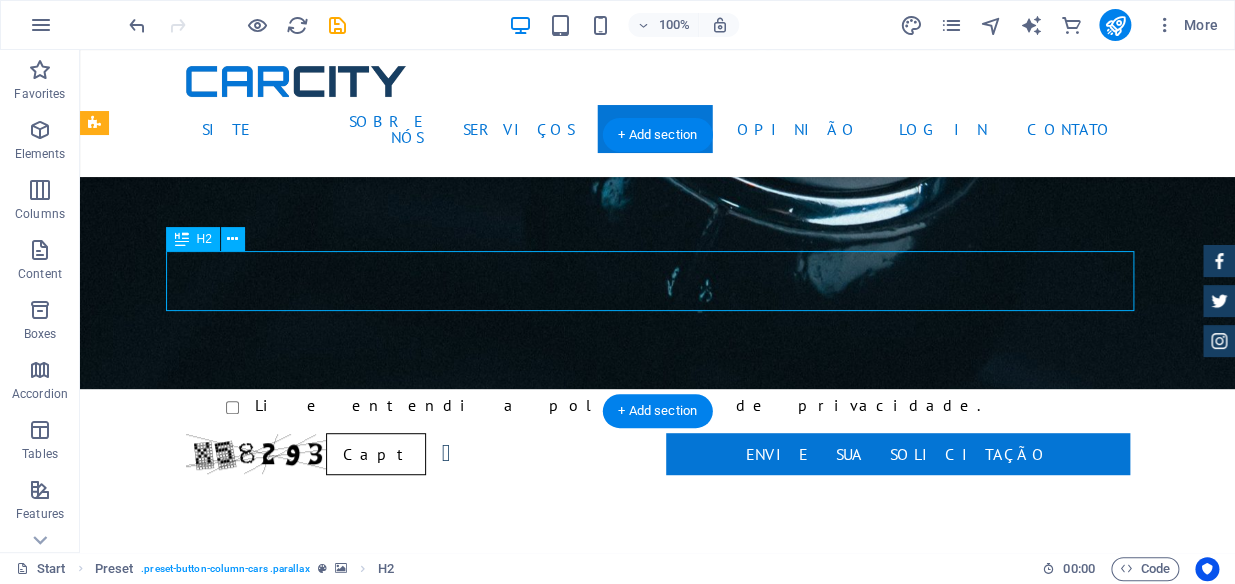 click on "Inventário" at bounding box center (568, 2592) 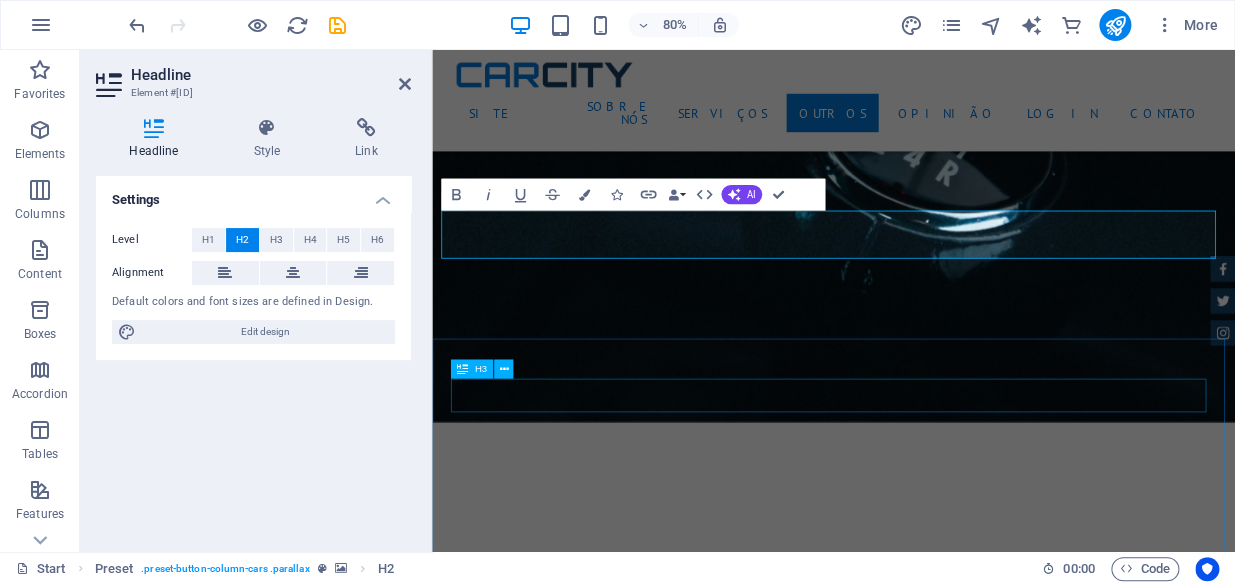 type 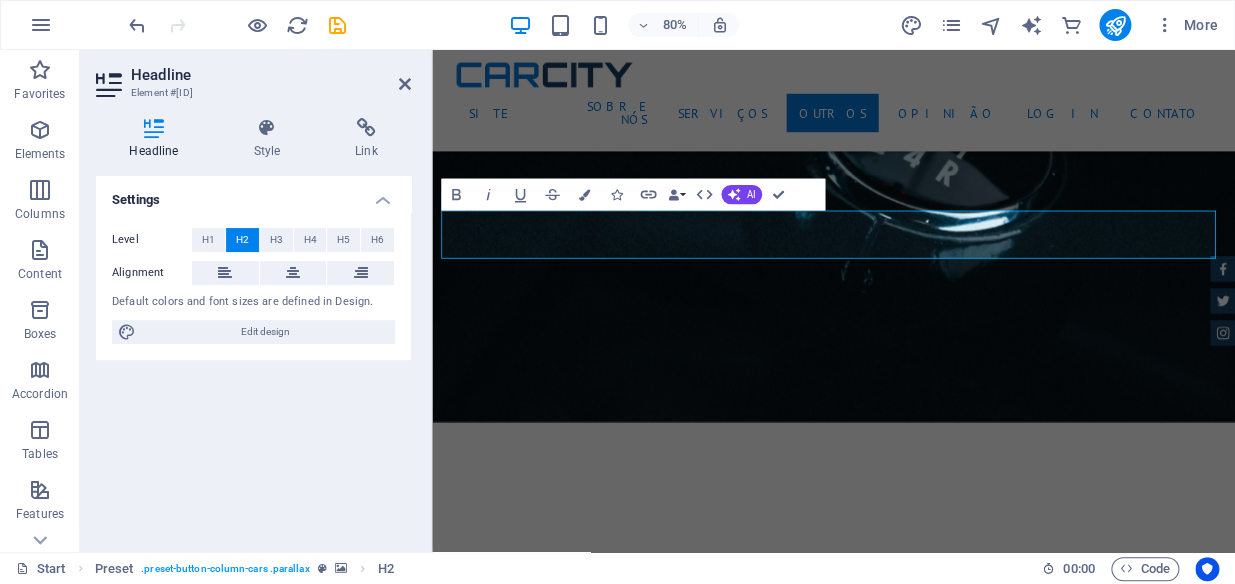 click at bounding box center [934, 2325] 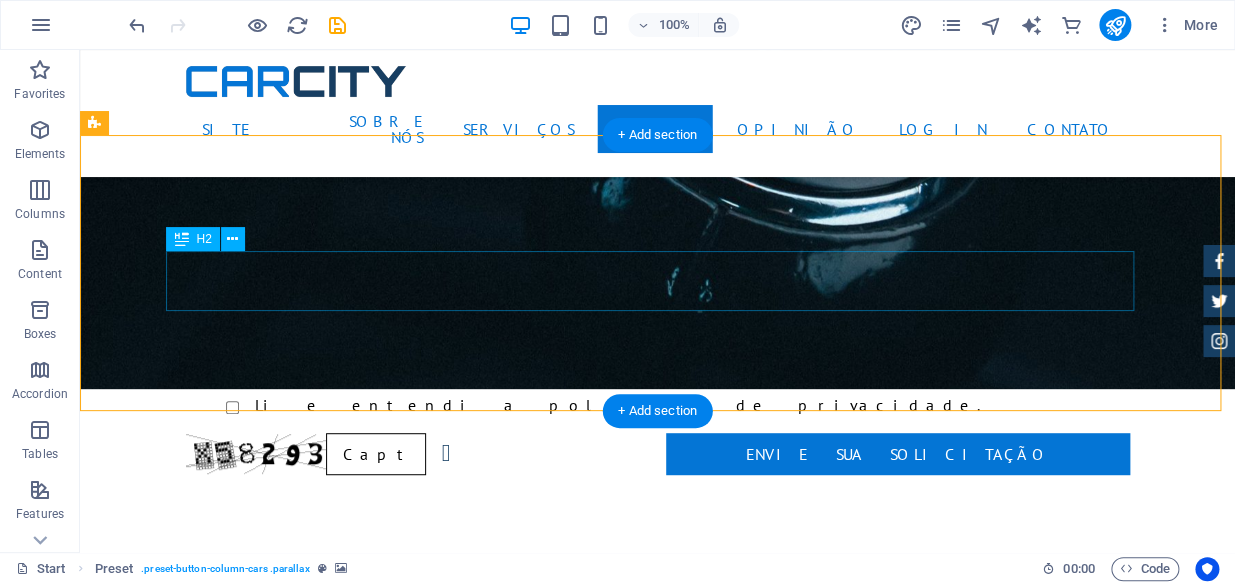 click on "clube car mg-desp" at bounding box center (568, 2592) 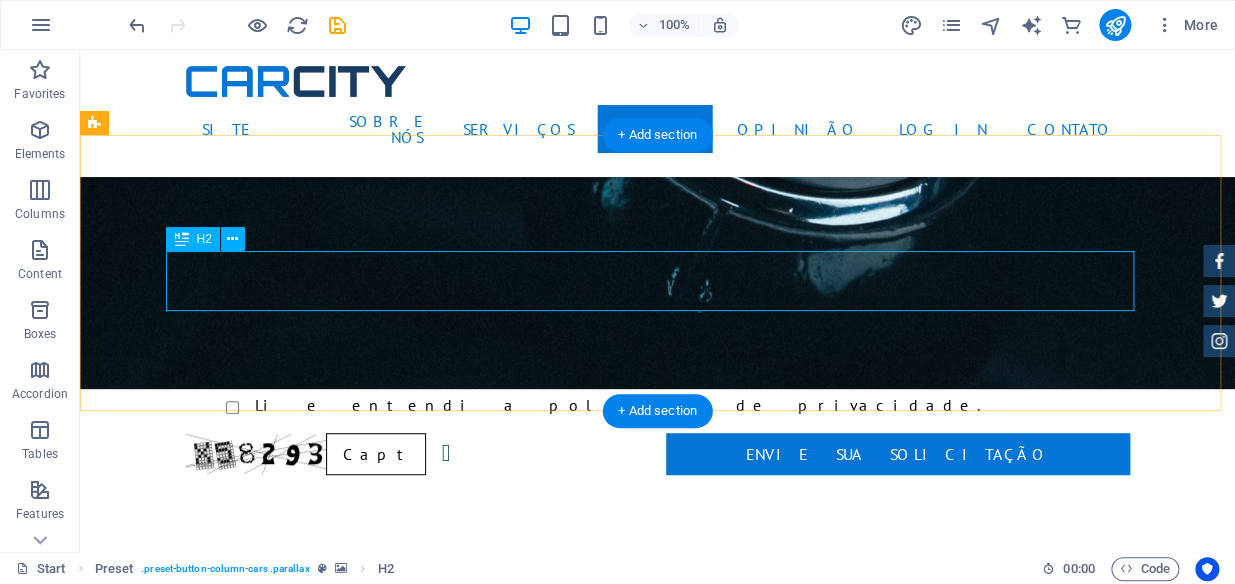 click on "clube car mg-desp" at bounding box center (568, 2592) 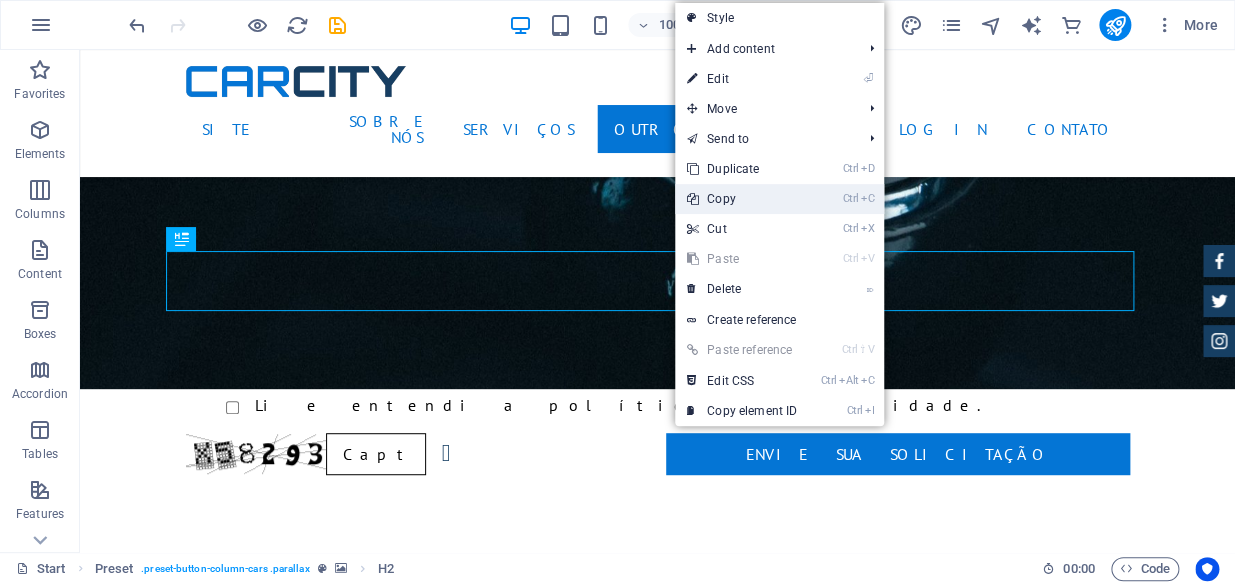 click on "Ctrl C  Copy" at bounding box center [742, 199] 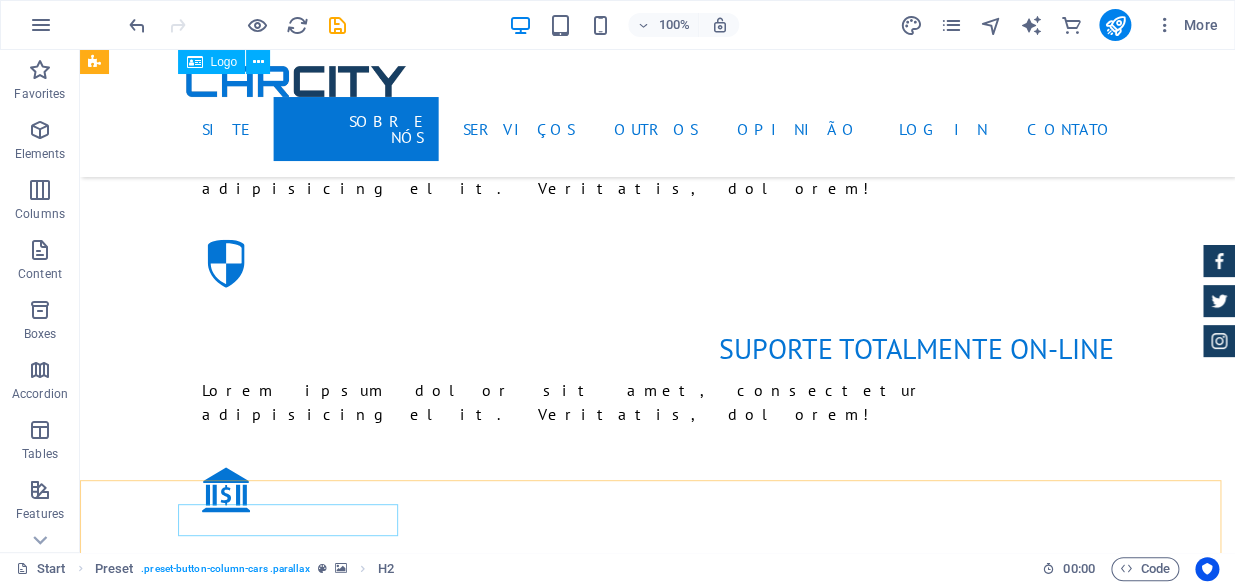 scroll, scrollTop: 1636, scrollLeft: 0, axis: vertical 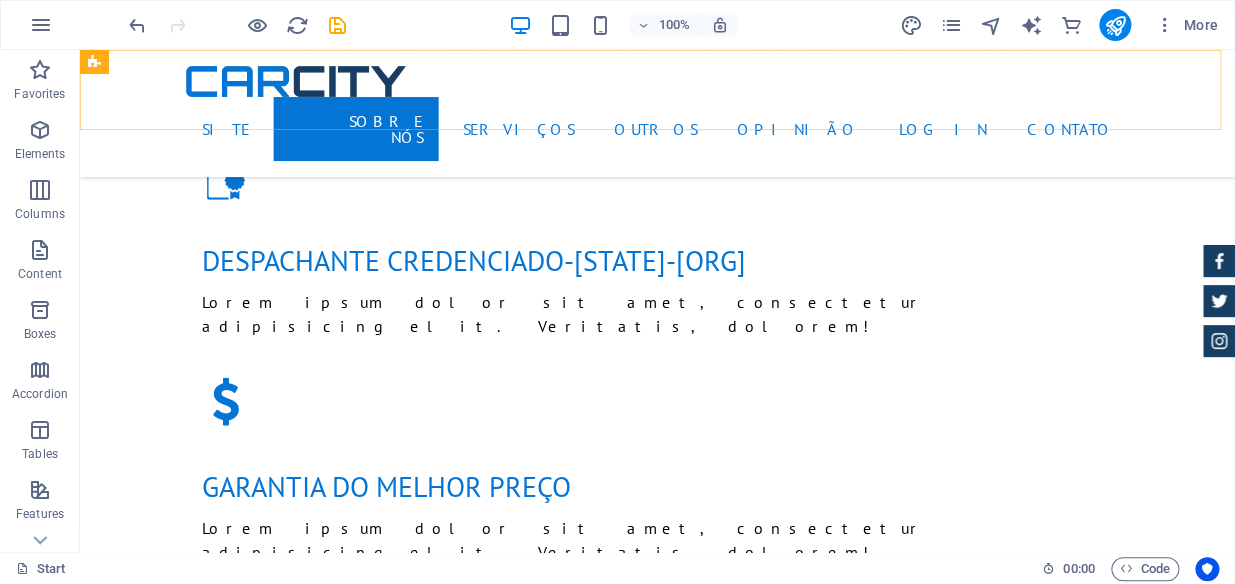 click on "Site Sobre nós Serviços Outros Opinião Login Contato" at bounding box center [657, 113] 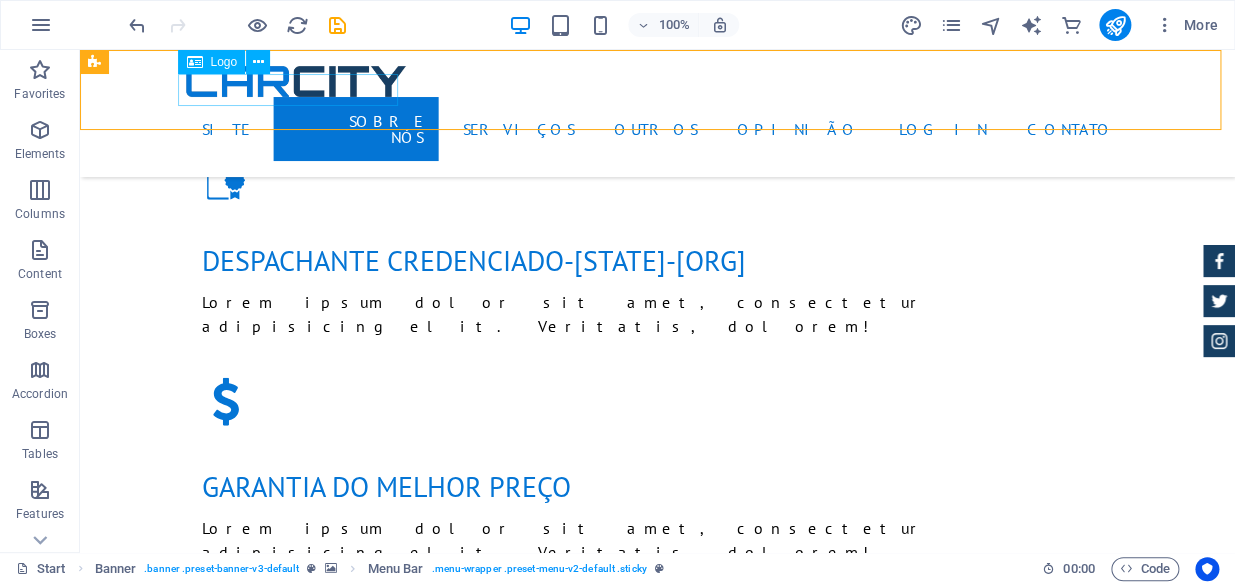 click at bounding box center (658, 81) 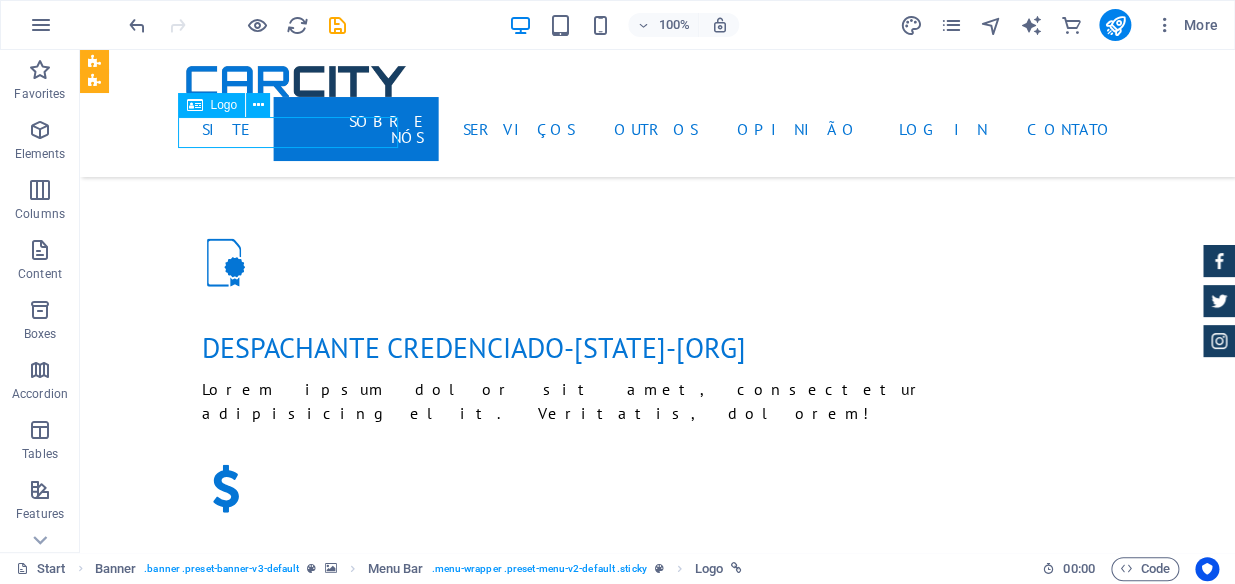 scroll, scrollTop: 1545, scrollLeft: 0, axis: vertical 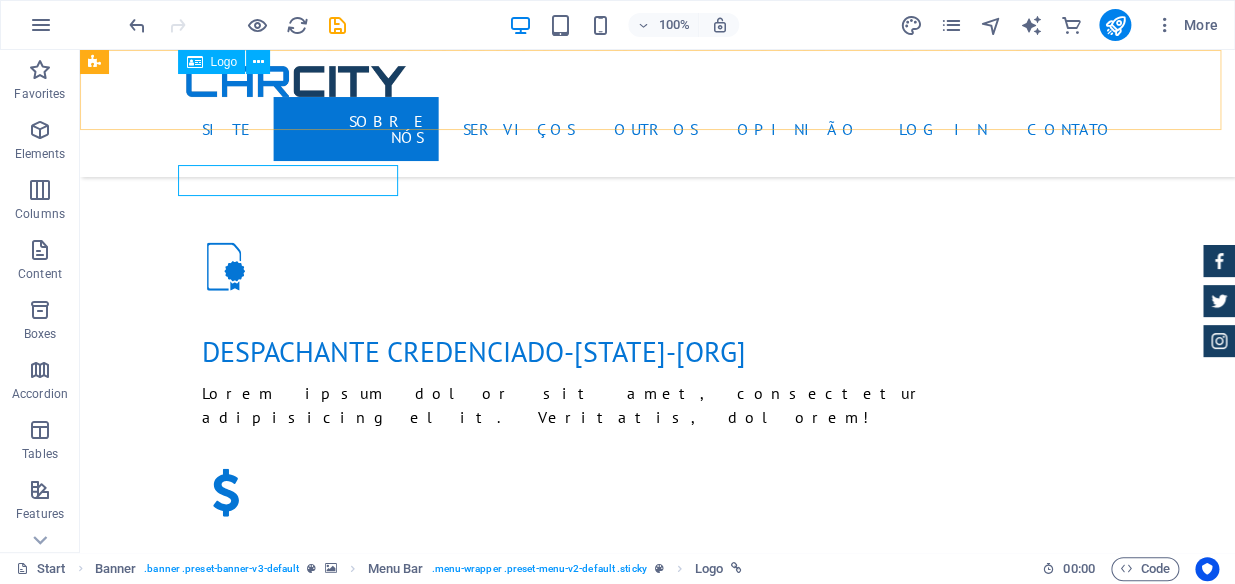 click at bounding box center [658, 81] 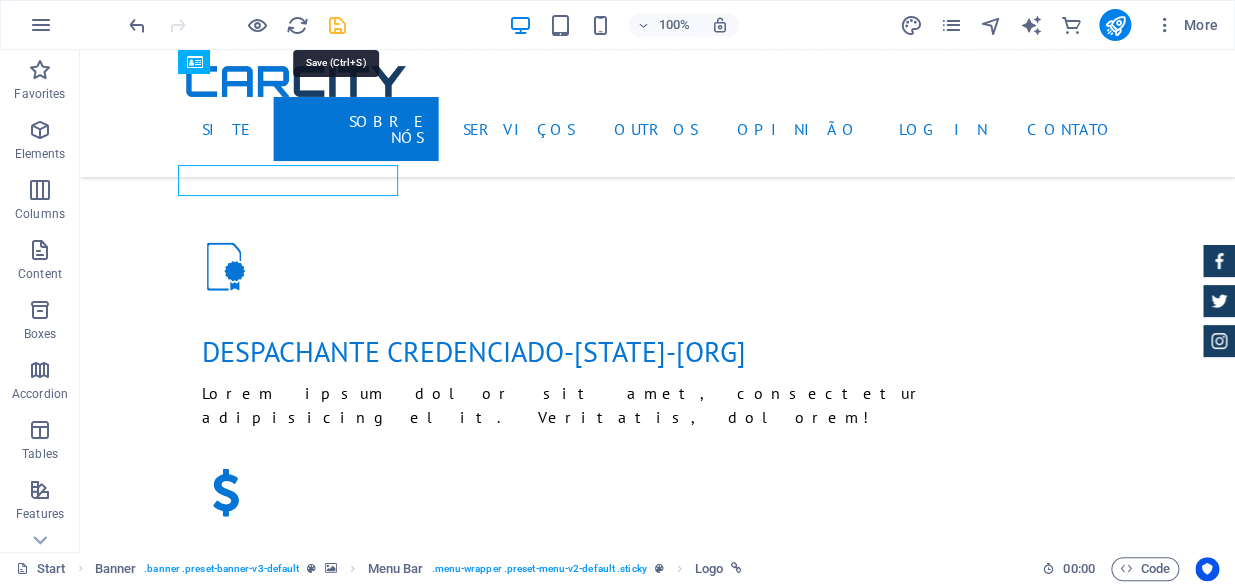 click at bounding box center [337, 25] 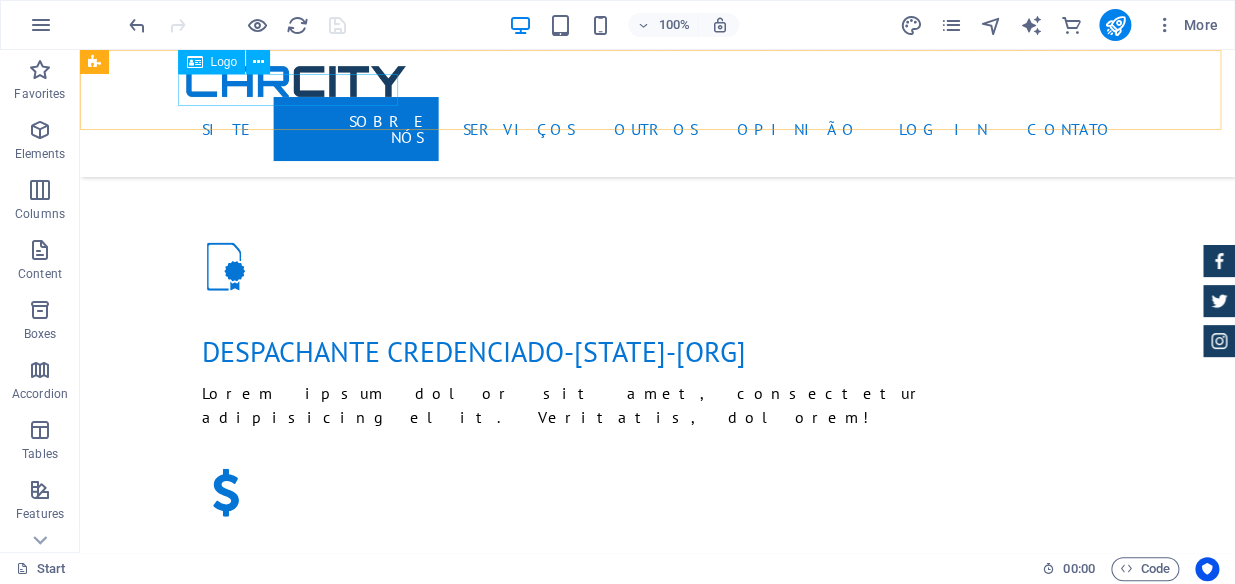 click at bounding box center [658, 81] 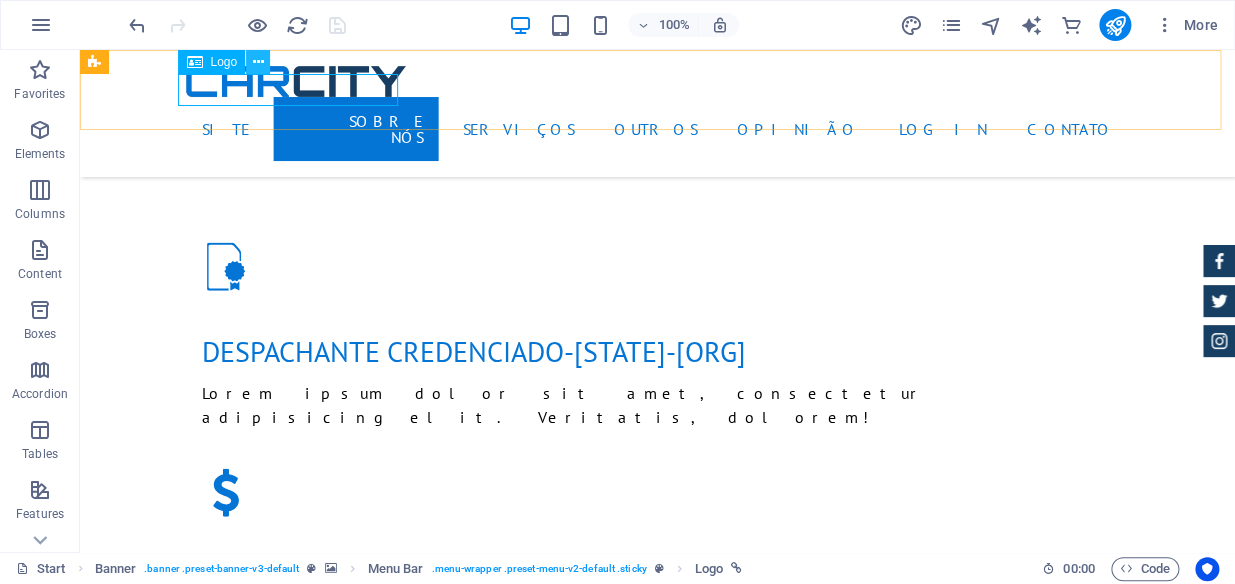 click at bounding box center [258, 62] 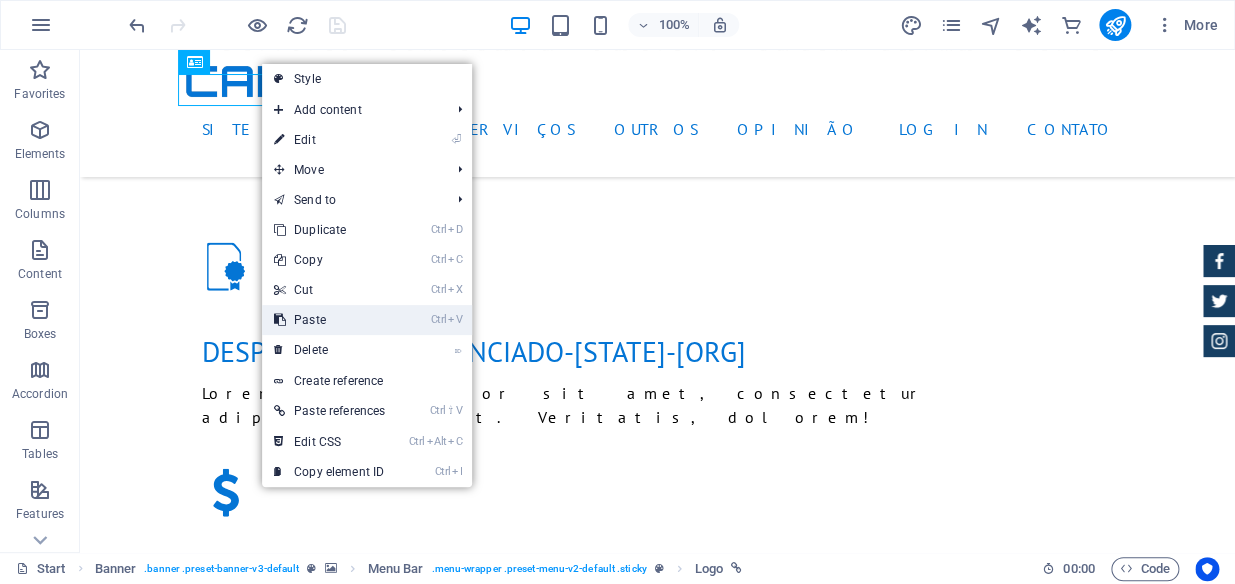 click on "Ctrl V  Paste" at bounding box center [329, 320] 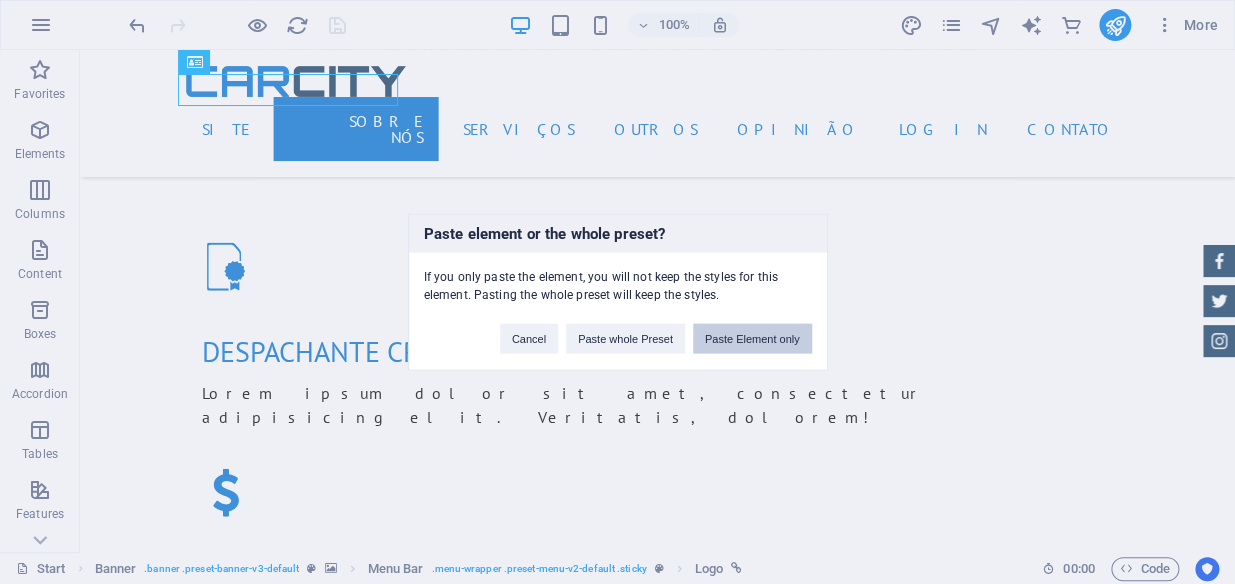 click on "Paste Element only" at bounding box center (752, 339) 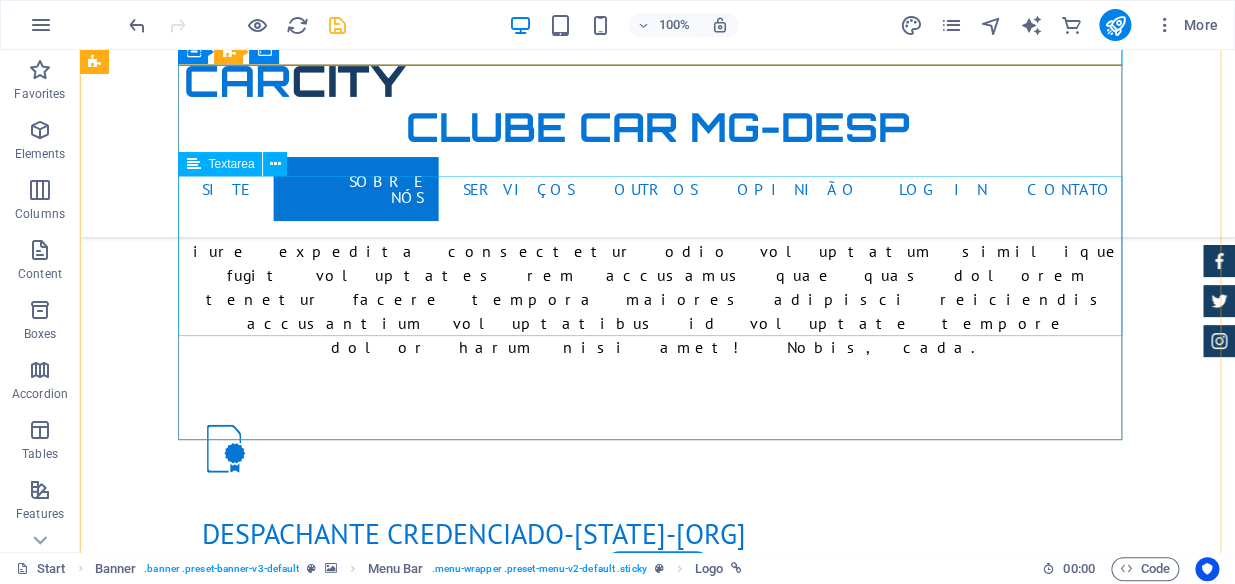 scroll, scrollTop: 1636, scrollLeft: 0, axis: vertical 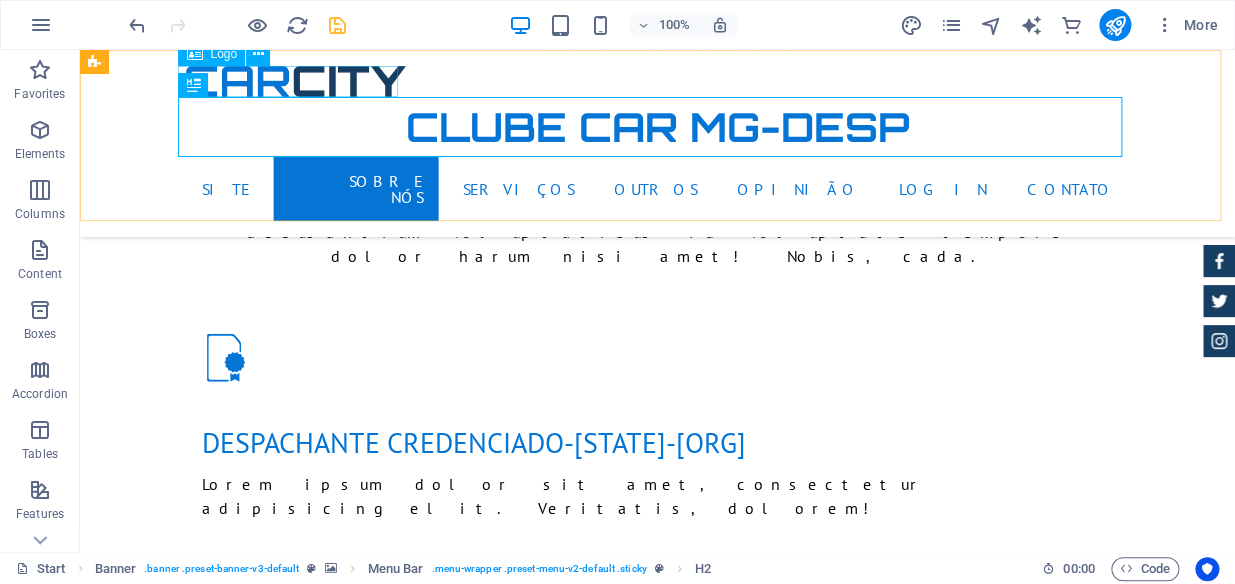 click at bounding box center [658, 81] 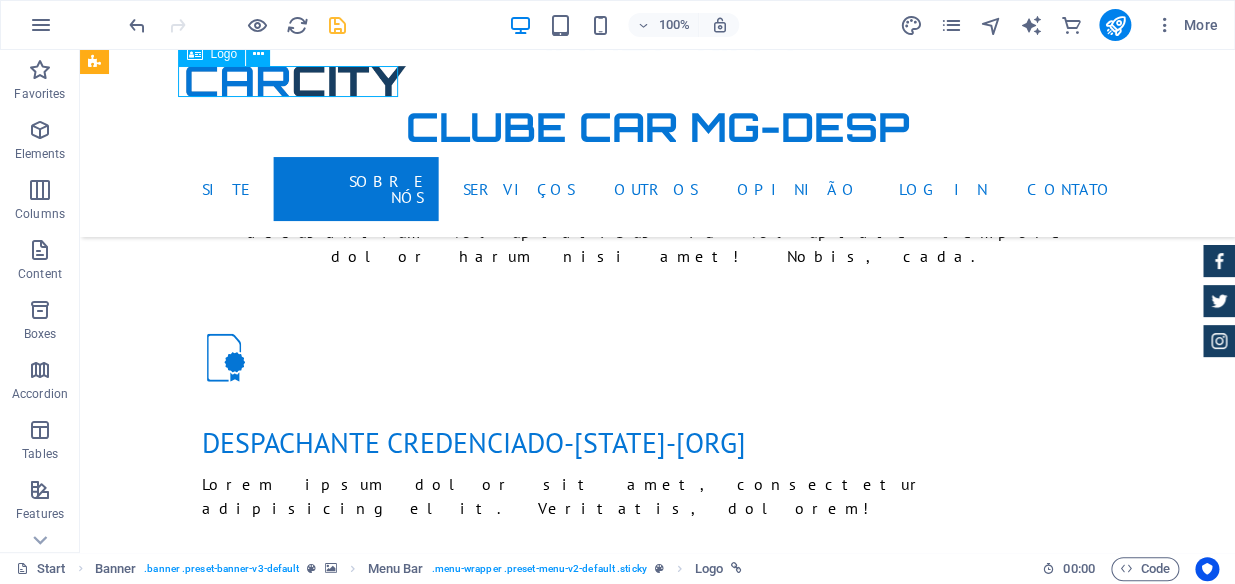 drag, startPoint x: 301, startPoint y: 73, endPoint x: 313, endPoint y: 80, distance: 13.892444 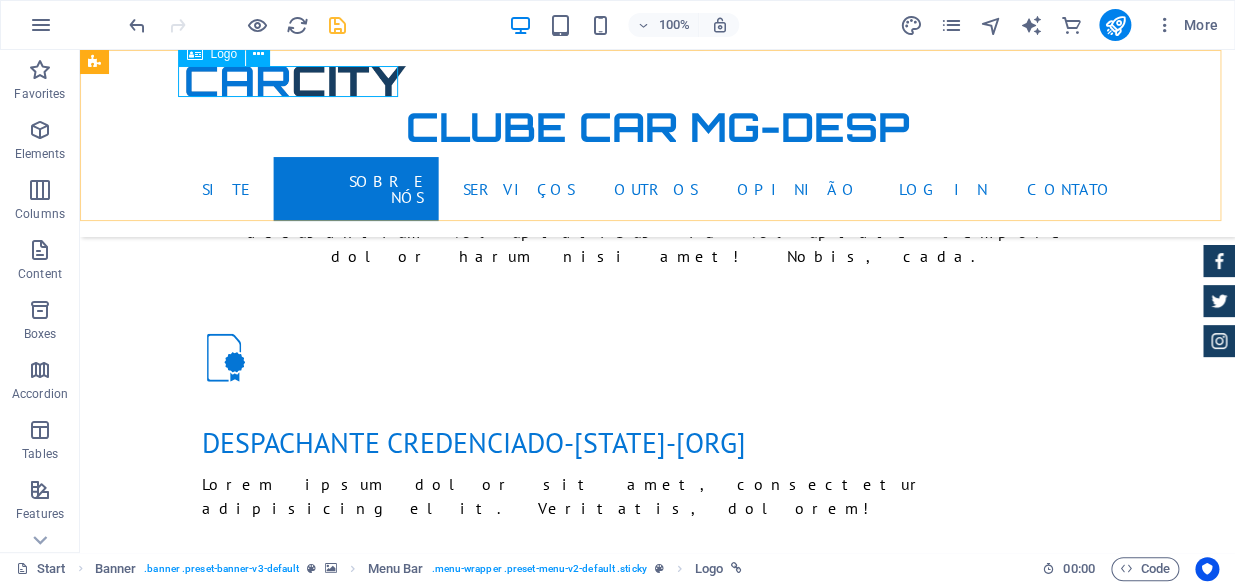 click at bounding box center [658, 81] 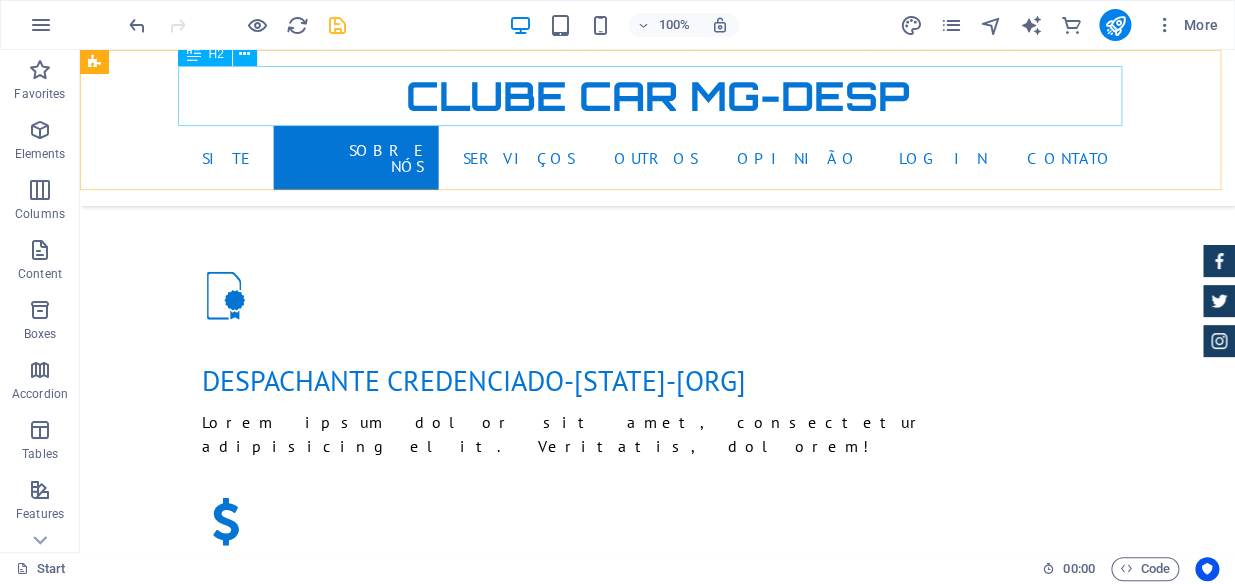 scroll, scrollTop: 1605, scrollLeft: 0, axis: vertical 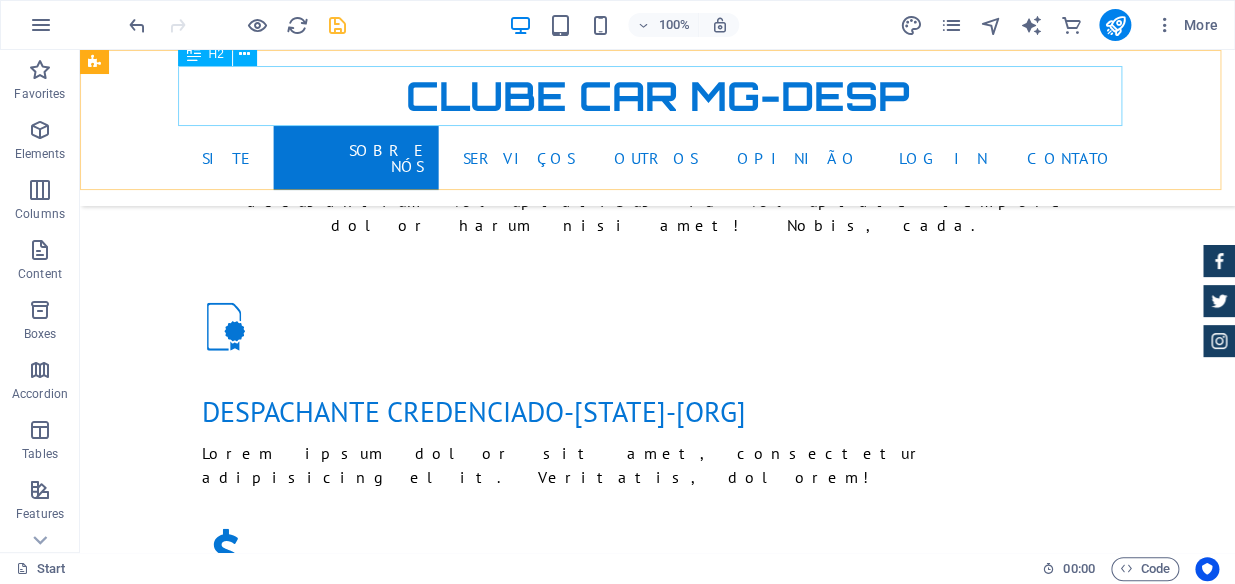 click on "clube car mg-desp" at bounding box center (658, 96) 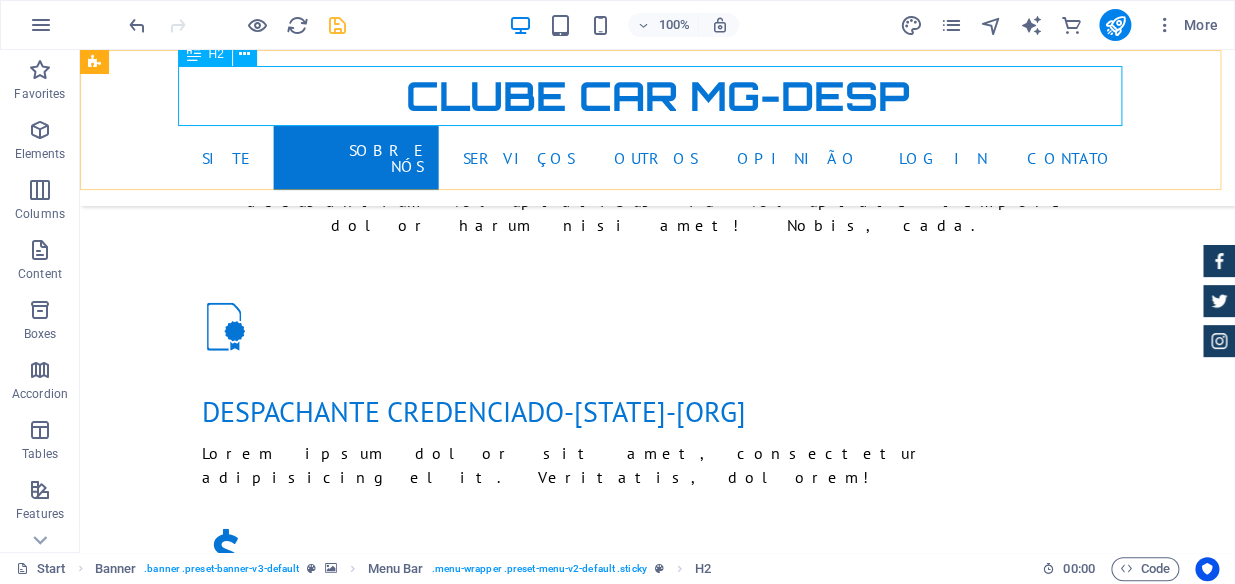click on "clube car mg-desp" at bounding box center [658, 96] 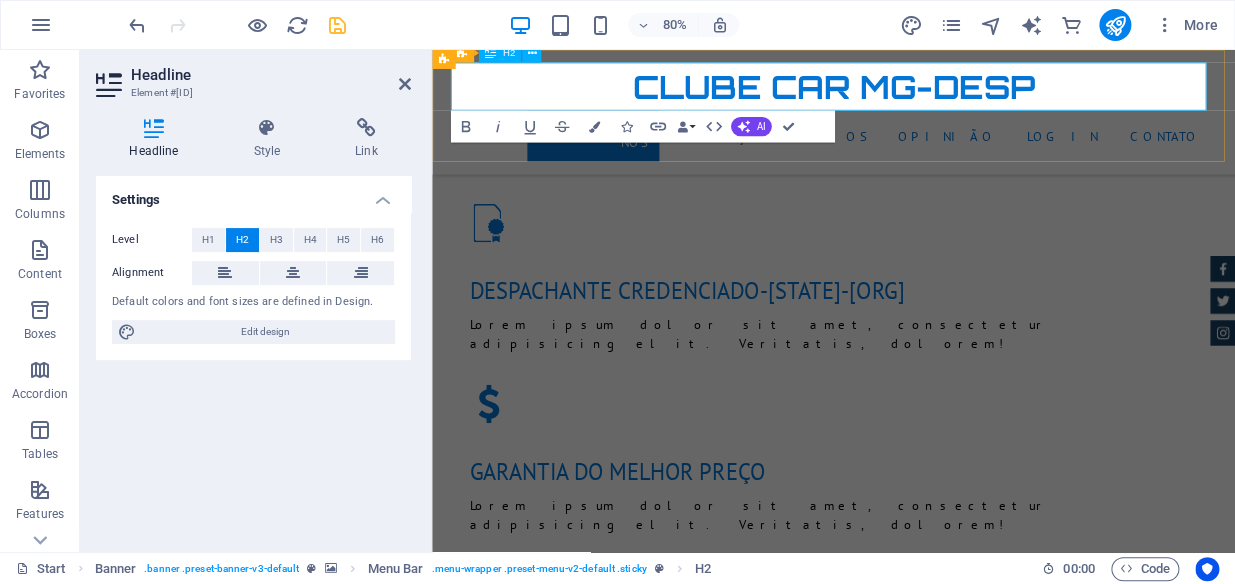 click on "clube car mg-desp" at bounding box center [934, 96] 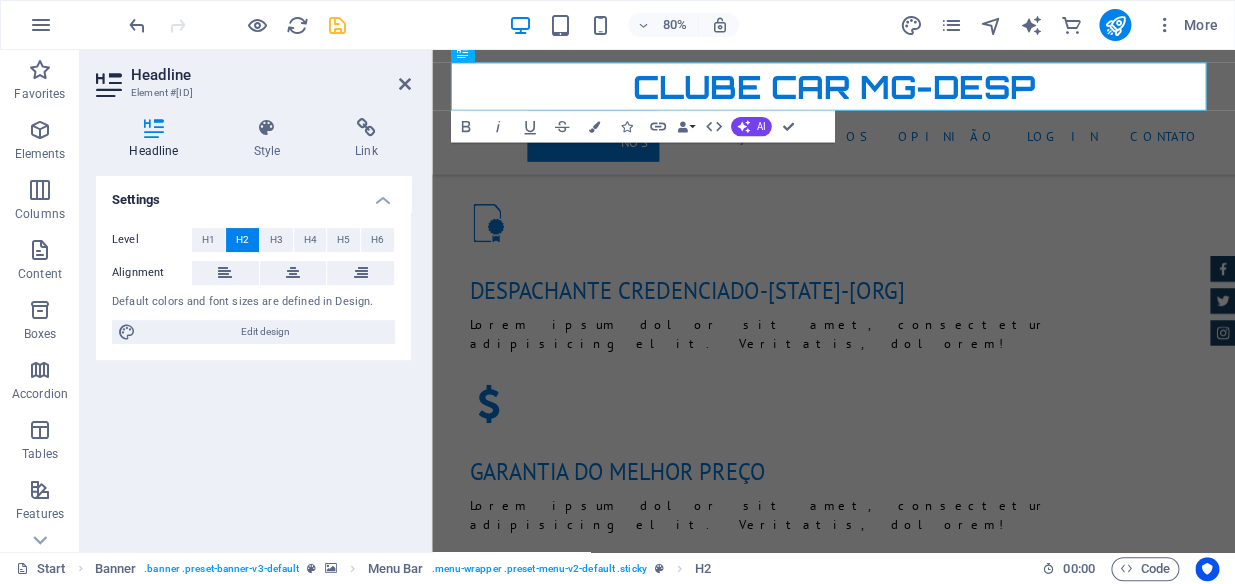 click on "Ortografia" 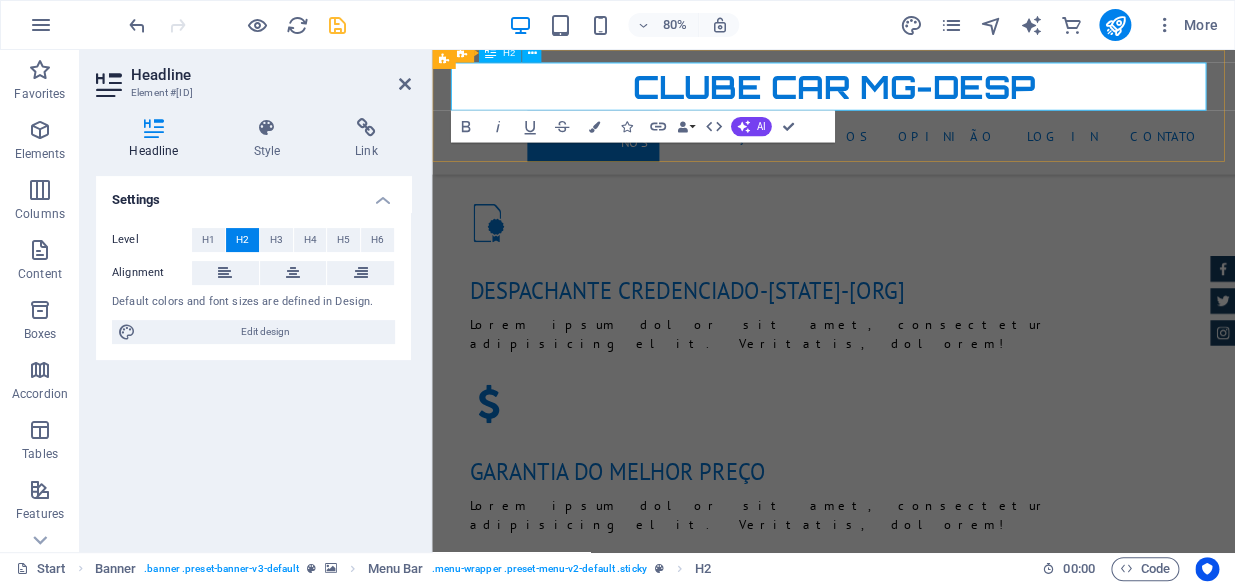 click on "clube car mg-desp" at bounding box center [934, 96] 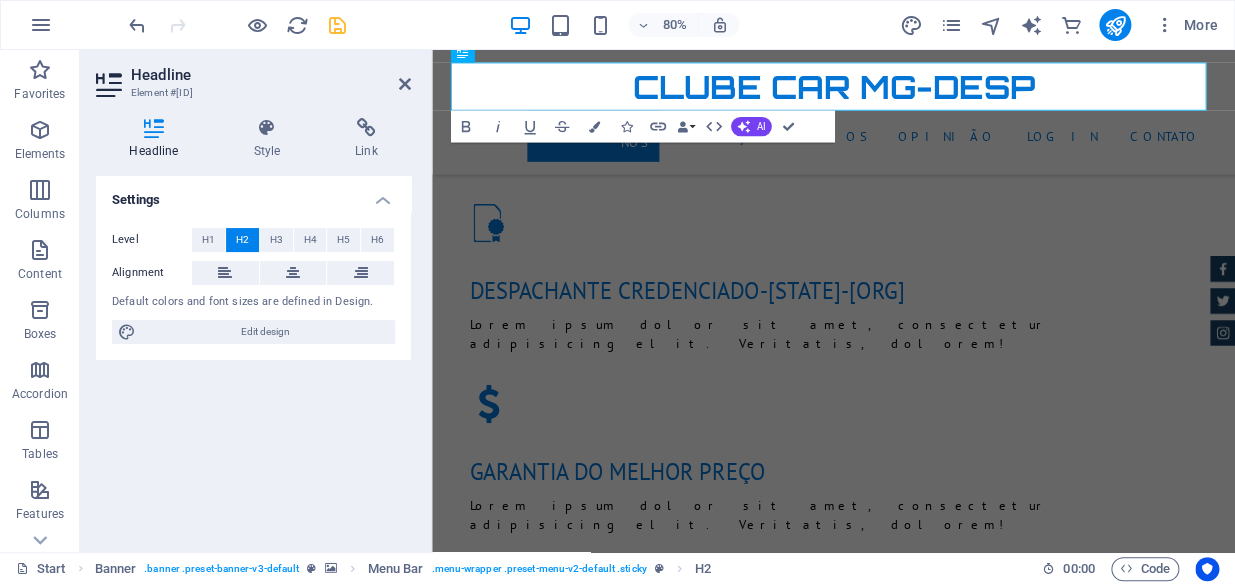 click on "Ortografia" 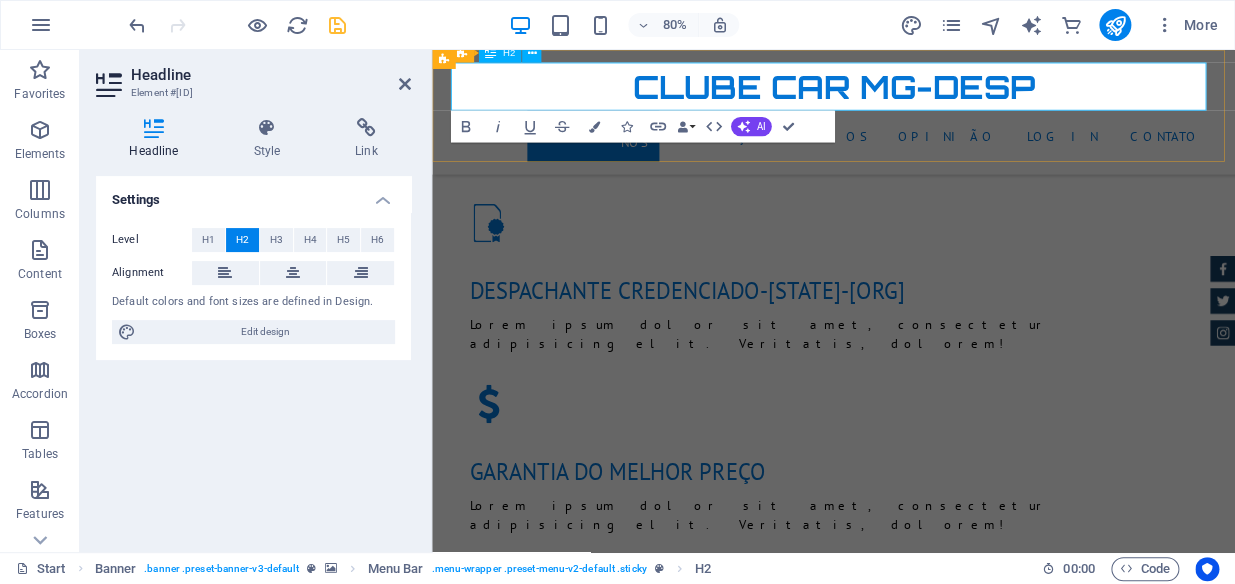 click on "clube car mg-desp" at bounding box center (934, 96) 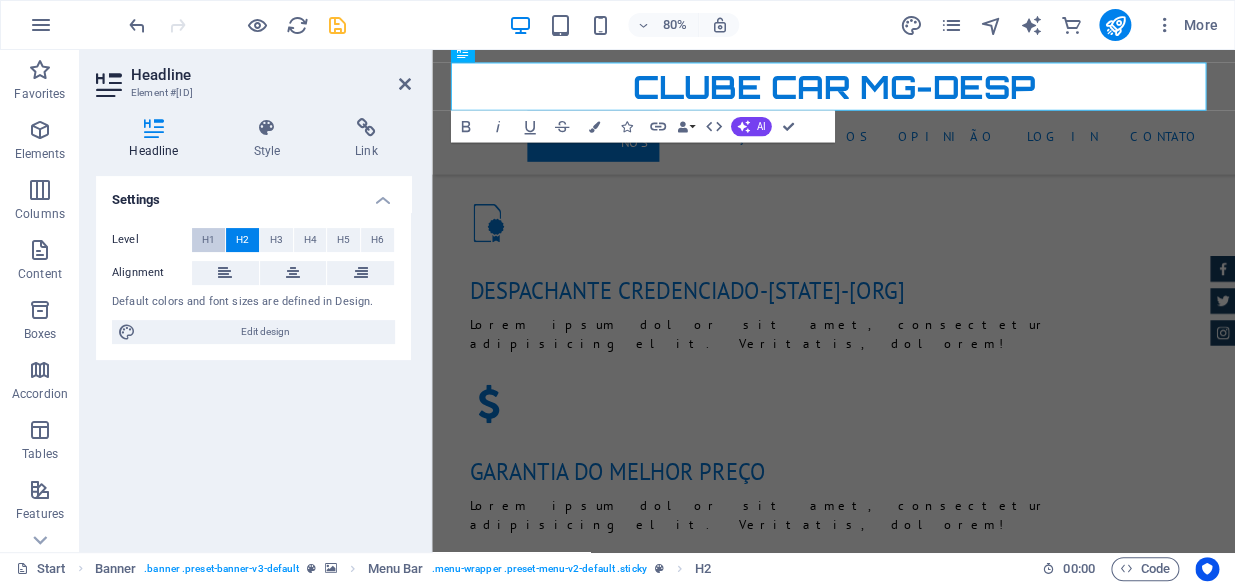 click on "H1" at bounding box center (208, 240) 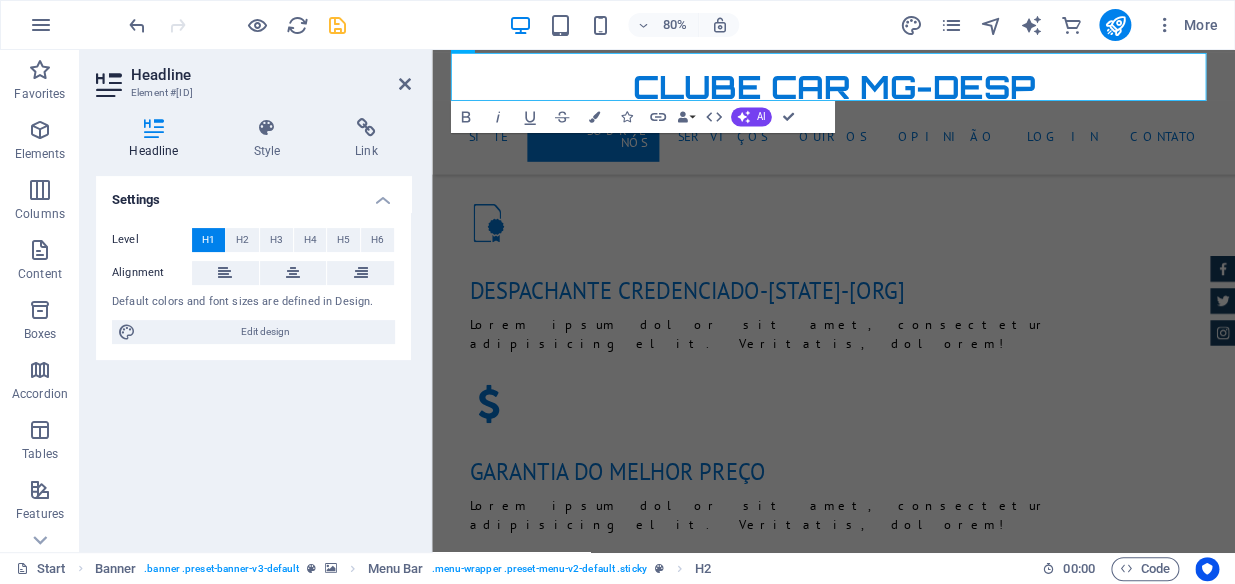 scroll, scrollTop: 1617, scrollLeft: 0, axis: vertical 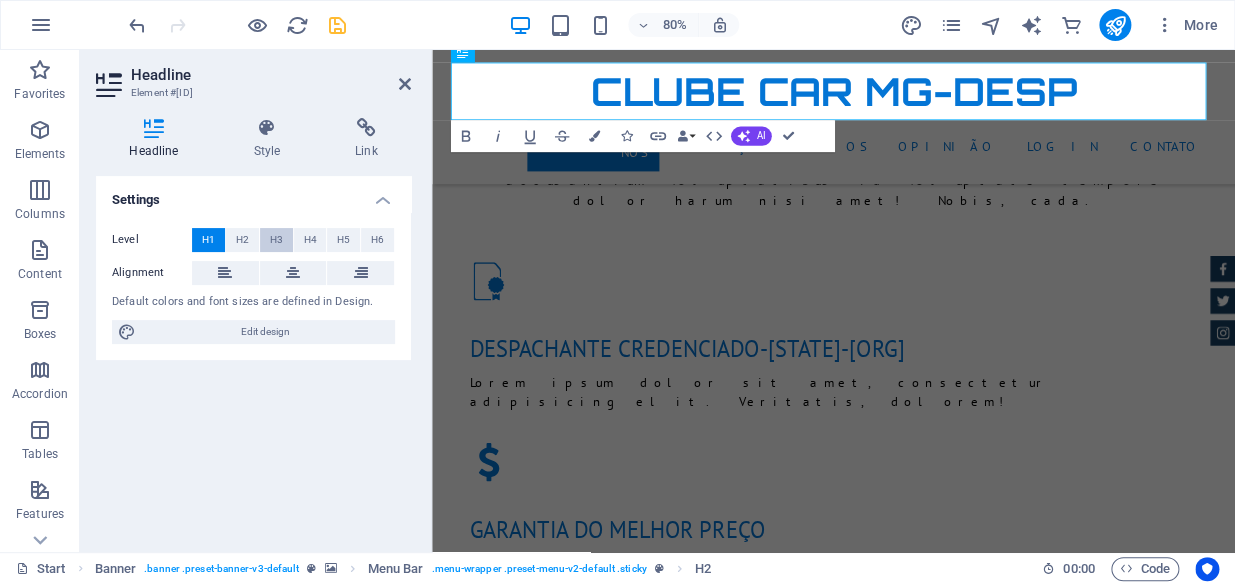 click on "H3" at bounding box center [276, 240] 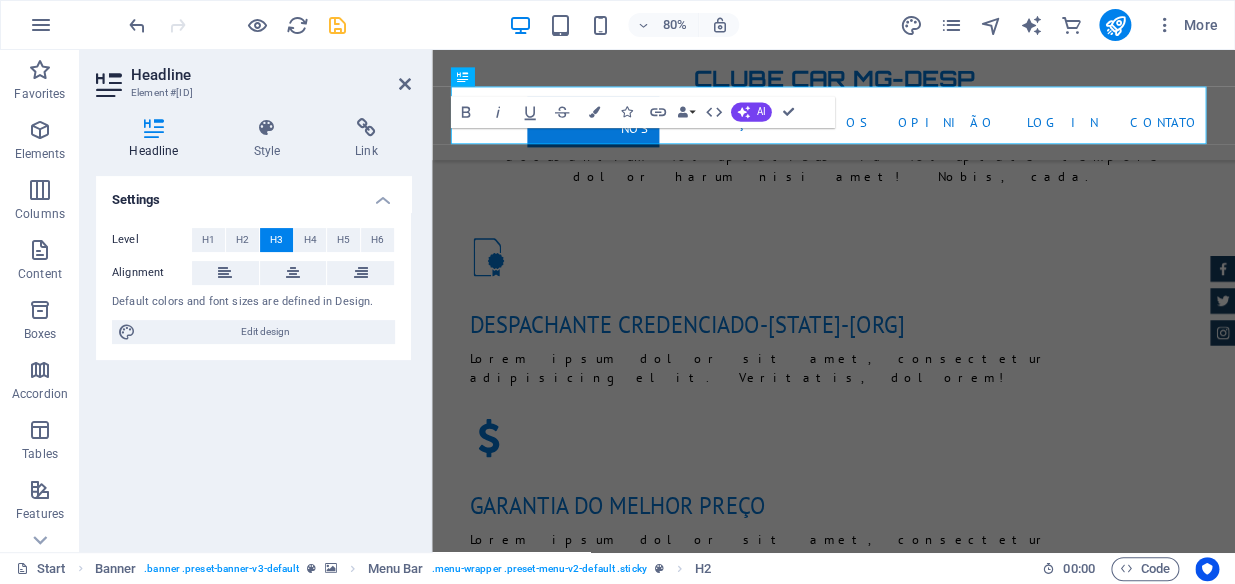 scroll, scrollTop: 1587, scrollLeft: 0, axis: vertical 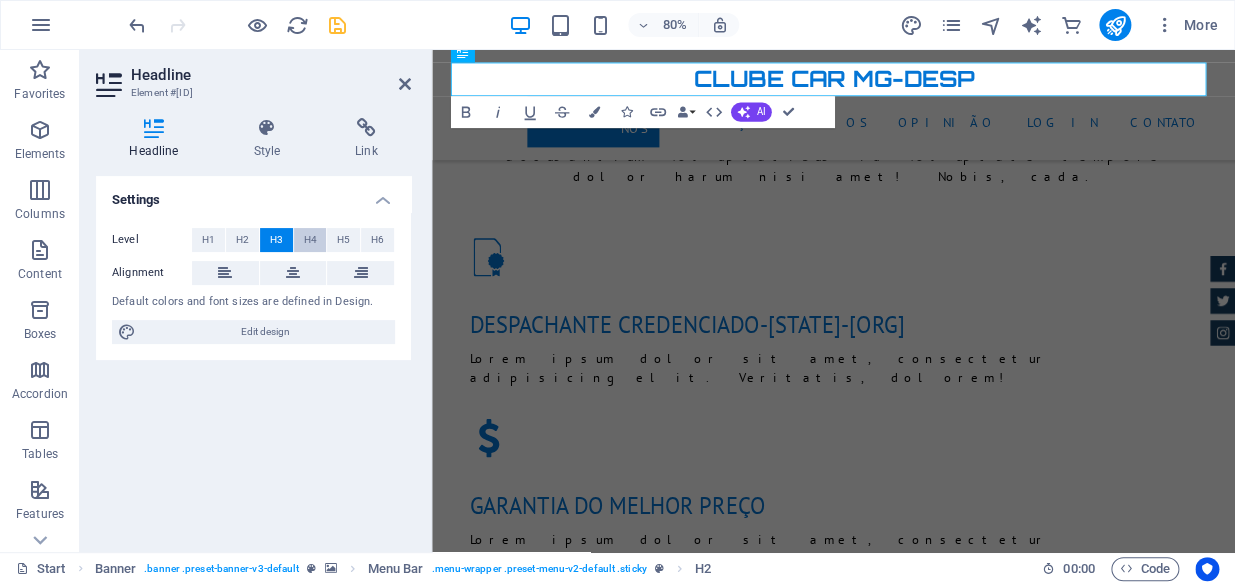 click on "H4" at bounding box center (310, 240) 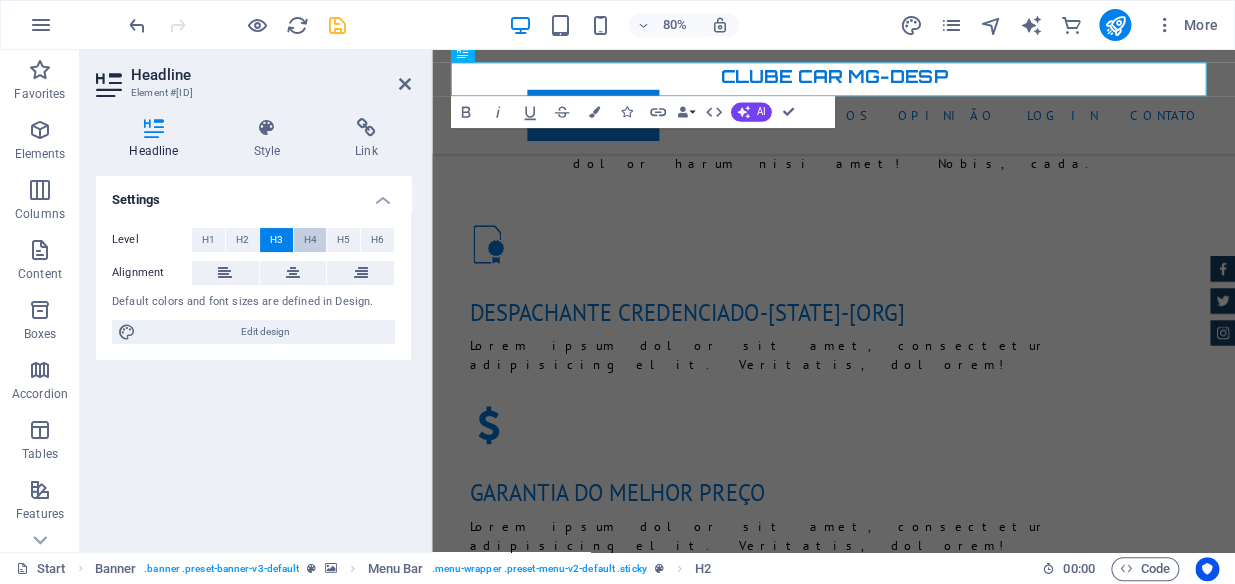 scroll, scrollTop: 1579, scrollLeft: 0, axis: vertical 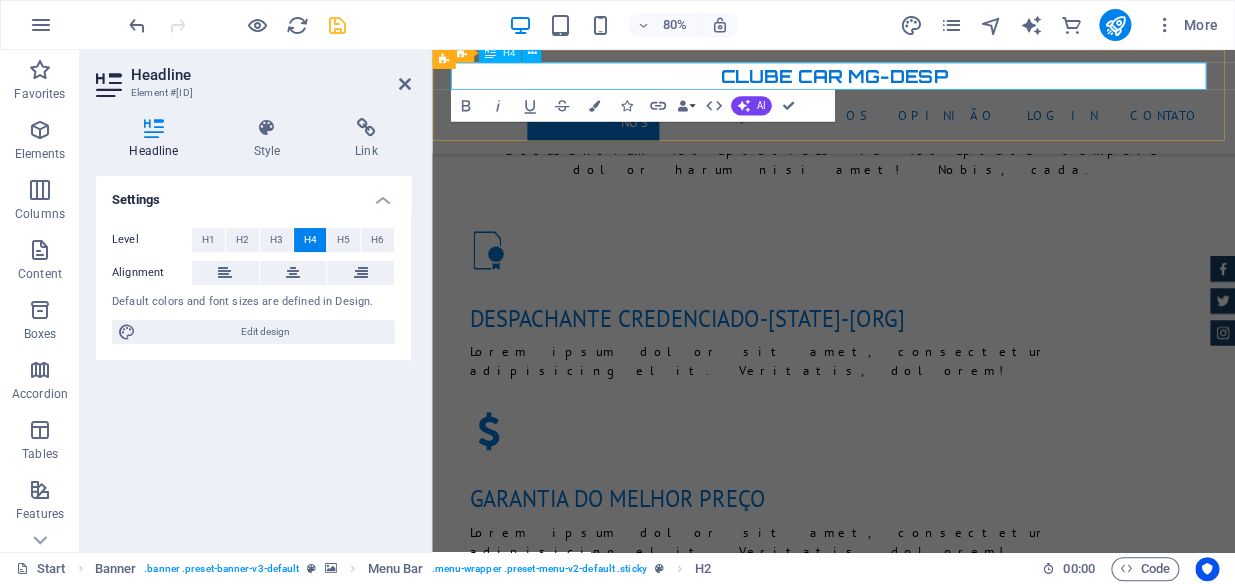 click on "clube car mg-desp" at bounding box center [934, 83] 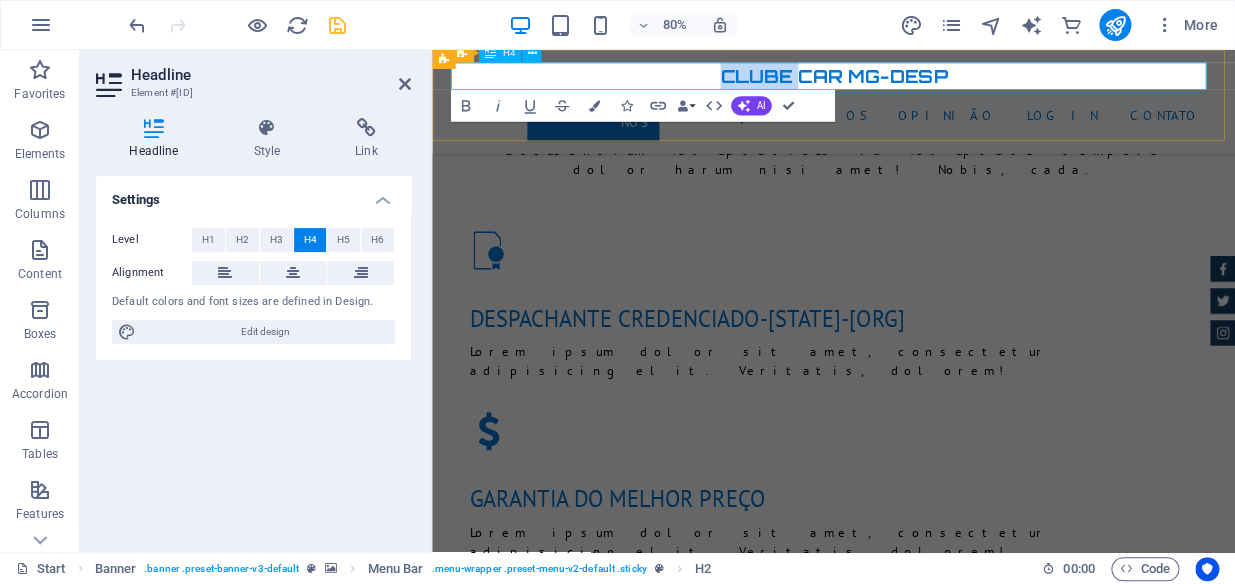 click on "clube car mg-desp" at bounding box center [934, 83] 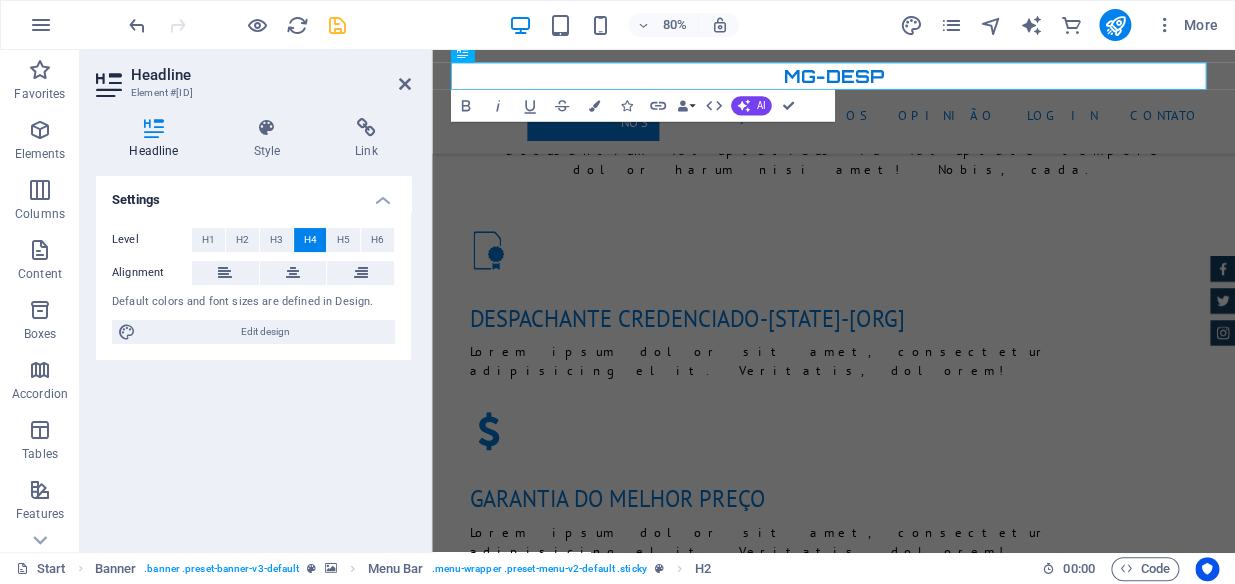 click at bounding box center (934, 1599) 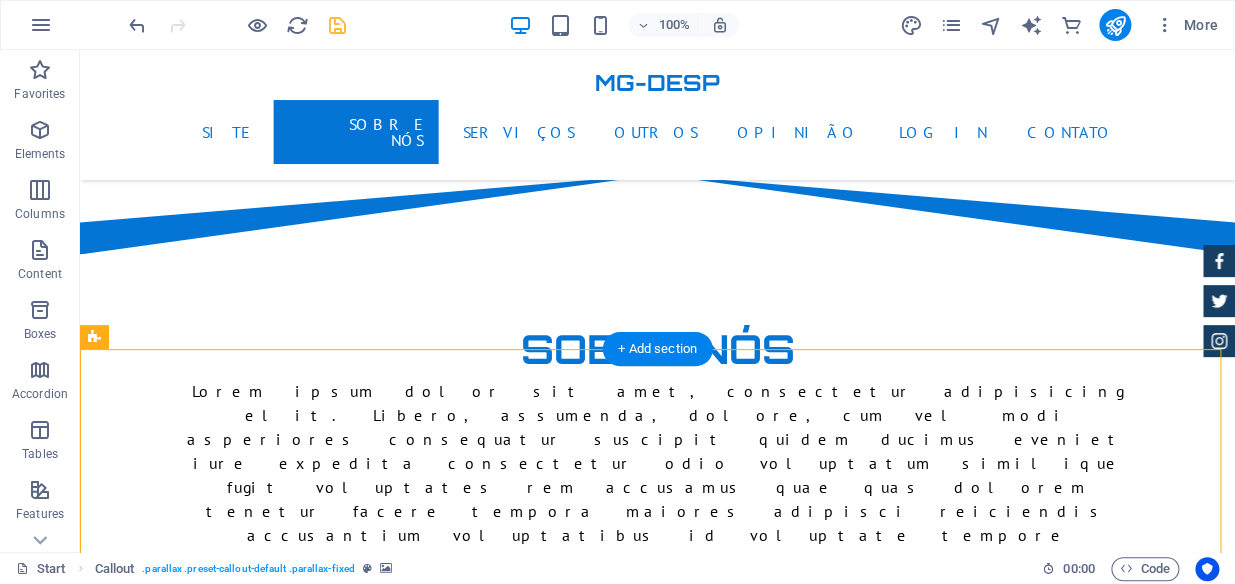 scroll, scrollTop: 1124, scrollLeft: 0, axis: vertical 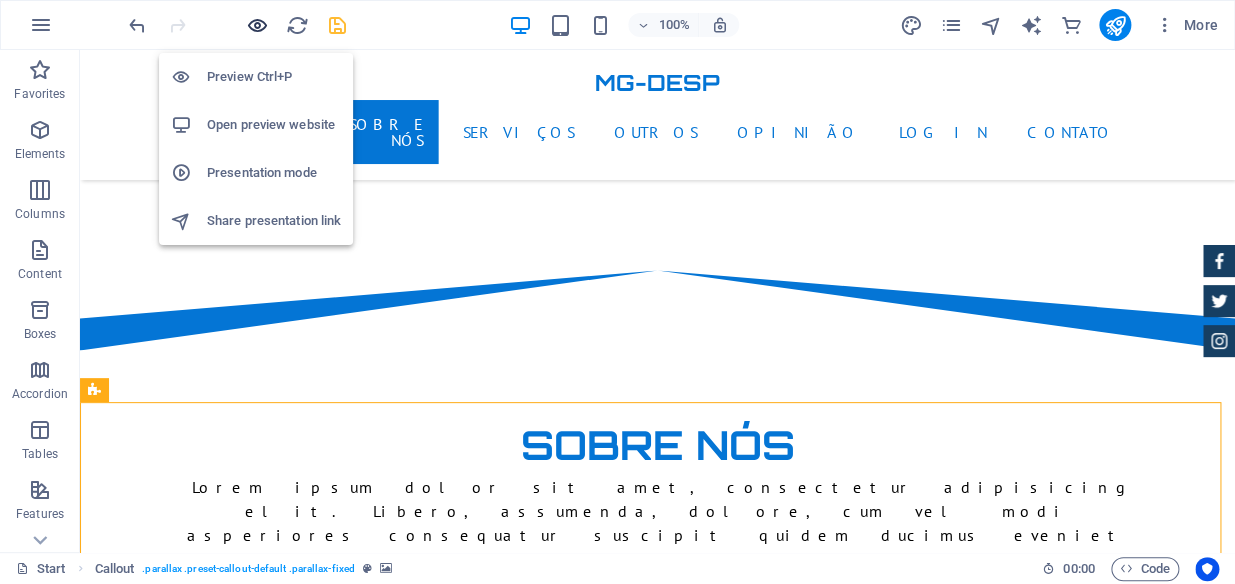 click at bounding box center [257, 25] 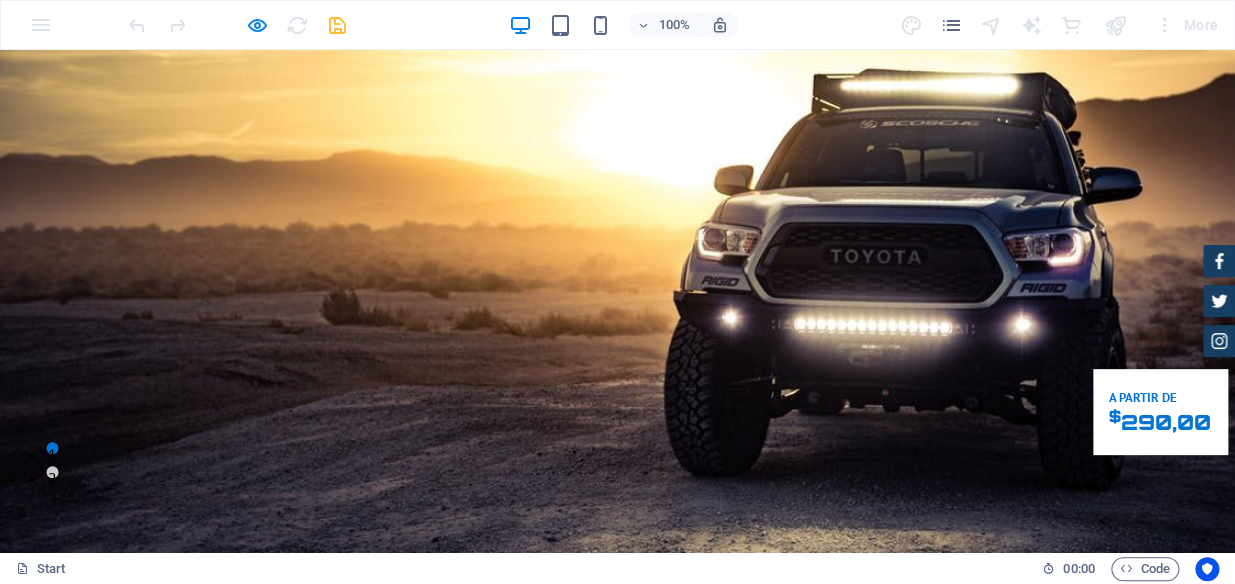 scroll, scrollTop: 0, scrollLeft: 0, axis: both 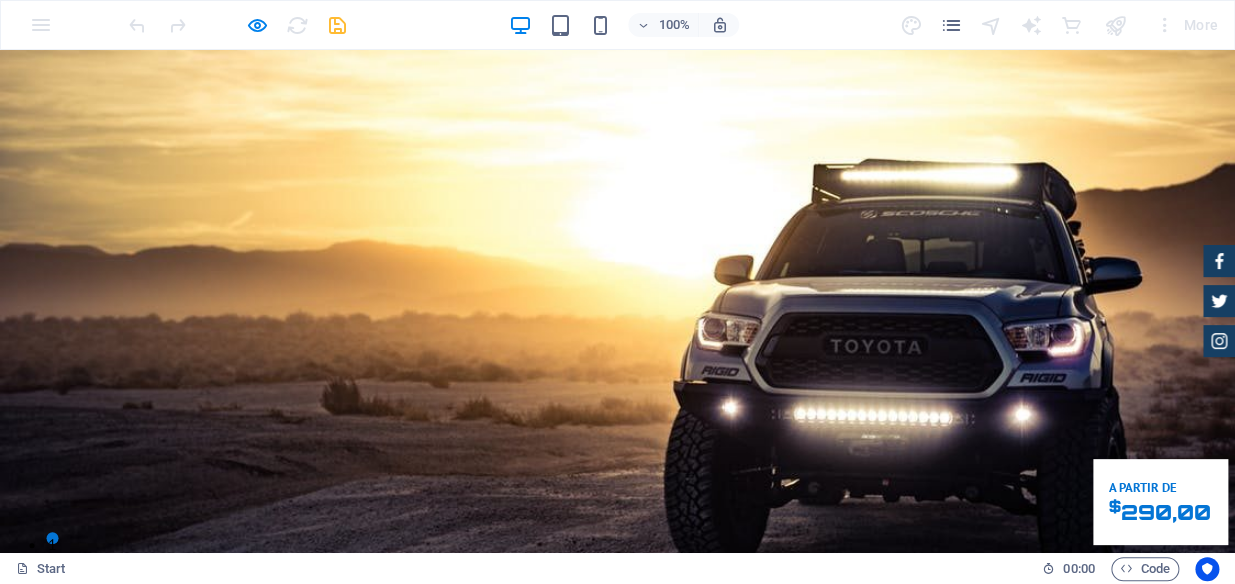 click on "Site" at bounding box center (186, 816) 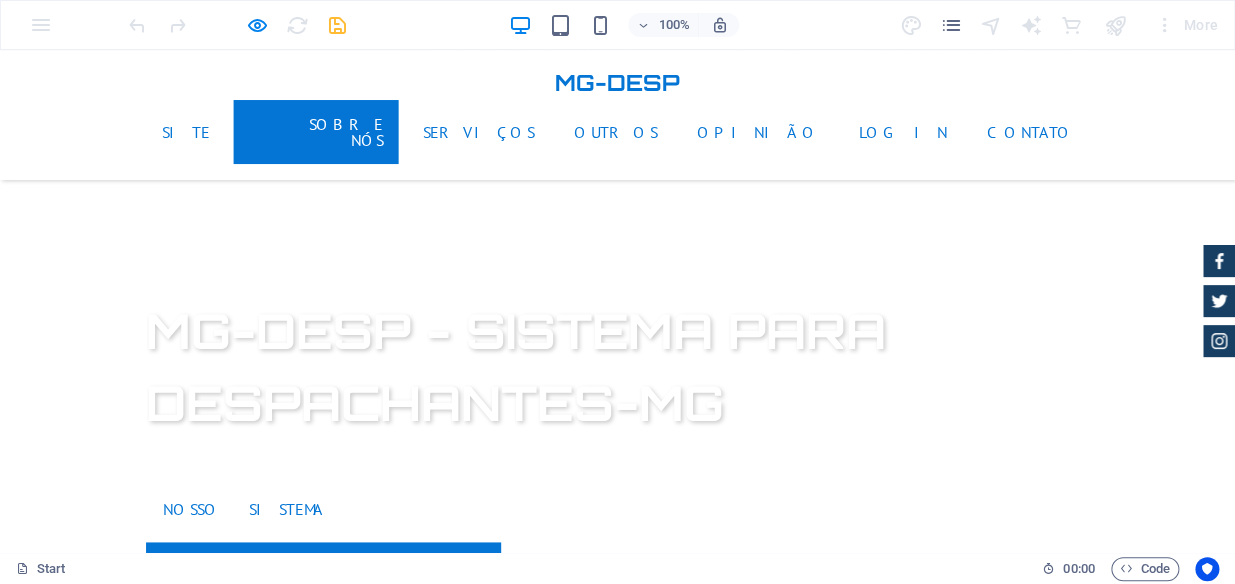 scroll, scrollTop: 685, scrollLeft: 0, axis: vertical 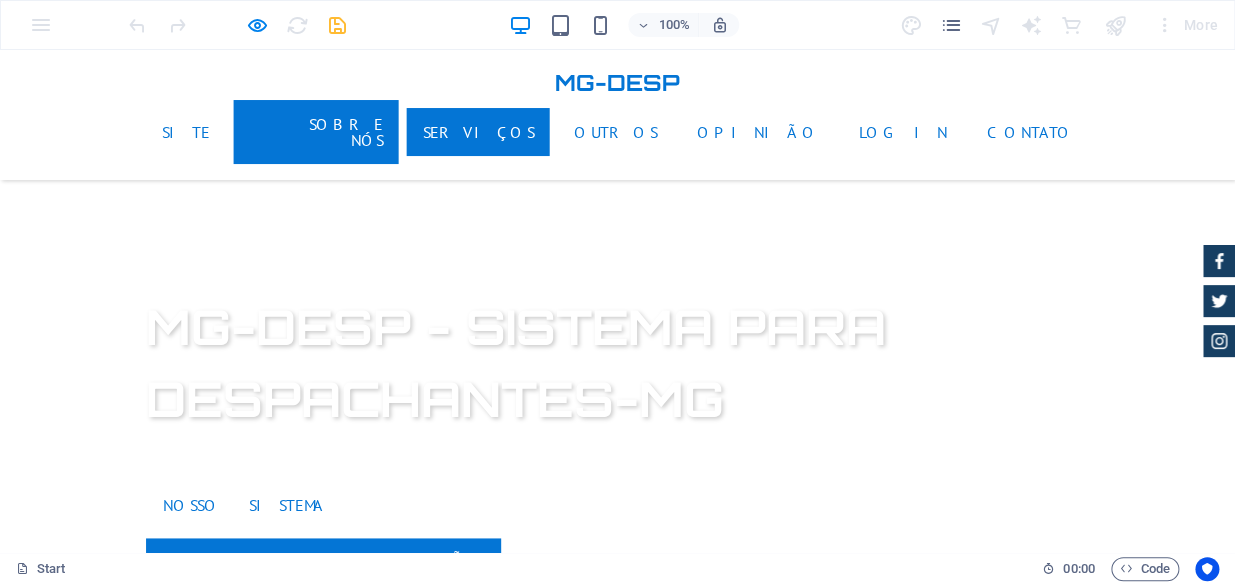 click on "Serviços" at bounding box center (478, 132) 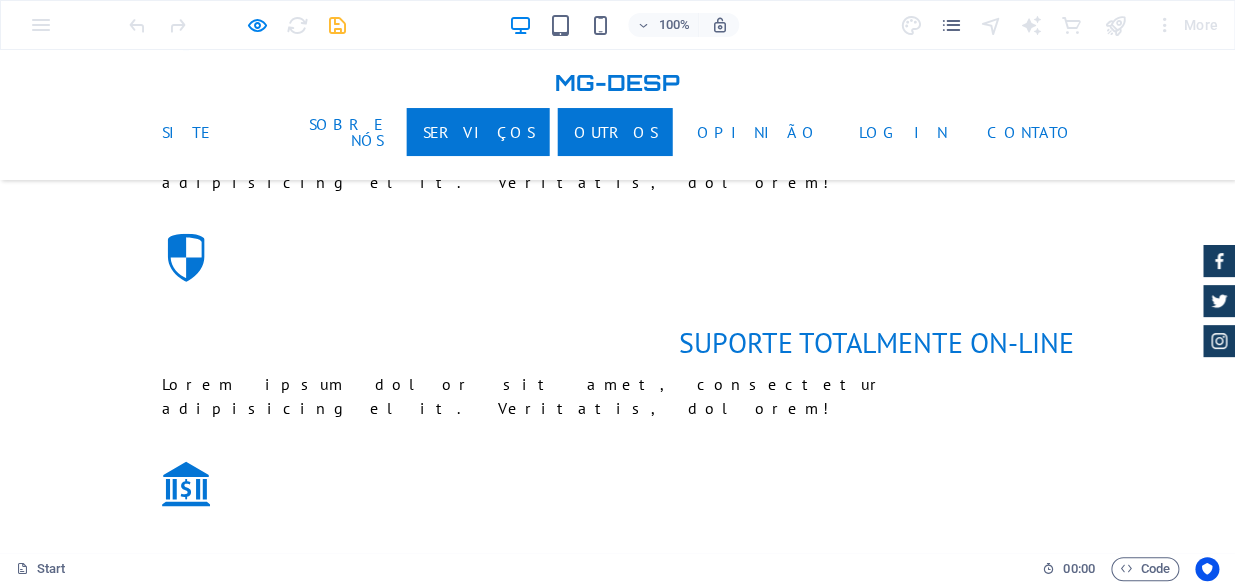 click on "Outros" at bounding box center (615, 132) 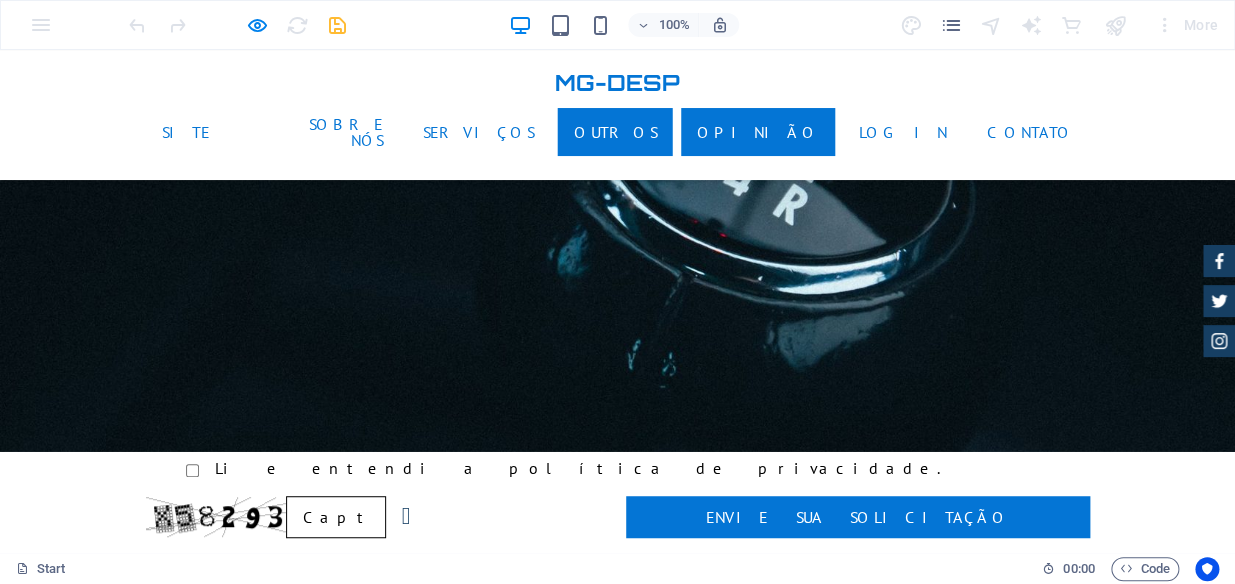 click on "Opinião" at bounding box center [758, 132] 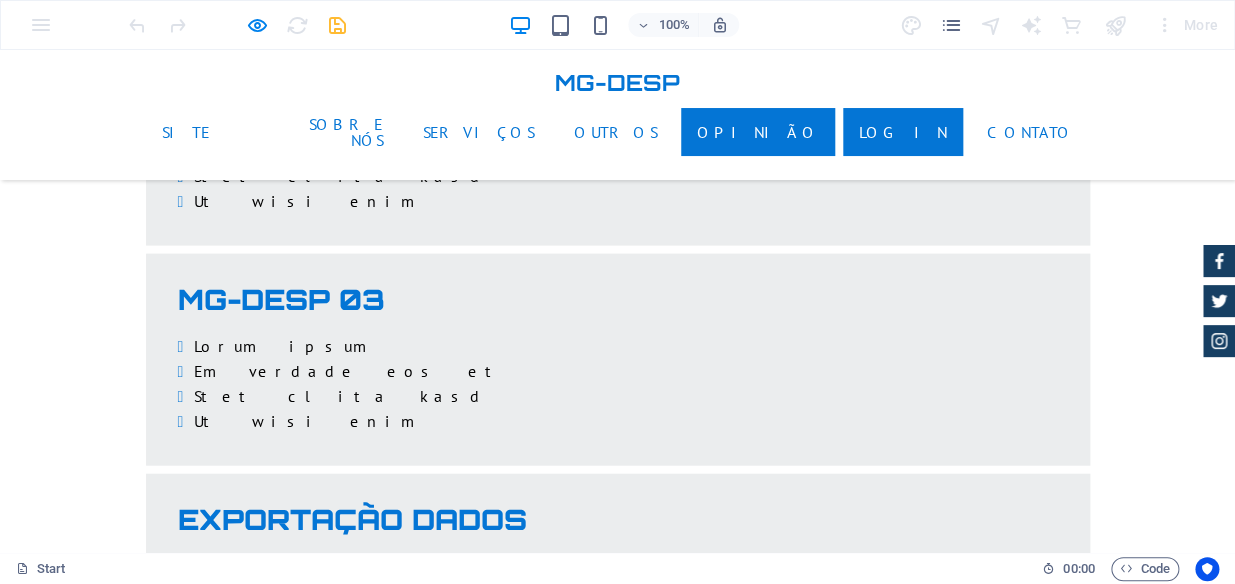 scroll, scrollTop: 4184, scrollLeft: 0, axis: vertical 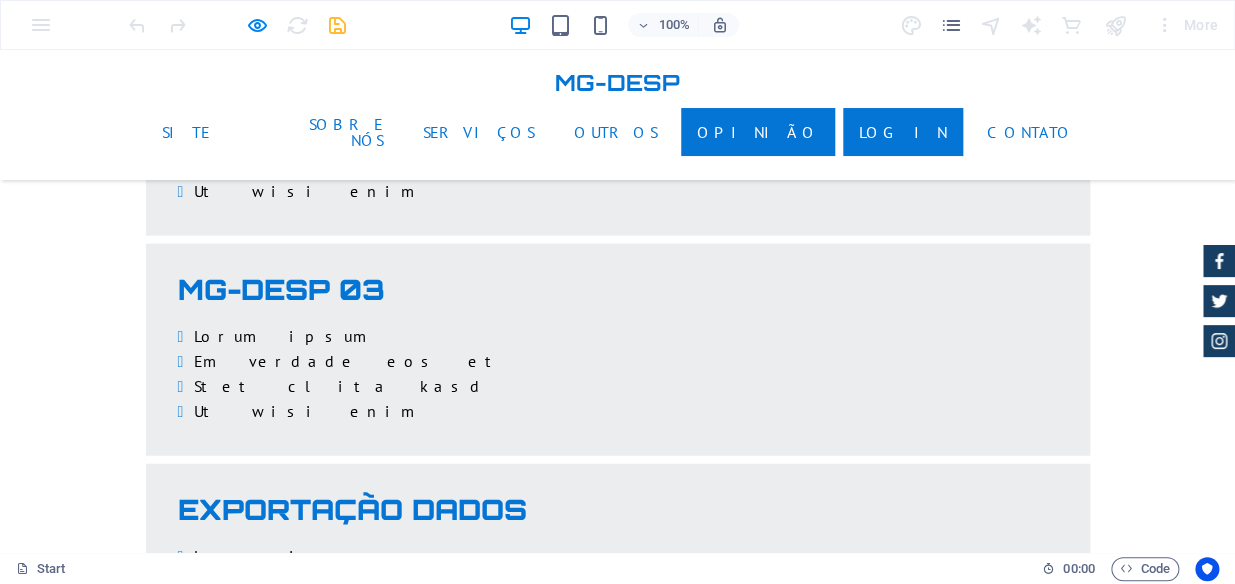 click on "Login" at bounding box center [903, 132] 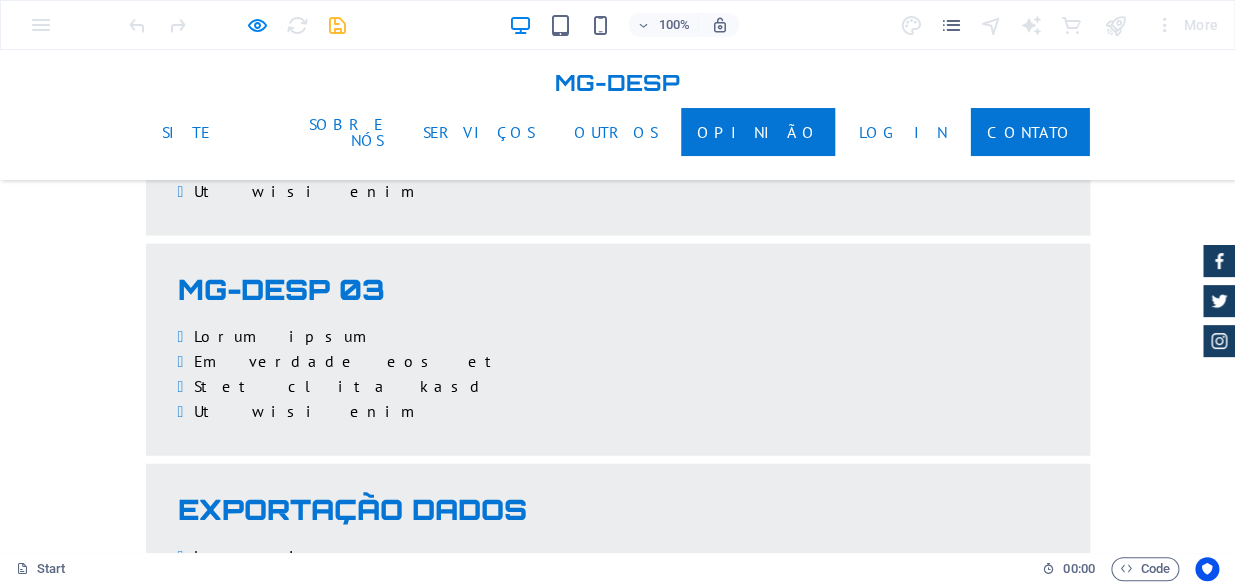 click on "Contato" at bounding box center [1030, 132] 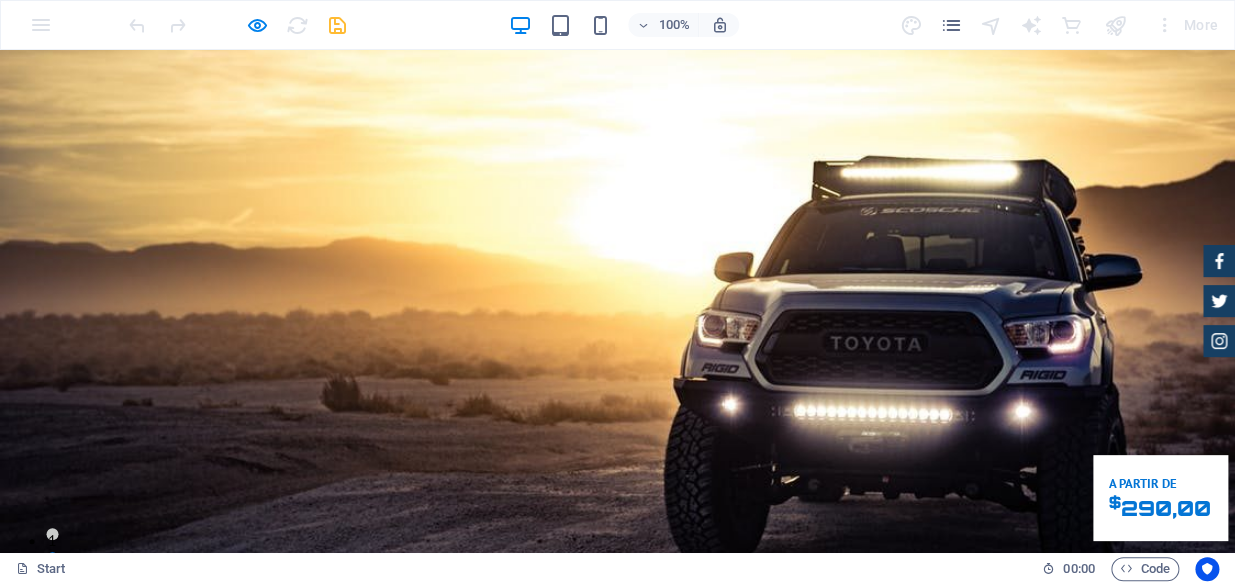 scroll, scrollTop: 0, scrollLeft: 0, axis: both 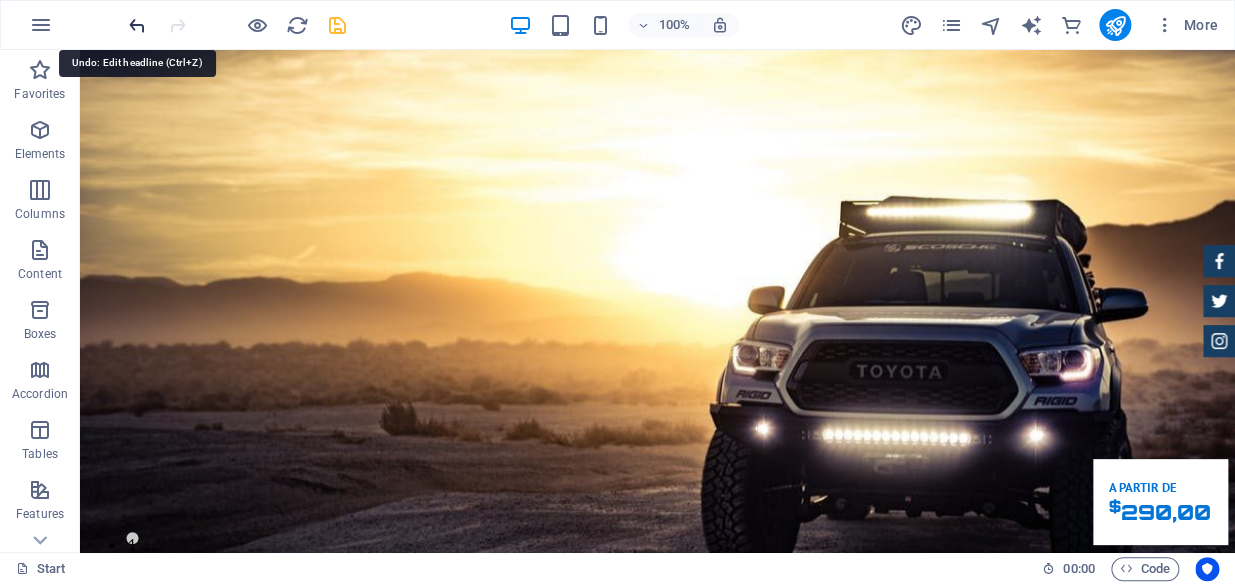 click at bounding box center (137, 25) 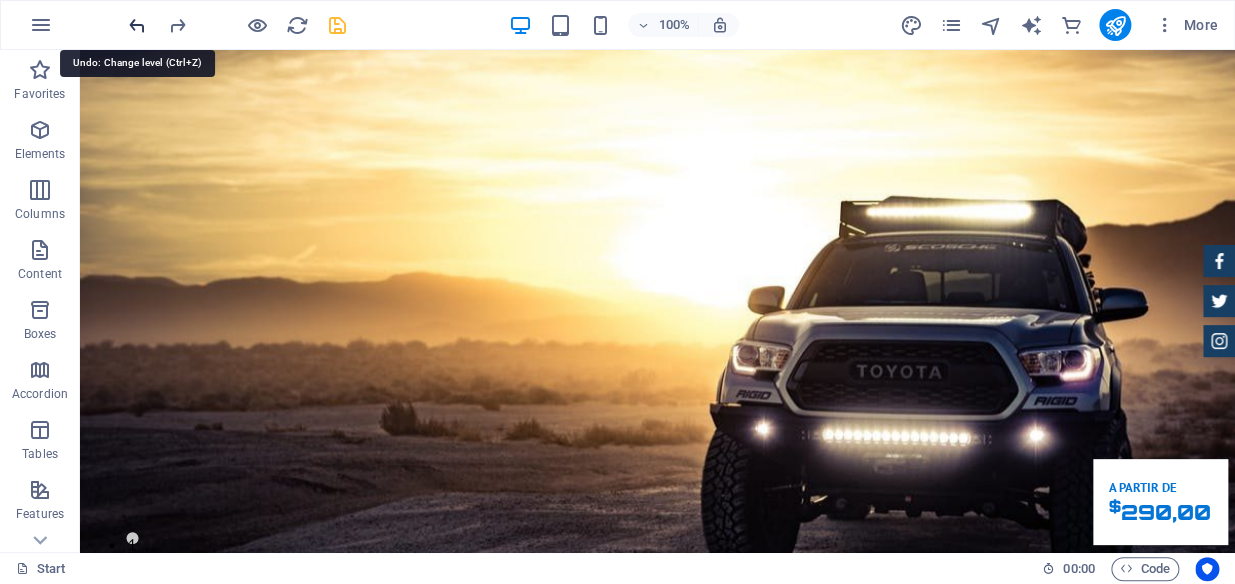 click at bounding box center (137, 25) 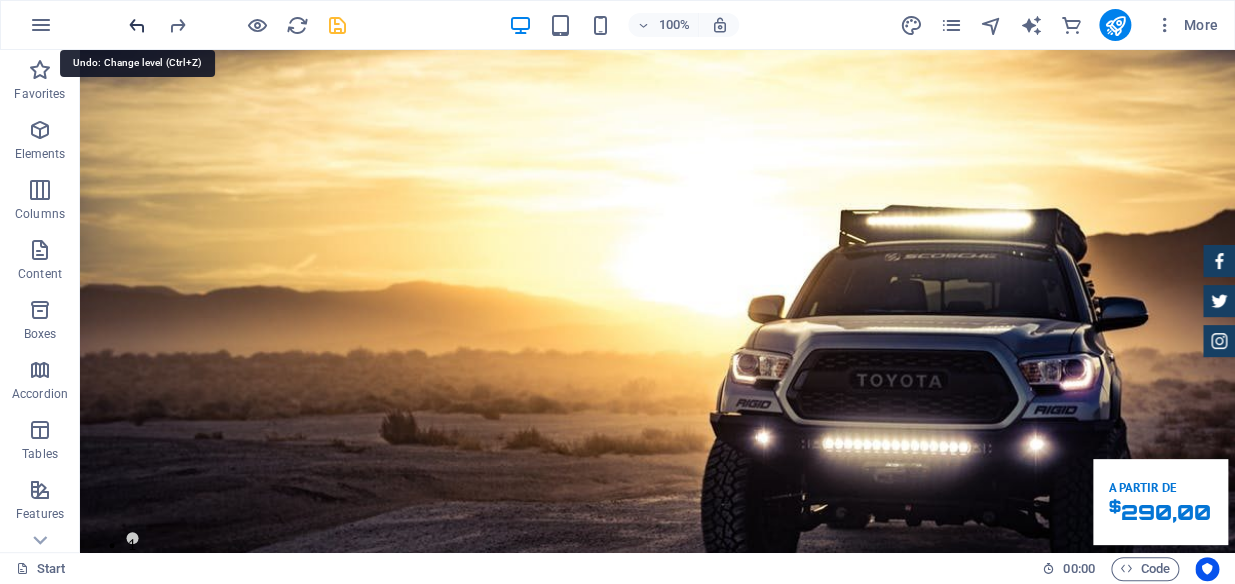 click at bounding box center [137, 25] 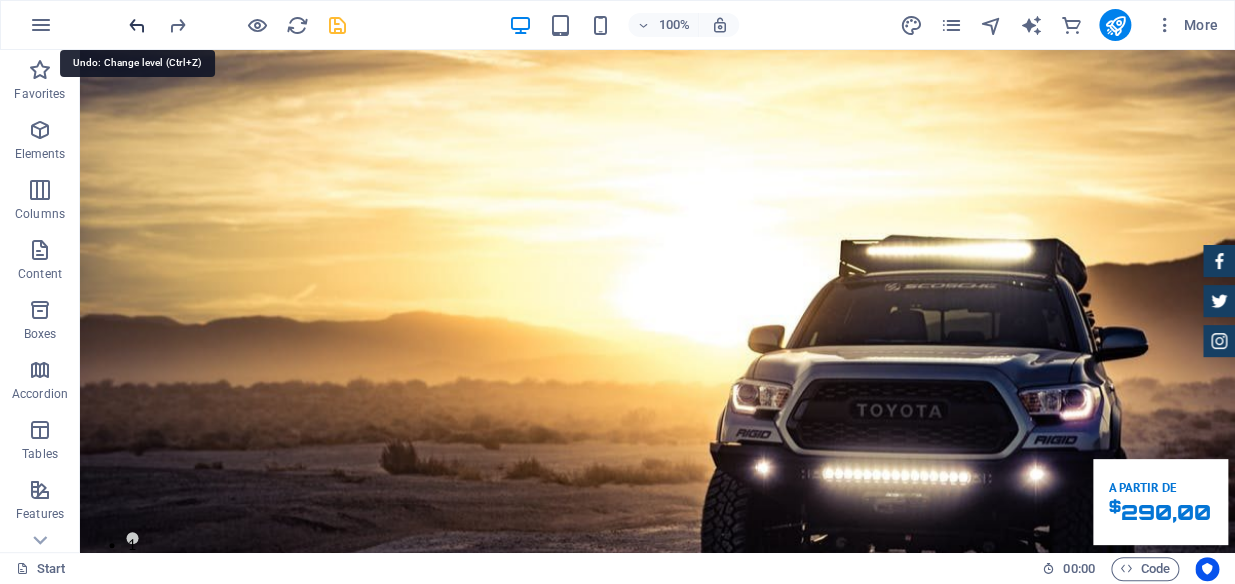 click at bounding box center (137, 25) 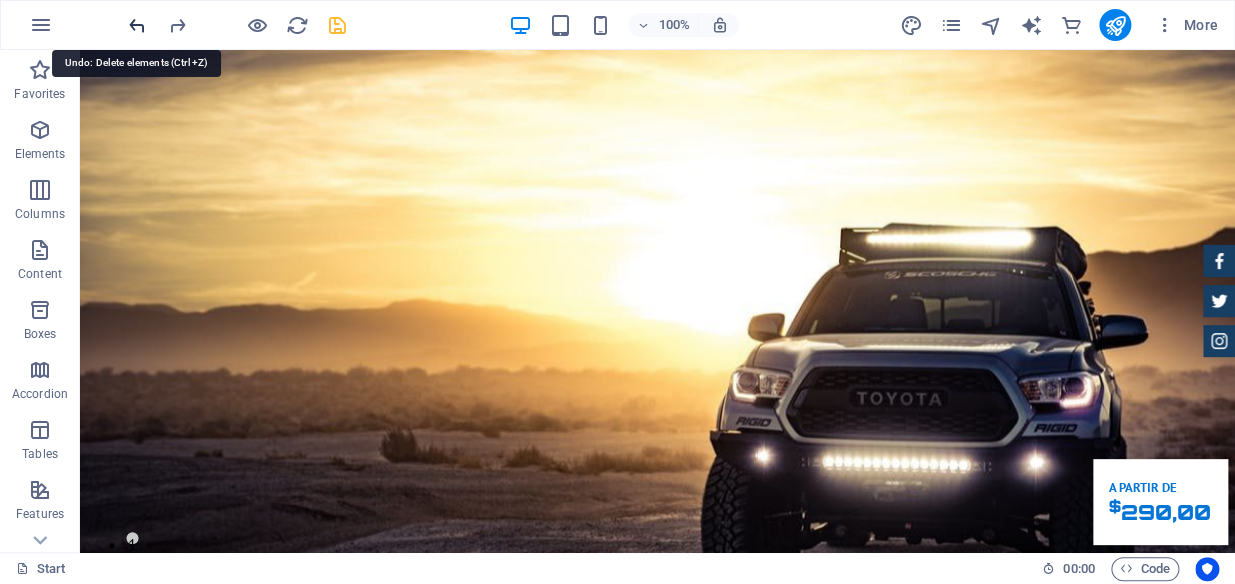 click at bounding box center (137, 25) 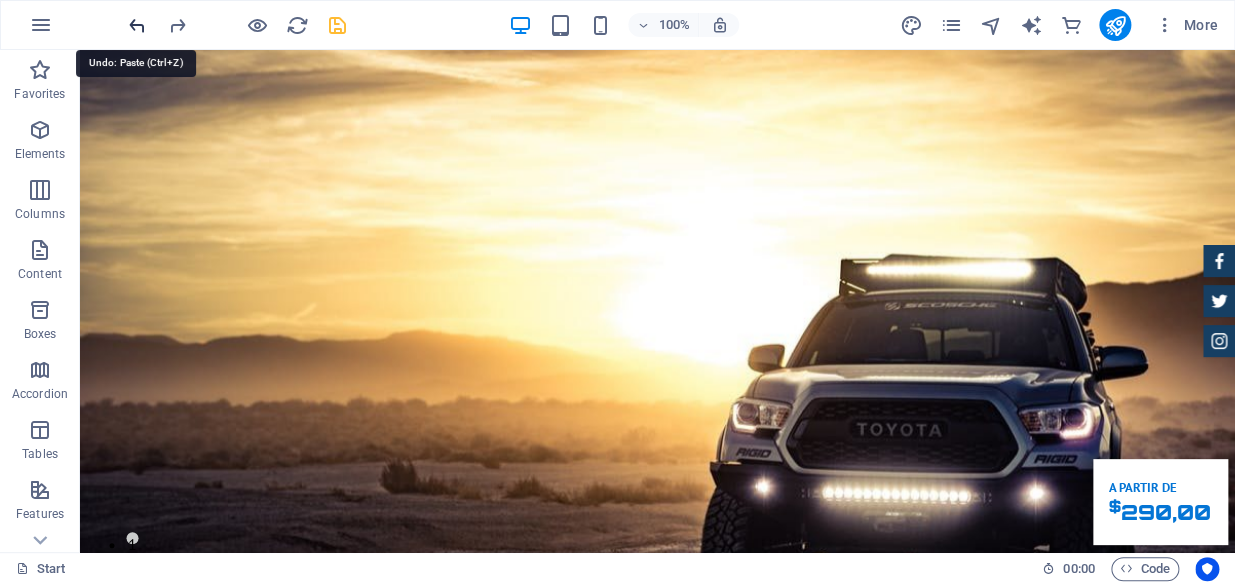 click at bounding box center (137, 25) 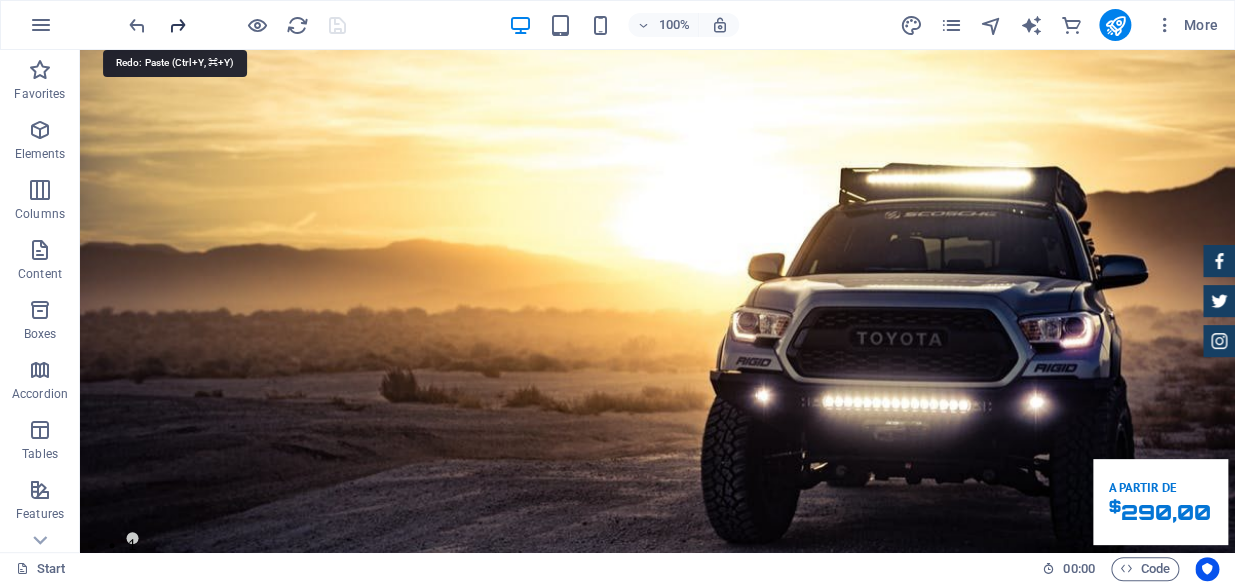 click at bounding box center (177, 25) 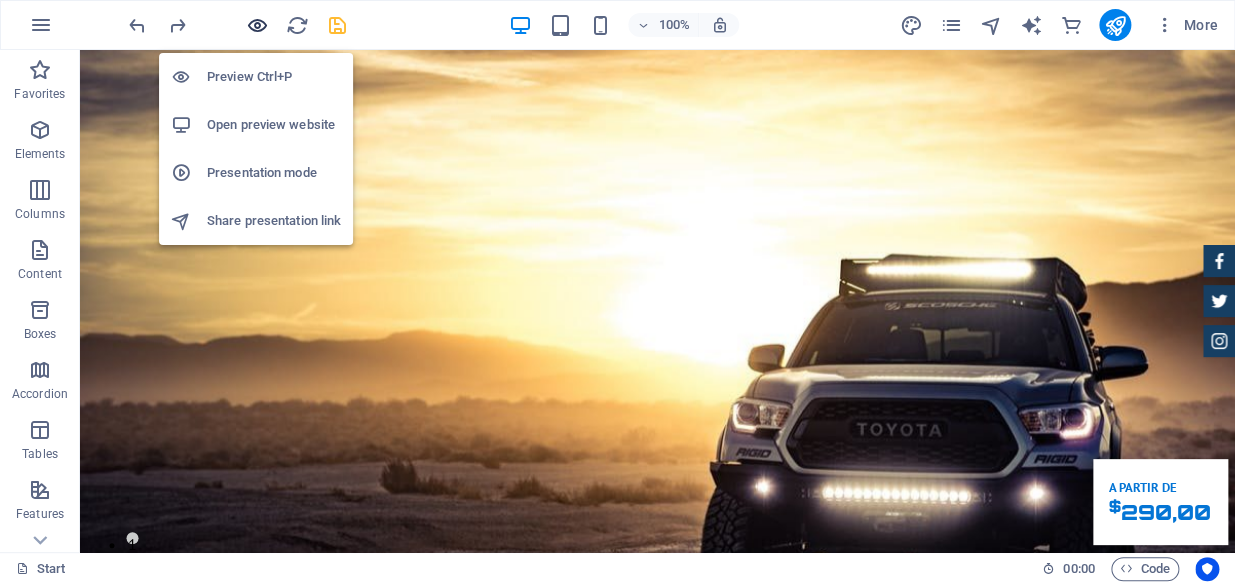 click at bounding box center (257, 25) 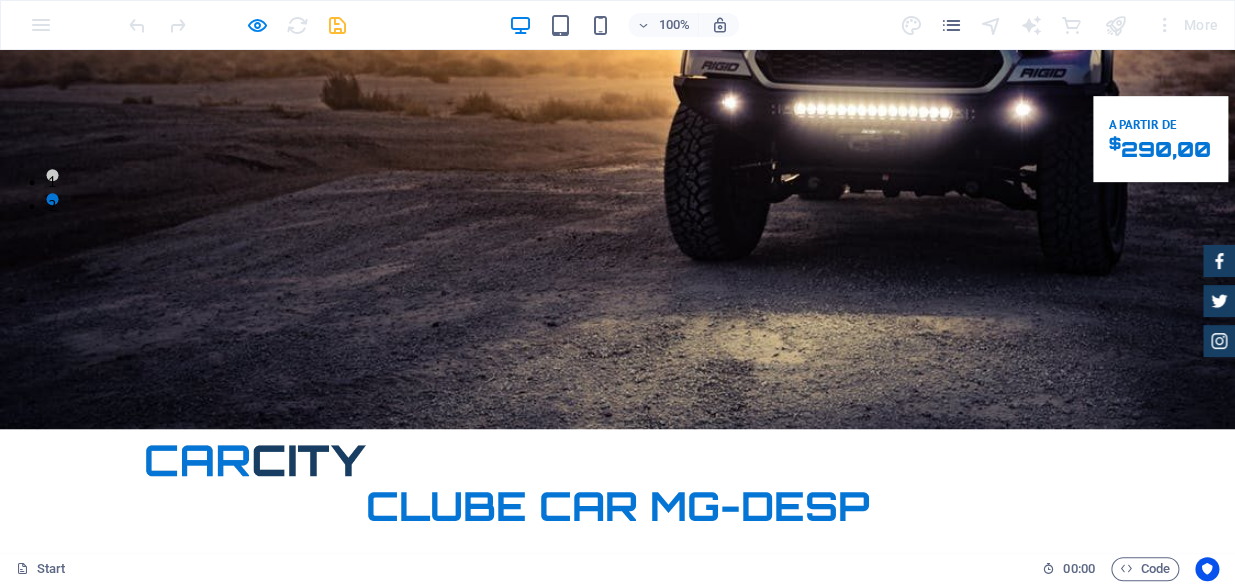 scroll, scrollTop: 0, scrollLeft: 0, axis: both 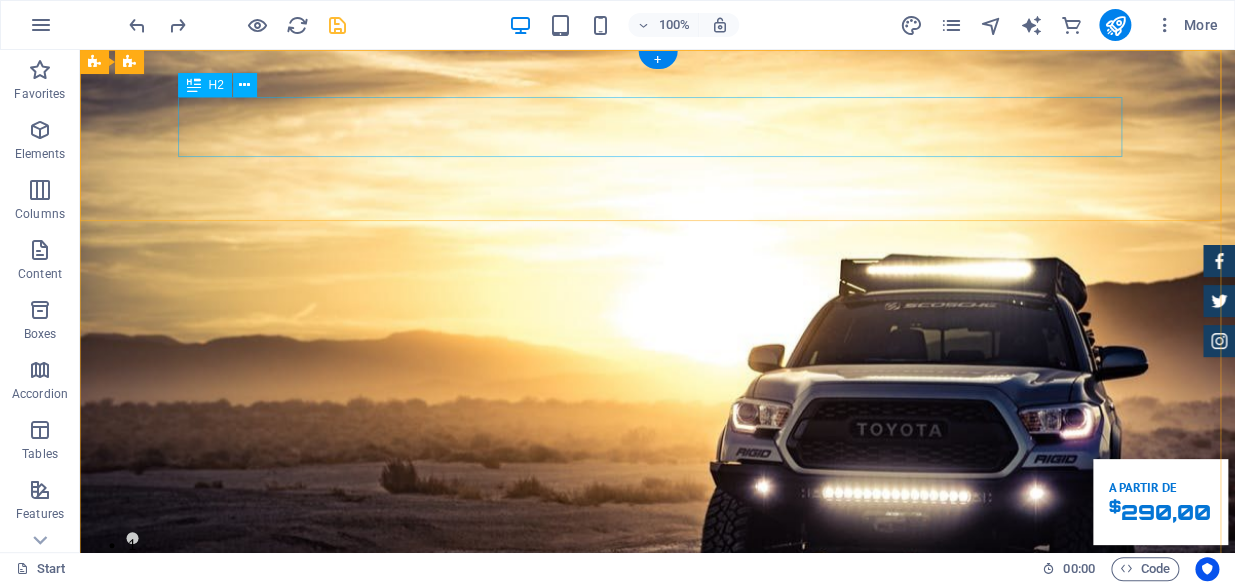click on "clube car mg-desp" at bounding box center [658, 869] 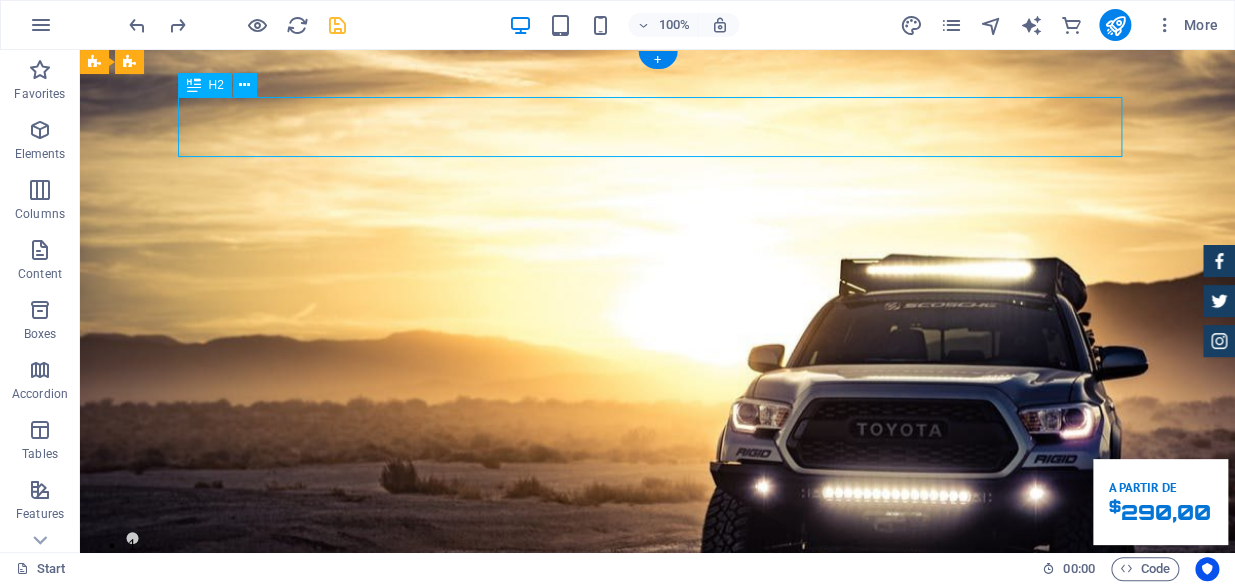 click on "clube car mg-desp" at bounding box center [658, 869] 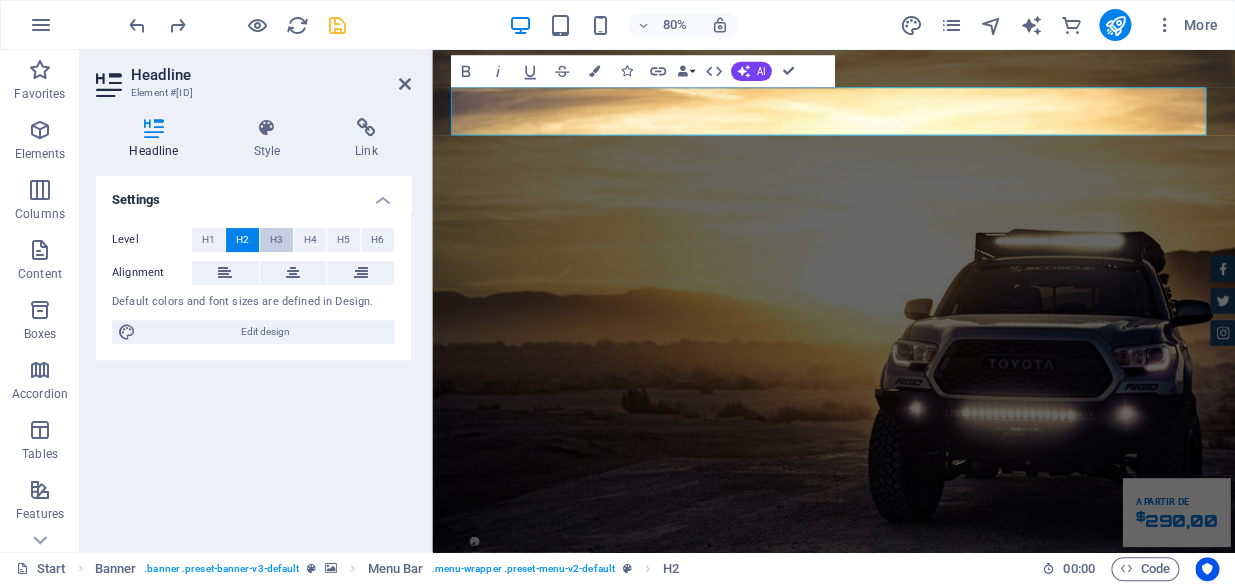 click on "H3" at bounding box center (276, 240) 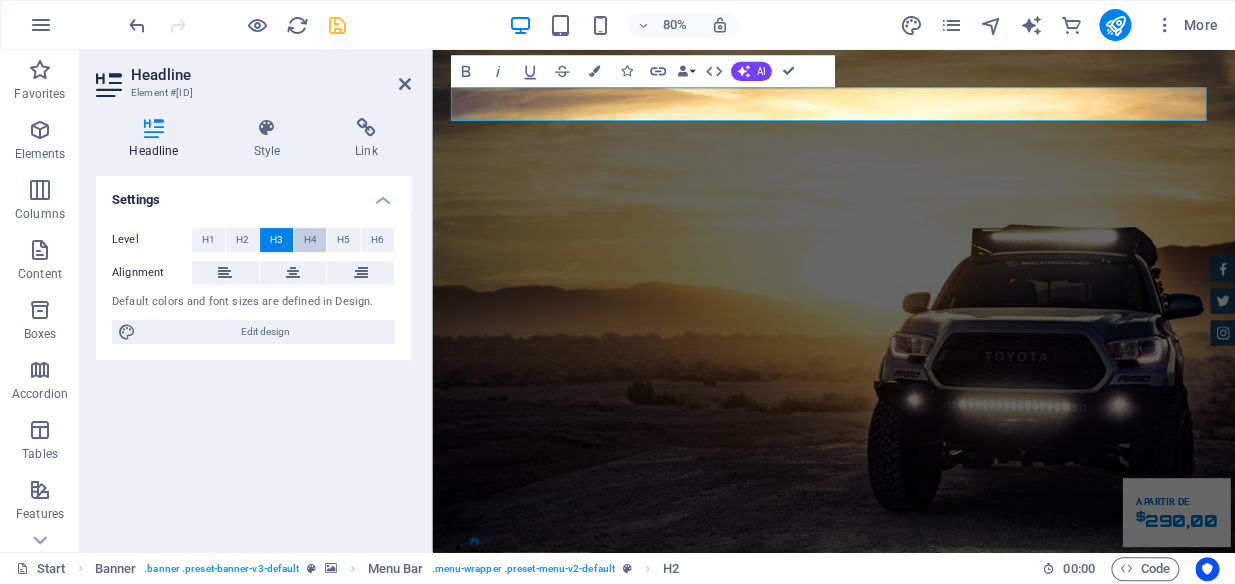 click on "H4" at bounding box center (310, 240) 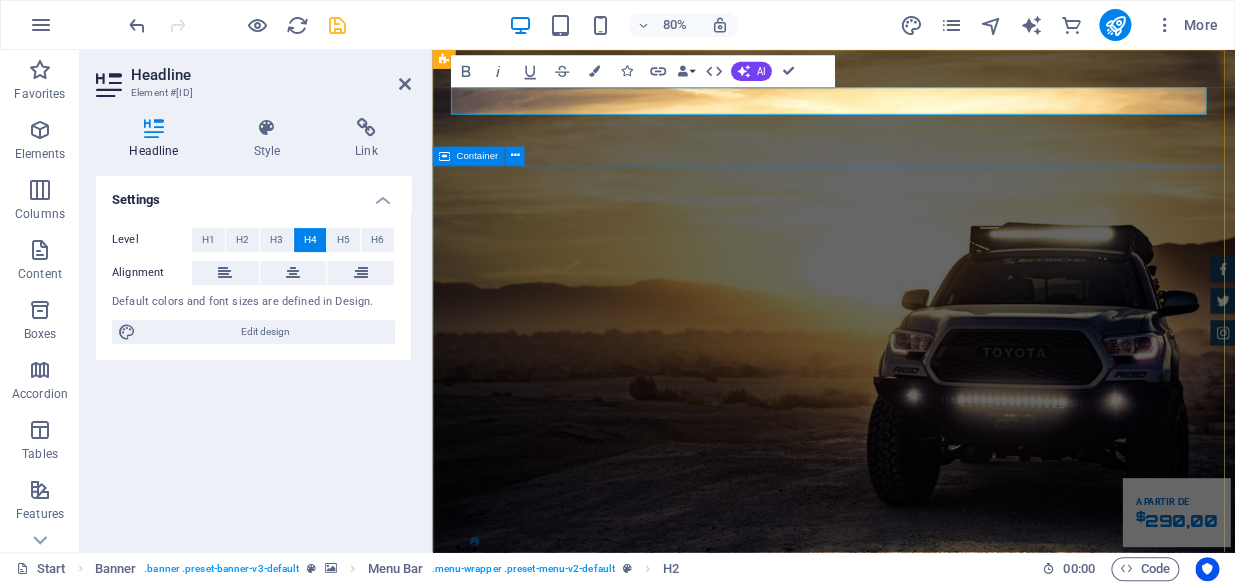 click on "MG-DESP - Sistema para despachantes-MG   Sistema para Despachante trânsito-MG. Nosso Sistema   Marque uma apresentação" at bounding box center (934, 1198) 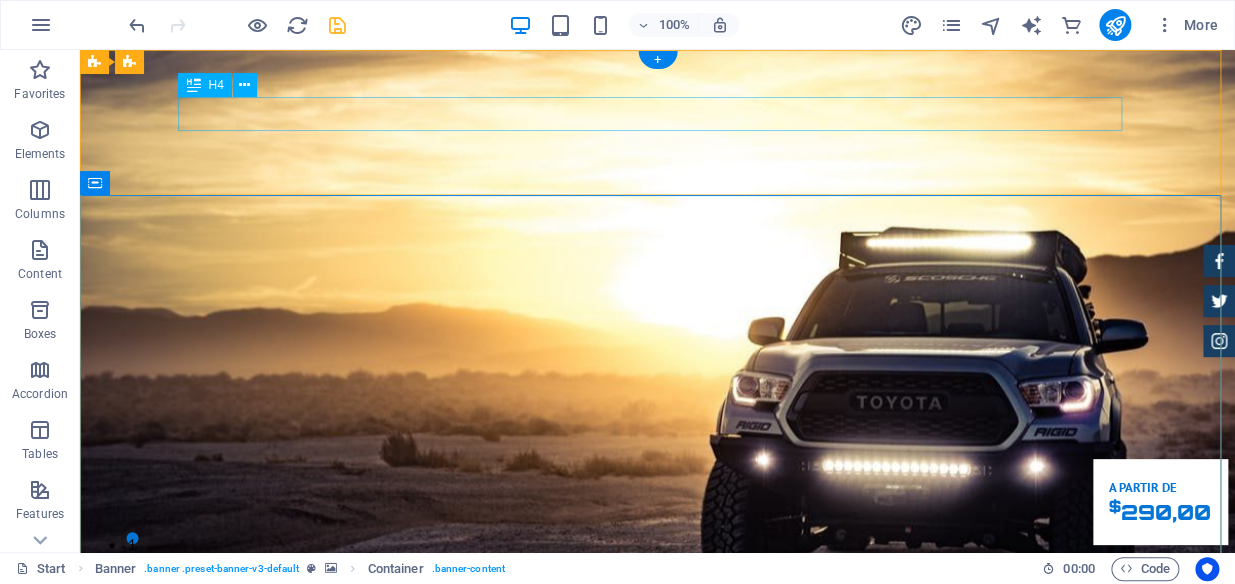 click on "clube car mg-desp" at bounding box center [658, 829] 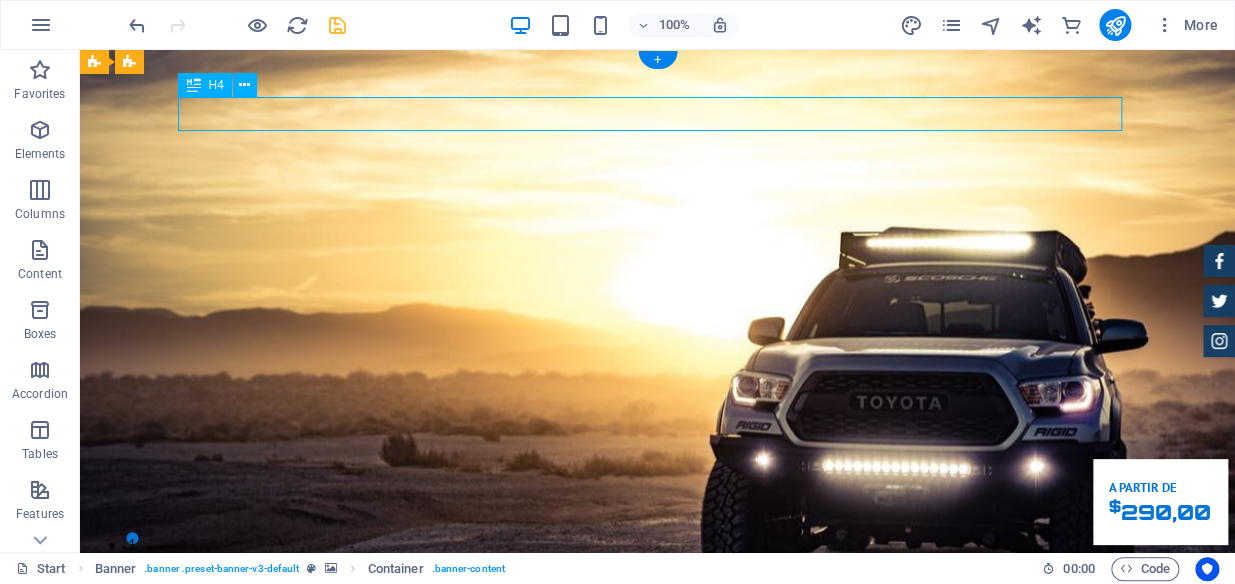 click on "clube car mg-desp" at bounding box center (658, 829) 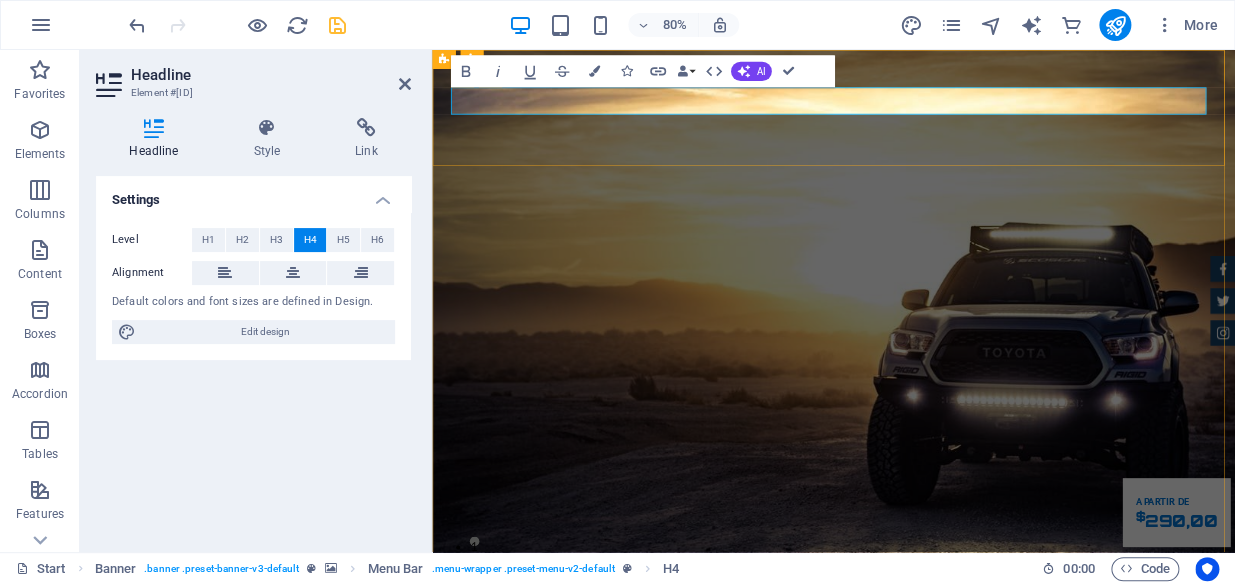 click on "clube car mg-desp" at bounding box center [934, 829] 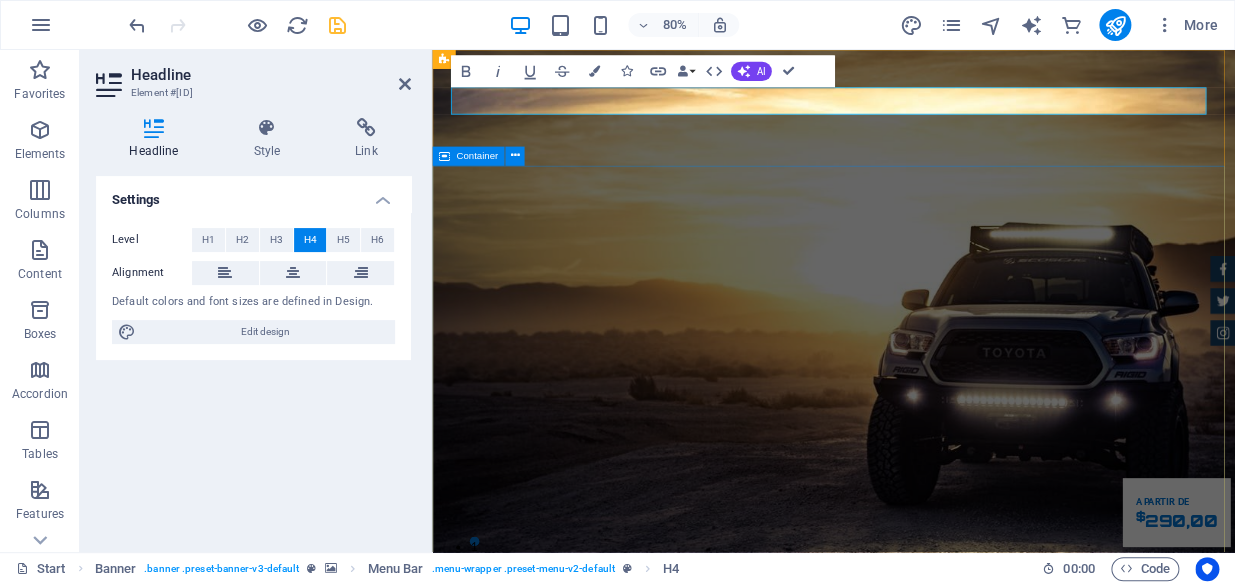 click on "MG-DESP - Sistema para despachantes-MG   Sistema para Despachante trânsito-MG. Nosso Sistema   Marque uma apresentação" at bounding box center (934, 1198) 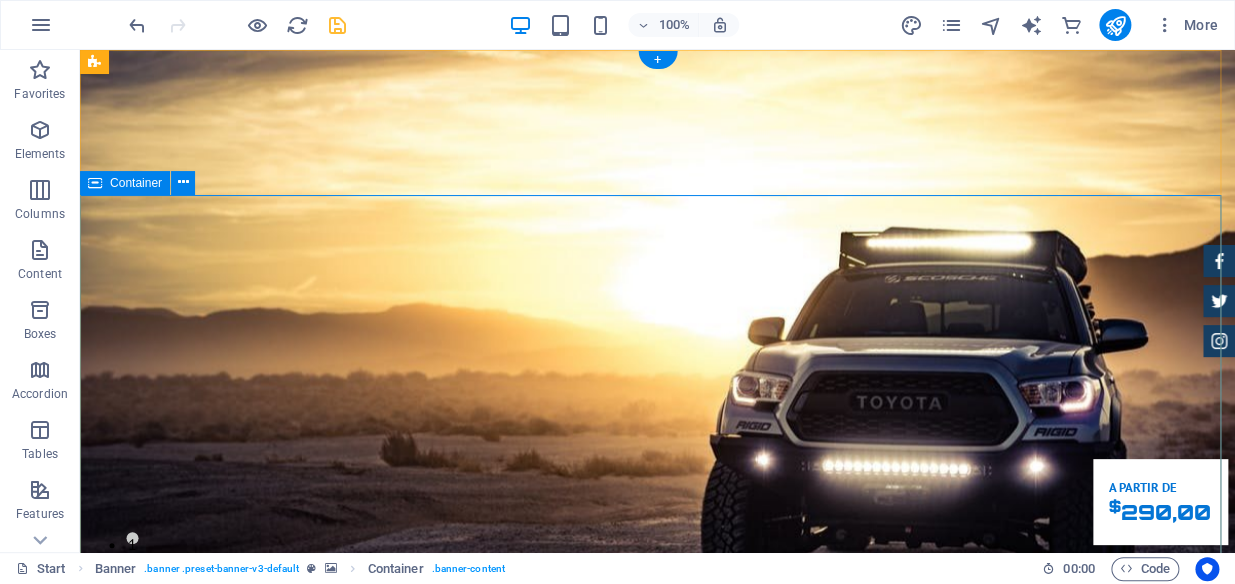 click on "MG-DESP - Sistema para despachantes-MG   Sistema para Despachante trânsito-MG. Nosso Sistema   Marque uma apresentação" at bounding box center (657, 1198) 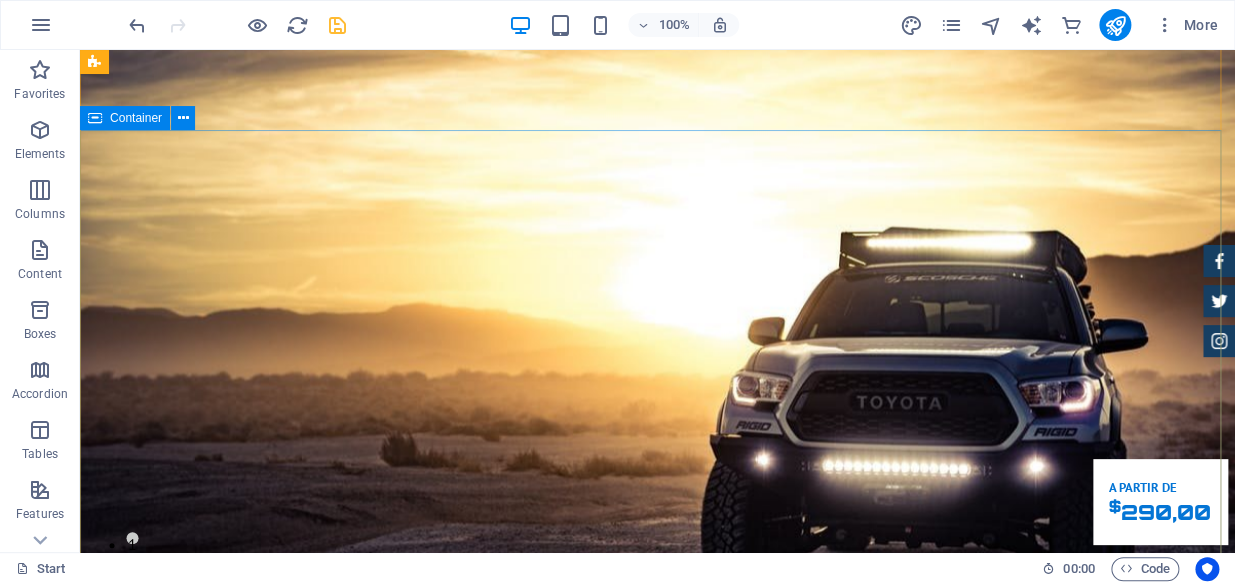 scroll, scrollTop: 0, scrollLeft: 0, axis: both 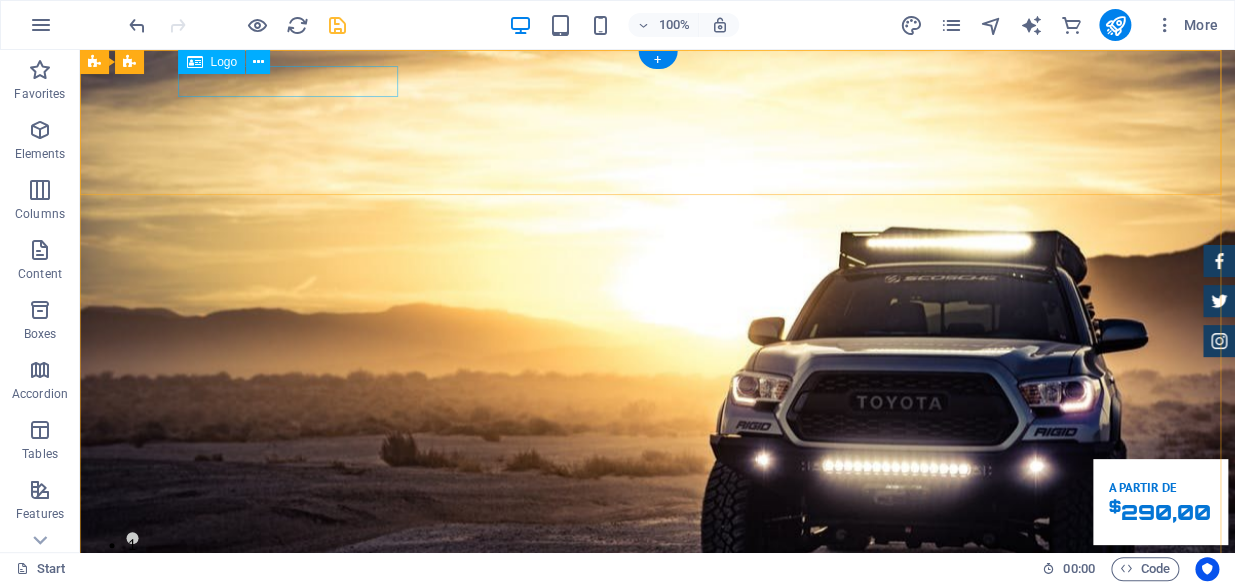 click at bounding box center [658, 796] 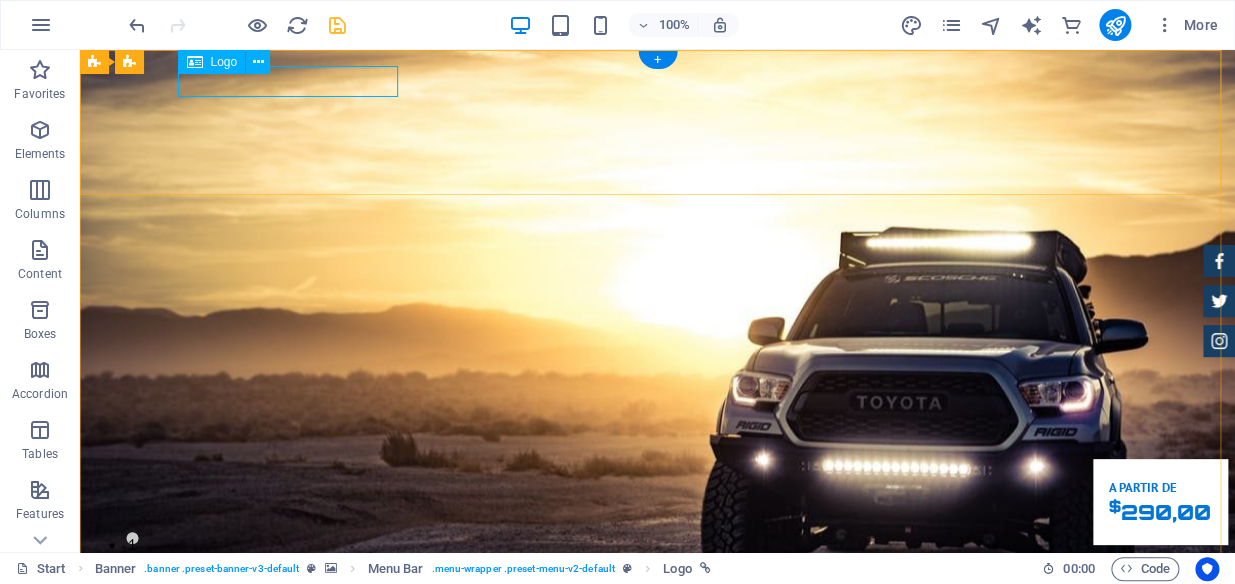 click at bounding box center [658, 796] 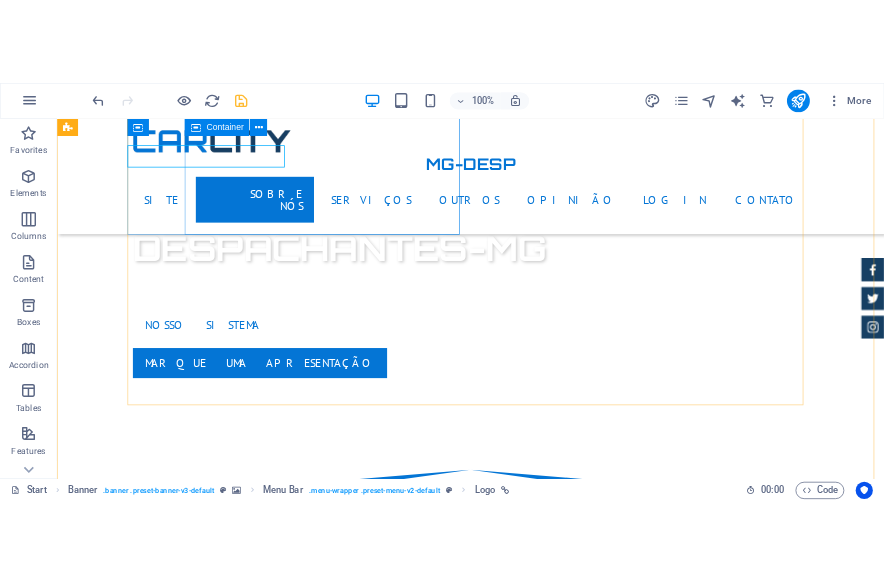 scroll, scrollTop: 1091, scrollLeft: 0, axis: vertical 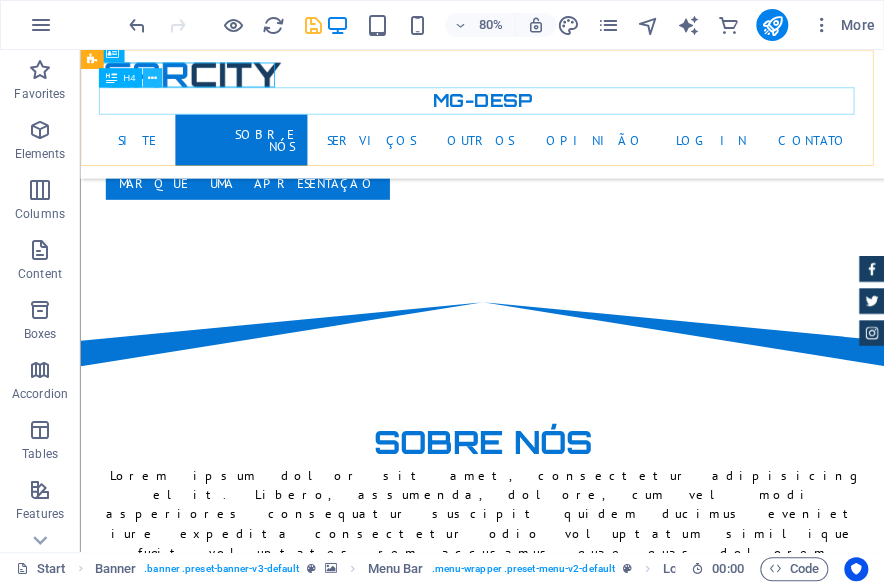 click at bounding box center (151, 78) 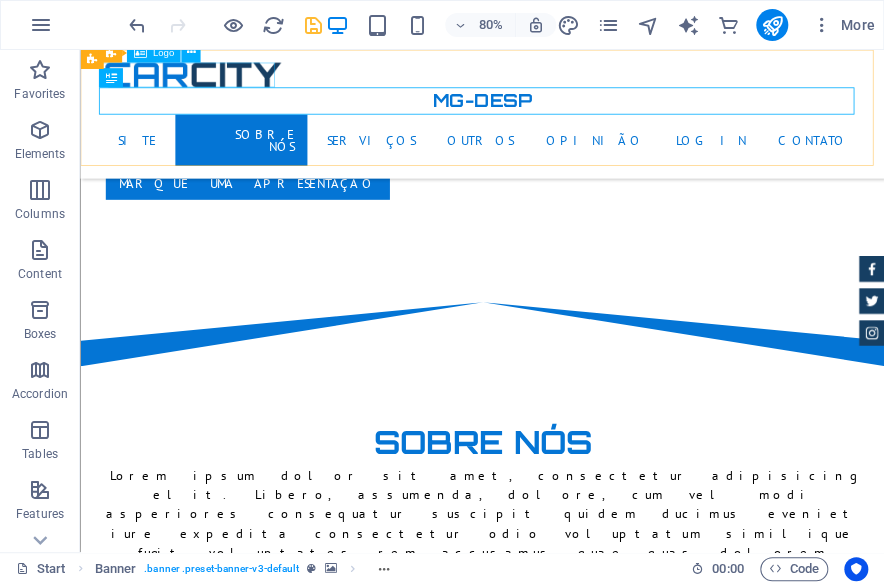 click at bounding box center [583, 81] 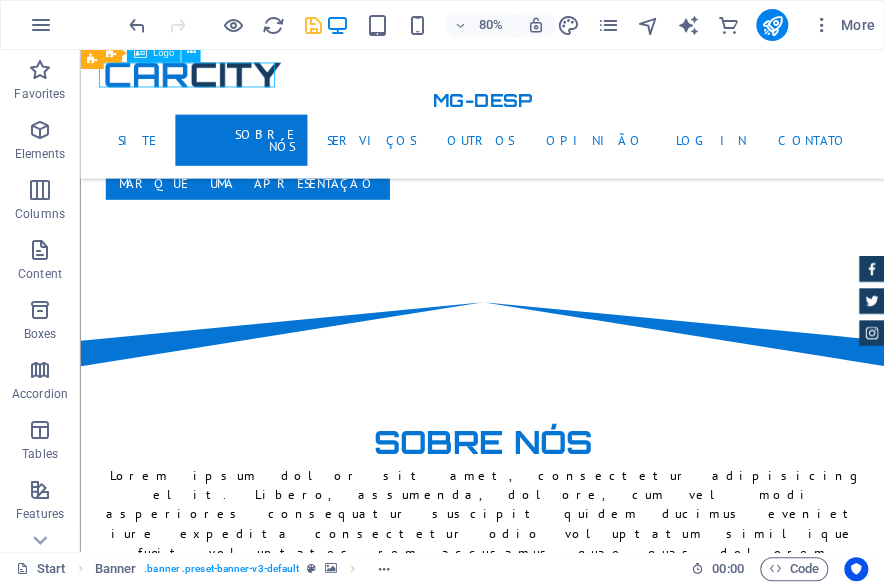 click at bounding box center (583, 81) 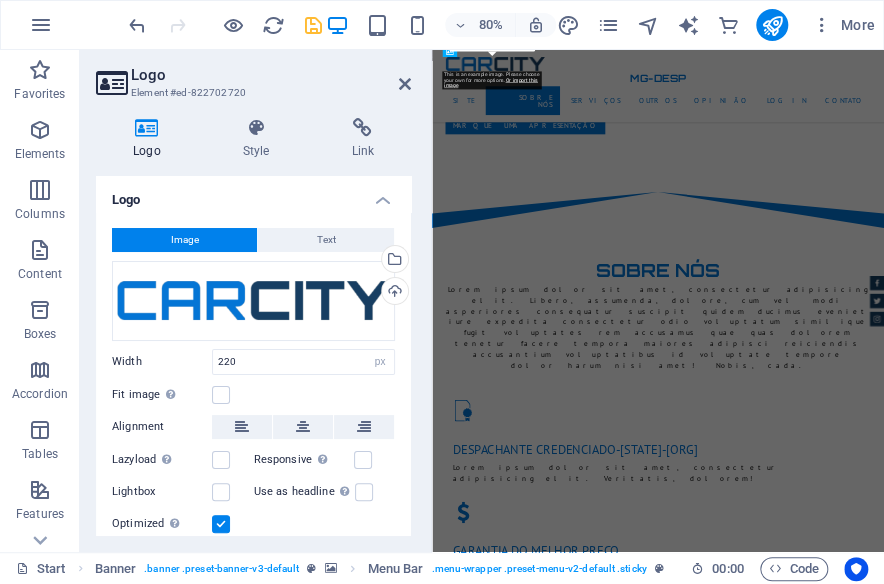 scroll, scrollTop: 1490, scrollLeft: 0, axis: vertical 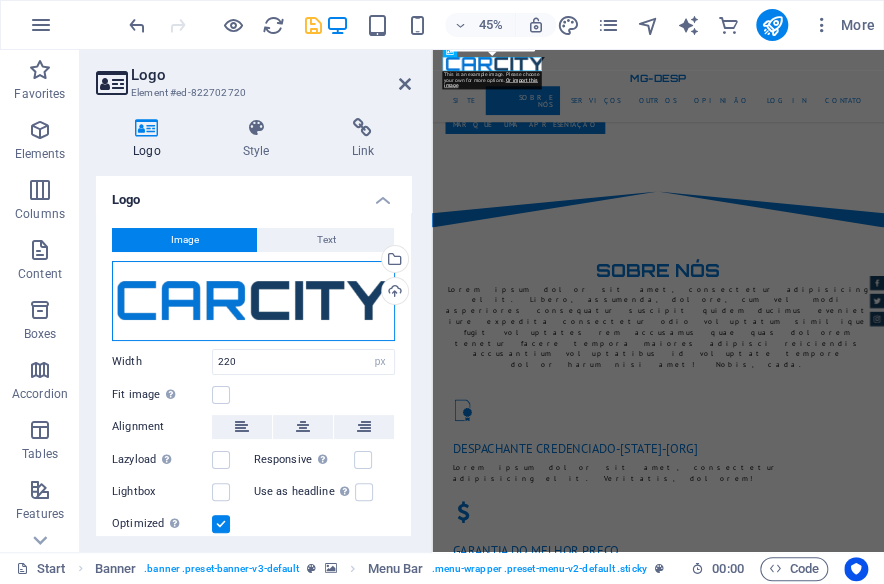 click on "Drag files here, click to choose files or select files from Files or our free stock photos & videos" at bounding box center [253, 301] 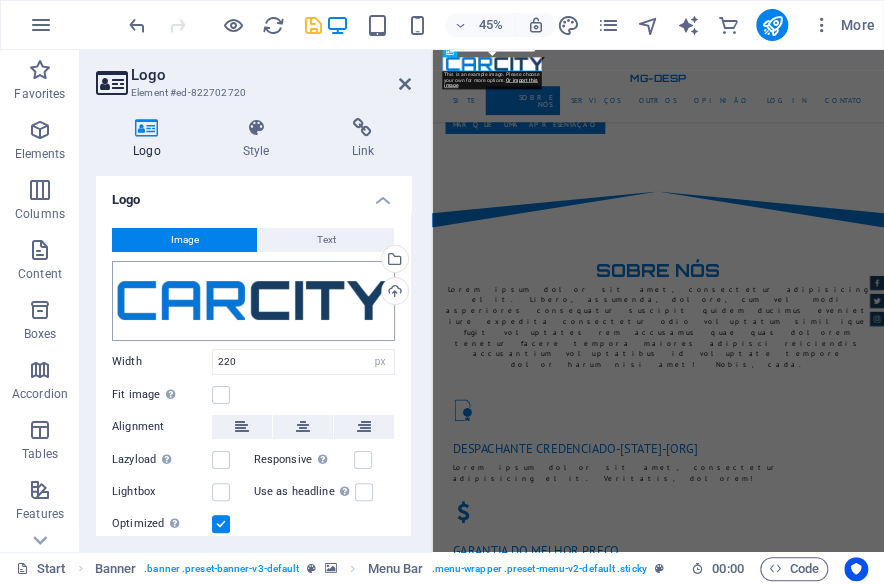 click on "mgdesp.com.br Start Favorites Elements Columns Content Boxes Accordion Tables Features Images Slider Header Footer Forms Marketing Collections Commerce Logo Element #ed-822702720 Logo Style Link Logo Image Text Drag files here, click to choose files or select files from Files or our free stock photos & videos Select files from the file manager, stock photos, or upload file(s) Upload Width 220 Default auto px rem % em vh vw Fit image Automatically fit image to a fixed width and height Height Default auto px Alignment Lazyload Loading images after the page loads improves page speed. Responsive Automatically load retina image and smartphone optimized sizes. Lightbox Use as headline The image will be wrapped in an H1 headline tag. Useful for giving alternative text the weight of an H1 headline, e.g. for the logo. Leave unchecked if uncertain. Optimized Images are compressed to improve page speed. Position Direction Custom X offset 50" at bounding box center [442, 292] 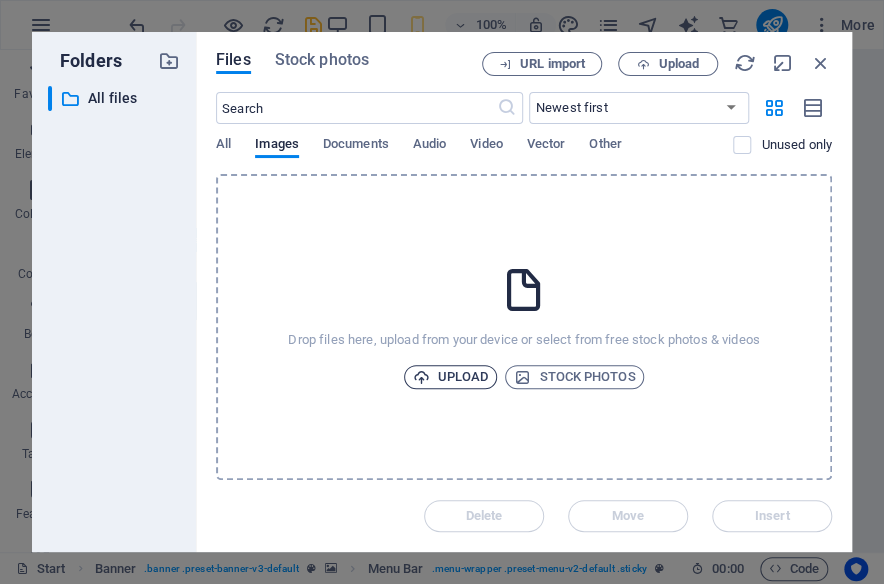 click on "Upload" at bounding box center (451, 377) 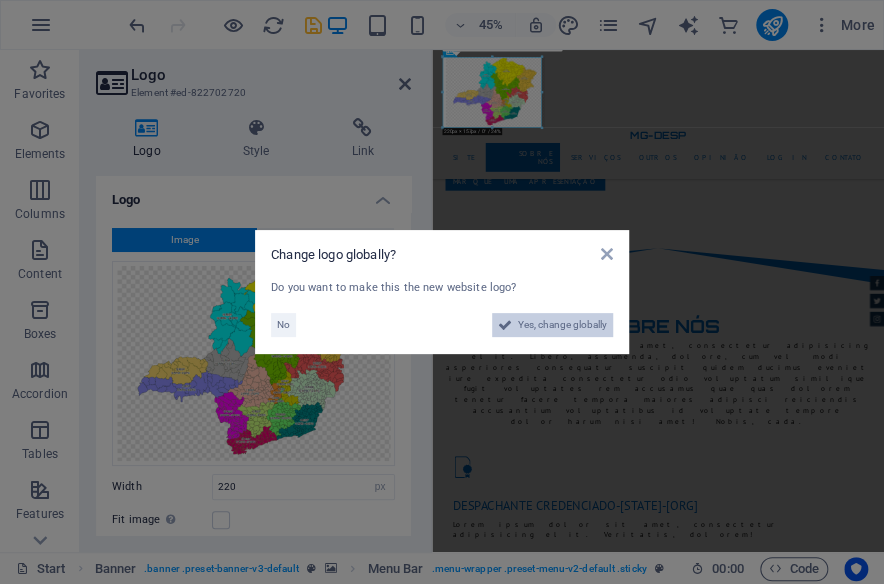 click on "Yes, change globally" at bounding box center [562, 325] 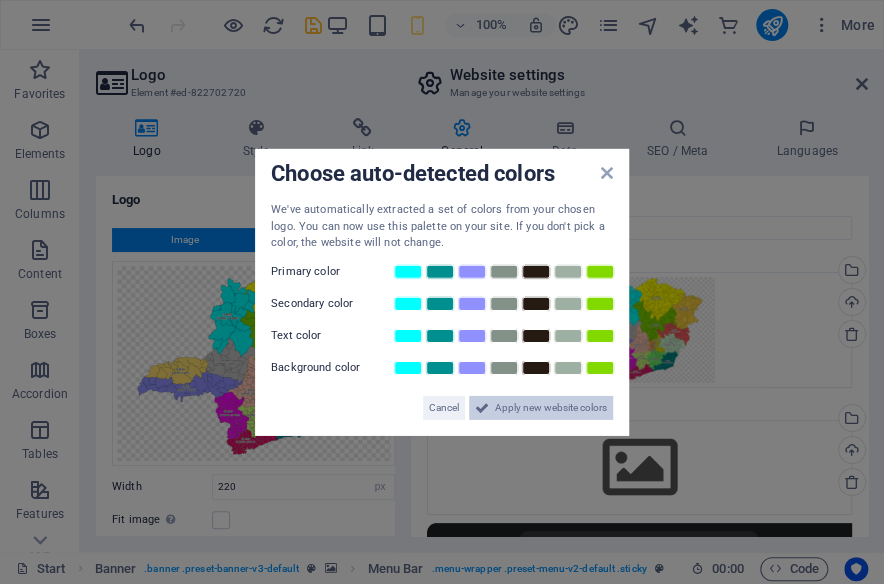 click on "Apply new website colors" at bounding box center [551, 407] 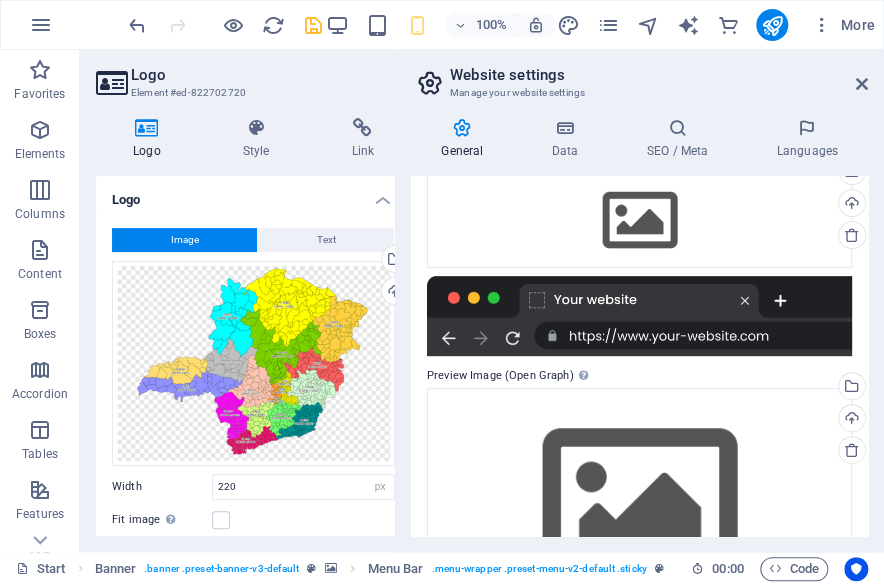 scroll, scrollTop: 344, scrollLeft: 0, axis: vertical 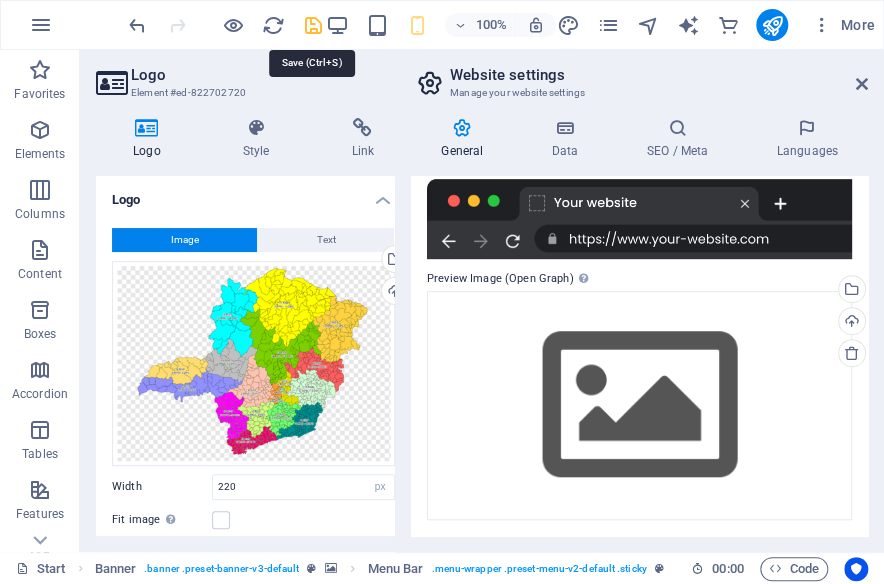 click at bounding box center [313, 25] 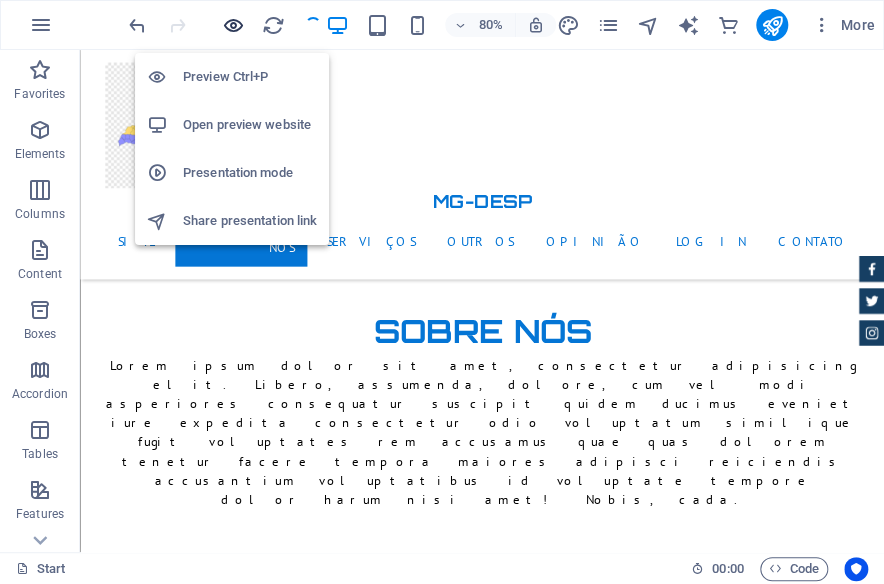 click at bounding box center [233, 25] 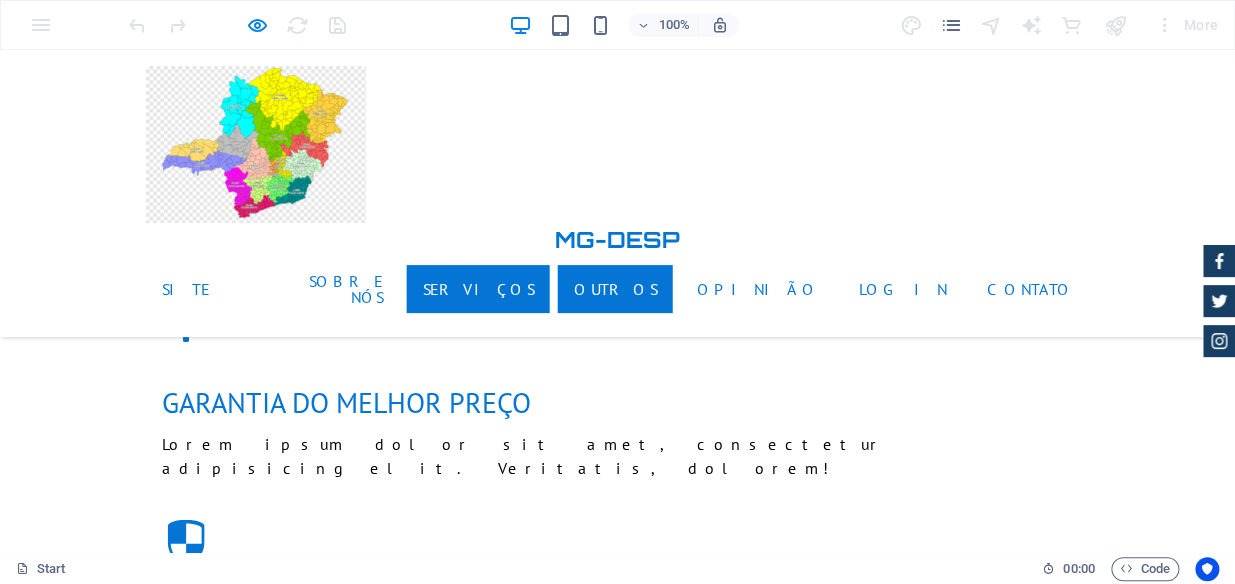 scroll, scrollTop: 2218, scrollLeft: 0, axis: vertical 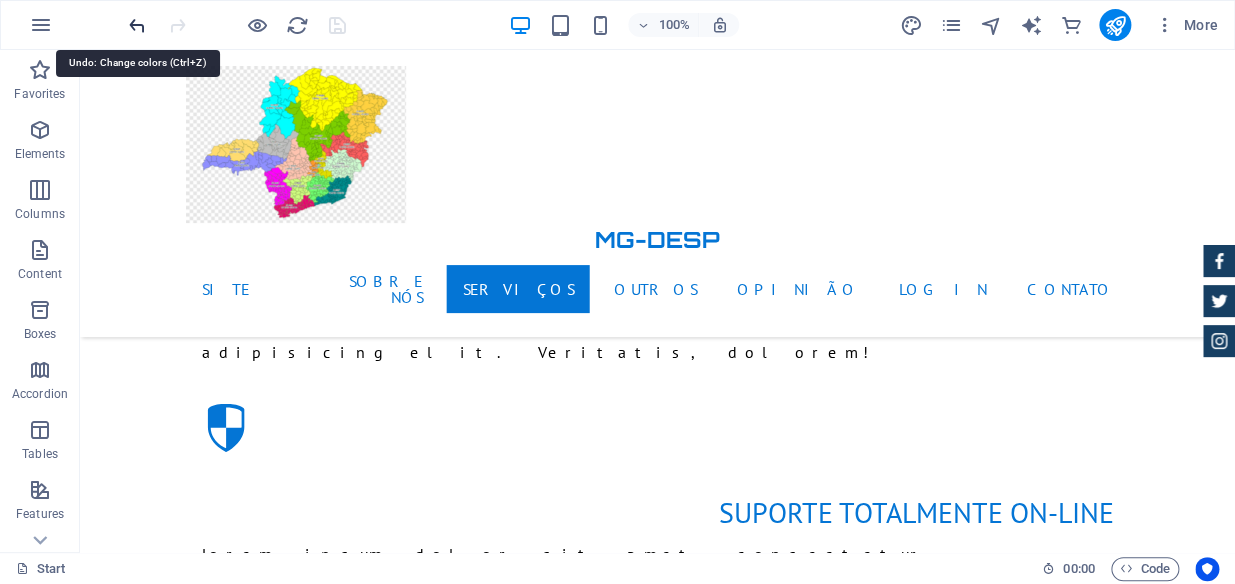 click at bounding box center [137, 25] 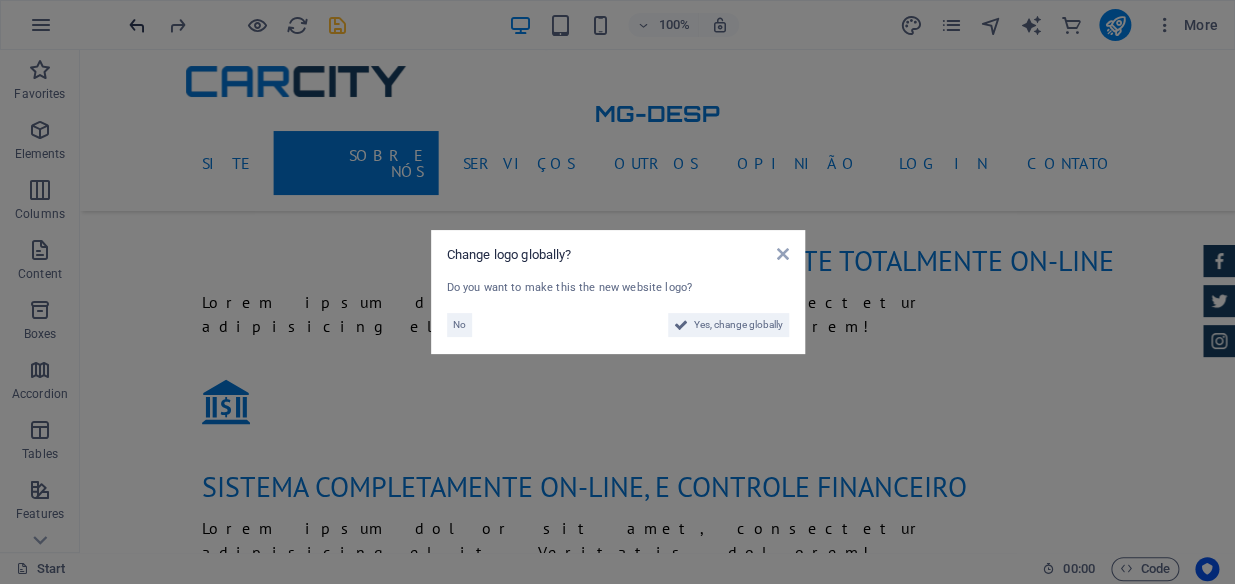 scroll, scrollTop: 2091, scrollLeft: 0, axis: vertical 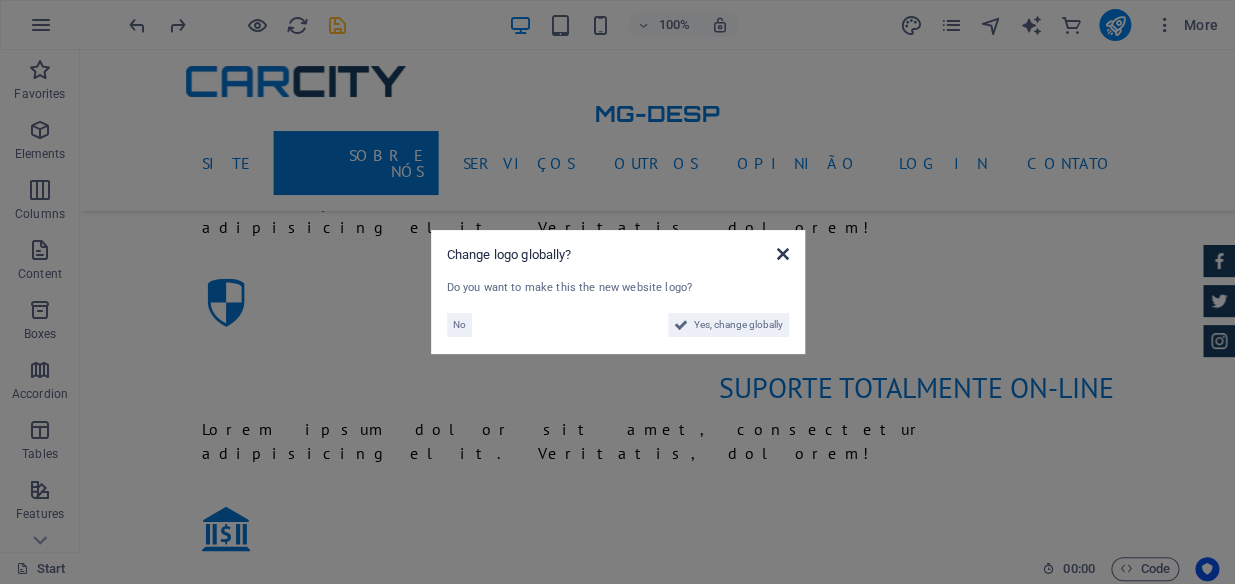 click at bounding box center (782, 254) 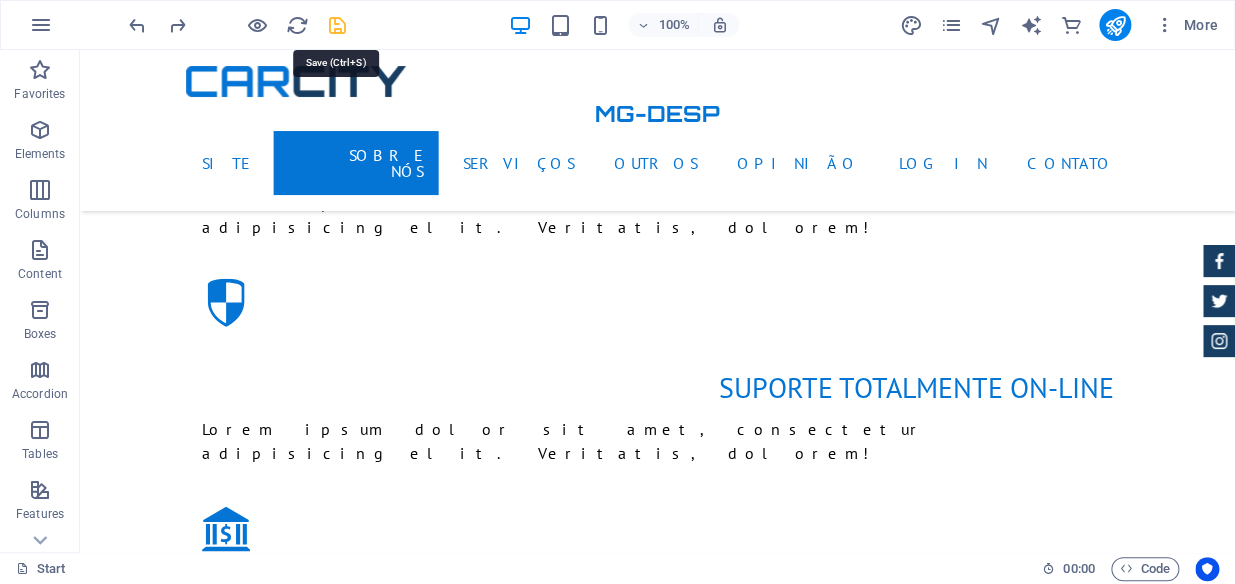 click at bounding box center (337, 25) 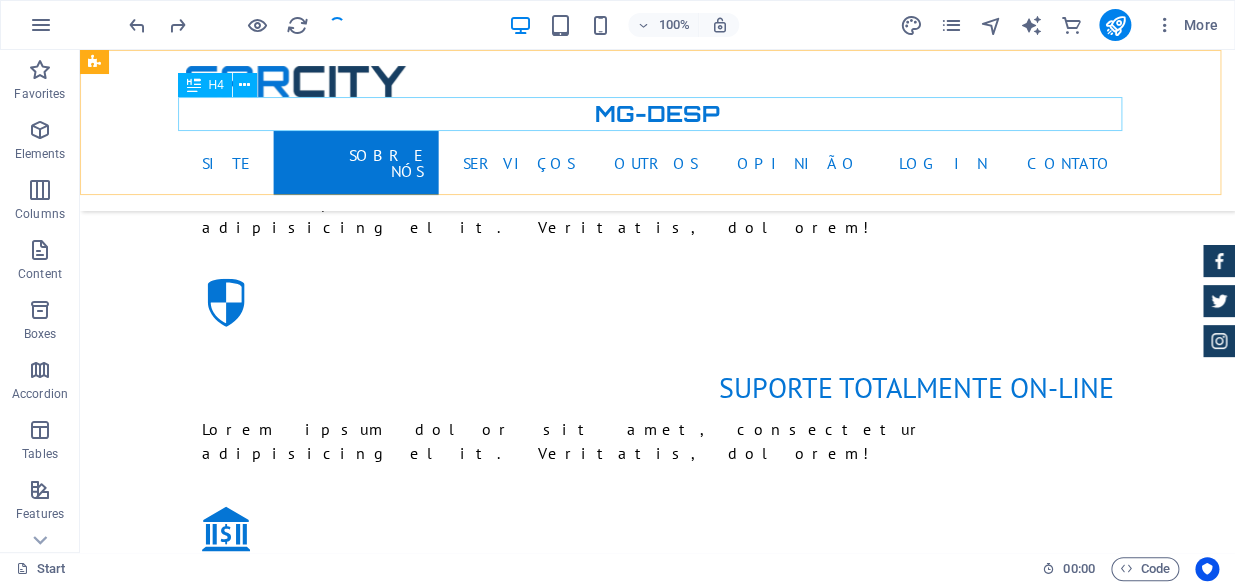 click on "mg-desp" at bounding box center [658, 114] 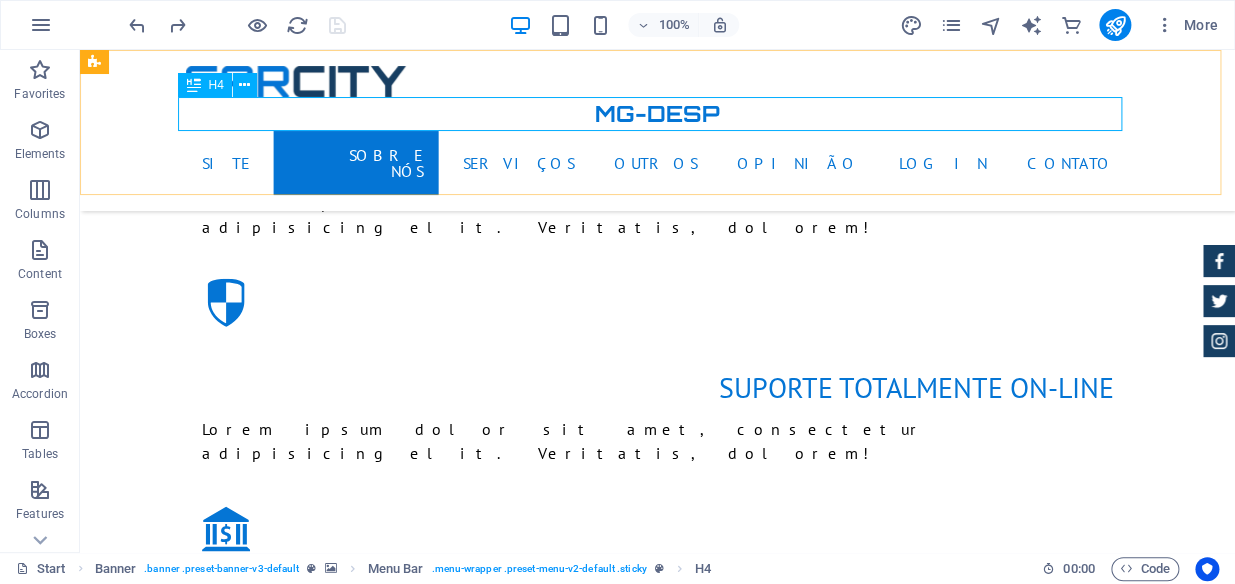 click on "mg-desp" at bounding box center [658, 114] 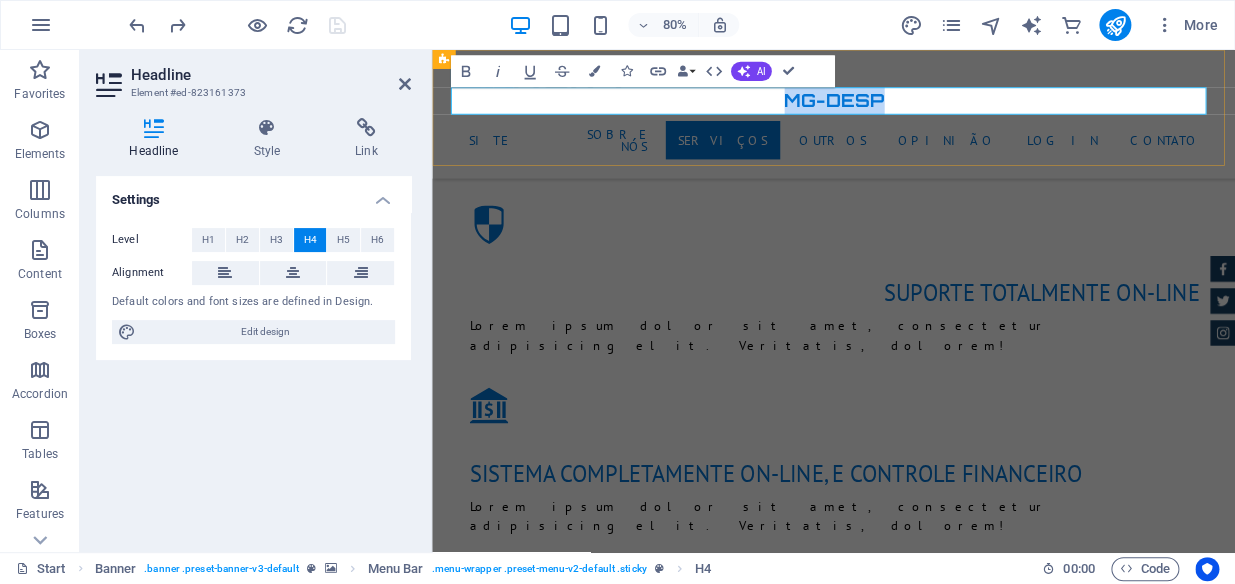 click on "mg-desp" at bounding box center [934, 114] 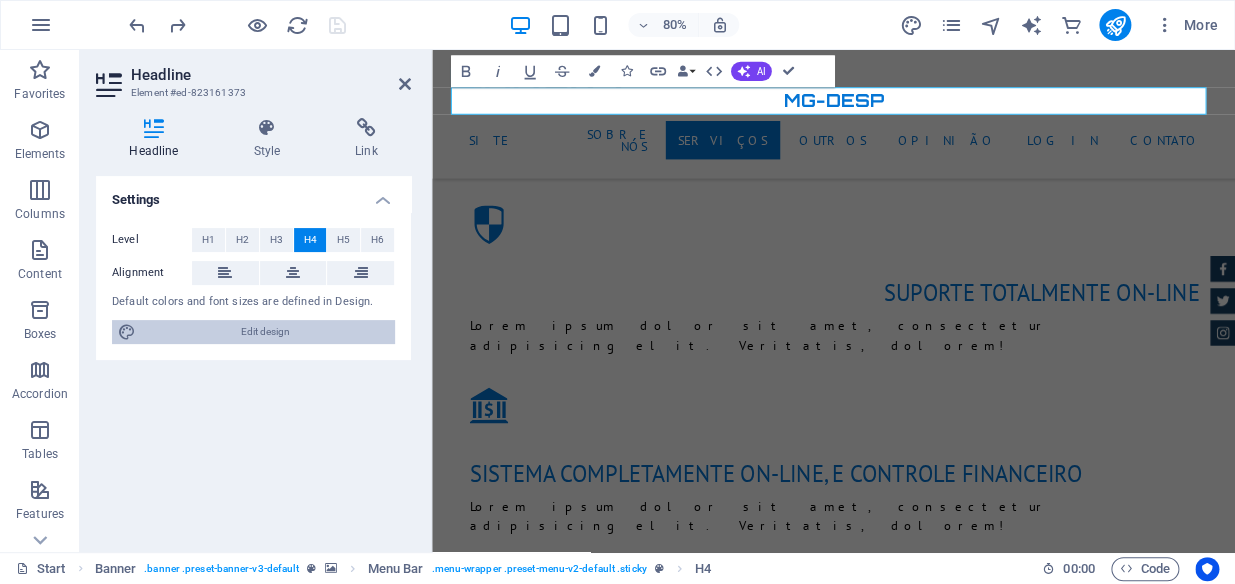 drag, startPoint x: 256, startPoint y: 330, endPoint x: 390, endPoint y: 790, distance: 479.12003 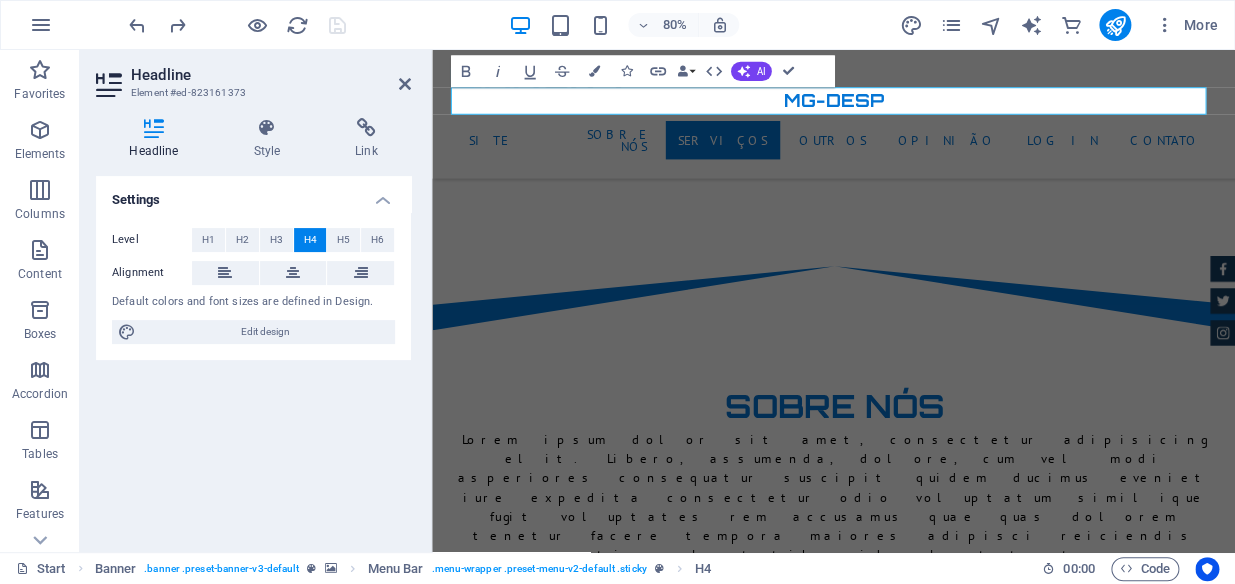 scroll, scrollTop: 3048, scrollLeft: 0, axis: vertical 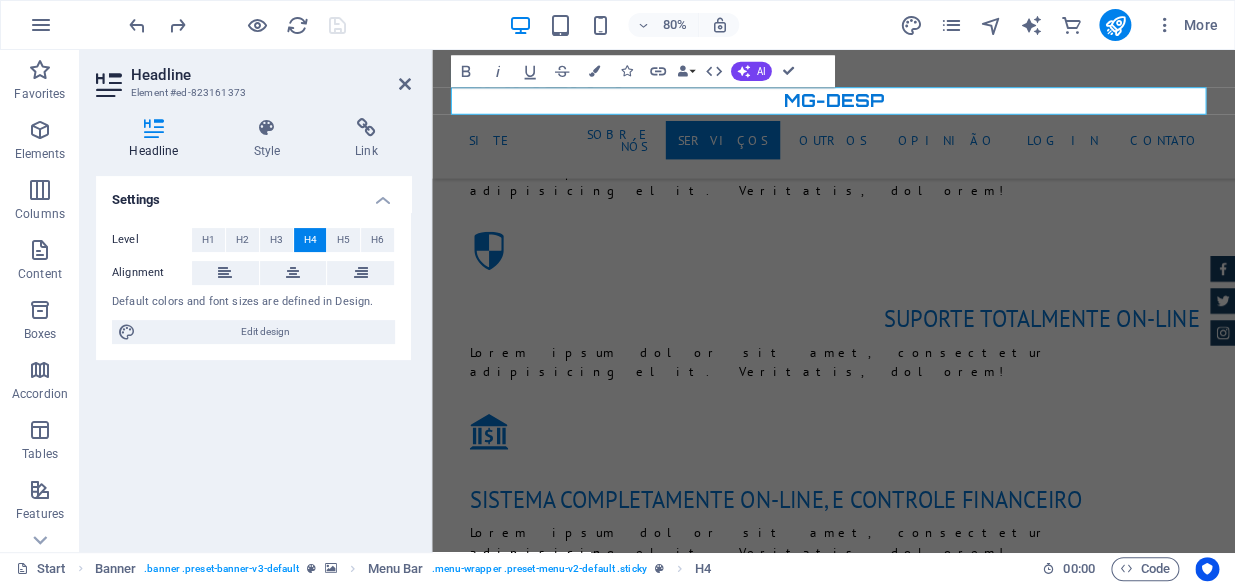 select on "px" 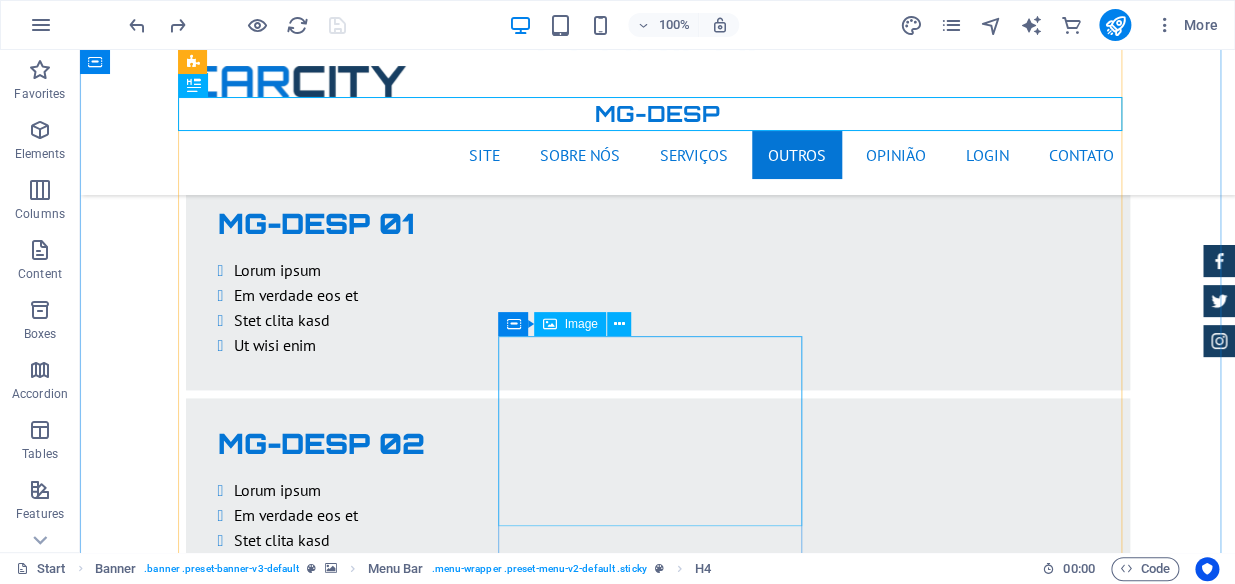 scroll, scrollTop: 3546, scrollLeft: 0, axis: vertical 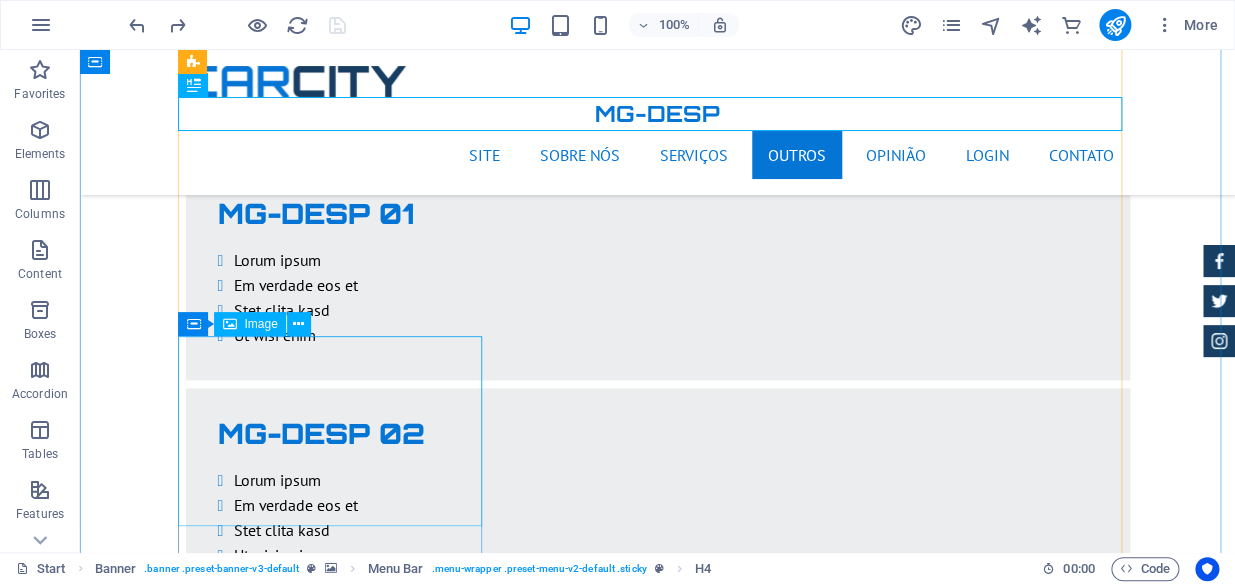 click at bounding box center (658, 4720) 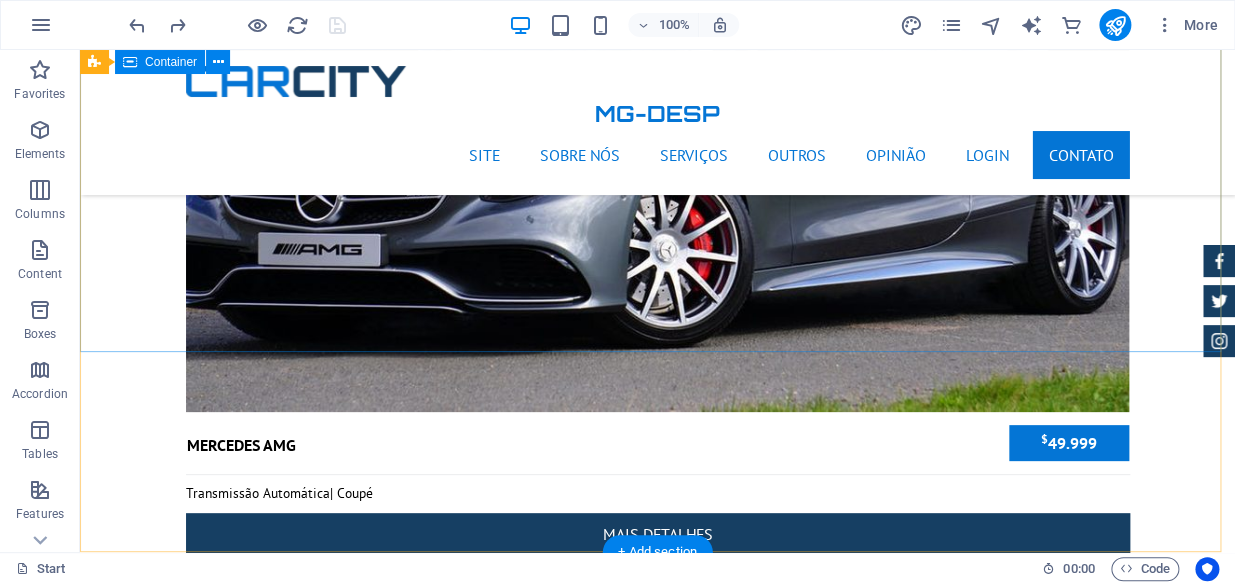 scroll, scrollTop: 8371, scrollLeft: 0, axis: vertical 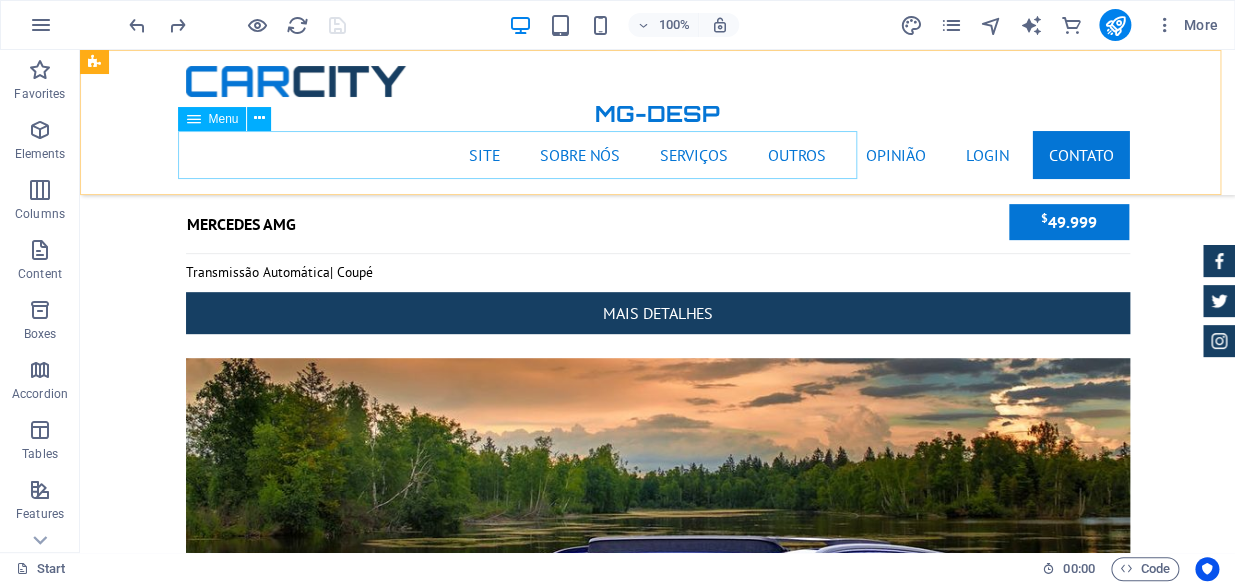 click on "Site Sobre nós Serviços Outros Opinião Login Contato" at bounding box center (658, 155) 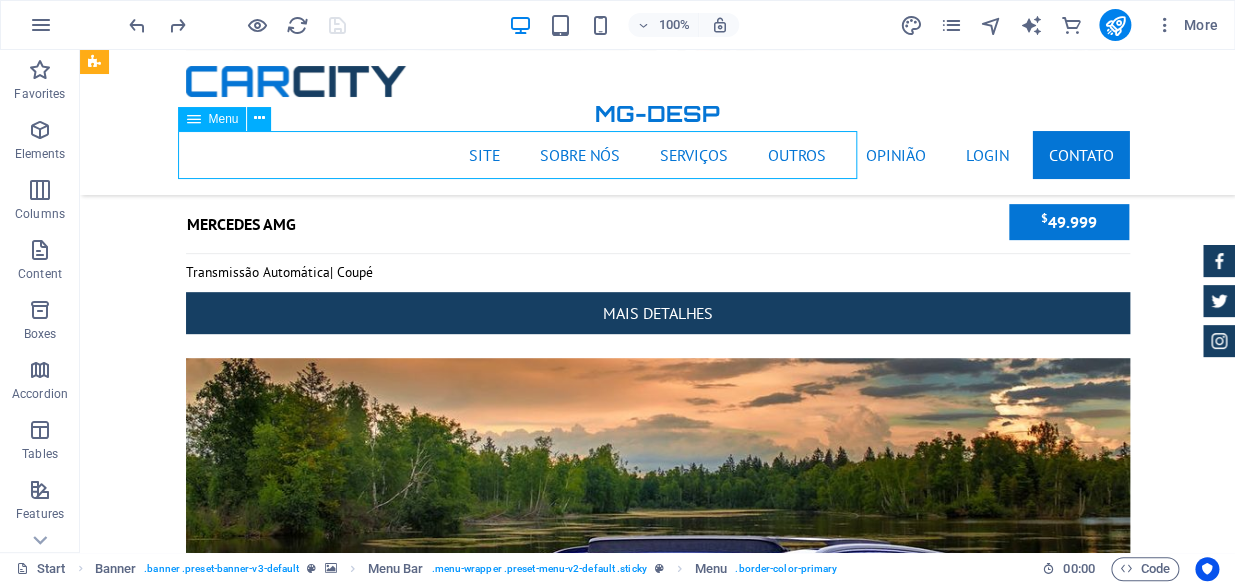click on "Site Sobre nós Serviços Outros Opinião Login Contato" at bounding box center [658, 155] 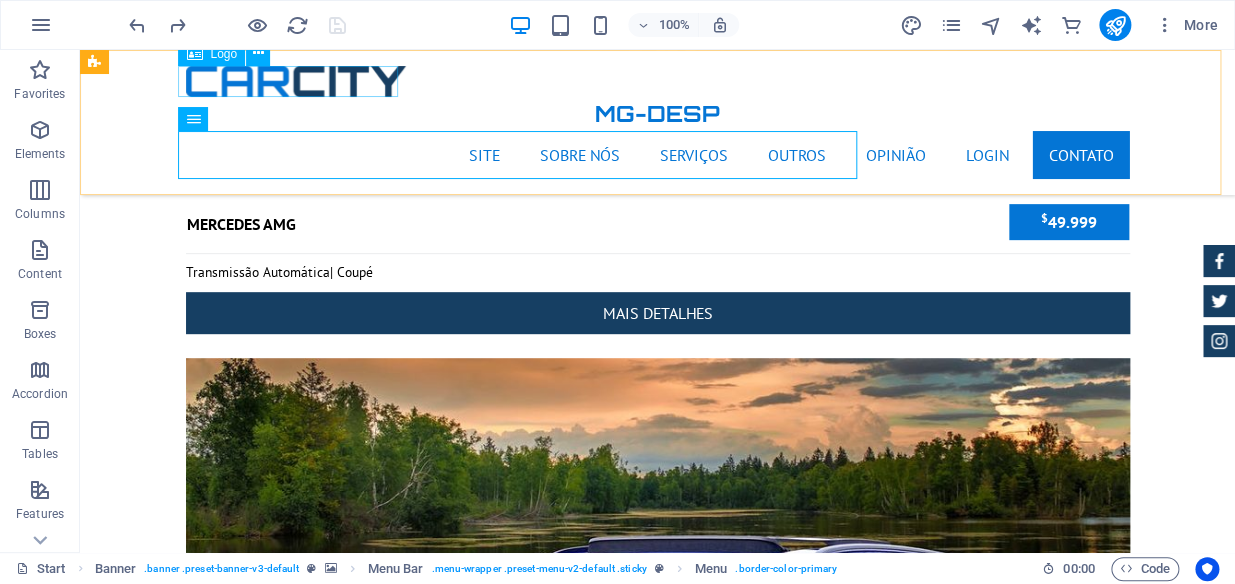 click at bounding box center [658, 81] 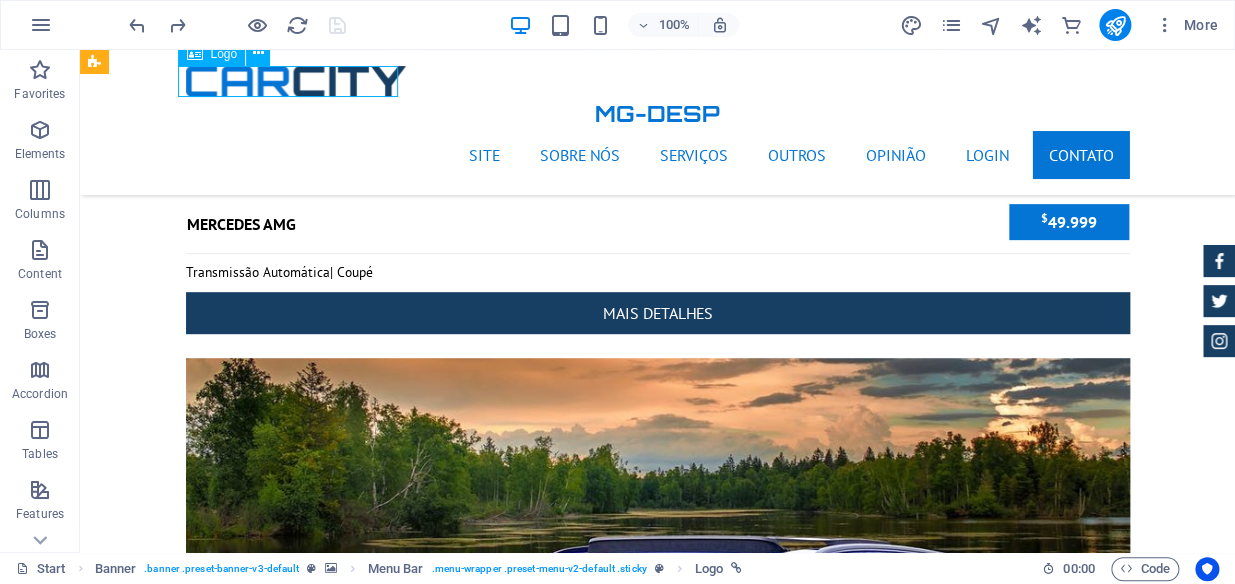 click at bounding box center (658, 81) 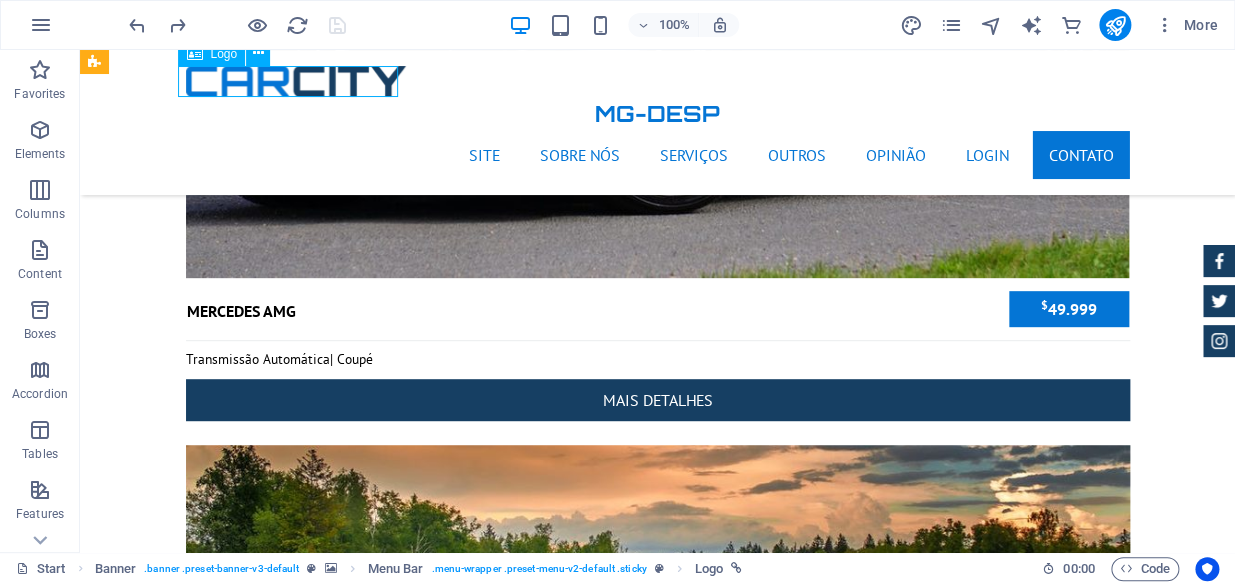 select on "px" 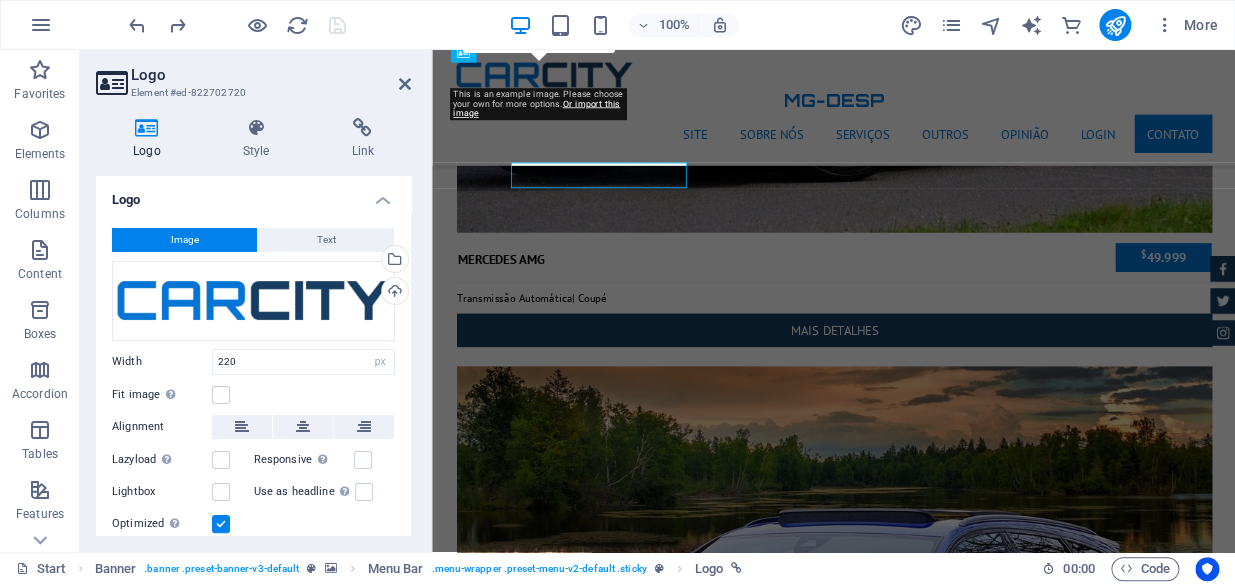 scroll, scrollTop: 8246, scrollLeft: 0, axis: vertical 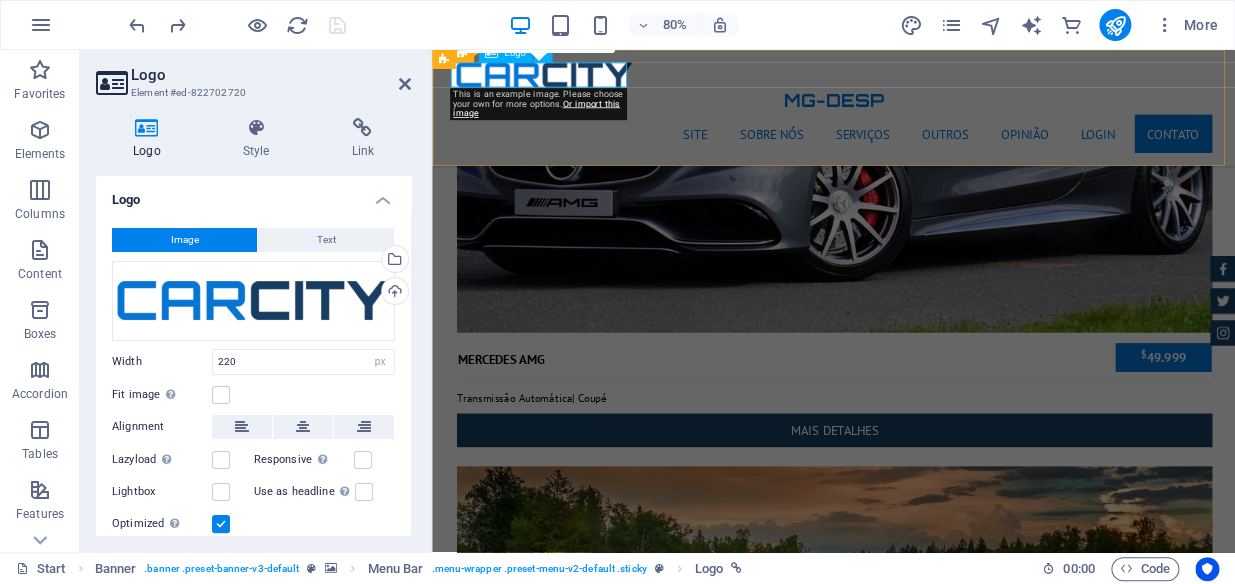 click at bounding box center [934, 81] 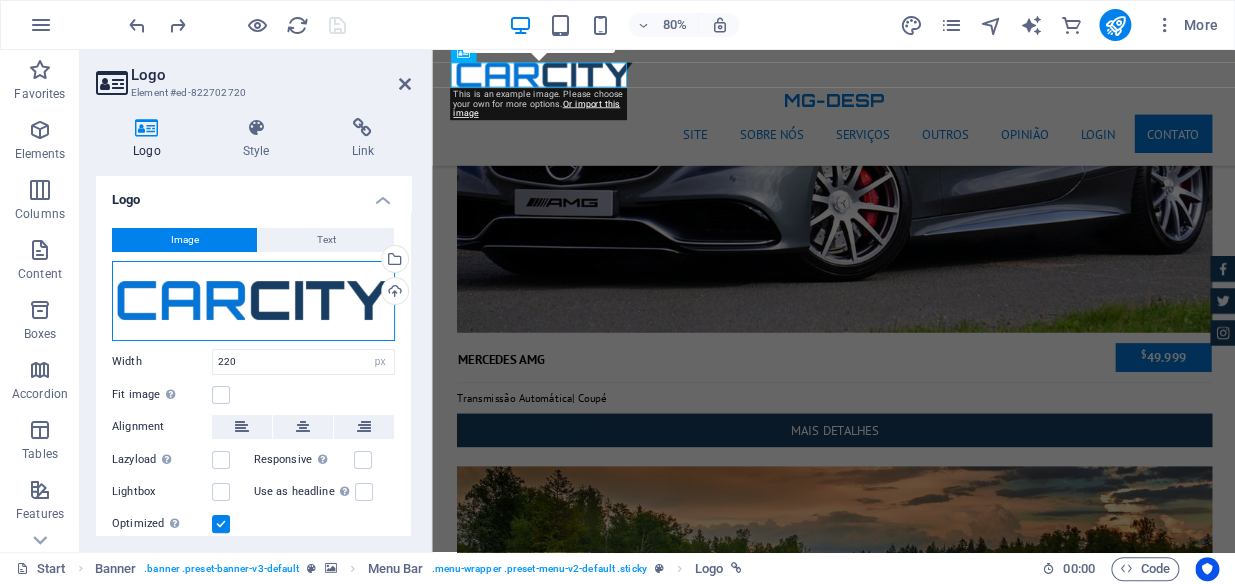 click on "Drag files here, click to choose files or select files from Files or our free stock photos & videos" at bounding box center (253, 301) 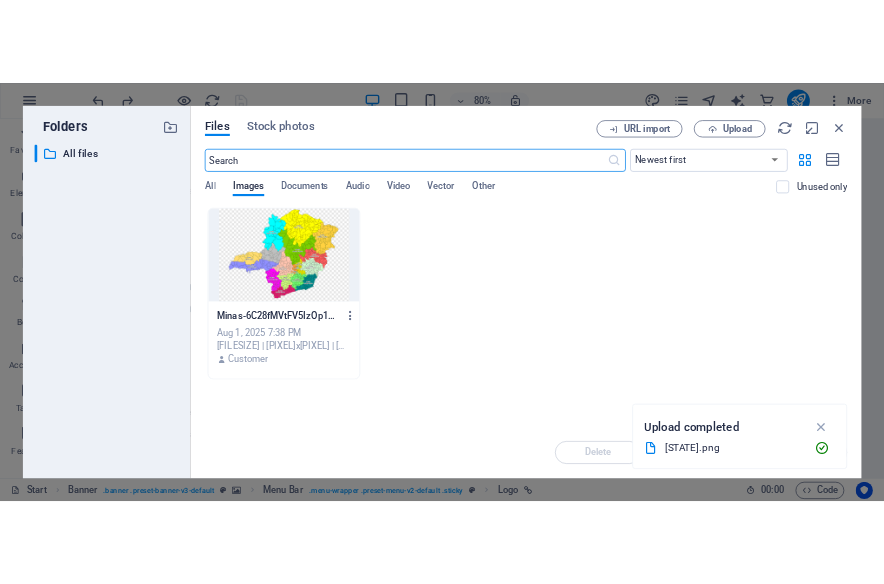 scroll, scrollTop: 8158, scrollLeft: 0, axis: vertical 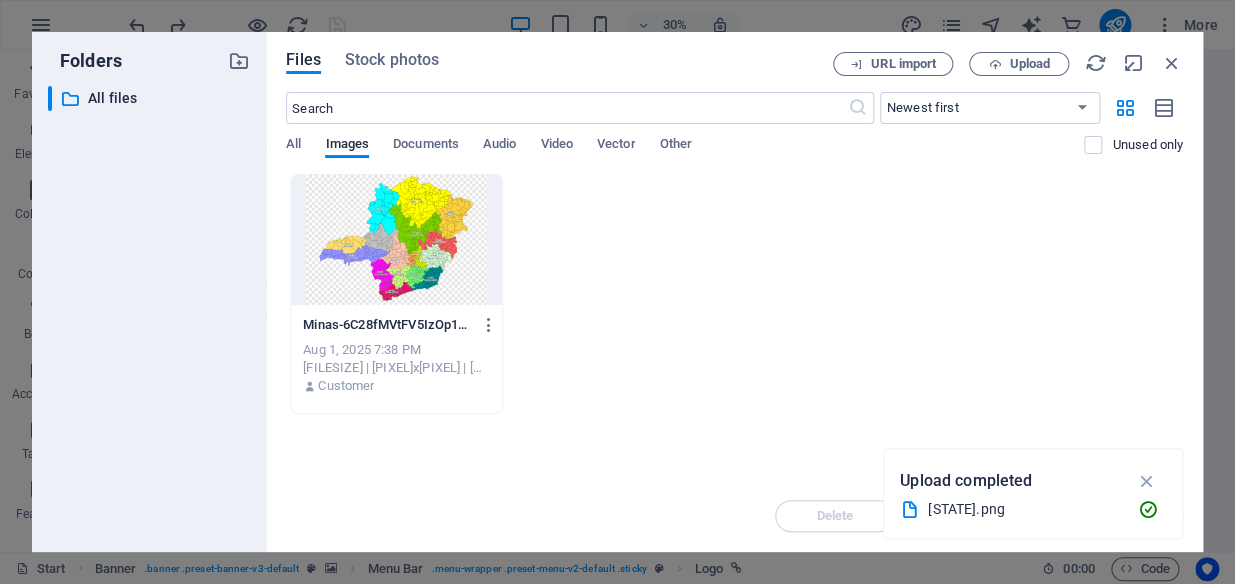 click at bounding box center (396, 240) 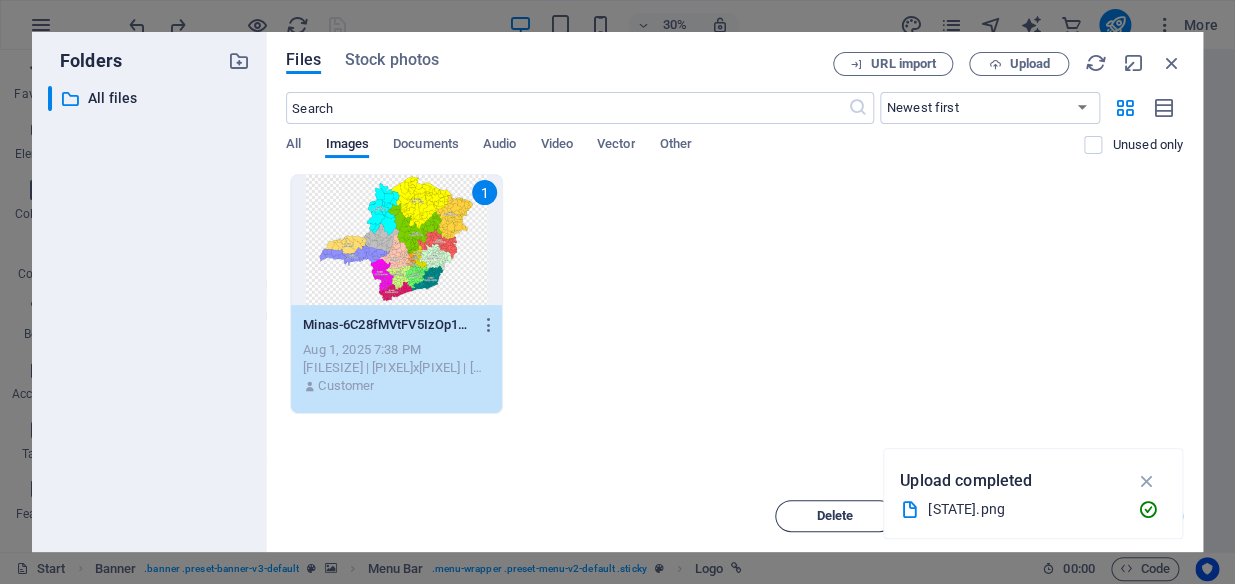 click on "Delete" at bounding box center [835, 516] 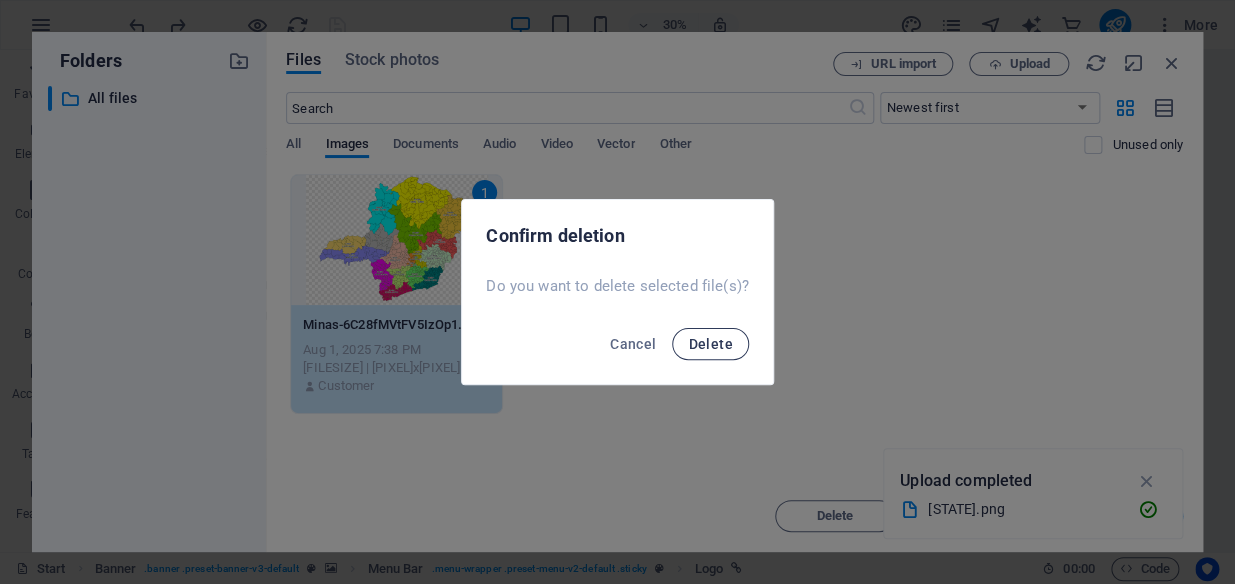 click on "Delete" at bounding box center [710, 344] 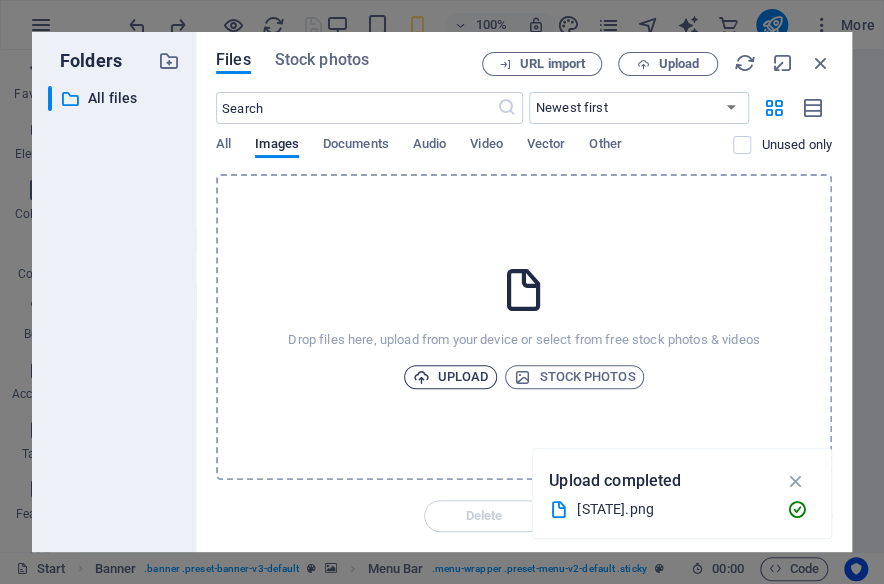 click on "Upload" at bounding box center (451, 377) 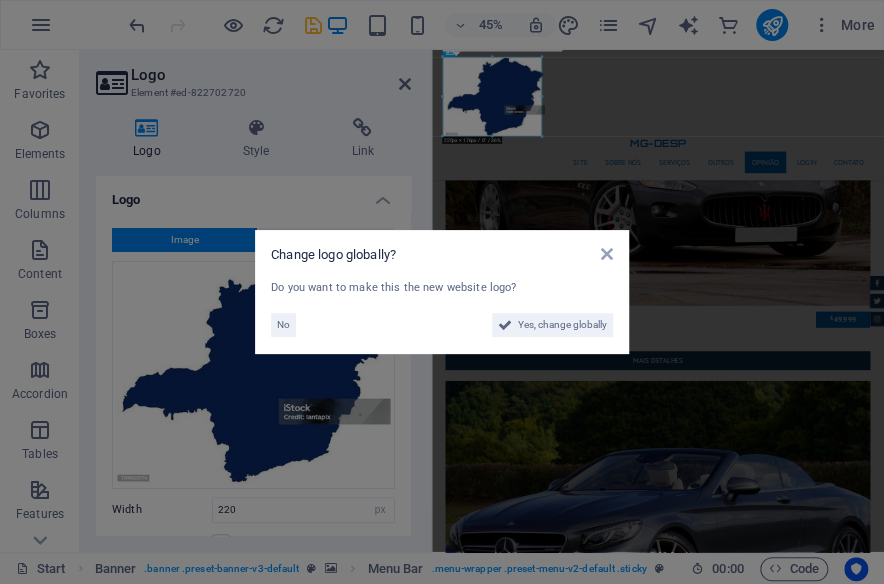 click on "Change logo globally?" at bounding box center (442, 255) 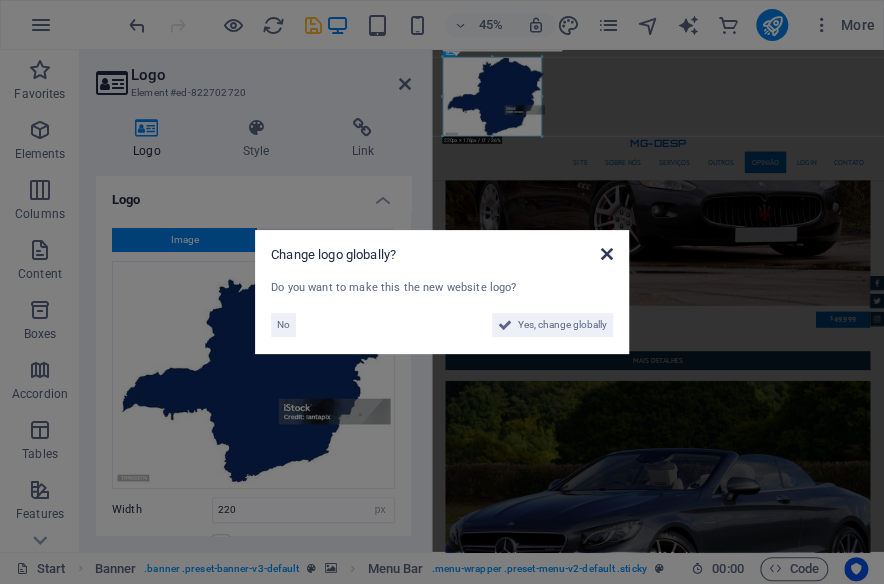 click at bounding box center (607, 254) 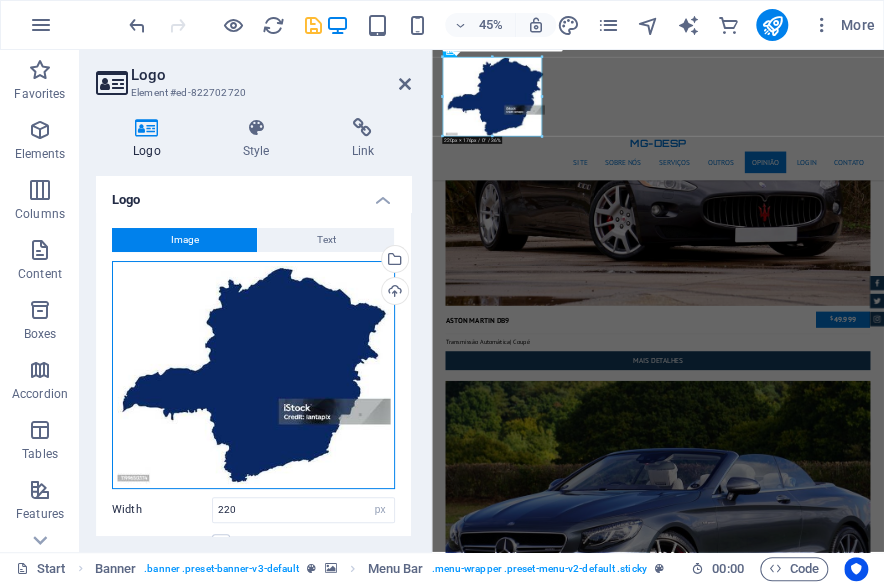click on "Drag files here, click to choose files or select files from Files or our free stock photos & videos" at bounding box center (253, 375) 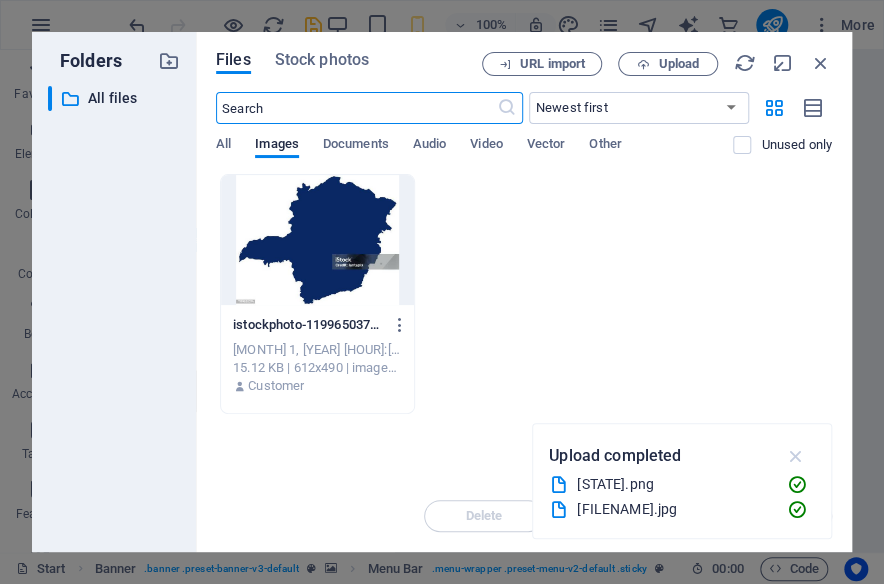 click at bounding box center (795, 456) 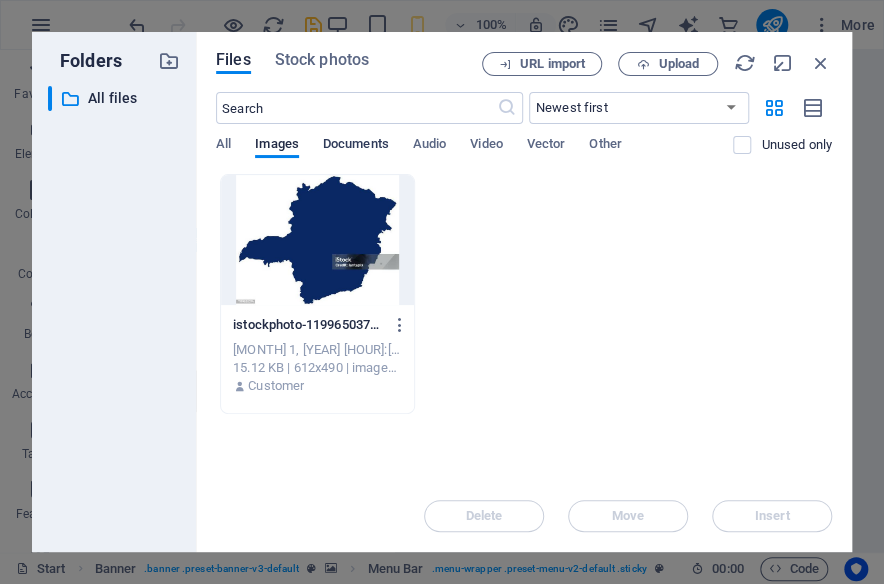 click on "Documents" at bounding box center [356, 146] 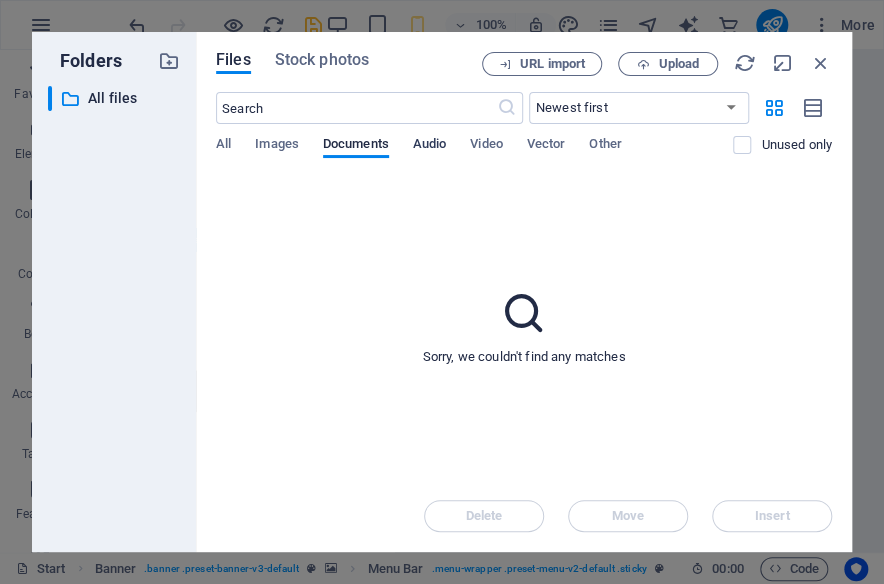 click on "Audio" at bounding box center [429, 147] 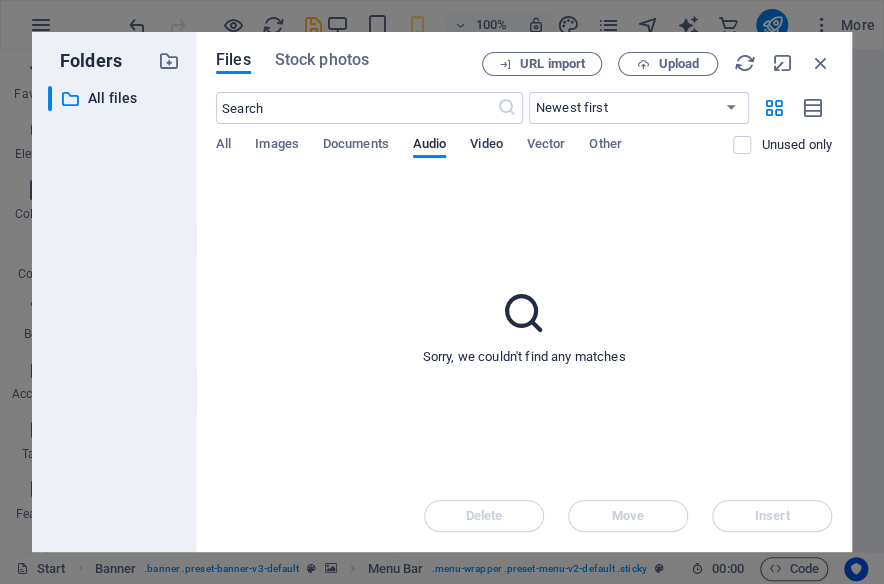 click on "Video" at bounding box center (486, 146) 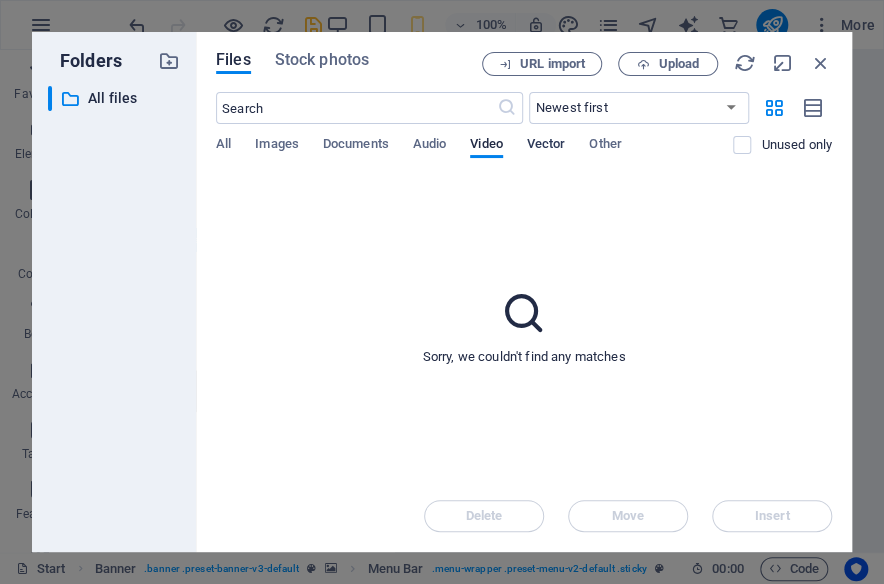 click on "Vector" at bounding box center (546, 146) 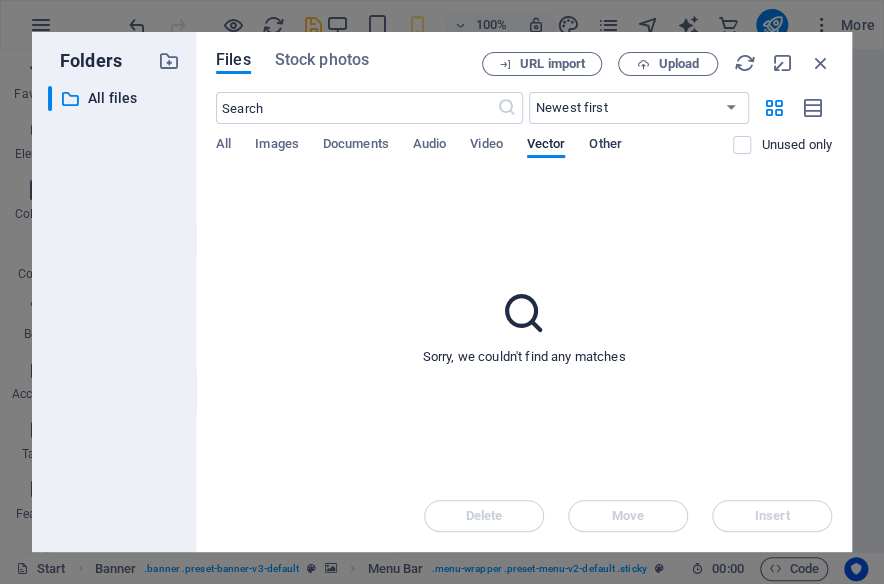 click on "Other" at bounding box center [605, 146] 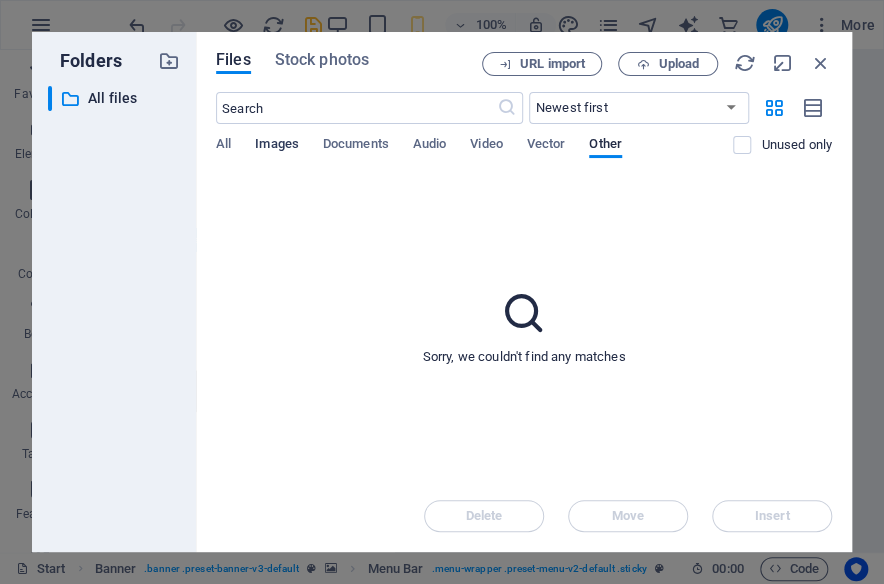 click on "Images" at bounding box center (277, 146) 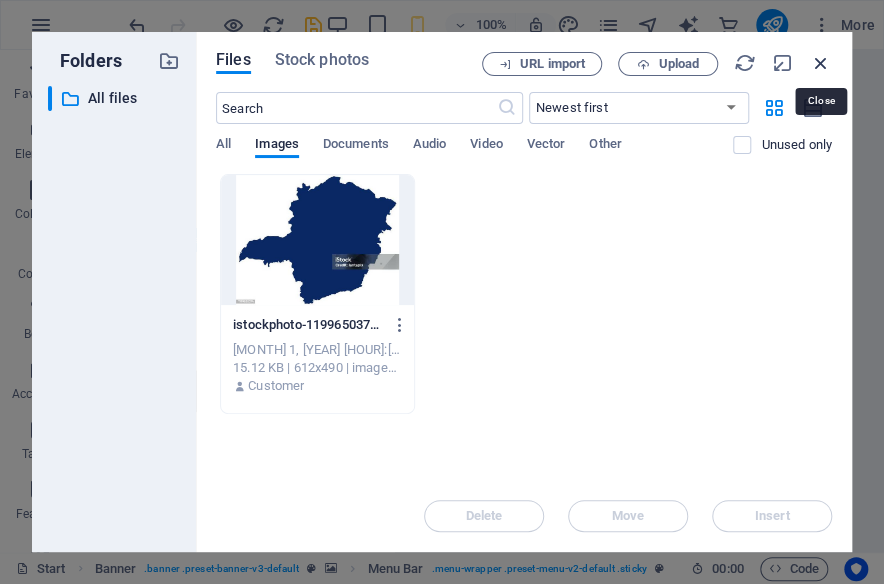 click at bounding box center (821, 63) 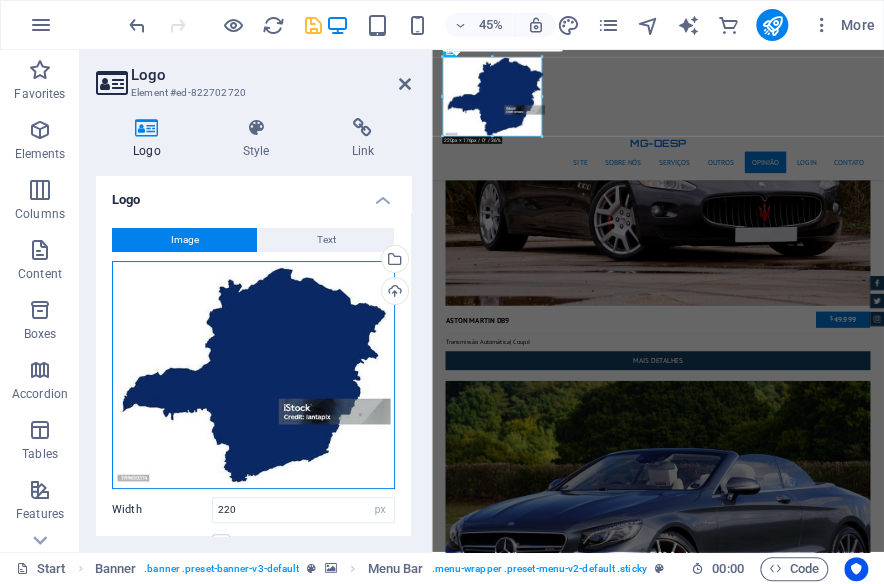 click on "Drag files here, click to choose files or select files from Files or our free stock photos & videos" at bounding box center [253, 375] 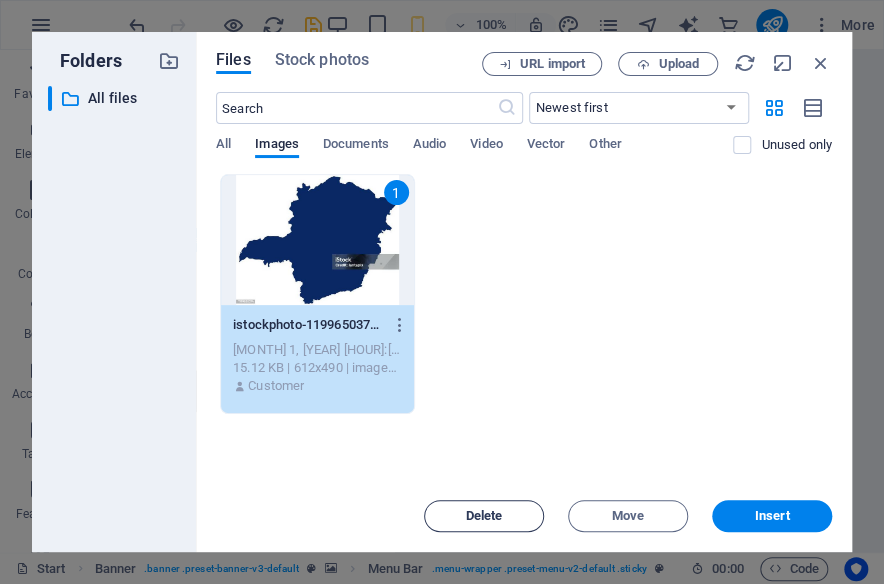 click on "Delete" at bounding box center (484, 516) 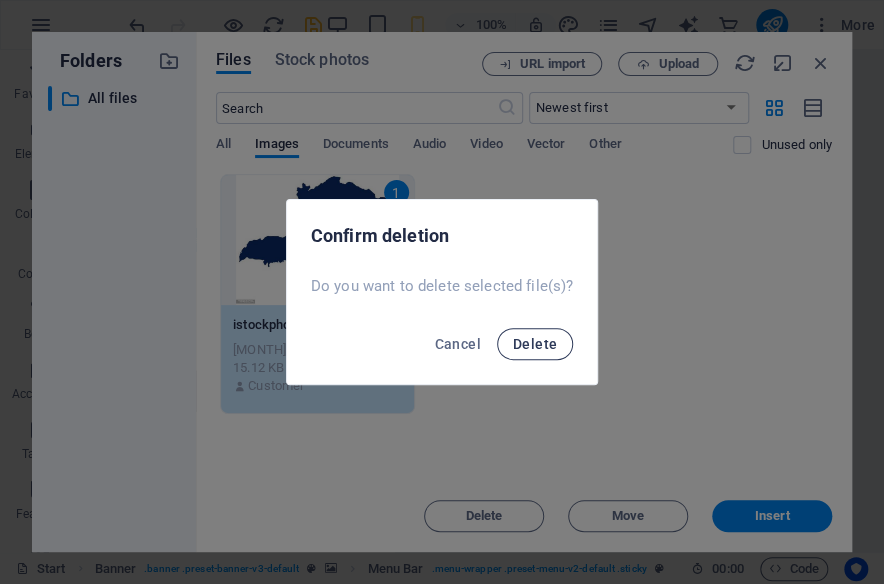 click on "Delete" at bounding box center [535, 344] 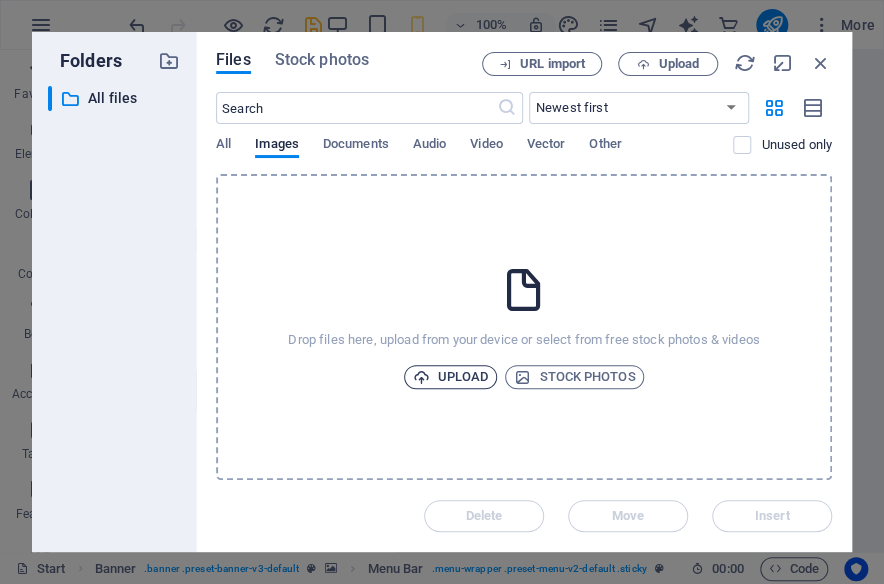 click on "Upload" at bounding box center (451, 377) 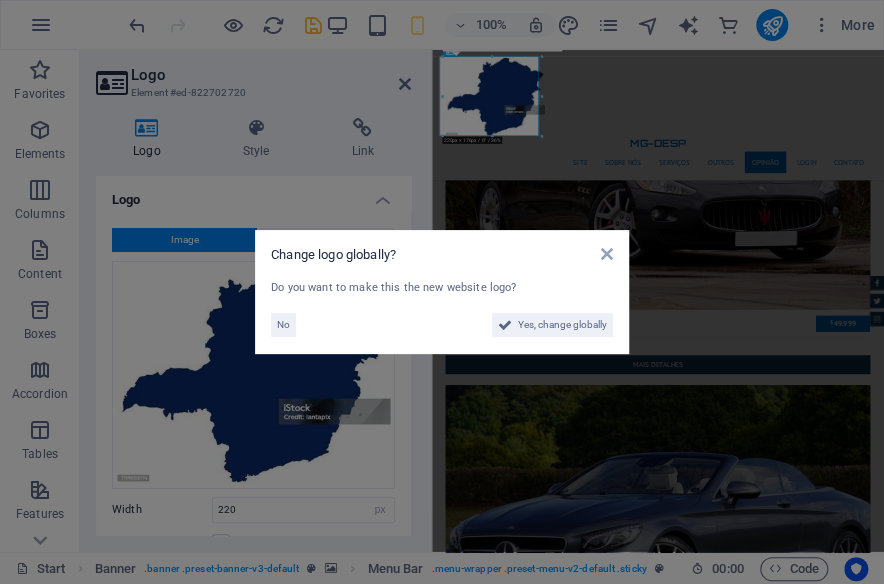 scroll, scrollTop: 8158, scrollLeft: 0, axis: vertical 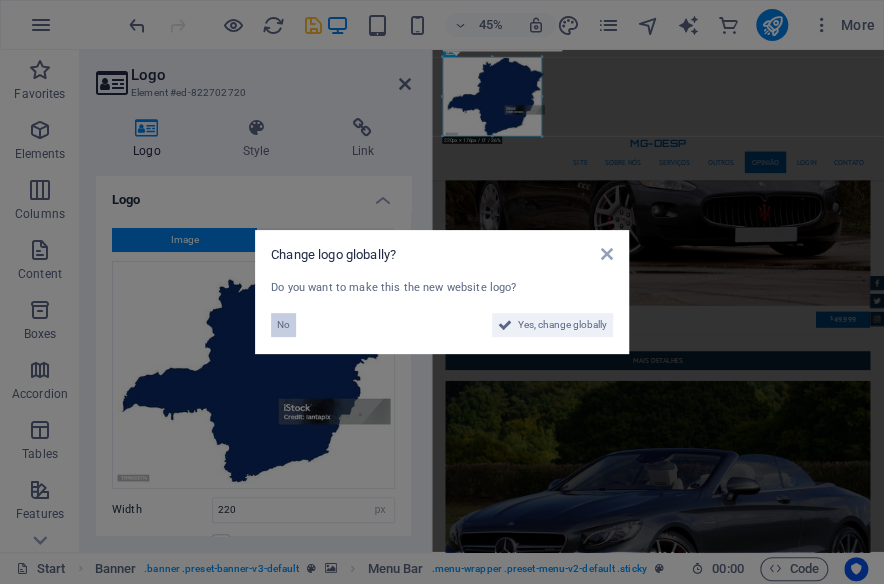 click on "No" at bounding box center (283, 325) 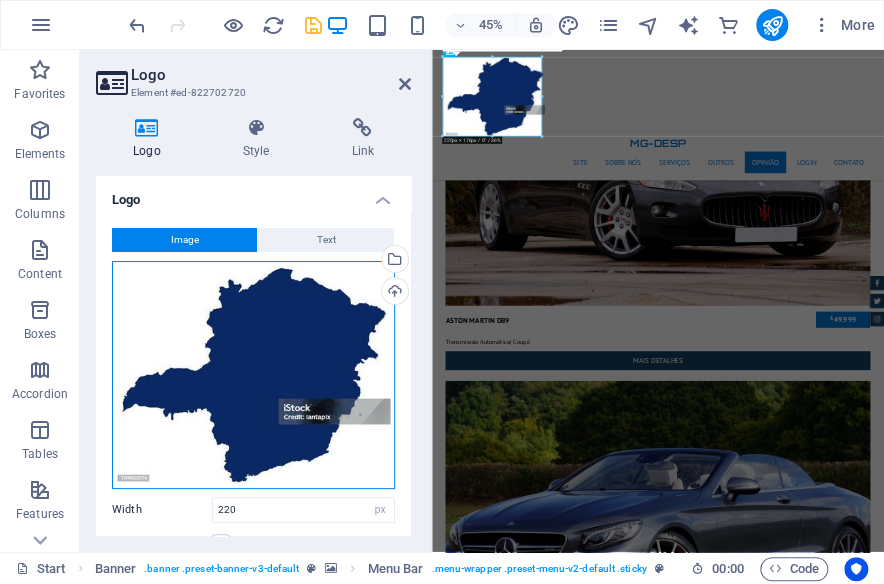 click on "Drag files here, click to choose files or select files from Files or our free stock photos & videos" at bounding box center [253, 375] 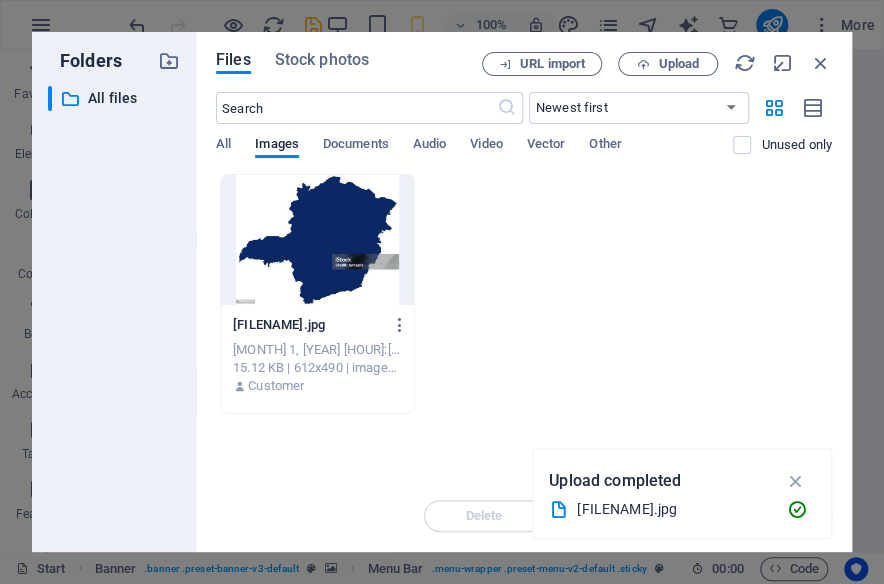 click at bounding box center [317, 240] 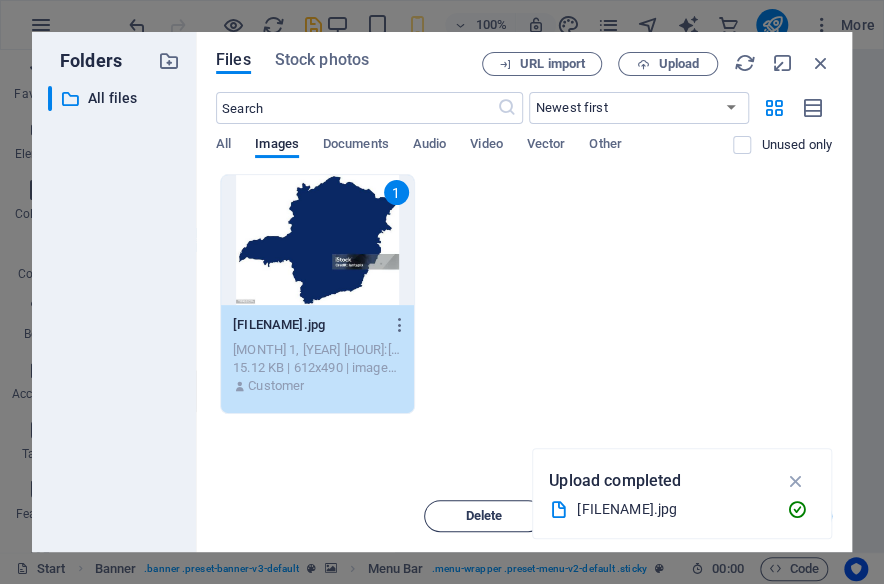 click on "Delete" at bounding box center (484, 516) 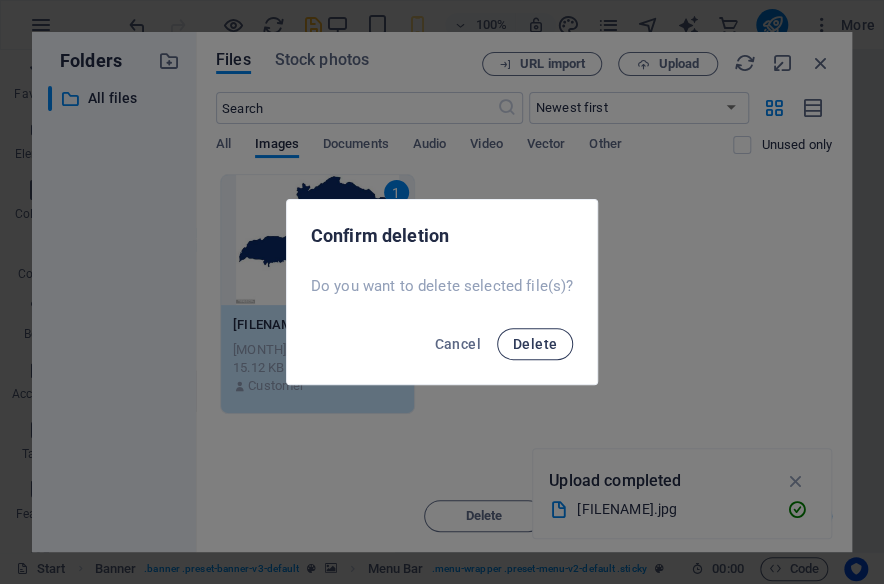 click on "Delete" at bounding box center [535, 344] 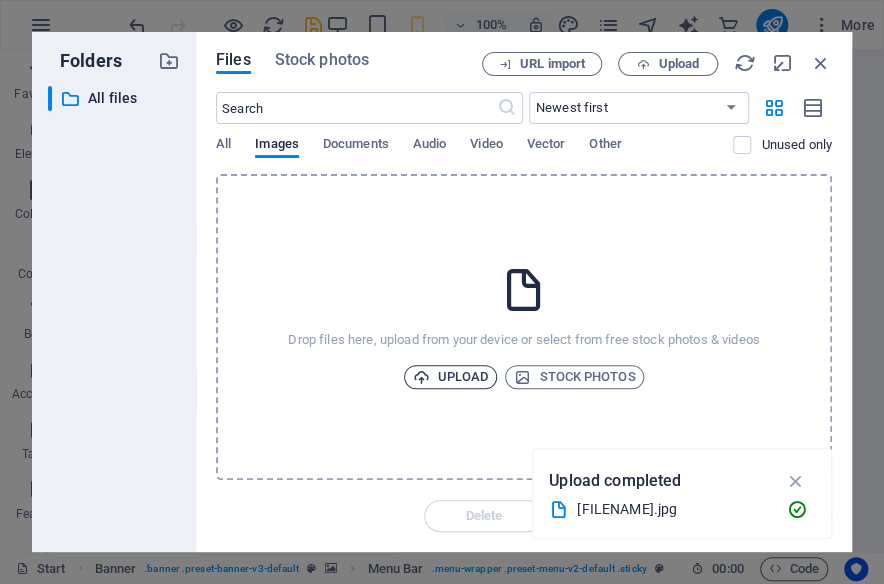 click on "Upload" at bounding box center (451, 377) 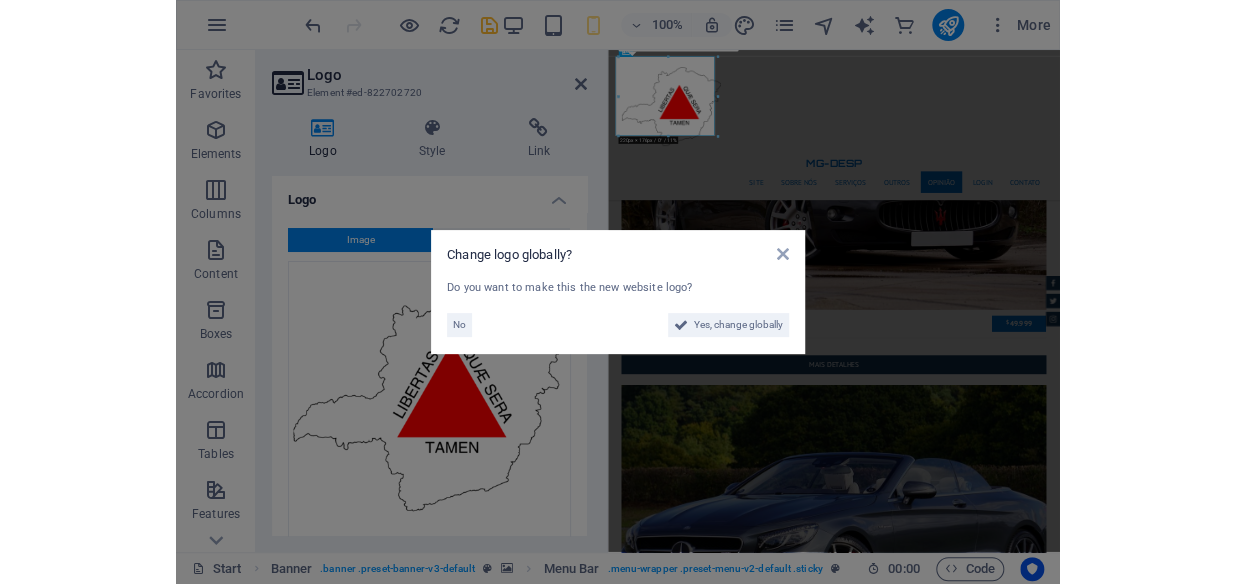 scroll, scrollTop: 8158, scrollLeft: 0, axis: vertical 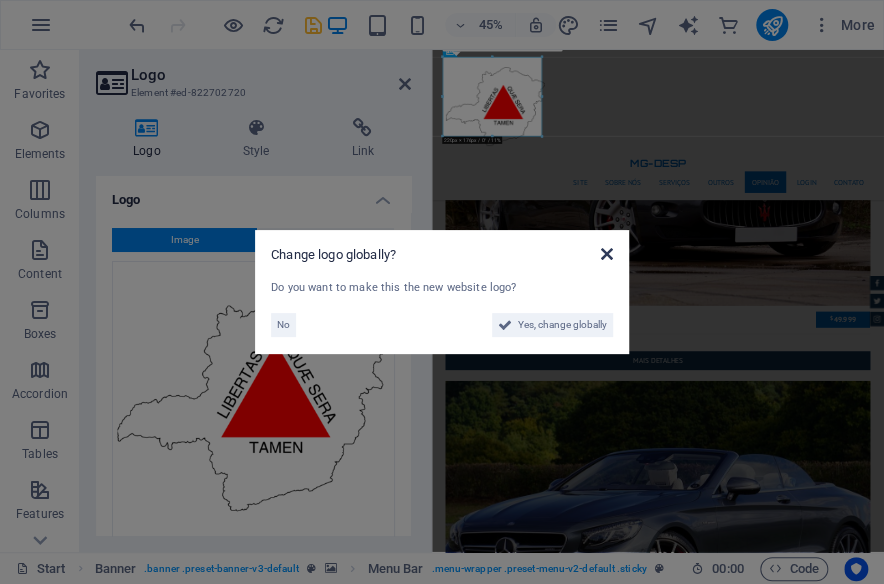 click at bounding box center [607, 254] 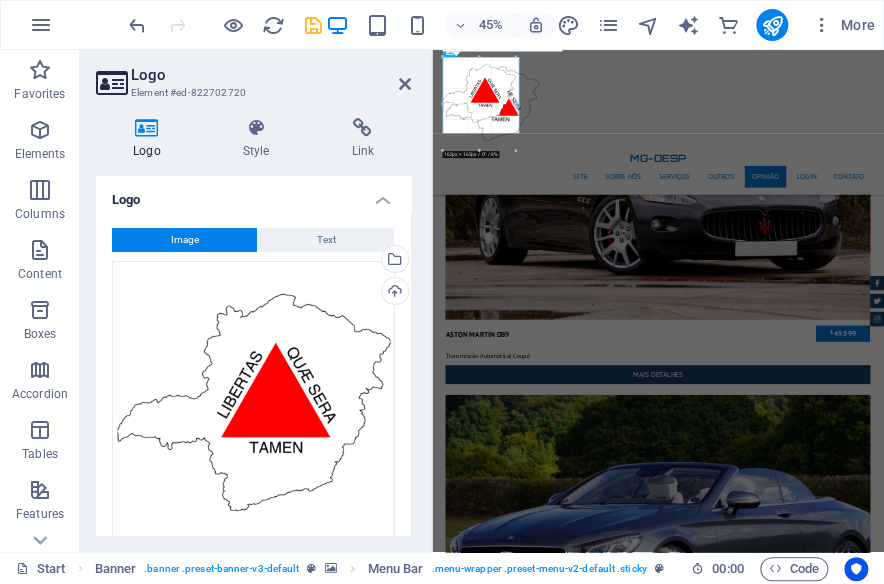 drag, startPoint x: 542, startPoint y: 156, endPoint x: 217, endPoint y: 66, distance: 337.23138 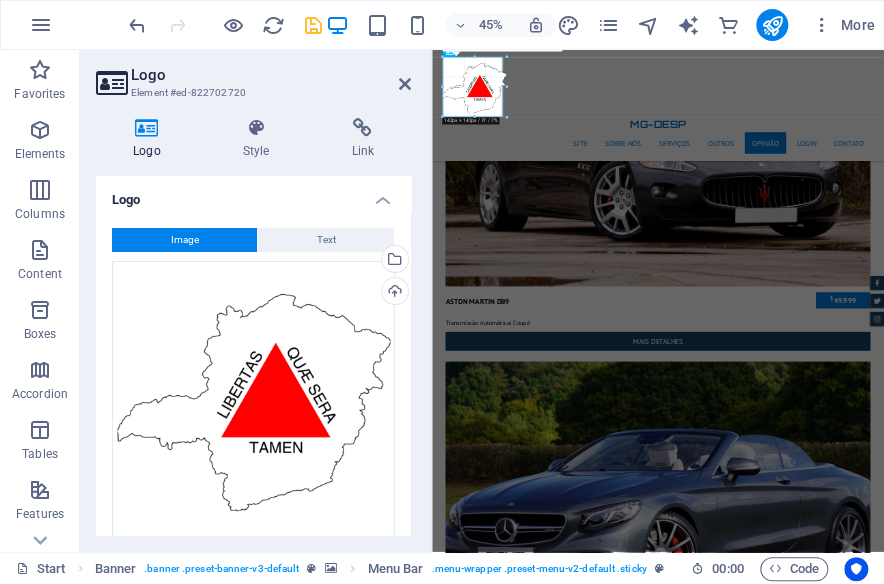 drag, startPoint x: 535, startPoint y: 150, endPoint x: 460, endPoint y: 70, distance: 109.65856 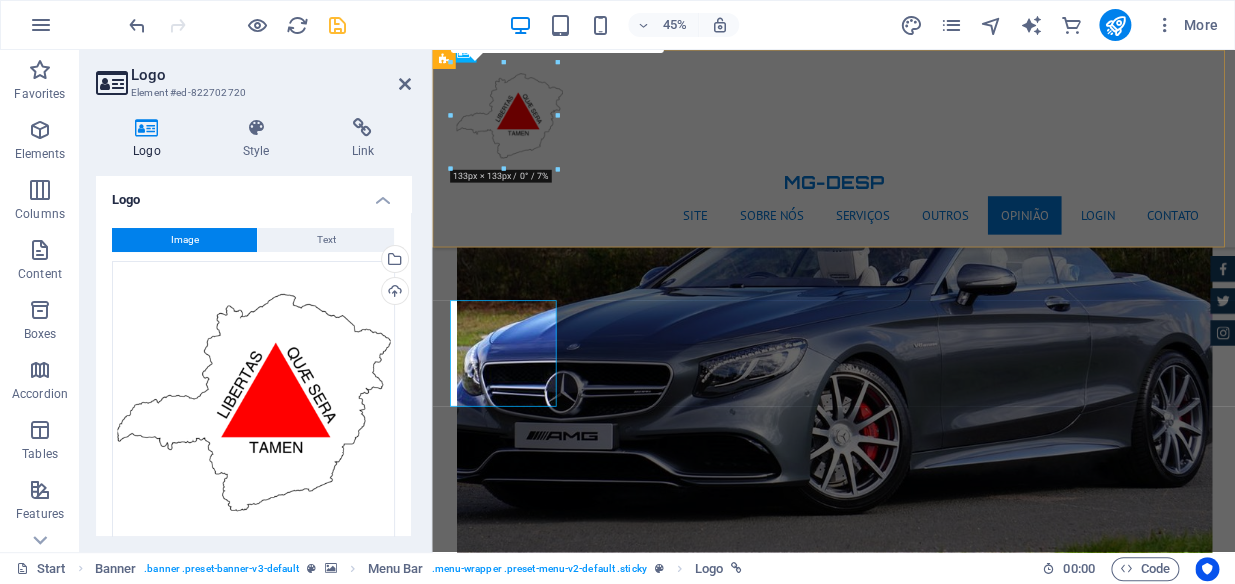 scroll, scrollTop: 7860, scrollLeft: 0, axis: vertical 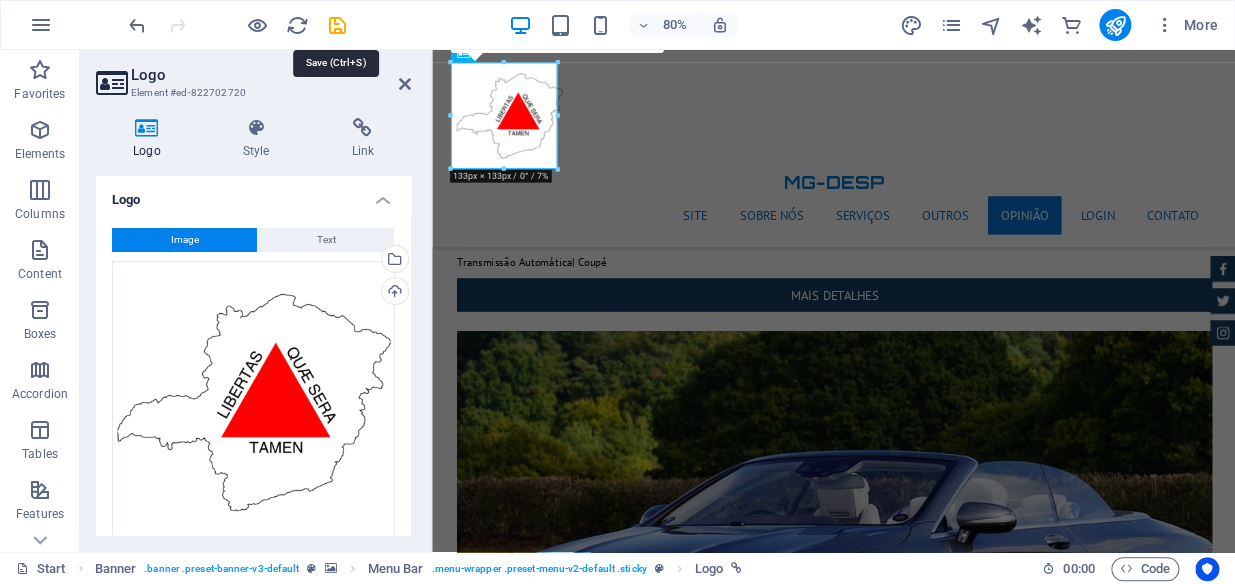 drag, startPoint x: 337, startPoint y: 28, endPoint x: 312, endPoint y: 20, distance: 26.24881 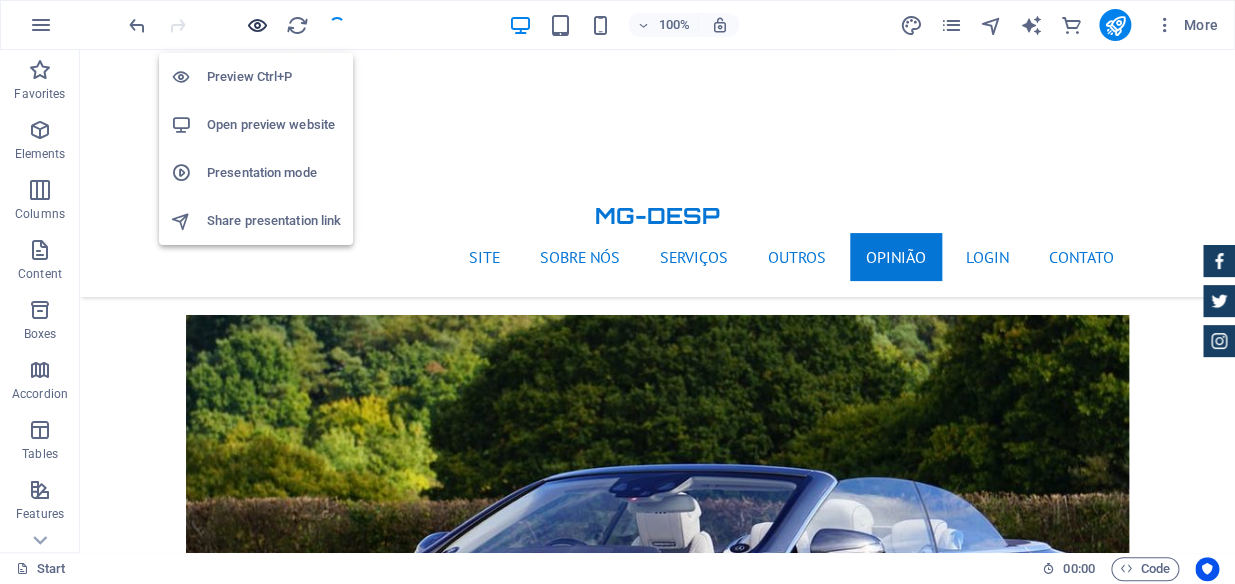 click at bounding box center [257, 25] 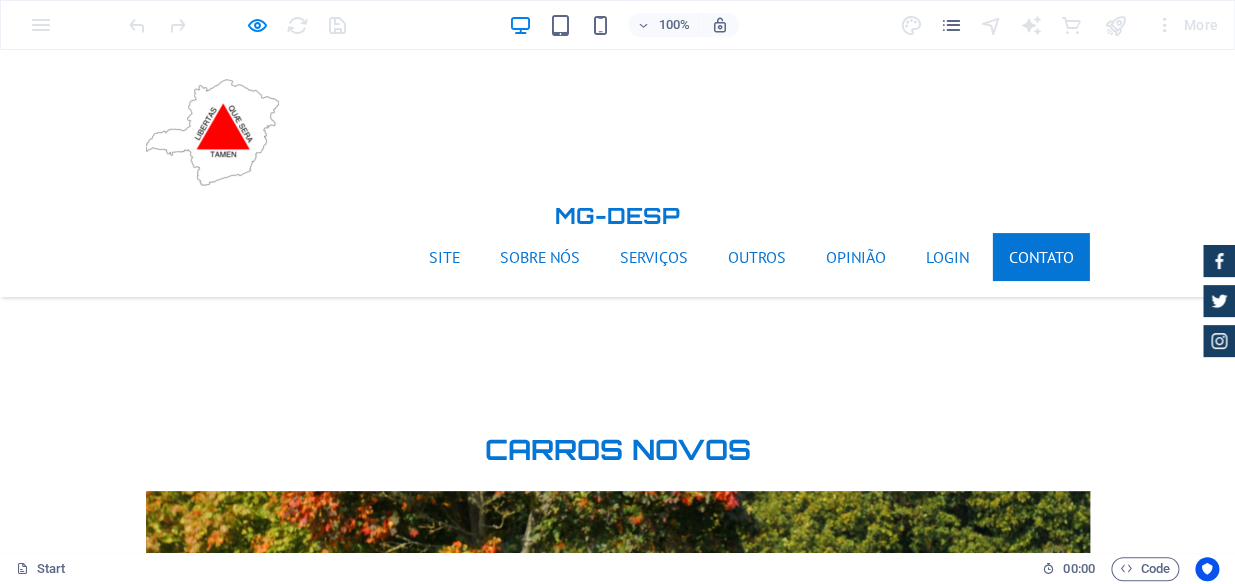 scroll, scrollTop: 5126, scrollLeft: 0, axis: vertical 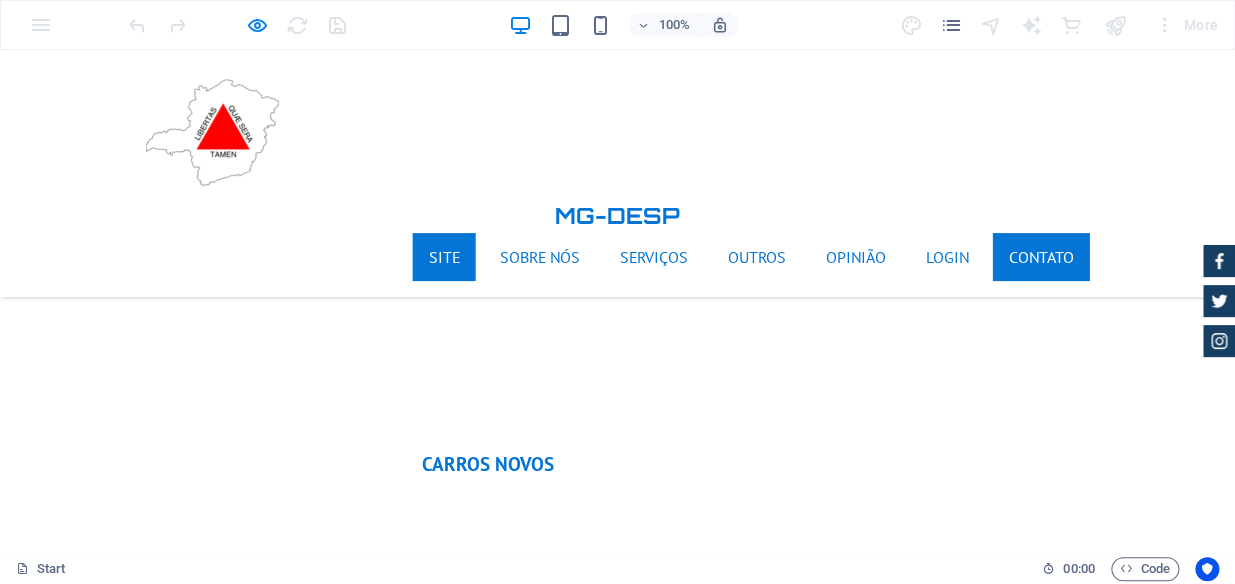 click on "Site" at bounding box center (444, 257) 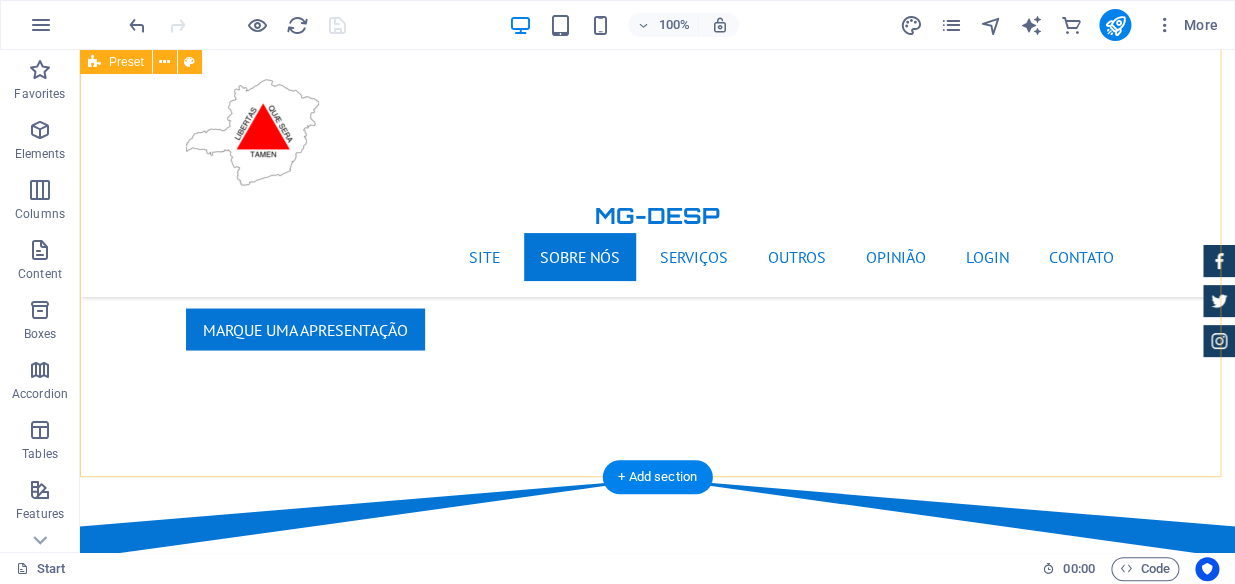 scroll, scrollTop: 1364, scrollLeft: 0, axis: vertical 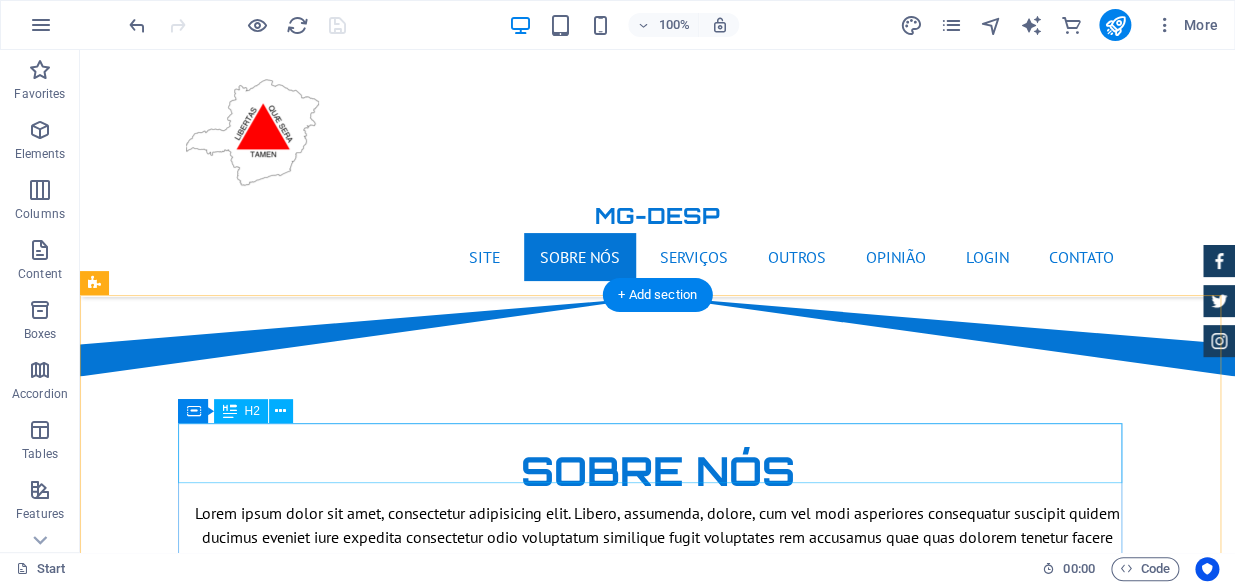 click on "Solic ​ ​ ite um atendimento" at bounding box center [658, 1708] 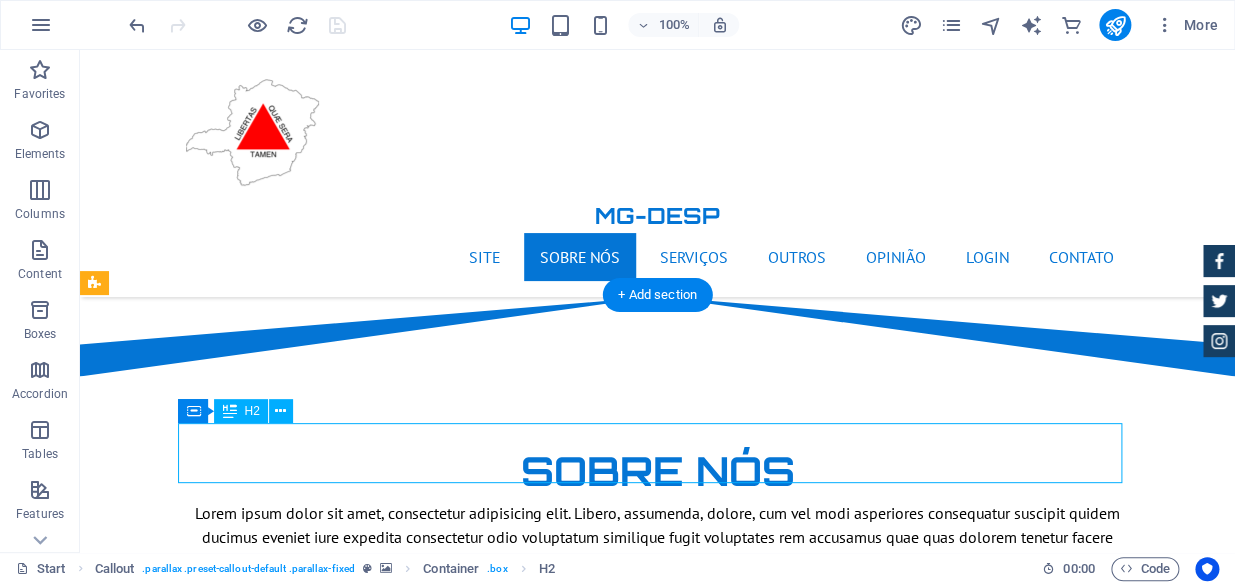 click on "Solic ​ ​ ite um atendimento" at bounding box center (658, 1708) 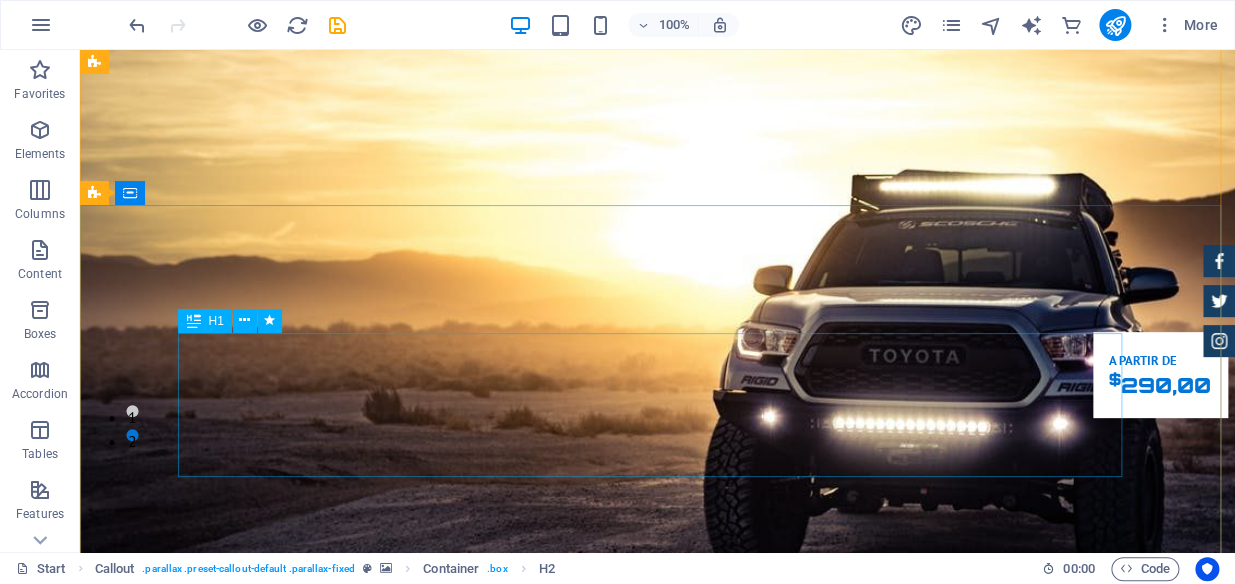 scroll, scrollTop: 91, scrollLeft: 0, axis: vertical 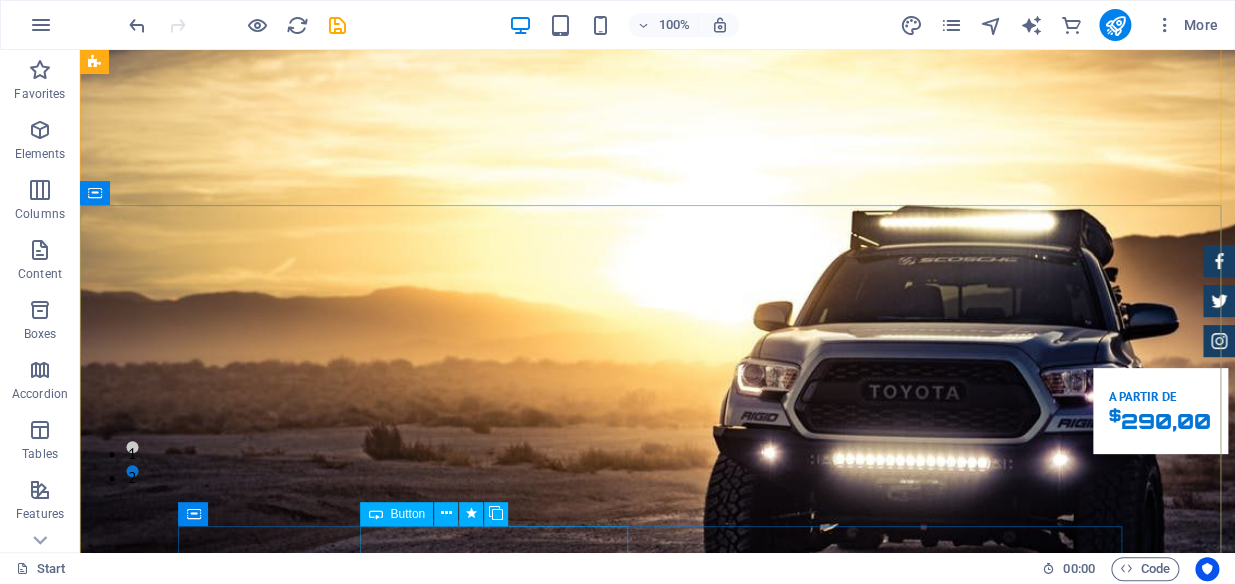 click on "Marque uma apresentação" at bounding box center (658, 1420) 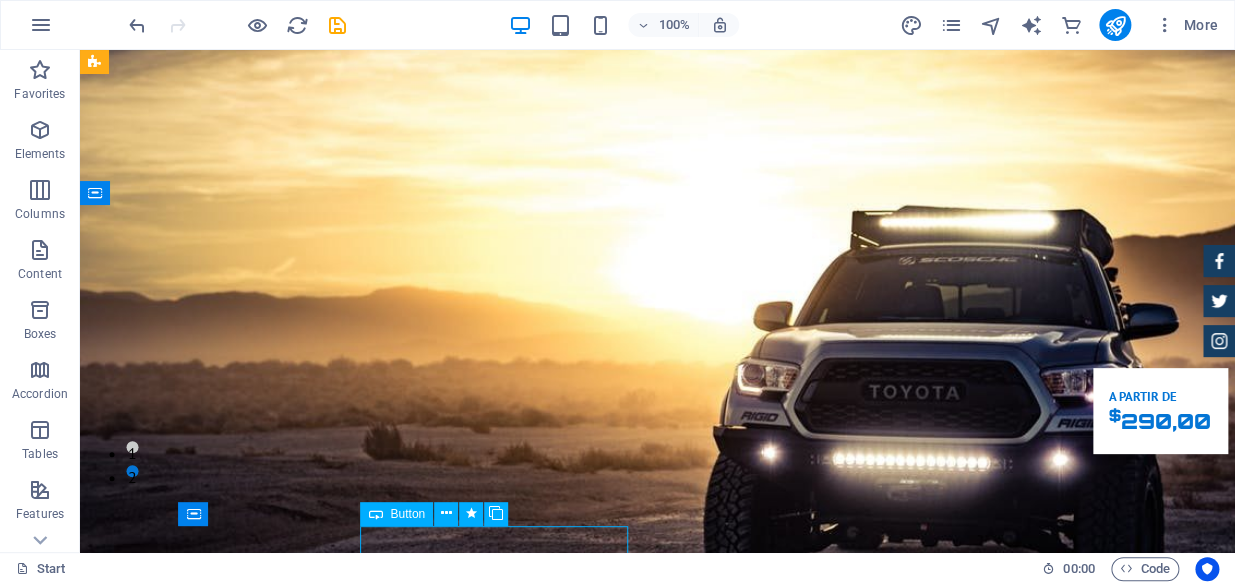 click on "Marque uma apresentação" at bounding box center (658, 1420) 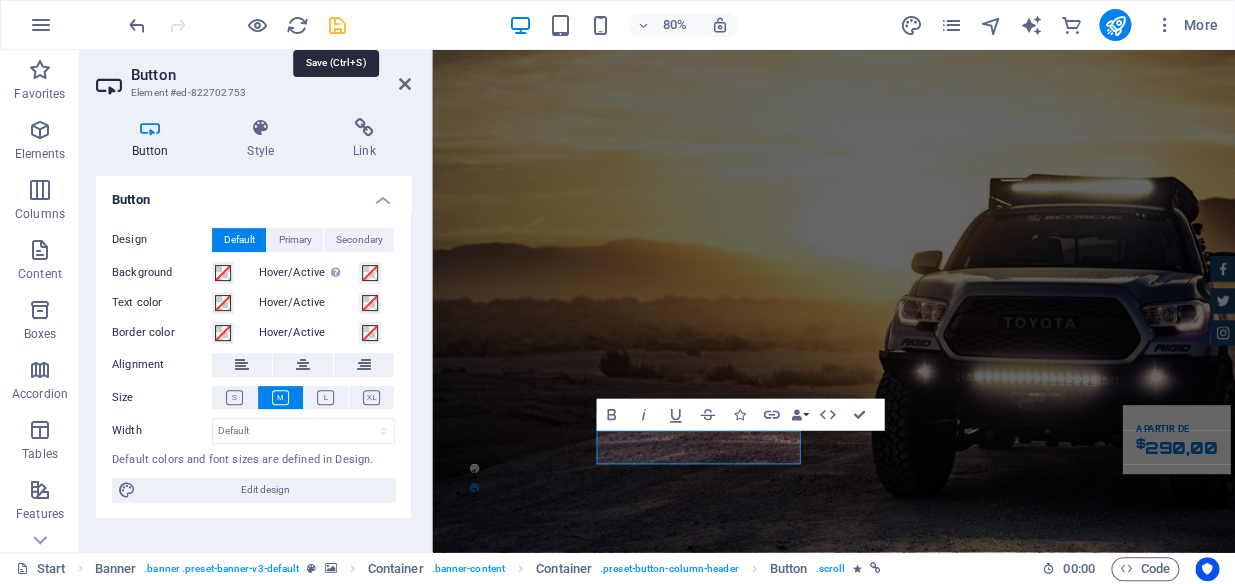 click at bounding box center [337, 25] 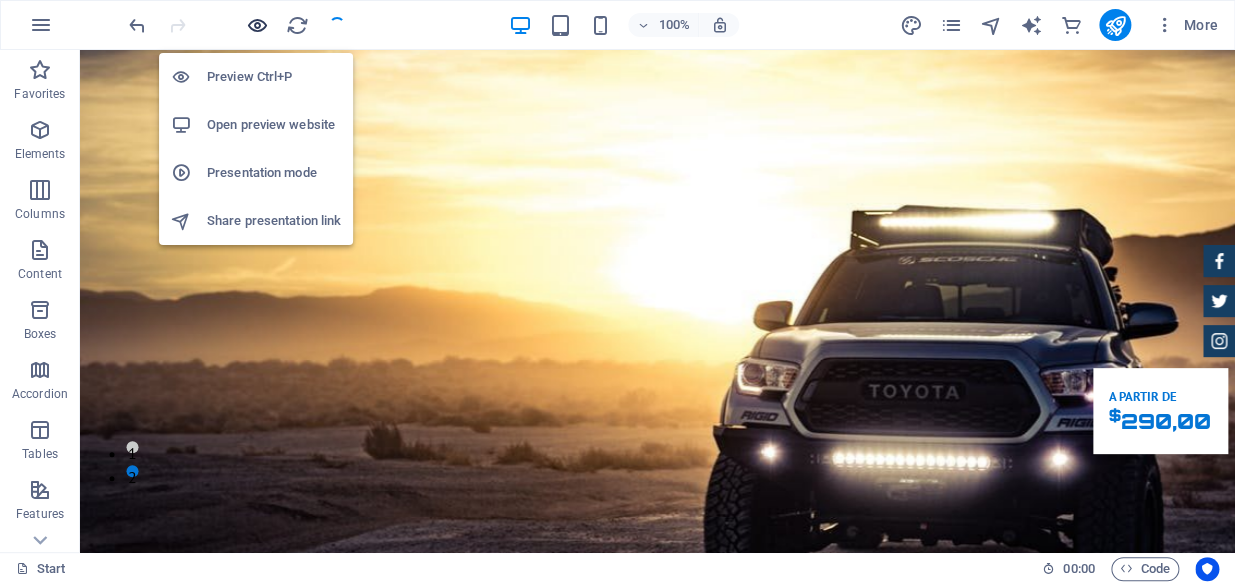click at bounding box center (257, 25) 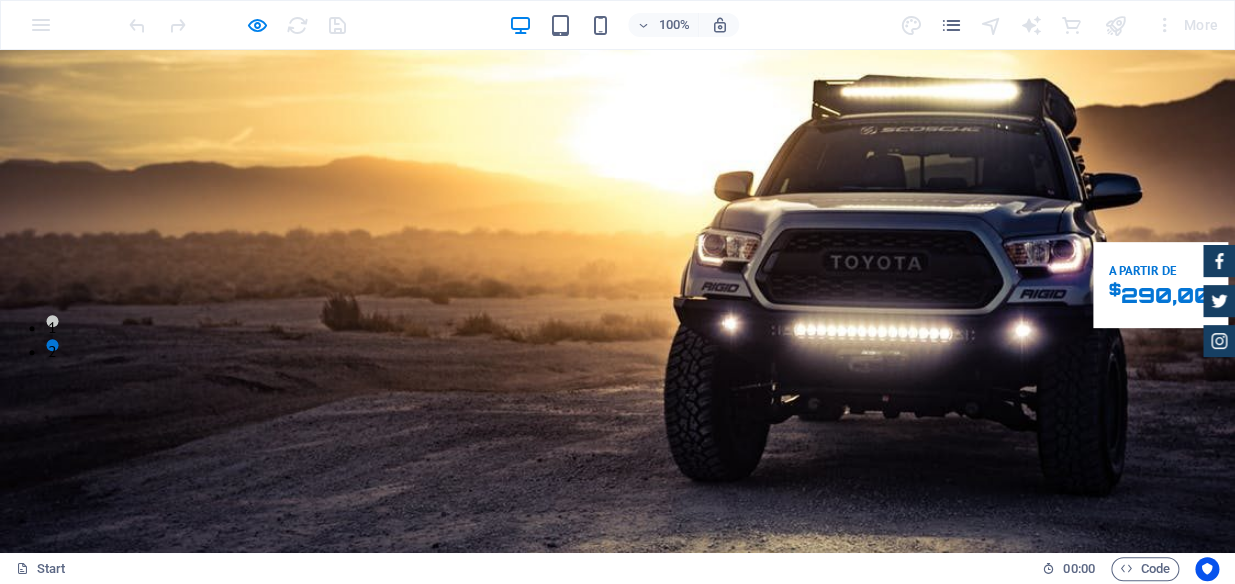 scroll, scrollTop: 363, scrollLeft: 0, axis: vertical 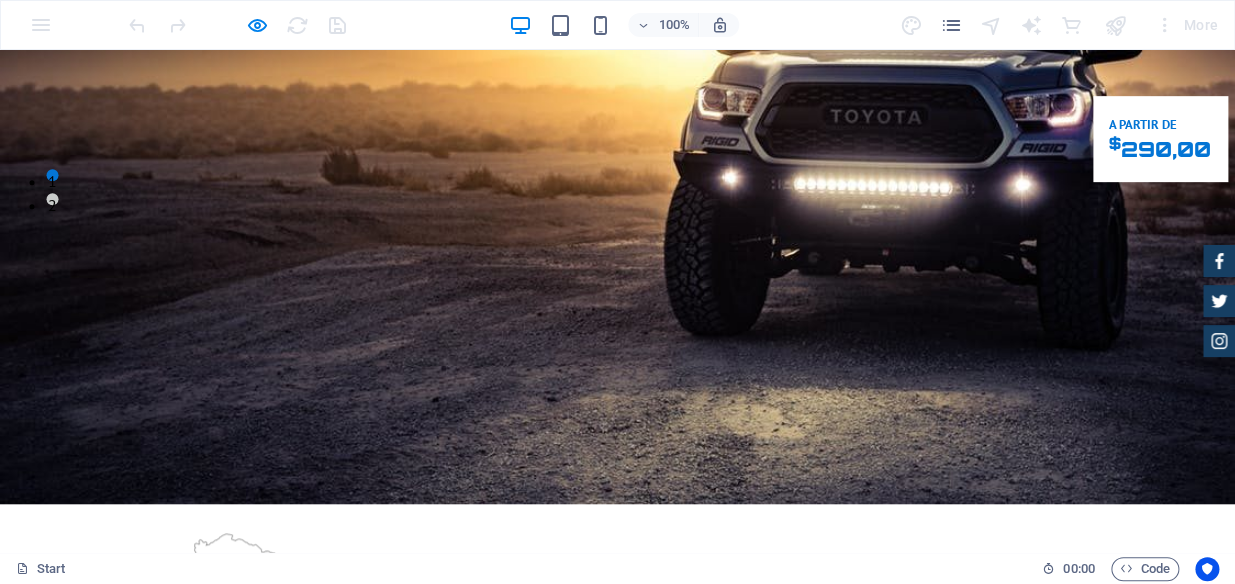 click on "Solicite um atendimento" at bounding box center (260, 1147) 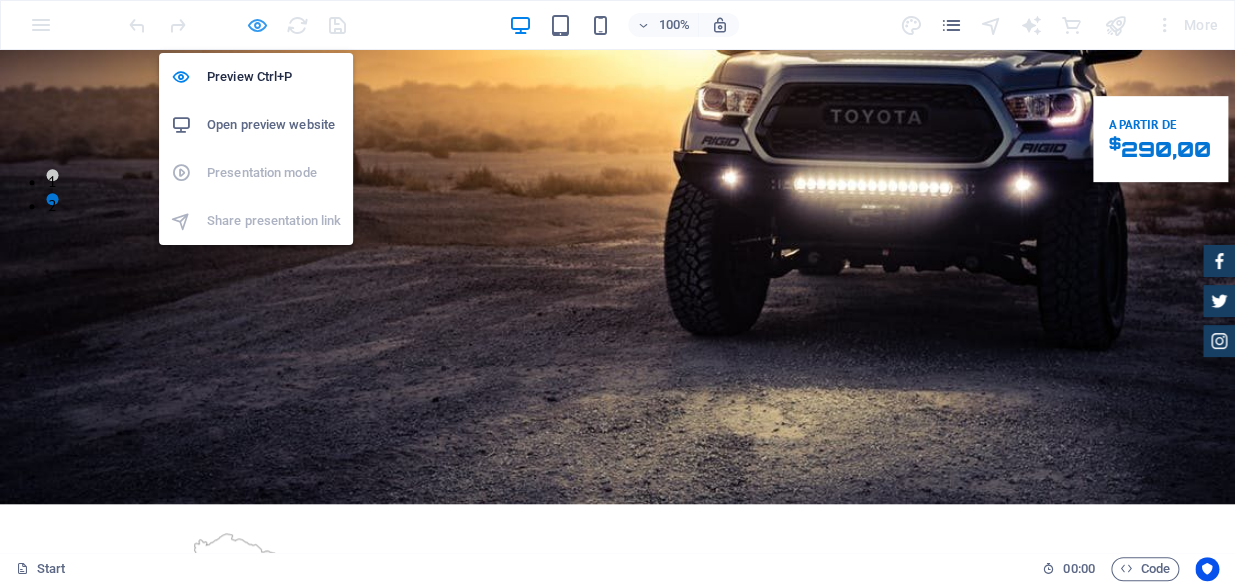 click at bounding box center [257, 25] 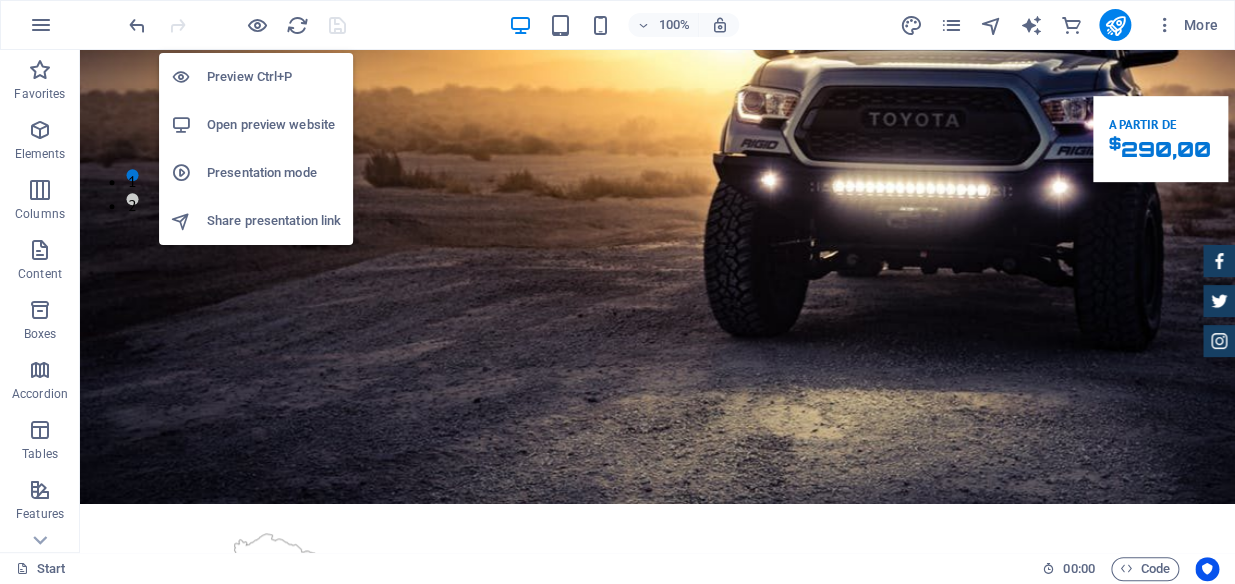 click on "Open preview website" at bounding box center (256, 125) 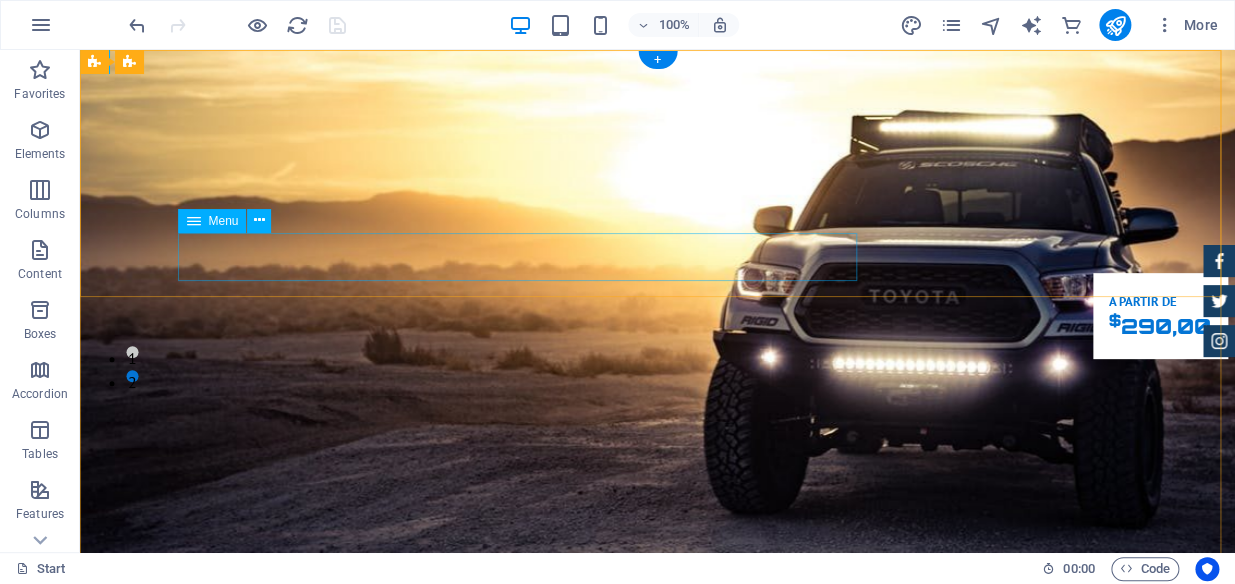 scroll, scrollTop: 0, scrollLeft: 0, axis: both 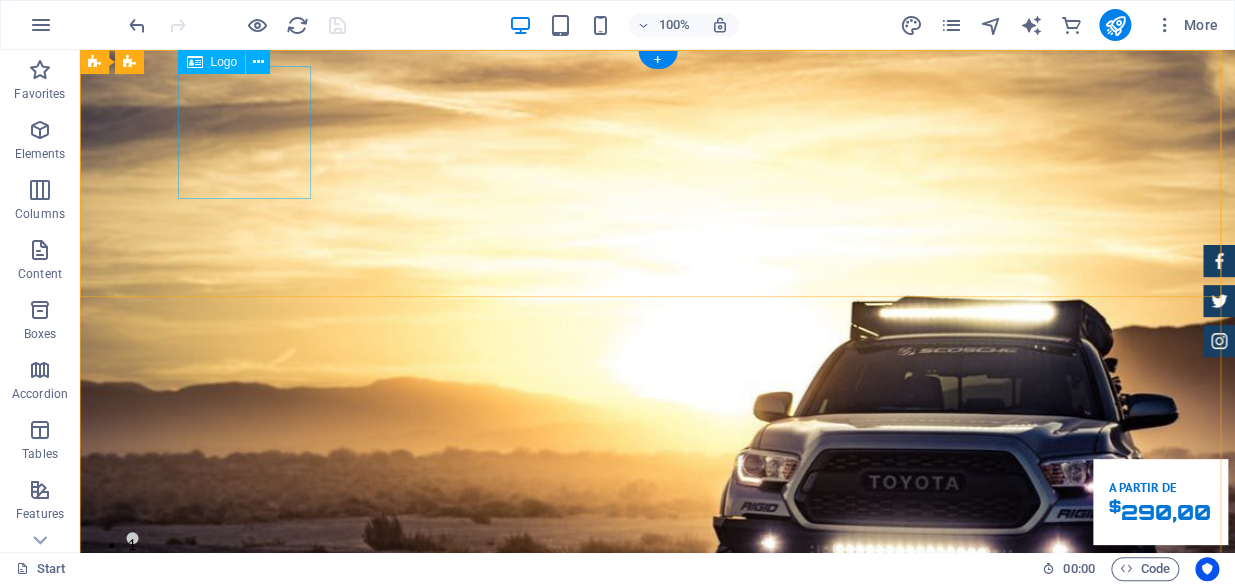 click at bounding box center (658, 949) 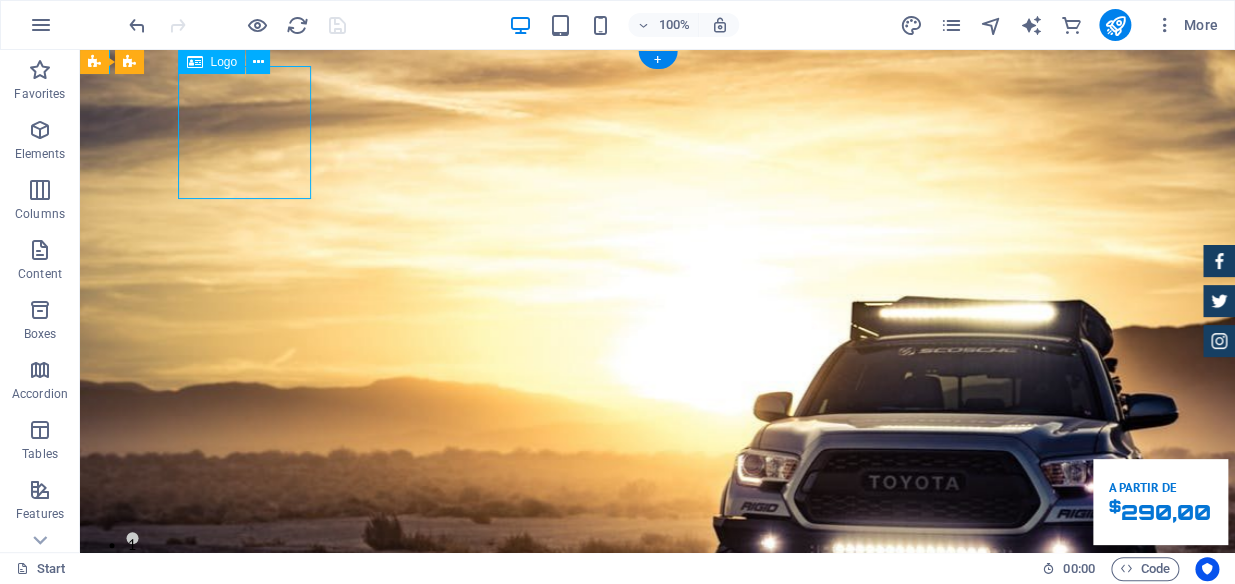click at bounding box center [658, 949] 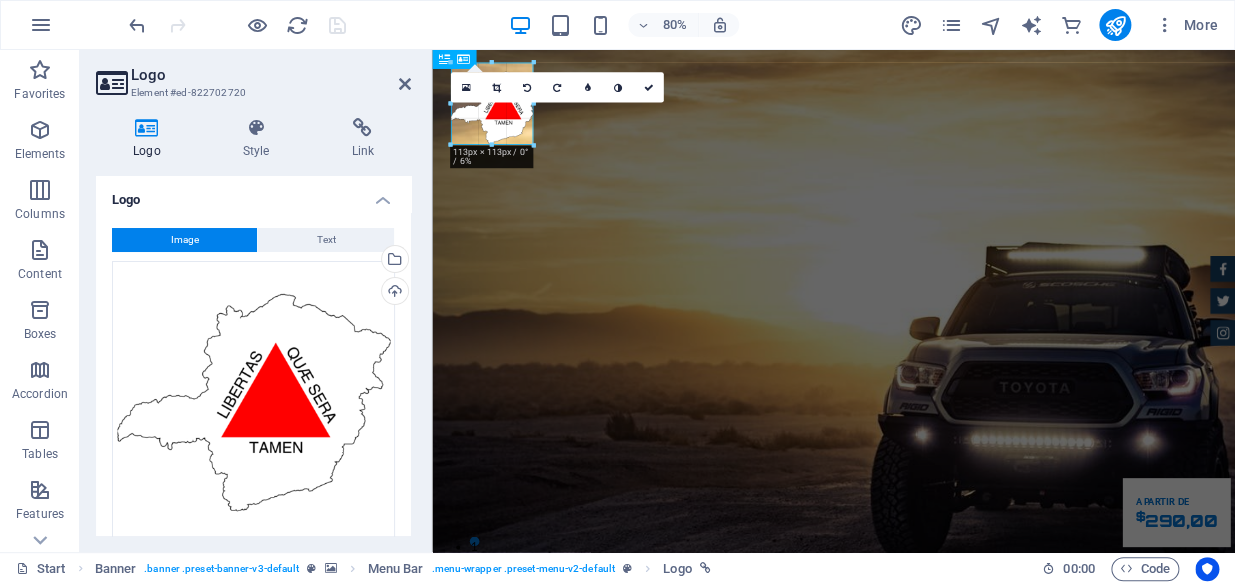 drag, startPoint x: 557, startPoint y: 170, endPoint x: 534, endPoint y: 119, distance: 55.946404 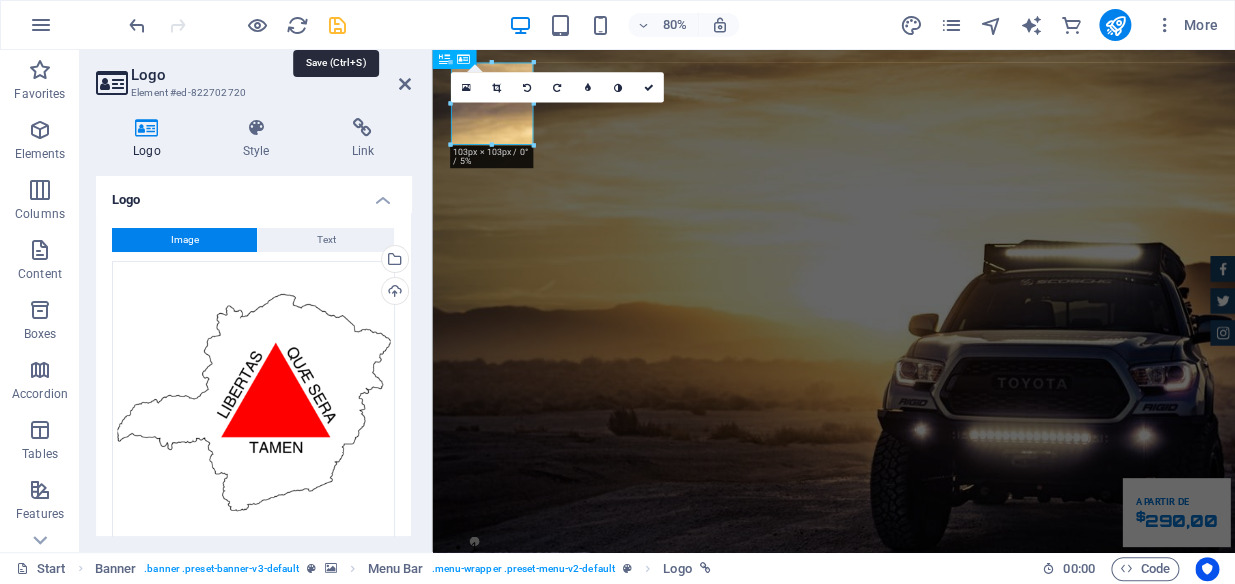 click at bounding box center (337, 25) 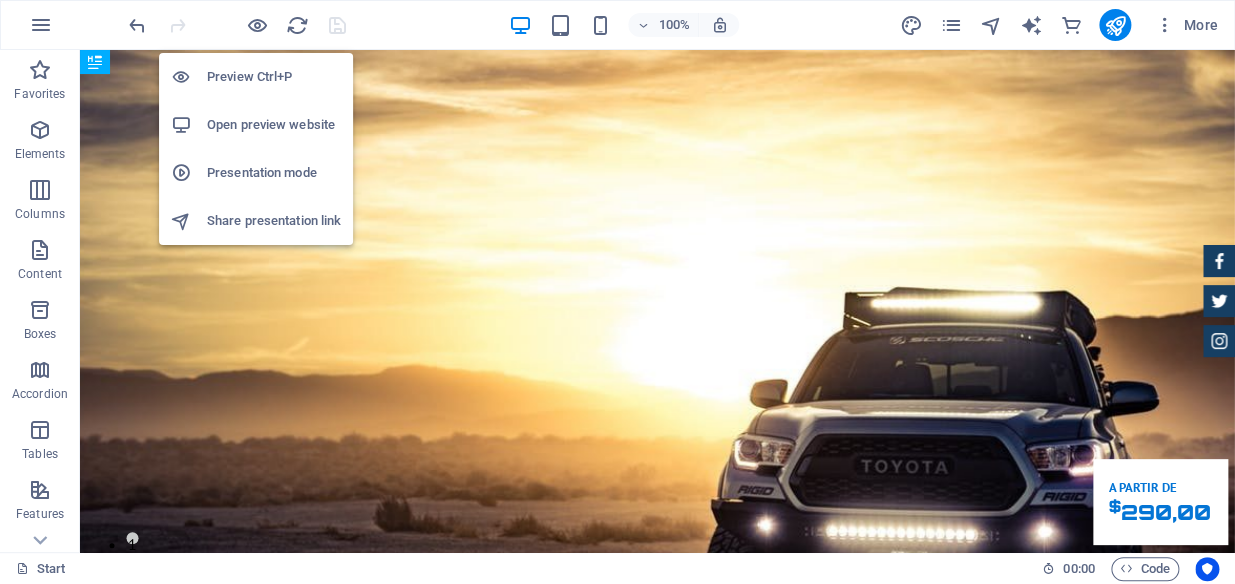 click on "Open preview website" at bounding box center (274, 125) 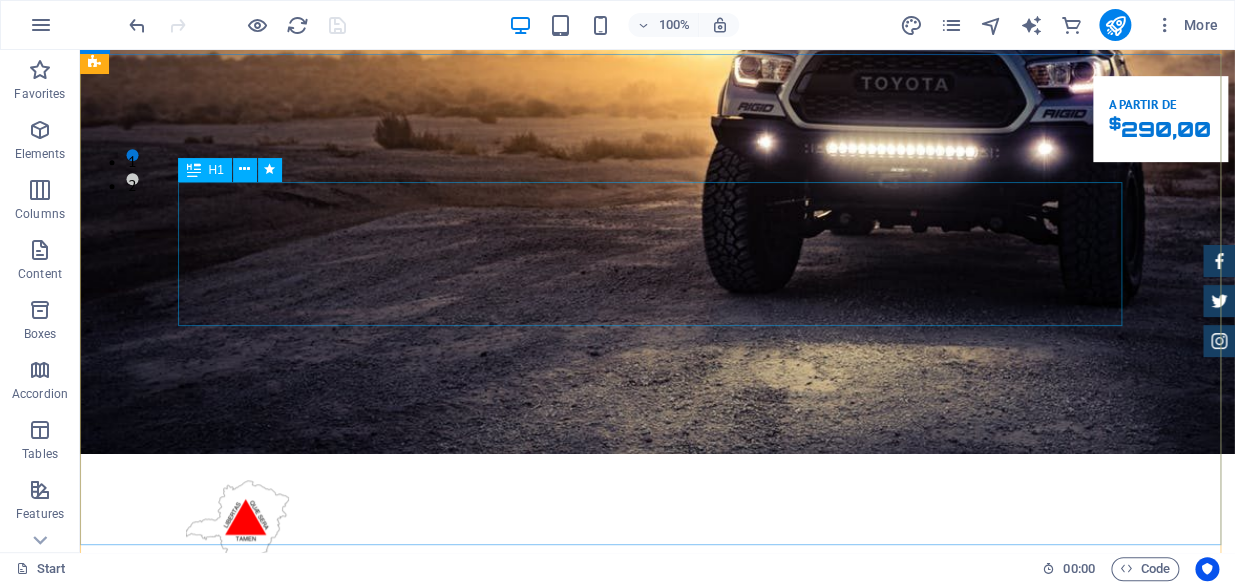 scroll, scrollTop: 454, scrollLeft: 0, axis: vertical 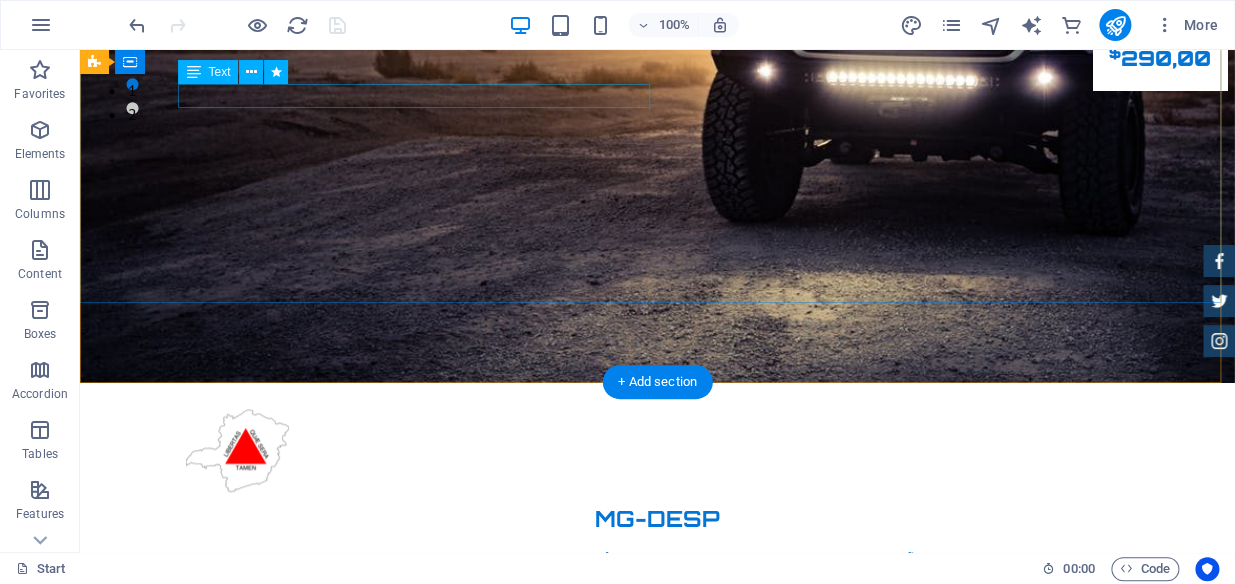 click on "Sistema para Despachante trânsito-MG." at bounding box center (658, 884) 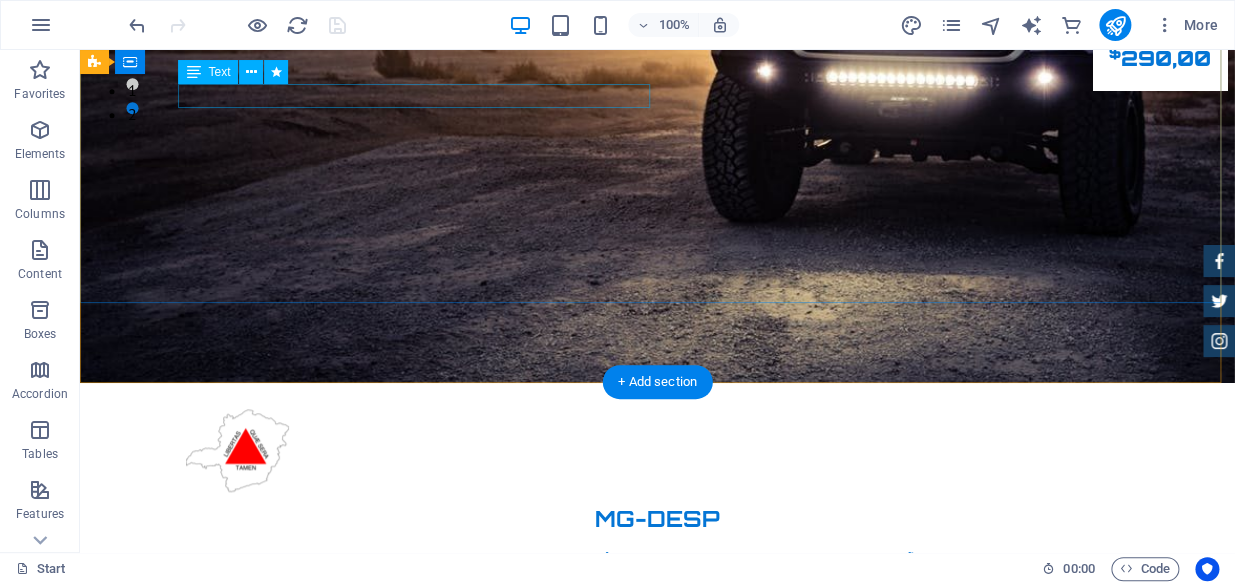 click on "Sistema para Despachante trânsito-MG." at bounding box center (658, 884) 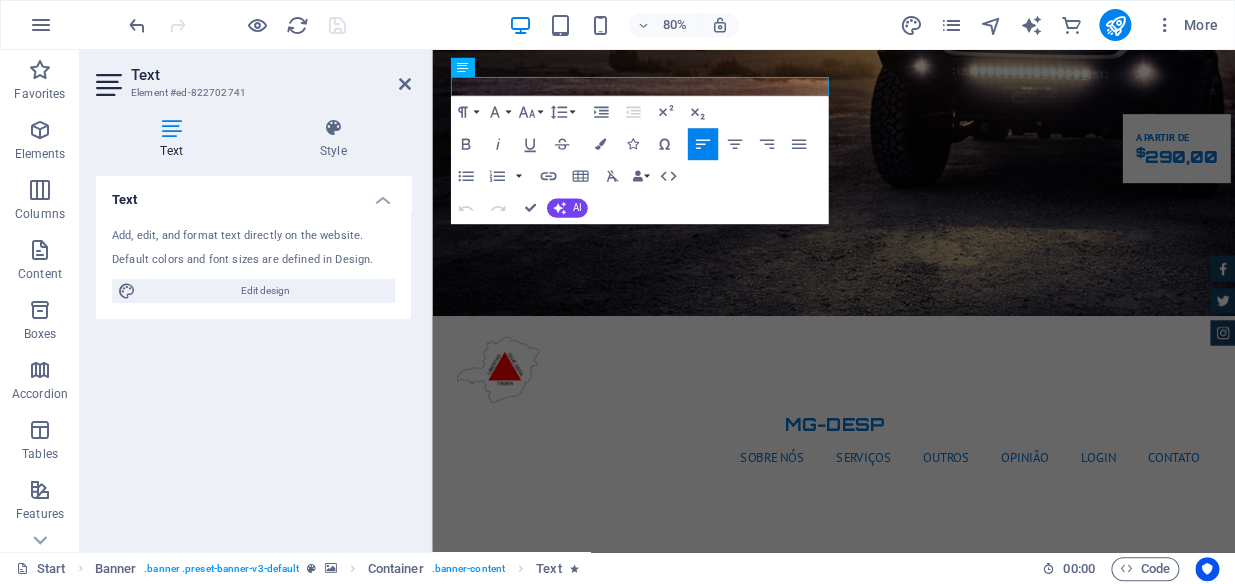 click at bounding box center (171, 128) 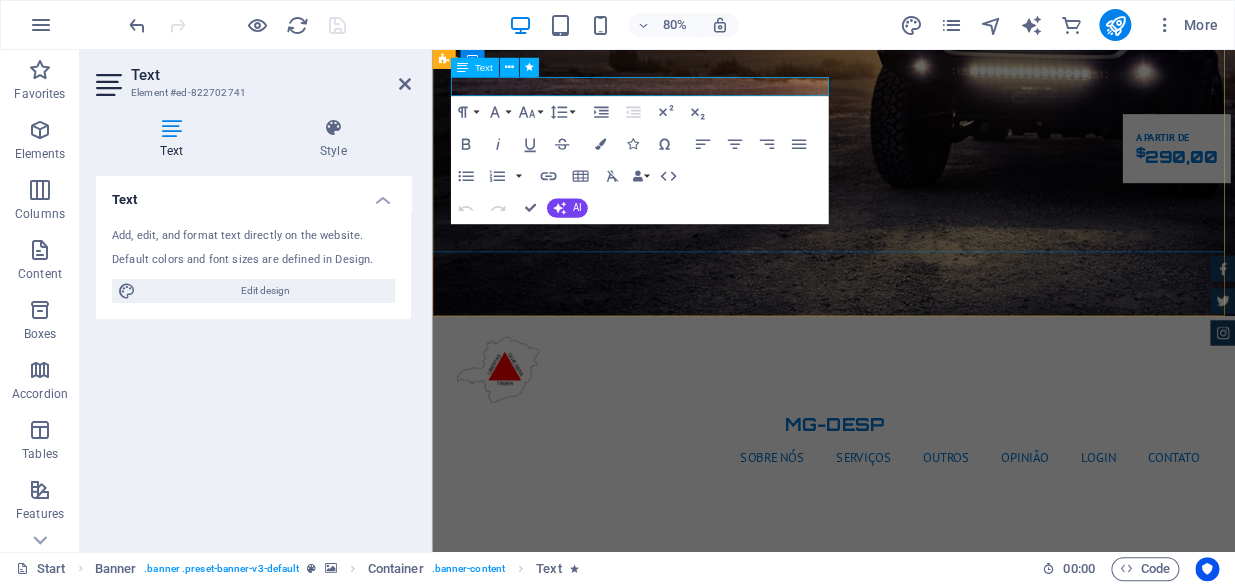 click on "Sistema para Despachante trânsito-MG." at bounding box center [594, 884] 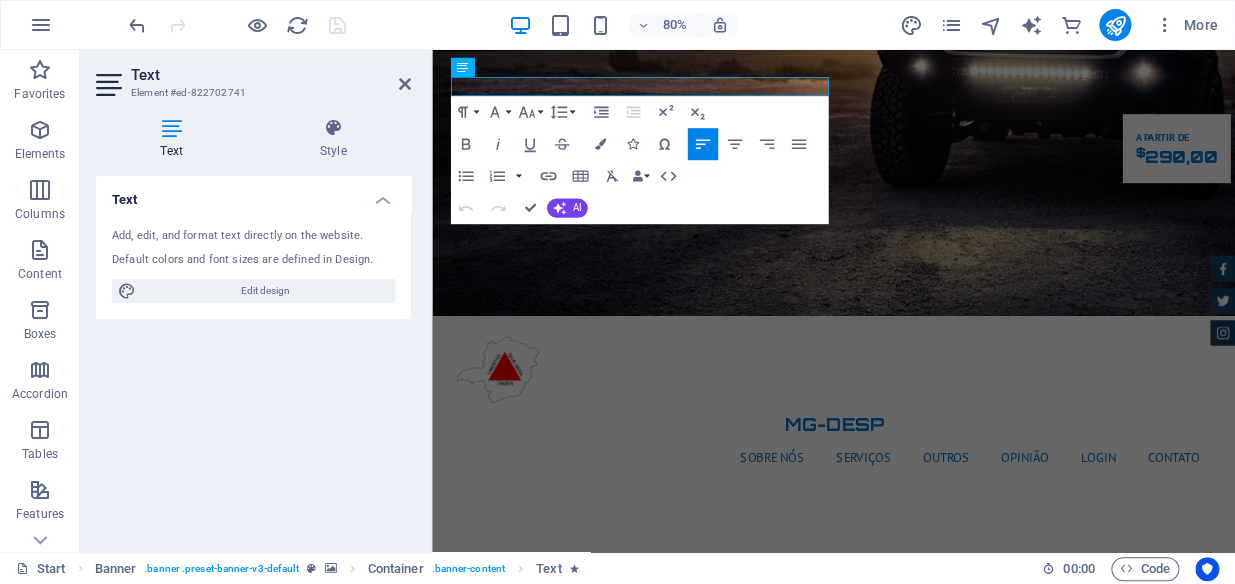 type 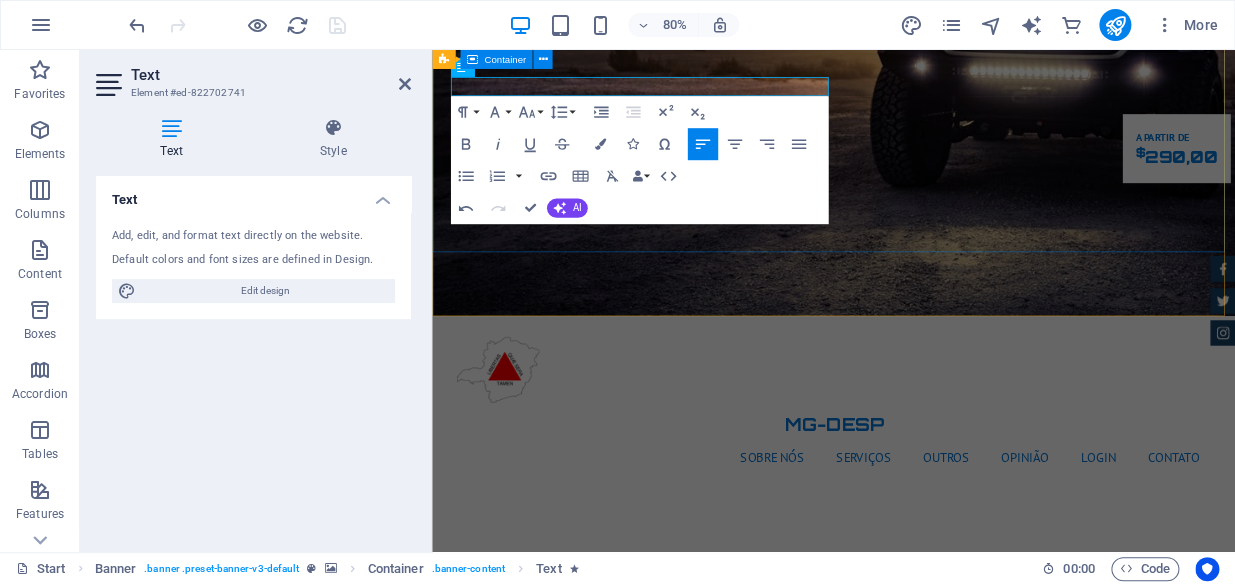 click on "MG-DESP - Sistema para despachantes-MG   Sistema para Despachante de  trânsito-MG. Nosso Sistema   Solicite um atendimento" at bounding box center [934, 872] 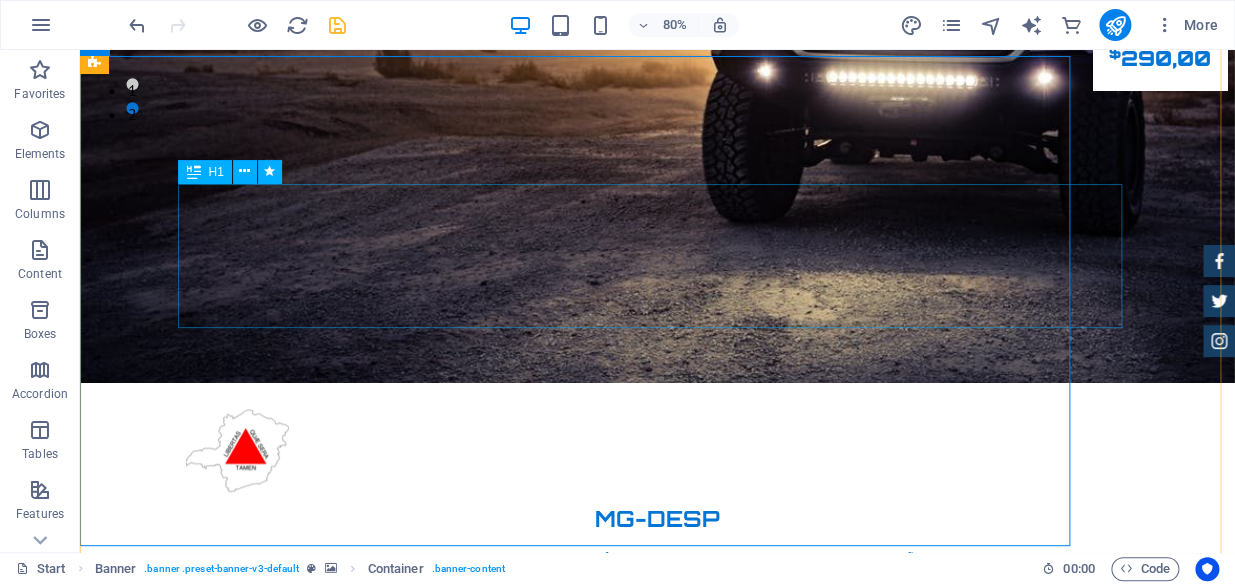 scroll, scrollTop: 210, scrollLeft: 0, axis: vertical 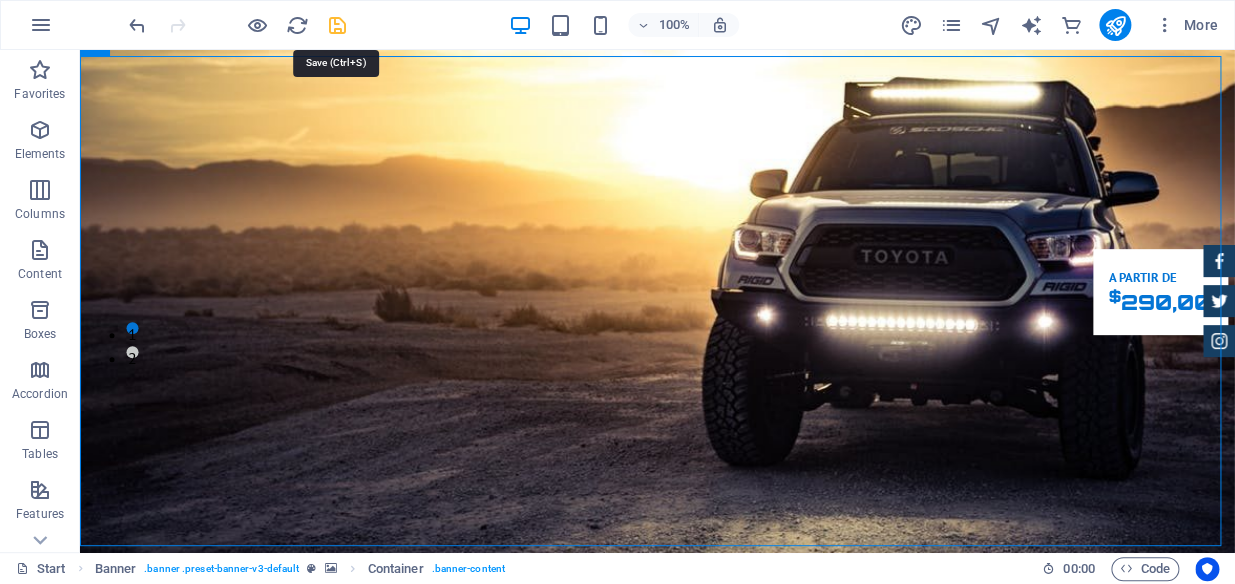 click at bounding box center (337, 25) 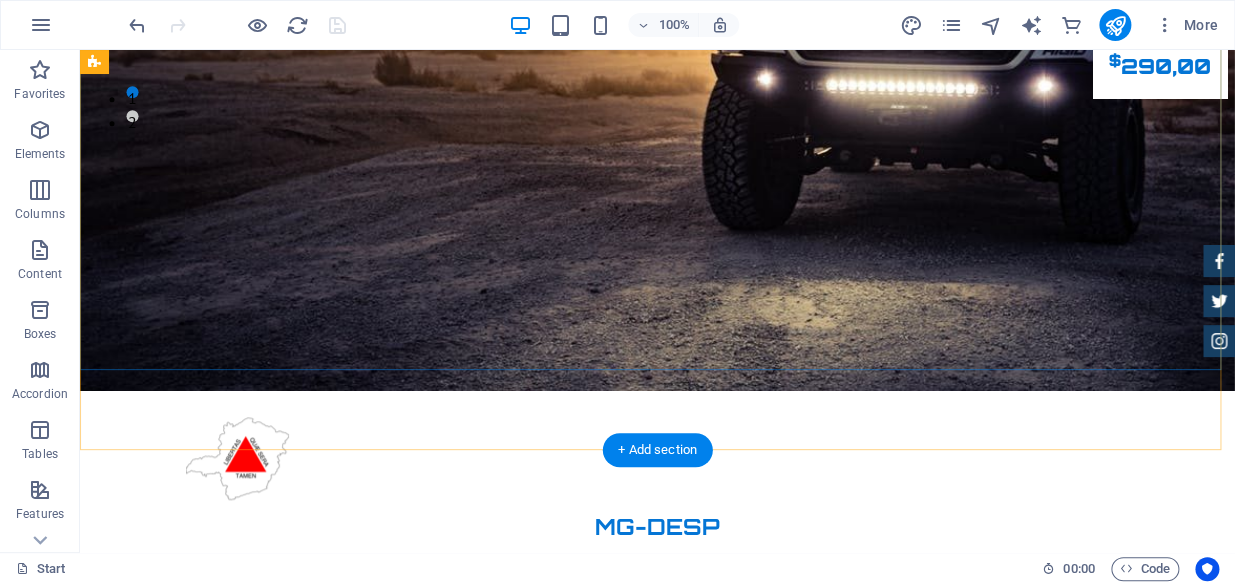 scroll, scrollTop: 483, scrollLeft: 0, axis: vertical 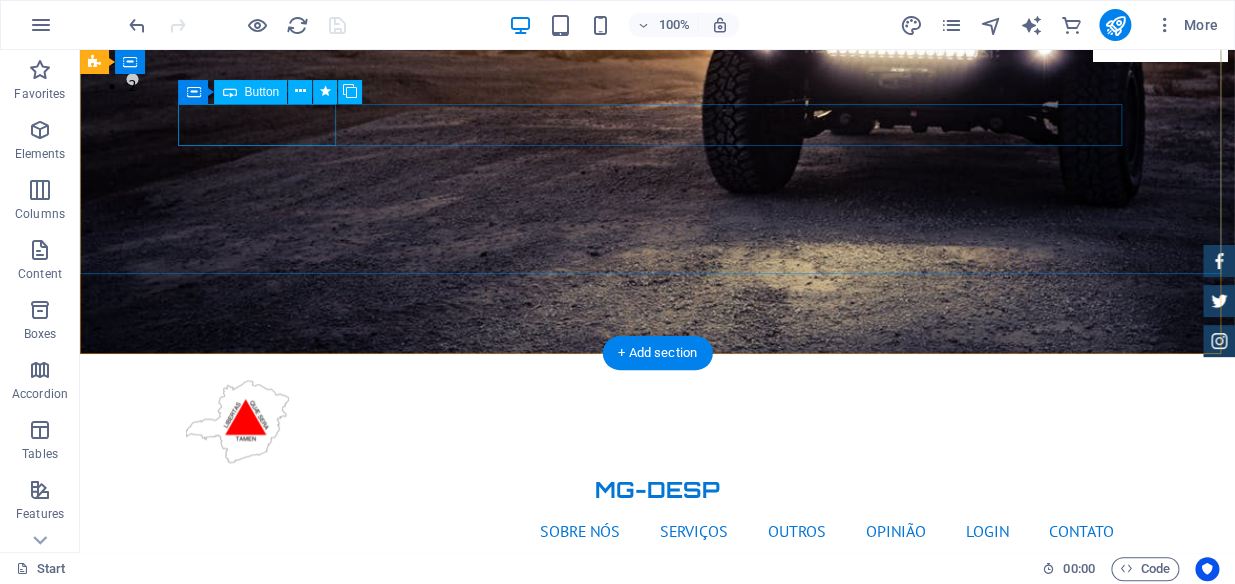 click on "Nosso Sistema" at bounding box center (658, 913) 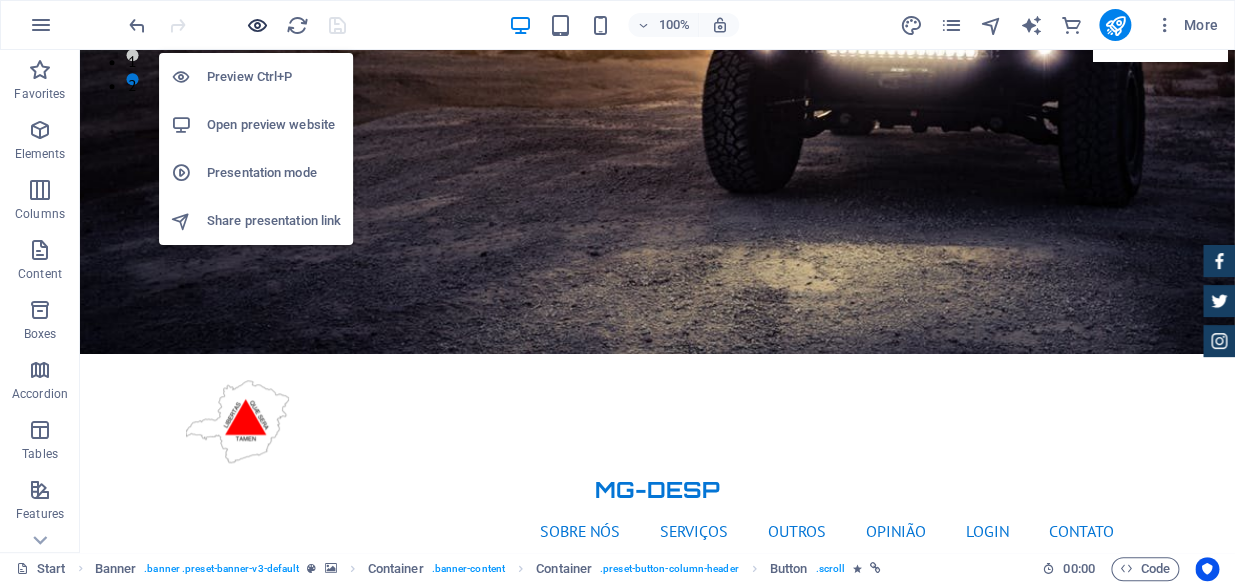 click at bounding box center [257, 25] 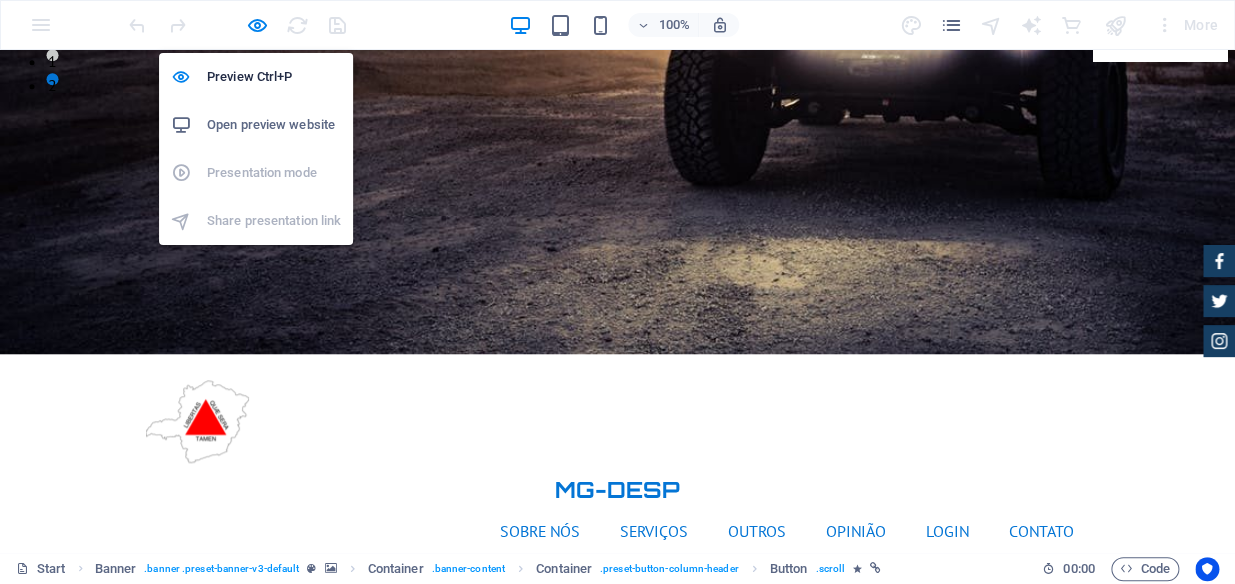 click on "Open preview website" at bounding box center [274, 125] 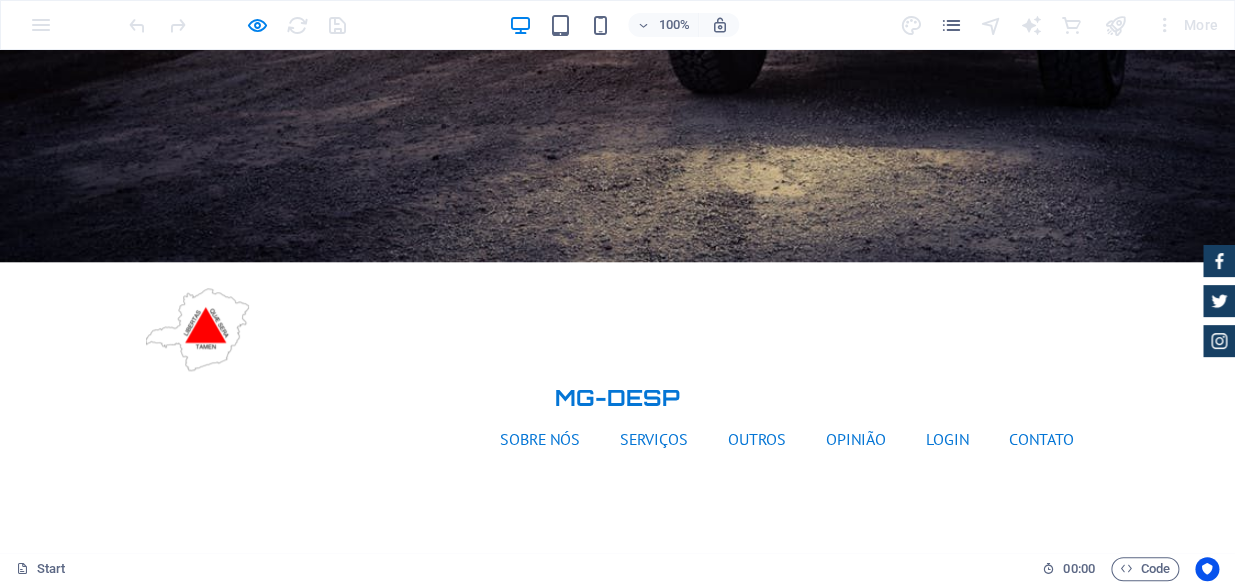 scroll, scrollTop: 666, scrollLeft: 0, axis: vertical 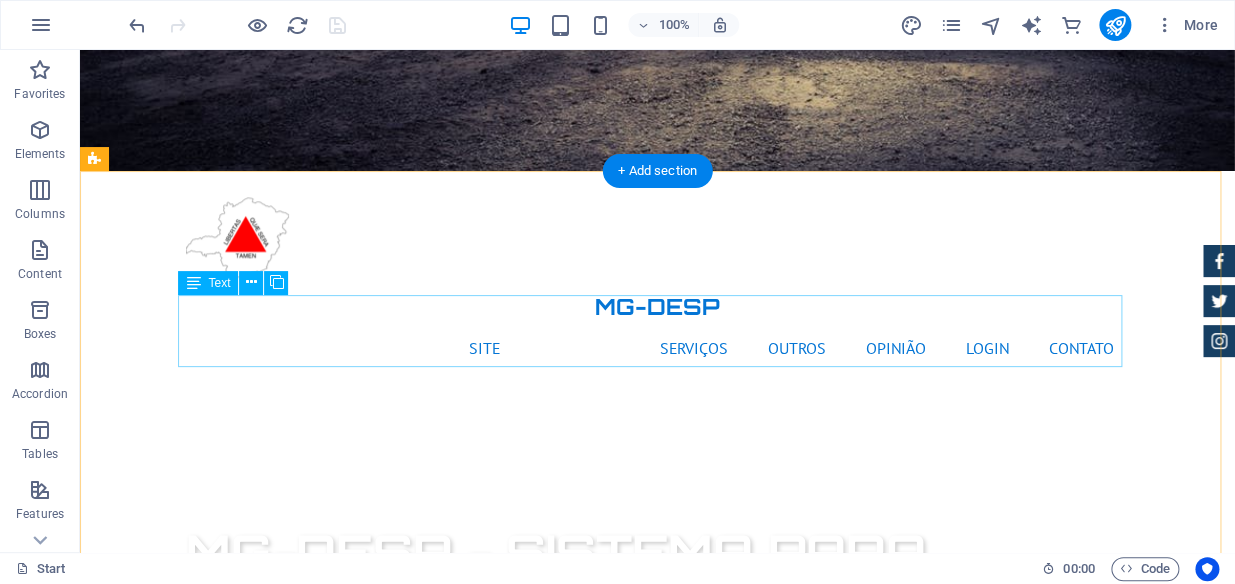 click on "Lorem ipsum dolor sit amet, consectetur adipisicing elit. Libero, assumenda, dolore, cum vel modi asperiores consequatur suscipit quidem ducimus eveniet iure expedita consectetur odio voluptatum similique fugit voluptates rem accusamus quae quas dolorem tenetur facere tempora maiores adipisci reiciendis accusantium voluptatibus id voluptate tempore dolor harum nisi amet! Nobis, cada." at bounding box center (658, 1173) 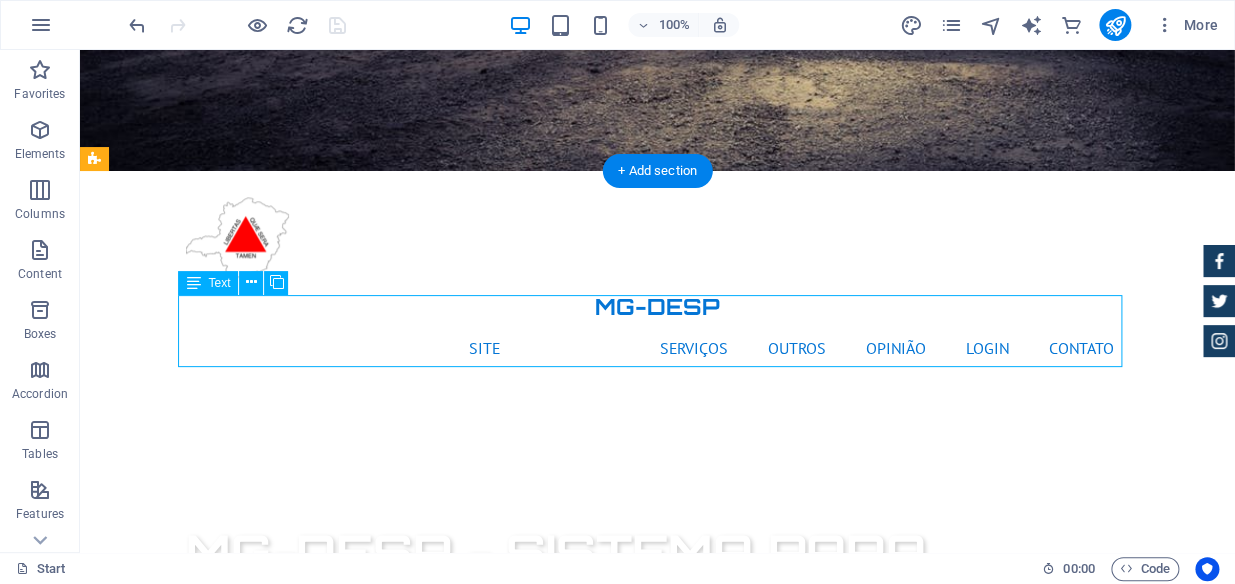 click on "Lorem ipsum dolor sit amet, consectetur adipisicing elit. Libero, assumenda, dolore, cum vel modi asperiores consequatur suscipit quidem ducimus eveniet iure expedita consectetur odio voluptatum similique fugit voluptates rem accusamus quae quas dolorem tenetur facere tempora maiores adipisci reiciendis accusantium voluptatibus id voluptate tempore dolor harum nisi amet! Nobis, cada." at bounding box center (658, 1173) 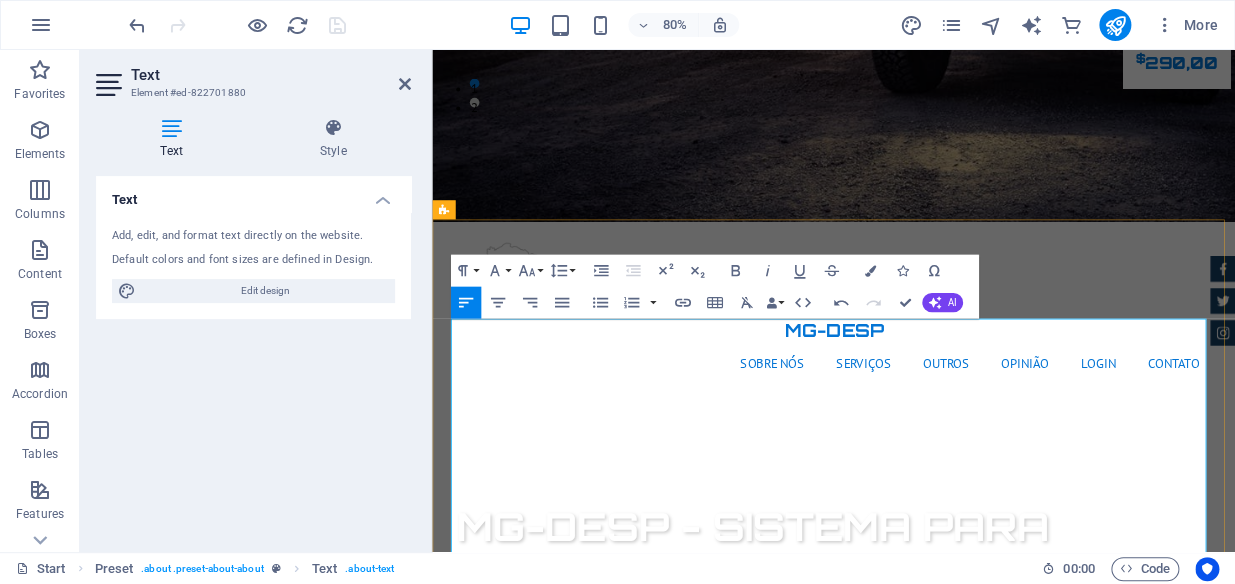 scroll, scrollTop: 575, scrollLeft: 0, axis: vertical 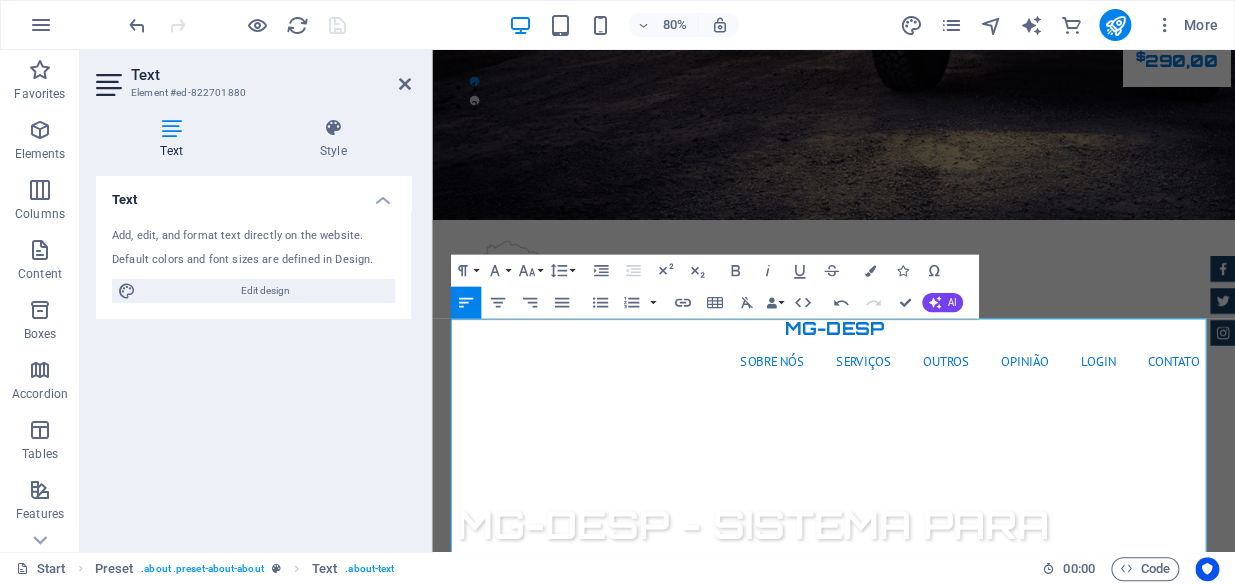 drag, startPoint x: 919, startPoint y: 574, endPoint x: 821, endPoint y: 379, distance: 218.24069 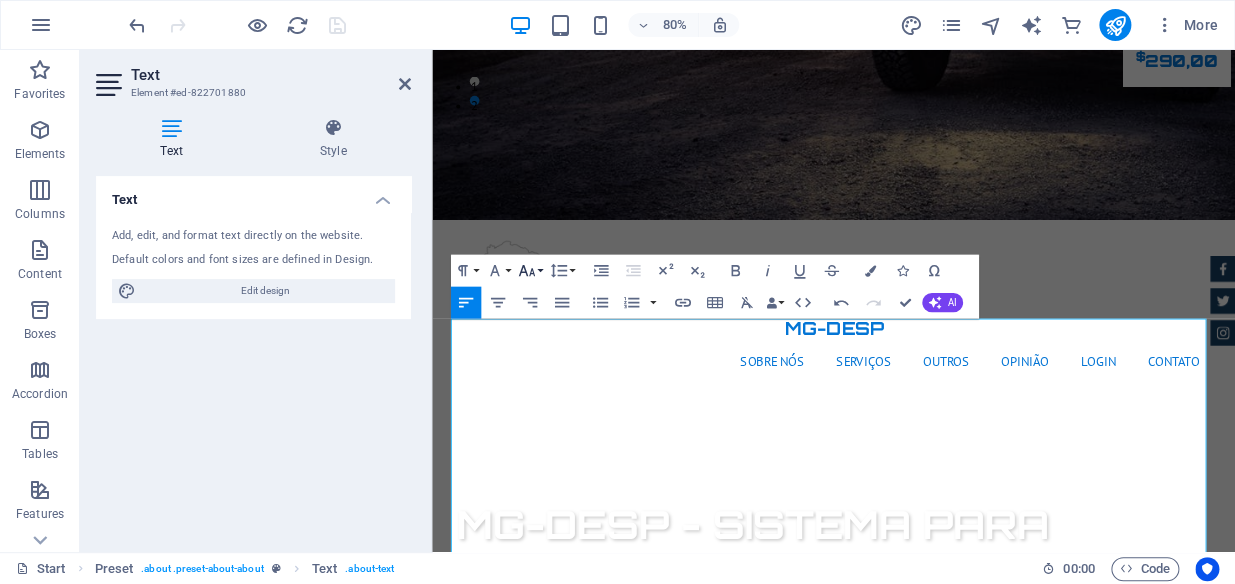 click 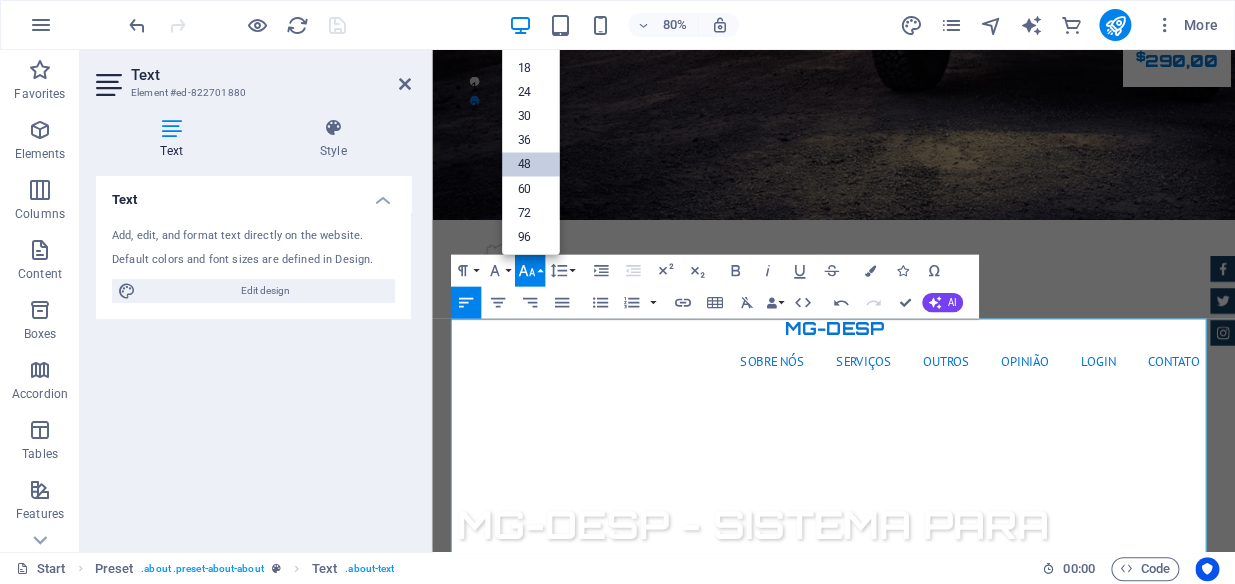 scroll, scrollTop: 160, scrollLeft: 0, axis: vertical 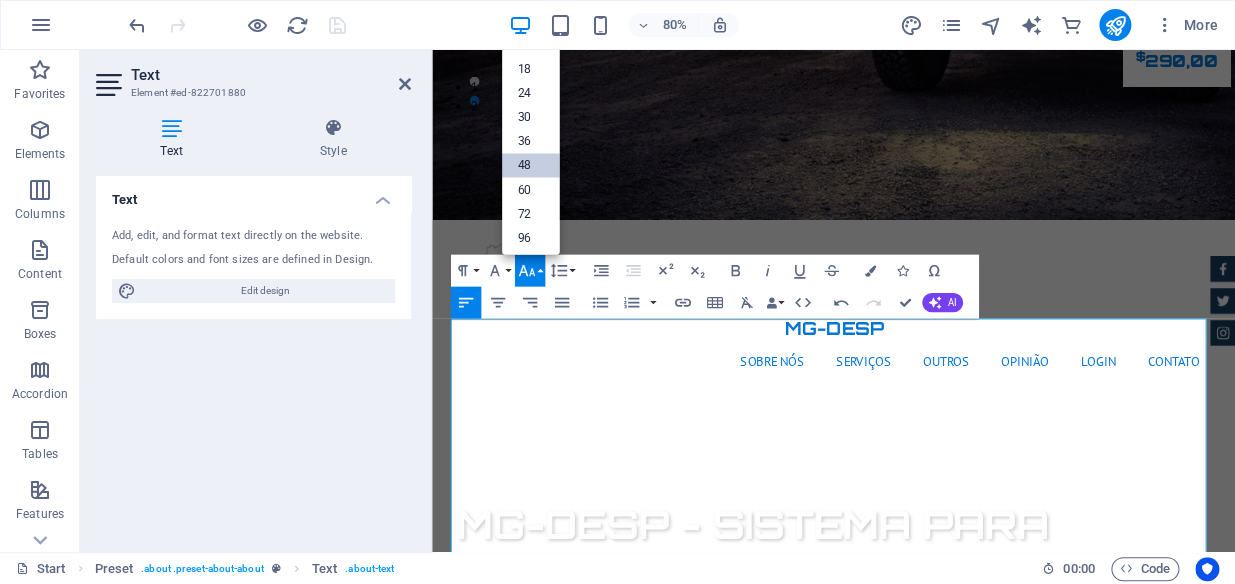 click 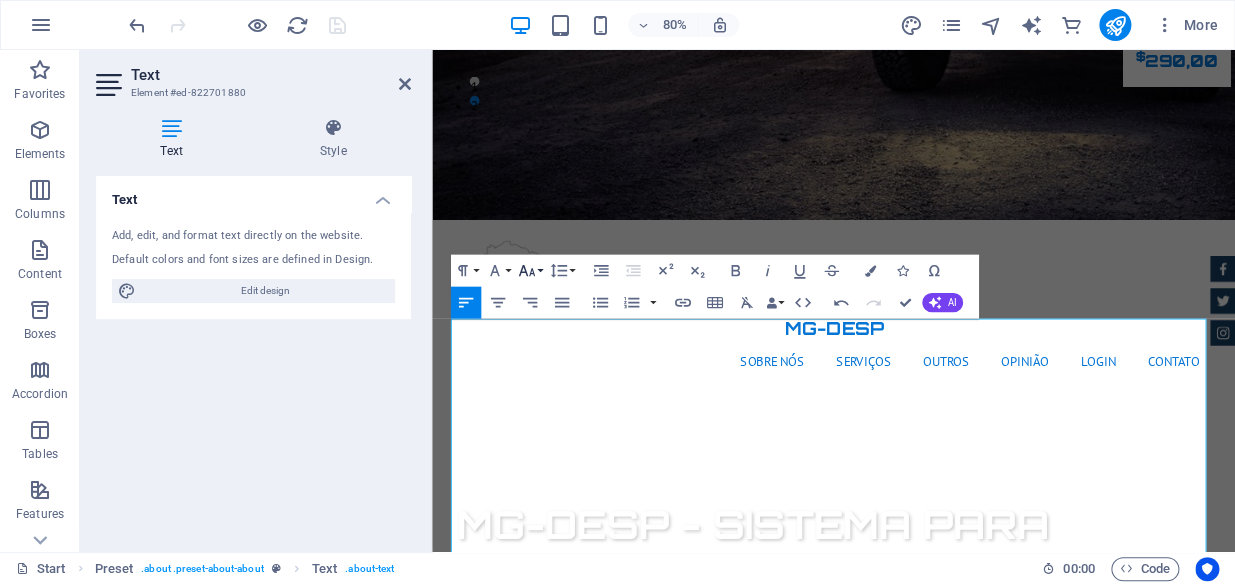 click 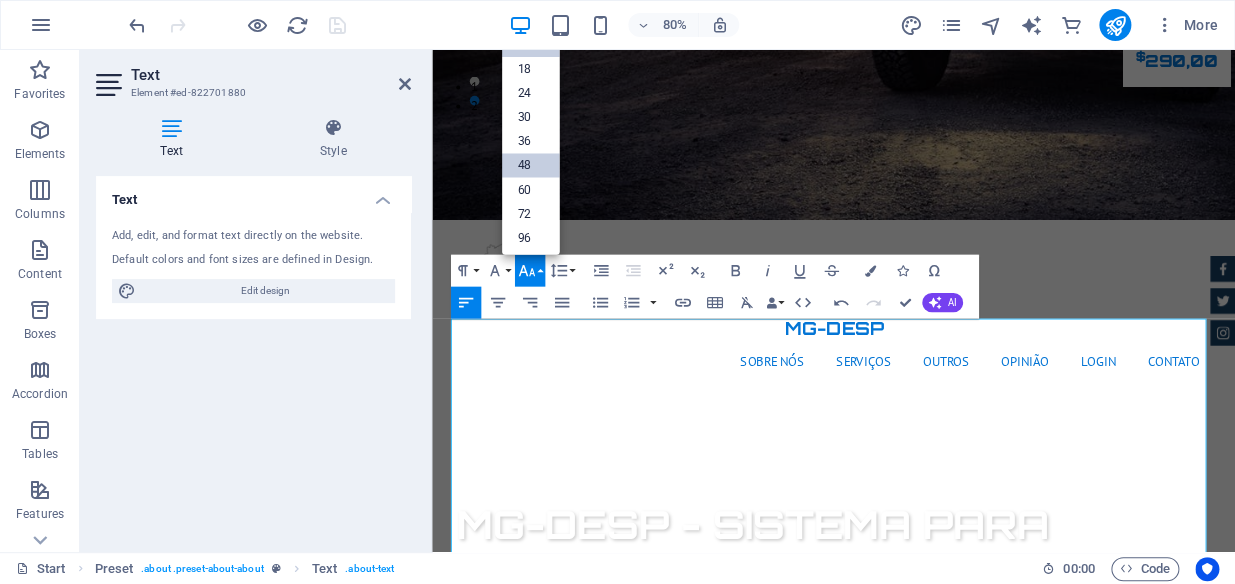 scroll, scrollTop: 0, scrollLeft: 0, axis: both 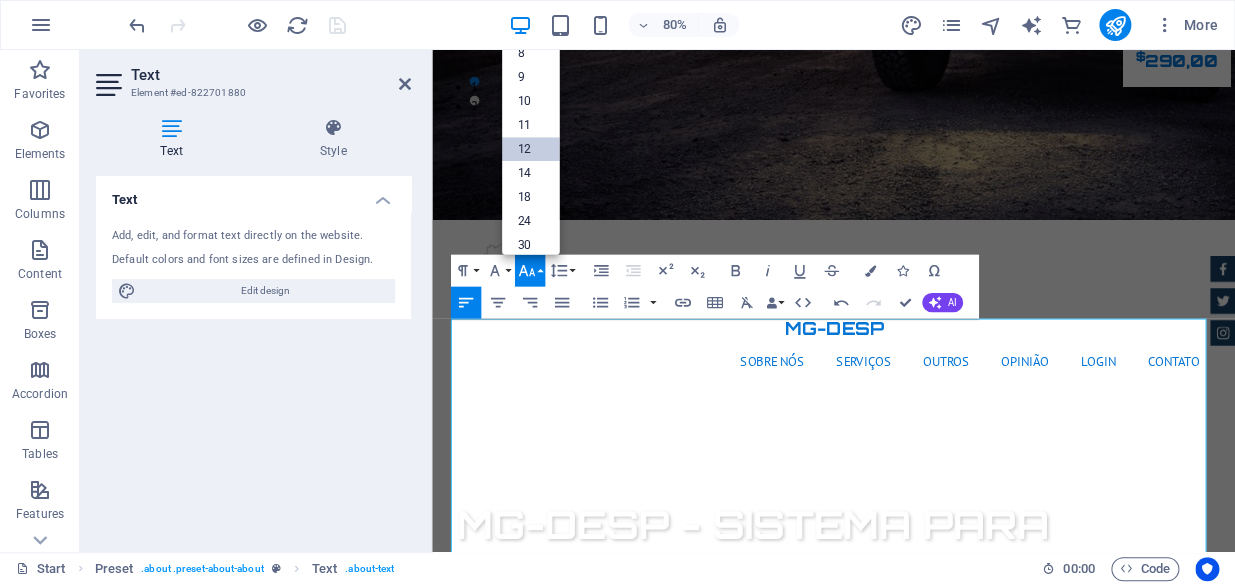 click on "12" at bounding box center [531, 149] 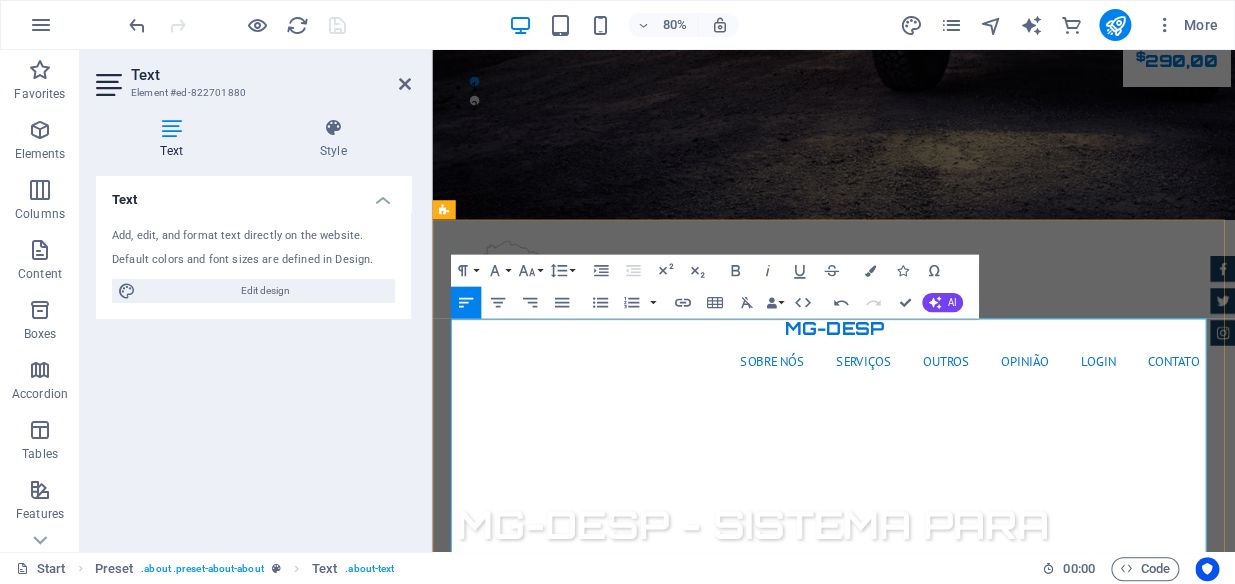 click on "O que é nosso sistema?" at bounding box center [934, 1386] 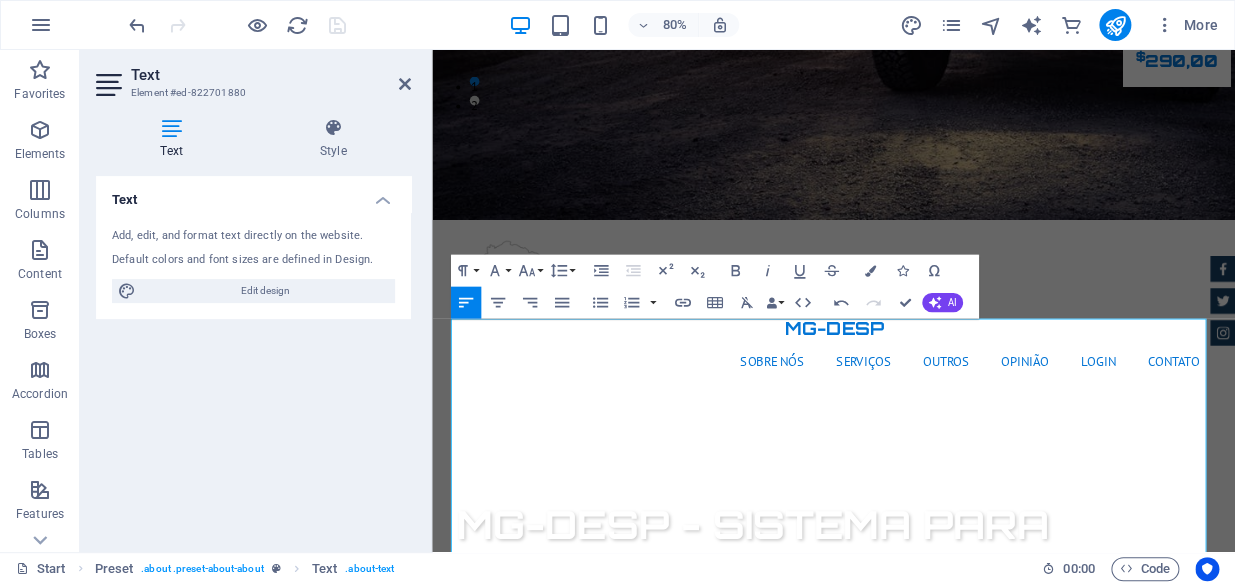 drag, startPoint x: 1073, startPoint y: 534, endPoint x: 314, endPoint y: 534, distance: 759 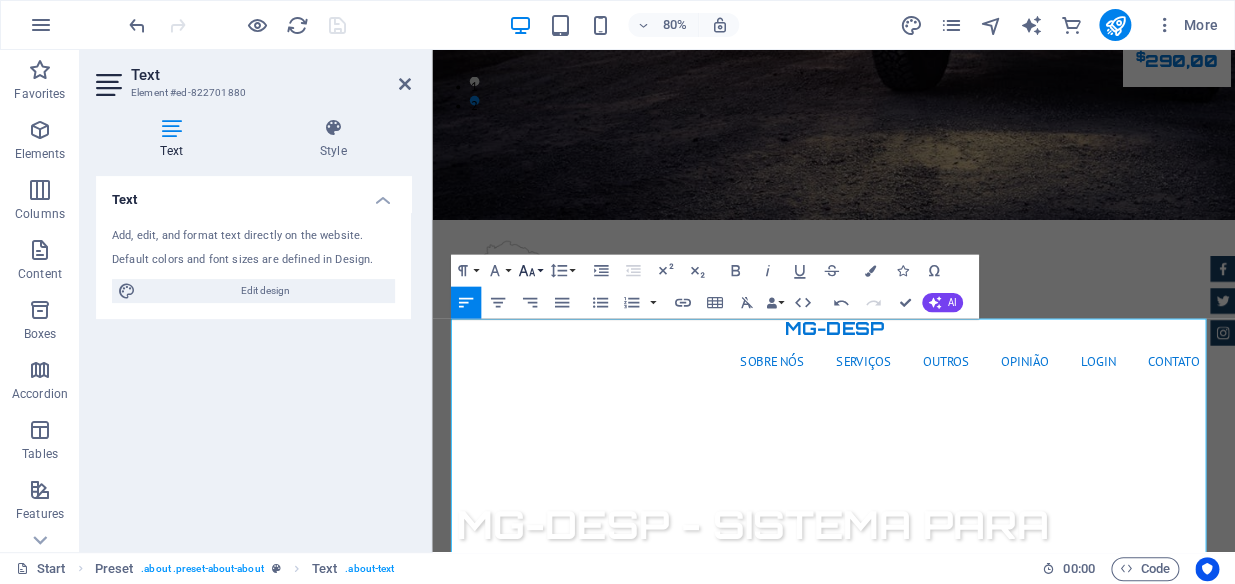 click 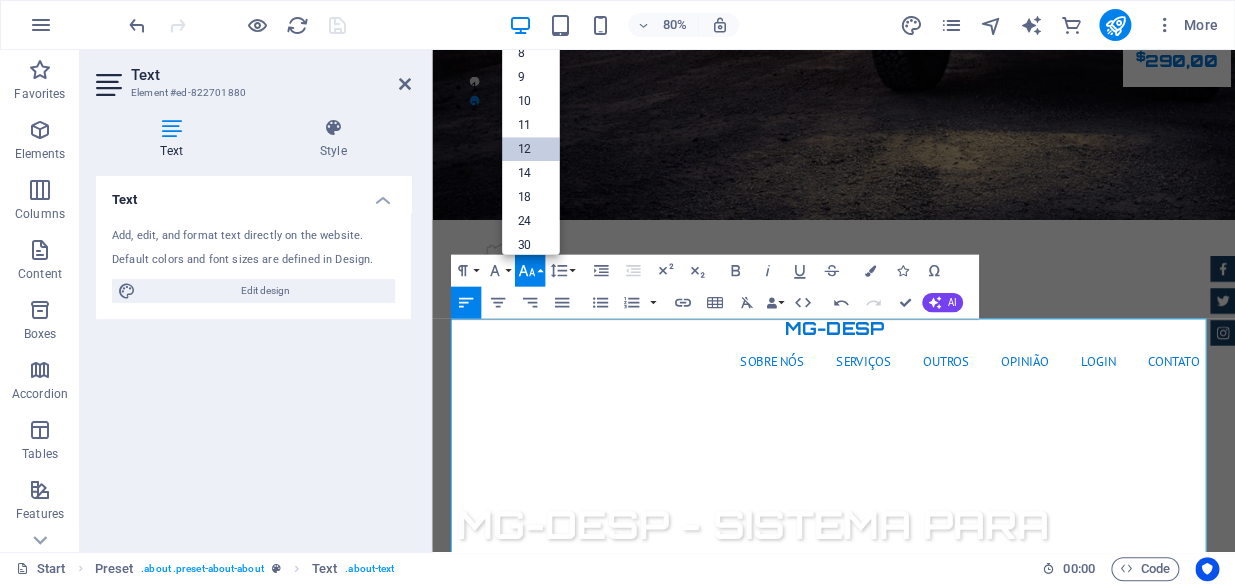 click on "12" at bounding box center [531, 149] 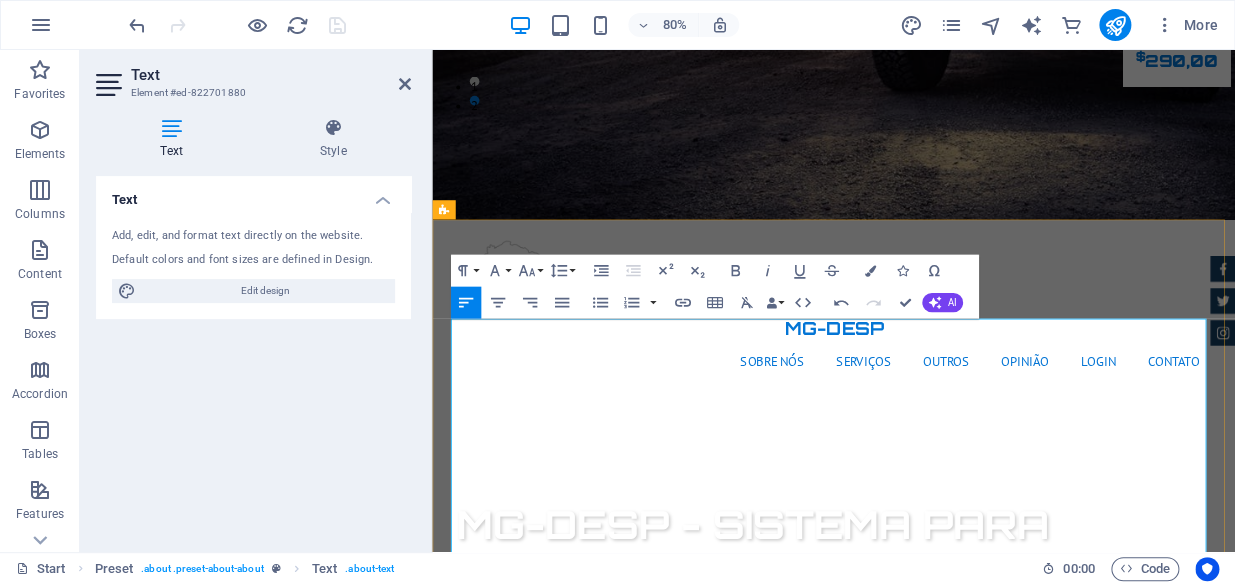 click on "O que é nosso sistema?" at bounding box center [934, 1386] 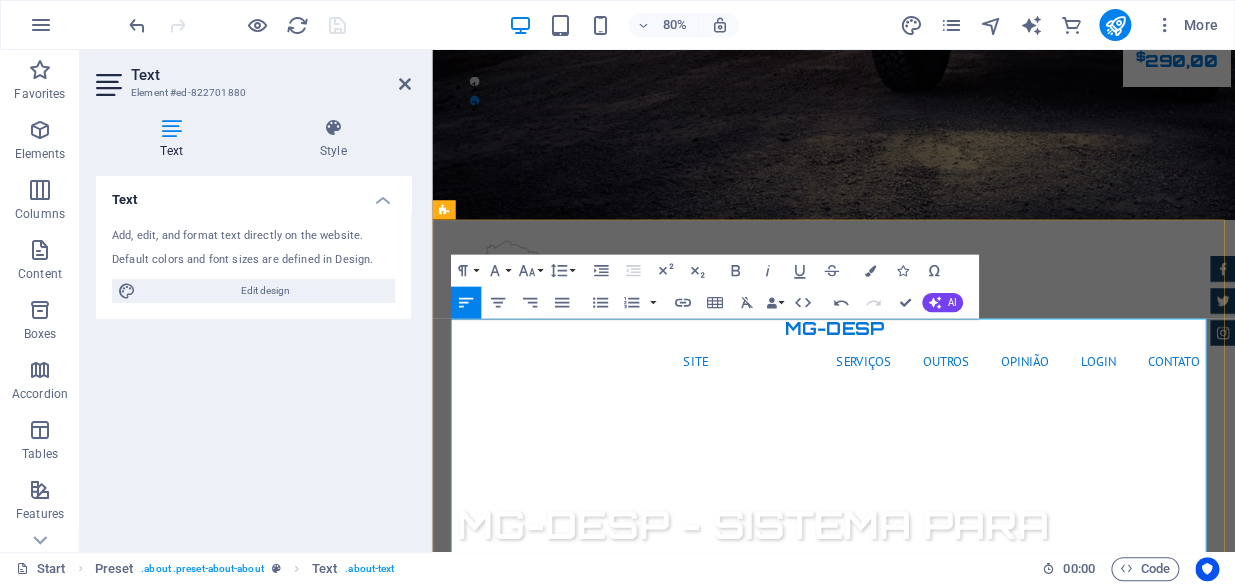 scroll, scrollTop: 666, scrollLeft: 0, axis: vertical 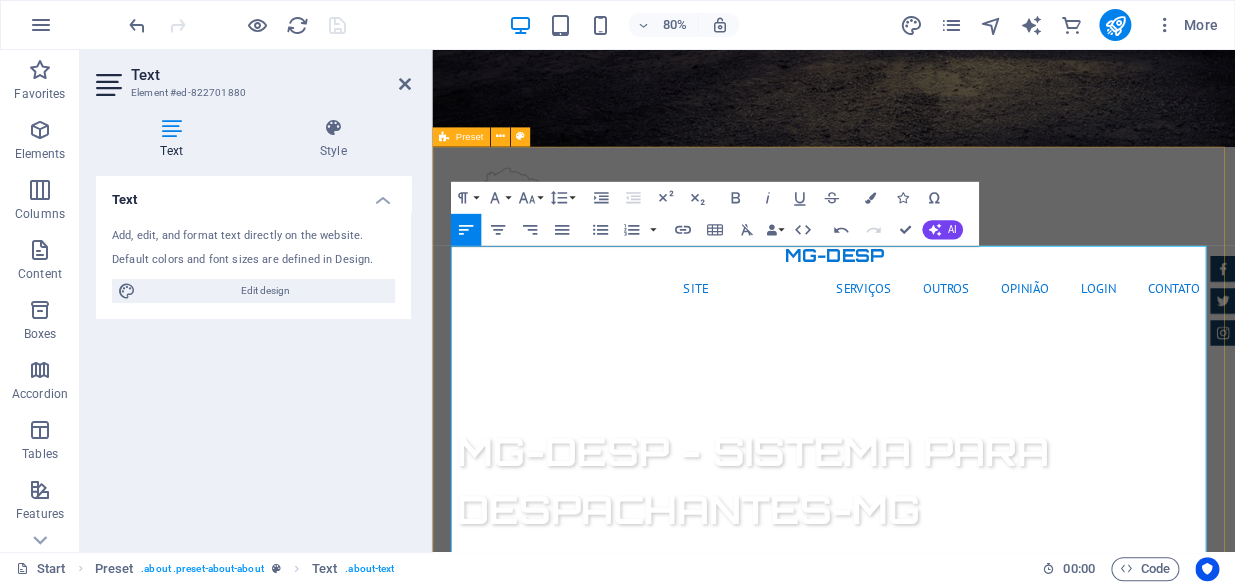 drag, startPoint x: 1338, startPoint y: 588, endPoint x: 443, endPoint y: 593, distance: 895.014 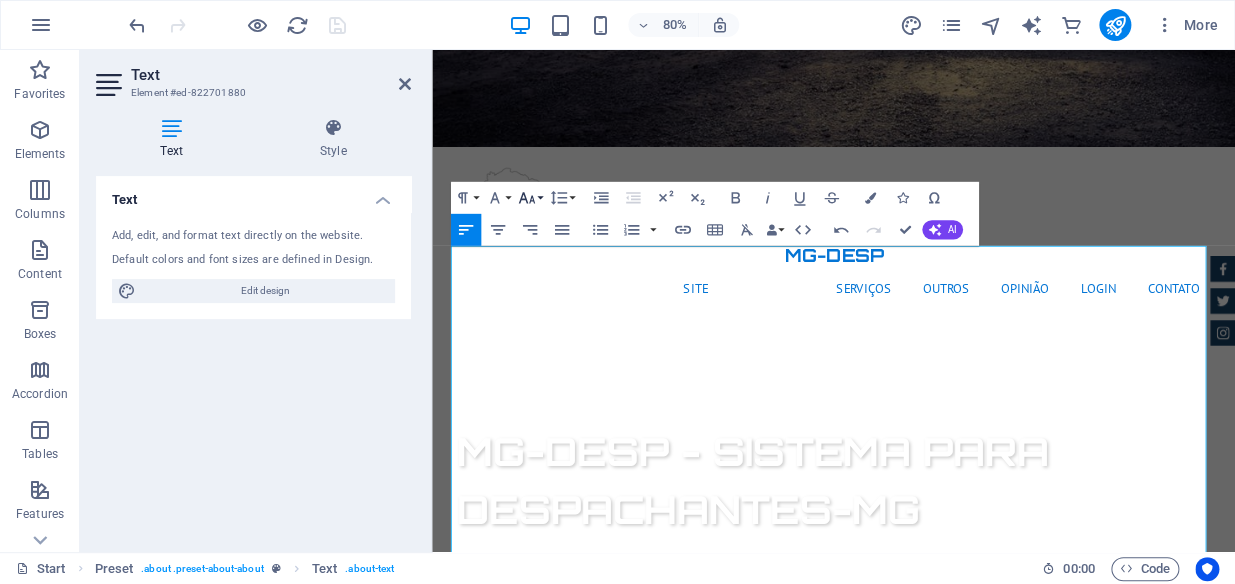 click 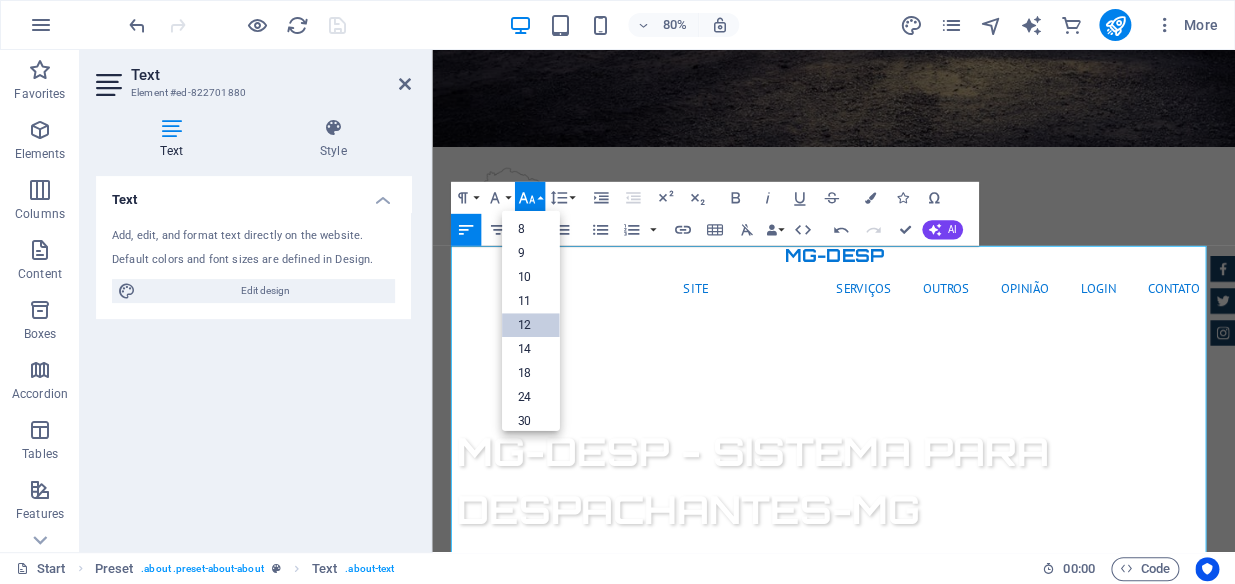click on "12" at bounding box center [531, 325] 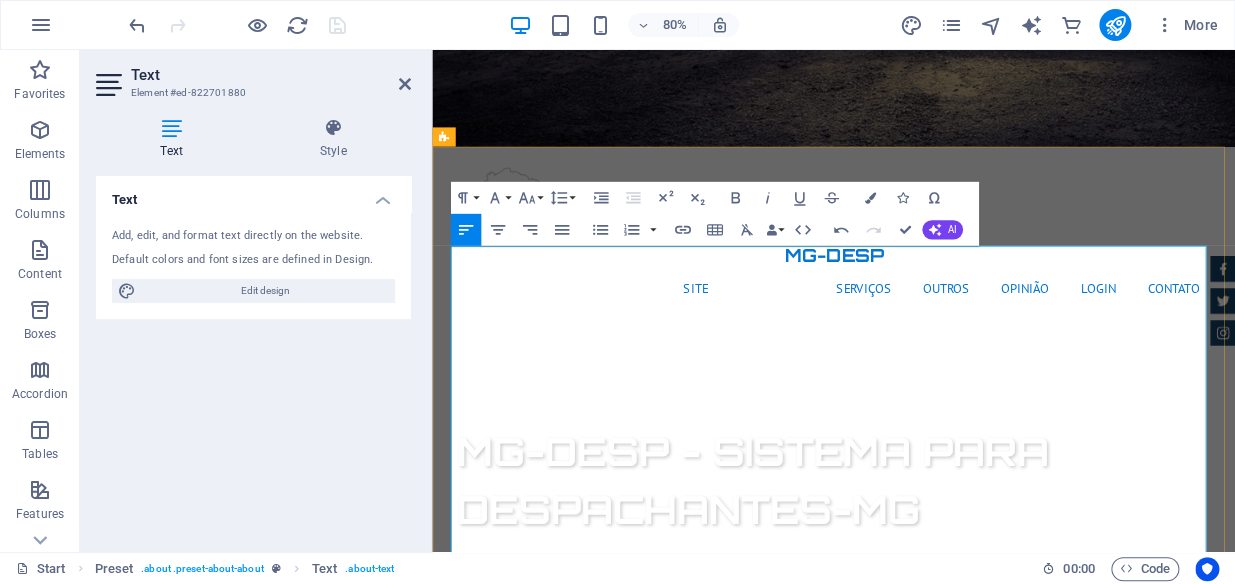 click on "Recursos que fazem a diferença" at bounding box center (934, 1435) 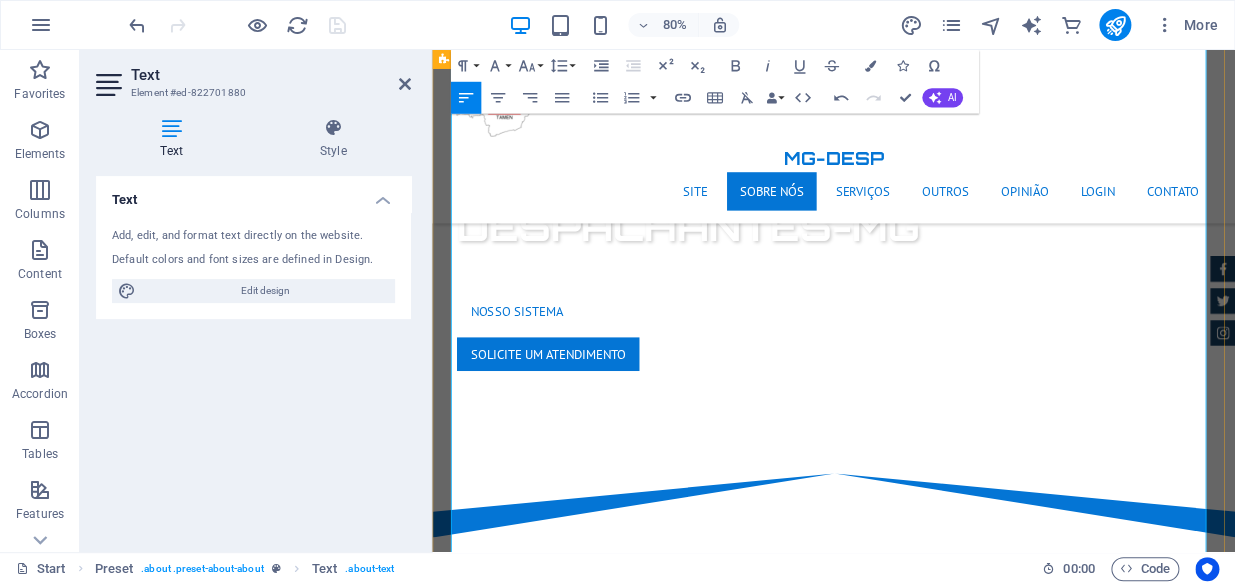 scroll, scrollTop: 1030, scrollLeft: 0, axis: vertical 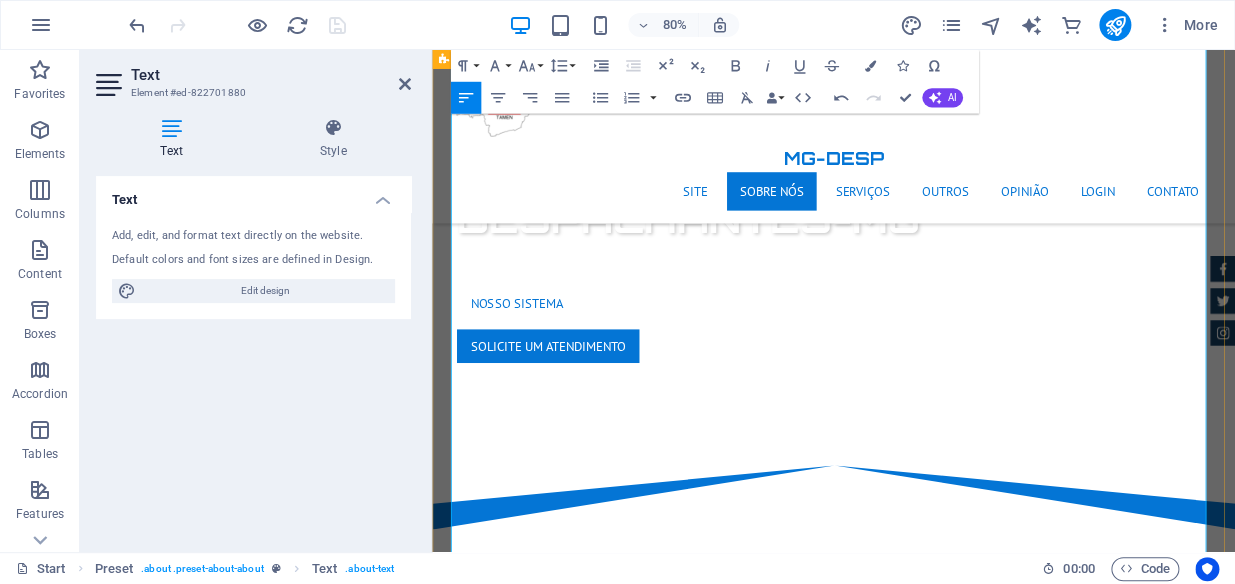drag, startPoint x: 1173, startPoint y: 561, endPoint x: 437, endPoint y: 556, distance: 736.01697 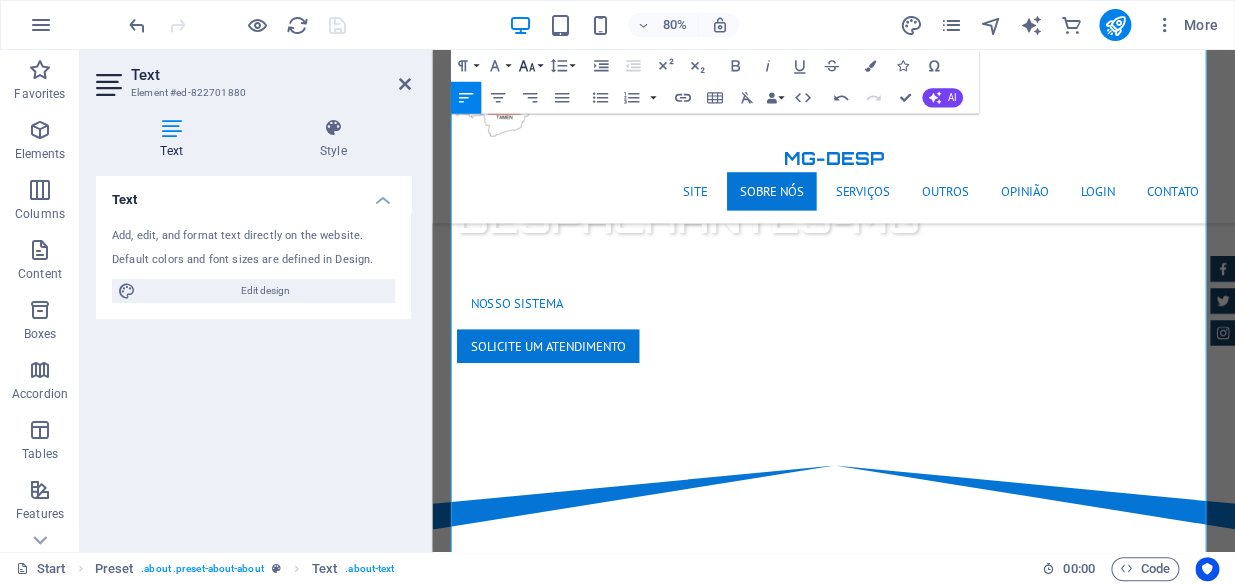 click 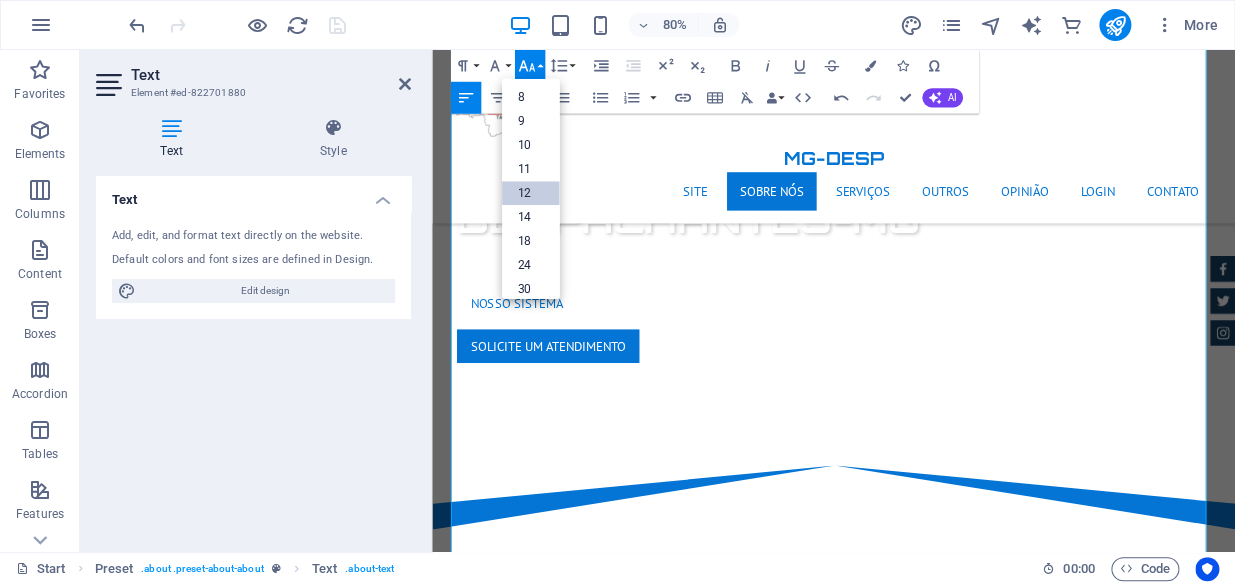 click on "12" at bounding box center (531, 193) 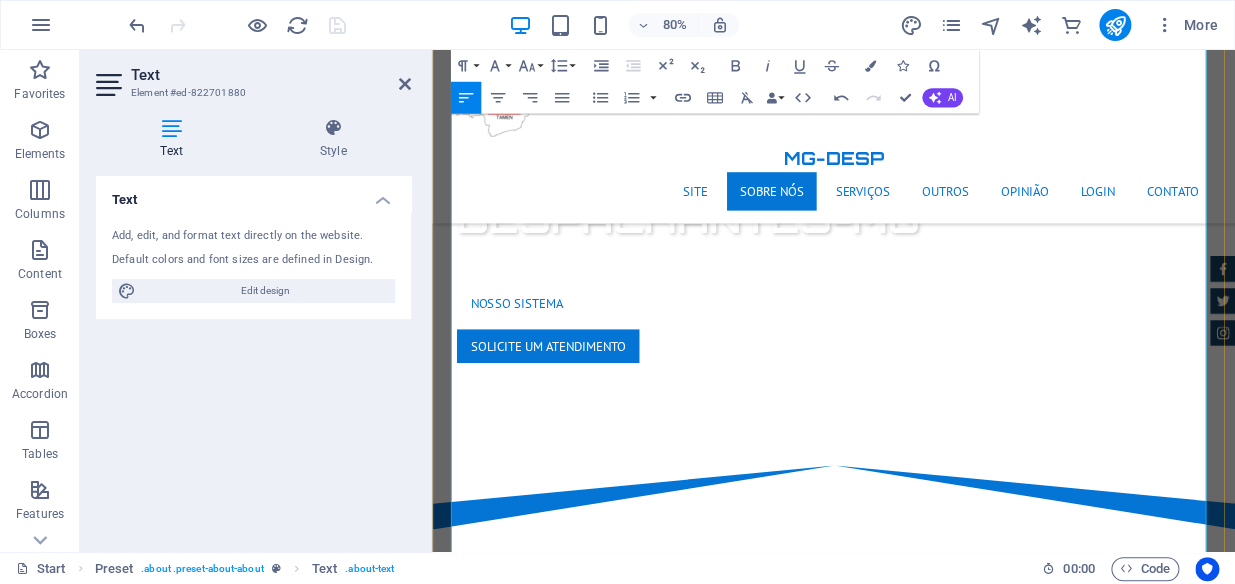 click on "Emissão de guias e formulários:  Preencha e imprima documentos com facilidade. Reduza erros e economize tempo com o preenchimento automático." at bounding box center (942, 1297) 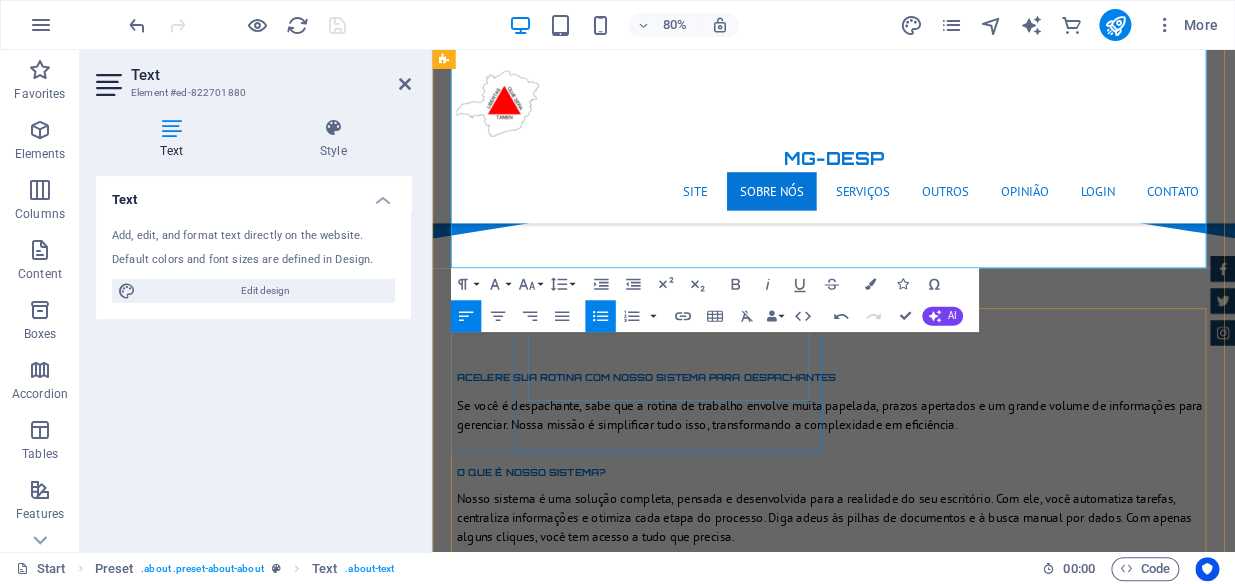 scroll, scrollTop: 1212, scrollLeft: 0, axis: vertical 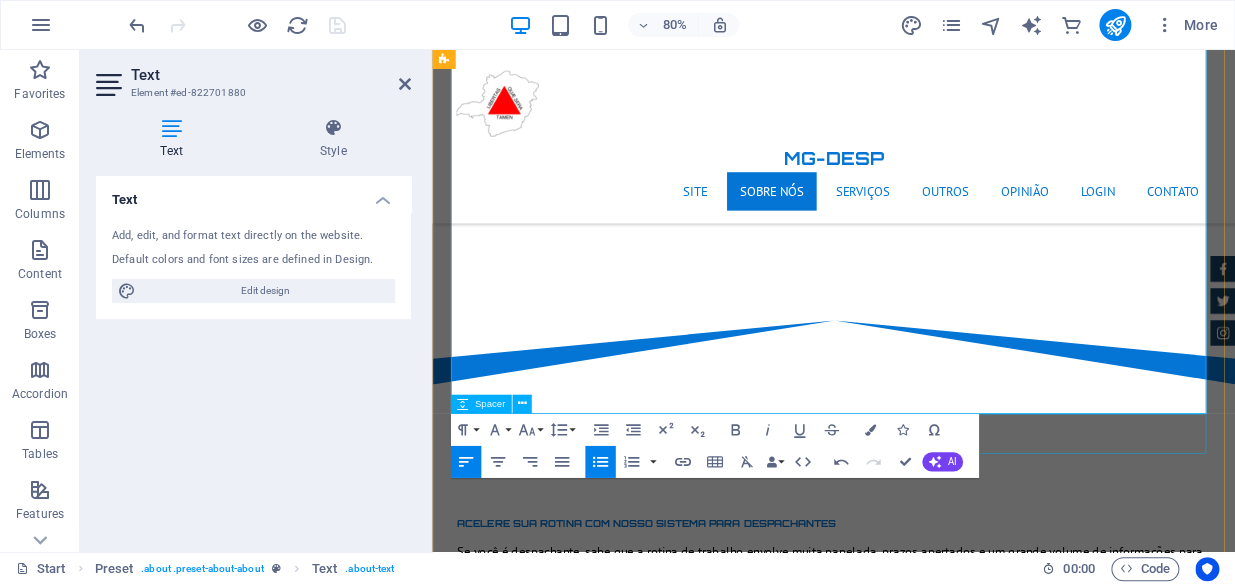 click at bounding box center (934, 1377) 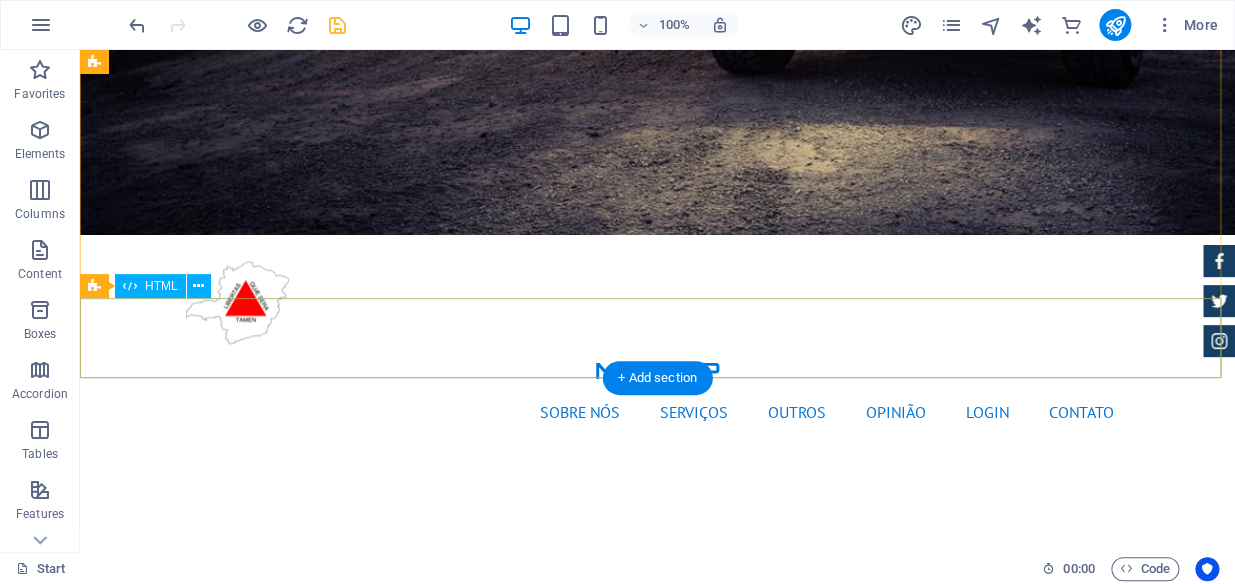 scroll, scrollTop: 394, scrollLeft: 0, axis: vertical 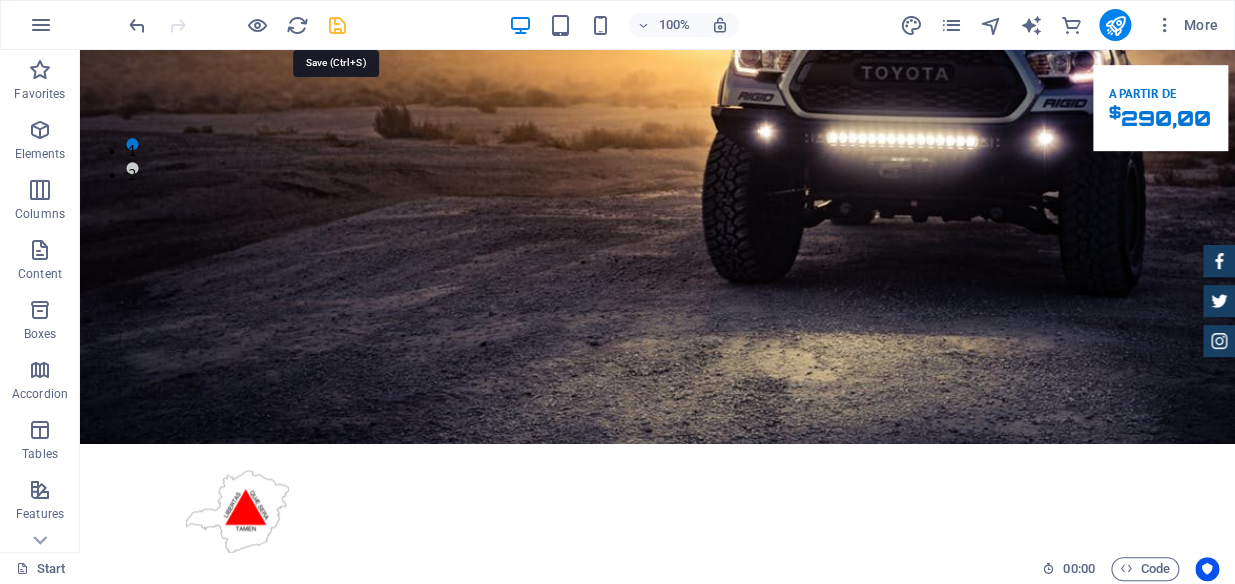 click at bounding box center (337, 25) 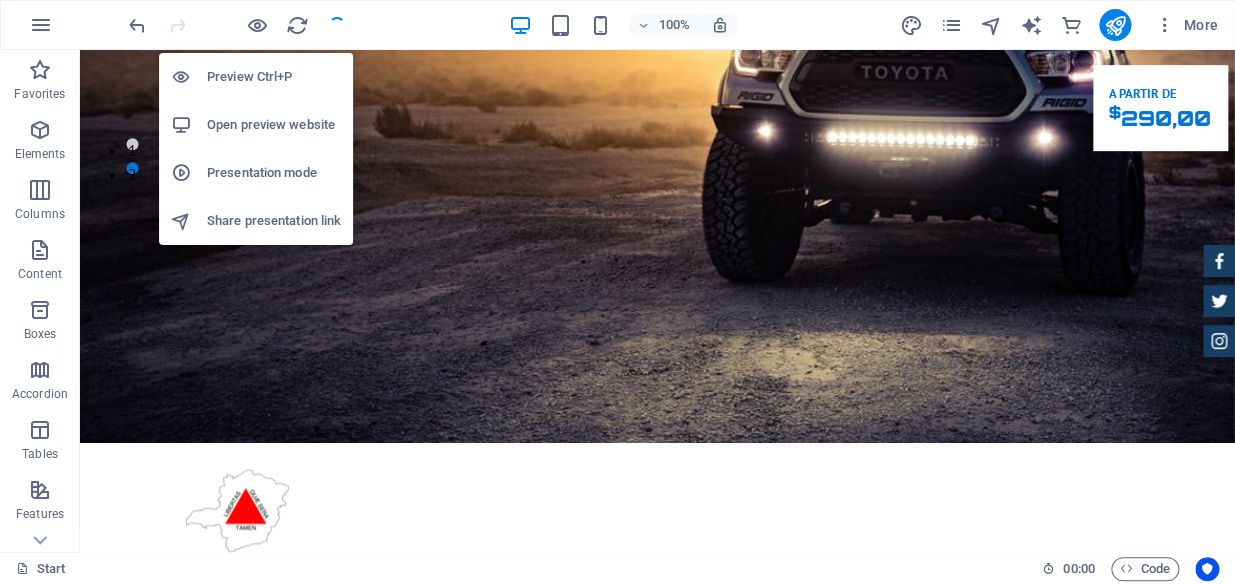 click on "Open preview website" at bounding box center [274, 125] 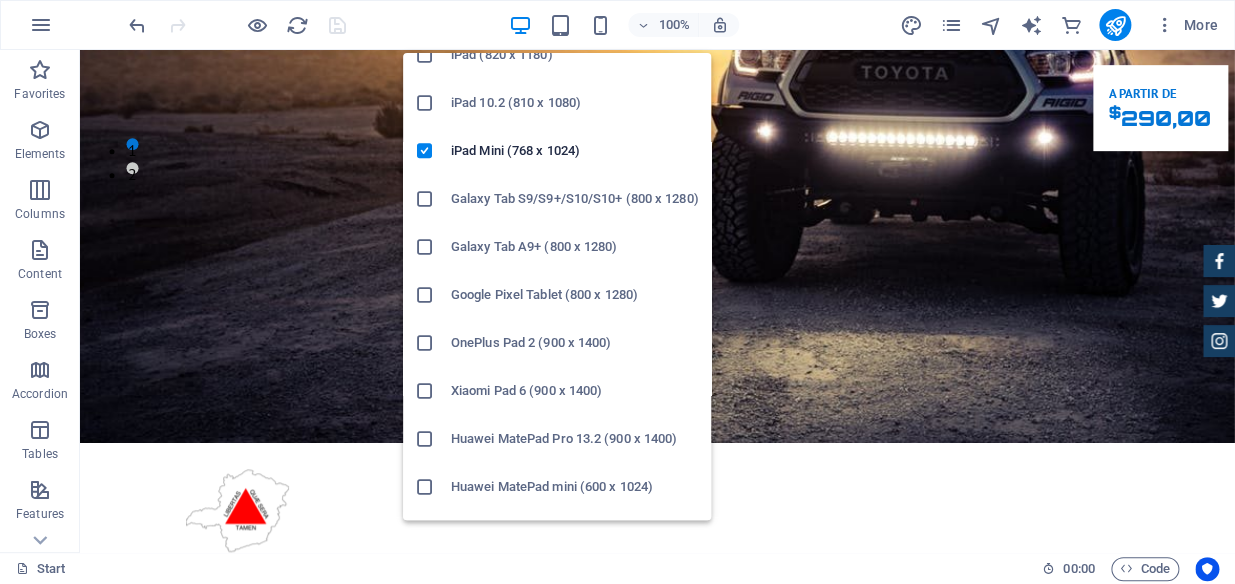 scroll, scrollTop: 0, scrollLeft: 0, axis: both 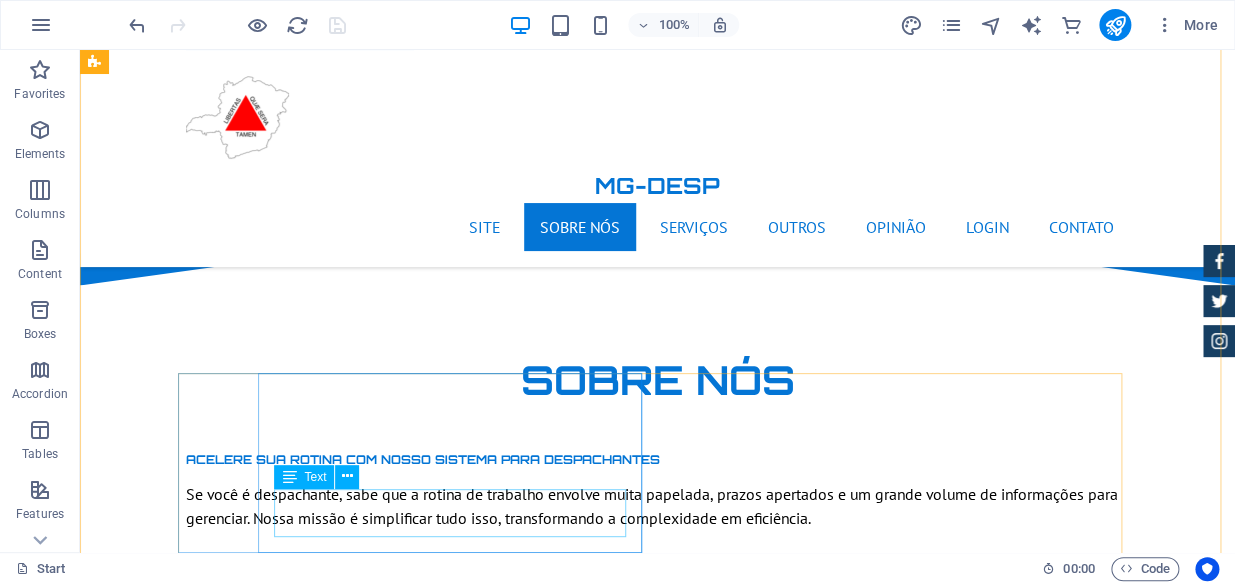 click on "Lorem ipsum dolor sit amet, consectetur adipisicing elit. Veritatis, dolorem!" at bounding box center (658, 1385) 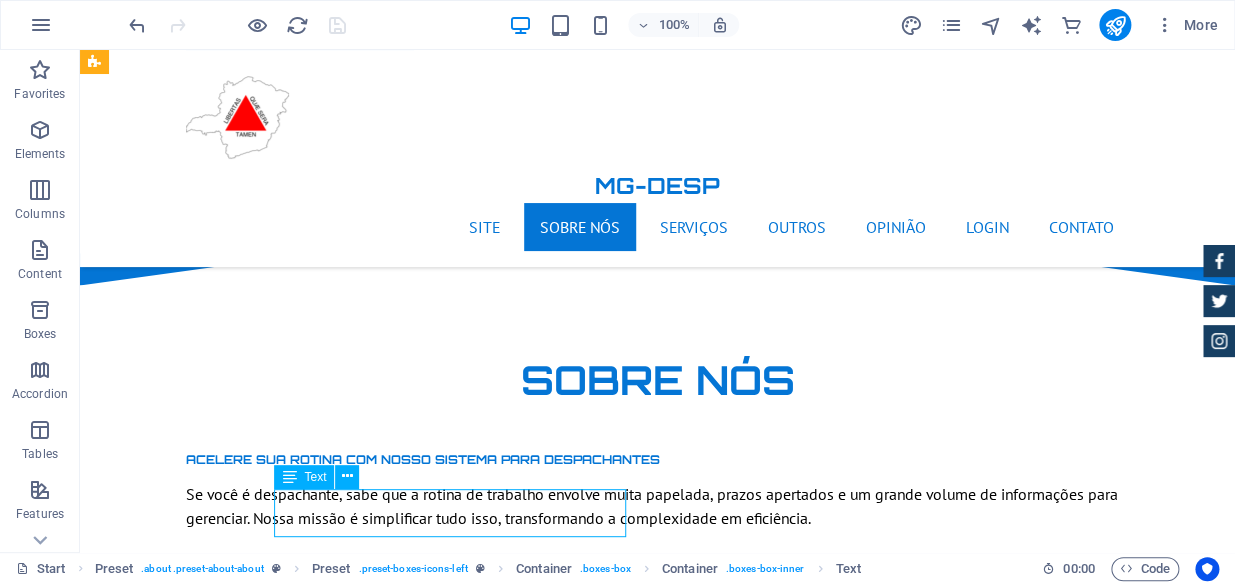 click on "Lorem ipsum dolor sit amet, consectetur adipisicing elit. Veritatis, dolorem!" at bounding box center (658, 1385) 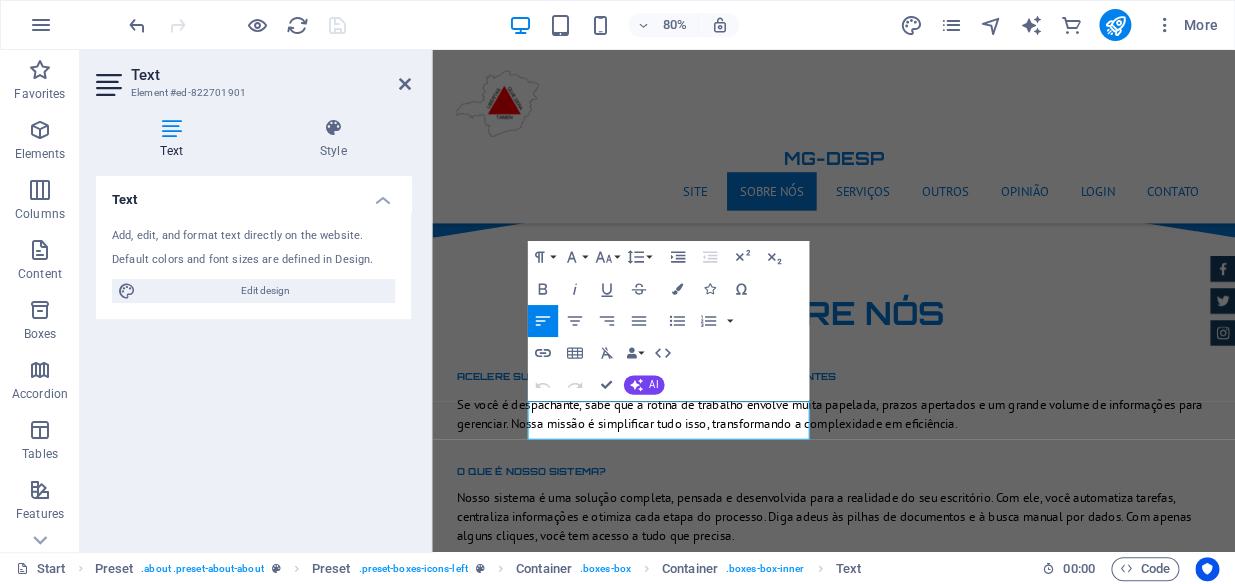 drag, startPoint x: 715, startPoint y: 529, endPoint x: 635, endPoint y: 349, distance: 196.97716 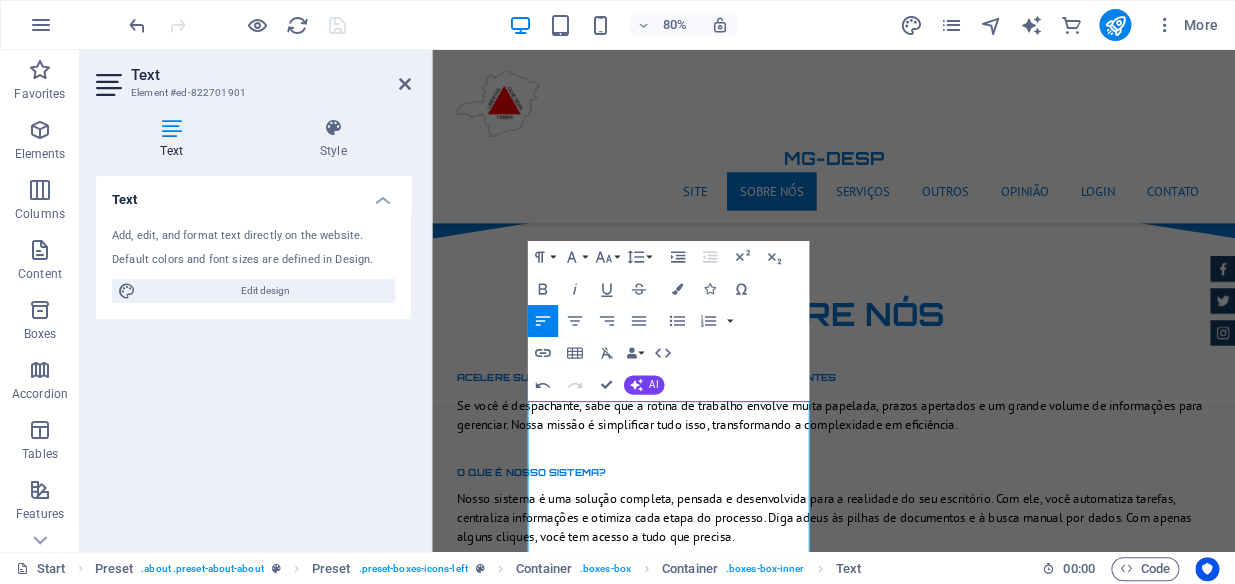 click on "Text Add, edit, and format text directly on the website. Default colors and font sizes are defined in Design. Edit design Alignment Left aligned Centered Right aligned" at bounding box center [253, 356] 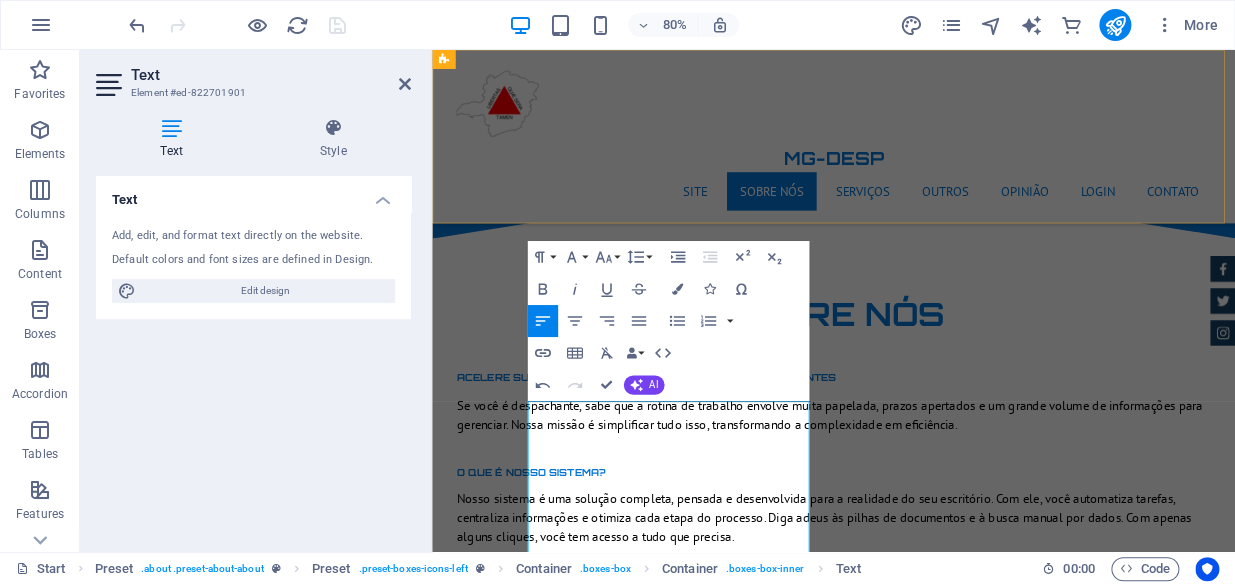 click on "mg-desp Site Sobre nós Serviços Outros Opinião Login Contato" at bounding box center (934, 158) 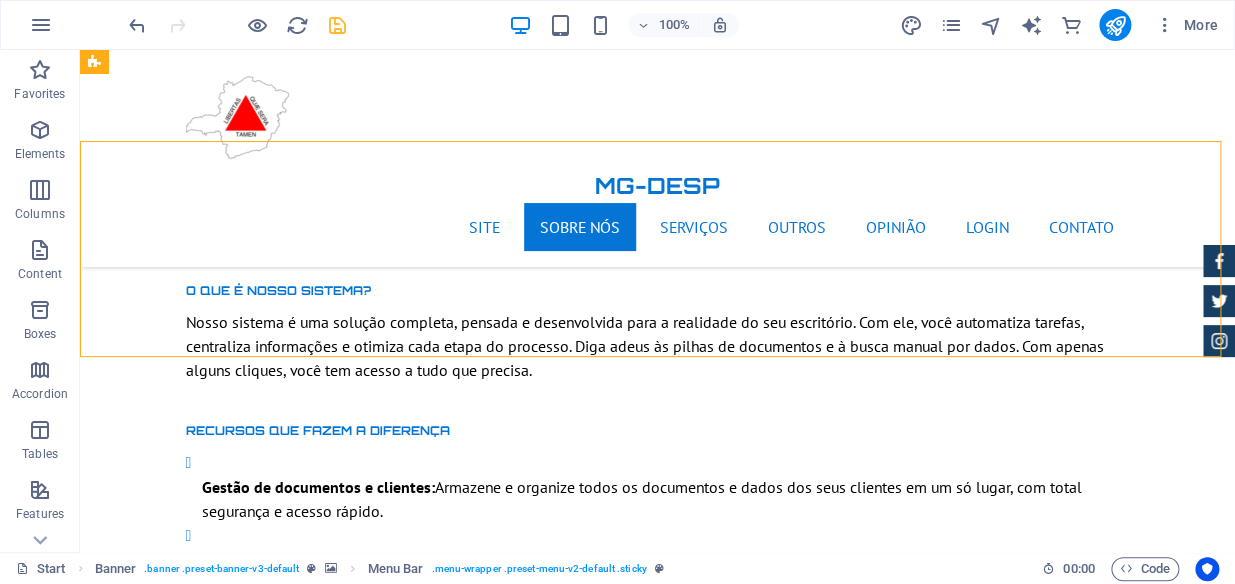 scroll, scrollTop: 1576, scrollLeft: 0, axis: vertical 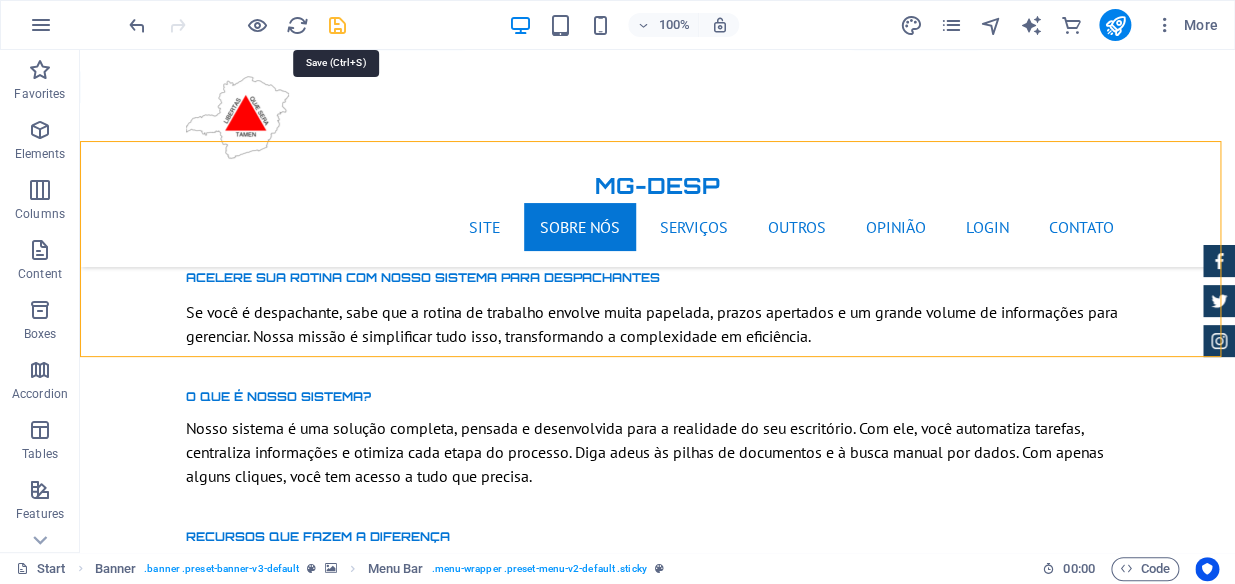 click at bounding box center [337, 25] 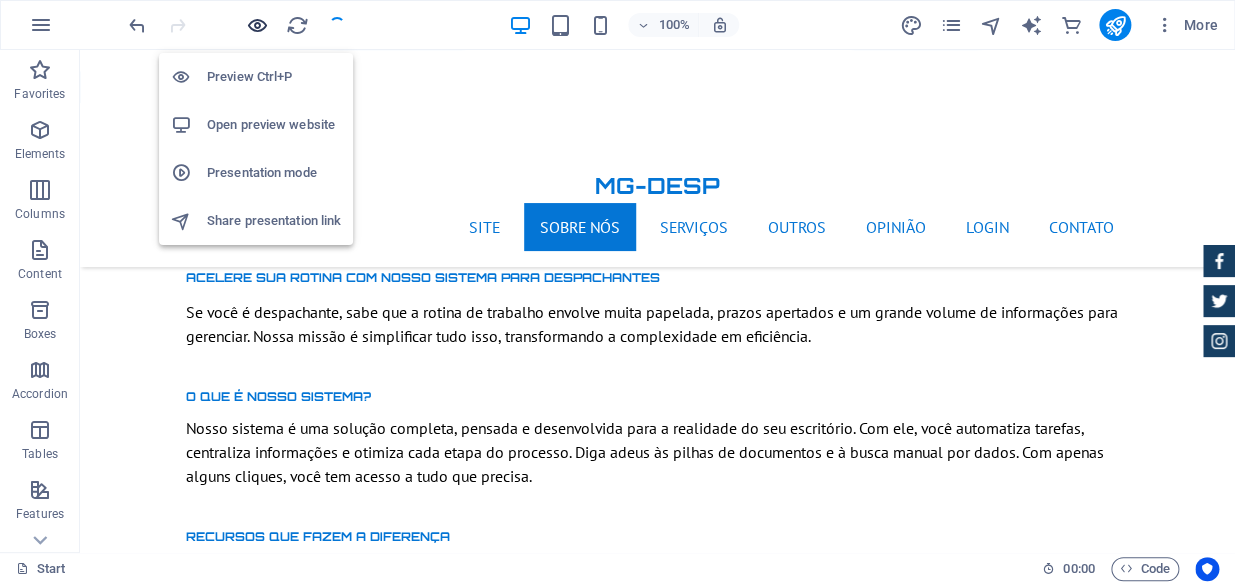 click at bounding box center (257, 25) 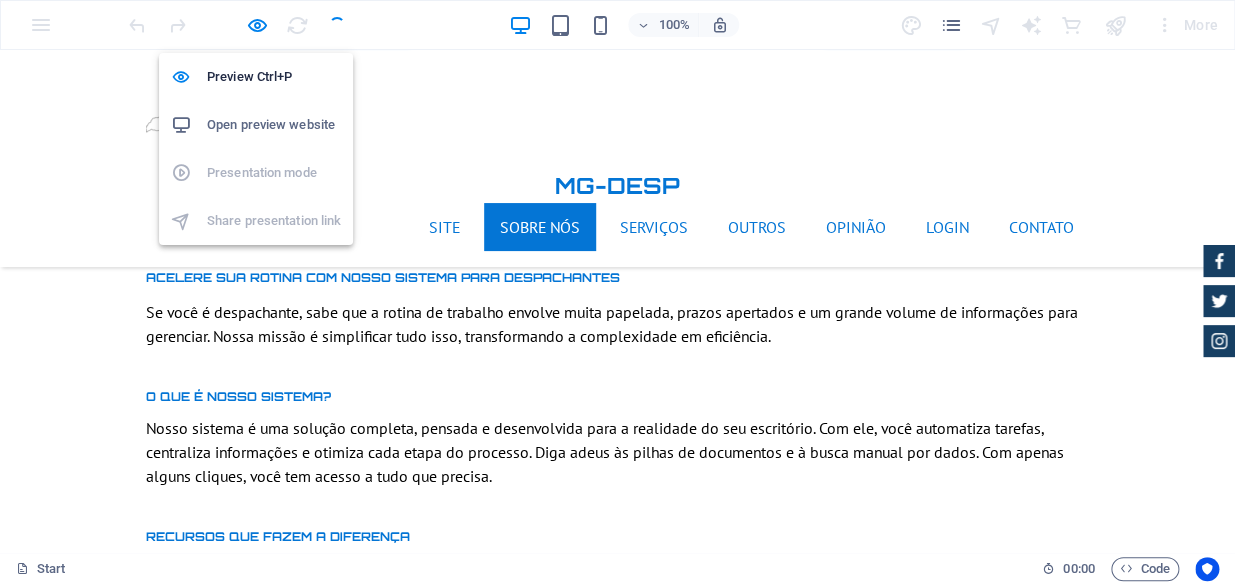 click on "Open preview website" at bounding box center (256, 125) 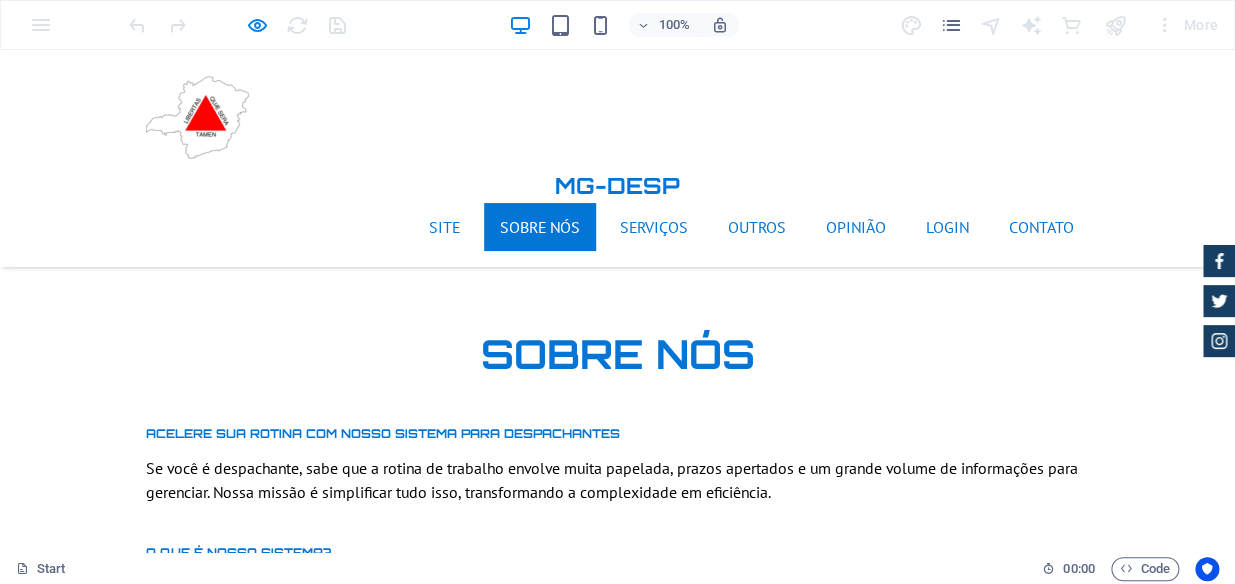 scroll, scrollTop: 1485, scrollLeft: 0, axis: vertical 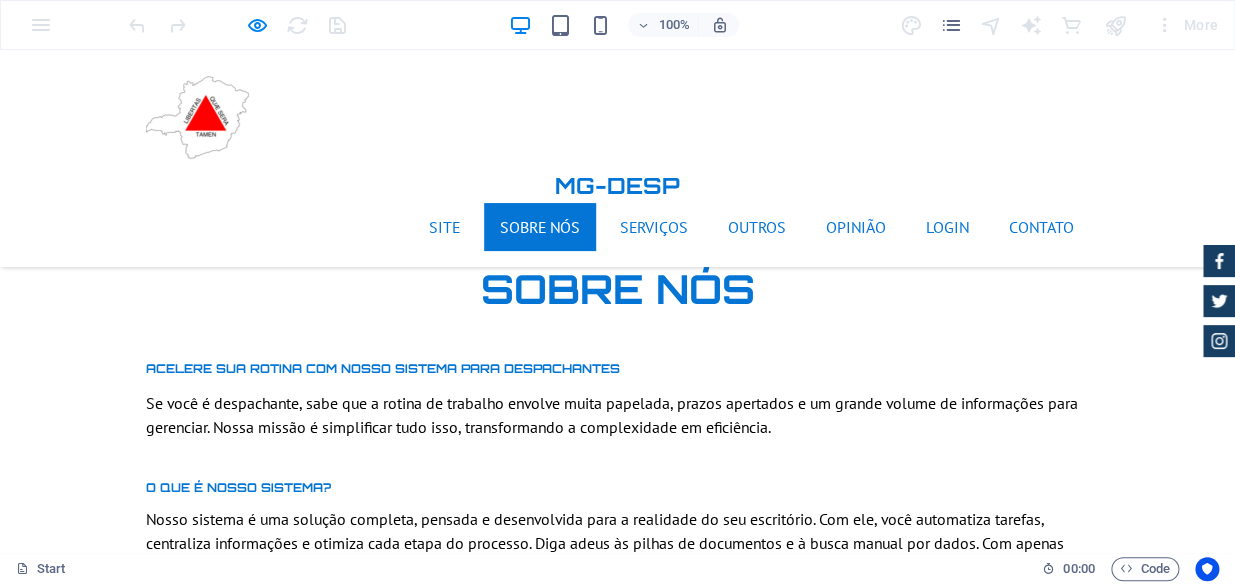 click on "Despachante credenciado-detran-mg" at bounding box center [618, 1254] 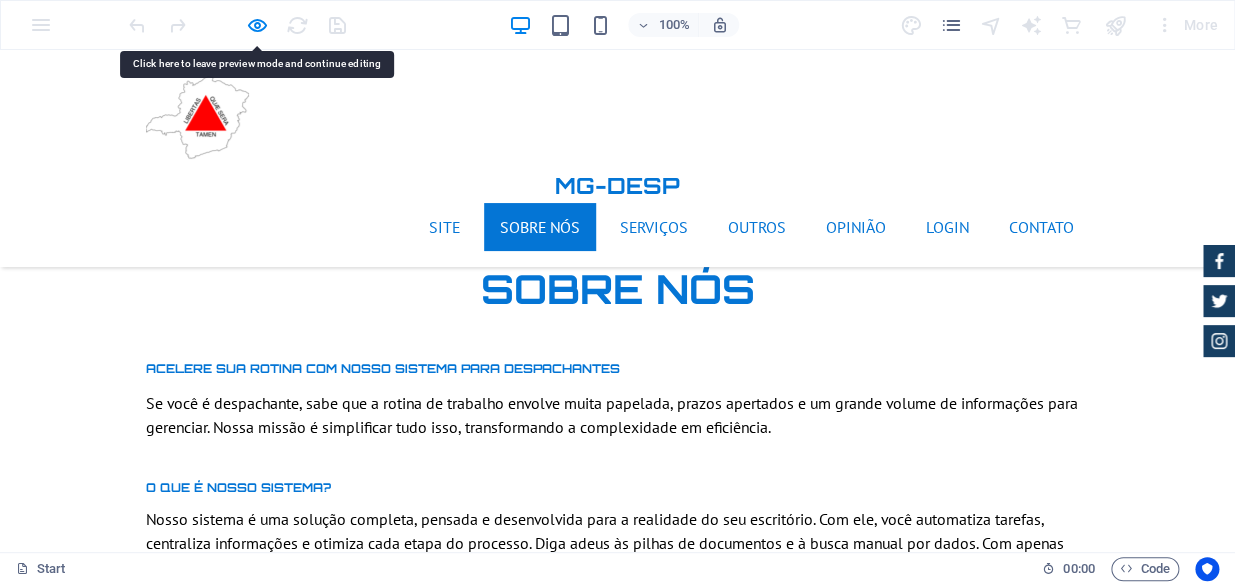 click on "Despachante credenciado-detran-mg" at bounding box center (618, 1254) 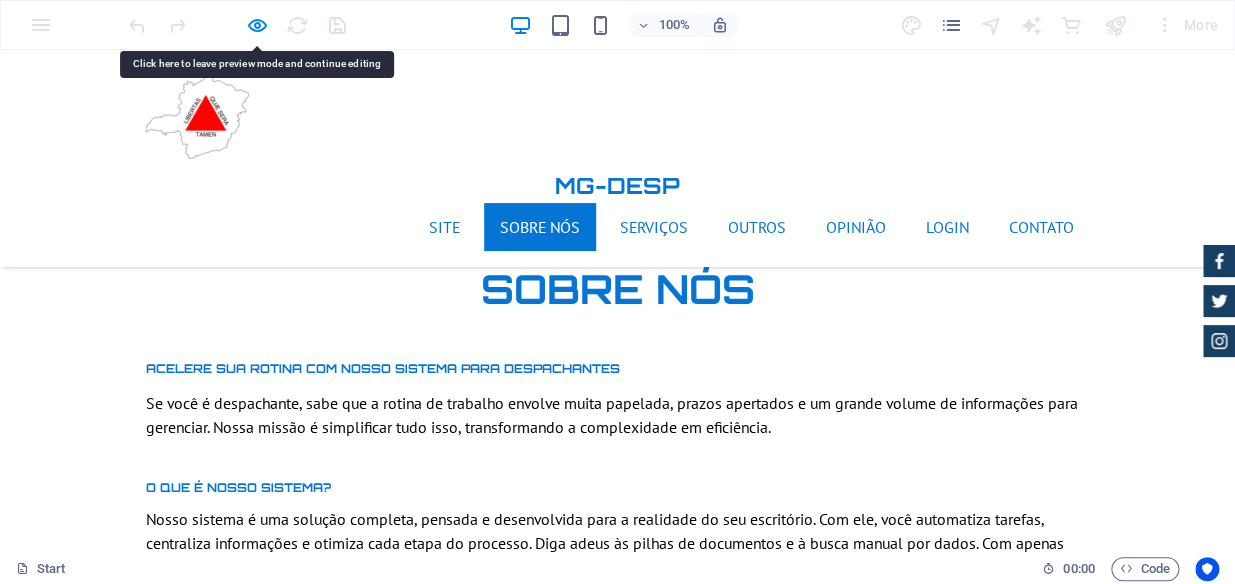drag, startPoint x: 241, startPoint y: 323, endPoint x: 122, endPoint y: 424, distance: 156.08331 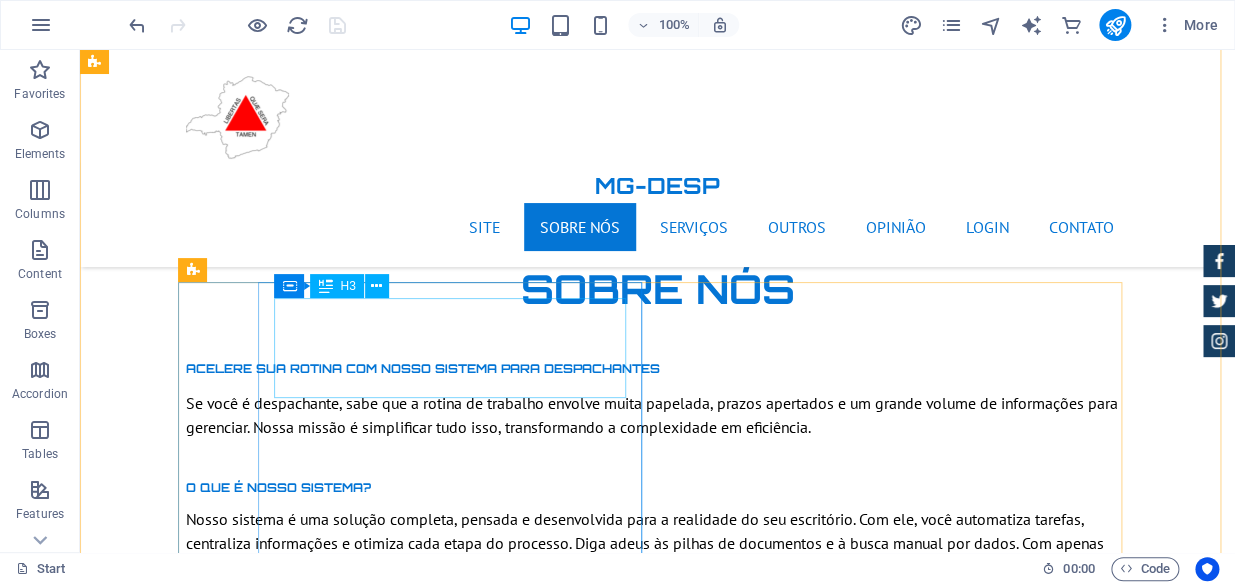click on "Despachante credenciado-detran-mg" at bounding box center [658, 1254] 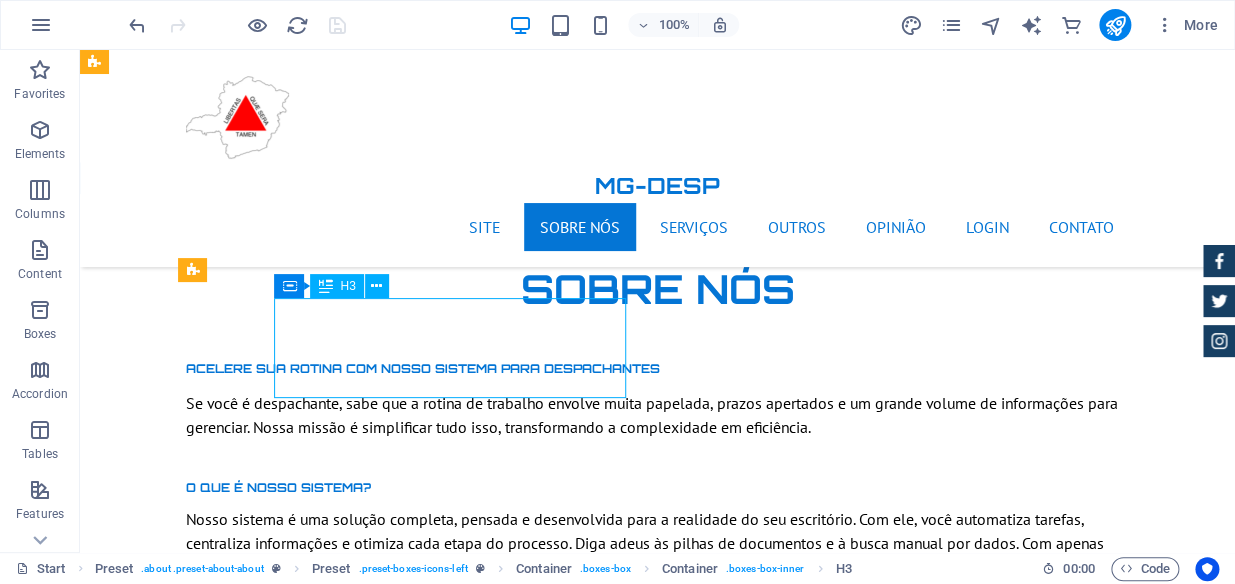 click on "Despachante credenciado-detran-mg" at bounding box center [658, 1254] 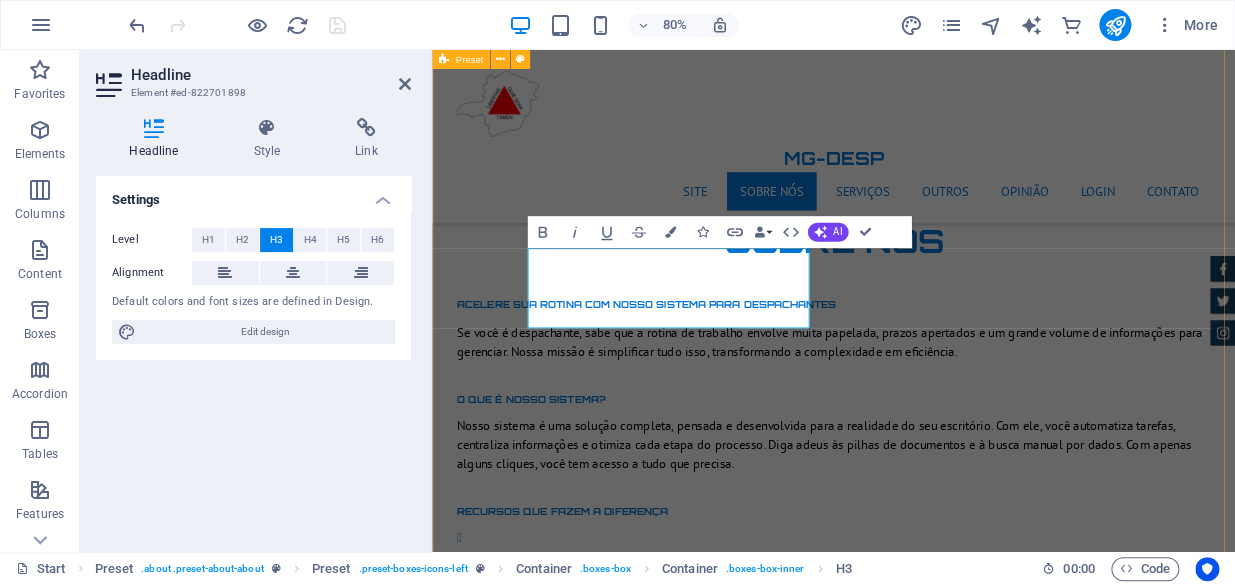 type 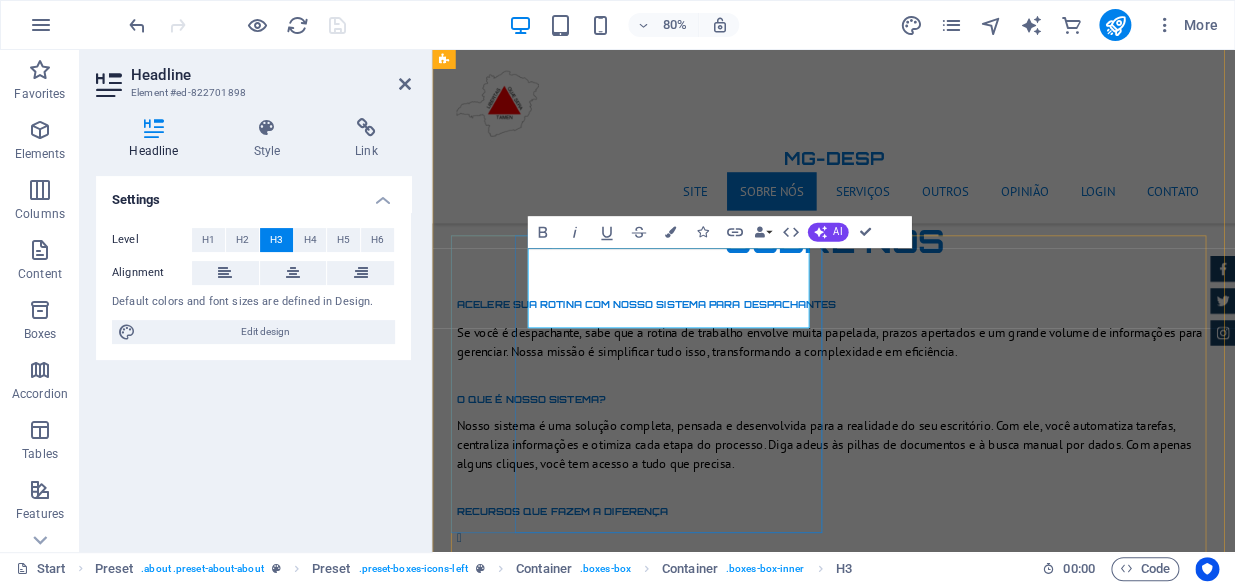 click on "somos Despachantes credenciado-detran-mg" at bounding box center (934, 1254) 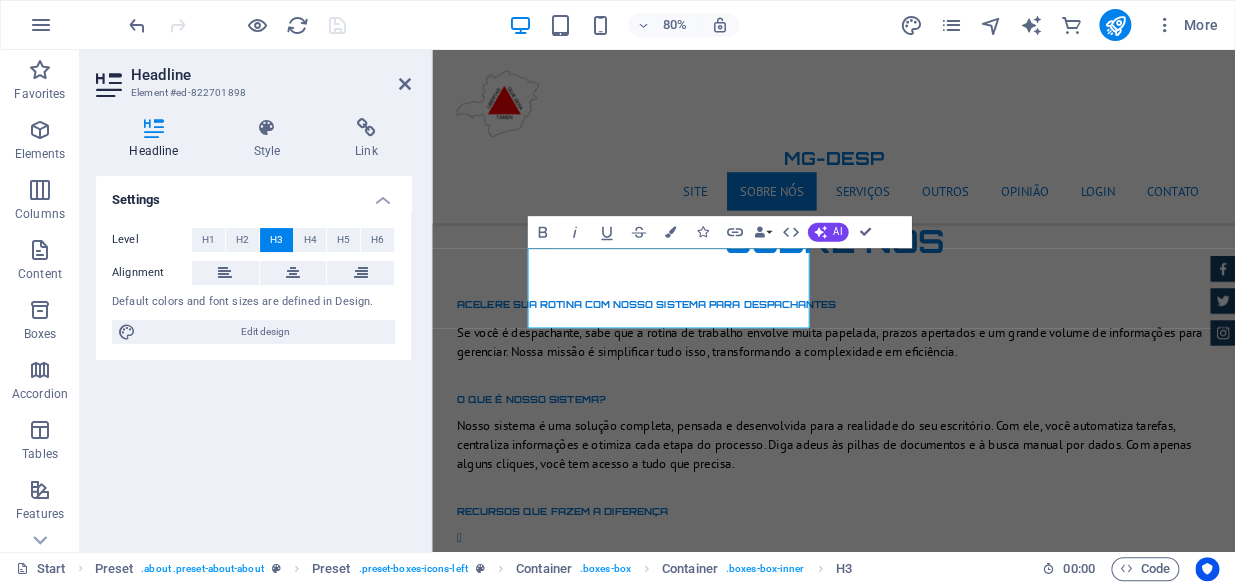 click on "Corrigir" at bounding box center (432, 50) 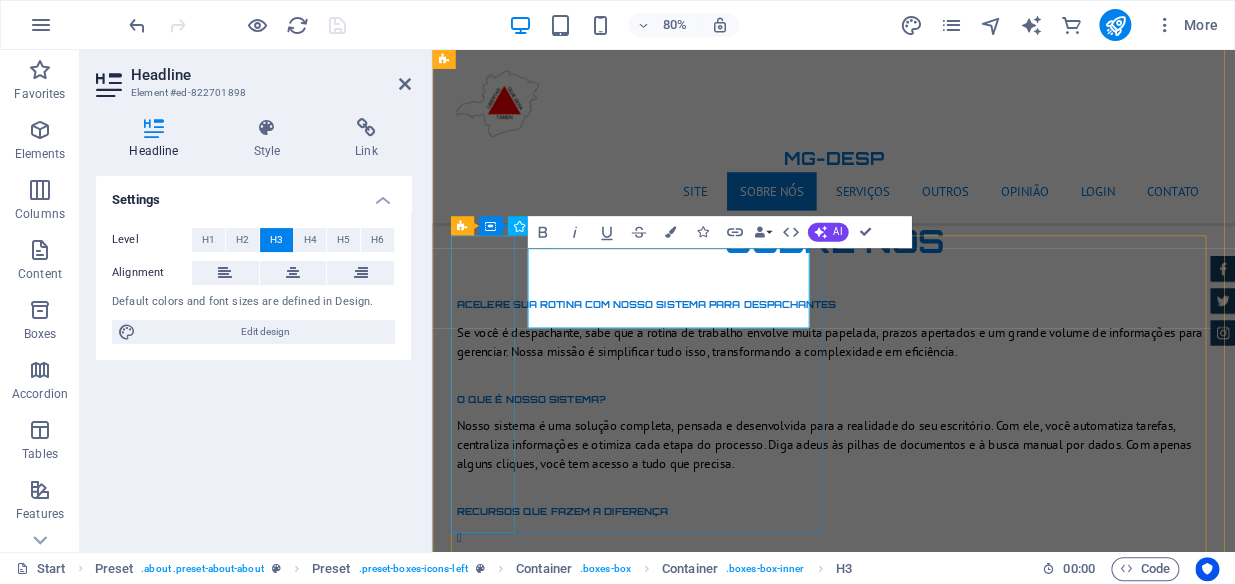 click at bounding box center [934, 1169] 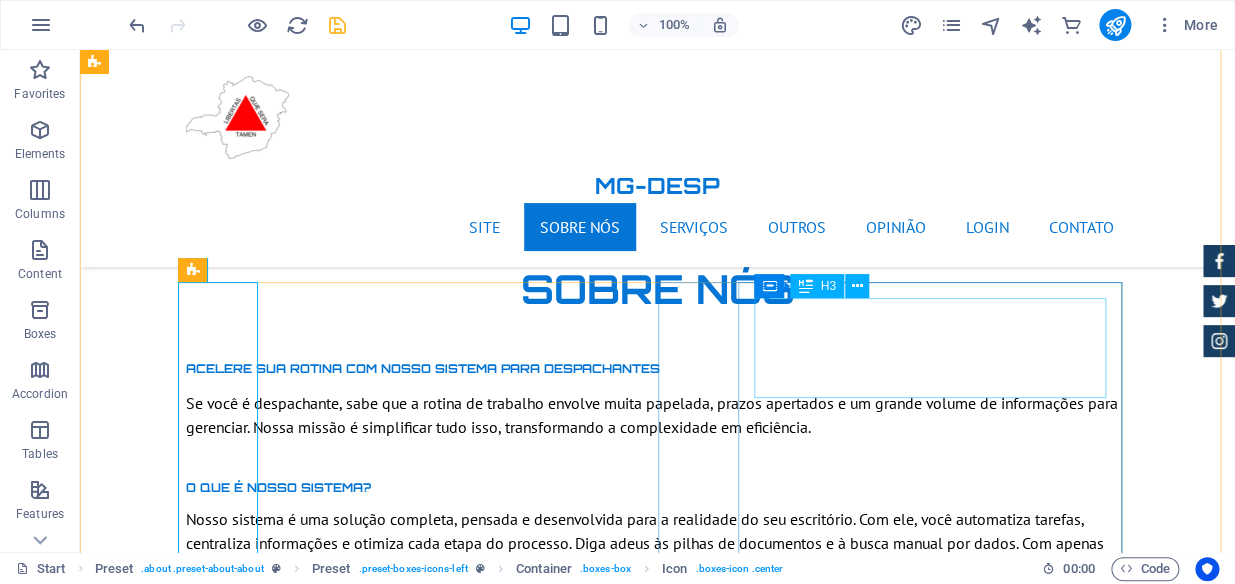 click on "Garantia do Melhor Preço" at bounding box center (658, 1528) 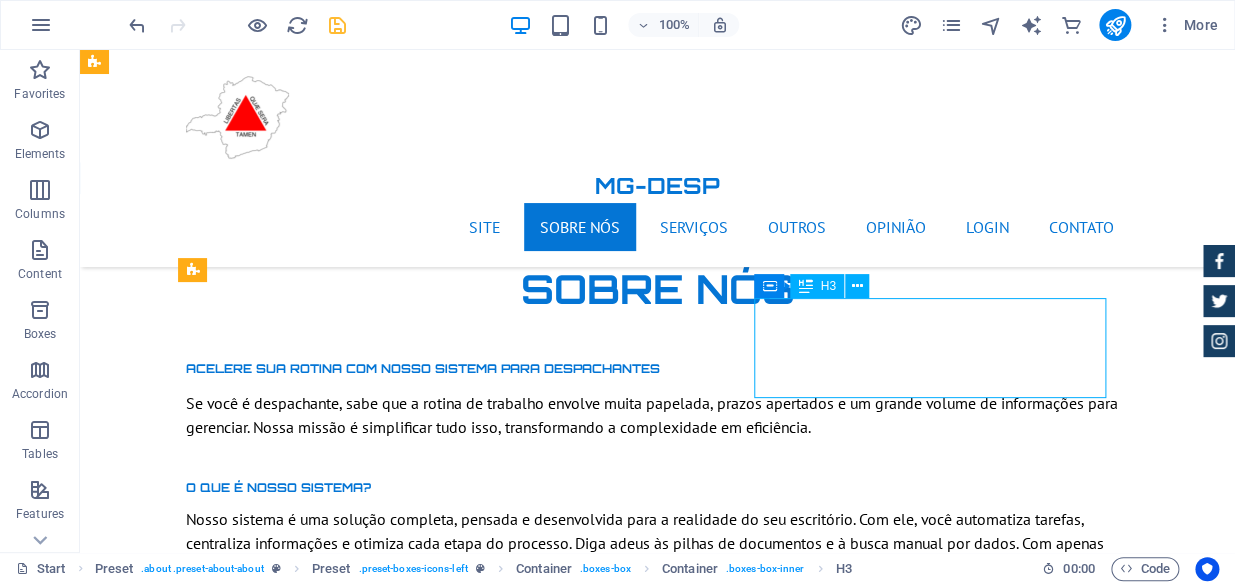 click on "Garantia do Melhor Preço" at bounding box center (658, 1528) 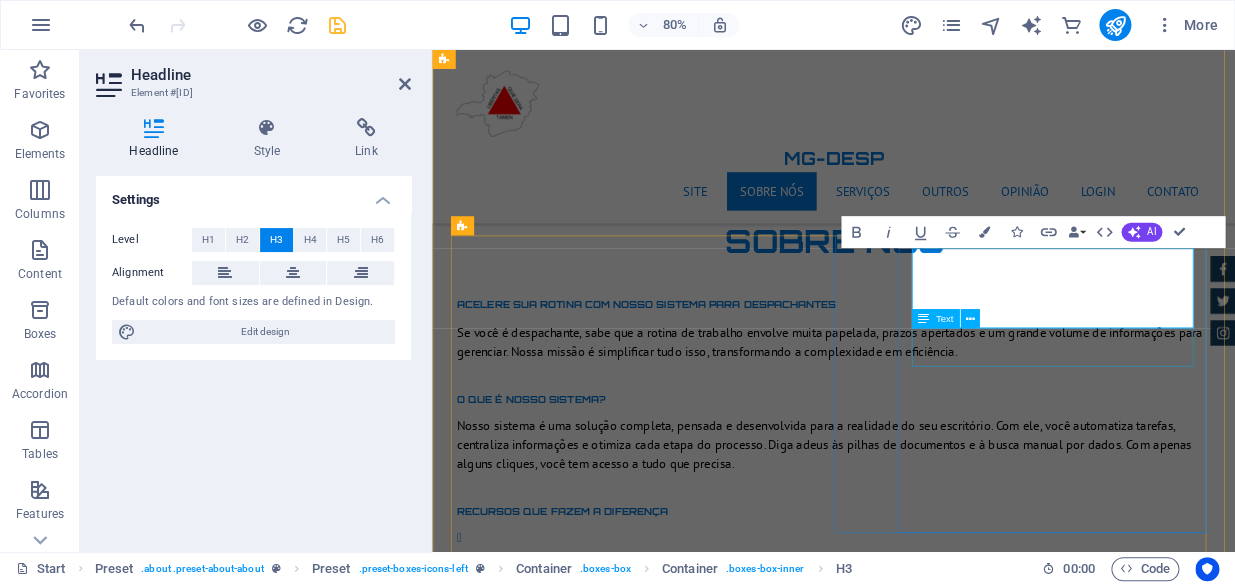 click on "Lorem ipsum dolor sit amet, consectetur adipisicing elit. Veritatis, dolorem!" at bounding box center [934, 1569] 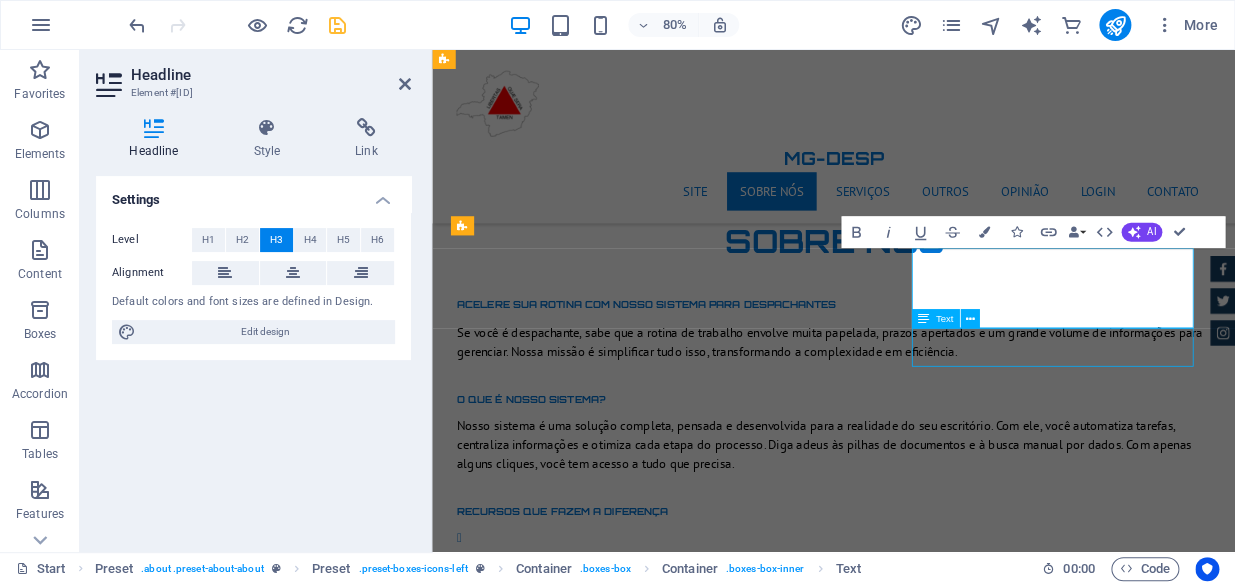 click on "Garantia do Melhor Preço" at bounding box center (934, 1528) 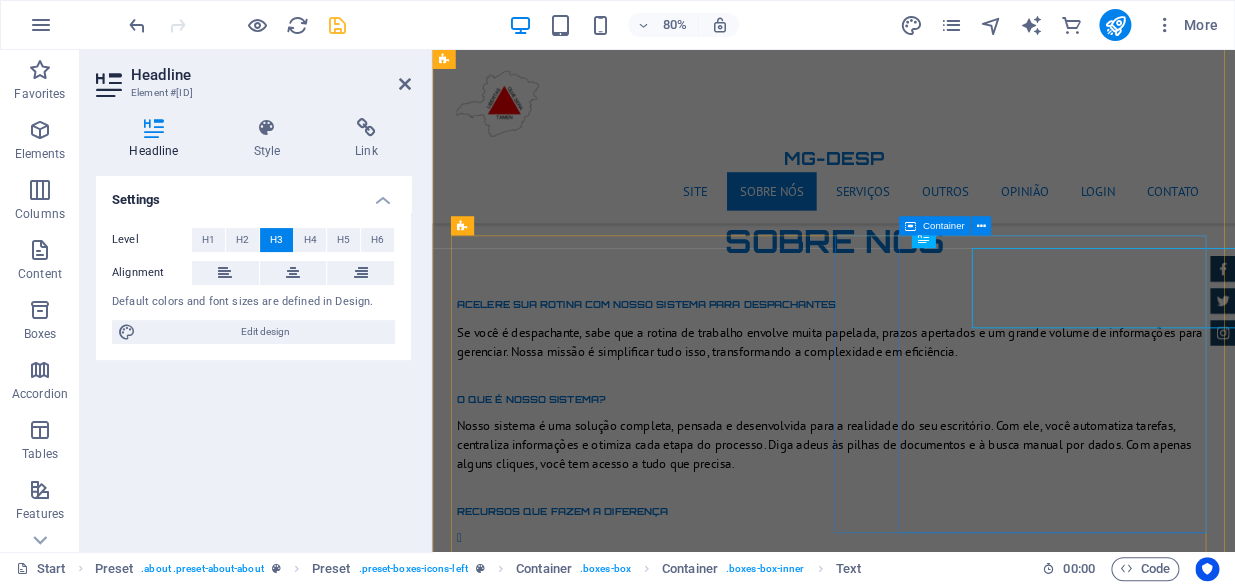 click on "Garantia do Melhor Preço Lorem ipsum dolor sit amet, consectetur adipisicing elit. Veritatis, dolorem!" at bounding box center [934, 1540] 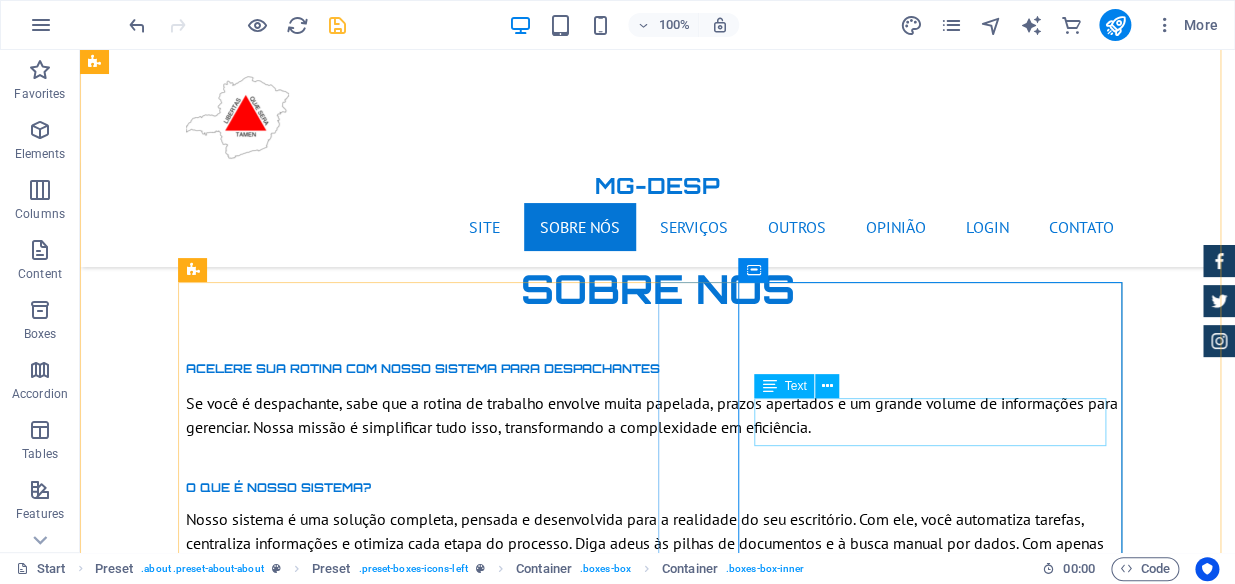click on "Lorem ipsum dolor sit amet, consectetur adipisicing elit. Veritatis, dolorem!" at bounding box center [658, 1569] 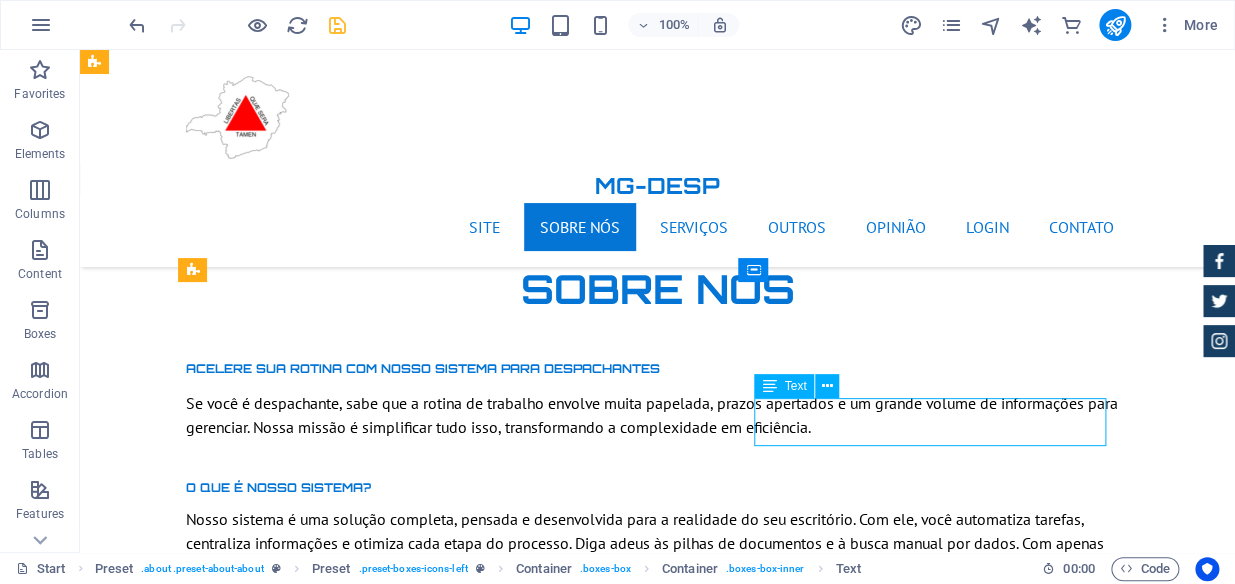 click on "Lorem ipsum dolor sit amet, consectetur adipisicing elit. Veritatis, dolorem!" at bounding box center [658, 1569] 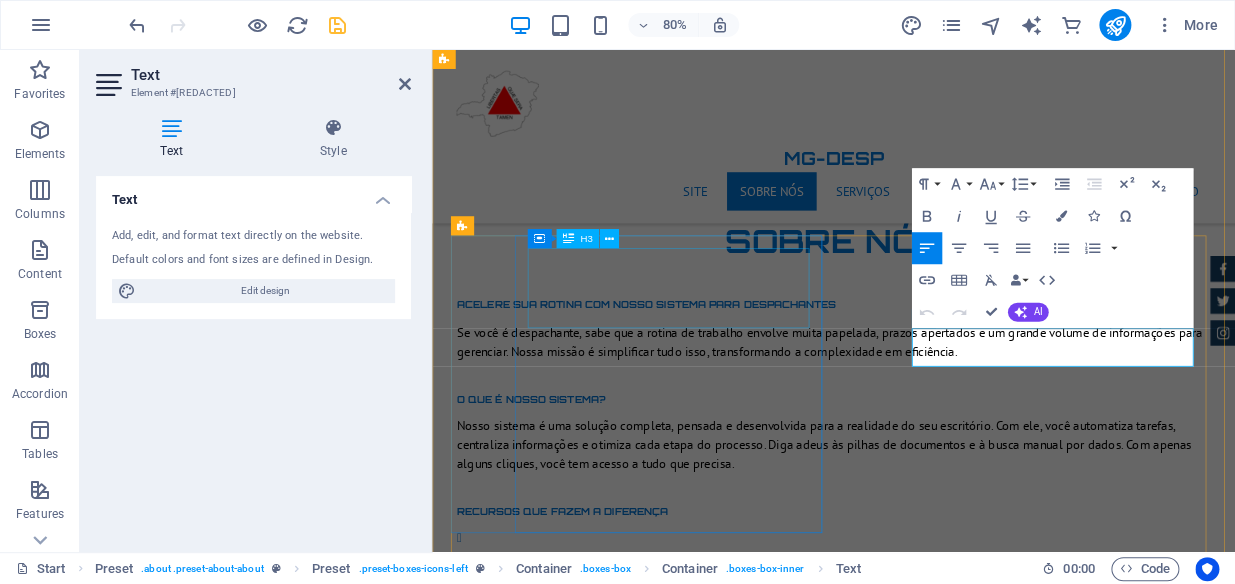 drag, startPoint x: 1196, startPoint y: 429, endPoint x: 776, endPoint y: 359, distance: 425.79337 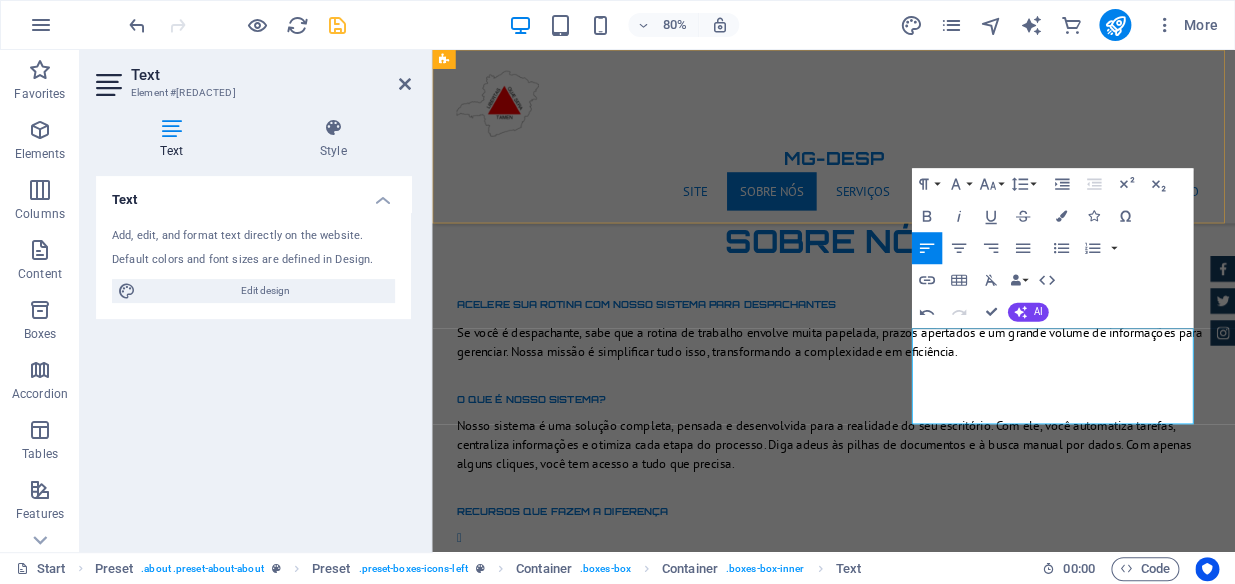 click on "mg-desp Site Sobre nós Serviços Outros Opinião Login Contato" at bounding box center (934, 158) 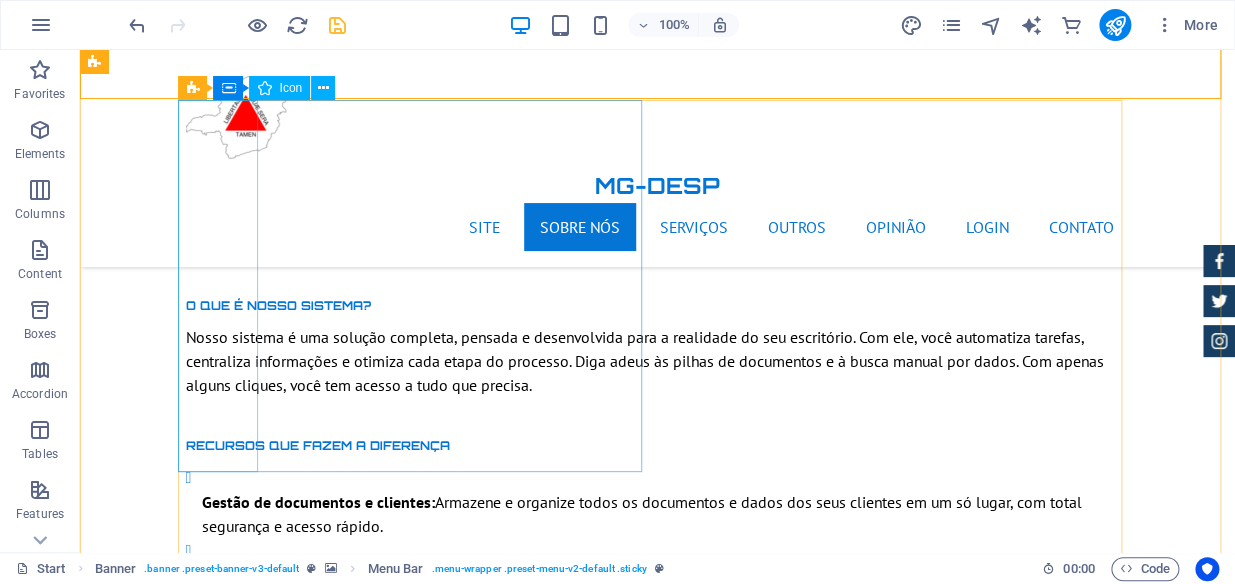 scroll, scrollTop: 1849, scrollLeft: 0, axis: vertical 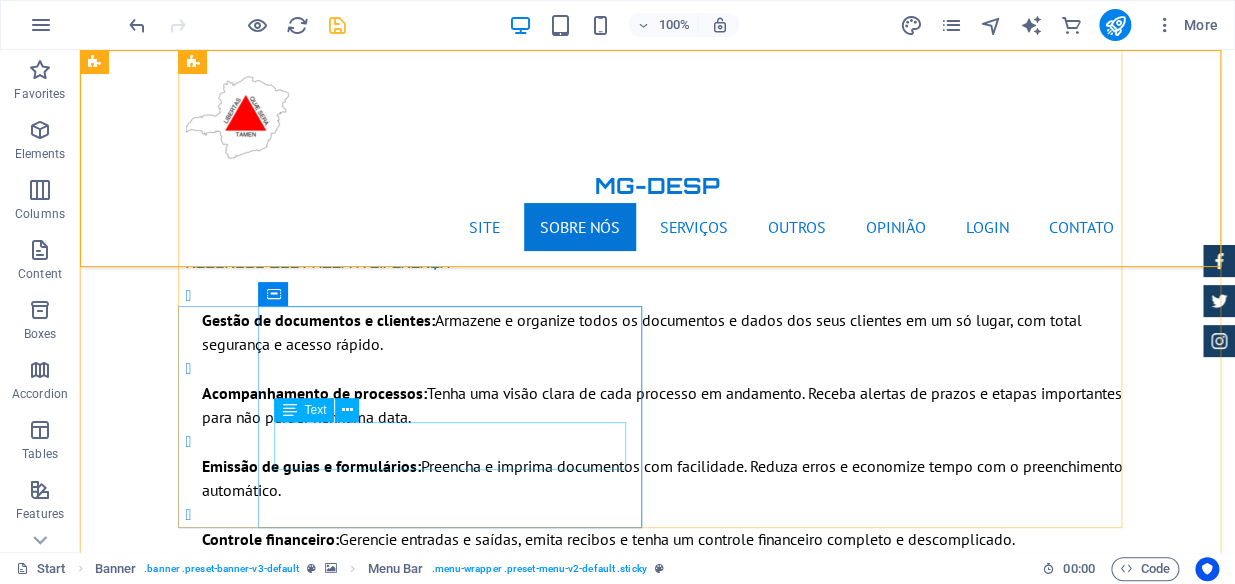 click on "Lorem ipsum dolor sit amet, consectetur adipisicing elit. Veritatis, dolorem!" at bounding box center [658, 1431] 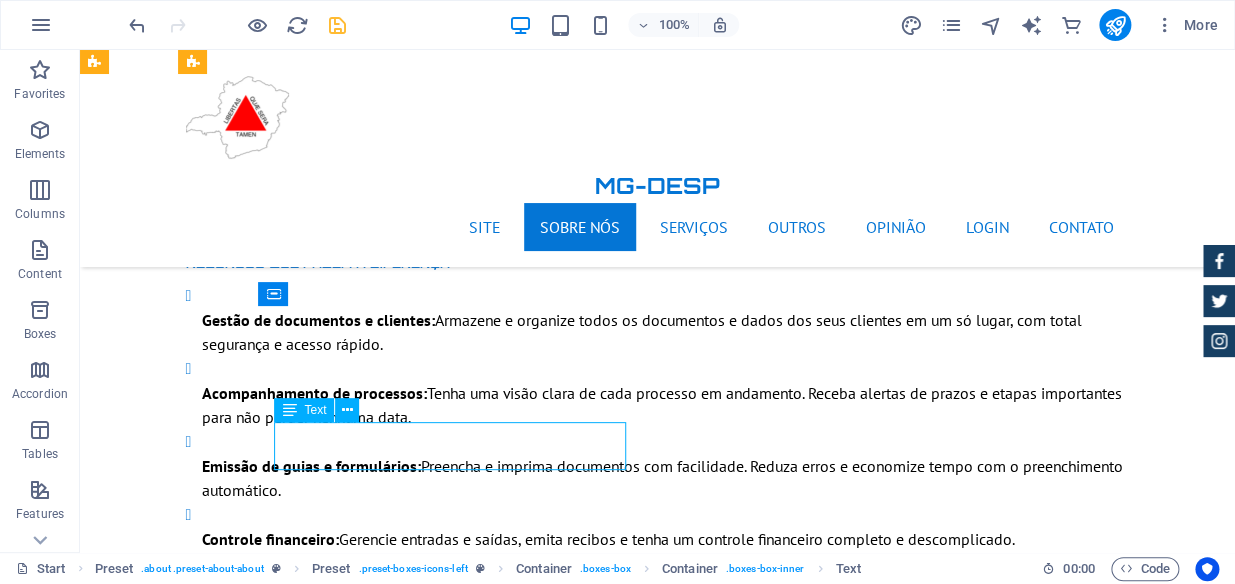 click on "Lorem ipsum dolor sit amet, consectetur adipisicing elit. Veritatis, dolorem!" at bounding box center [658, 1431] 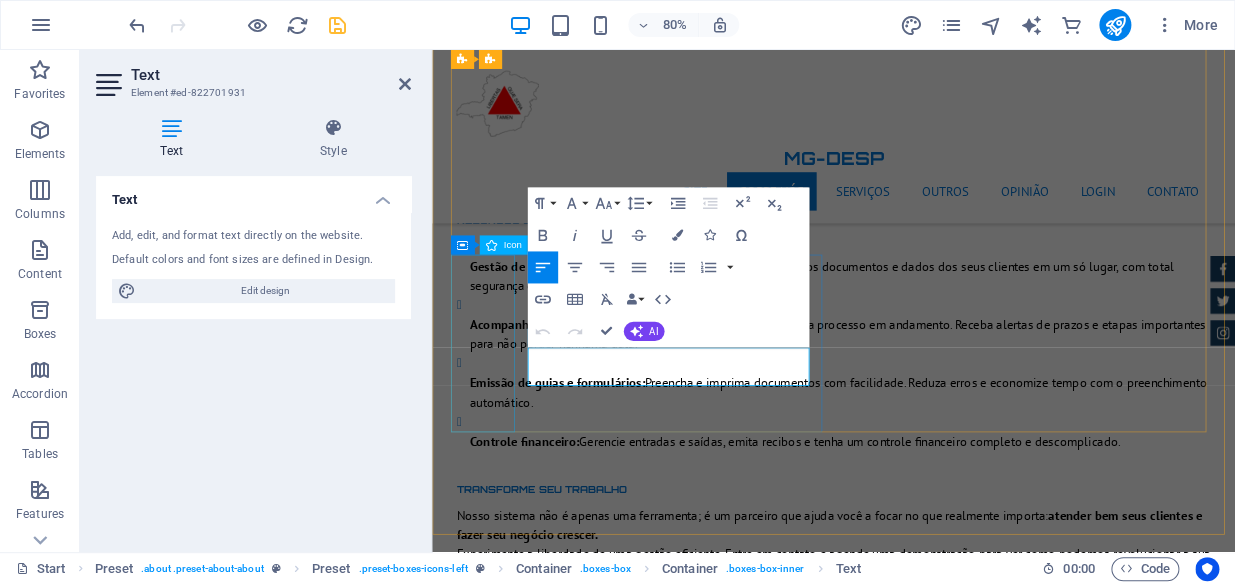 drag, startPoint x: 739, startPoint y: 449, endPoint x: 498, endPoint y: 412, distance: 243.8237 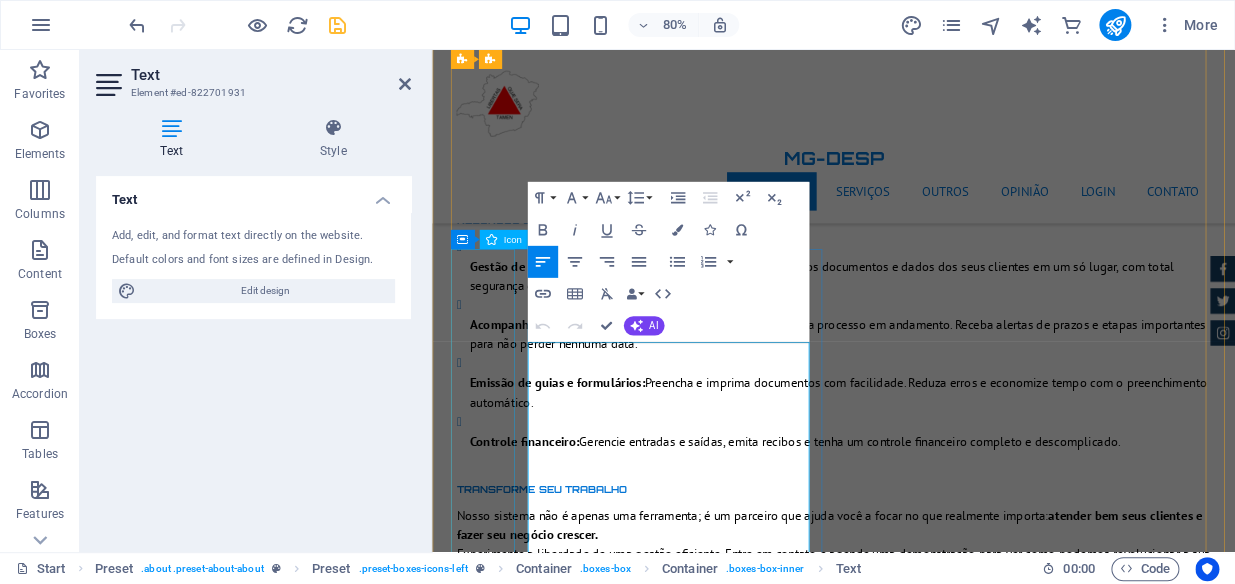 scroll, scrollTop: 1856, scrollLeft: 0, axis: vertical 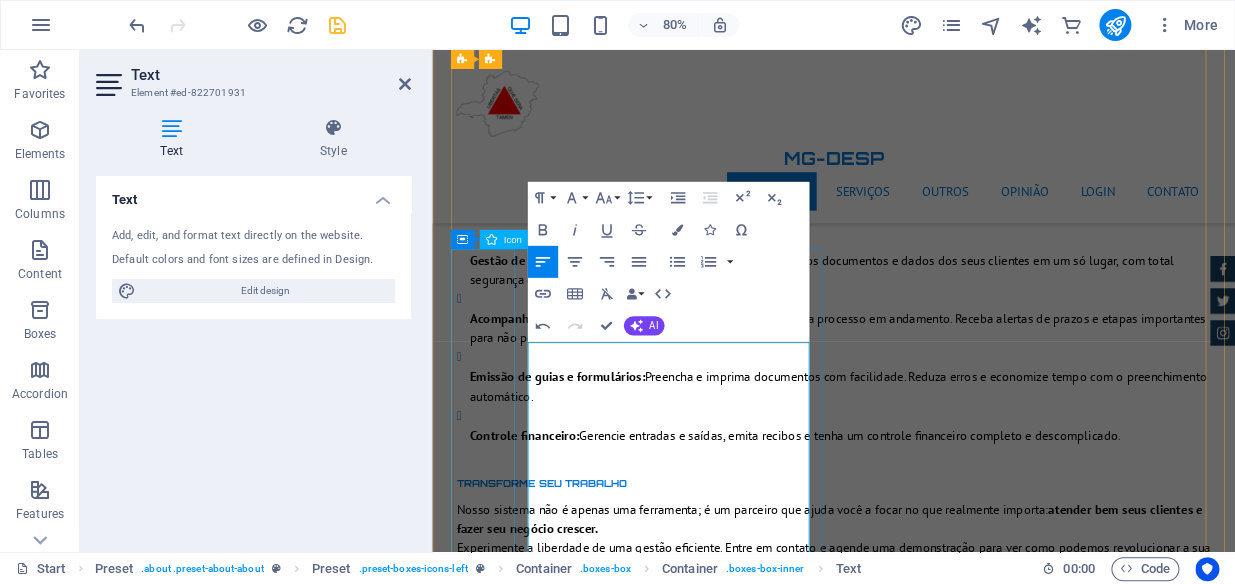 drag, startPoint x: 618, startPoint y: 645, endPoint x: 474, endPoint y: 420, distance: 267.1348 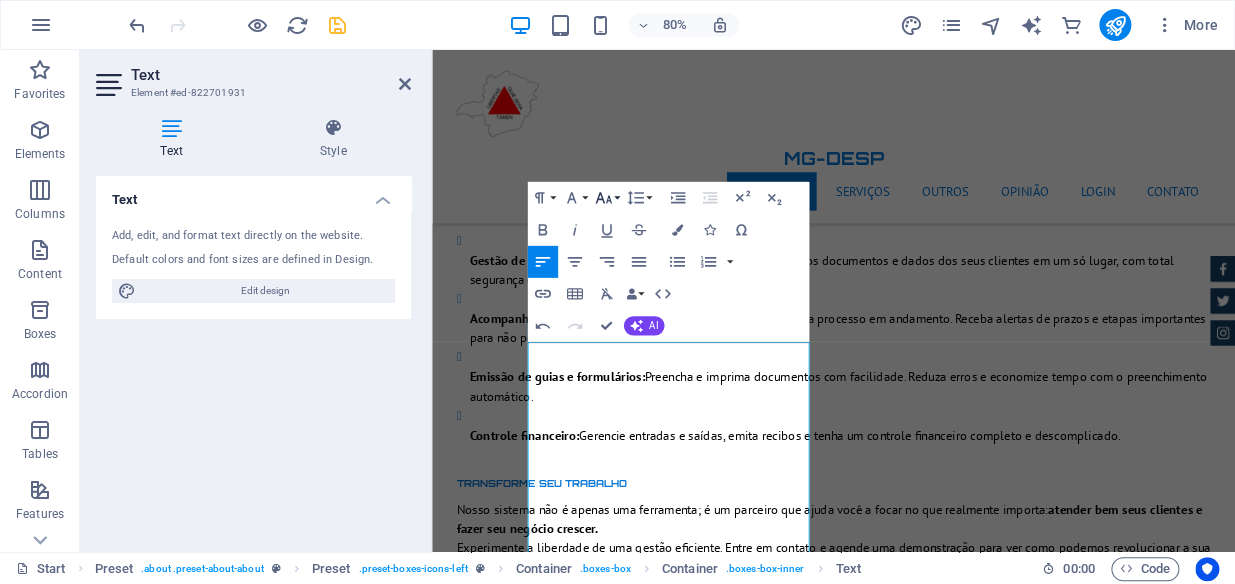 click 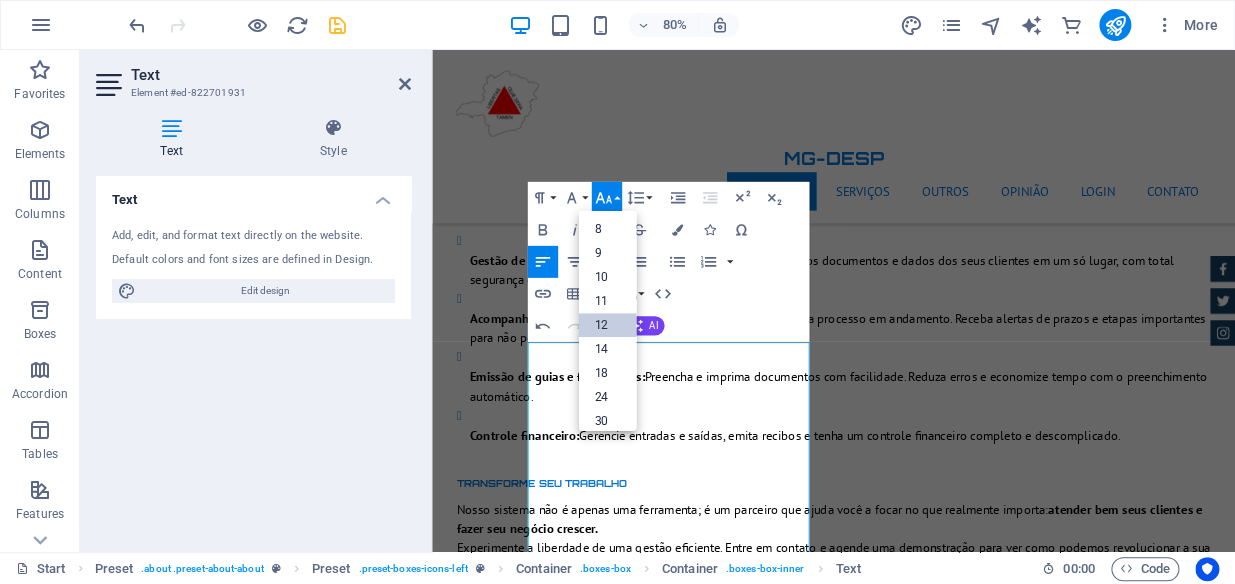 click on "12" at bounding box center (607, 325) 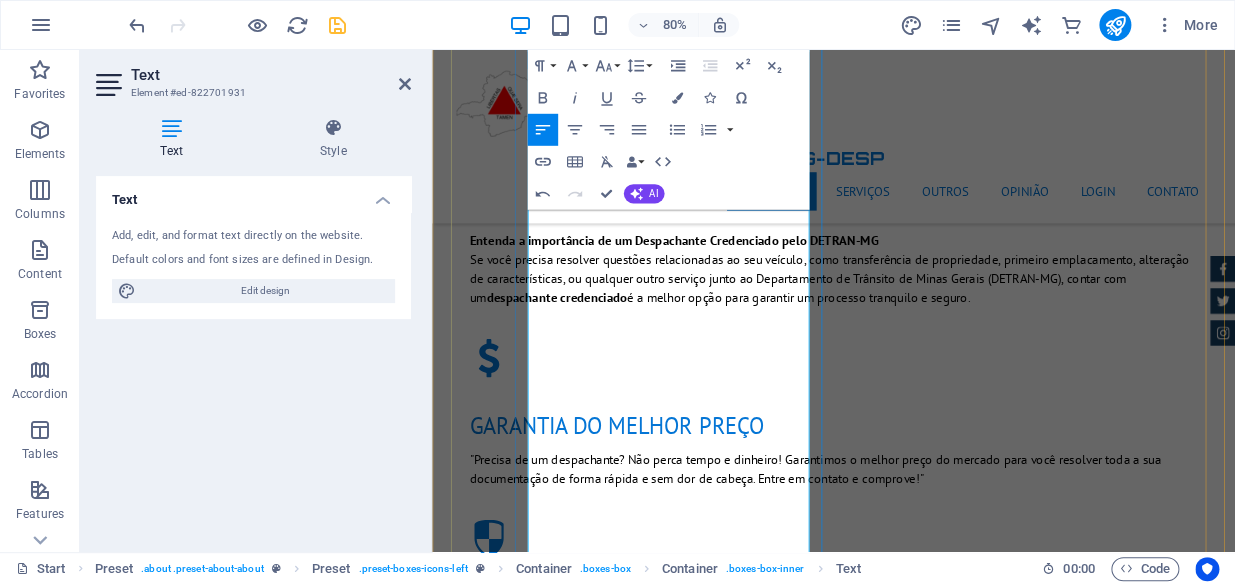 scroll, scrollTop: 2856, scrollLeft: 0, axis: vertical 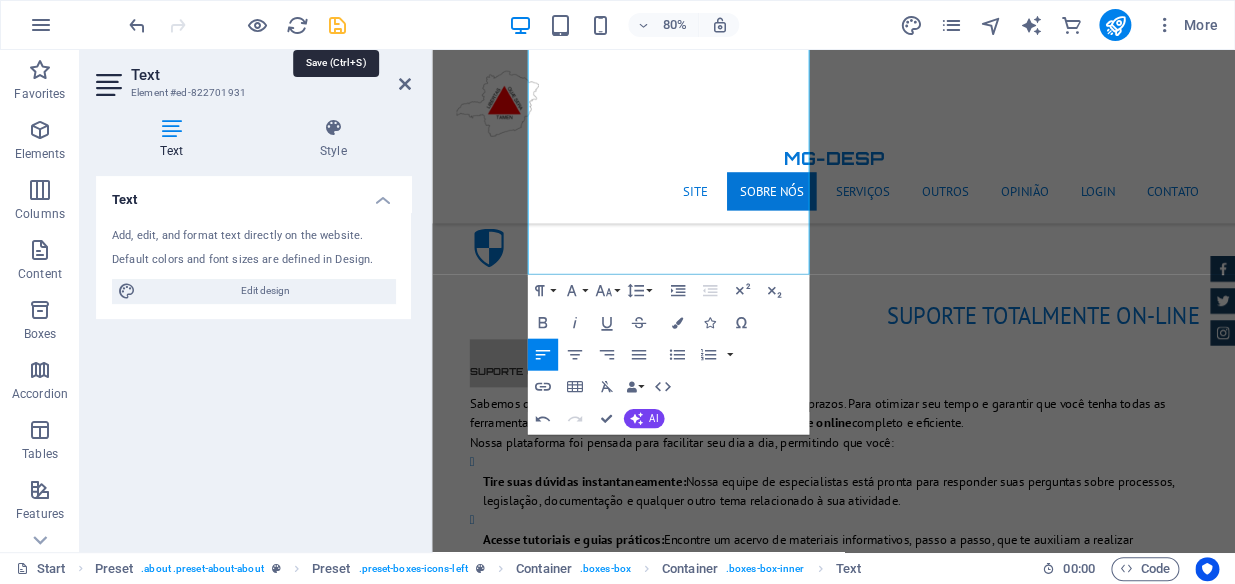click at bounding box center [337, 25] 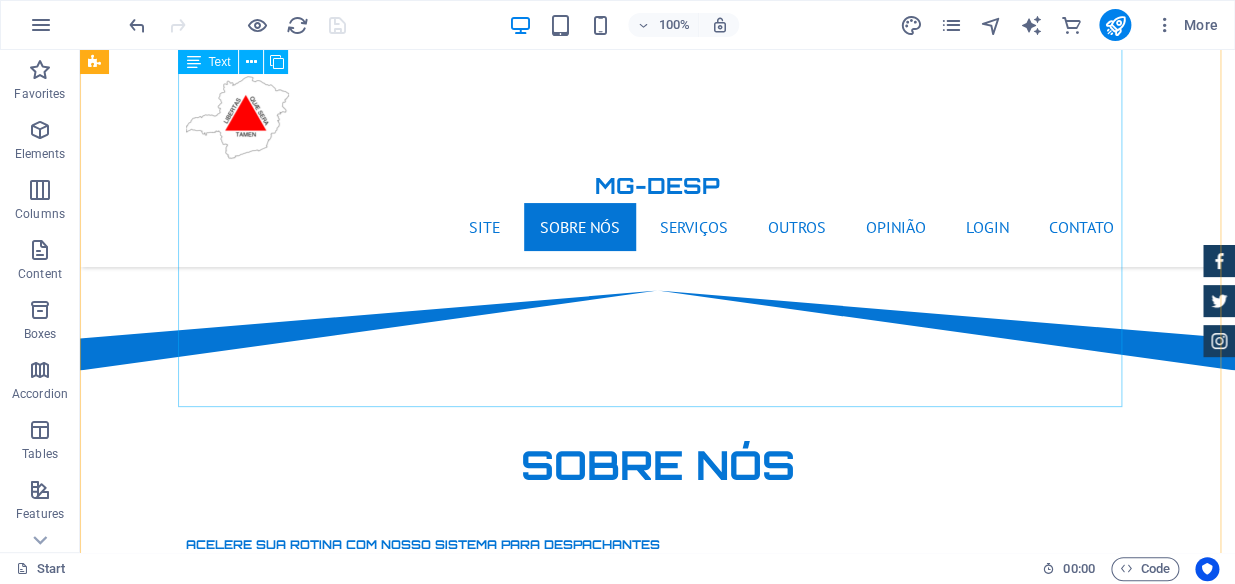 scroll, scrollTop: 1220, scrollLeft: 0, axis: vertical 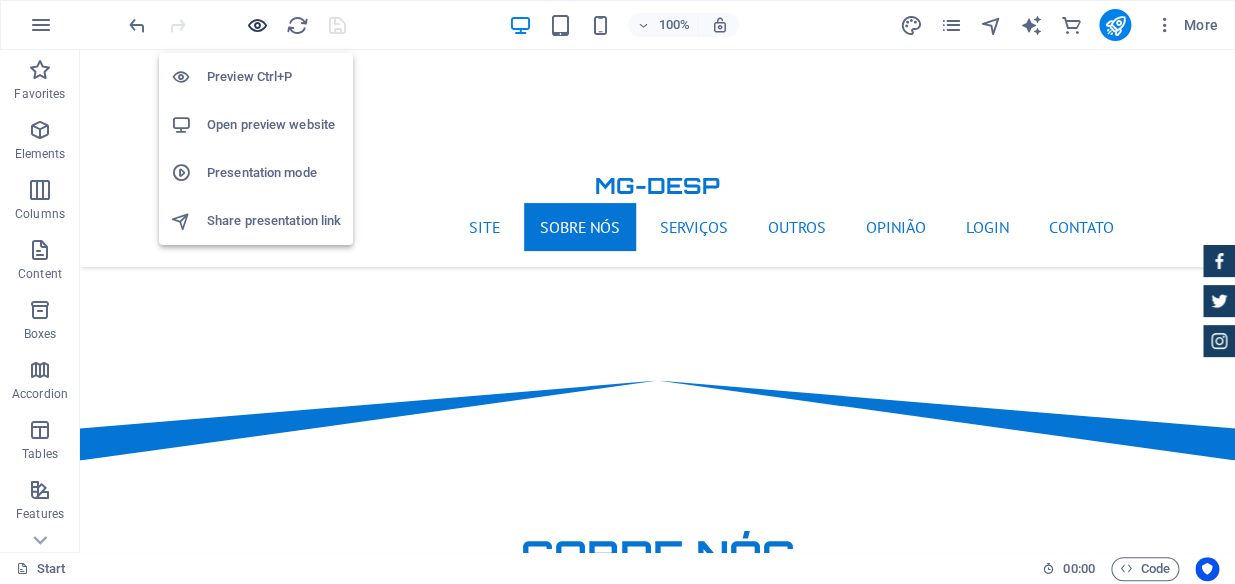 click at bounding box center [257, 25] 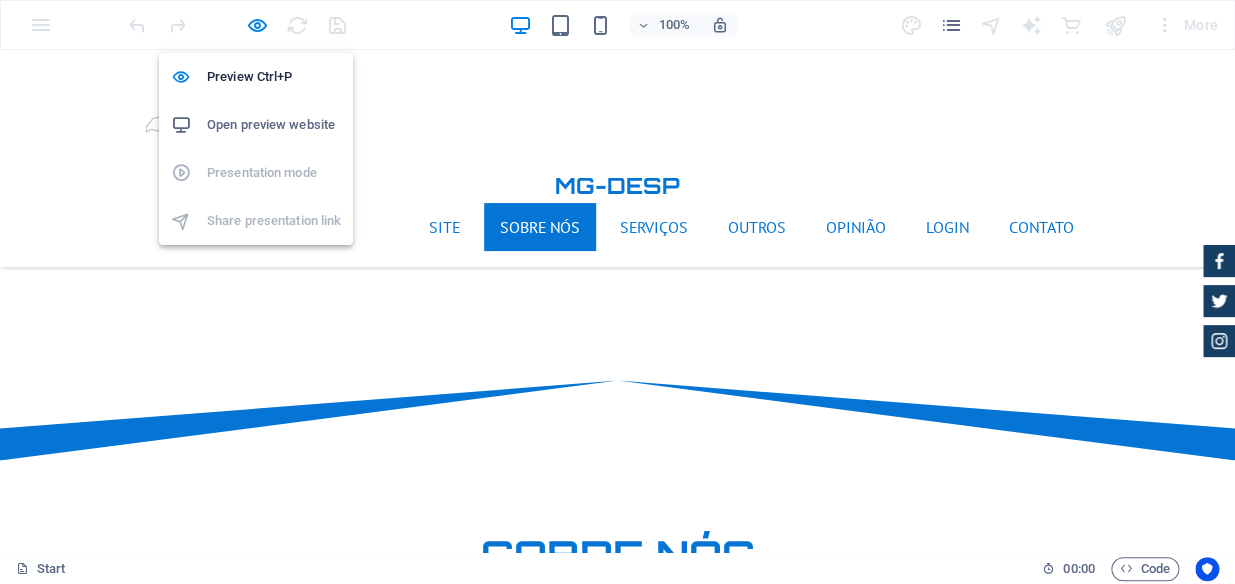 click on "Open preview website" at bounding box center [256, 125] 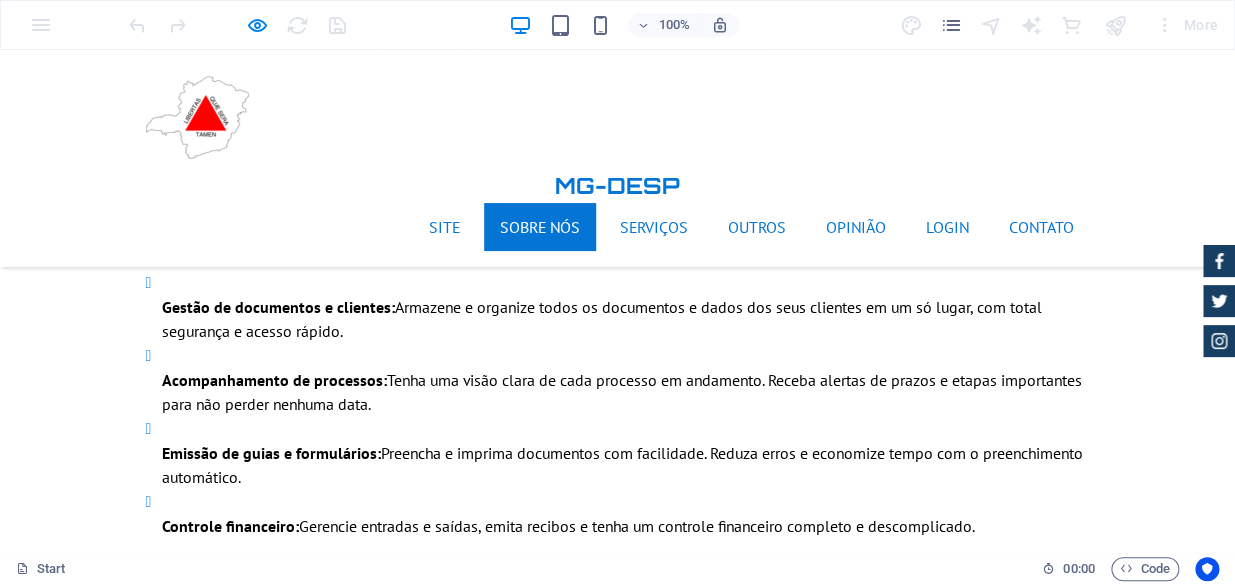 scroll, scrollTop: 1856, scrollLeft: 0, axis: vertical 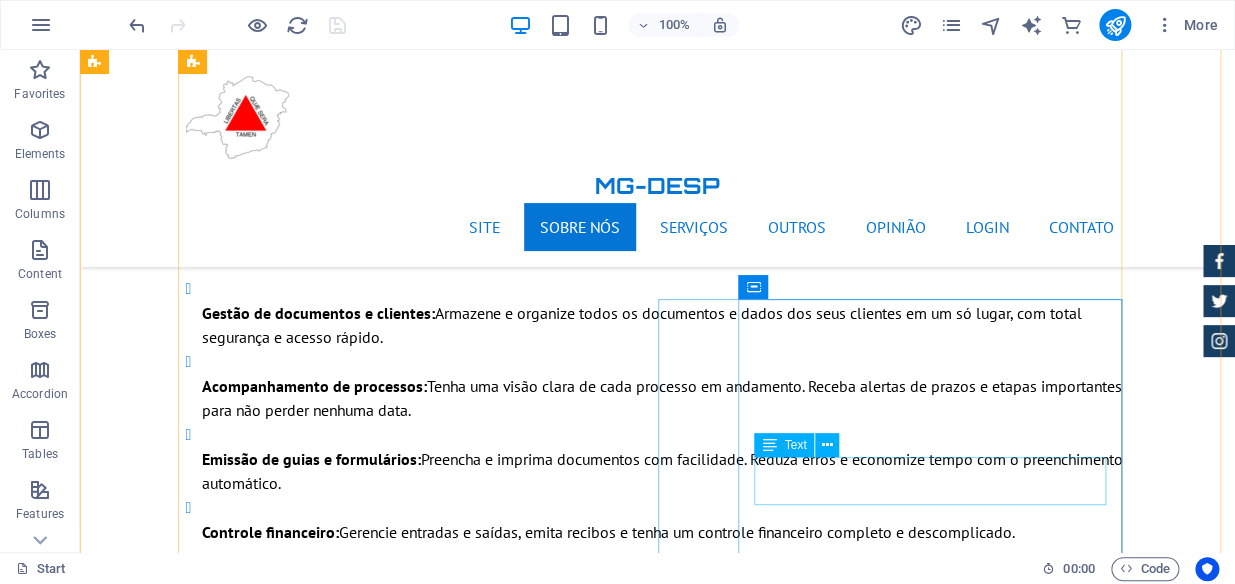 click on "Lorem ipsum dolor sit amet, consectetur adipisicing elit. Veritatis, dolorem!" at bounding box center [658, 2082] 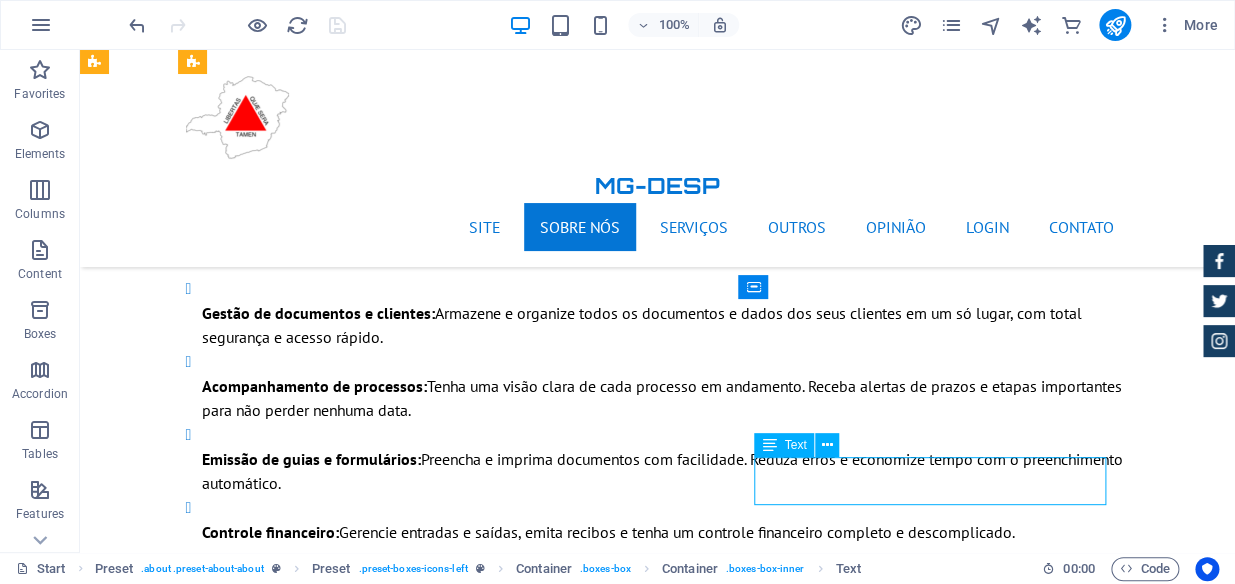 click on "Lorem ipsum dolor sit amet, consectetur adipisicing elit. Veritatis, dolorem!" at bounding box center (658, 2082) 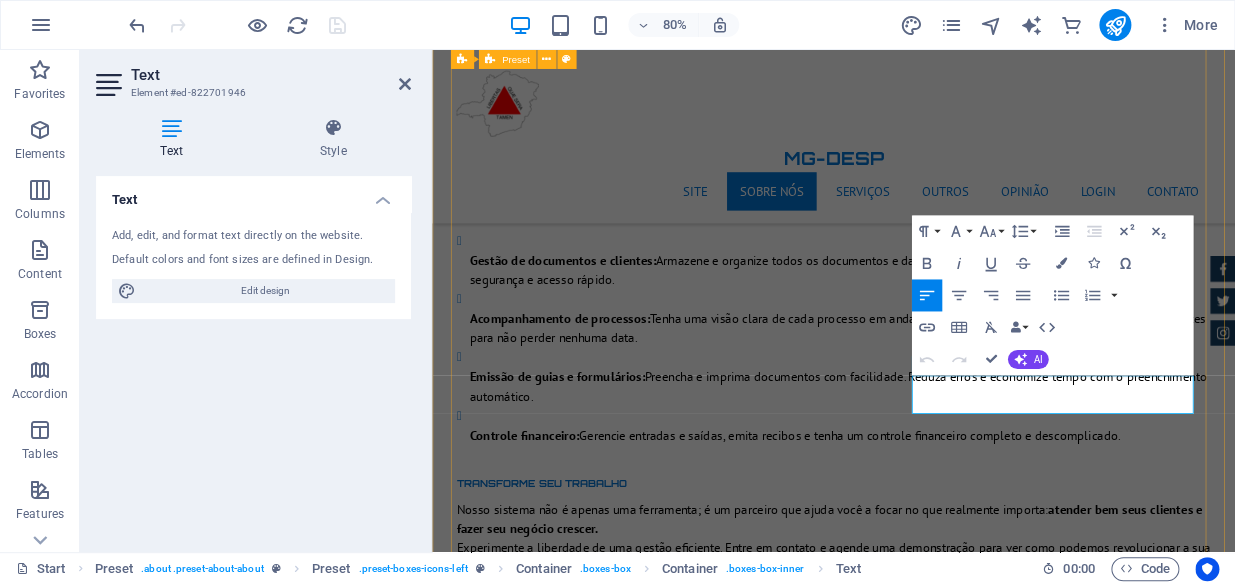drag, startPoint x: 1194, startPoint y: 494, endPoint x: 924, endPoint y: 468, distance: 271.24896 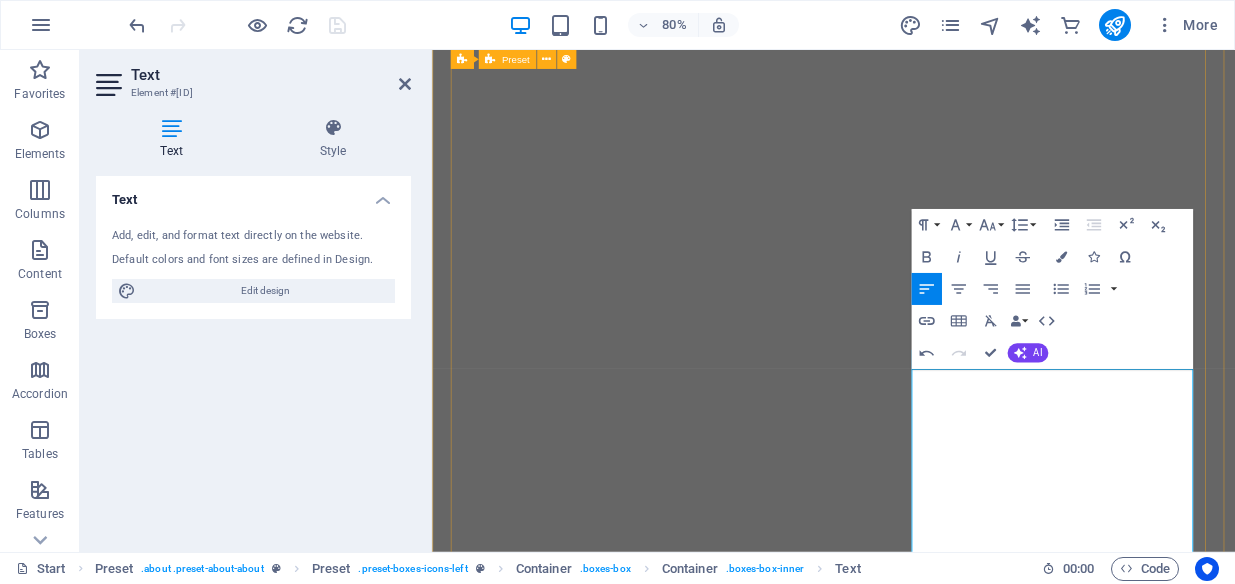 scroll, scrollTop: 0, scrollLeft: 0, axis: both 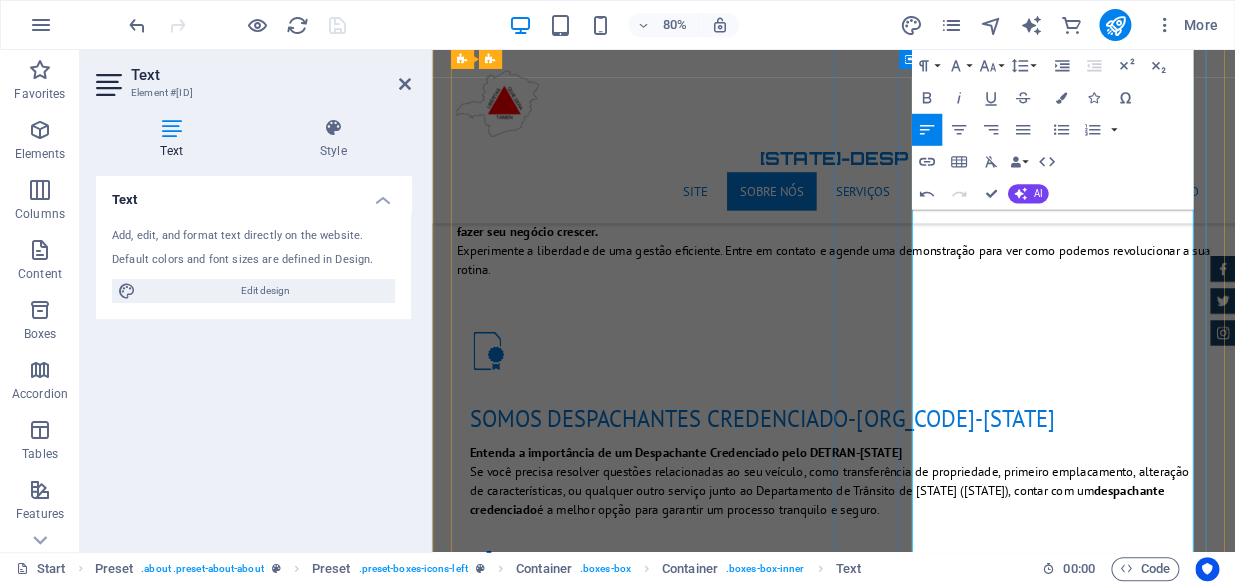 drag, startPoint x: 1340, startPoint y: 554, endPoint x: 1029, endPoint y: 296, distance: 404.0854 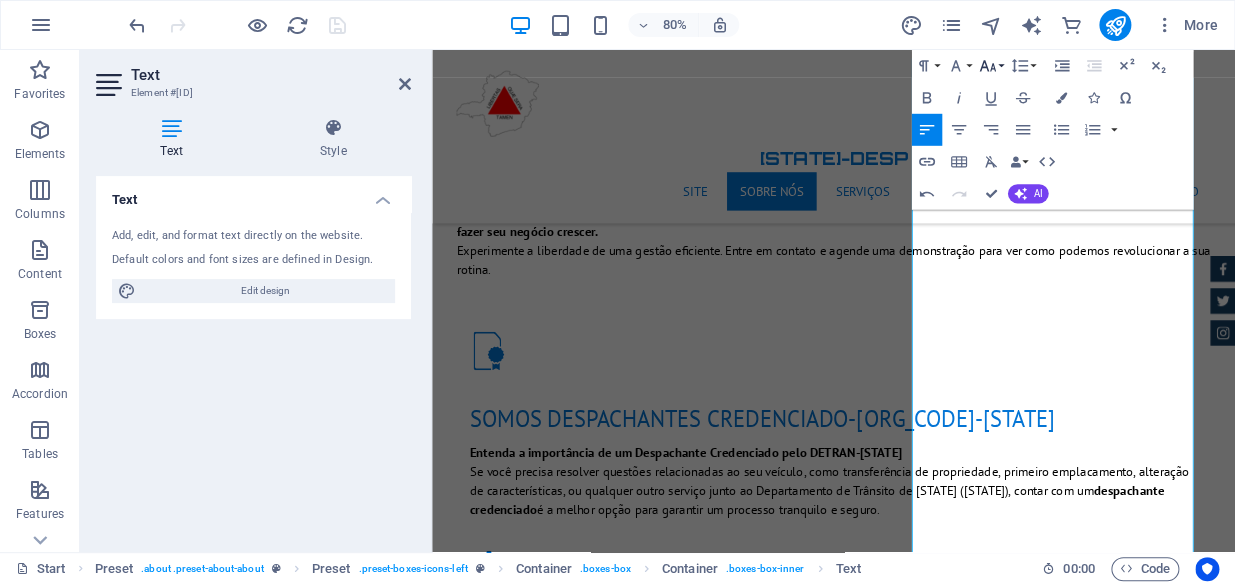 click 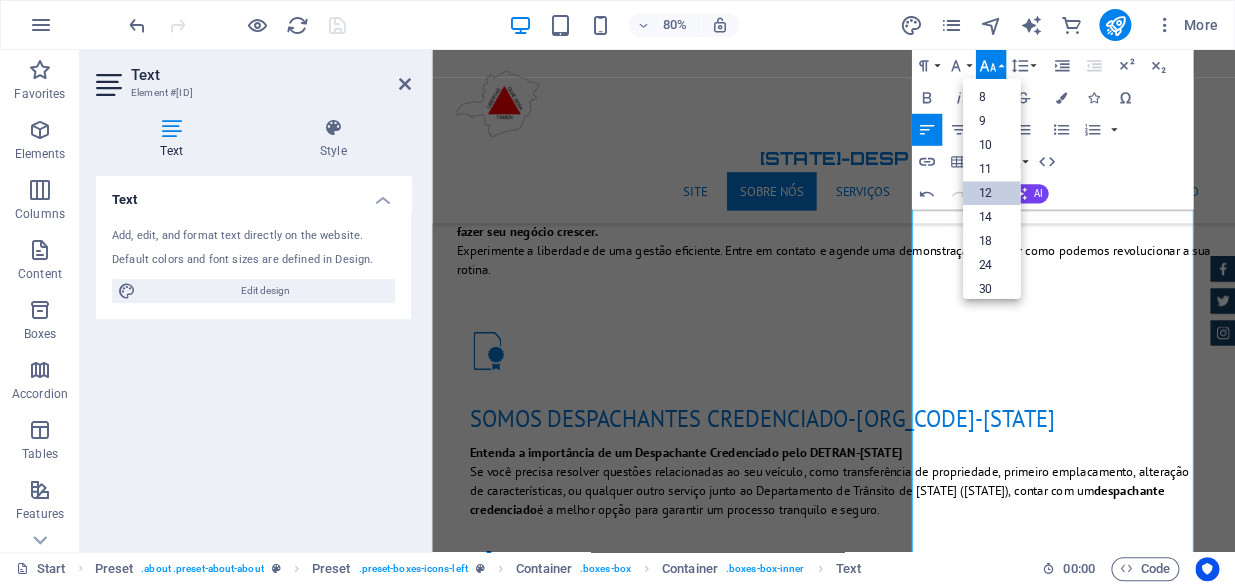 click on "12" at bounding box center (991, 193) 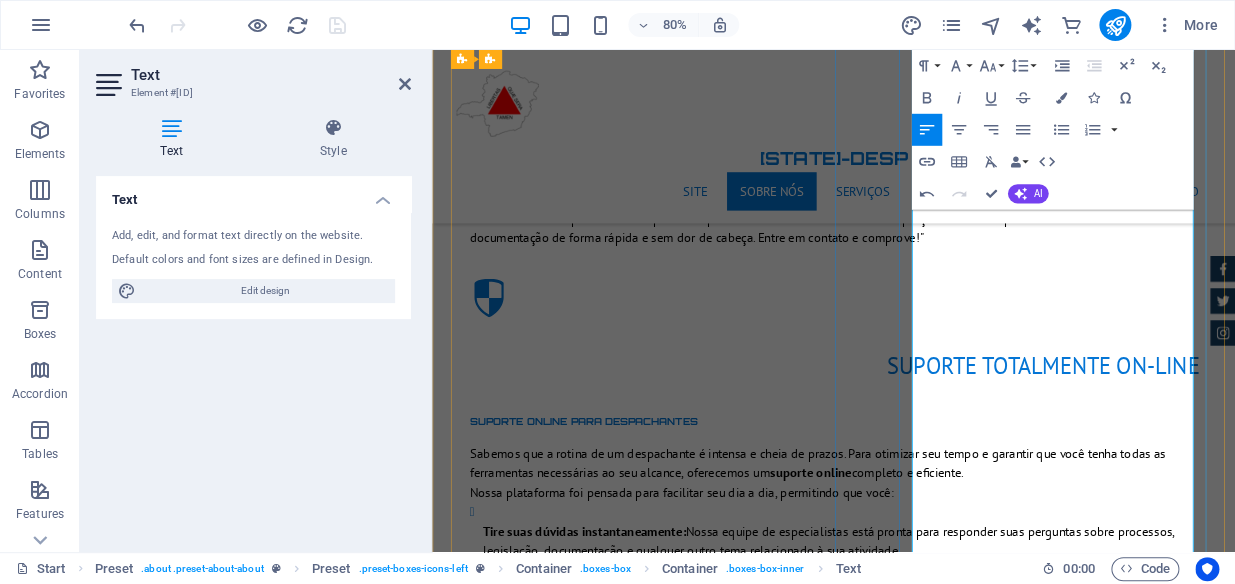 scroll, scrollTop: 2864, scrollLeft: 0, axis: vertical 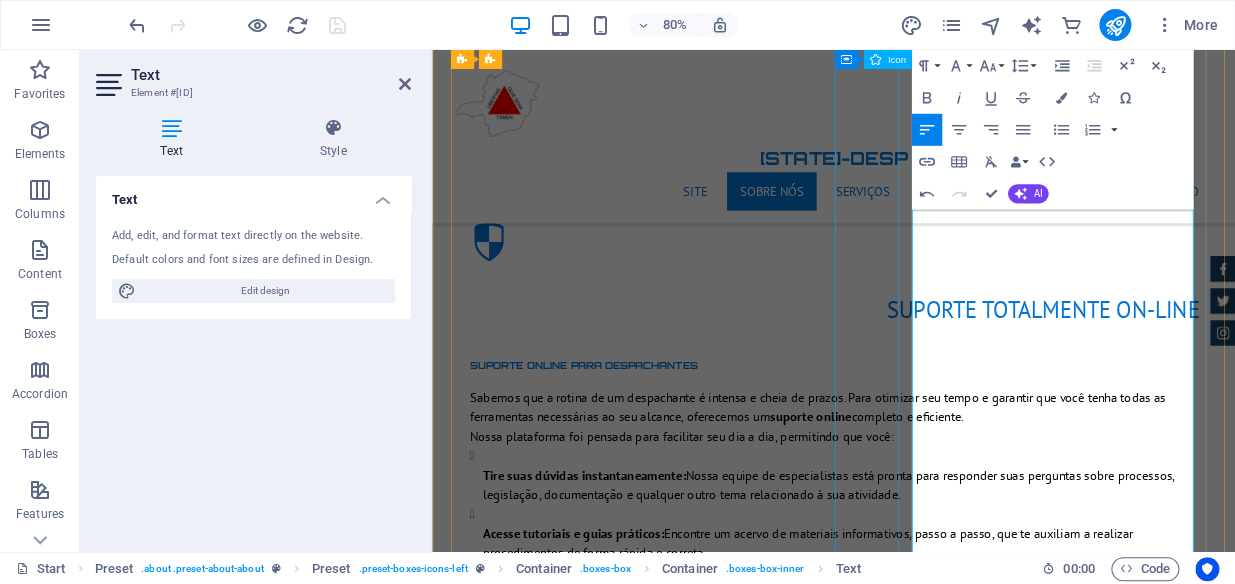 drag, startPoint x: 1188, startPoint y: 444, endPoint x: 953, endPoint y: 362, distance: 248.89555 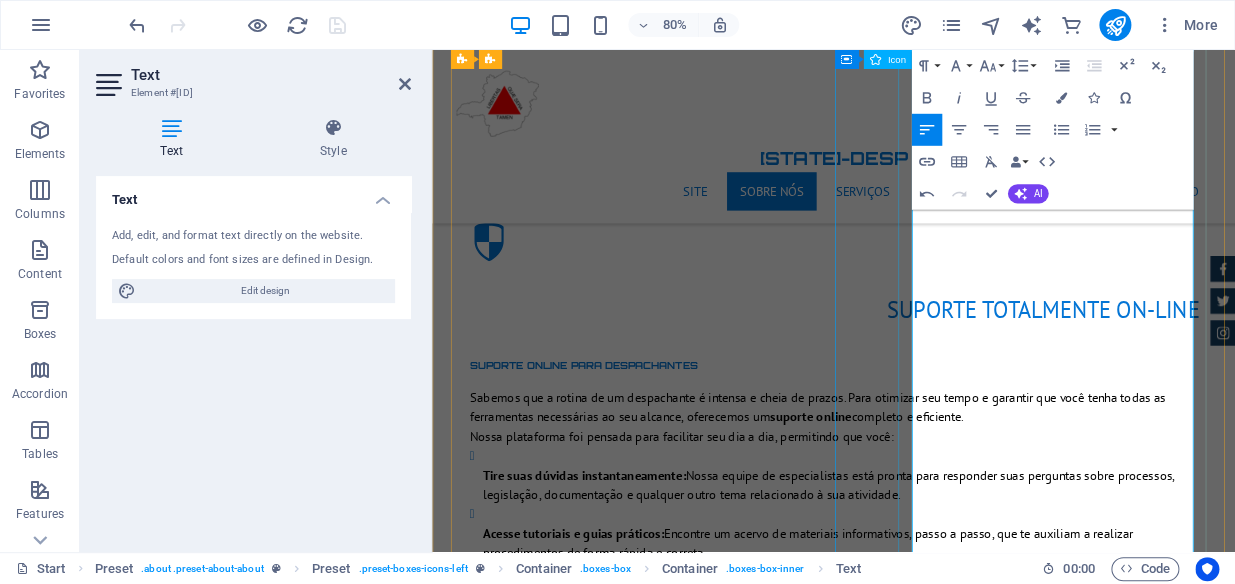 click on "sistema completamente on-line, e controle financeiro A modernização do seu  escritório: seu Despachante online, do início ao fim. Seu trabalho como despachante exige eficiência e agilidade, e a tecnologia está aqui para ser sua maior aliada. Com um  sistema online completo , você pode transformar a maneira como gerencia seu escritório, eliminando a papelada e os processos lentos. Nosso sistema permite que você: Gerencie todos os processos em um só lugar:  desde a entrada da documentação até a conclusão do serviço, tudo é feito online. Tenha acesso a informações em tempo real e de qualquer lugar. Comunique-se facilmente com clientes:  mantenha-os informados sobre o andamento de seus processos por meio de notificações automáticas. Mantenha o controle financeiro total:  gere boletos, monitore pagamentos, controle receitas e despesas. Tudo de forma integrada e intuitiva. atender seus clientes e fazer seu negócio crescer . Você está pronto para digitalizar seu escritório? Segurança:" at bounding box center [934, 1353] 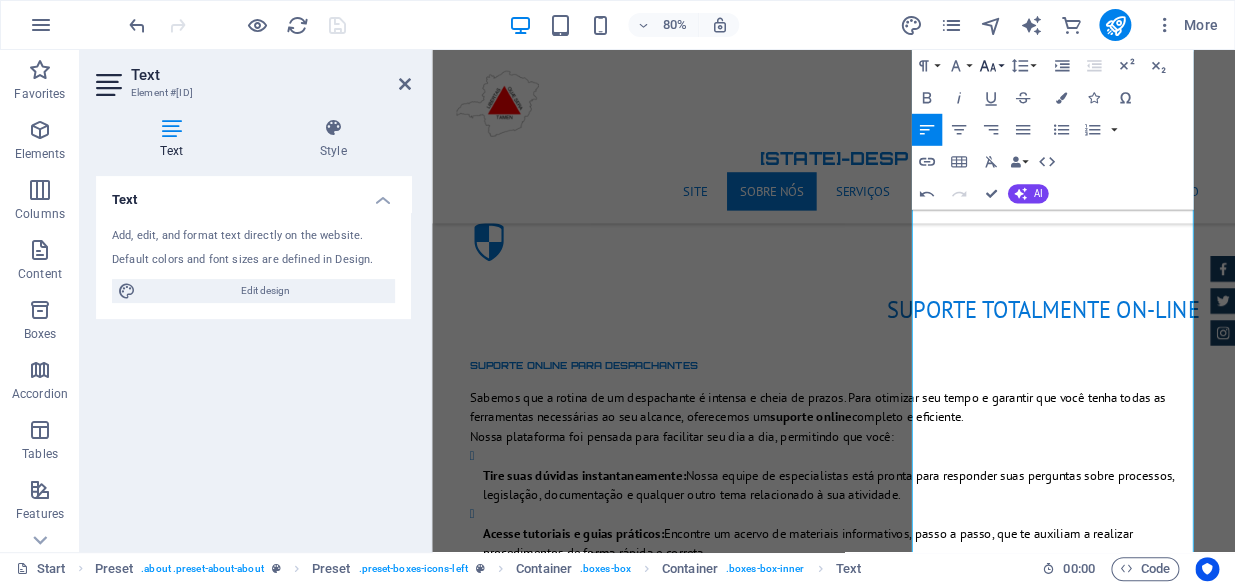 click 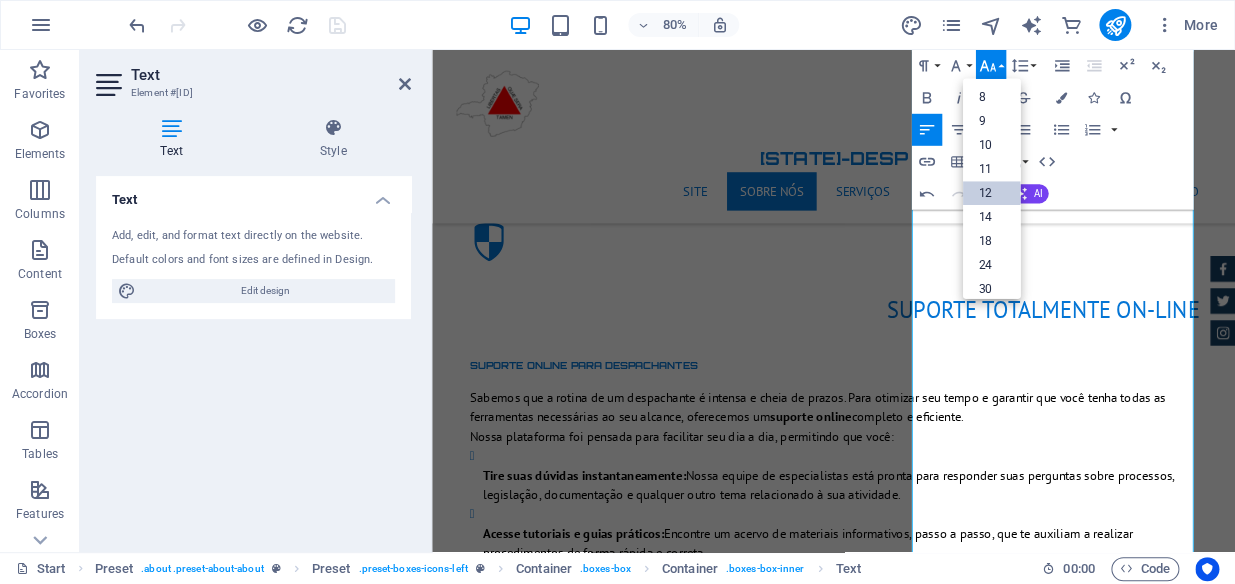 click on "12" at bounding box center [991, 193] 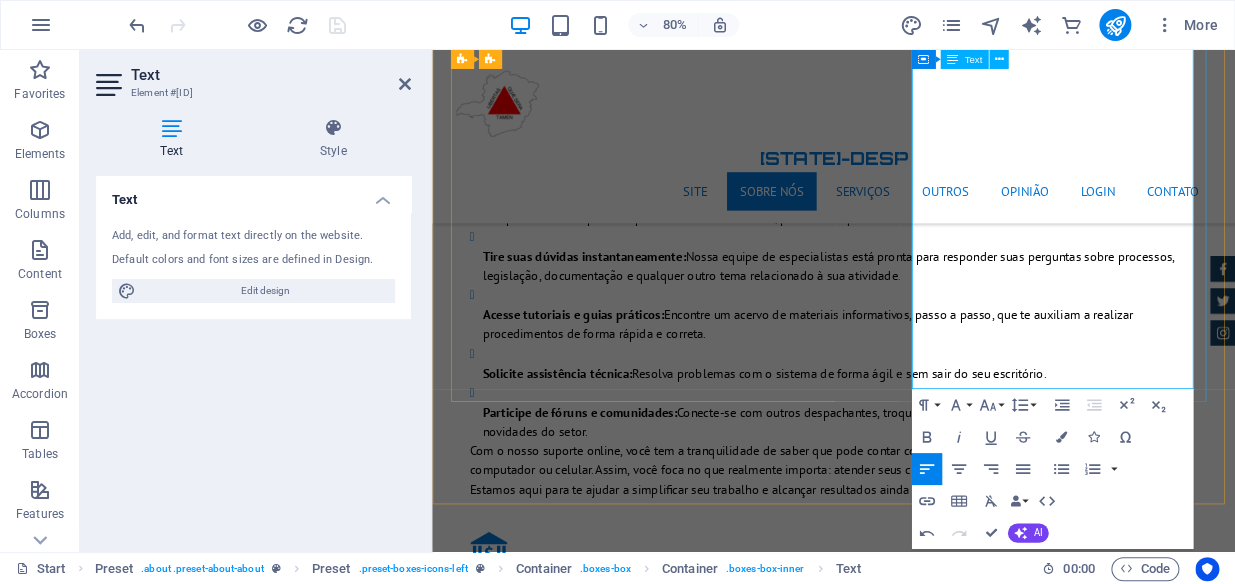 scroll, scrollTop: 3319, scrollLeft: 0, axis: vertical 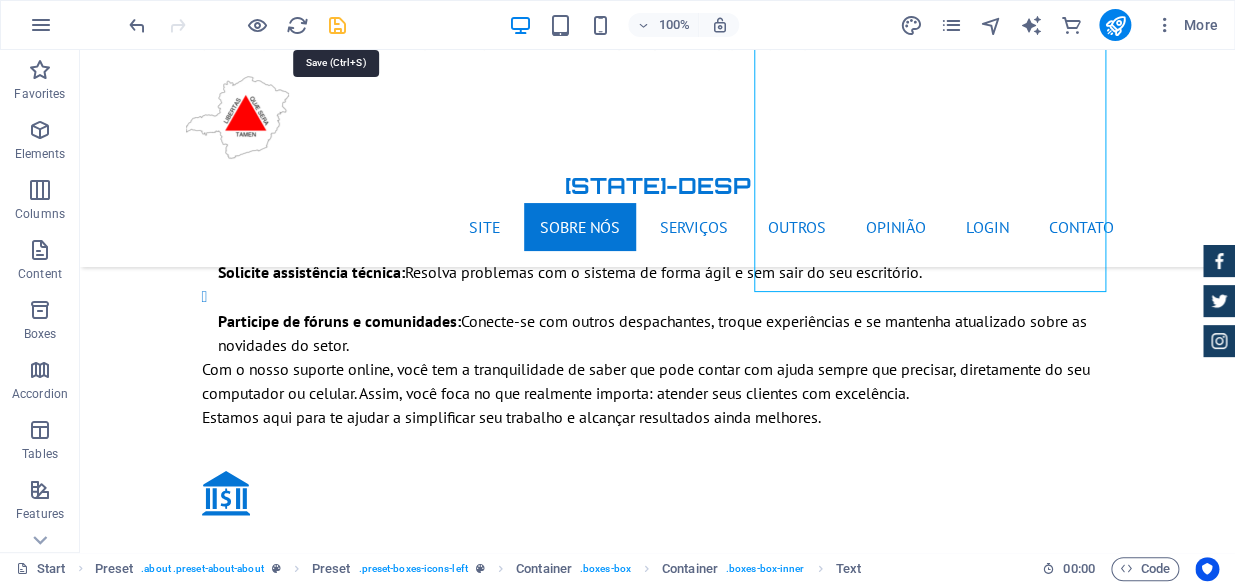 click at bounding box center (337, 25) 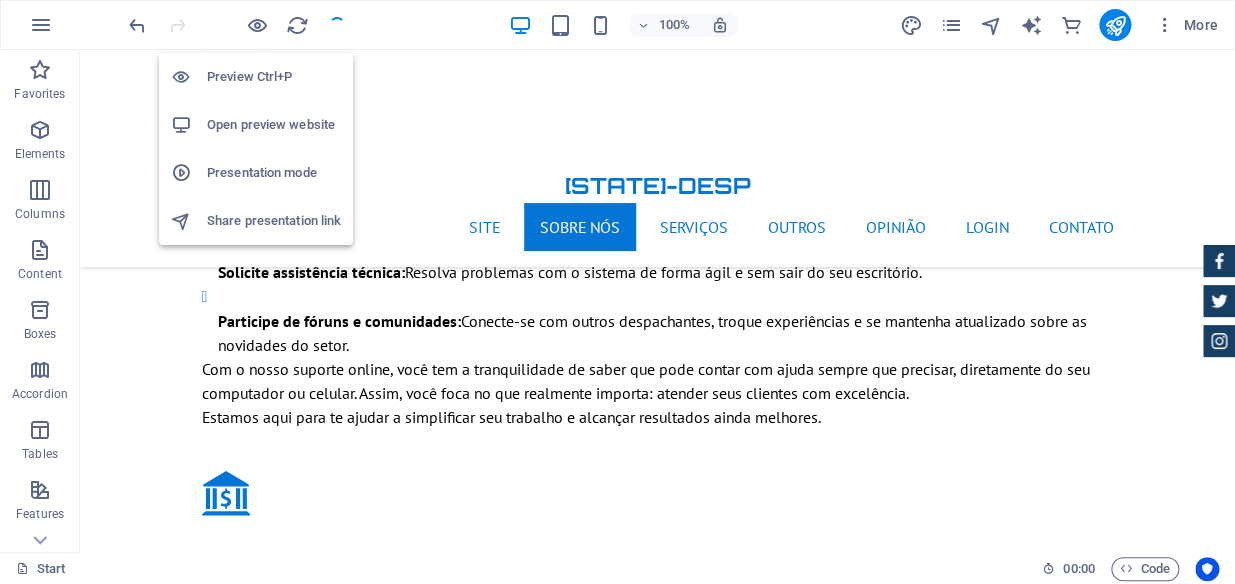 click on "Open preview website" at bounding box center [274, 125] 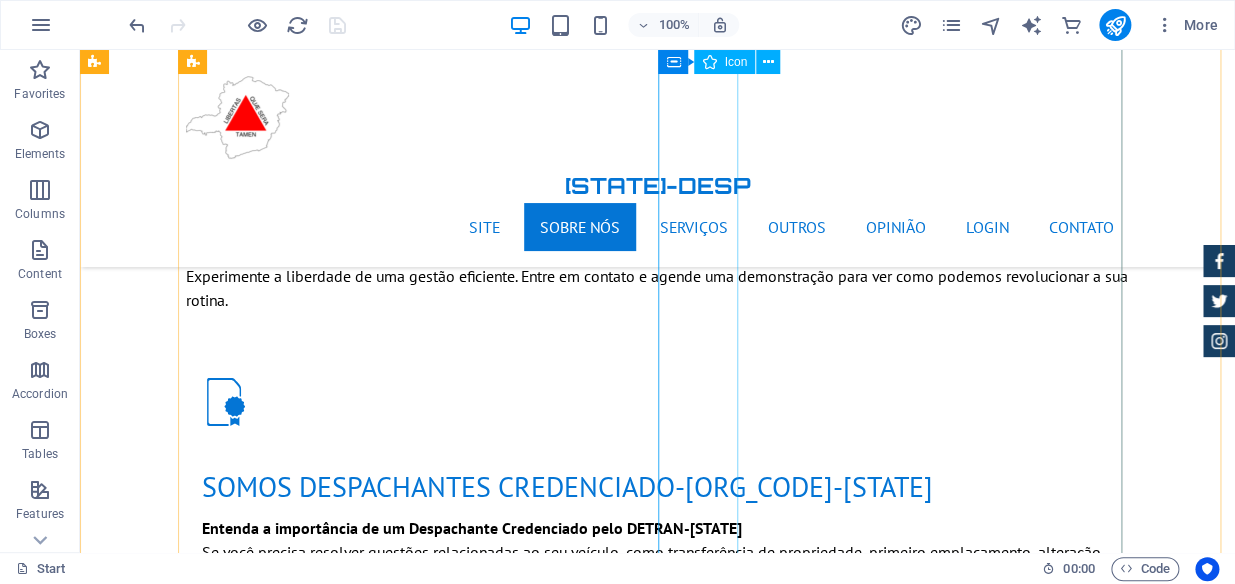 scroll, scrollTop: 2046, scrollLeft: 0, axis: vertical 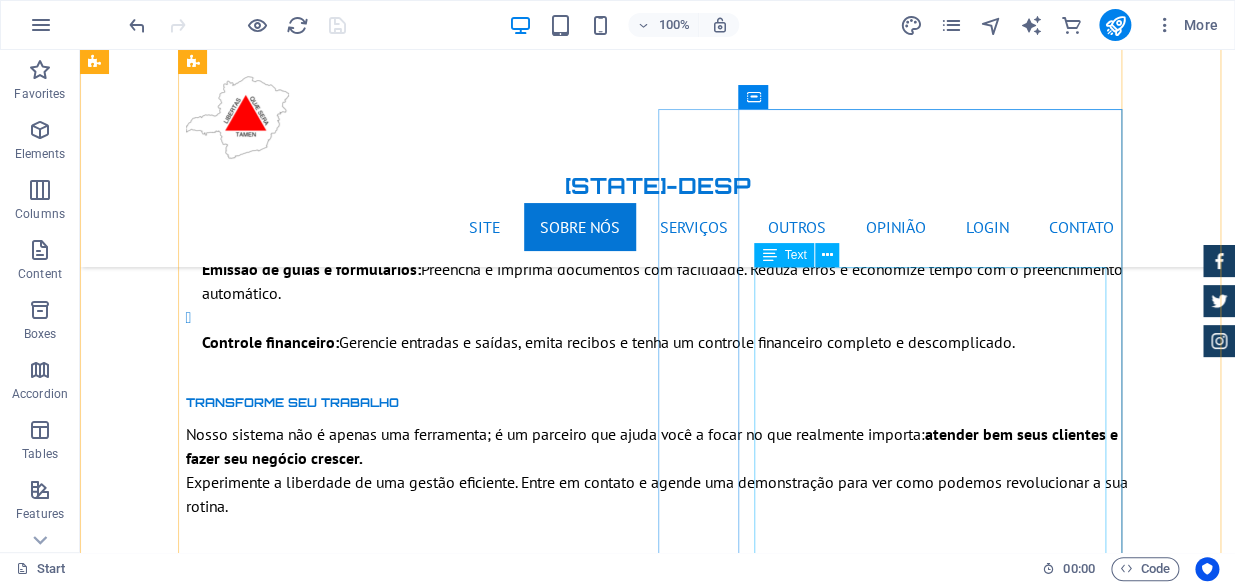 click on "A modernização do seu  escritório: seu Despachante online, do início ao fim. Seu trabalho como despachante exige eficiência e agilidade, e a tecnologia está aqui para ser sua maior aliada. Com um  sistema online completo , você pode transformar a maneira como gerencia seu escritório, eliminando a papelada e os processos lentos. Nosso sistema permite que você: Gerencie todos os processos em um só lugar:  desde a entrada da documentação até a conclusão do serviço, tudo é feito online. Tenha acesso a informações em tempo real e de qualquer lugar. Comunique-se facilmente com clientes:  mantenha-os informados sobre o andamento de seus processos por meio de notificações automáticas. Mantenha o controle financeiro total:  gere boletos, monitore pagamentos, controle receitas e despesas. Tudo de forma integrada e intuitiva. Chega de perder tempo com tarefas repetitivas e burocráticas. Com nosso sistema, você ganha mais tempo para focar no que realmente importa:  . Redução de custos:" at bounding box center (658, 2240) 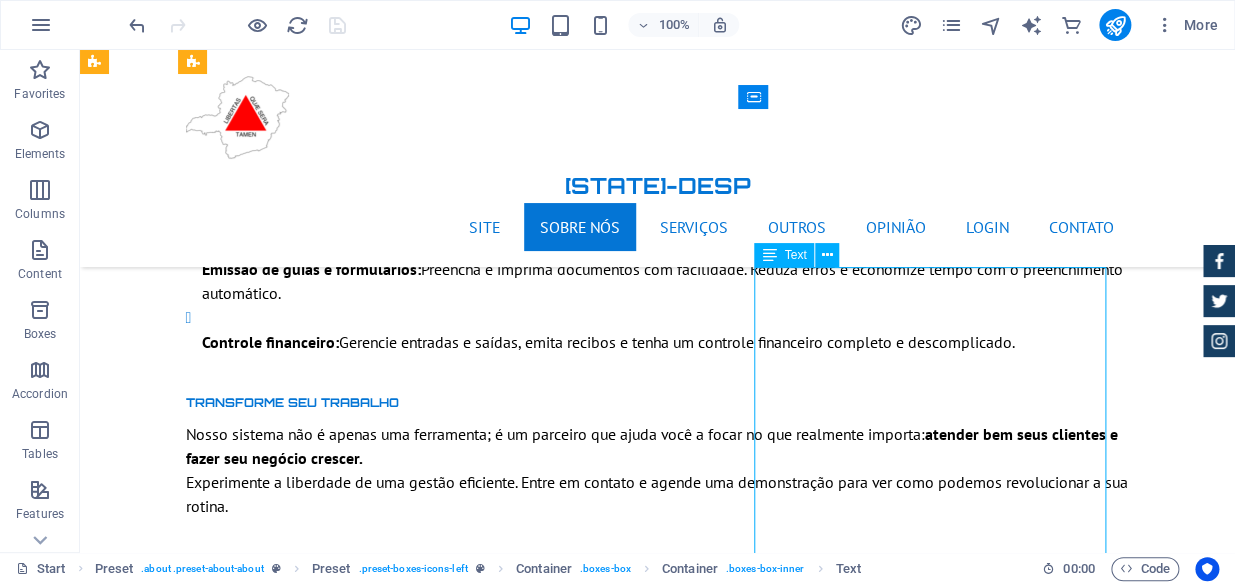 click on "A modernização do seu  escritório: seu Despachante online, do início ao fim. Seu trabalho como despachante exige eficiência e agilidade, e a tecnologia está aqui para ser sua maior aliada. Com um  sistema online completo , você pode transformar a maneira como gerencia seu escritório, eliminando a papelada e os processos lentos. Nosso sistema permite que você: Gerencie todos os processos em um só lugar:  desde a entrada da documentação até a conclusão do serviço, tudo é feito online. Tenha acesso a informações em tempo real e de qualquer lugar. Comunique-se facilmente com clientes:  mantenha-os informados sobre o andamento de seus processos por meio de notificações automáticas. Mantenha o controle financeiro total:  gere boletos, monitore pagamentos, controle receitas e despesas. Tudo de forma integrada e intuitiva. Chega de perder tempo com tarefas repetitivas e burocráticas. Com nosso sistema, você ganha mais tempo para focar no que realmente importa:  . Redução de custos:" at bounding box center (658, 2240) 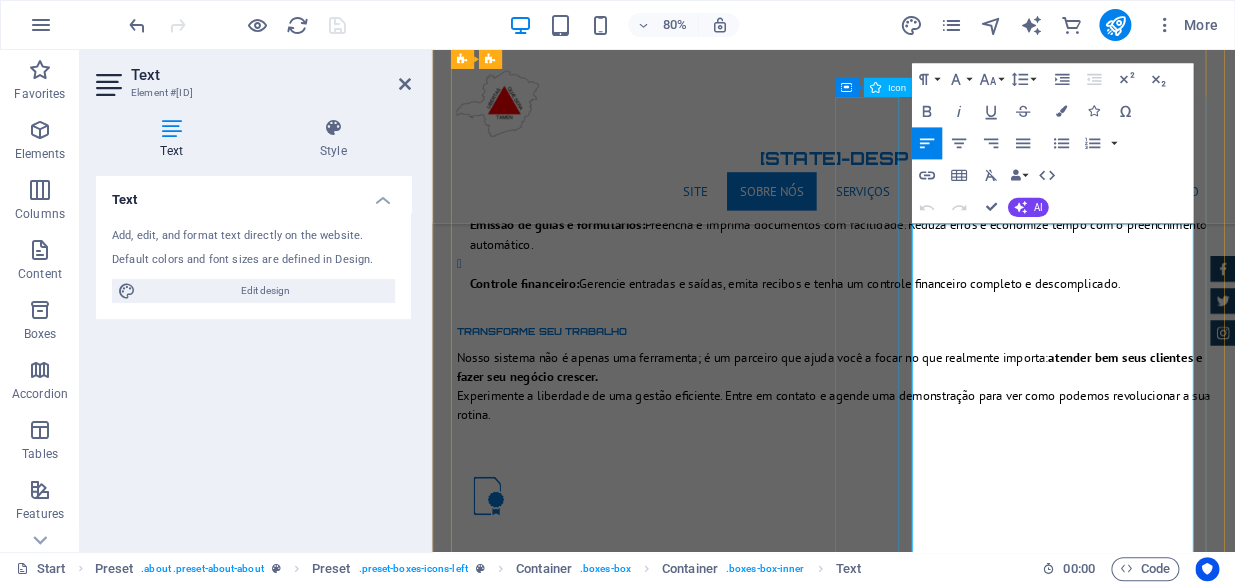 drag, startPoint x: 1256, startPoint y: 437, endPoint x: 976, endPoint y: 318, distance: 304.2384 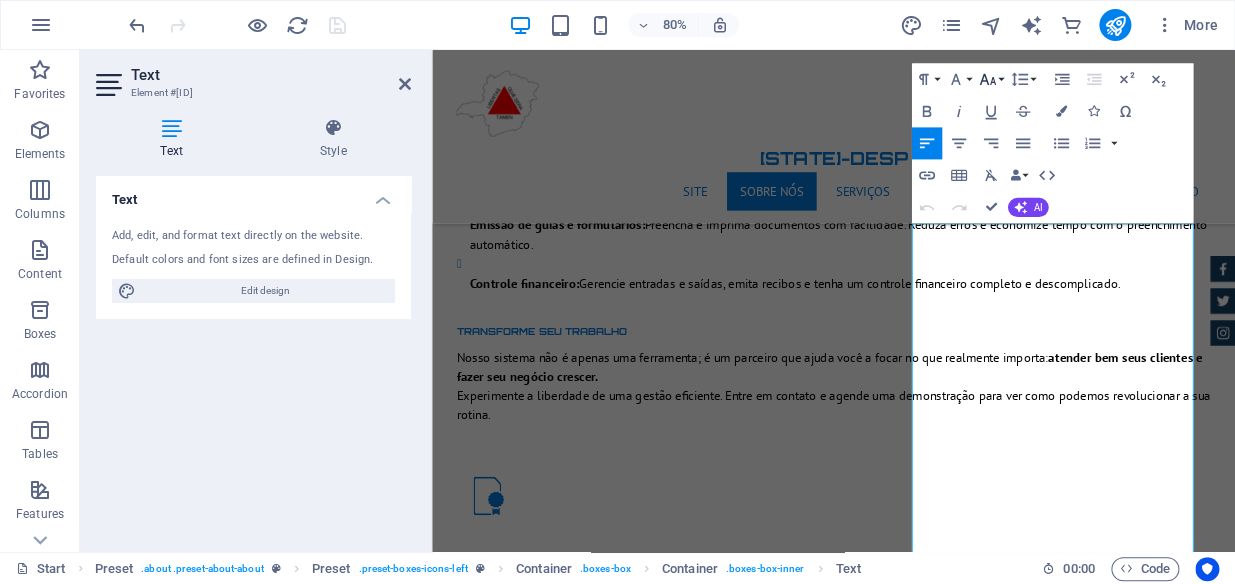 click 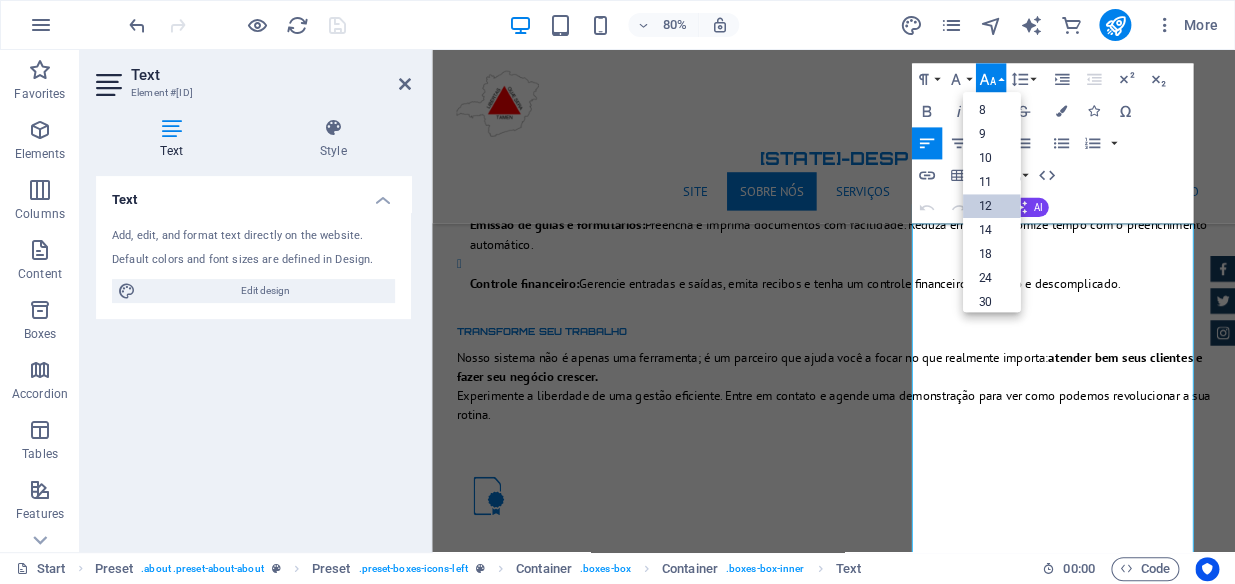 click on "12" at bounding box center [991, 207] 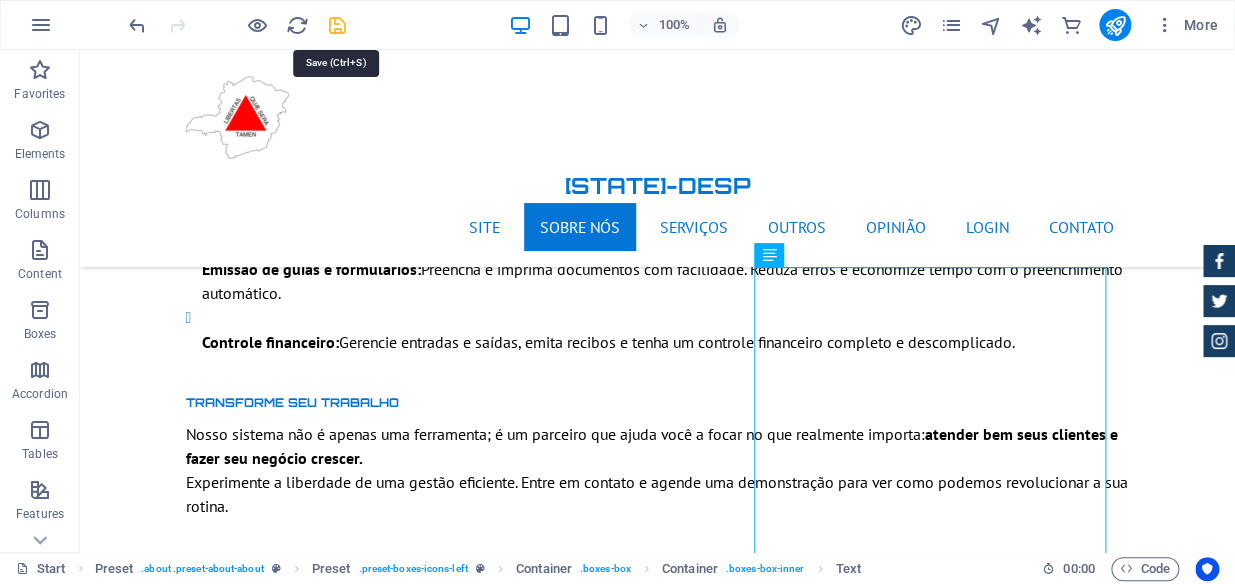 click at bounding box center (337, 25) 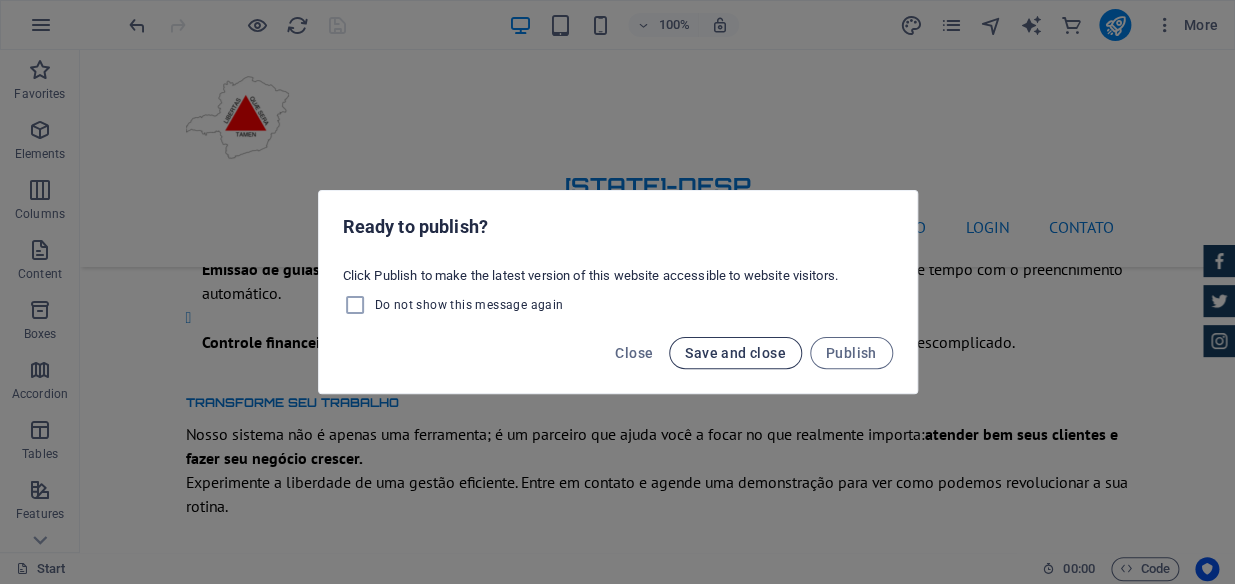 click on "Save and close" at bounding box center [735, 353] 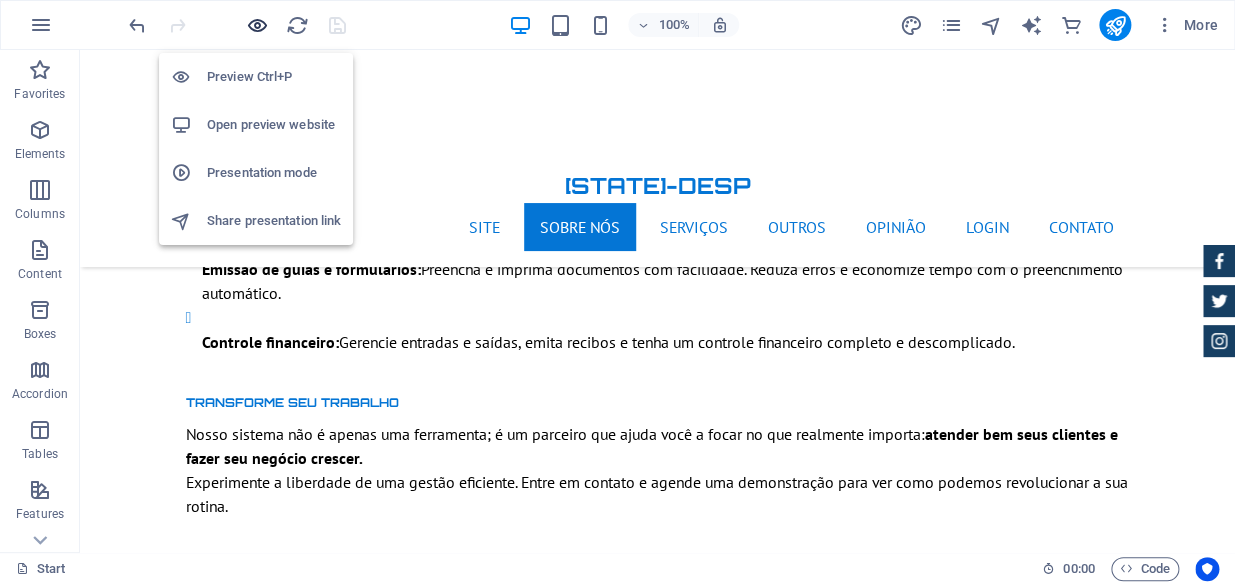 click at bounding box center (257, 25) 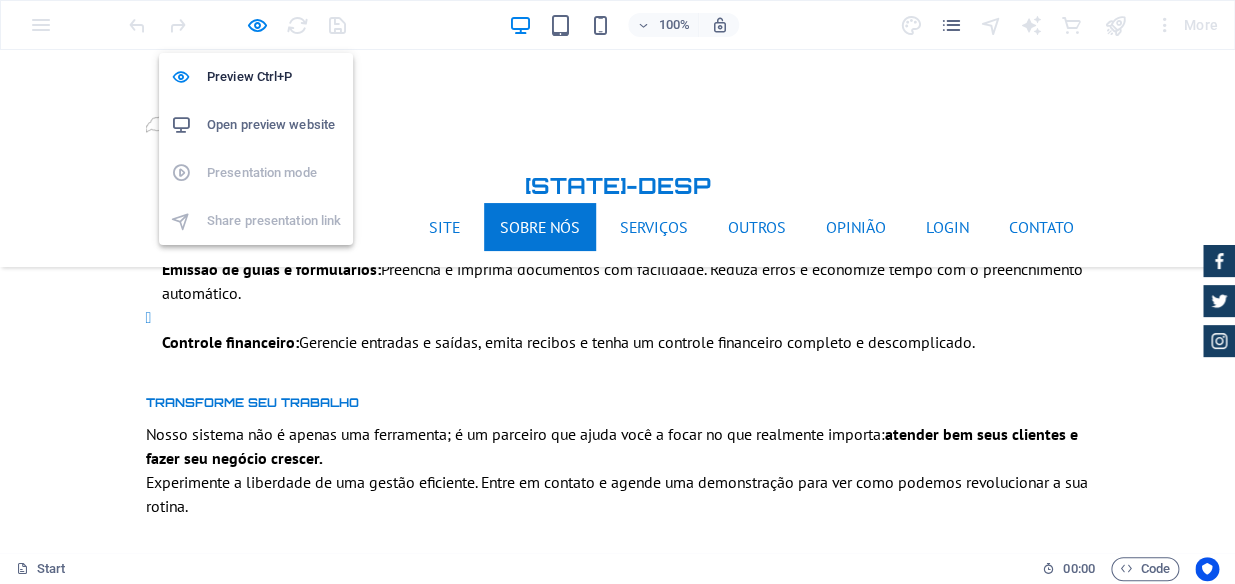 click on "Open preview website" at bounding box center (274, 125) 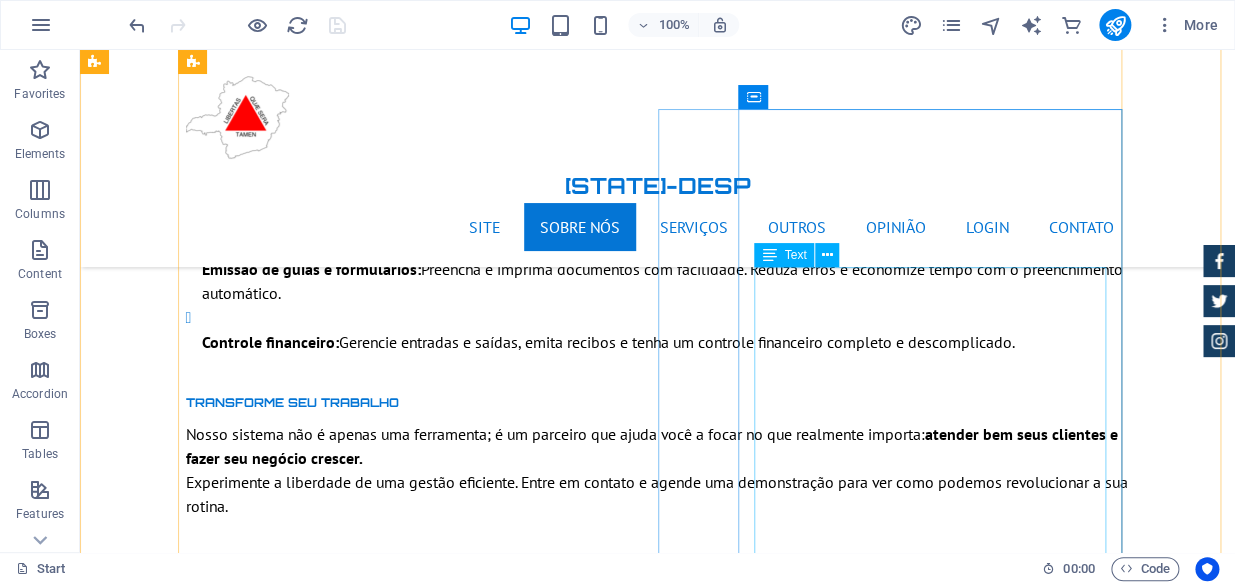 click on "A modernização do seu   escritório: seu Despachante online, do início ao fim. Seu trabalho como despachante exige eficiência e agilidade, e a tecnologia está aqui para ser sua maior aliada. Com um  sistema online completo , você pode transformar a maneira como gerencia seu escritório, eliminando a papelada e os processos lentos. Nosso sistema permite que você: Gerencie todos os processos em um só lugar:  desde a entrada da documentação até a conclusão do serviço, tudo é feito online. Tenha acesso a informações em tempo real e de qualquer lugar. Comunique-se facilmente com clientes:  mantenha-os informados sobre o andamento de seus processos por meio de notificações automáticas. Mantenha o controle financeiro total:  gere boletos, monitore pagamentos, controle receitas e despesas. Tudo de forma integrada e intuitiva. Chega de perder tempo com tarefas repetitivas e burocráticas. Com nosso sistema, você ganha mais tempo para focar no que realmente importa:  . Redução de custos:" at bounding box center (658, 2210) 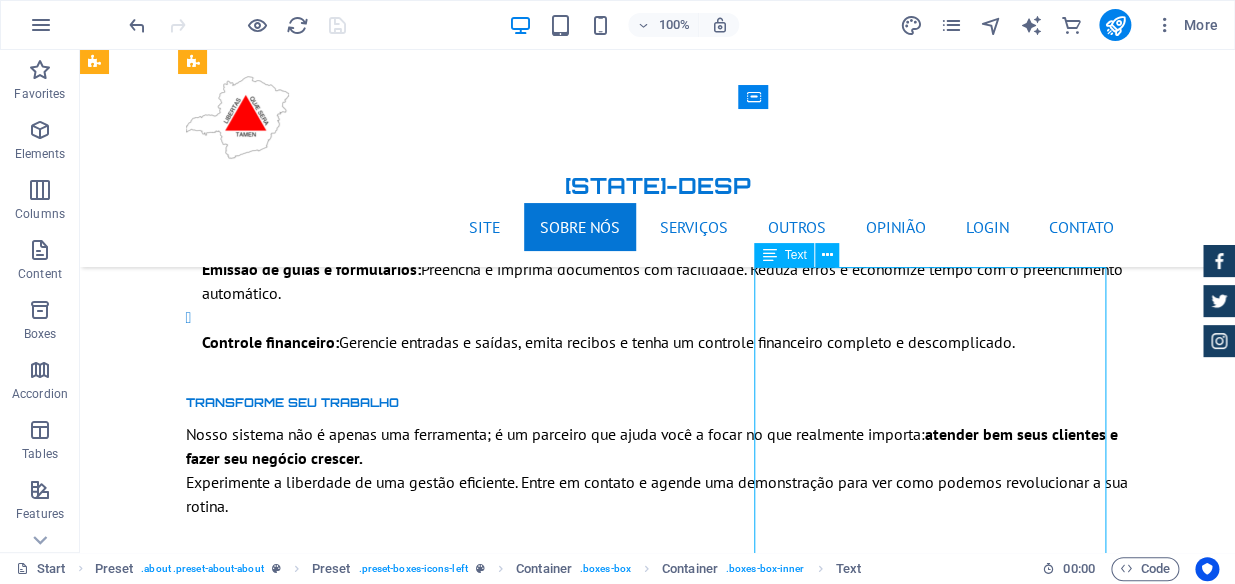 click on "A modernização do seu   escritório: seu Despachante online, do início ao fim. Seu trabalho como despachante exige eficiência e agilidade, e a tecnologia está aqui para ser sua maior aliada. Com um  sistema online completo , você pode transformar a maneira como gerencia seu escritório, eliminando a papelada e os processos lentos. Nosso sistema permite que você: Gerencie todos os processos em um só lugar:  desde a entrada da documentação até a conclusão do serviço, tudo é feito online. Tenha acesso a informações em tempo real e de qualquer lugar. Comunique-se facilmente com clientes:  mantenha-os informados sobre o andamento de seus processos por meio de notificações automáticas. Mantenha o controle financeiro total:  gere boletos, monitore pagamentos, controle receitas e despesas. Tudo de forma integrada e intuitiva. Chega de perder tempo com tarefas repetitivas e burocráticas. Com nosso sistema, você ganha mais tempo para focar no que realmente importa:  . Redução de custos:" at bounding box center [658, 2210] 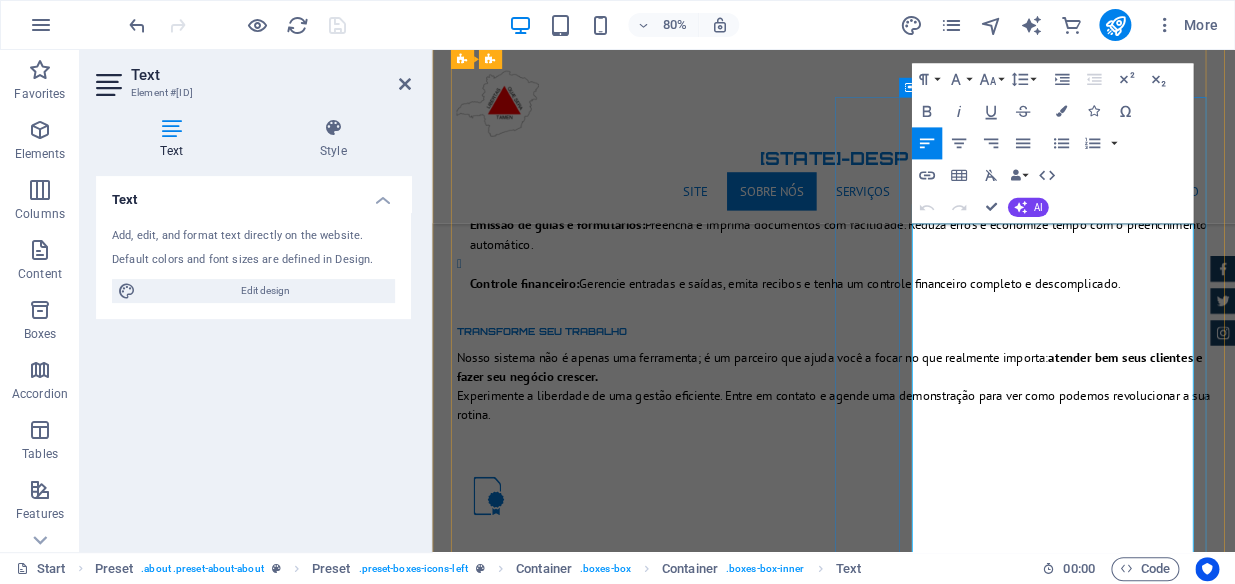 click on "A modernização do seu   escritório: seu Despachante online, do início ao fim." at bounding box center (934, 1910) 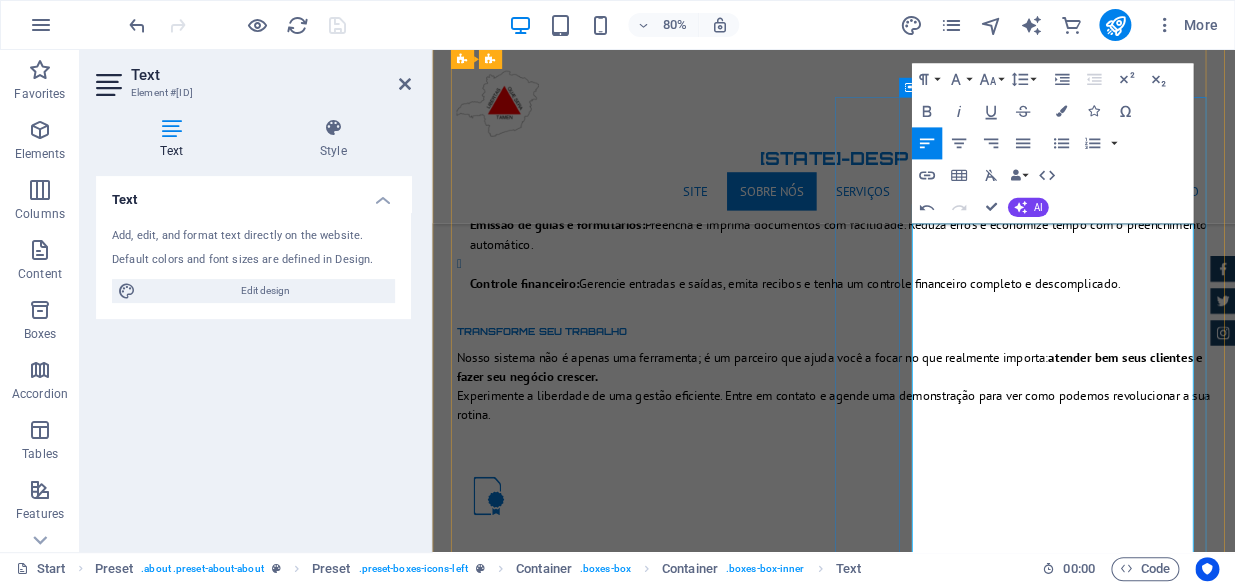 click on "escritório: seuDespachante online, do início ao fim." at bounding box center (876, 1920) 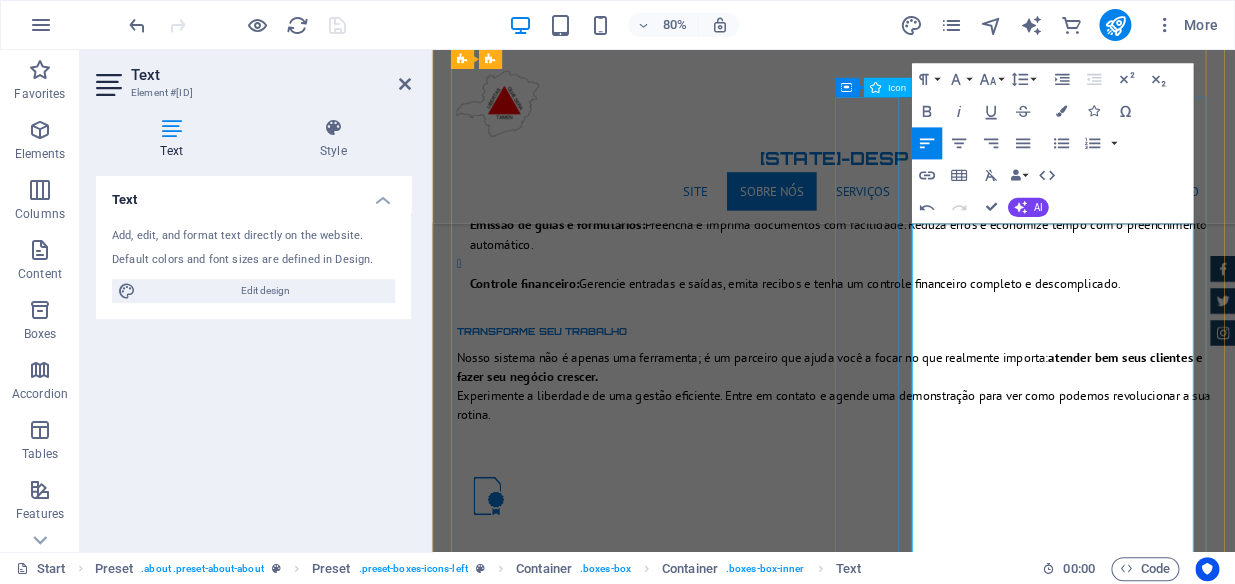 drag, startPoint x: 1338, startPoint y: 371, endPoint x: 959, endPoint y: 298, distance: 385.9663 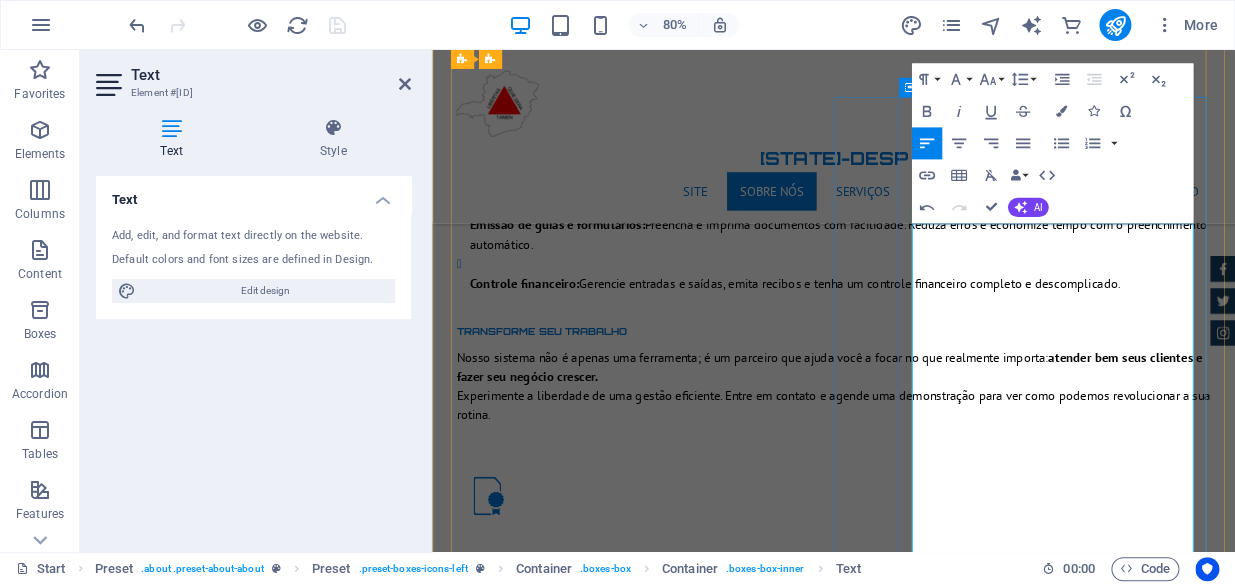 click on "A modernização do seu   escritório: seuDespachante online, do início ao fim." at bounding box center [934, 1910] 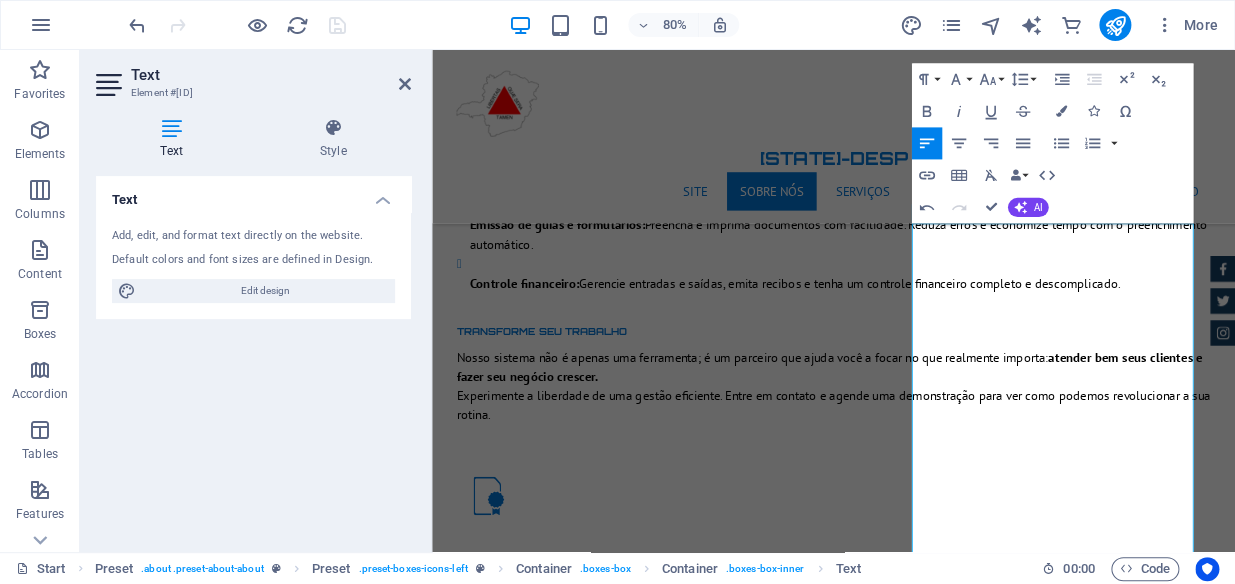 type 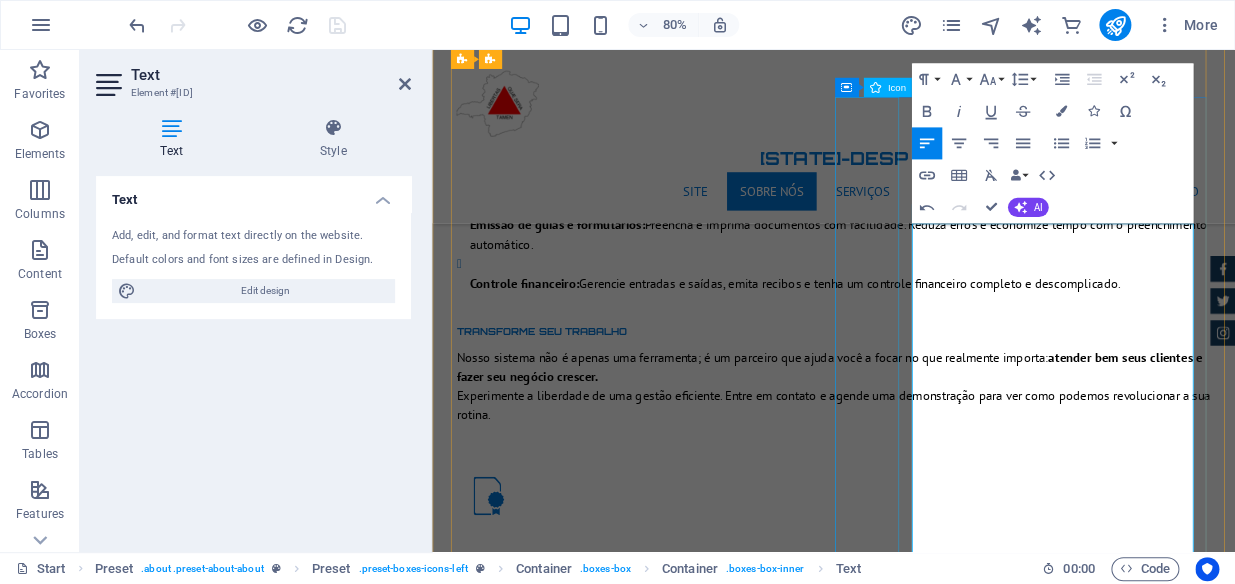 drag, startPoint x: 1351, startPoint y: 313, endPoint x: 992, endPoint y: 331, distance: 359.45096 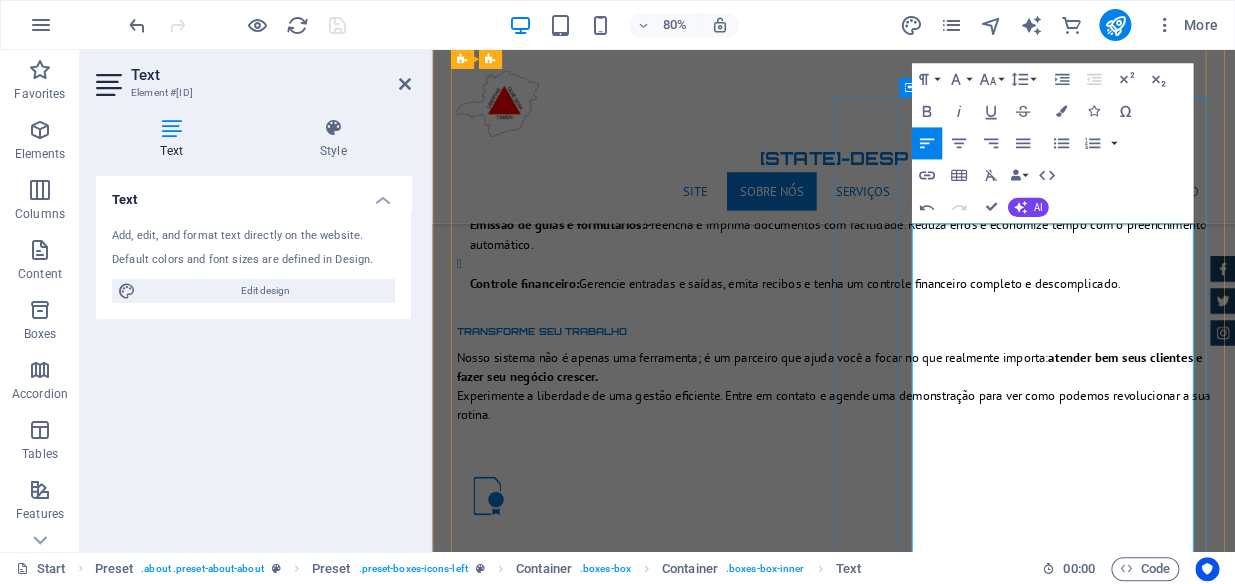 click on "Despachante online, do início ao fim." at bounding box center [934, 1910] 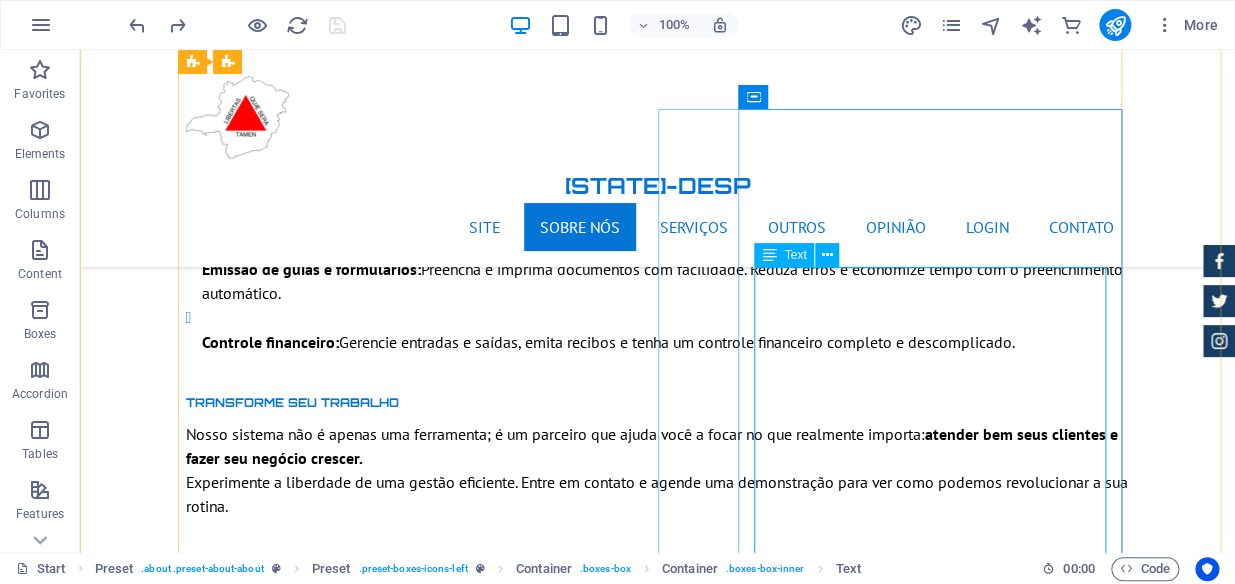 click on "A modernização do seu   escritório: seu Despachante online, do início ao fim. Seu trabalho como despachante exige eficiência e agilidade, e a tecnologia está aqui para ser sua maior aliada. Com um  sistema online completo , você pode transformar a maneira como gerencia seu escritório, eliminando a papelada e os processos lentos. Nosso sistema permite que você: Gerencie todos os processos em um só lugar:  desde a entrada da documentação até a conclusão do serviço, tudo é feito online. Tenha acesso a informações em tempo real e de qualquer lugar. Comunique-se facilmente com clientes:  mantenha-os informados sobre o andamento de seus processos por meio de notificações automáticas. Mantenha o controle financeiro total:  gere boletos, monitore pagamentos, controle receitas e despesas. Tudo de forma integrada e intuitiva. Chega de perder tempo com tarefas repetitivas e burocráticas. Com nosso sistema, você ganha mais tempo para focar no que realmente importa:  . Redução de custos:" at bounding box center [658, 2210] 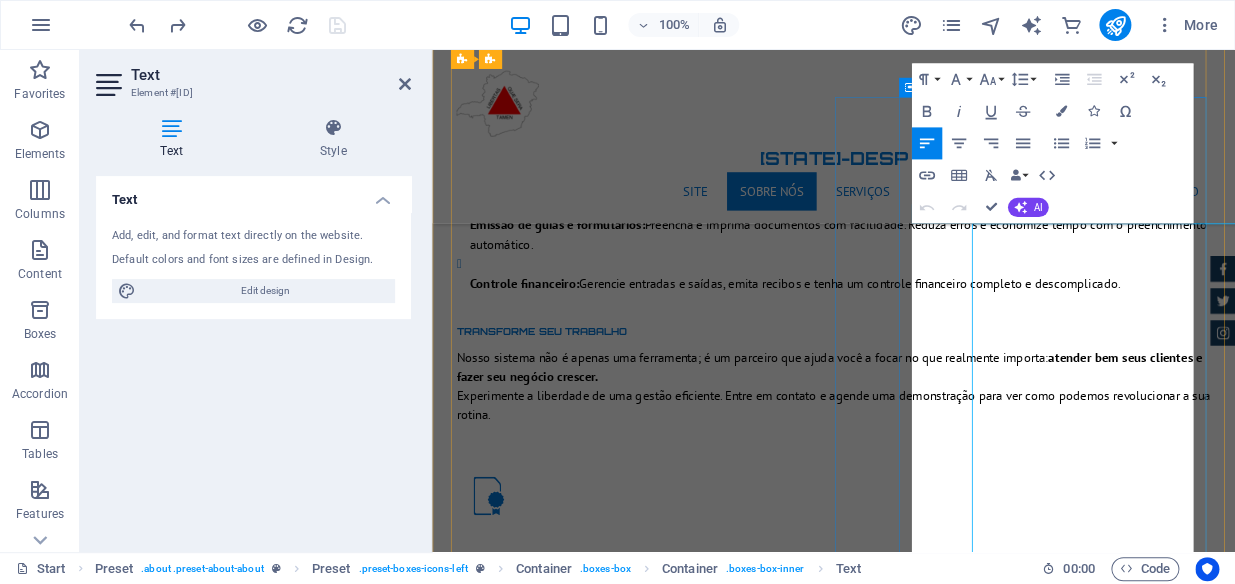 click on "sistema online completo" at bounding box center [932, 1972] 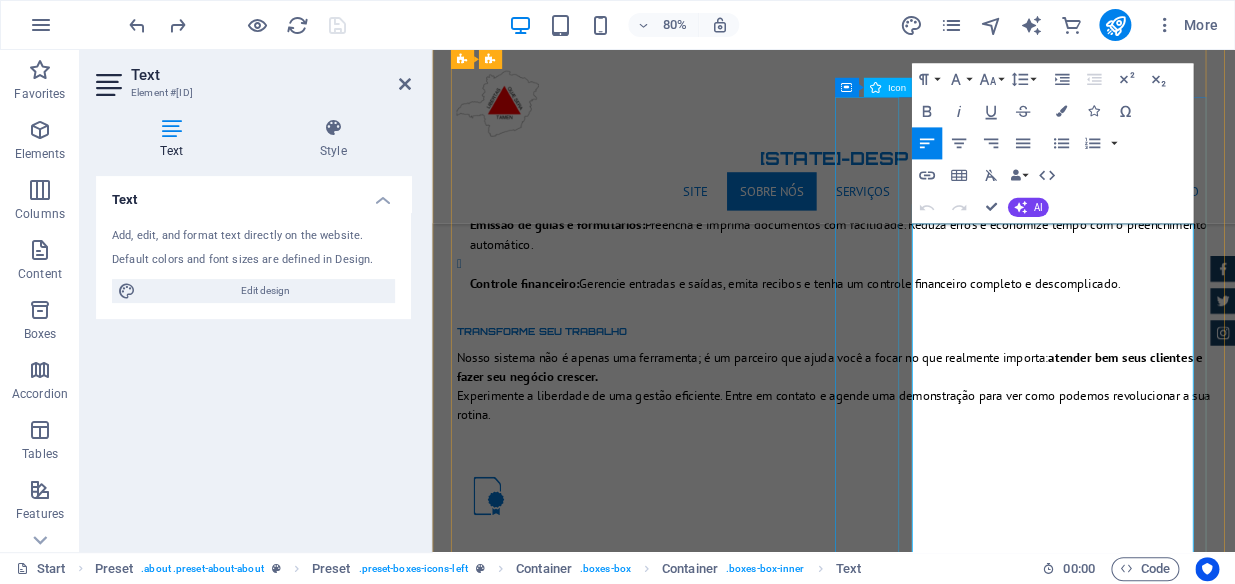 drag, startPoint x: 1321, startPoint y: 372, endPoint x: 1010, endPoint y: 310, distance: 317.11984 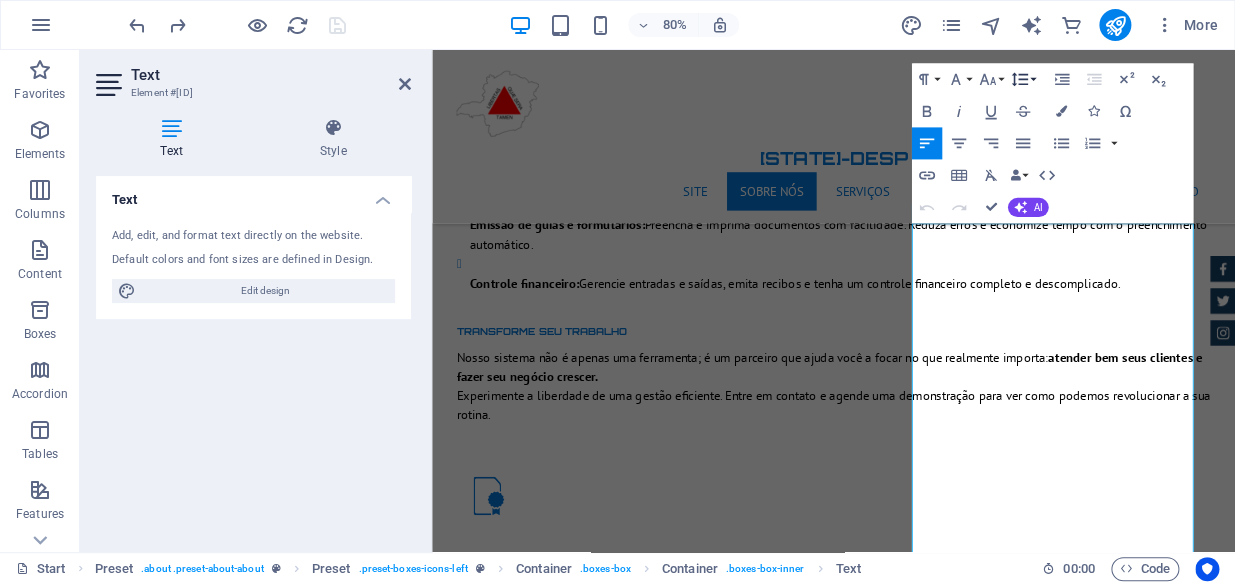 click 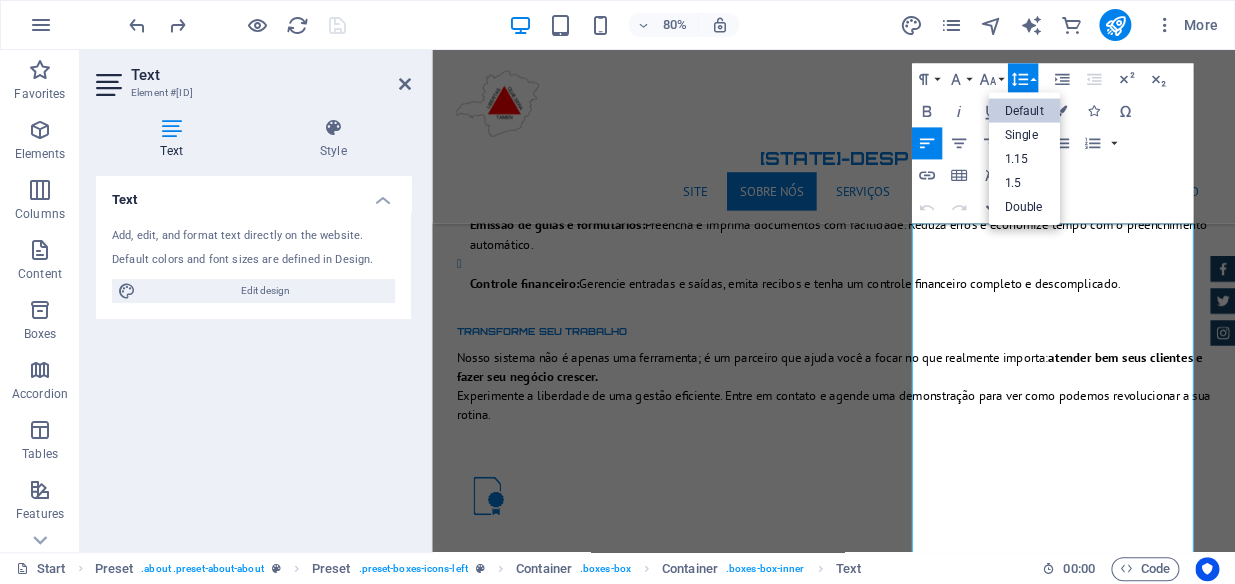 scroll, scrollTop: 0, scrollLeft: 0, axis: both 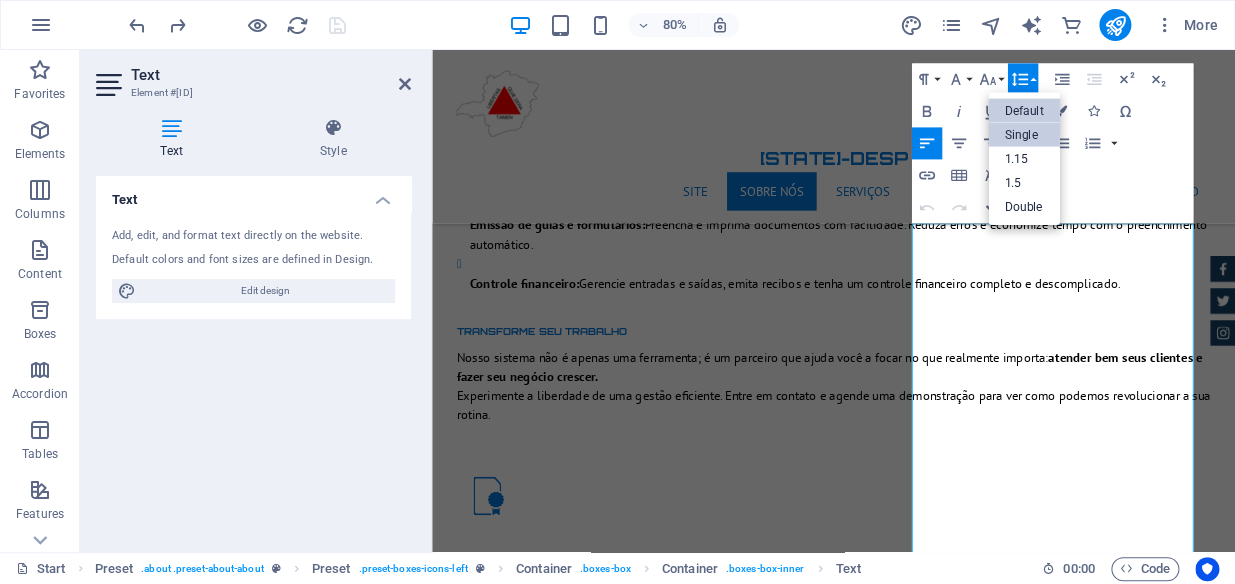 click on "Single" at bounding box center [1023, 135] 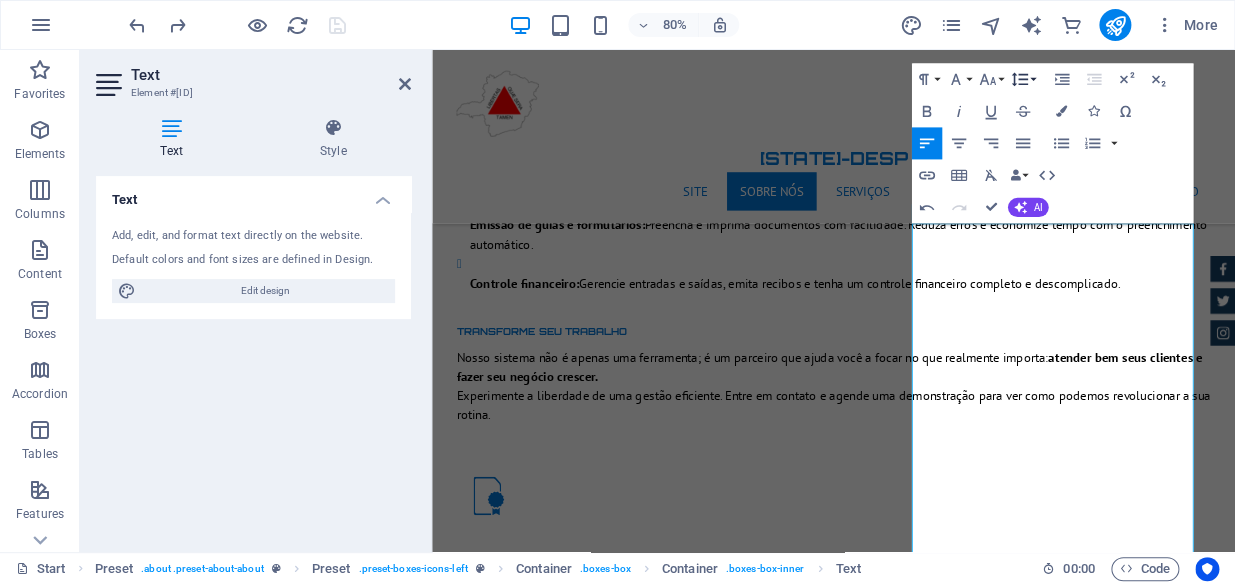 click on "Line Height" at bounding box center [1022, 80] 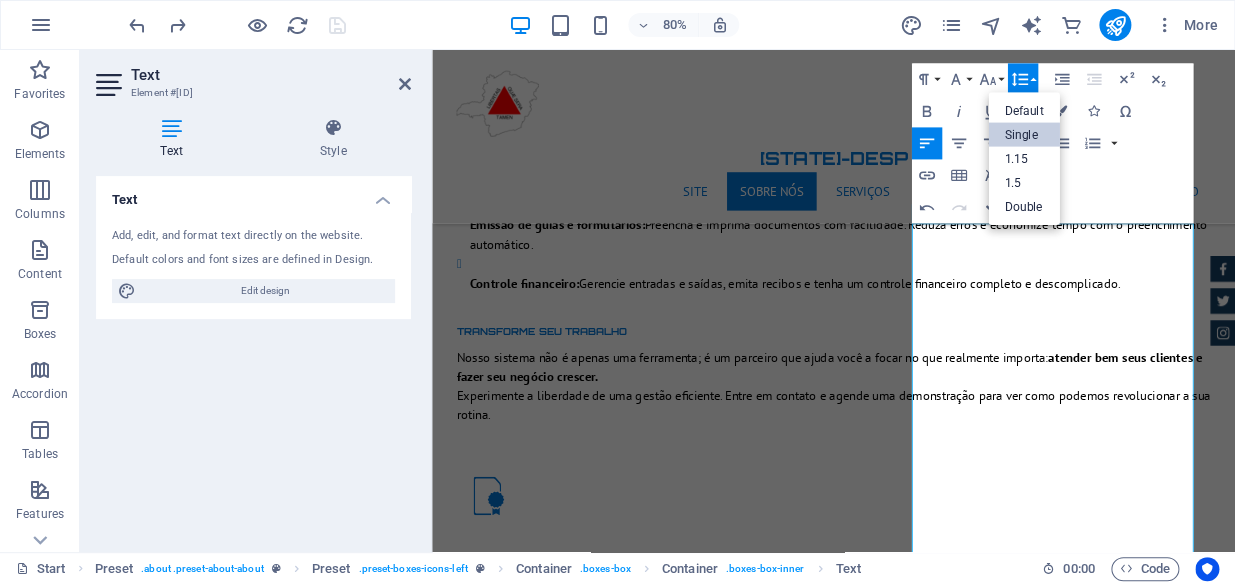 scroll, scrollTop: 0, scrollLeft: 0, axis: both 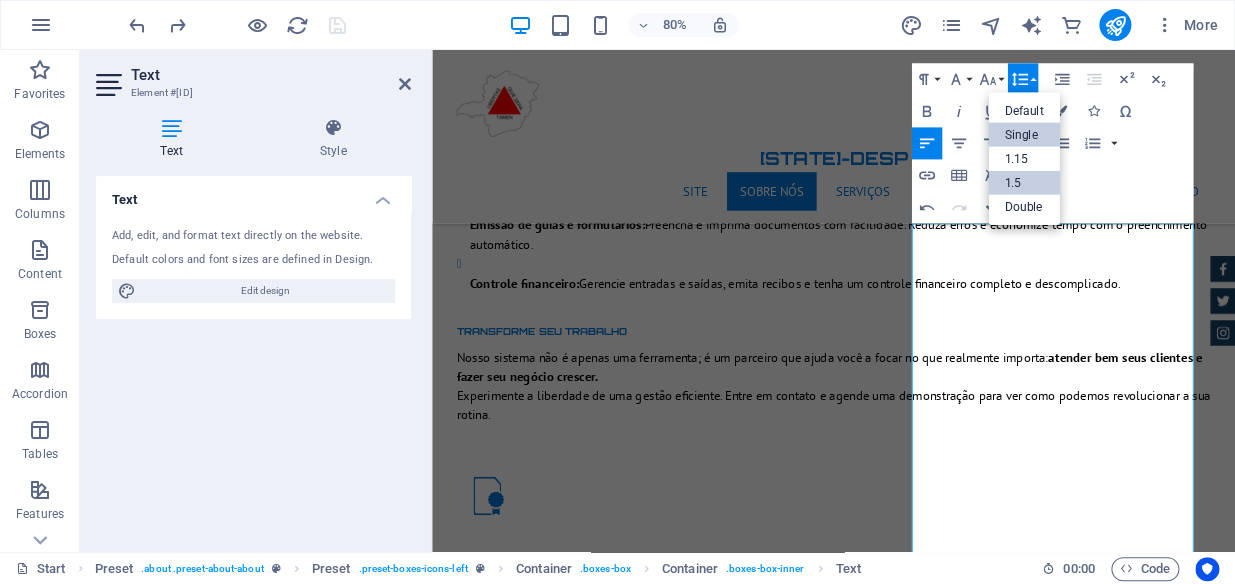 click on "1.5" at bounding box center [1023, 183] 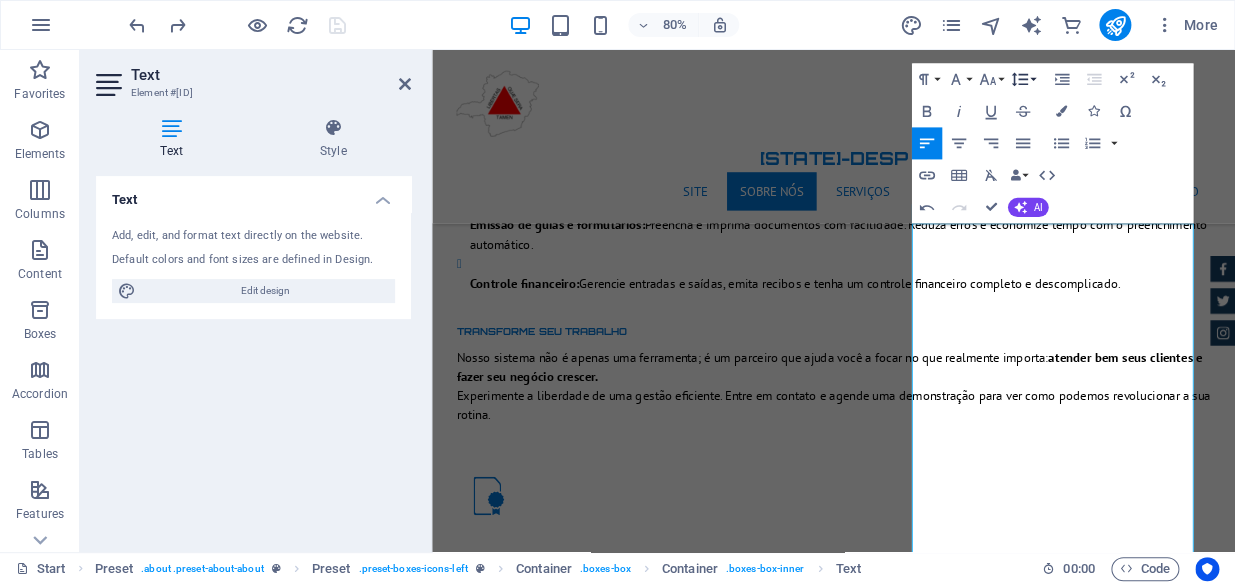 click 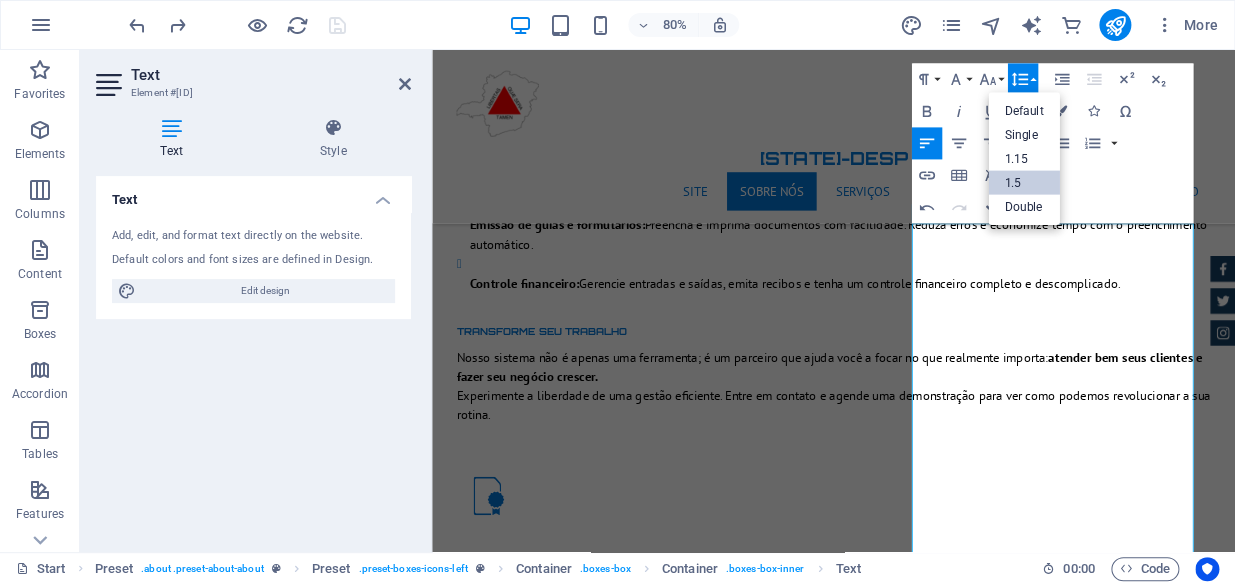 scroll, scrollTop: 0, scrollLeft: 0, axis: both 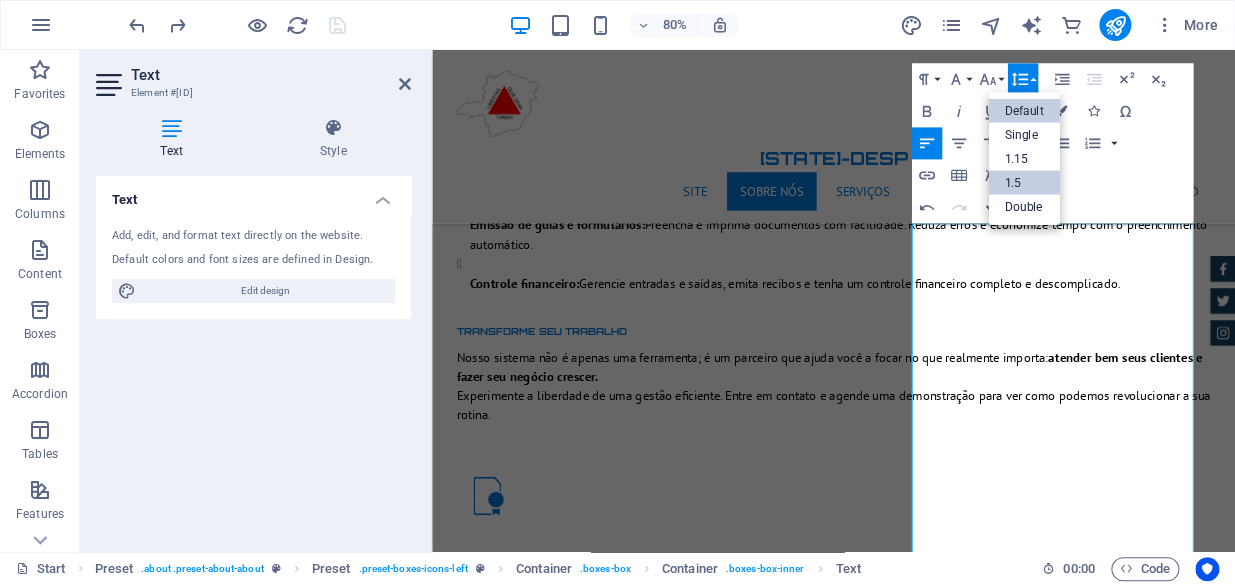 click on "Default" at bounding box center [1023, 111] 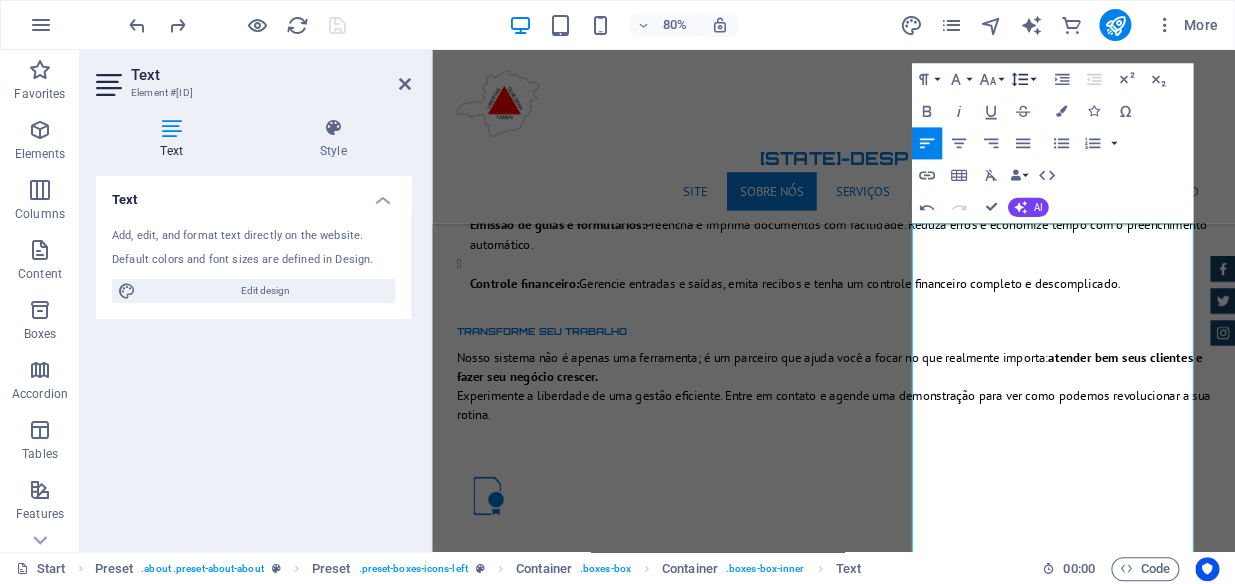 click 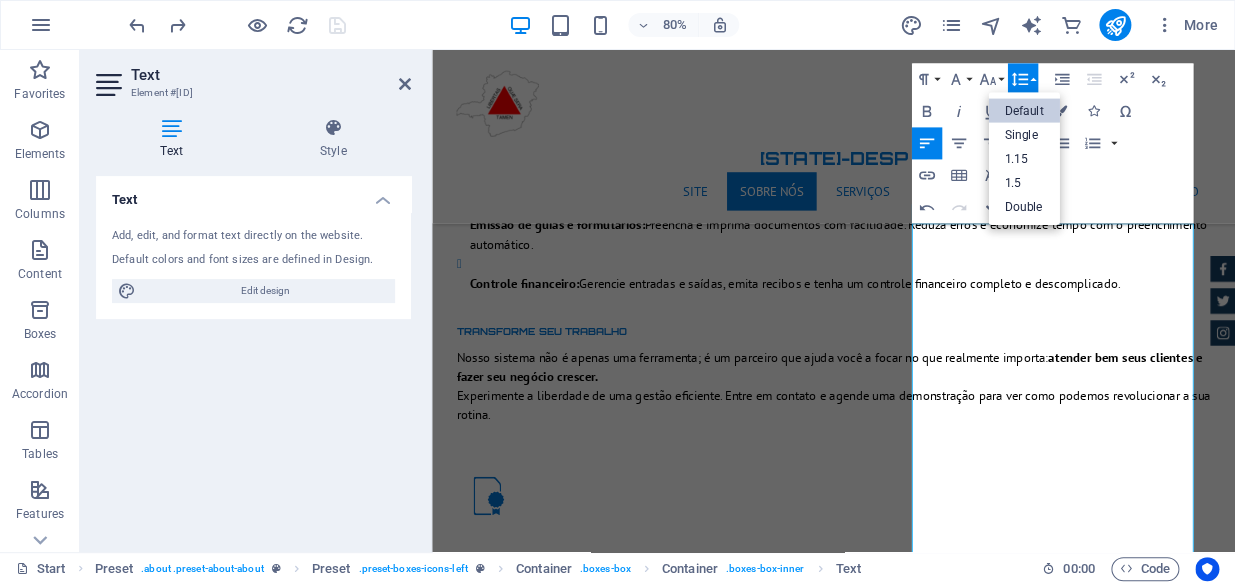 scroll, scrollTop: 0, scrollLeft: 0, axis: both 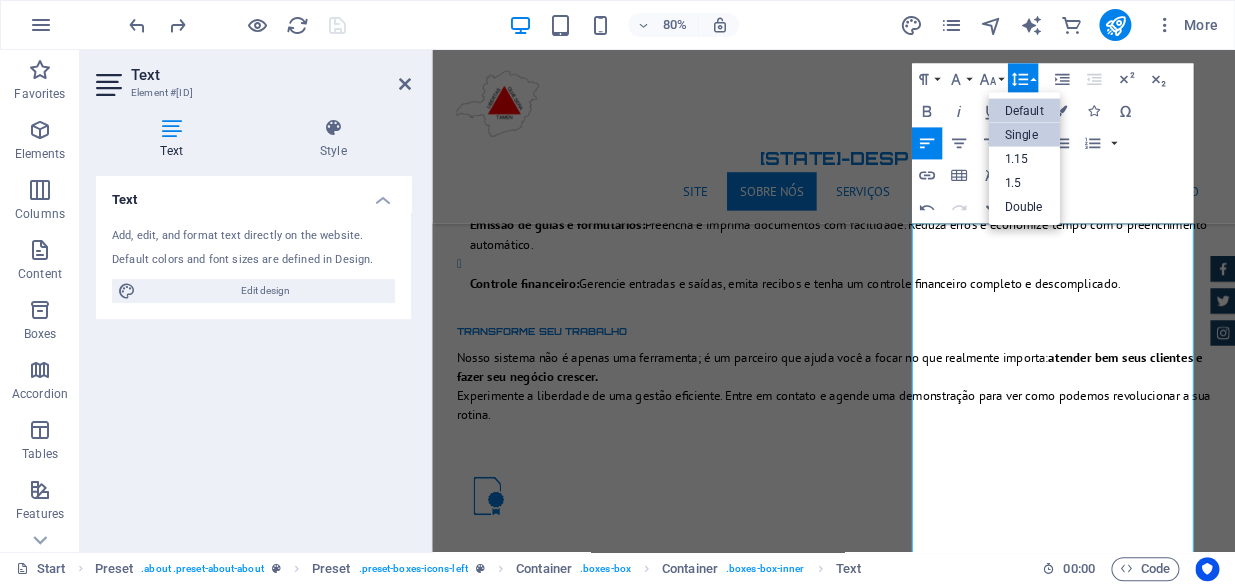 click on "Single" at bounding box center [1023, 135] 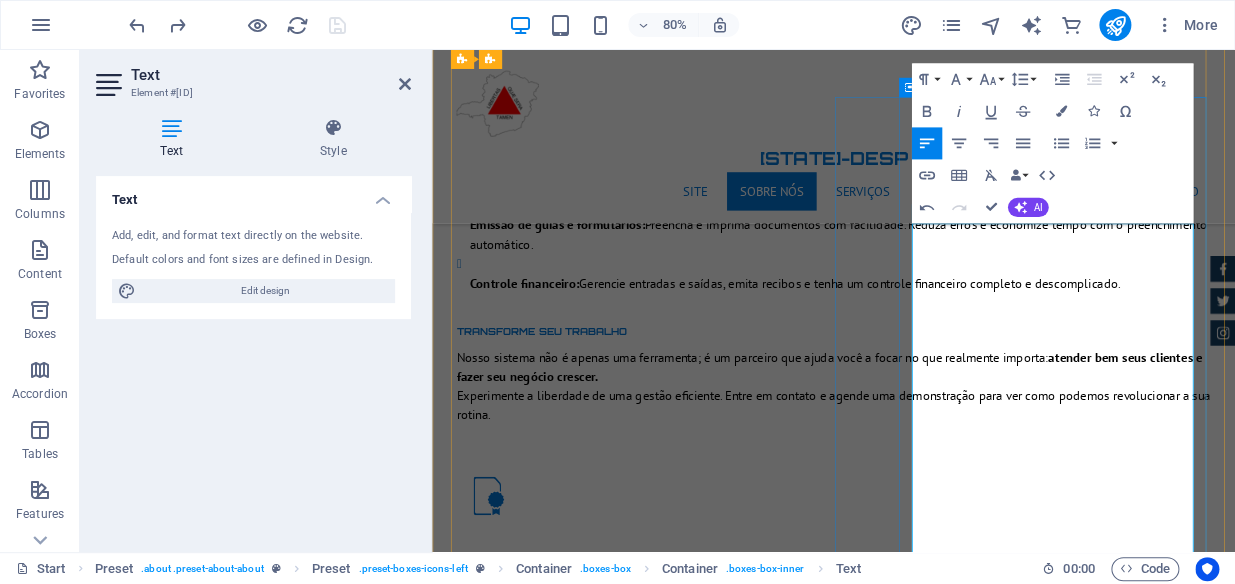 click on "A modernização do seu   escritório: seu Despachante online, do início ao fim." at bounding box center (934, 1900) 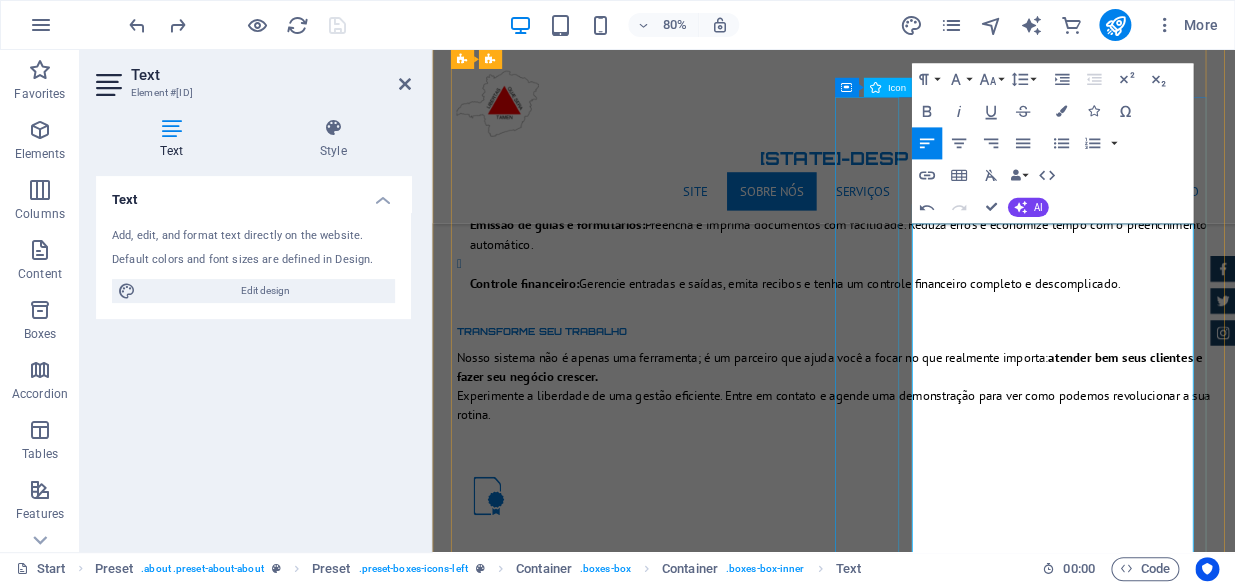 drag, startPoint x: 1328, startPoint y: 344, endPoint x: 994, endPoint y: 303, distance: 336.50705 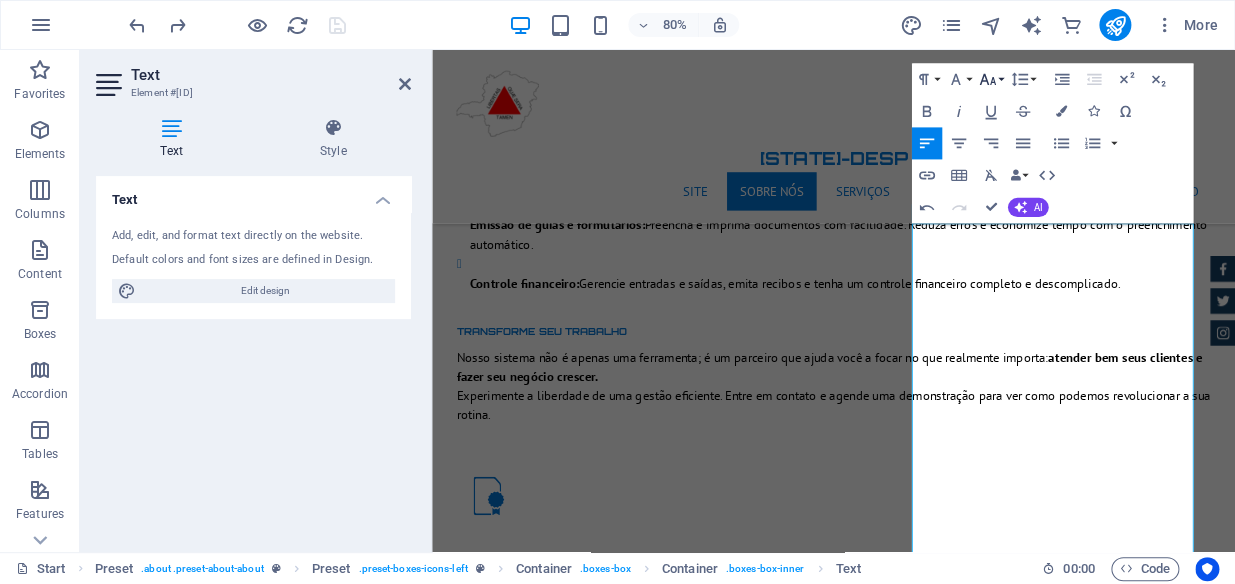 click on "Font Size" at bounding box center (990, 80) 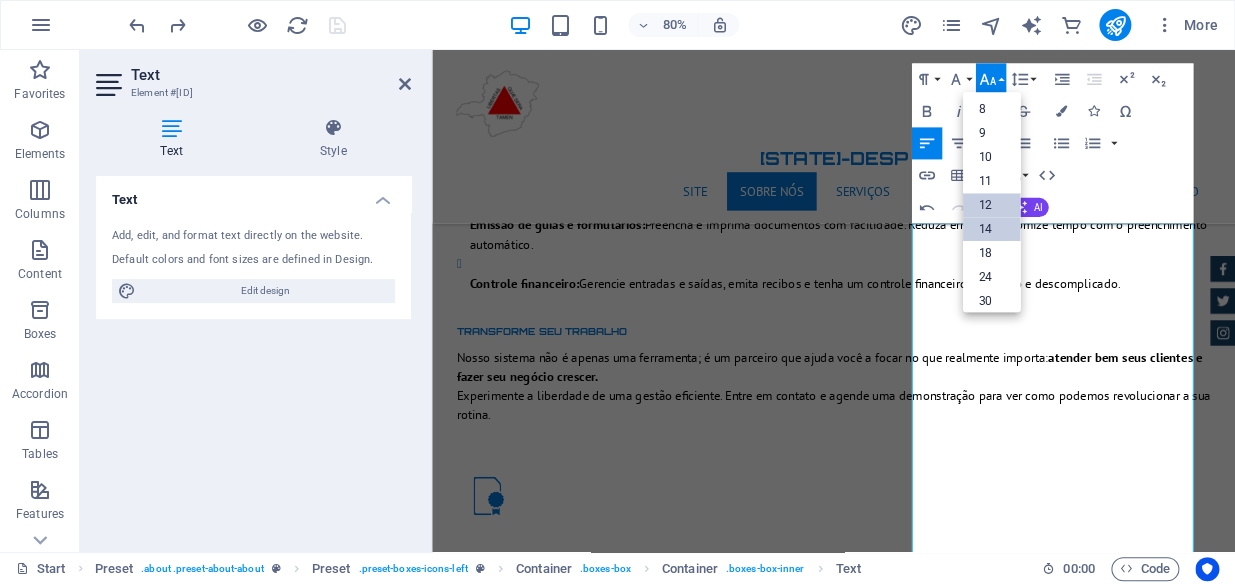 scroll, scrollTop: 0, scrollLeft: 0, axis: both 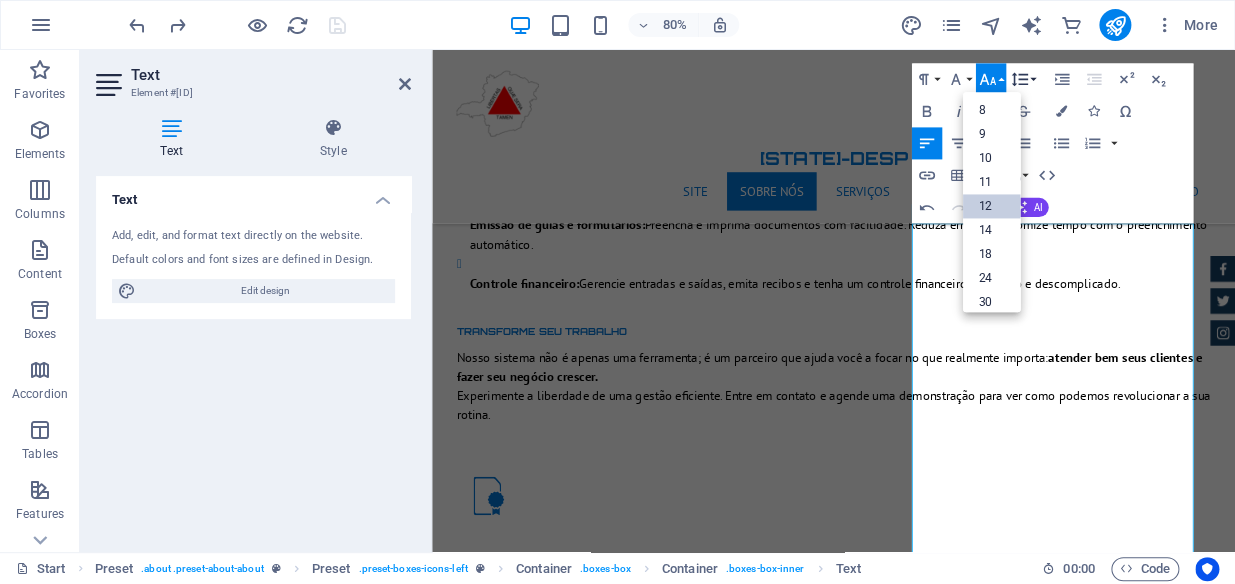 click 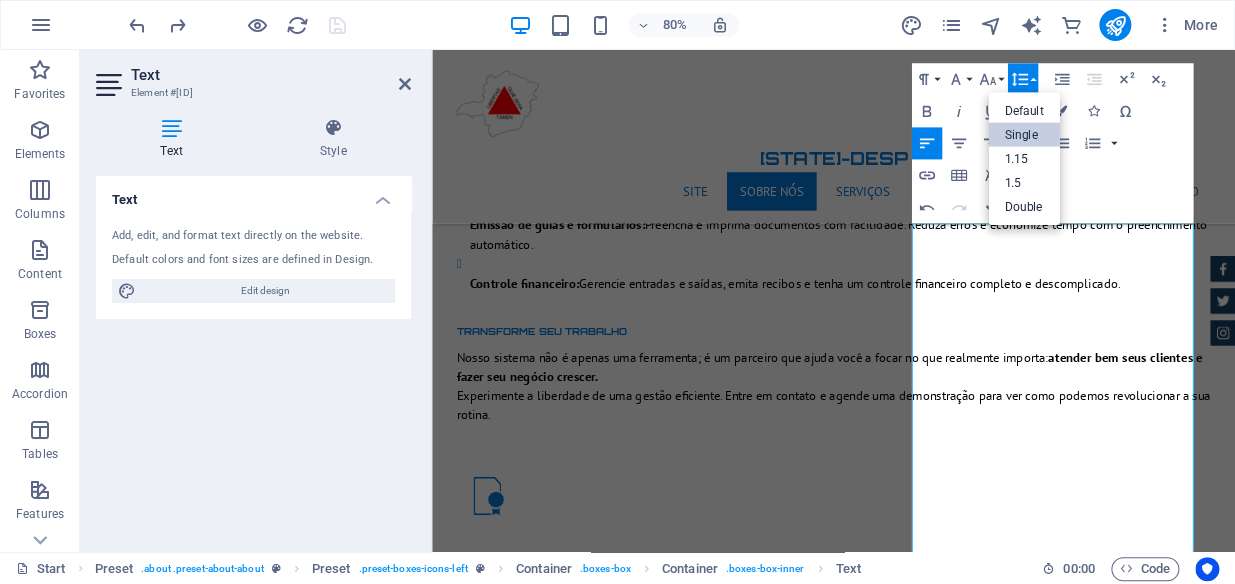 scroll, scrollTop: 0, scrollLeft: 0, axis: both 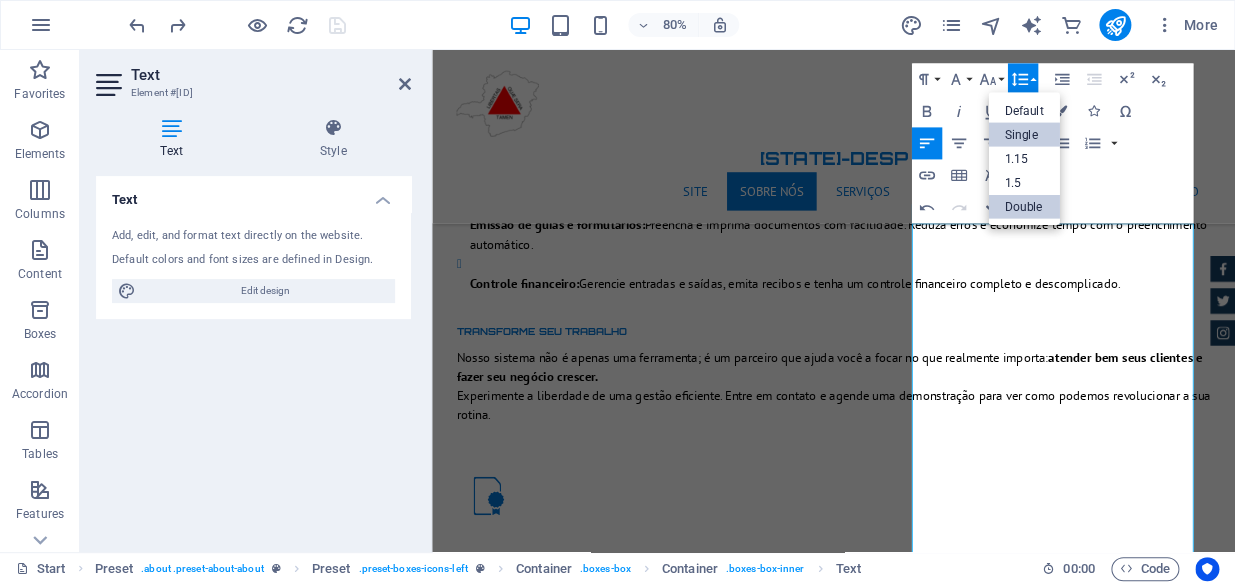 click on "Double" at bounding box center (1023, 207) 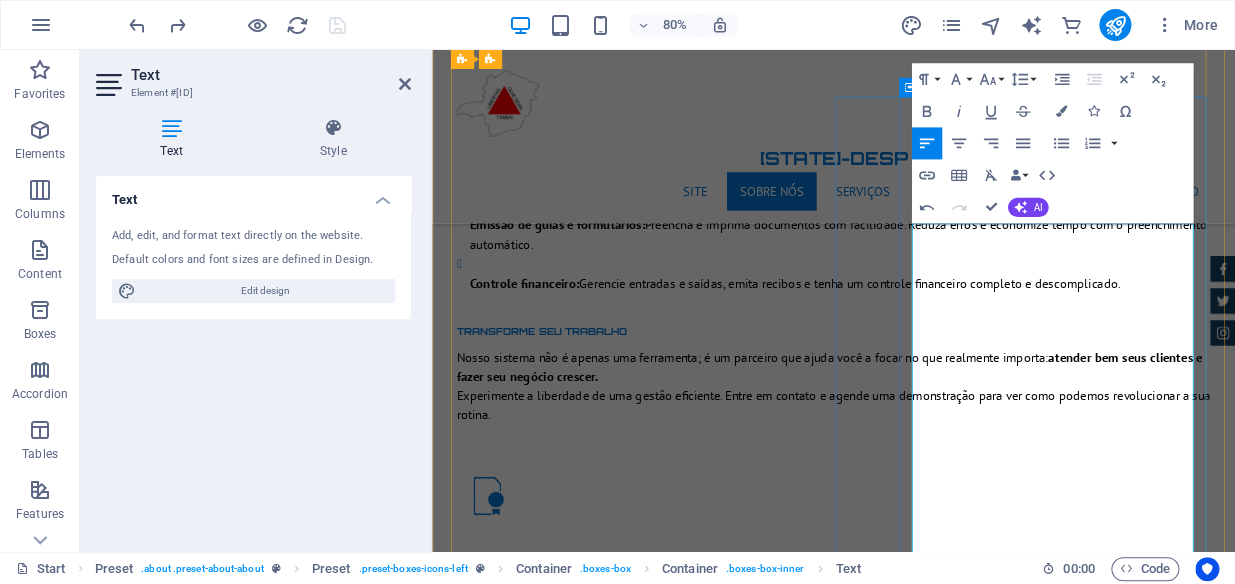 click on "A modernização do seu   escritório: seu Despachante online, do início ao fim." at bounding box center [934, 1920] 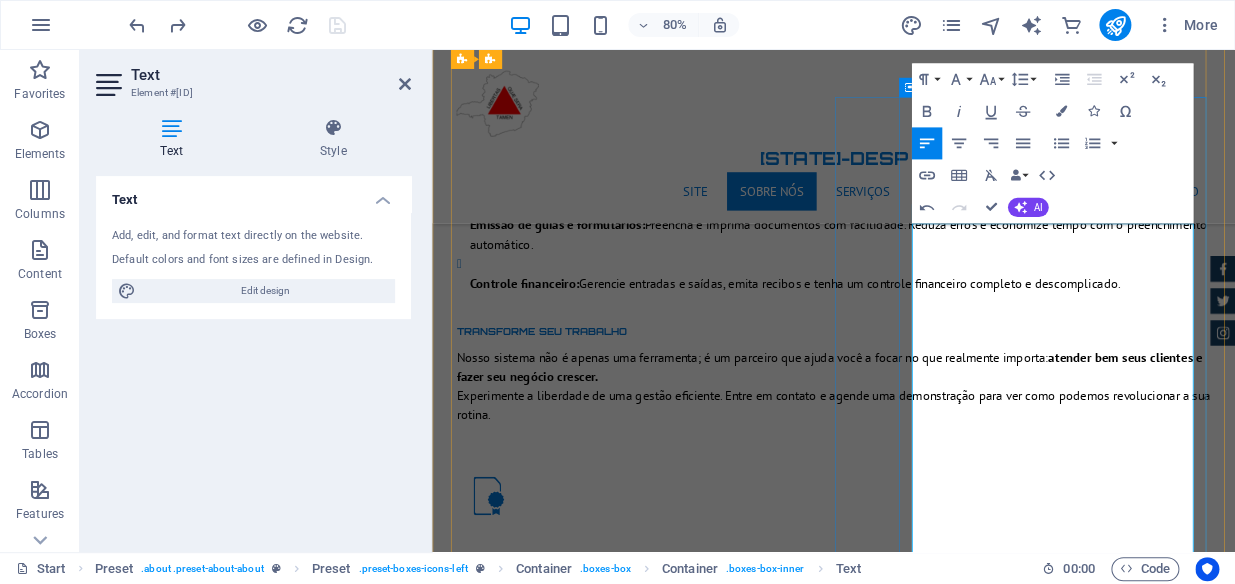 drag, startPoint x: 1314, startPoint y: 410, endPoint x: 1018, endPoint y: 334, distance: 305.60104 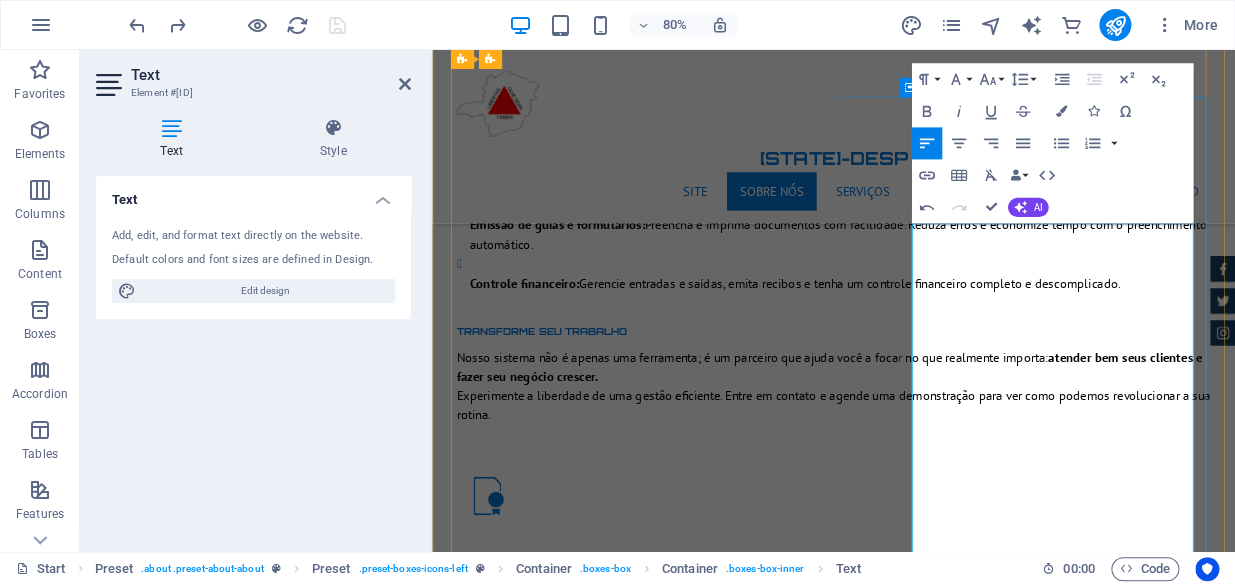 click on "A modernização do seu   escritório: seu Despachante online, do início ao fim." at bounding box center (934, 1920) 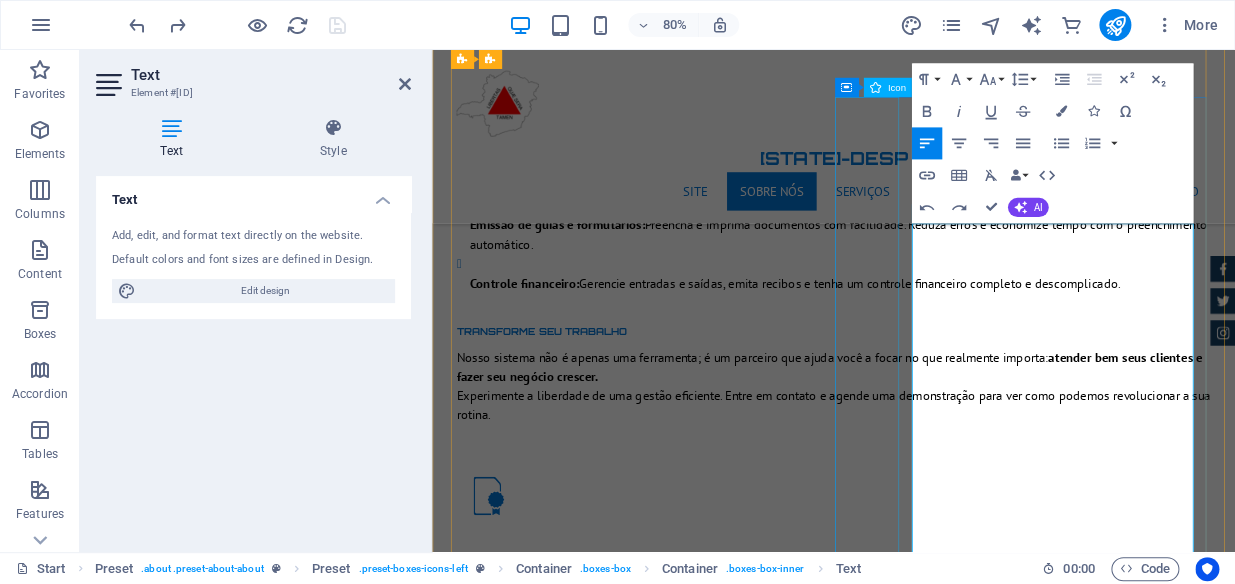 drag, startPoint x: 1329, startPoint y: 421, endPoint x: 990, endPoint y: 304, distance: 358.62238 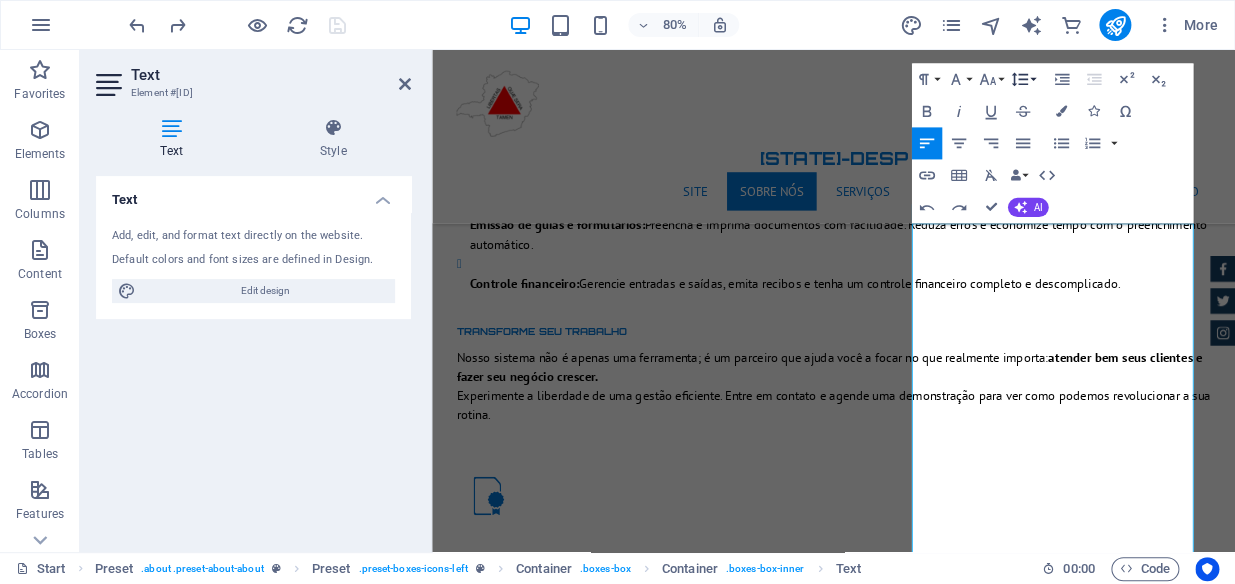 click 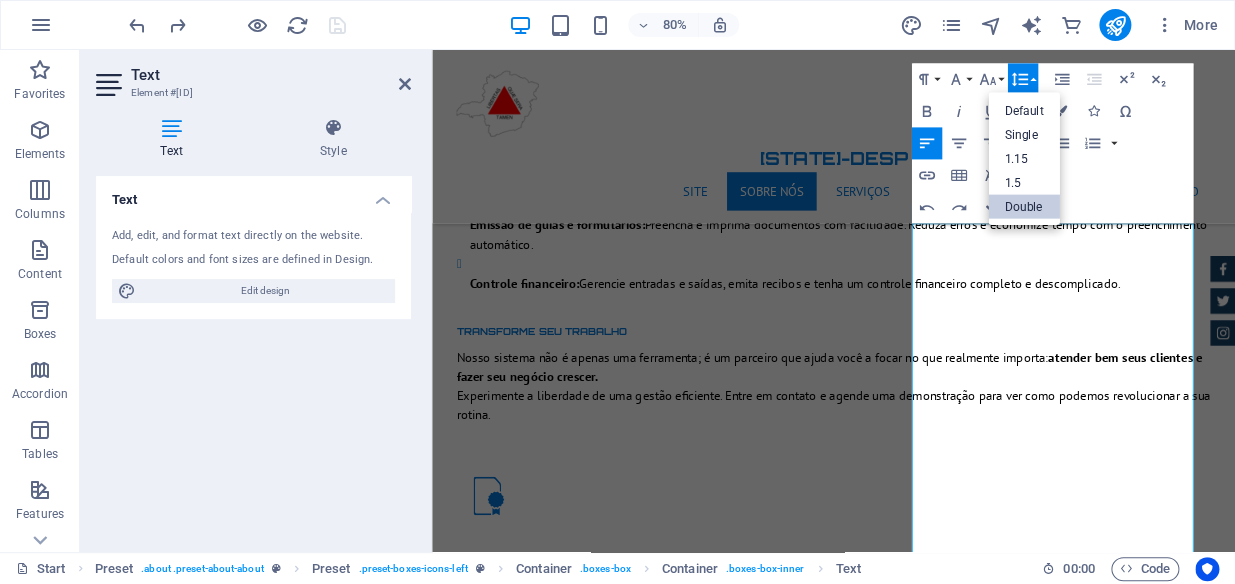 scroll, scrollTop: 0, scrollLeft: 0, axis: both 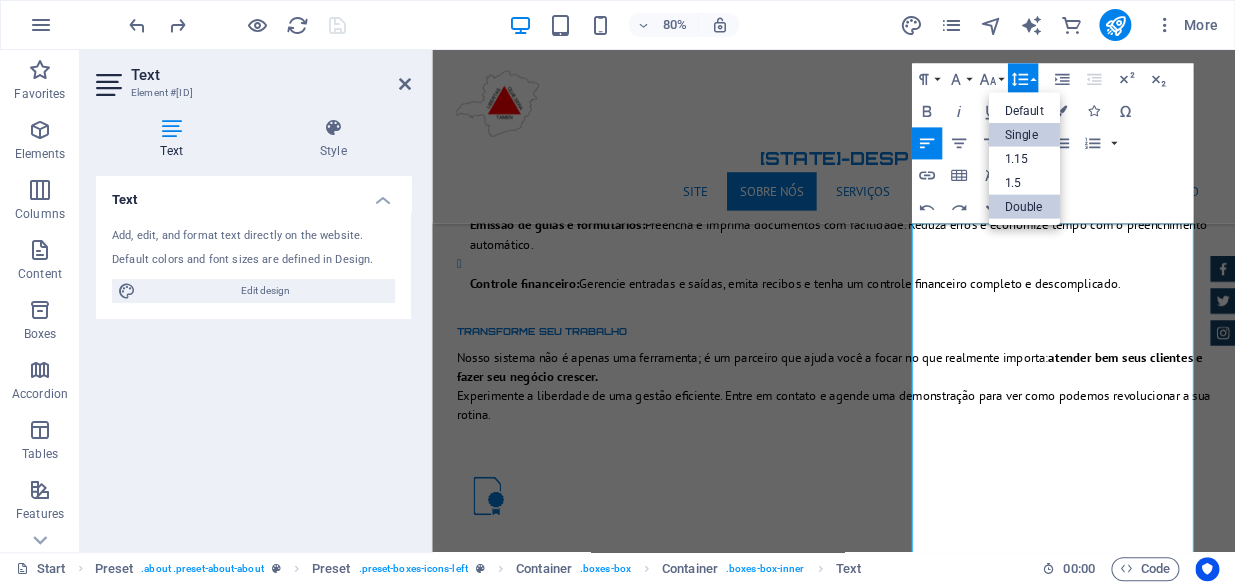 click on "Single" at bounding box center [1023, 135] 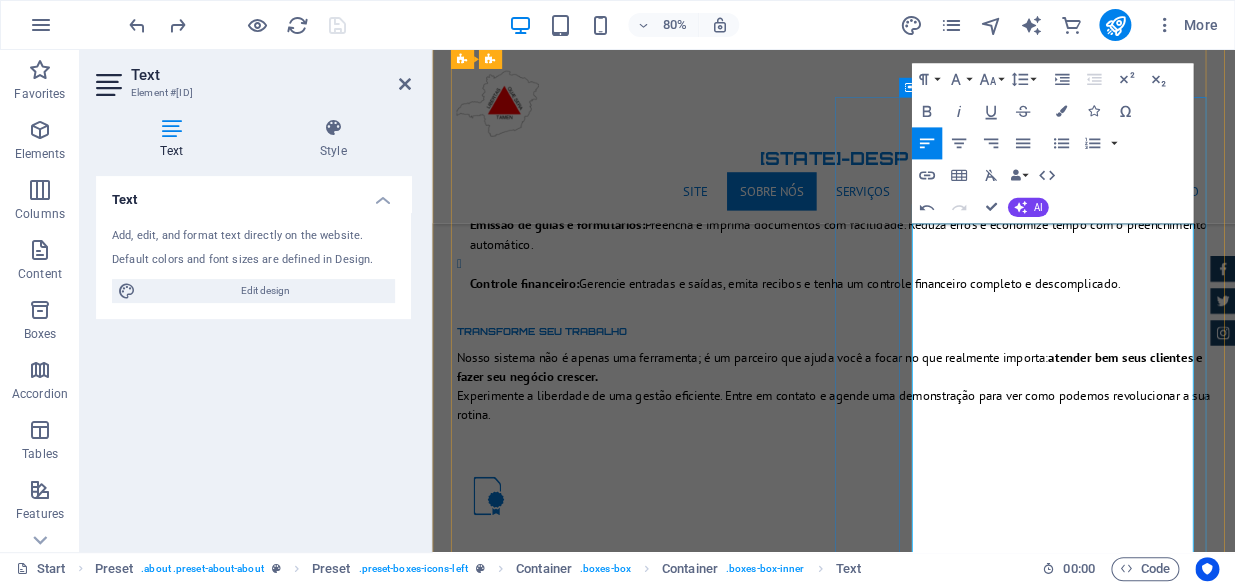 click on "A modernização do seu   escritório: seu Despachante online, do início ao fim." at bounding box center (934, 1900) 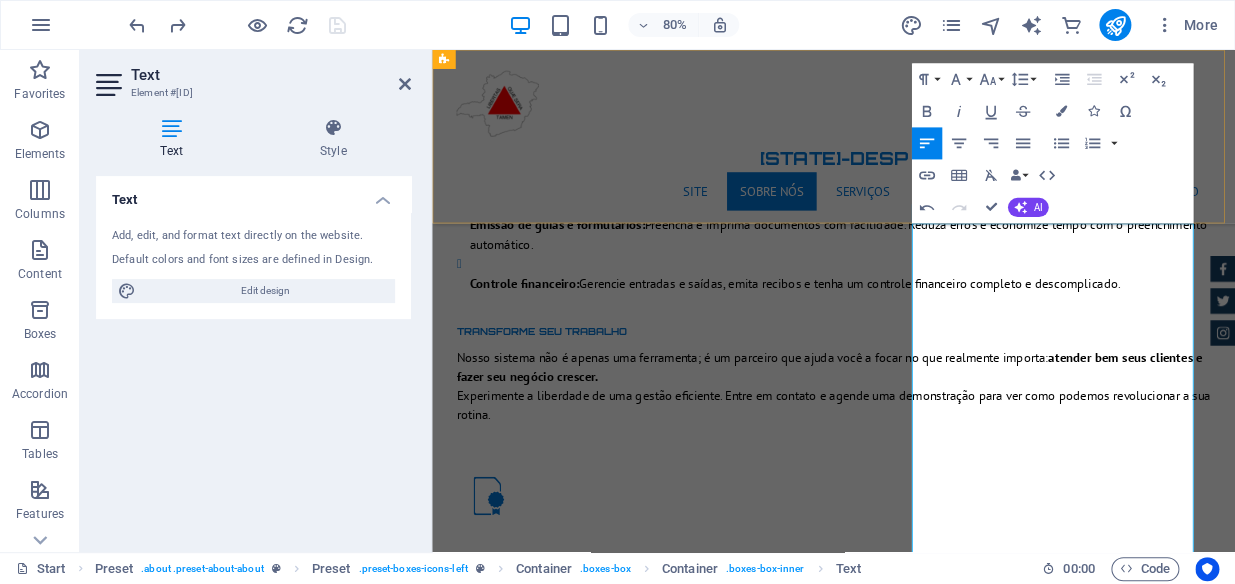 click on "[ORG]-[ABBR] Site Sobre nós Serviços Outros Opinião Login Contato" at bounding box center (934, 158) 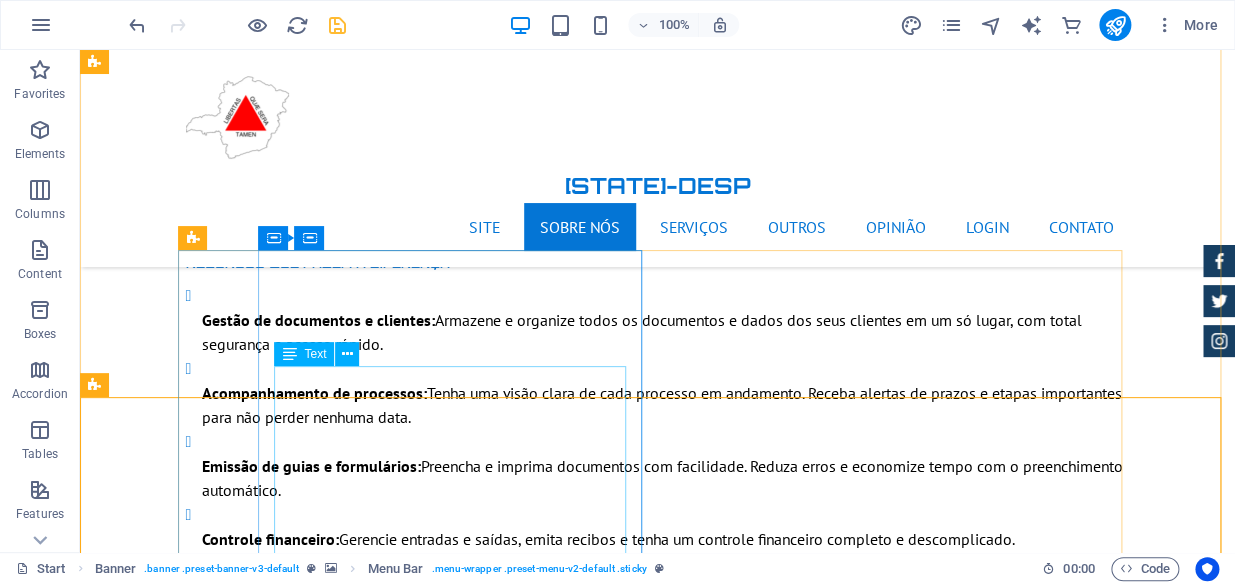 scroll, scrollTop: 1500, scrollLeft: 0, axis: vertical 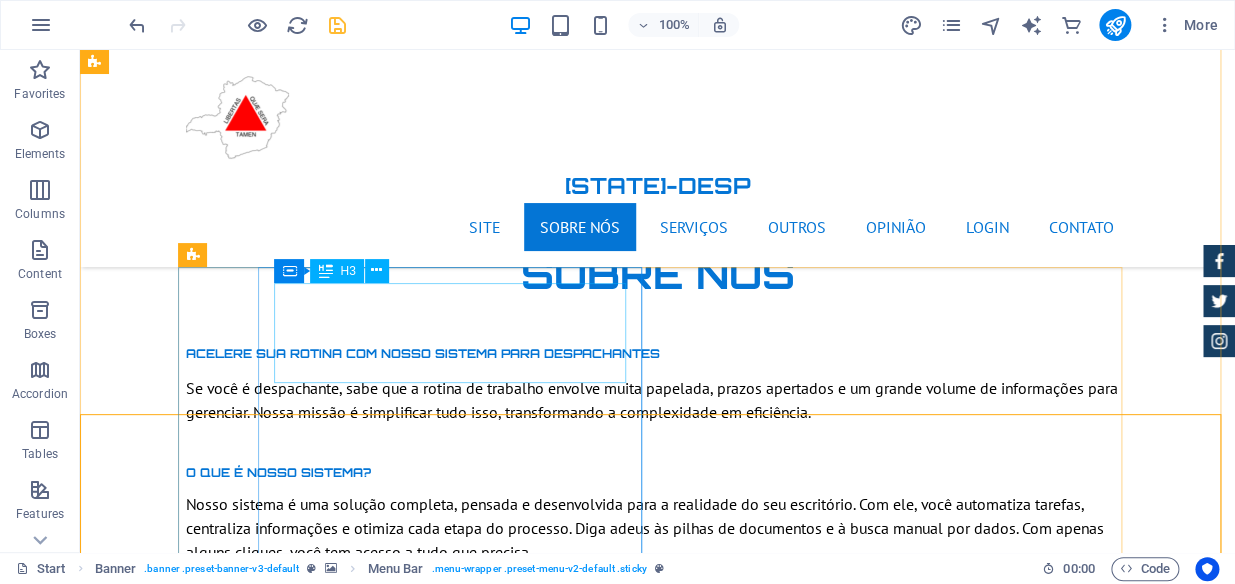 click on "somos Despachantes credenciado-detran-mg" at bounding box center (658, 1239) 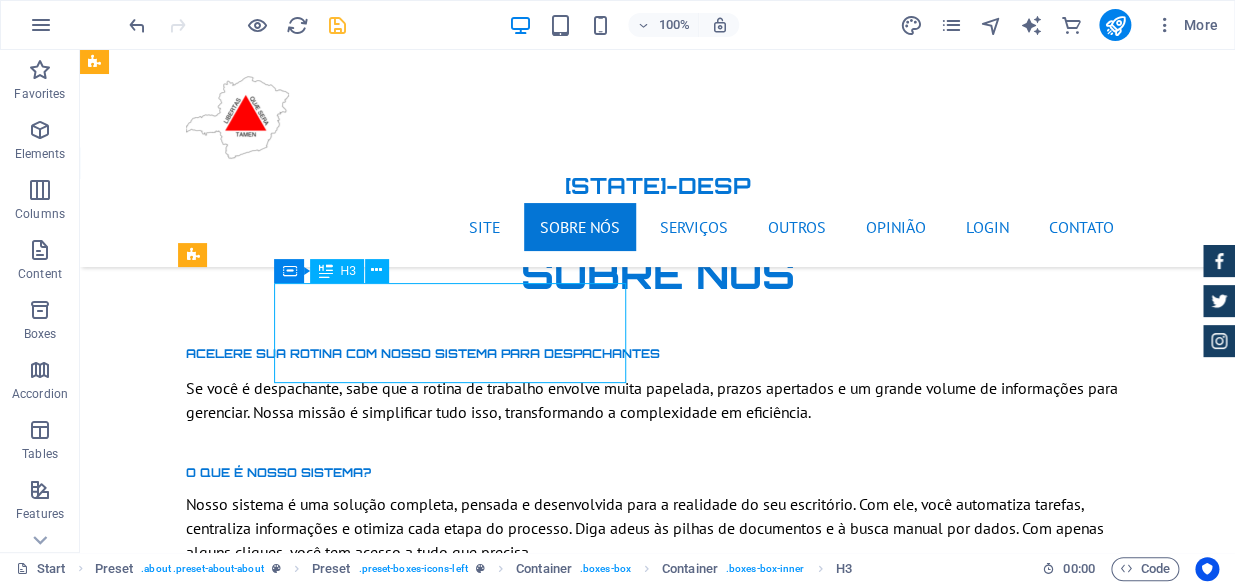 click on "somos Despachantes credenciado-detran-mg" at bounding box center [658, 1239] 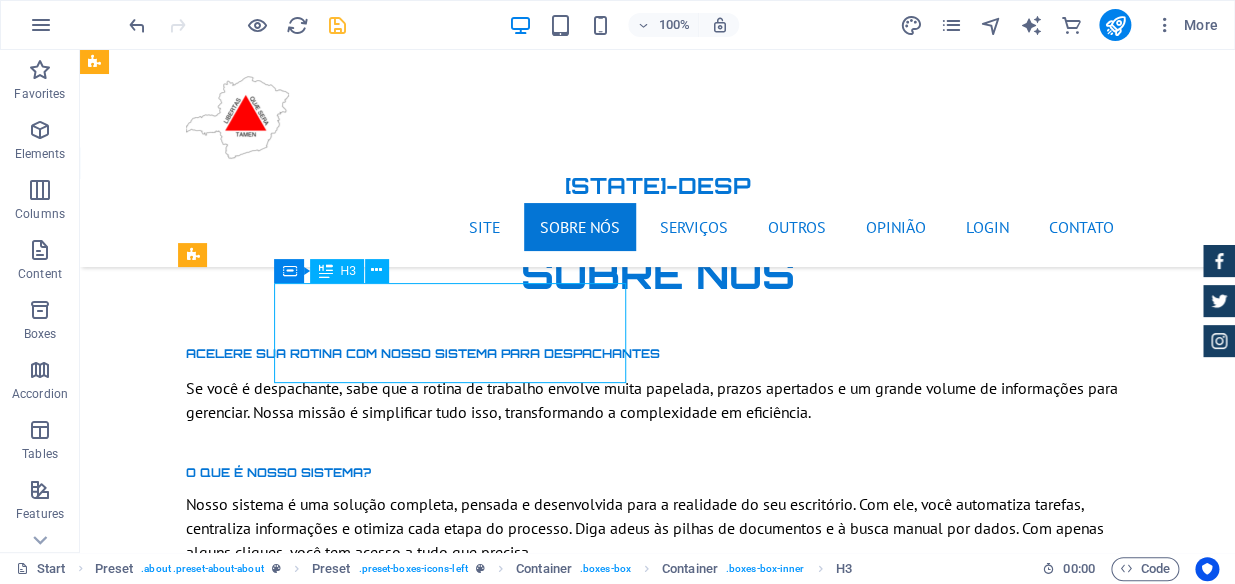 click on "Entenda a importância de um Despachante Credenciado pelo DETRAN-MG Se você precisa resolver questões relacionadas ao seu veículo, como transferência de propriedade, primeiro emplacamento, alteração de características, ou qualquer outro serviço junto ao Departamento de Trânsito de Minas Gerais (DETRAN-MG), contar com um  despachante credenciado  é a melhor opção para garantir um processo tranquilo e seguro." at bounding box center (658, 1316) 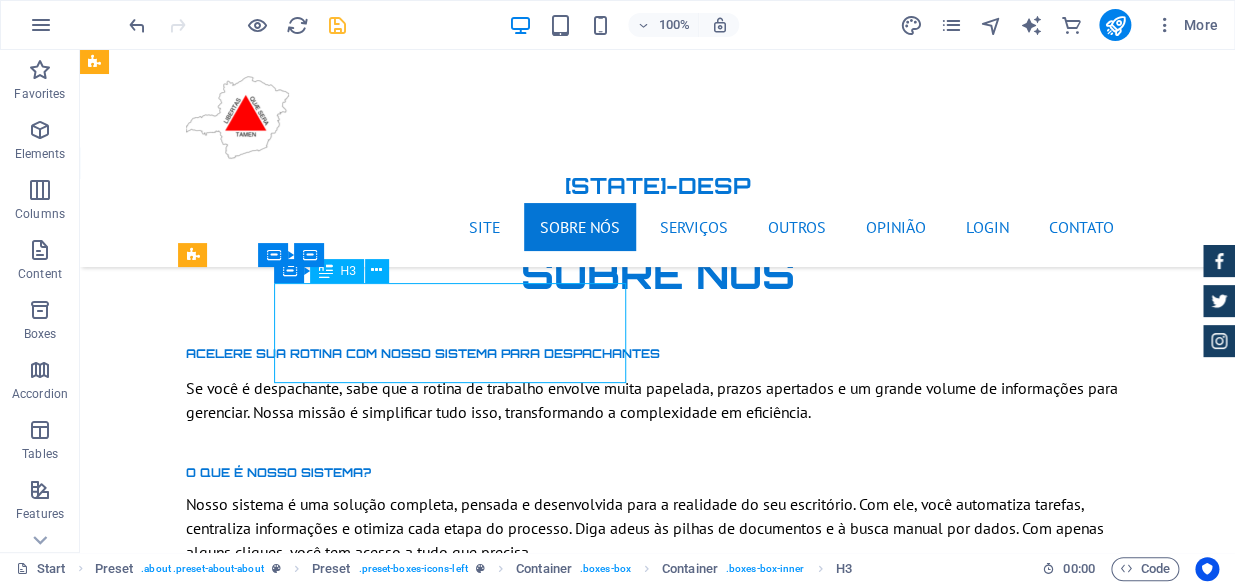 drag, startPoint x: 615, startPoint y: 351, endPoint x: 290, endPoint y: 312, distance: 327.33163 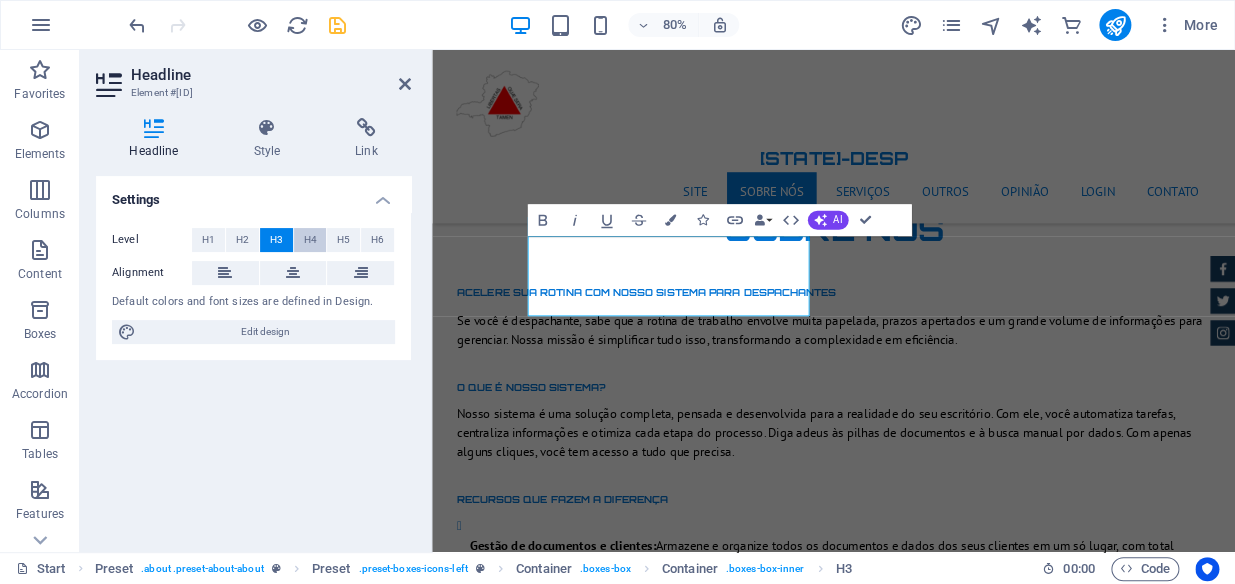 click on "H4" at bounding box center (309, 240) 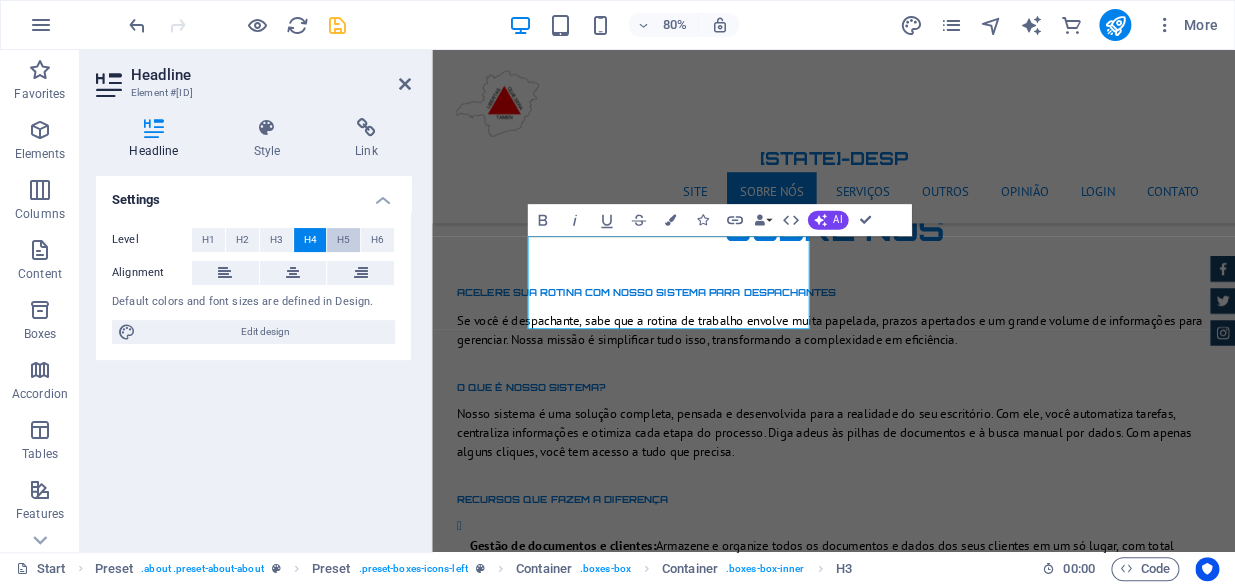 click on "H5" at bounding box center [343, 240] 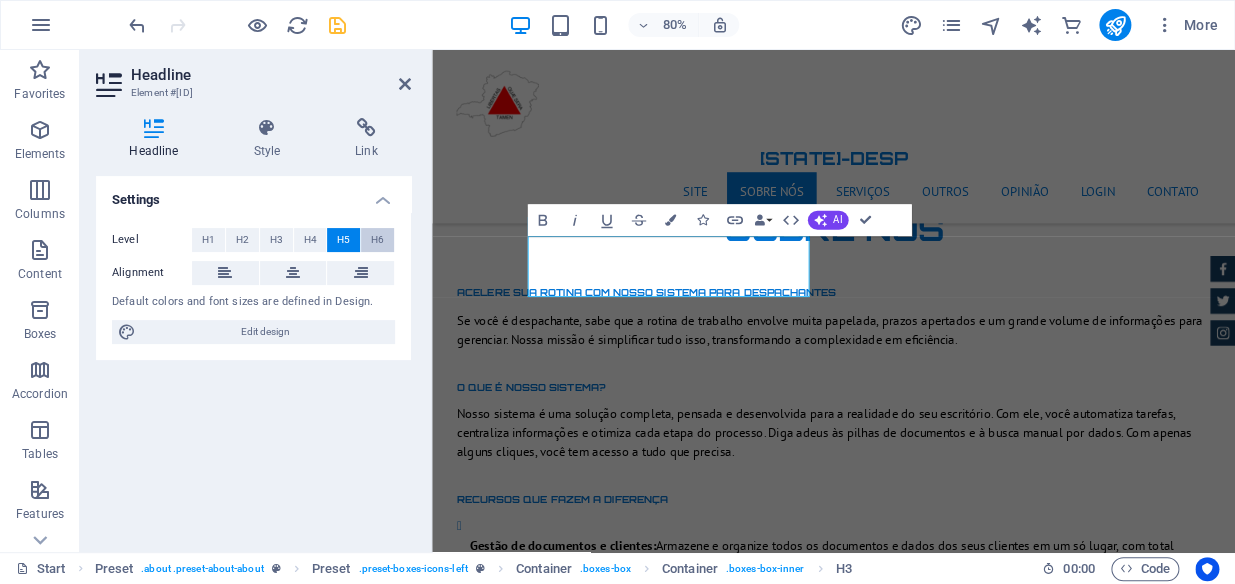 click on "H6" at bounding box center [377, 240] 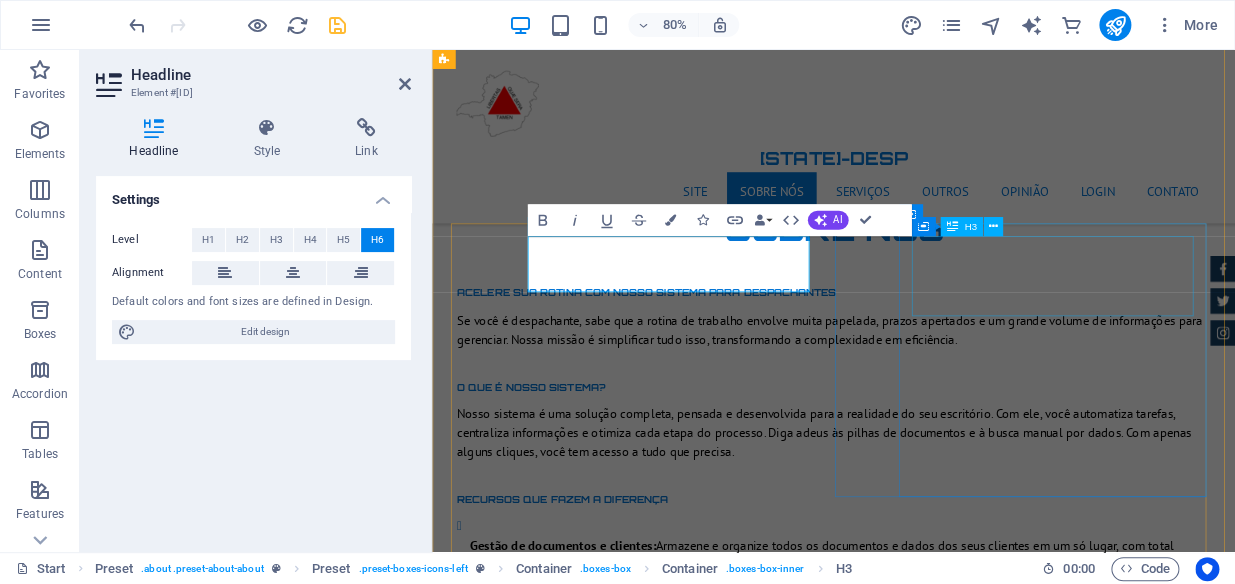 click on "Garantia do Melhor Preço" at bounding box center (934, 1498) 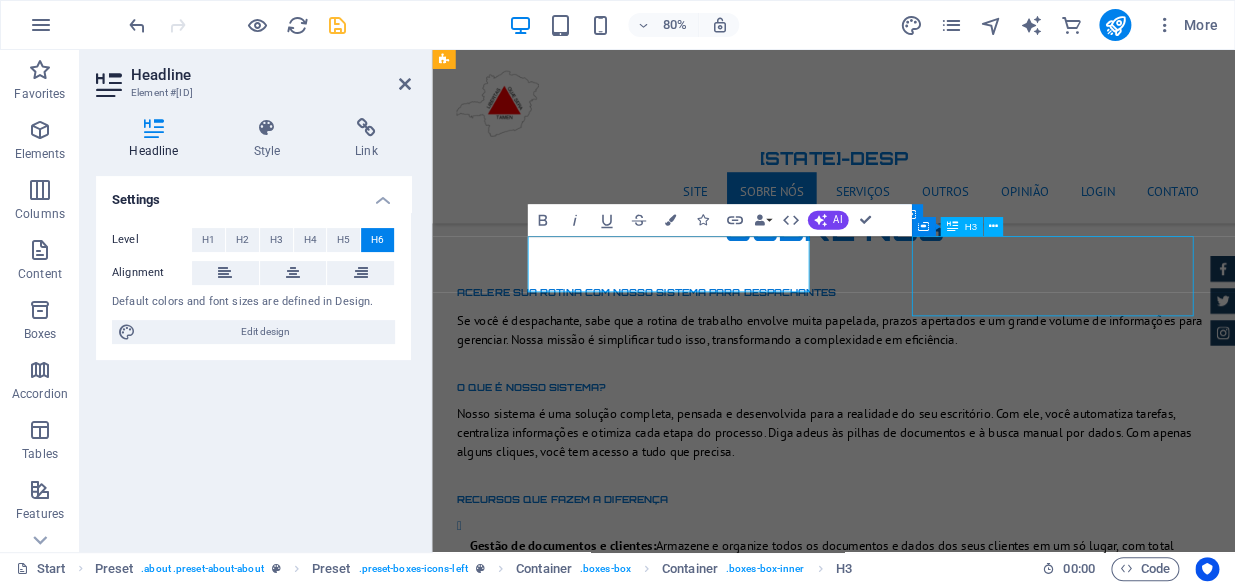 click on "Garantia do Melhor Preço" at bounding box center [934, 1498] 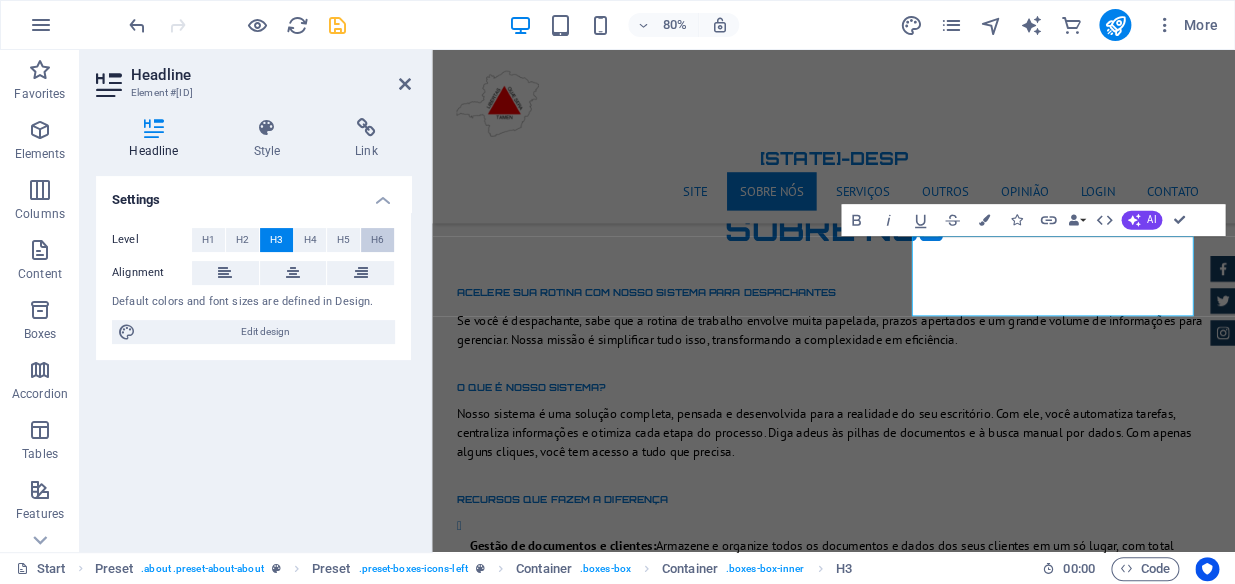 click on "H6" at bounding box center [377, 240] 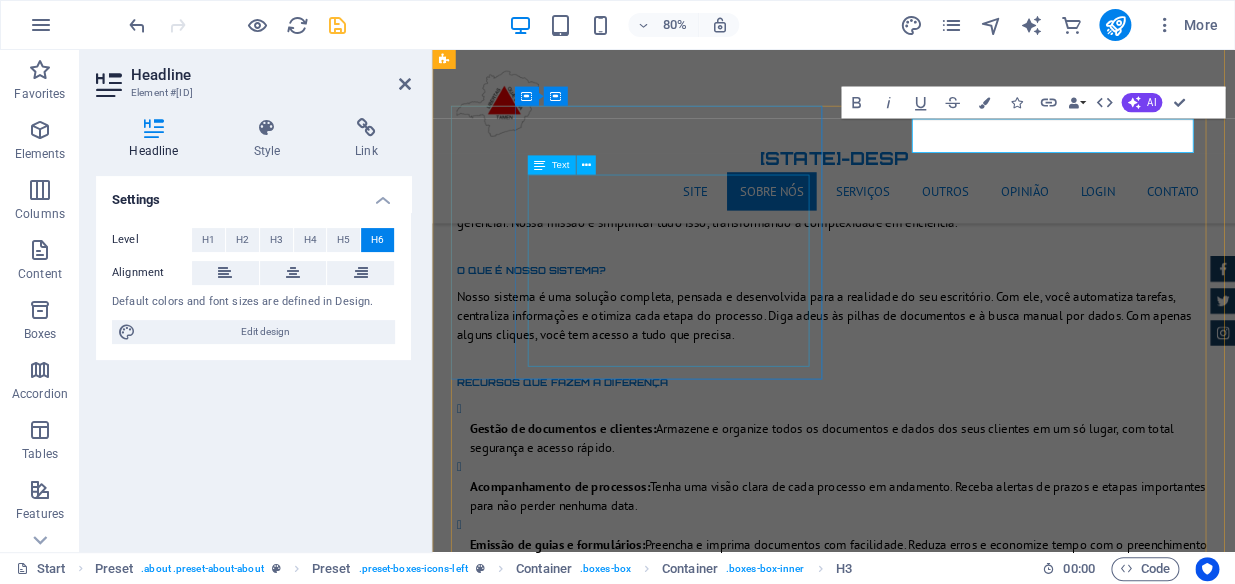 scroll, scrollTop: 1682, scrollLeft: 0, axis: vertical 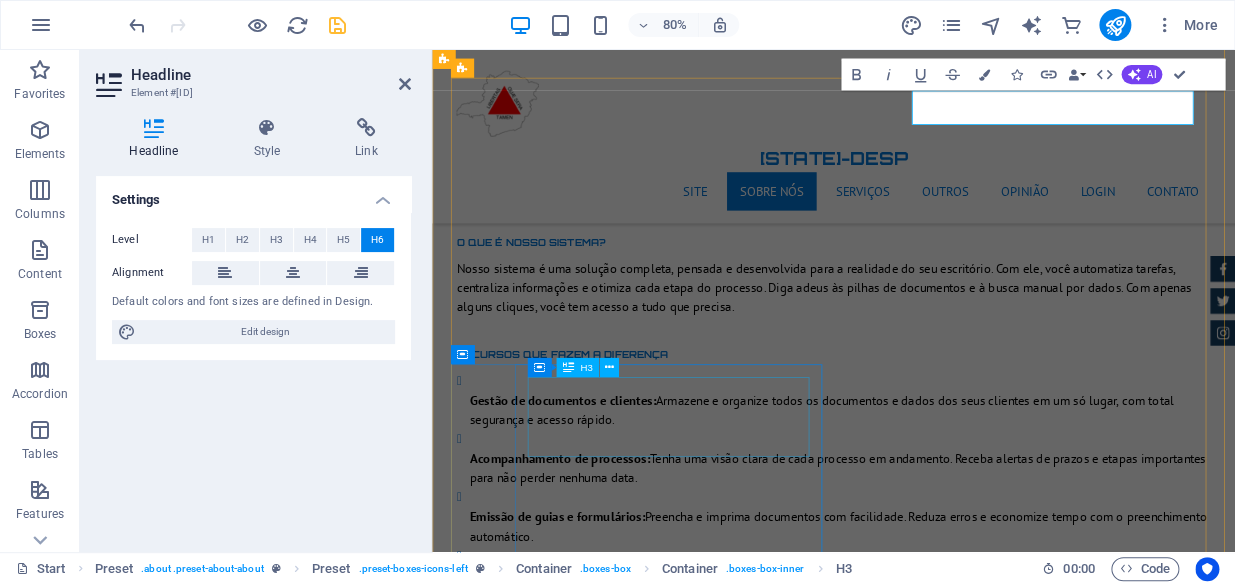 click on "suporte totalmente on-line" at bounding box center [934, 1527] 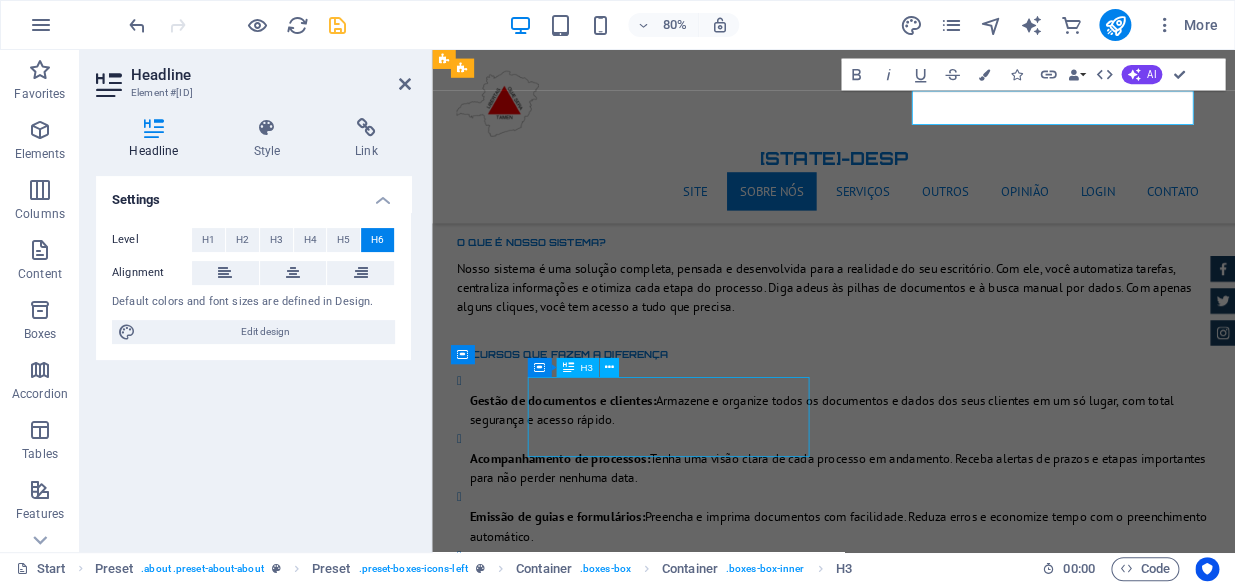 click on "suporte totalmente on-line" at bounding box center (934, 1527) 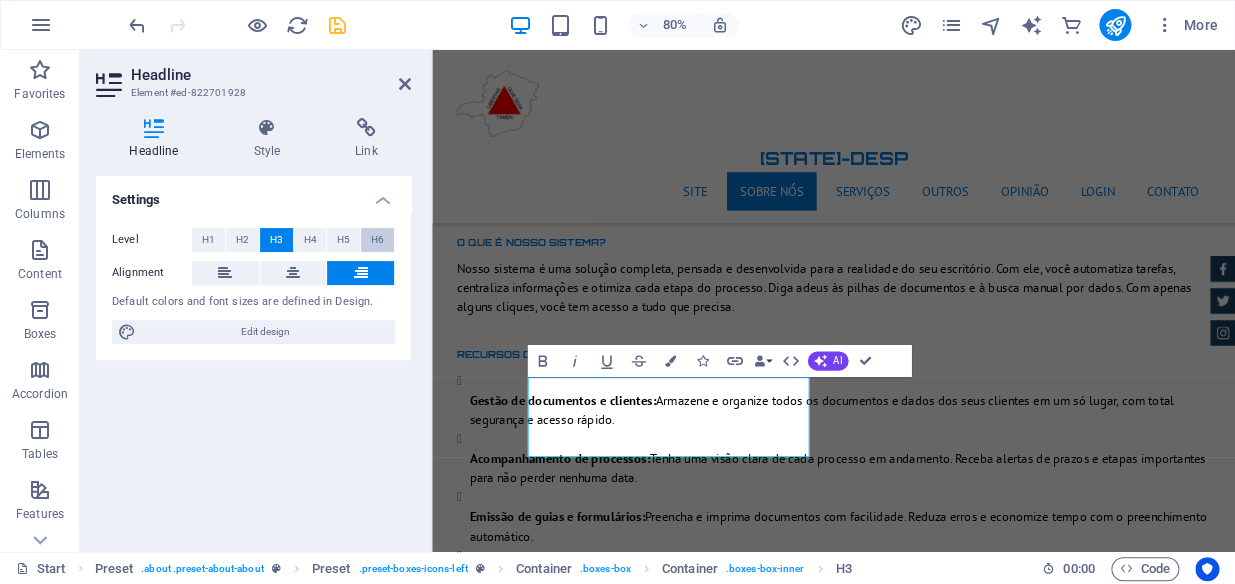 click on "H6" at bounding box center (377, 240) 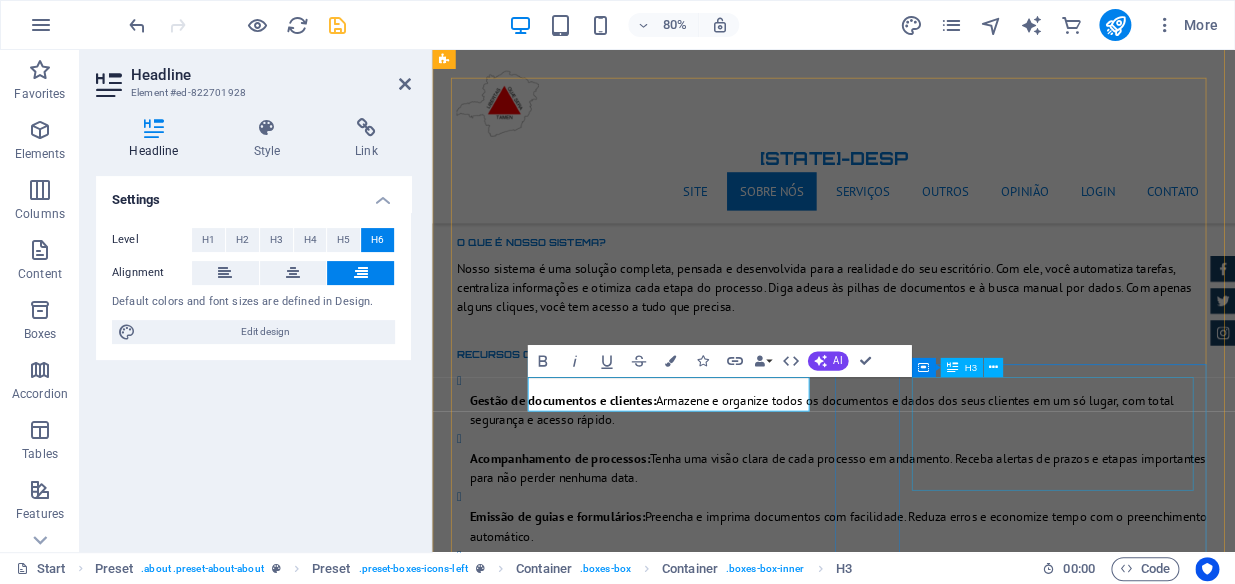 click on "sistema completamente on-line, e controle financeiro" at bounding box center [934, 2170] 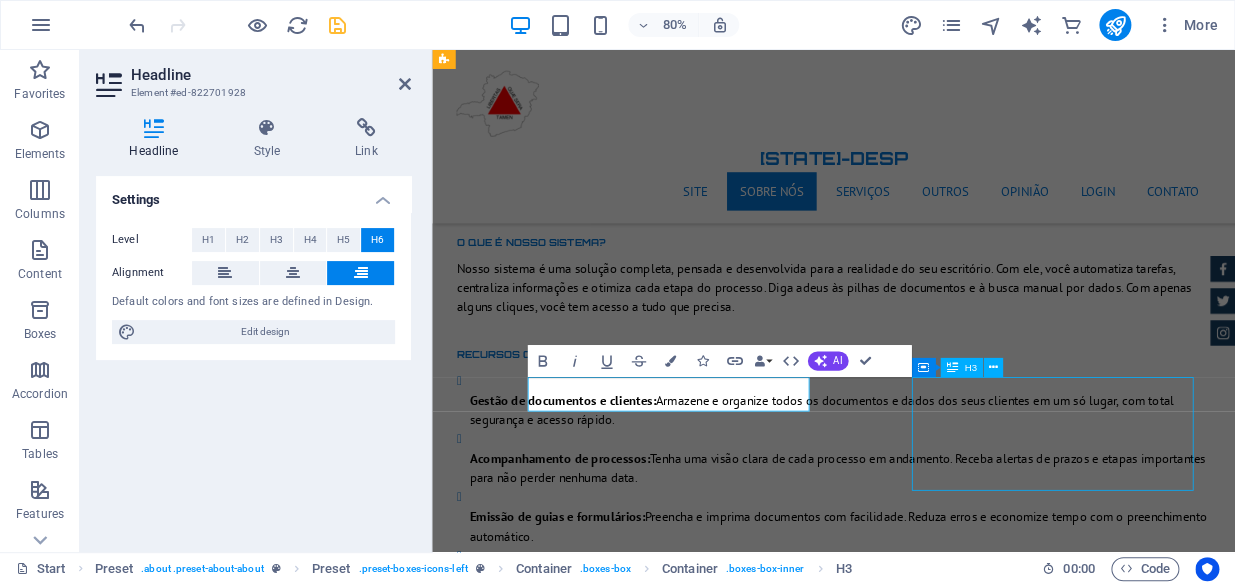 click on "sistema completamente on-line, e controle financeiro" at bounding box center (934, 2170) 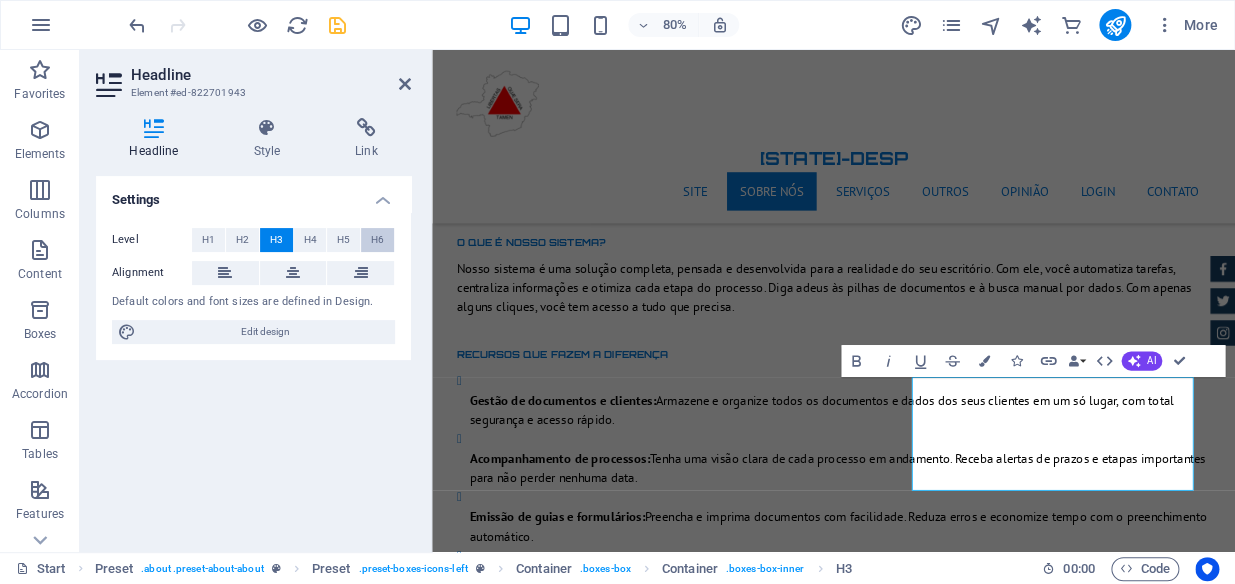click on "H6" at bounding box center [377, 240] 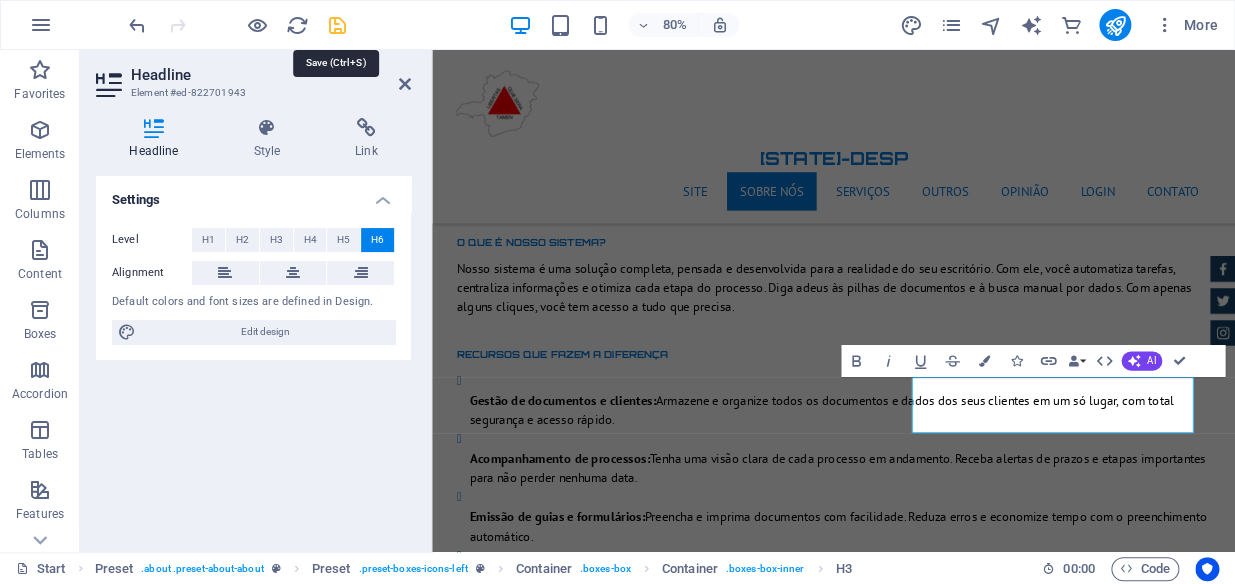 click at bounding box center (337, 25) 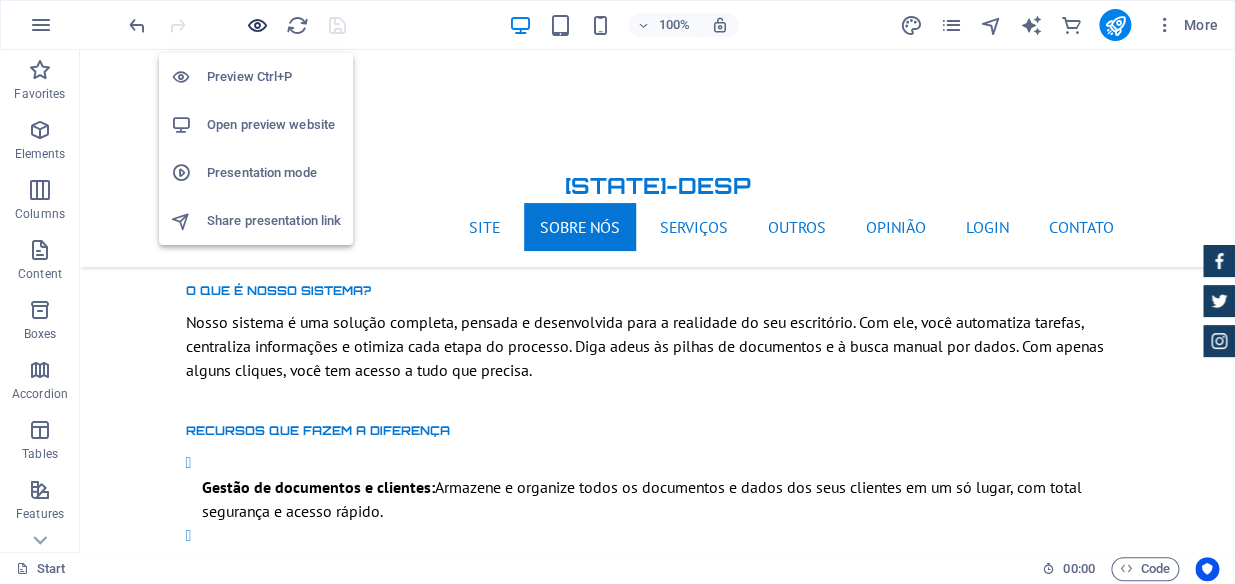 click at bounding box center (257, 25) 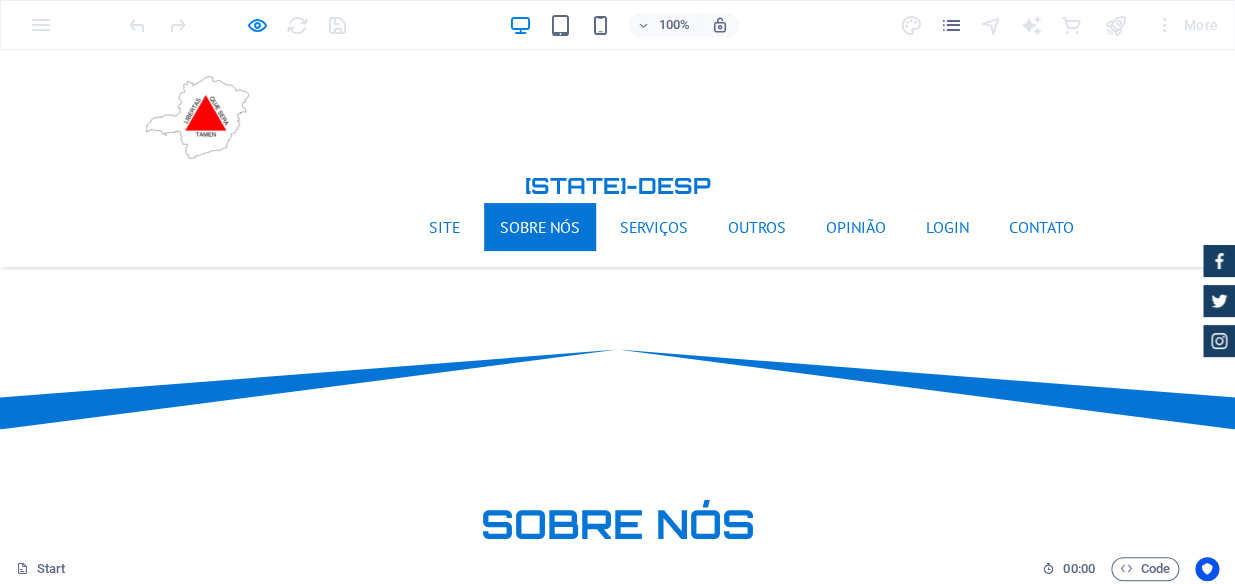 scroll, scrollTop: 1228, scrollLeft: 0, axis: vertical 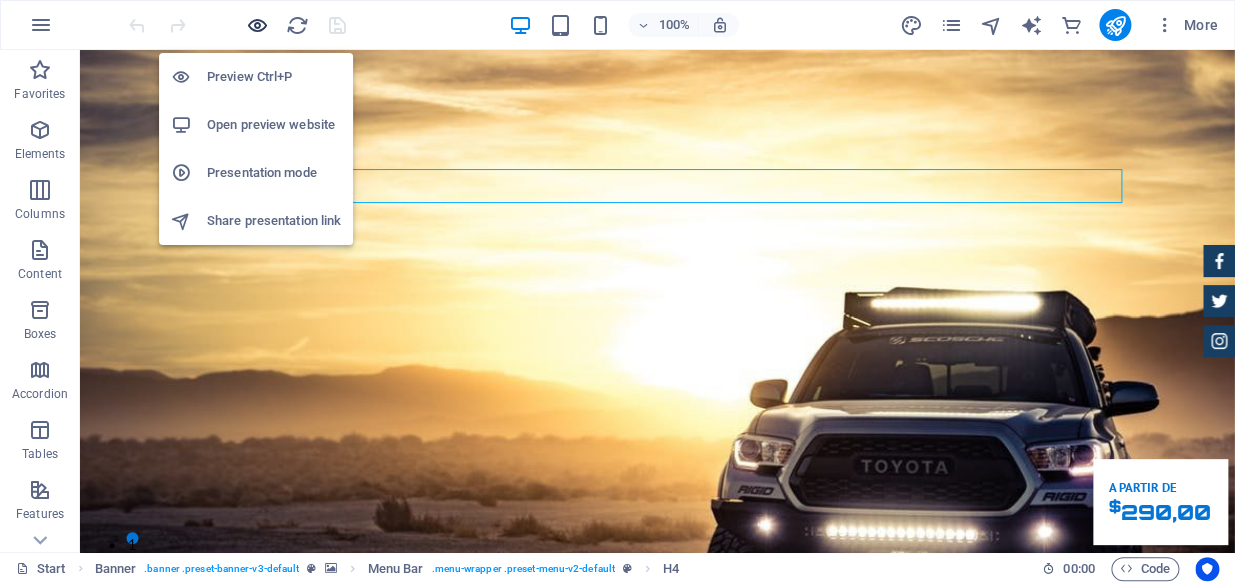 click at bounding box center [257, 25] 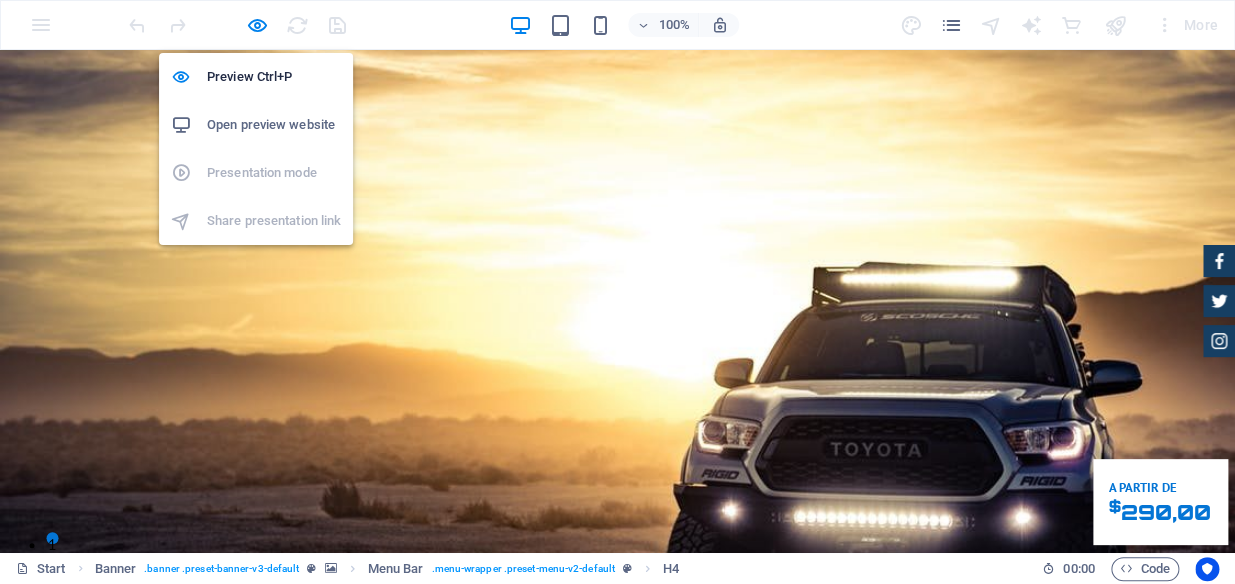 click on "Open preview website" at bounding box center [274, 125] 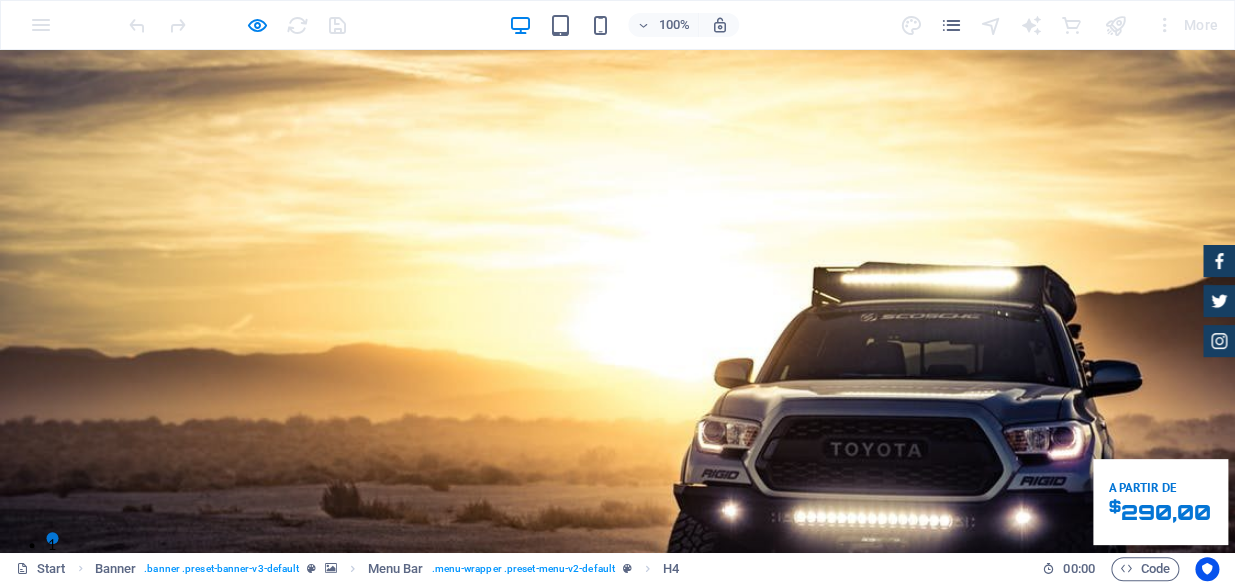 click on "mg-desp" at bounding box center [618, 973] 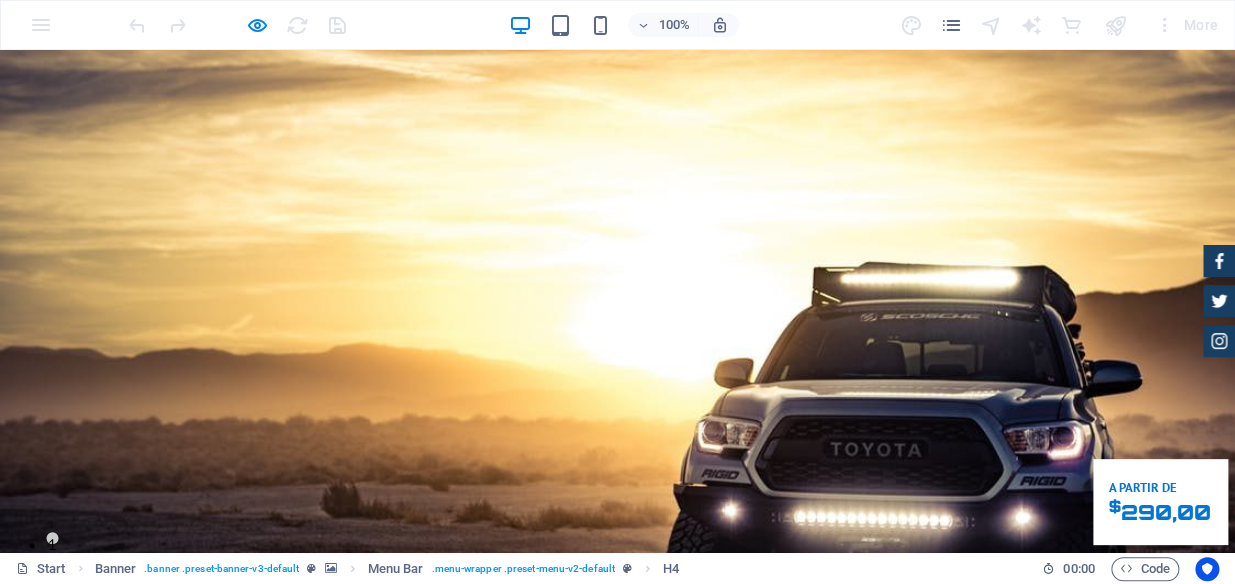 click on "mg-desp" at bounding box center [618, 973] 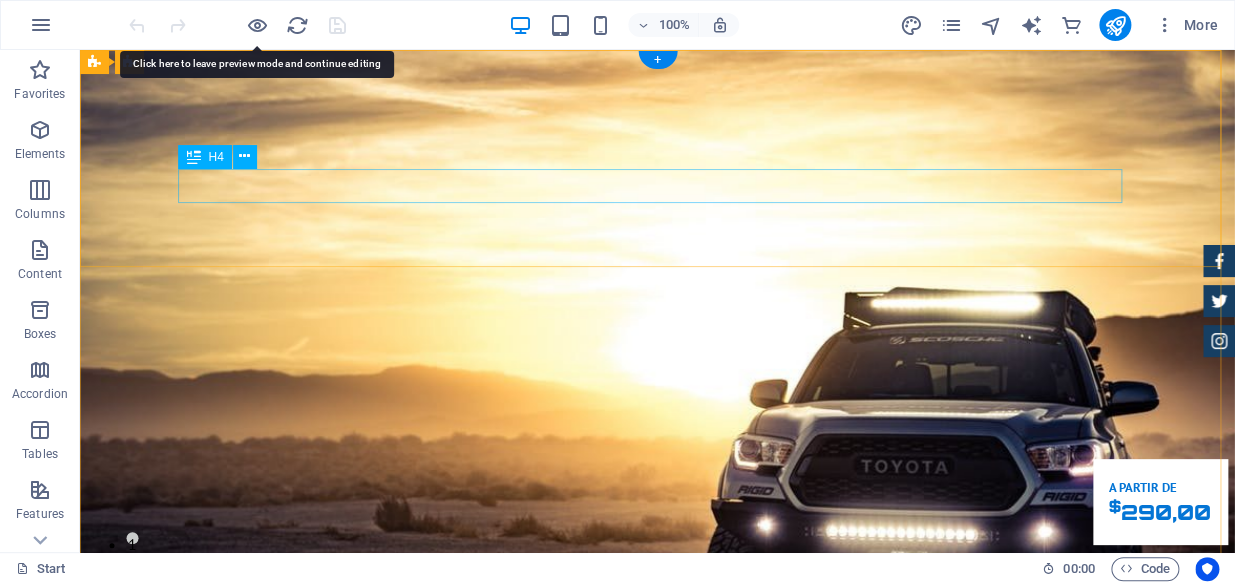 click on "mg-desp" at bounding box center (658, 973) 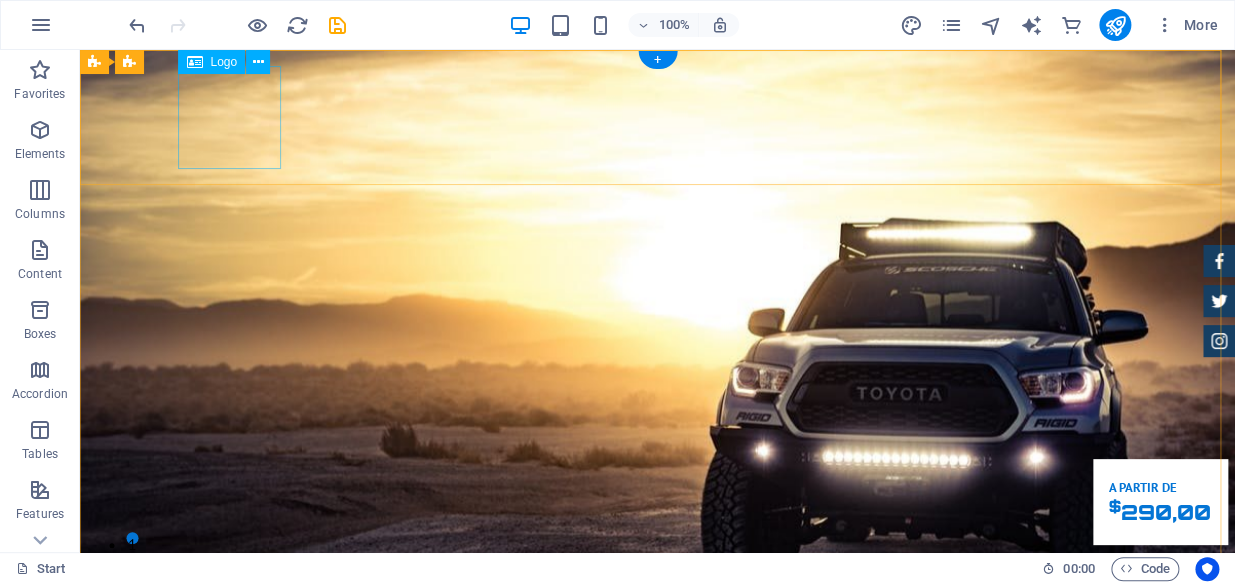 click at bounding box center [658, 823] 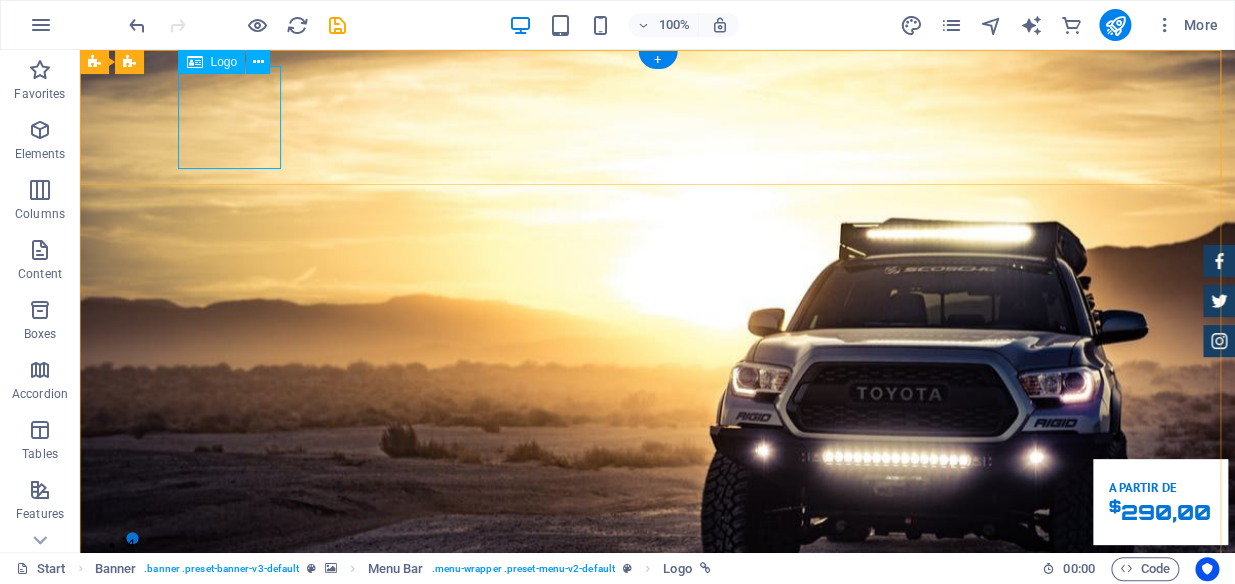 click at bounding box center [658, 823] 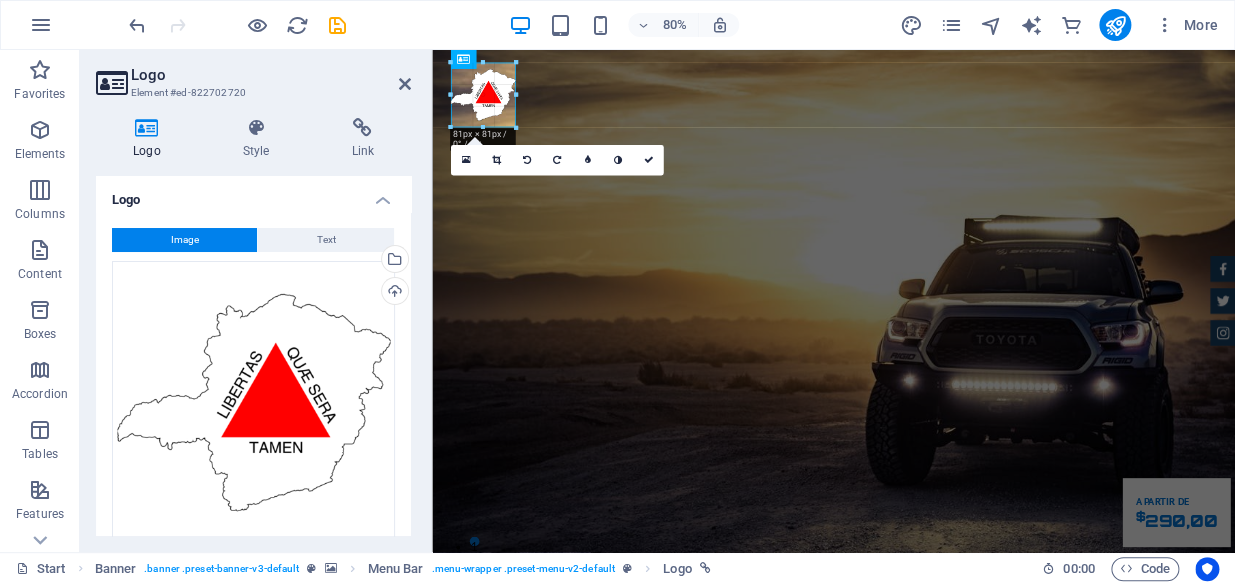 drag, startPoint x: 532, startPoint y: 145, endPoint x: 98, endPoint y: 68, distance: 440.7777 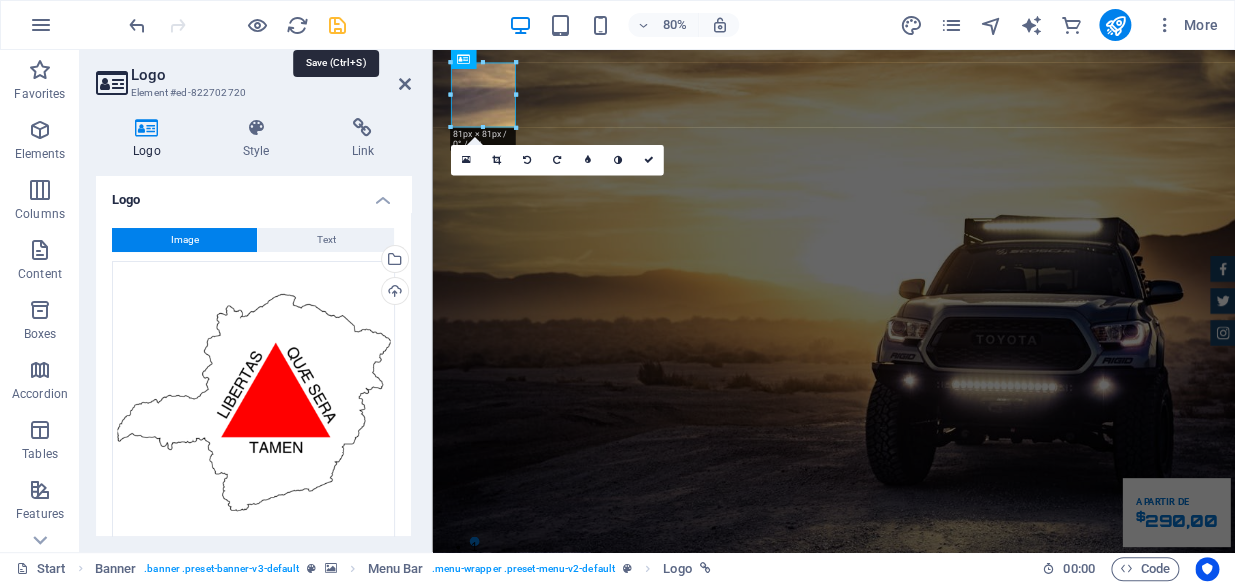 click at bounding box center (337, 25) 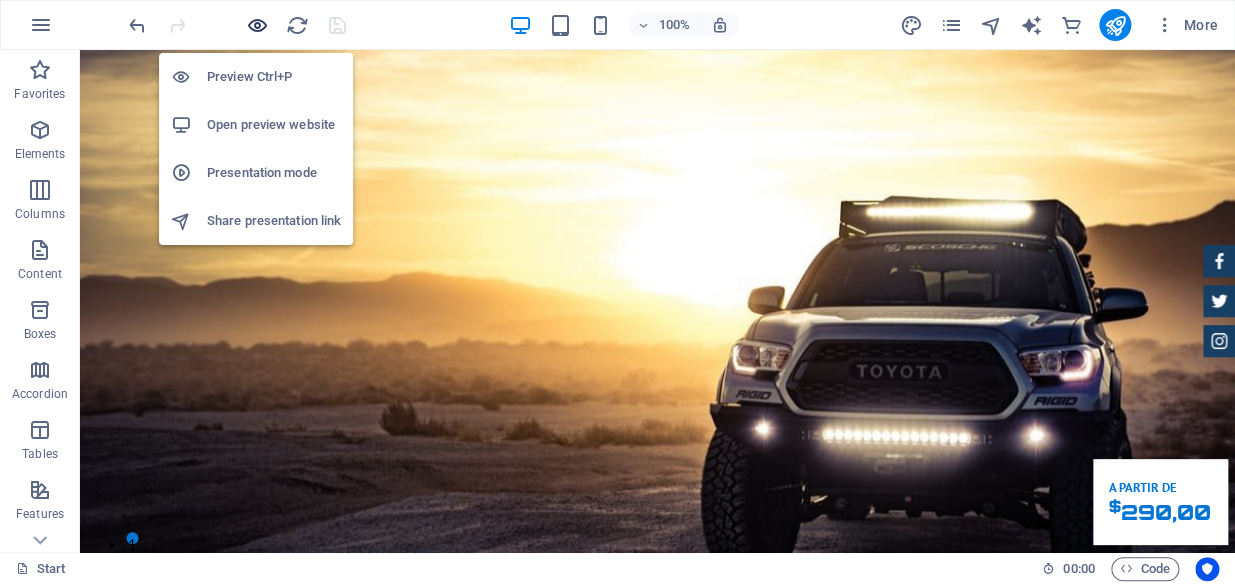 click at bounding box center [257, 25] 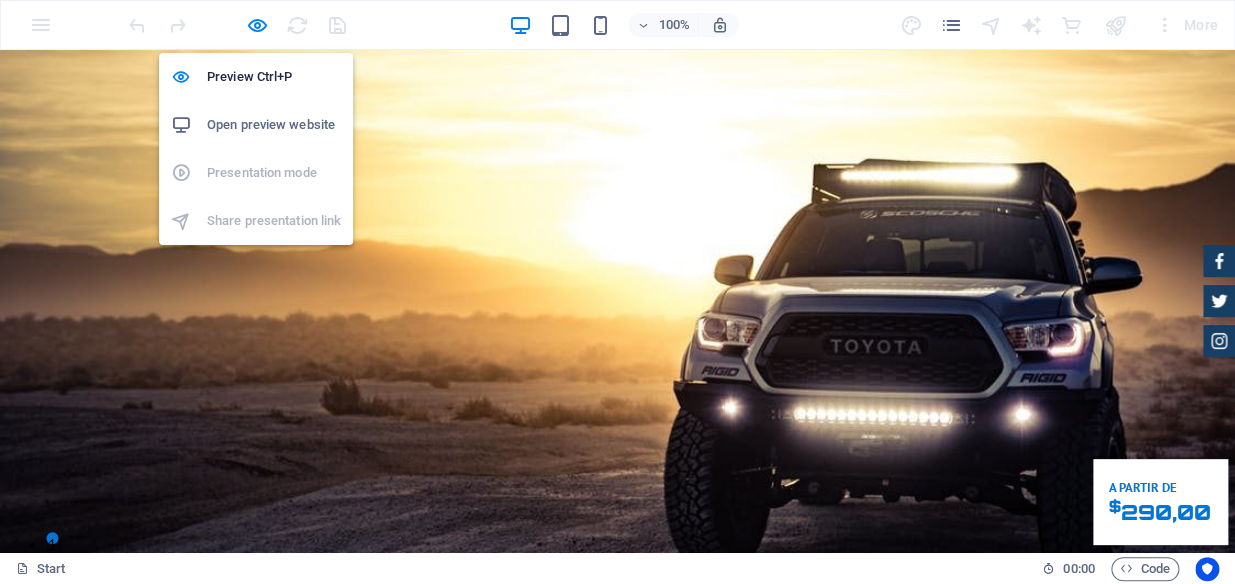 click on "Open preview website" at bounding box center [274, 125] 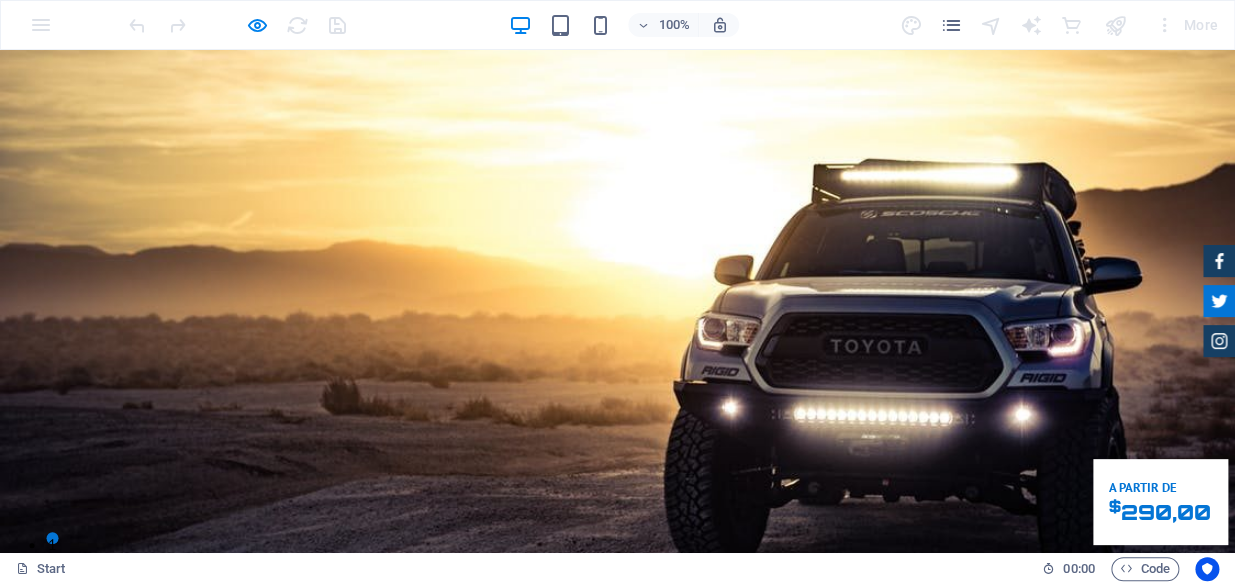 click 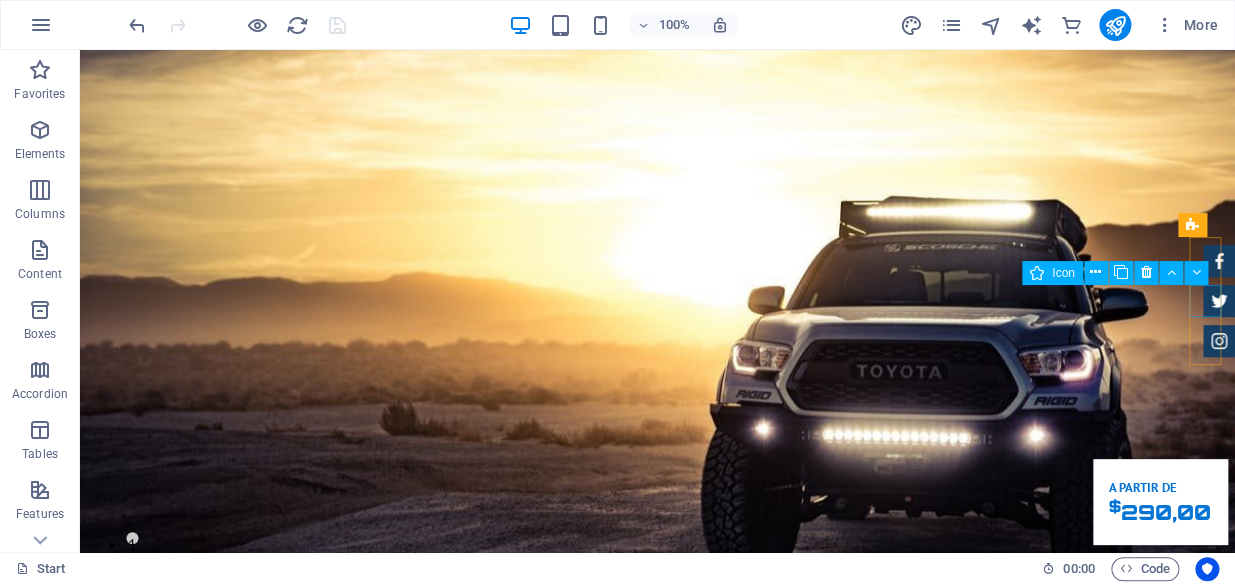 click at bounding box center [1219, 301] 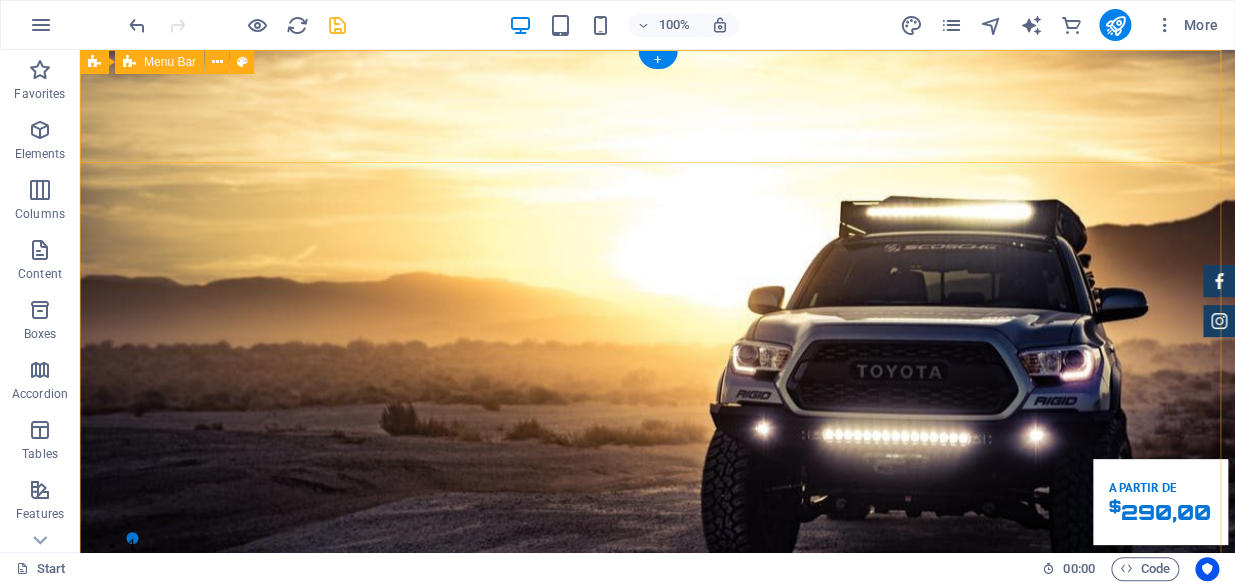 click on "Site Sobre nós Serviços Outros Opinião Login Contato" at bounding box center (657, 822) 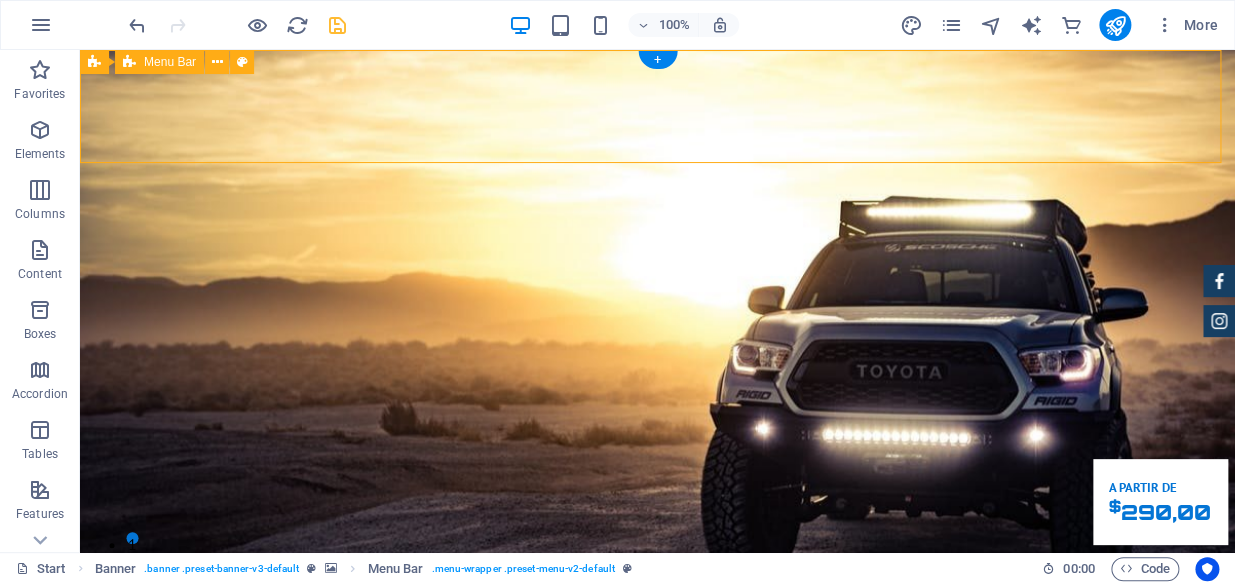 click on "Site Sobre nós Serviços Outros Opinião Login Contato" at bounding box center [657, 822] 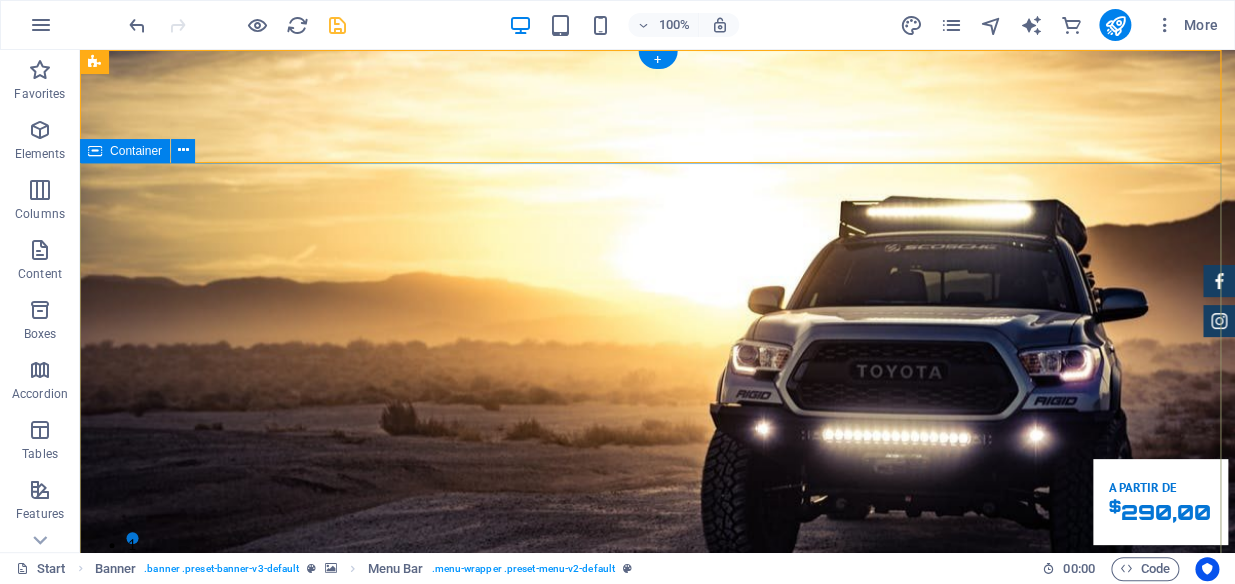 click on "MG-DESP - Sistema para despachantes-MG   Sistema para Despachante de trânsito-MG. Nosso Sistema   Solicite um atendimento" at bounding box center [657, 1183] 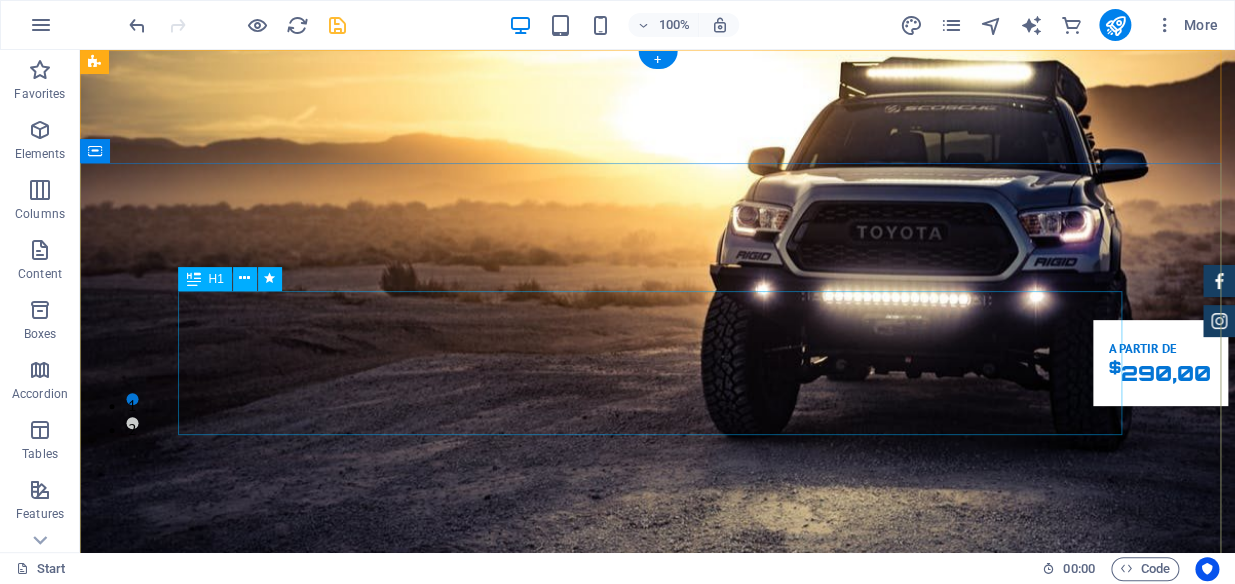 scroll, scrollTop: 0, scrollLeft: 0, axis: both 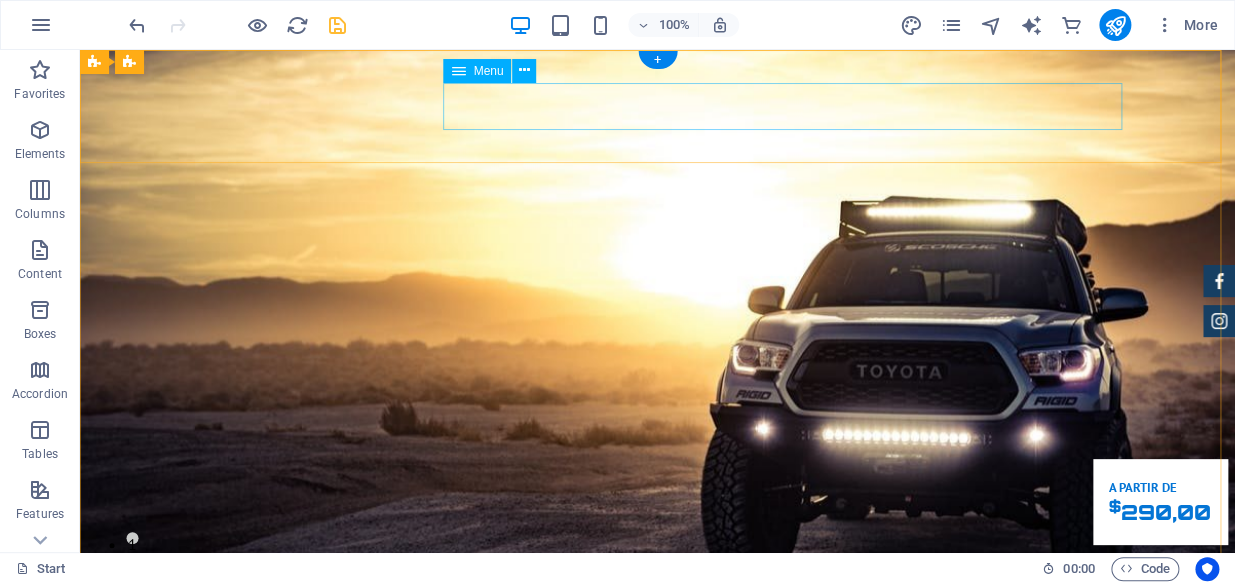 click on "Site Sobre nós Serviços Outros Opinião Login Contato" at bounding box center [658, 863] 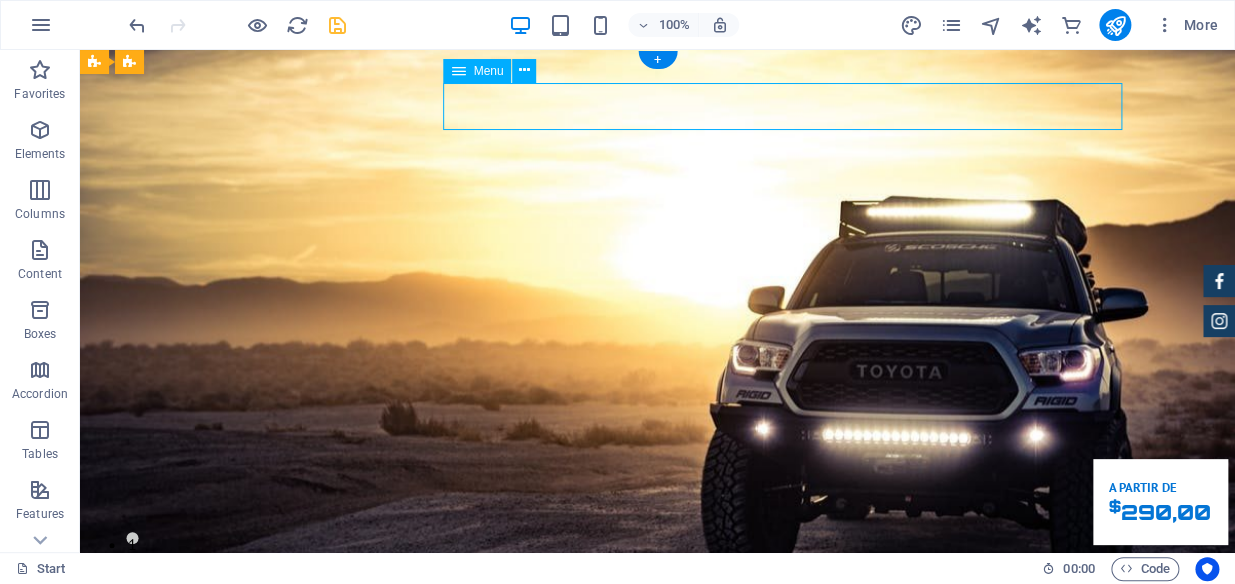 click on "Site Sobre nós Serviços Outros Opinião Login Contato" at bounding box center (658, 863) 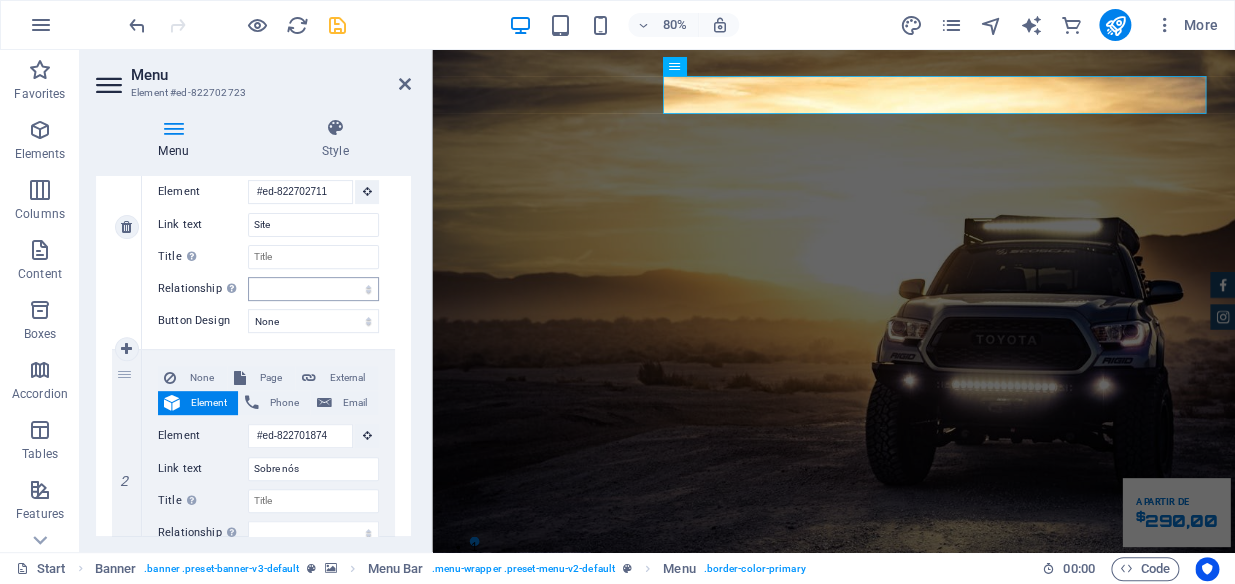 scroll, scrollTop: 272, scrollLeft: 0, axis: vertical 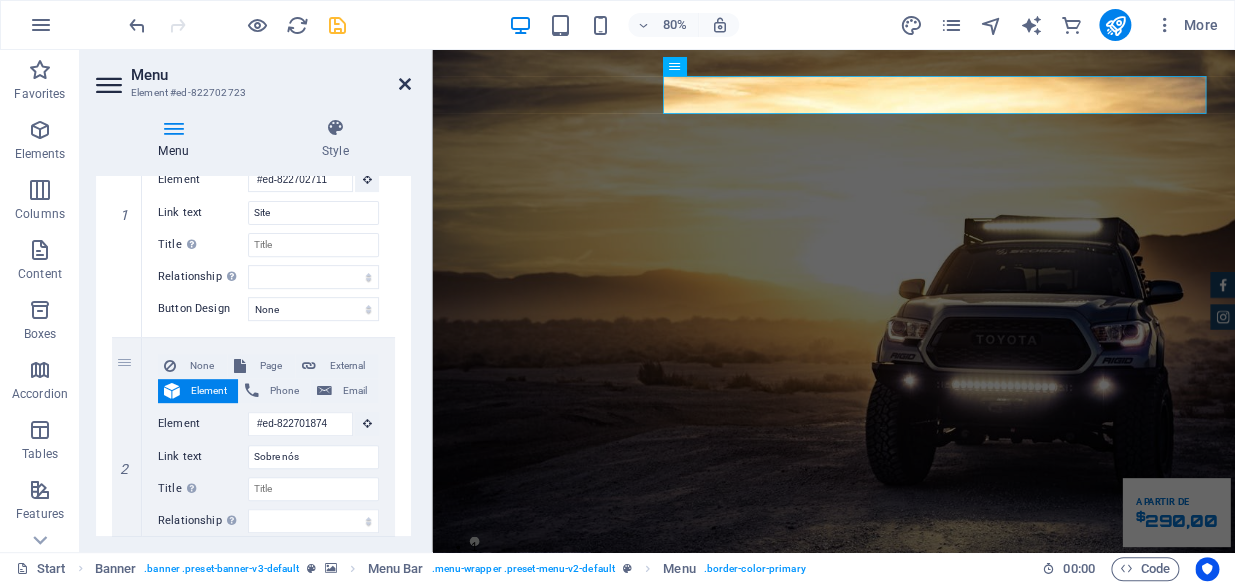 click at bounding box center (405, 84) 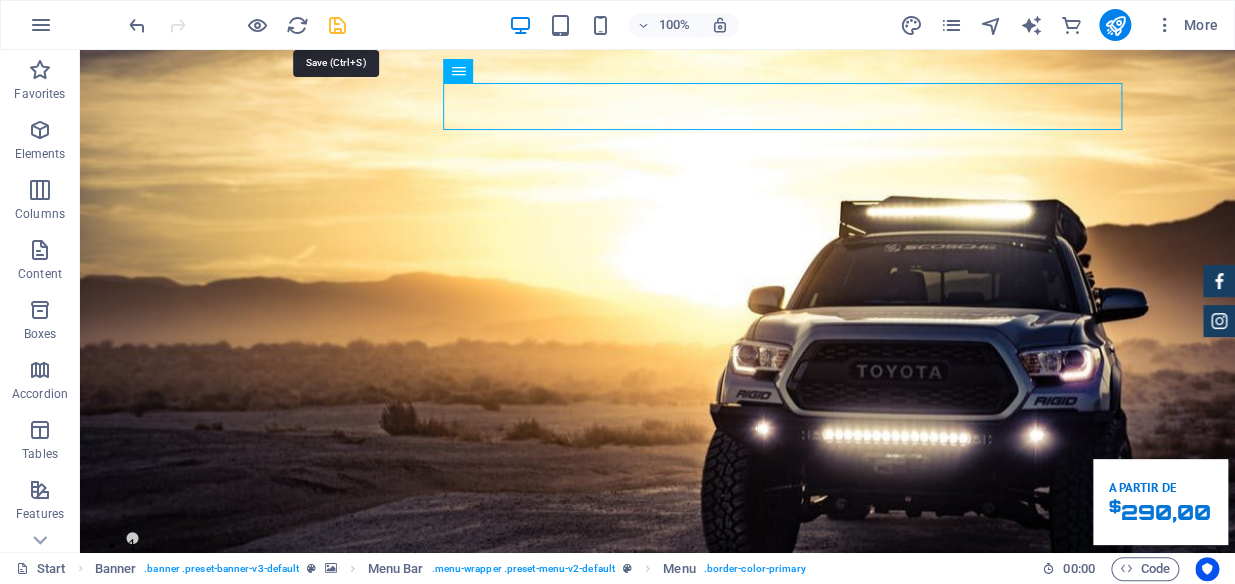 click at bounding box center (337, 25) 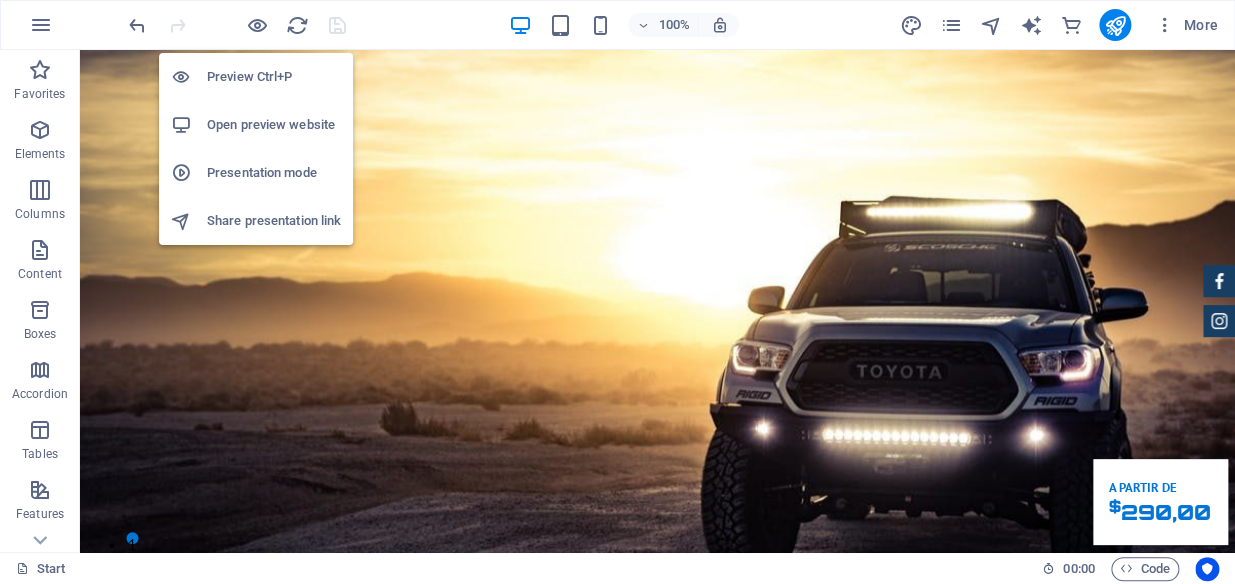 click on "Open preview website" at bounding box center [274, 125] 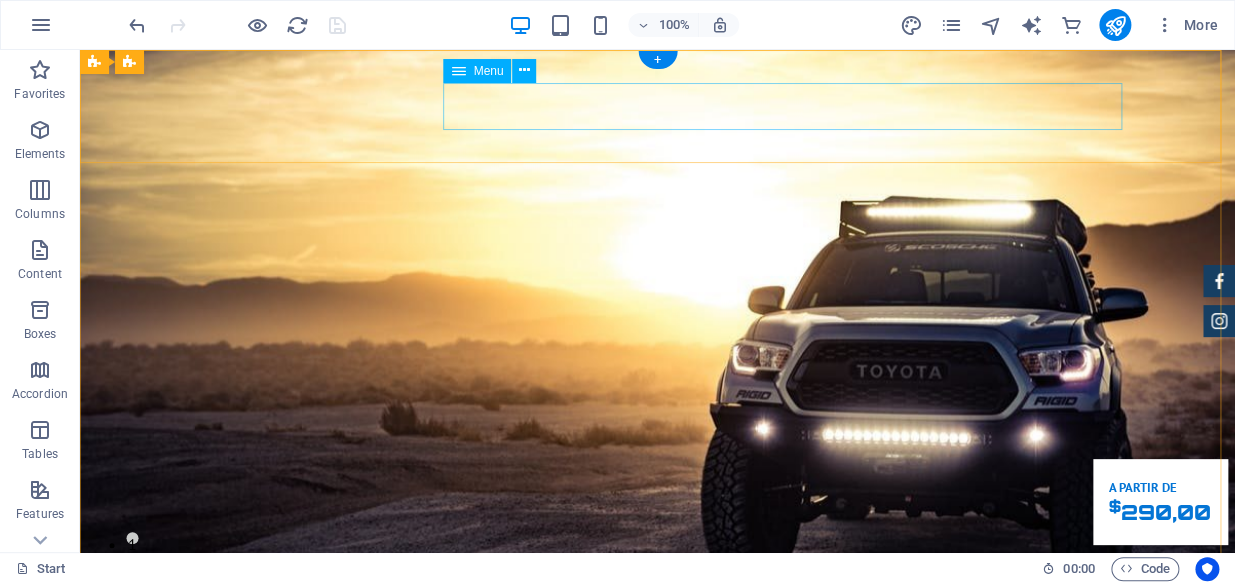 click on "Site Sobre nós Serviços Outros Opinião Login Contato" at bounding box center [658, 863] 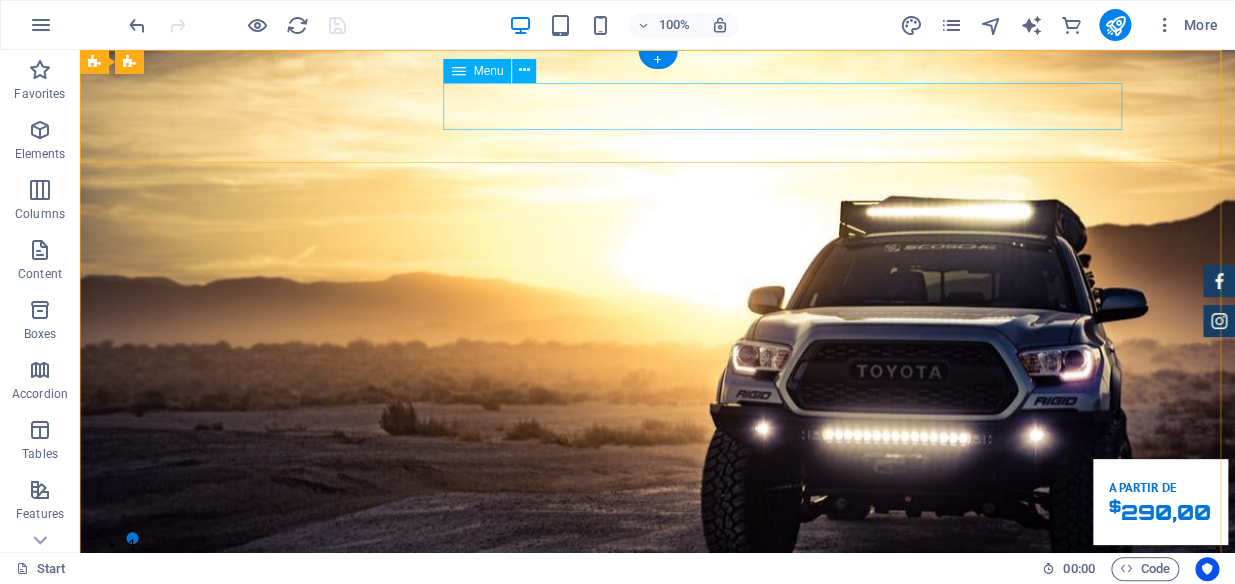 click on "Site Sobre nós Serviços Outros Opinião Login Contato" at bounding box center (658, 863) 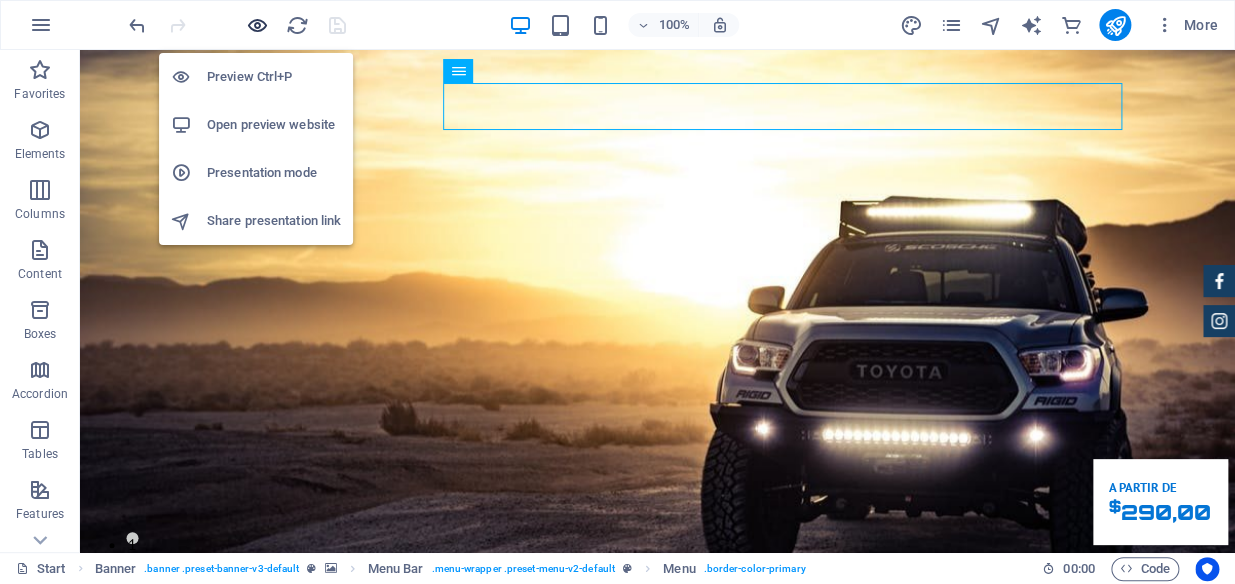 click at bounding box center [257, 25] 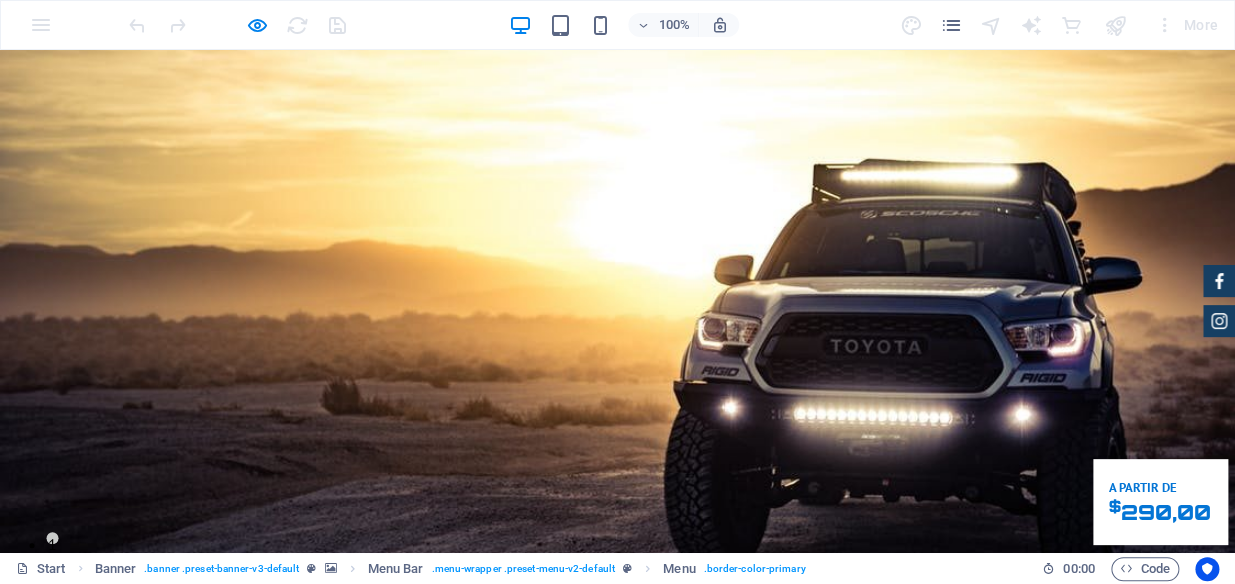 click on "Serviços" at bounding box center [478, 863] 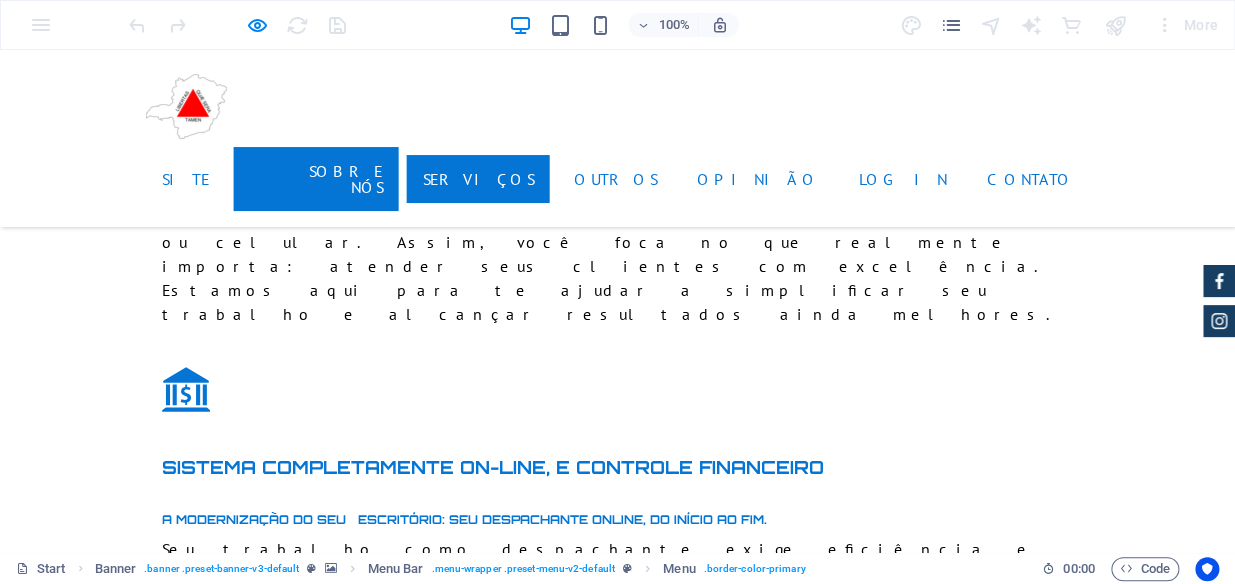 scroll, scrollTop: 3938, scrollLeft: 0, axis: vertical 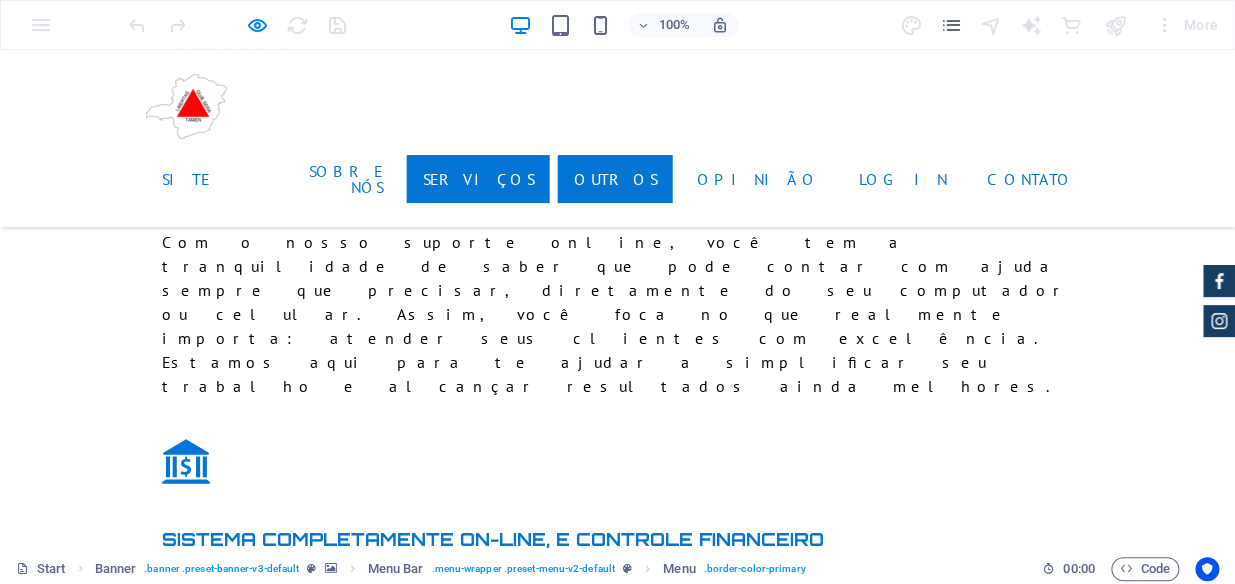 click on "Outros" at bounding box center (615, 179) 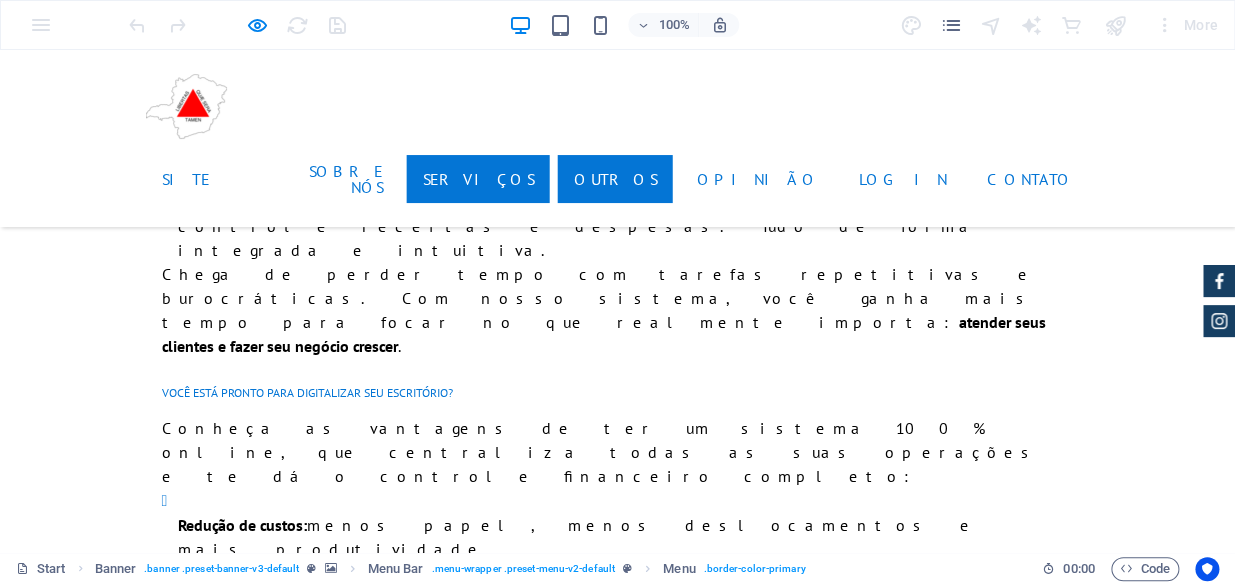 scroll, scrollTop: 4778, scrollLeft: 0, axis: vertical 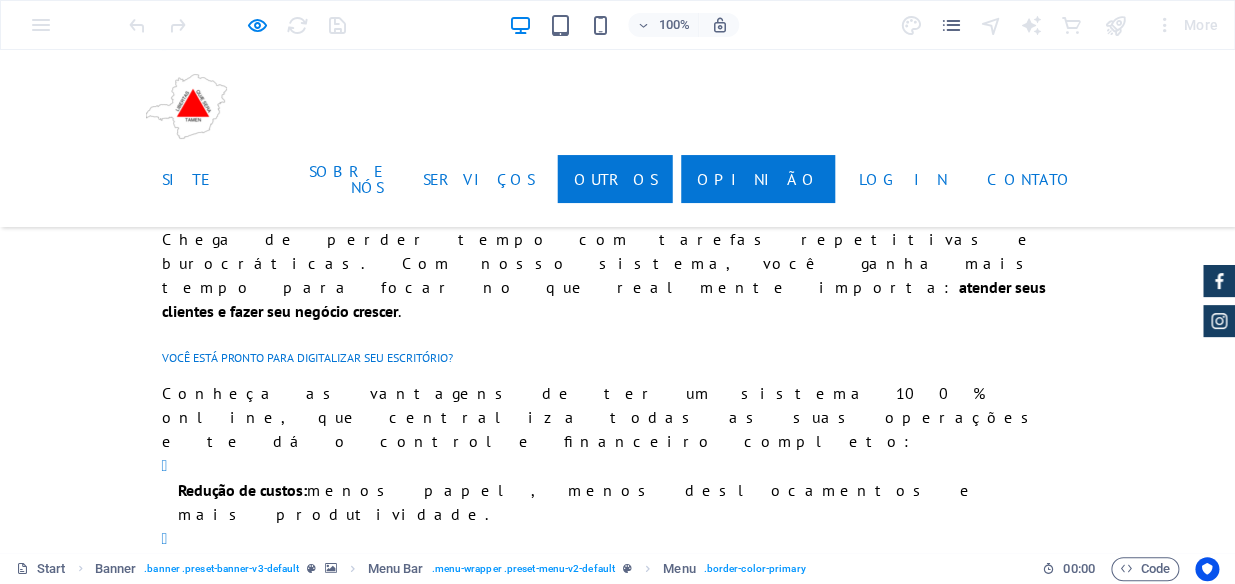 click on "Opinião" at bounding box center (758, 179) 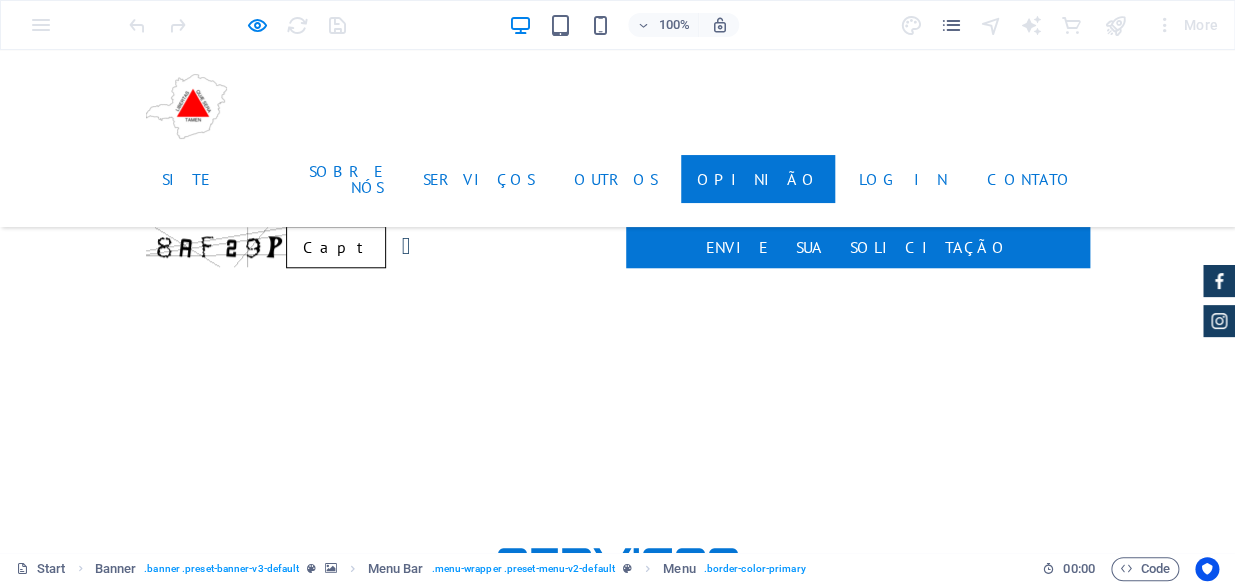 scroll, scrollTop: 6048, scrollLeft: 0, axis: vertical 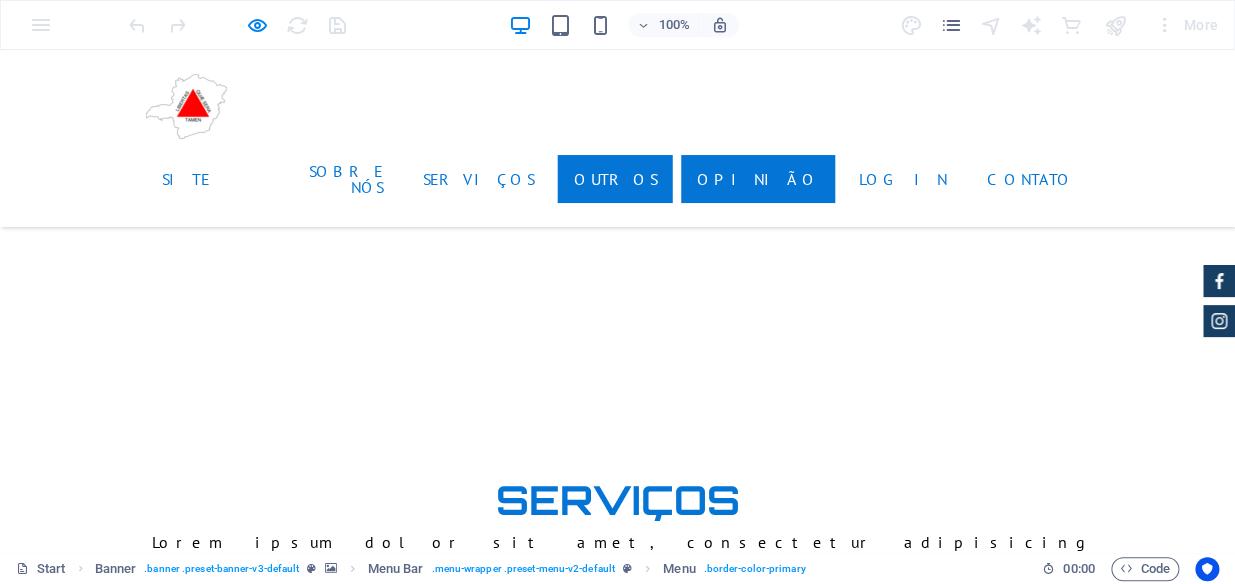 click on "Outros" at bounding box center [615, 179] 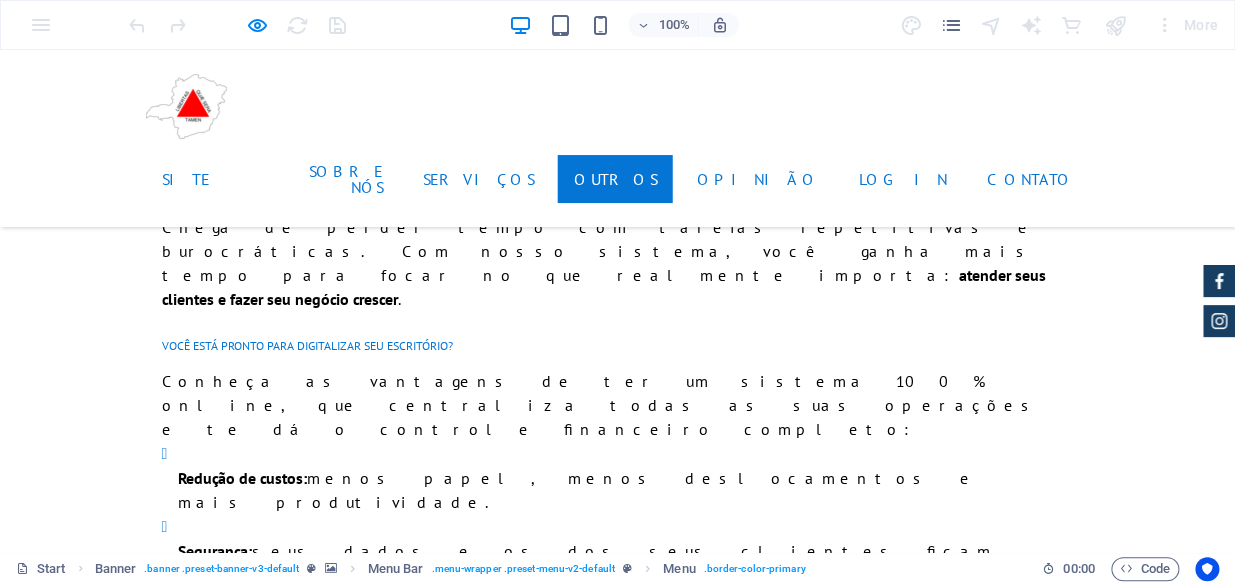 scroll, scrollTop: 4778, scrollLeft: 0, axis: vertical 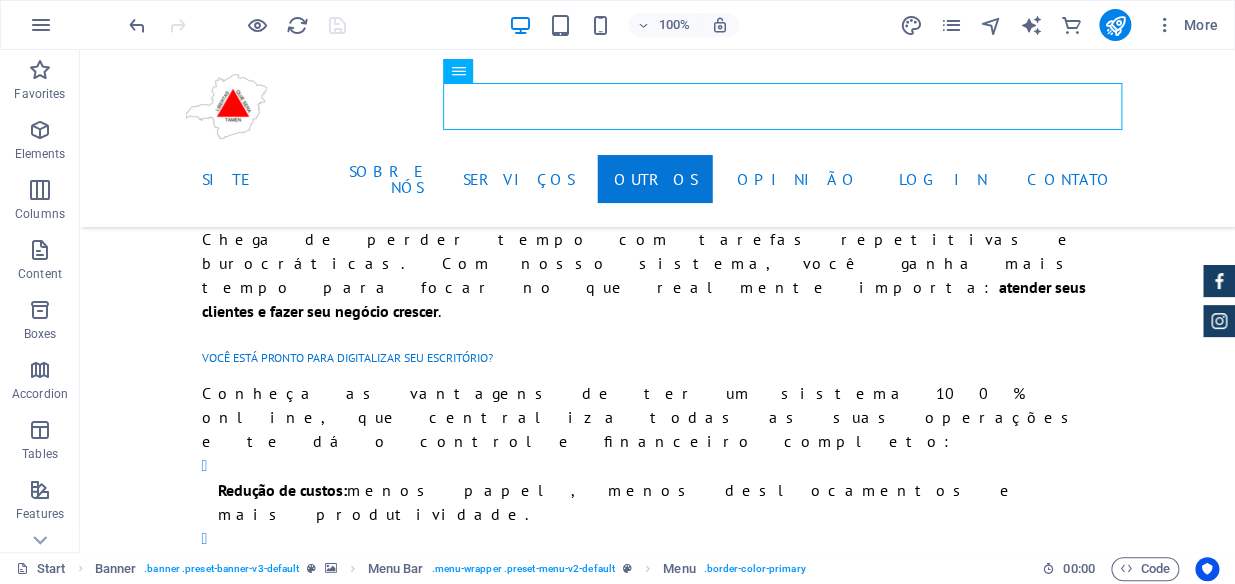 click at bounding box center (657, 3263) 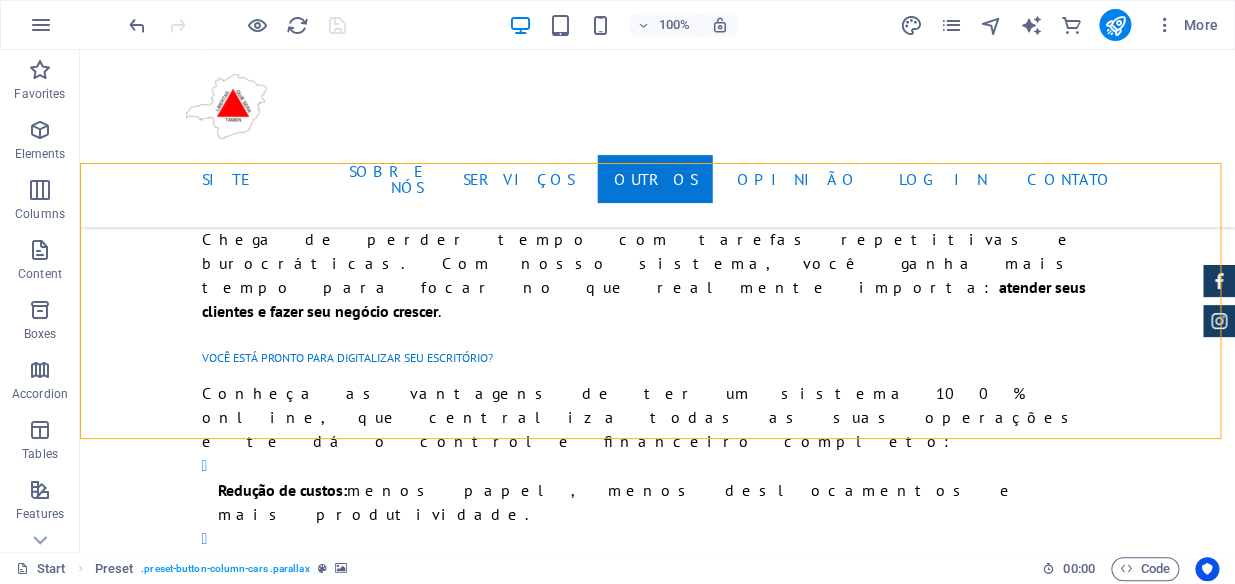 click at bounding box center [657, 3263] 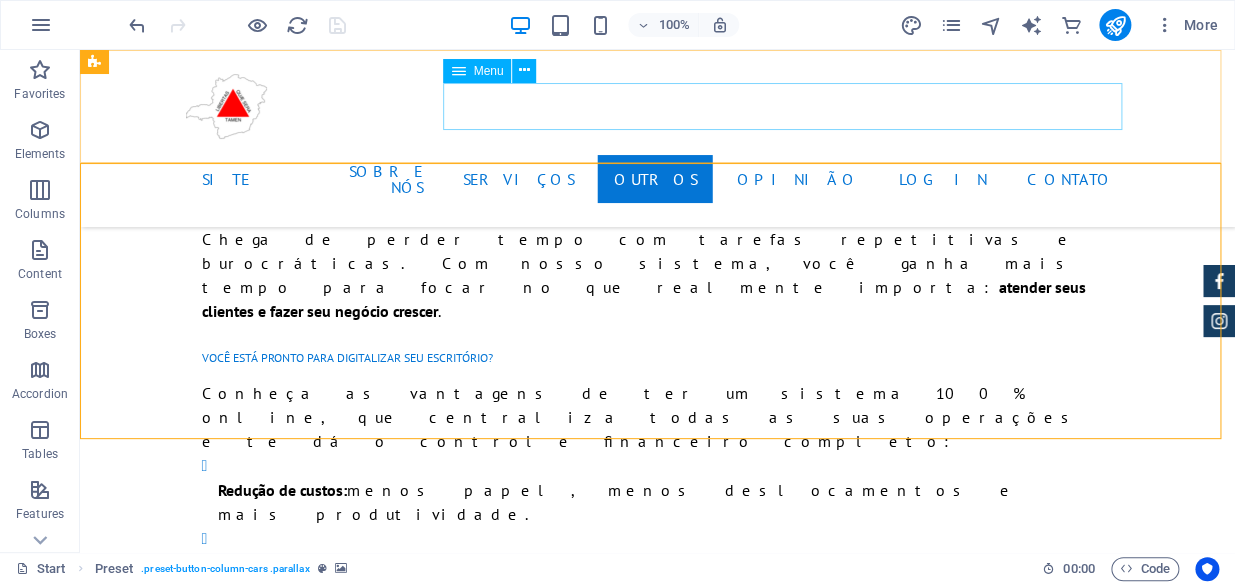 click on "Site Sobre nós Serviços Outros Opinião Login Contato" at bounding box center [658, 179] 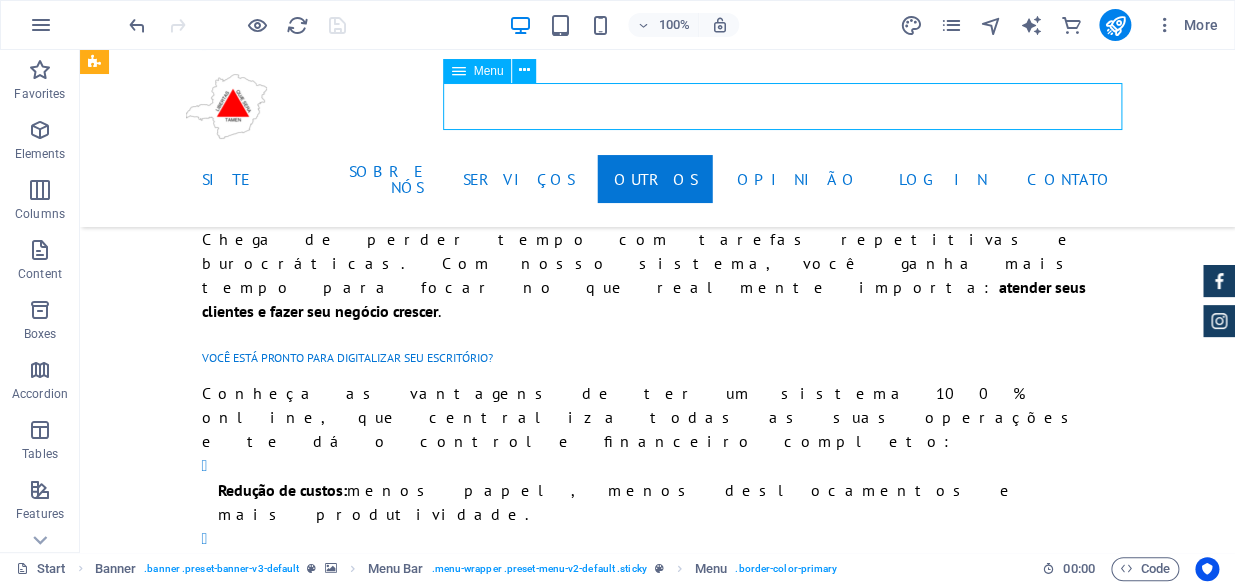 click on "Site Sobre nós Serviços Outros Opinião Login Contato" at bounding box center (658, 179) 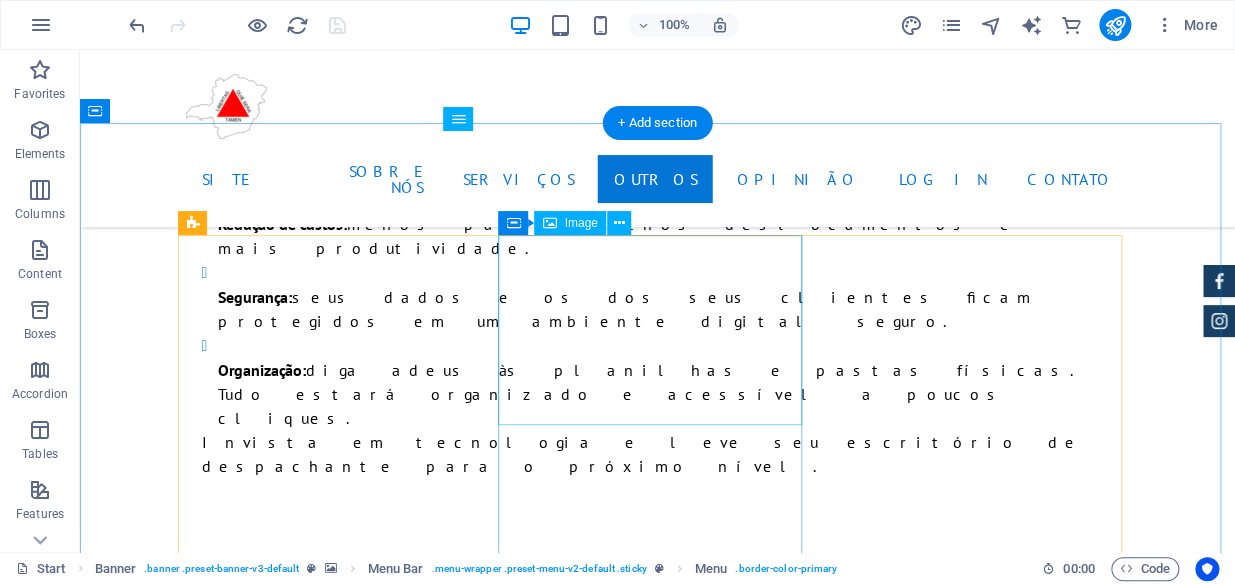 scroll, scrollTop: 4869, scrollLeft: 0, axis: vertical 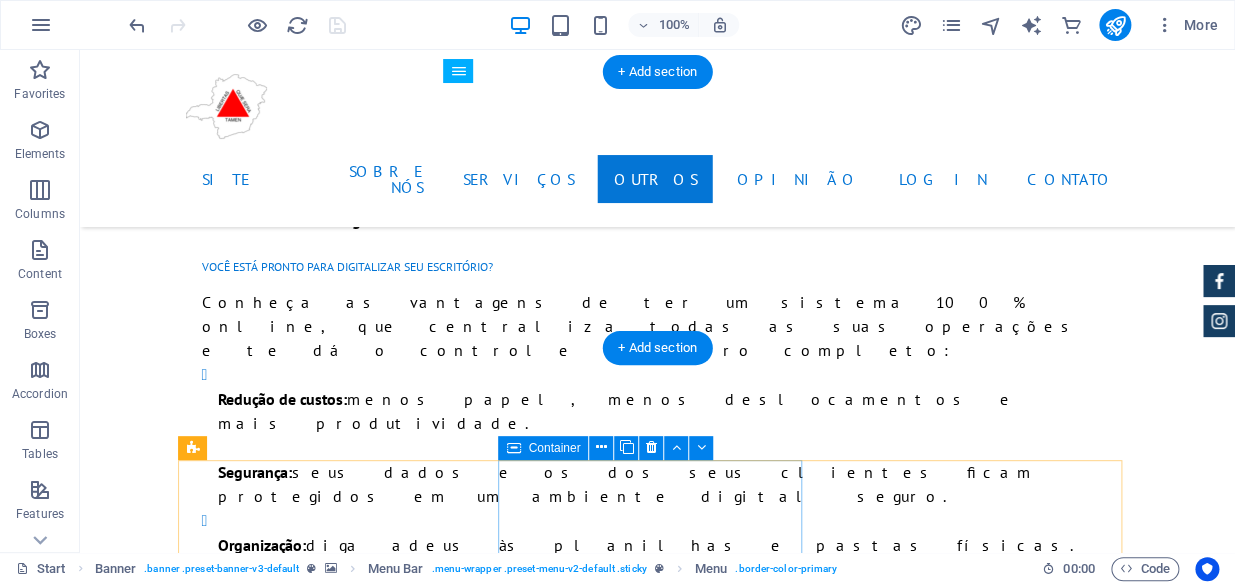 click at bounding box center [657, 3172] 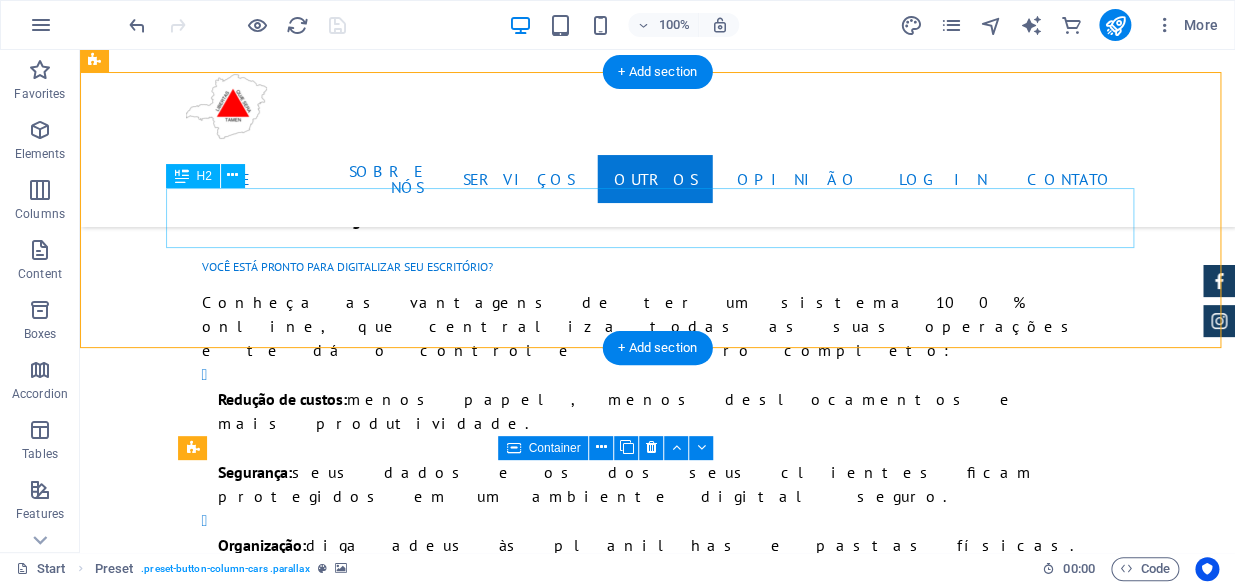 click on "clube car mg-desp" at bounding box center (568, 3502) 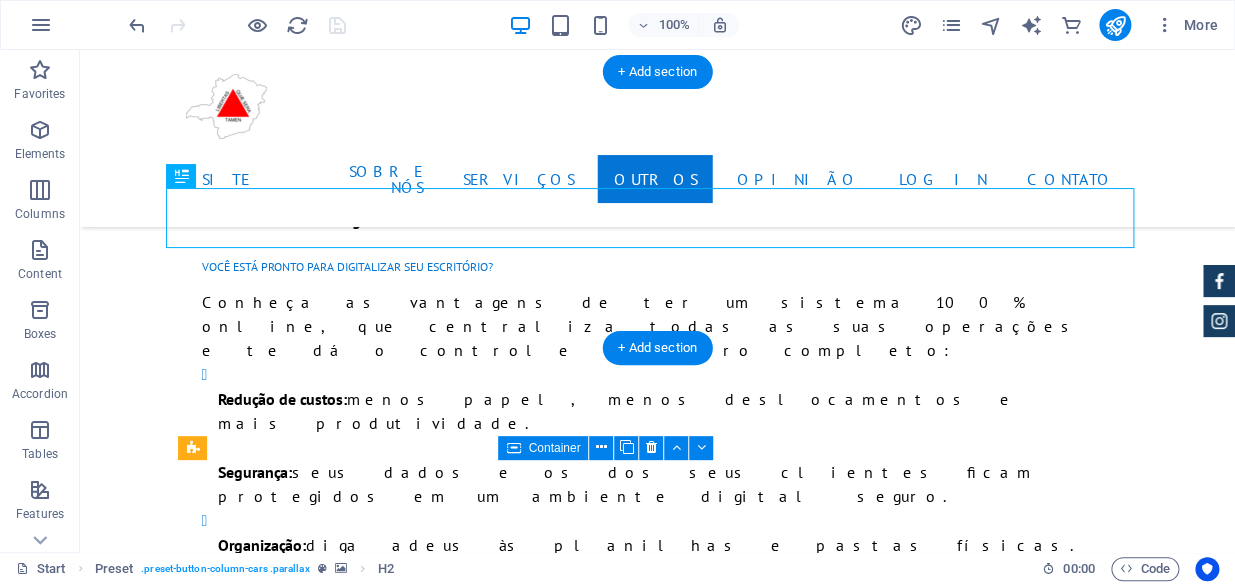 click at bounding box center (657, 3172) 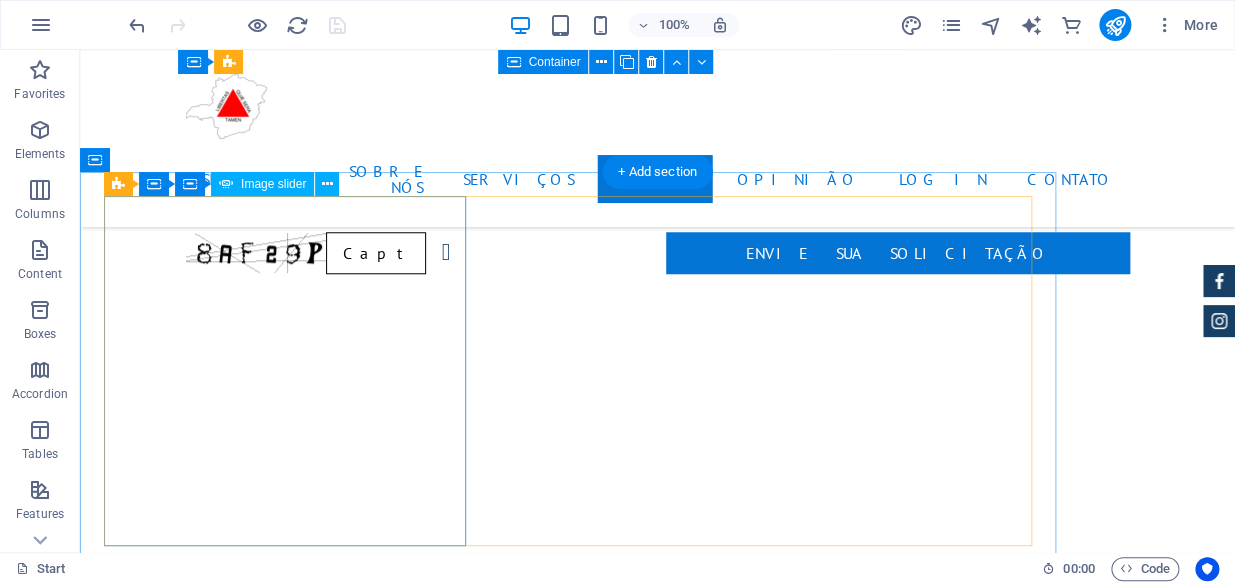 scroll, scrollTop: 5960, scrollLeft: 0, axis: vertical 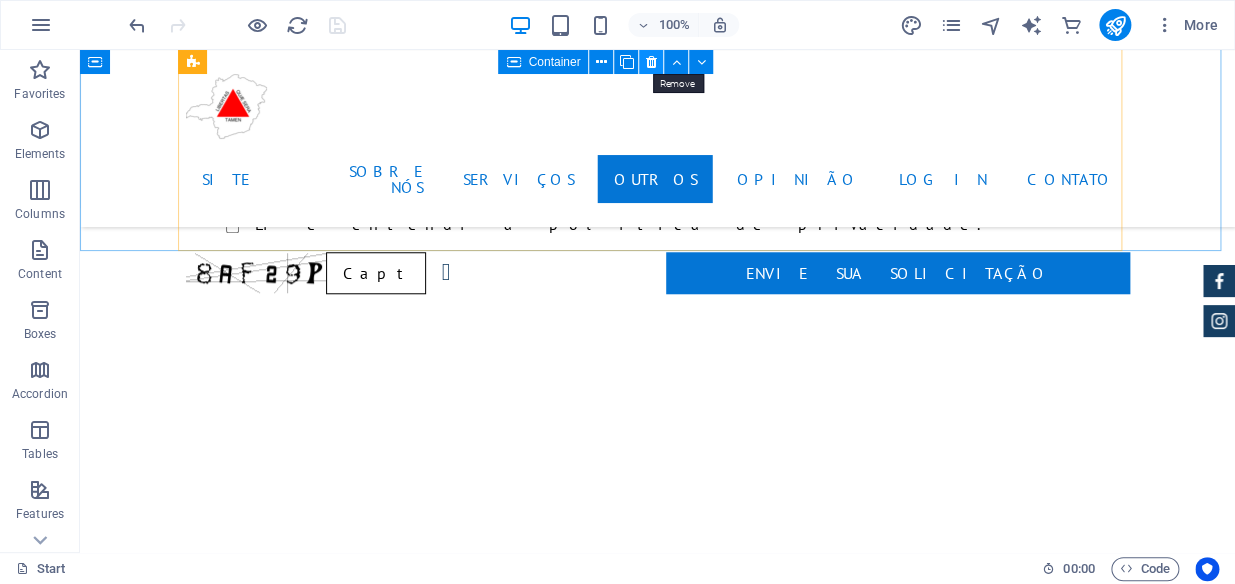 click at bounding box center (651, 62) 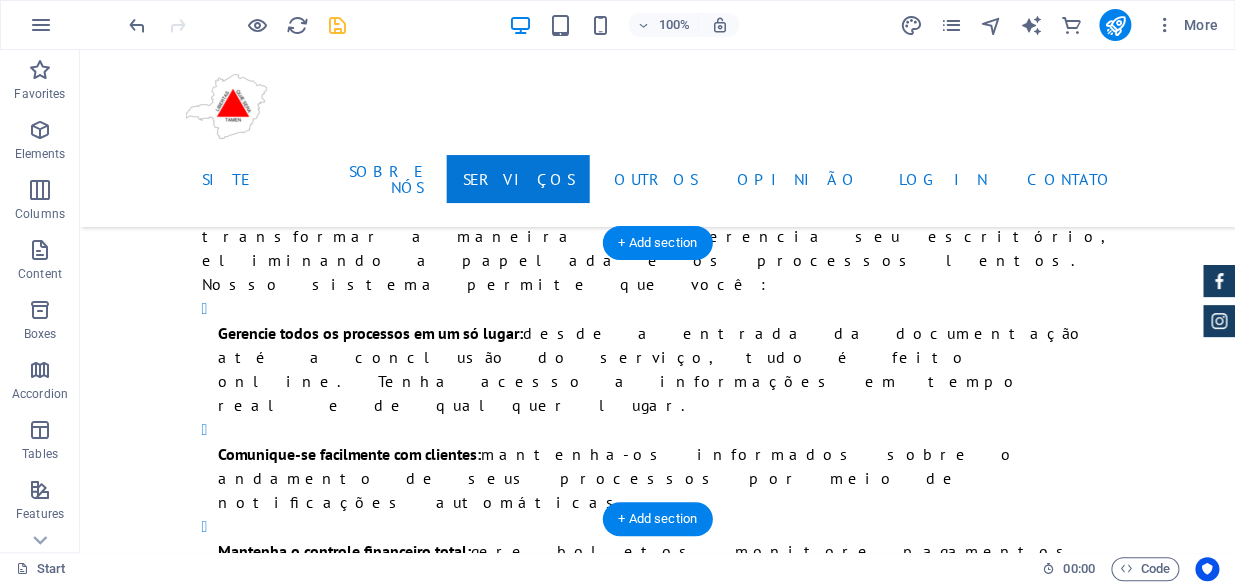 scroll, scrollTop: 4758, scrollLeft: 0, axis: vertical 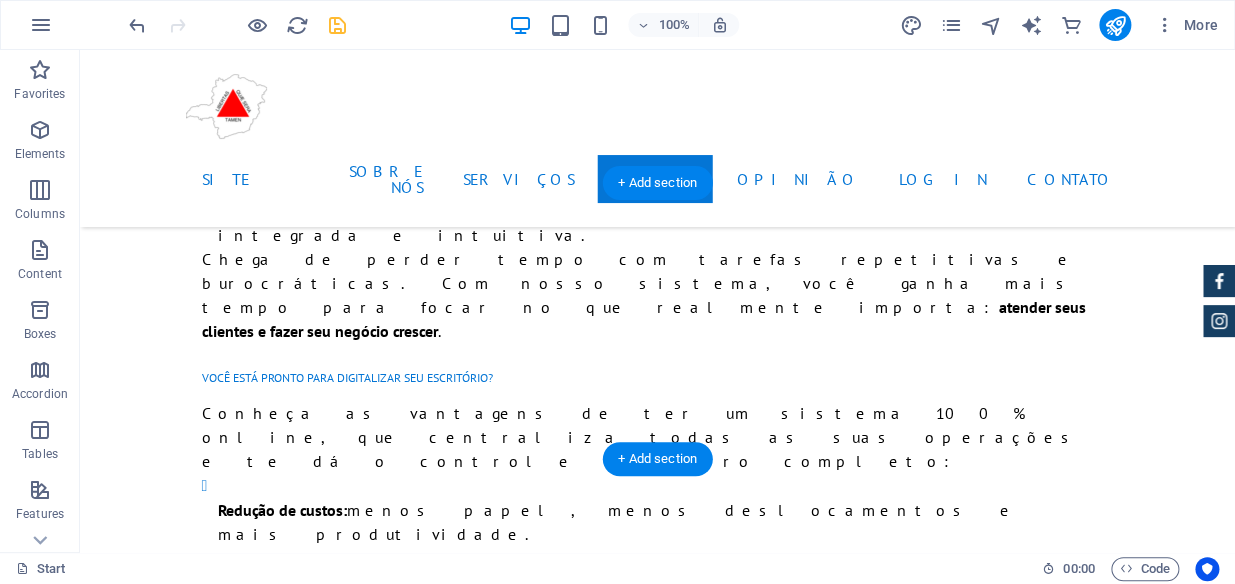 click at bounding box center [657, 3283] 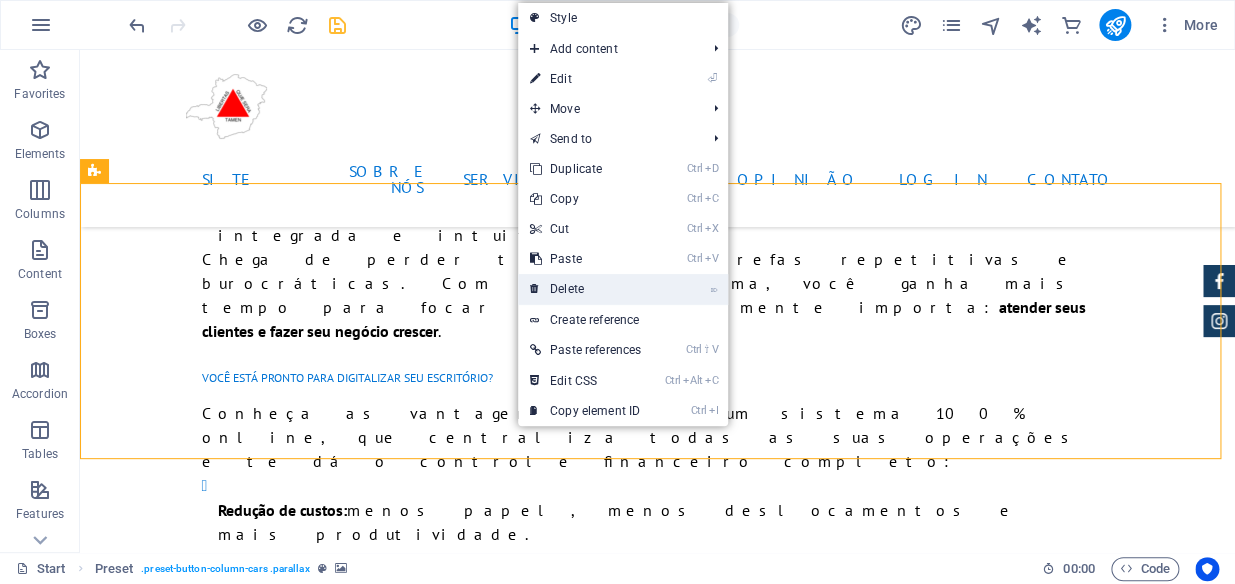 click on "⌦  Delete" at bounding box center [585, 289] 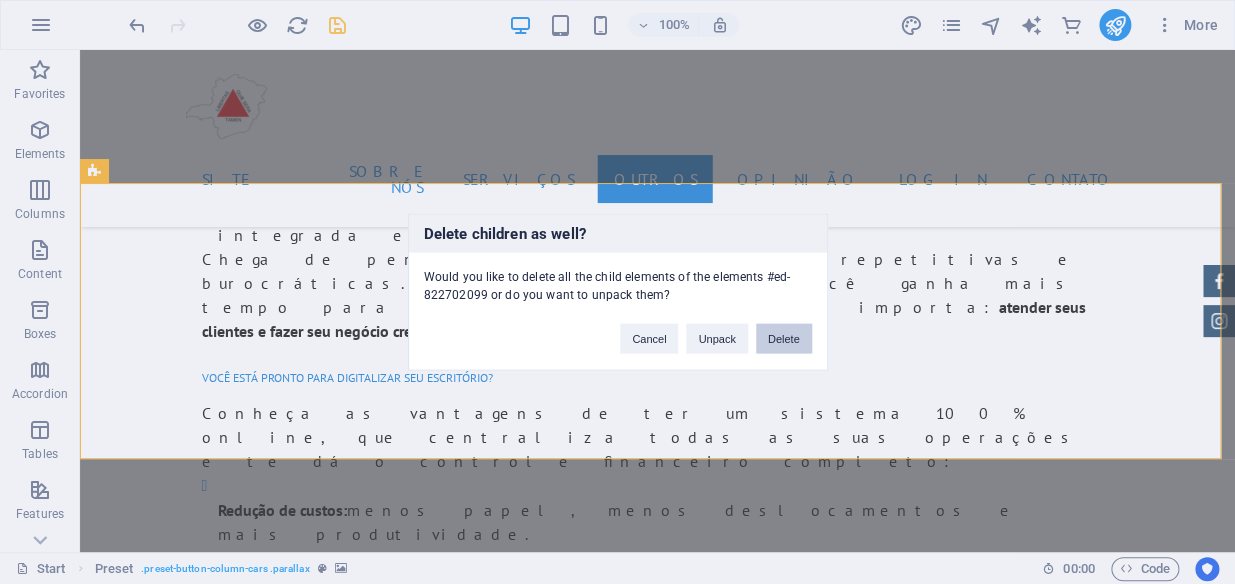 click on "Delete" at bounding box center (784, 339) 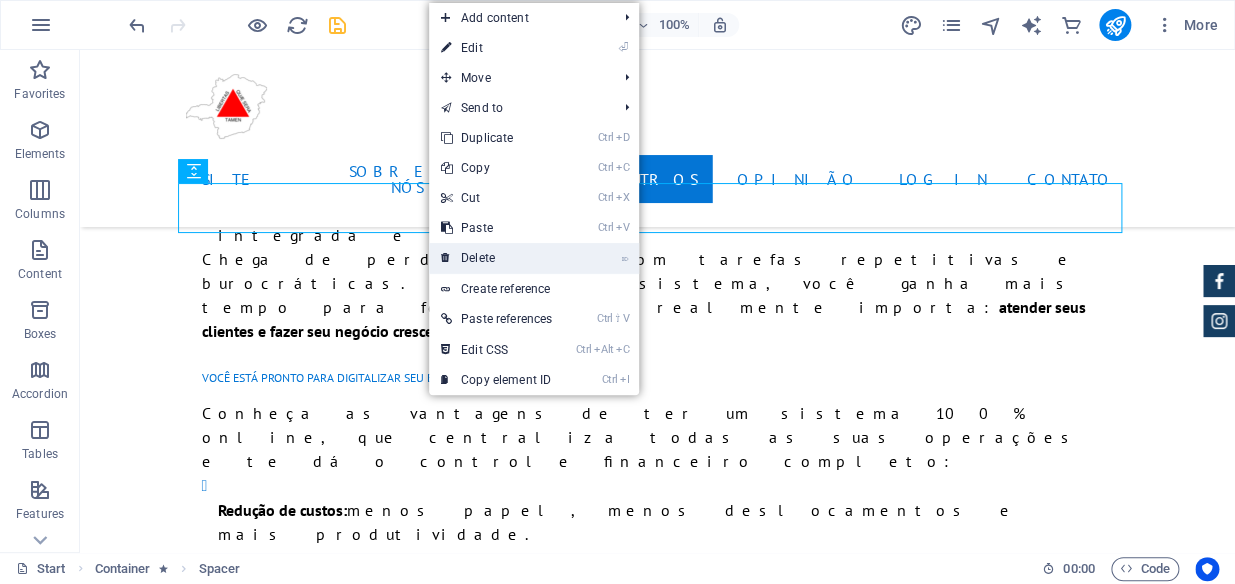click on "⌦  Delete" at bounding box center (496, 258) 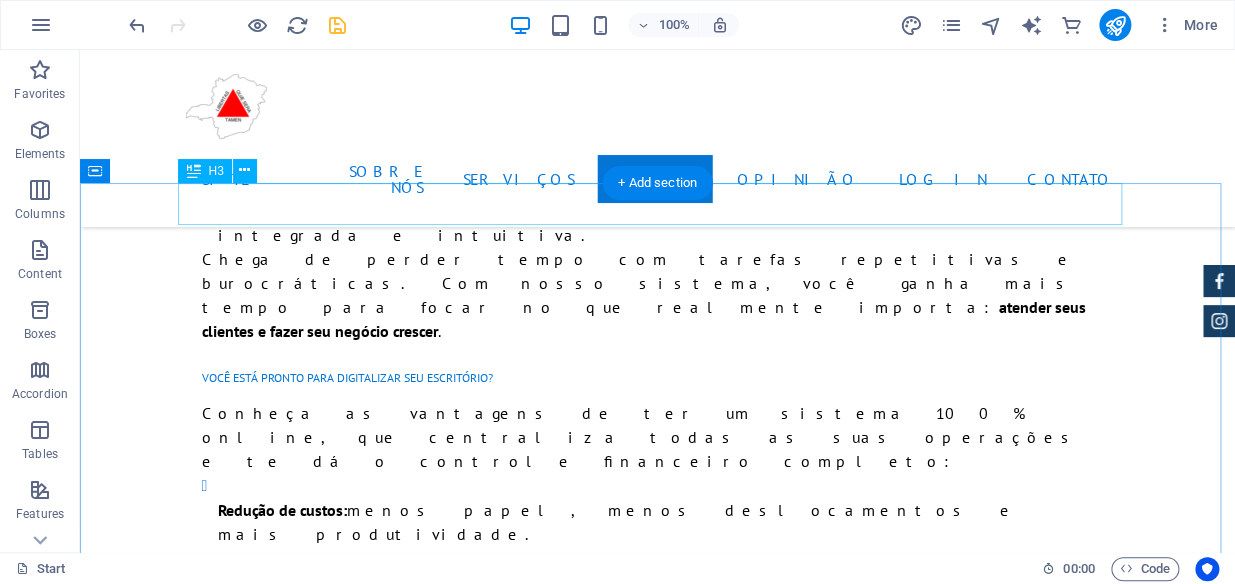 click on "Carros novos" at bounding box center [658, 3053] 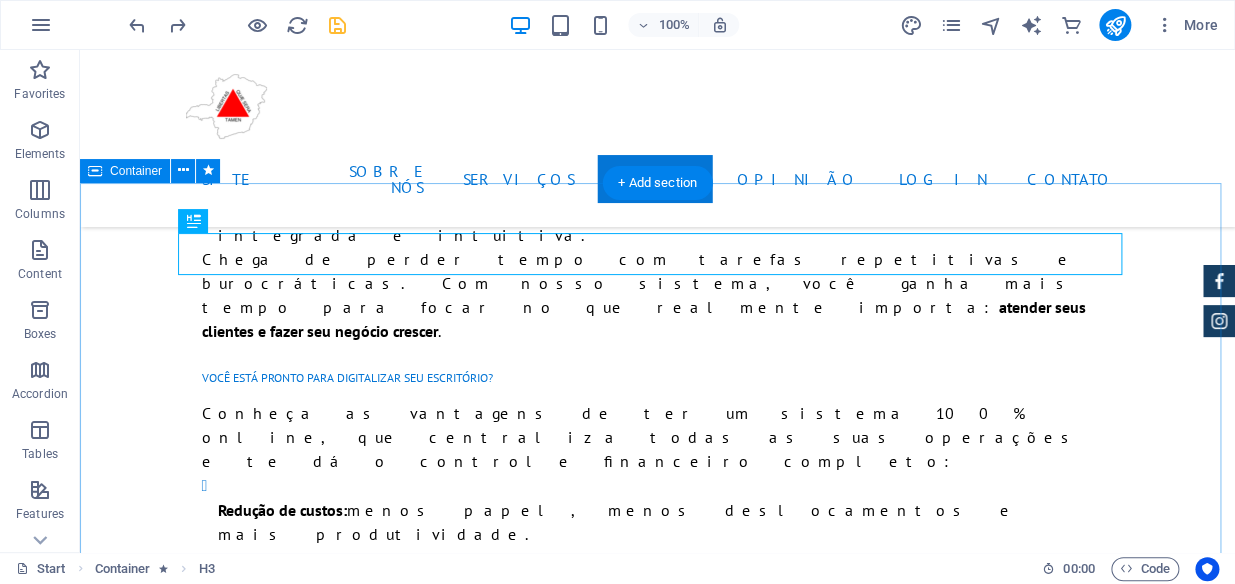 click on "Carros novos BMW 535I Individual $  49.999 Transmissão Automática  | Azul Vivo Mais detalhes Aston Martin DB9 $  49.999 Transmissão Automática  | Coupé Mais detalhes Mercedes AMG $  49.999 Transmissão Automática  | Coupé Mais detalhes Audi RS7 $  49.999 Transmissão Automática  | Coupé Mais detalhes Jeep Compass $  49.999 Transmissão Automática  | Coupé Mais detalhes" at bounding box center [657, 5041] 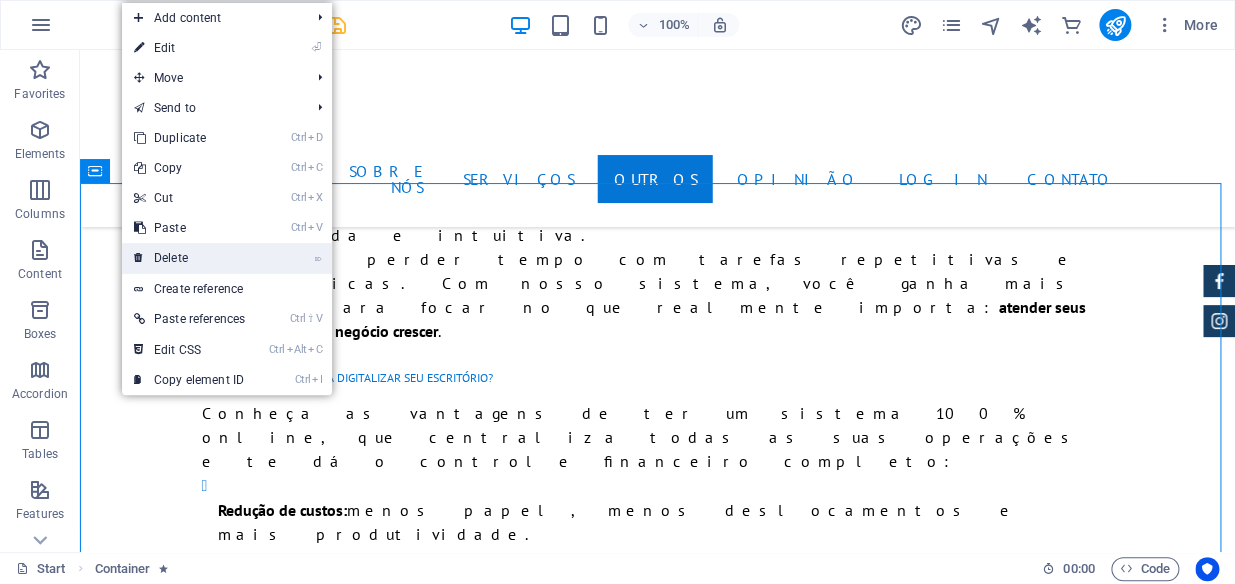 click on "⌦  Delete" at bounding box center (189, 258) 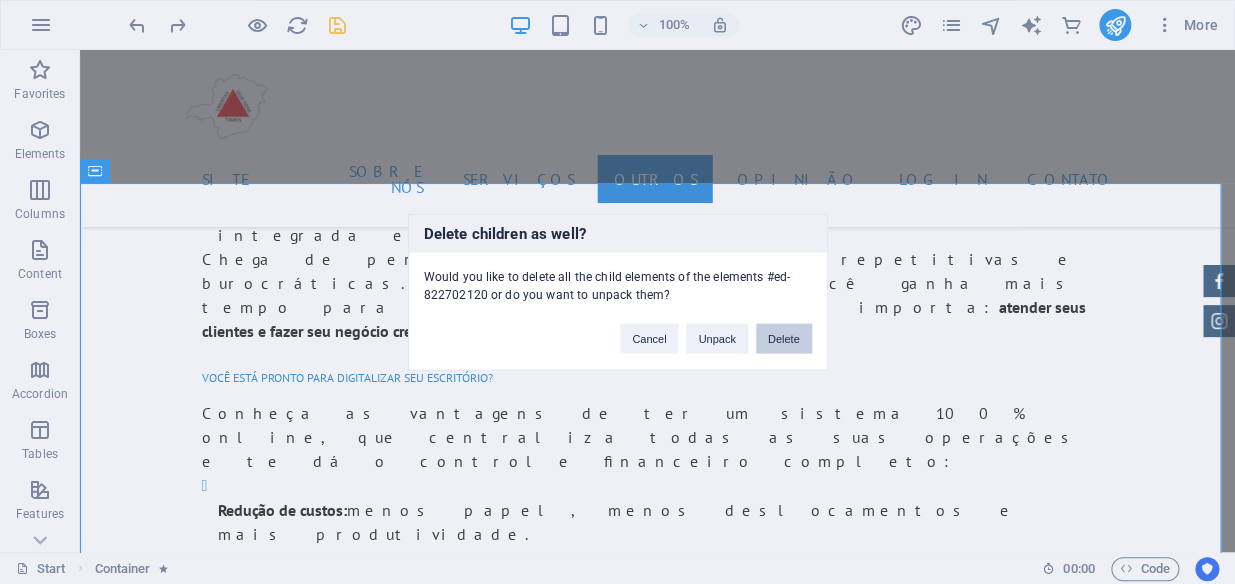 click on "Delete" at bounding box center (784, 339) 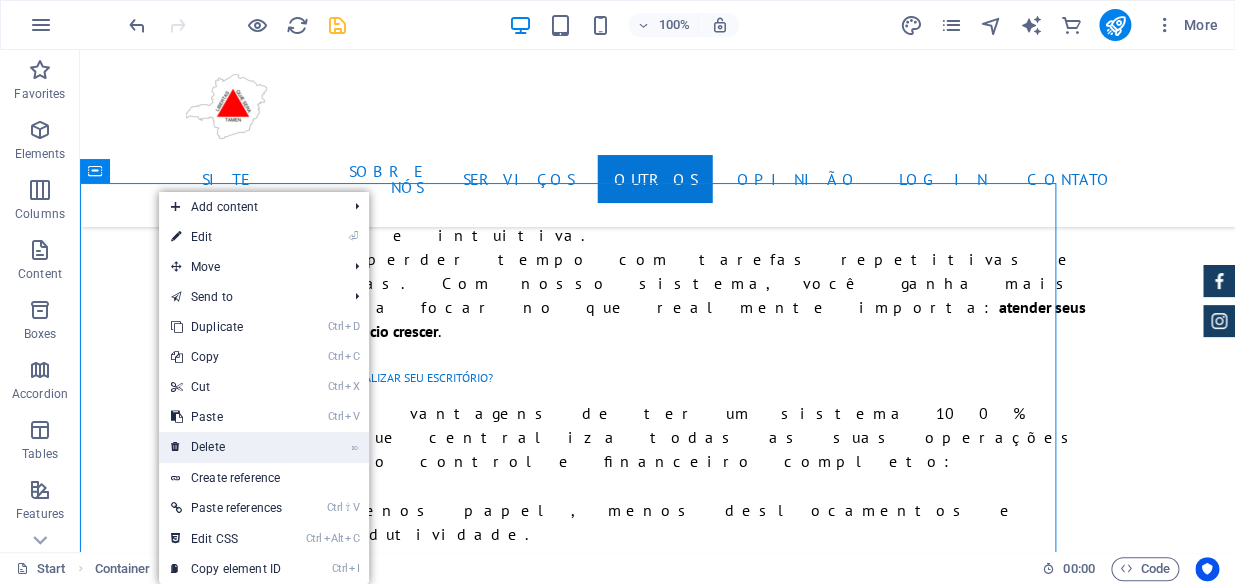 click on "⌦  Delete" at bounding box center (226, 447) 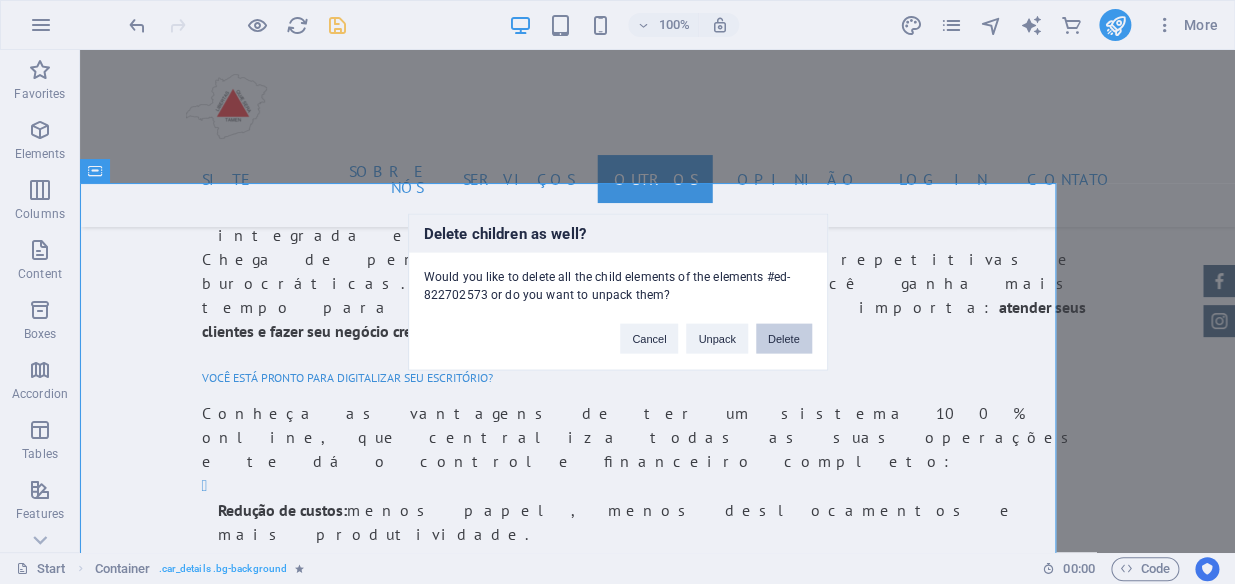click on "Delete" at bounding box center [784, 339] 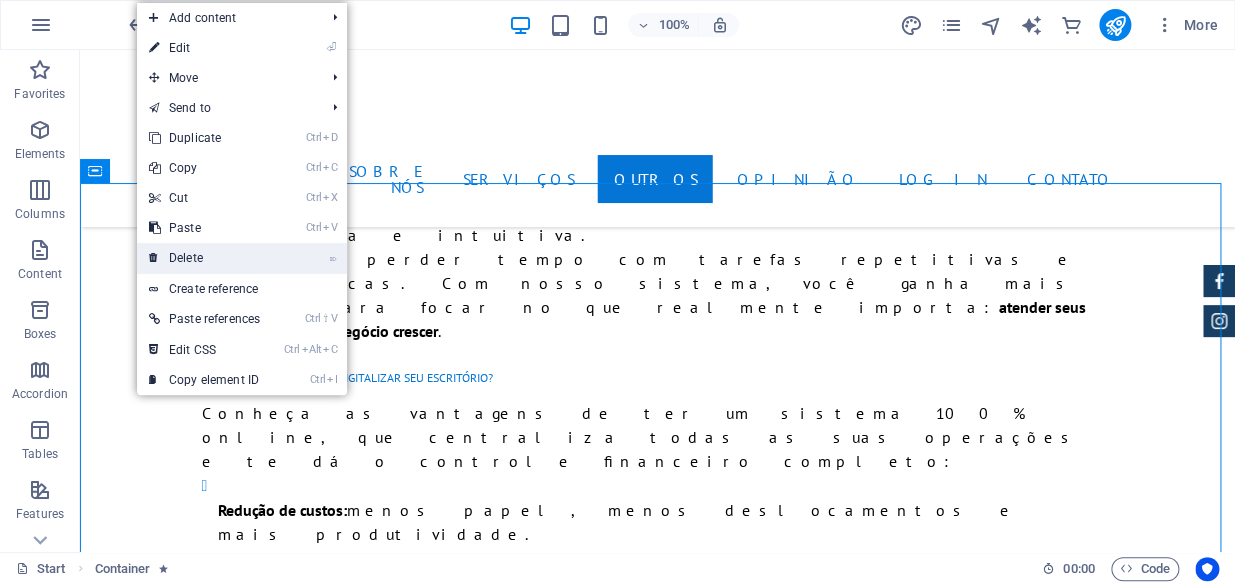 click on "⌦  Delete" at bounding box center [204, 258] 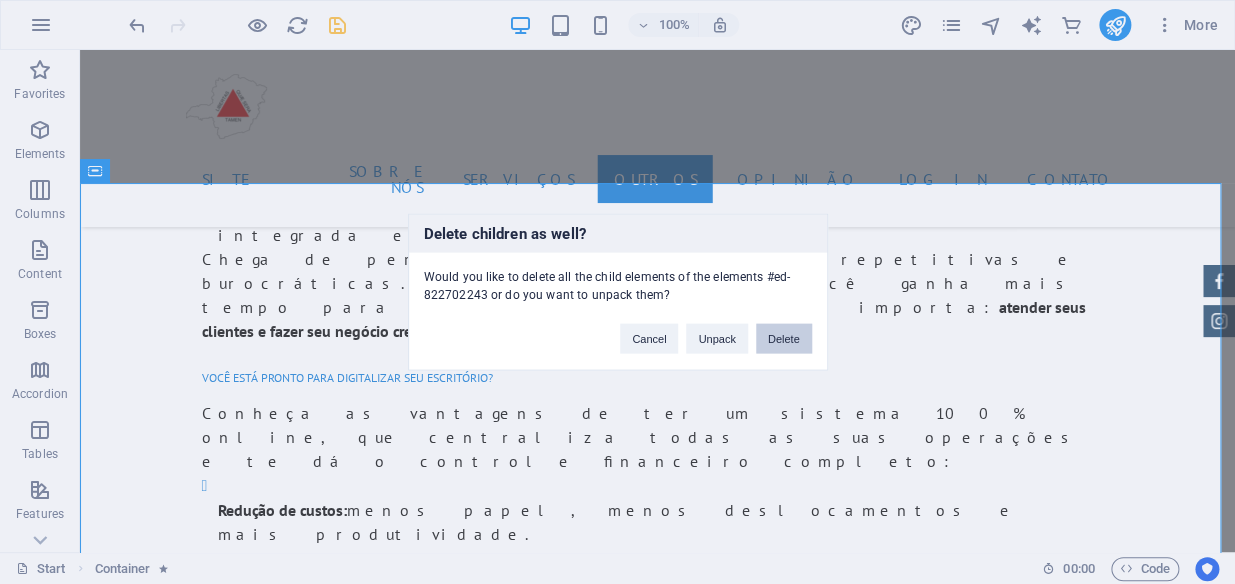 click on "Delete" at bounding box center [784, 339] 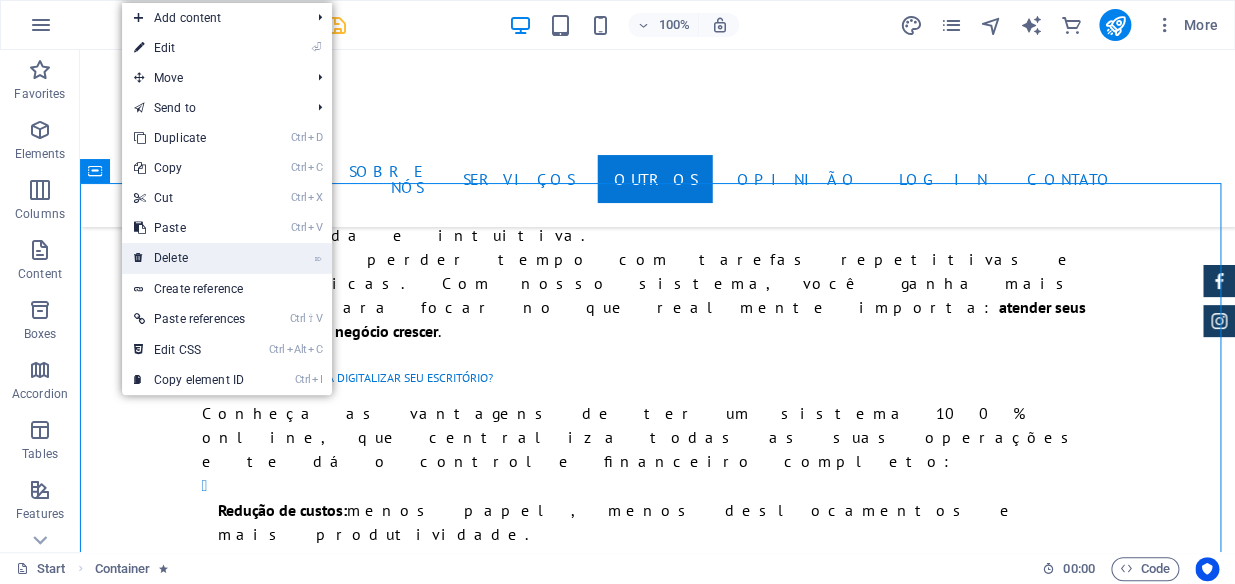 click on "⌦  Delete" at bounding box center [189, 258] 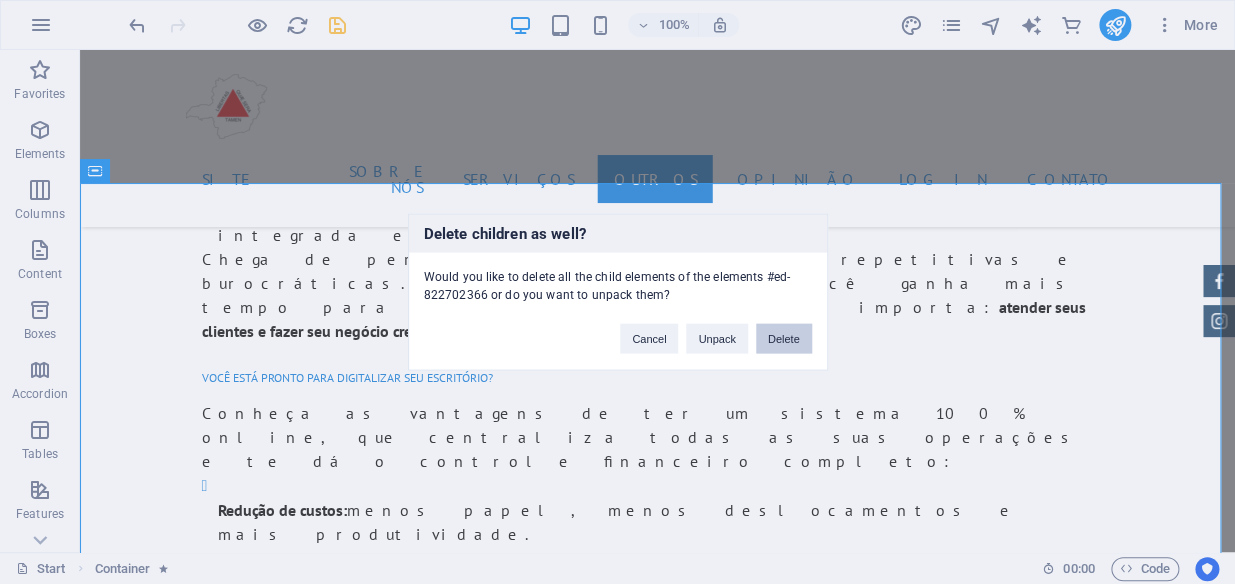 click on "Delete" at bounding box center (784, 339) 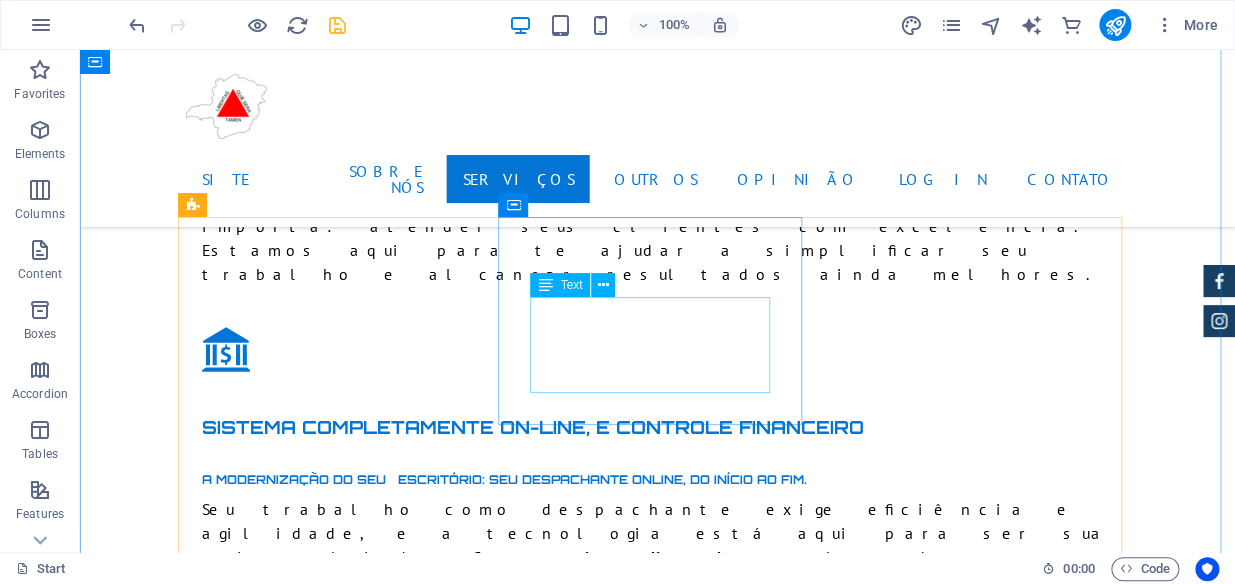 scroll, scrollTop: 3940, scrollLeft: 0, axis: vertical 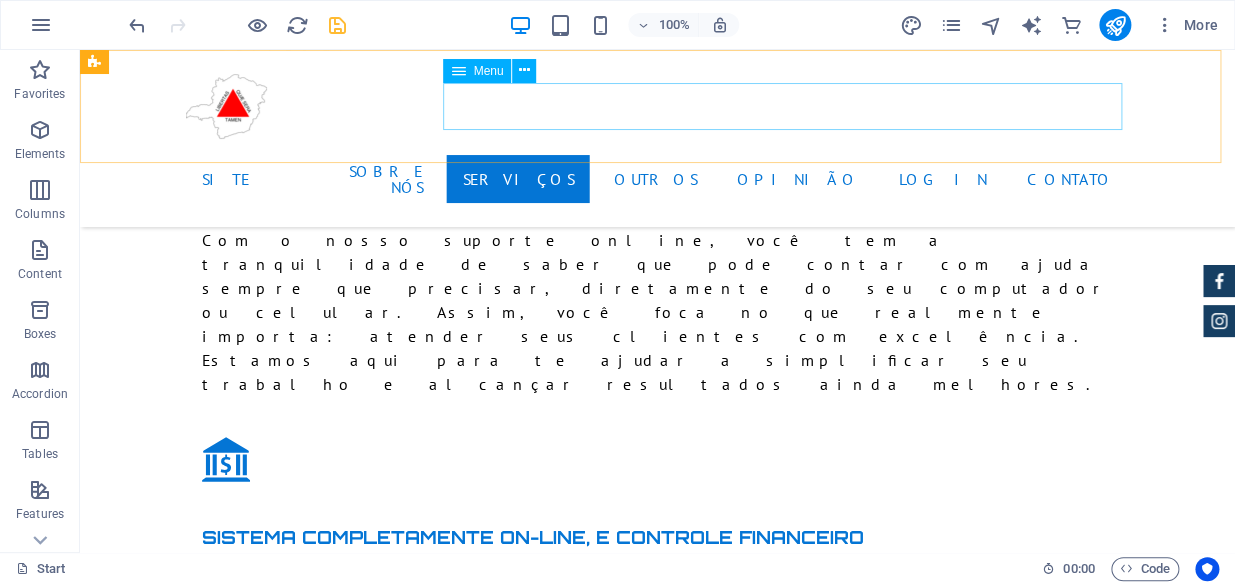 click on "Site Sobre nós Serviços Outros Opinião Login Contato" at bounding box center (658, 179) 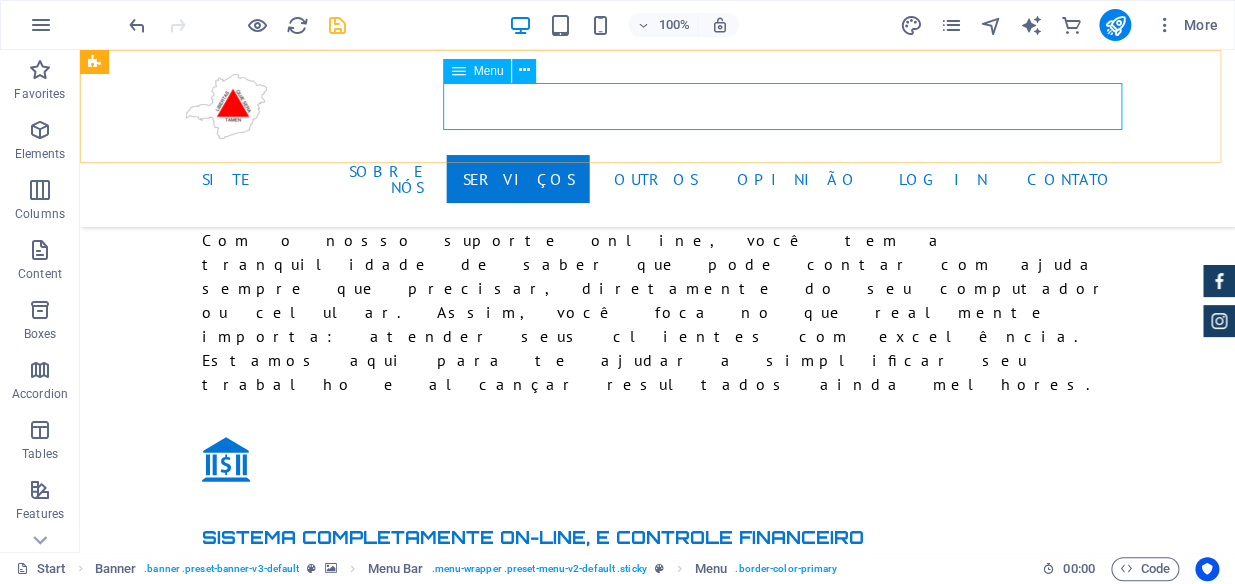 click at bounding box center (458, 71) 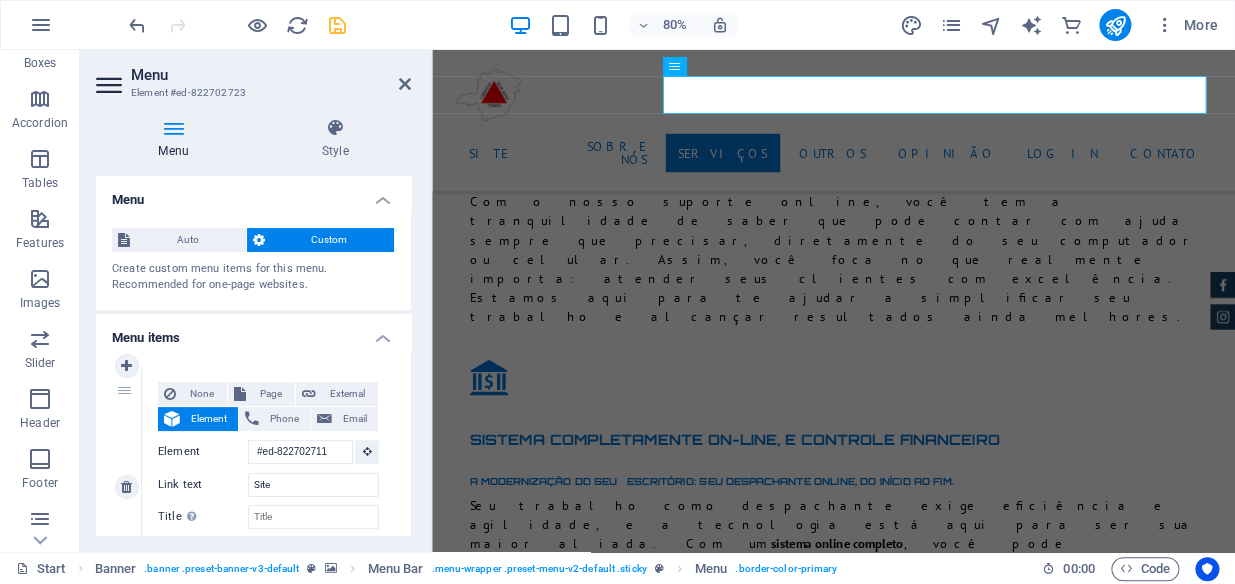 scroll, scrollTop: 272, scrollLeft: 0, axis: vertical 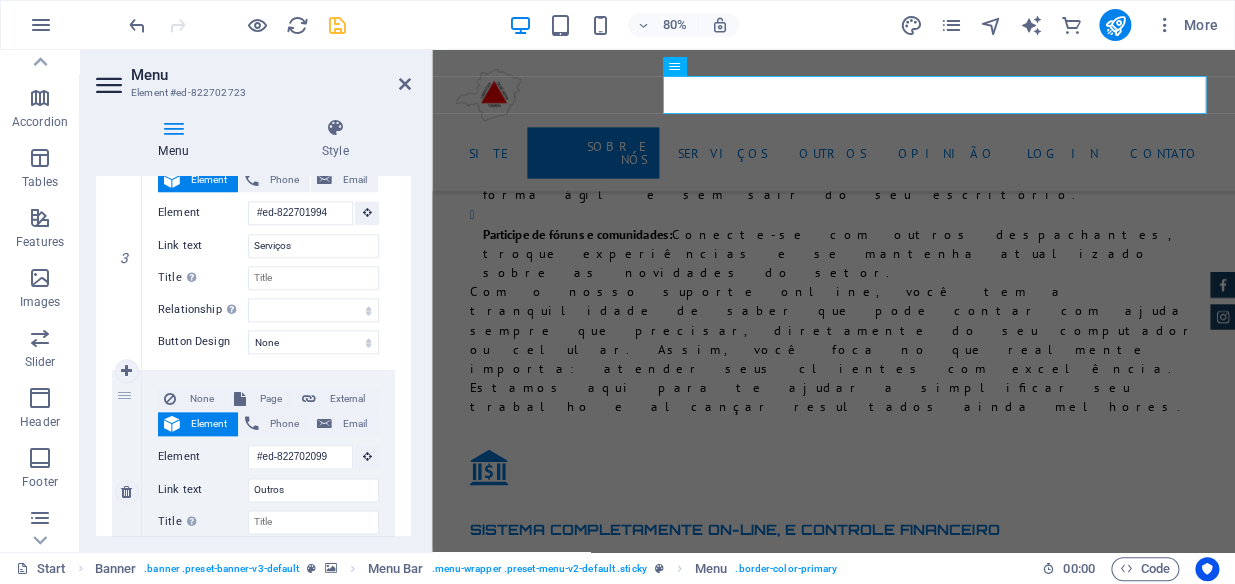 click on "4" at bounding box center [127, 492] 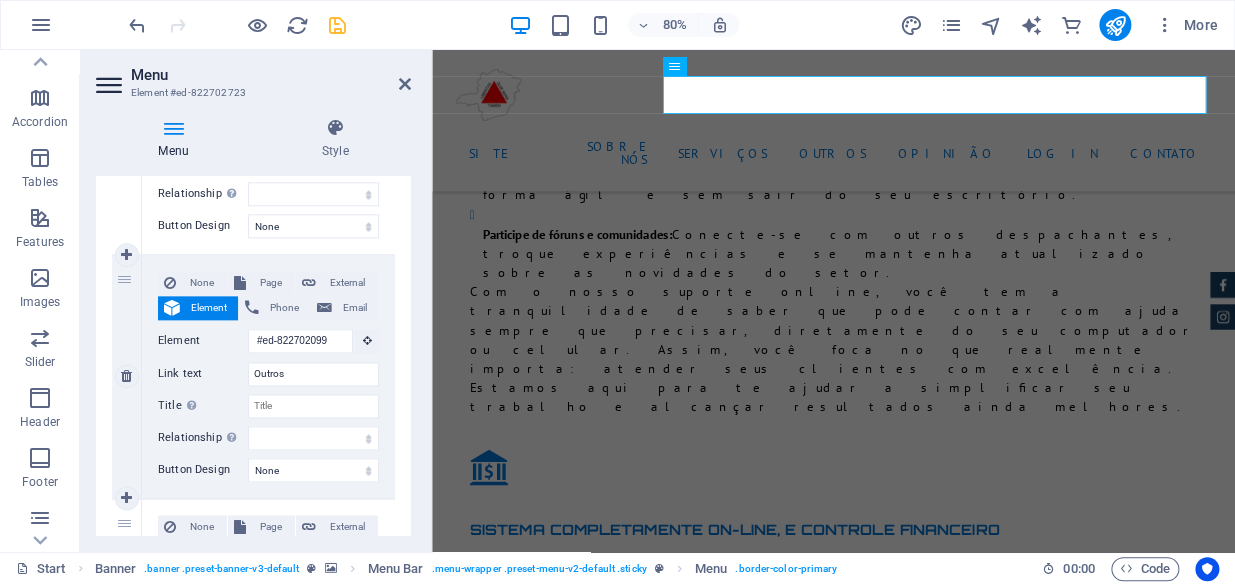 scroll, scrollTop: 818, scrollLeft: 0, axis: vertical 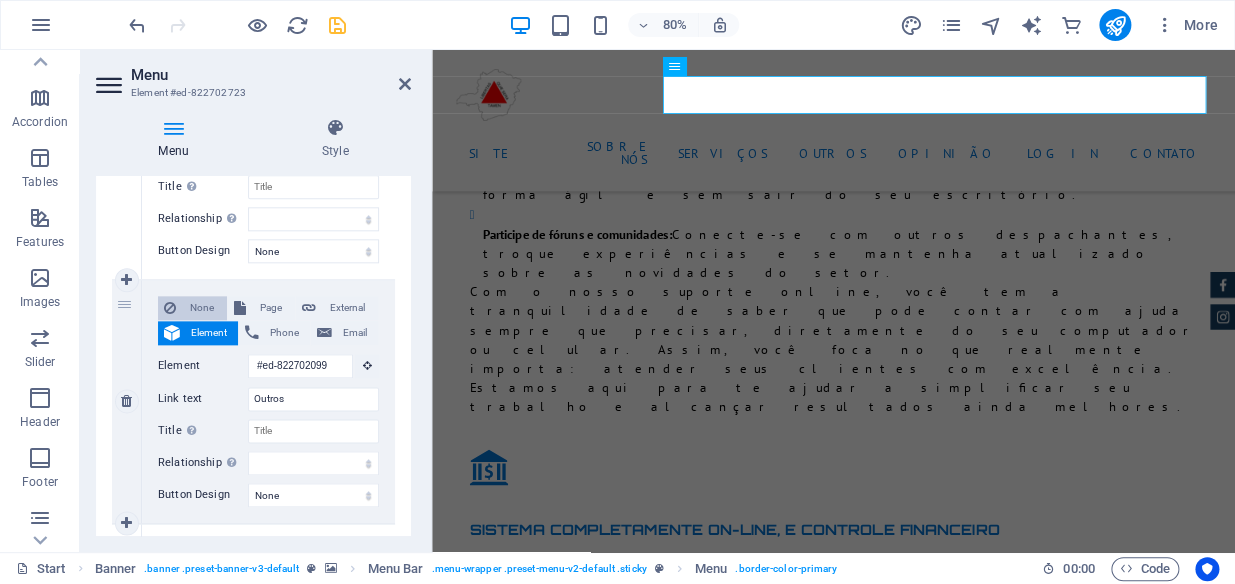 click on "None" at bounding box center [201, 308] 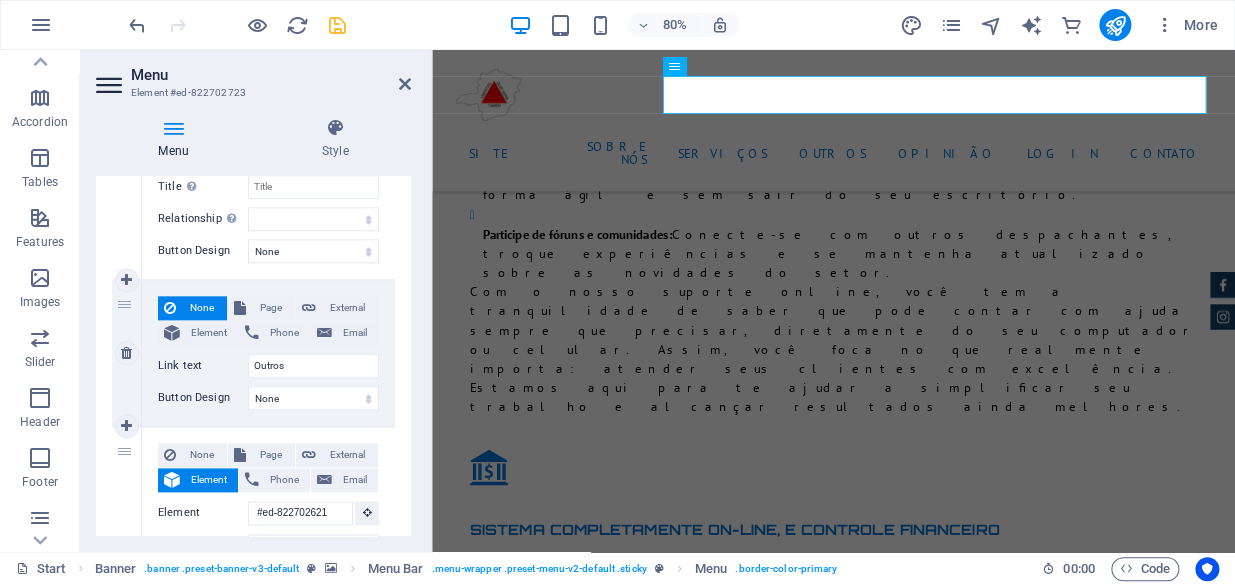 click on "None" at bounding box center (201, 308) 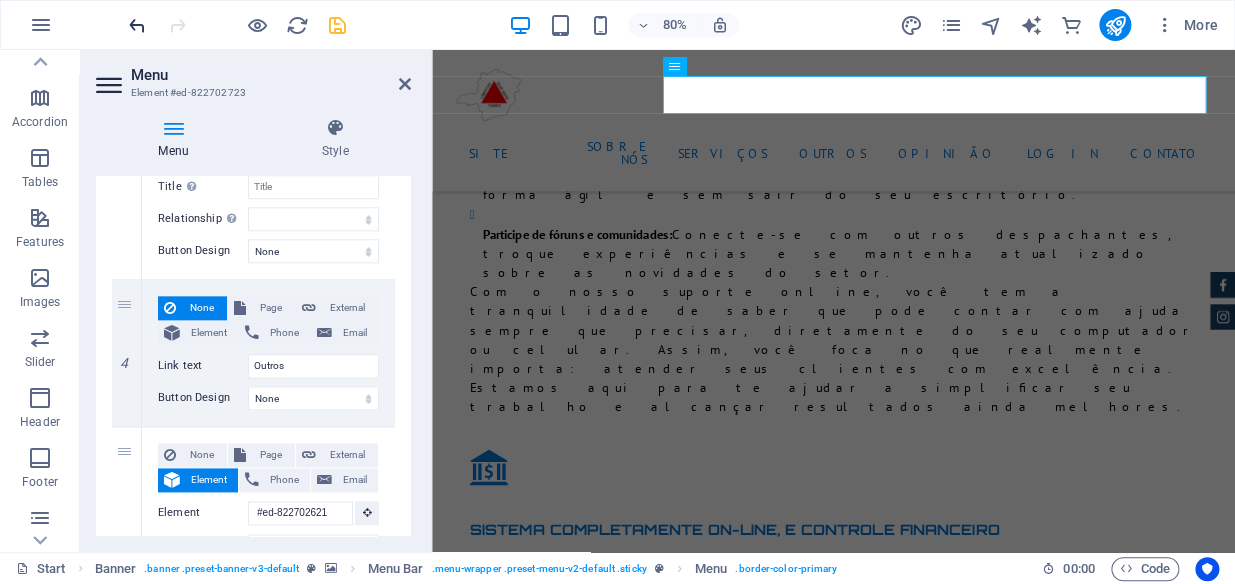 drag, startPoint x: 197, startPoint y: 311, endPoint x: 125, endPoint y: 28, distance: 292.0154 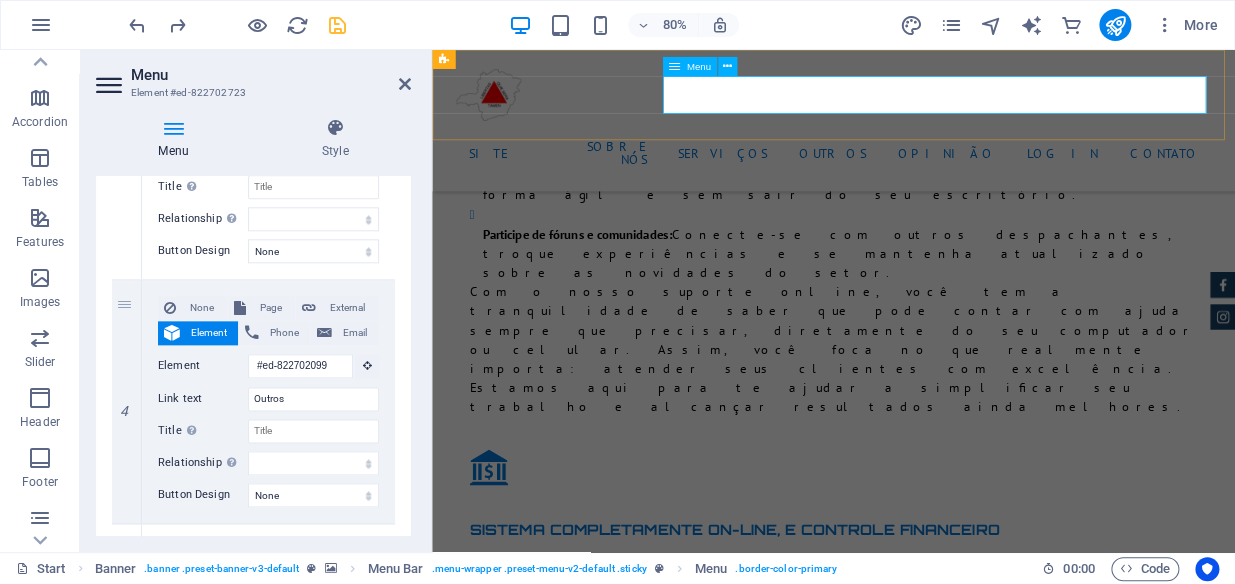 click on "Site Sobre nós Serviços Outros Opinião Login Contato" at bounding box center (934, 179) 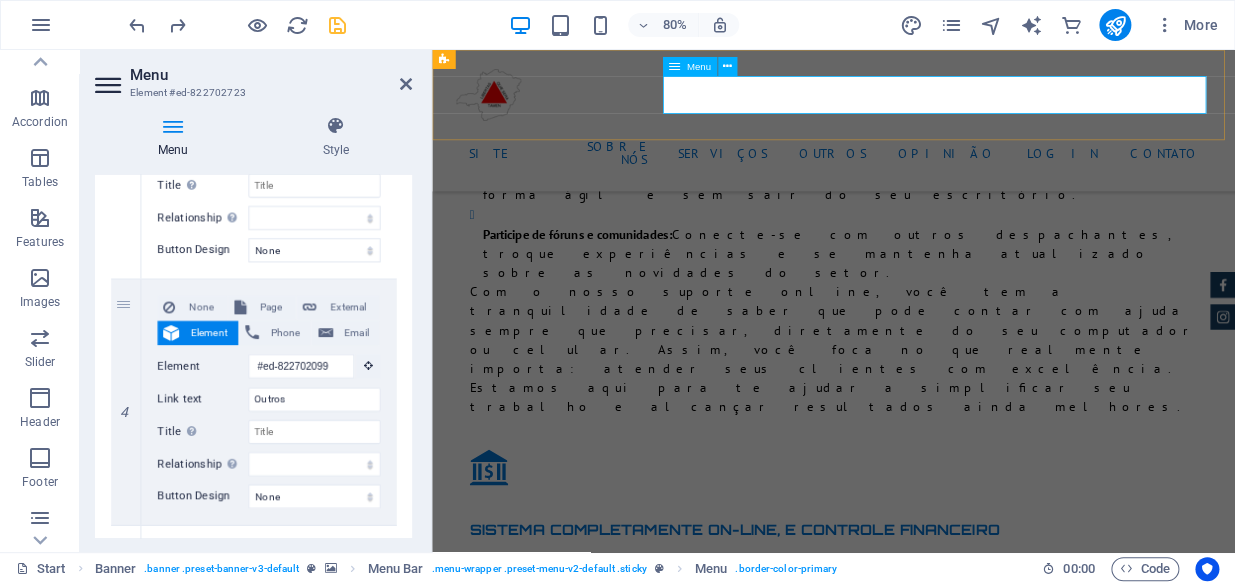 click on "Site Sobre nós Serviços Outros Opinião Login Contato" at bounding box center [934, 179] 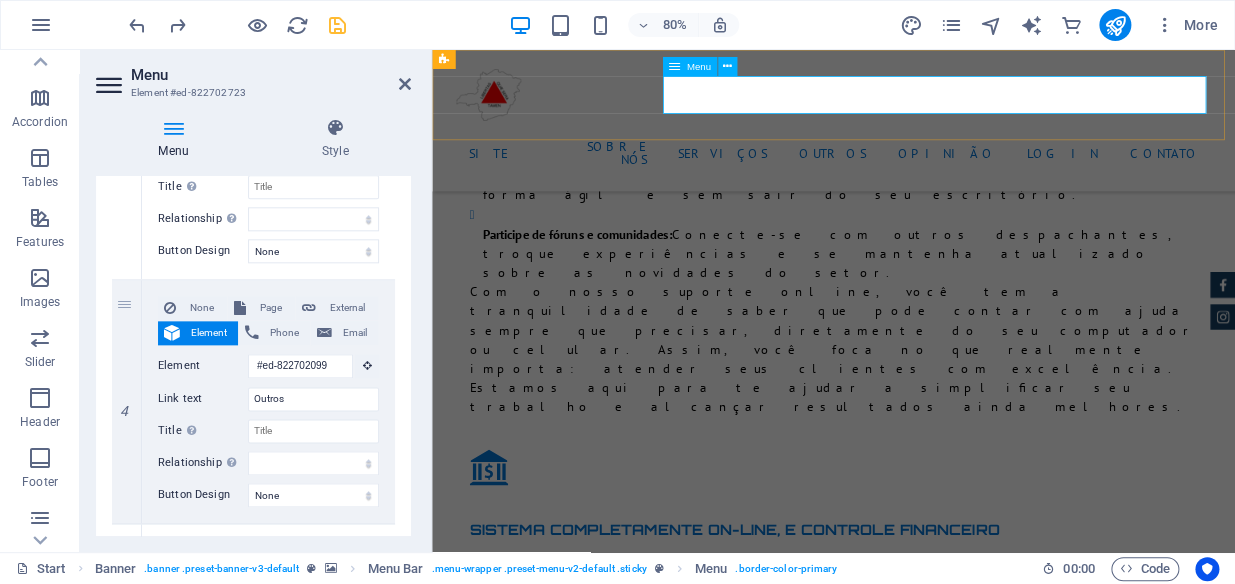 click on "Site Sobre nós Serviços Outros Opinião Login Contato" at bounding box center (934, 179) 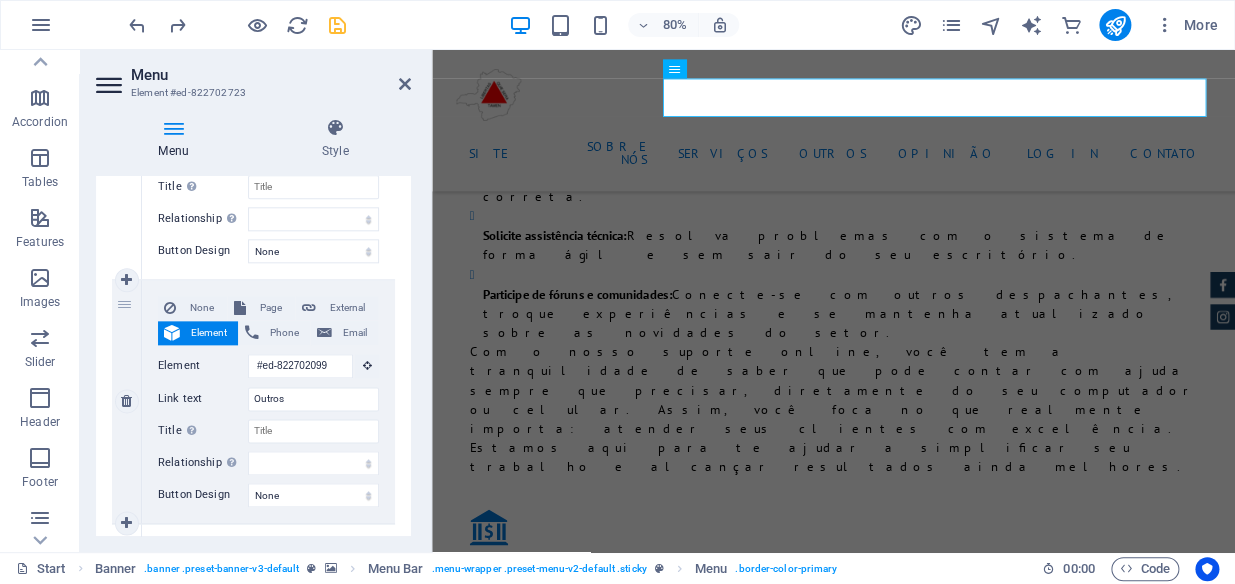 scroll, scrollTop: 3714, scrollLeft: 0, axis: vertical 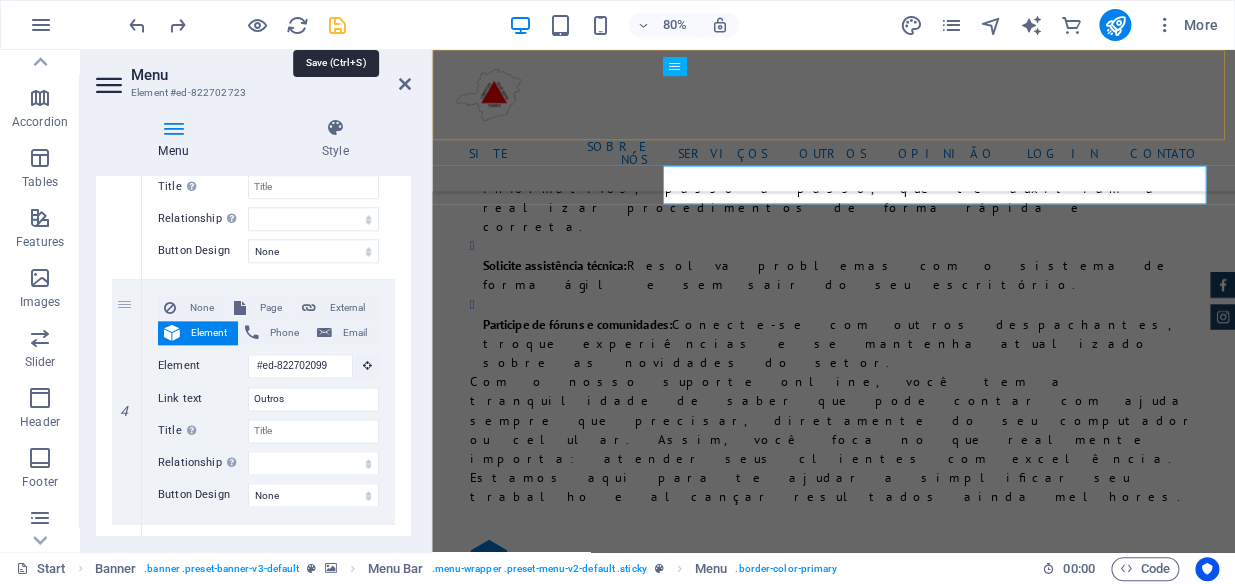 click at bounding box center (337, 25) 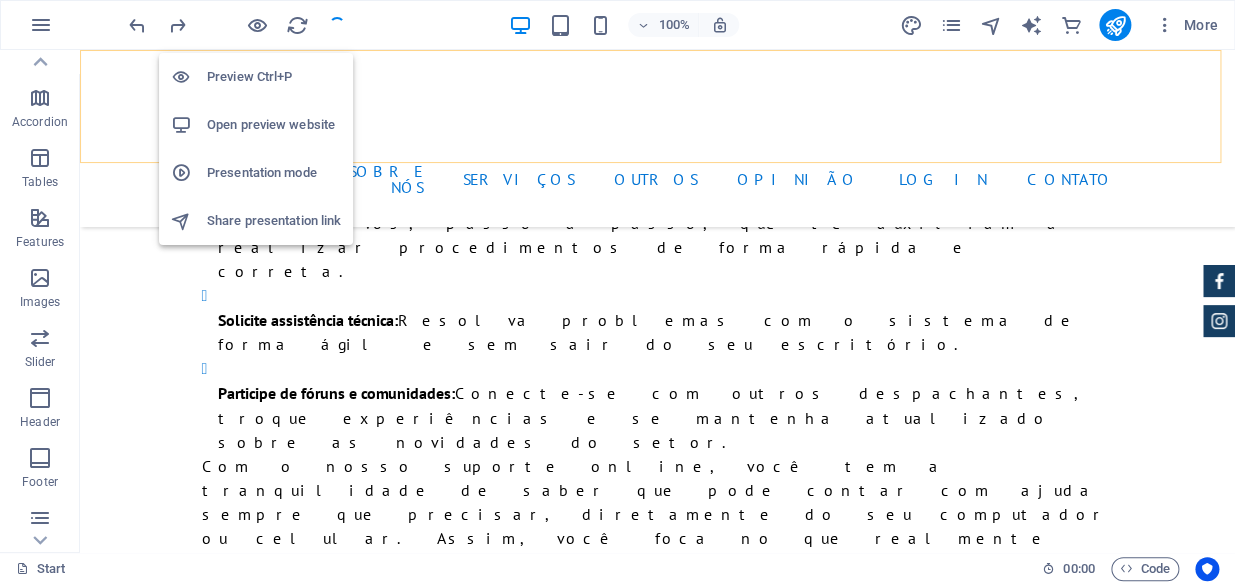 click on "Open preview website" at bounding box center (274, 125) 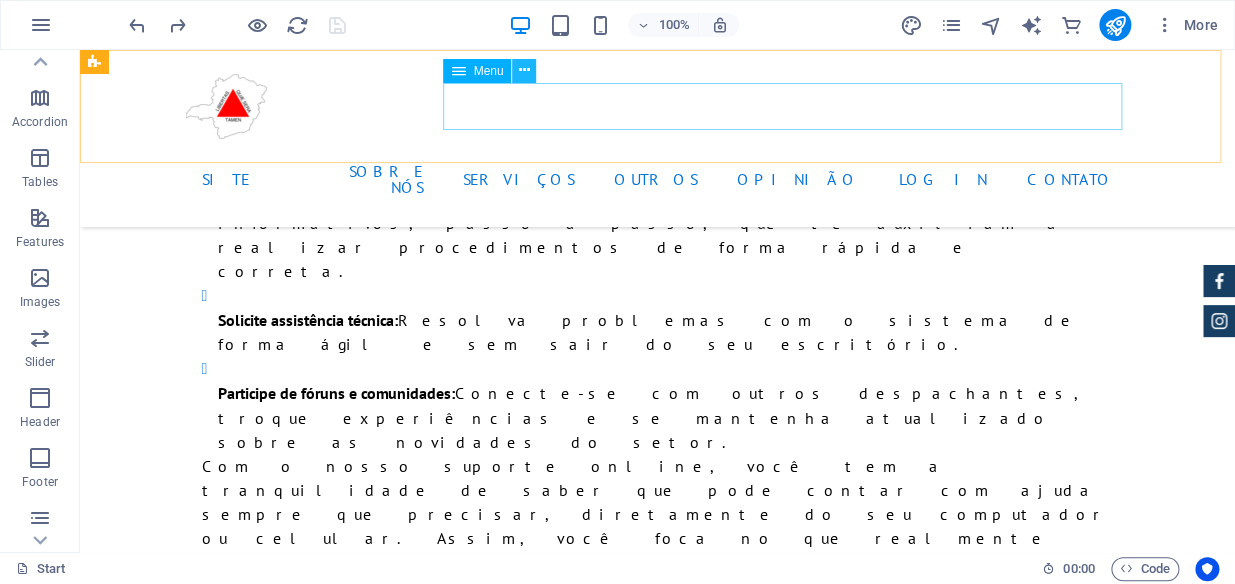 click at bounding box center [524, 71] 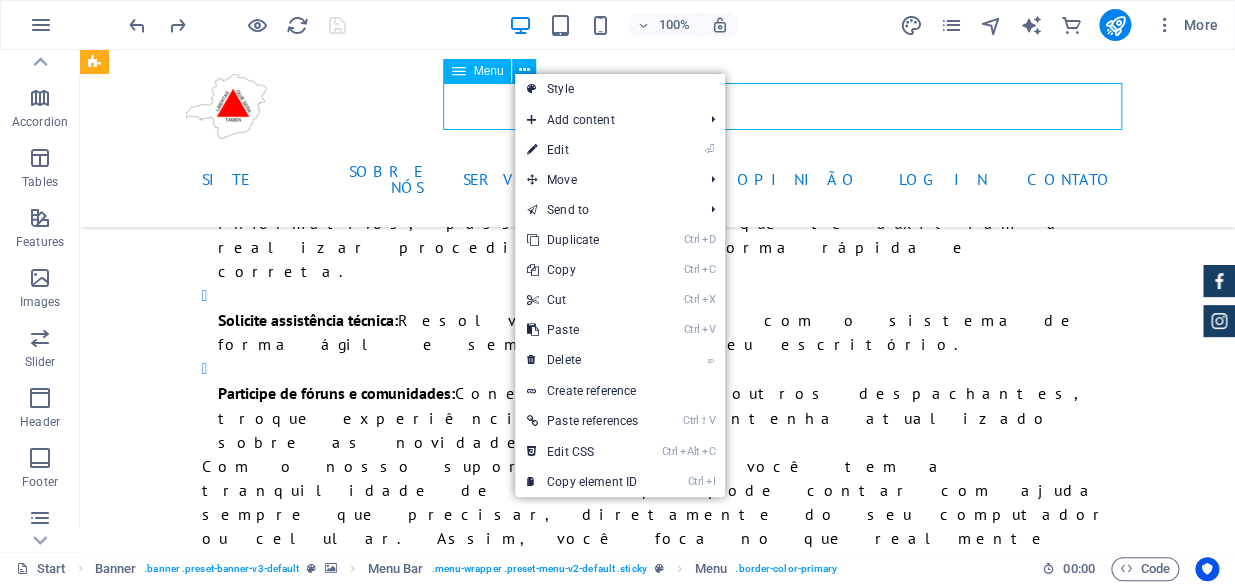 click on "Menu" at bounding box center [488, 71] 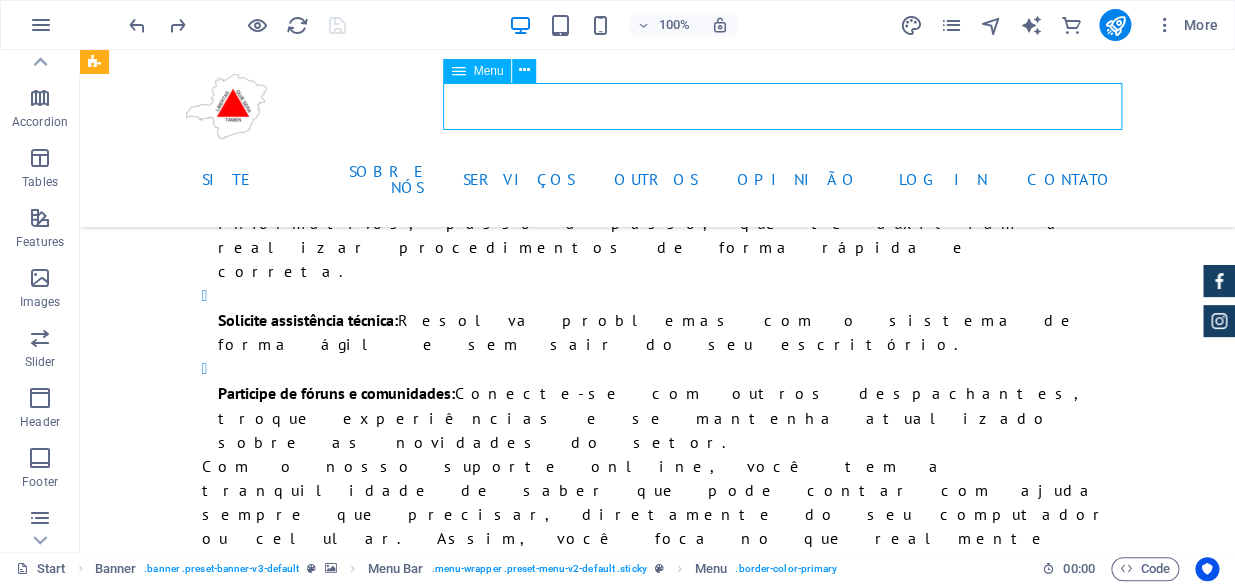 click on "Menu" at bounding box center [488, 71] 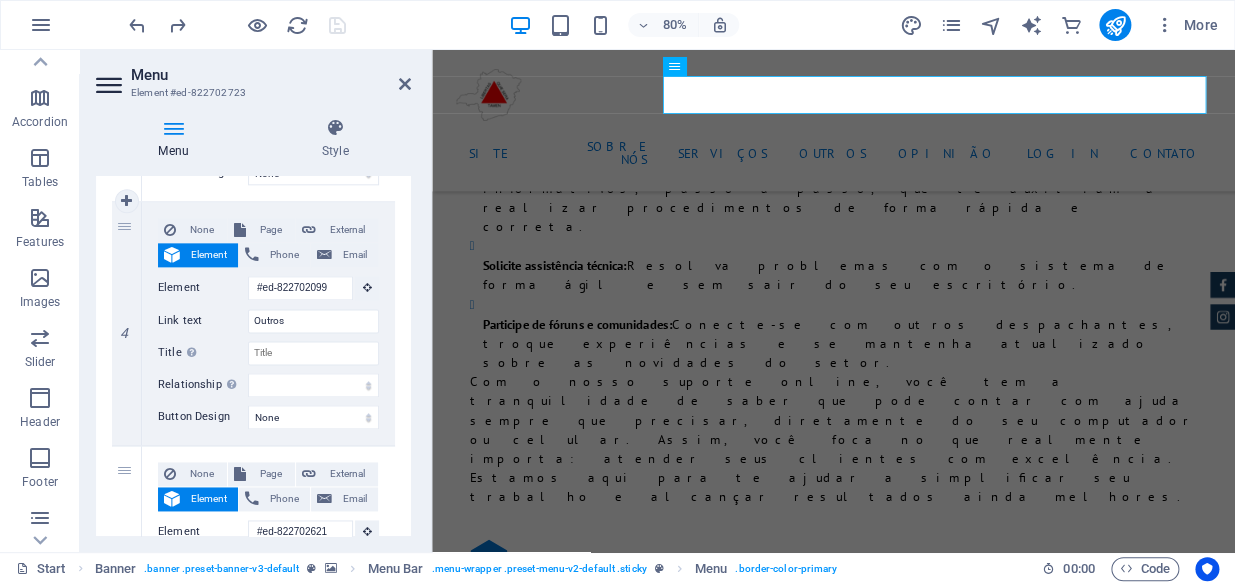 scroll, scrollTop: 909, scrollLeft: 0, axis: vertical 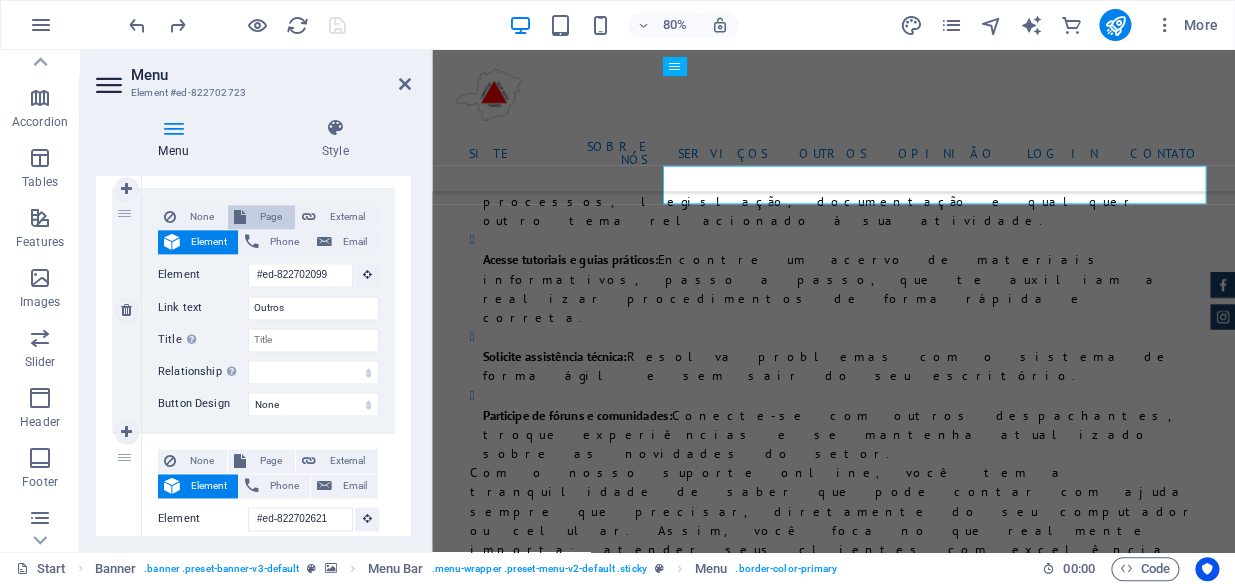click on "Page" at bounding box center (270, 217) 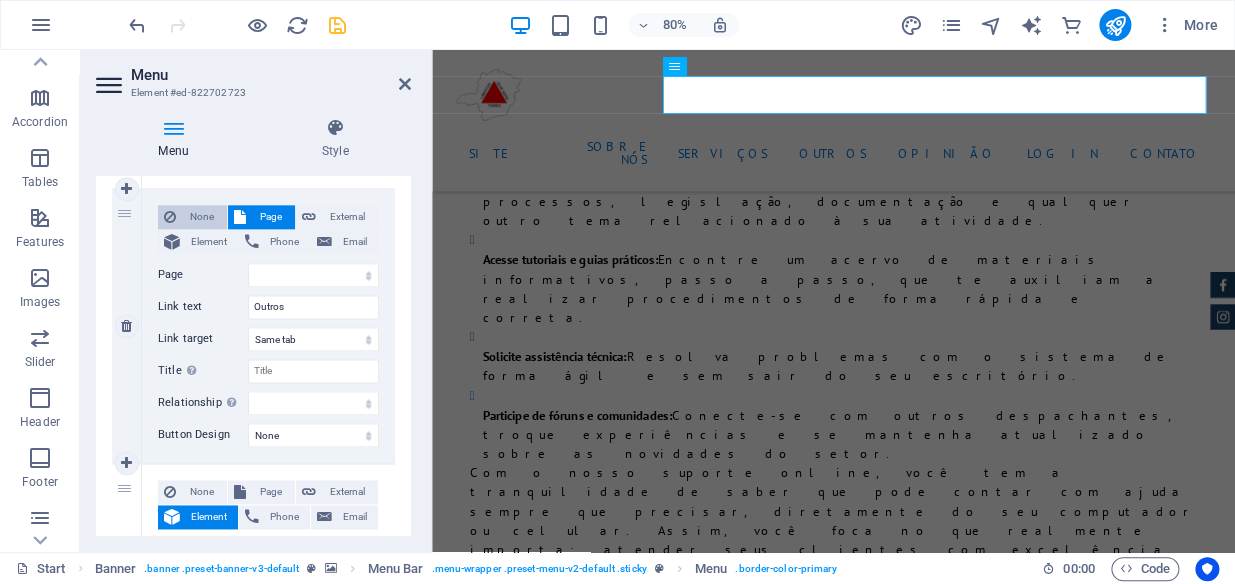 click on "None" at bounding box center (201, 217) 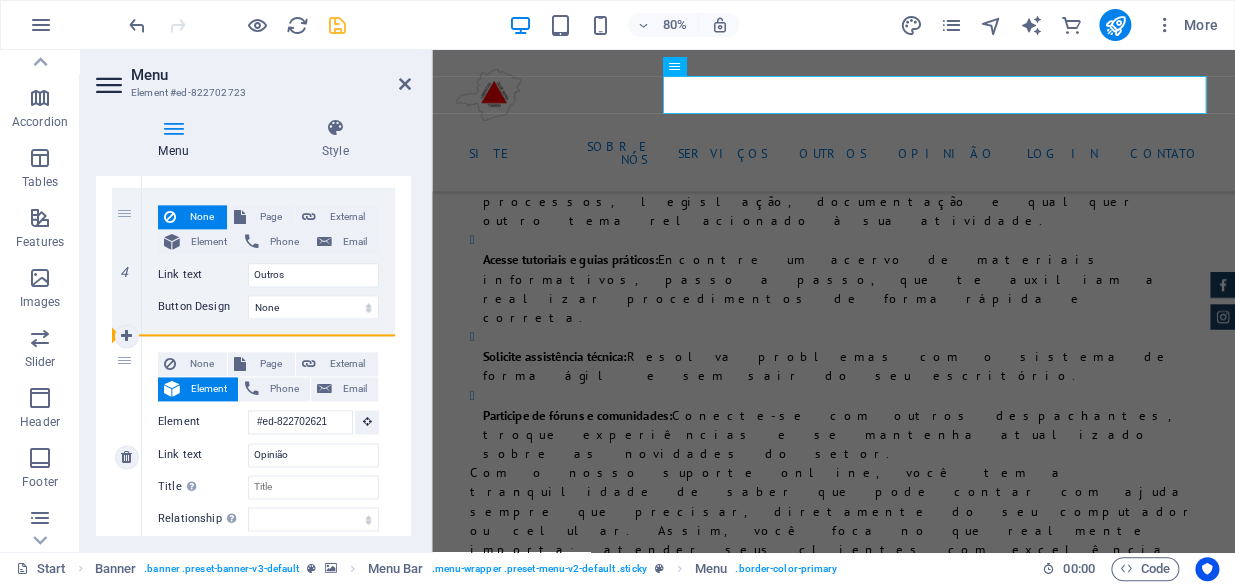 click on "5" at bounding box center (127, 457) 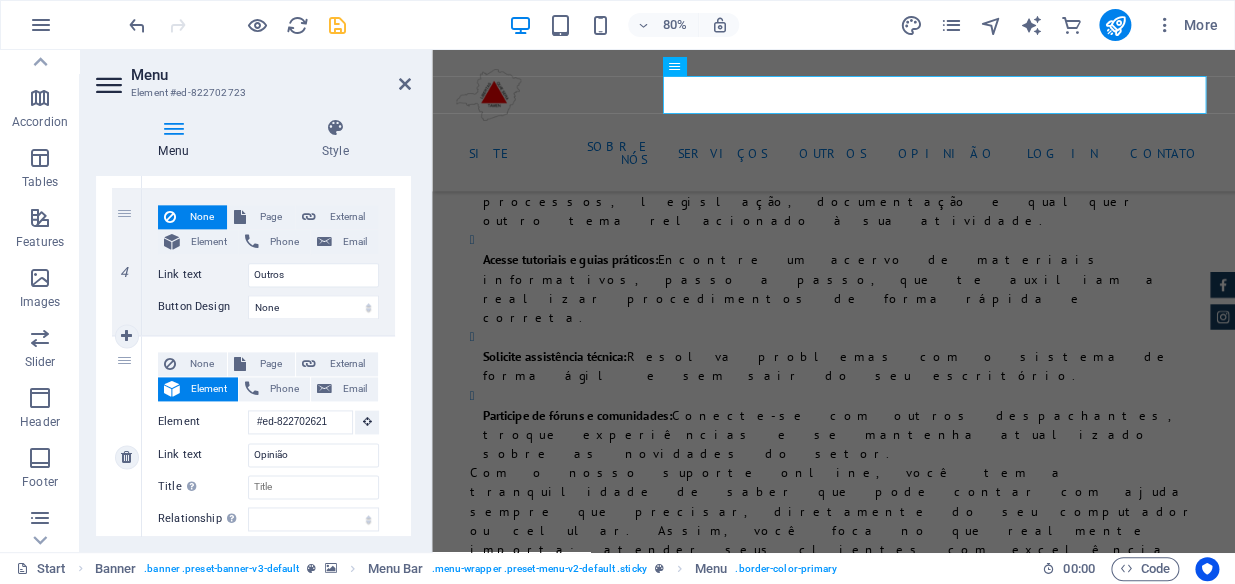 click on "5" at bounding box center (127, 457) 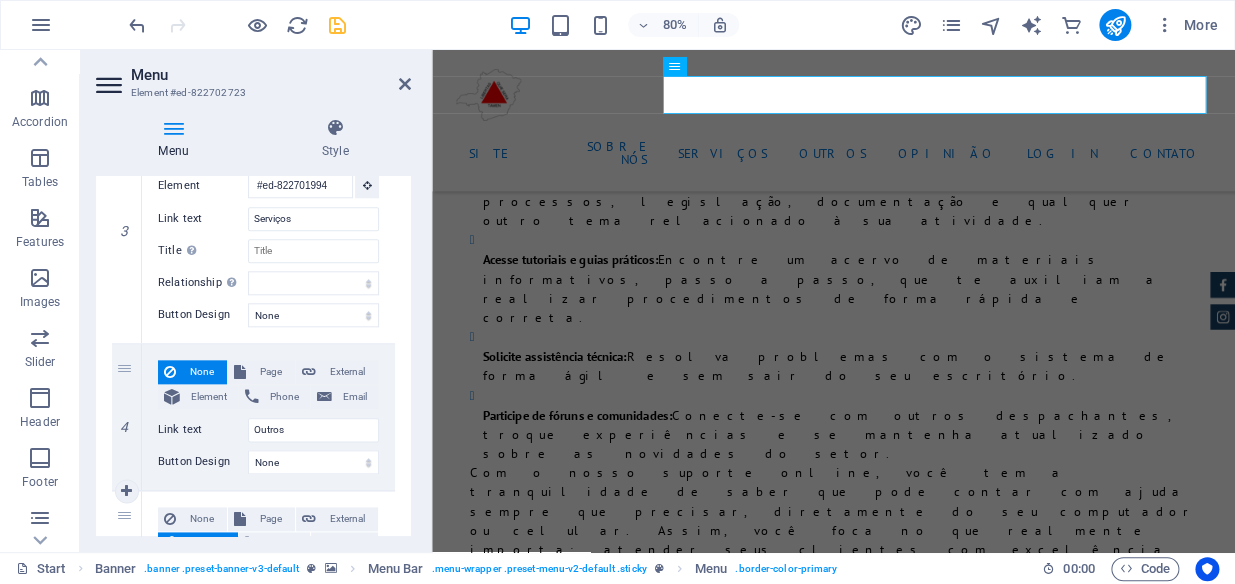 scroll, scrollTop: 636, scrollLeft: 0, axis: vertical 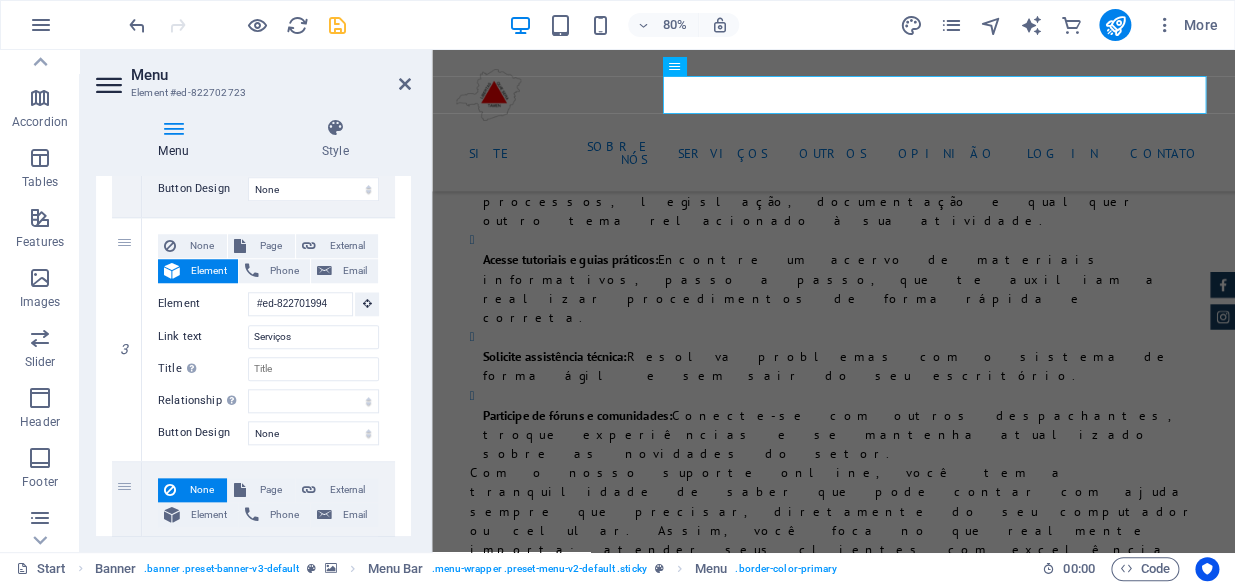 click at bounding box center [111, 85] 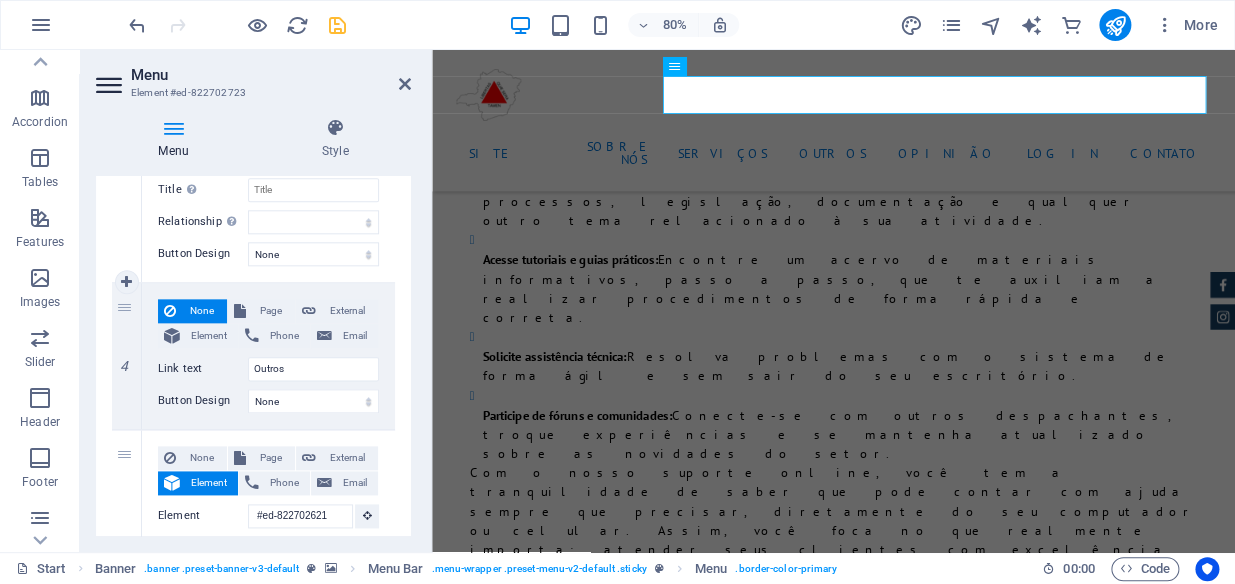 scroll, scrollTop: 818, scrollLeft: 0, axis: vertical 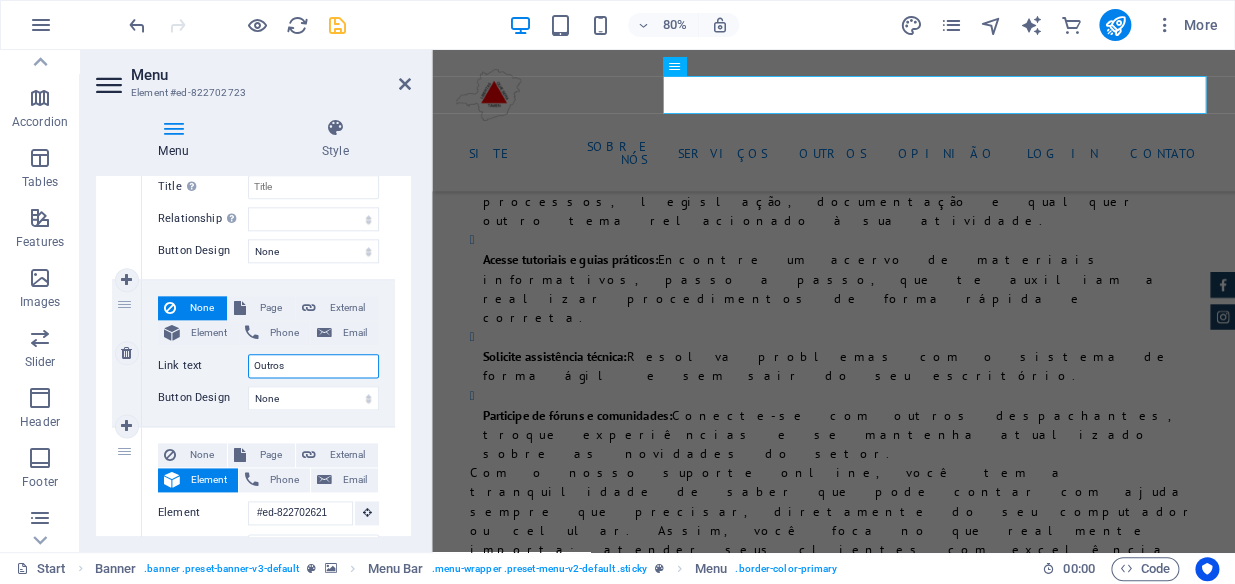 drag, startPoint x: 295, startPoint y: 364, endPoint x: 242, endPoint y: 363, distance: 53.009434 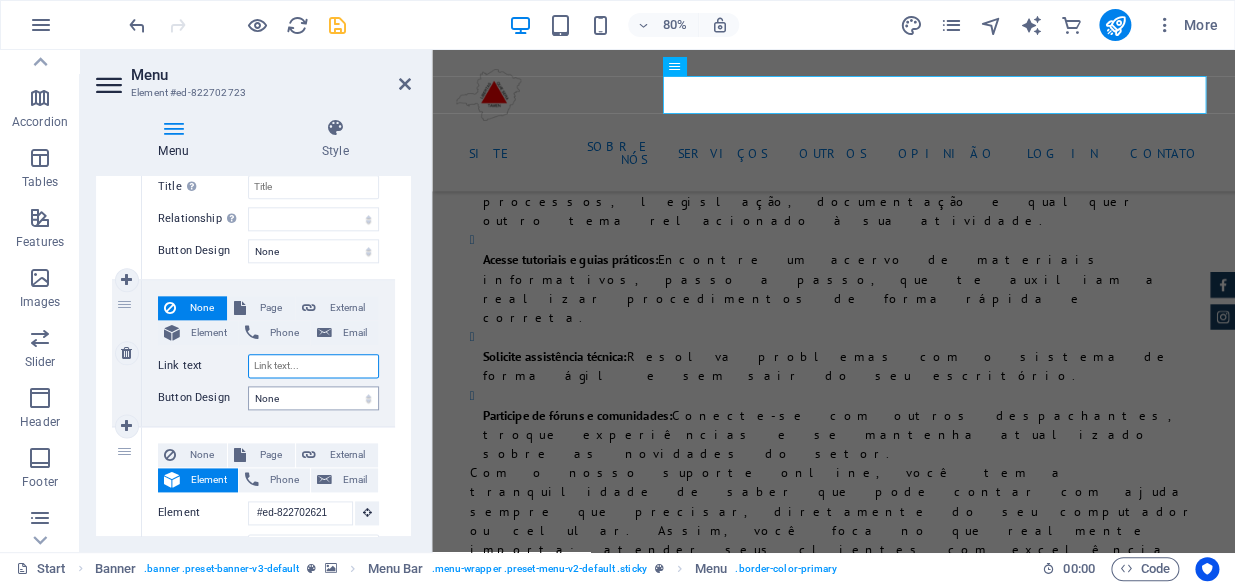 select 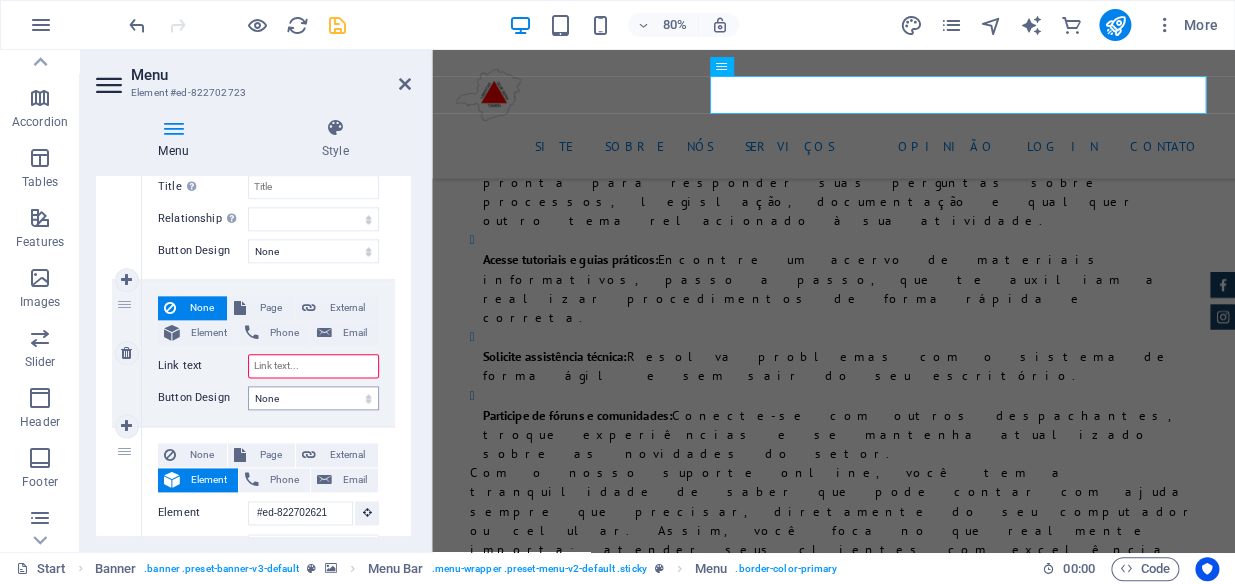 type 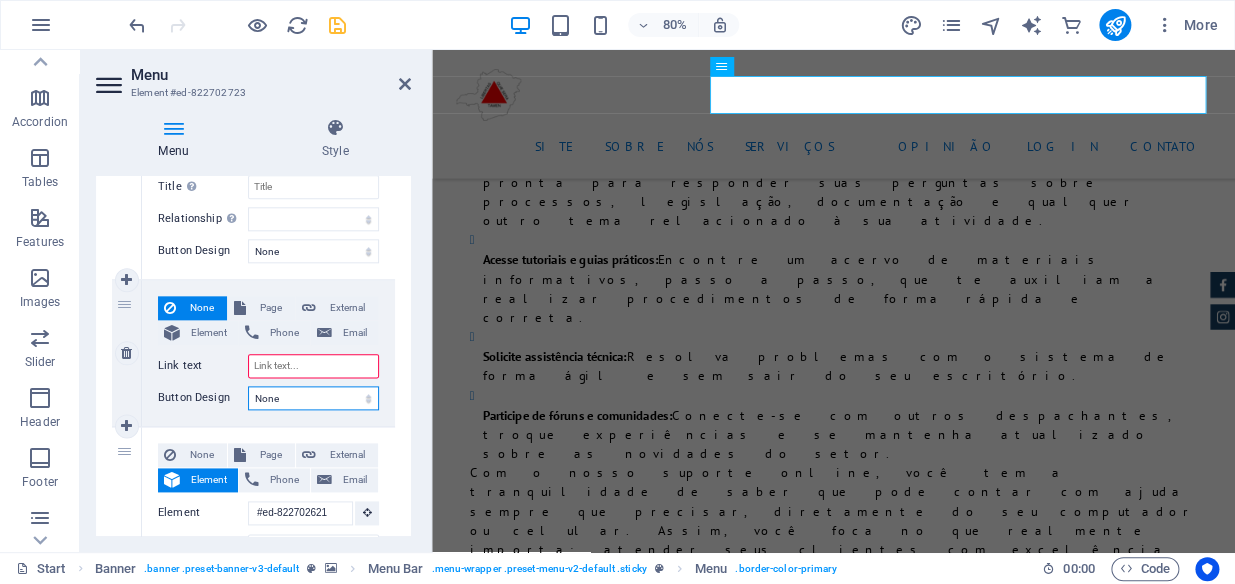 click on "None Default Primary Secondary" at bounding box center [313, 398] 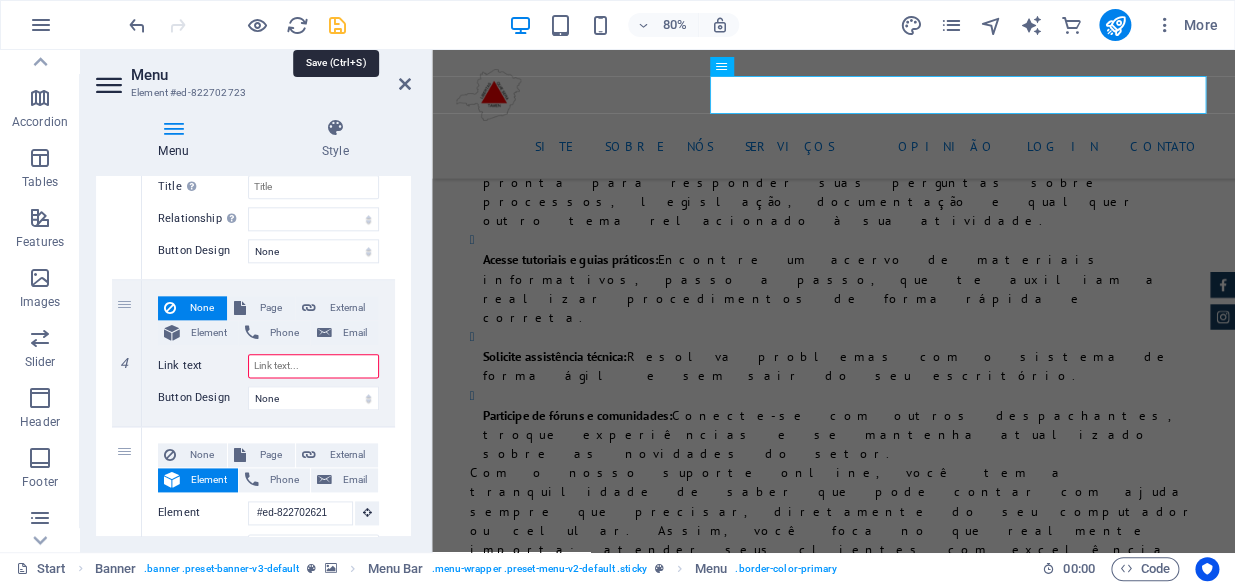 click at bounding box center (337, 25) 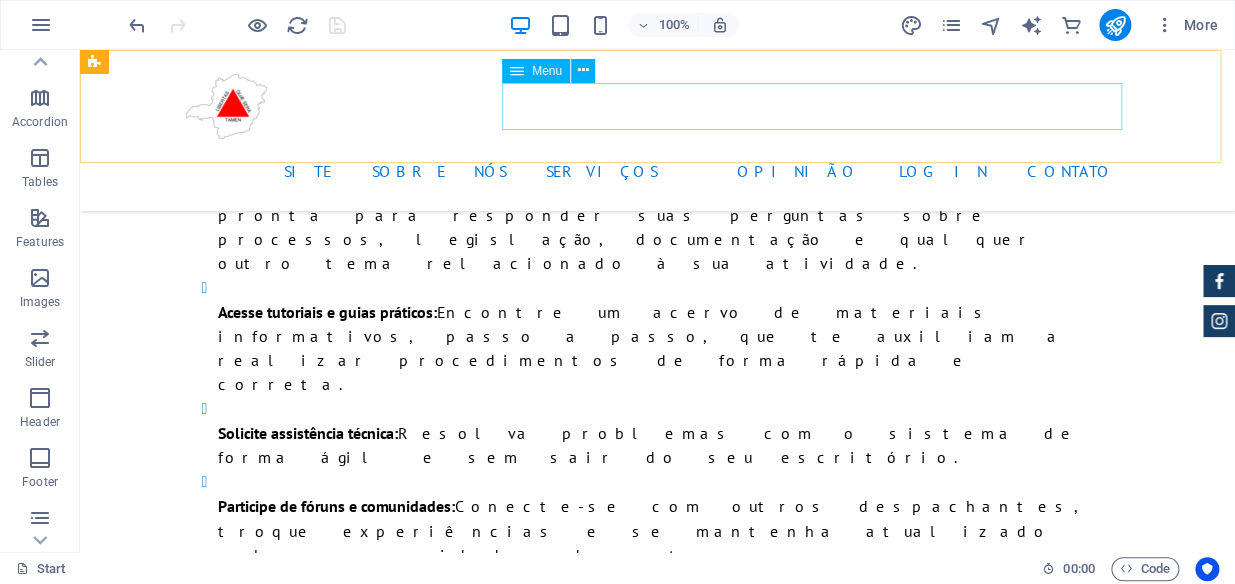 click on "Site Sobre nós Serviços Opinião Login Contato" at bounding box center (658, 171) 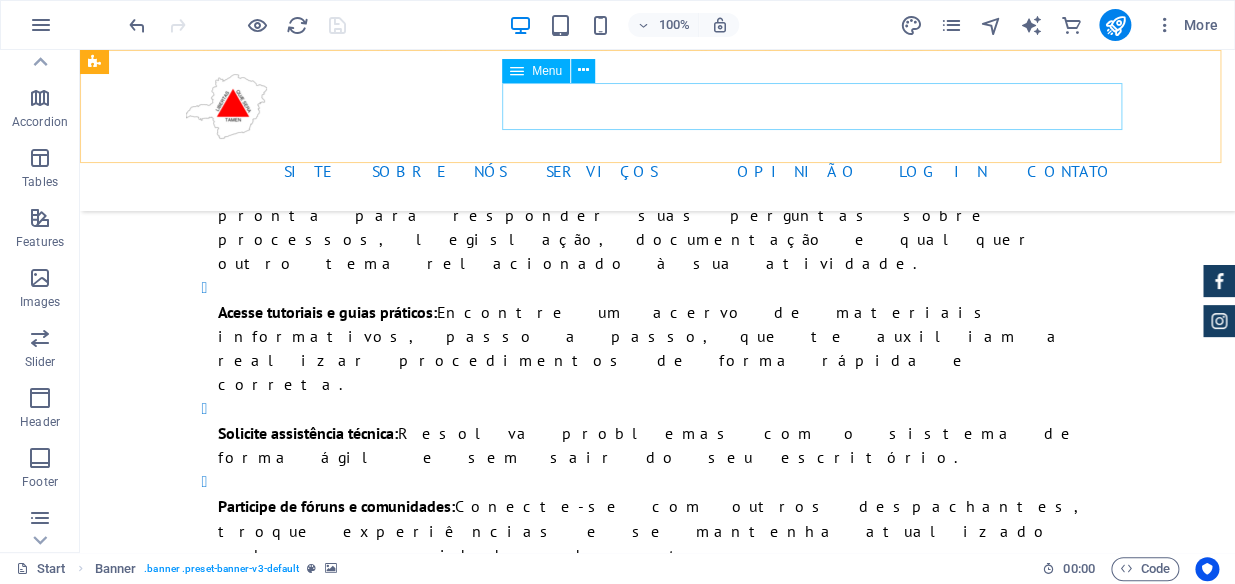 click on "Site Sobre nós Serviços Opinião Login Contato" at bounding box center [658, 171] 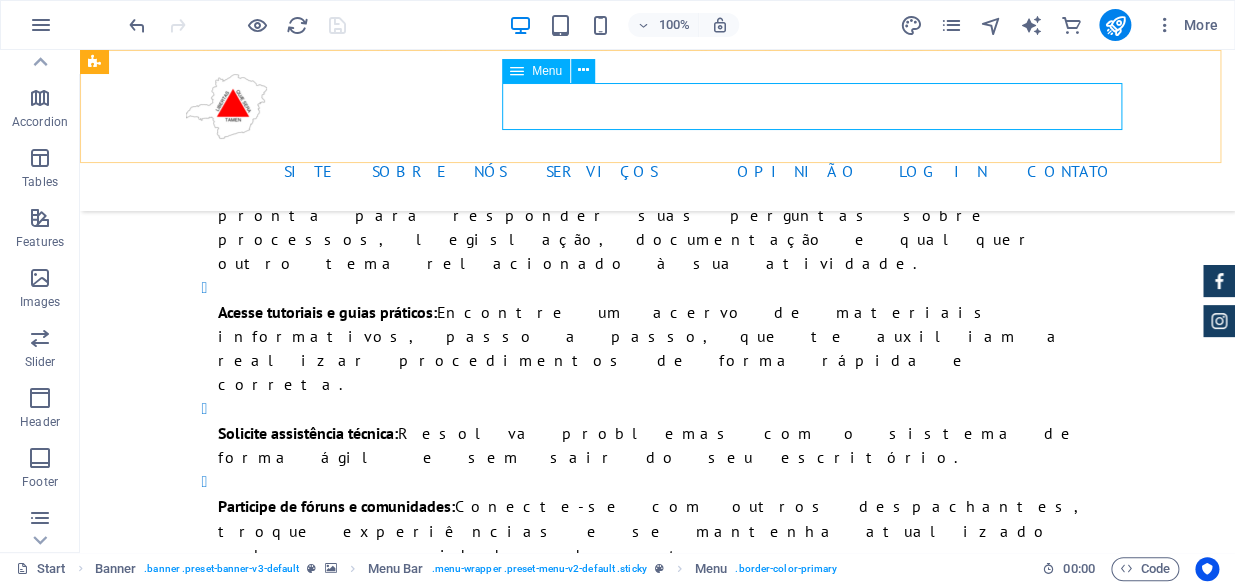 click on "Menu" at bounding box center [547, 71] 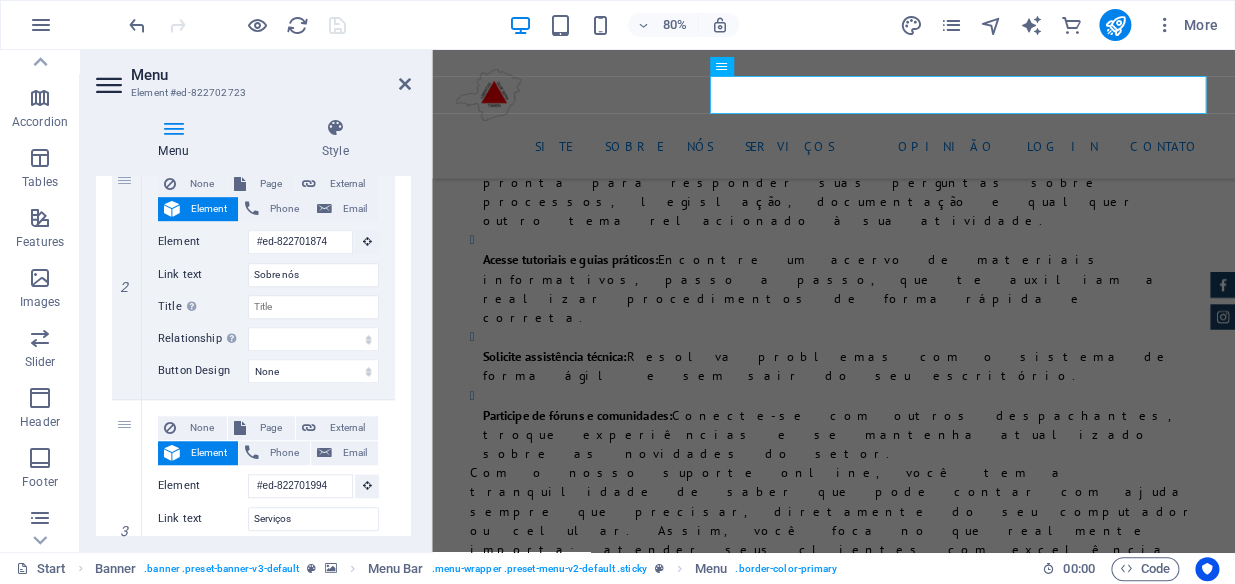 scroll, scrollTop: 636, scrollLeft: 0, axis: vertical 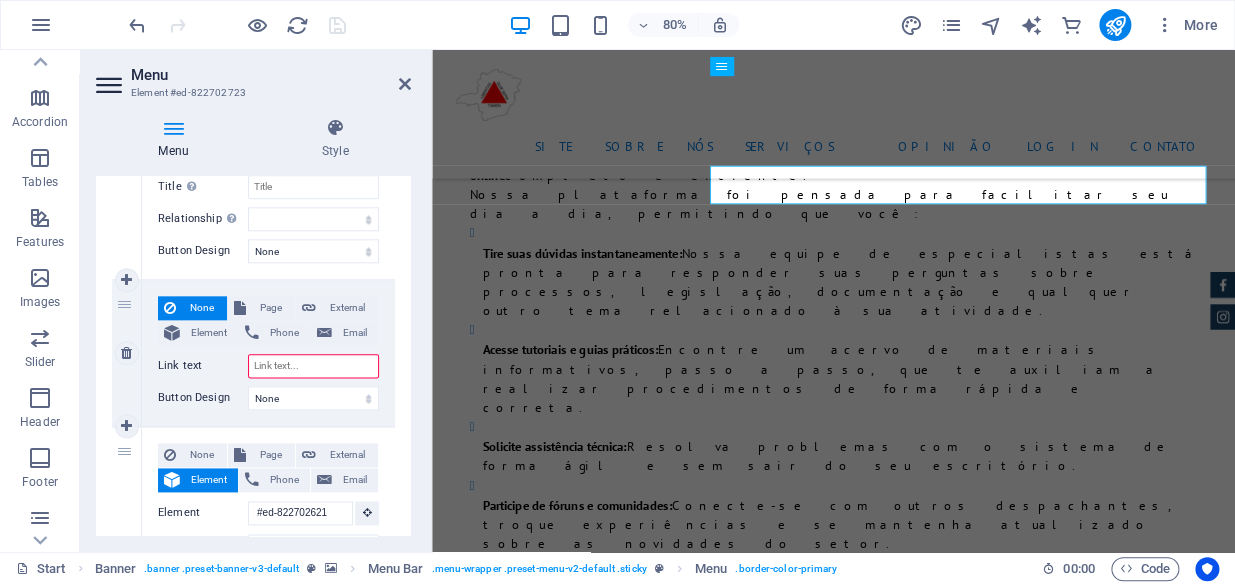 click on "Link text" at bounding box center (313, 366) 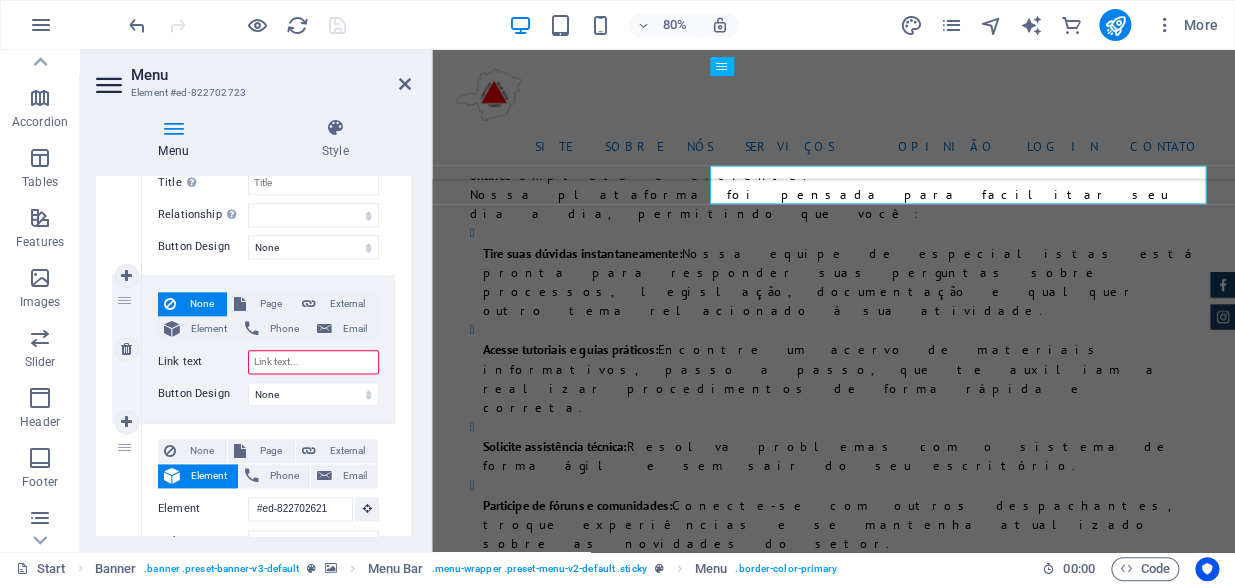 scroll, scrollTop: 818, scrollLeft: 0, axis: vertical 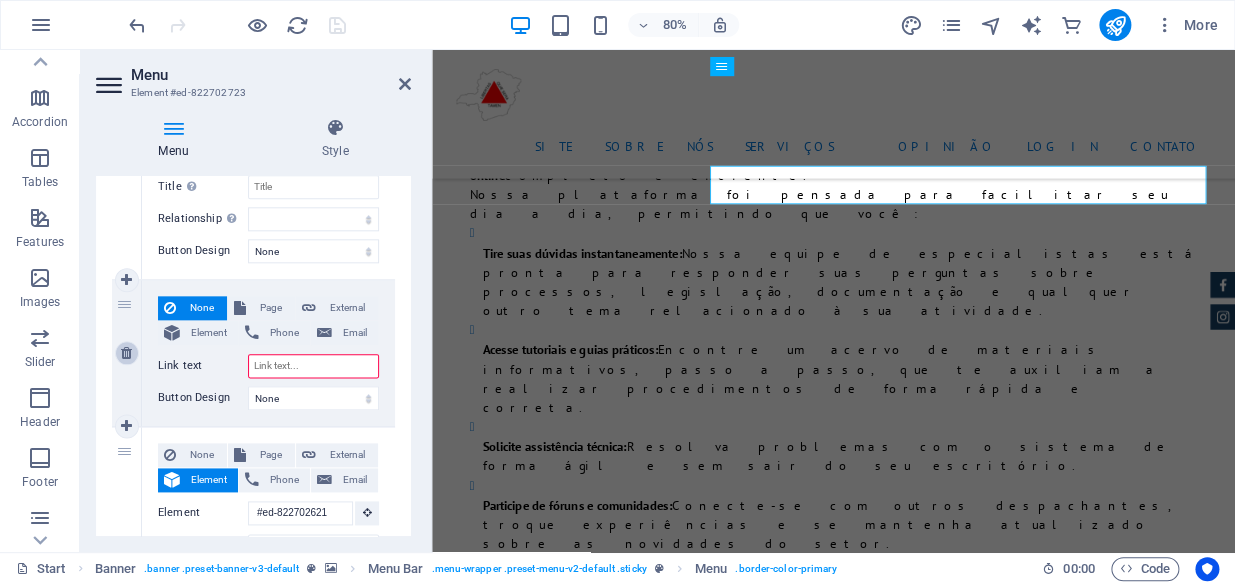 click at bounding box center (126, 353) 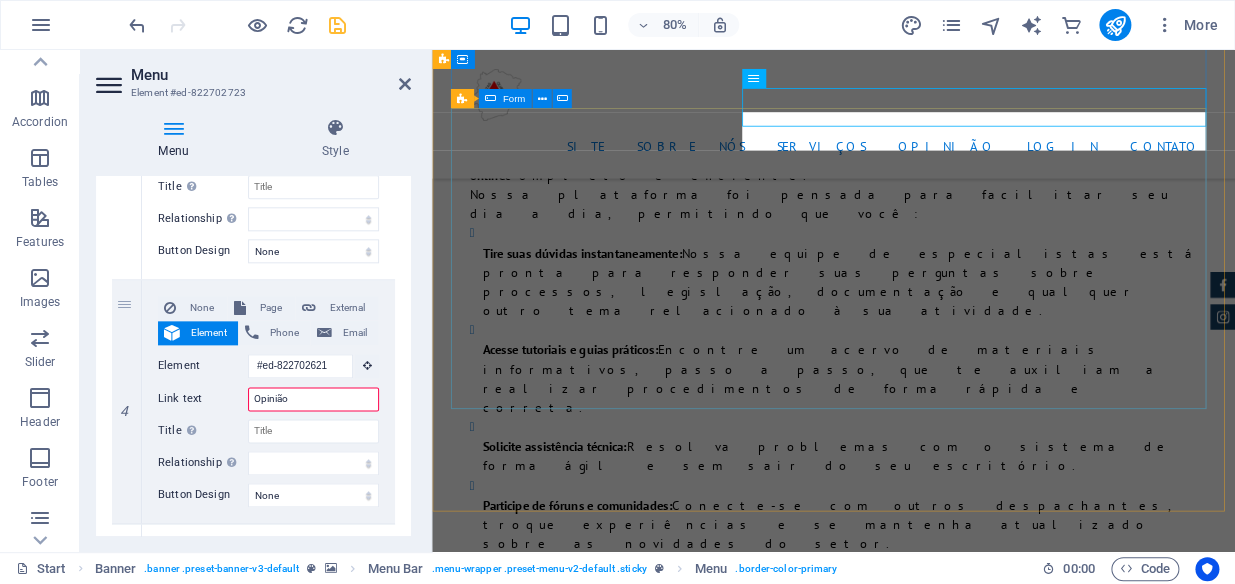scroll, scrollTop: 3376, scrollLeft: 0, axis: vertical 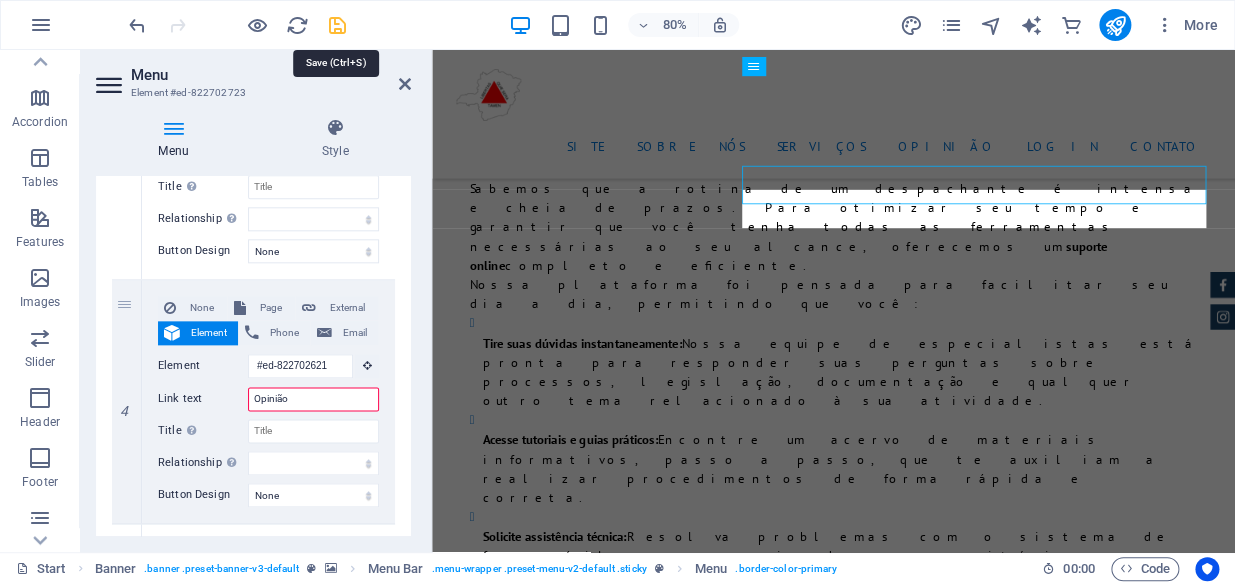click at bounding box center [337, 25] 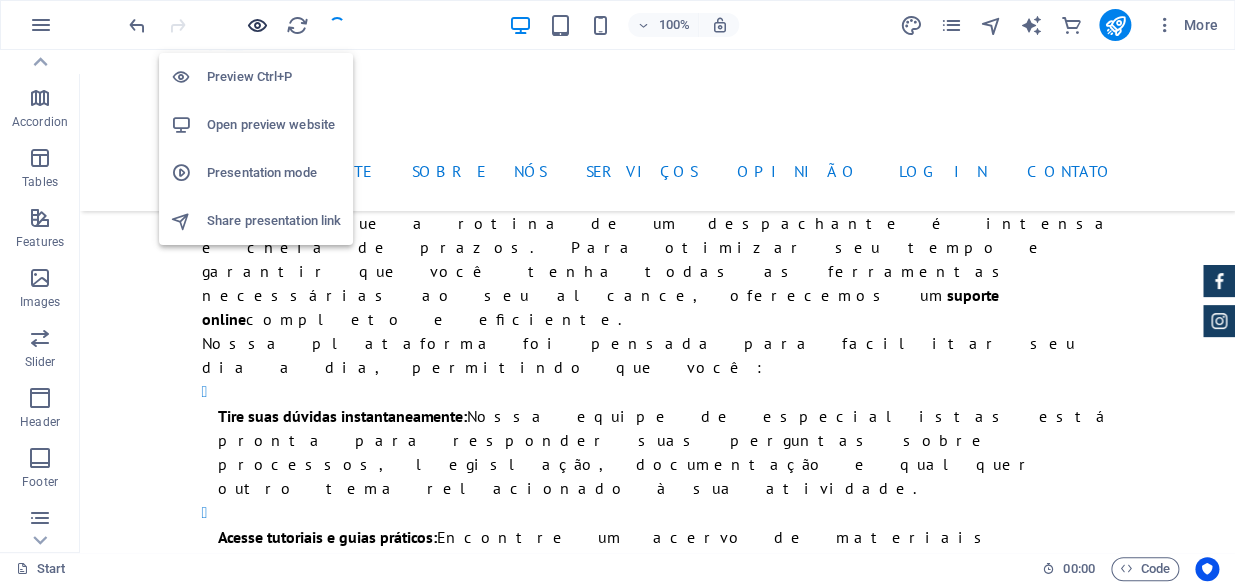 click at bounding box center [257, 25] 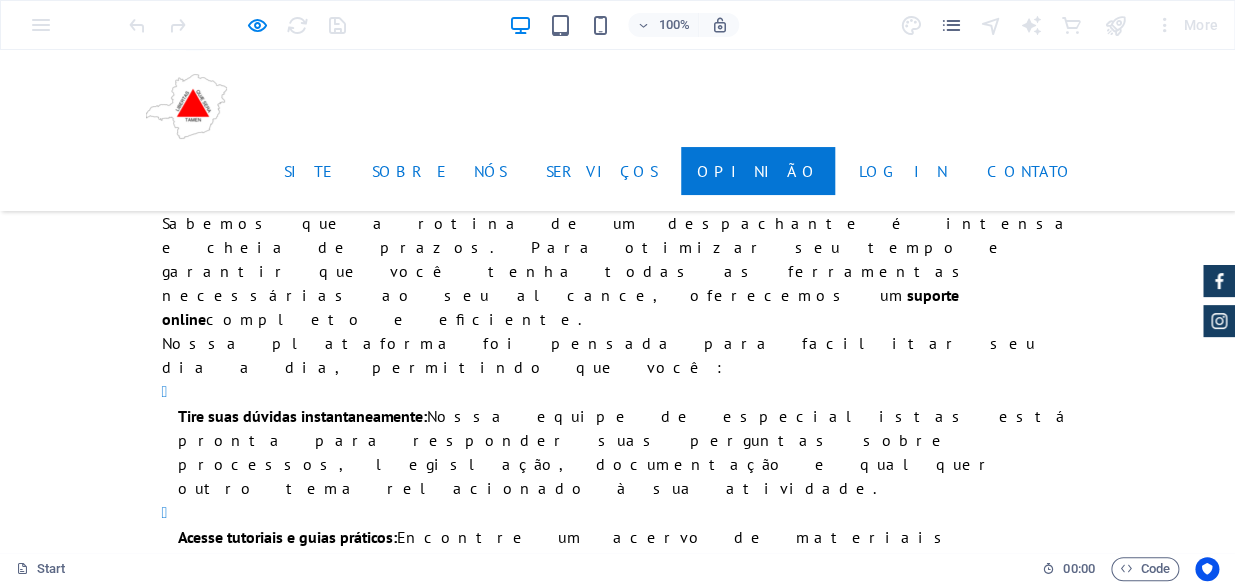 click on "Opinião" at bounding box center (758, 171) 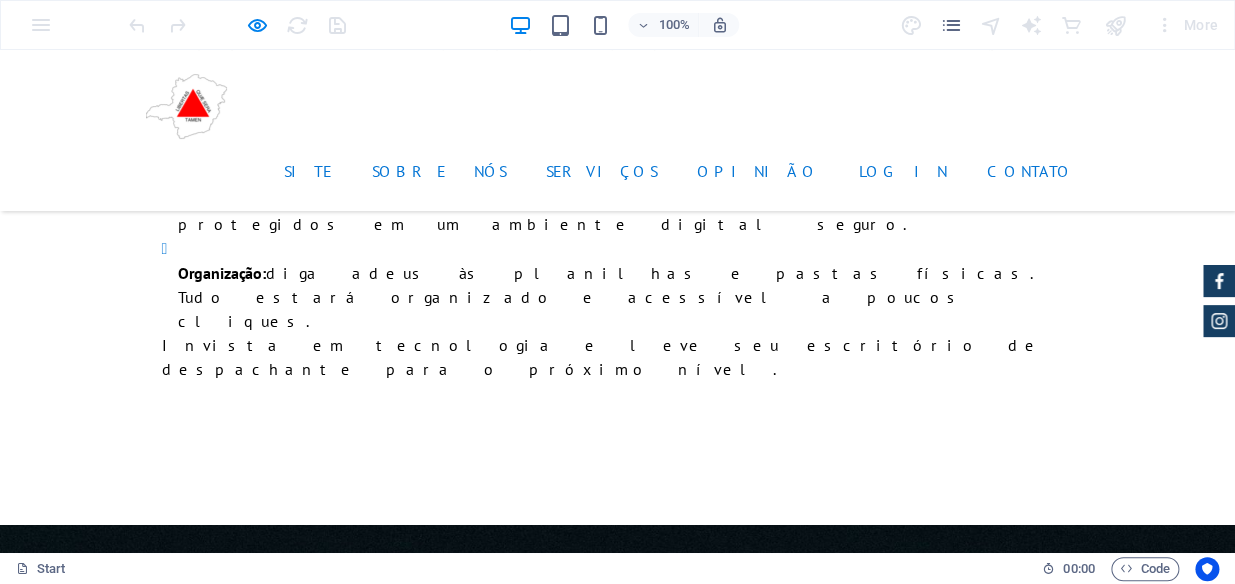 scroll, scrollTop: 4960, scrollLeft: 0, axis: vertical 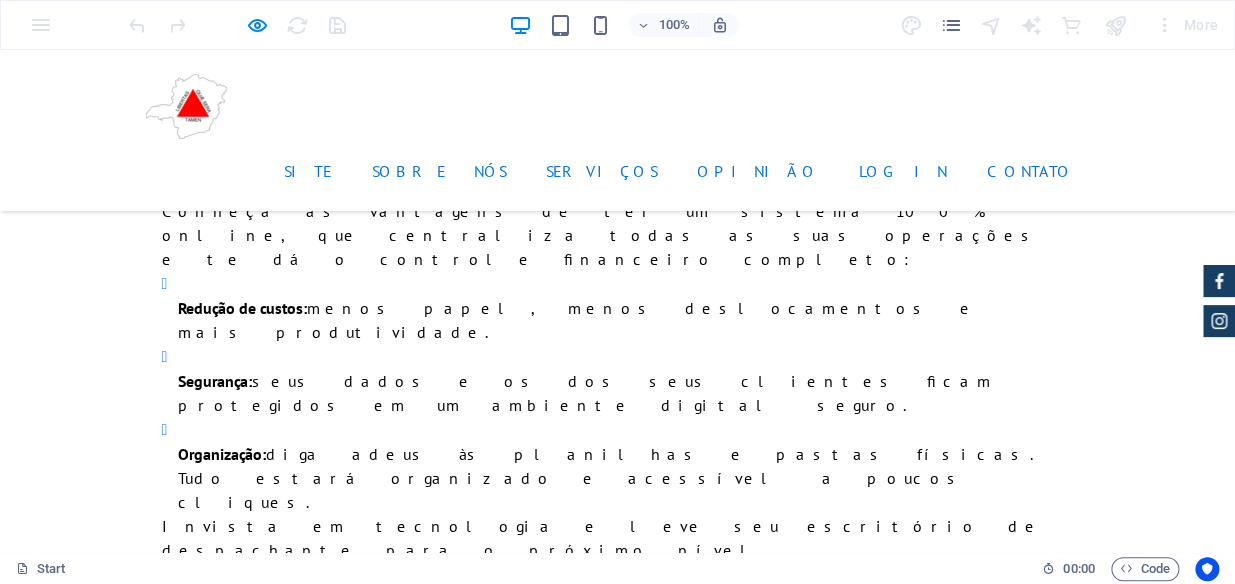 click on "2" at bounding box center [52, -4398] 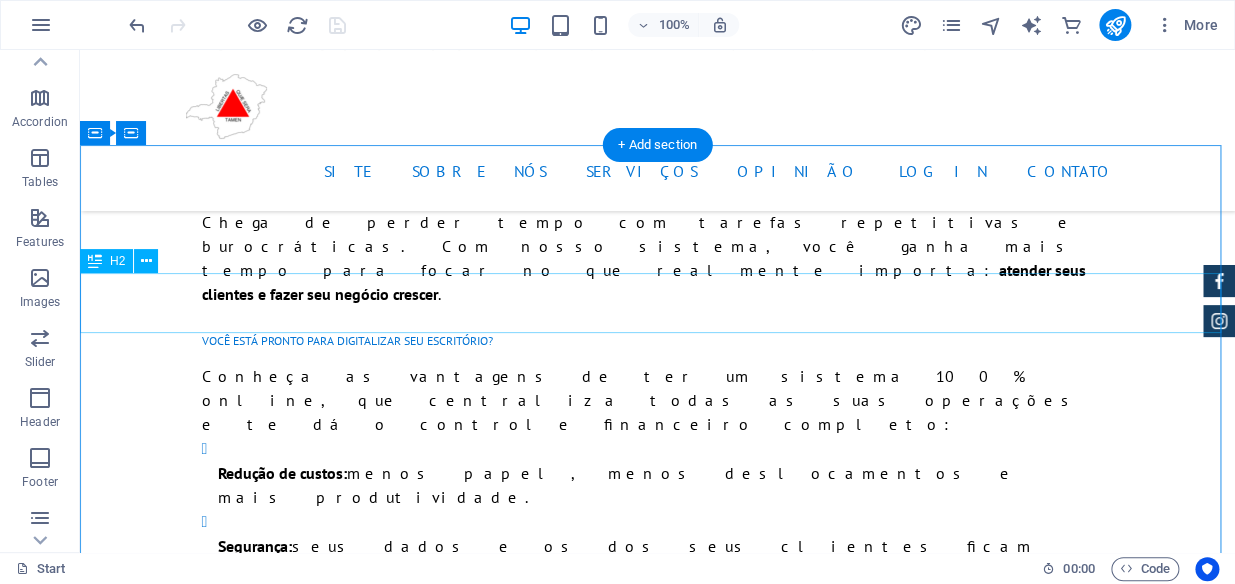 scroll, scrollTop: 4778, scrollLeft: 0, axis: vertical 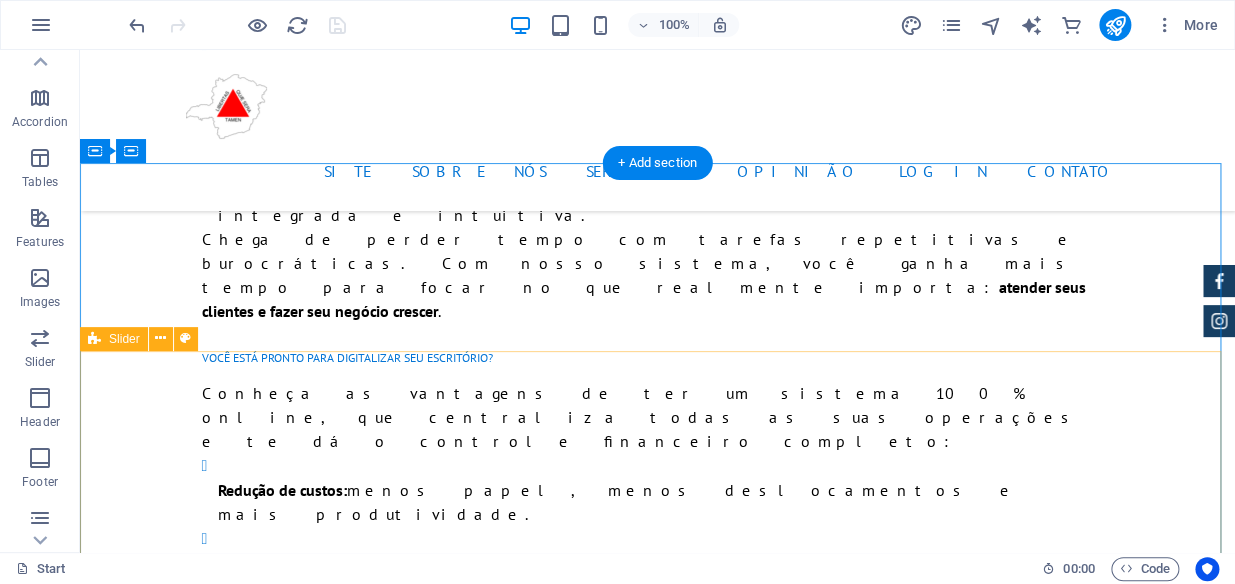click on "Emma Miller  -  Lorem ipsum dolor sit amet, consetetur sadipscing elitr, sed diam nonumy eirmod tempor invidunt ut labore et dolore magna aliquyam erat. Mark Melone  -  Lorem ipsum dolor sit amet, consetetur sadipscing elitr, sed diam nonumy eirmod tempor invidunt ut labore et dolore magna aliquyam erat. Tony Lee Su  -  Lorem ipsum dolor sit amet, consetetur sadipscing elitr, sed diam nonumy eirmod tempor invidunt ut labore et dolore magna aliquyam erat. Jonny Doe  -  Lorem ipsum dolor sit amet, consetetur sadipscing elitr, sed diam nonumy eirmod tempor invidunt ut labore et dolore magna aliquyam erat. Tina Many  -  Lorem ipsum dolor sit amet, consetetur sadipscing elitr, sed diam nonumy eirmod tempor invidunt ut labore et dolore magna aliquyam erat. Laura Hill  -  Lorem ipsum dolor sit amet, consetetur sadipscing elitr, sed diam nonumy eirmod tempor invidunt ut labore et dolore magna aliquyam erat. Emma Miller  -  Mark Melone  -  Tony Lee Su  -  Jonny Doe  -  Tina Many  -  Laura Hill  -  1 2" at bounding box center (657, 5742) 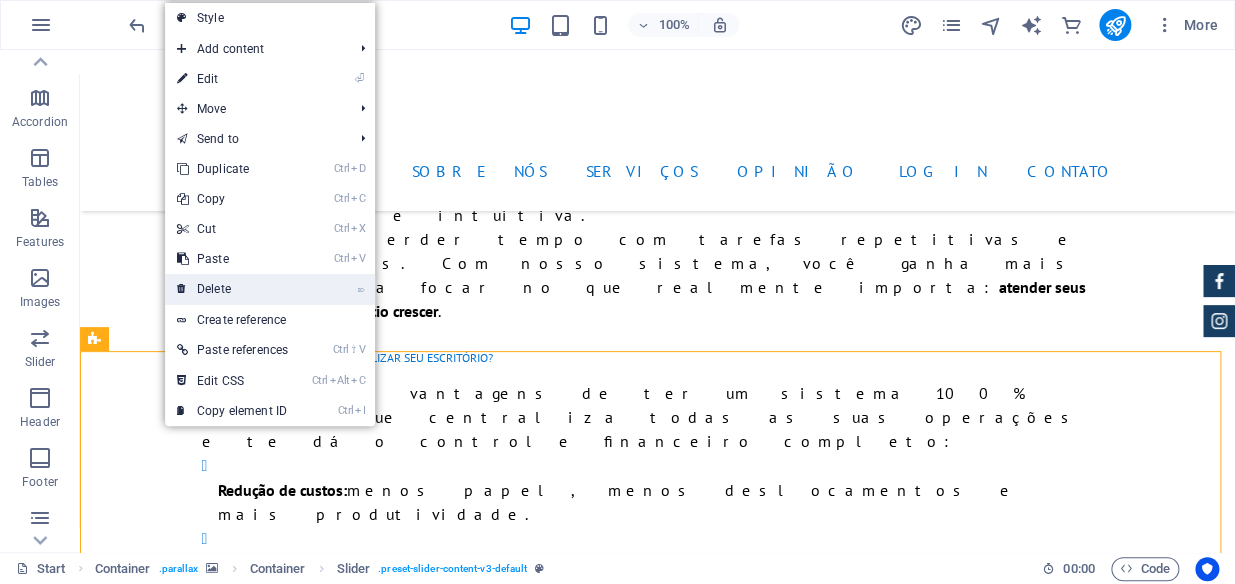 click on "⌦  Delete" at bounding box center [232, 289] 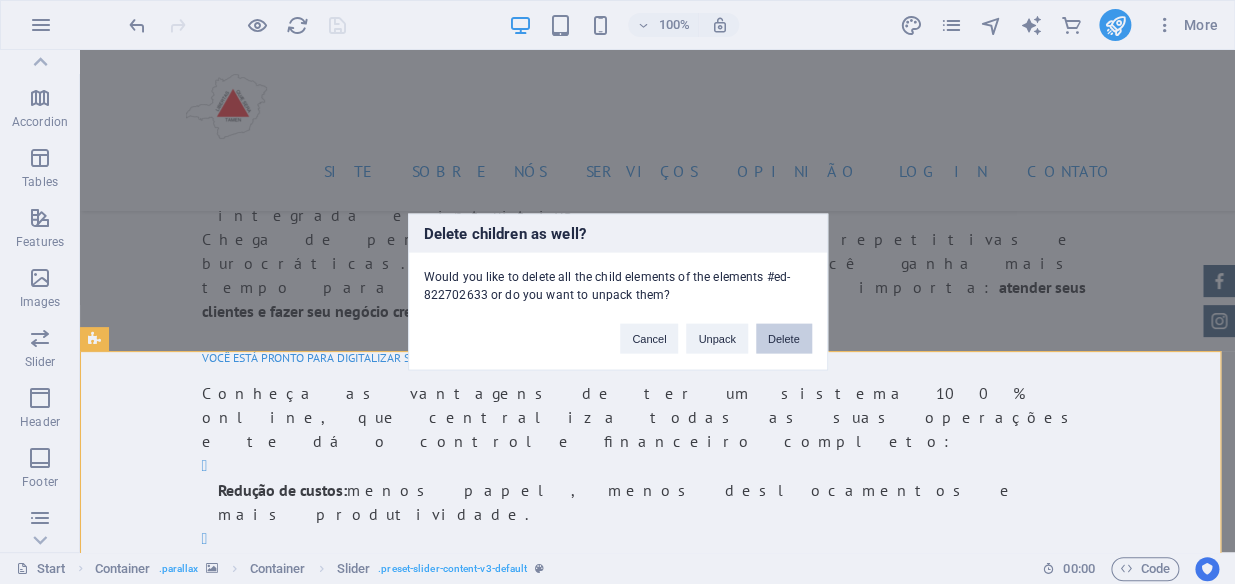 click on "Delete" at bounding box center [784, 339] 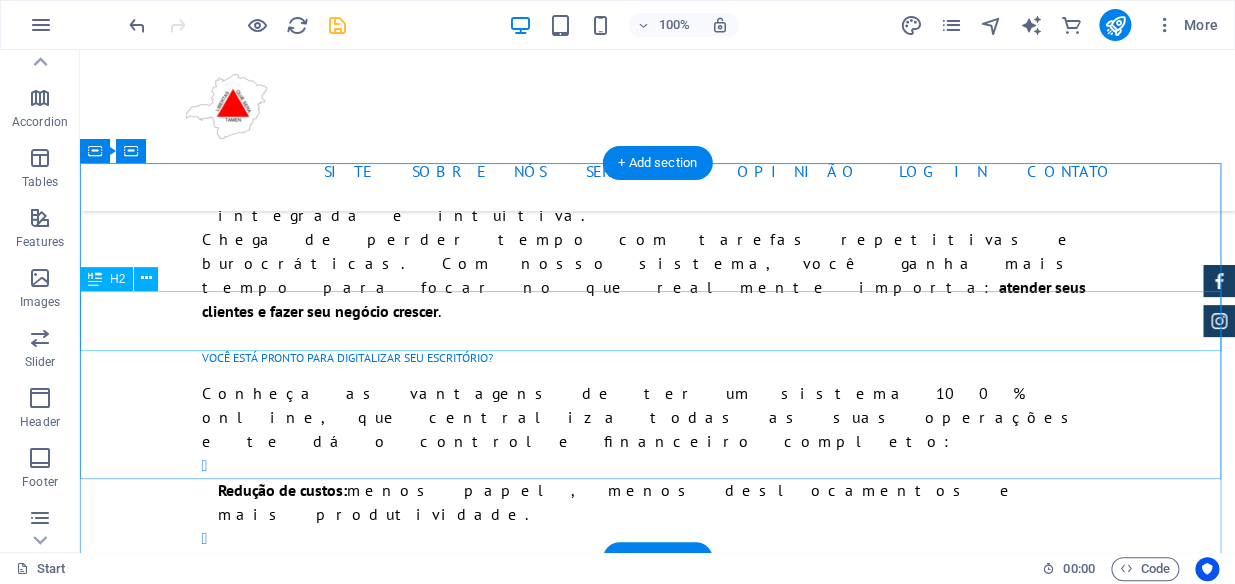 click on "Opinião" at bounding box center (657, 3619) 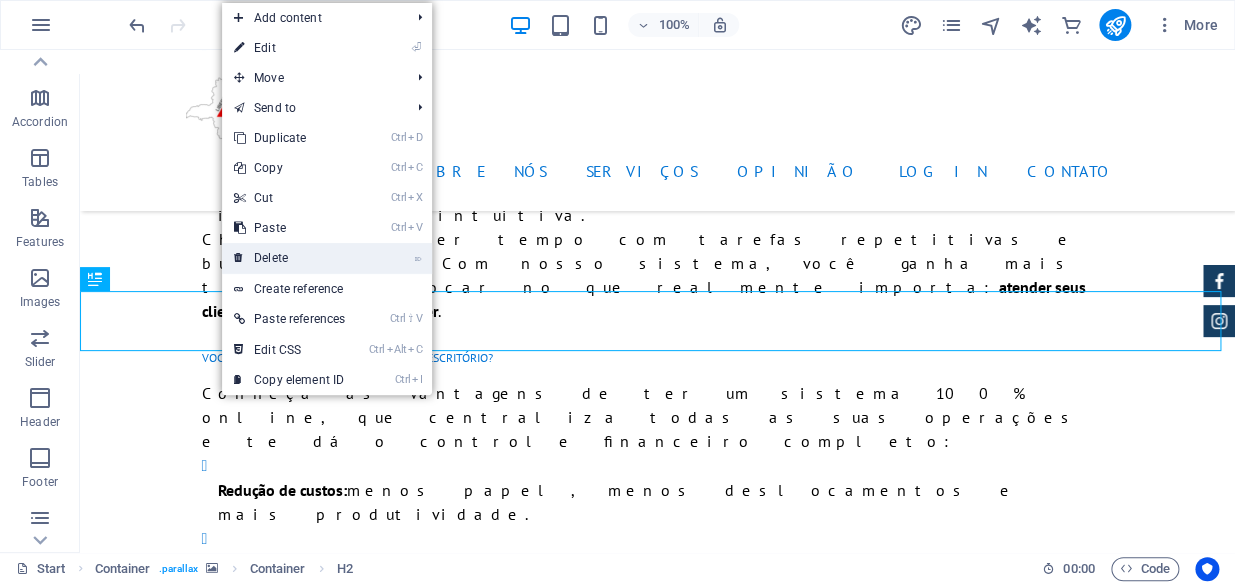 click on "⌦  Delete" at bounding box center [289, 258] 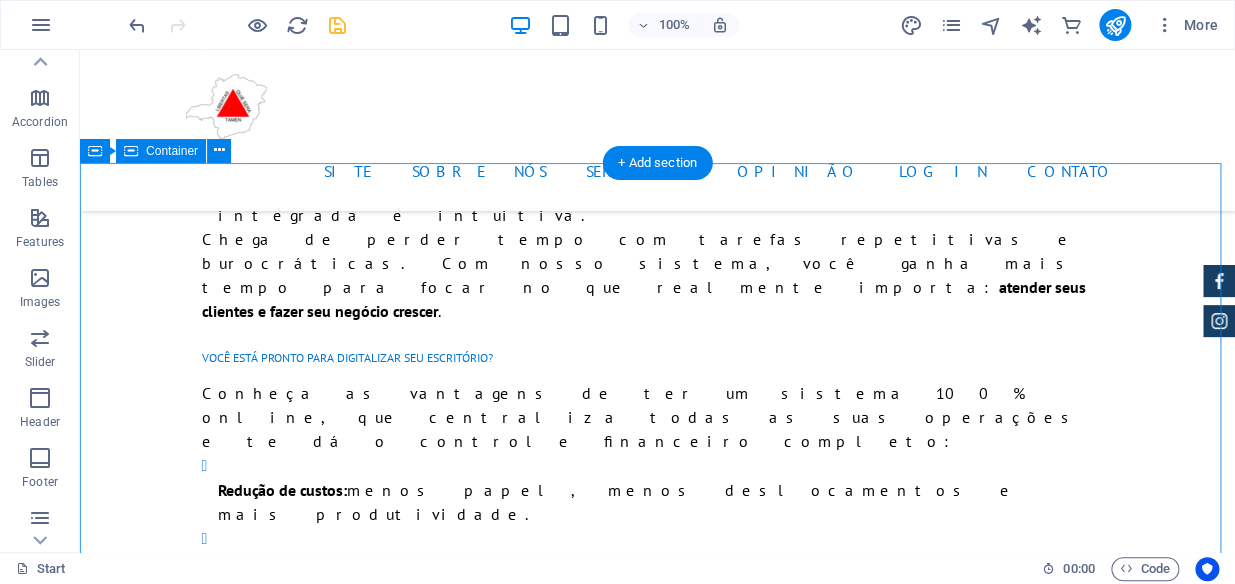 click on "Drop content here or  Add elements  Paste clipboard" at bounding box center (657, 3701) 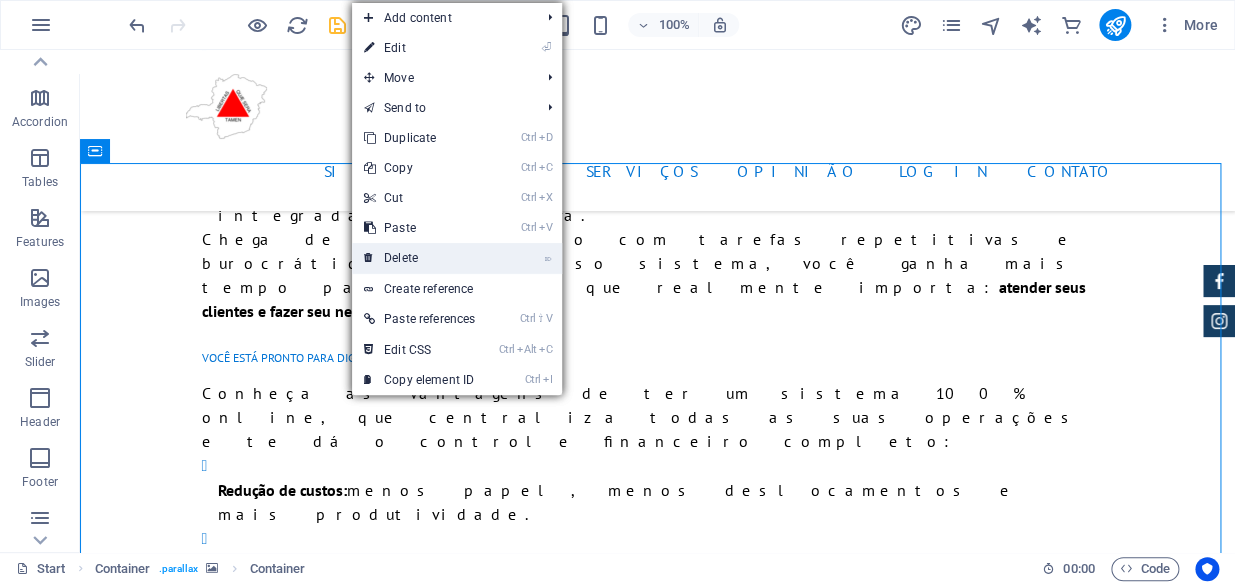 click on "⌦  Delete" at bounding box center (419, 258) 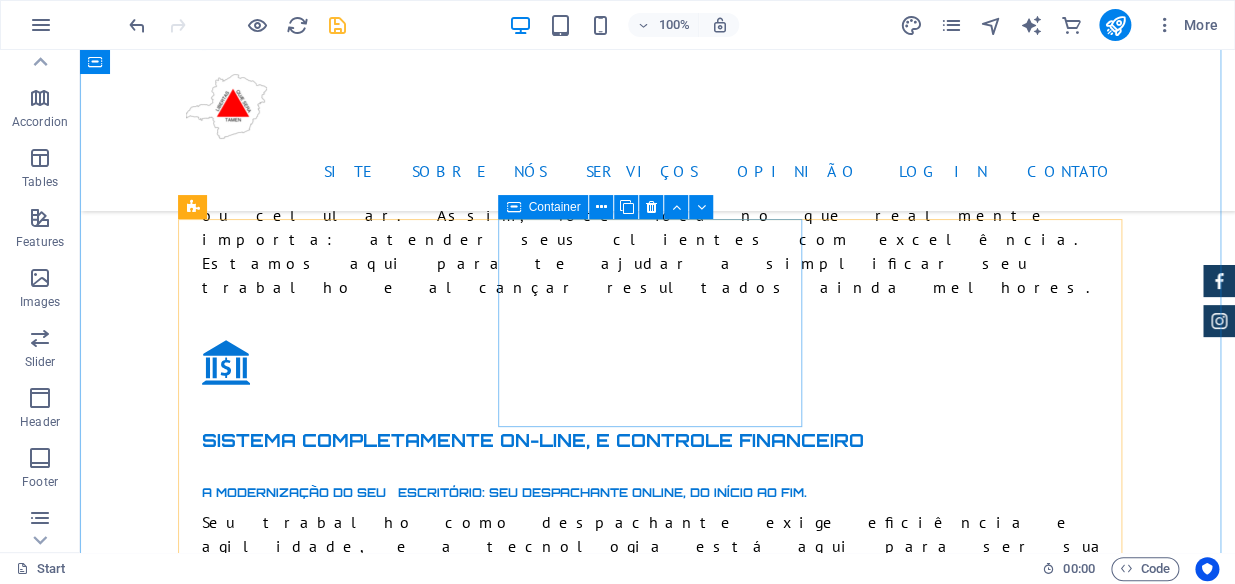 scroll, scrollTop: 3960, scrollLeft: 0, axis: vertical 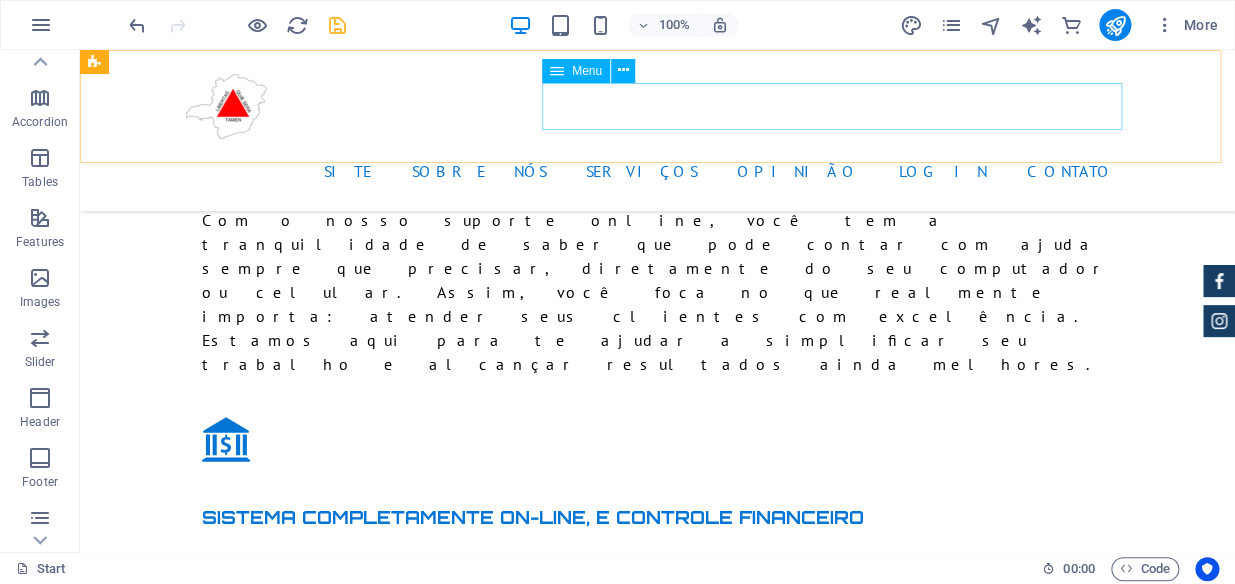 click on "Site Sobre nós Serviços Opinião Login Contato" at bounding box center [658, 171] 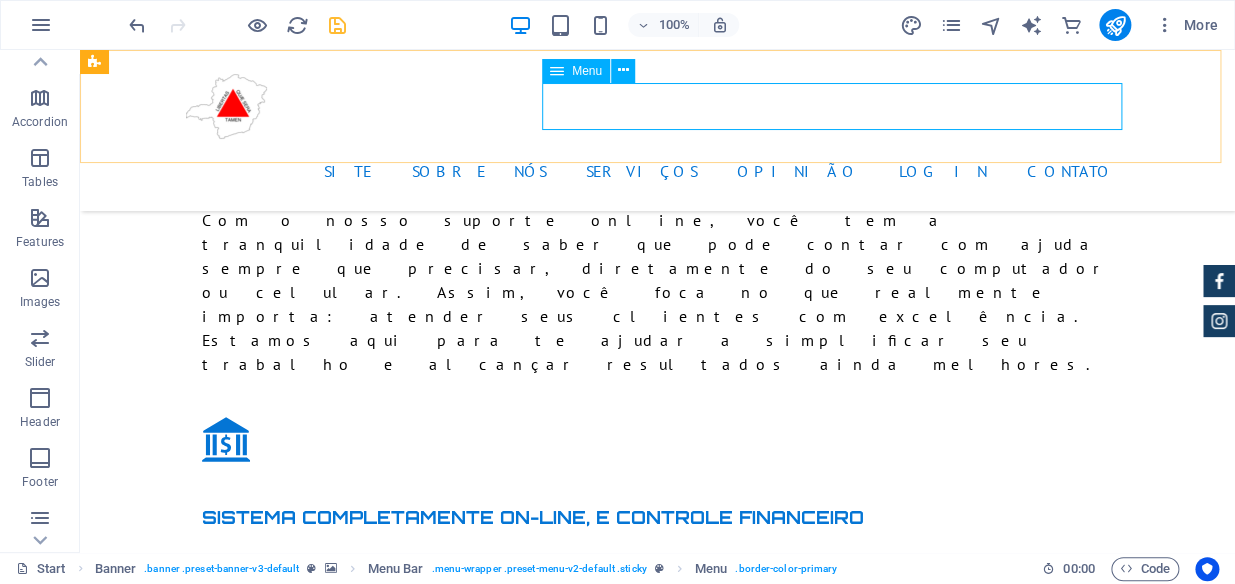 click on "Menu" at bounding box center (587, 71) 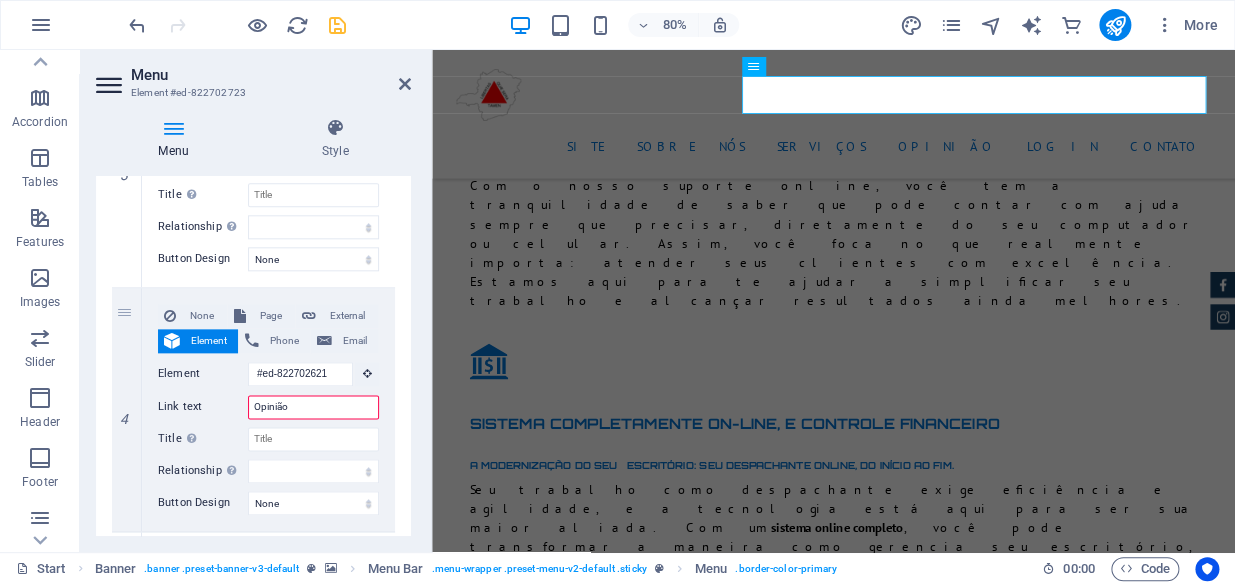 scroll, scrollTop: 818, scrollLeft: 0, axis: vertical 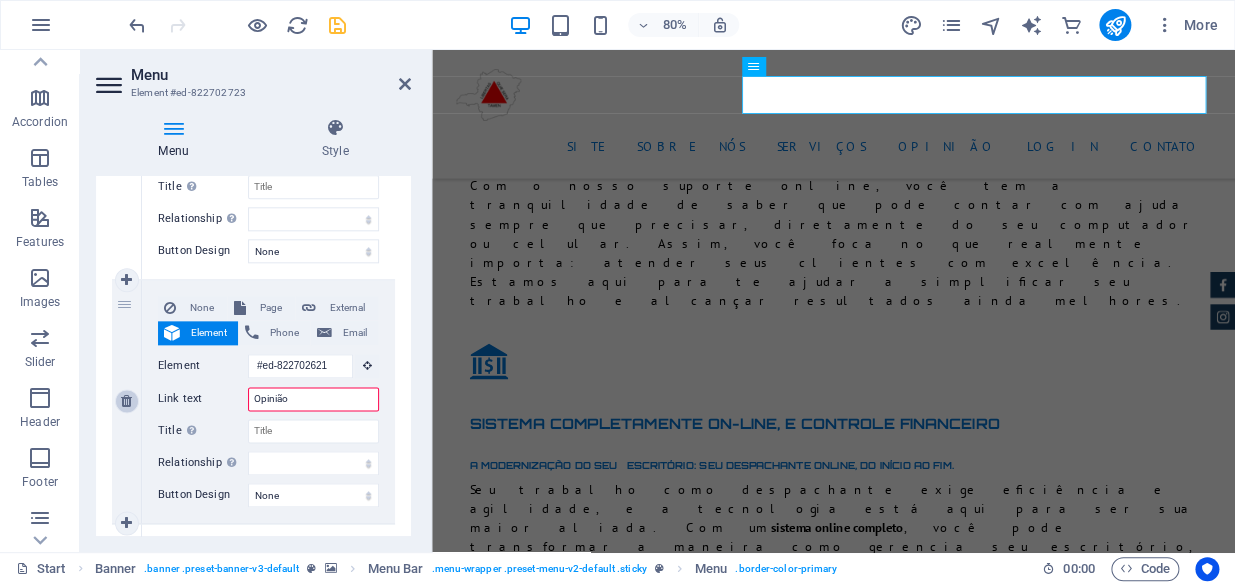 click at bounding box center (126, 401) 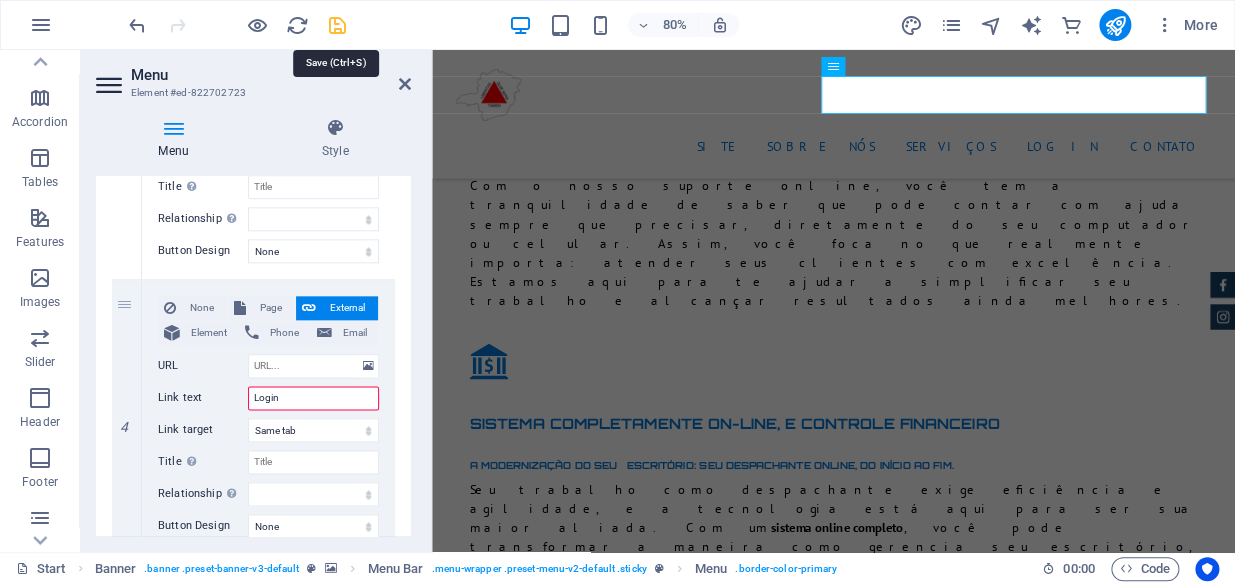 click at bounding box center [337, 25] 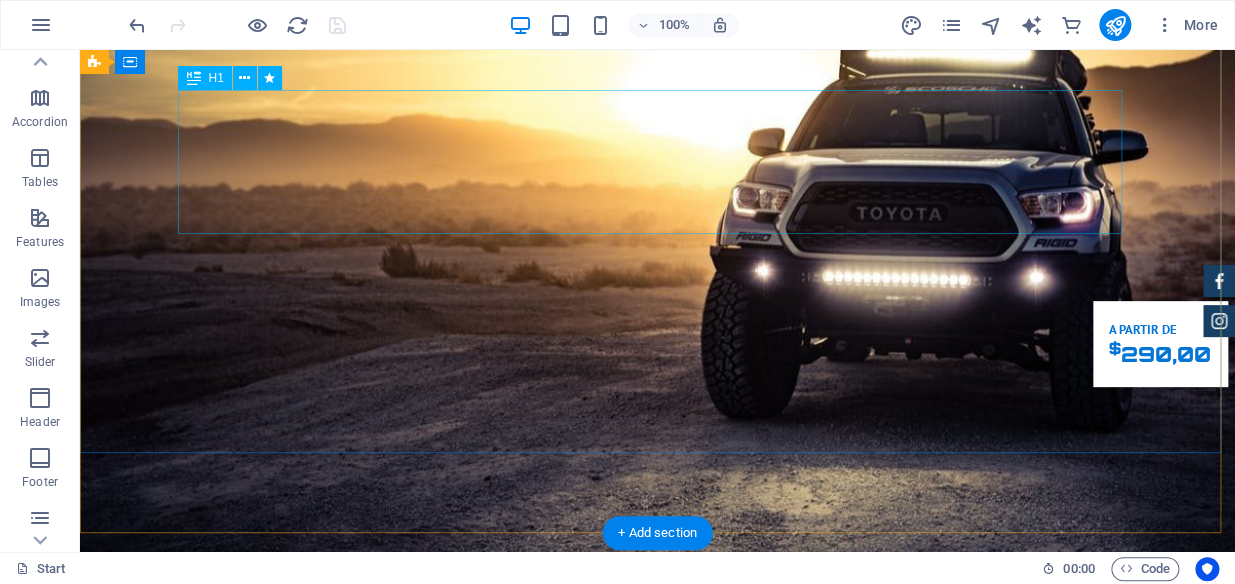 scroll, scrollTop: 0, scrollLeft: 0, axis: both 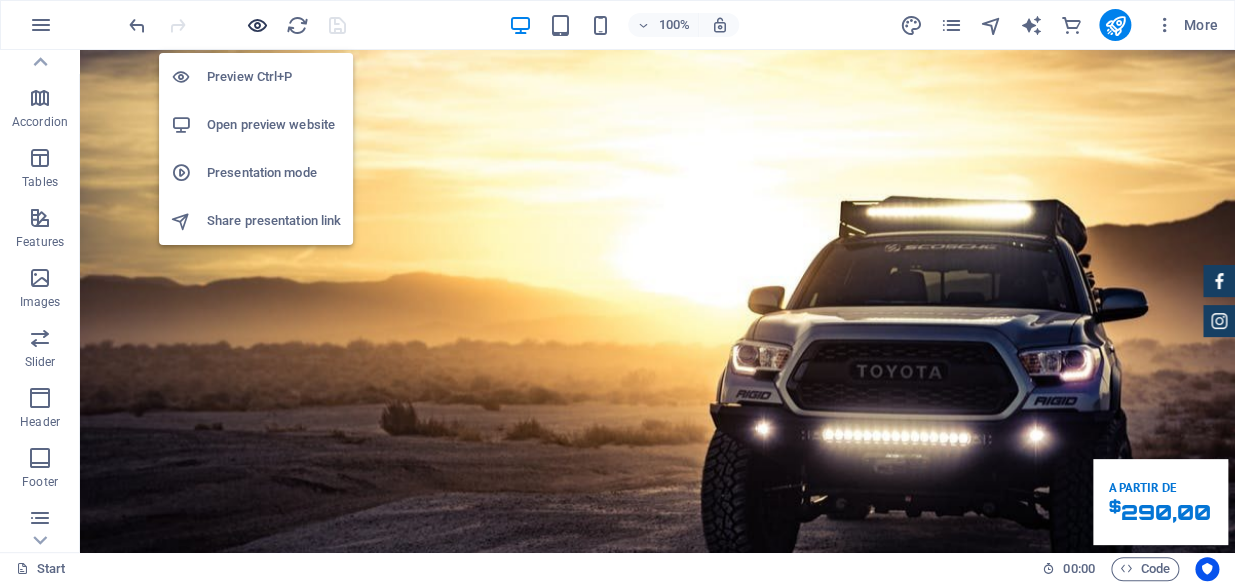 click at bounding box center (257, 25) 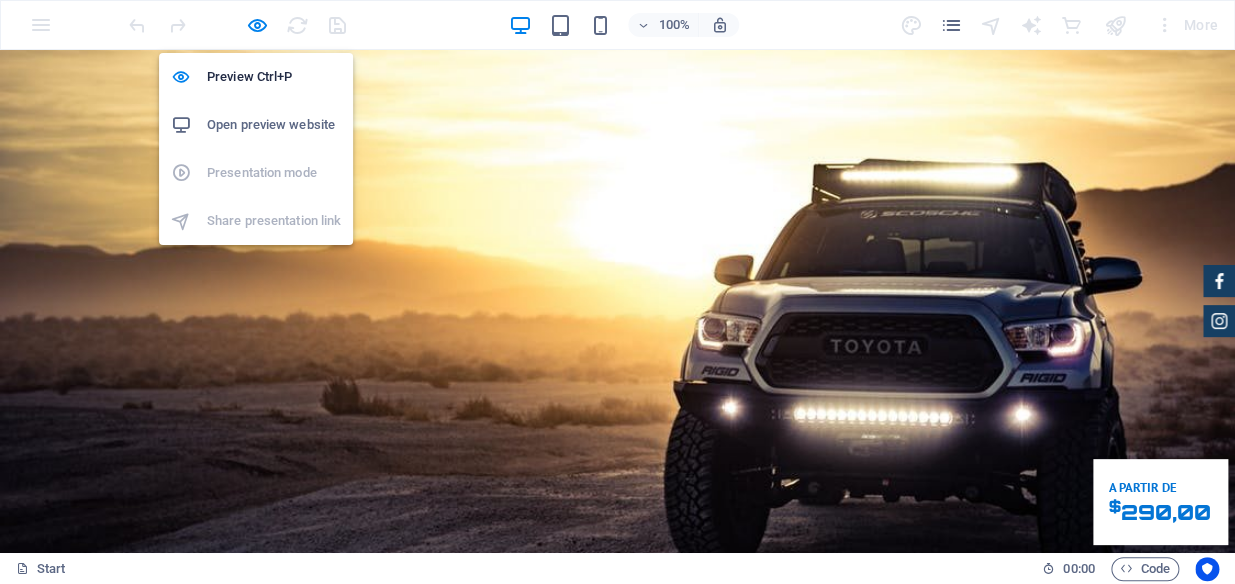 click on "Open preview website" at bounding box center [256, 125] 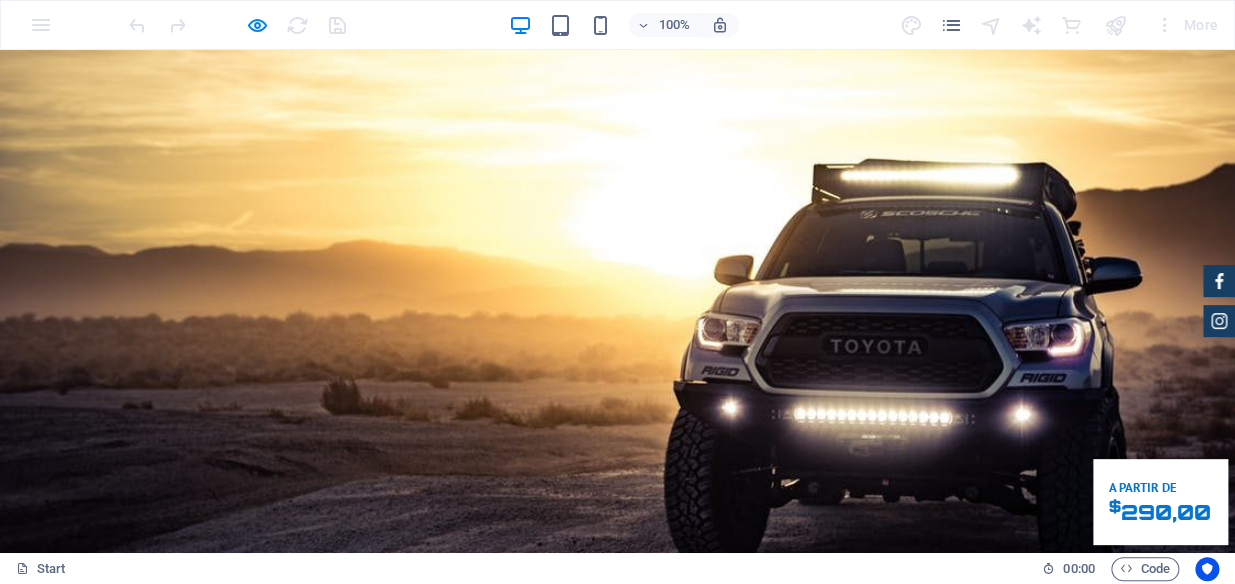 click on "Serviços" at bounding box center [763, 855] 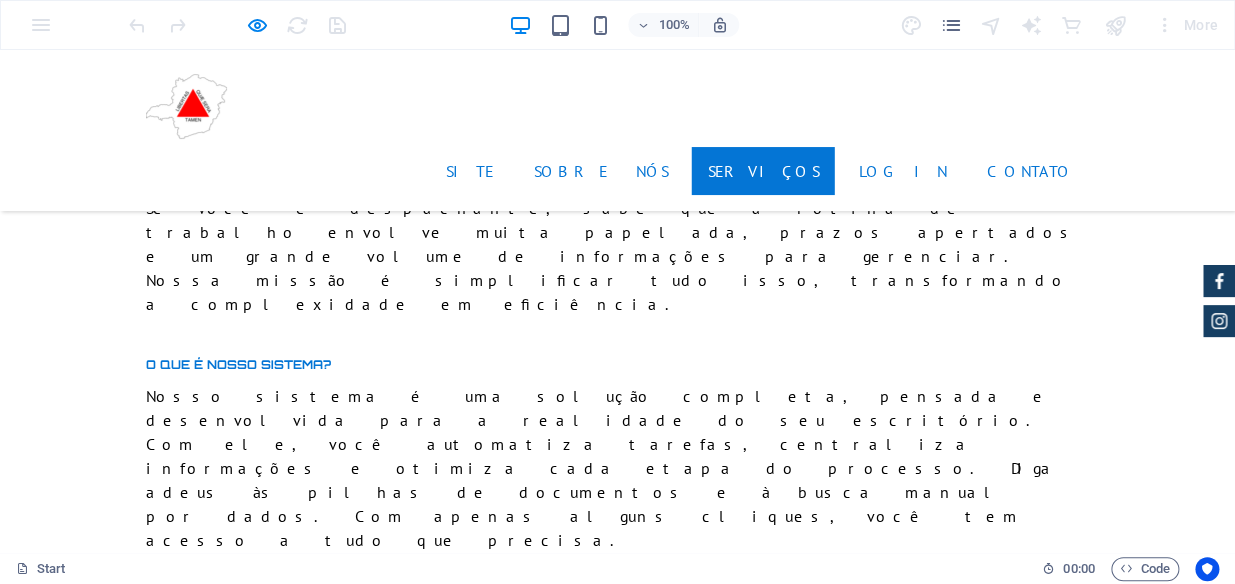 click on "Site Sobre nós Serviços Login Contato MG-DESP - Sistema para despachantes-MG   Sistema para Despachante de trânsito-MG. Nosso Sistema   Solicite um atendimento" at bounding box center [617, -369] 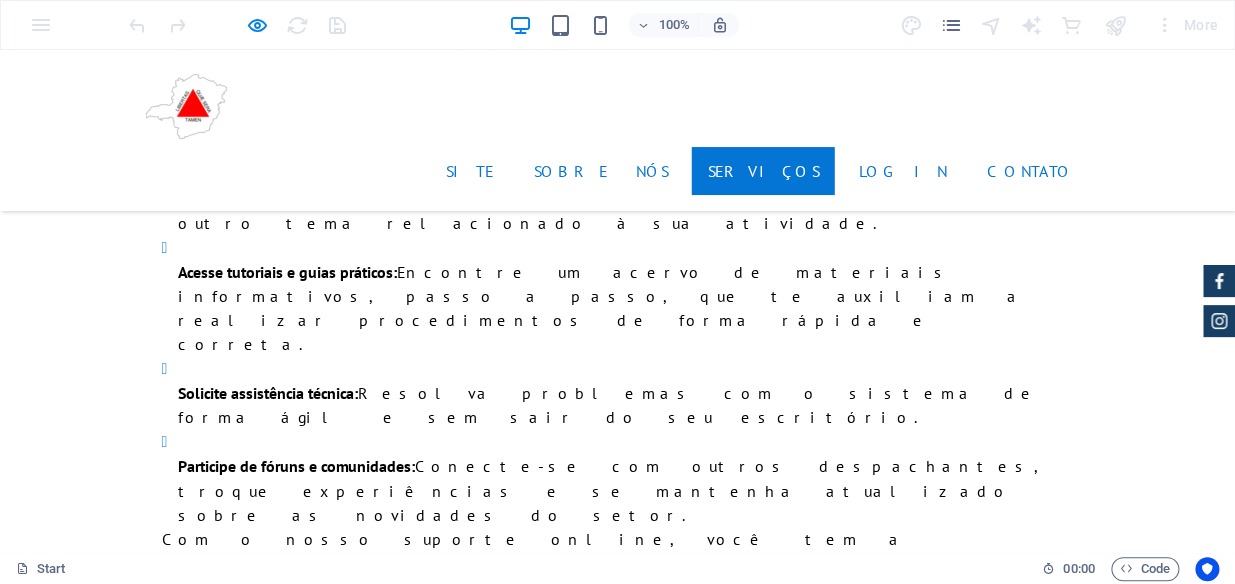 scroll, scrollTop: 3938, scrollLeft: 0, axis: vertical 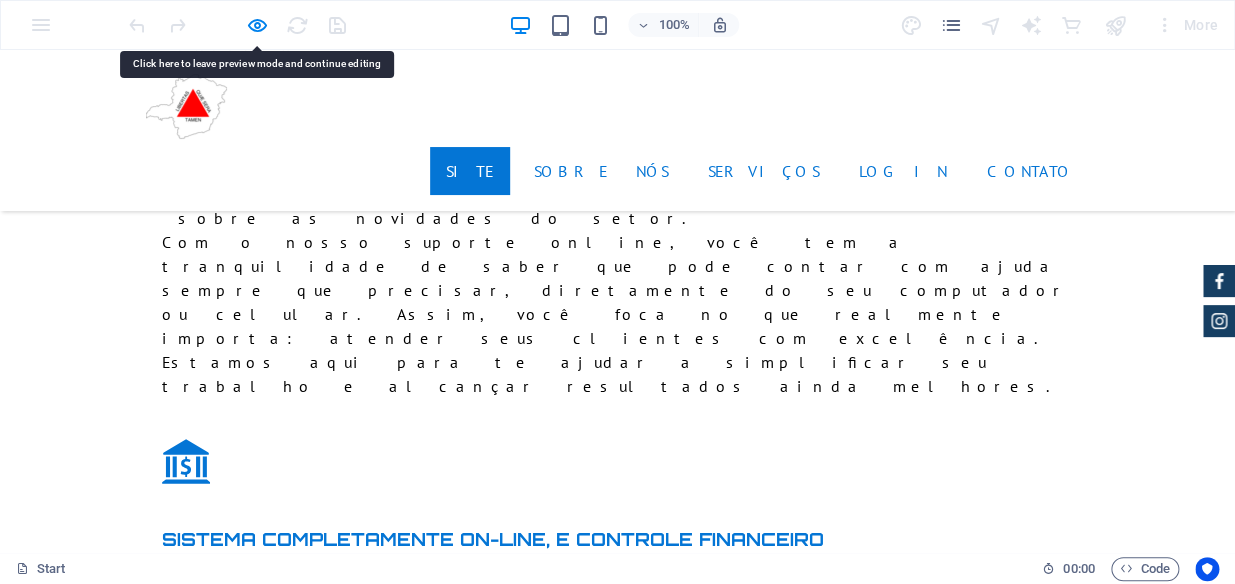 click on "Site" at bounding box center (470, 171) 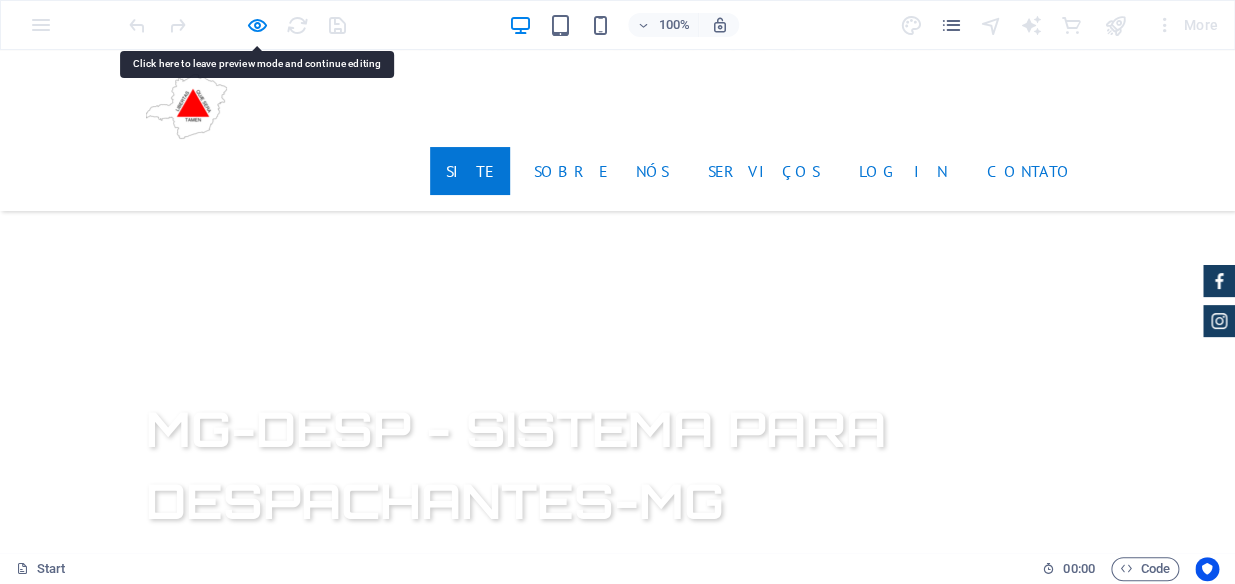 scroll, scrollTop: 0, scrollLeft: 0, axis: both 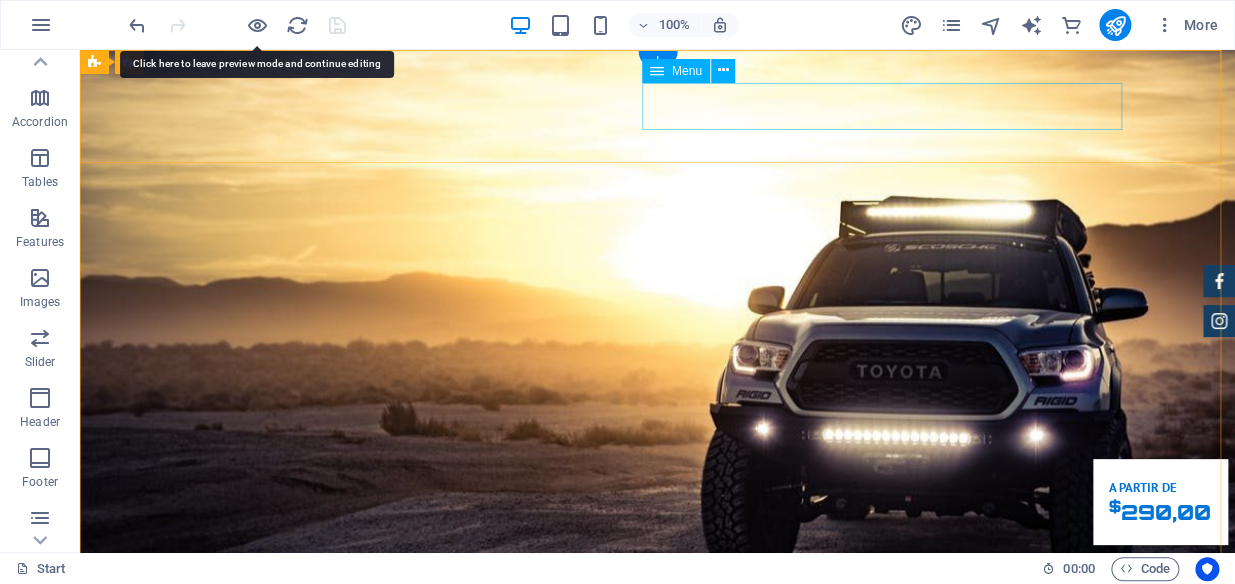 click on "Site Sobre nós Serviços Login Contato" at bounding box center (658, 855) 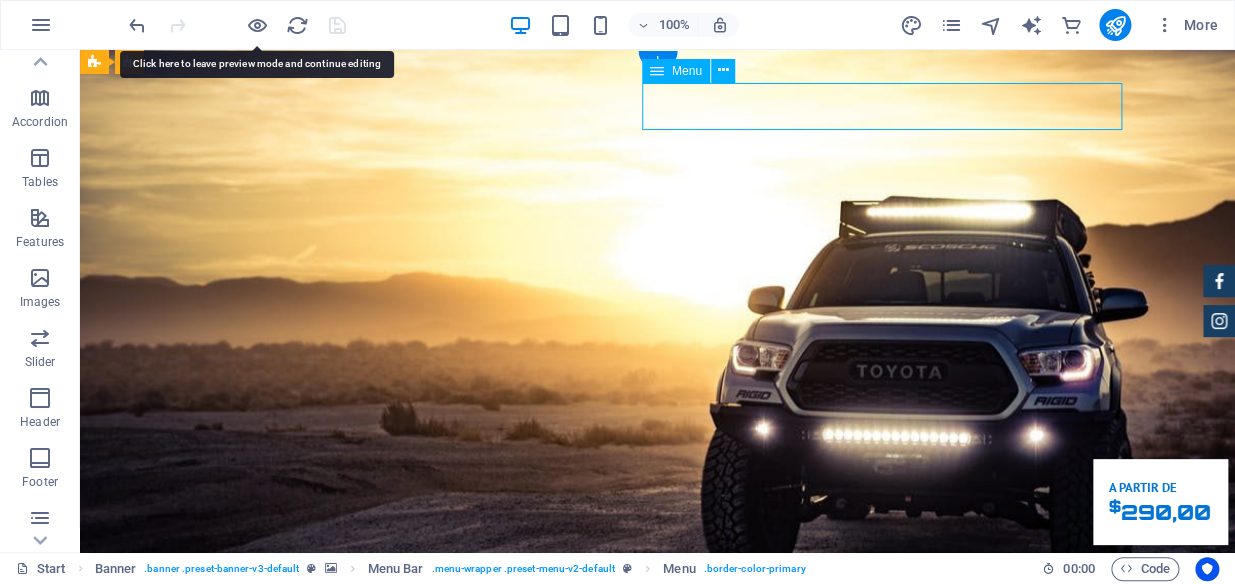 click on "Site Sobre nós Serviços Login Contato" at bounding box center [658, 855] 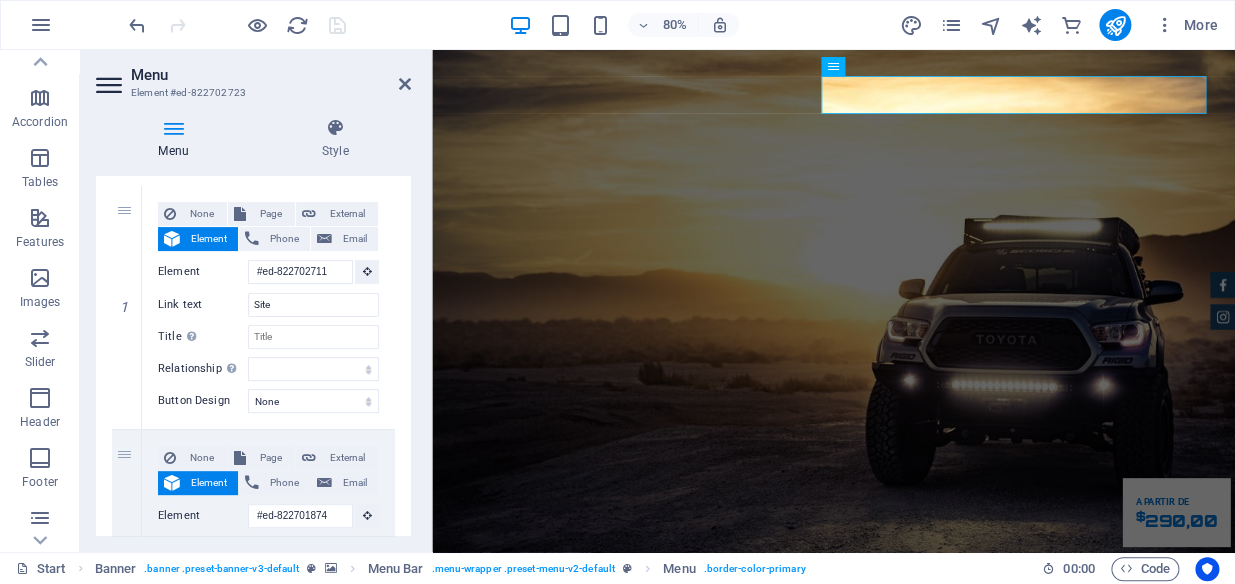 scroll, scrollTop: 181, scrollLeft: 0, axis: vertical 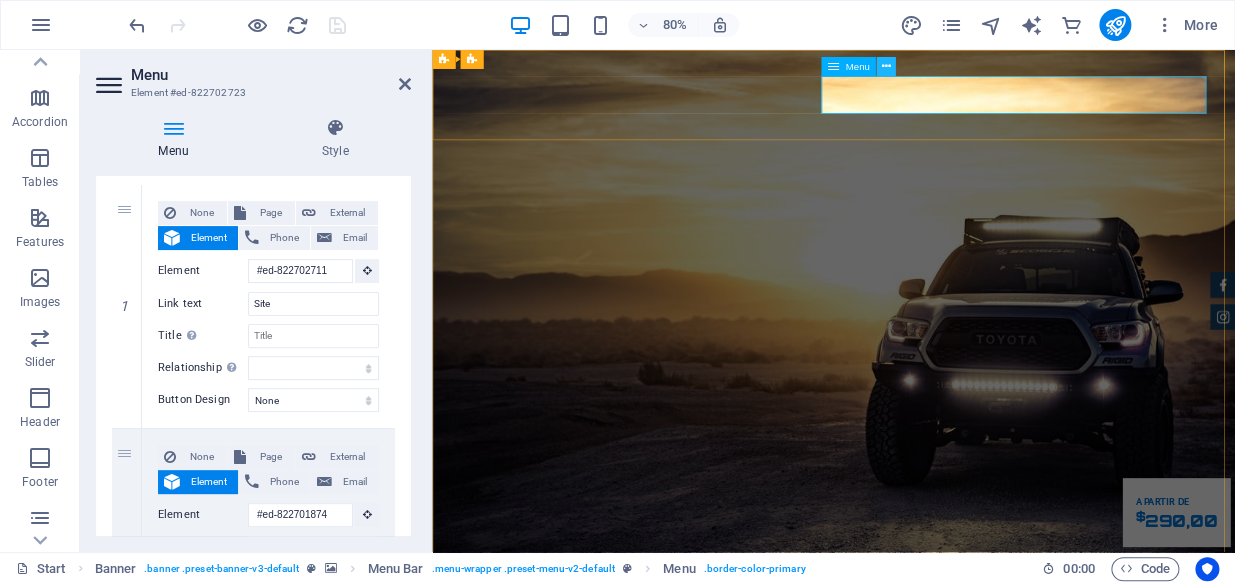 click at bounding box center [885, 66] 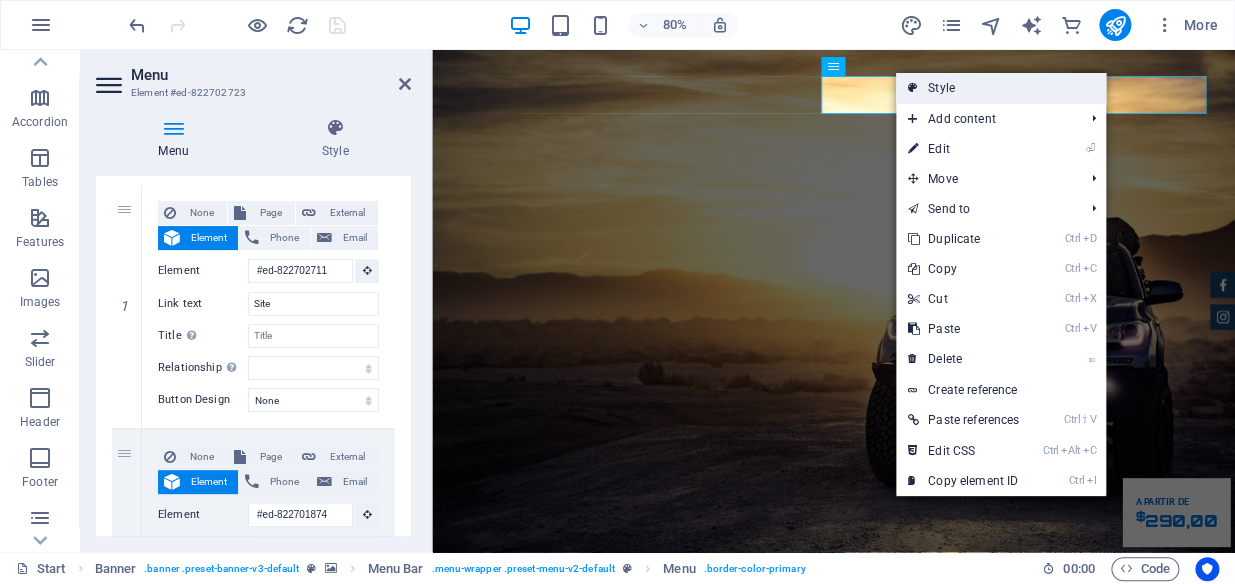 click on "Style" at bounding box center [1001, 88] 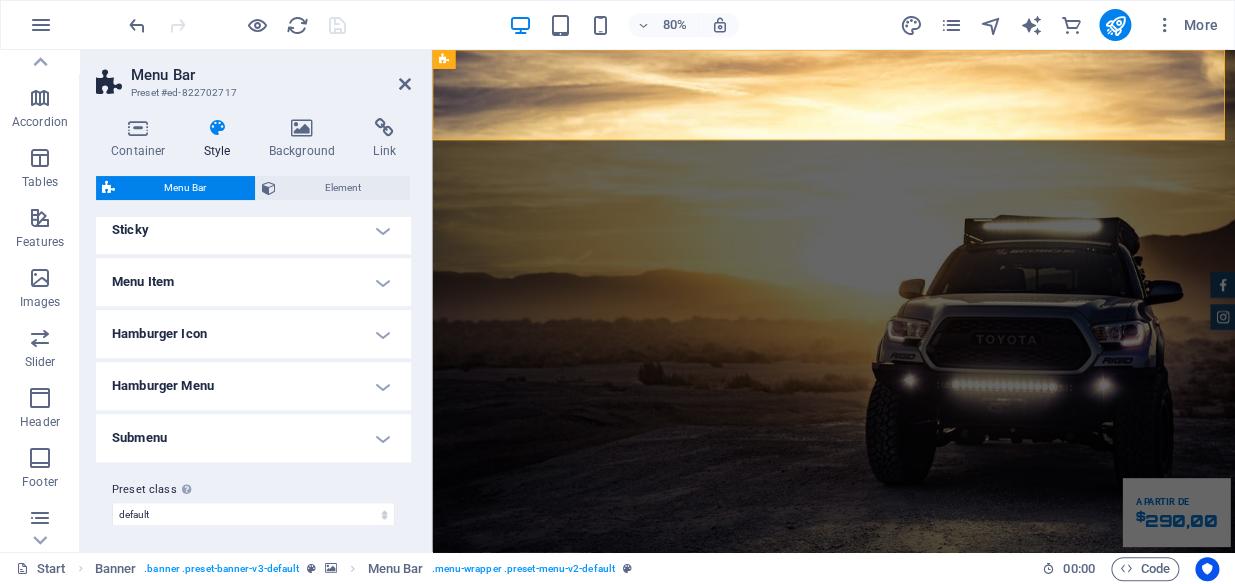 scroll, scrollTop: 562, scrollLeft: 0, axis: vertical 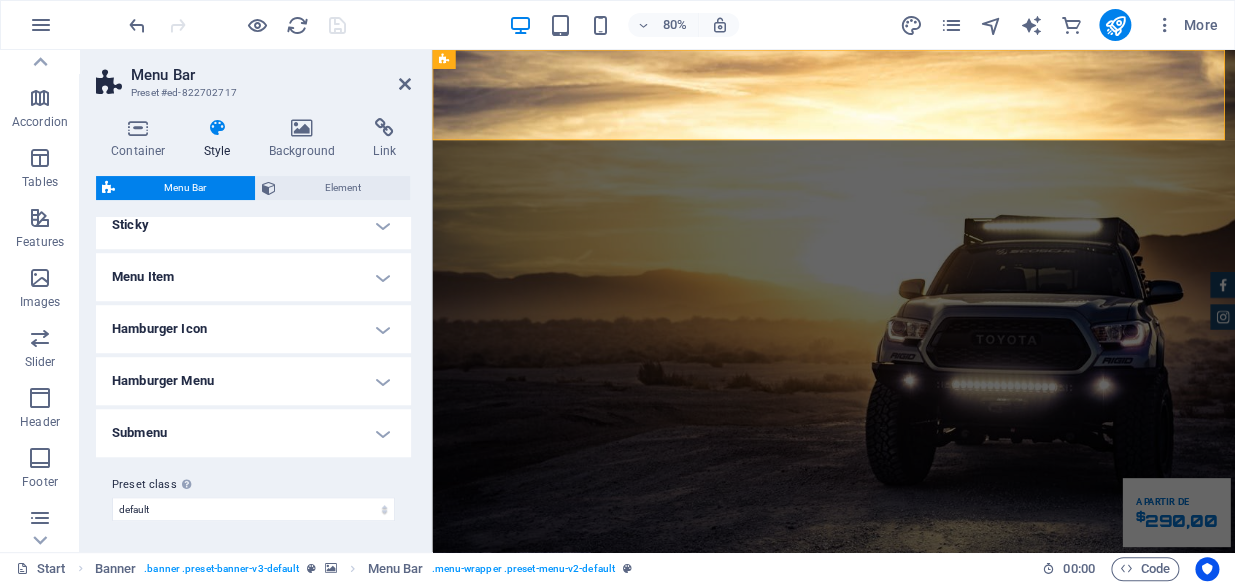 click on "Menu Item" at bounding box center (253, 277) 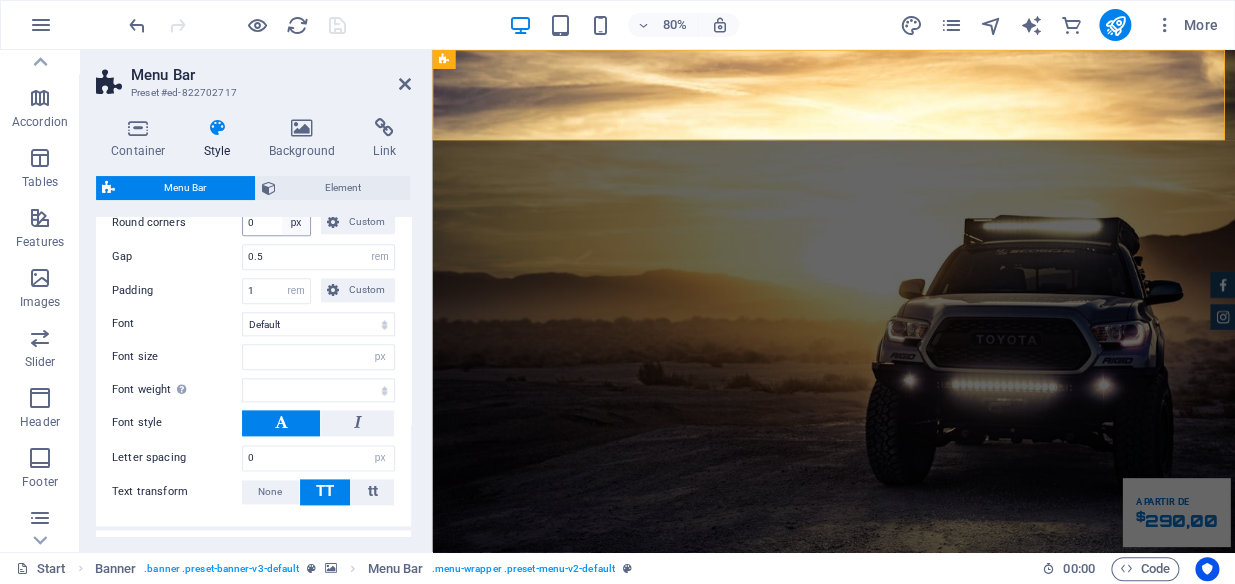 scroll, scrollTop: 653, scrollLeft: 0, axis: vertical 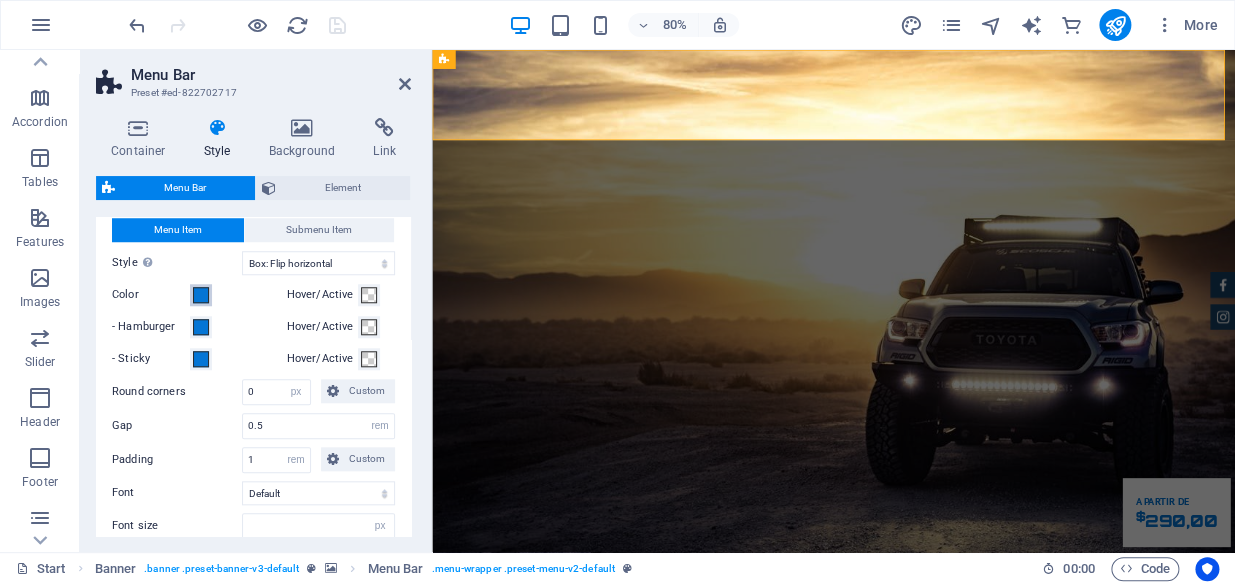 click at bounding box center (201, 295) 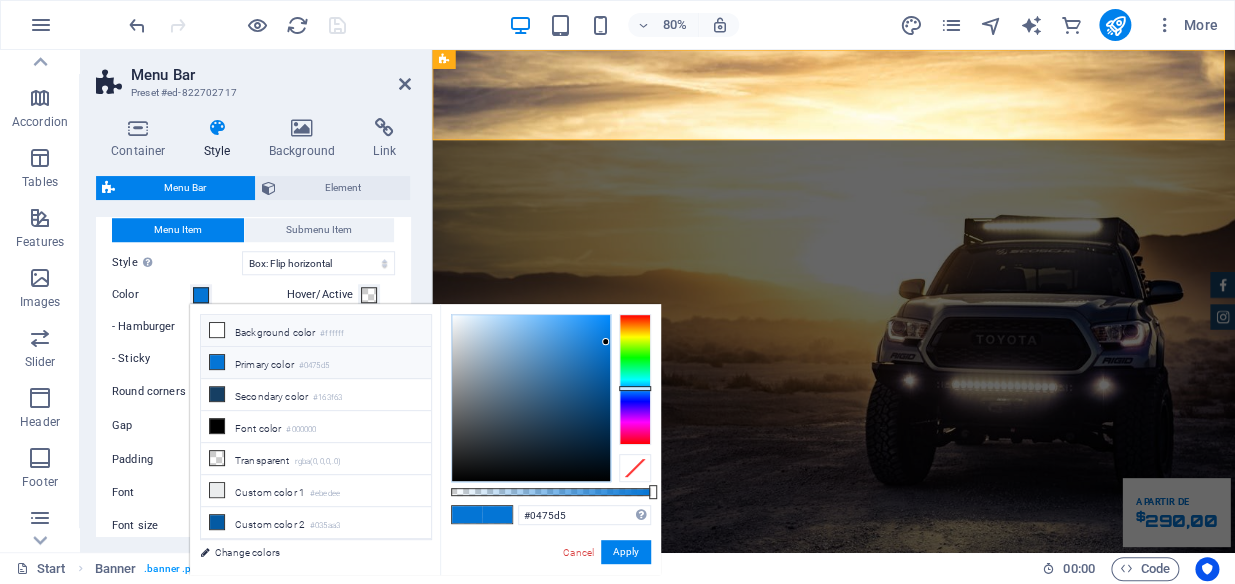 click on "Background color
#ffffff" at bounding box center (316, 331) 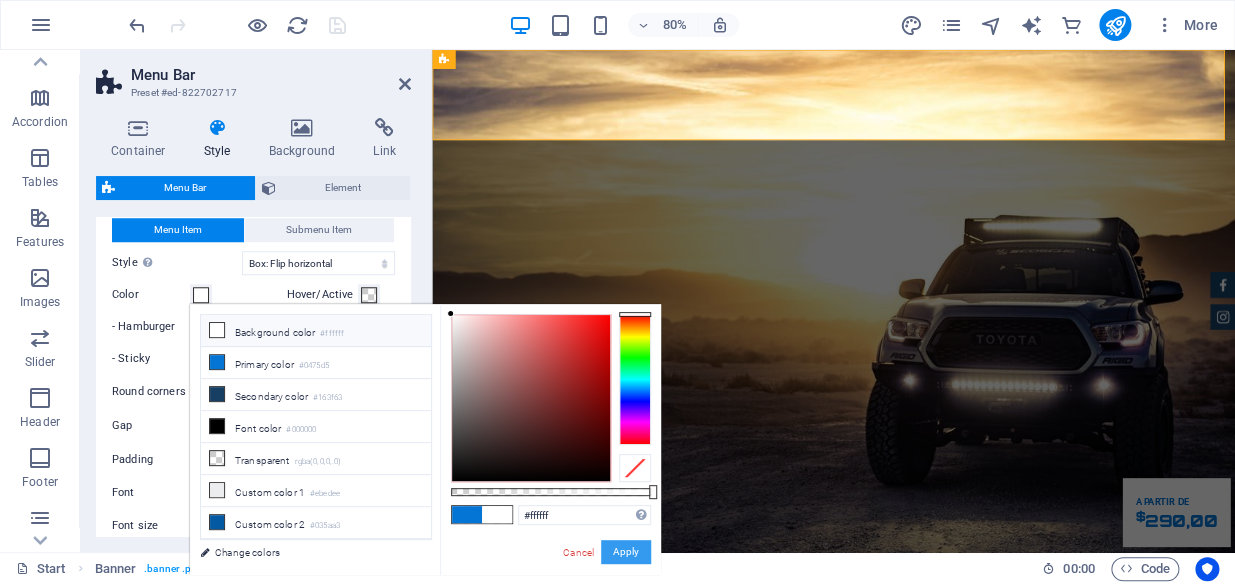 click on "Apply" at bounding box center (626, 552) 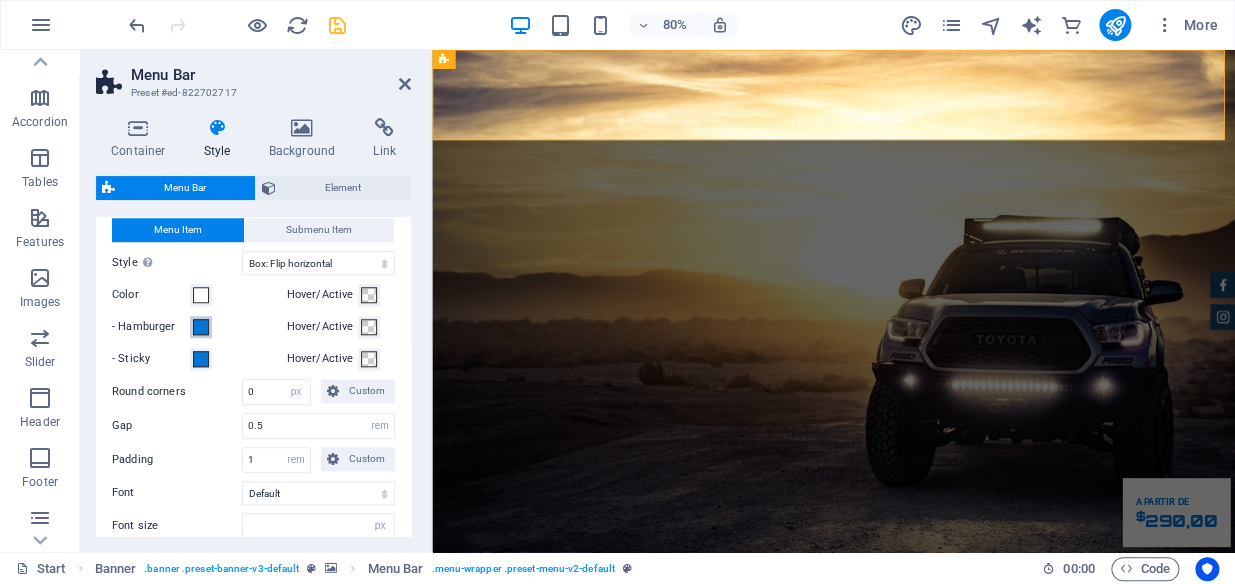 click at bounding box center [201, 327] 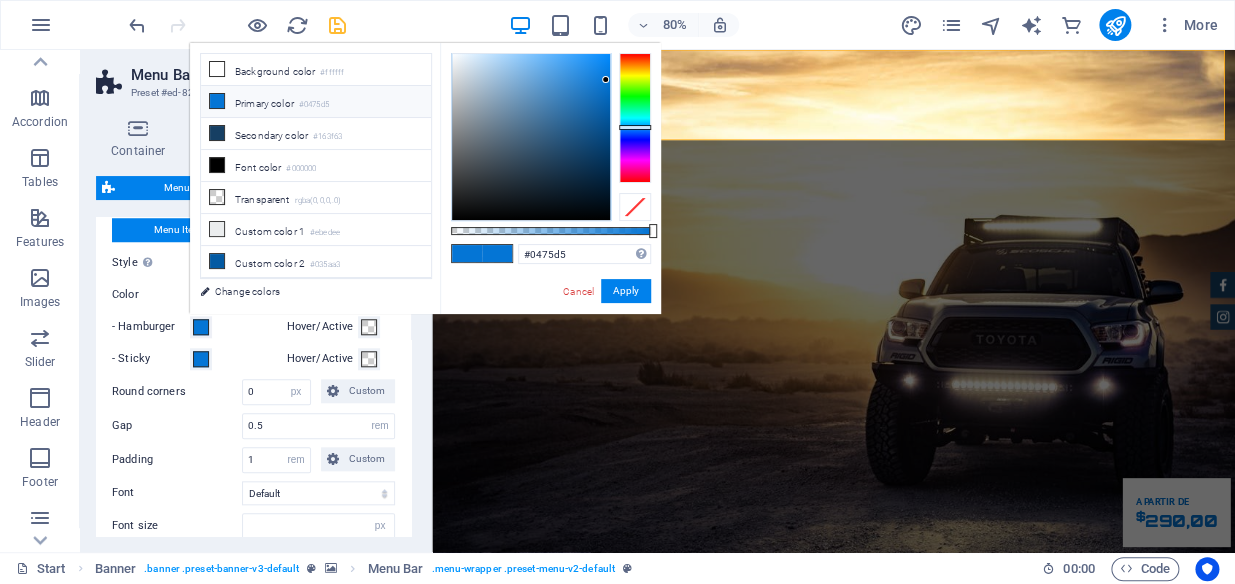 click on "Primary color
#0475d5" at bounding box center (316, 102) 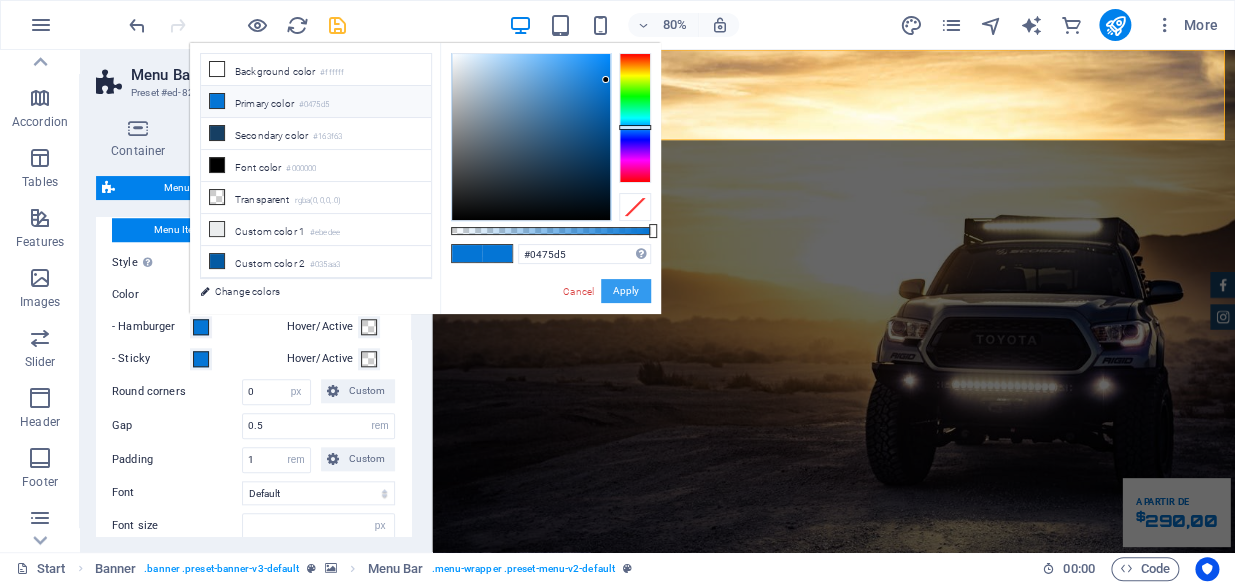 drag, startPoint x: 621, startPoint y: 297, endPoint x: 237, endPoint y: 260, distance: 385.77844 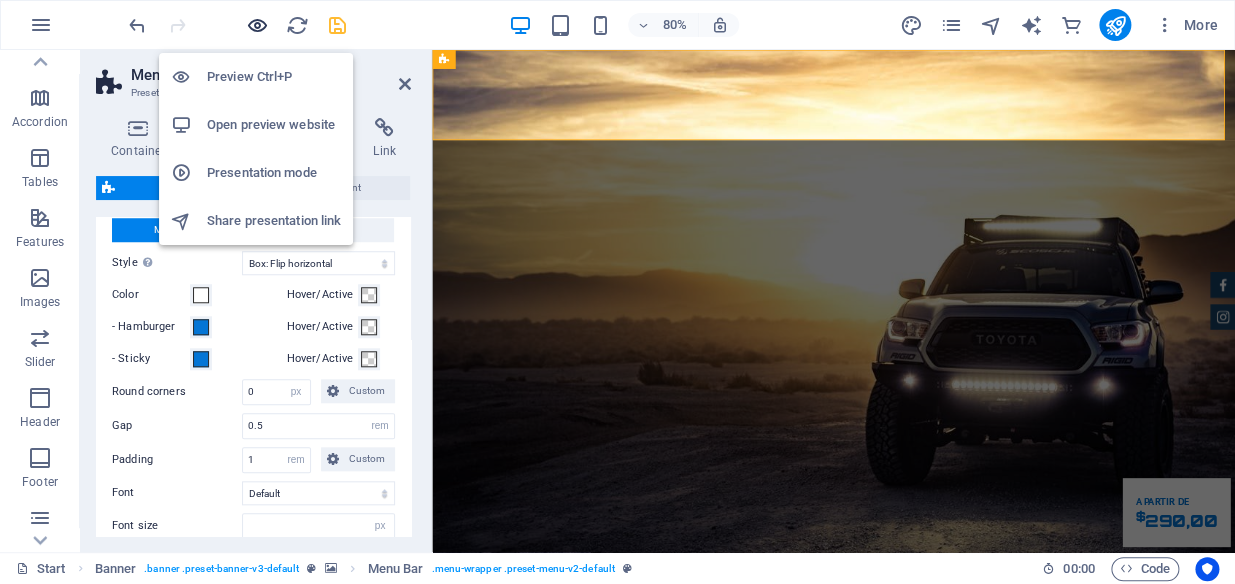 click at bounding box center (257, 25) 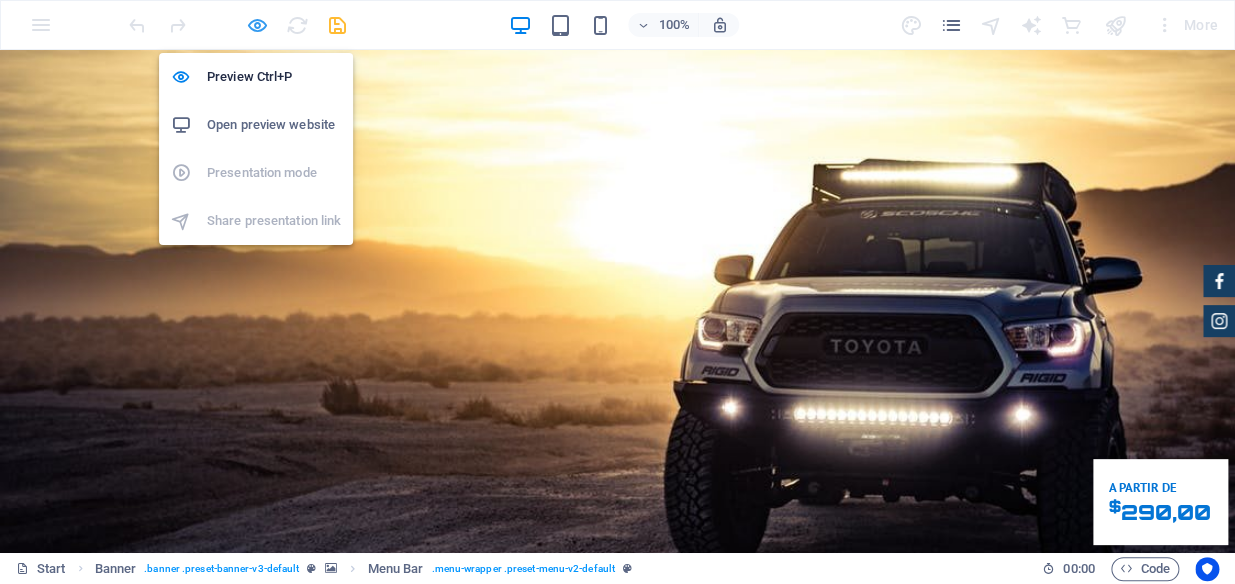 type 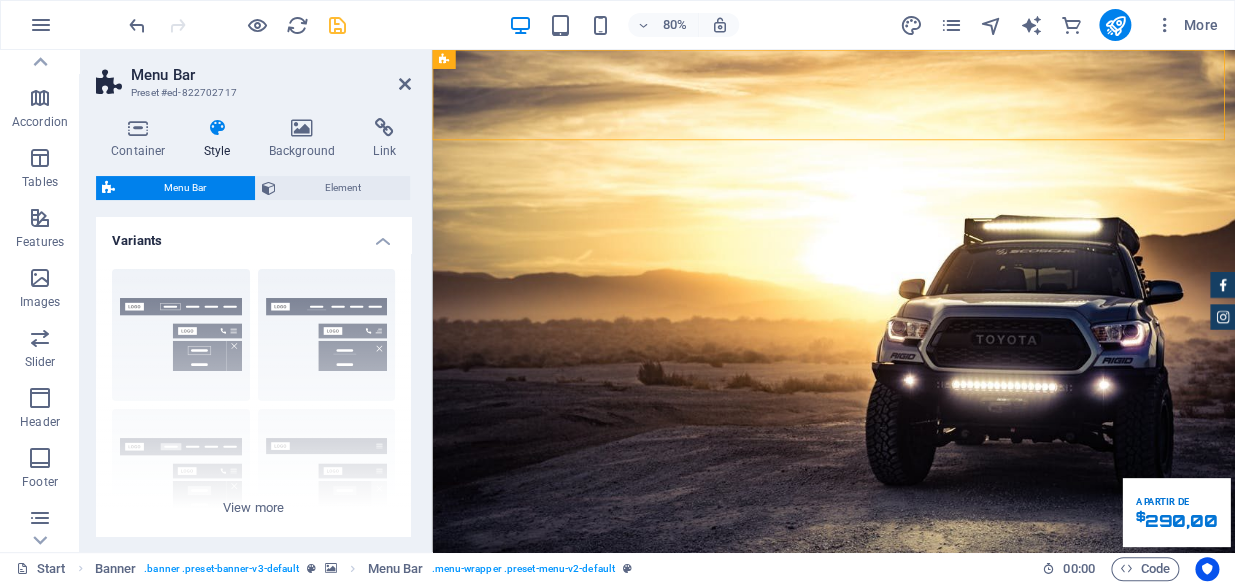 type 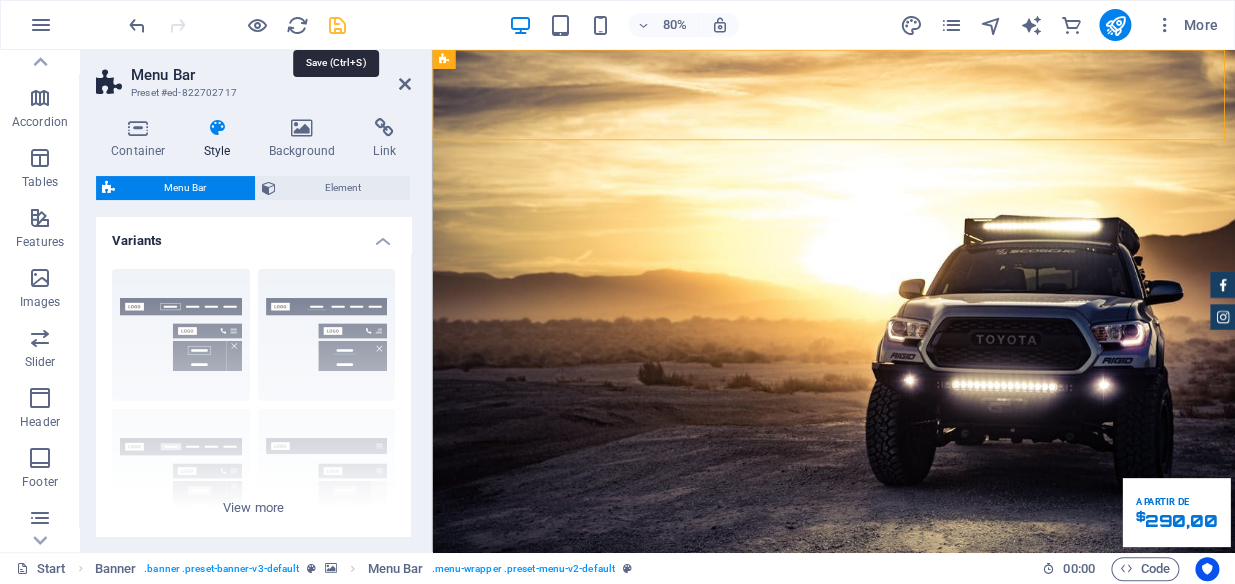 click at bounding box center [337, 25] 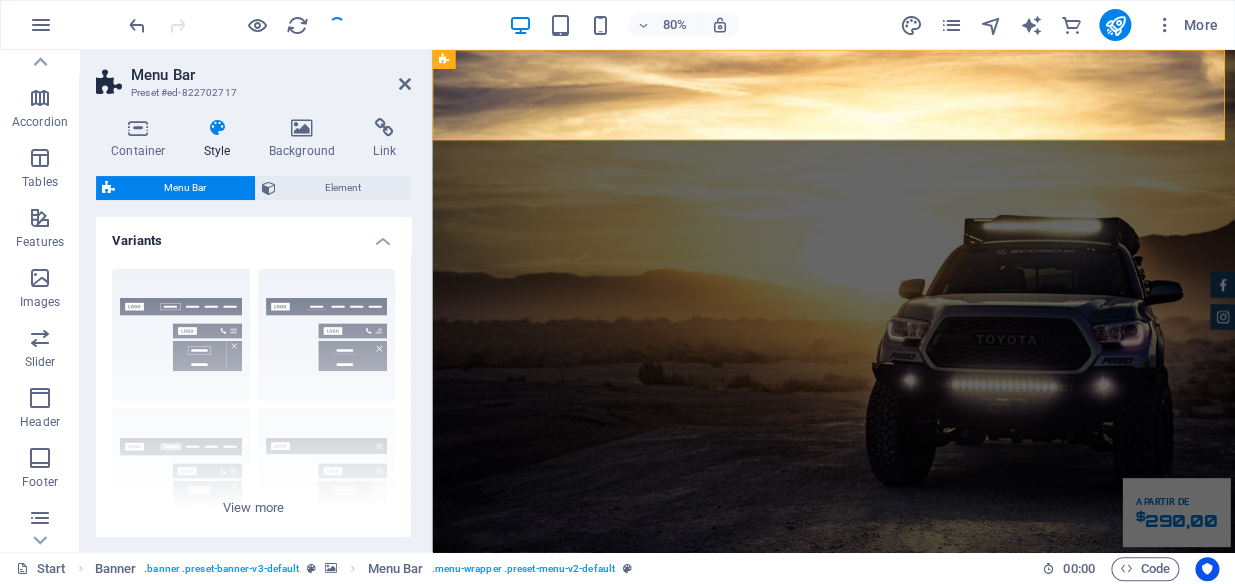 type 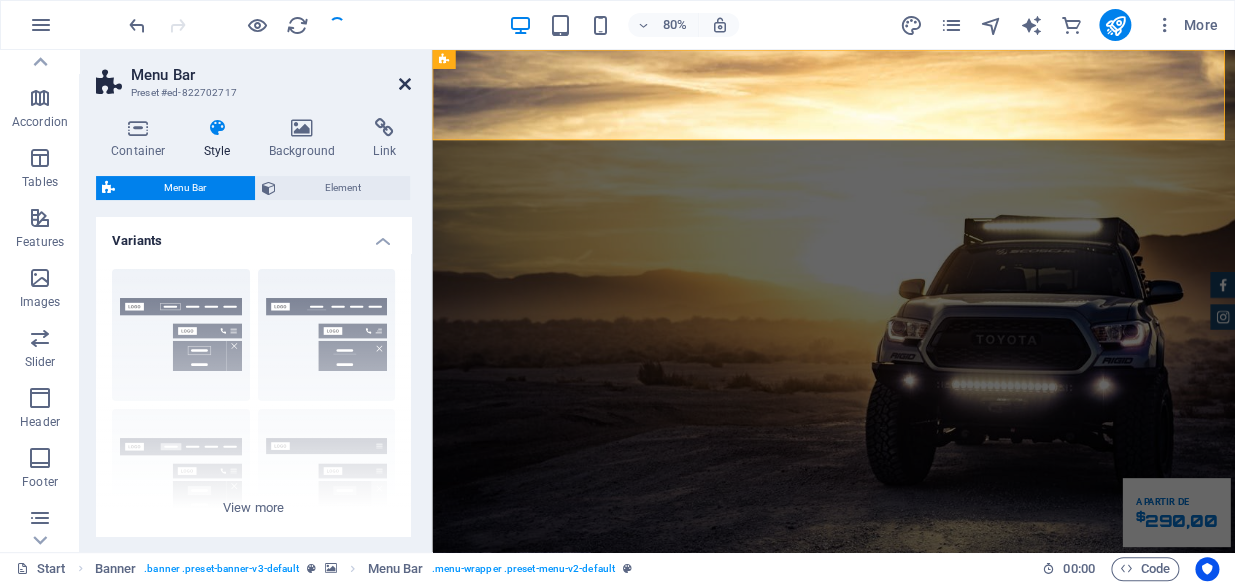 drag, startPoint x: 405, startPoint y: 84, endPoint x: 323, endPoint y: 40, distance: 93.05912 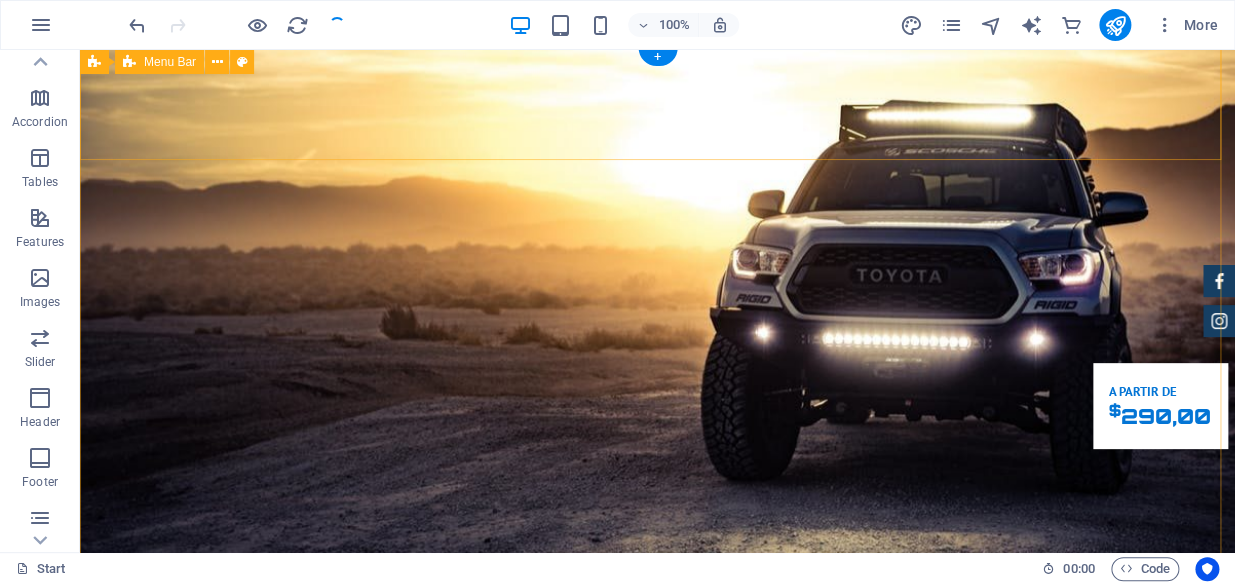 scroll, scrollTop: 0, scrollLeft: 0, axis: both 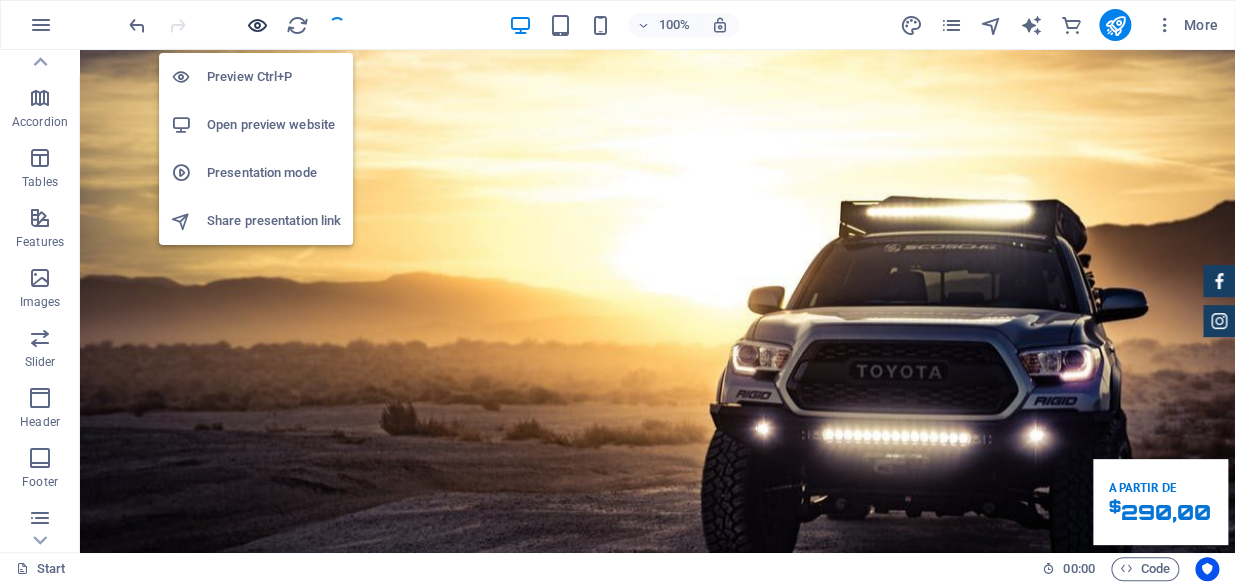 click at bounding box center (257, 25) 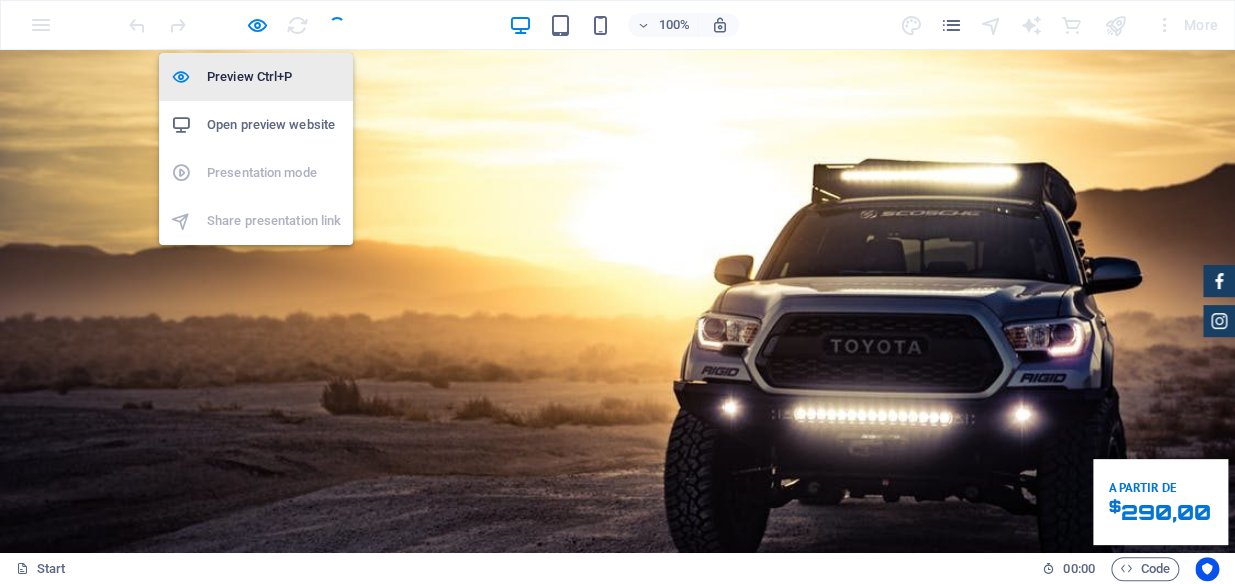 click on "Preview Ctrl+P" at bounding box center [274, 77] 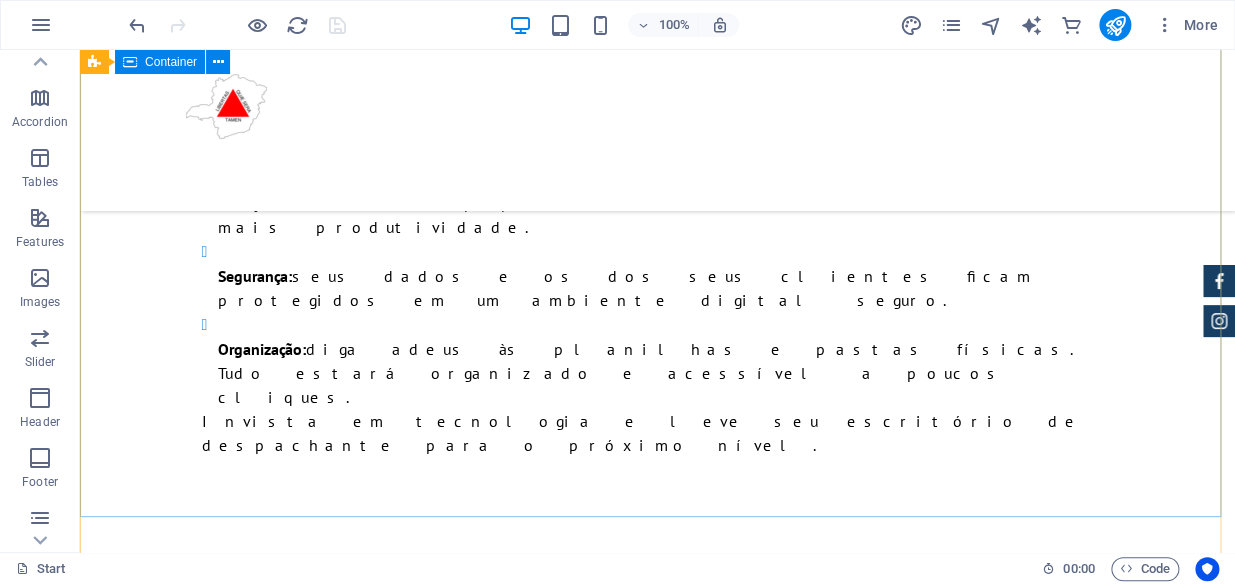 scroll, scrollTop: 5310, scrollLeft: 0, axis: vertical 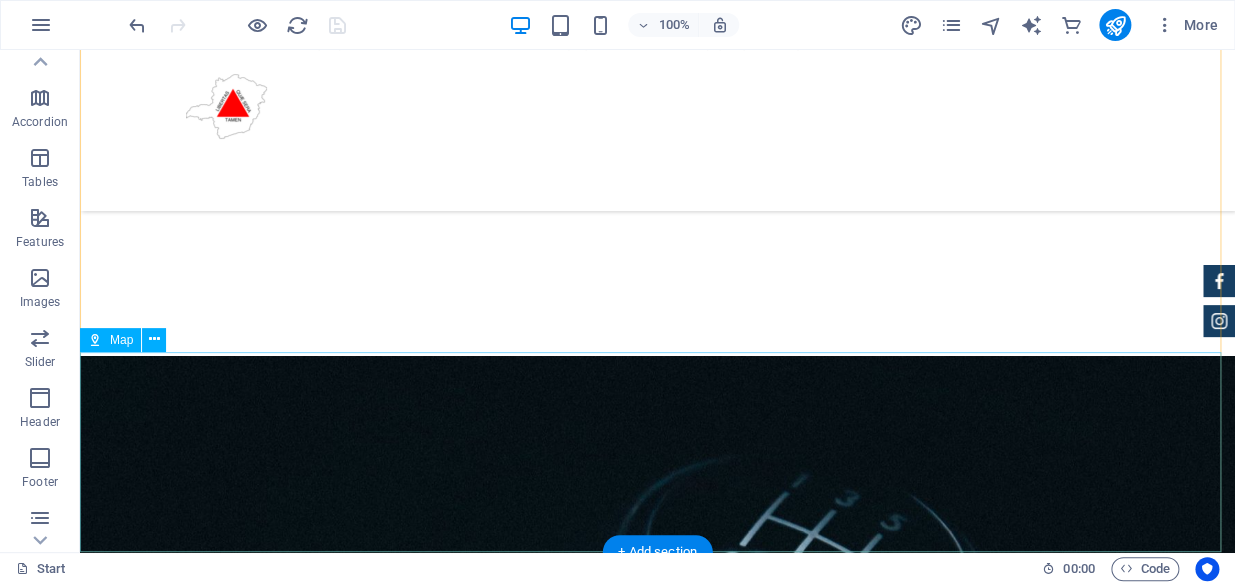 click at bounding box center (657, 3822) 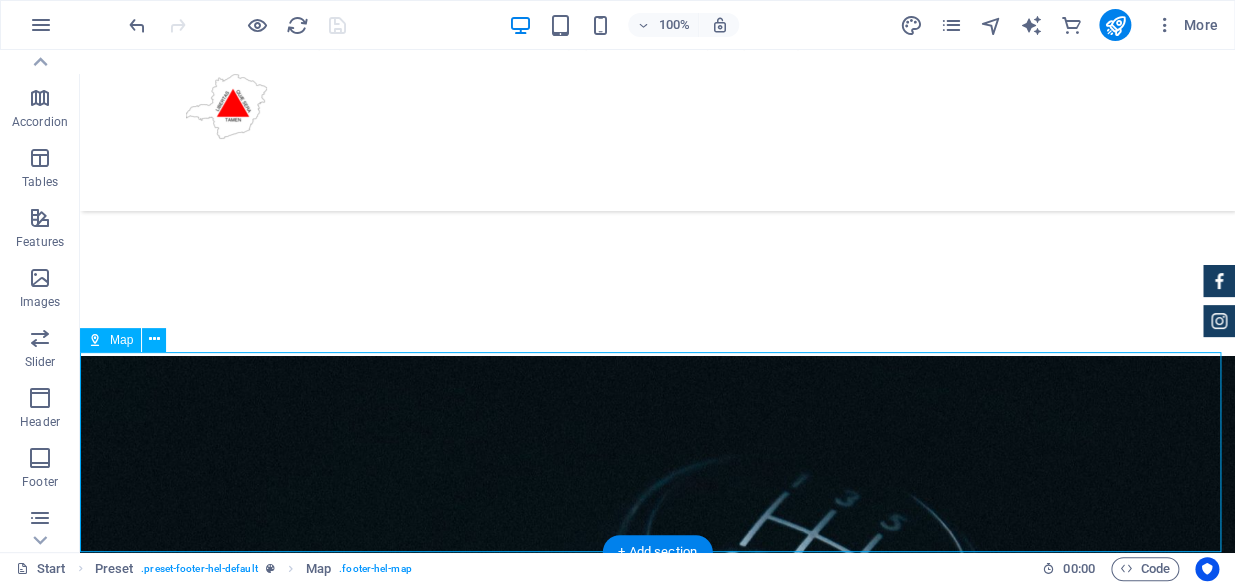 click at bounding box center [657, 3822] 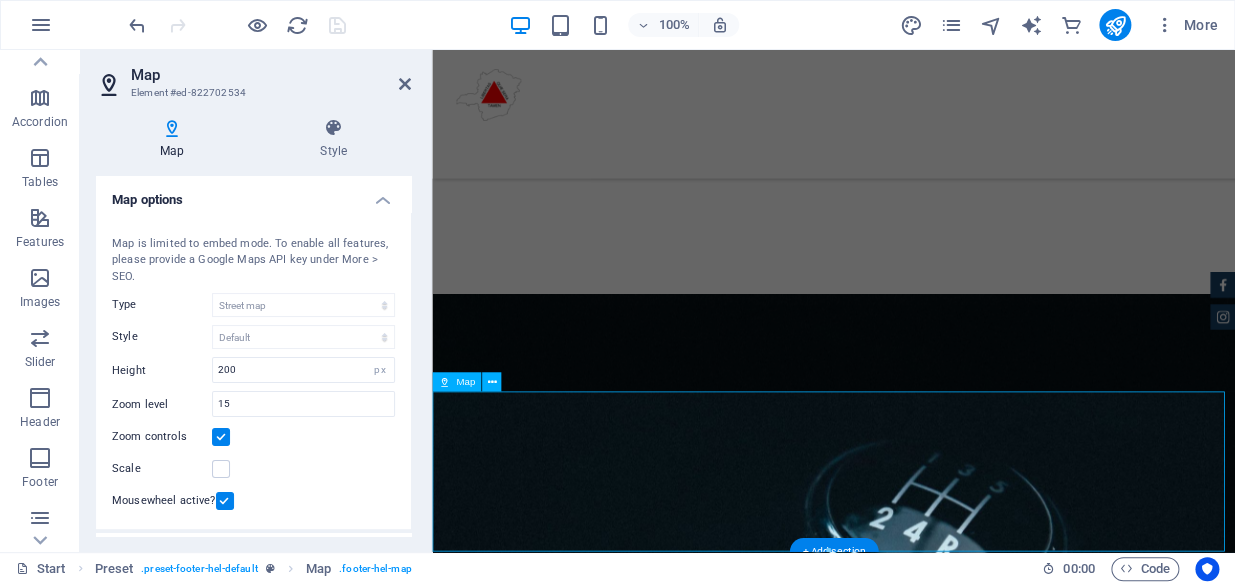 scroll, scrollTop: 5185, scrollLeft: 0, axis: vertical 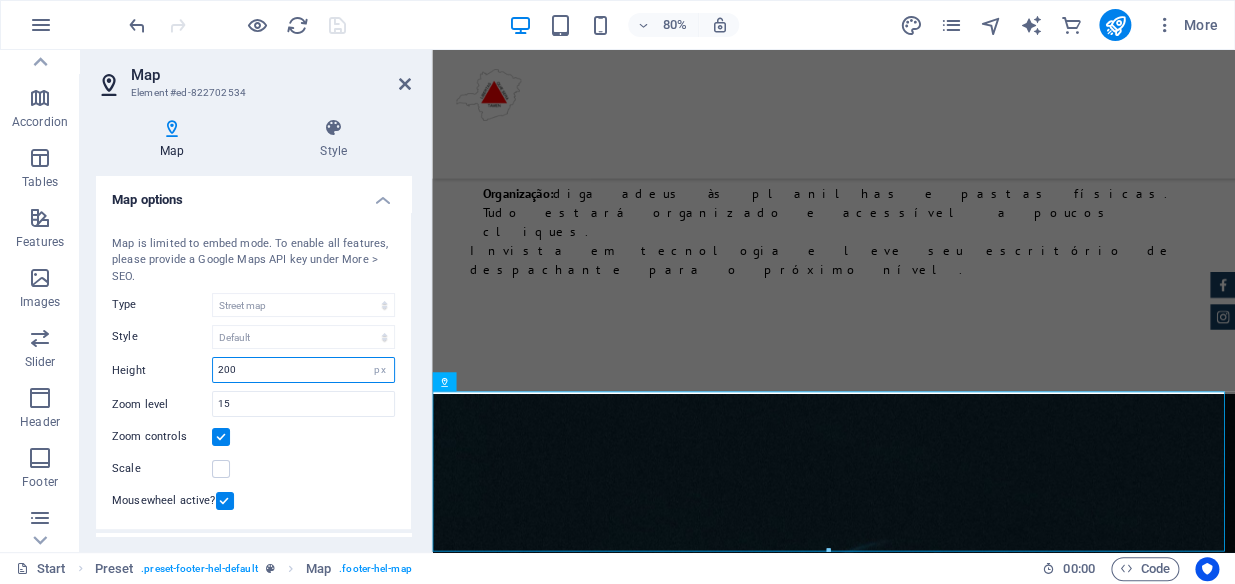 drag, startPoint x: 268, startPoint y: 372, endPoint x: 150, endPoint y: 370, distance: 118.016945 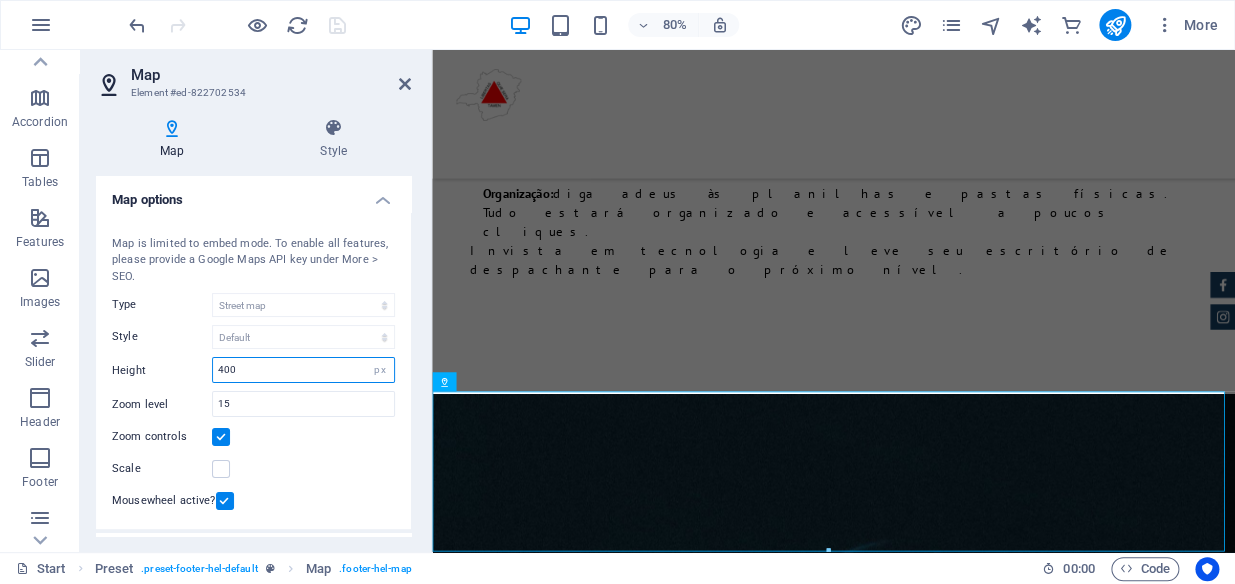 type on "400" 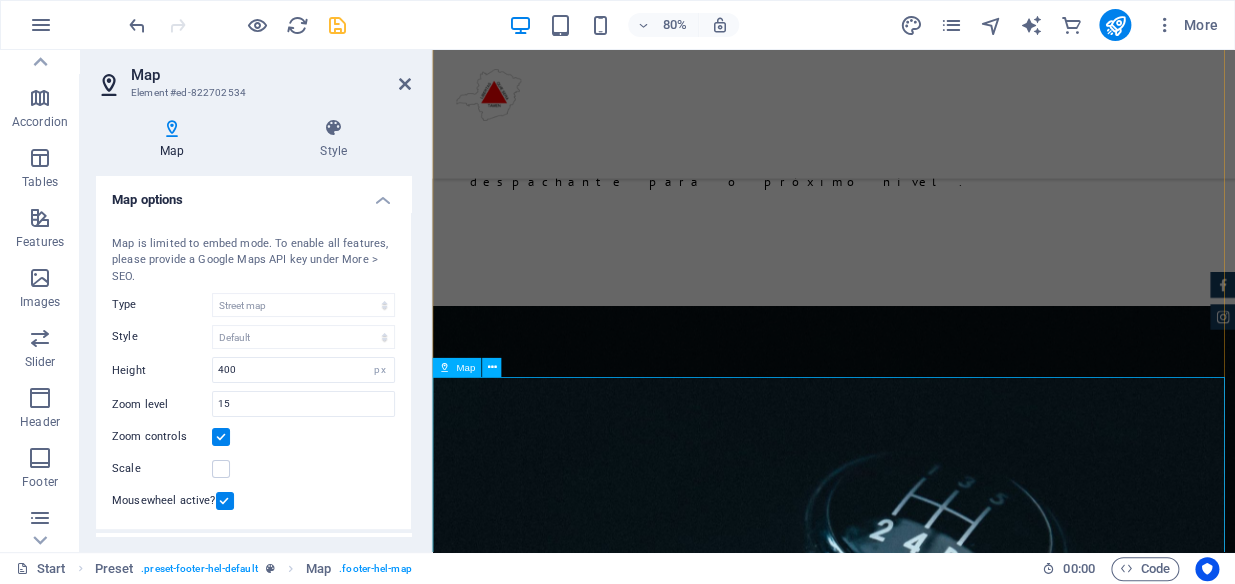 scroll, scrollTop: 5385, scrollLeft: 0, axis: vertical 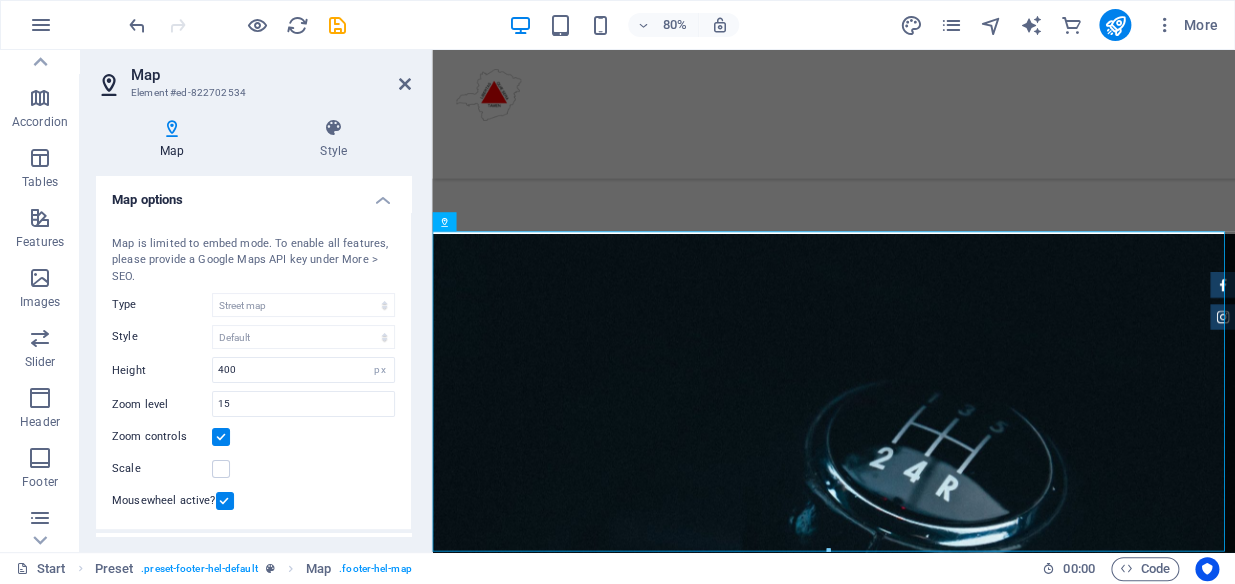 click at bounding box center [337, 25] 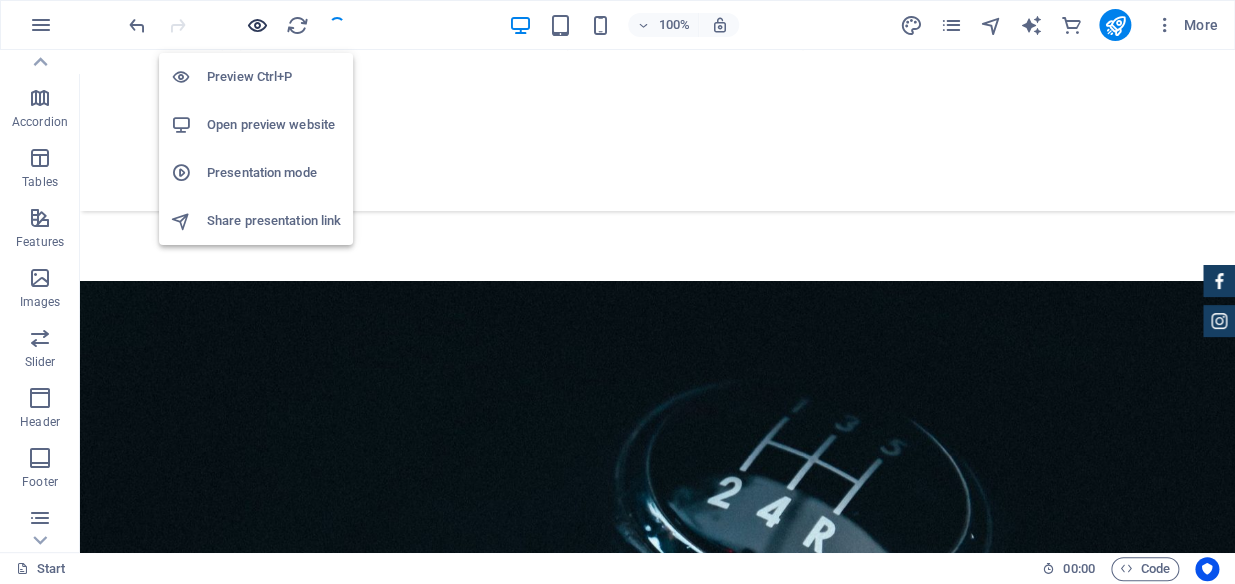 click at bounding box center (257, 25) 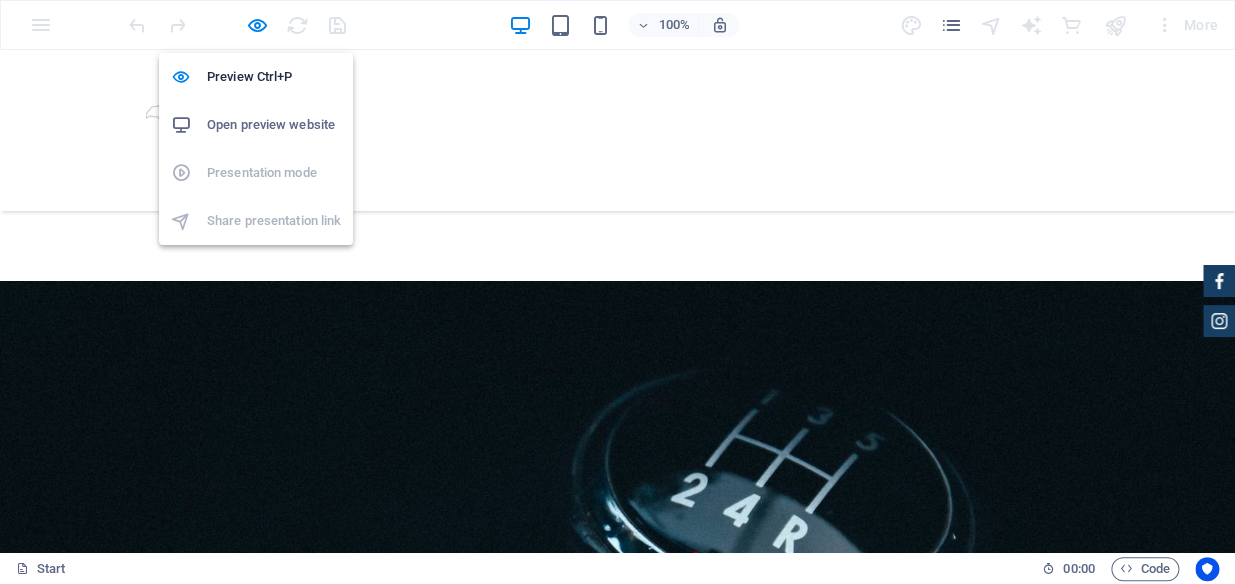 click on "Open preview website" at bounding box center [274, 125] 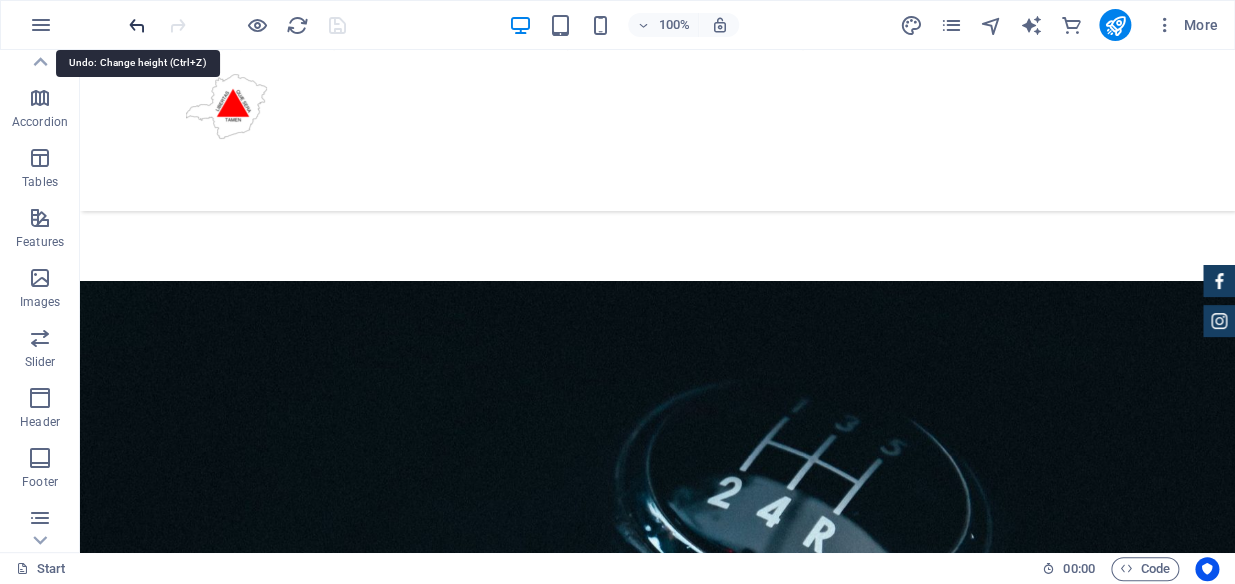click at bounding box center [137, 25] 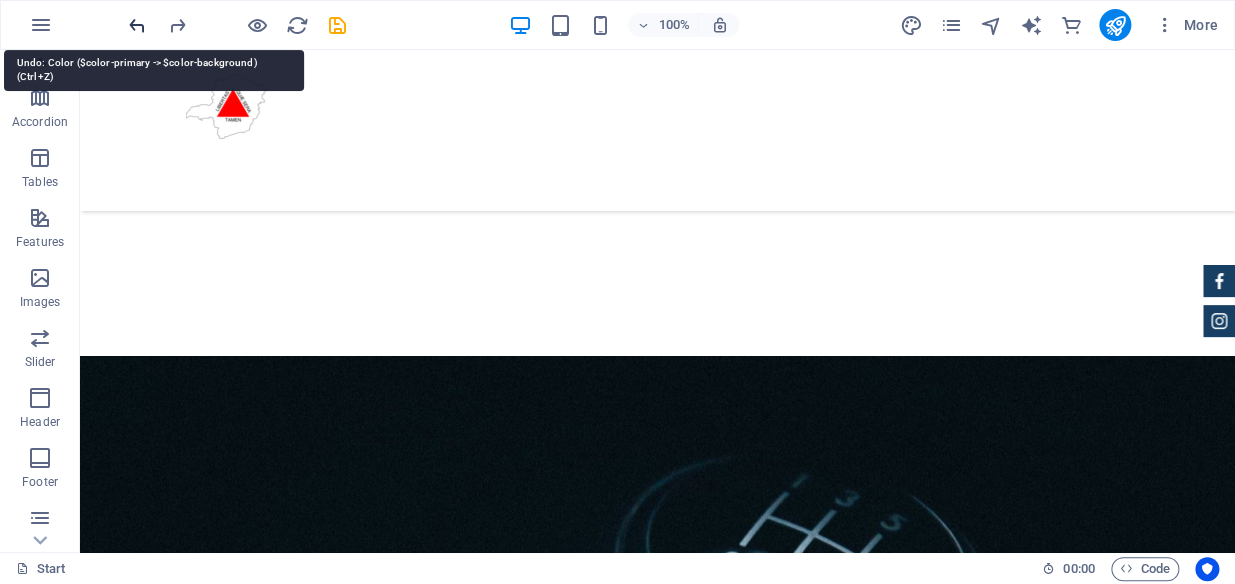 click at bounding box center (137, 25) 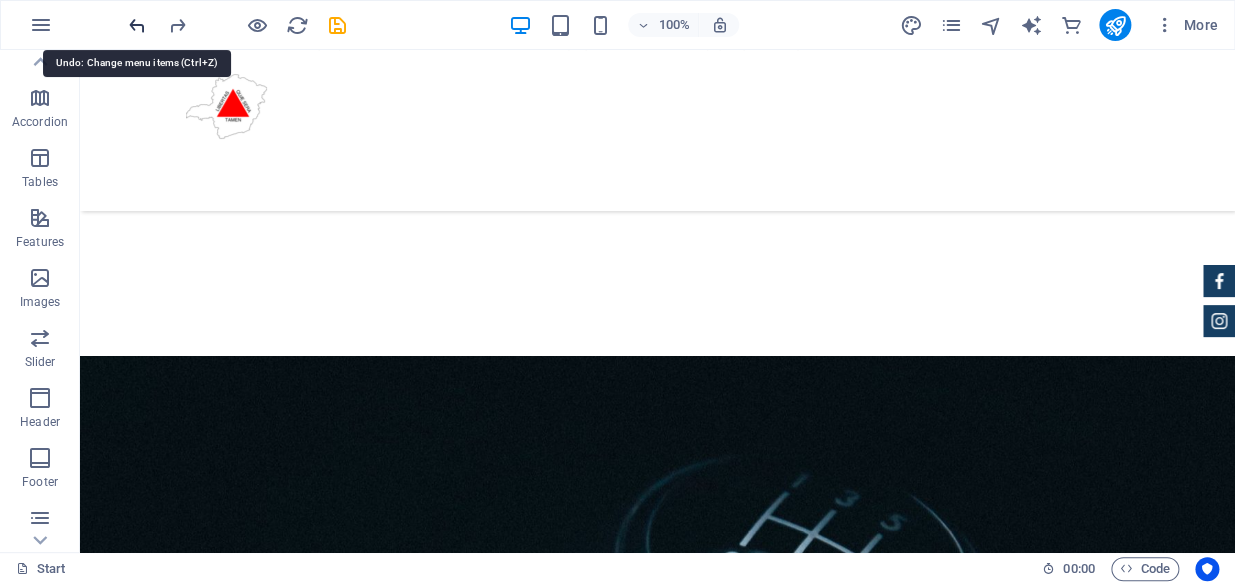 click at bounding box center [137, 25] 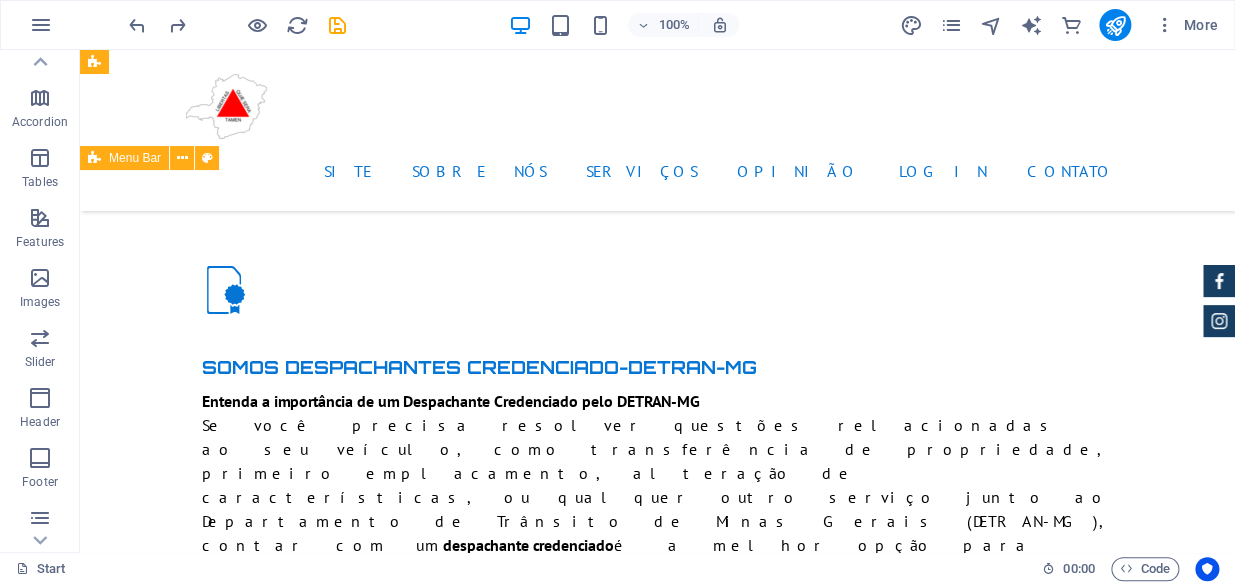 scroll, scrollTop: 2038, scrollLeft: 0, axis: vertical 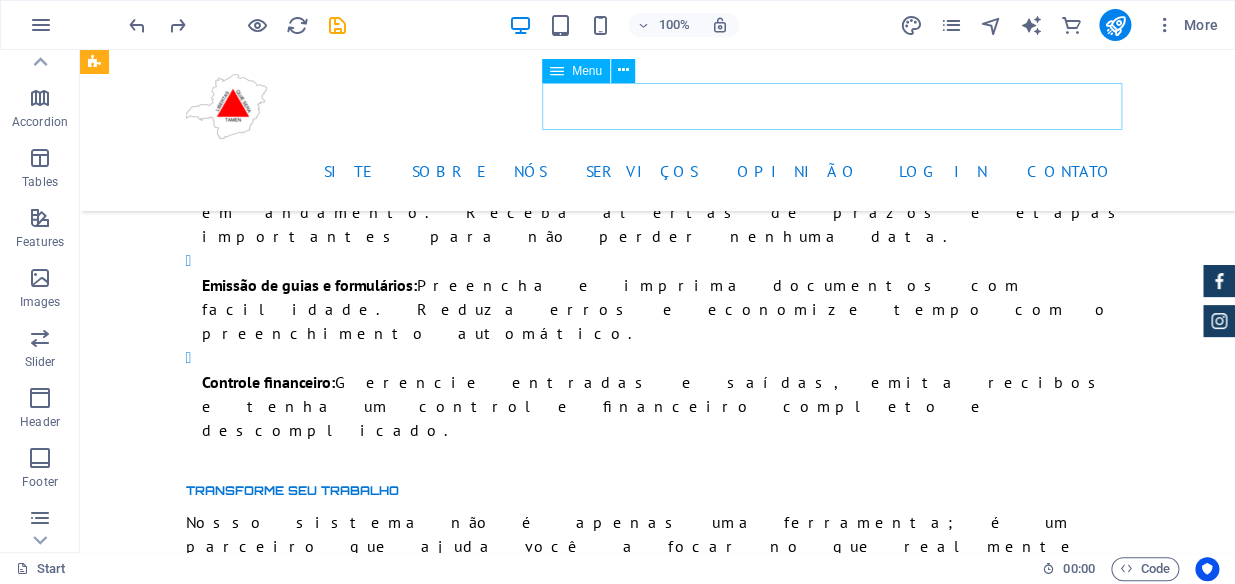 click on "Site Sobre nós Serviços Opinião Login Contato" at bounding box center (658, 171) 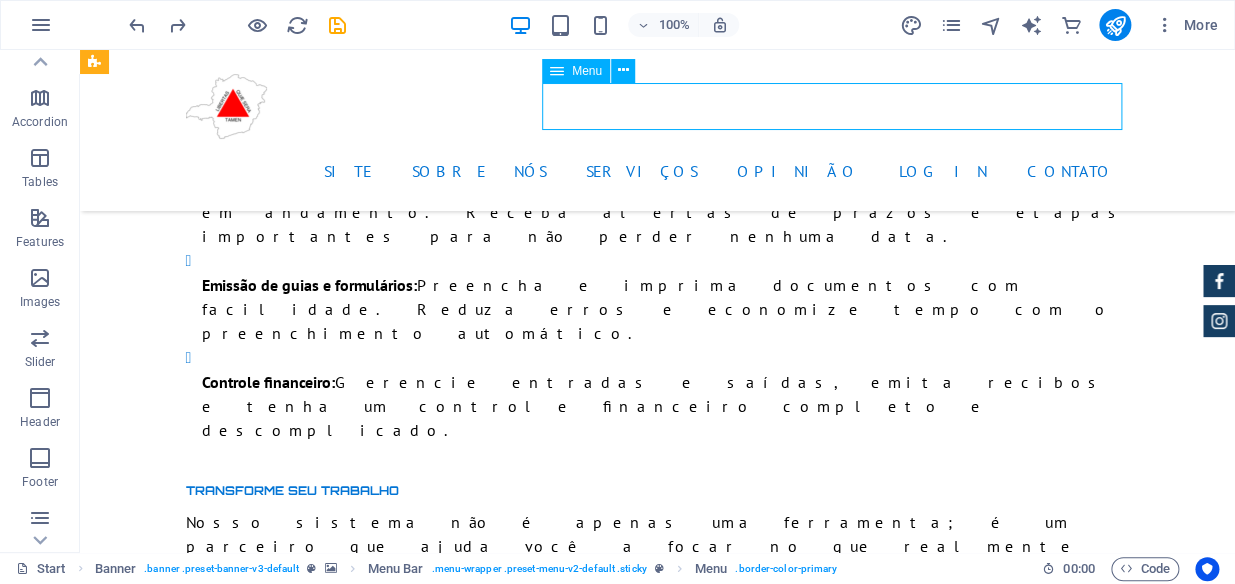 click on "Site Sobre nós Serviços Opinião Login Contato" at bounding box center (658, 171) 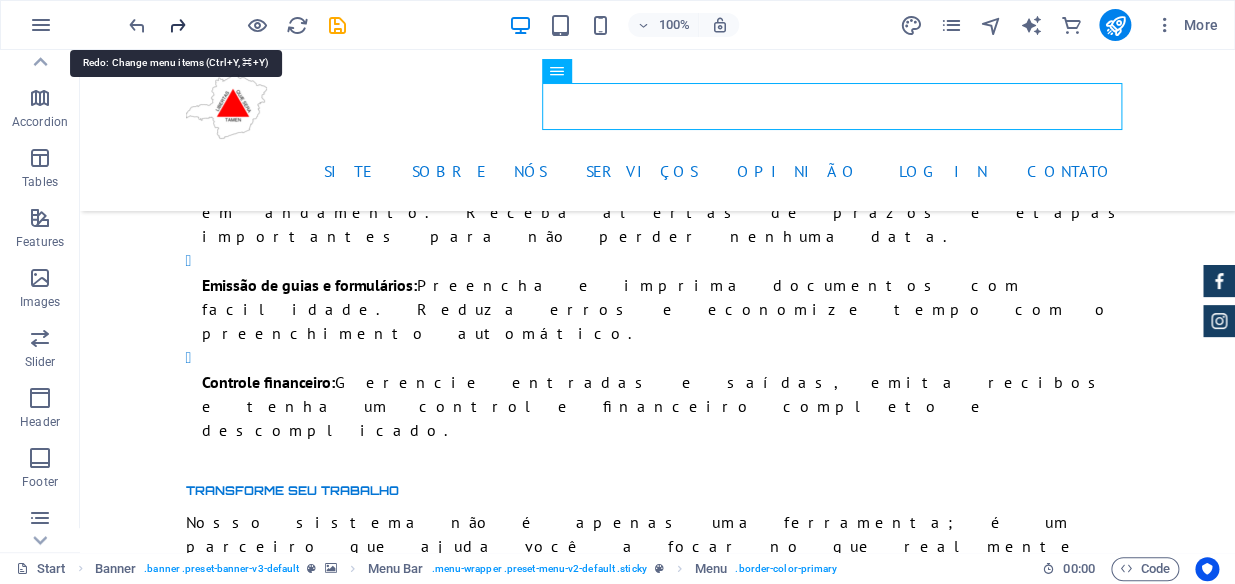 click at bounding box center [177, 25] 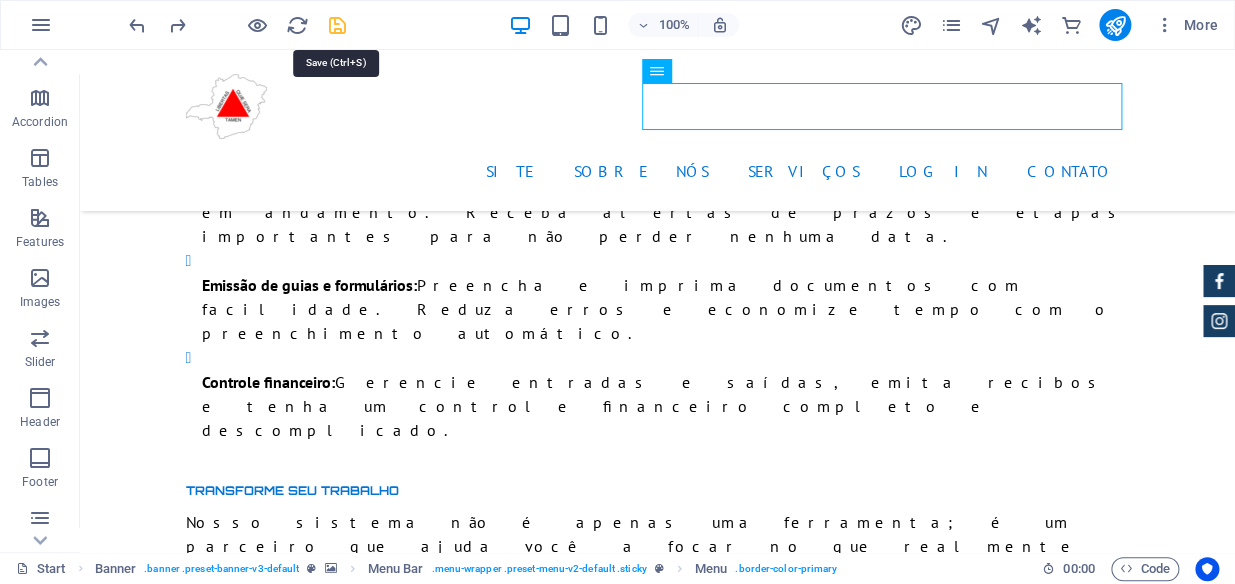 click at bounding box center (337, 25) 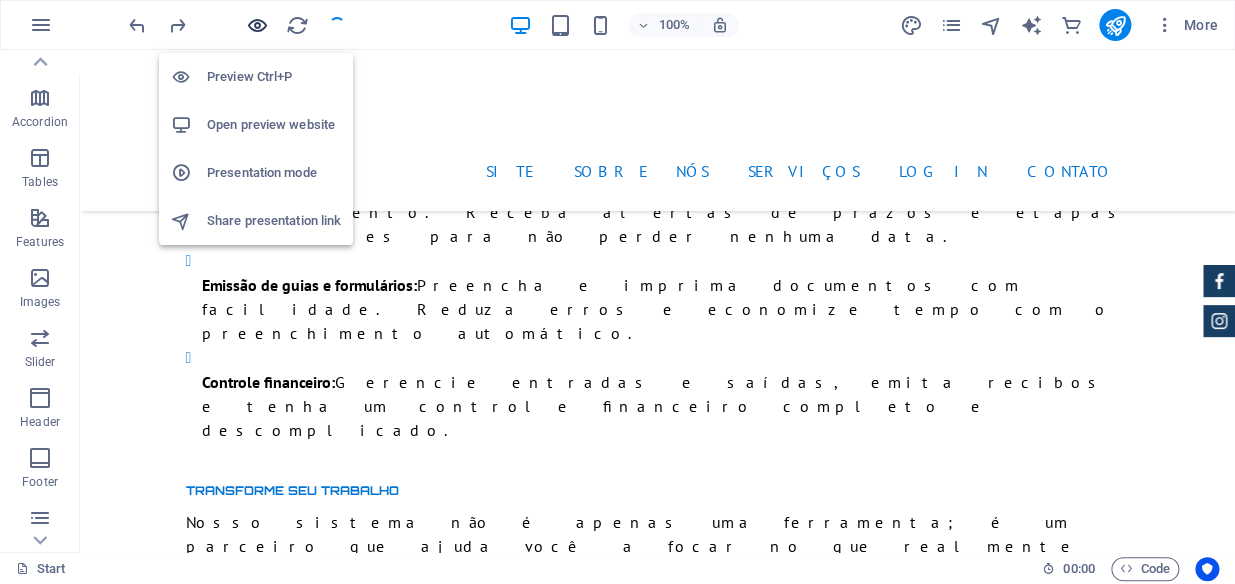 click at bounding box center (257, 25) 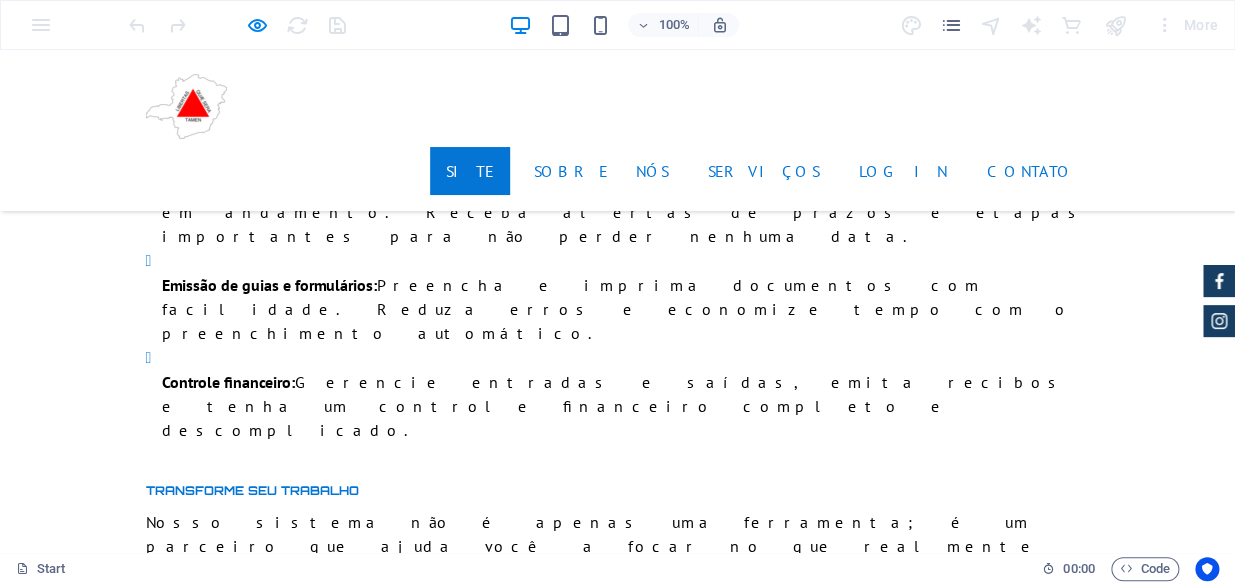 click on "Site" at bounding box center [470, 171] 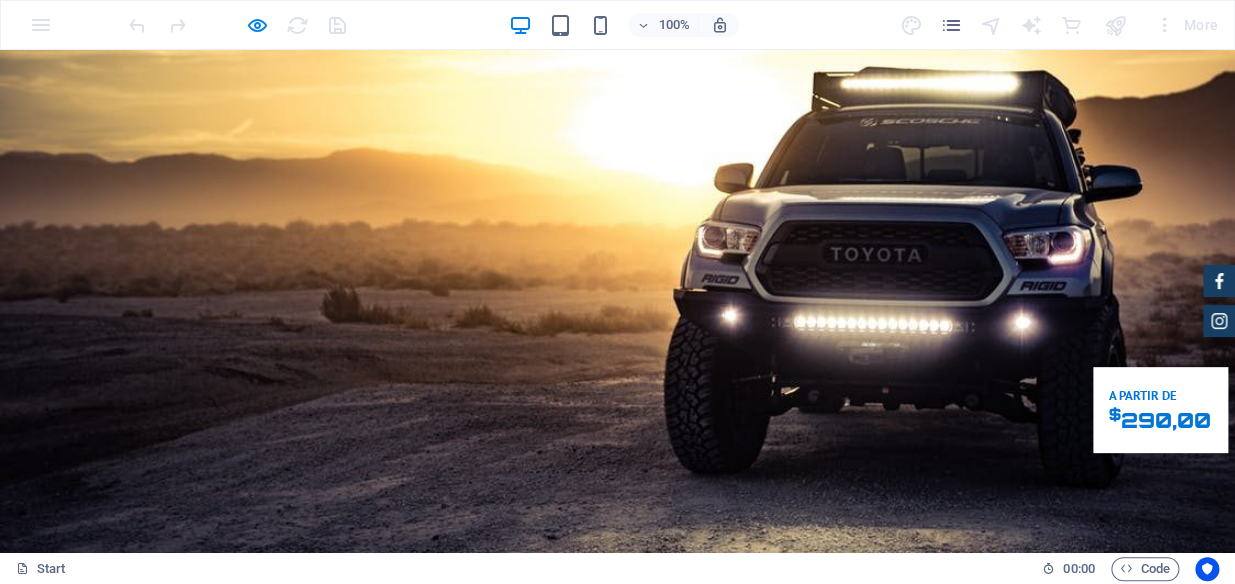 scroll, scrollTop: 0, scrollLeft: 0, axis: both 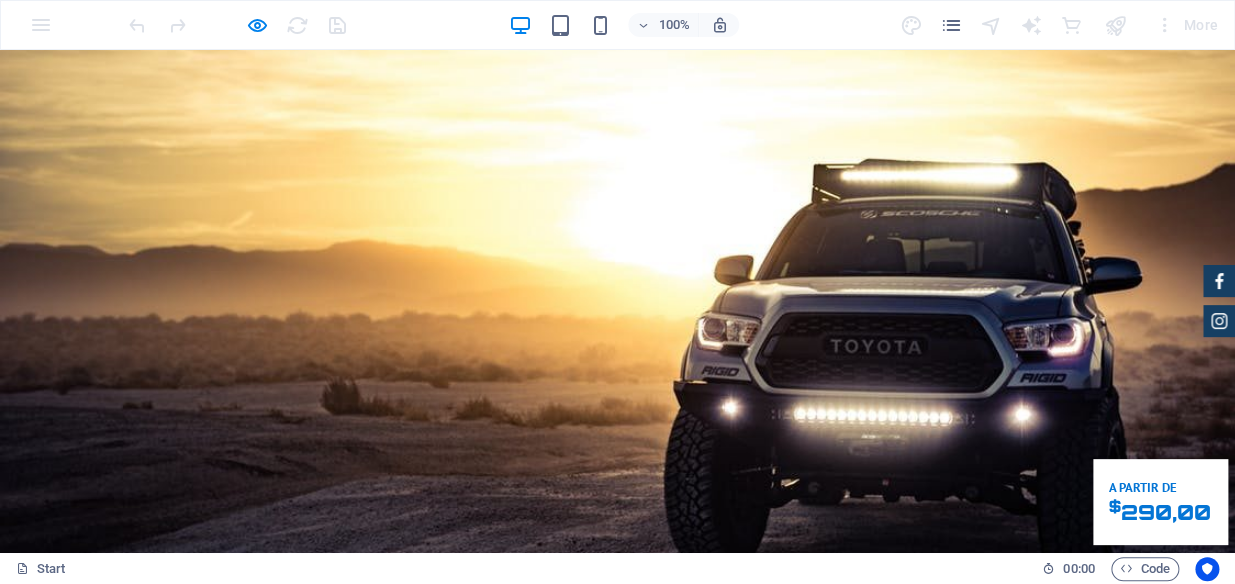click on "Serviços" at bounding box center [763, 855] 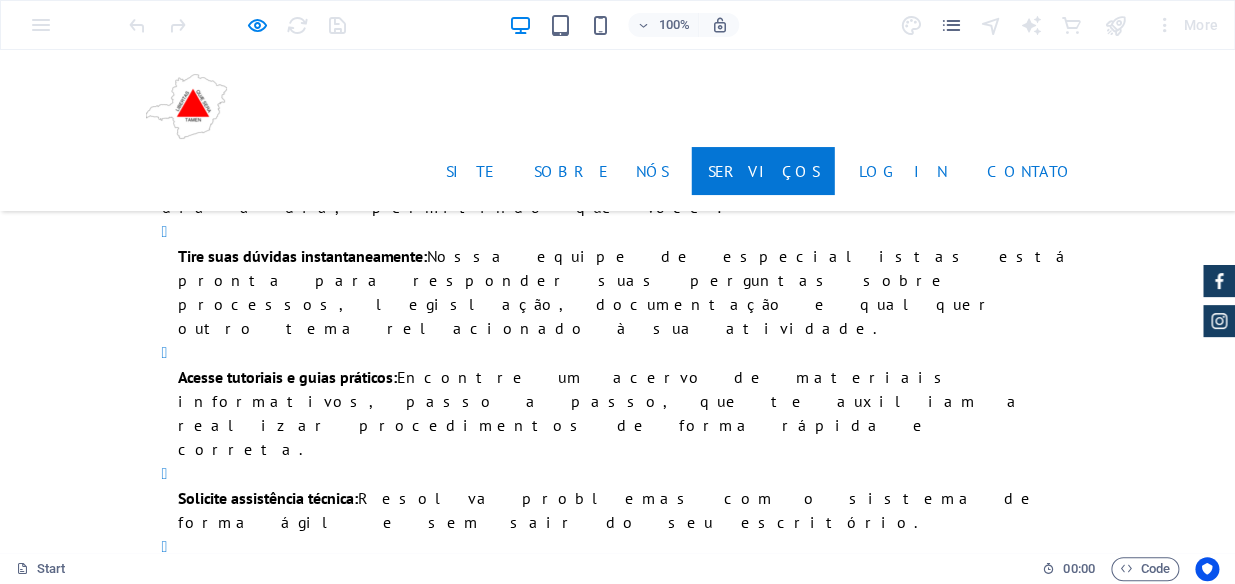 scroll, scrollTop: 3938, scrollLeft: 0, axis: vertical 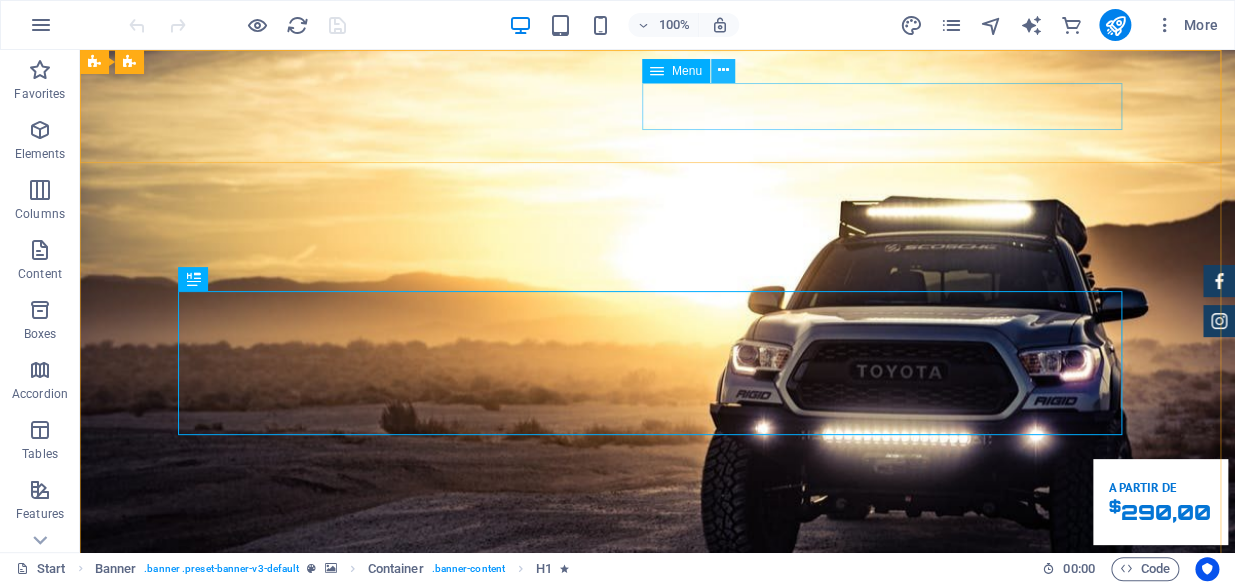 click at bounding box center (722, 70) 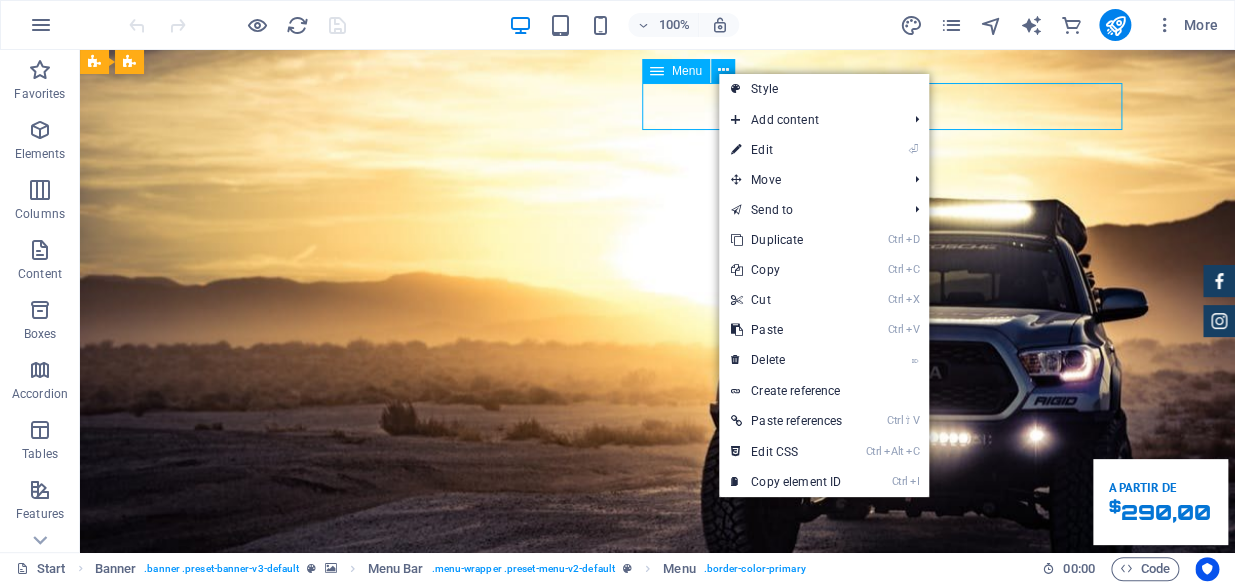 click on "Menu" at bounding box center [687, 71] 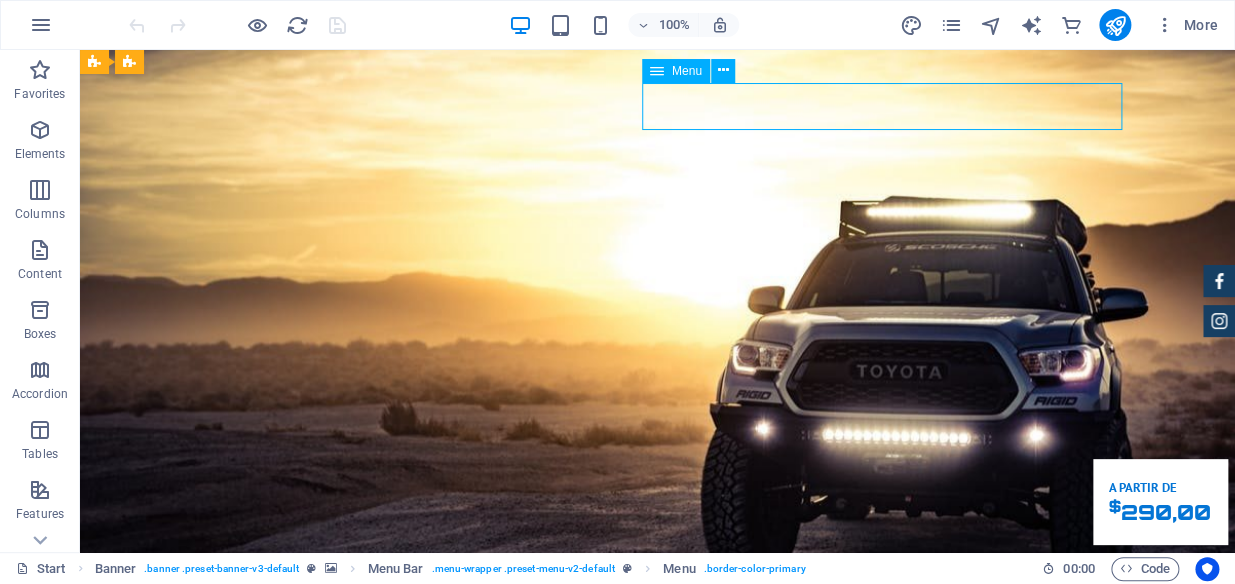 click on "Menu" at bounding box center [687, 71] 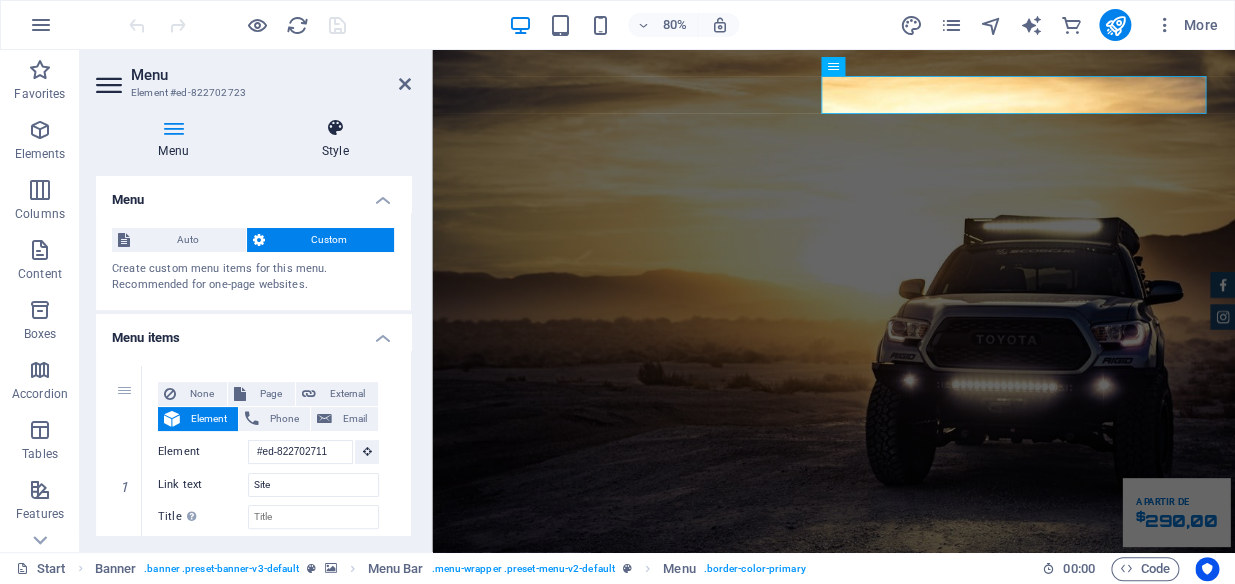 click on "Style" at bounding box center [335, 139] 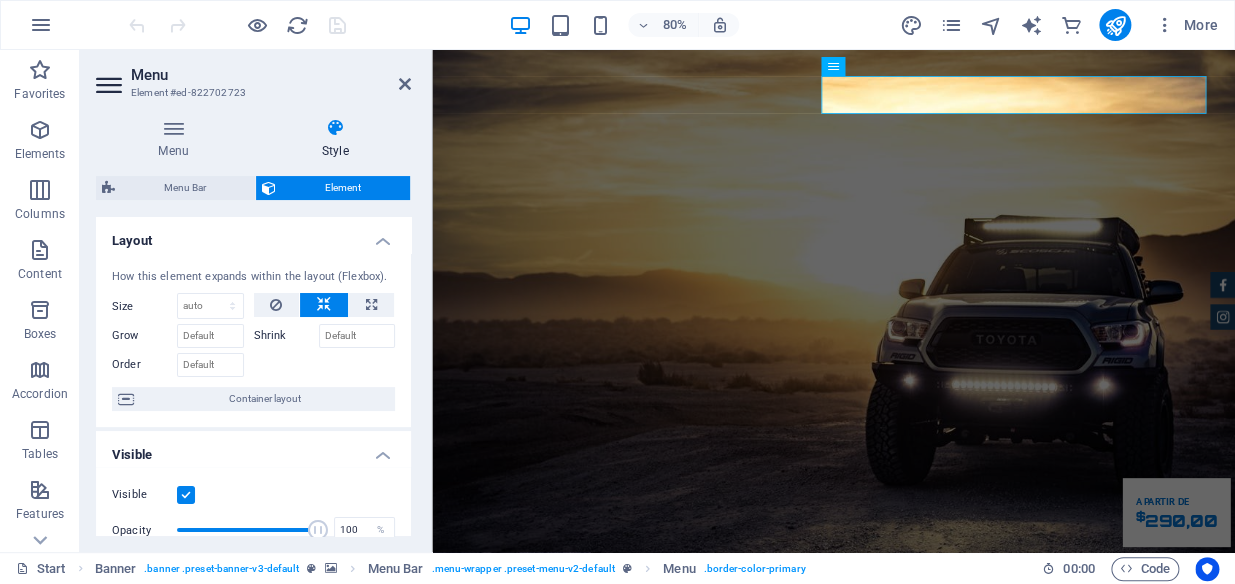 click on "Size" at bounding box center (144, 306) 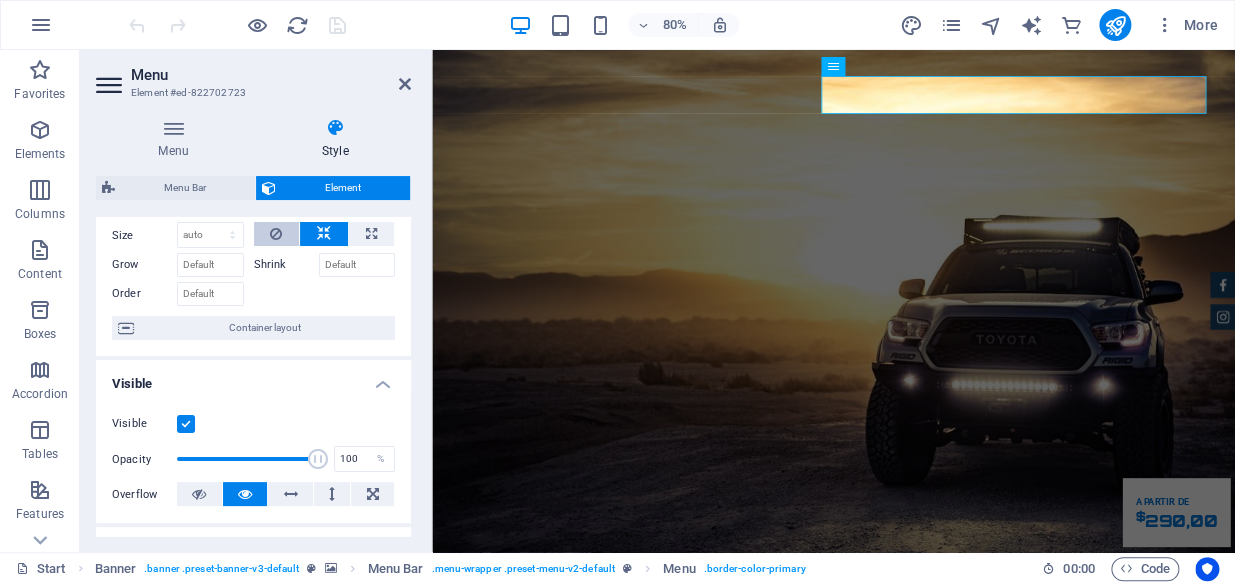 scroll, scrollTop: 0, scrollLeft: 0, axis: both 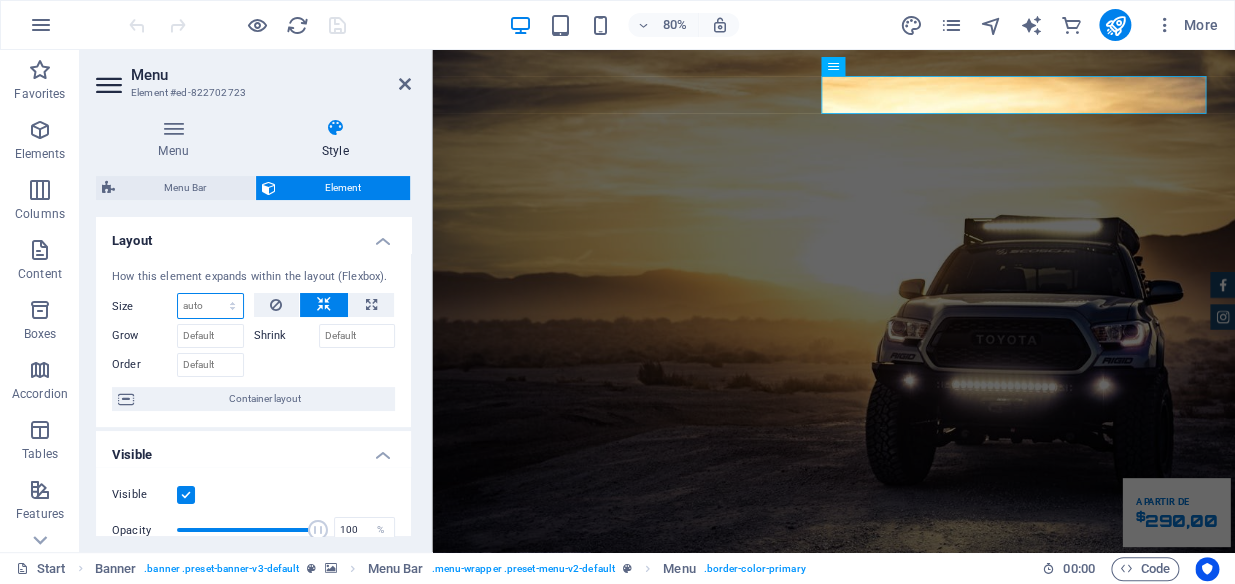click on "Default auto px % 1/1 1/2 1/3 1/4 1/5 1/6 1/7 1/8 1/9 1/10" at bounding box center (210, 306) 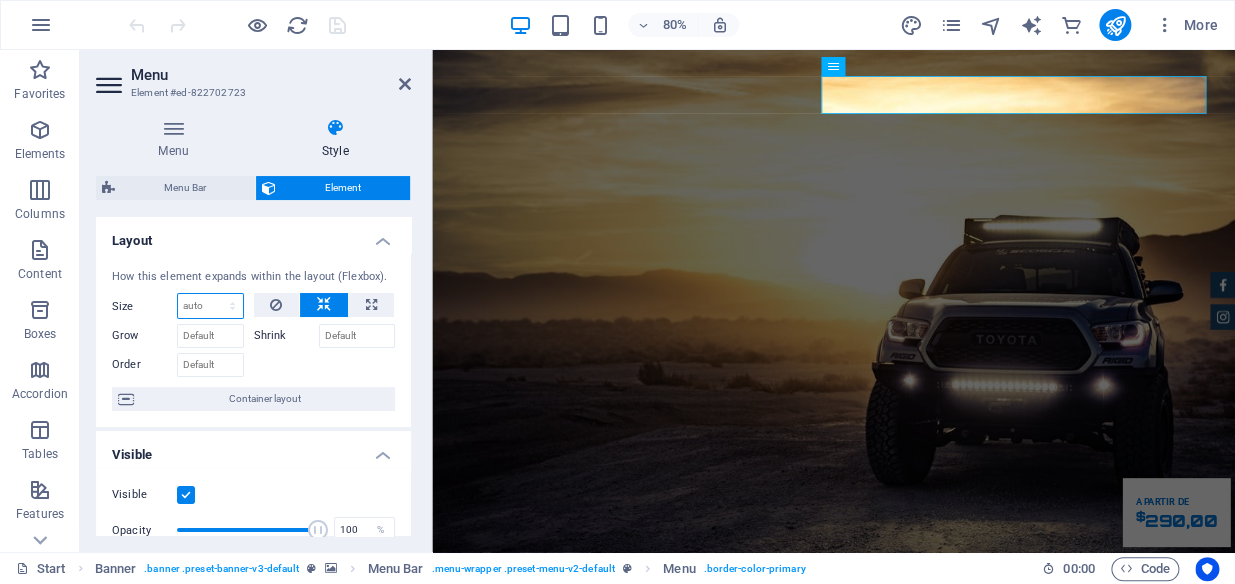 select on "1/3" 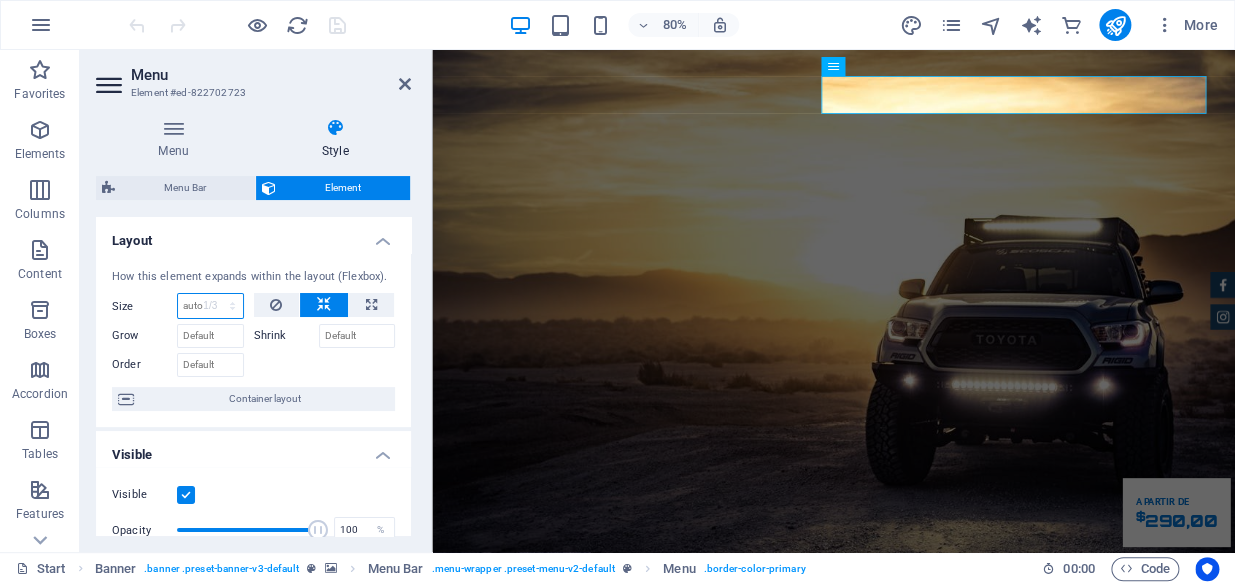 click on "Default auto px % 1/1 1/2 1/3 1/4 1/5 1/6 1/7 1/8 1/9 1/10" at bounding box center (210, 306) 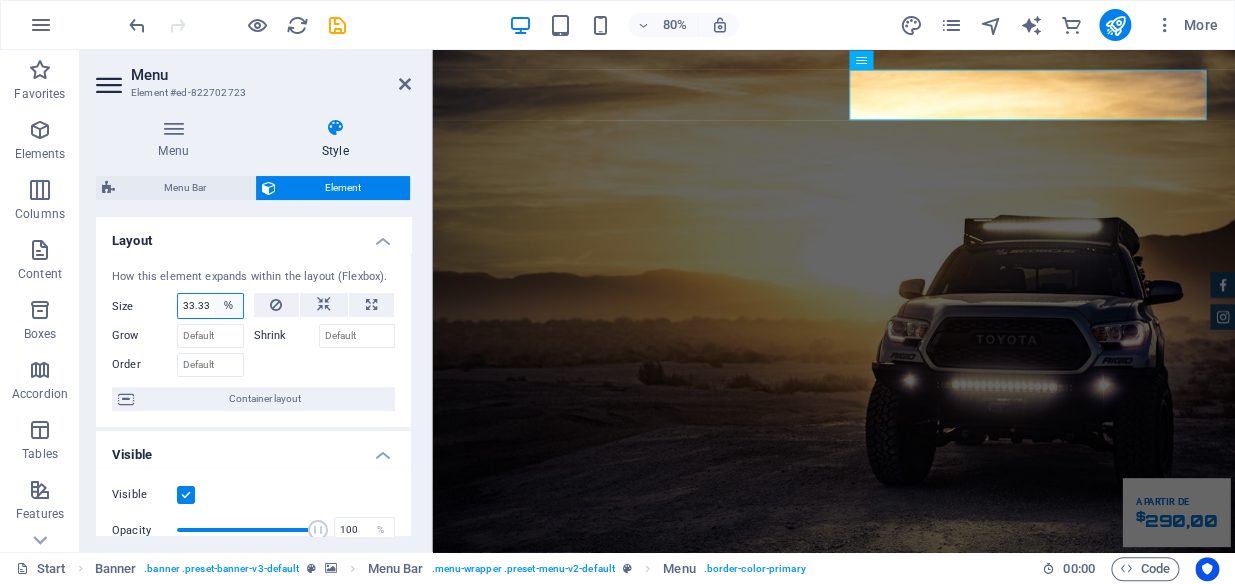 click on "Default auto px % 1/1 1/2 1/3 1/4 1/5 1/6 1/7 1/8 1/9 1/10" at bounding box center [229, 306] 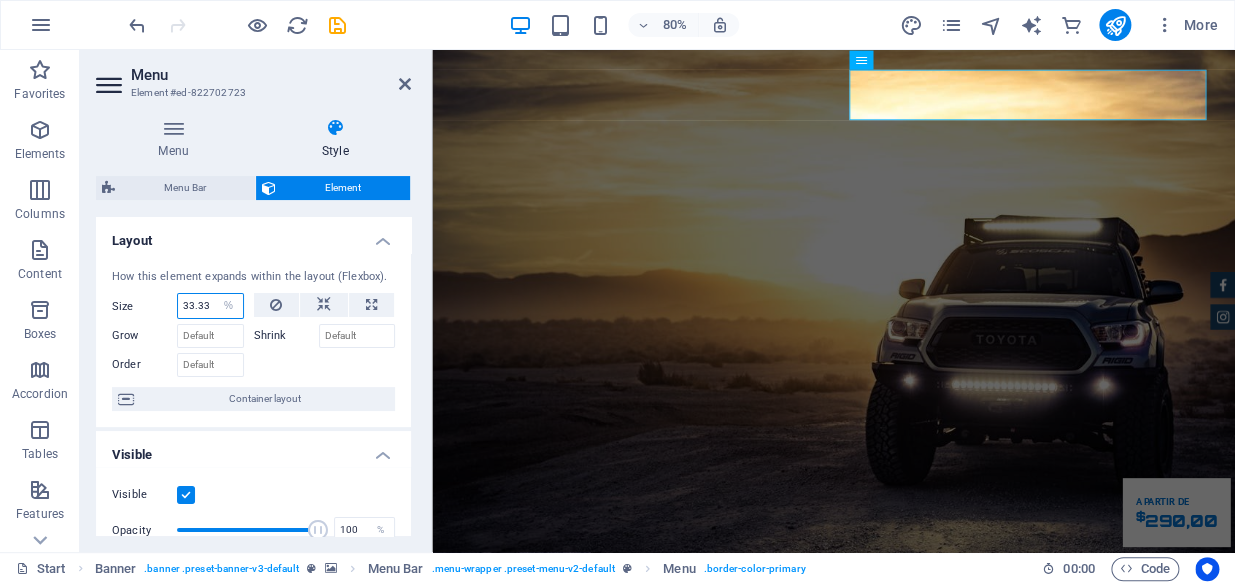 select on "1/10" 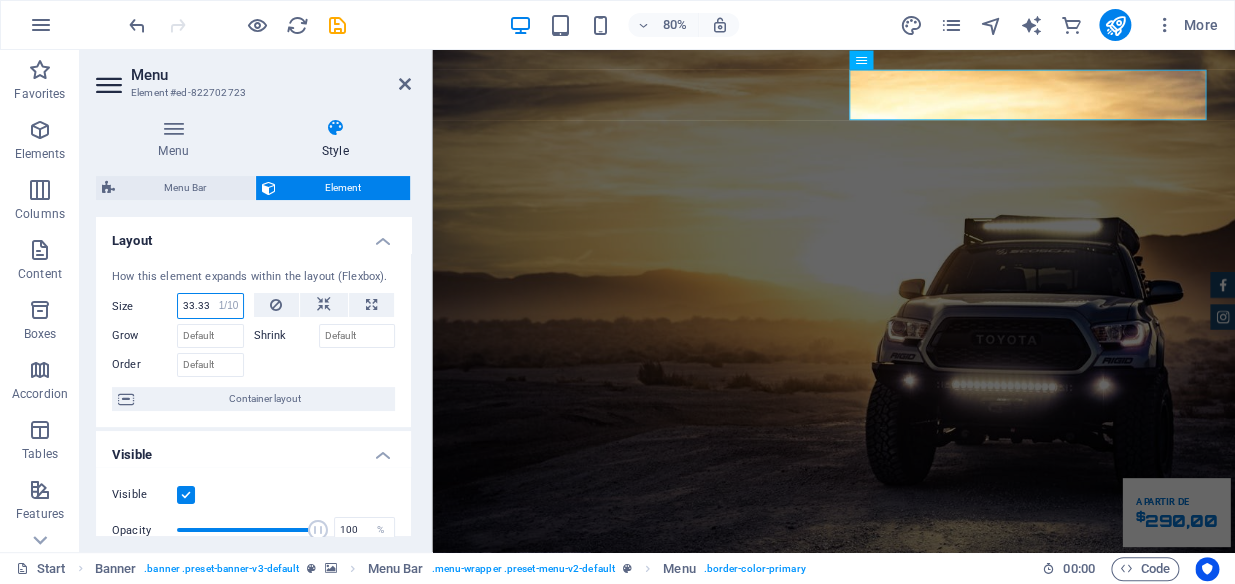 click on "Default auto px % 1/1 1/2 1/3 1/4 1/5 1/6 1/7 1/8 1/9 1/10" at bounding box center (229, 306) 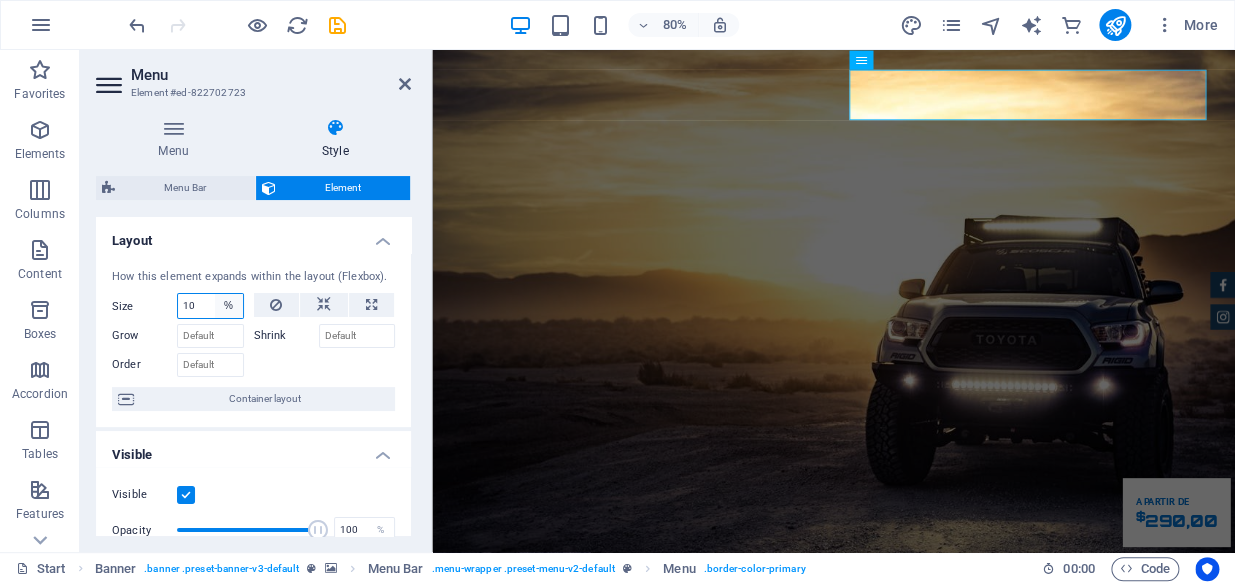 click on "Default auto px % 1/1 1/2 1/3 1/4 1/5 1/6 1/7 1/8 1/9 1/10" at bounding box center [229, 306] 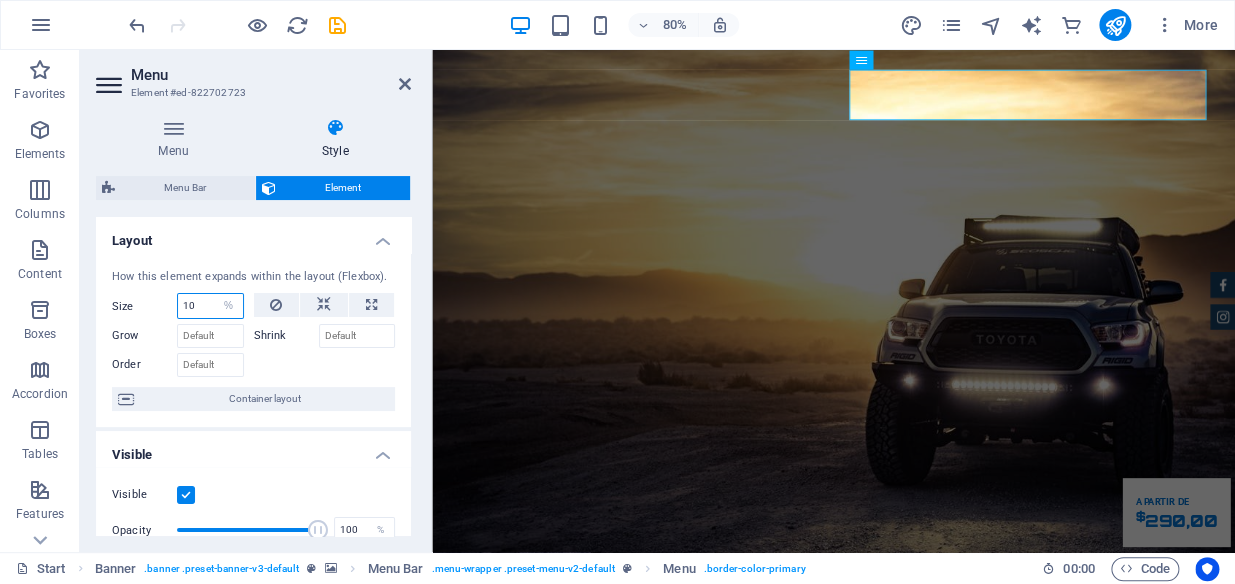 select on "1/7" 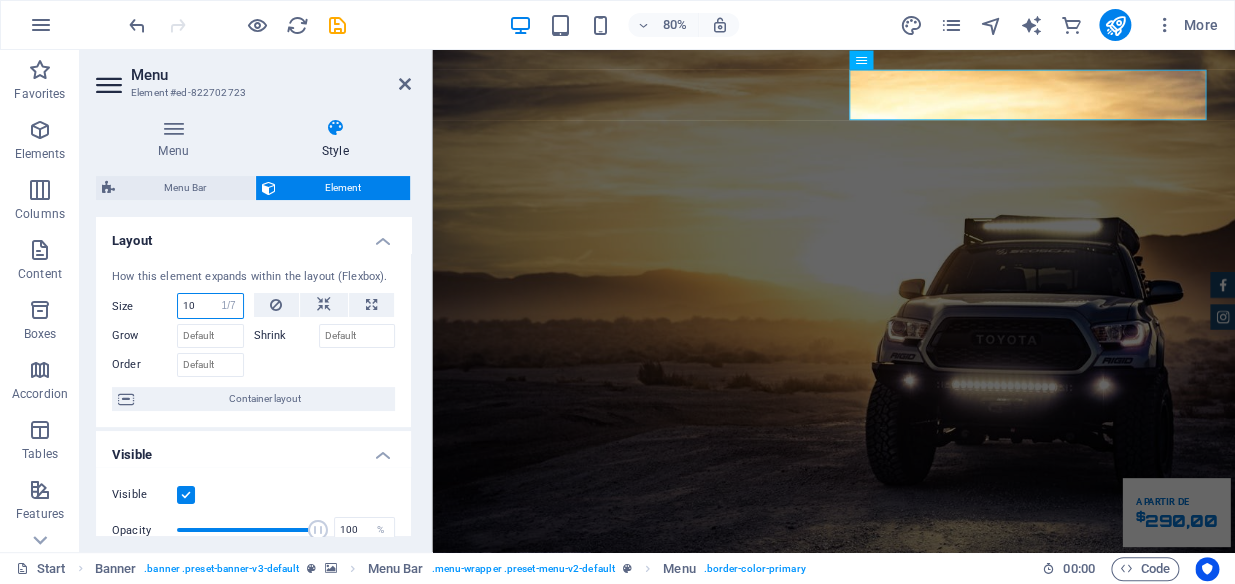 click on "Default auto px % 1/1 1/2 1/3 1/4 1/5 1/6 1/7 1/8 1/9 1/10" at bounding box center (229, 306) 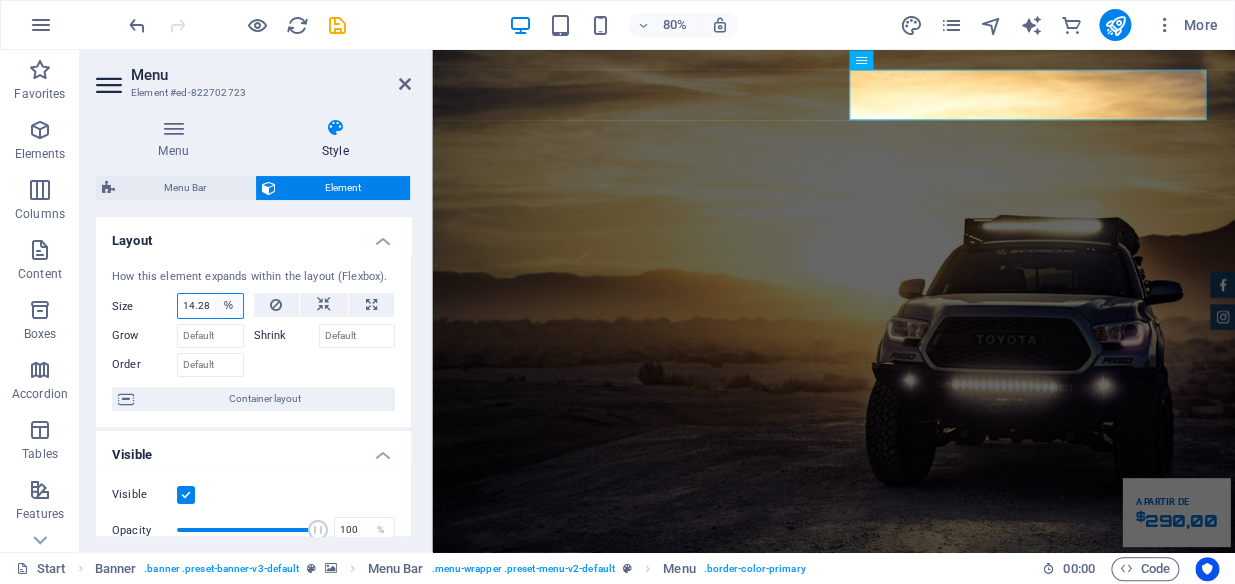 click on "Default auto px % 1/1 1/2 1/3 1/4 1/5 1/6 1/7 1/8 1/9 1/10" at bounding box center [229, 306] 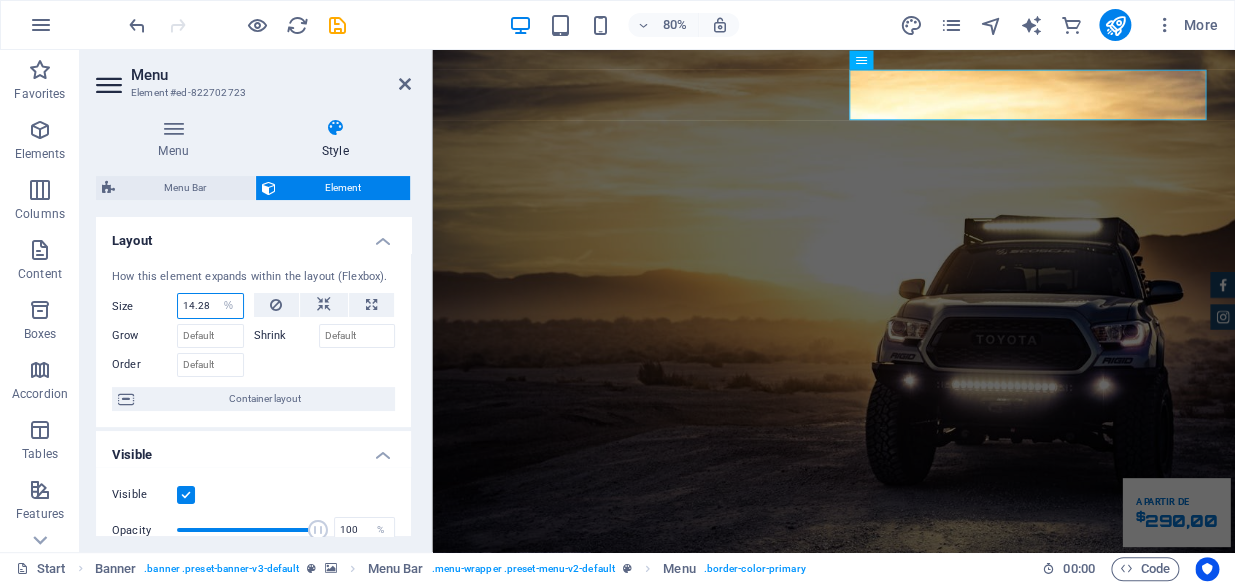 select on "1/10" 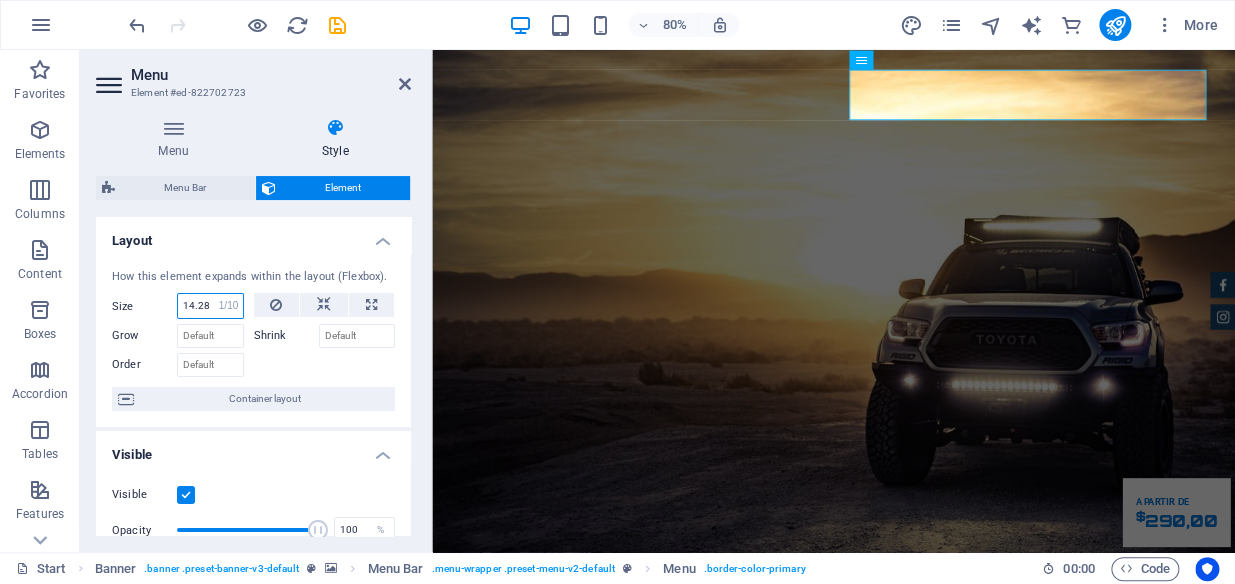 click on "Default auto px % 1/1 1/2 1/3 1/4 1/5 1/6 1/7 1/8 1/9 1/10" at bounding box center [229, 306] 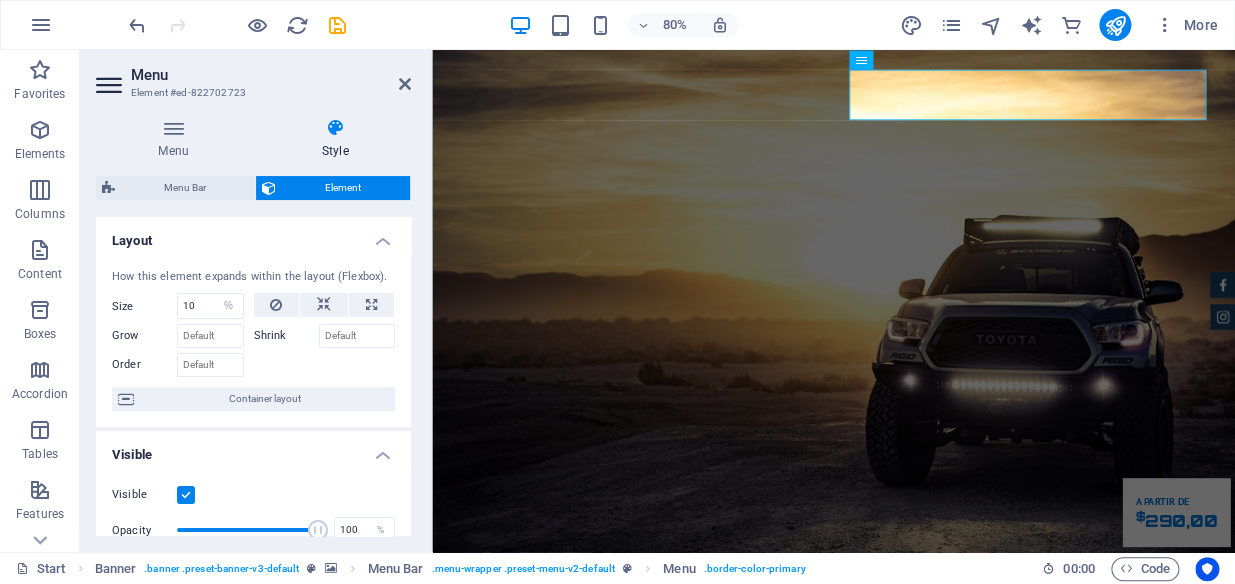 click on "Layout" at bounding box center (253, 235) 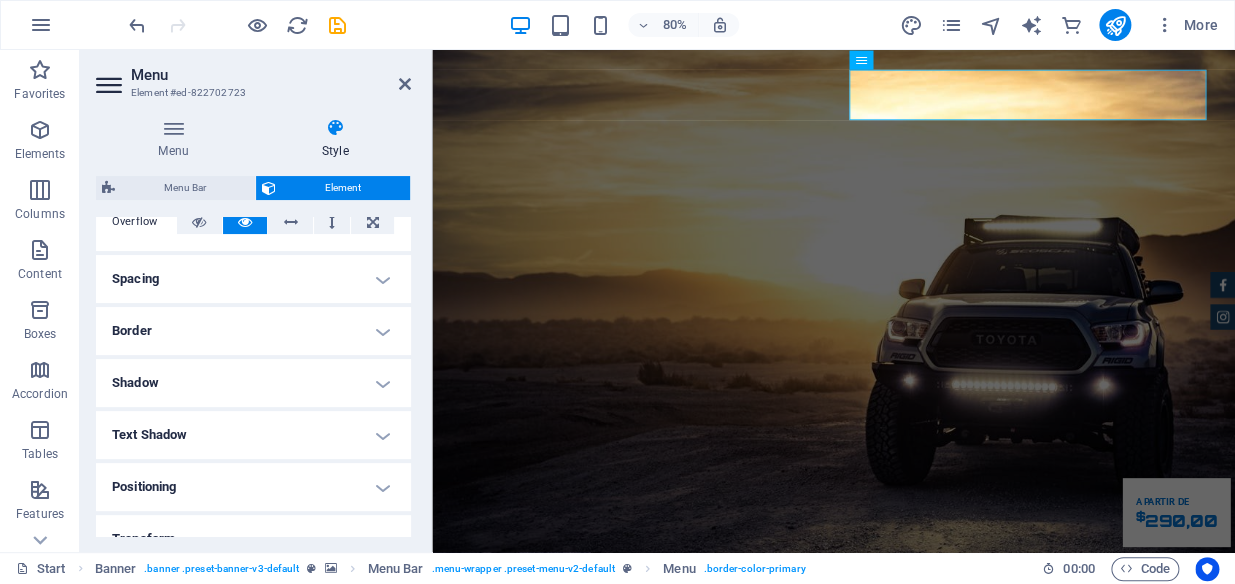scroll, scrollTop: 272, scrollLeft: 0, axis: vertical 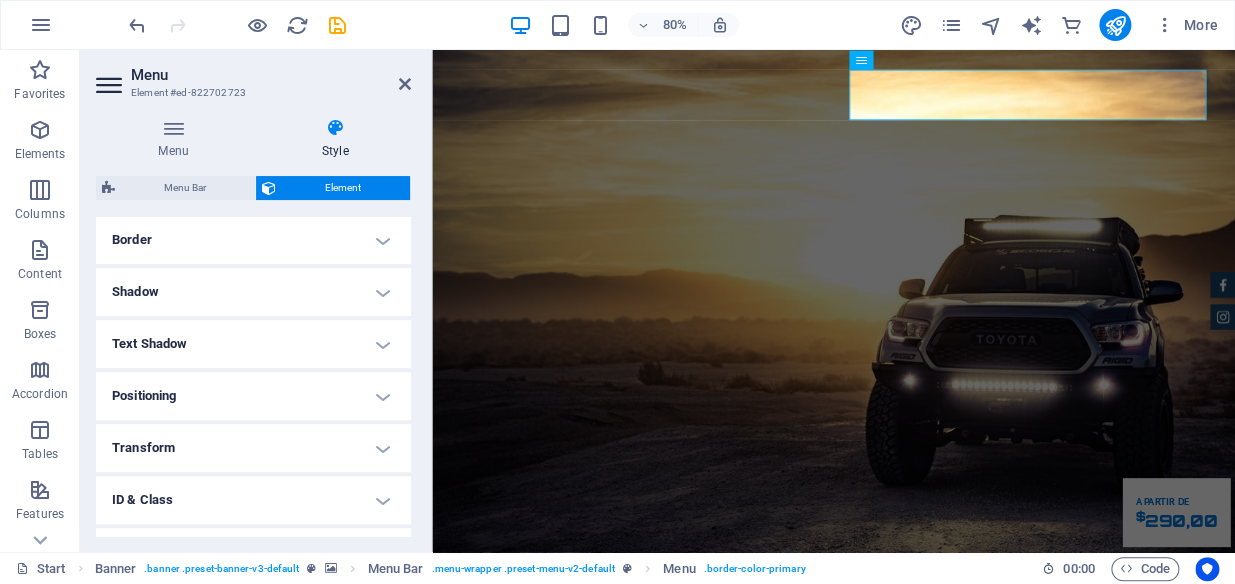 click on "Text Shadow" at bounding box center (253, 344) 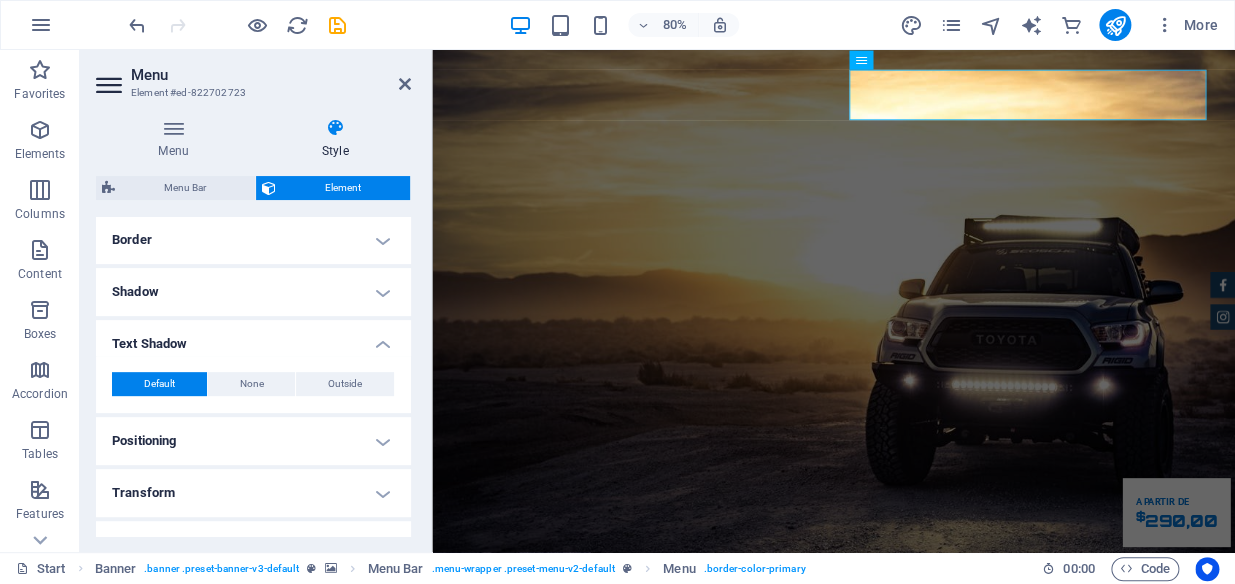 click on "Text Shadow" at bounding box center [253, 338] 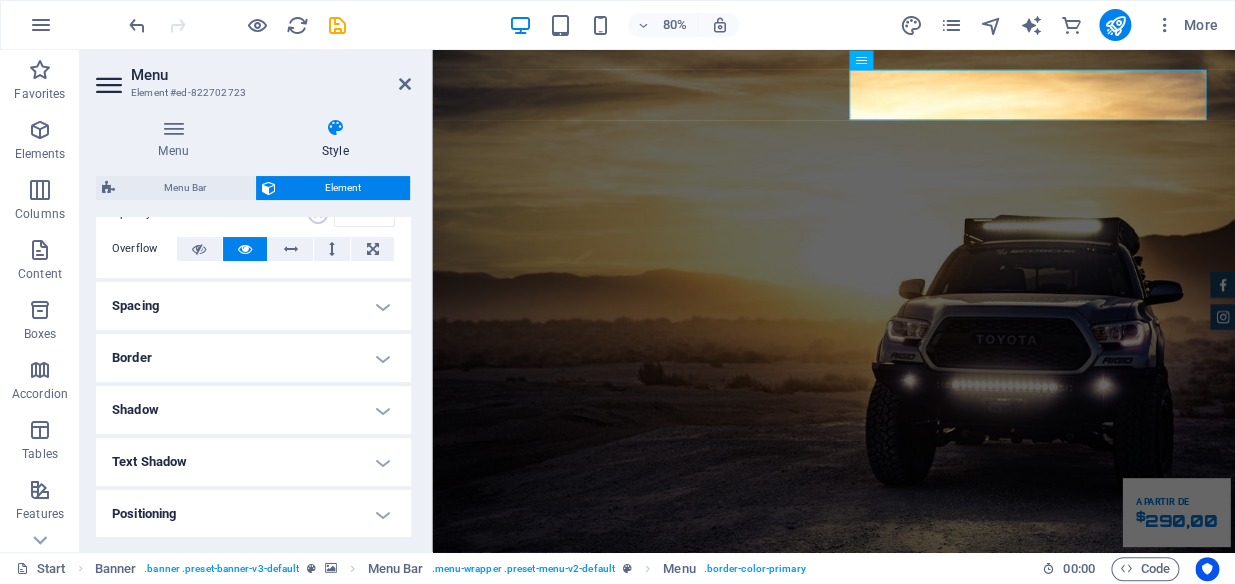 scroll, scrollTop: 0, scrollLeft: 0, axis: both 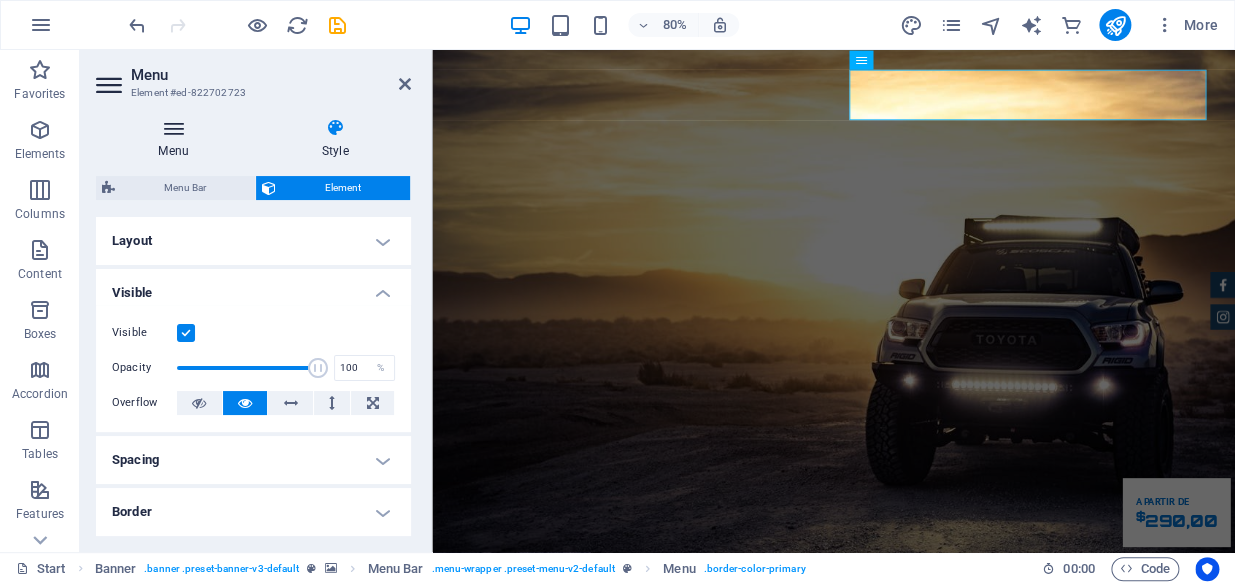 click on "Menu" at bounding box center (177, 139) 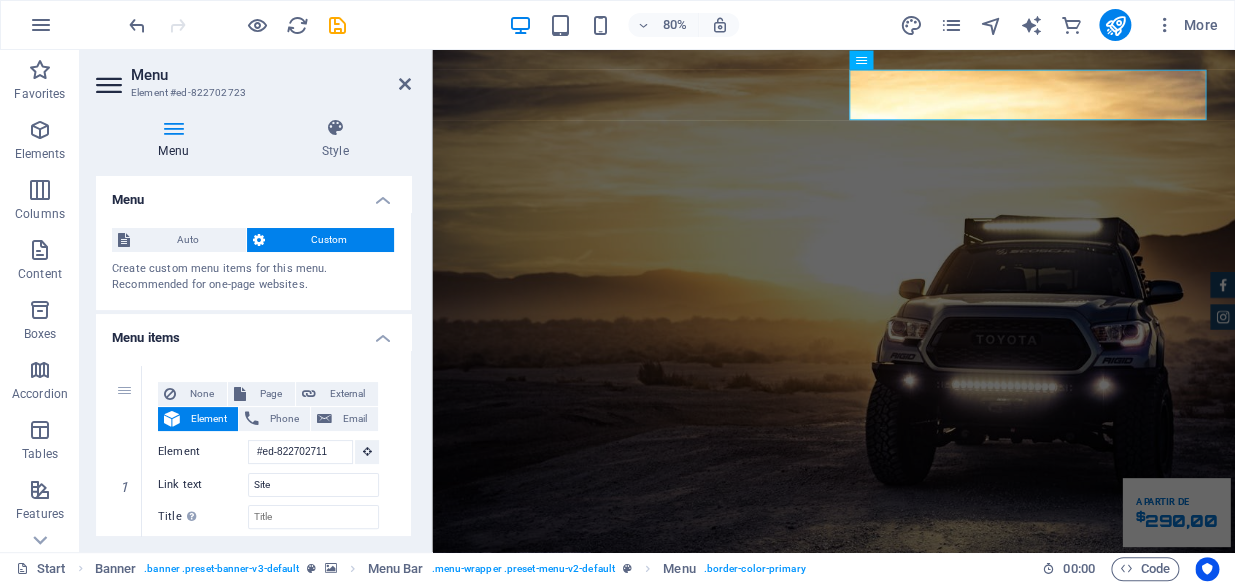 click on "Menu" at bounding box center (177, 139) 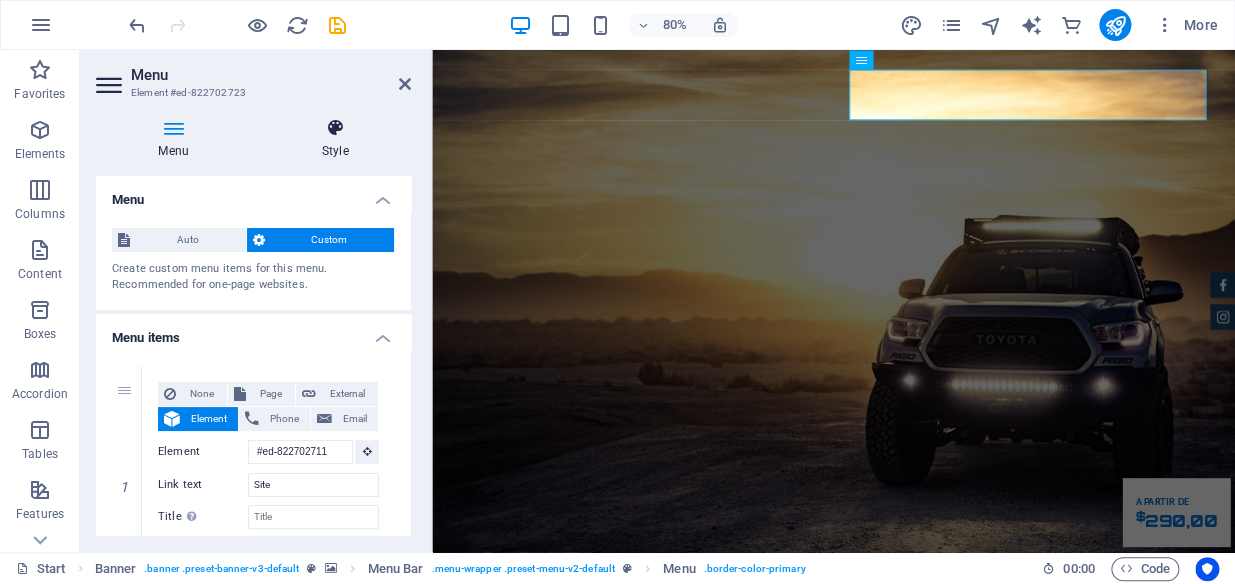 click on "Style" at bounding box center [335, 139] 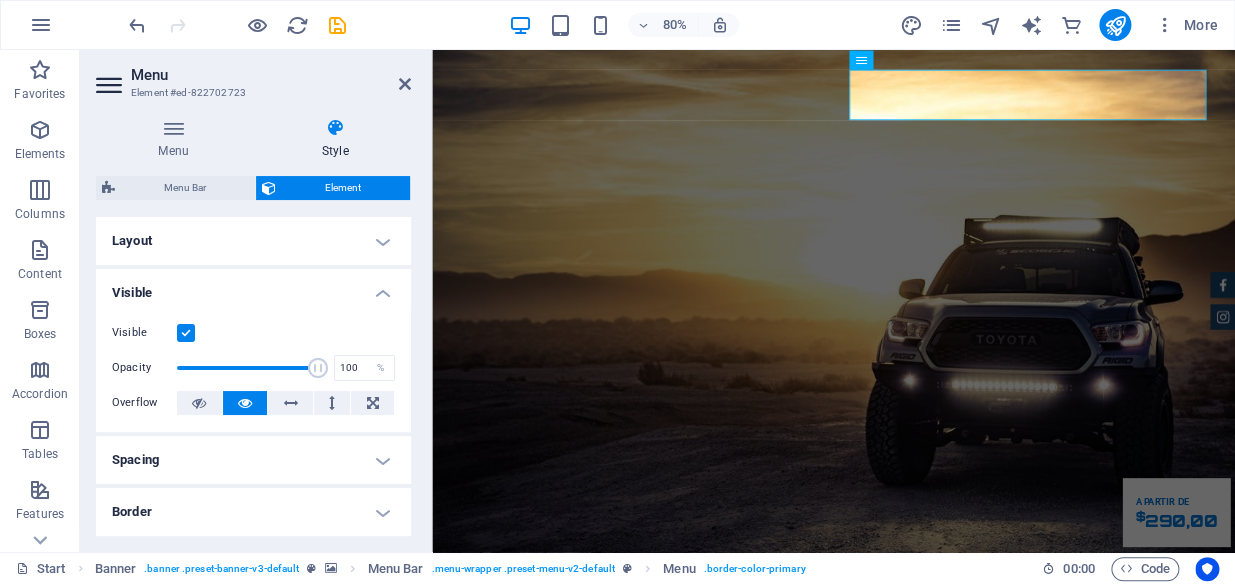 click at bounding box center (237, 25) 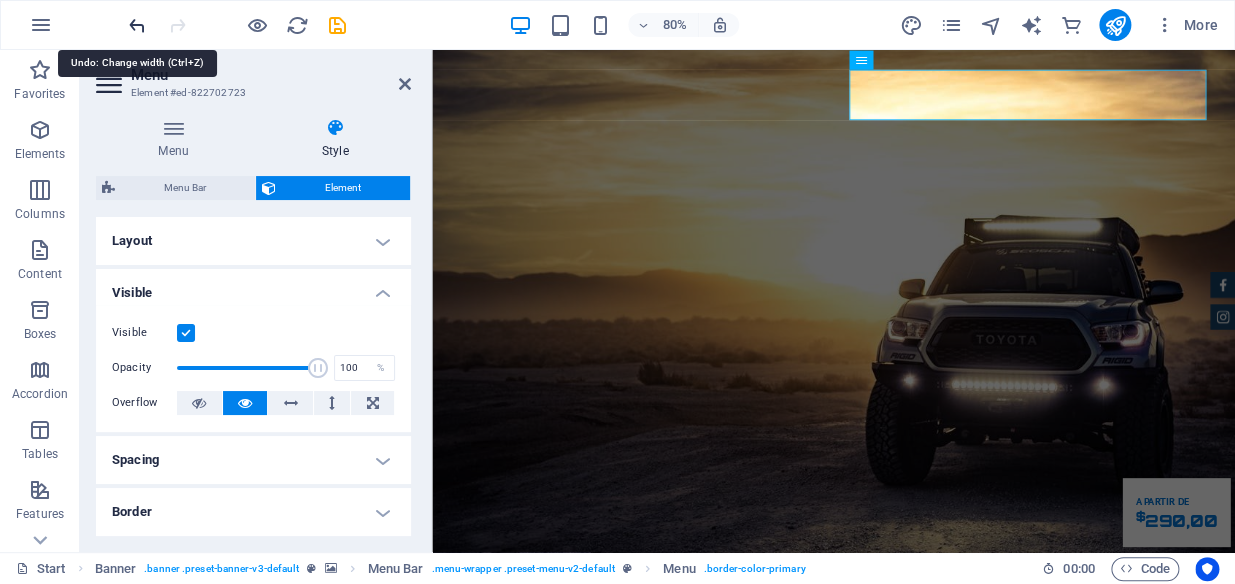 click at bounding box center [137, 25] 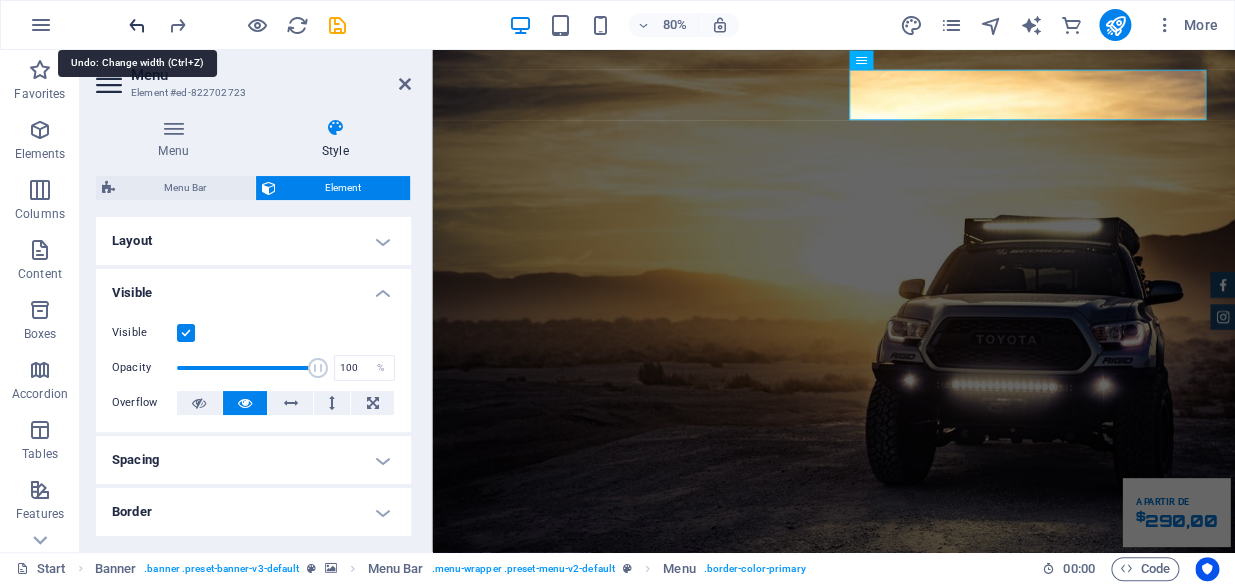 type 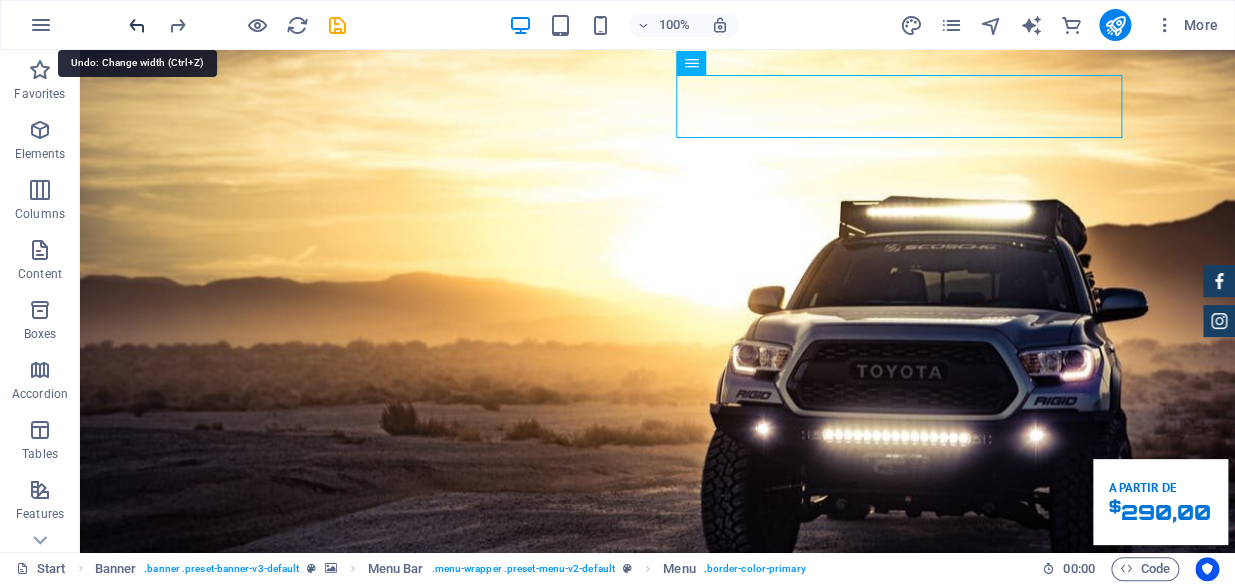 click at bounding box center (137, 25) 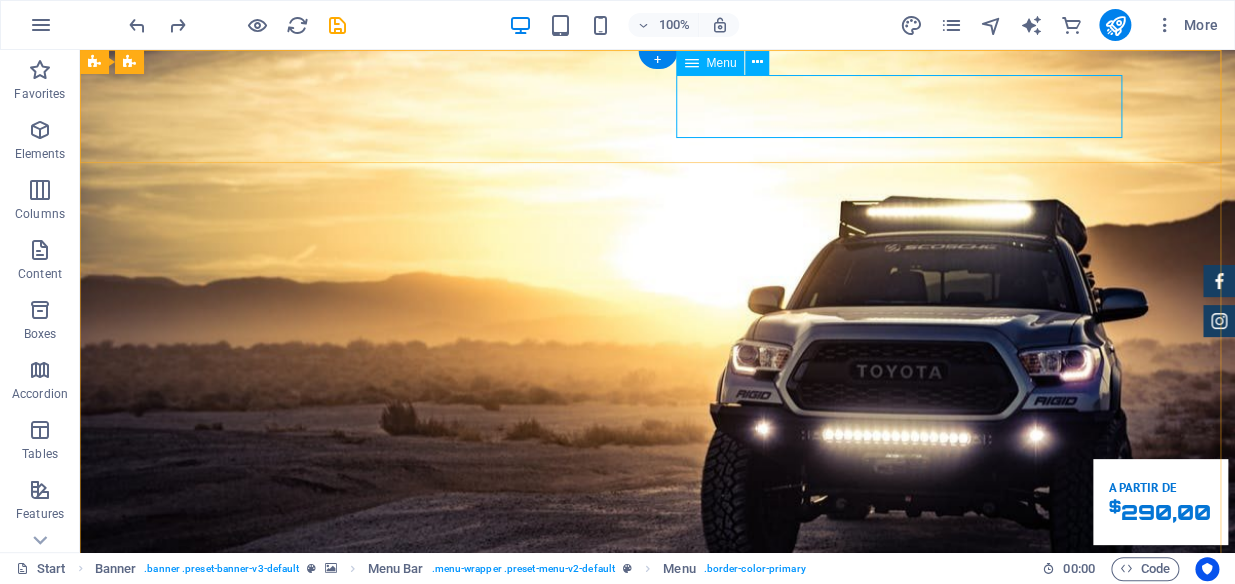 click on "Site Sobre nós Serviços Login Contato" at bounding box center (658, 855) 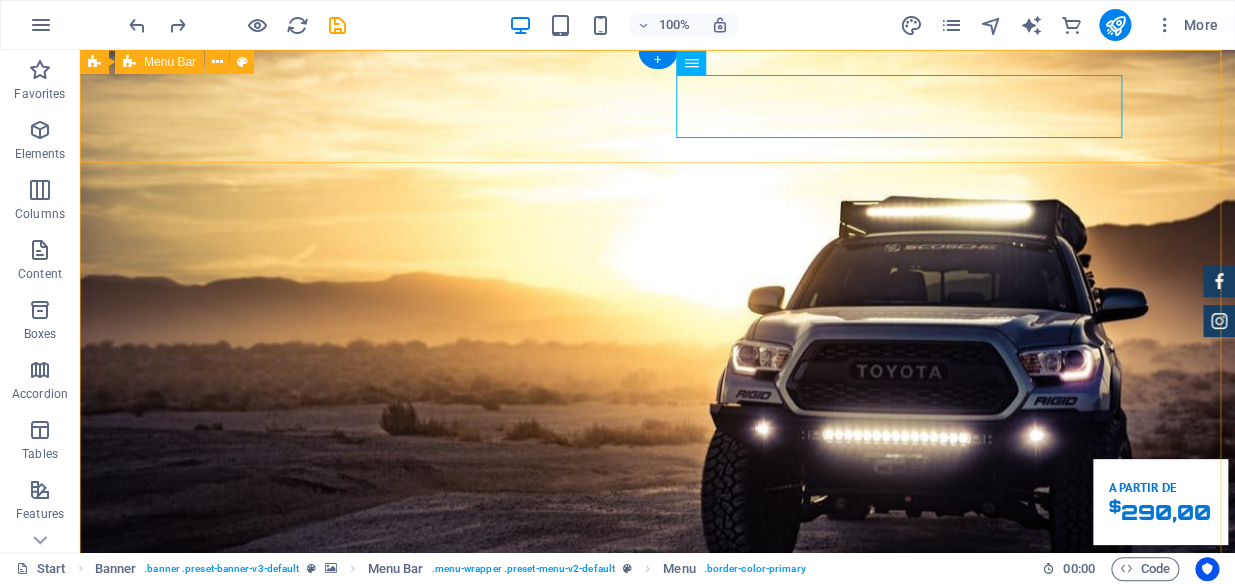 click on "Site Sobre nós Serviços Login Contato" at bounding box center [657, 814] 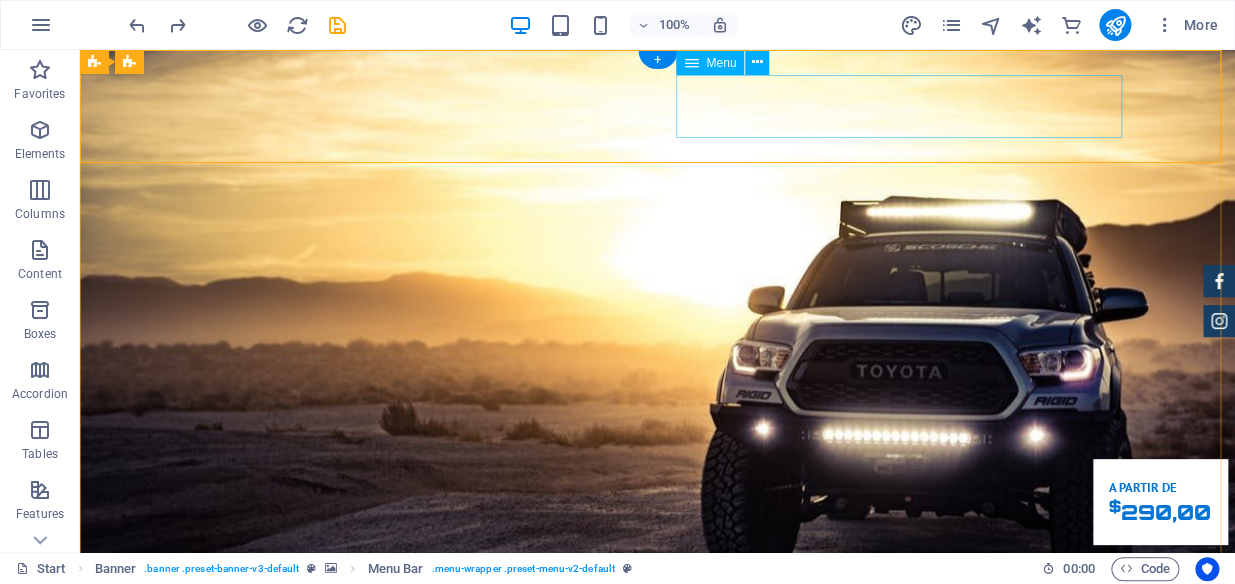 click on "Site Sobre nós Serviços Login Contato" at bounding box center (658, 855) 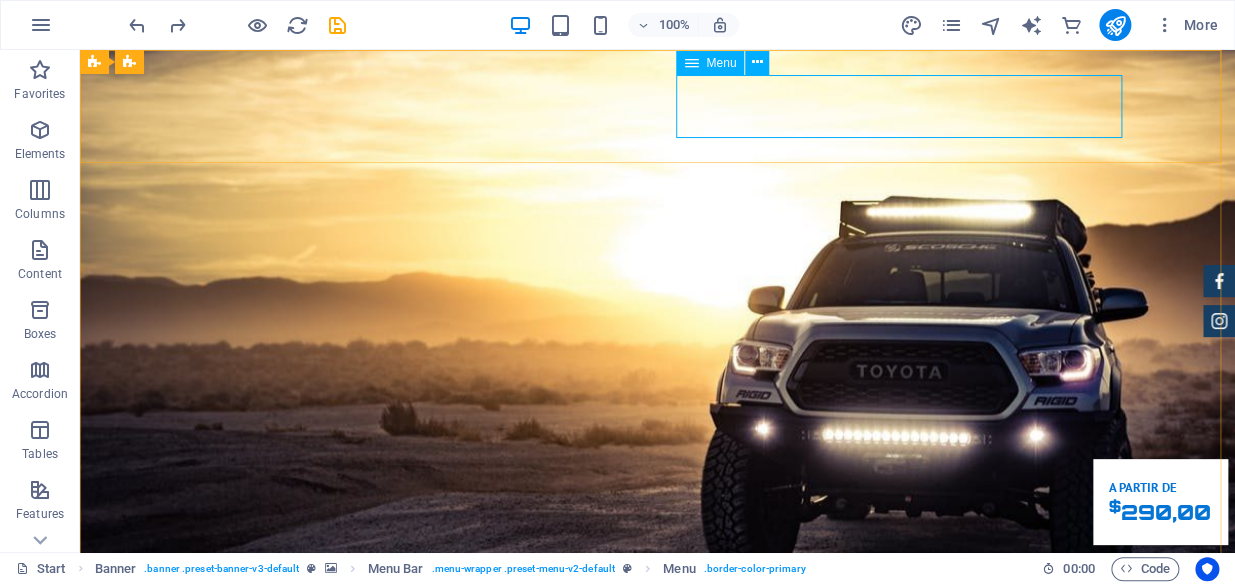 click on "Menu" at bounding box center (710, 63) 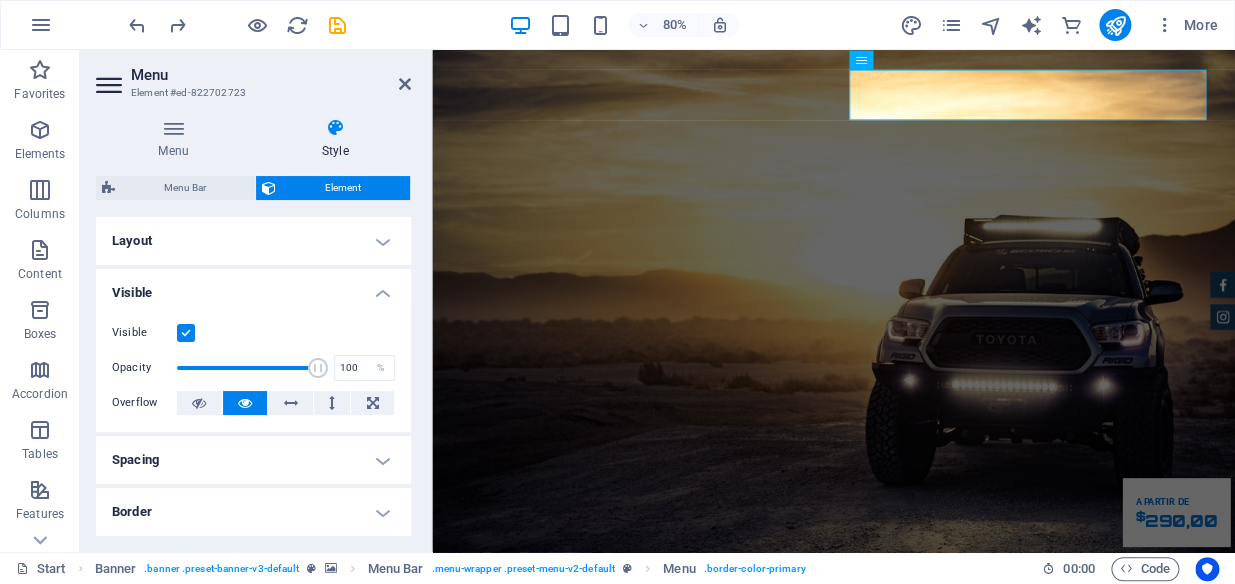 click on "Style" at bounding box center [335, 139] 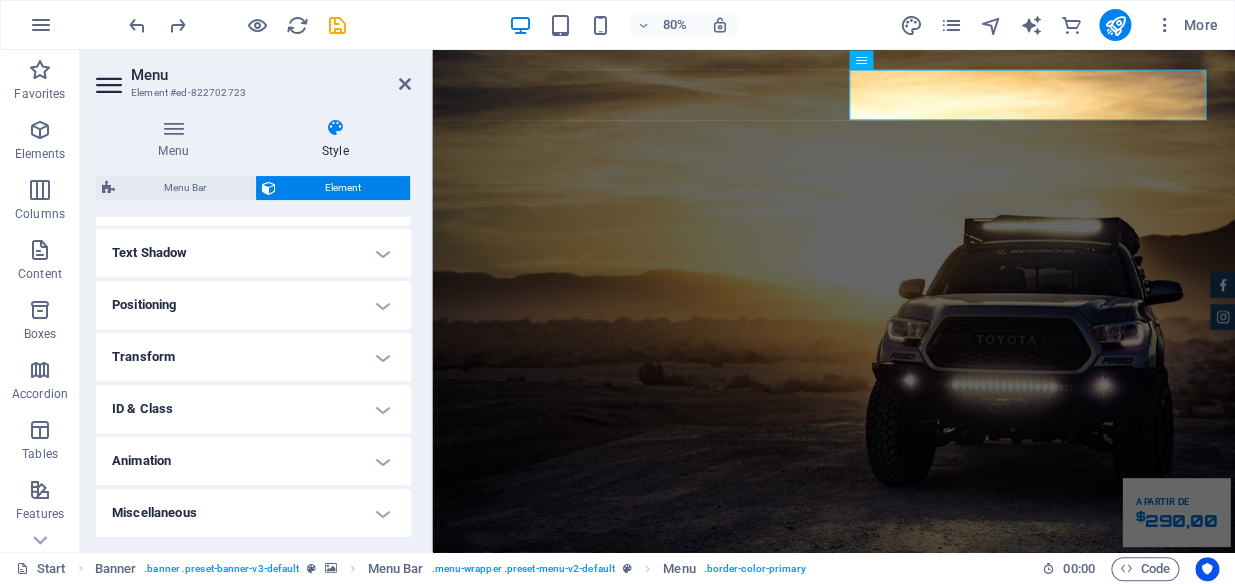 scroll, scrollTop: 0, scrollLeft: 0, axis: both 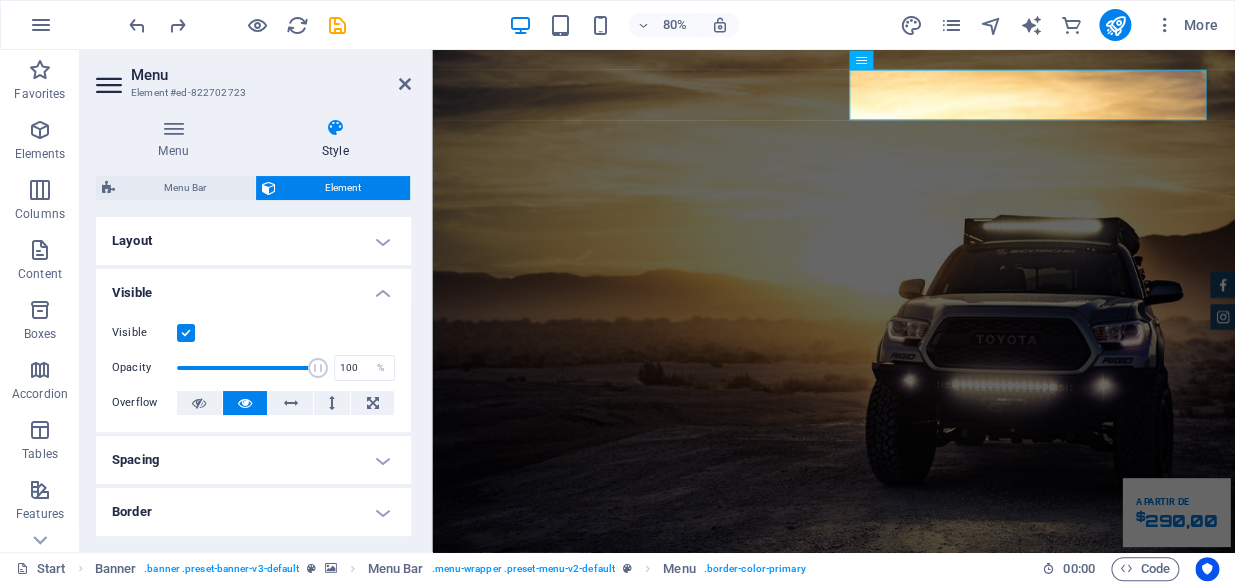 click on "Layout" at bounding box center [253, 241] 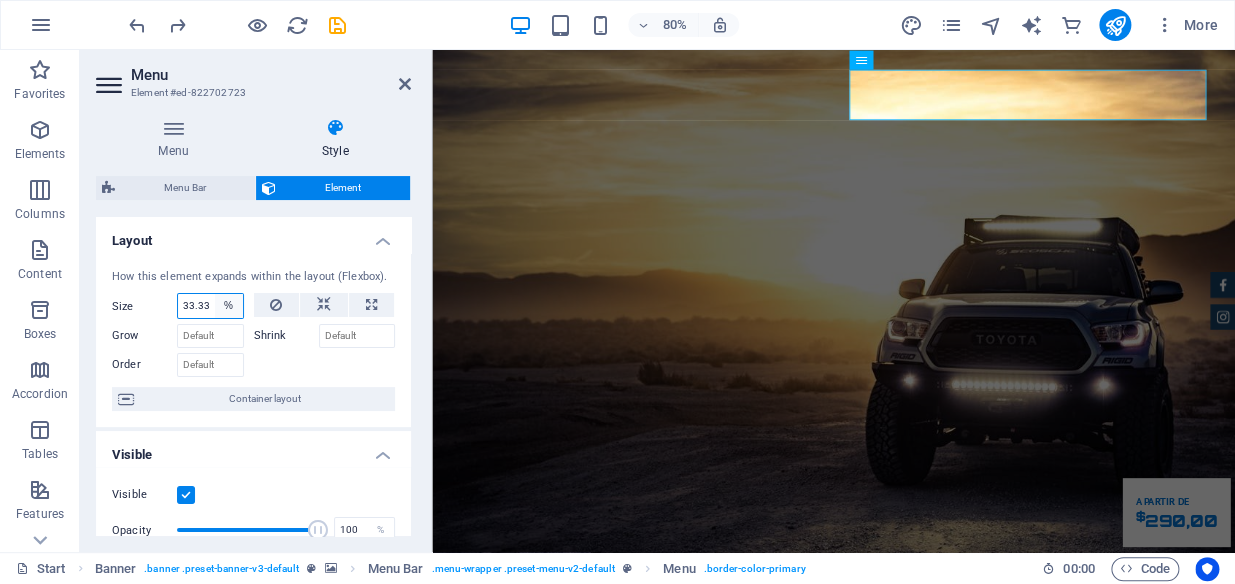 click on "Default auto px % 1/1 1/2 1/3 1/4 1/5 1/6 1/7 1/8 1/9 1/10" at bounding box center (229, 306) 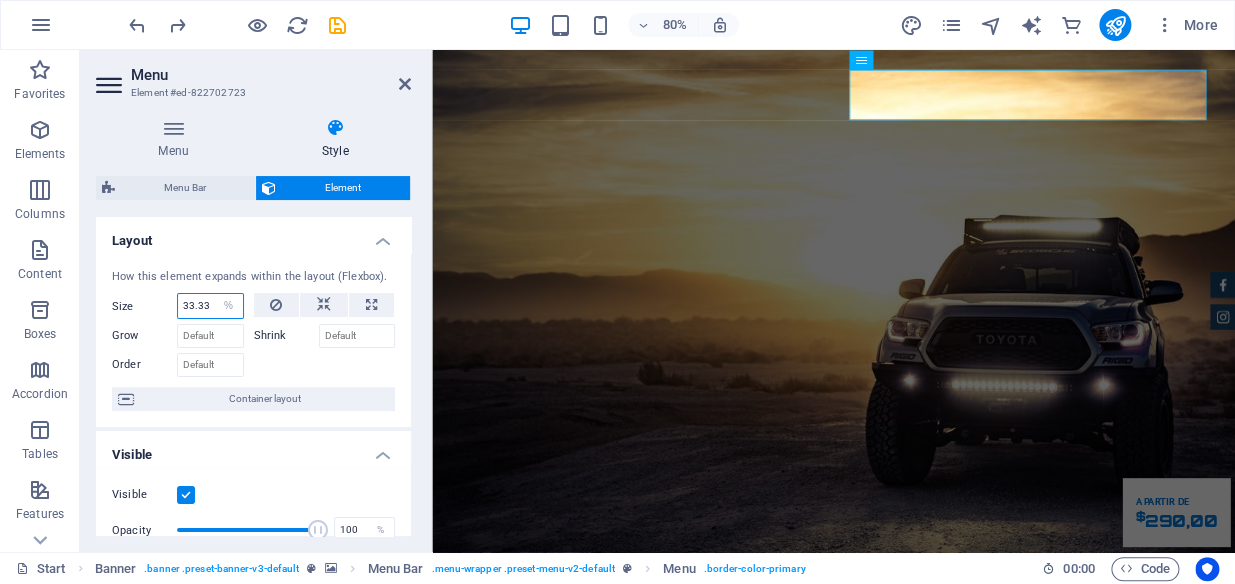 select on "auto" 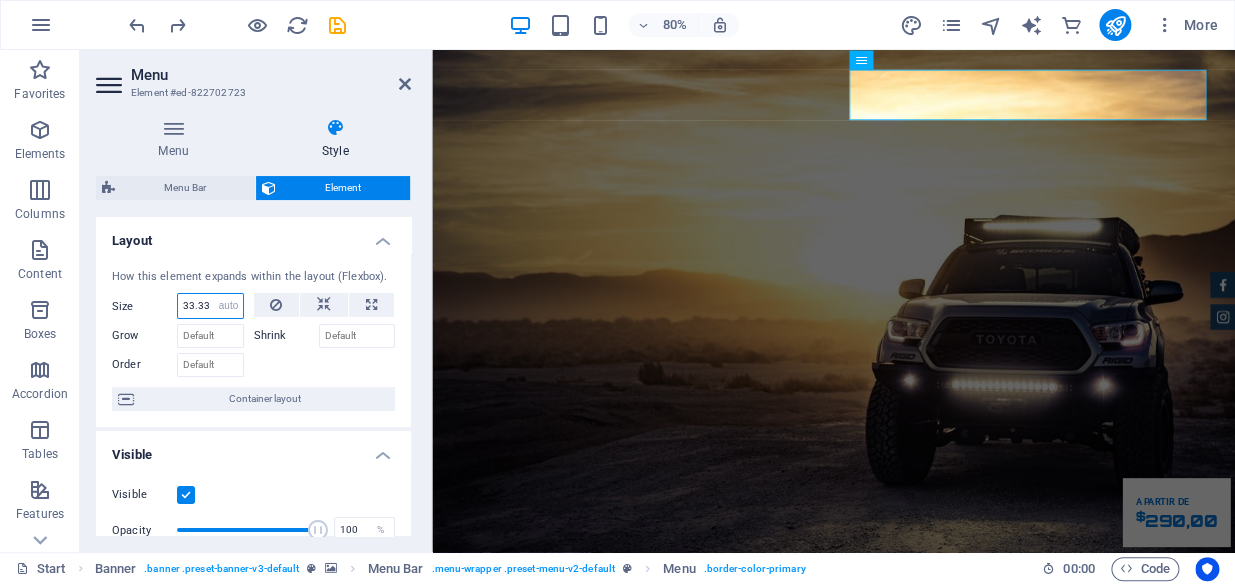click on "Default auto px % 1/1 1/2 1/3 1/4 1/5 1/6 1/7 1/8 1/9 1/10" at bounding box center (229, 306) 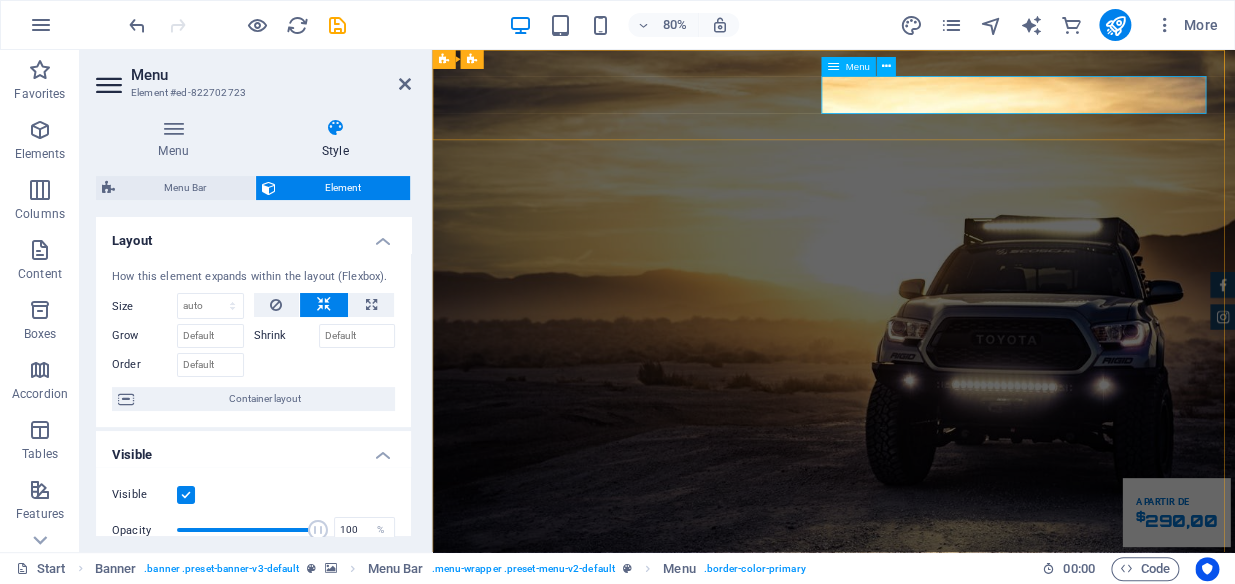 click on "Site Sobre nós Serviços Login Contato" at bounding box center [934, 855] 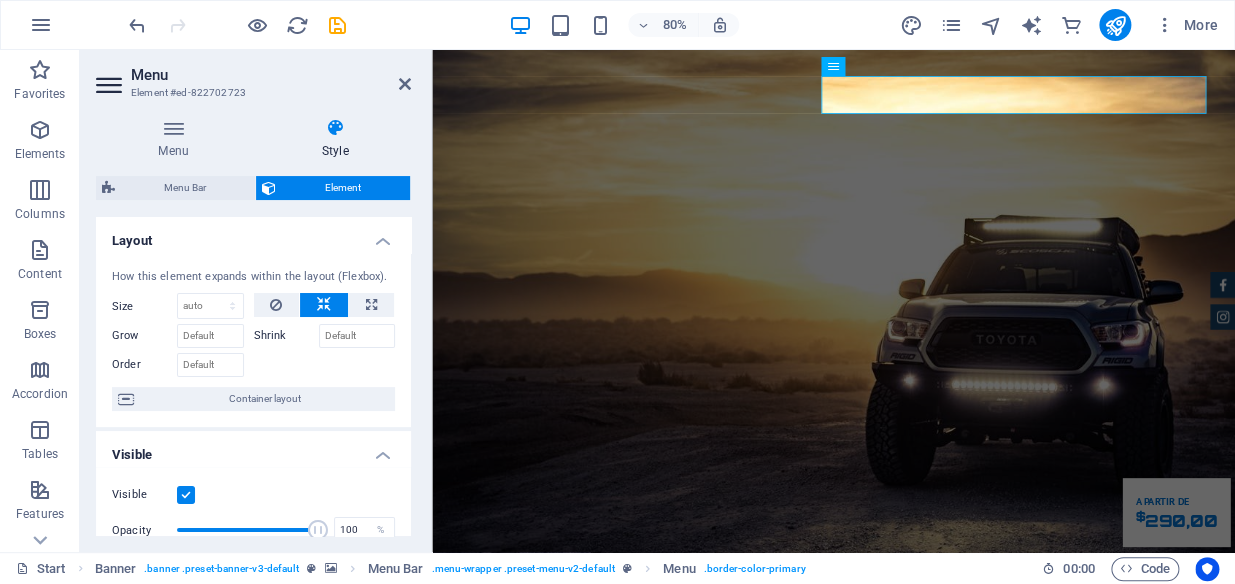 click on "Style" at bounding box center (335, 139) 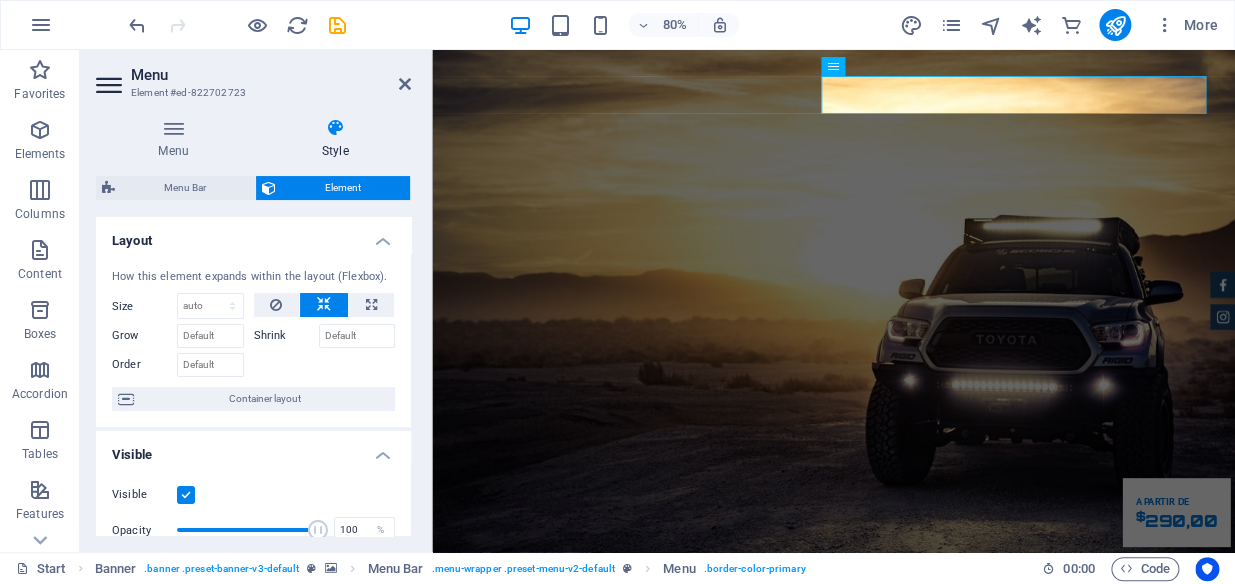 click on "Element" at bounding box center (343, 188) 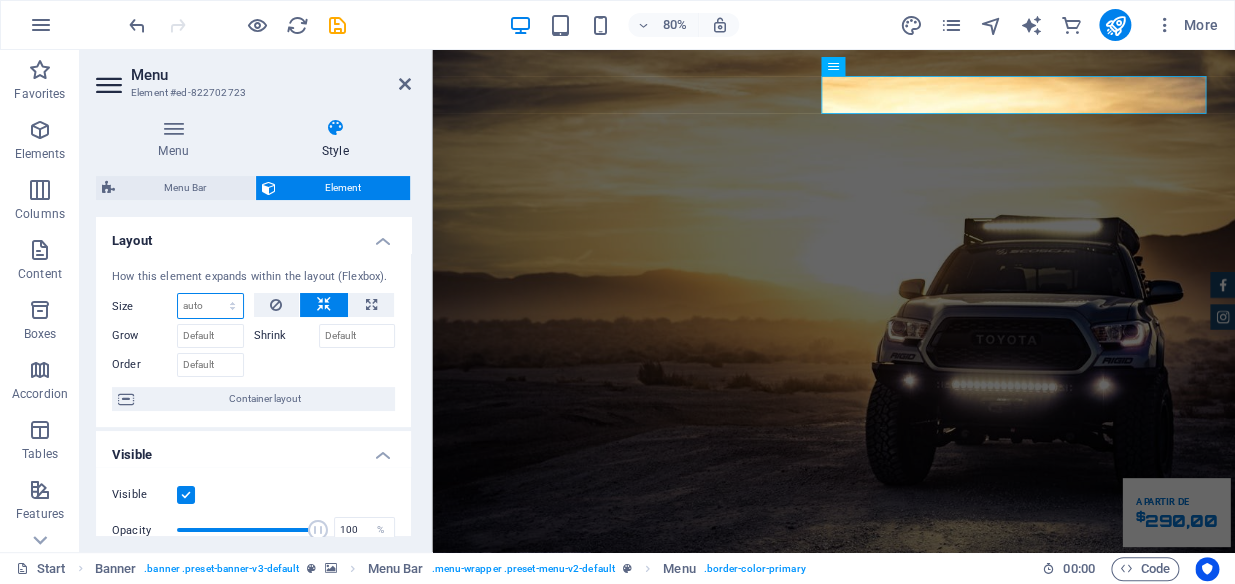 click on "Default auto px % 1/1 1/2 1/3 1/4 1/5 1/6 1/7 1/8 1/9 1/10" at bounding box center [210, 306] 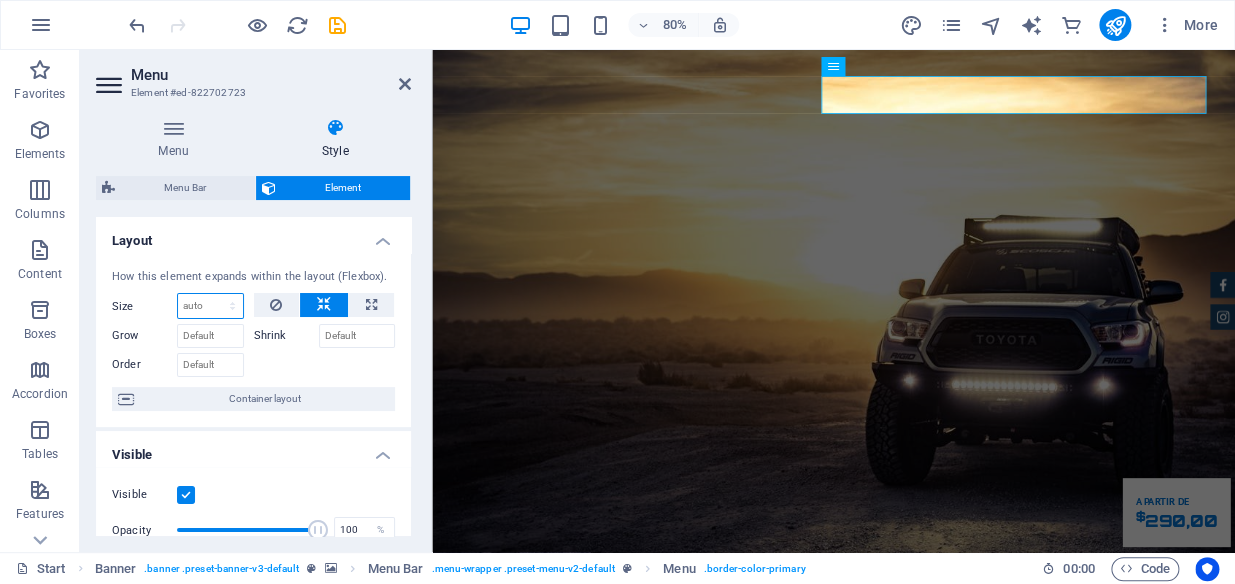 click on "Default auto px % 1/1 1/2 1/3 1/4 1/5 1/6 1/7 1/8 1/9 1/10" at bounding box center [210, 306] 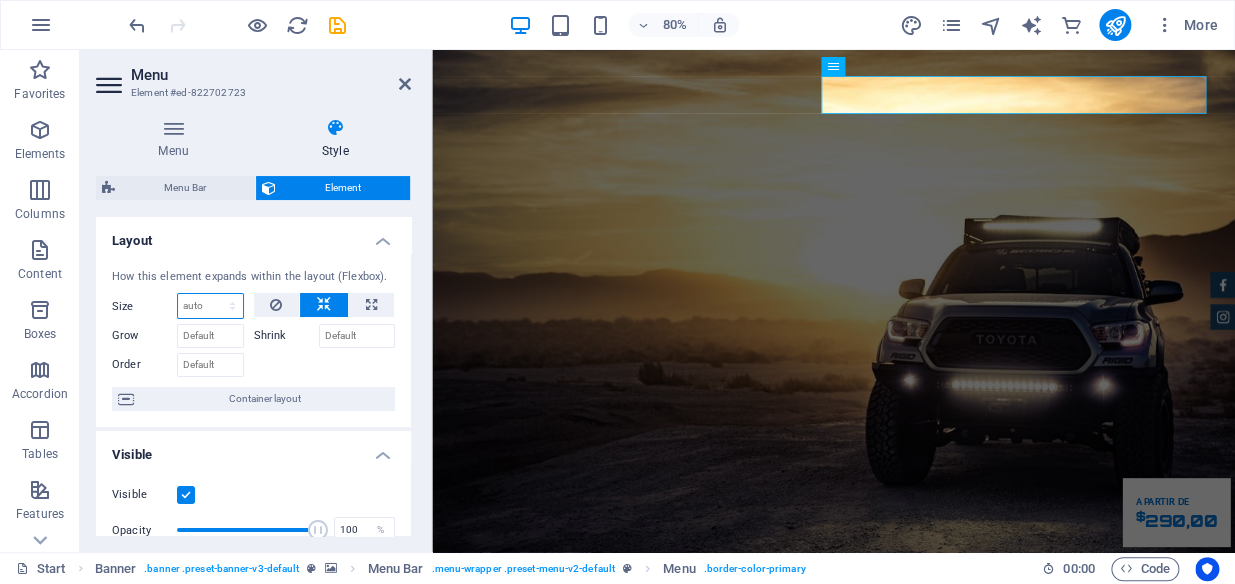 select on "DISABLED_OPTION_VALUE" 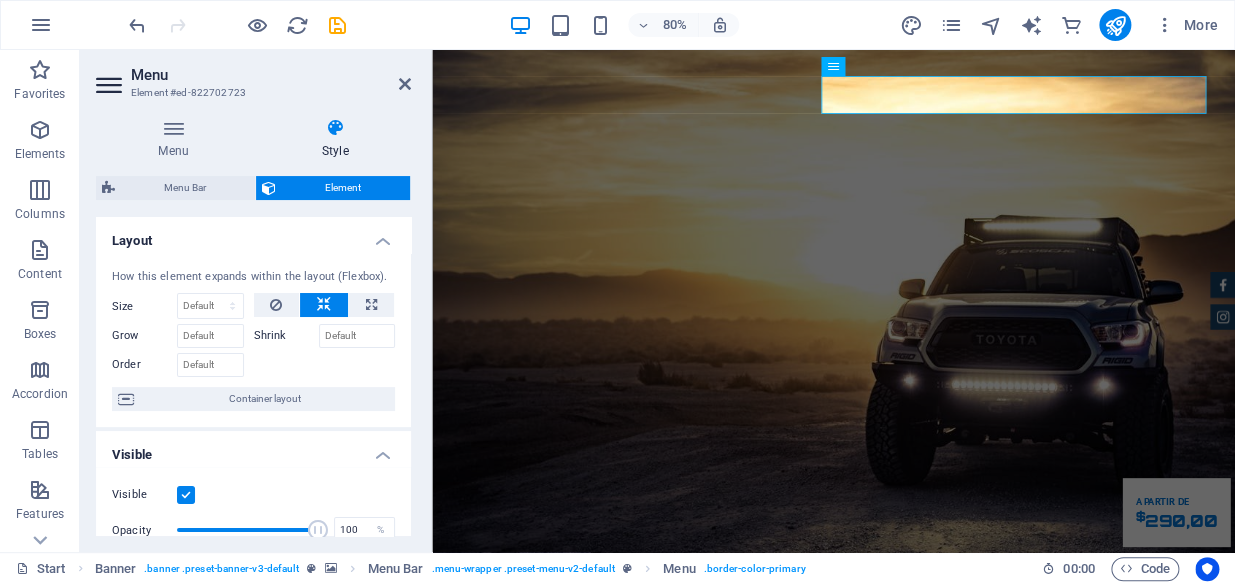 click on "Grow" at bounding box center (183, 333) 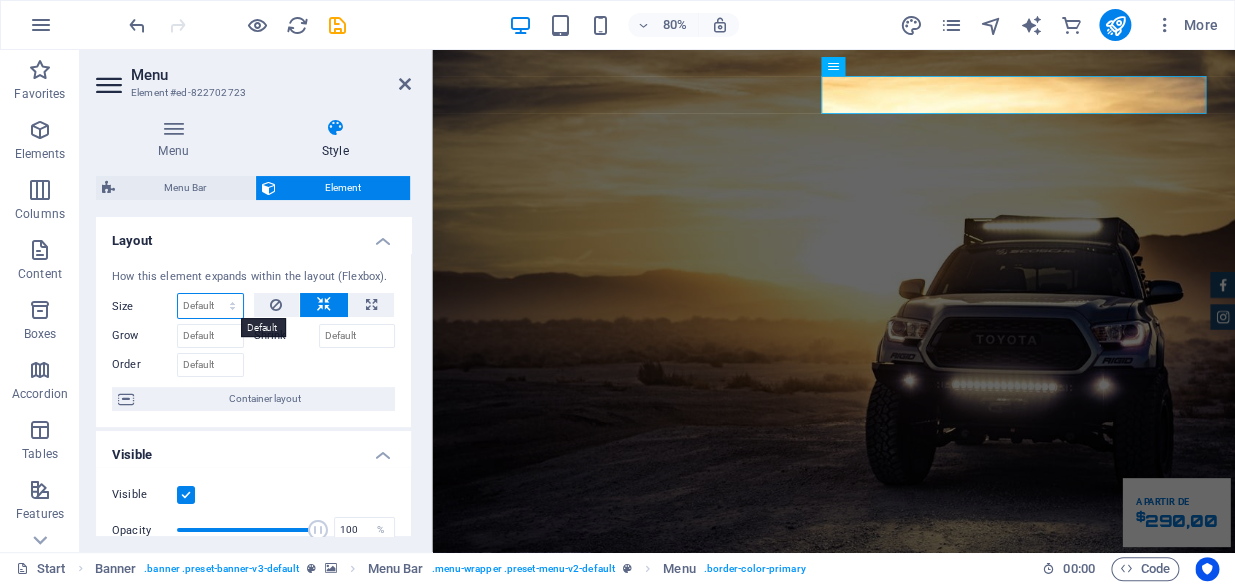 click on "Default auto px % 1/1 1/2 1/3 1/4 1/5 1/6 1/7 1/8 1/9 1/10" at bounding box center (210, 306) 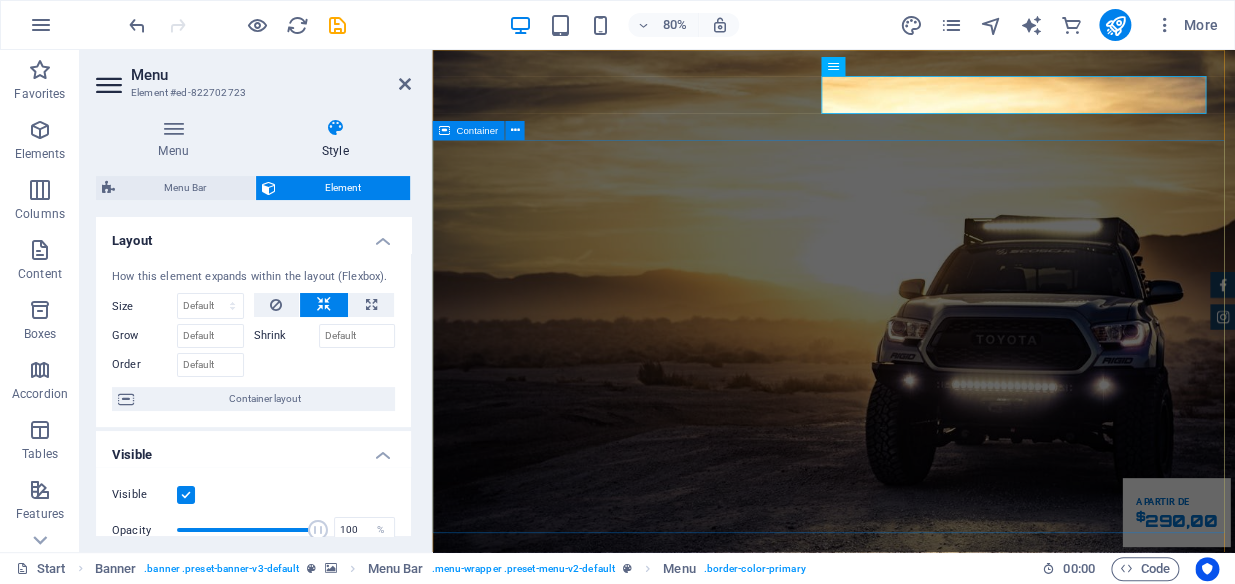 click on "MG-DESP - Sistema para despachantes-MG   Sistema para Despachante de trânsito-MG. Nosso Sistema   Solicite um atendimento" at bounding box center [934, 1167] 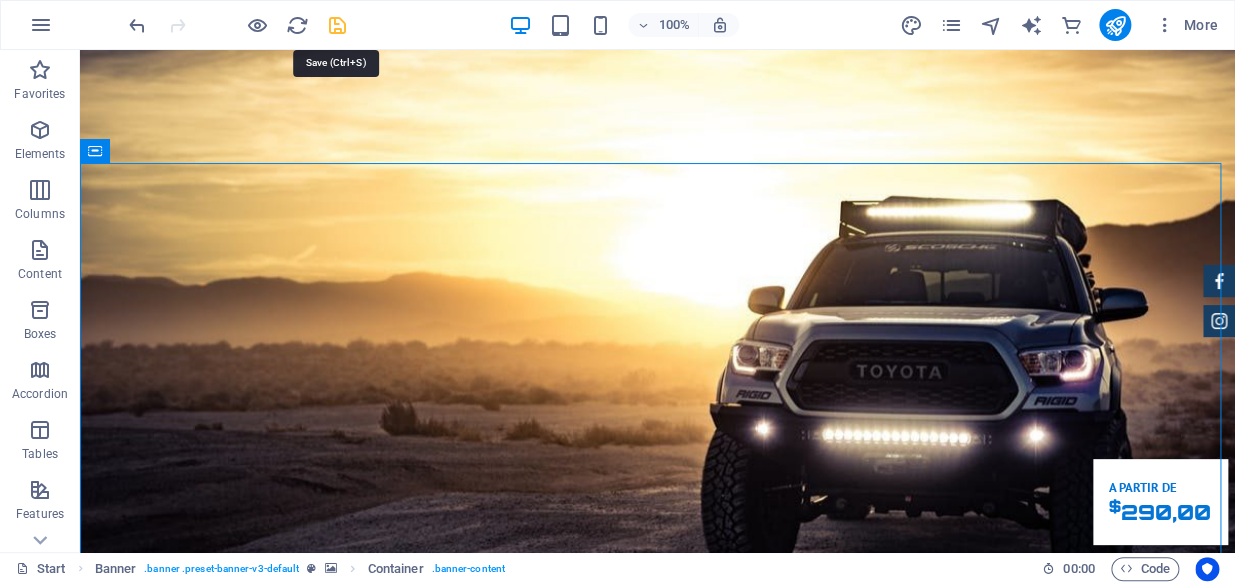 click at bounding box center [337, 25] 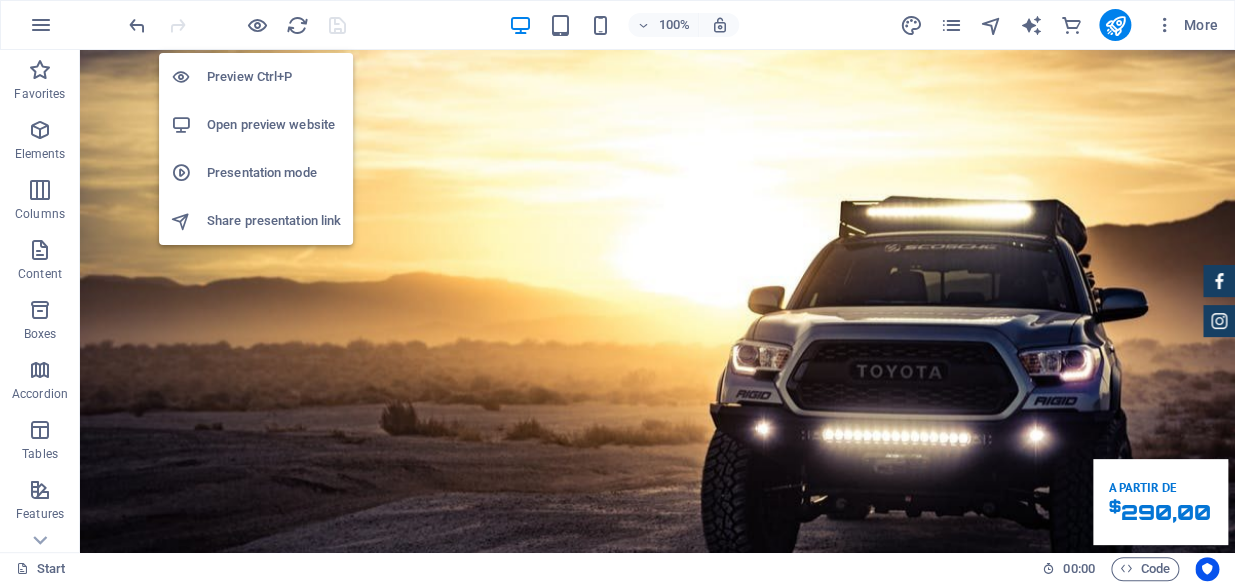 click on "Open preview website" at bounding box center [256, 125] 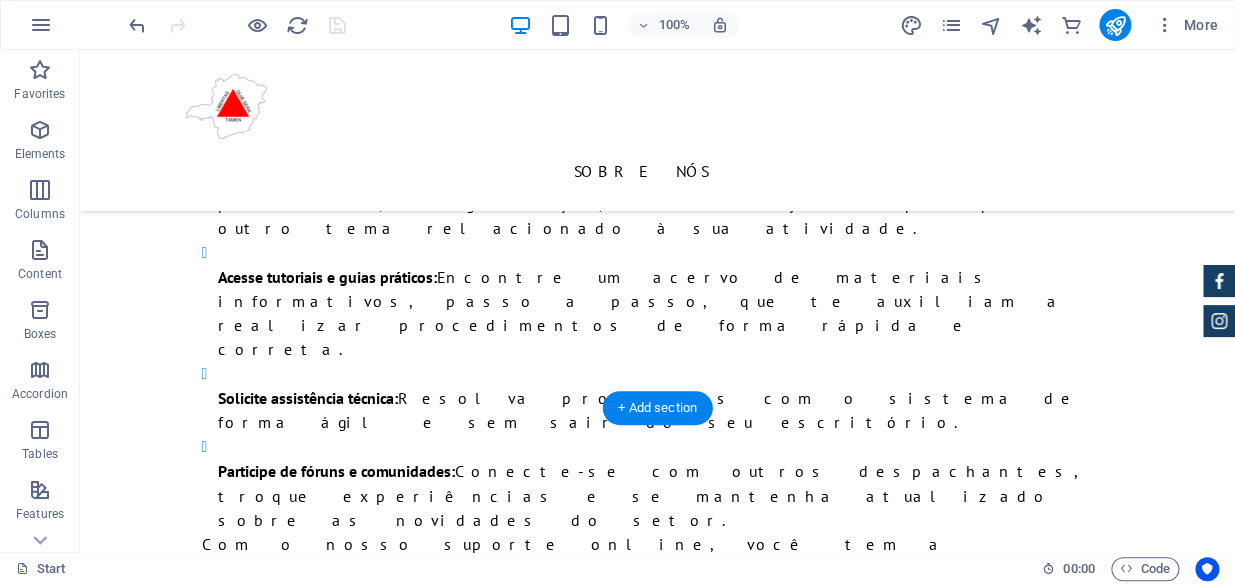 scroll, scrollTop: 4000, scrollLeft: 0, axis: vertical 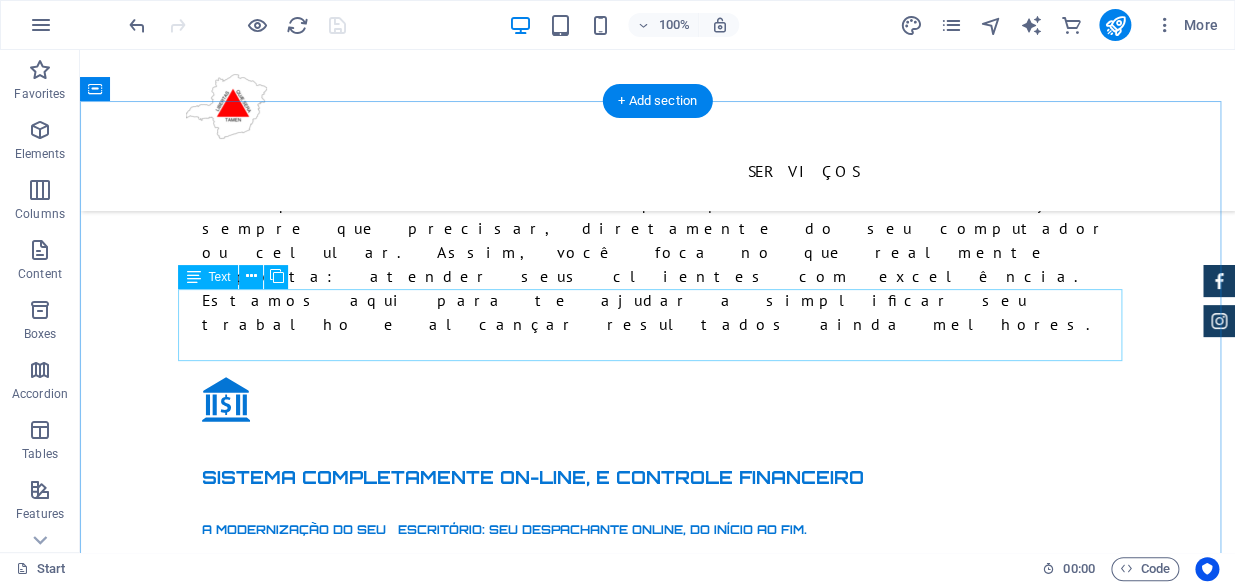 click on "Lorem ipsum dolor sit amet, consectetur adipisicing elit. Libero, assumenda, dolore, cum vel modi asperiores consequatur suscipit quidem ducimus eveniet iure expedita consectetur odio voluptatum similique fugit voluptates rem accusamus quae quas dolorem tenetur facere tempora maiores adipisci reiciendis accusantium voluptatibus id voluptate tempore dolor harum nisi amet! Nobis, cada." at bounding box center [658, 2674] 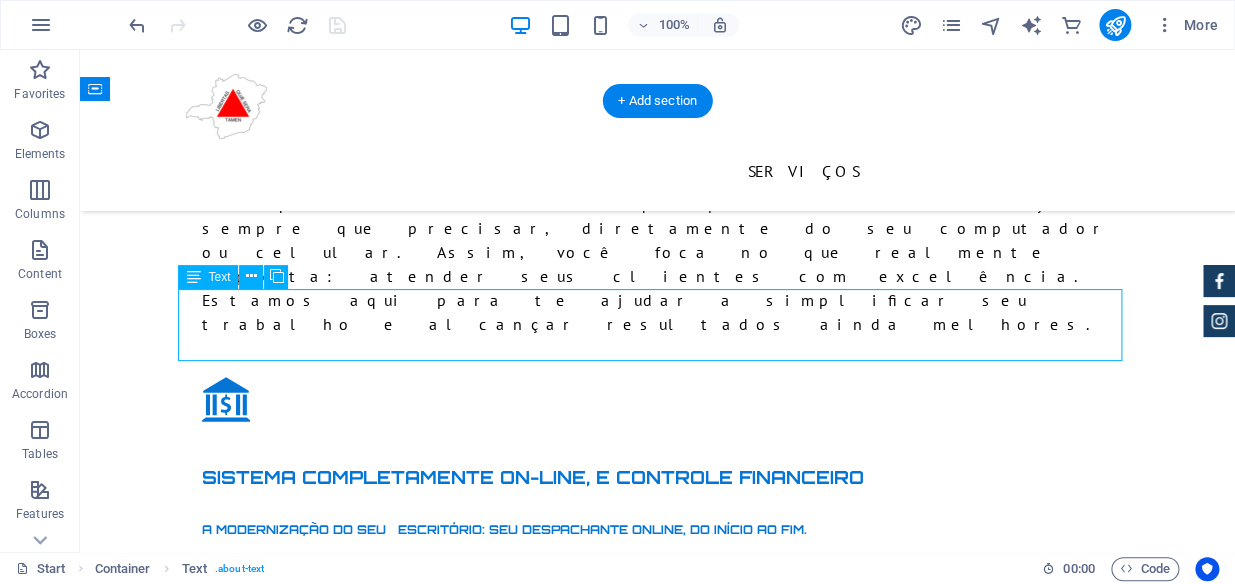 click on "Lorem ipsum dolor sit amet, consectetur adipisicing elit. Libero, assumenda, dolore, cum vel modi asperiores consequatur suscipit quidem ducimus eveniet iure expedita consectetur odio voluptatum similique fugit voluptates rem accusamus quae quas dolorem tenetur facere tempora maiores adipisci reiciendis accusantium voluptatibus id voluptate tempore dolor harum nisi amet! Nobis, cada." at bounding box center [658, 2674] 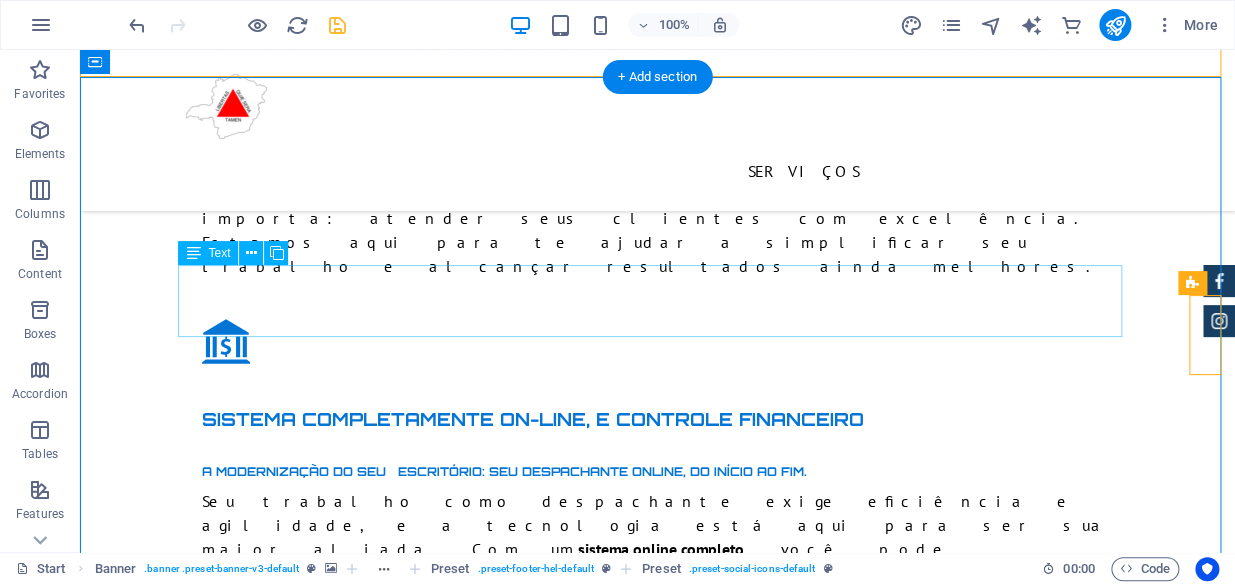 scroll, scrollTop: 4000, scrollLeft: 0, axis: vertical 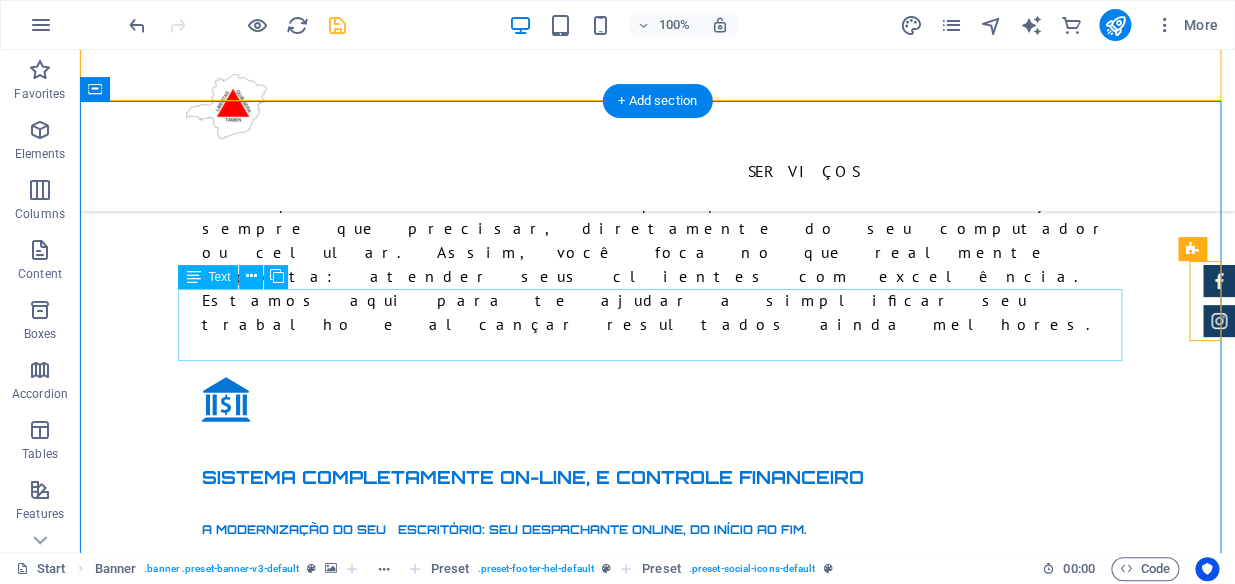 click on "Lorem ipsum dolor sit amet, consectetur adipisicing elit. Libero, assumenda, dolore, cum vel modi asperiores consequatur suscipit quidem ducimus eveniet iure expedita consectetur odio voluptatum similique fugit voluptates rem accusamus quae quas dolorem tenetur facere tempora maiores adipisci reiciendis accusantium voluptatibus id voluptate tempore dolor harum nisi amet! Nobis, cada." at bounding box center [658, 2674] 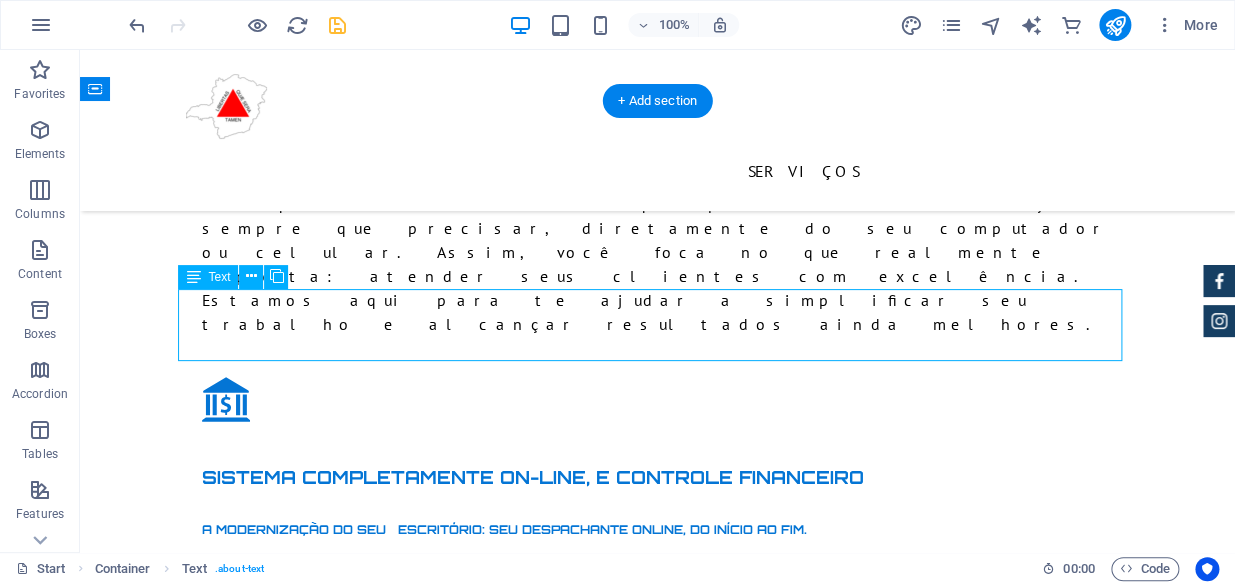 click on "Lorem ipsum dolor sit amet, consectetur adipisicing elit. Libero, assumenda, dolore, cum vel modi asperiores consequatur suscipit quidem ducimus eveniet iure expedita consectetur odio voluptatum similique fugit voluptates rem accusamus quae quas dolorem tenetur facere tempora maiores adipisci reiciendis accusantium voluptatibus id voluptate tempore dolor harum nisi amet! Nobis, cada." at bounding box center [658, 2674] 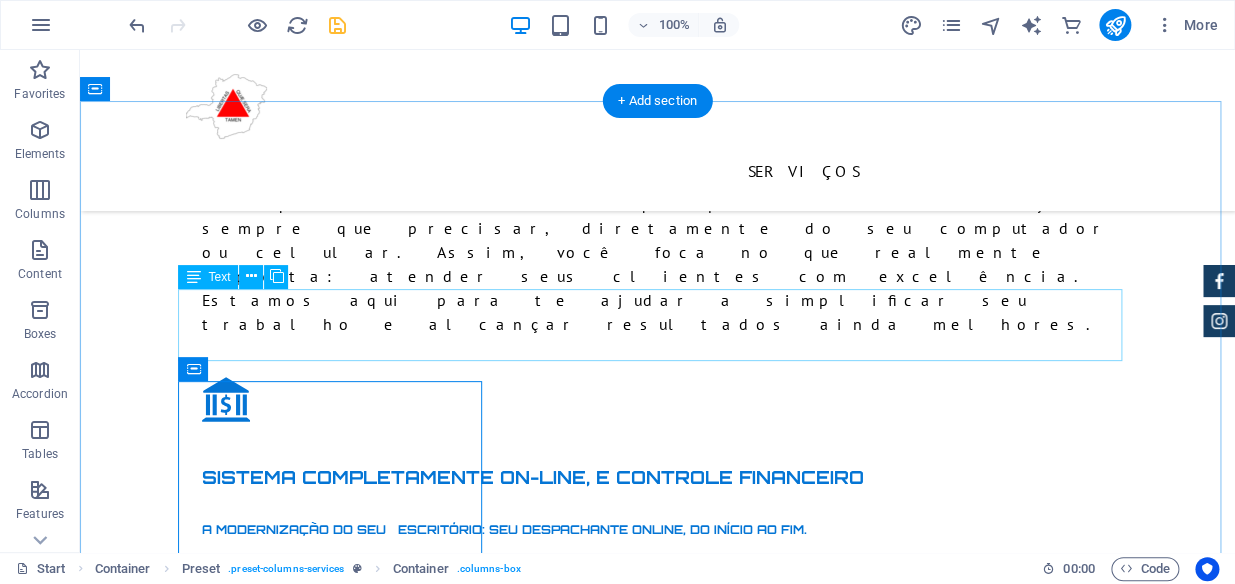 click on "Lorem ipsum dolor sit amet, consectetur adipisicing elit. Libero, assumenda, dolore, cum vel modi asperiores consequatur suscipit quidem ducimus eveniet iure expedita consectetur odio voluptatum similique fugit voluptates rem accusamus quae quas dolorem tenetur facere tempora maiores adipisci reiciendis accusantium voluptatibus id voluptate tempore dolor harum nisi amet! Nobis, cada." at bounding box center [658, 2674] 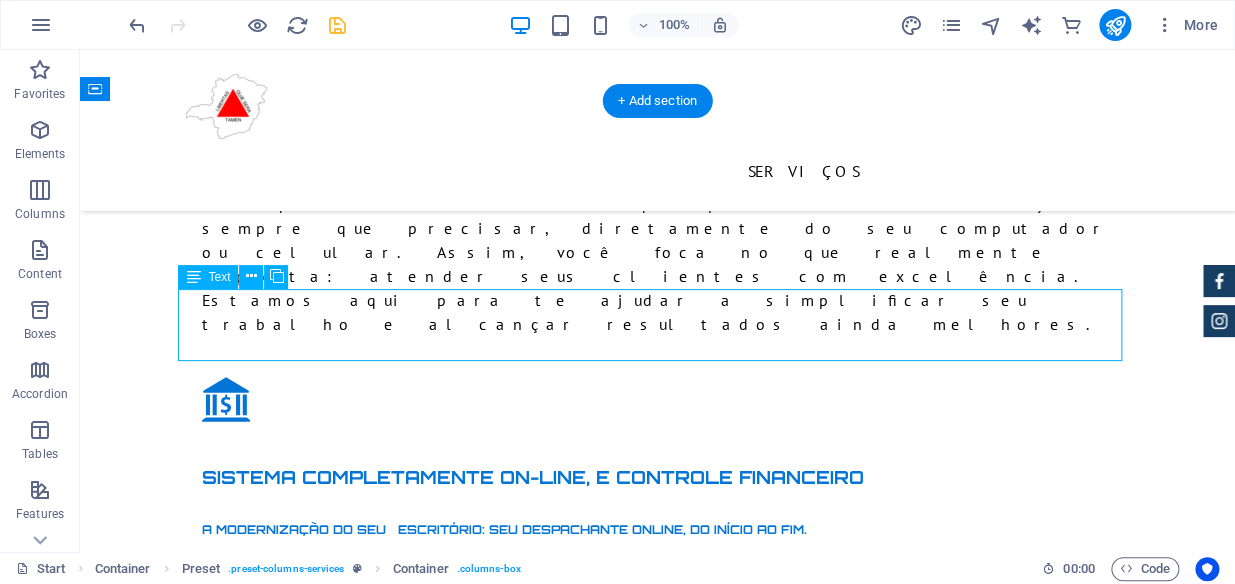 drag, startPoint x: 1062, startPoint y: 348, endPoint x: 868, endPoint y: 421, distance: 207.28 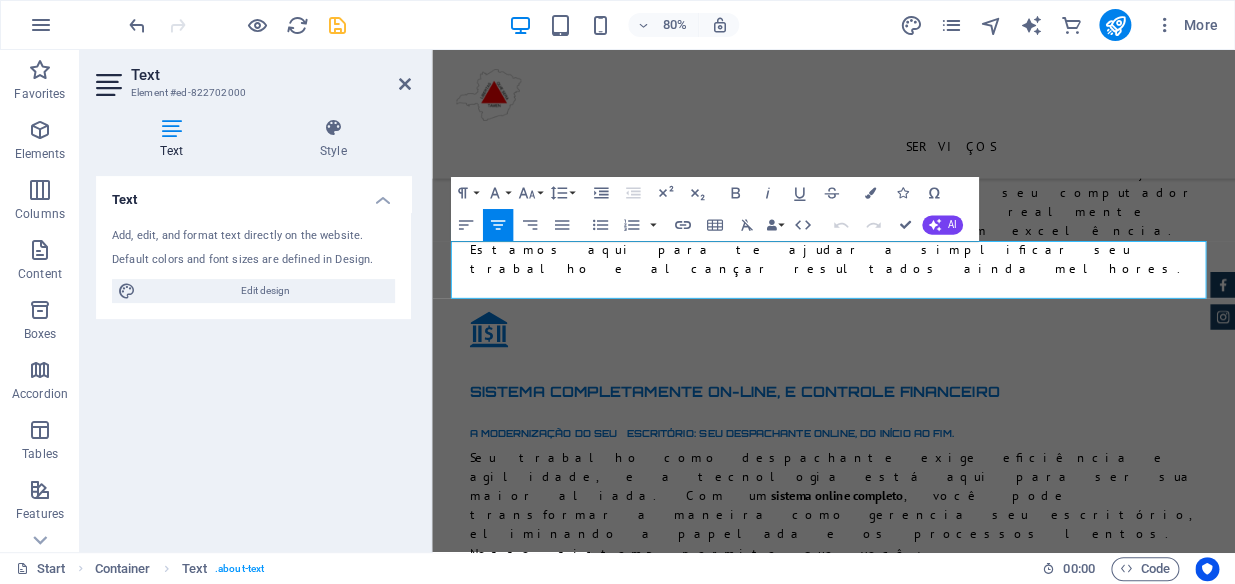 drag, startPoint x: 1338, startPoint y: 351, endPoint x: 212, endPoint y: 264, distance: 1129.356 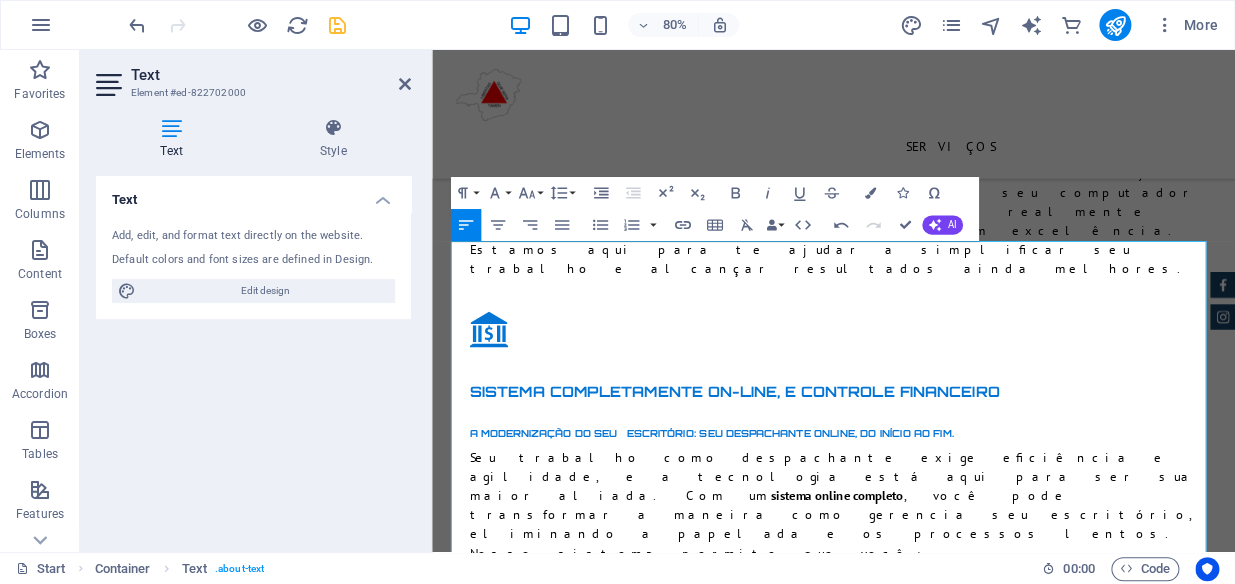 drag, startPoint x: 853, startPoint y: 385, endPoint x: 214, endPoint y: 303, distance: 644.23987 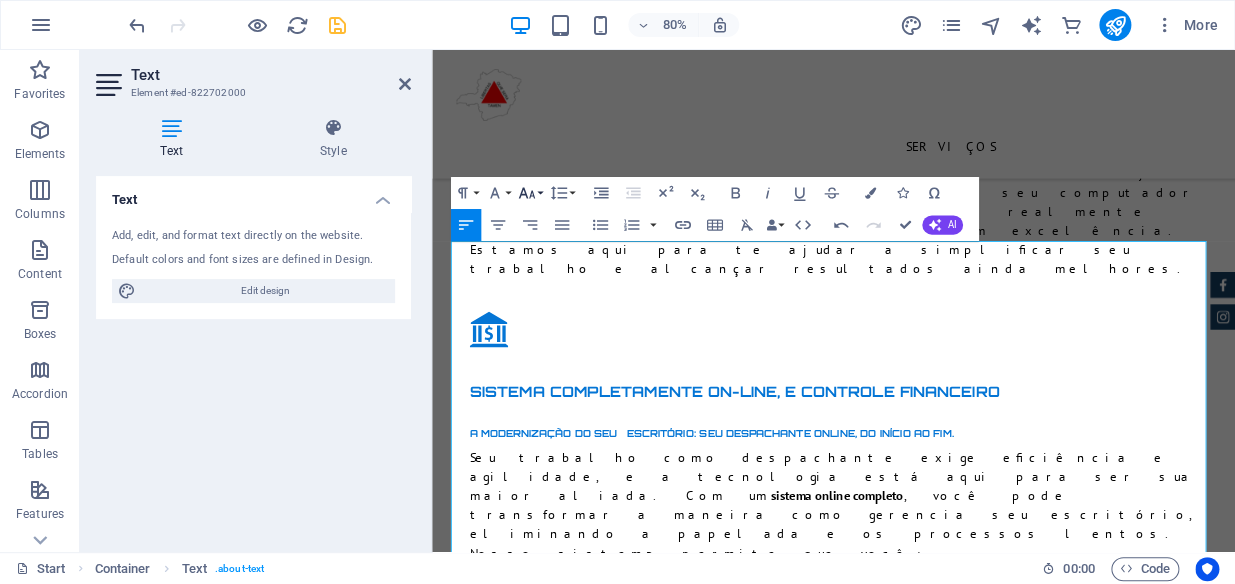 click on "Font Size" at bounding box center [529, 193] 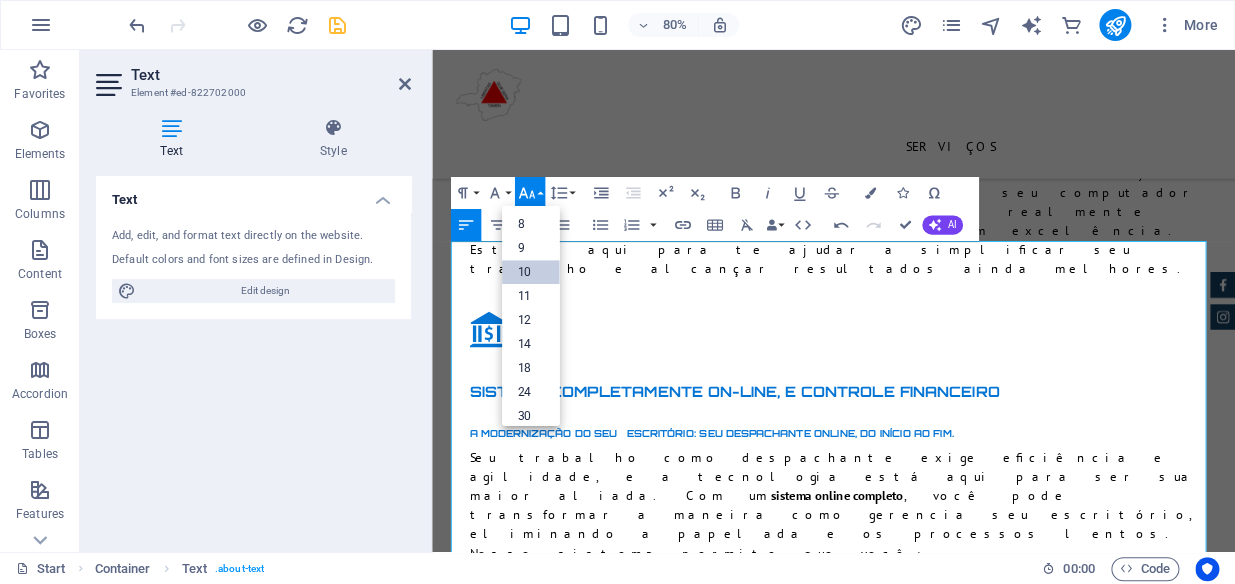 click on "10" at bounding box center (531, 272) 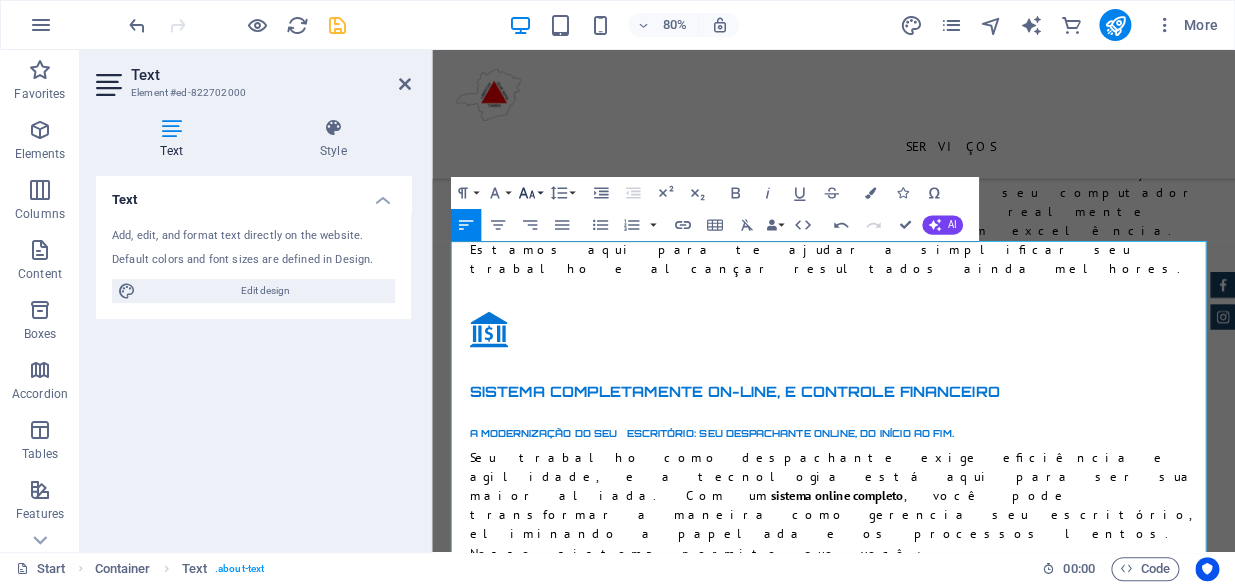 click on "Font Size" at bounding box center [529, 193] 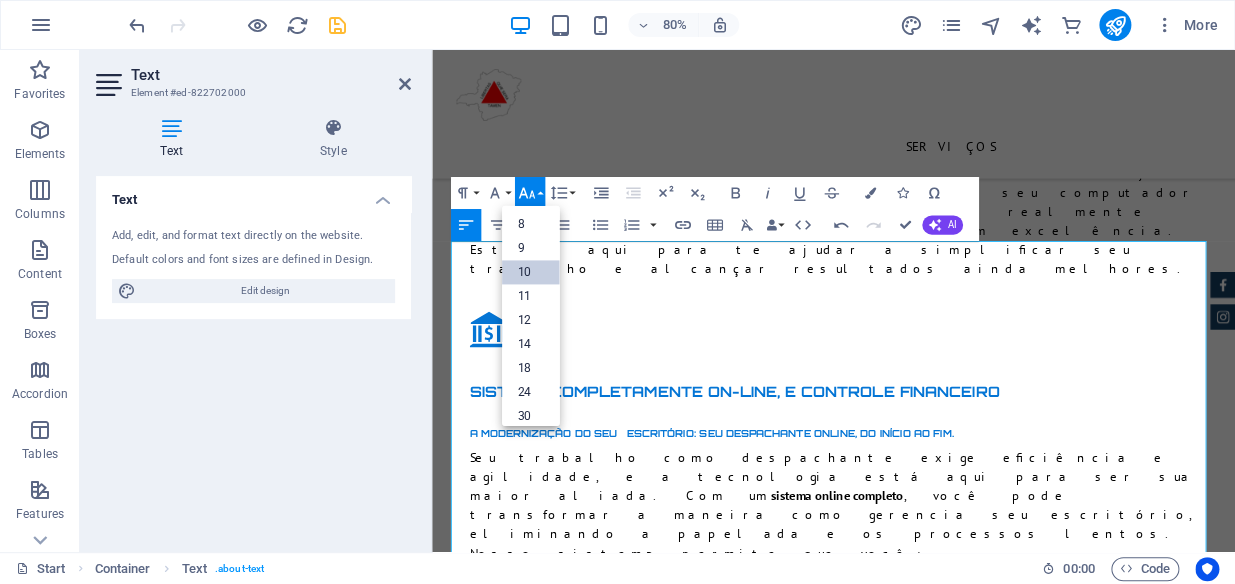 scroll, scrollTop: 82, scrollLeft: 0, axis: vertical 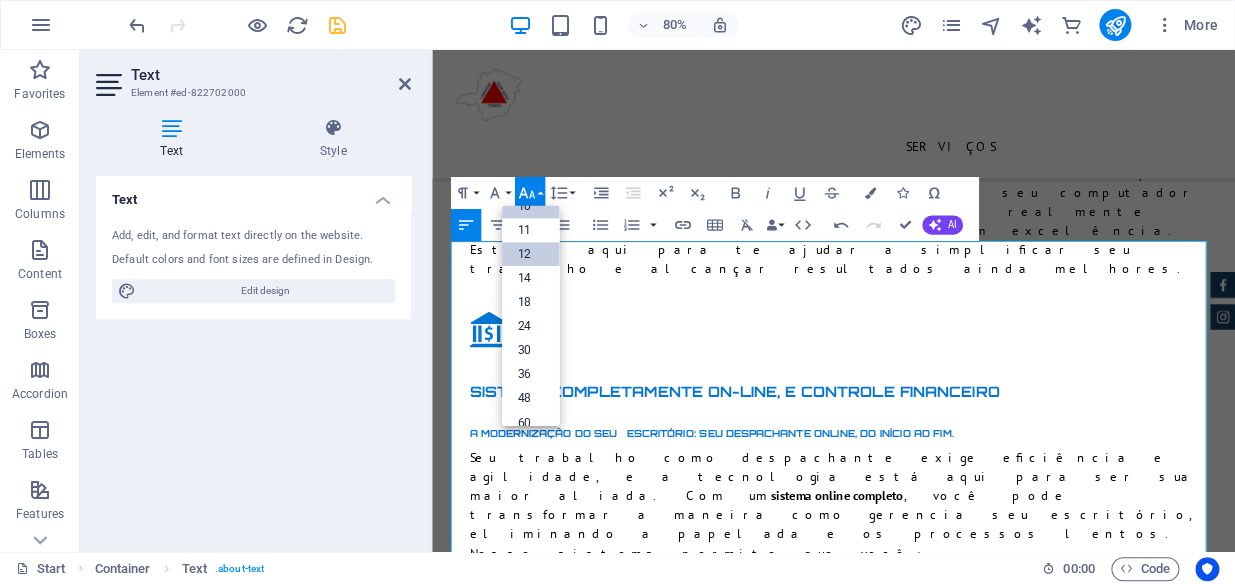 click on "12" at bounding box center [531, 255] 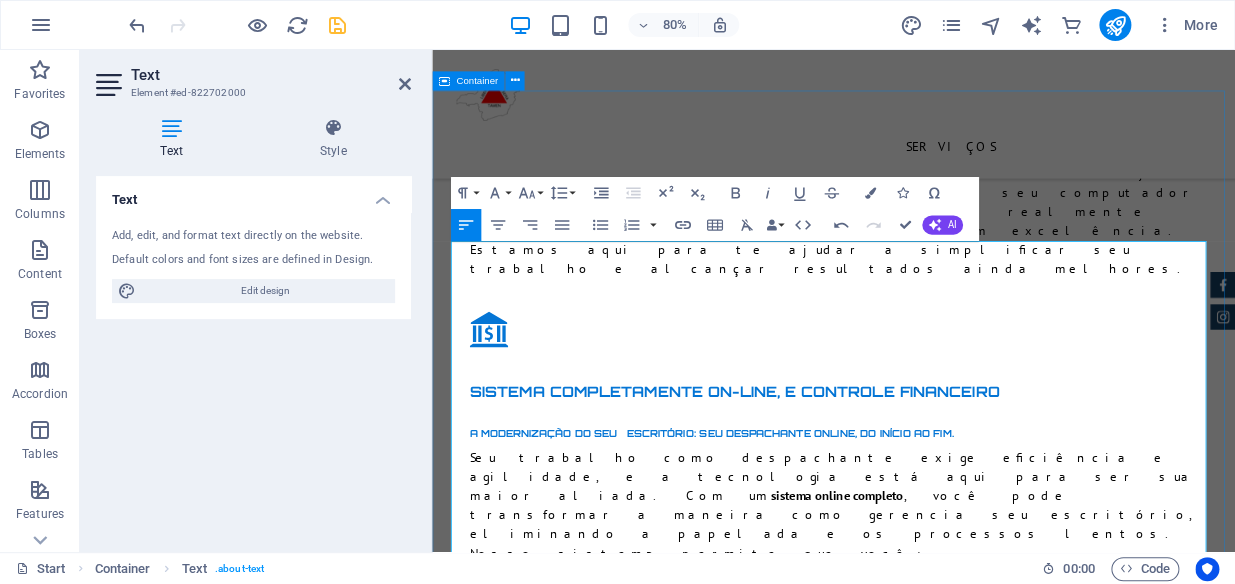drag, startPoint x: 1052, startPoint y: 439, endPoint x: 446, endPoint y: 443, distance: 606.0132 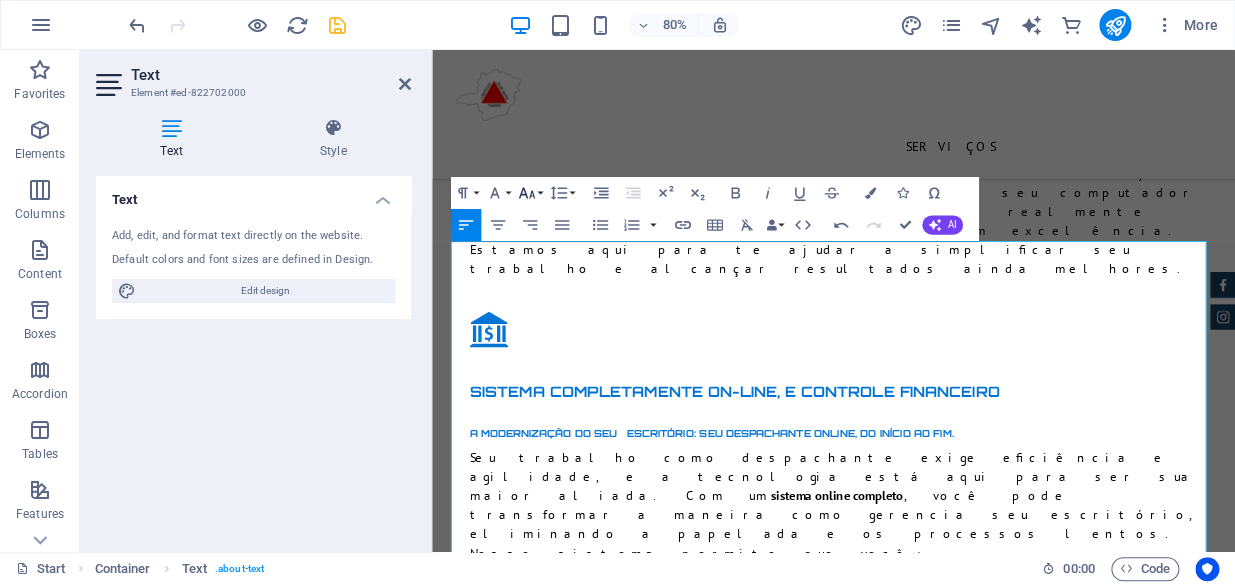 click 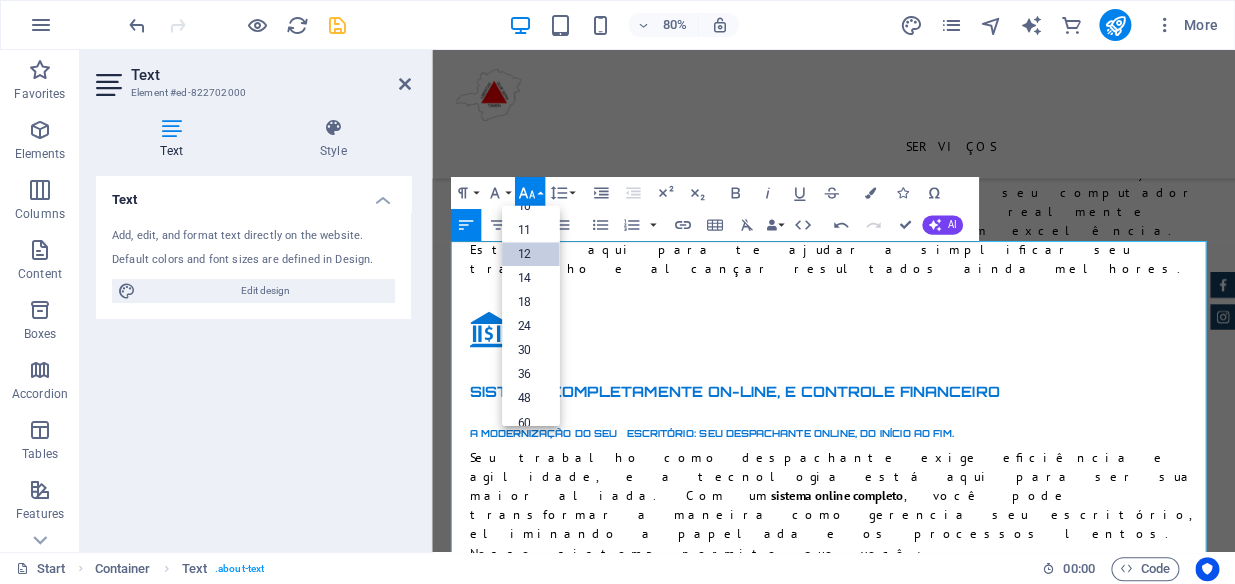 click on "12" at bounding box center [531, 255] 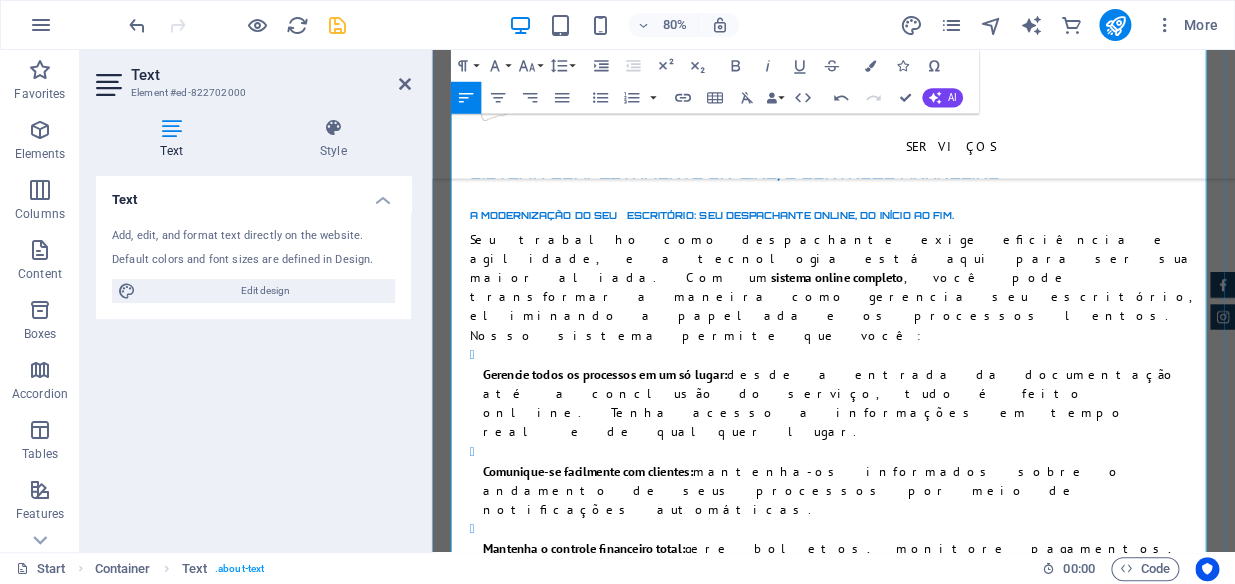 scroll, scrollTop: 4454, scrollLeft: 0, axis: vertical 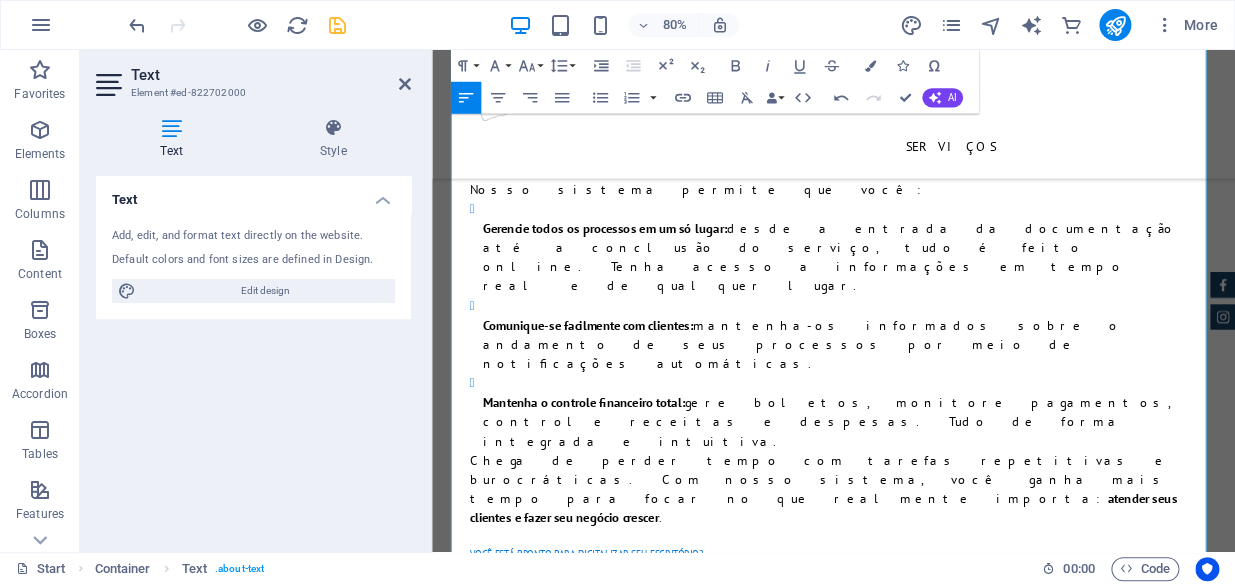 drag, startPoint x: 1089, startPoint y: 413, endPoint x: 297, endPoint y: 412, distance: 792.0006 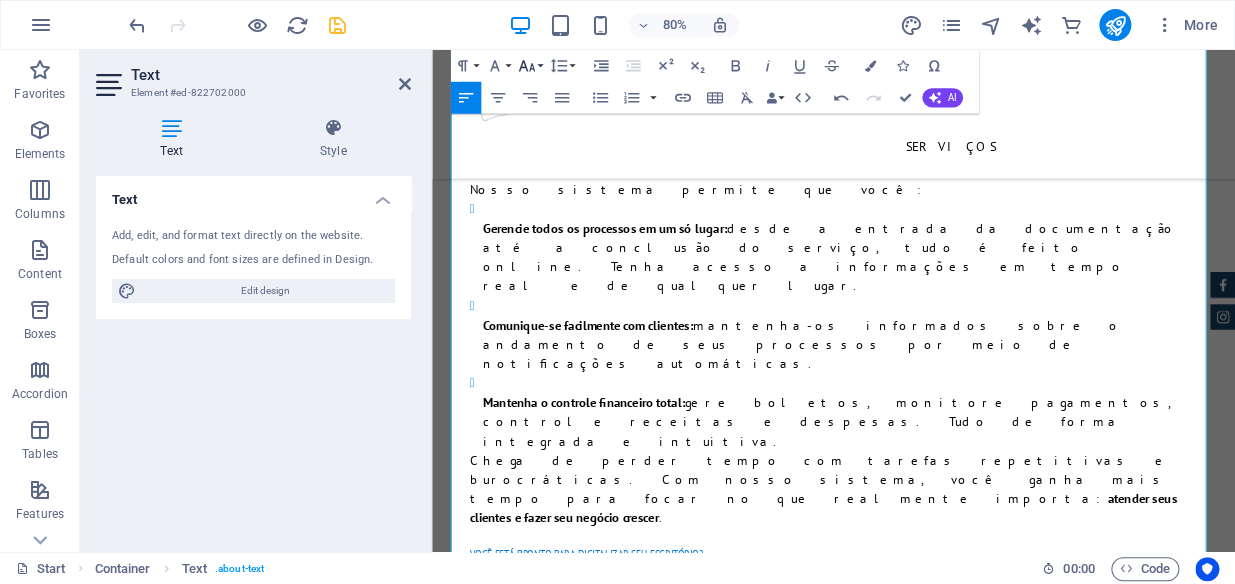 click 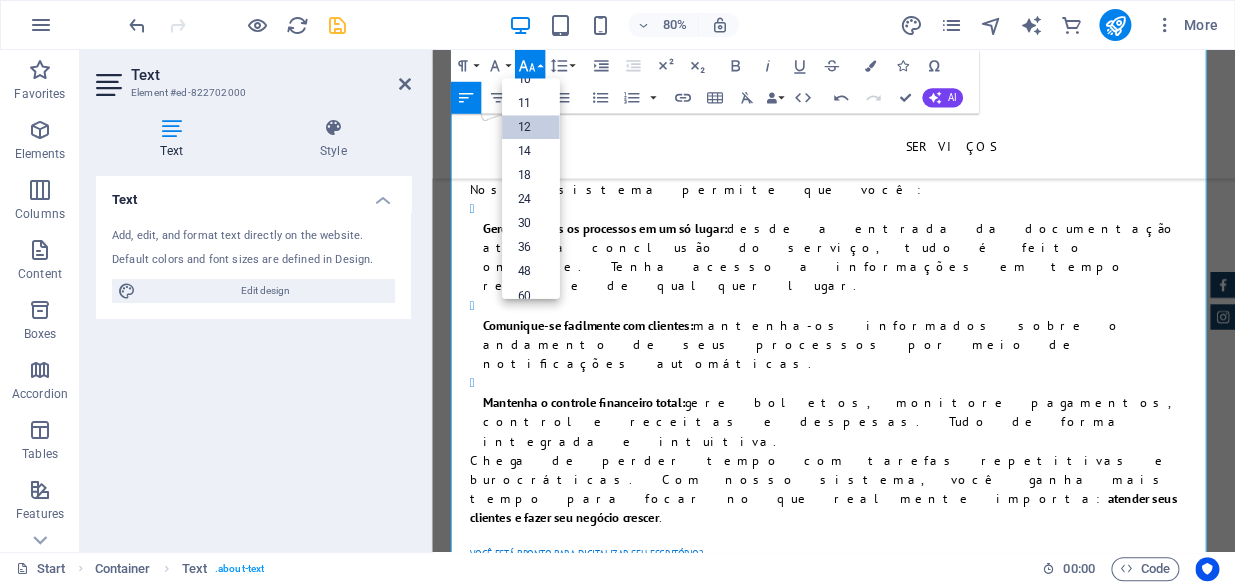 click on "12" at bounding box center (531, 128) 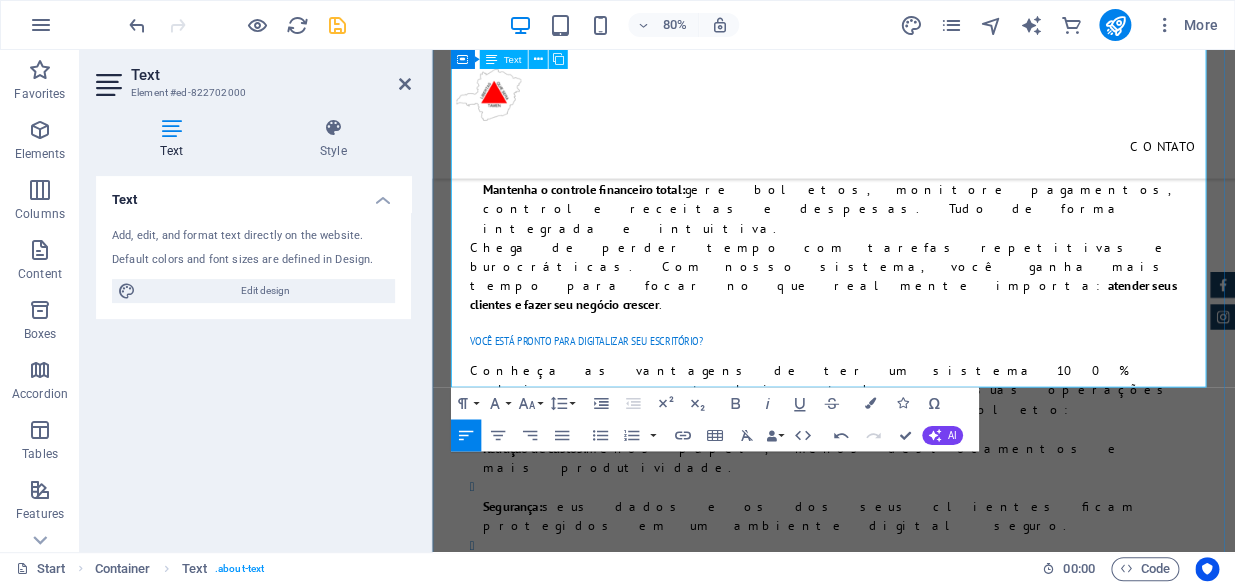 scroll, scrollTop: 4636, scrollLeft: 0, axis: vertical 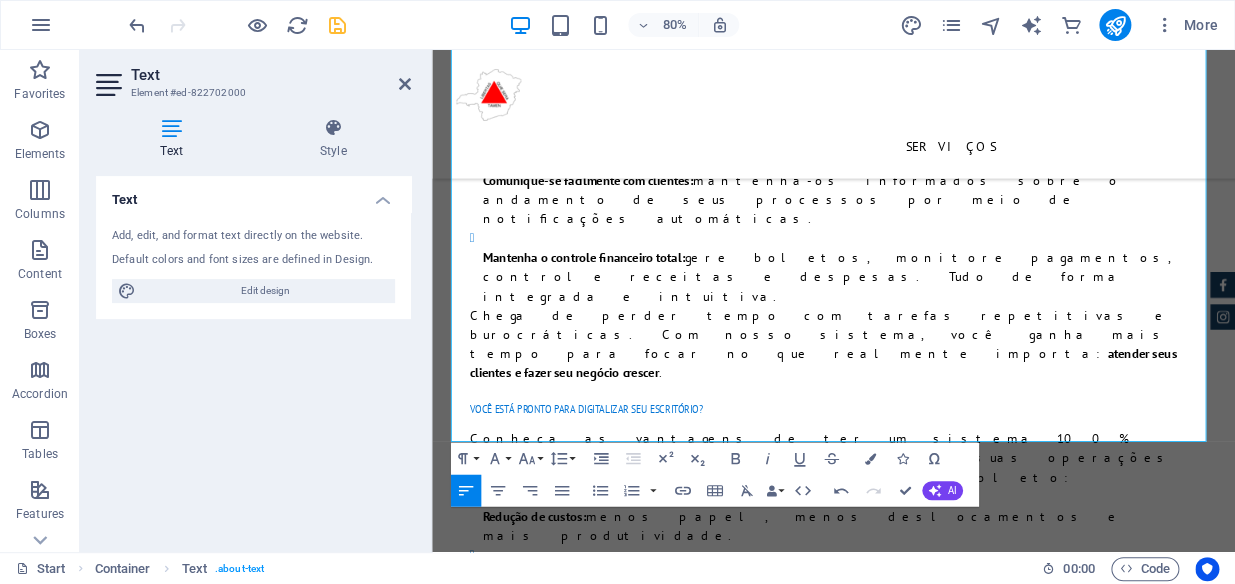 click at bounding box center [337, 25] 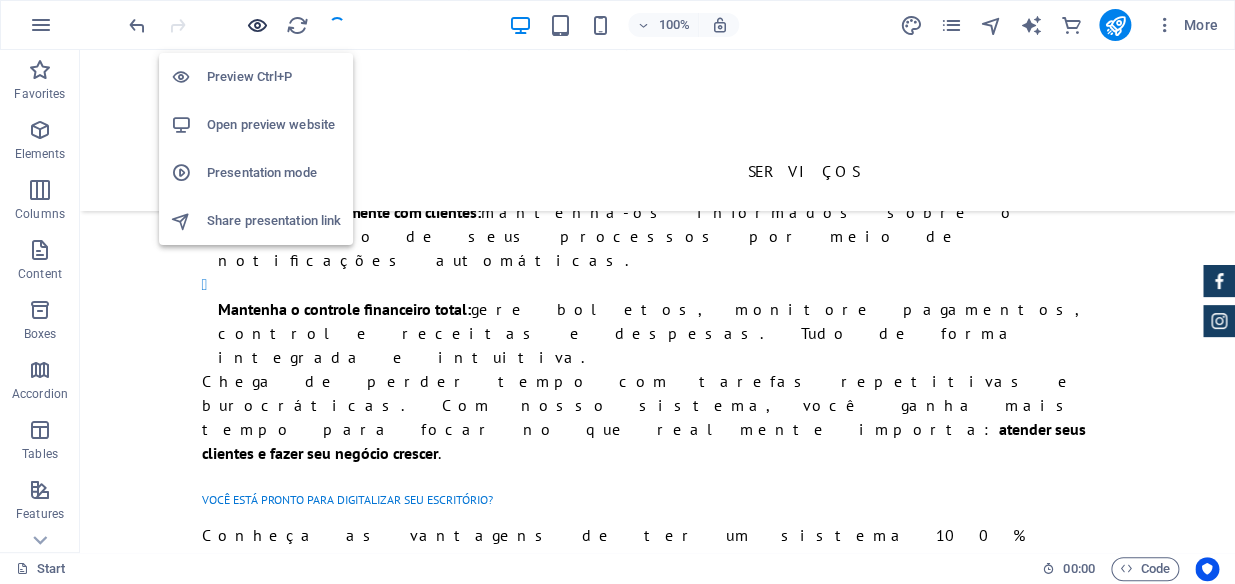 click at bounding box center [257, 25] 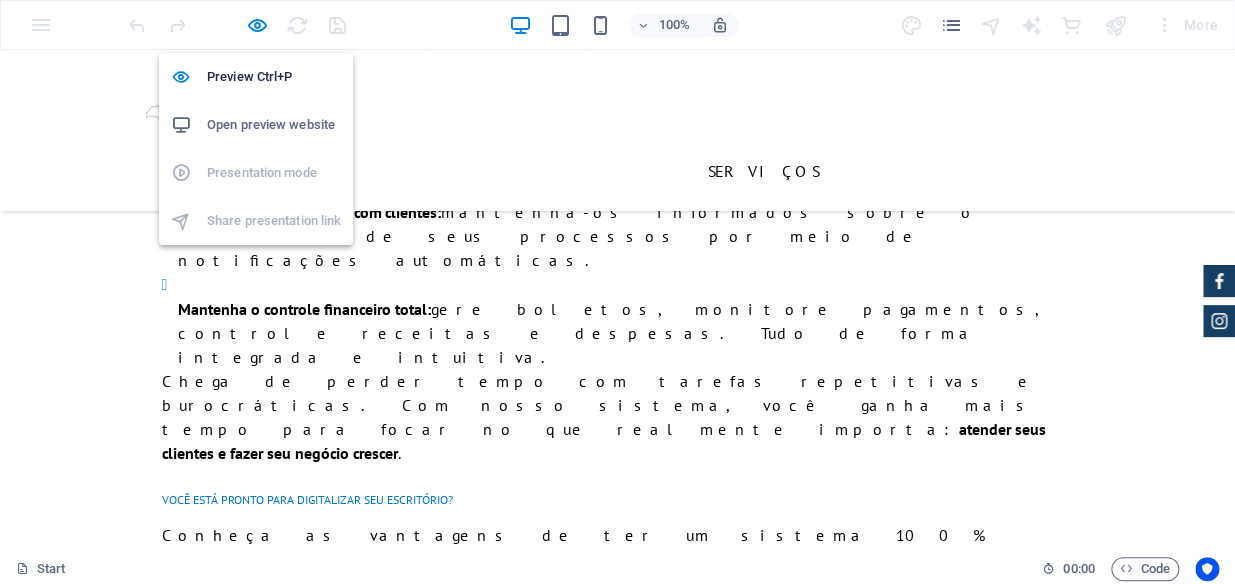 click on "Open preview website" at bounding box center (274, 125) 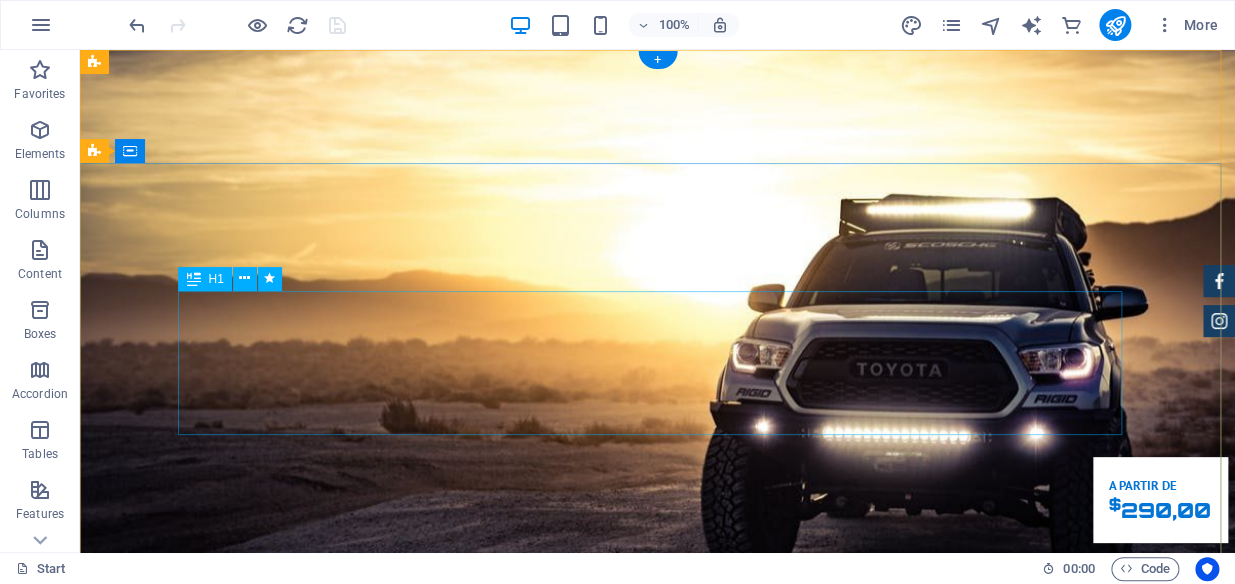 scroll, scrollTop: 0, scrollLeft: 0, axis: both 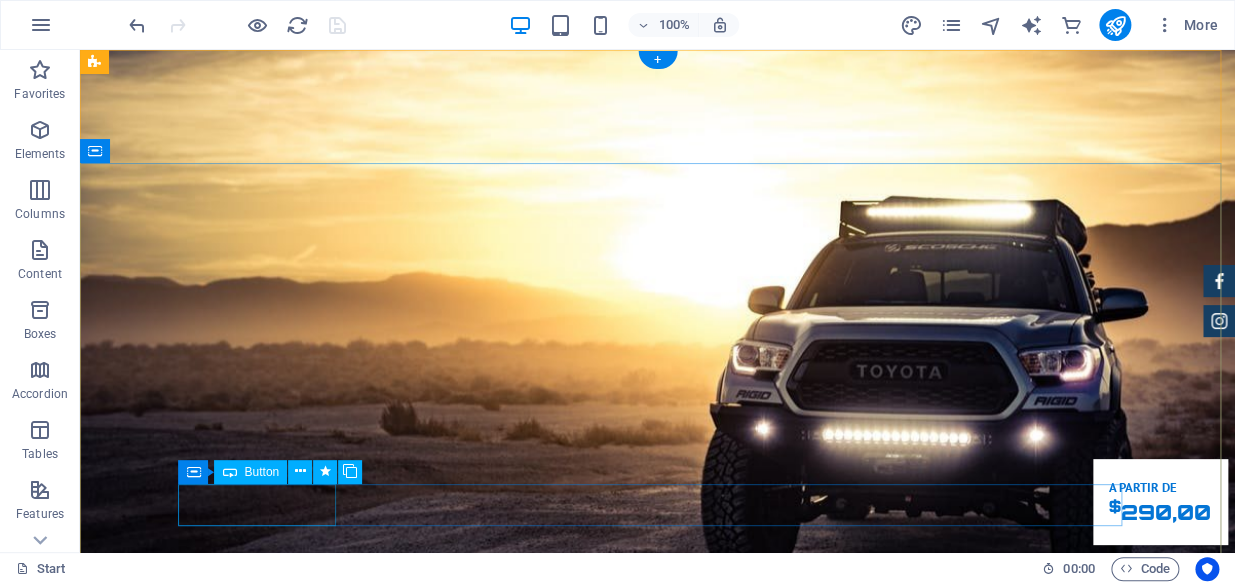 click on "Nosso Sistema" at bounding box center (658, 1237) 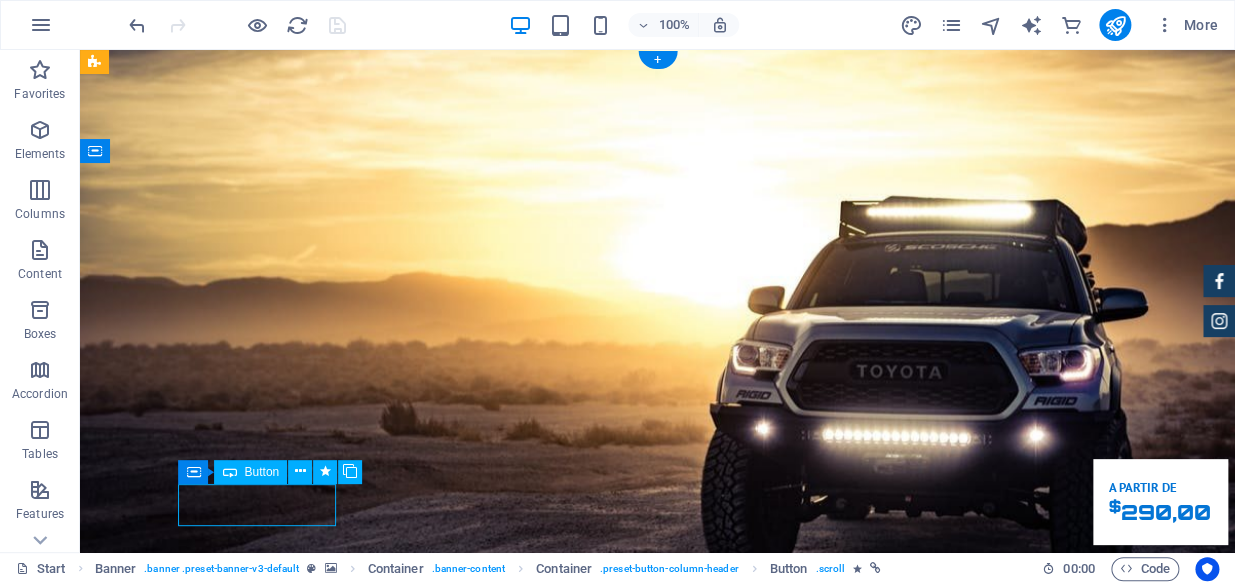 click on "Nosso Sistema" at bounding box center [658, 1237] 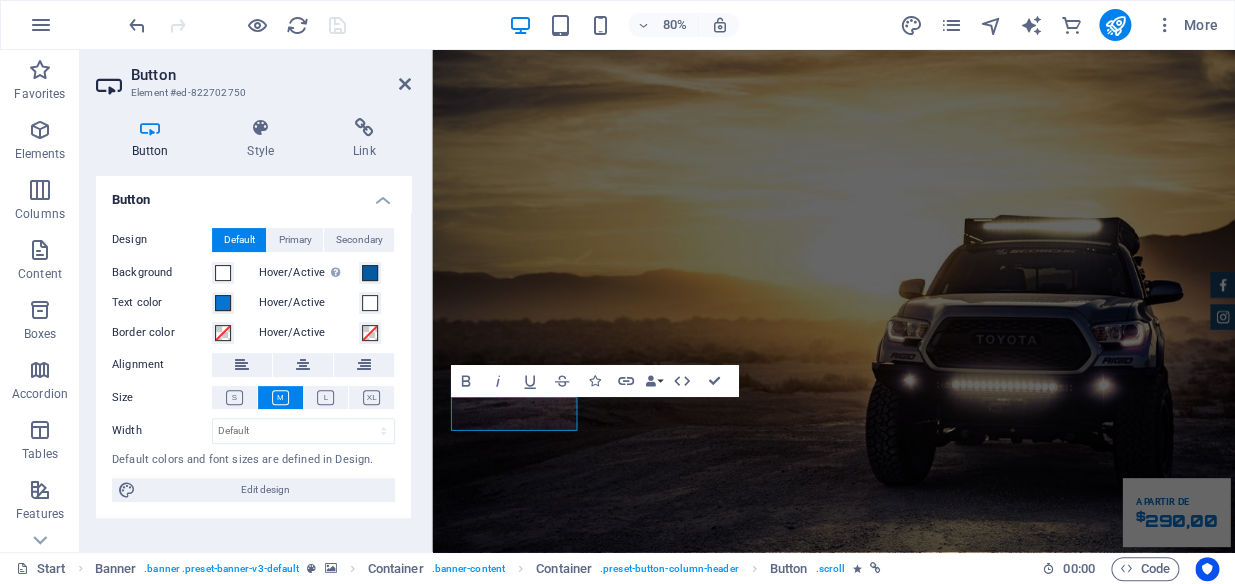click on "Element #ed-822702750" at bounding box center [251, 93] 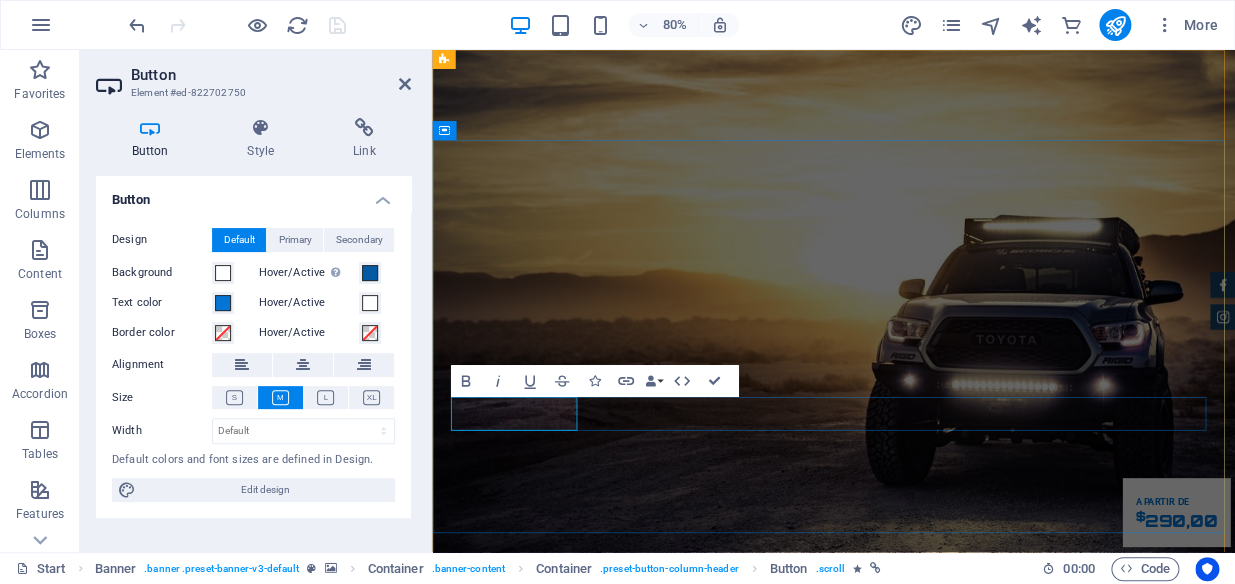 click on "Nosso Sistema" at bounding box center [559, 1237] 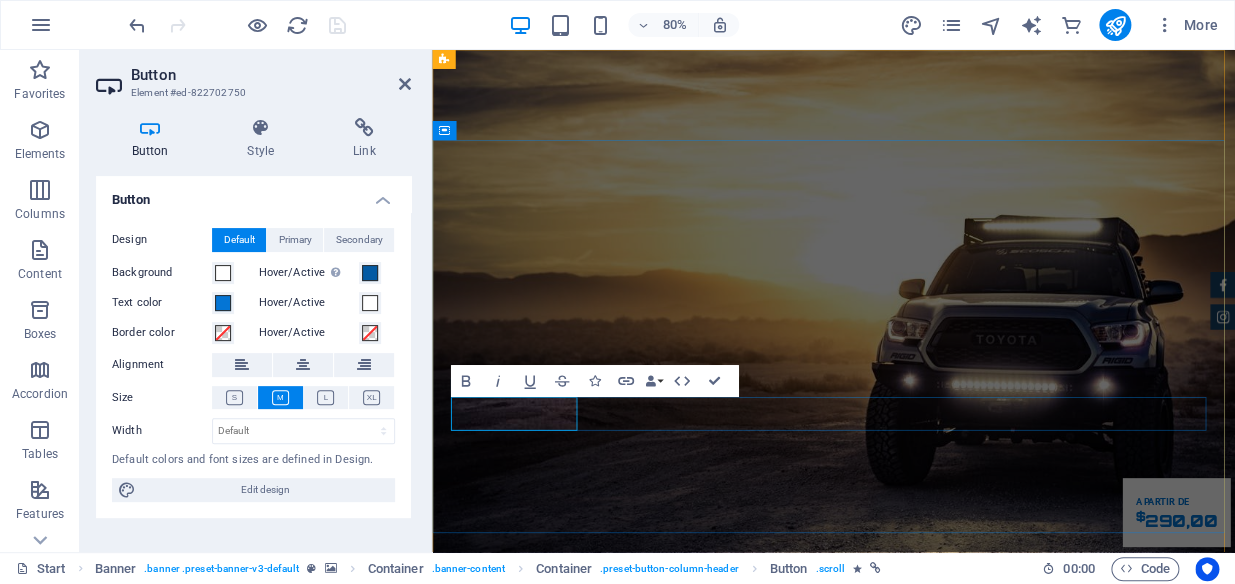 click on "Nosso Sistema" at bounding box center (559, 1237) 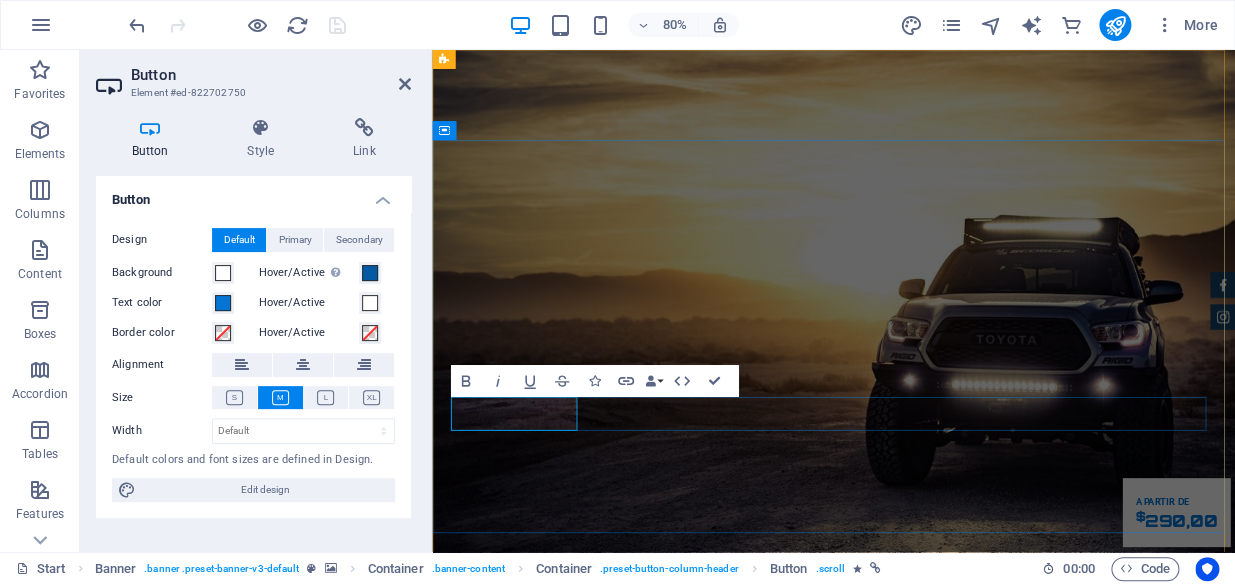 click on "Nosso Sistema" at bounding box center [559, 1237] 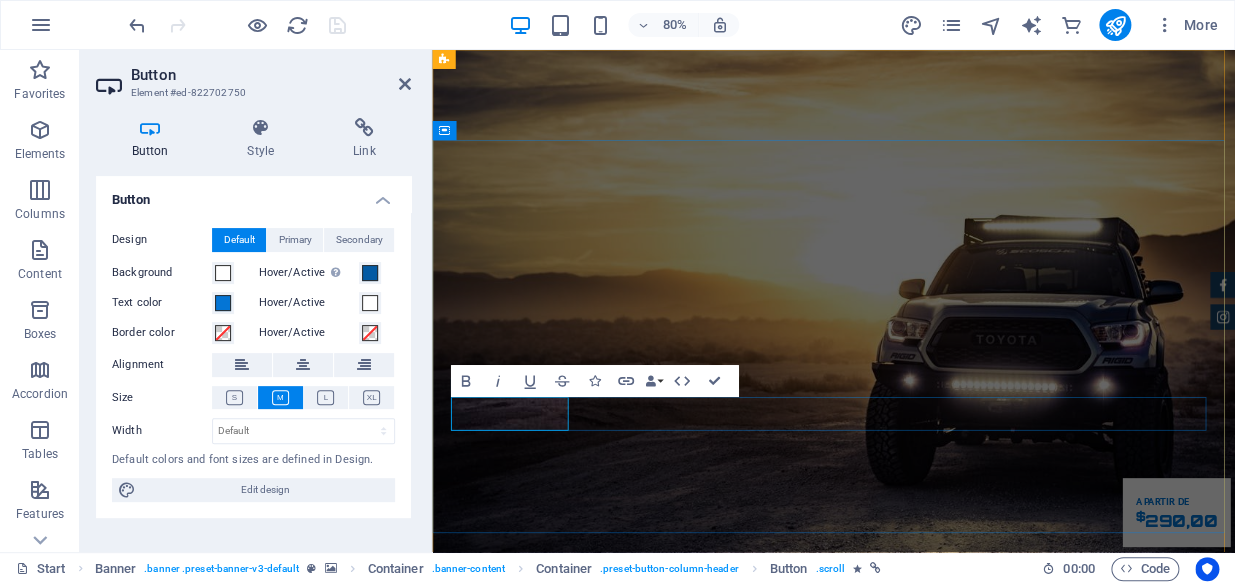 click on "osso Sistema" at bounding box center [554, 1237] 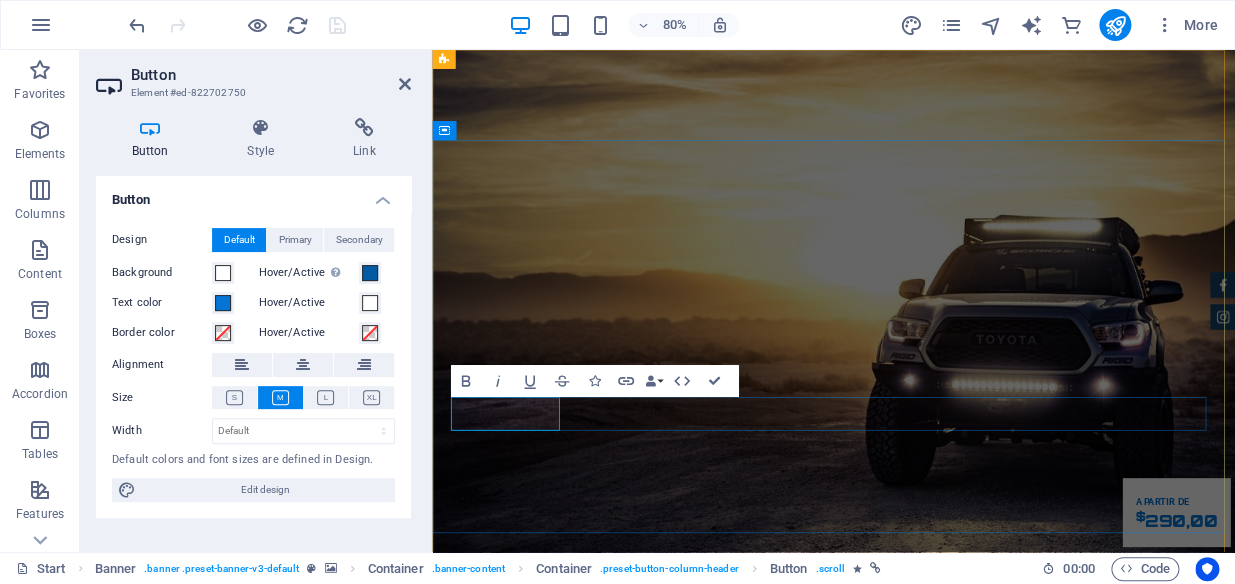 click on "sso Sistema" at bounding box center [546, 1237] 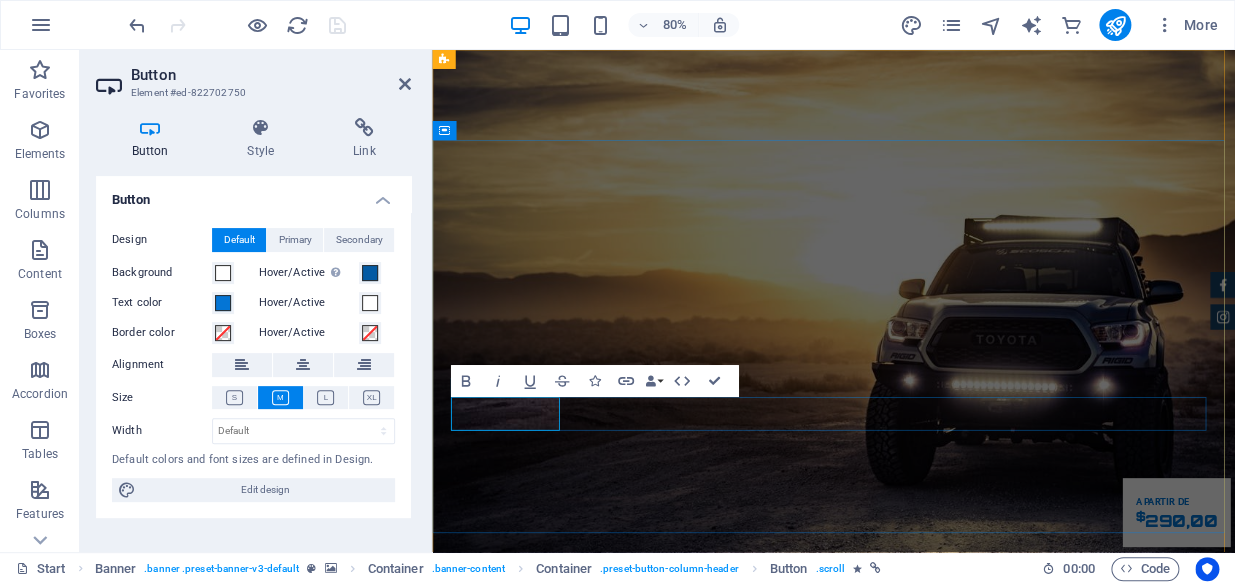 click on "sso Sistema   Solicite um atendimento" at bounding box center [934, 1264] 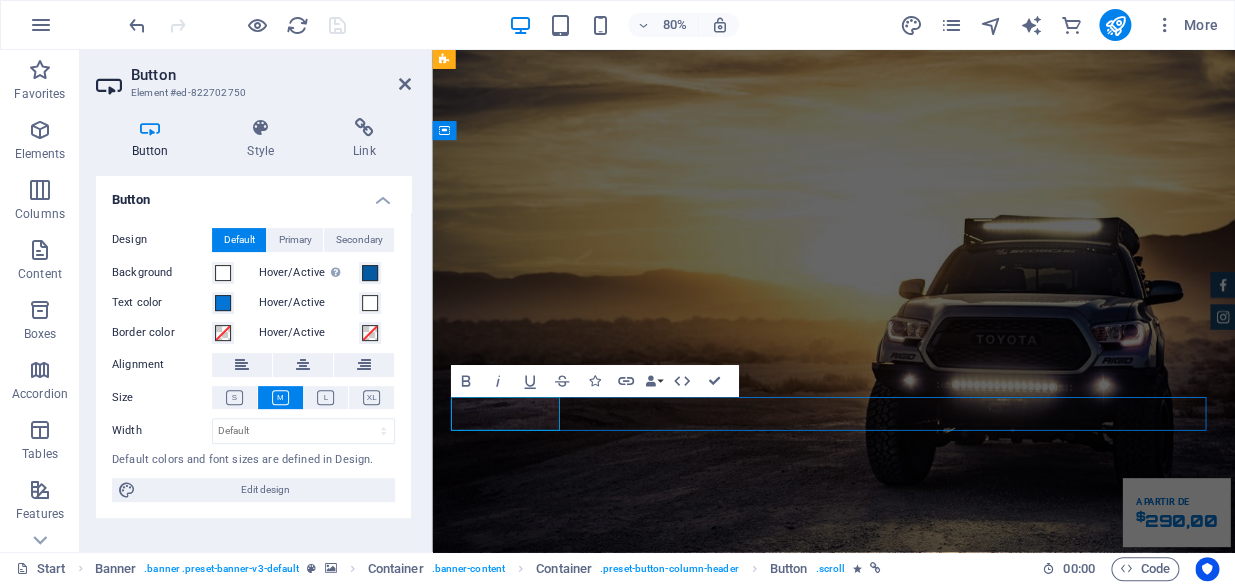 click on "sso Sistema   Solicite um atendimento" at bounding box center (934, 1264) 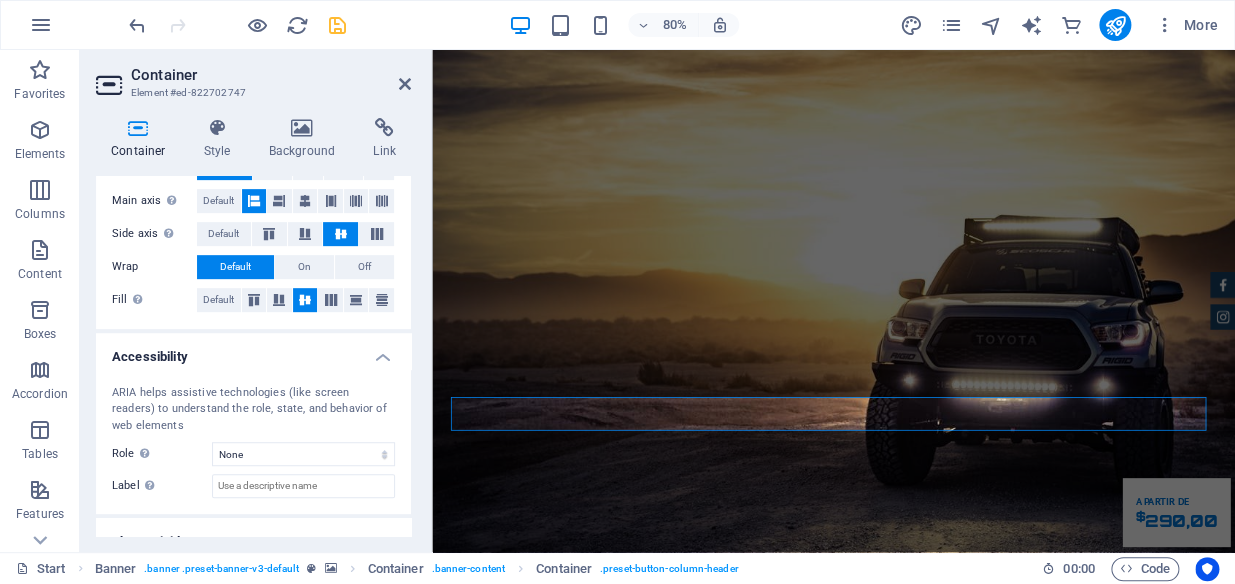 scroll, scrollTop: 414, scrollLeft: 0, axis: vertical 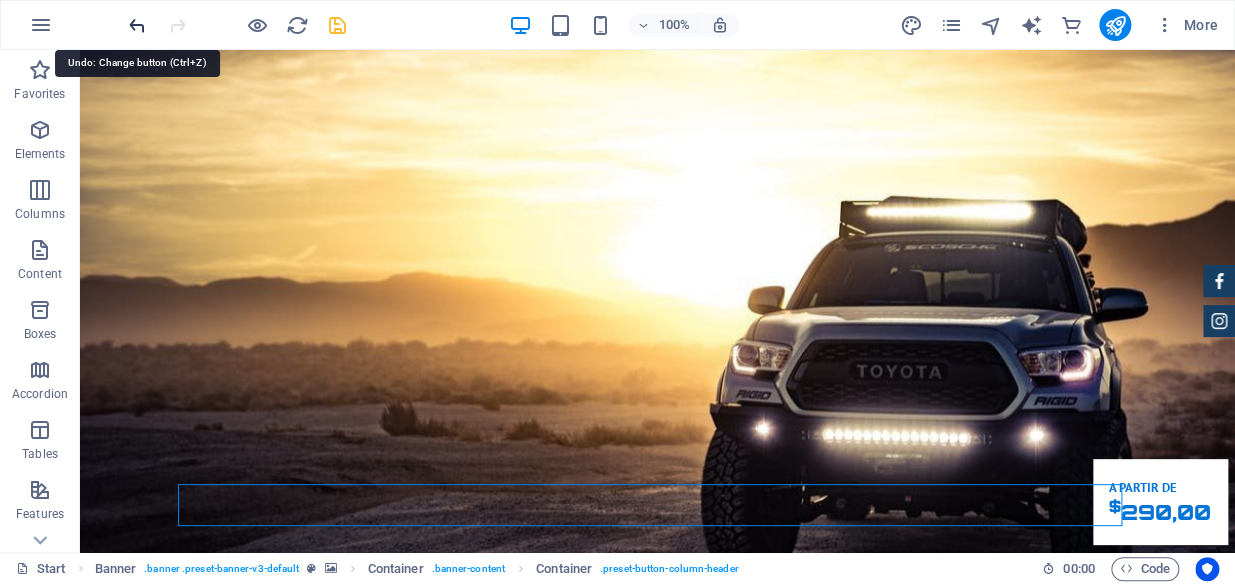 click at bounding box center [137, 25] 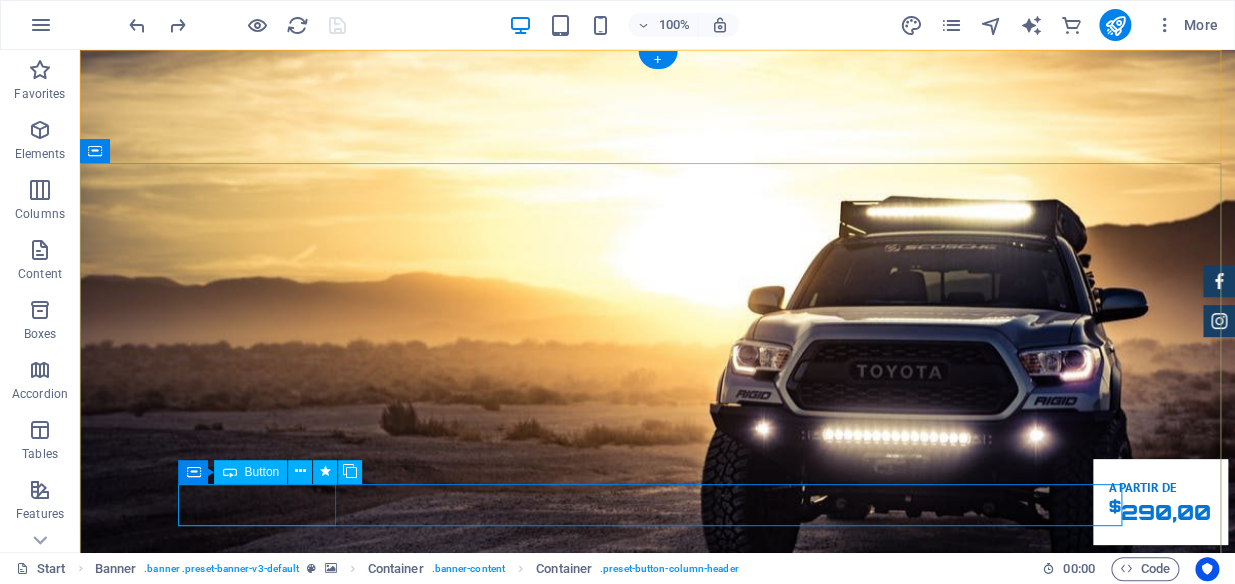 click on "Nosso Sistema" at bounding box center (658, 1237) 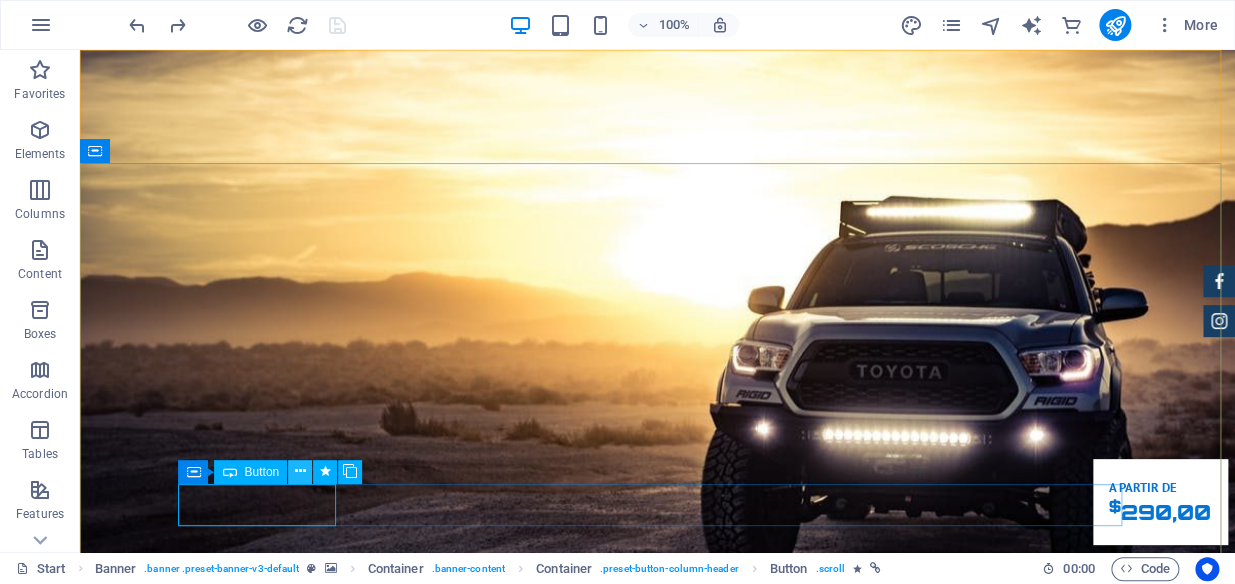 click at bounding box center (300, 472) 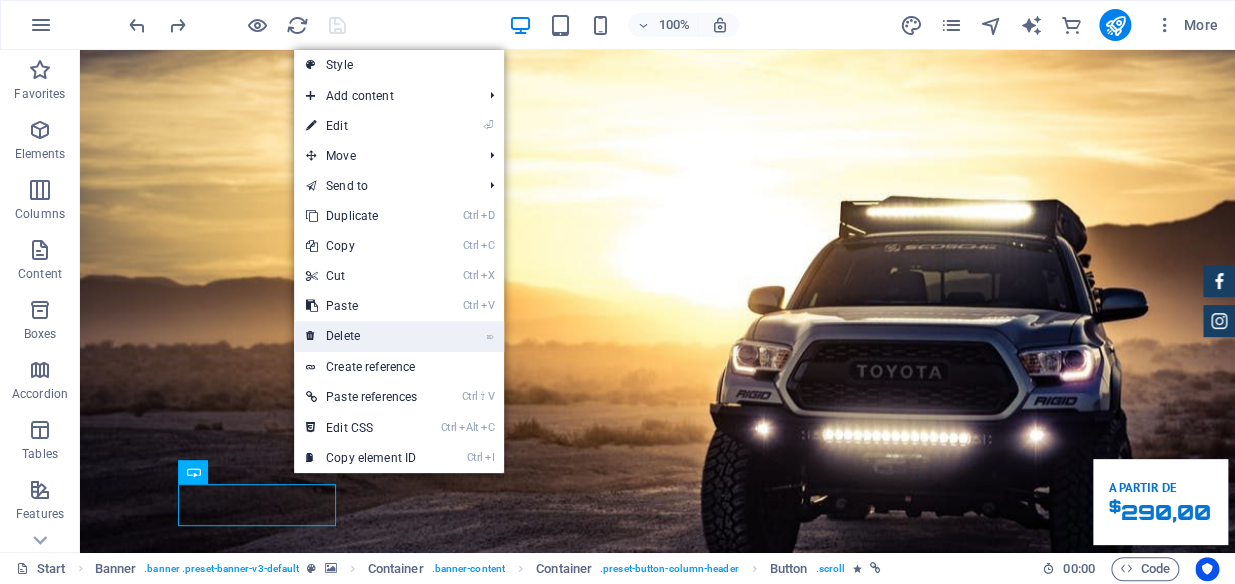 click on "⌦  Delete" at bounding box center (361, 336) 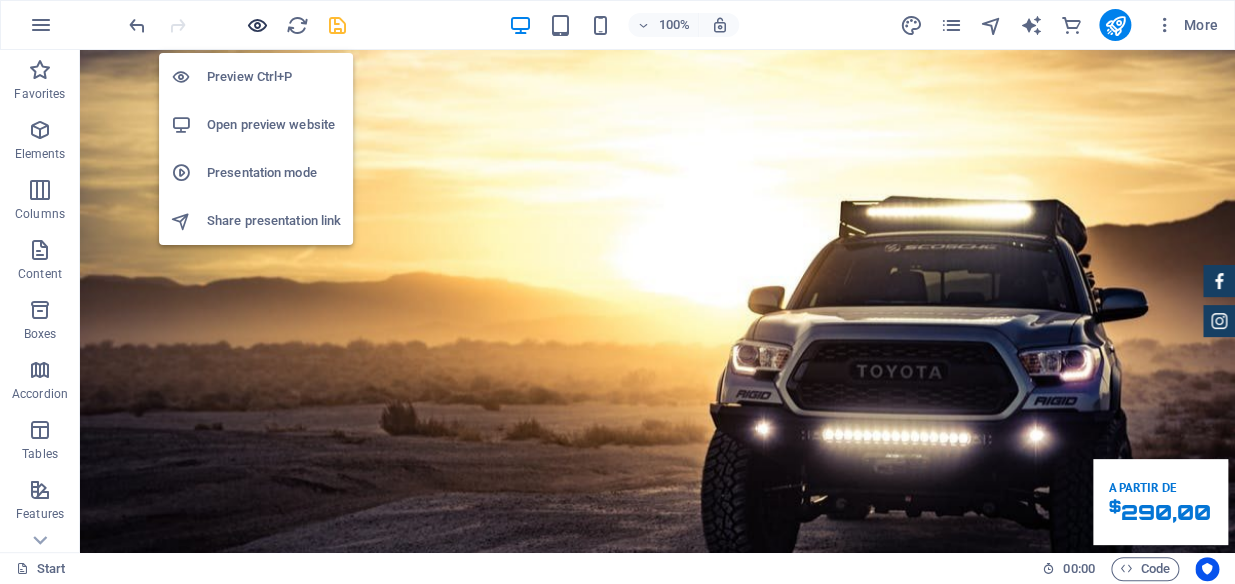 click at bounding box center [257, 25] 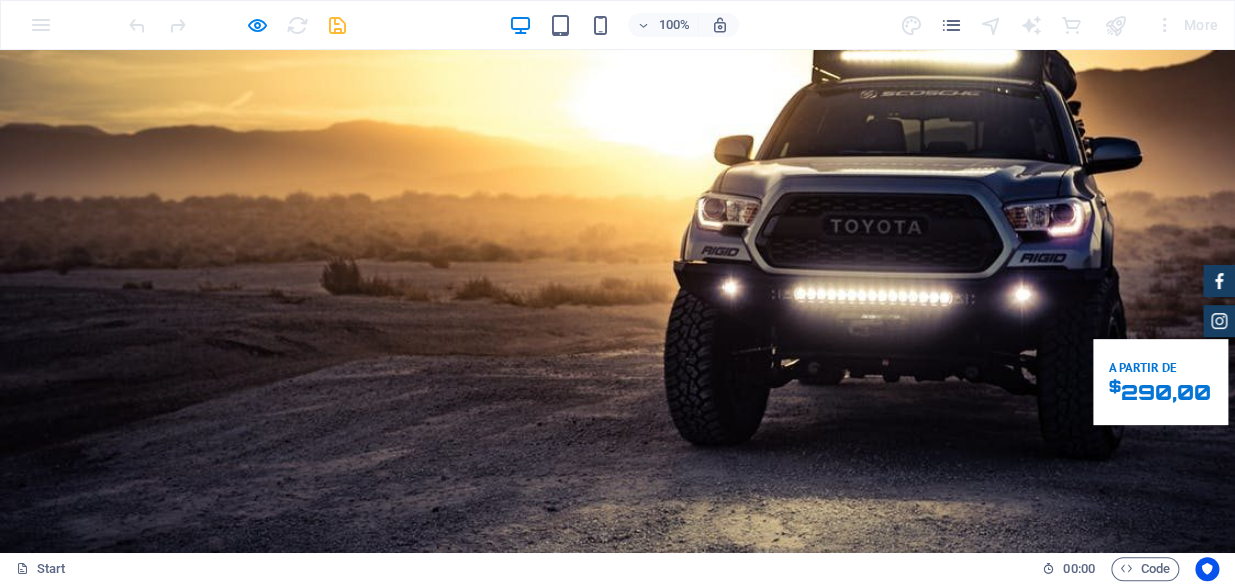 scroll, scrollTop: 181, scrollLeft: 0, axis: vertical 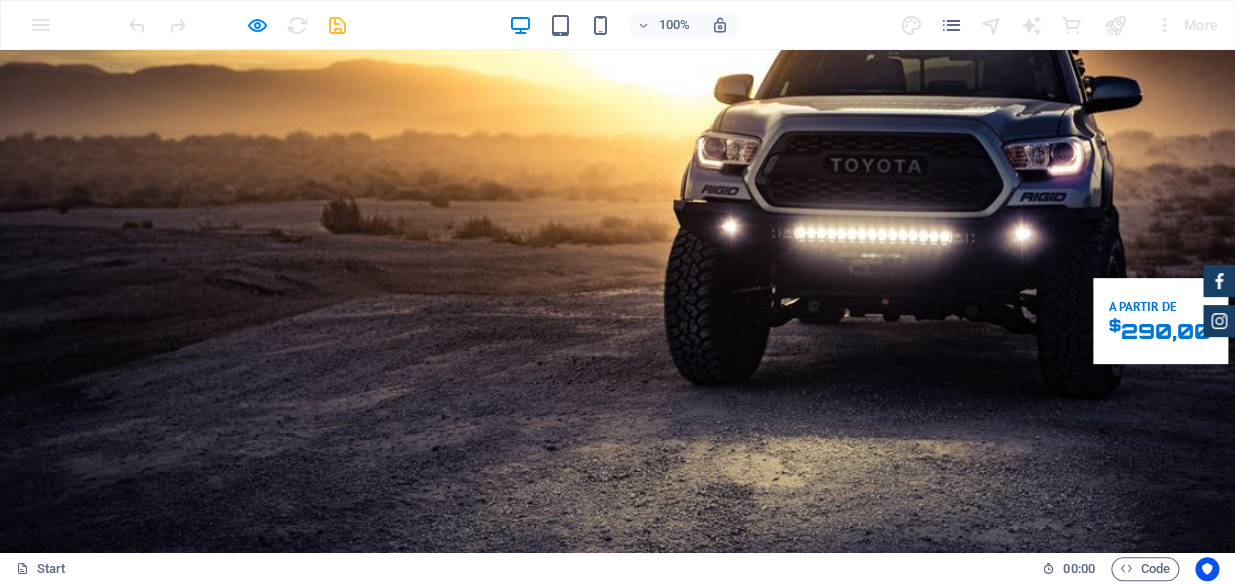 click on "Solicite um atendimento" at bounding box center [316, 1056] 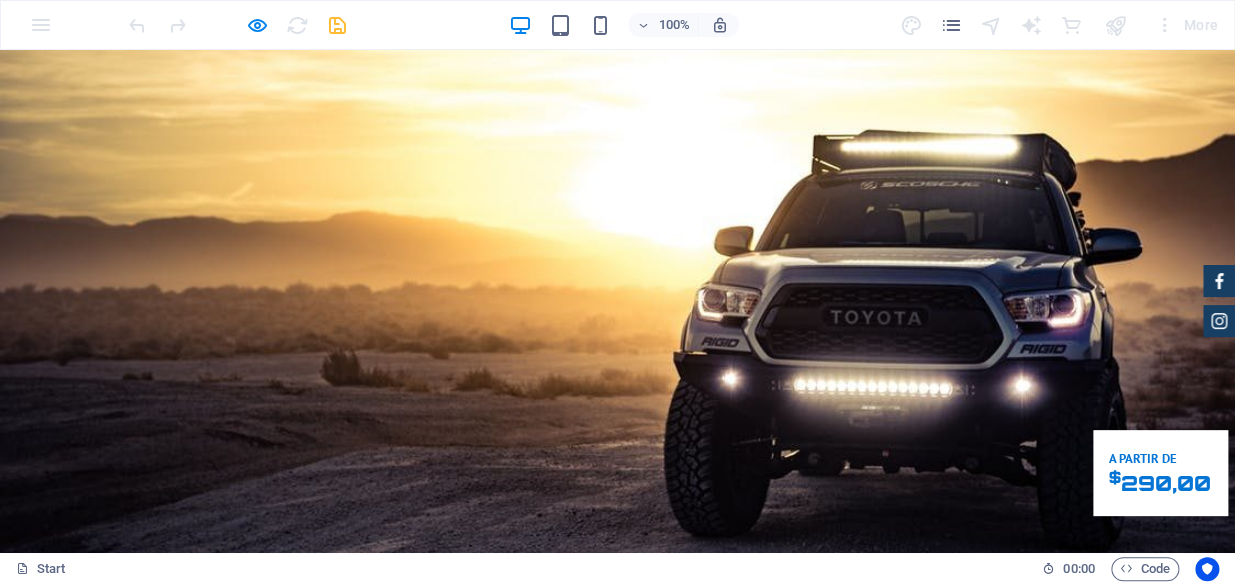 scroll, scrollTop: 0, scrollLeft: 0, axis: both 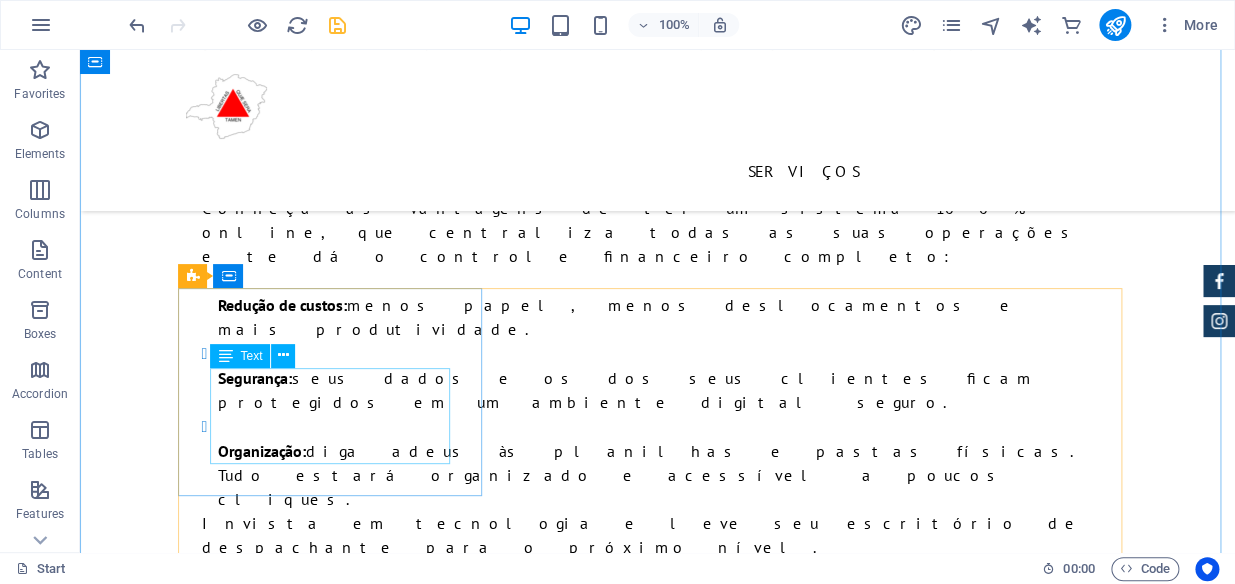 click on "Lorum ipsum Em verdade eos et  Stet clita kasd  Ut wisi enim" at bounding box center (658, 3238) 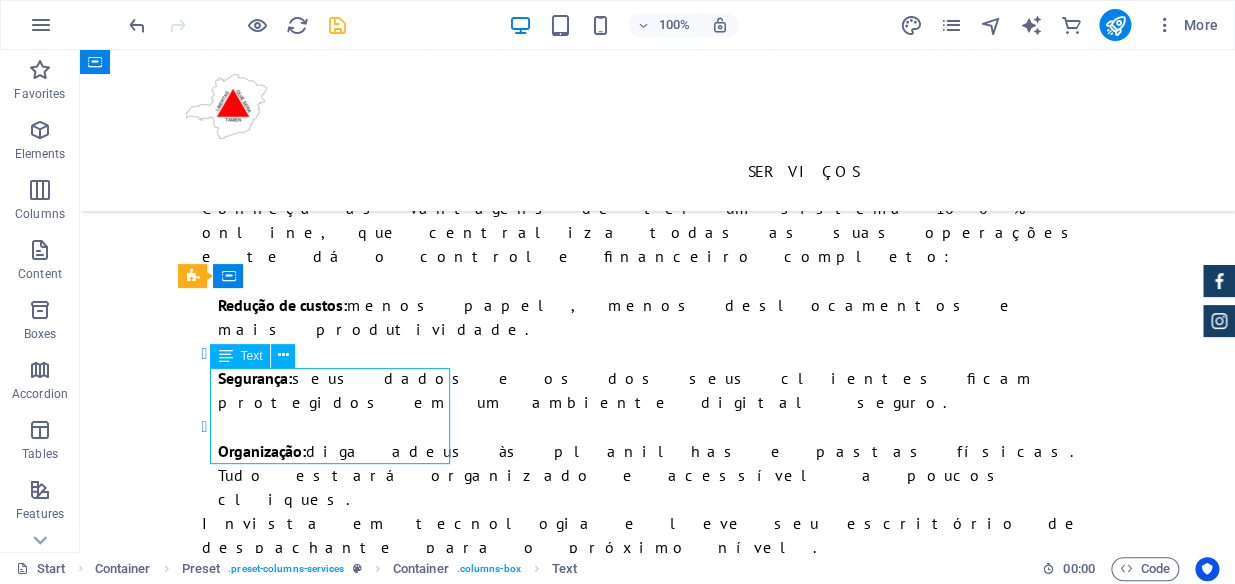 click on "Lorum ipsum Em verdade eos et  Stet clita kasd  Ut wisi enim" at bounding box center (658, 3238) 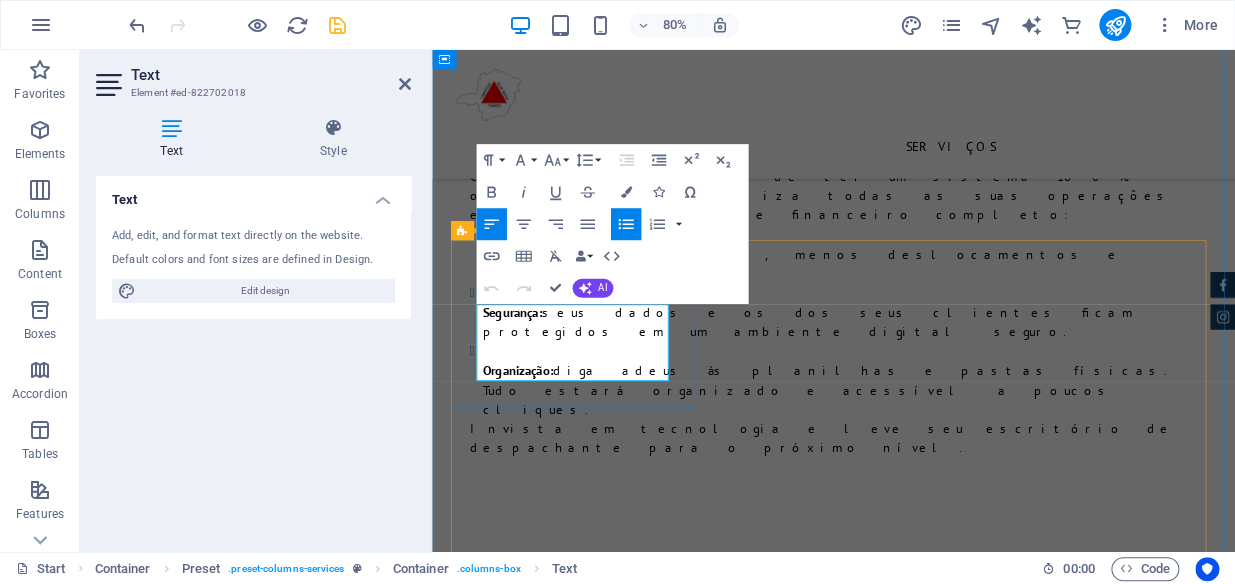 type 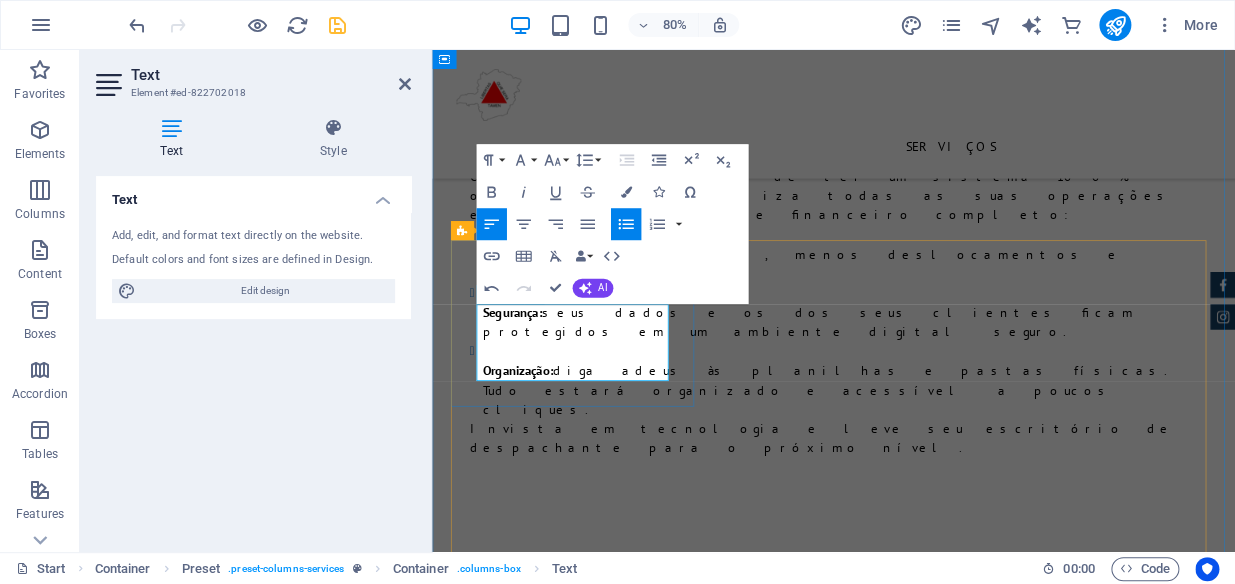 click on "Em verdade eos et" at bounding box center (942, 3225) 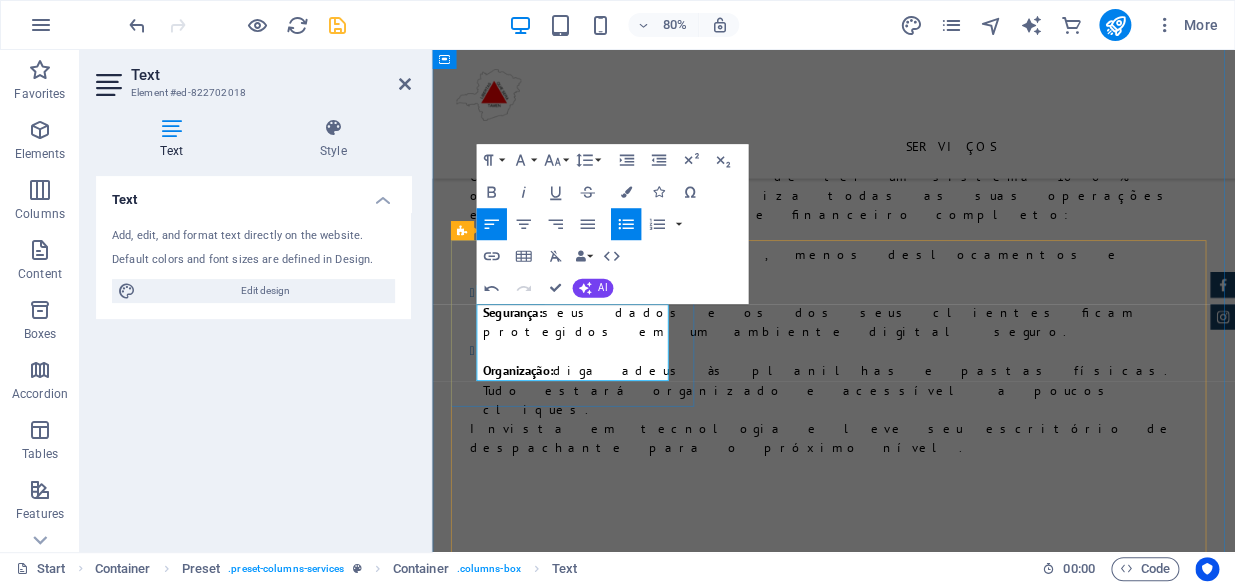 click on "Stet clita kasd" at bounding box center [942, 3250] 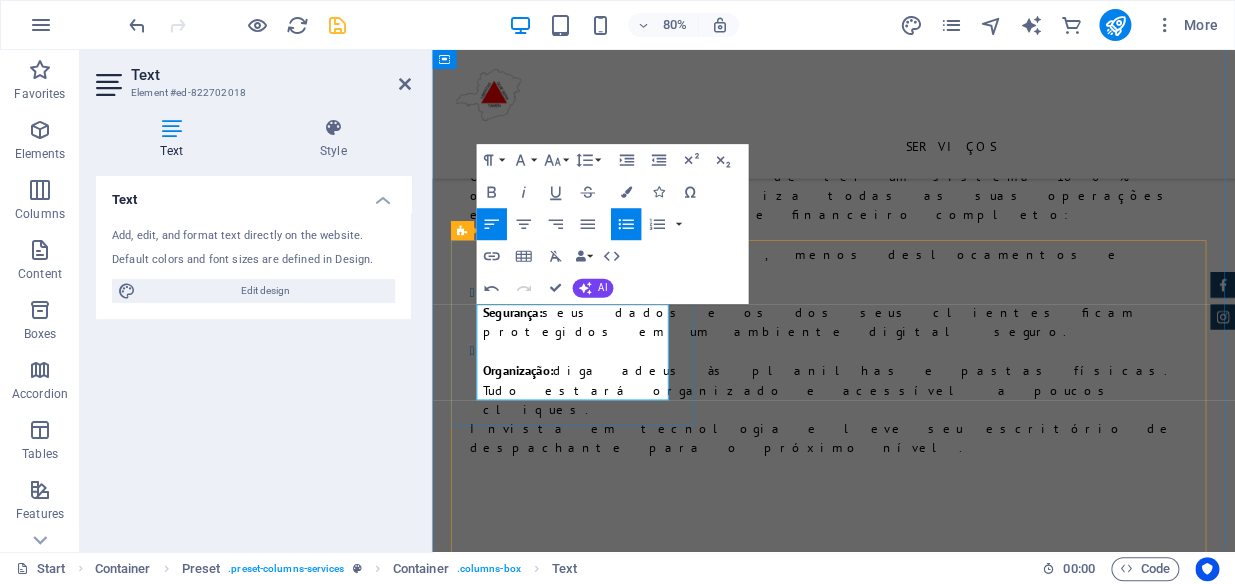 click on "250 - Cadastro Mês Stet clita kasd" at bounding box center [942, 3250] 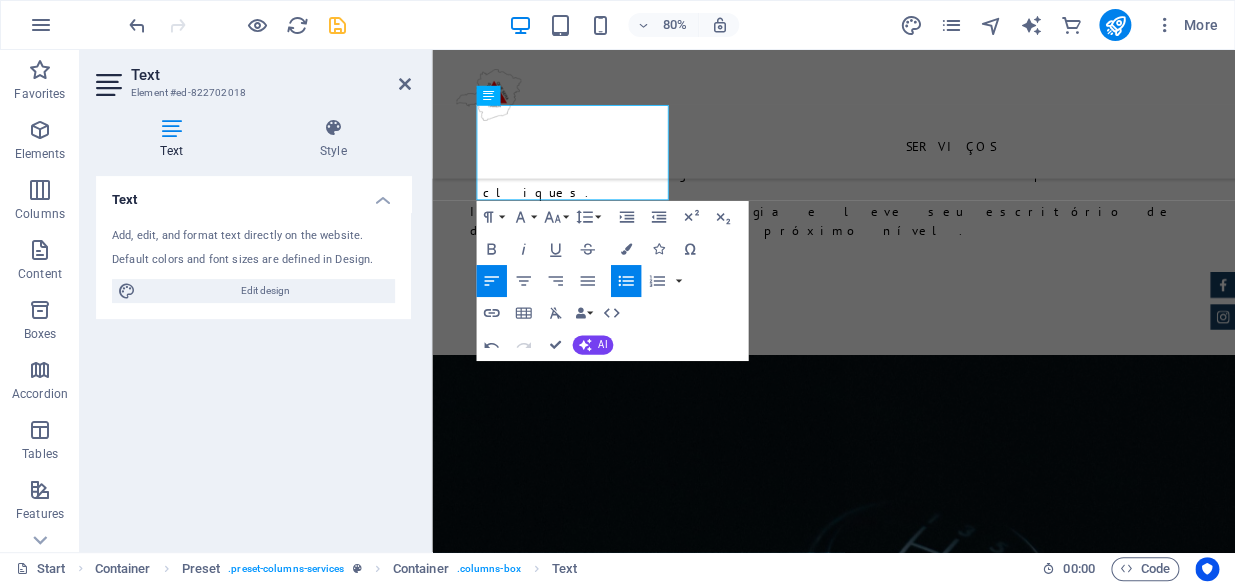scroll, scrollTop: 5181, scrollLeft: 0, axis: vertical 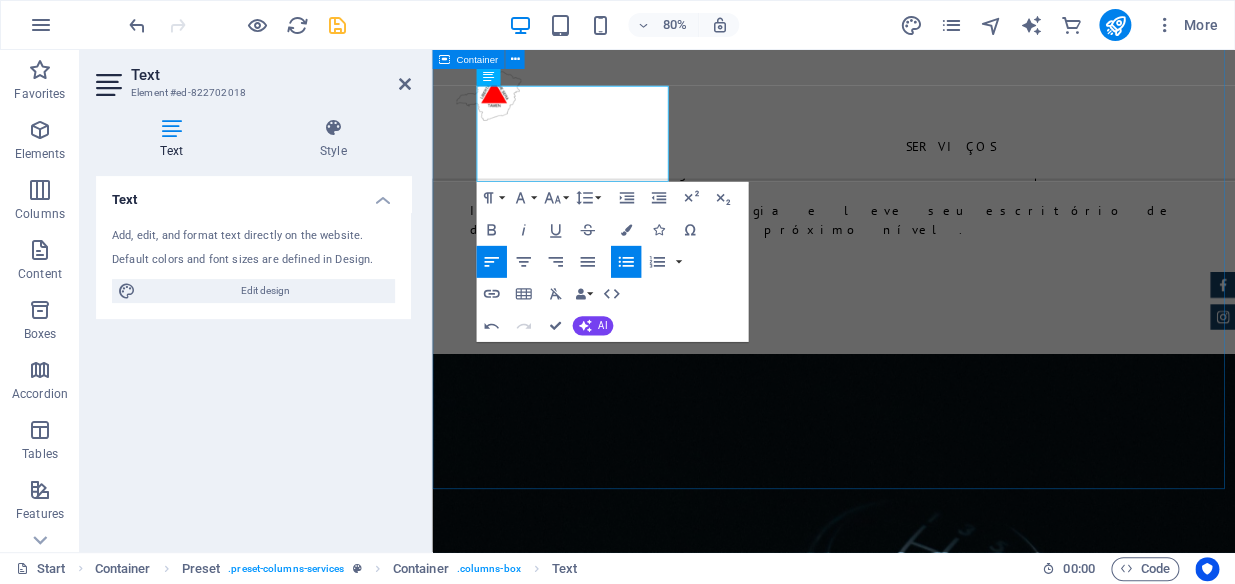 click on "Serviços Solução Completa para Despachantes Sabemos que o dia a dia de um despachante é desafiador, com uma grande quantidade de processos, prazos apertados e a necessidade de manter tudo organizado. Pensando nisso, desenvolvemos um pacote de serviços completo para simplificar sua rotina e impulsionar seu escritório. O que nosso sistema oferece? Nosso software foi projetado para ser seu maior aliado, automatizando tarefas repetitivas e garantindo que você tenha controle total sobre cada etapa dos processos. Gestão de Clientes e Veículos:  Tenha um cadastro centralizado e fácil de usar. Acesse informações de clientes e veículos de forma rápida e eficiente. Controle de Processos:  Gerencie todos os processos em andamento, desde a solicitação inicial até a finalização. Acompanhe o status de cada um e receba alertas para prazos importantes. Emissão de Documentos:  Simplifique a emissão de guias, formulários e outros documentos. Reduza erros e ganhe tempo. Gestão Financeira: Menos Erros: $ $" at bounding box center [934, 2495] 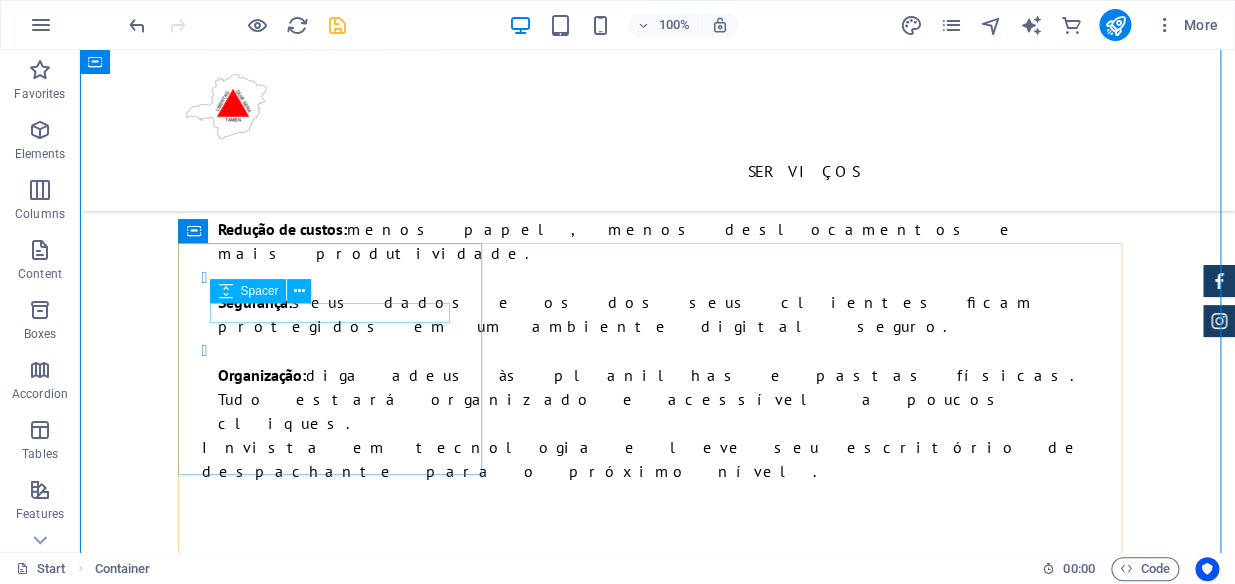 scroll, scrollTop: 4909, scrollLeft: 0, axis: vertical 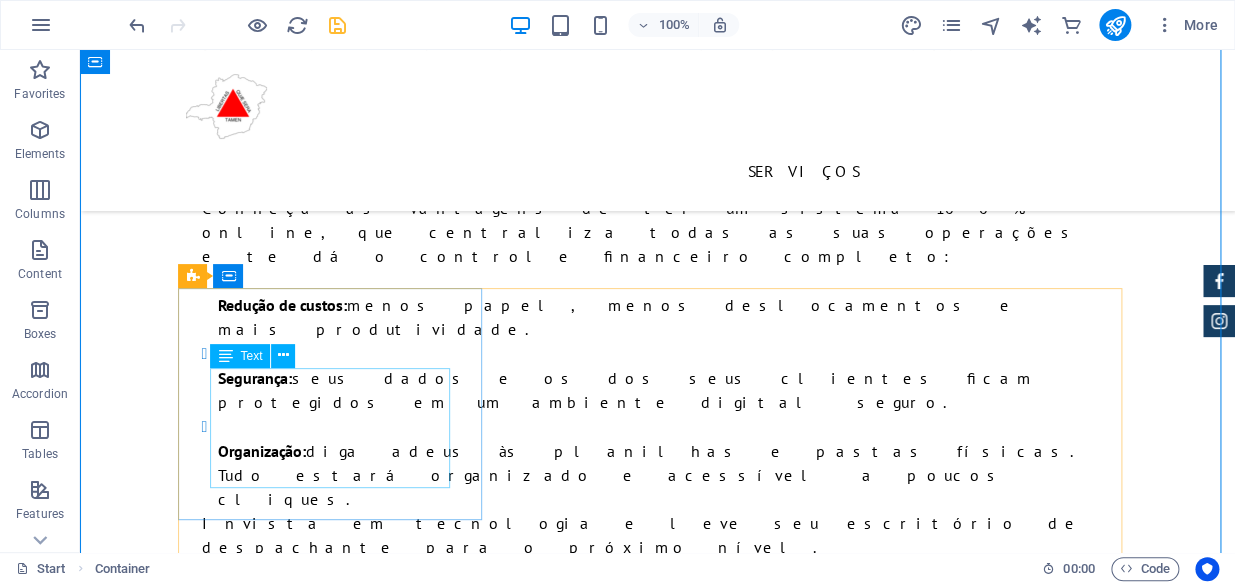 click on "01 - Usuario 01 - Email 250 - Cadastro MêsStet clita kasd  Ut wisi enim" at bounding box center [658, 3238] 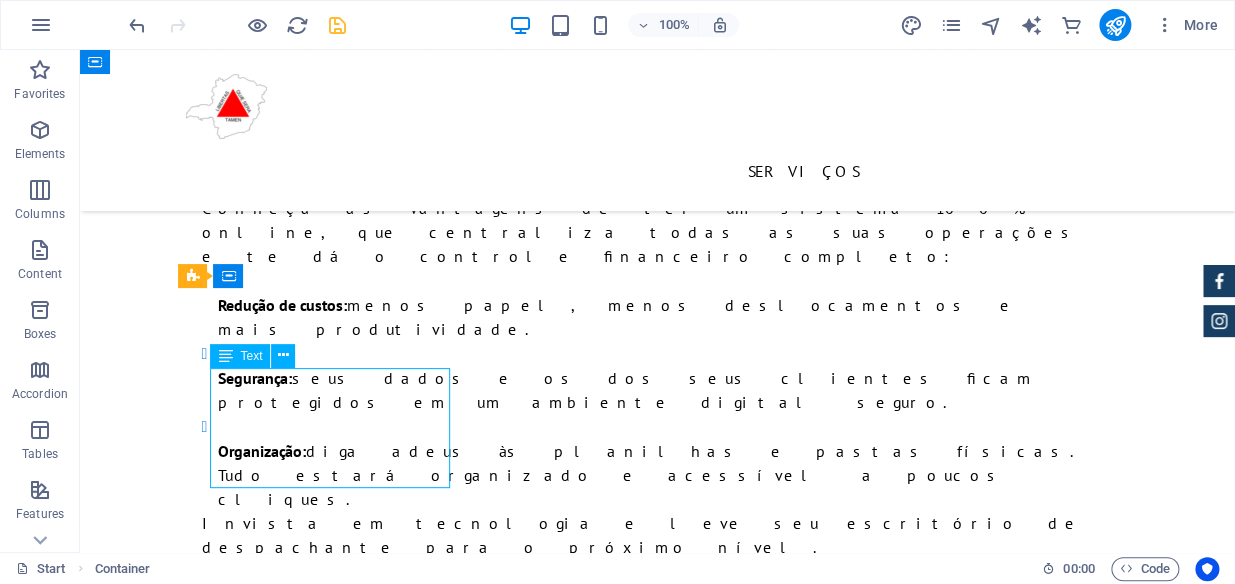 click on "01 - Usuario 01 - Email 250 - Cadastro MêsStet clita kasd  Ut wisi enim" at bounding box center [658, 3238] 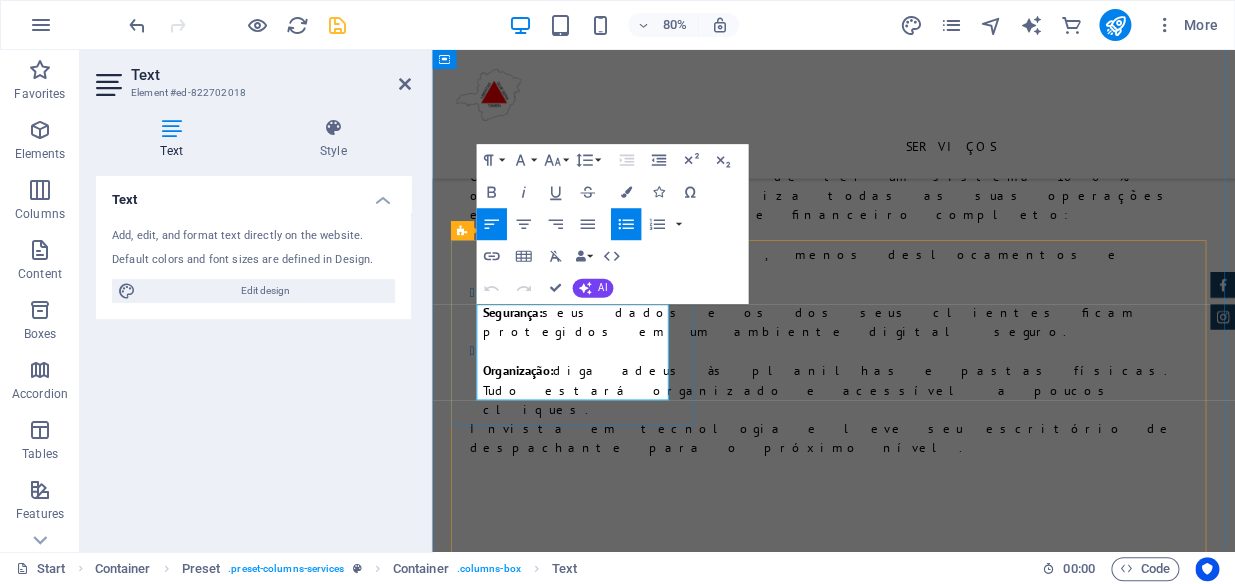 click on "250 - Cadastro MêsStet clita kasd" at bounding box center [942, 3250] 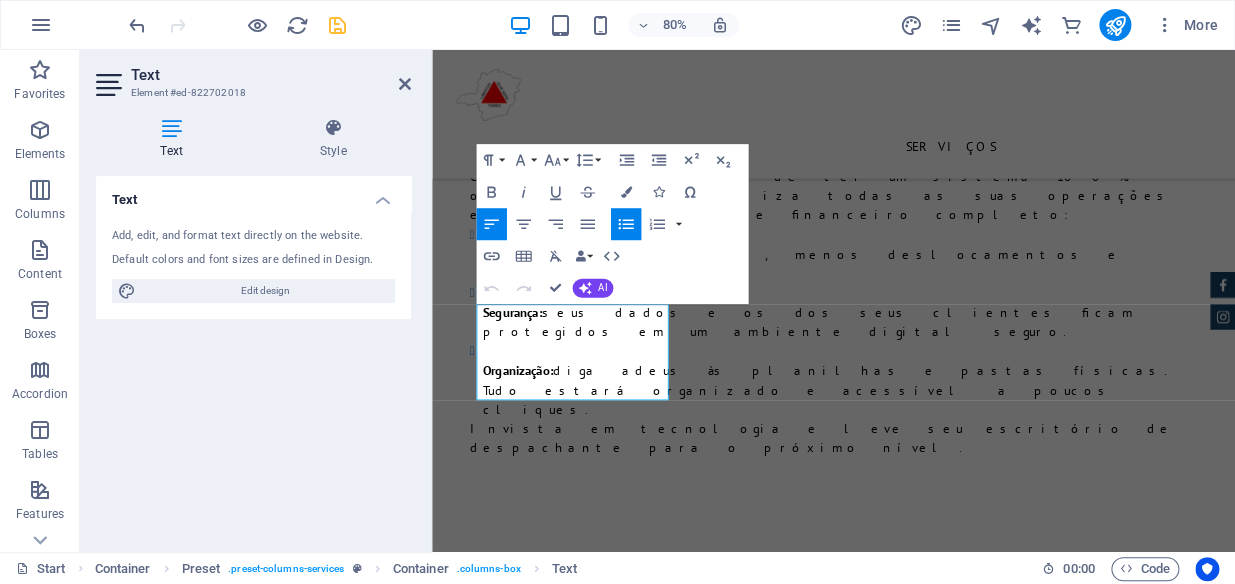 click on "Corrigir" at bounding box center (432, 50) 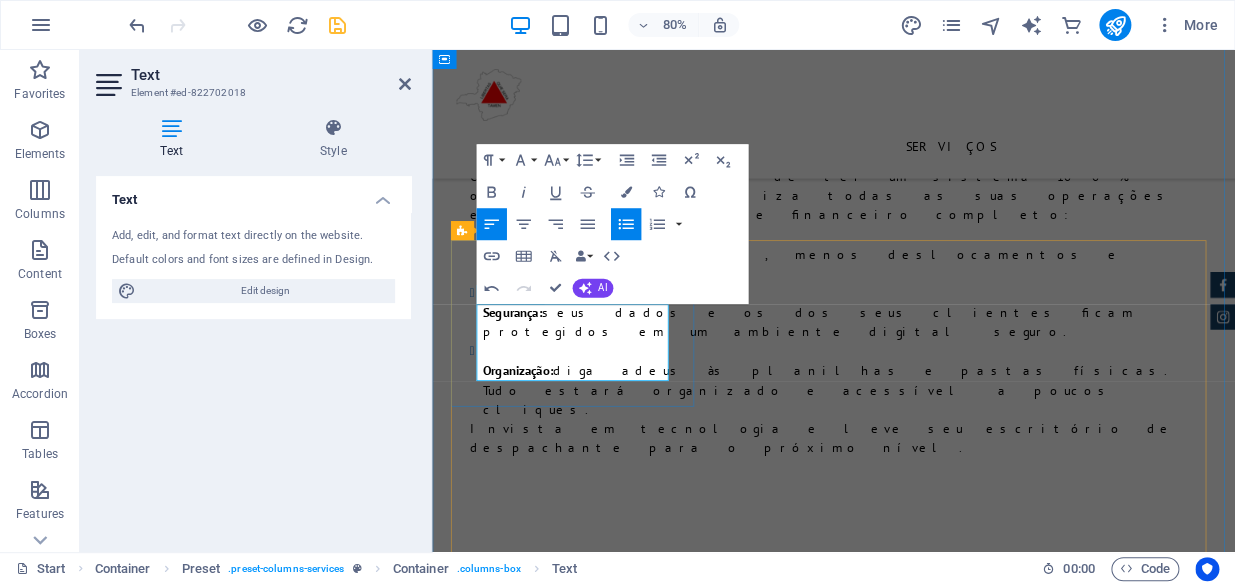 click on "250 - Cadastro MêsStet cl kasd" at bounding box center [942, 3250] 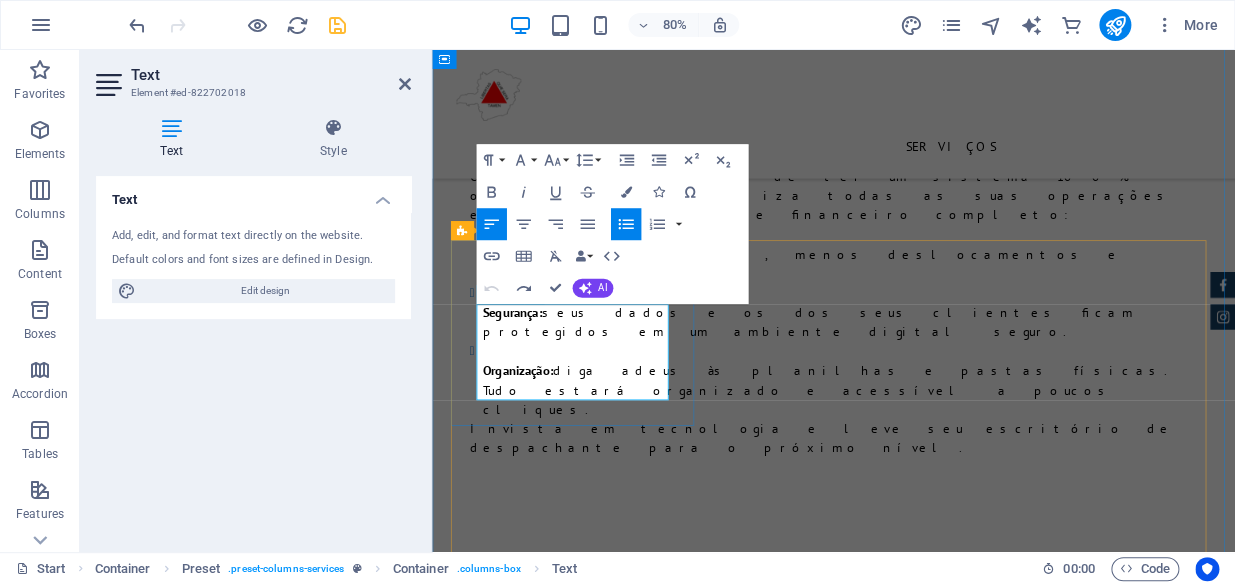 click on "250 - Cadastro MêsStet clita kasd" at bounding box center (942, 3250) 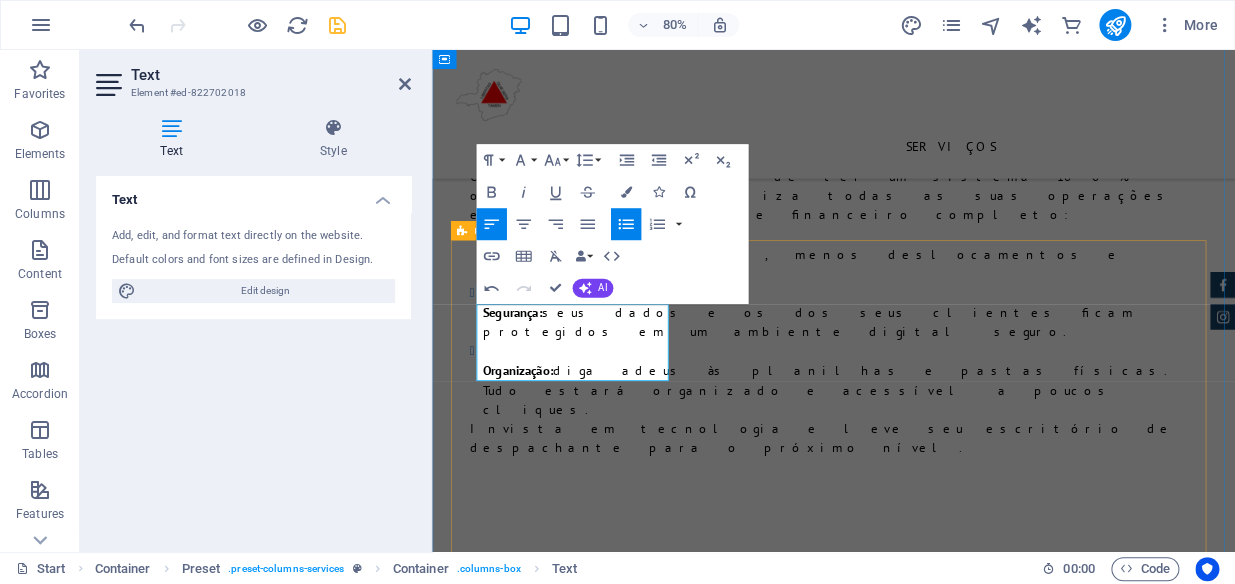 type 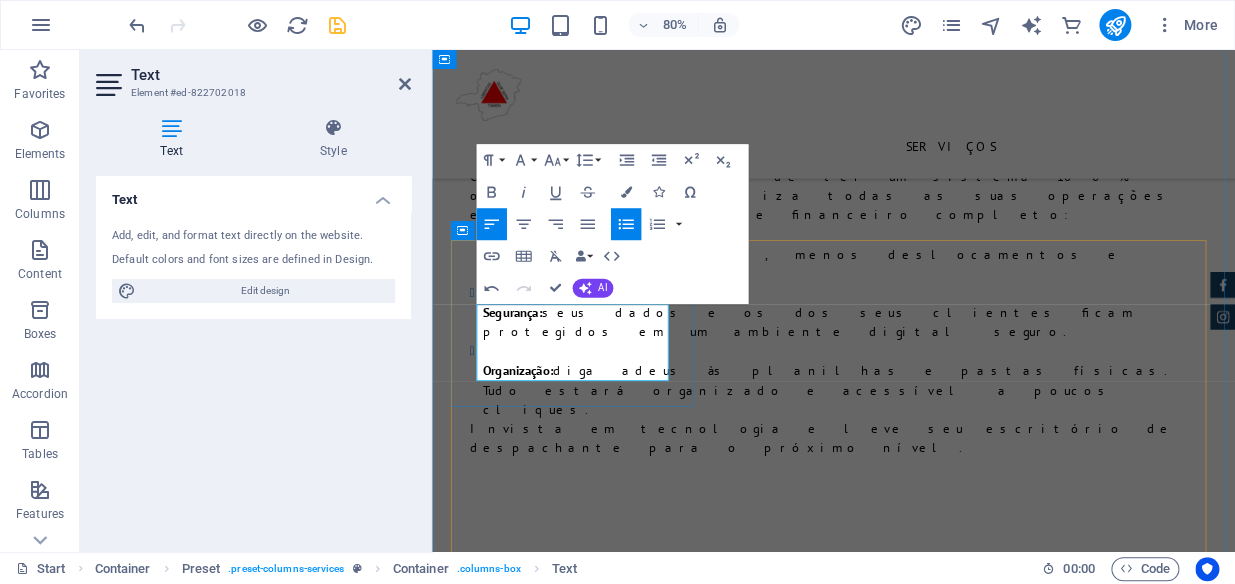 click on "250 - Cadastro Mêsês clita kasd" at bounding box center [942, 3250] 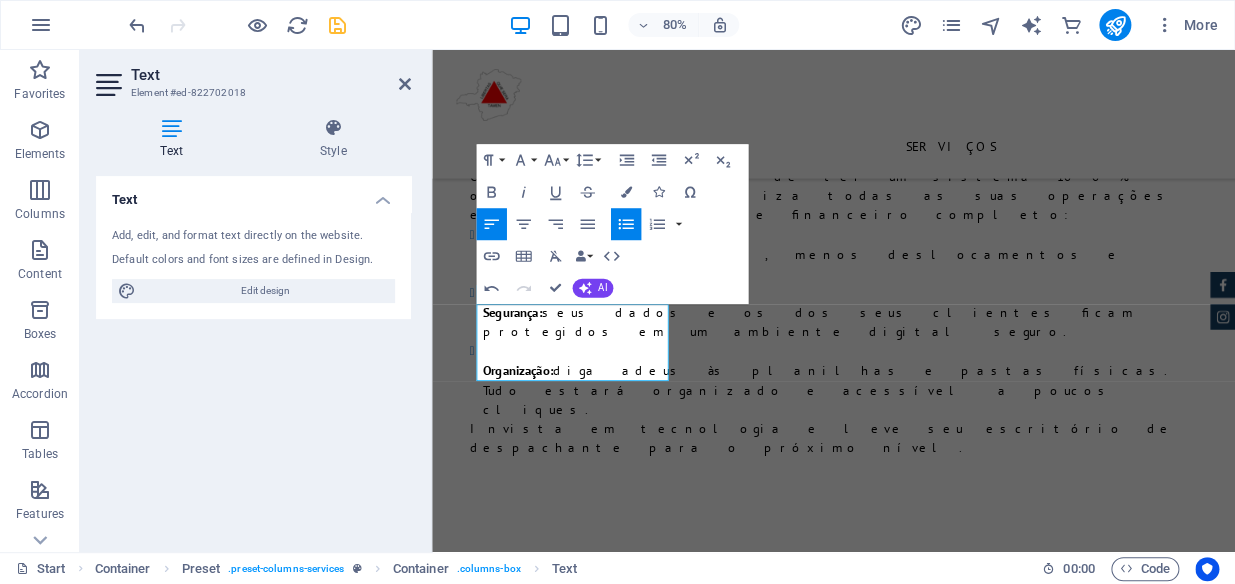 click on "Text Add, edit, and format text directly on the website. Default colors and font sizes are defined in Design. Edit design Alignment Left aligned Centered Right aligned" at bounding box center (253, 356) 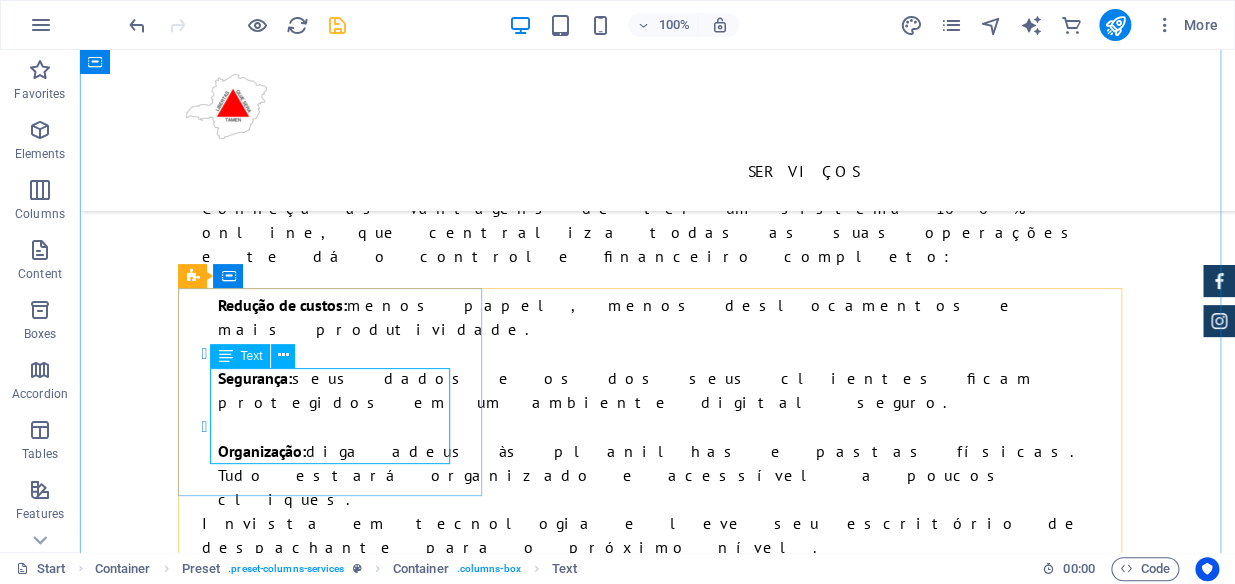 click on "01 - Usuario 01 - Email 250 - Cadastro Mêsês ês  Ut wisi enim" at bounding box center [658, 3238] 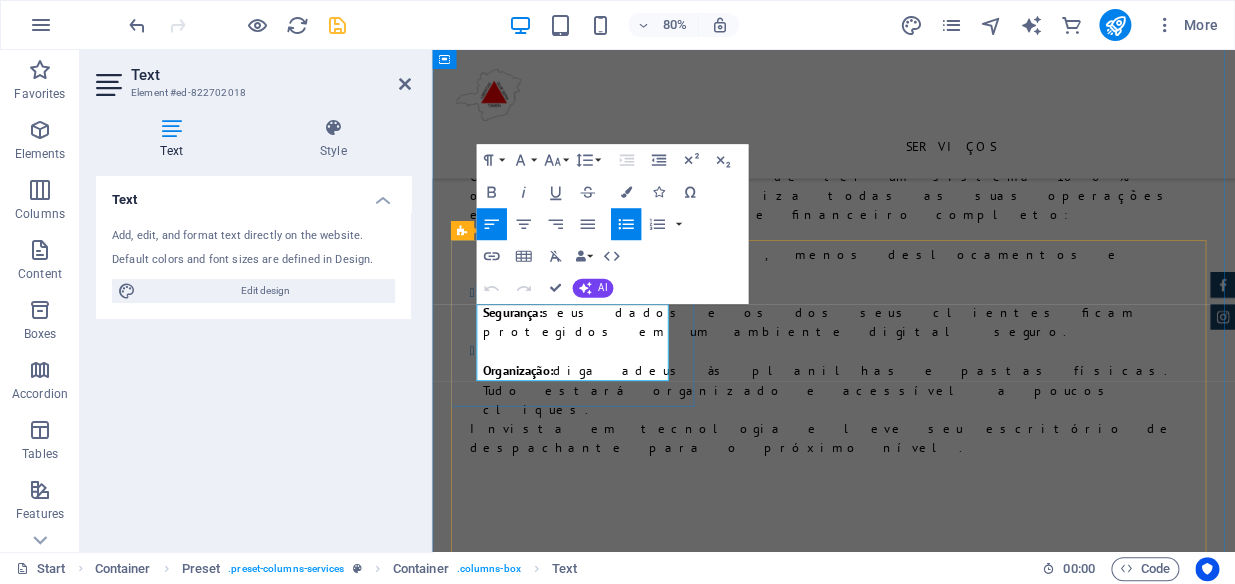 click on "250 - Cadastro Mêsês ês" at bounding box center [942, 3250] 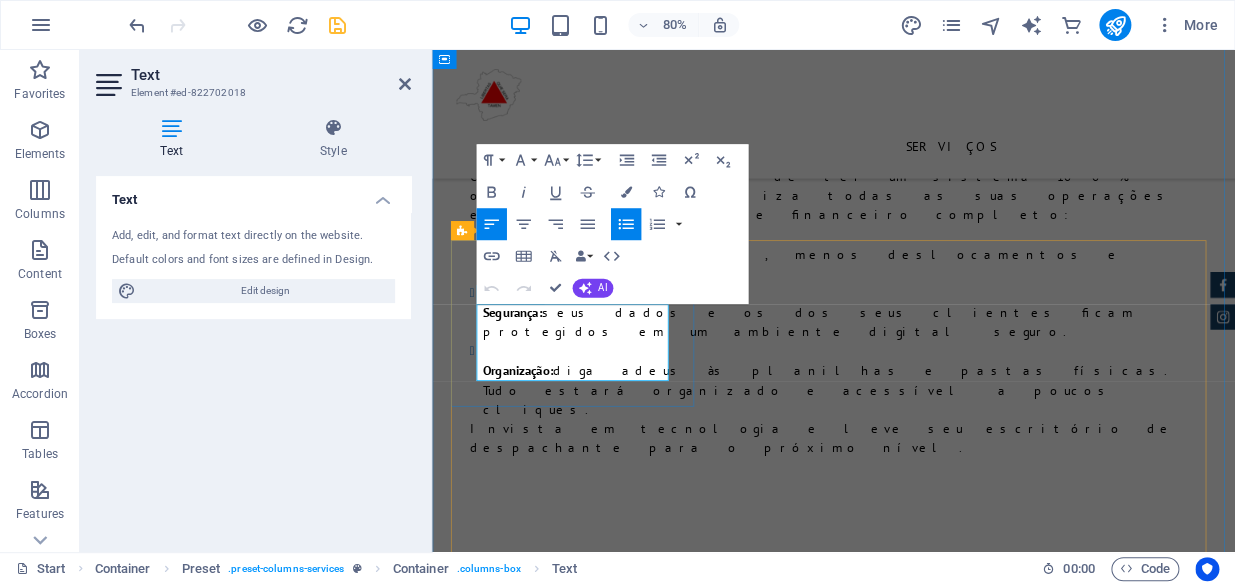 click on "Ut wisi enim" at bounding box center [942, 3275] 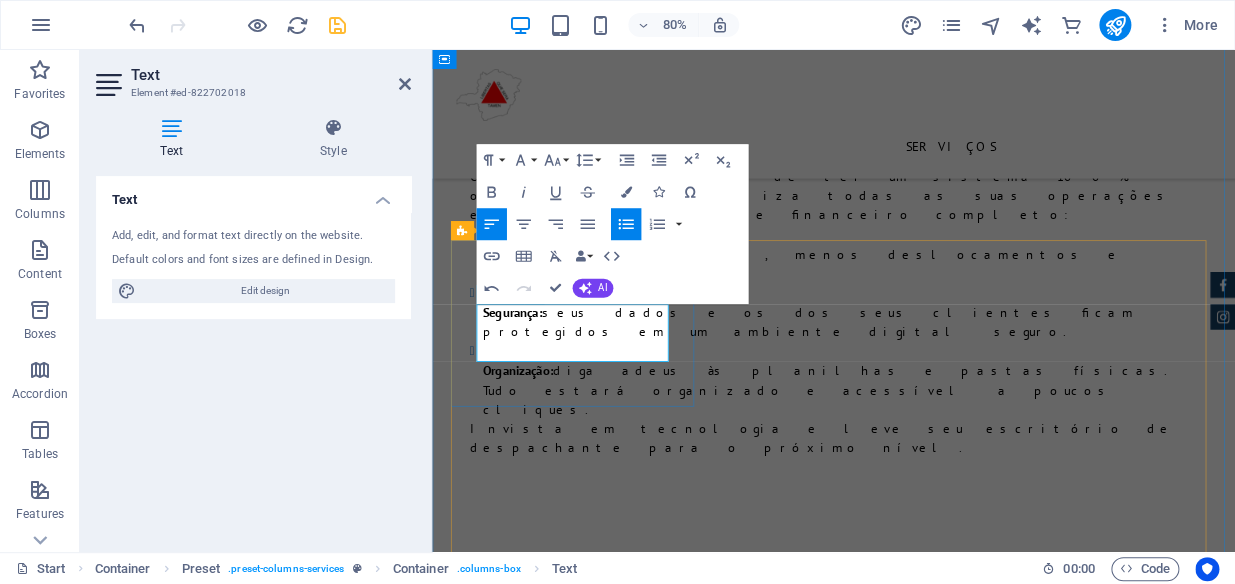 click on "250 - Cadastro Mêsês ês" at bounding box center [942, 3250] 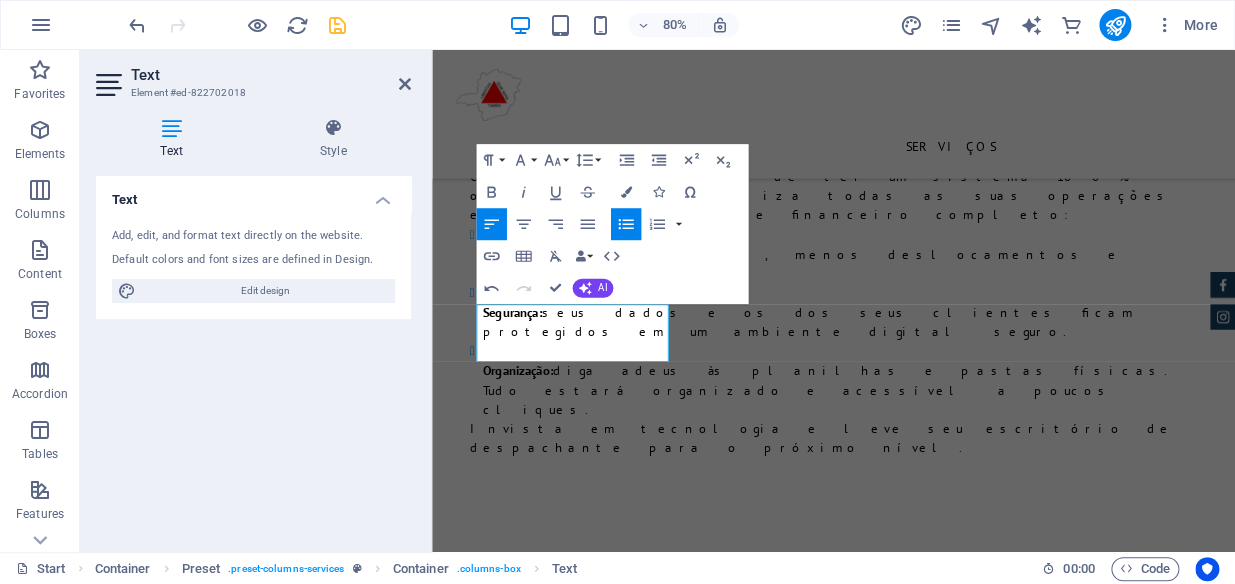type 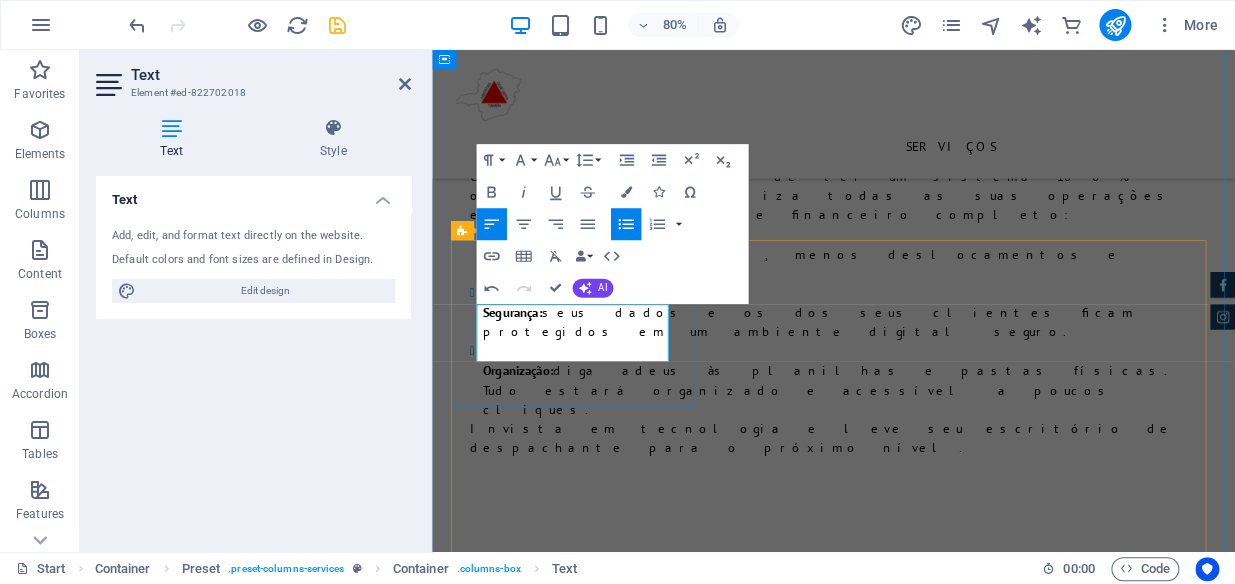 click on "mg-desp 01 01 - Usuario 01 - Email 250 - Cadastro Mêêssês ês   Mensalidade $  100,00" at bounding box center (934, 3201) 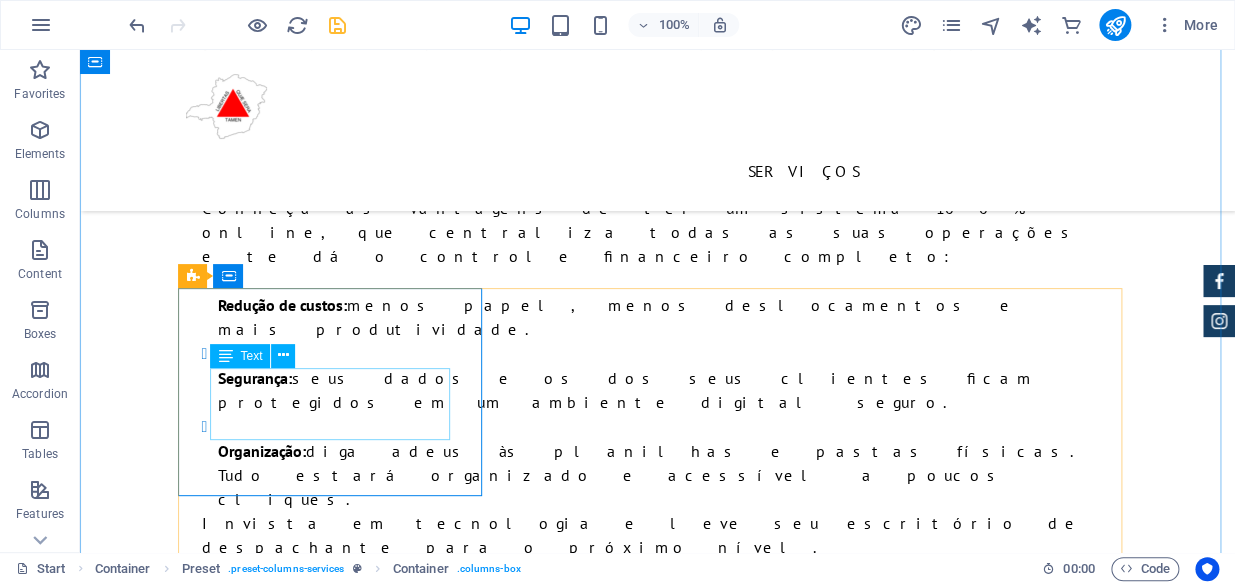 click on "01 - Usuario 01 - Email 250 - Cadastro Mêêssês ês" at bounding box center [658, 3225] 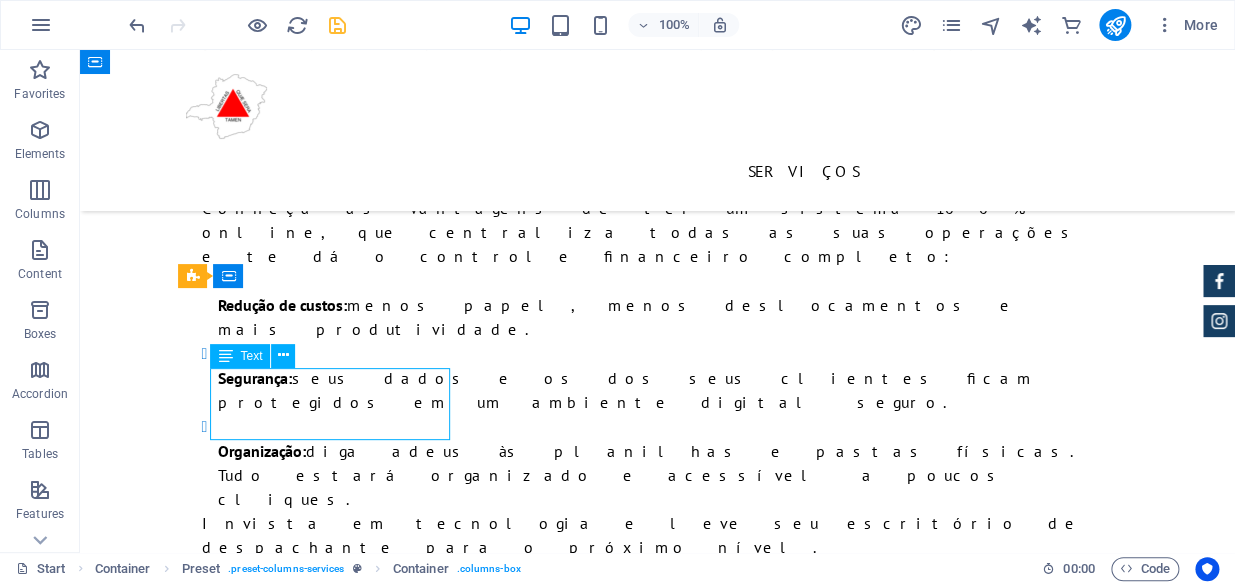 click on "01 - Usuario 01 - Email 250 - Cadastro Mêêssês ês" at bounding box center (658, 3225) 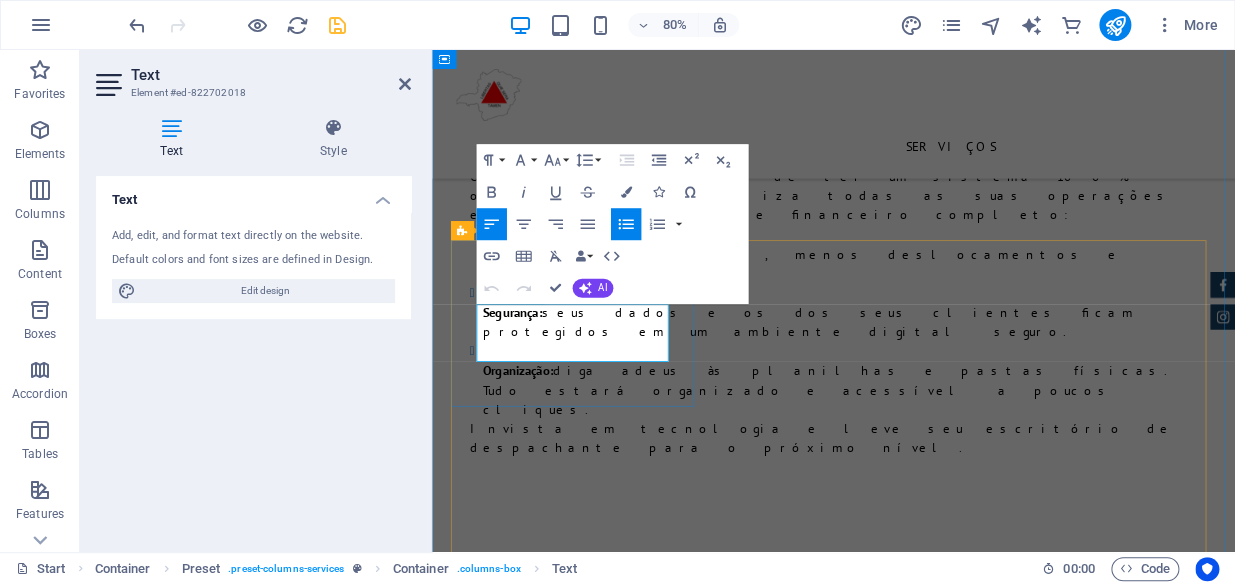click on "250 - Cadastro Mêêssês ês" at bounding box center (942, 3250) 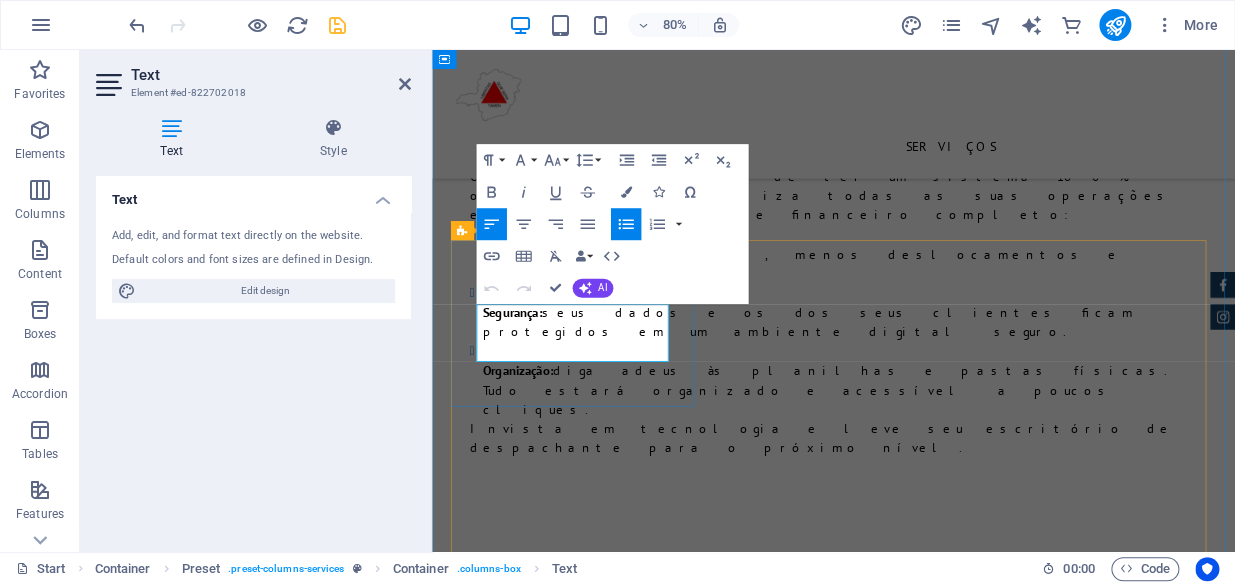 click on "250 - Cadastro Mêêssês ês" at bounding box center (942, 3250) 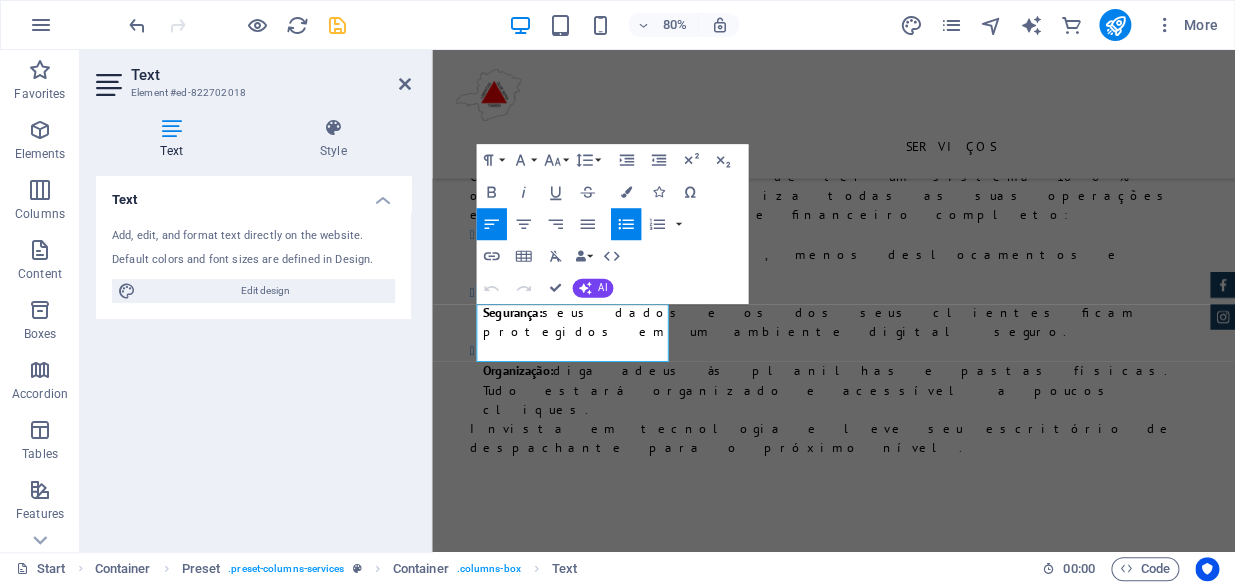 type 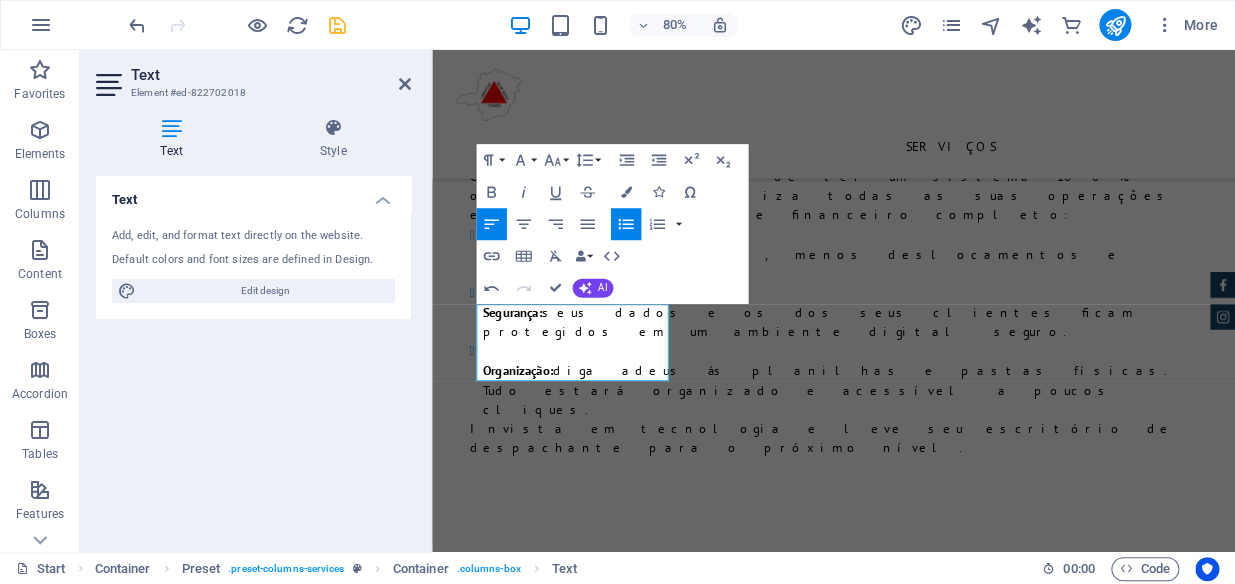 click on "Text Add, edit, and format text directly on the website. Default colors and font sizes are defined in Design. Edit design Alignment Left aligned Centered Right aligned" at bounding box center (253, 356) 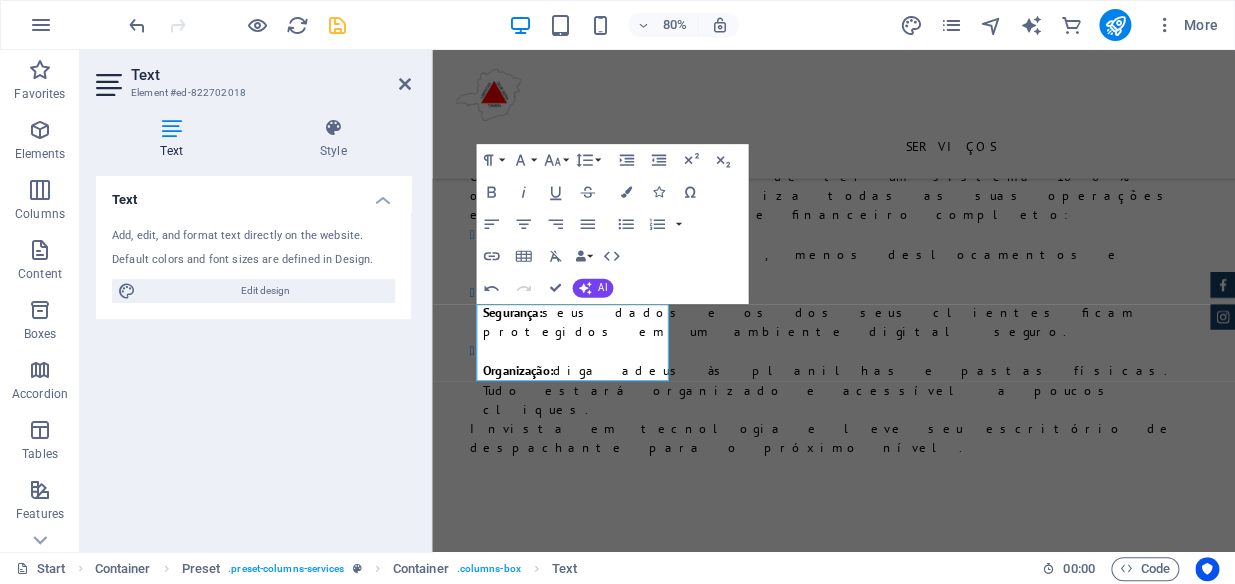 click on "Text Add, edit, and format text directly on the website. Default colors and font sizes are defined in Design. Edit design Alignment Left aligned Centered Right aligned" at bounding box center (253, 356) 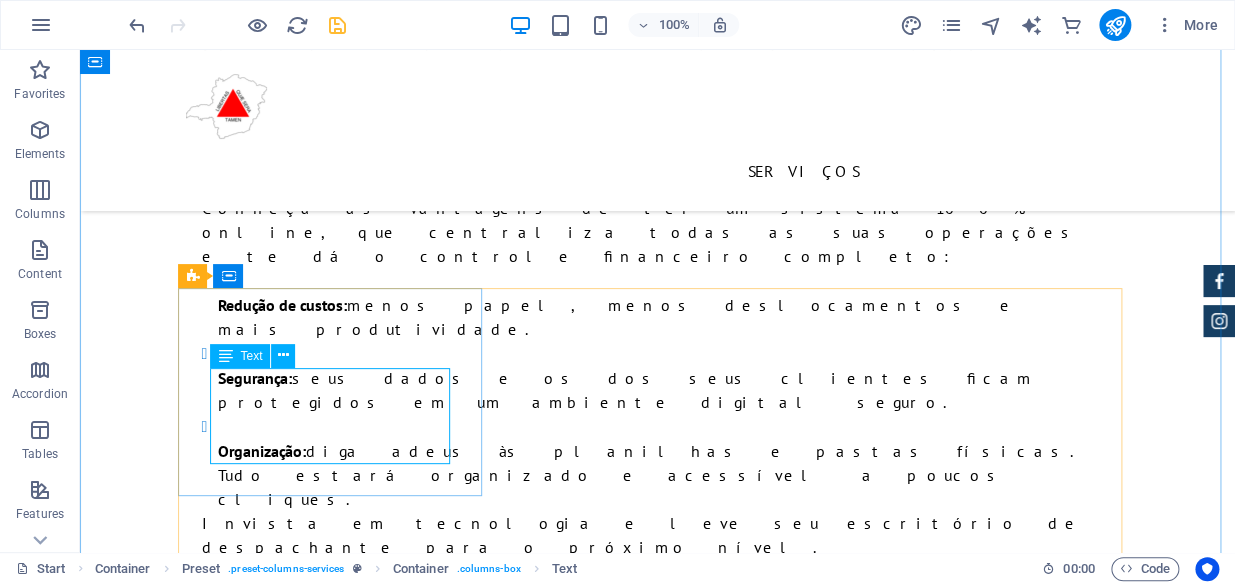 click on "01 - Usuario 01 - Email [NUMBER] - Cadastros Mês" at bounding box center (658, 3238) 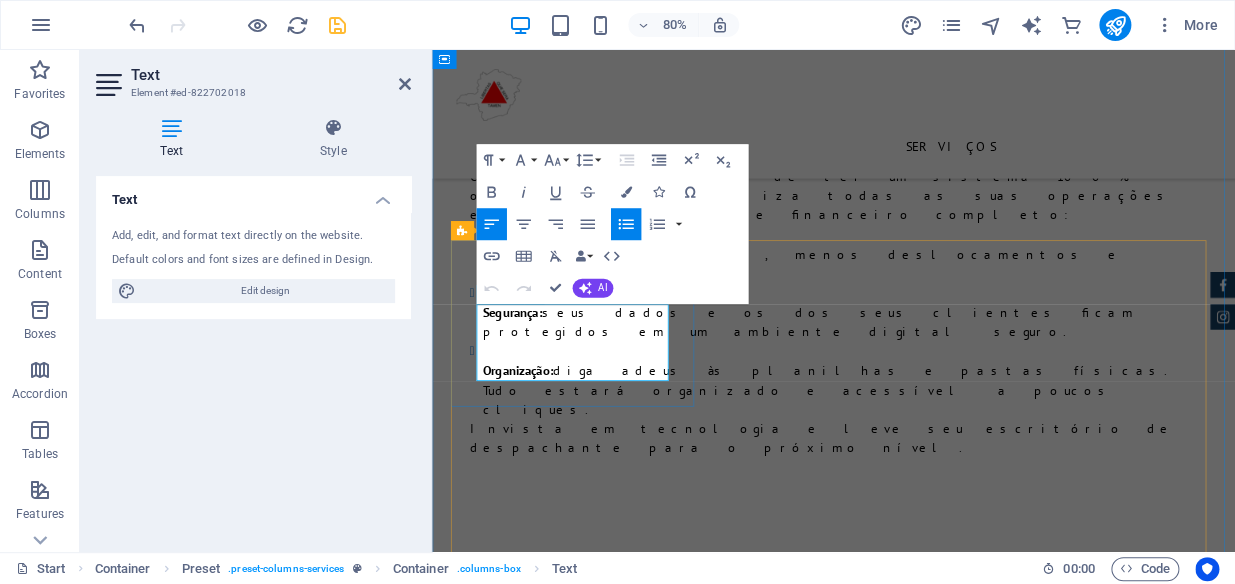 click at bounding box center [942, 3275] 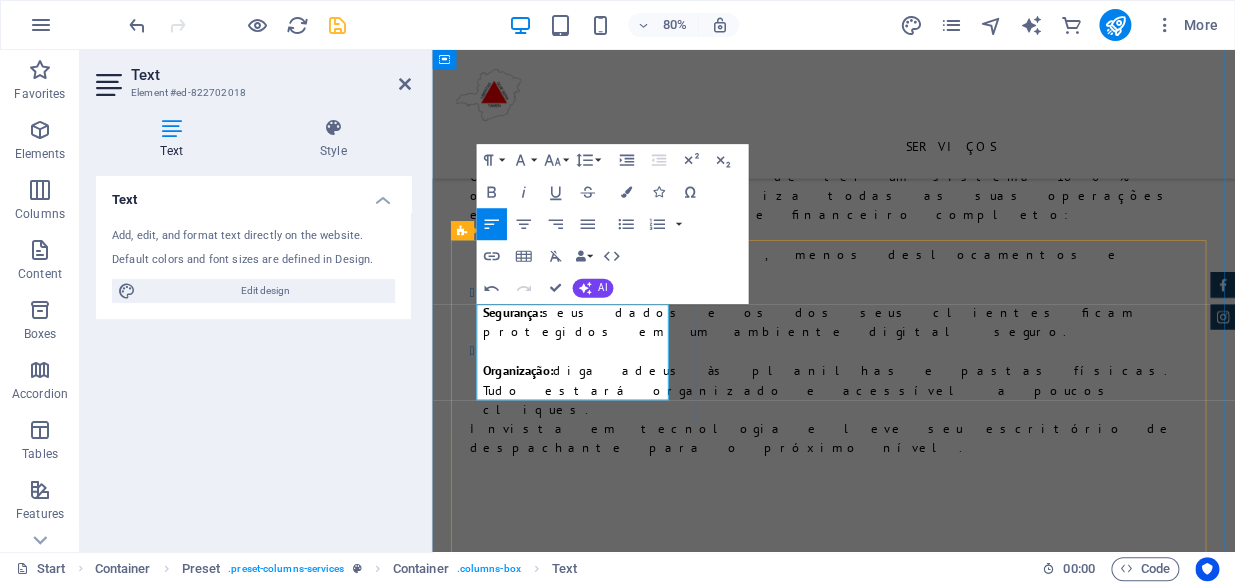 click on "250 - Cadastros Mês" at bounding box center (942, 3250) 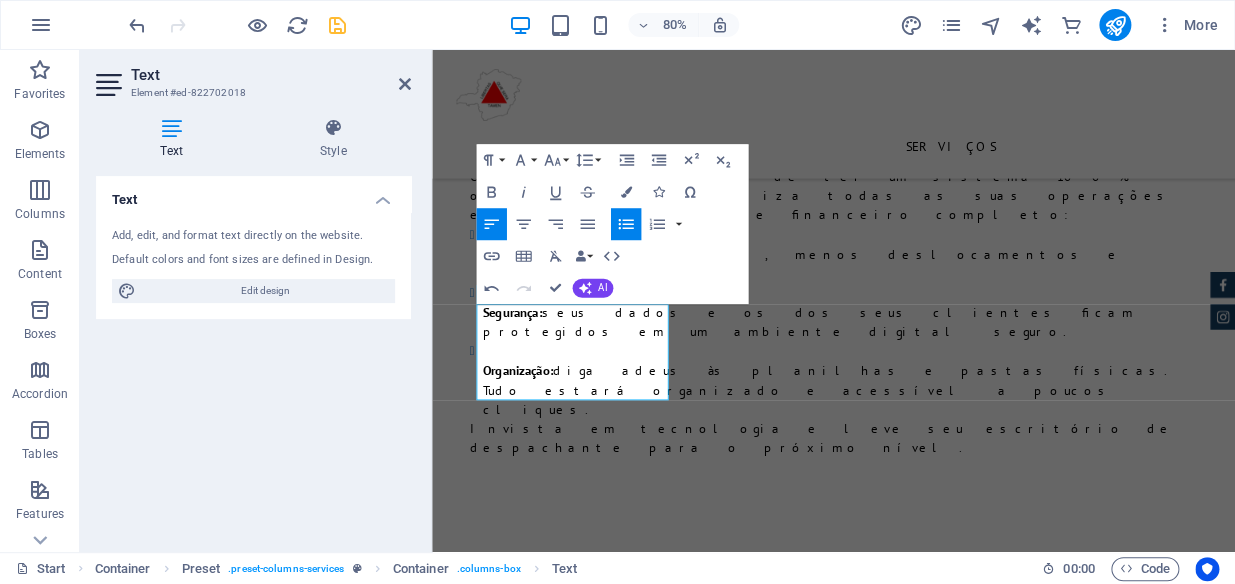 click on "Text Add, edit, and format text directly on the website. Default colors and font sizes are defined in Design. Edit design Alignment Left aligned Centered Right aligned" at bounding box center [253, 356] 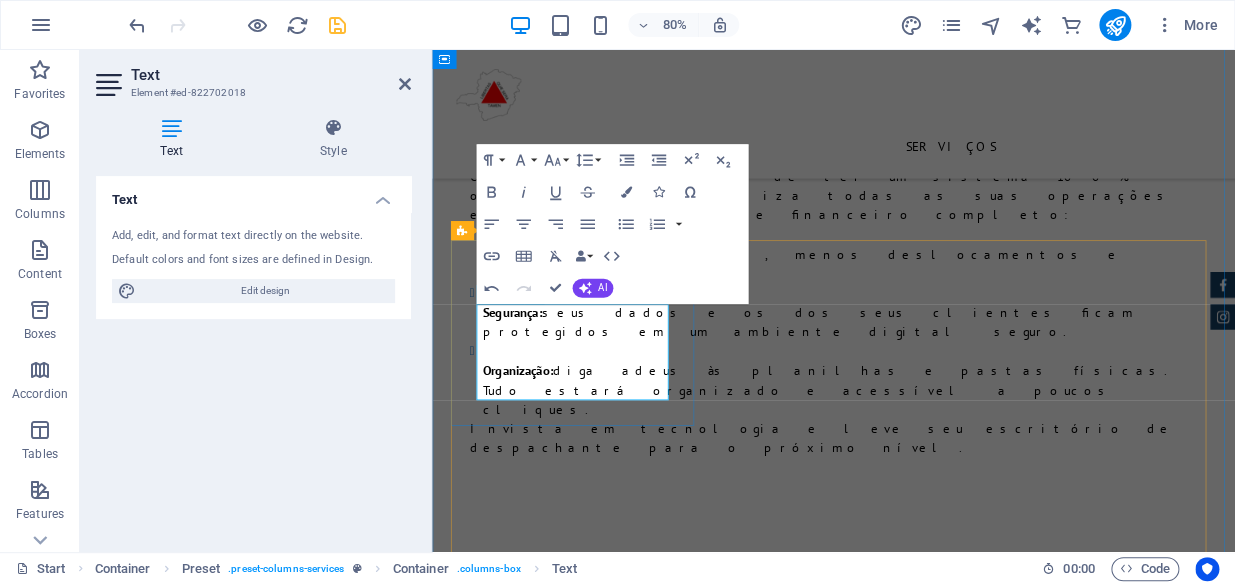 click at bounding box center (942, 3275) 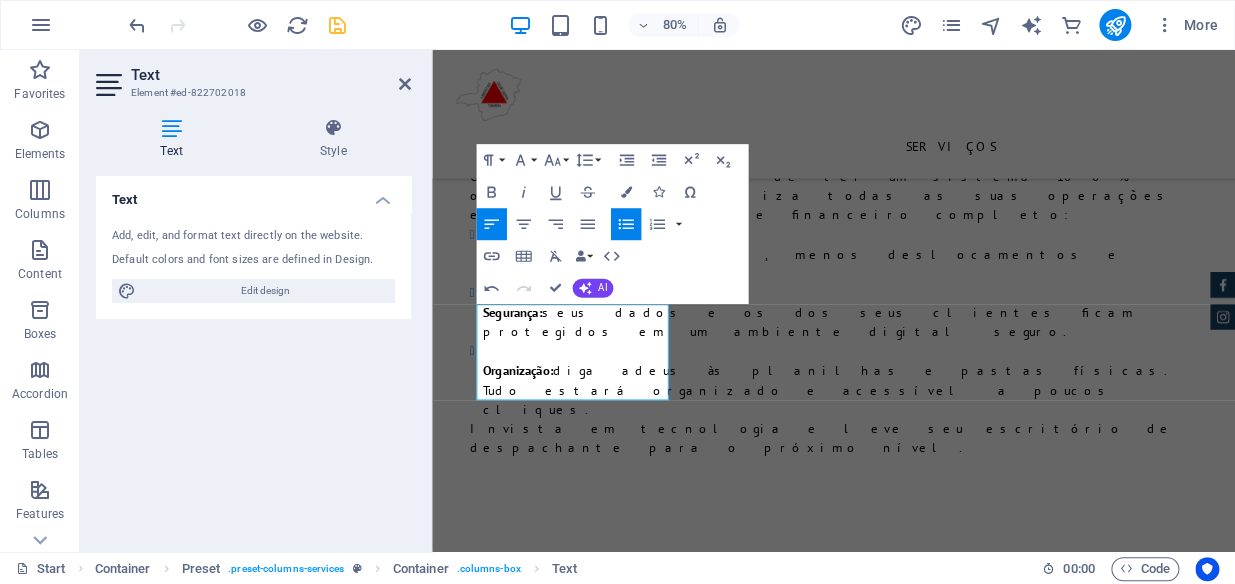 click on "Text Add, edit, and format text directly on the website. Default colors and font sizes are defined in Design. Edit design Alignment Left aligned Centered Right aligned" at bounding box center [253, 356] 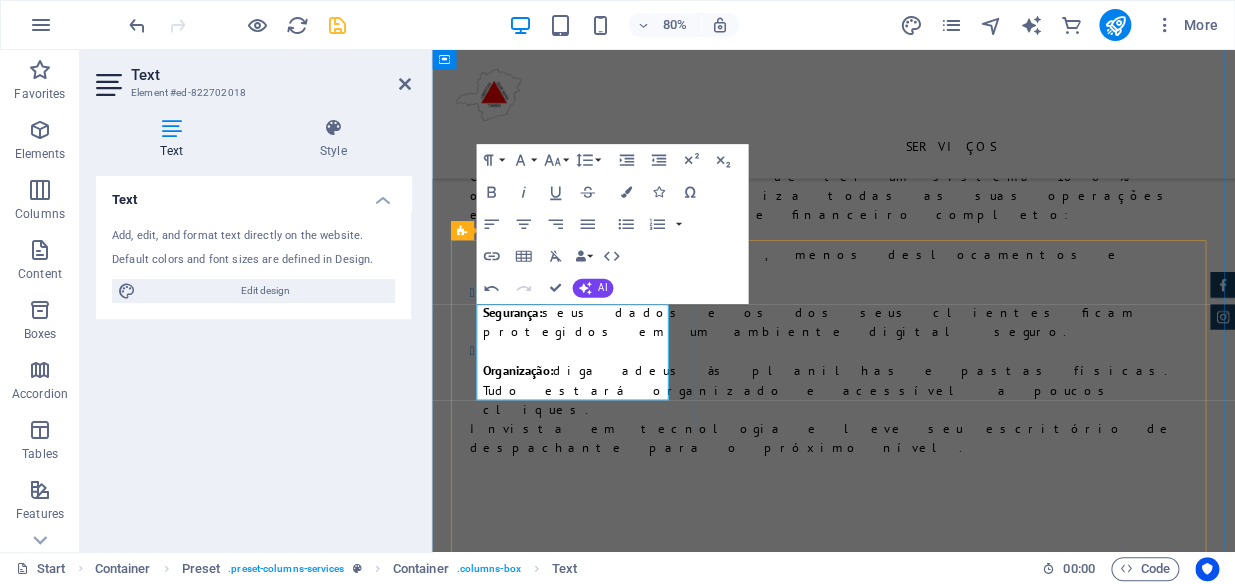 click on "250 - Cadastros Mê" at bounding box center [942, 3262] 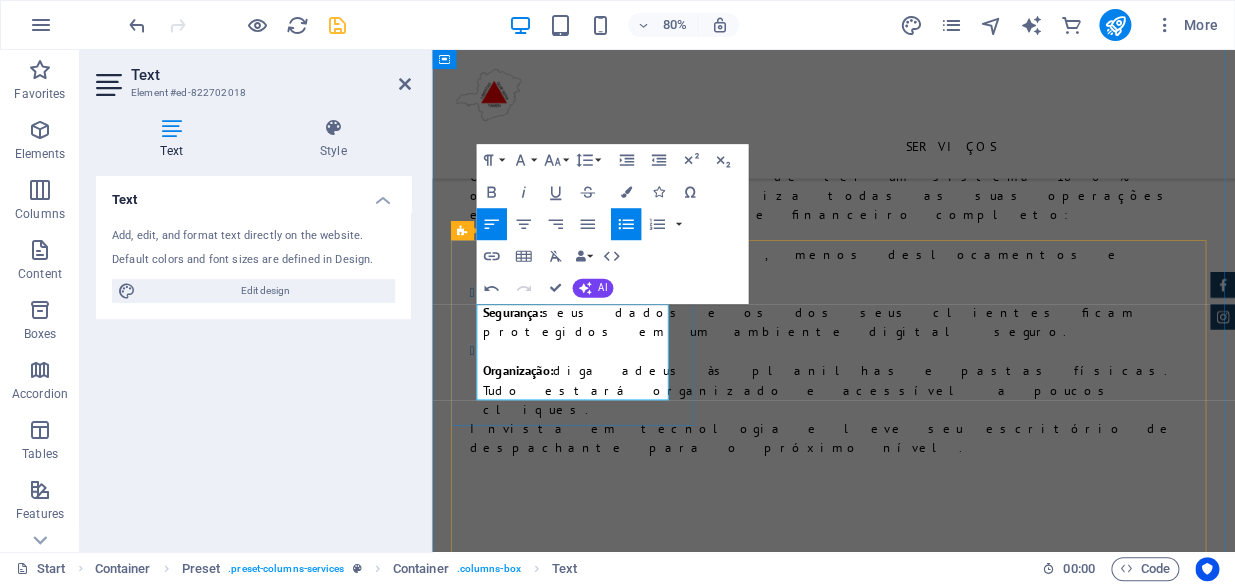 click on "01 - Email" at bounding box center (942, 3225) 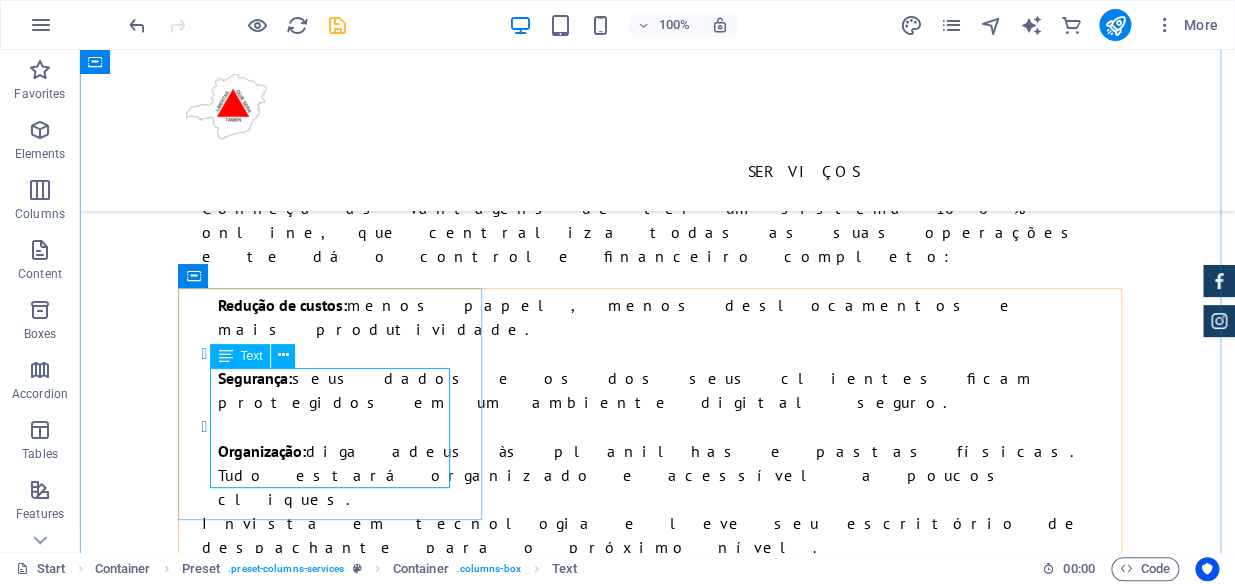 click on "01 - Usuario 01 - Email 250 - Cadastros Mê" at bounding box center (658, 3249) 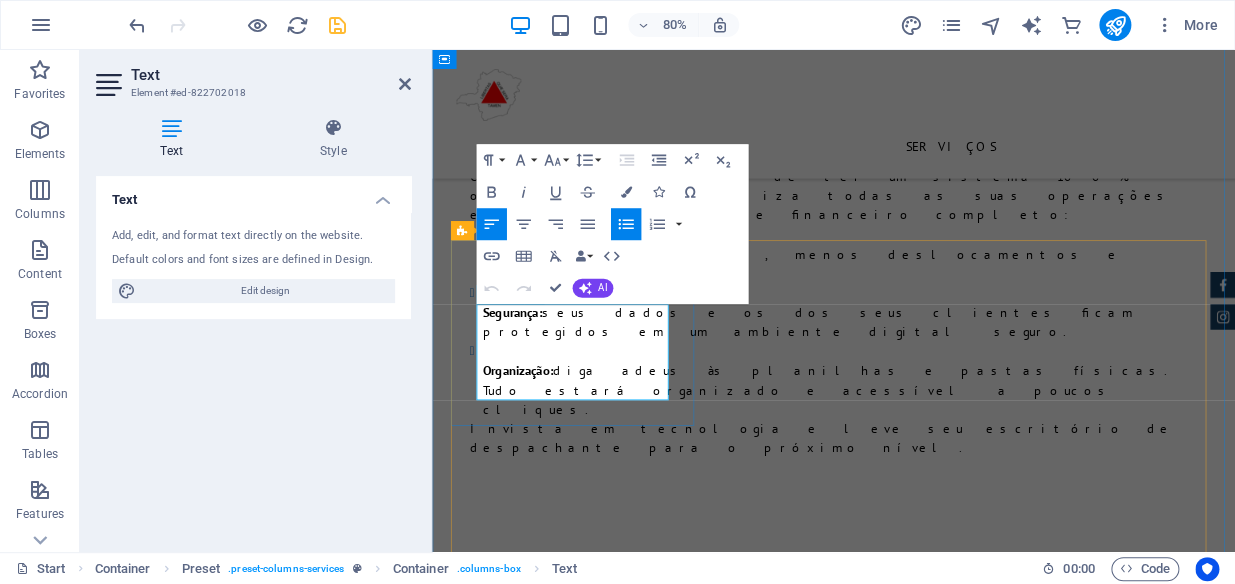 click on "250 - Cadastros Mê" at bounding box center (942, 3262) 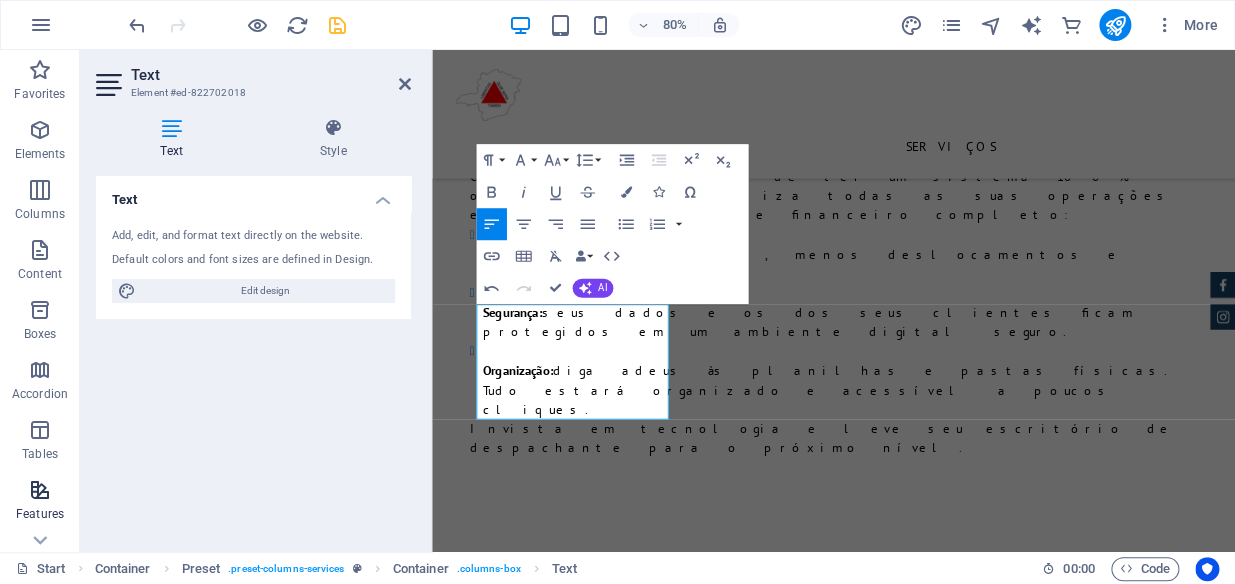 click on "Features" at bounding box center [40, 502] 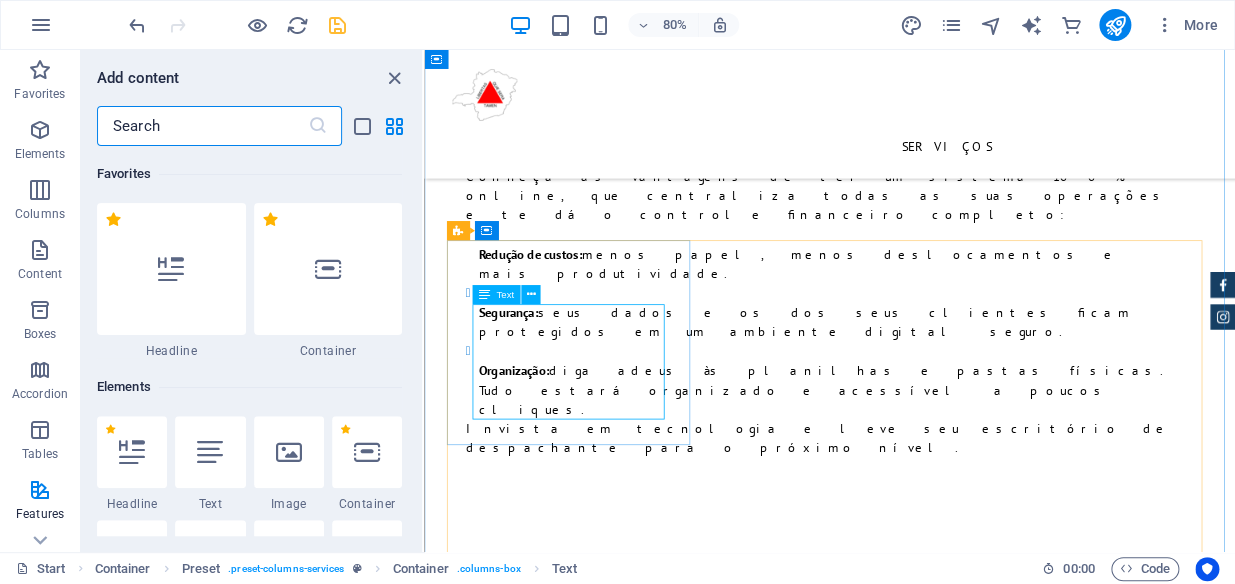 scroll, scrollTop: 766, scrollLeft: 0, axis: vertical 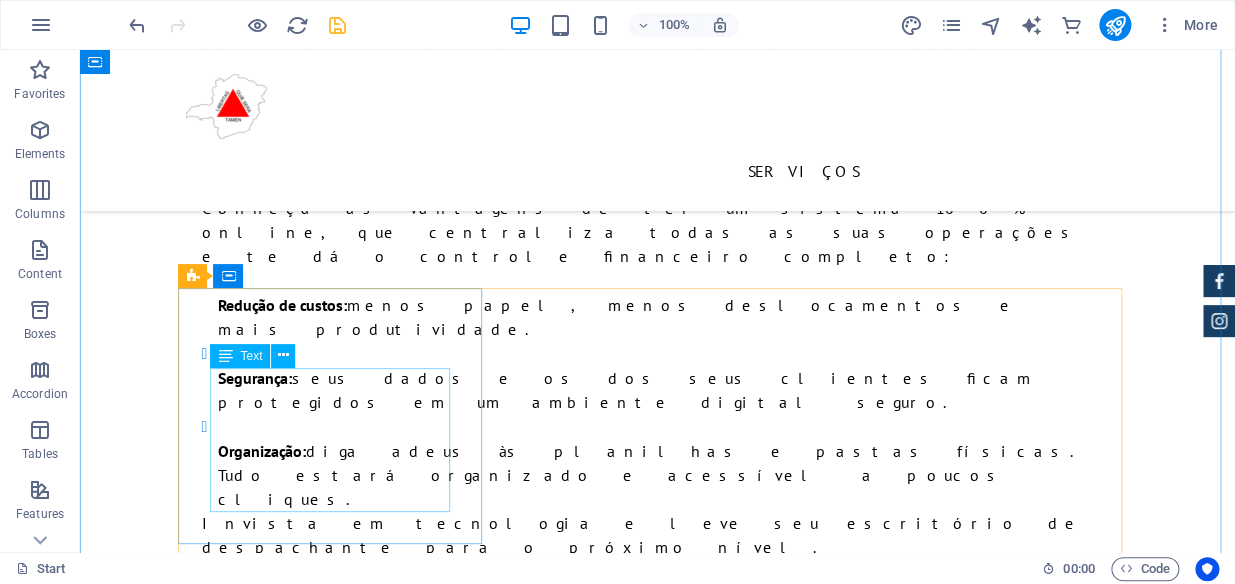 click on "01 - Usuario 01 - Email 250 - Cadastros Mê" at bounding box center [658, 3261] 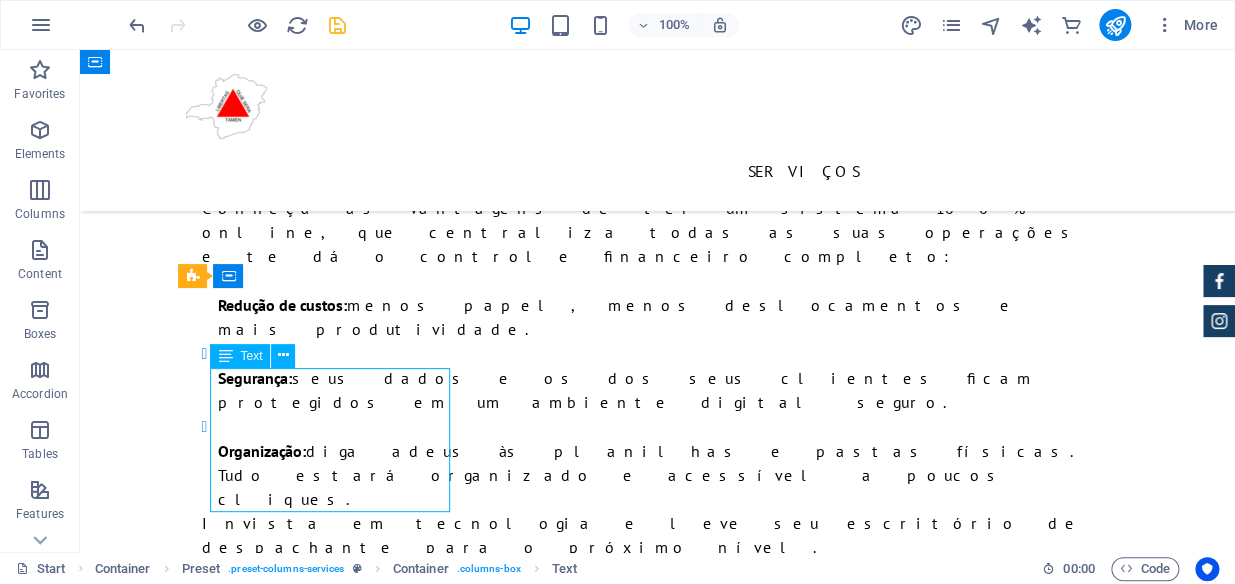 click on "01 - Usuario 01 - Email 250 - Cadastros Mê" at bounding box center [658, 3261] 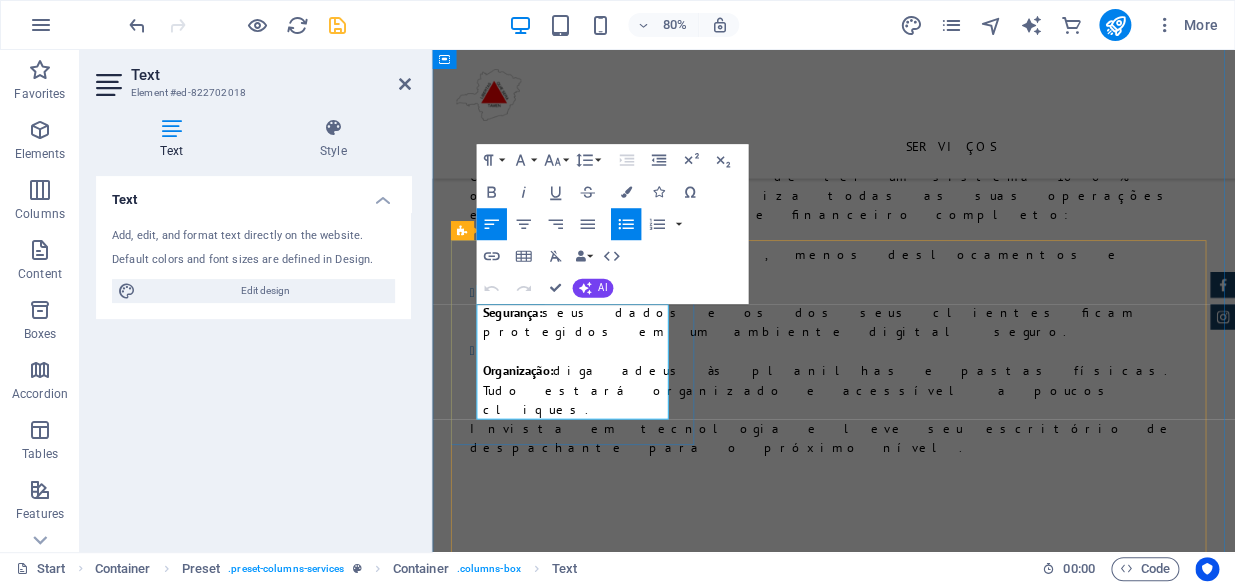 click on "250 - Cadastros Mê" at bounding box center [942, 3262] 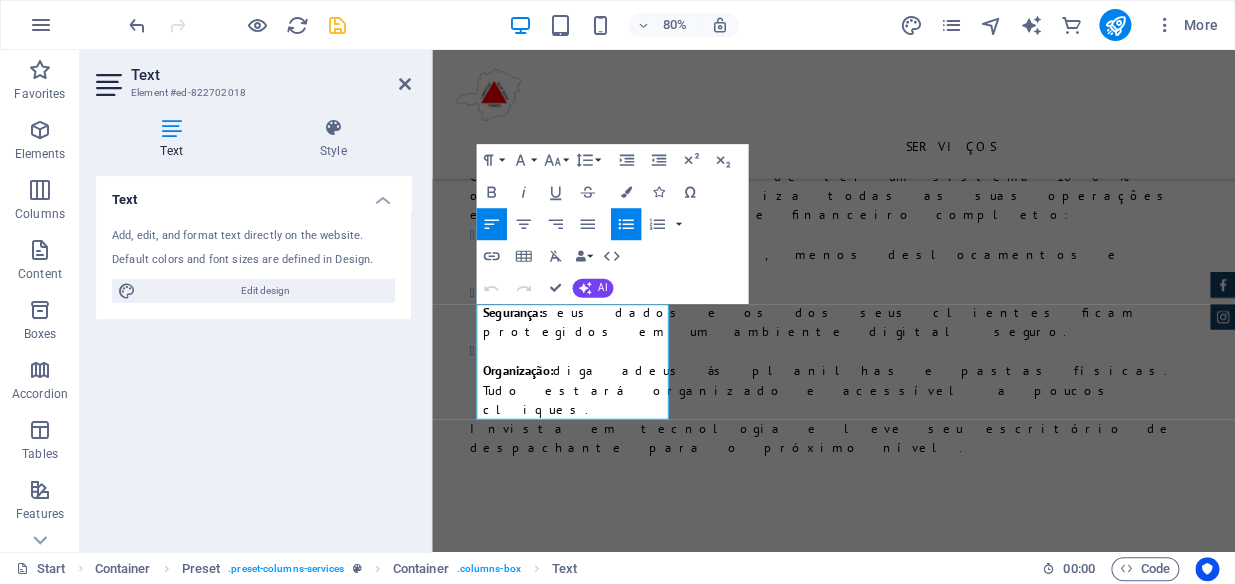 type 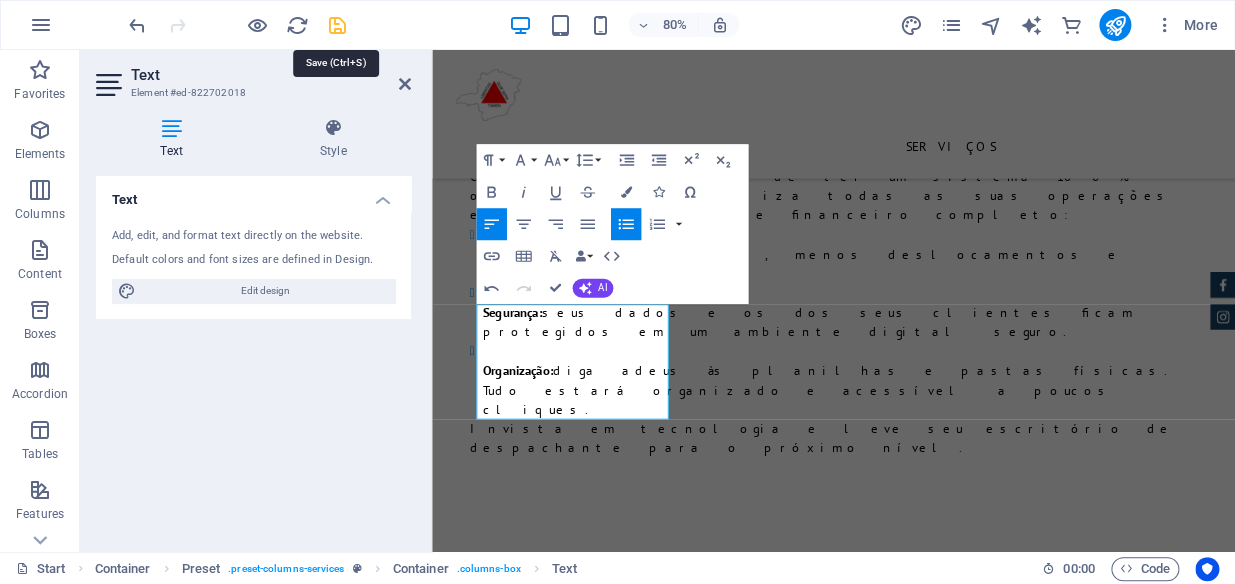 click at bounding box center (337, 25) 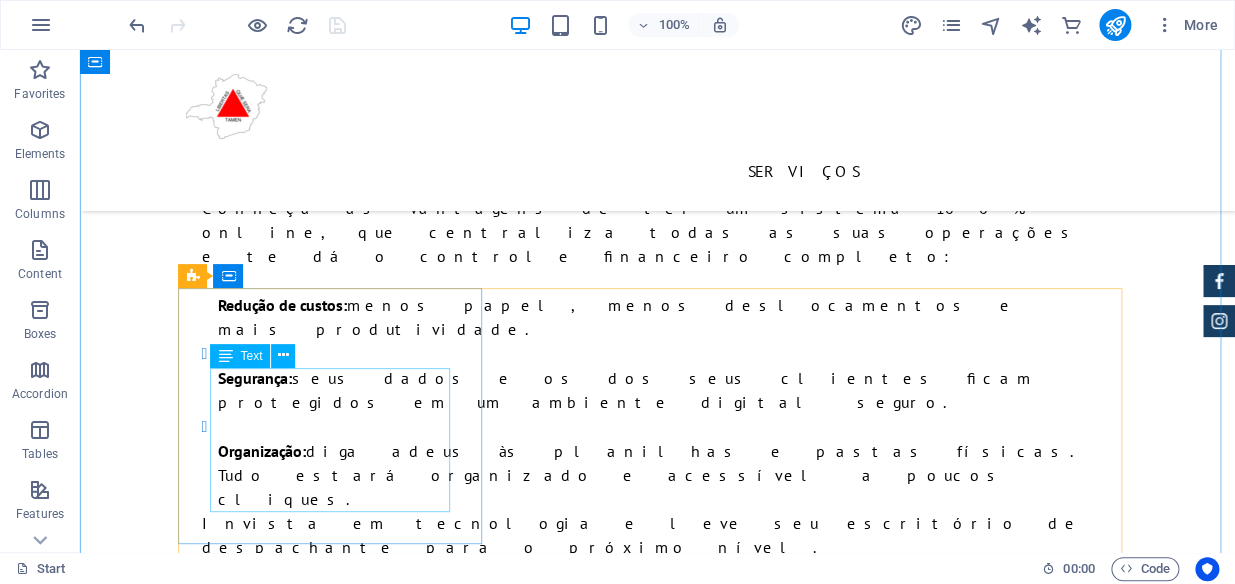 click on "01 - Usuario 01 - Email [NUMBER] - Cadastros Mês" at bounding box center (658, 3261) 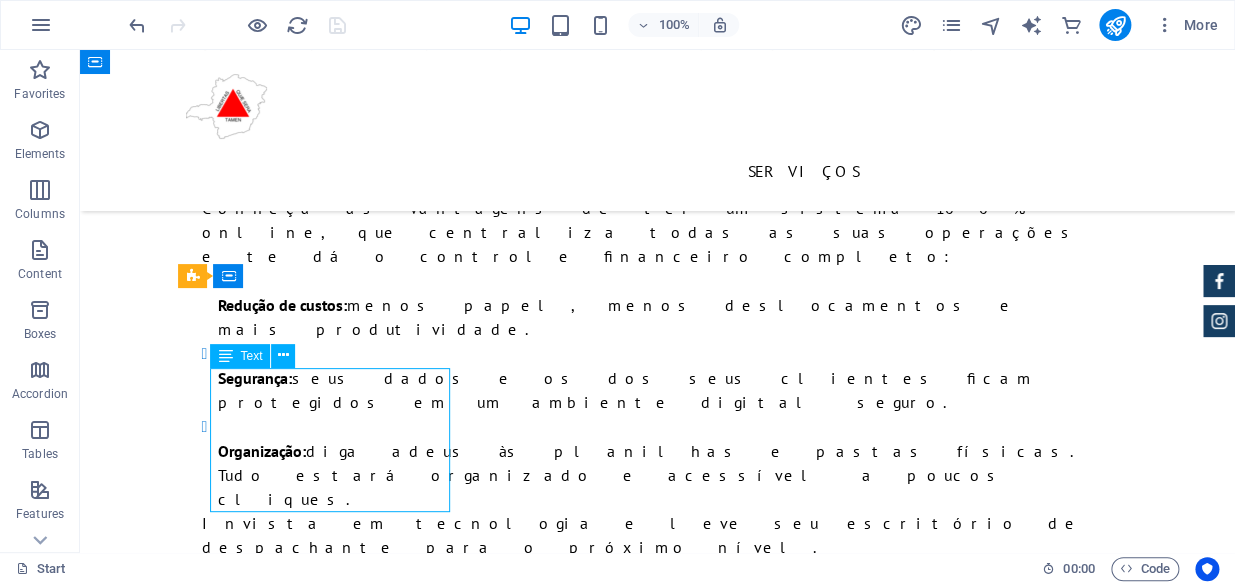 click on "01 - Usuario 01 - Email [NUMBER] - Cadastros Mês" at bounding box center (658, 3261) 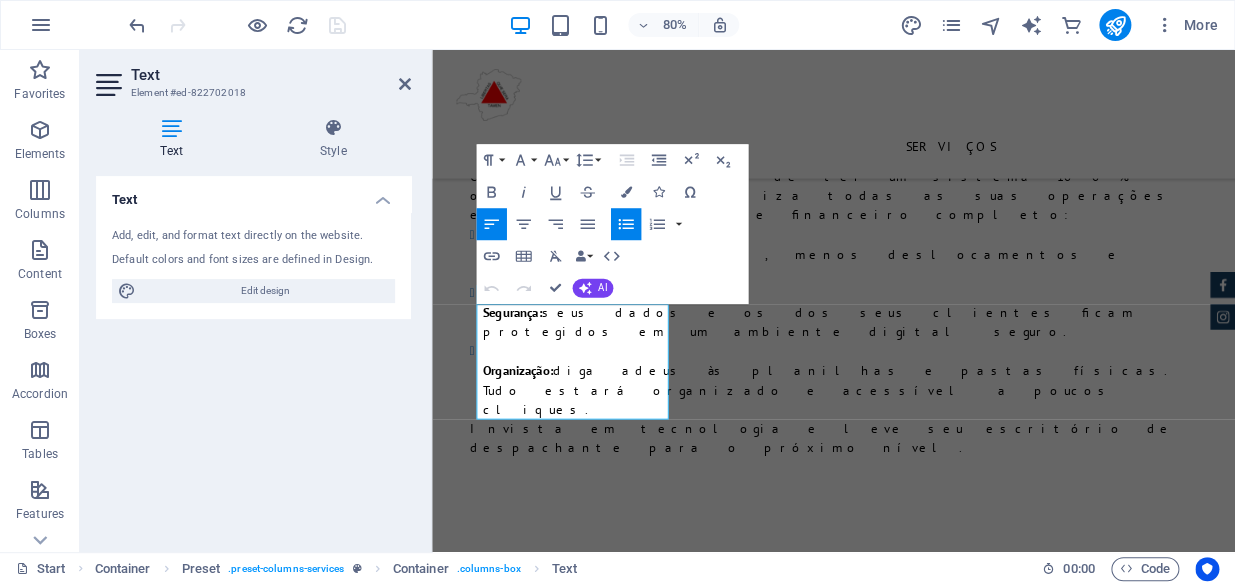 drag, startPoint x: 652, startPoint y: 424, endPoint x: 814, endPoint y: 320, distance: 192.50974 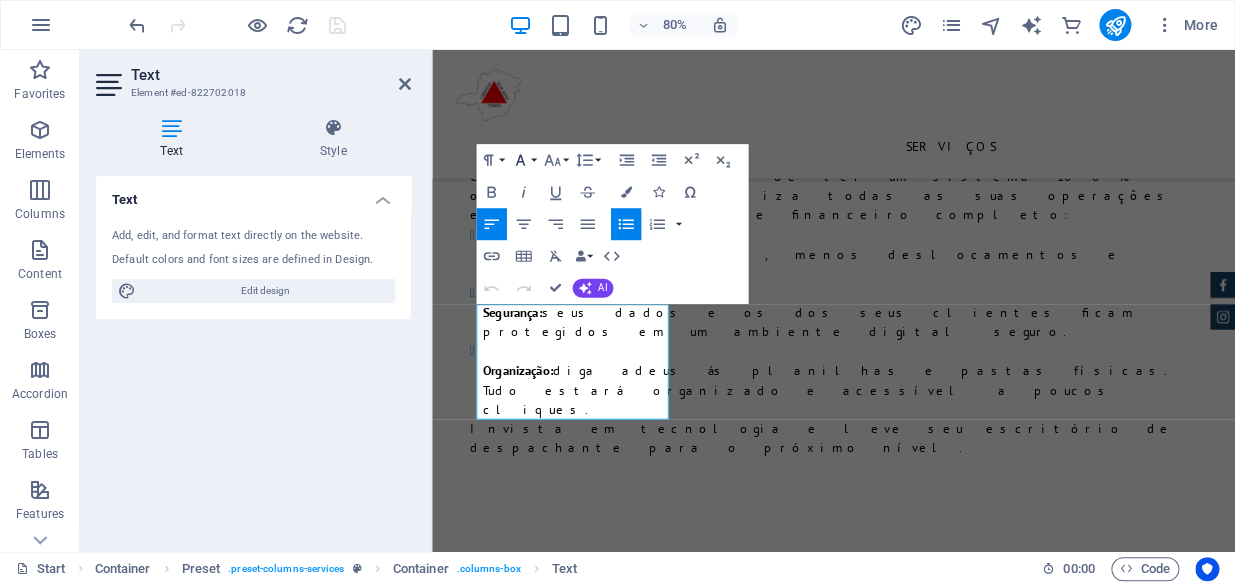 click on "Font Family" at bounding box center (523, 160) 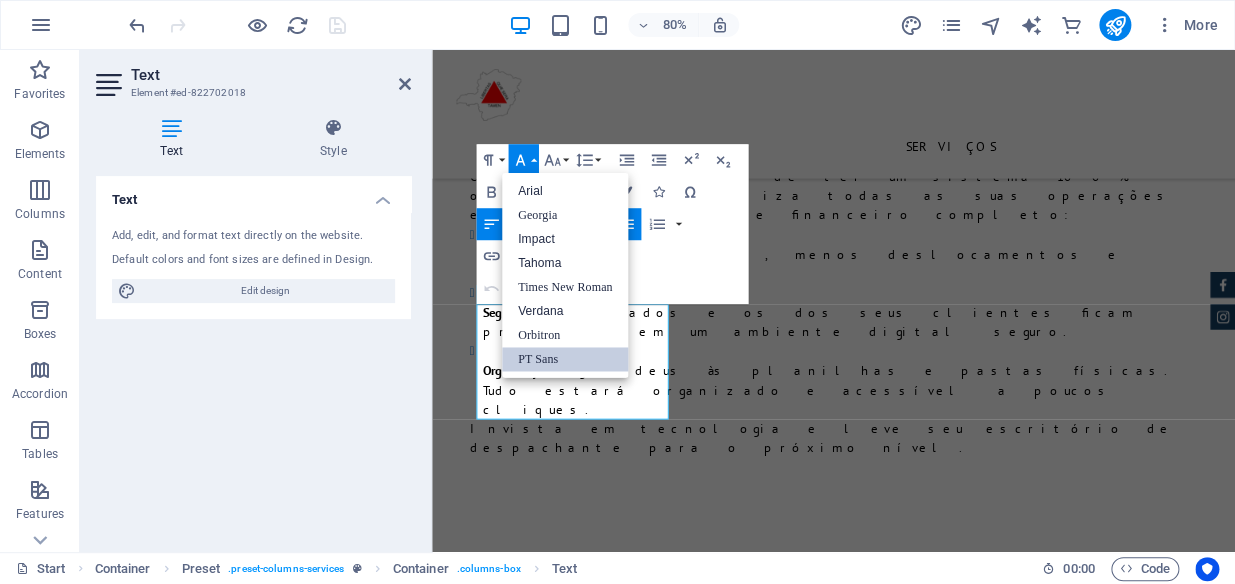 scroll, scrollTop: 0, scrollLeft: 0, axis: both 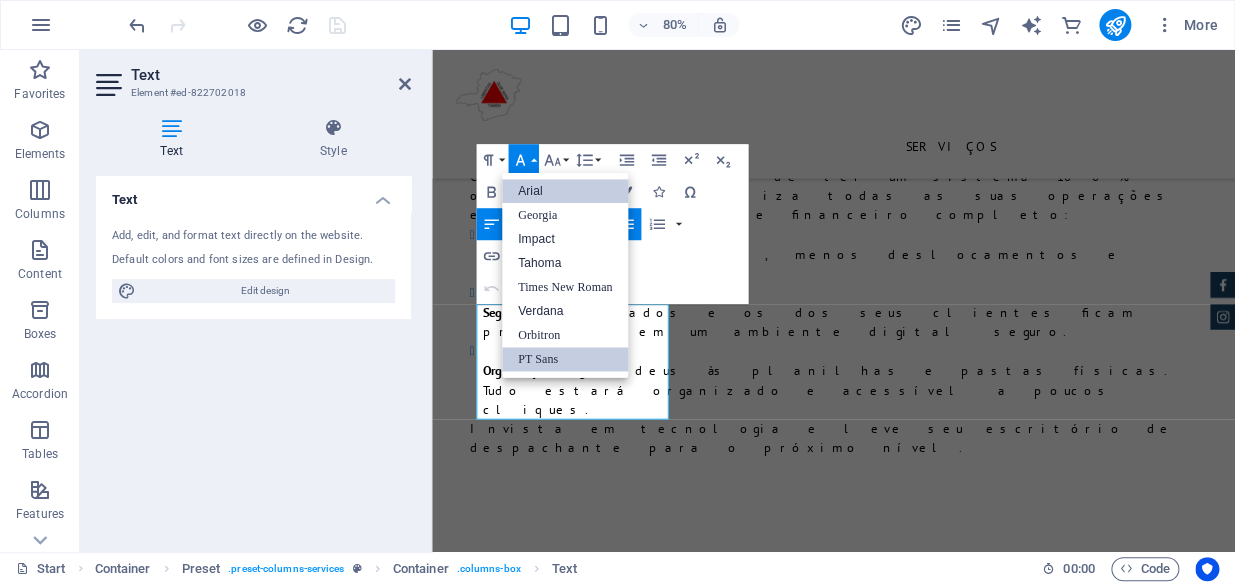 click on "Arial" at bounding box center [565, 191] 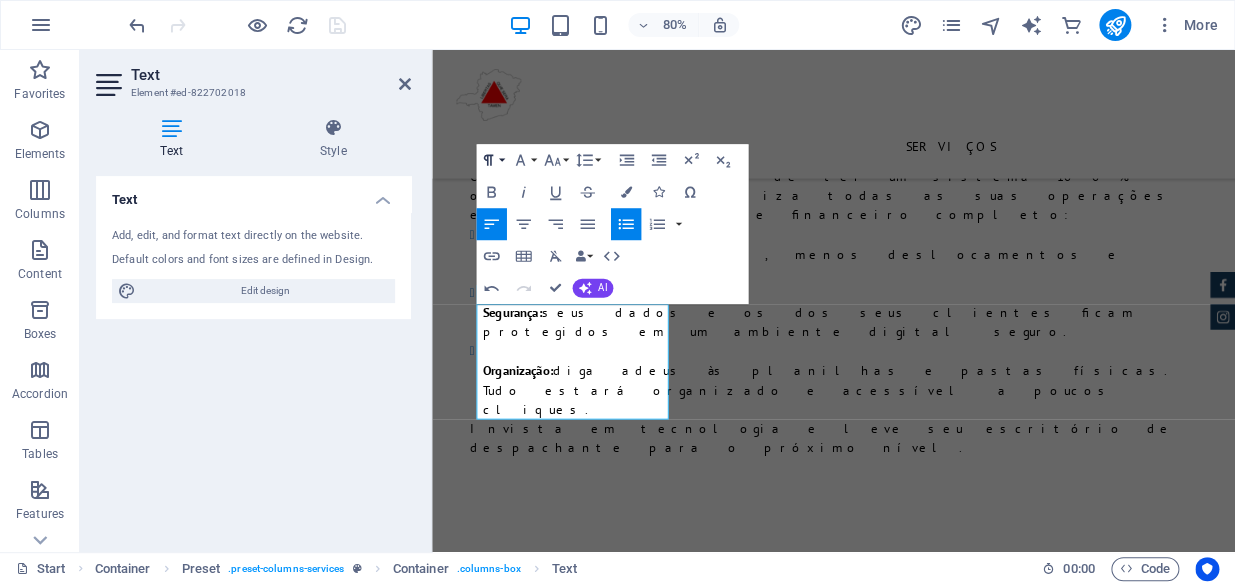 click 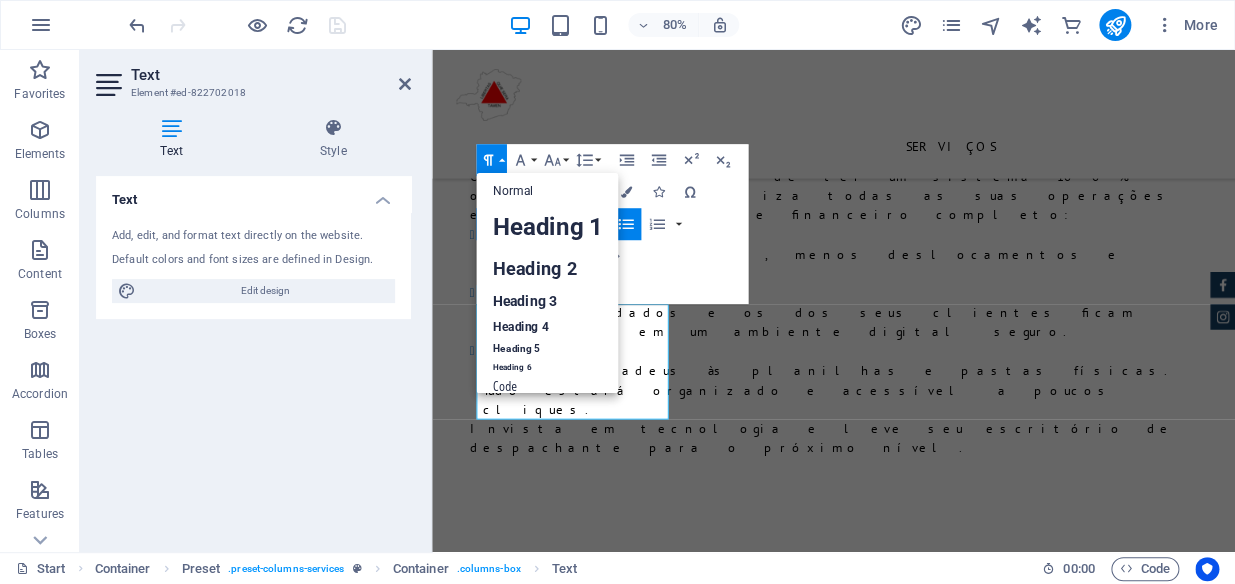 type 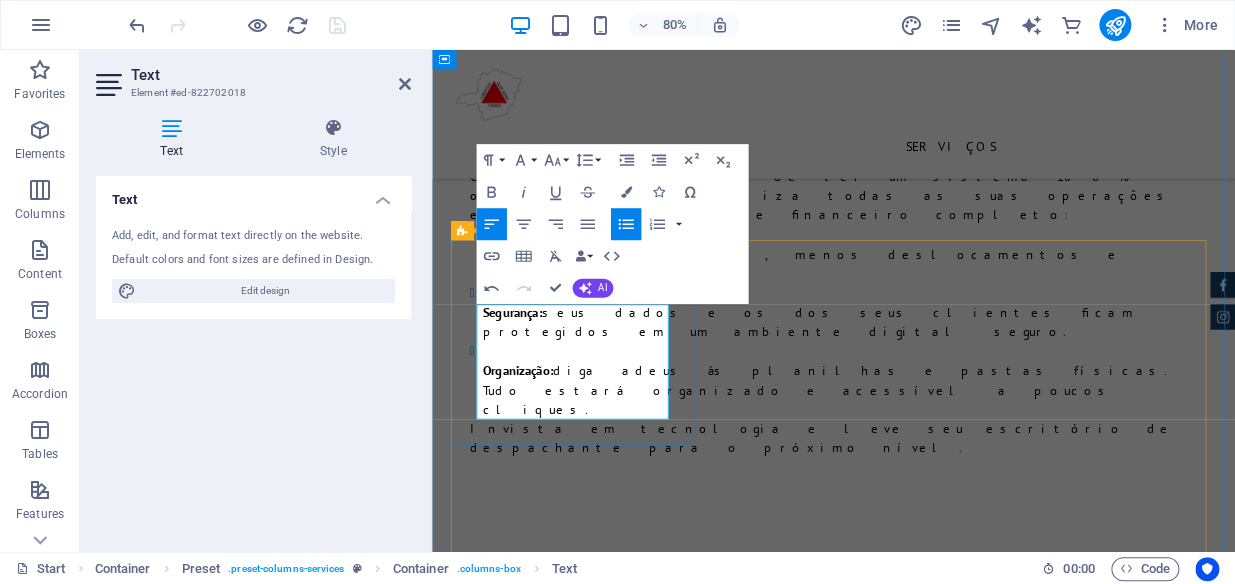 click at bounding box center [934, 3308] 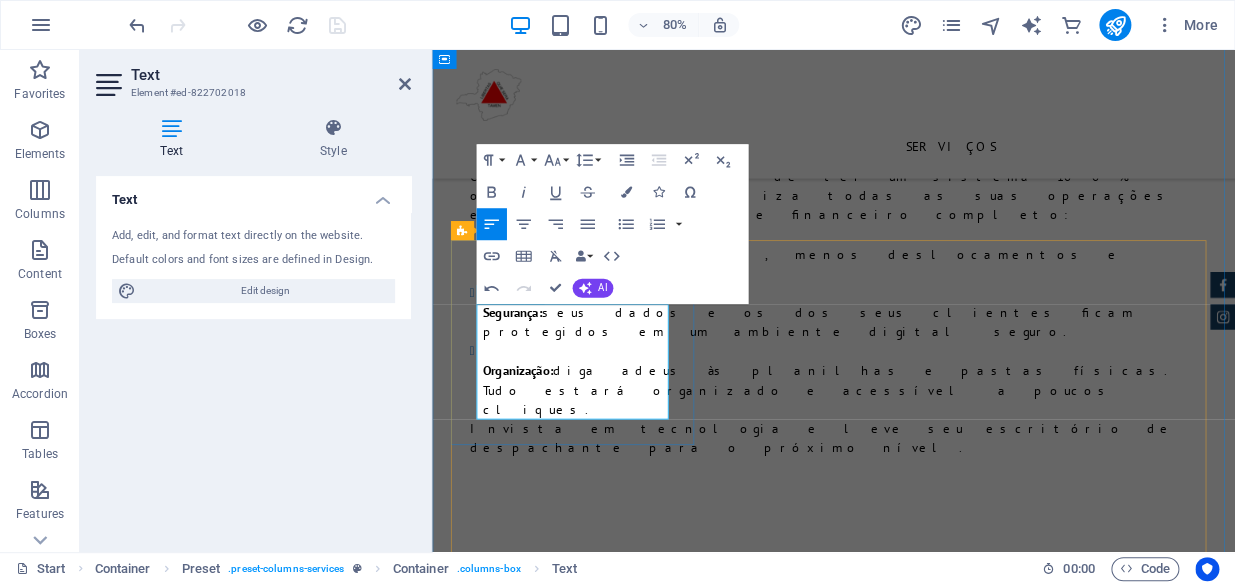 click at bounding box center (934, 3308) 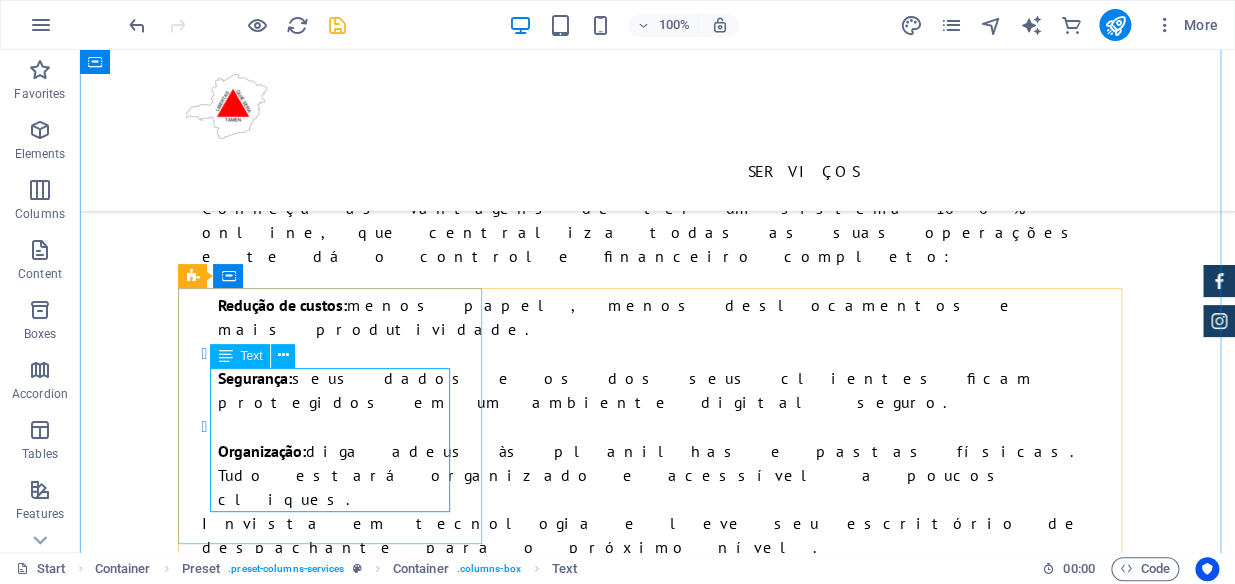 click on "01 - Usuario 01 - Email [NUMBER] - Cadastros Mês" at bounding box center [658, 3260] 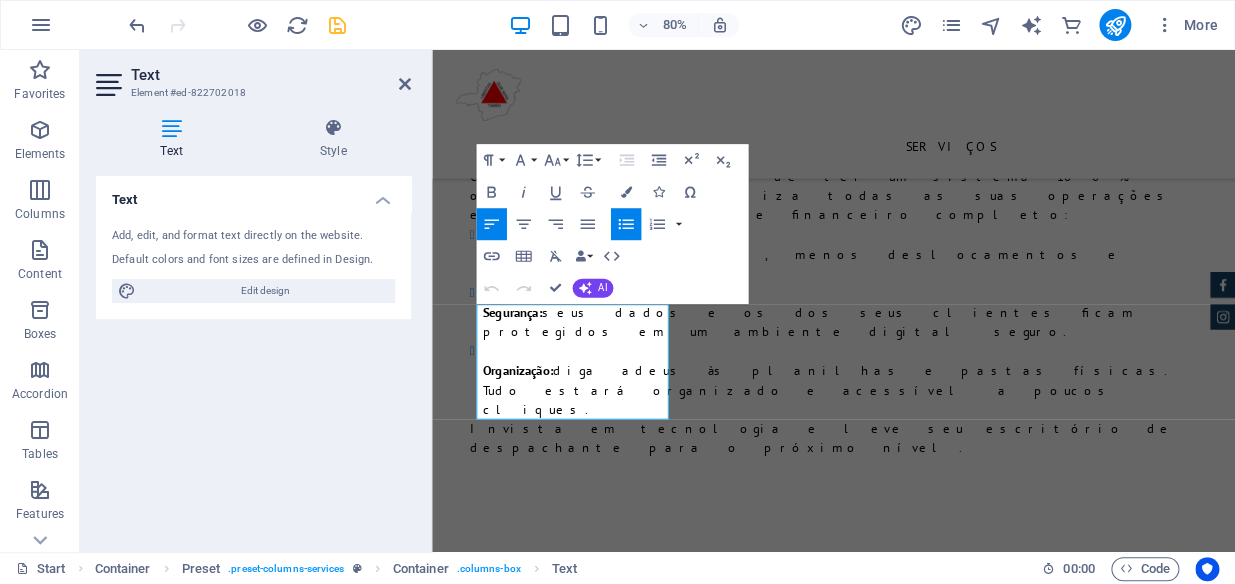 drag, startPoint x: 661, startPoint y: 428, endPoint x: 373, endPoint y: 334, distance: 302.95215 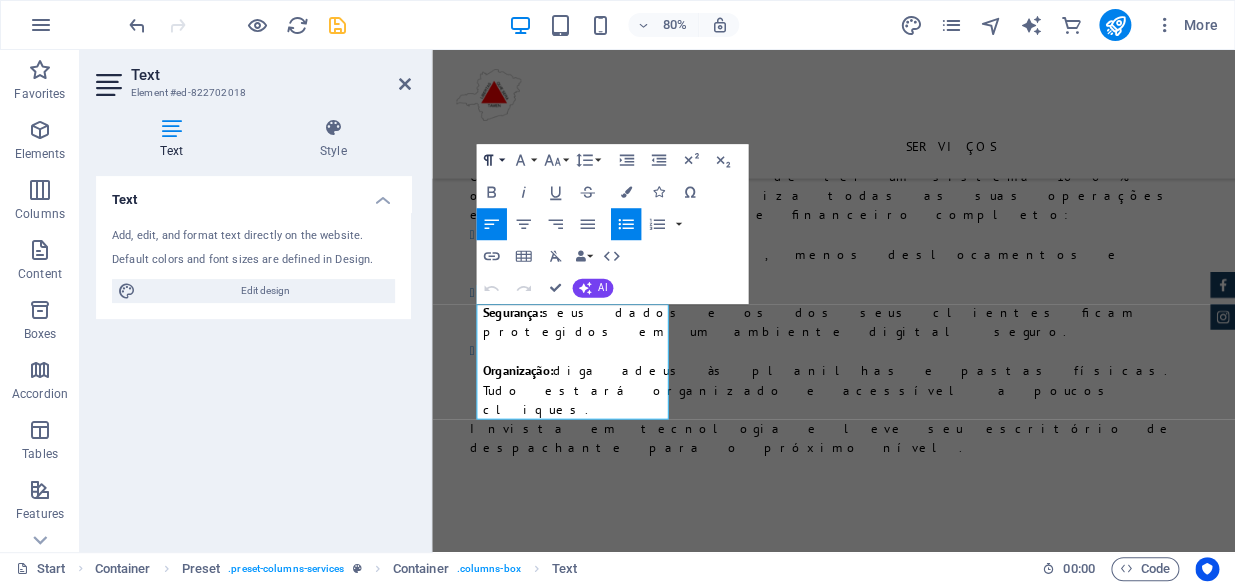 click 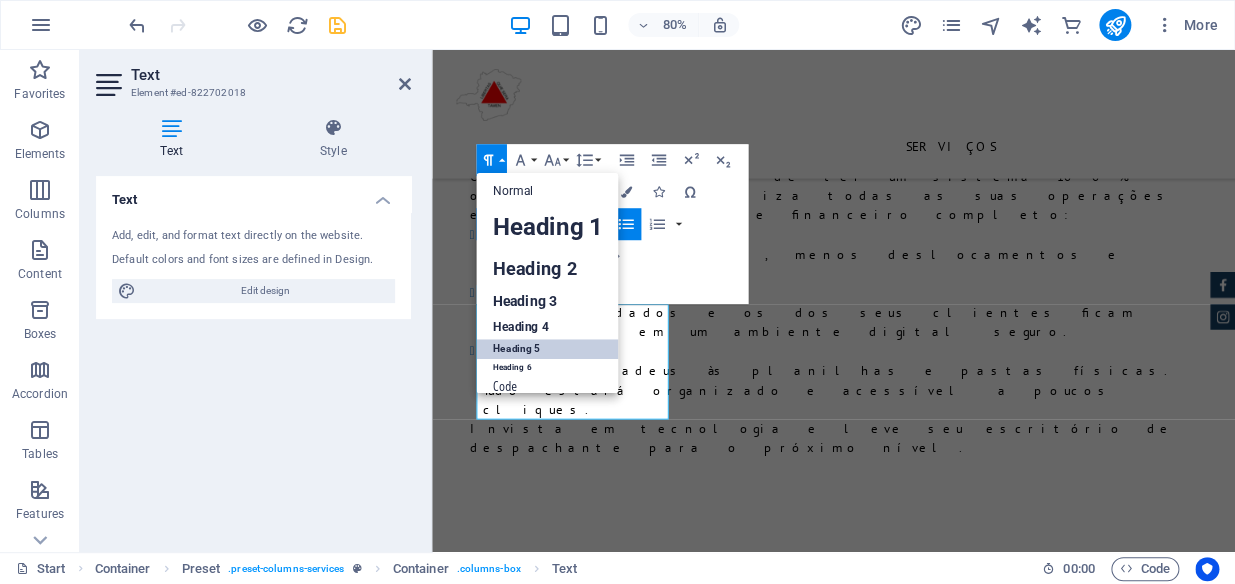 click on "Heading 5" at bounding box center [547, 349] 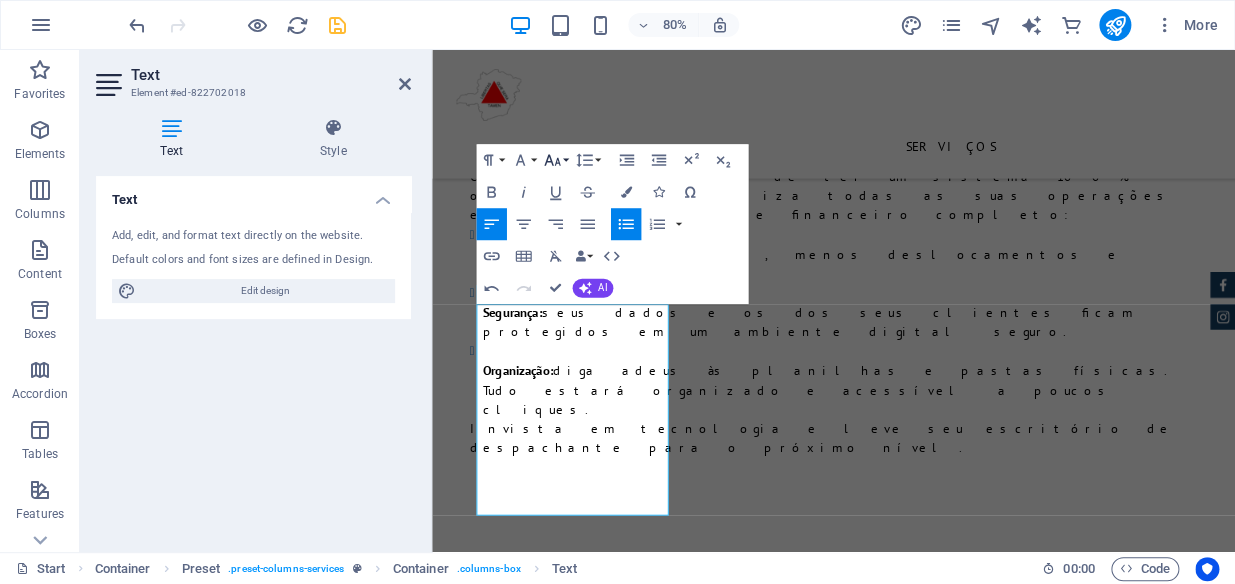 click on "Font Size" at bounding box center (555, 160) 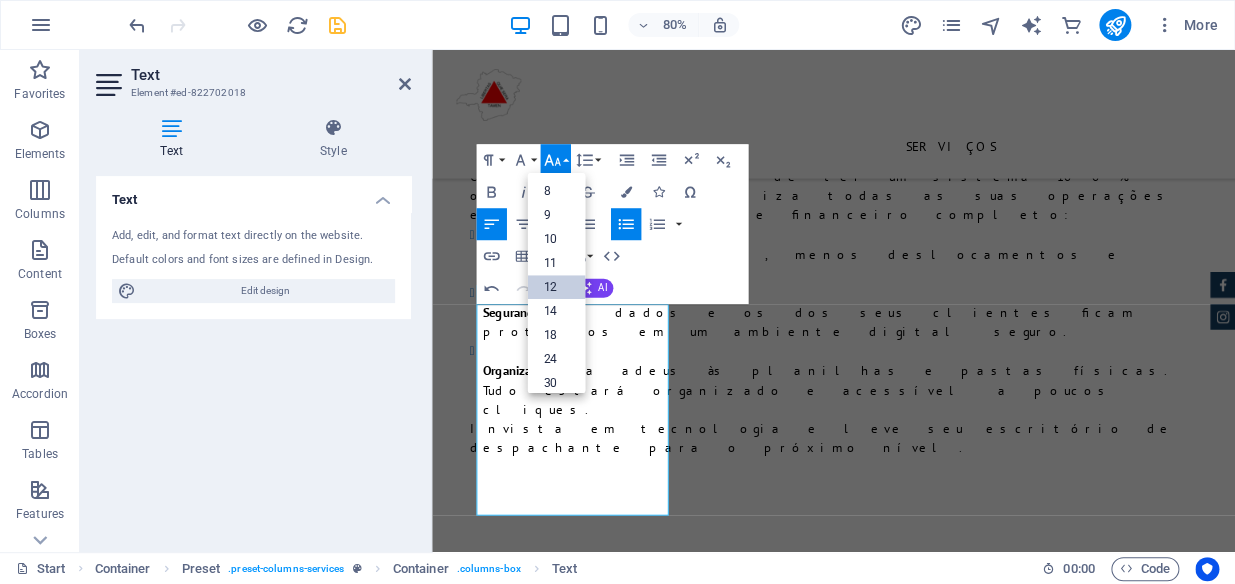 click on "12" at bounding box center (556, 287) 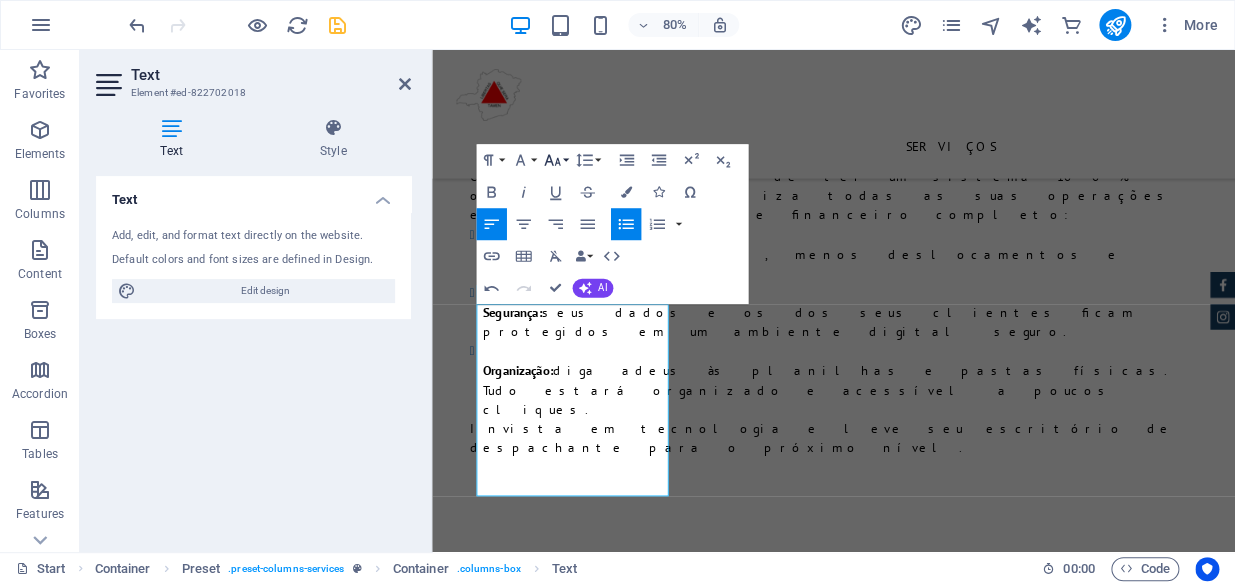click on "Font Size" at bounding box center (555, 160) 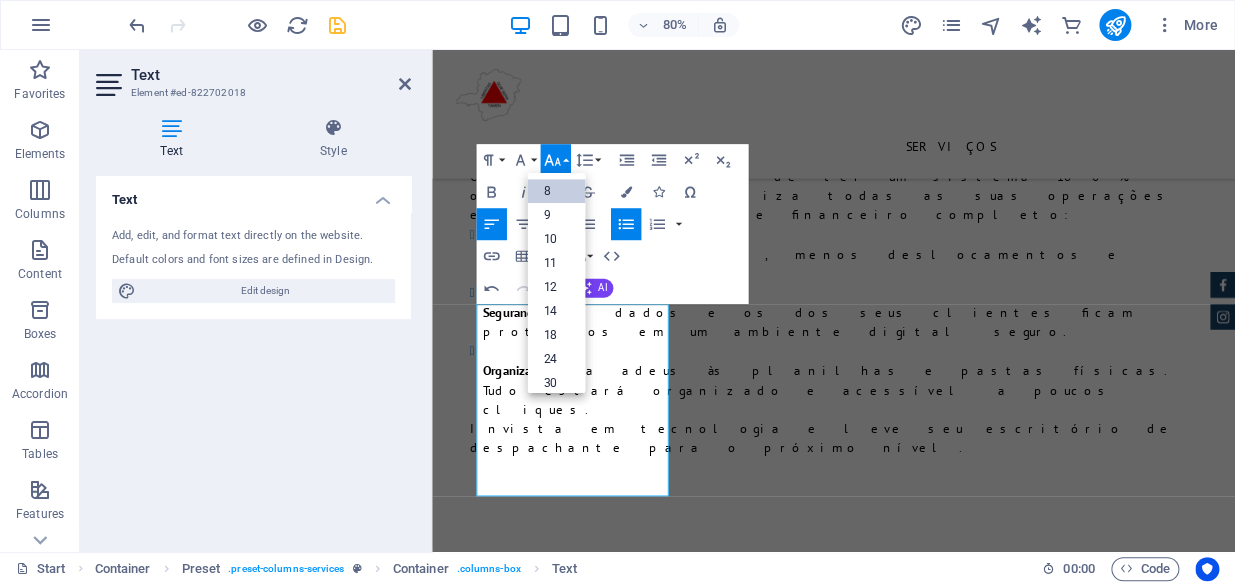 click on "8" at bounding box center (556, 191) 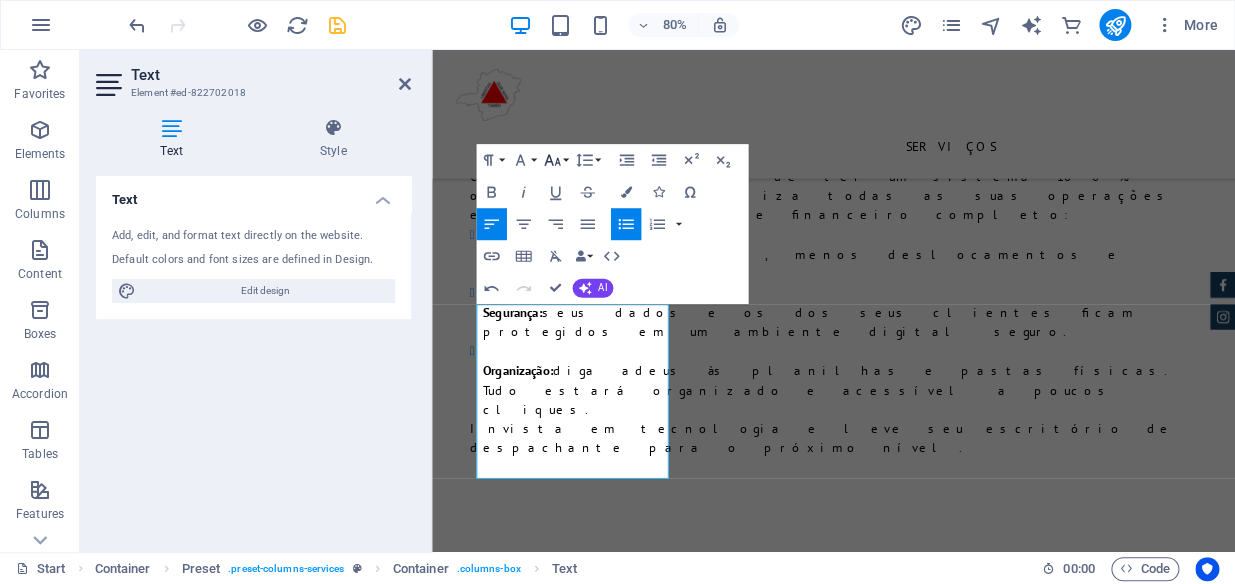click 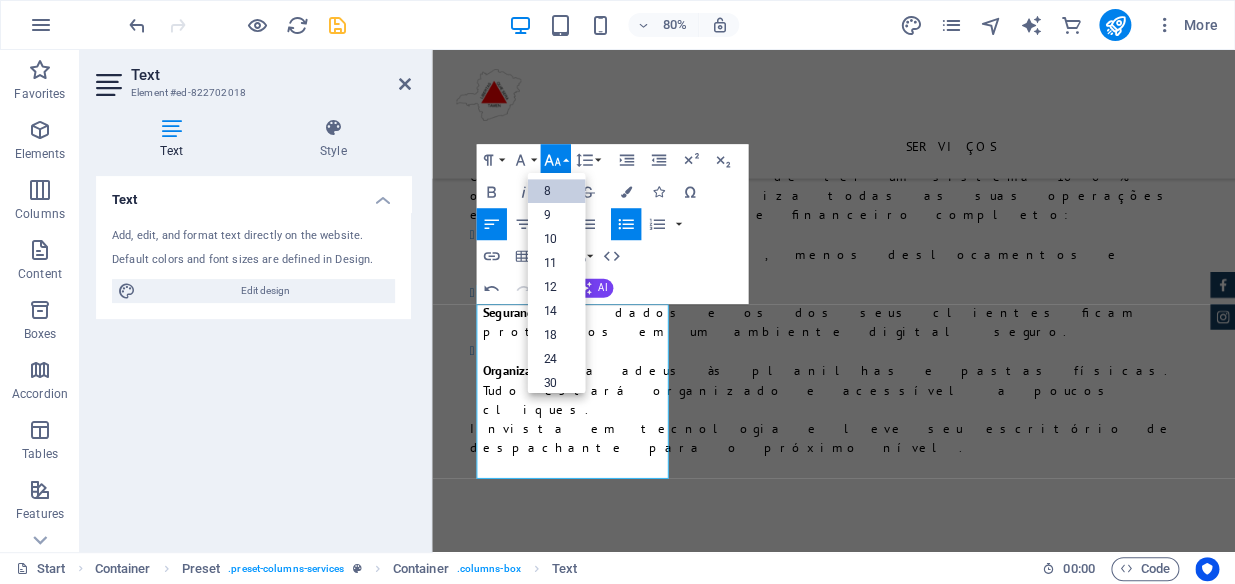 click on "8" at bounding box center (556, 191) 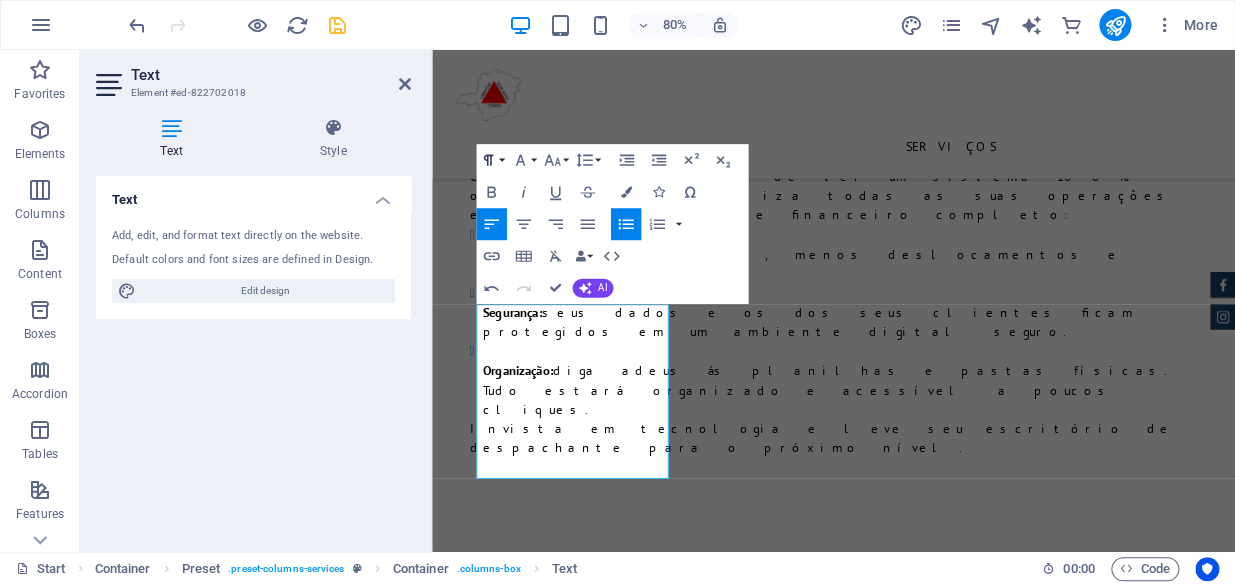 click on "Paragraph Format" at bounding box center [491, 160] 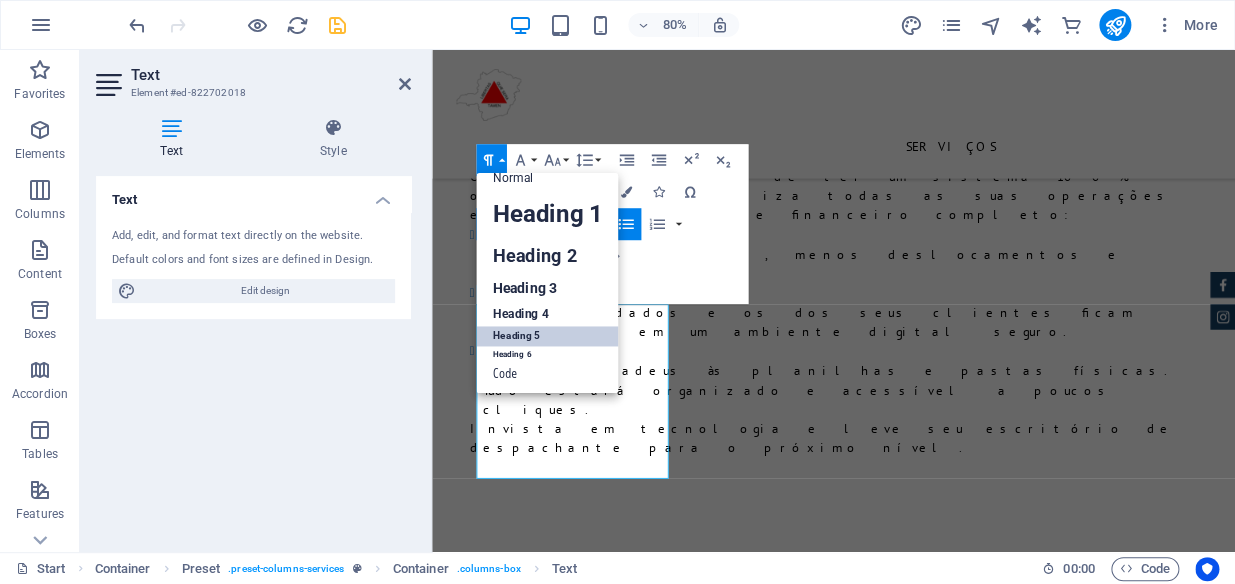 scroll, scrollTop: 15, scrollLeft: 0, axis: vertical 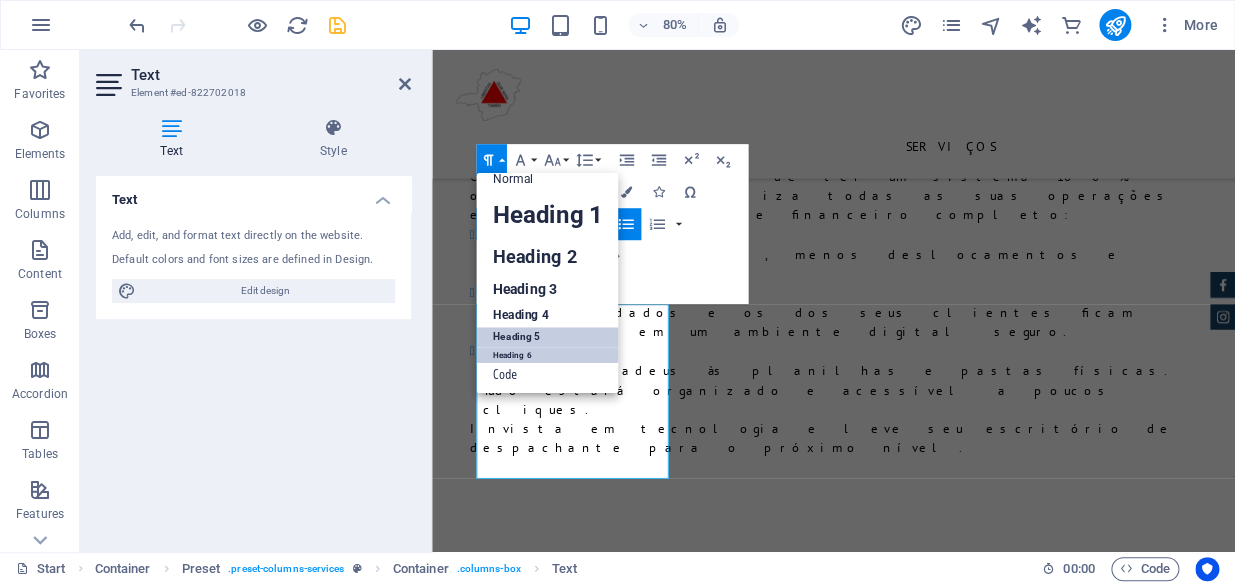 click on "Heading 6" at bounding box center (547, 355) 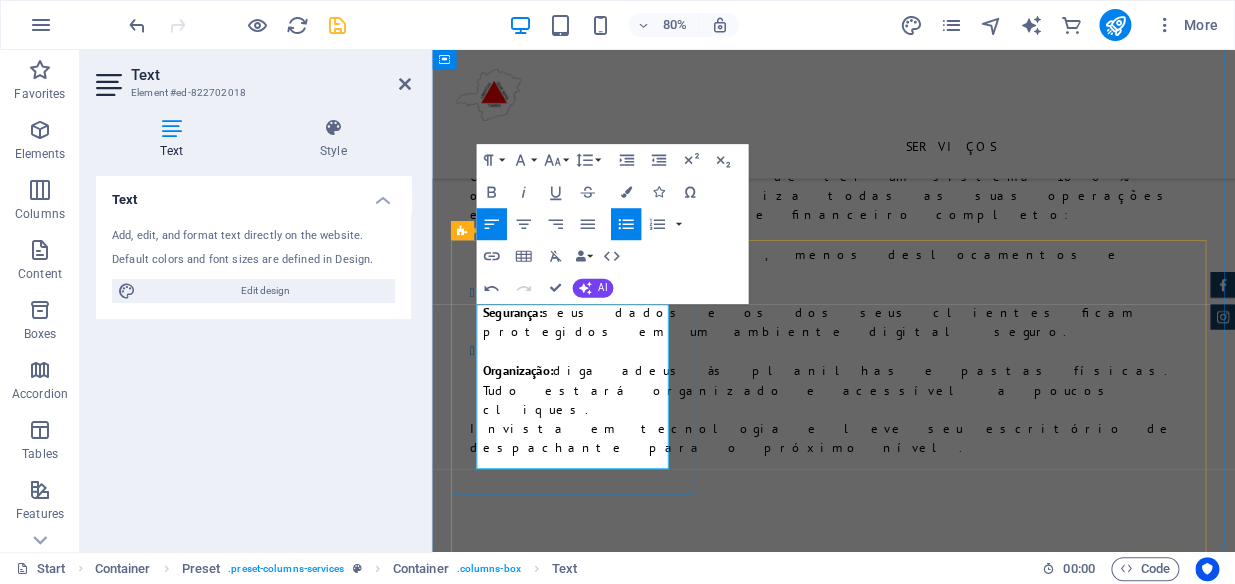 click on "mg-desp 01 01 - Usuario 01 - Email 250 - Cadastros Mês  Mensalidade $  100,00" at bounding box center (934, 3252) 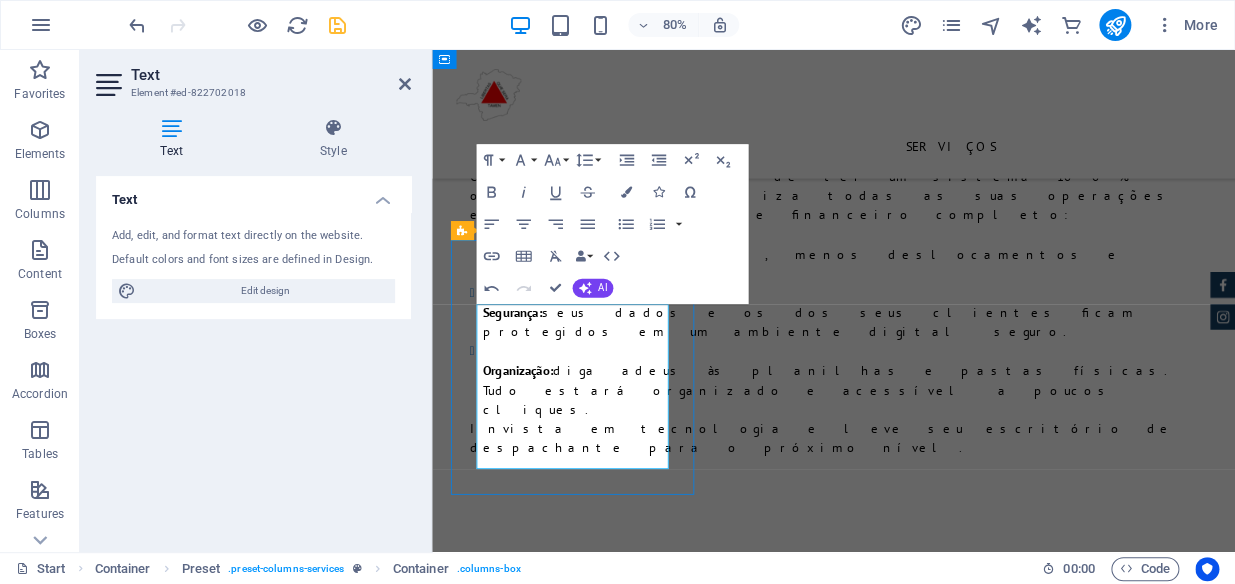 click on "mg-desp 01 01 - Usuario 01 - Email 250 - Cadastros Mês  Mensalidade $  100,00" at bounding box center (934, 3252) 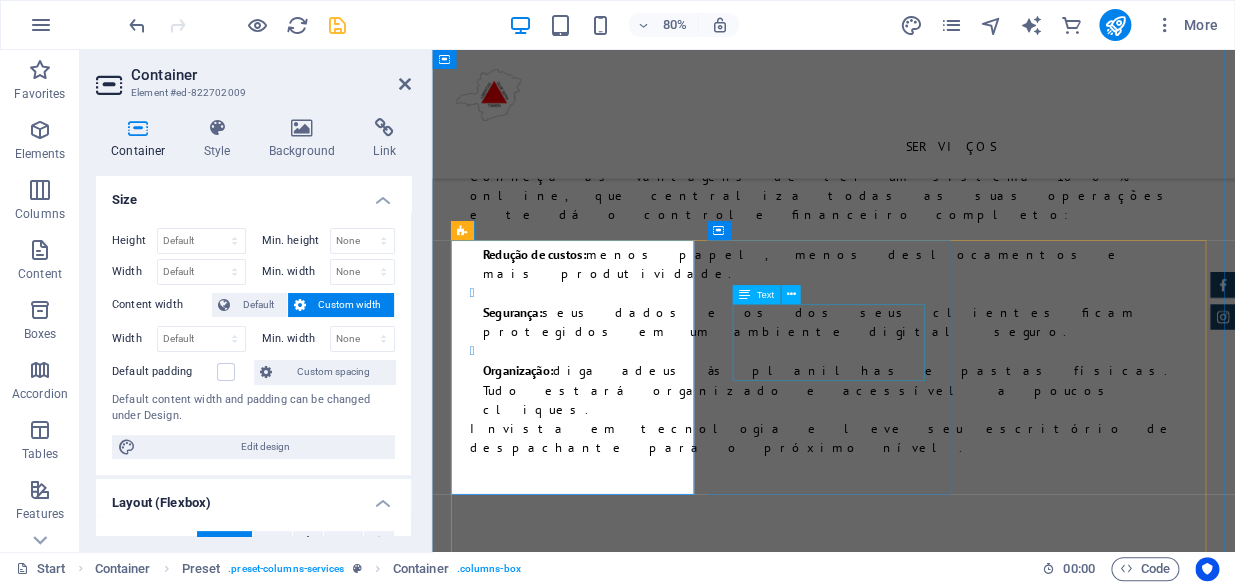 click on "Lorum ipsum Em verdade eos et Stet clita kasd  Ut wisi enim" at bounding box center (934, 3535) 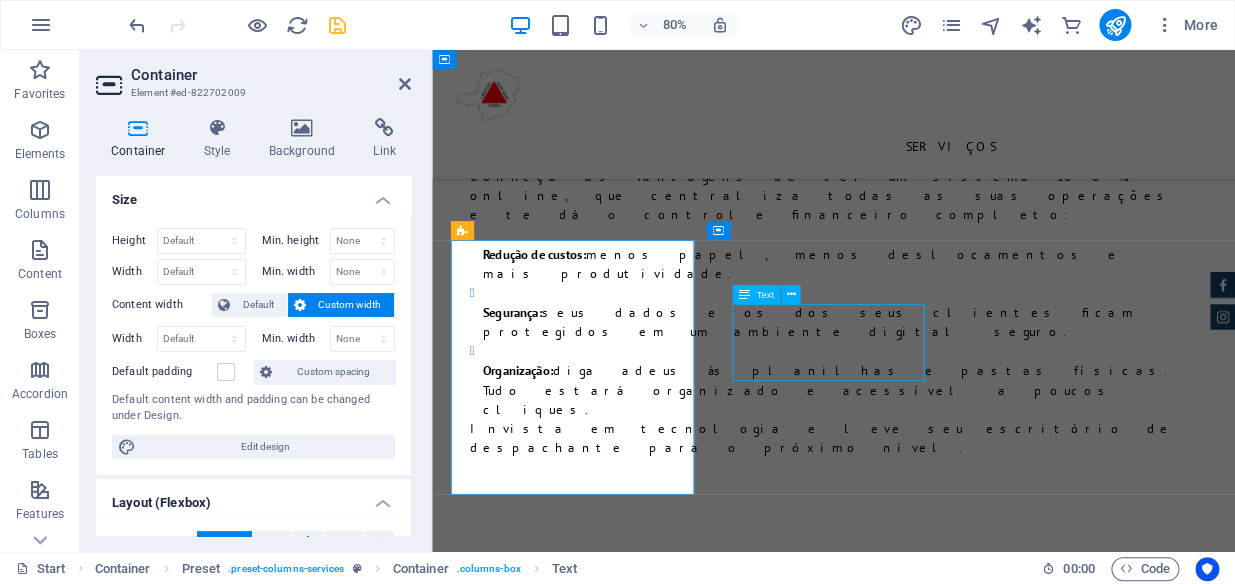 click on "Lorum ipsum Em verdade eos et Stet clita kasd  Ut wisi enim" at bounding box center [934, 3535] 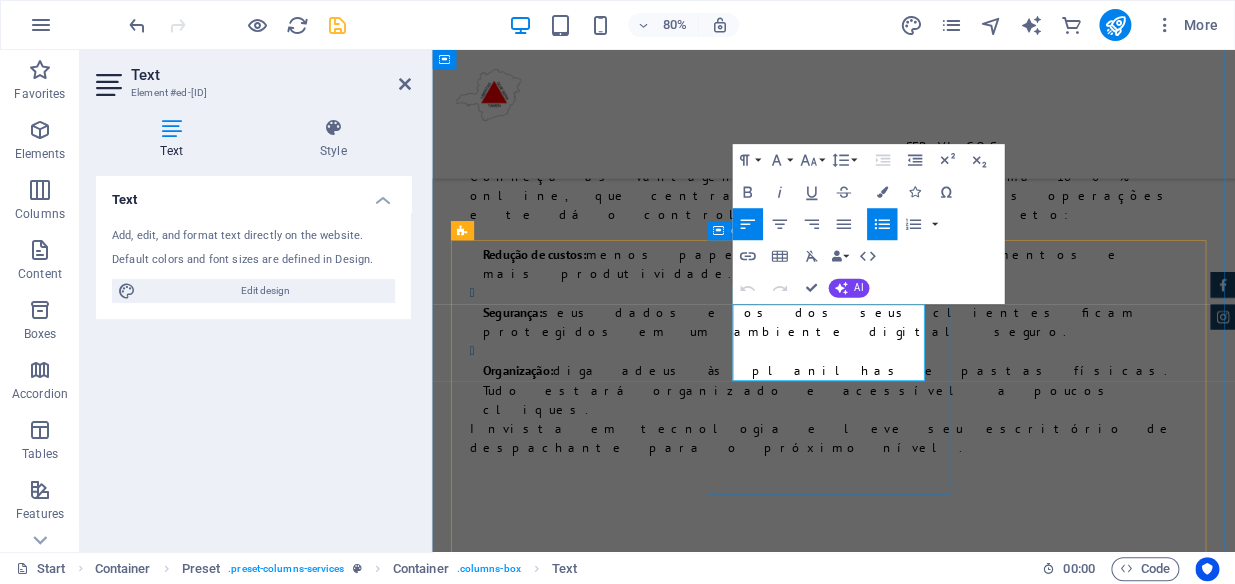 type 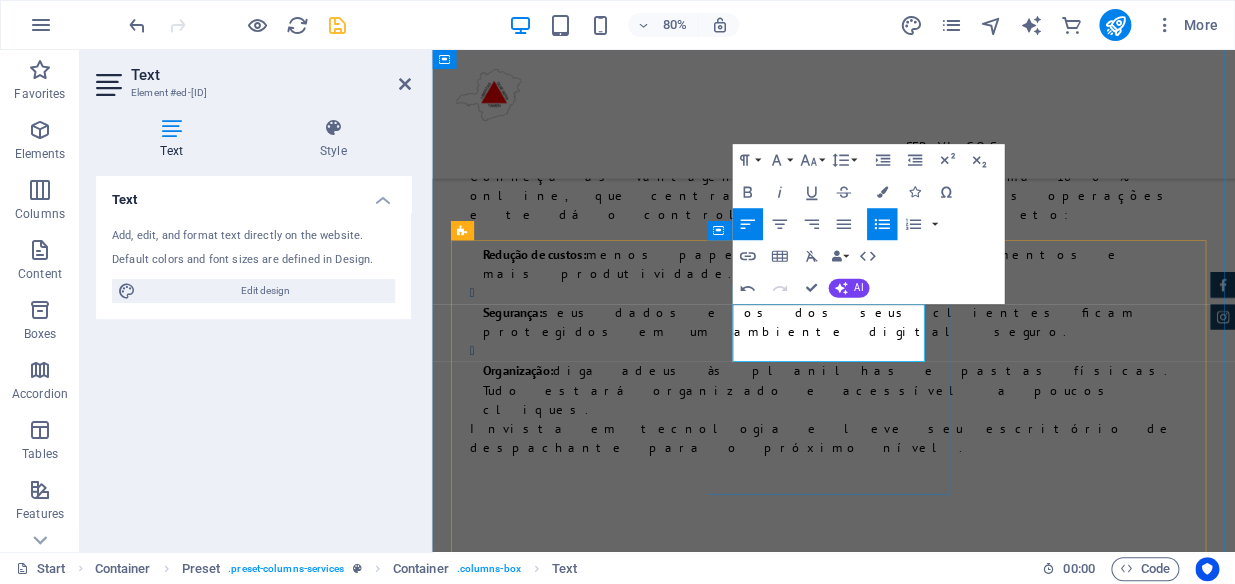 drag, startPoint x: 899, startPoint y: 421, endPoint x: 887, endPoint y: 429, distance: 14.422205 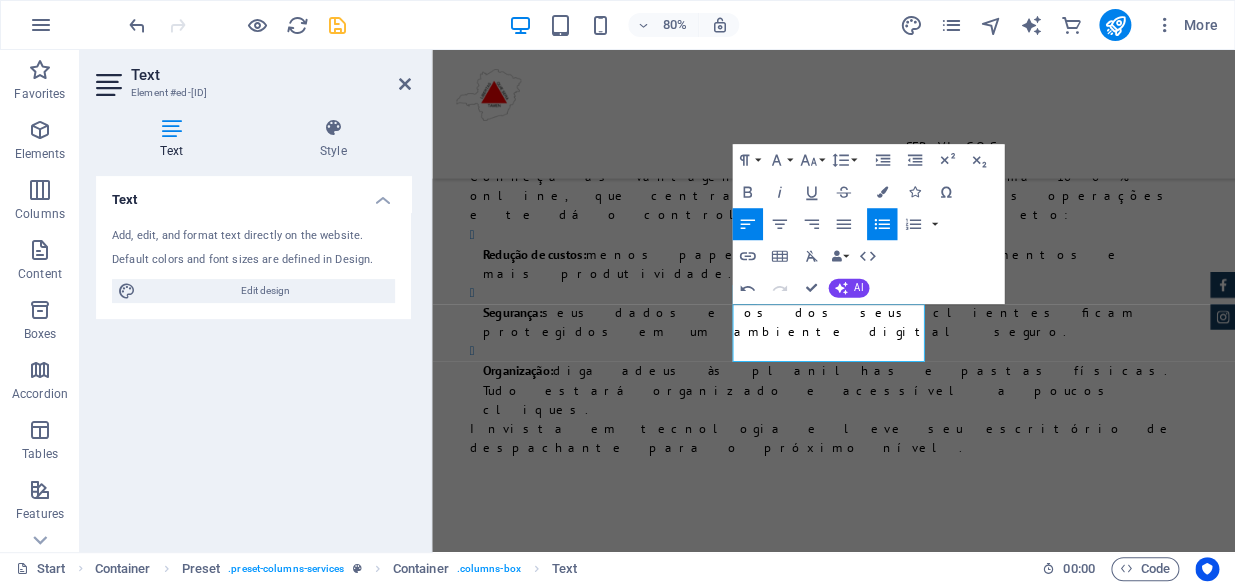 click on "Catastro" 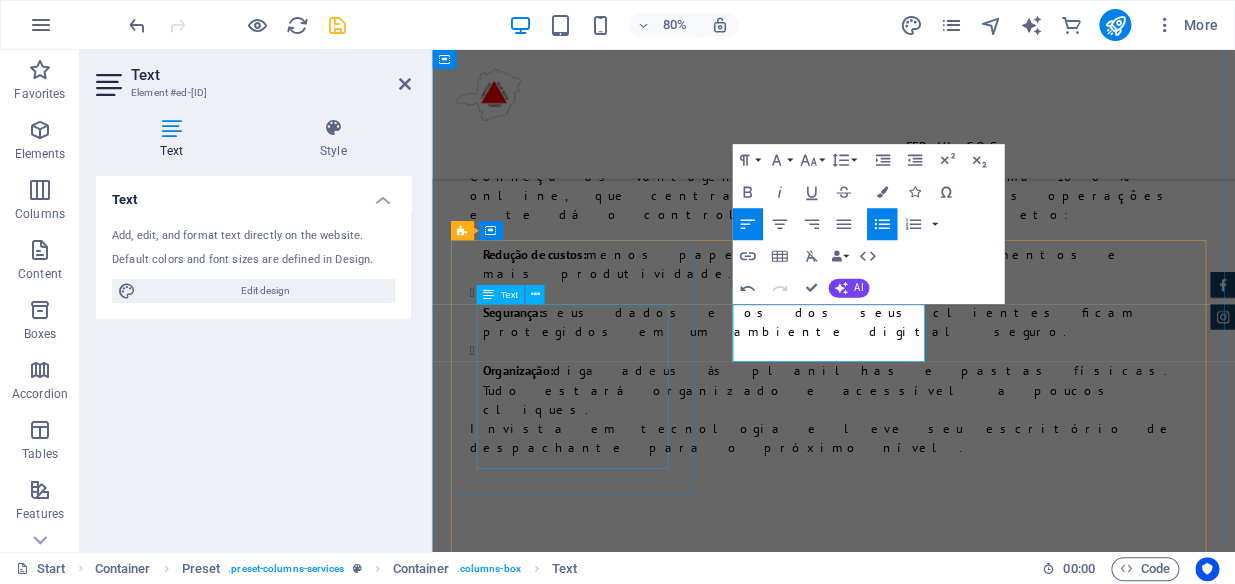 click on "01 - Usuario 01 - Email [NUMBER] - Cadastros Mês" at bounding box center [934, 3276] 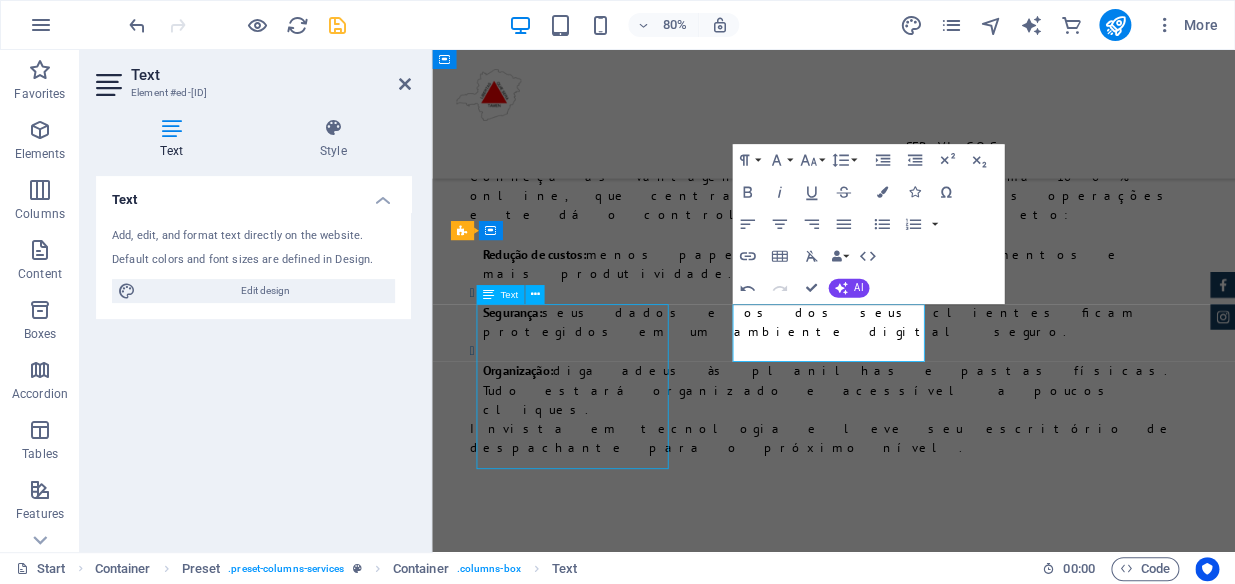 click on "01 - Usuario 01 - Email [NUMBER] - Cadastros Mês" at bounding box center [934, 3276] 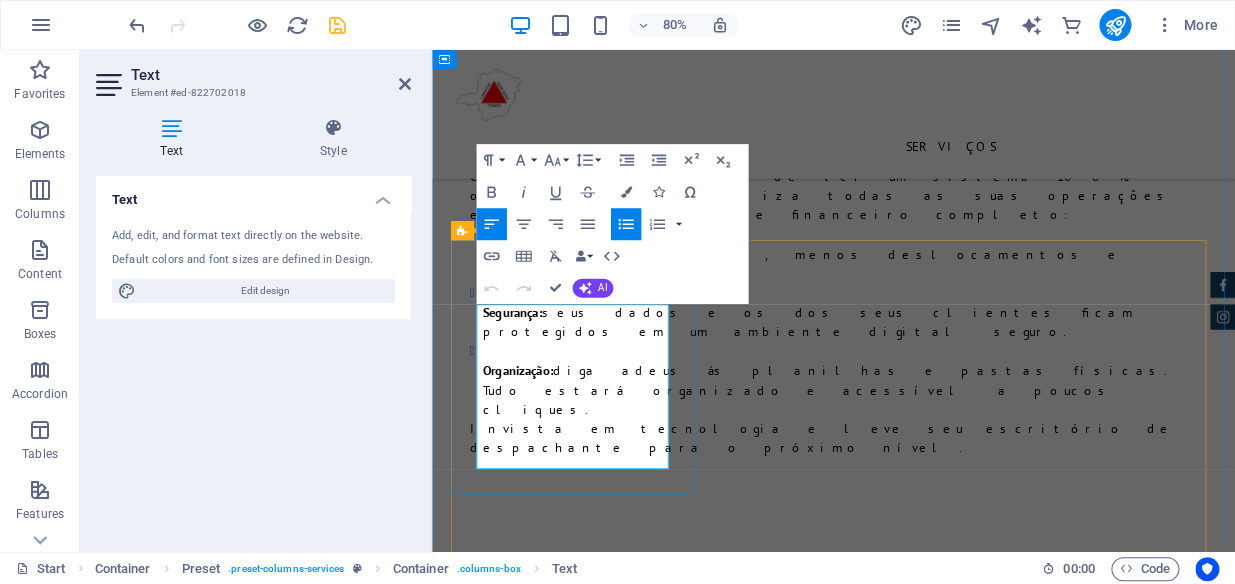 click on "250 - Cadastros Mês" at bounding box center [942, 3291] 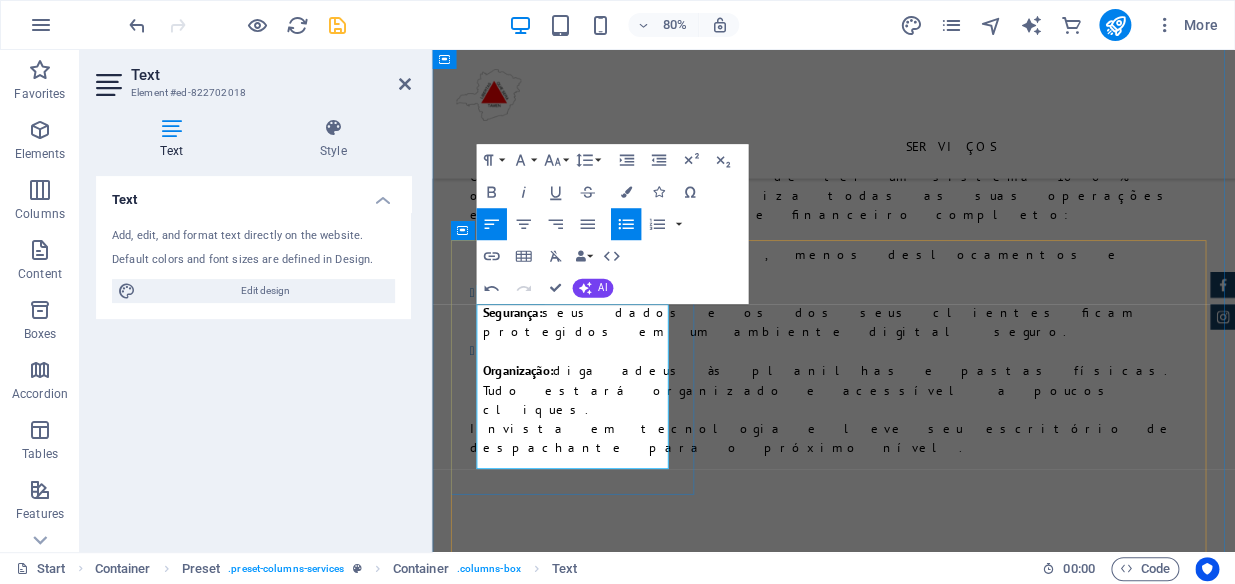click on "250 - Cadastro Mês" at bounding box center (942, 3291) 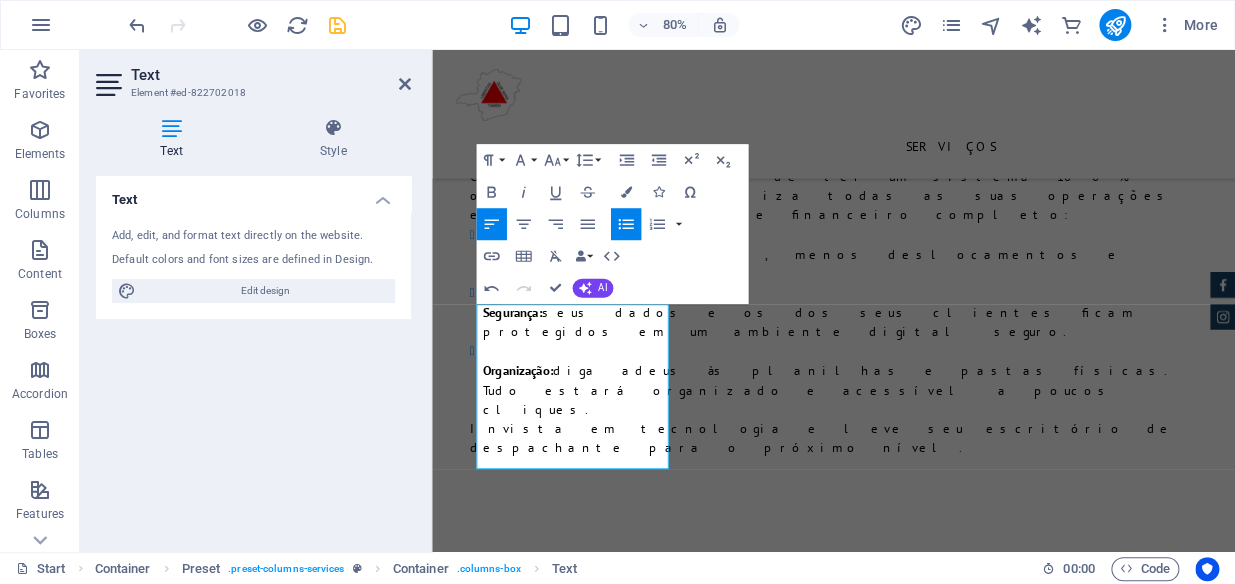 click on "Catastro" 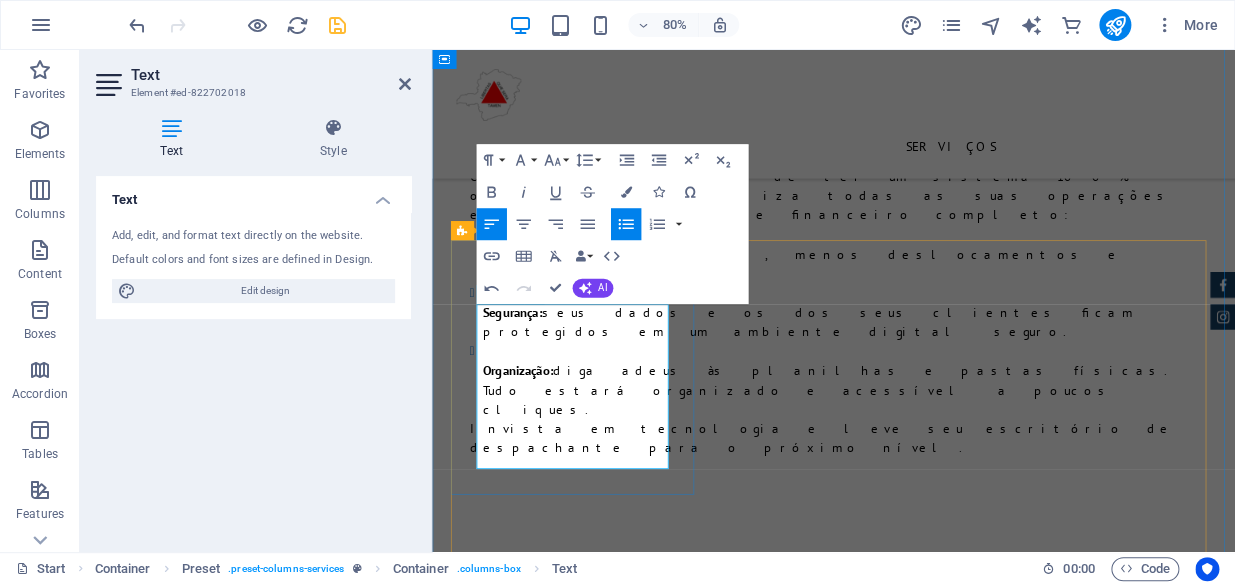 click on "250 - Catastro Mês" at bounding box center [942, 3291] 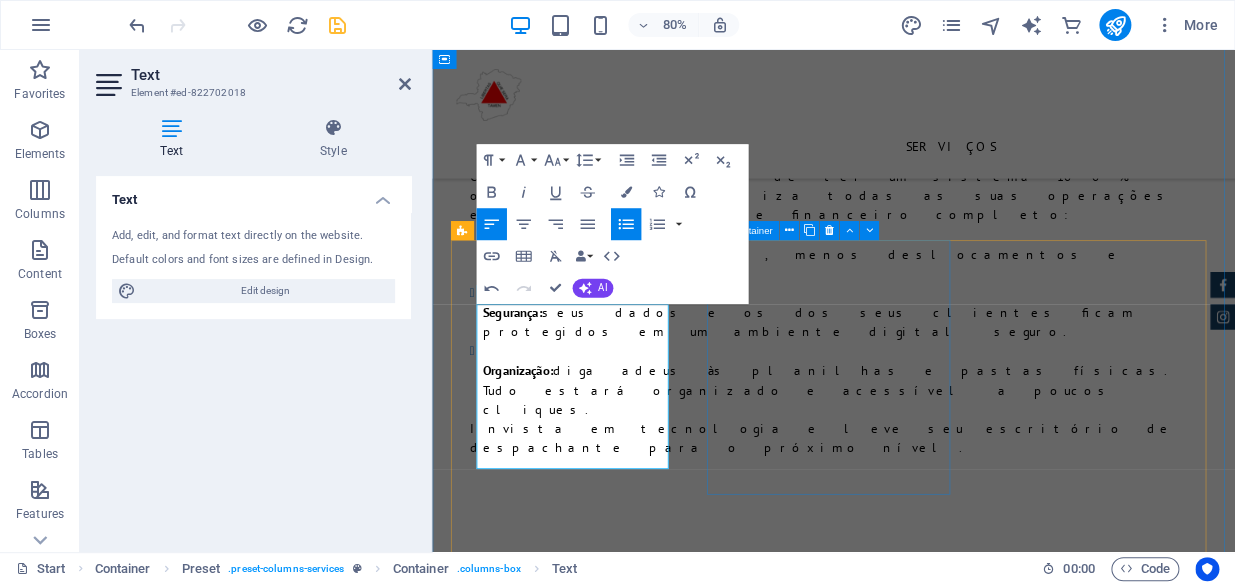 click on "Mg-Desp 02 04 - Usuarios 04 - Emails  1500 - Catastro Mês  mensalidade $  160,00" at bounding box center [934, 3498] 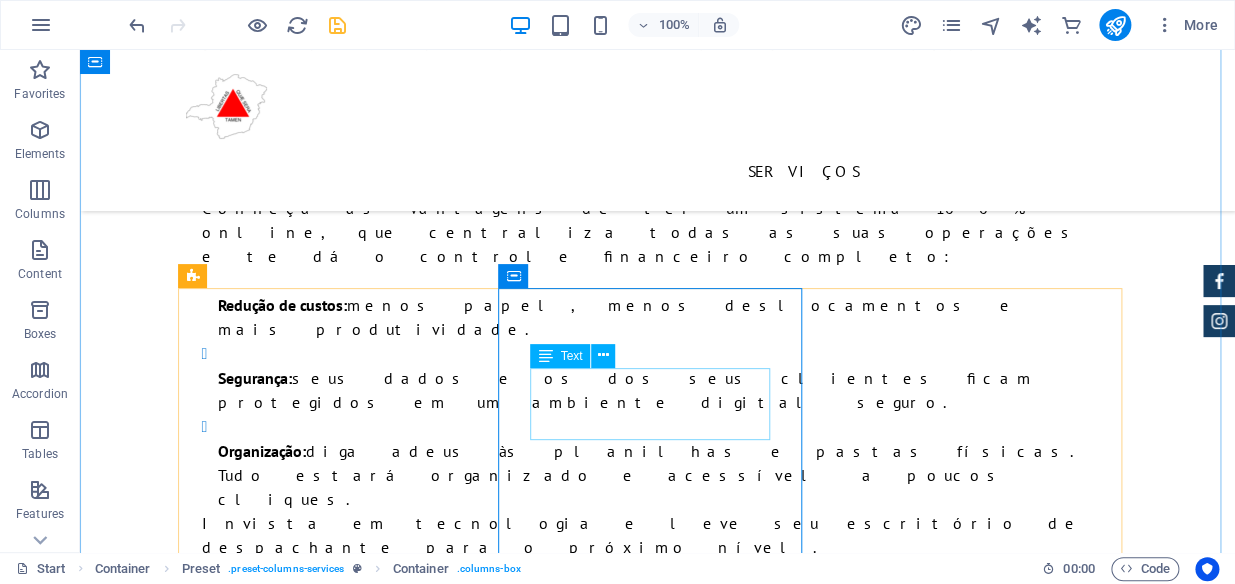 click on "04 - Usuarios 04 - Emails  1500 - Catastro Mês" at bounding box center [658, 3522] 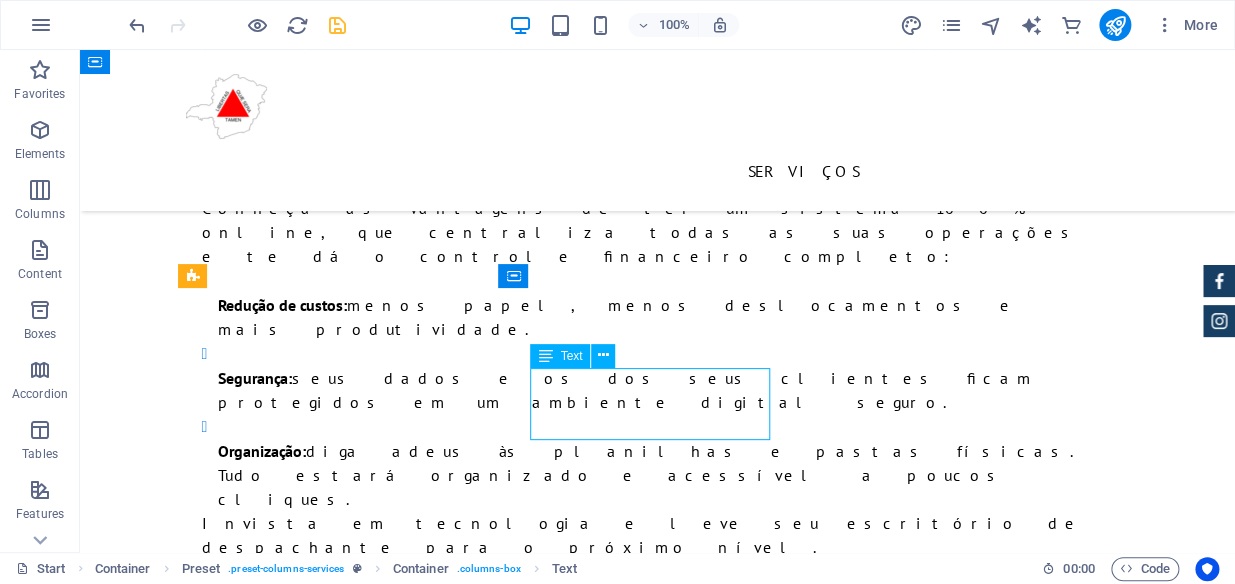 click on "04 - Usuarios 04 - Emails  1500 - Catastro Mês" at bounding box center (658, 3522) 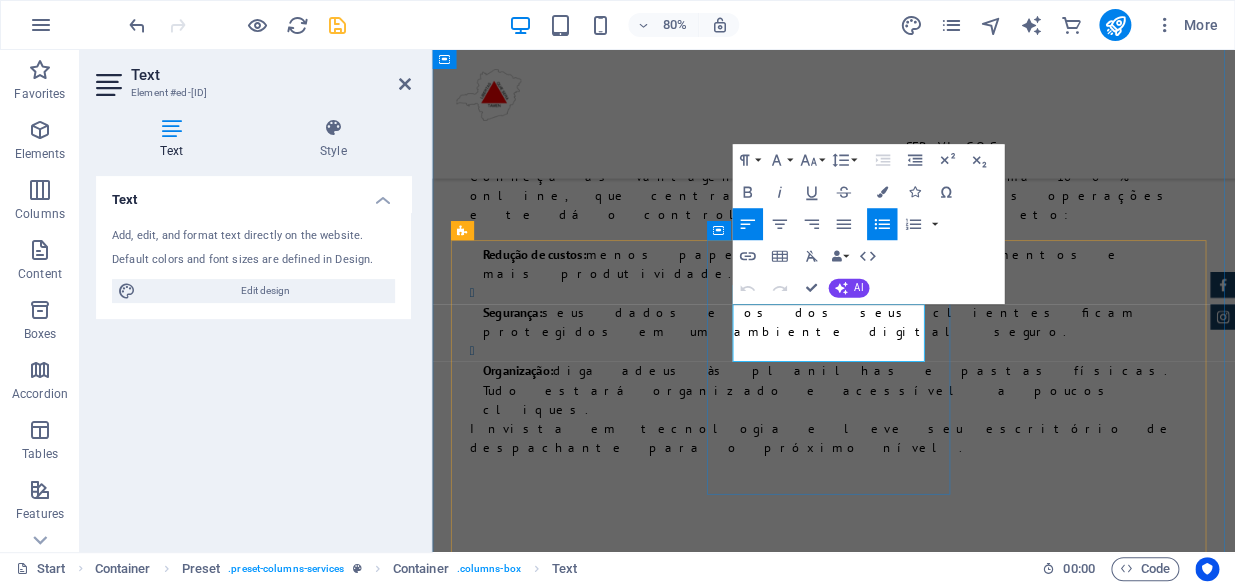 click on "1500 - Catastro Mês" at bounding box center (942, 3547) 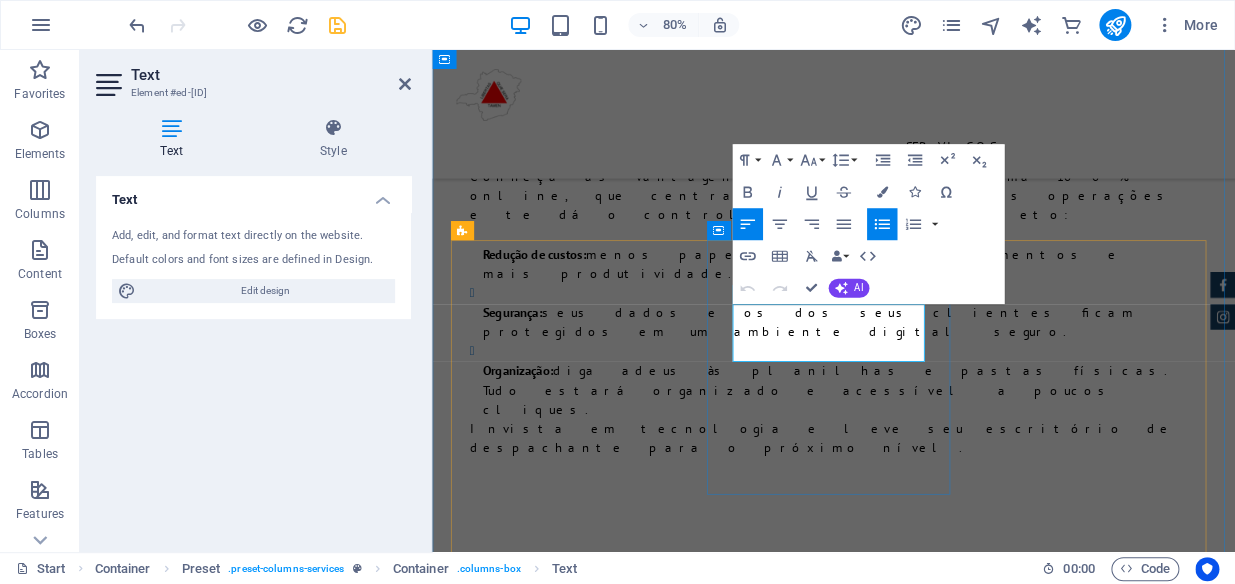 type 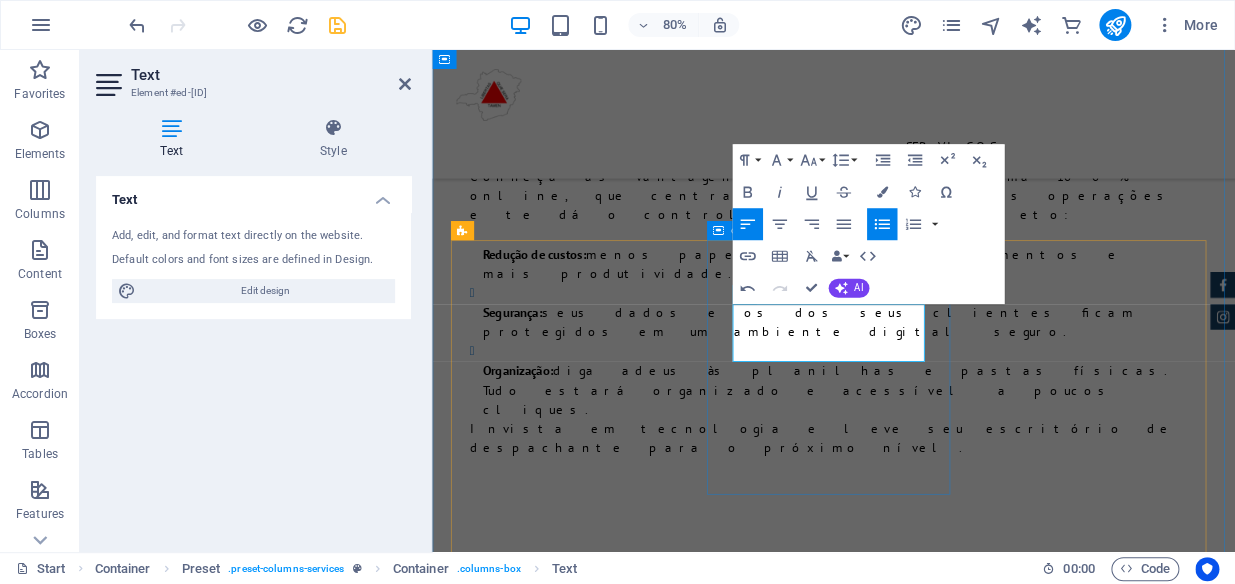 click on "Mg-Desp 02 04 - Usuarios 04 - Emails  1500 - Cadastro Mês  mensalidade $  160,00" at bounding box center (934, 3498) 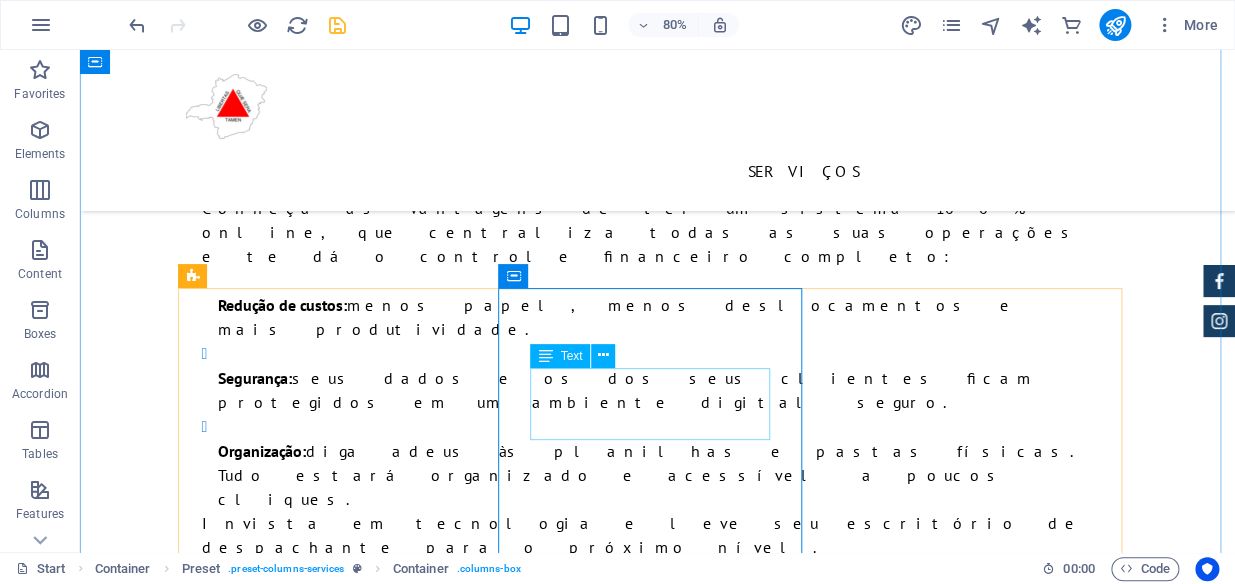 click on "04 - Usuarios 04 - Emails  1500 - Cadastro Mês" at bounding box center (658, 3522) 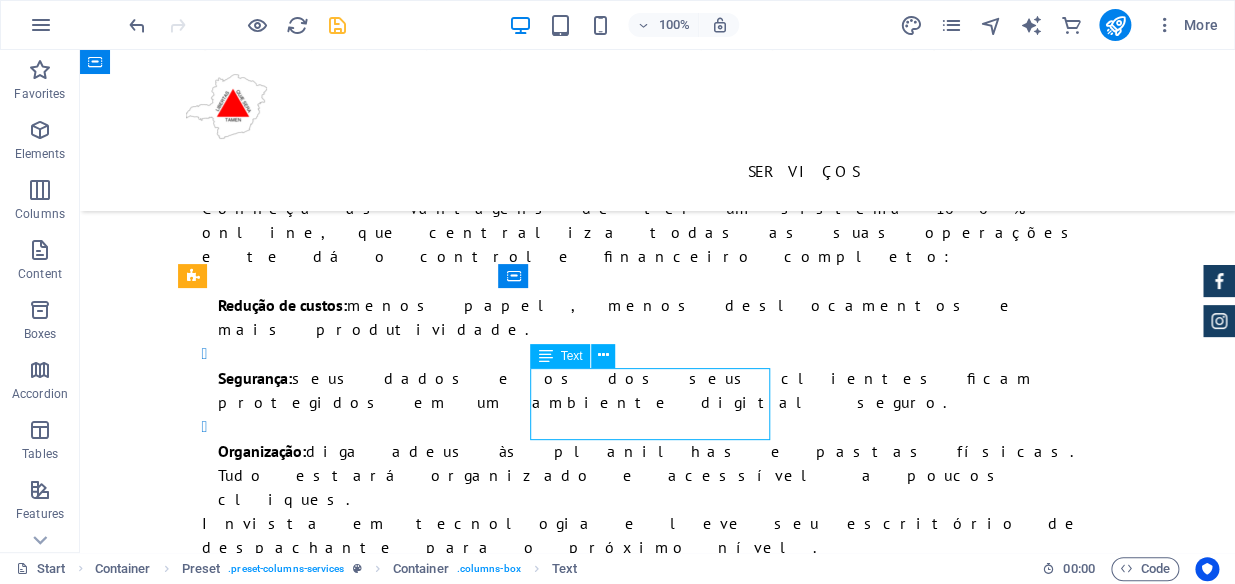 click on "04 - Usuarios 04 - Emails  1500 - Cadastro Mês" at bounding box center [658, 3522] 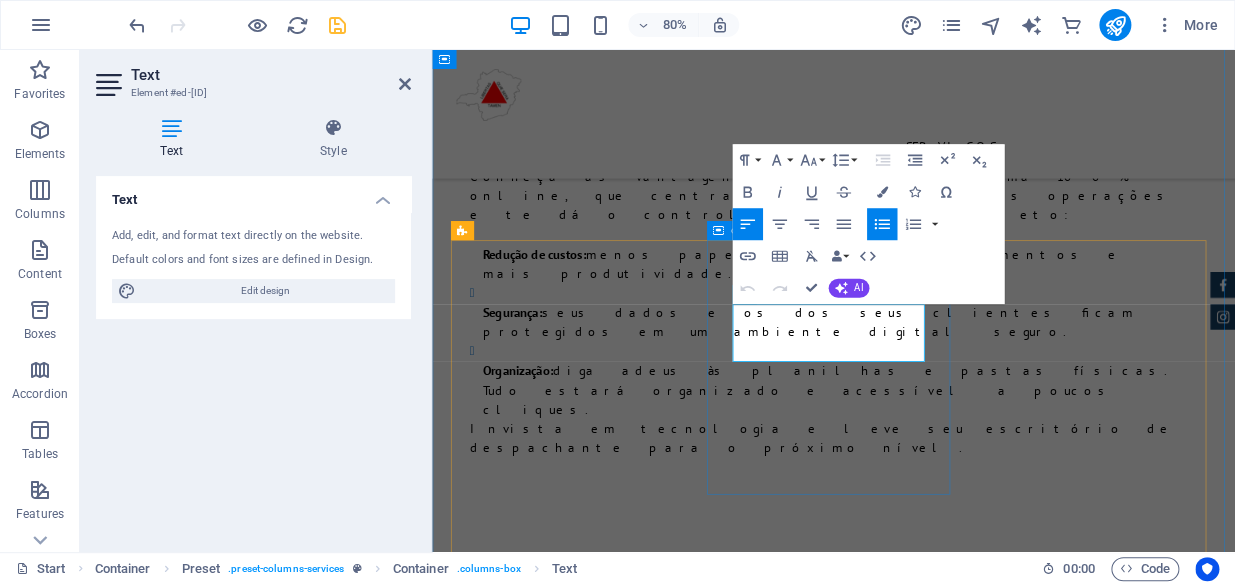 click on "Mg-Desp 02 04 - Usuarios 04 - Emails  1500 - Cadastro Mês  mensalidade $  160,00" at bounding box center (934, 3498) 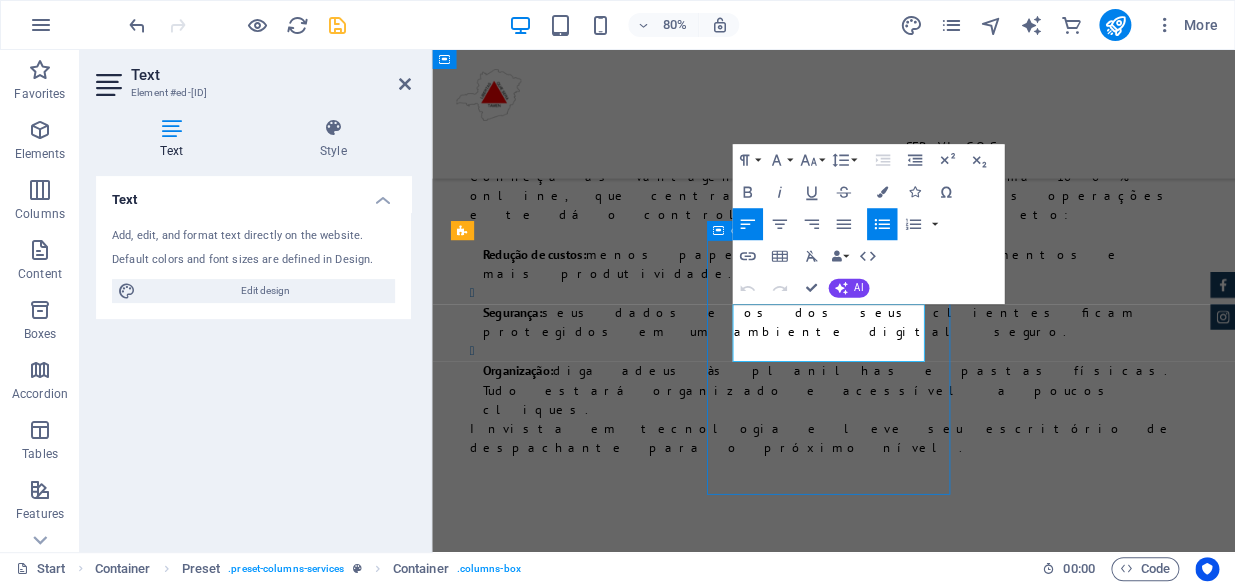 click on "Mg-Desp 02 04 - Usuarios 04 - Emails  1500 - Cadastro Mês  mensalidade $  160,00" at bounding box center [934, 3498] 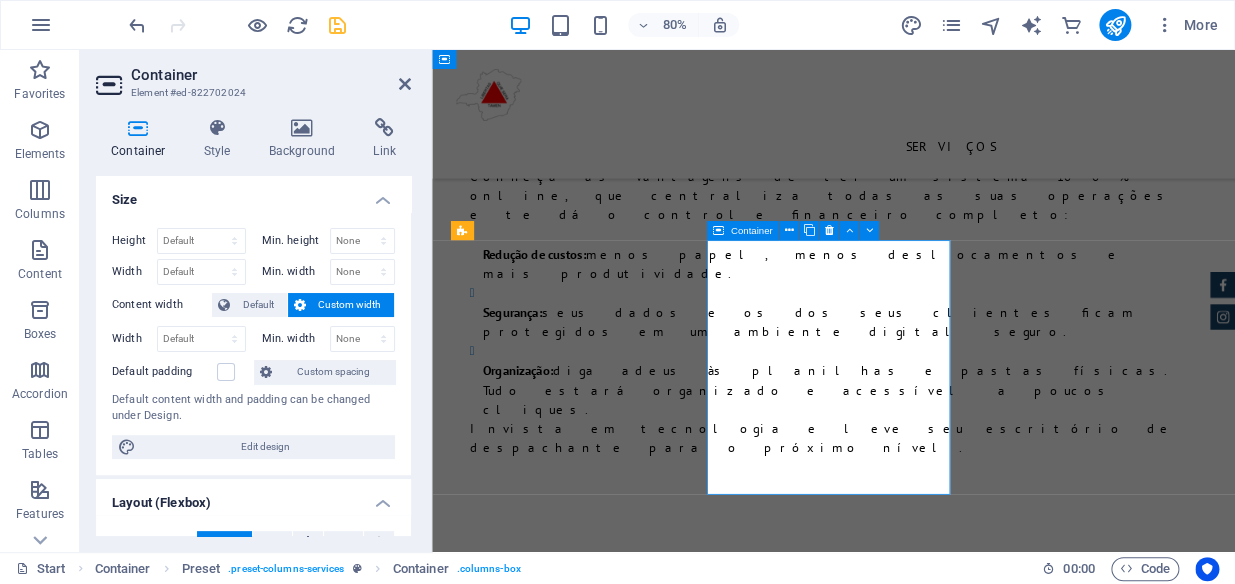click on "Mg-Desp 02 04 - Usuarios 04 - Emails  1500 - Cadastro Mês  mensalidade $  160,00" at bounding box center (934, 3498) 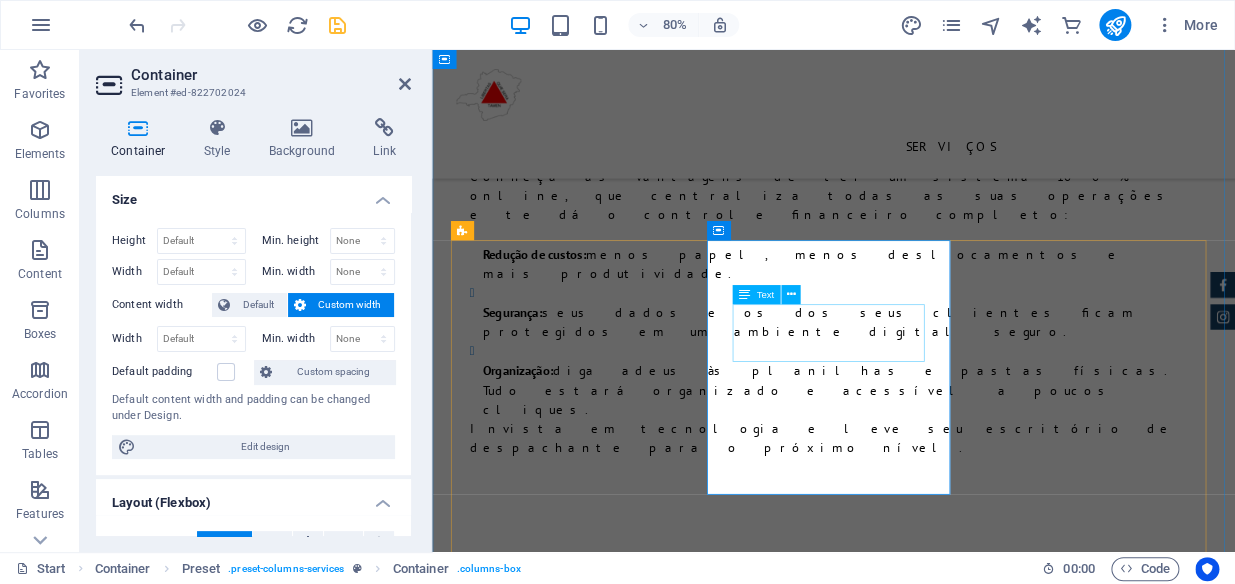 click on "04 - Usuarios 04 - Emails  1500 - Cadastro Mês" at bounding box center [934, 3522] 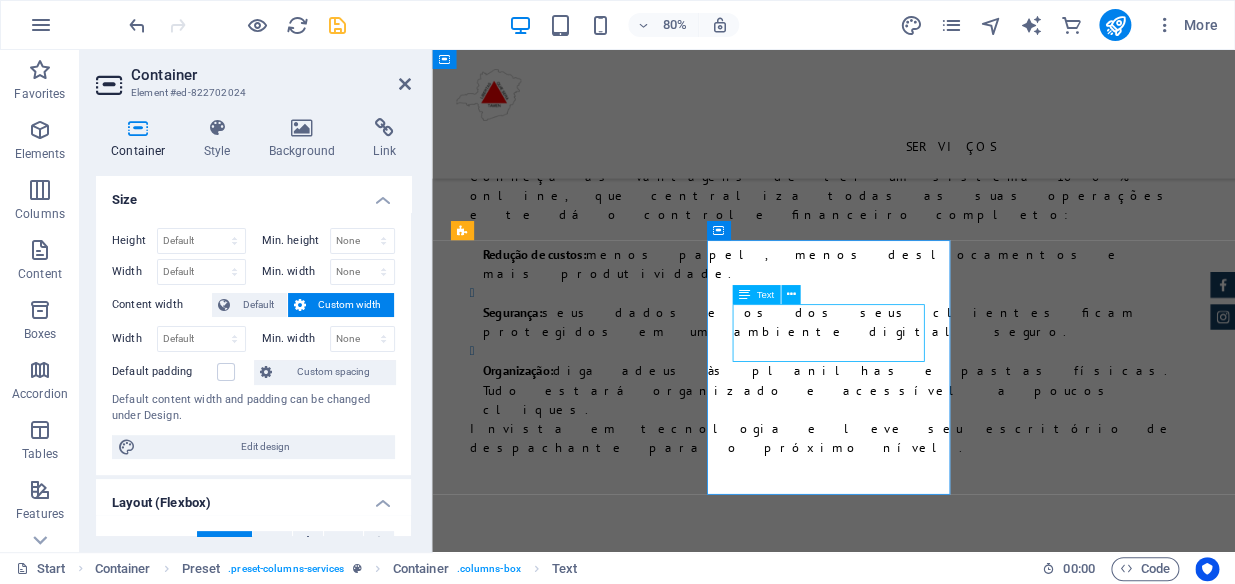 click on "04 - Usuarios 04 - Emails  1500 - Cadastro Mês" at bounding box center (934, 3522) 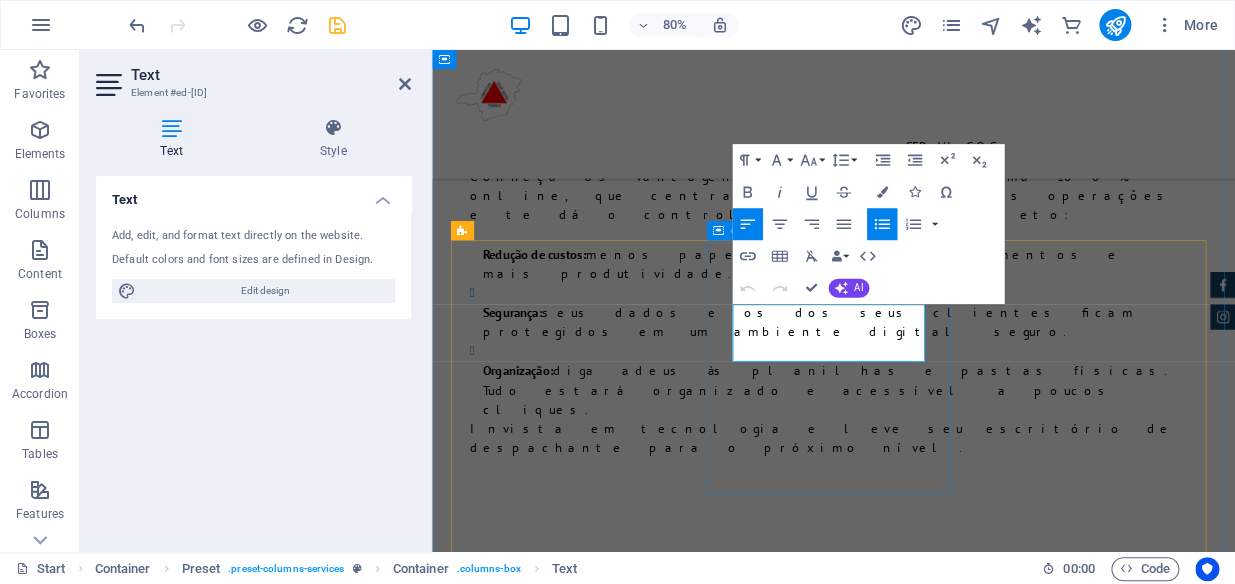 drag, startPoint x: 805, startPoint y: 410, endPoint x: 826, endPoint y: 479, distance: 72.12489 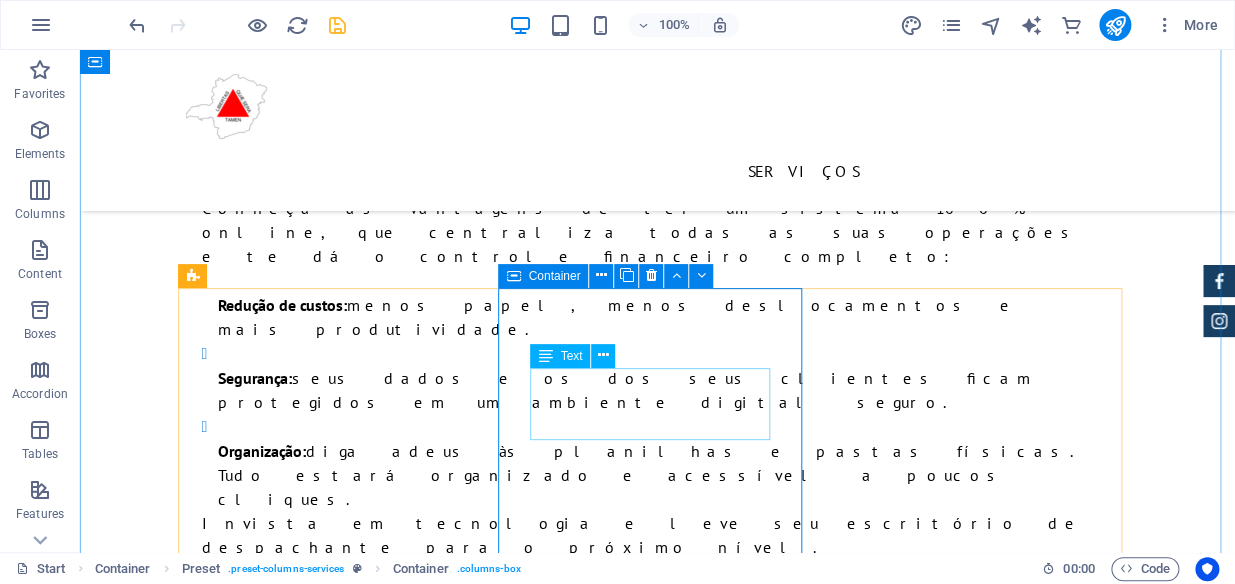 click on "Mg-Desp 02 04 - Usuarios 04 - Emails  1500 - Cadastro Mês  mensalidade $  160,00" at bounding box center [658, 3498] 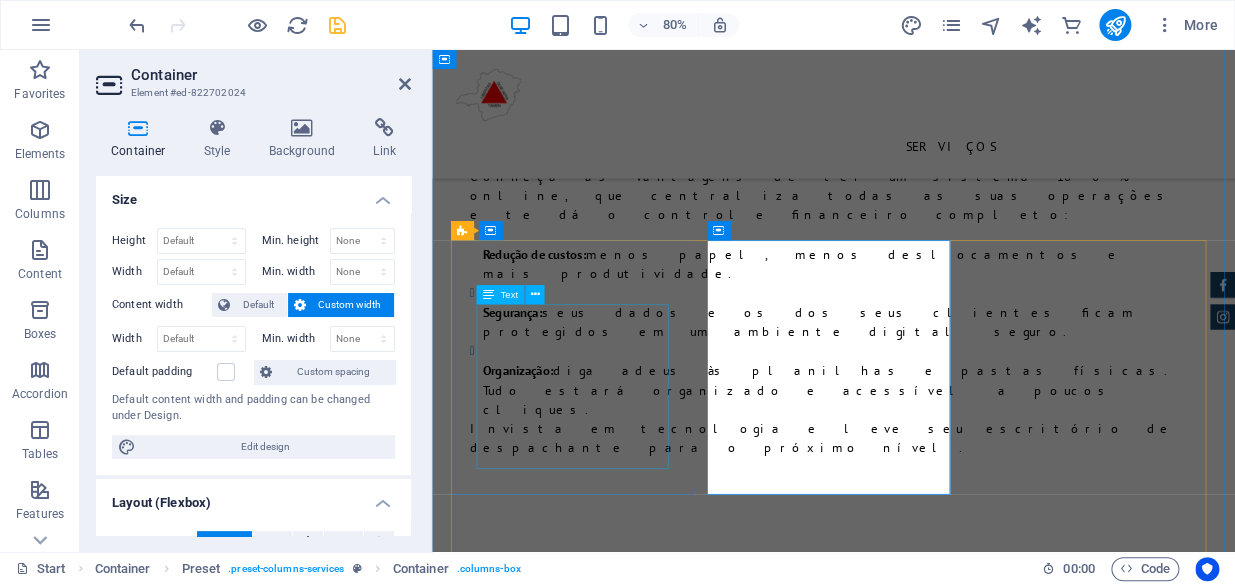 drag, startPoint x: 594, startPoint y: 552, endPoint x: 915, endPoint y: 448, distance: 337.42703 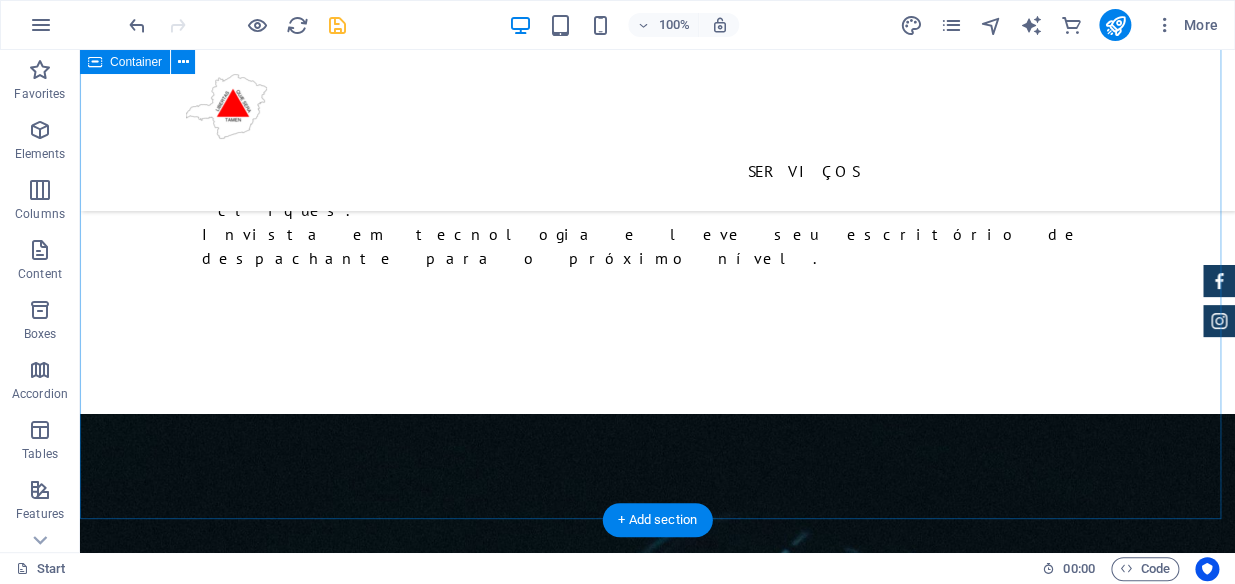 scroll, scrollTop: 5181, scrollLeft: 0, axis: vertical 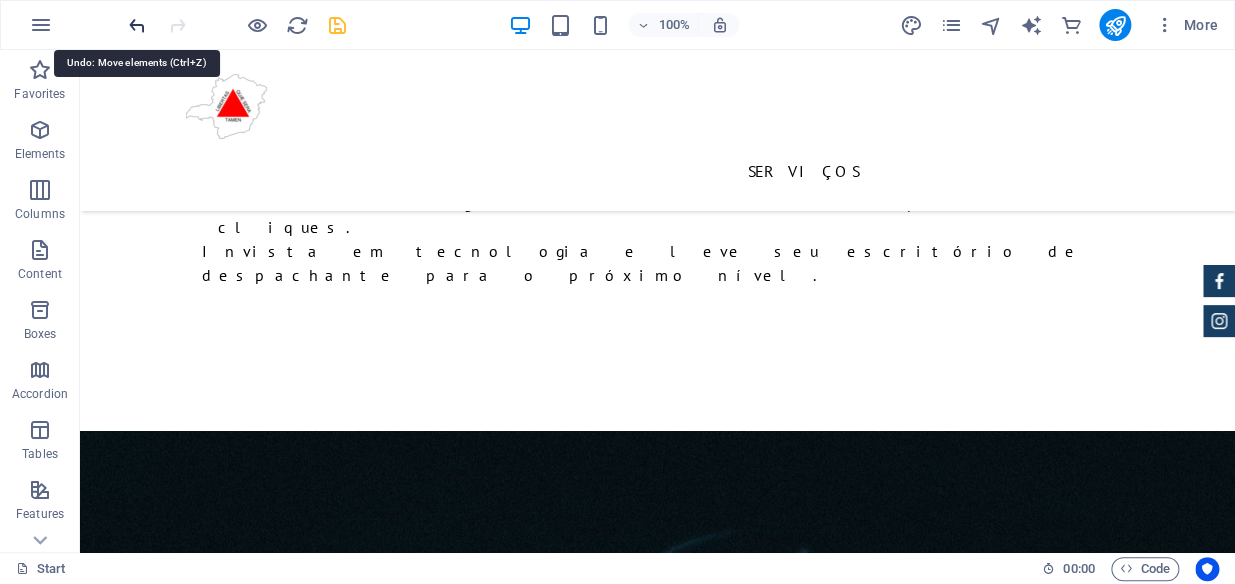 click at bounding box center [137, 25] 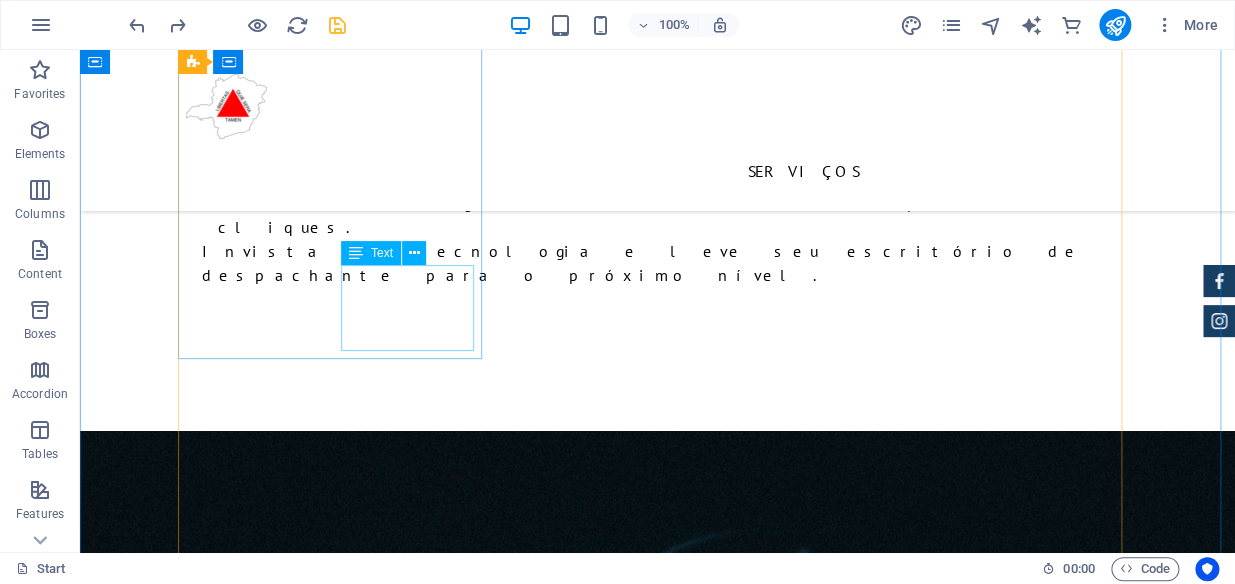 scroll, scrollTop: 5000, scrollLeft: 0, axis: vertical 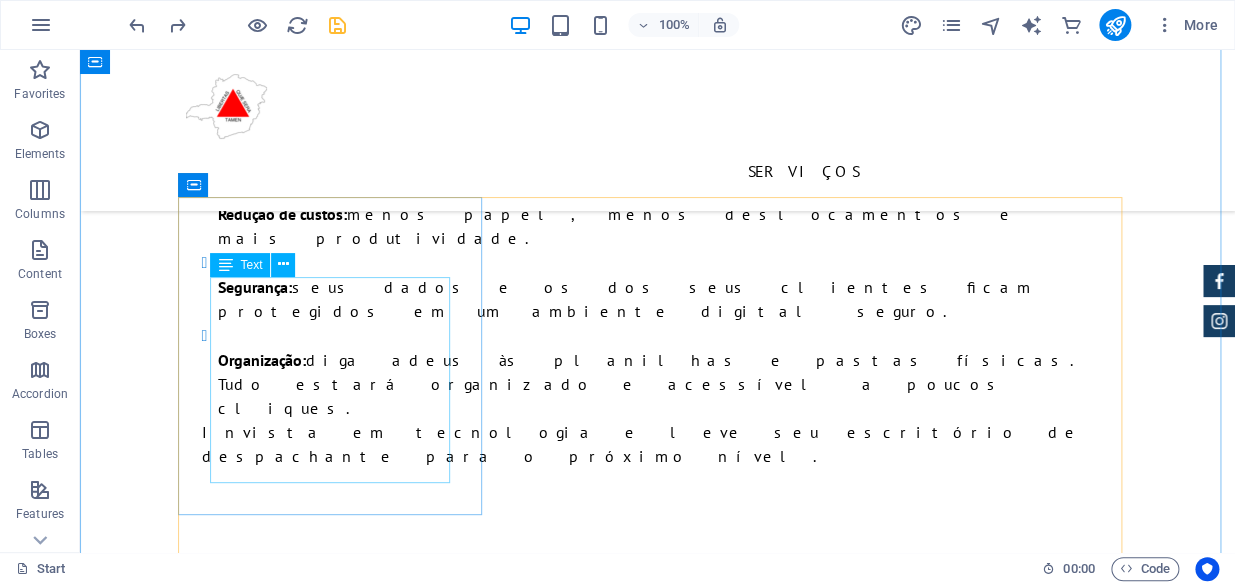 click on "01 - Usuario 01 - Email [NUMBER] - Cadastros Mês" at bounding box center [658, 3185] 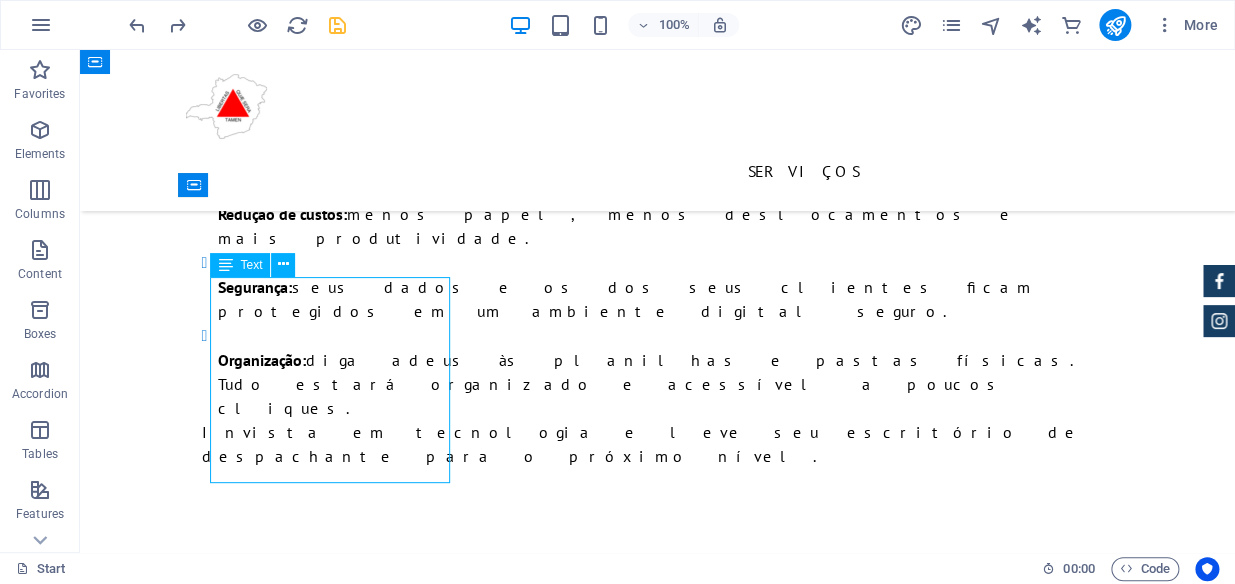 click on "01 - Usuario 01 - Email [NUMBER] - Cadastros Mês" at bounding box center (658, 3185) 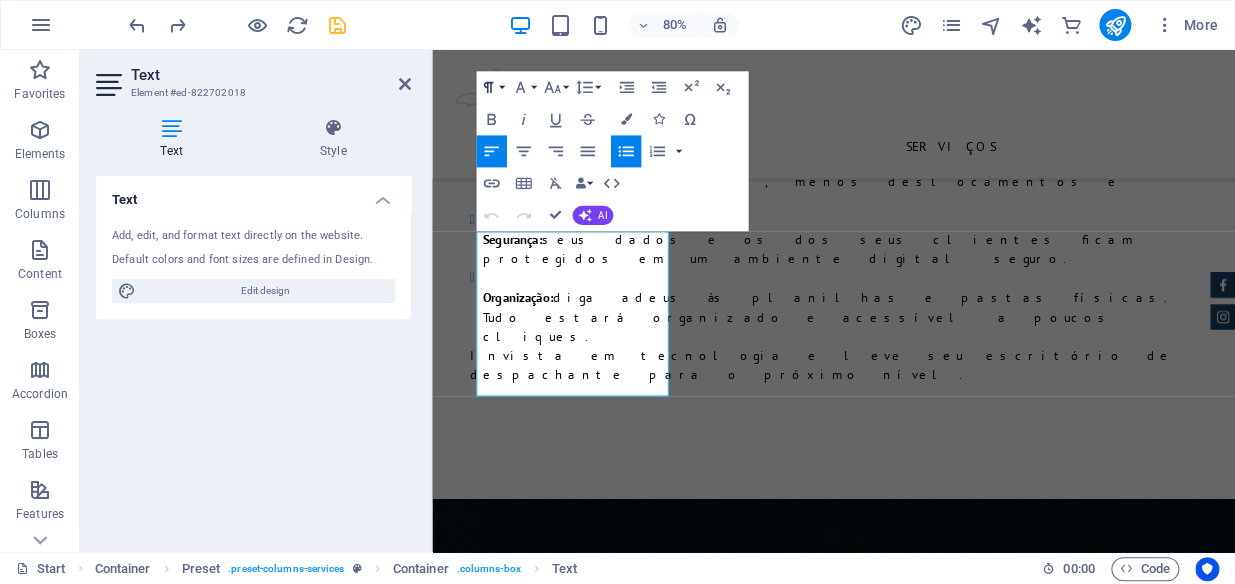 click on "Paragraph Format" at bounding box center [491, 87] 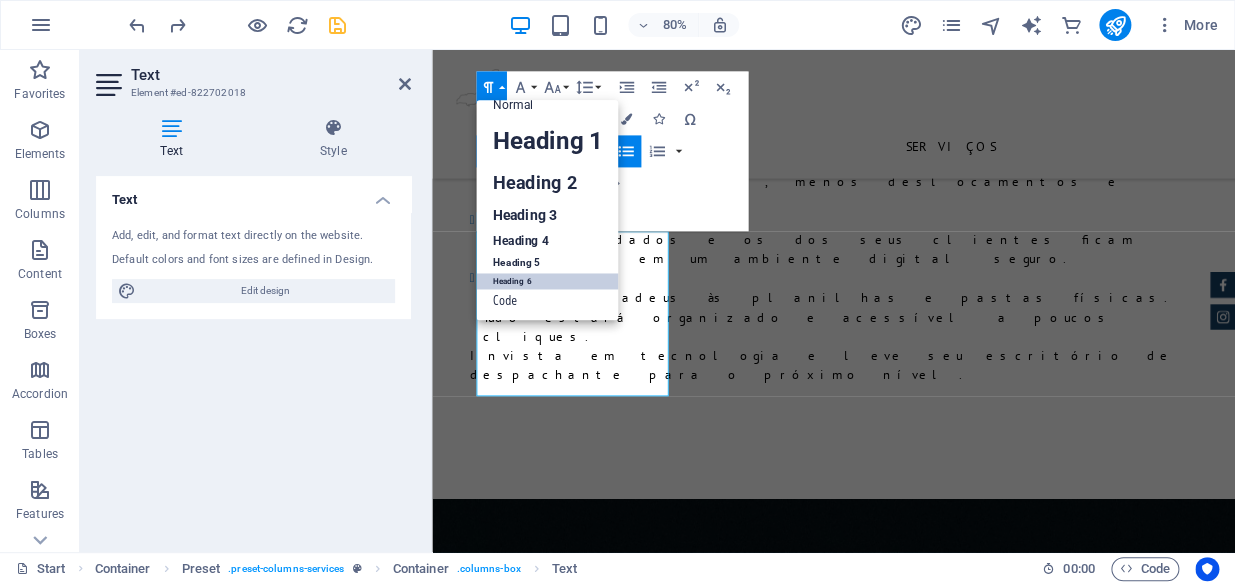 scroll, scrollTop: 15, scrollLeft: 0, axis: vertical 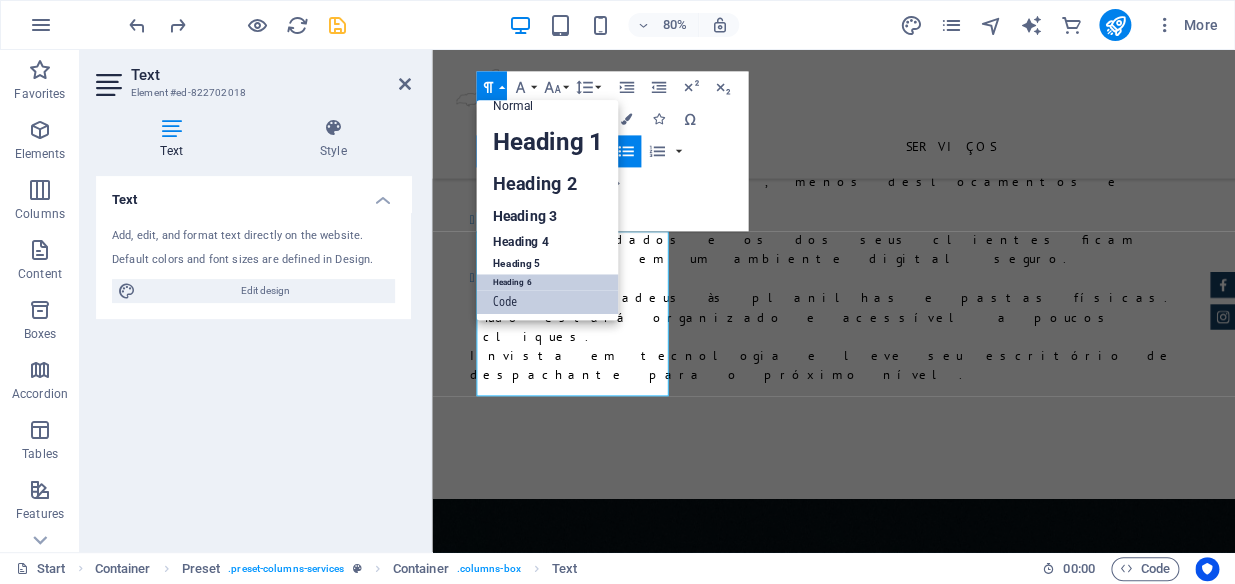 click on "Code" at bounding box center [547, 303] 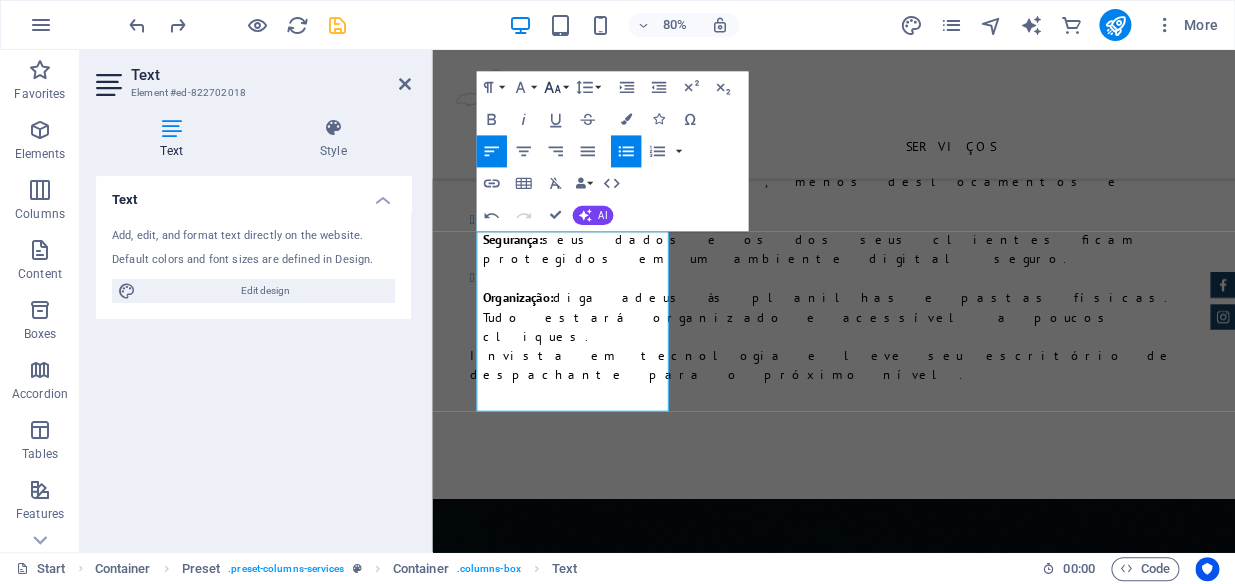 click 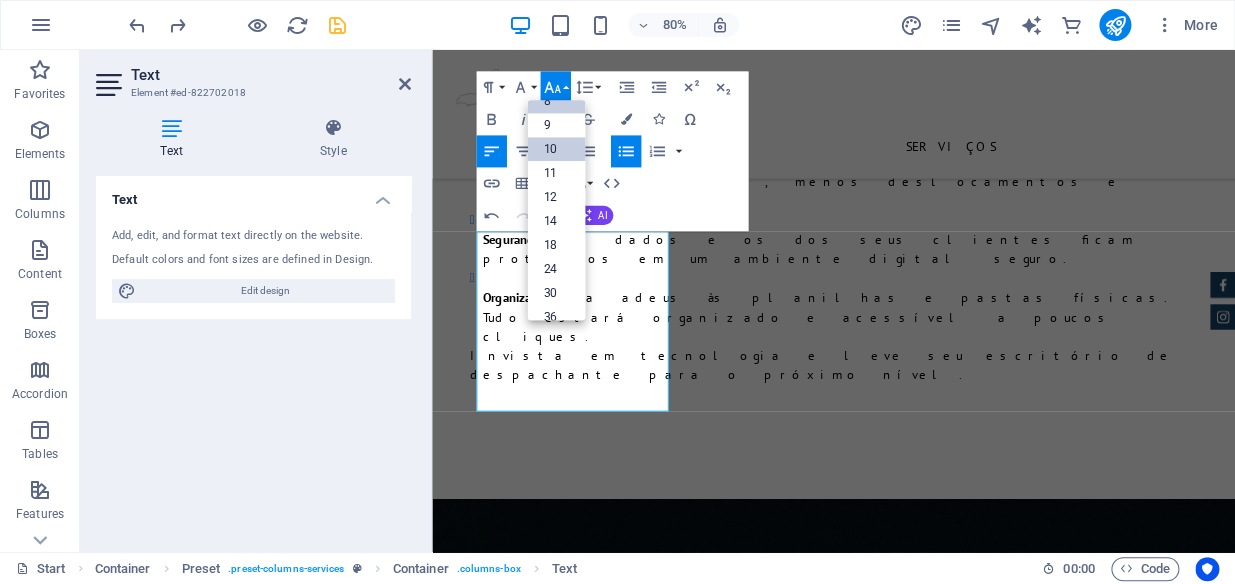 click on "10" at bounding box center (556, 149) 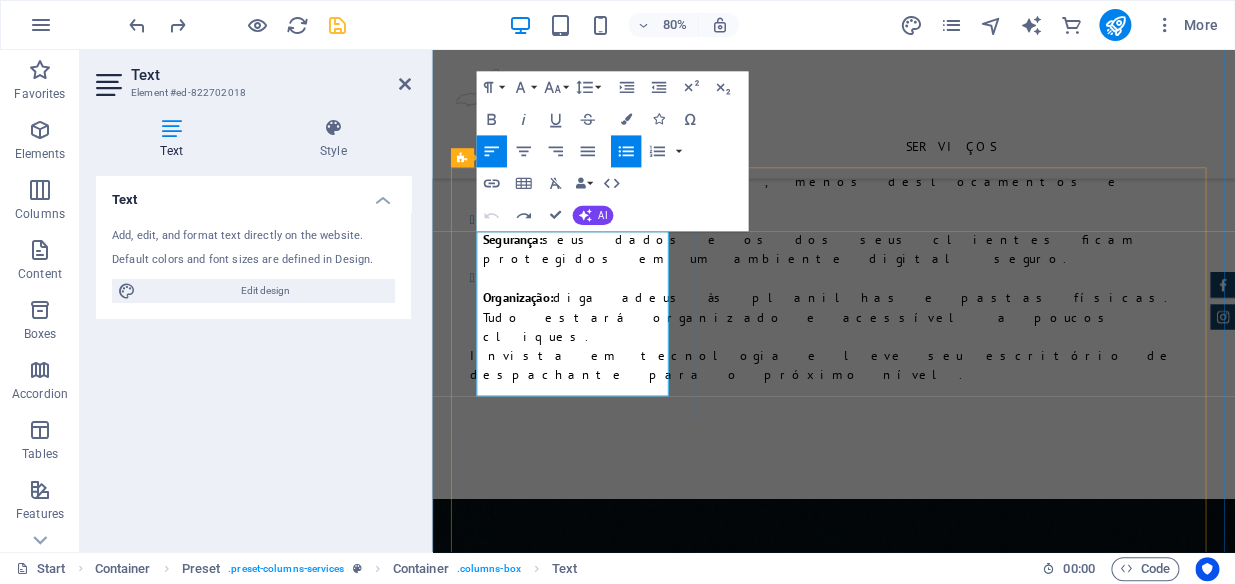 click on "01 - Usuario" at bounding box center (942, 3122) 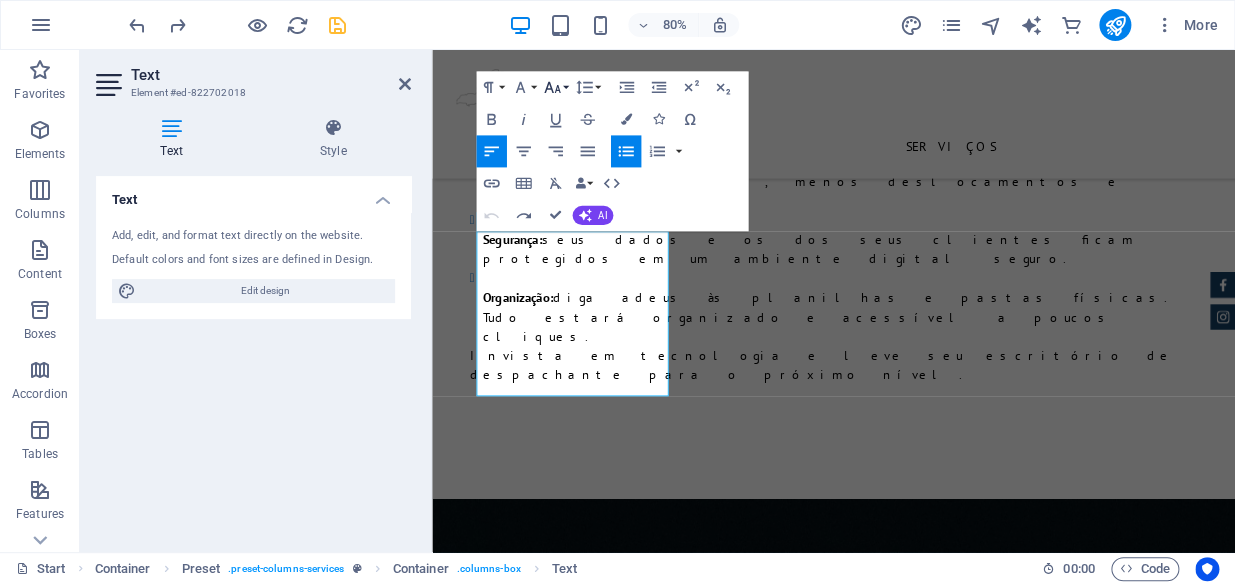 click 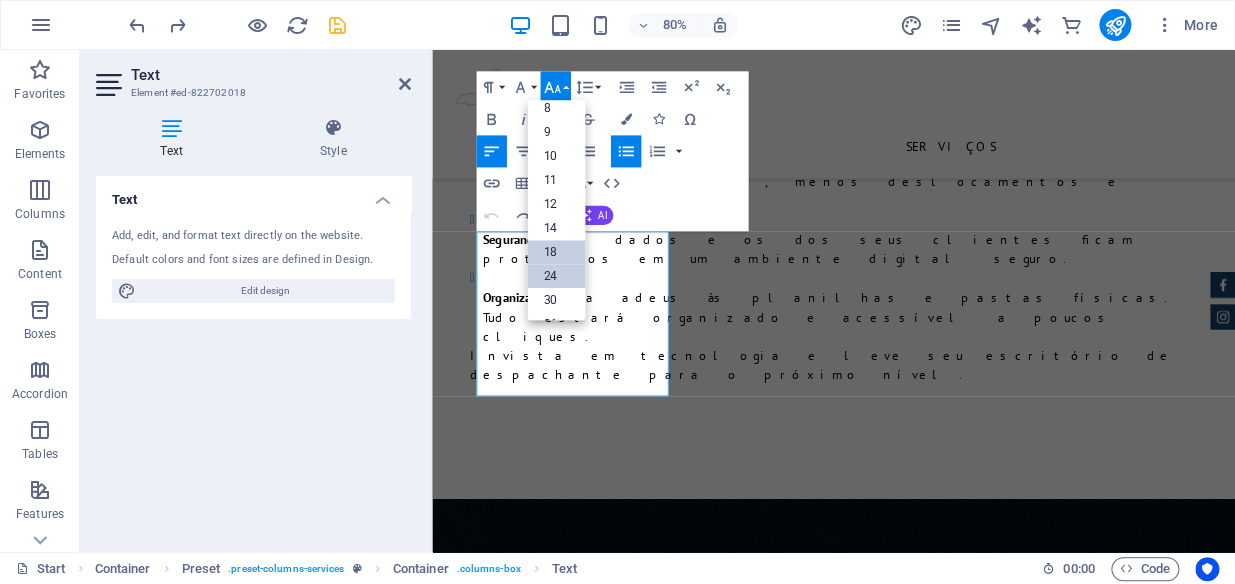 scroll, scrollTop: 0, scrollLeft: 0, axis: both 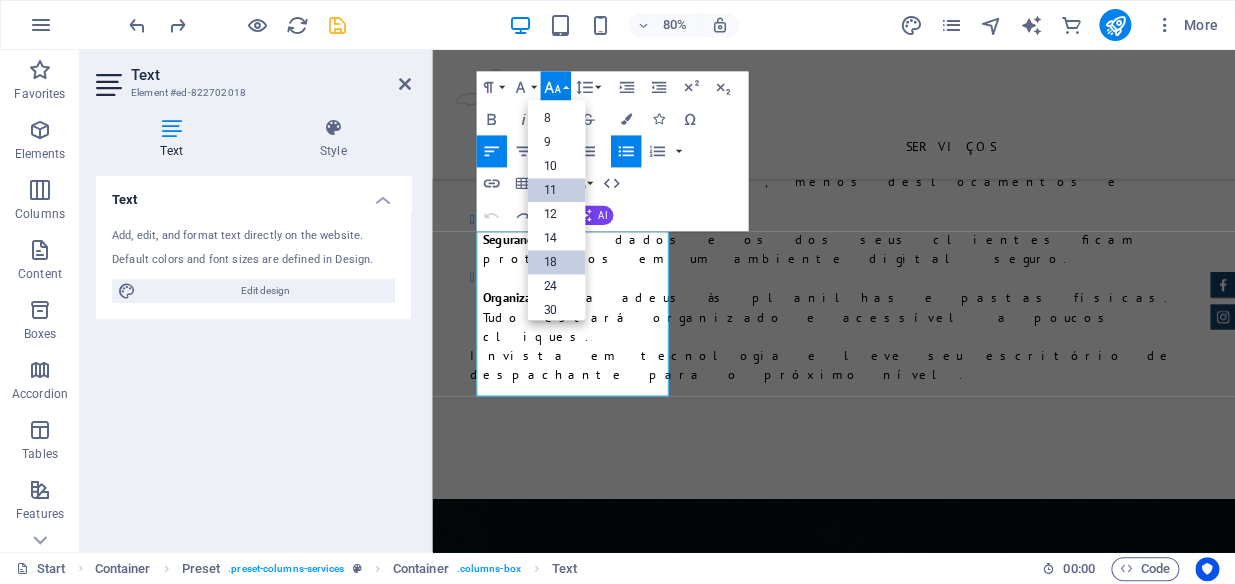 click on "11" at bounding box center (556, 191) 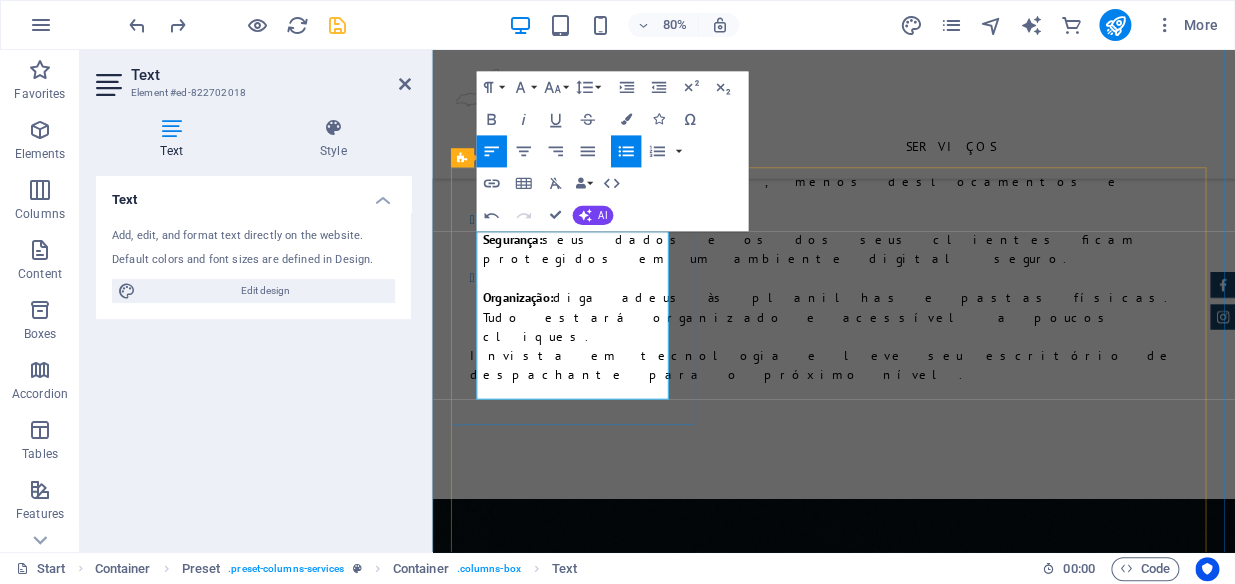 click at bounding box center (934, 3255) 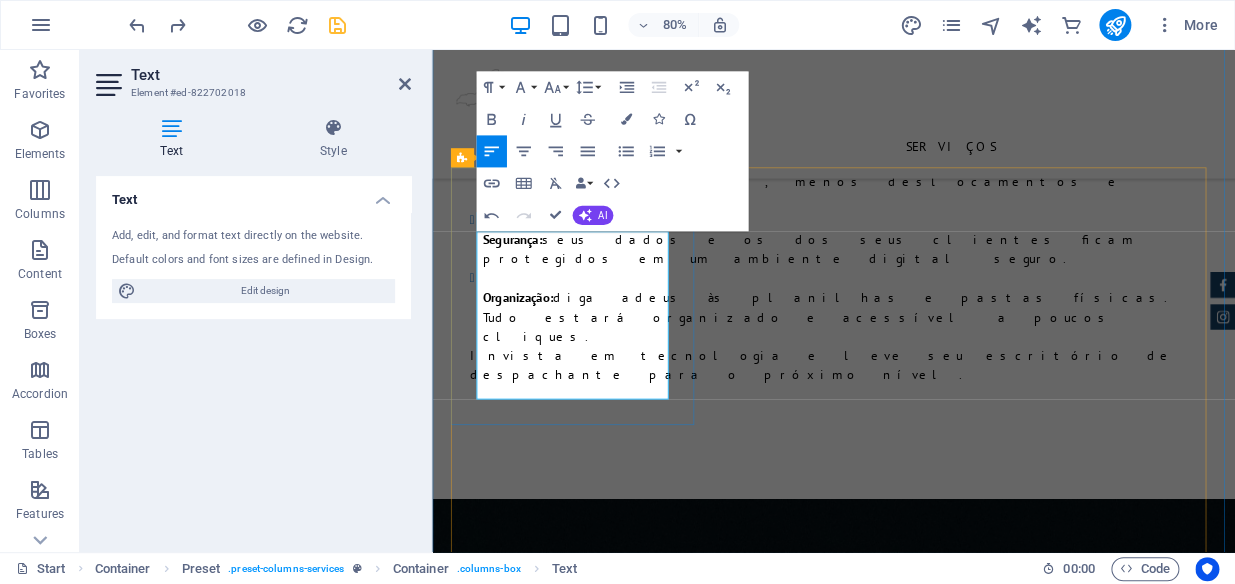 click on "250 - Cadastros Mês" at bounding box center (942, 3205) 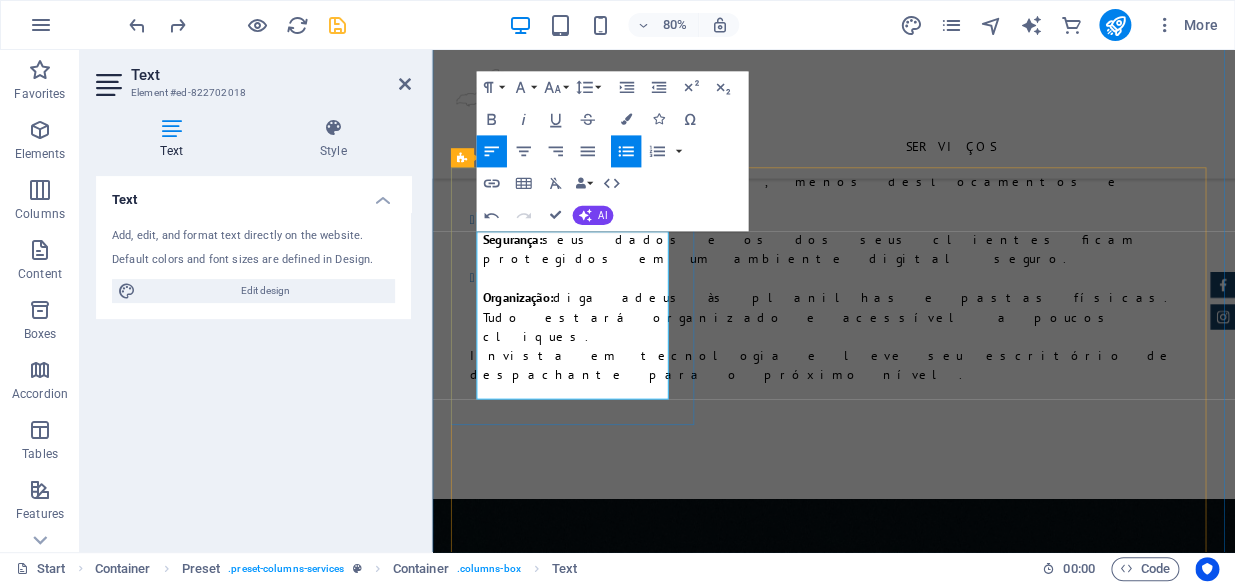 click on "250 - Cadastros Mês" at bounding box center (942, 3205) 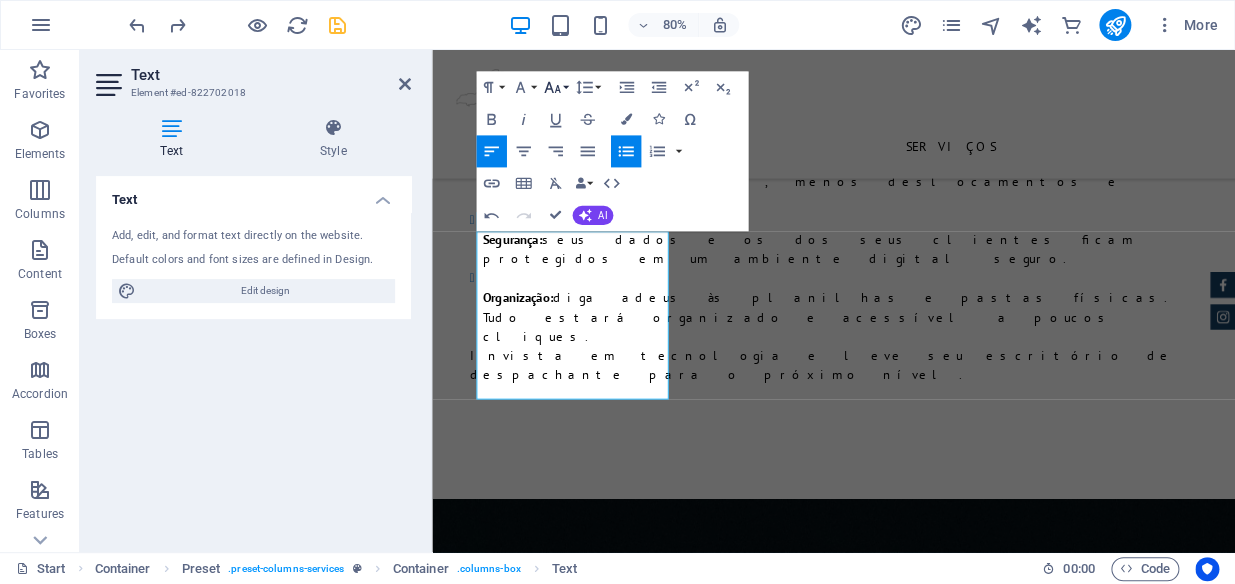 click 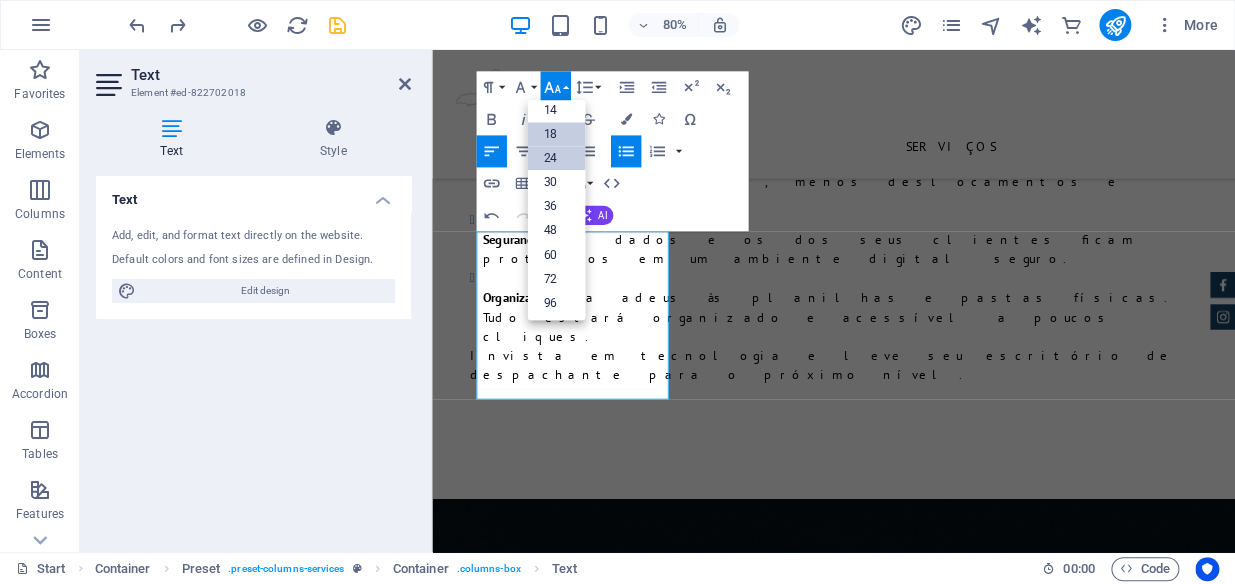 scroll, scrollTop: 70, scrollLeft: 0, axis: vertical 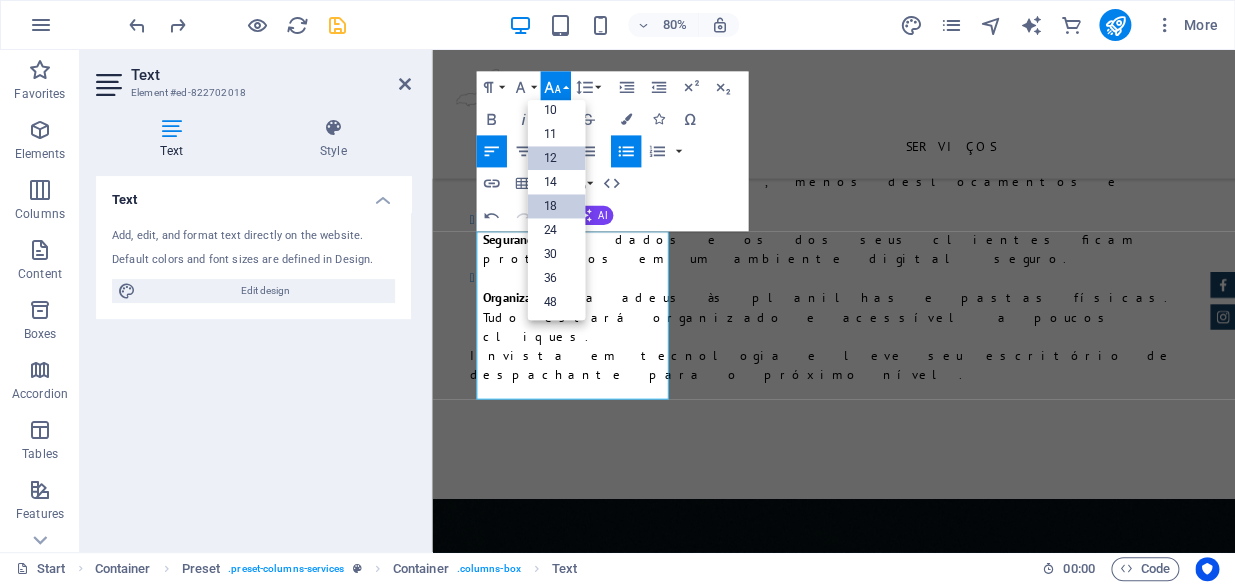 click on "12" at bounding box center (556, 159) 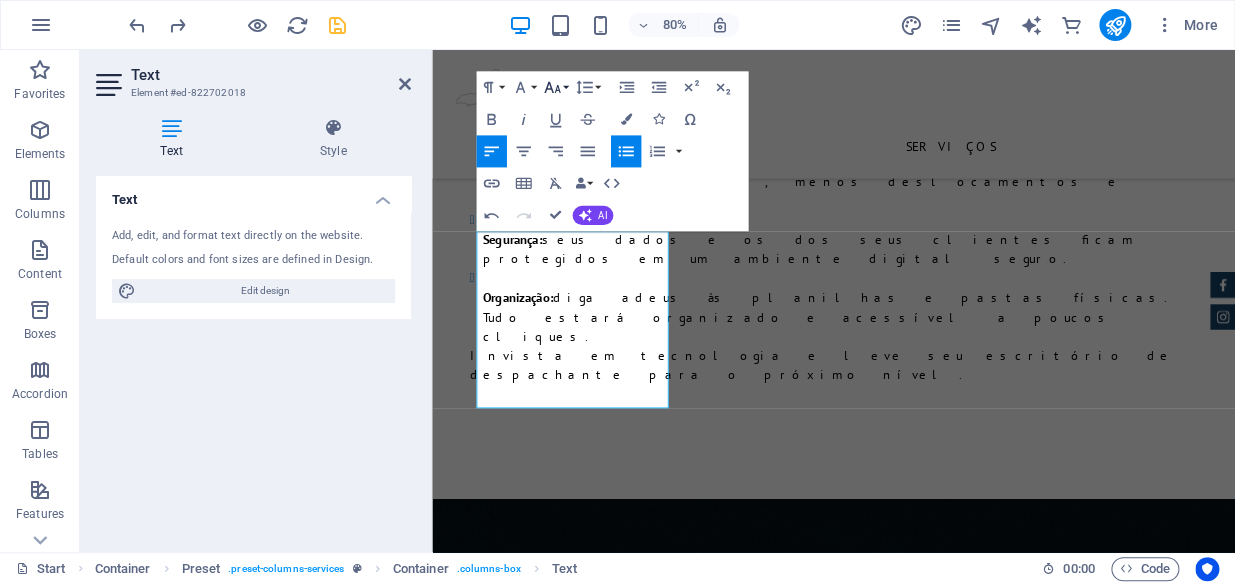 click 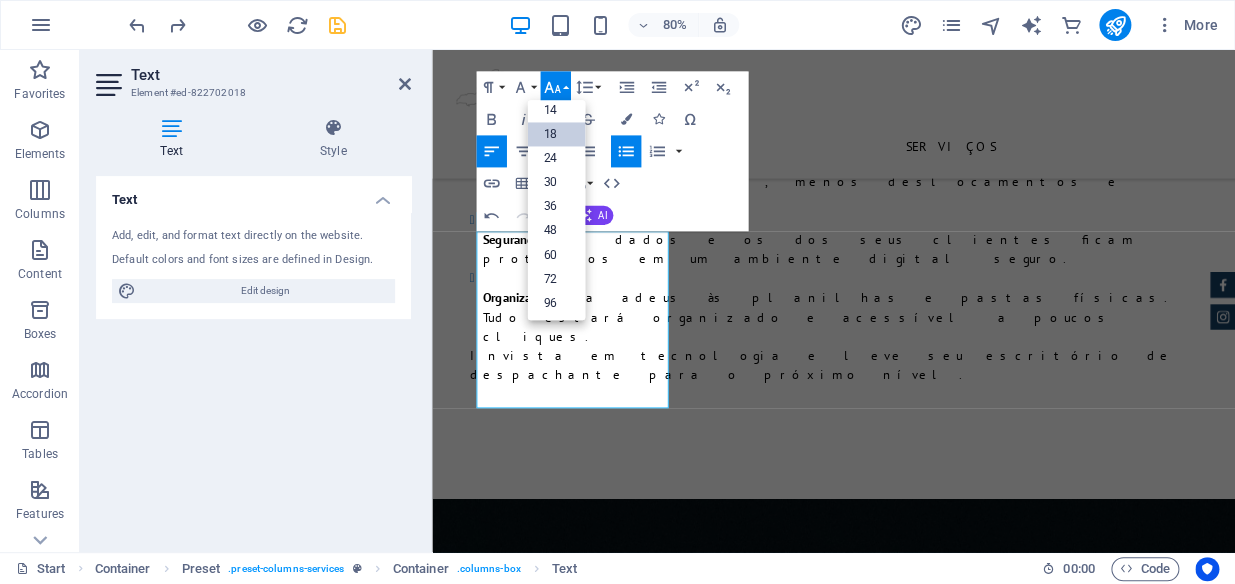 scroll, scrollTop: 70, scrollLeft: 0, axis: vertical 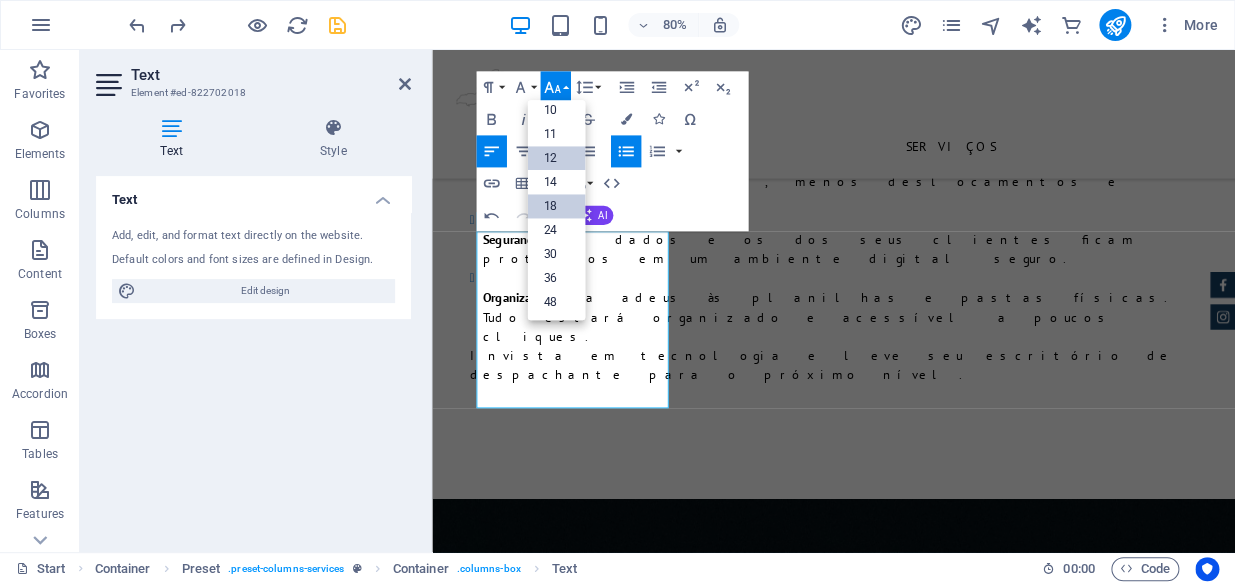 click on "12" at bounding box center (556, 159) 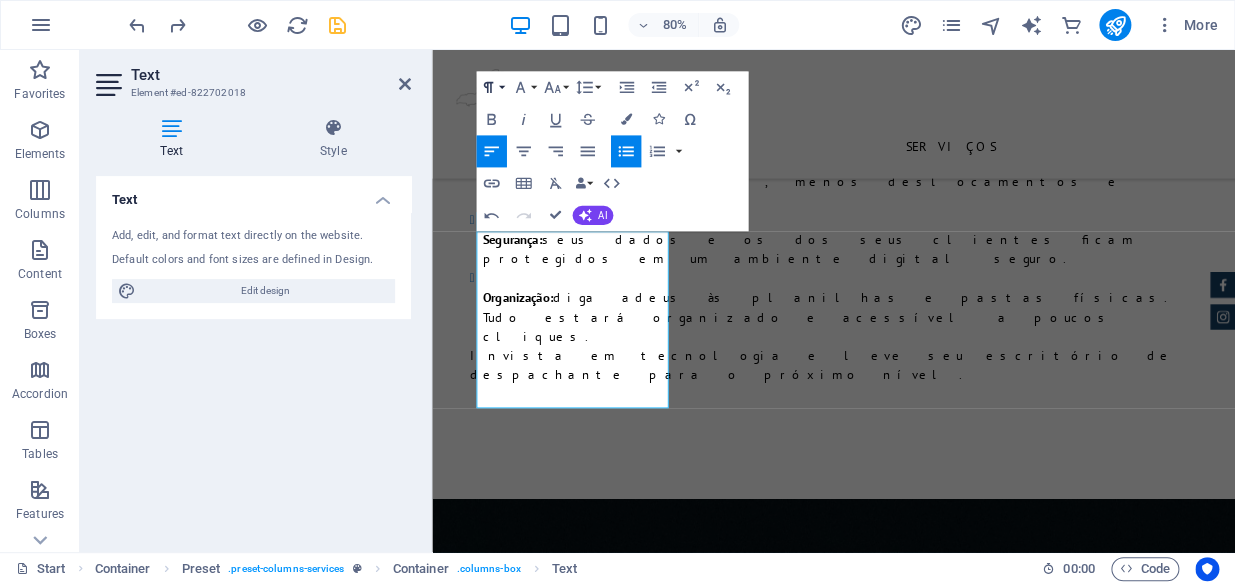 click 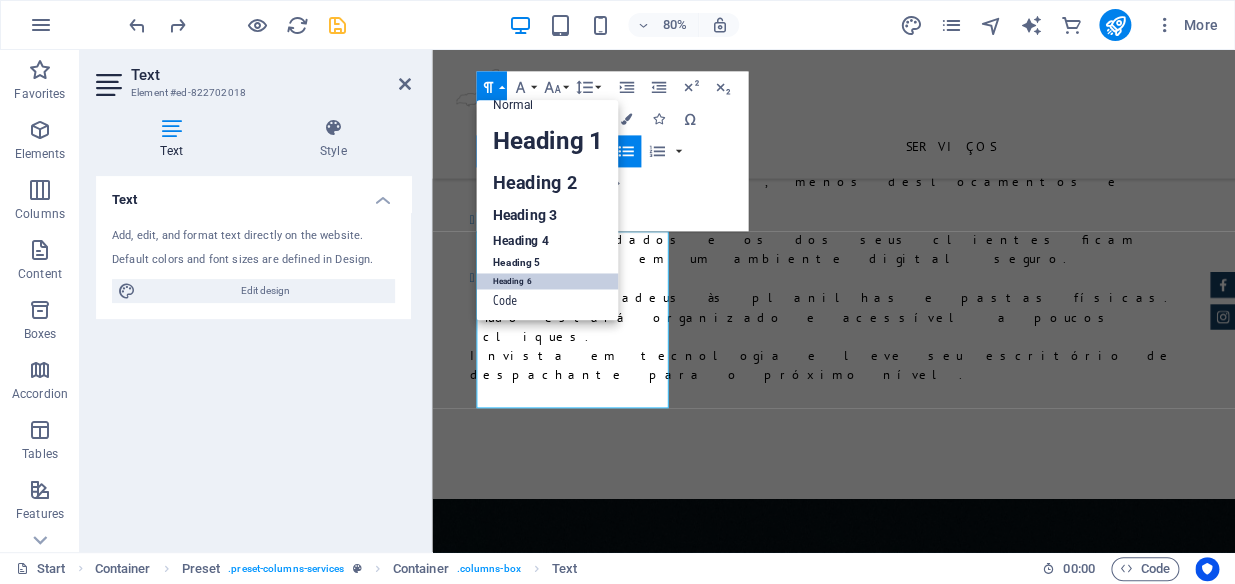 scroll, scrollTop: 15, scrollLeft: 0, axis: vertical 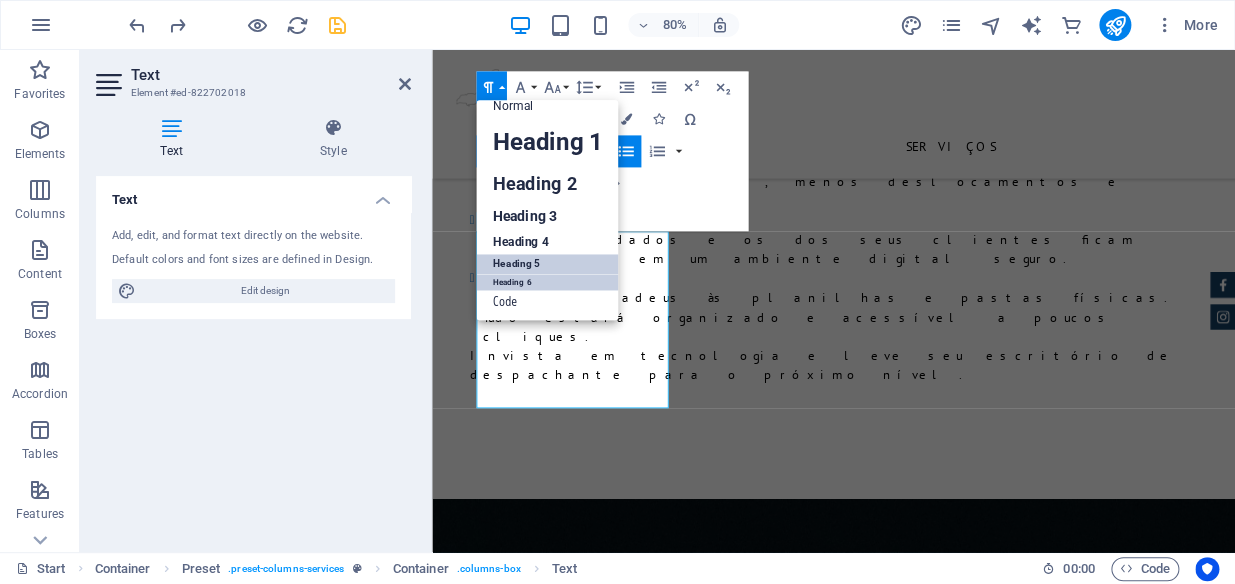 click on "Heading 5" at bounding box center [547, 265] 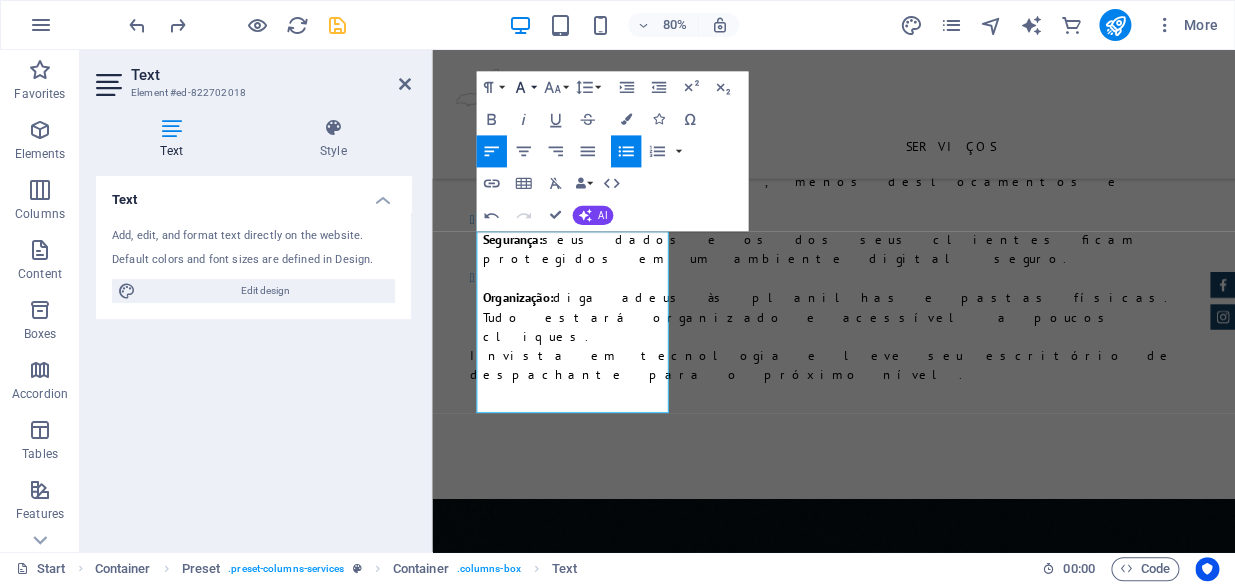 click 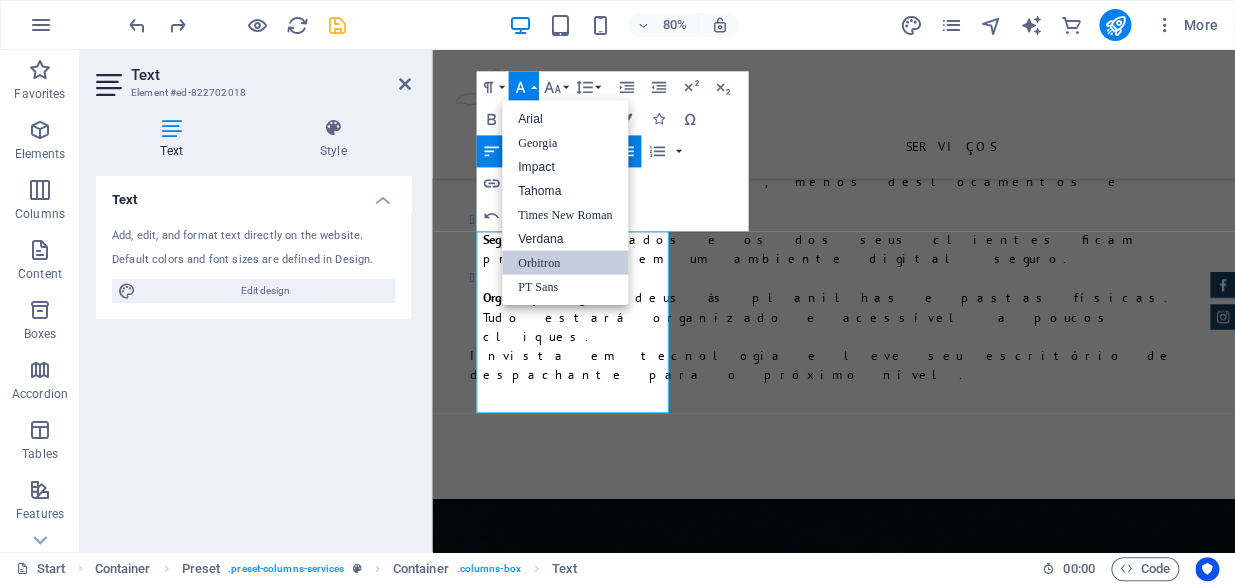 scroll, scrollTop: 0, scrollLeft: 0, axis: both 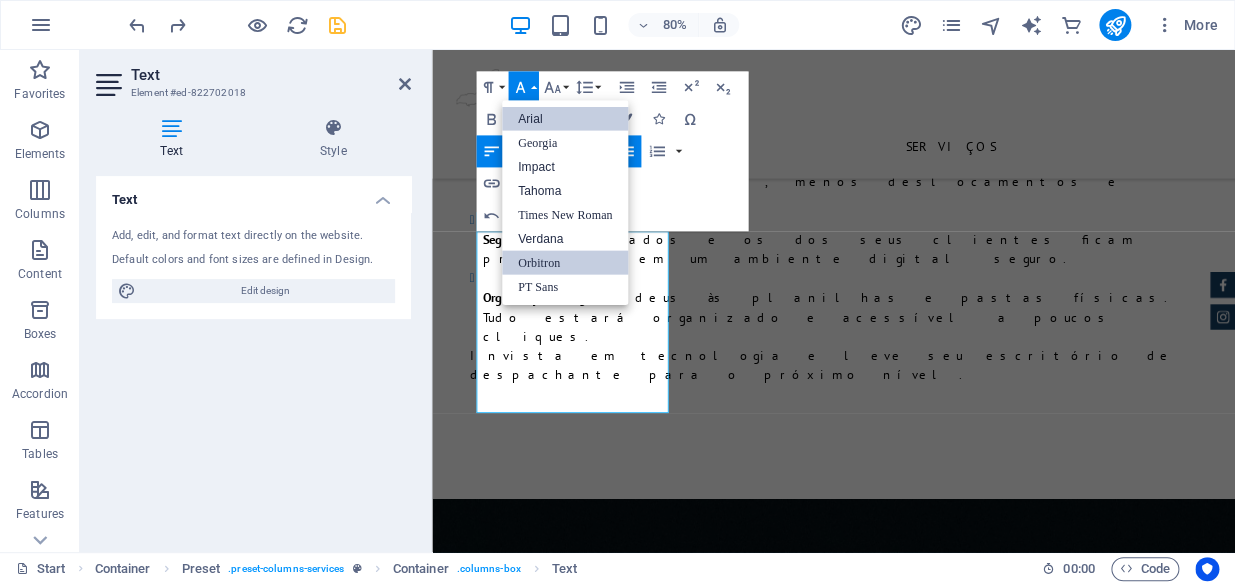 click on "Arial" at bounding box center (565, 119) 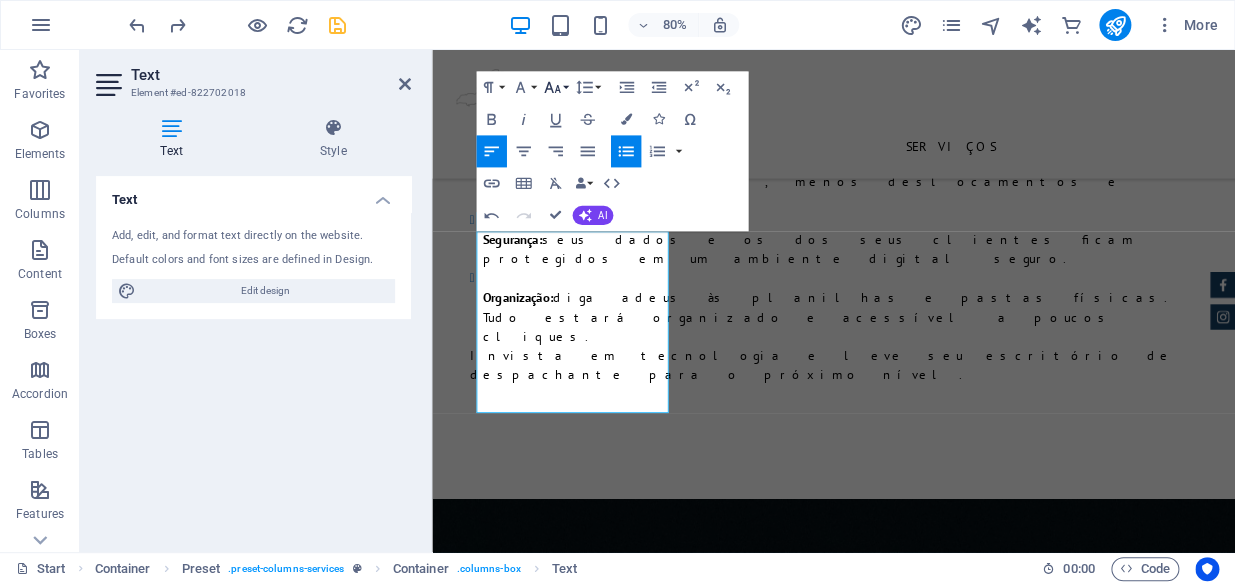 click on "Font Size" at bounding box center (555, 87) 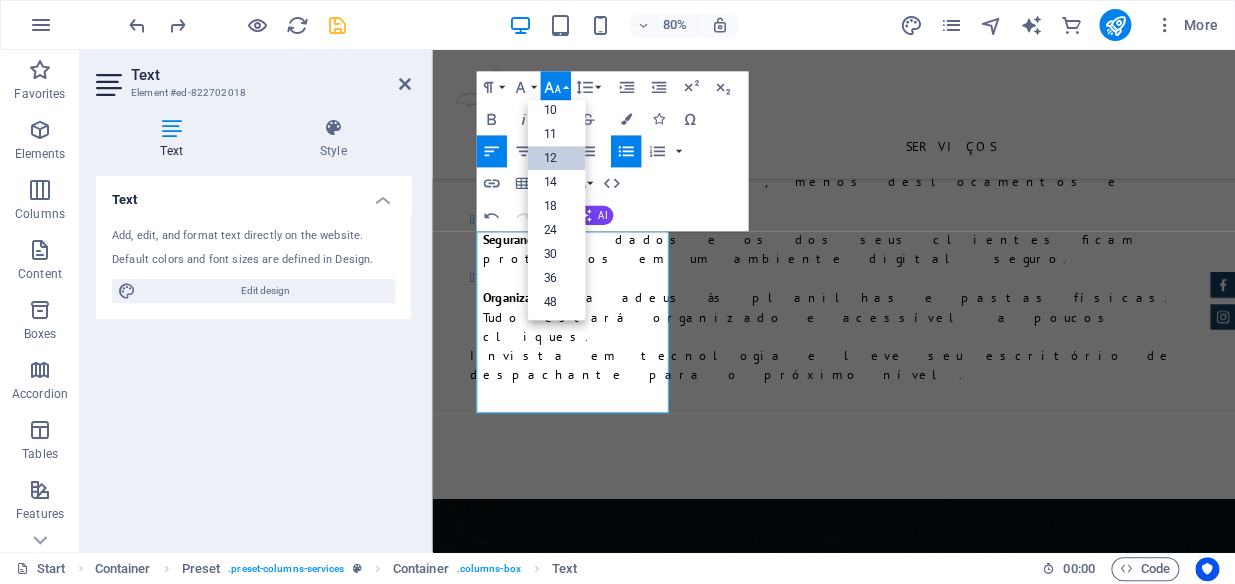 click on "12" at bounding box center [556, 159] 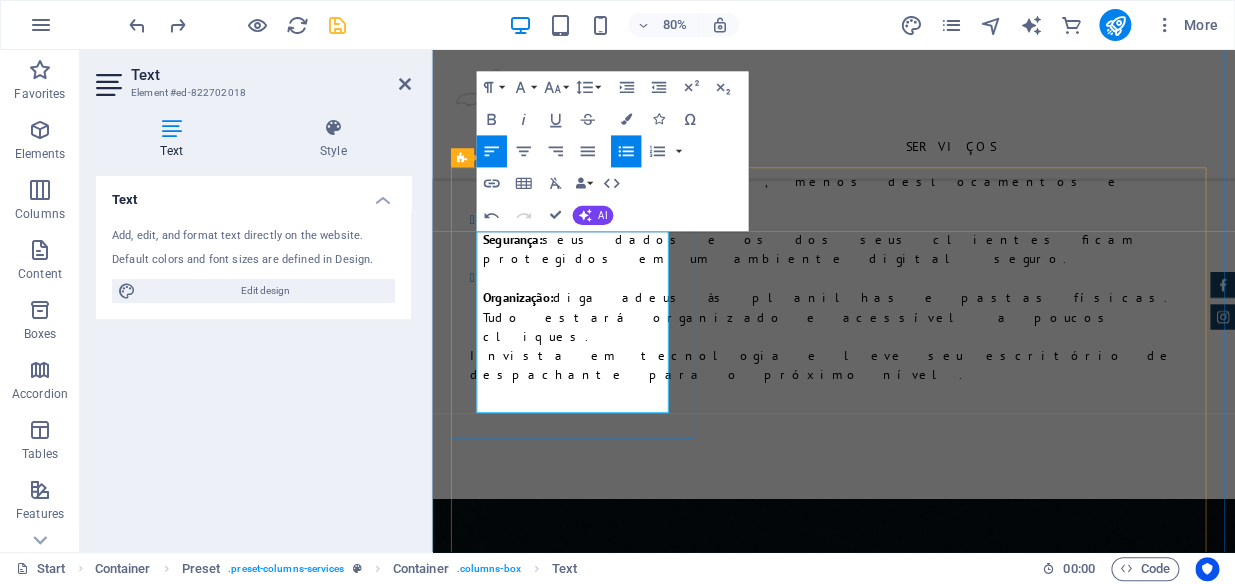 click at bounding box center [934, 3270] 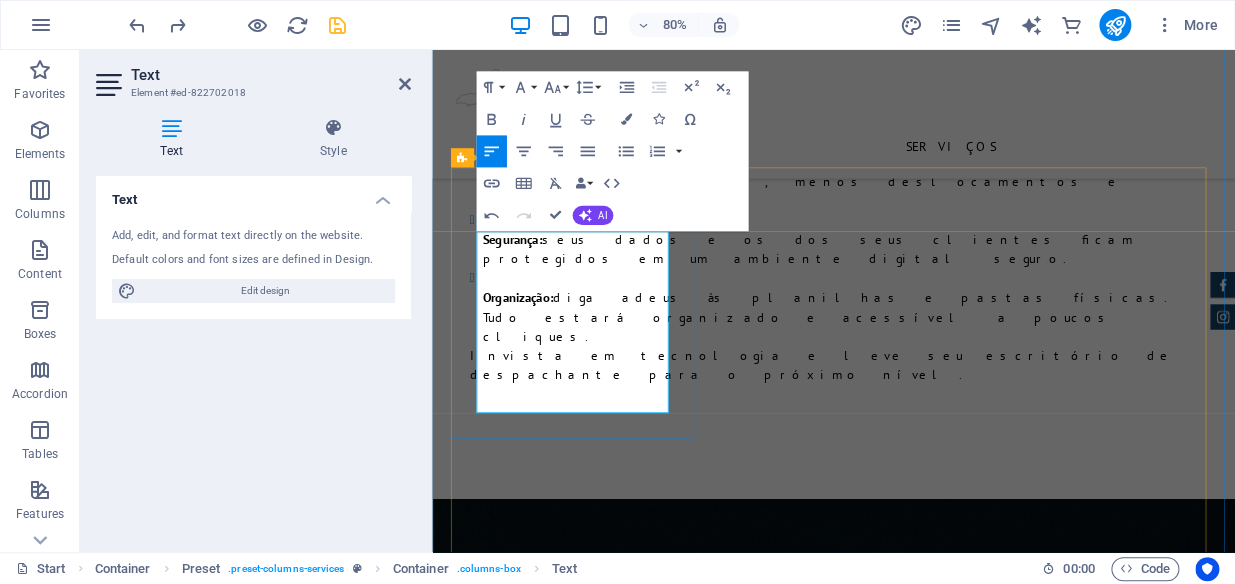 click at bounding box center (934, 3270) 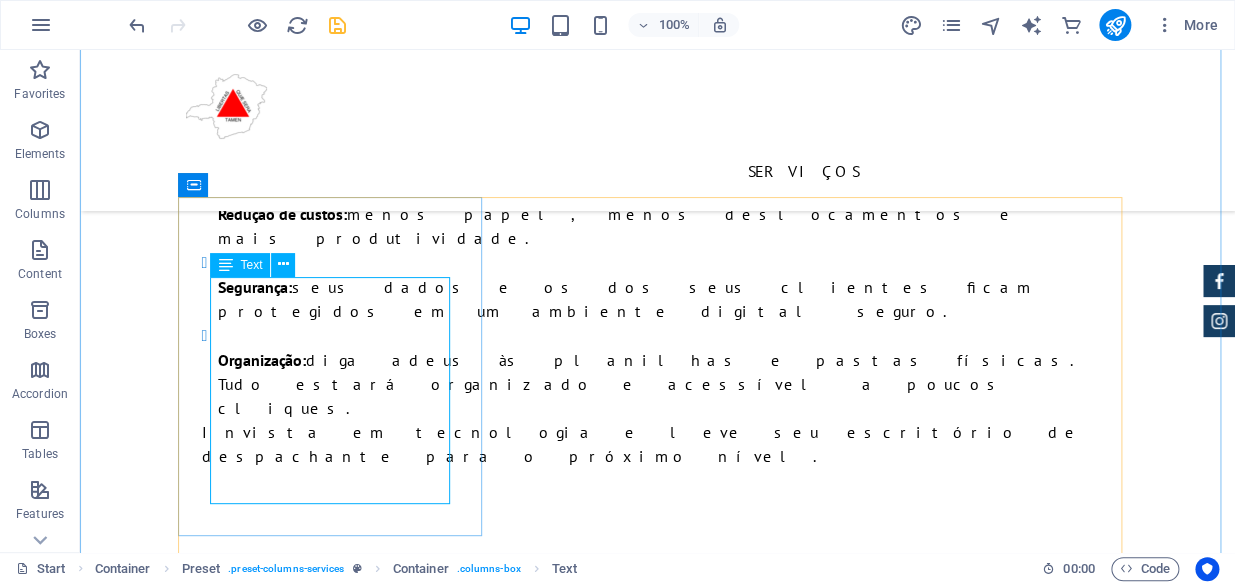 click on "01 - Usuario 01 - Email [NUMBER] - Cadastros Mês" at bounding box center [658, 3195] 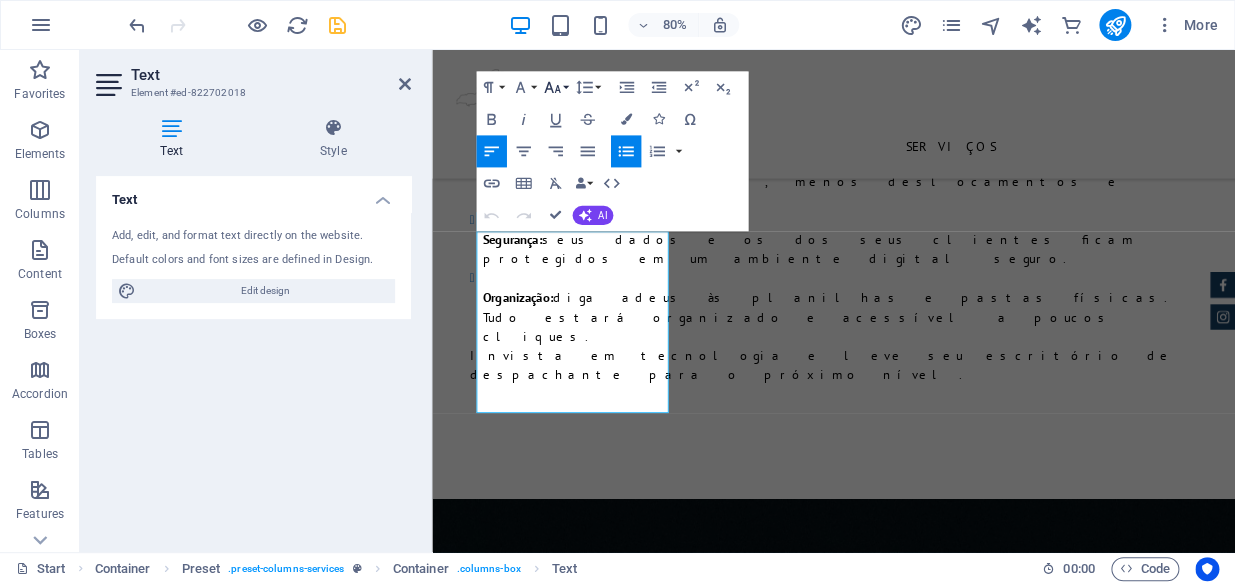 click 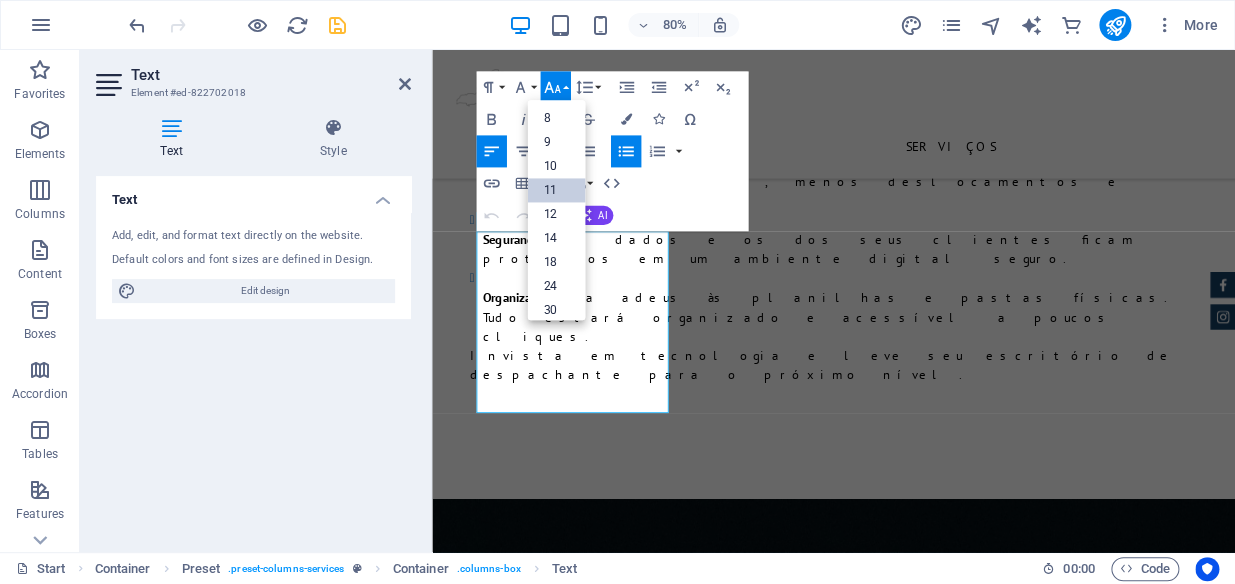 scroll, scrollTop: 112, scrollLeft: 0, axis: vertical 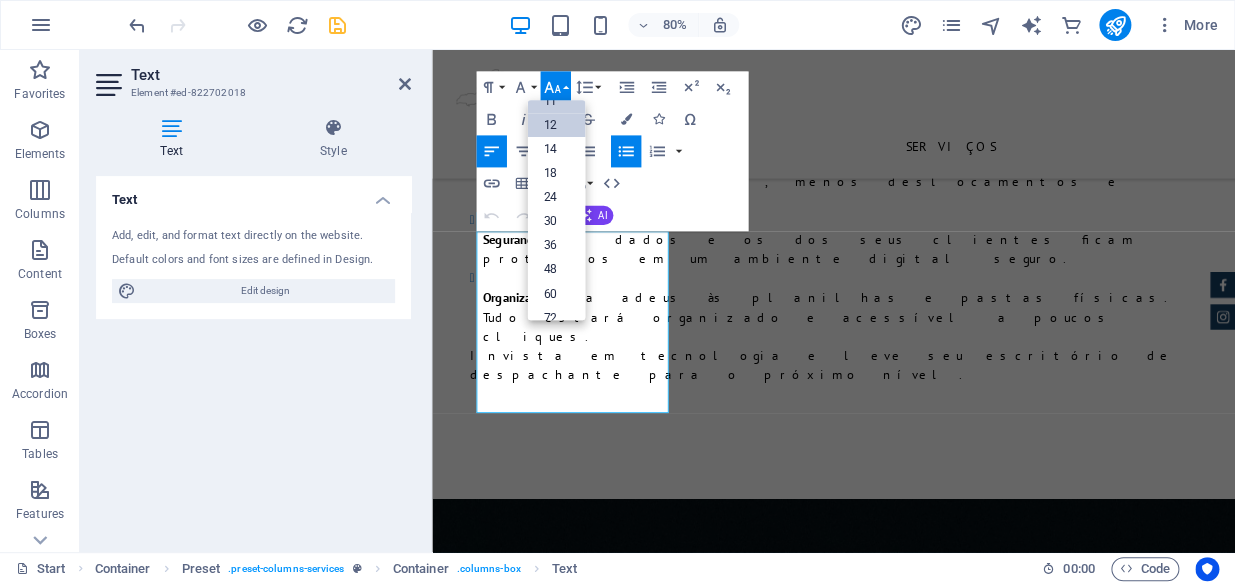 click on "12" at bounding box center [556, 125] 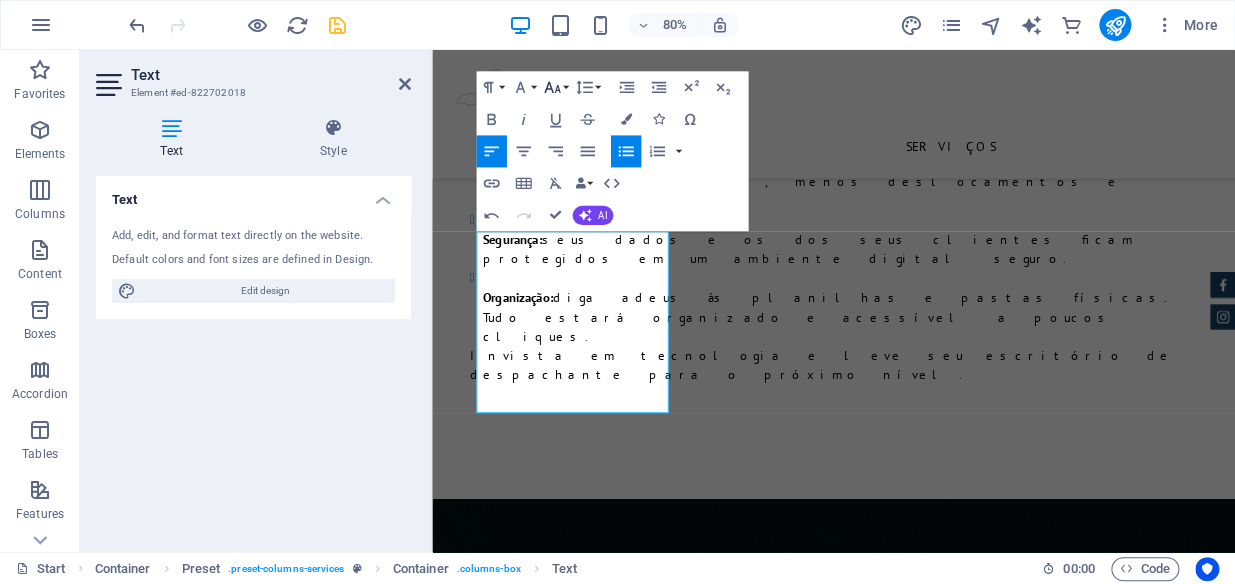 click 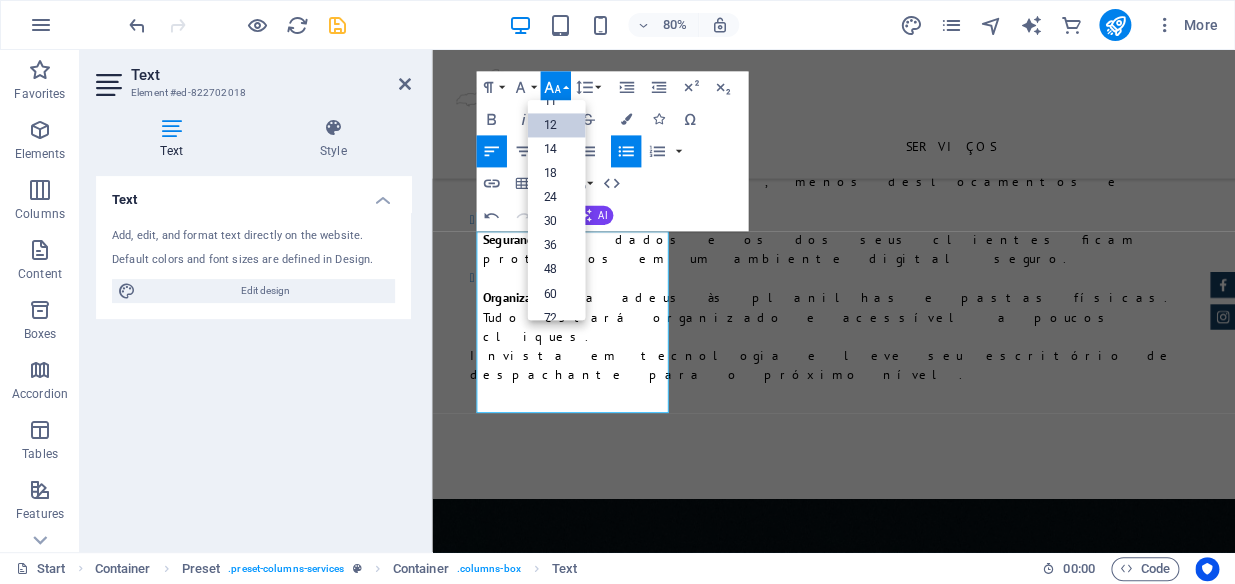 scroll, scrollTop: 142, scrollLeft: 0, axis: vertical 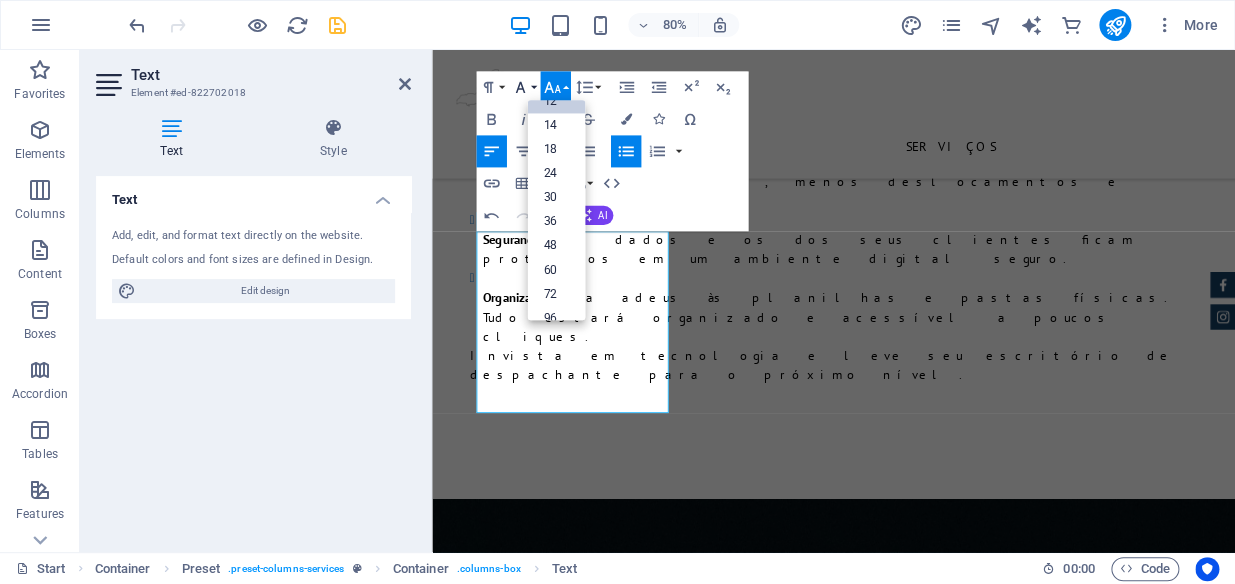 click 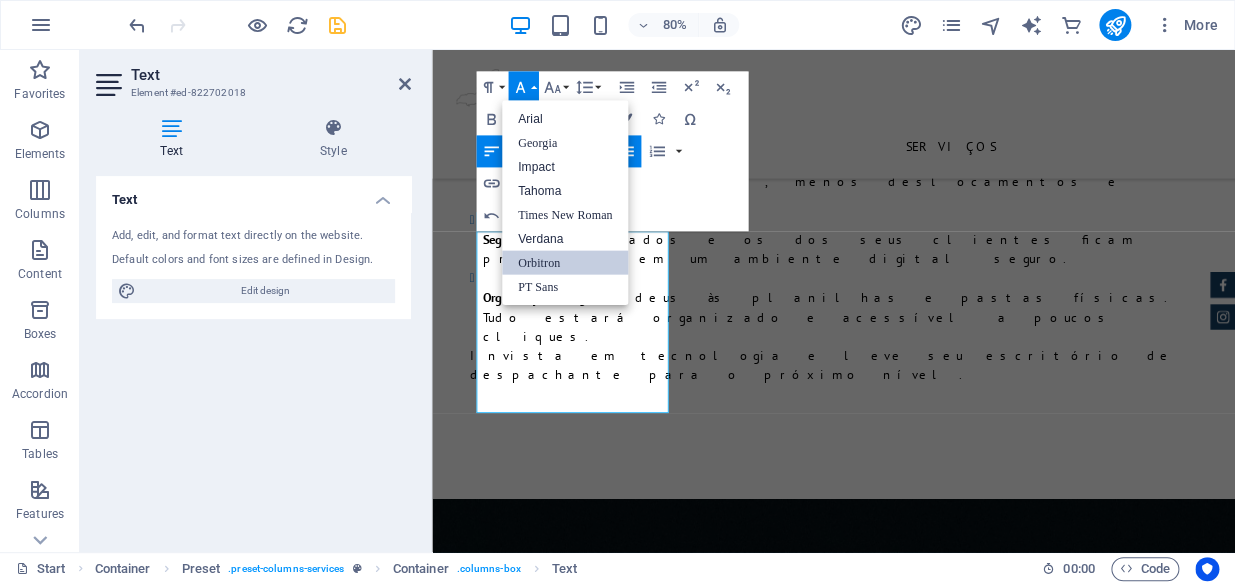 scroll, scrollTop: 0, scrollLeft: 0, axis: both 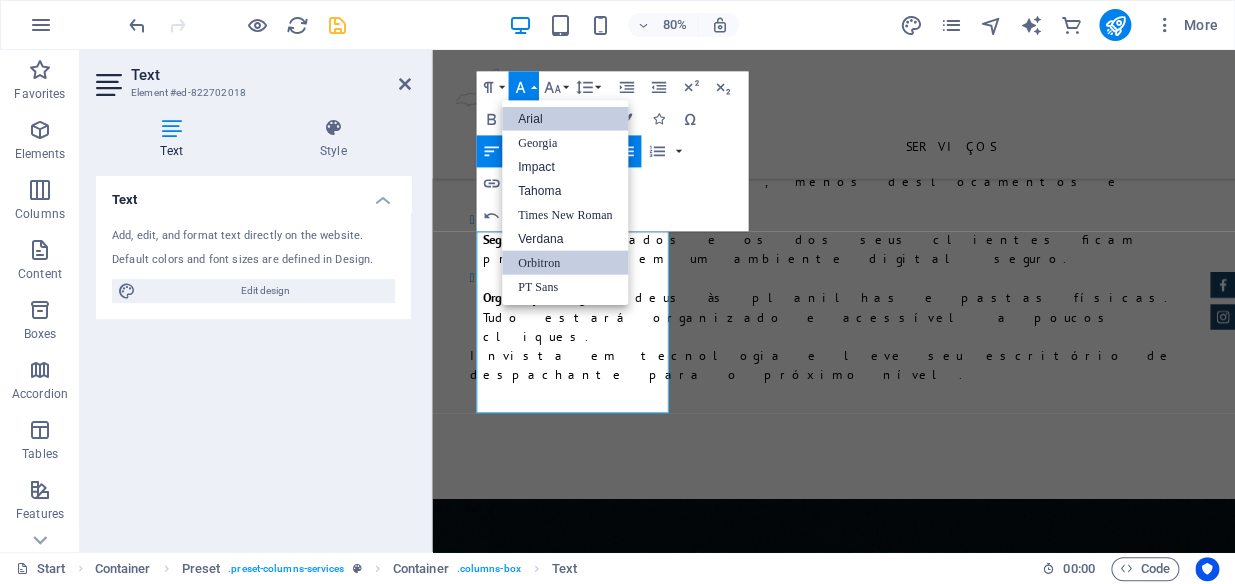 click on "Arial" at bounding box center (565, 119) 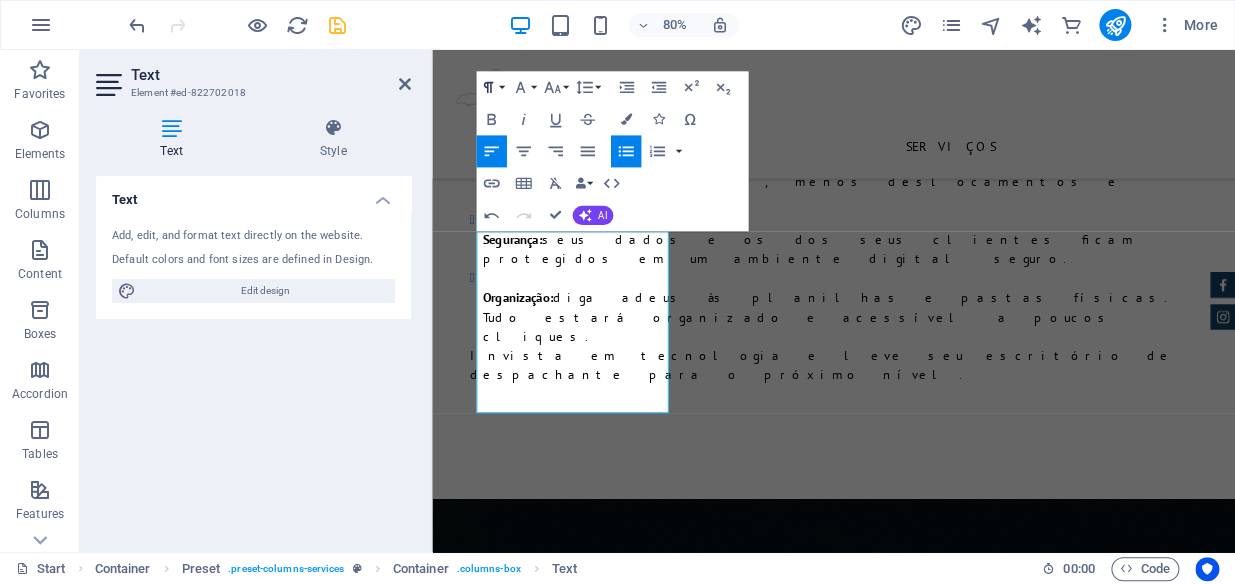 click 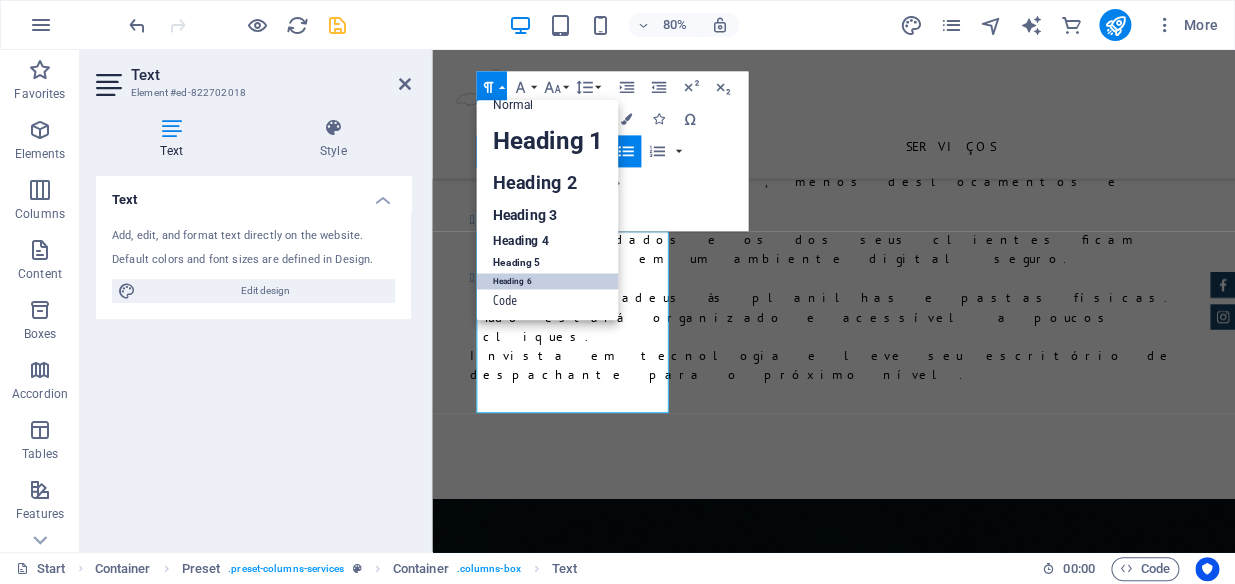 scroll, scrollTop: 15, scrollLeft: 0, axis: vertical 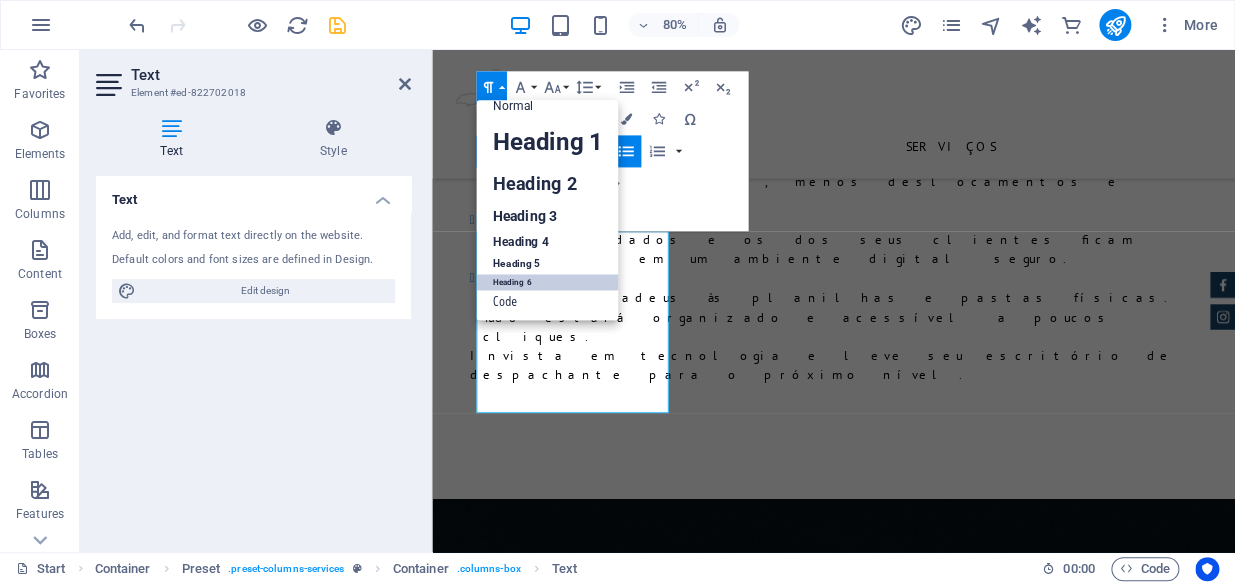 click on "Heading 6" at bounding box center [547, 283] 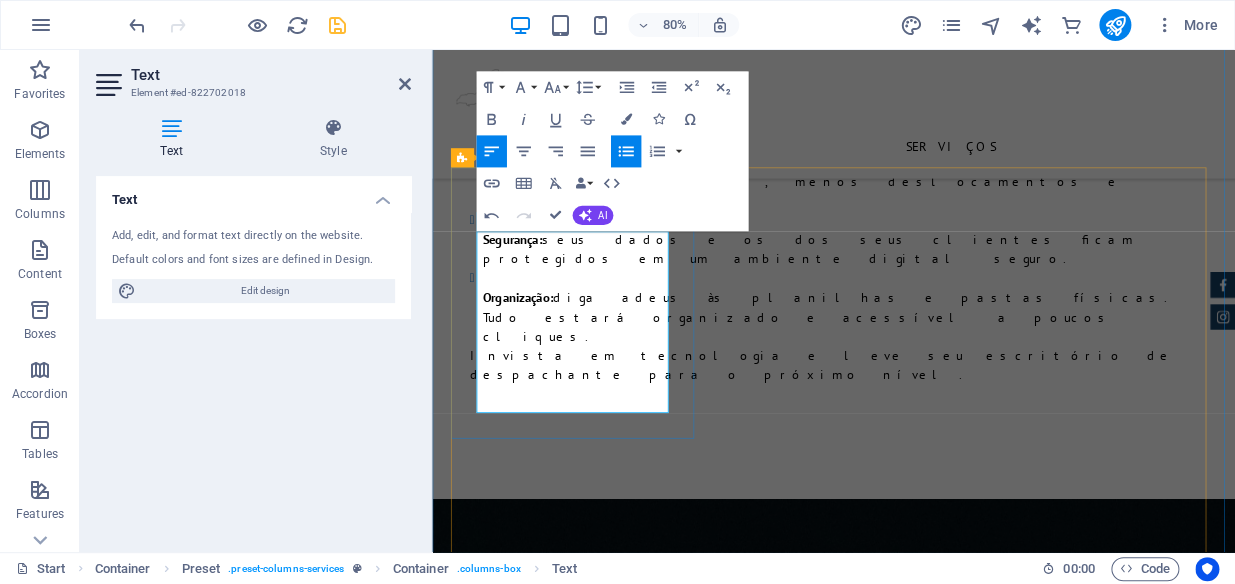 click on "250 - Cadastros Mês" at bounding box center [942, 3213] 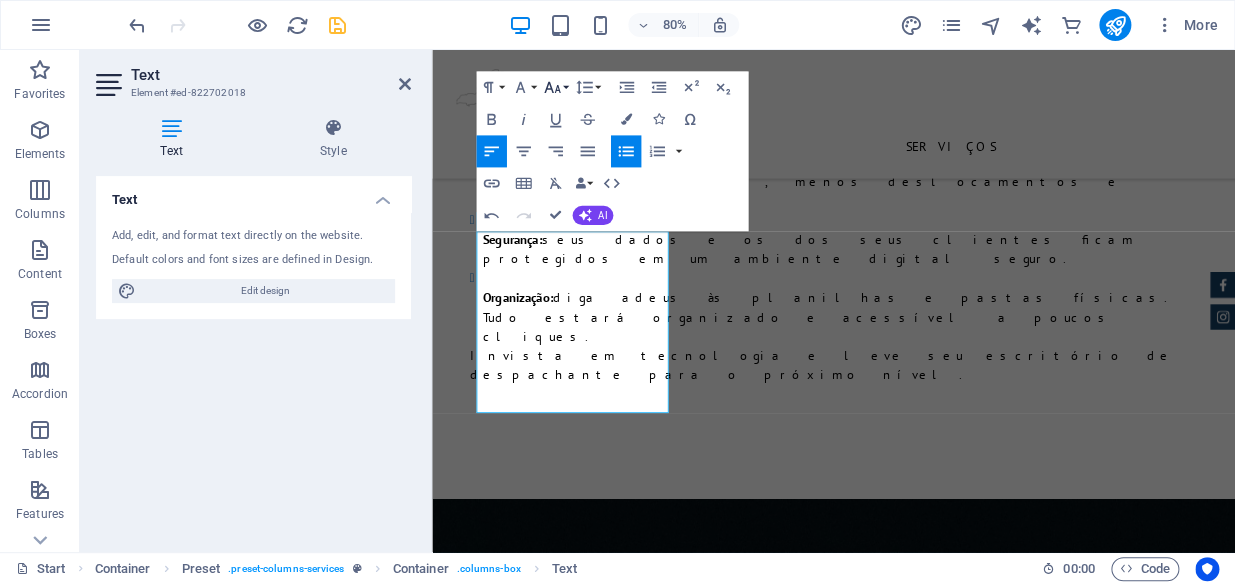 click 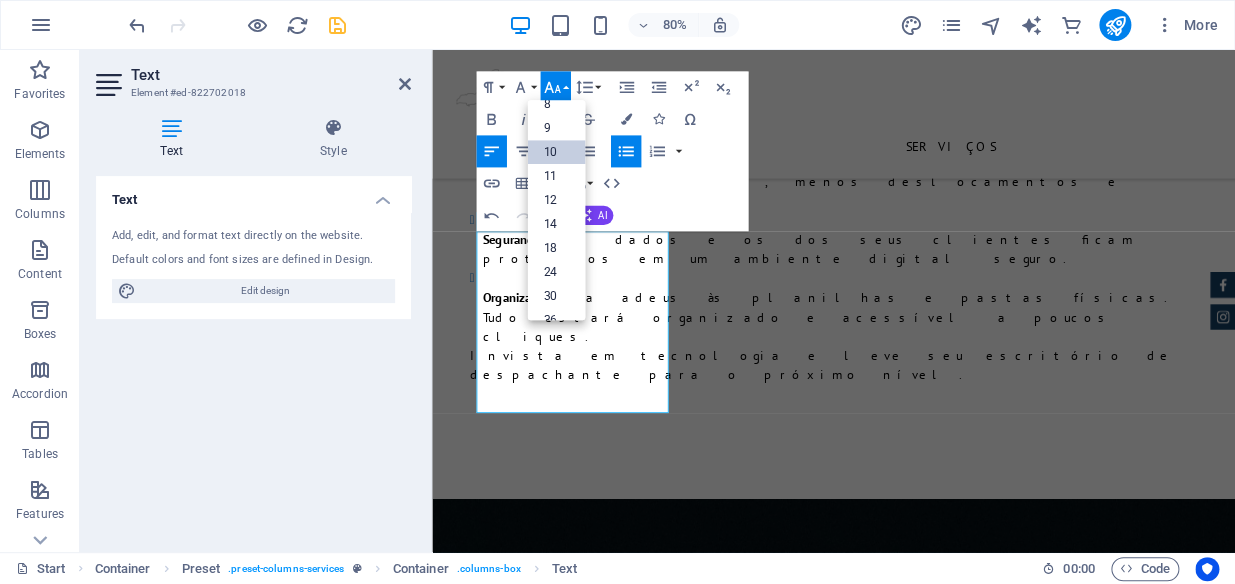 scroll, scrollTop: 0, scrollLeft: 0, axis: both 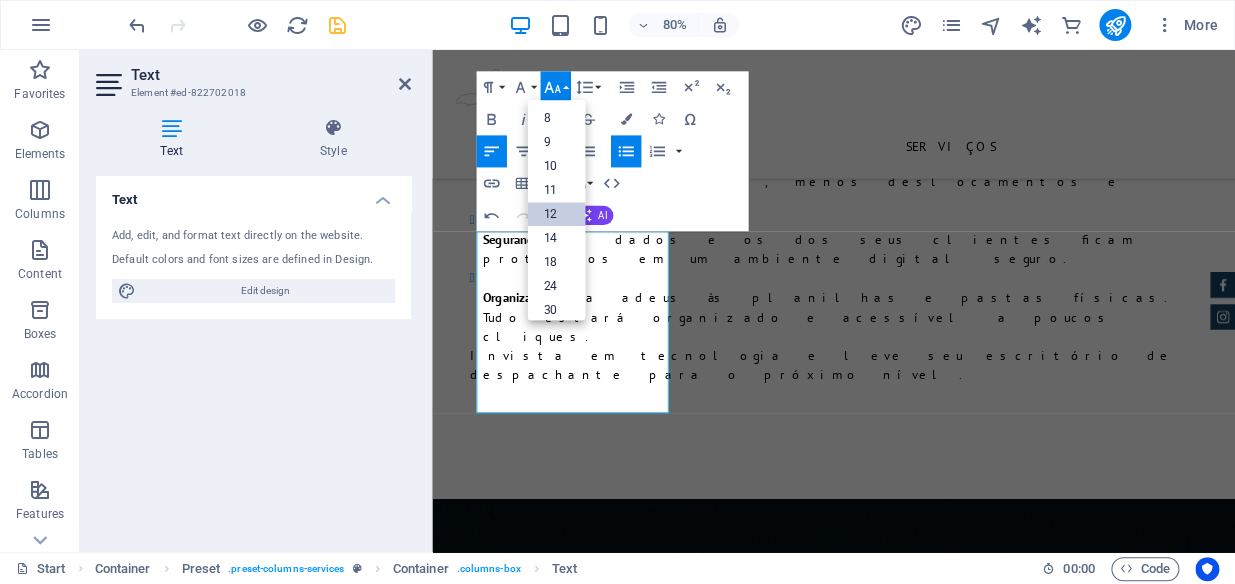 click on "12" at bounding box center [556, 215] 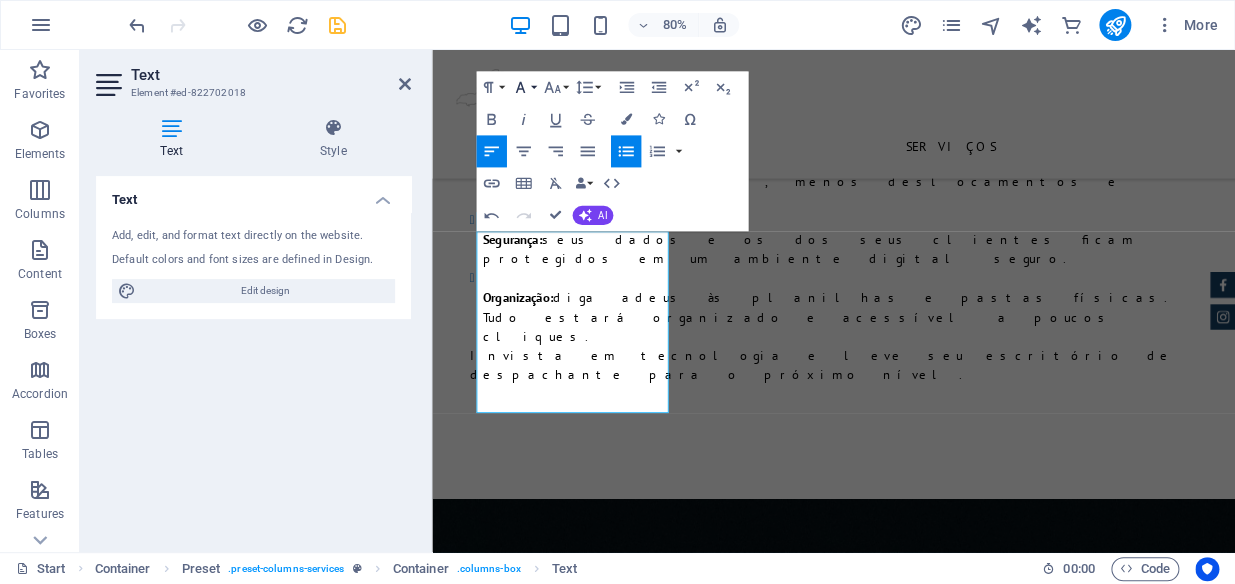 click on "Font Family" at bounding box center [523, 87] 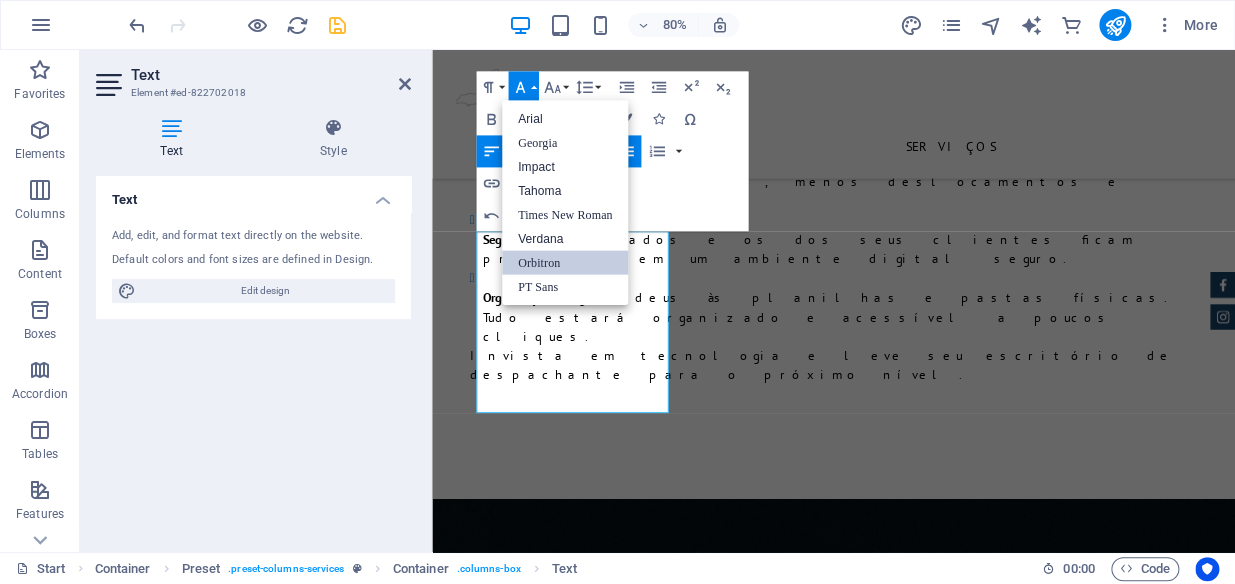 scroll, scrollTop: 0, scrollLeft: 0, axis: both 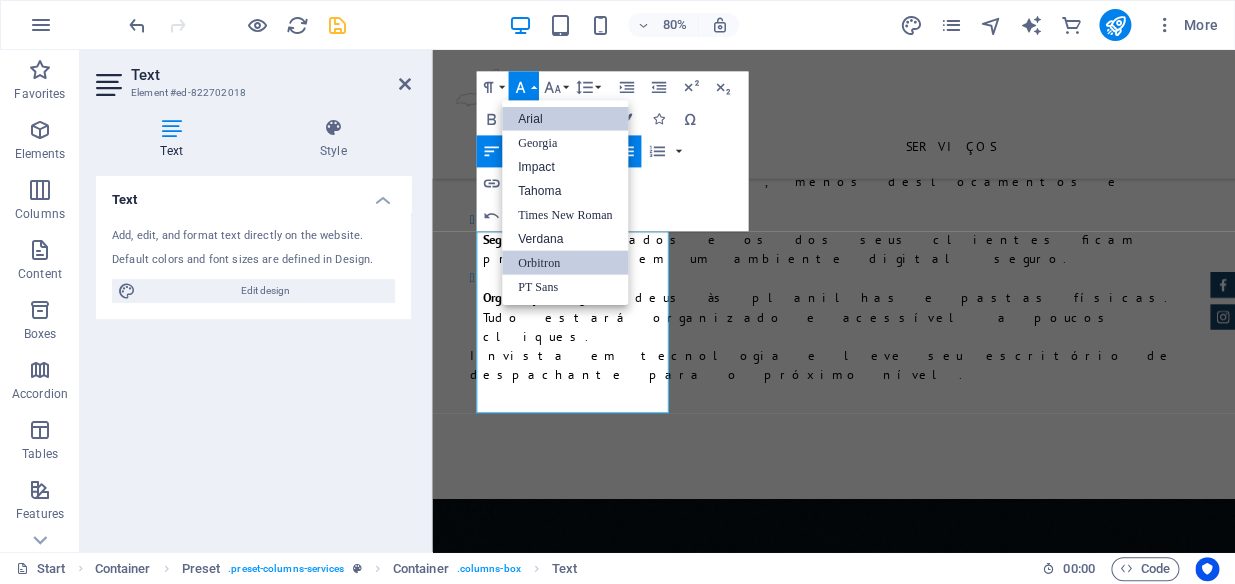 click on "Arial" at bounding box center (565, 119) 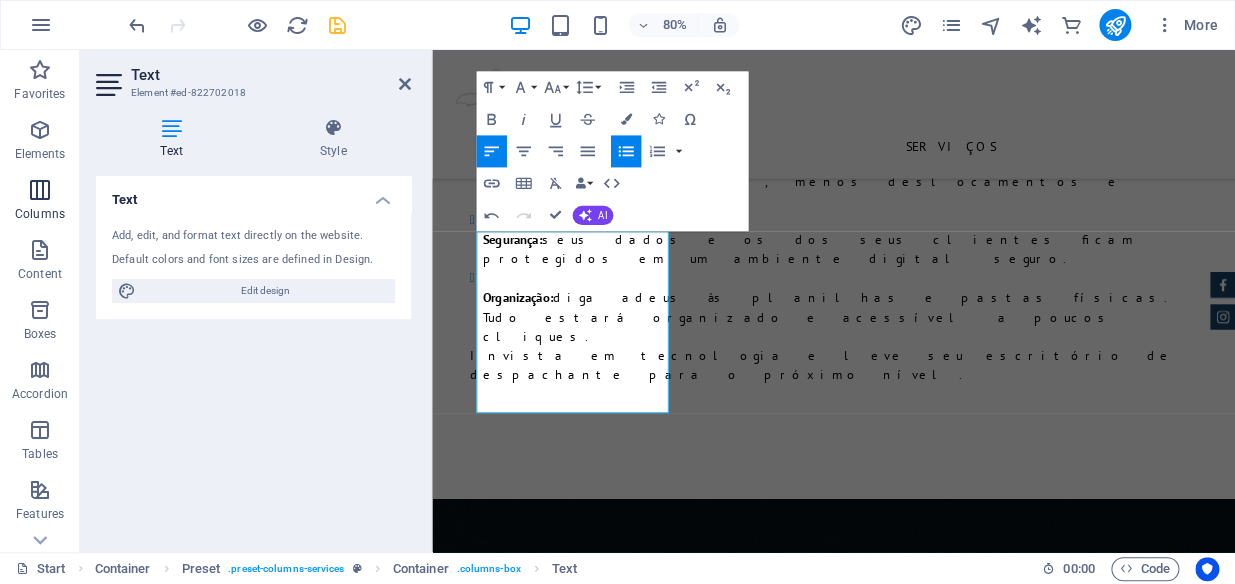 type 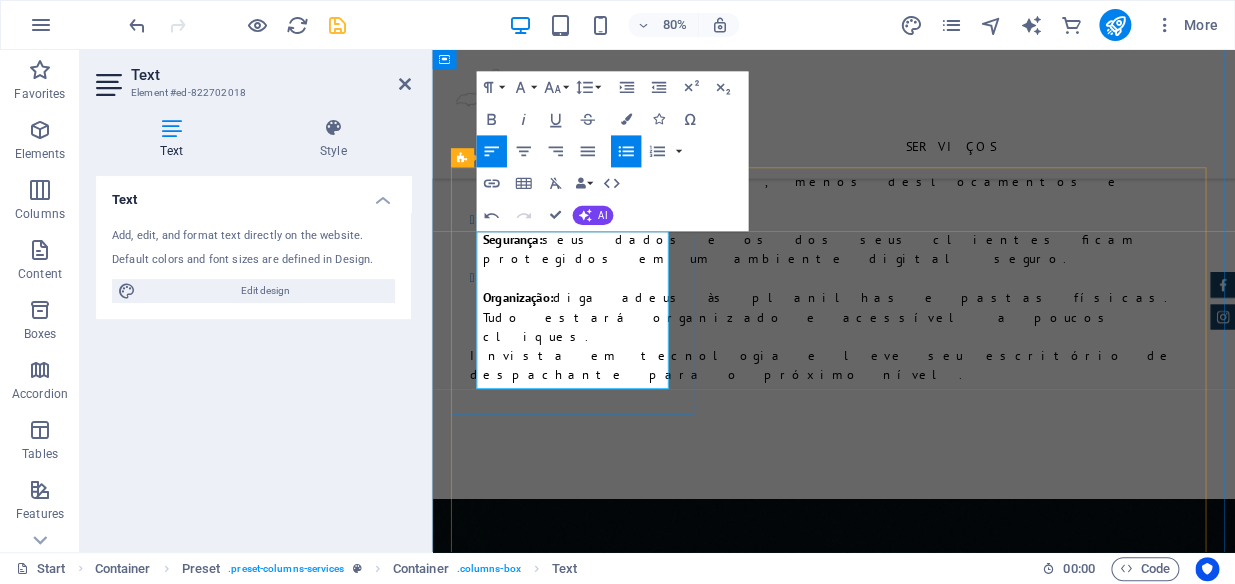 click on "​ 01 - Usuario" at bounding box center [942, 3127] 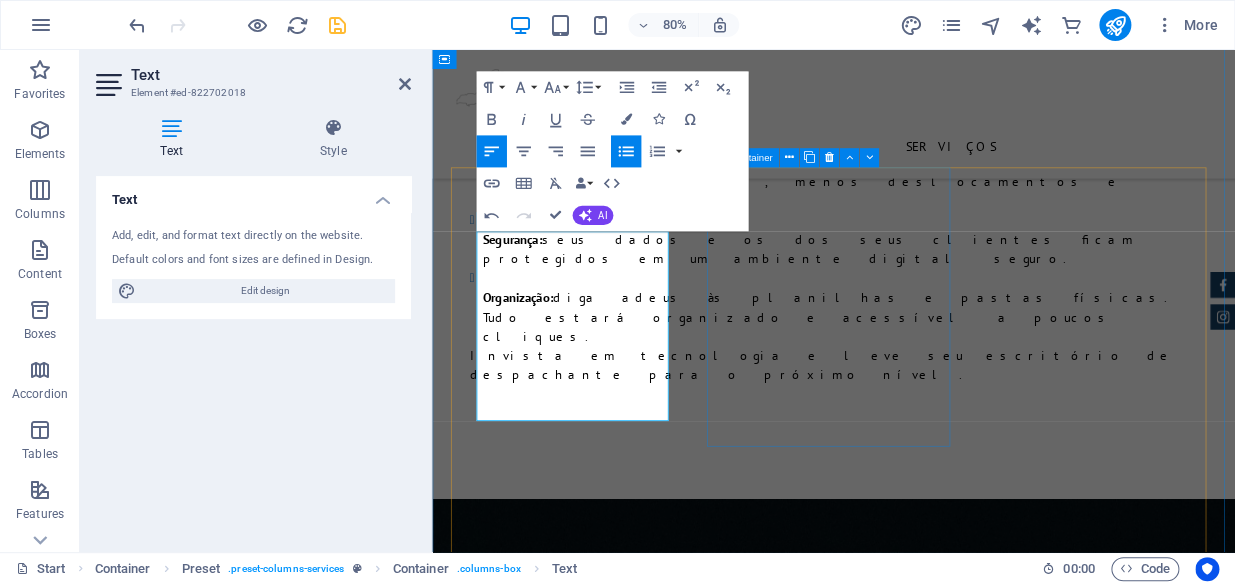 click on "Mg-Desp 02 04 - Usuarios 04 - Emails  1500 - Cadastro Mês  mensalidade $  160,00" at bounding box center (934, 3466) 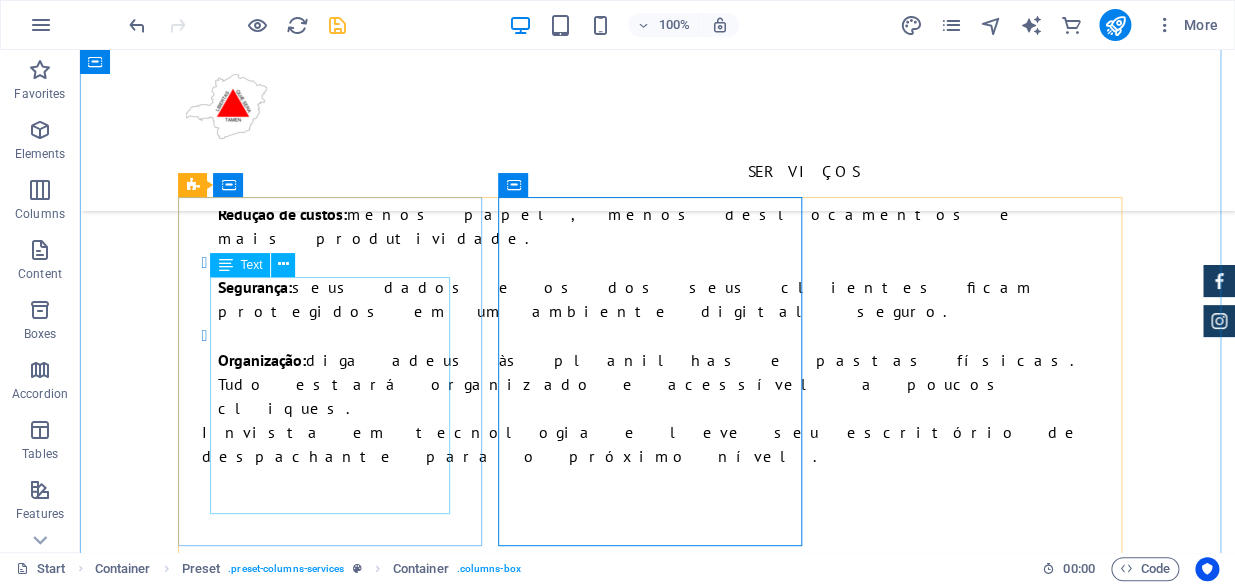 click on "01 - Usuario 01 - Email 250 Cadastros Mês '" at bounding box center (658, 3215) 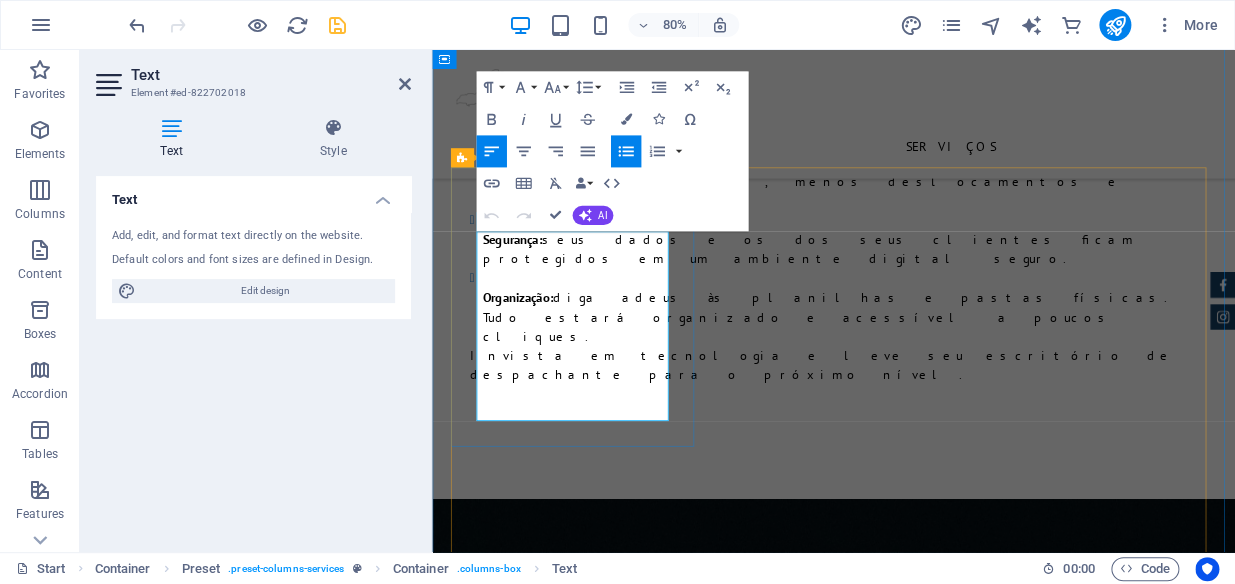 drag, startPoint x: 654, startPoint y: 380, endPoint x: 455, endPoint y: 311, distance: 210.62288 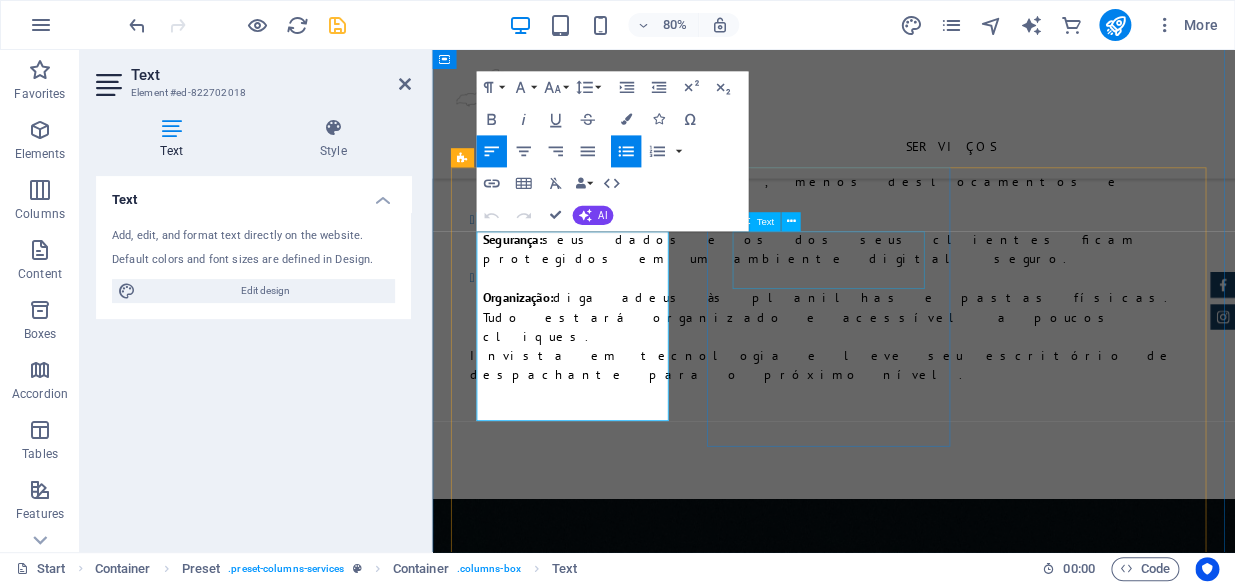click on "04 - Usuarios 04 - Emails  1500 - Cadastro Mês" at bounding box center (934, 3490) 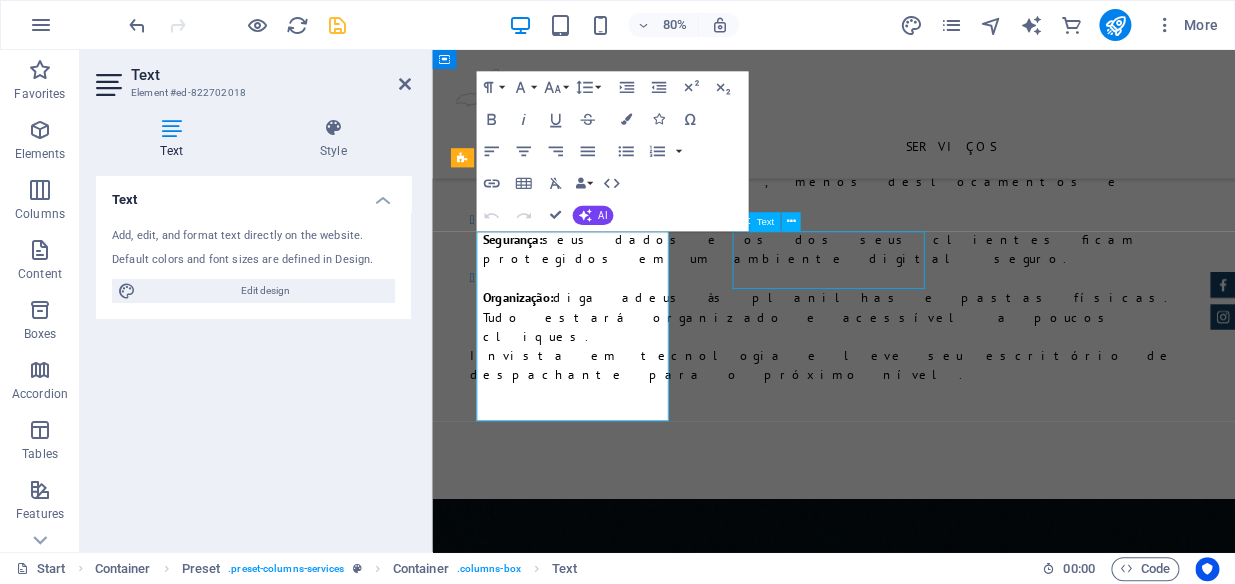 click on "04 - Usuarios 04 - Emails  1500 - Cadastro Mês" at bounding box center (934, 3490) 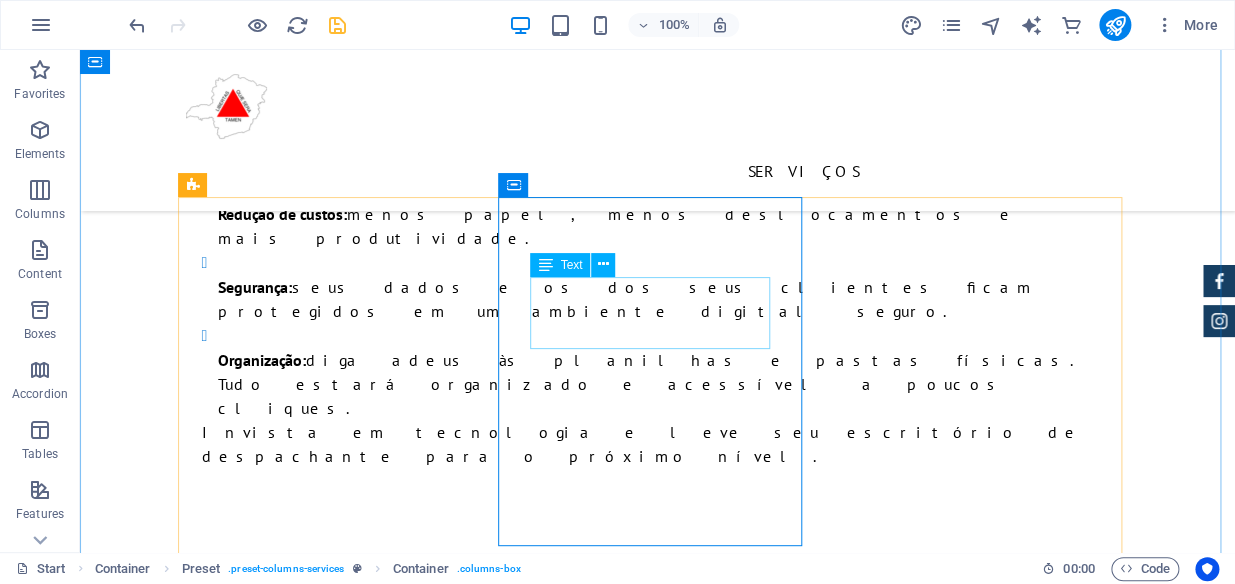 click on "04 - Usuarios 04 - Emails  1500 - Cadastro Mês" at bounding box center (658, 3490) 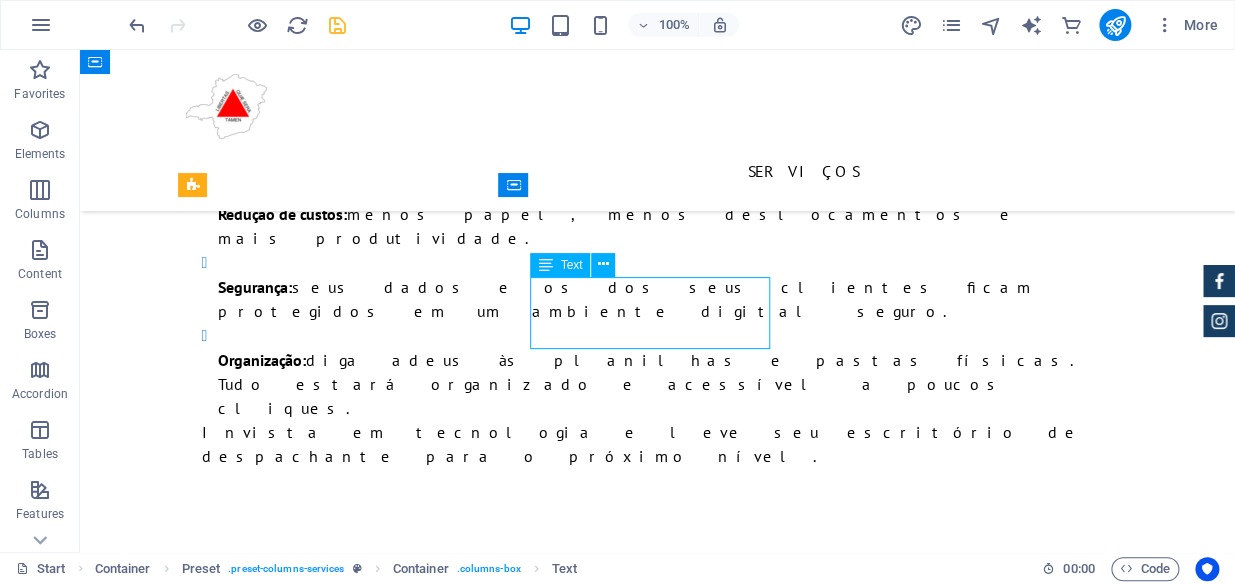 click on "04 - Usuarios 04 - Emails  1500 - Cadastro Mês" at bounding box center [658, 3490] 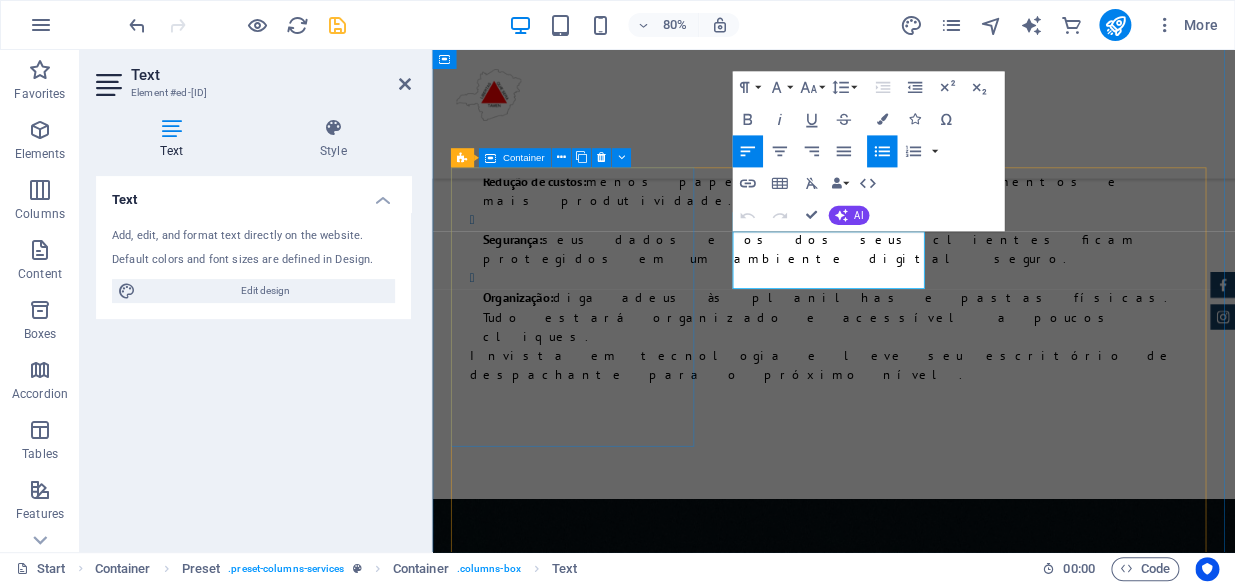 click on "mg-desp 01 01 - Usuario 01 - Email 250 Cadastros Mês ' Mensalidade $ 100,00" at bounding box center [934, 3191] 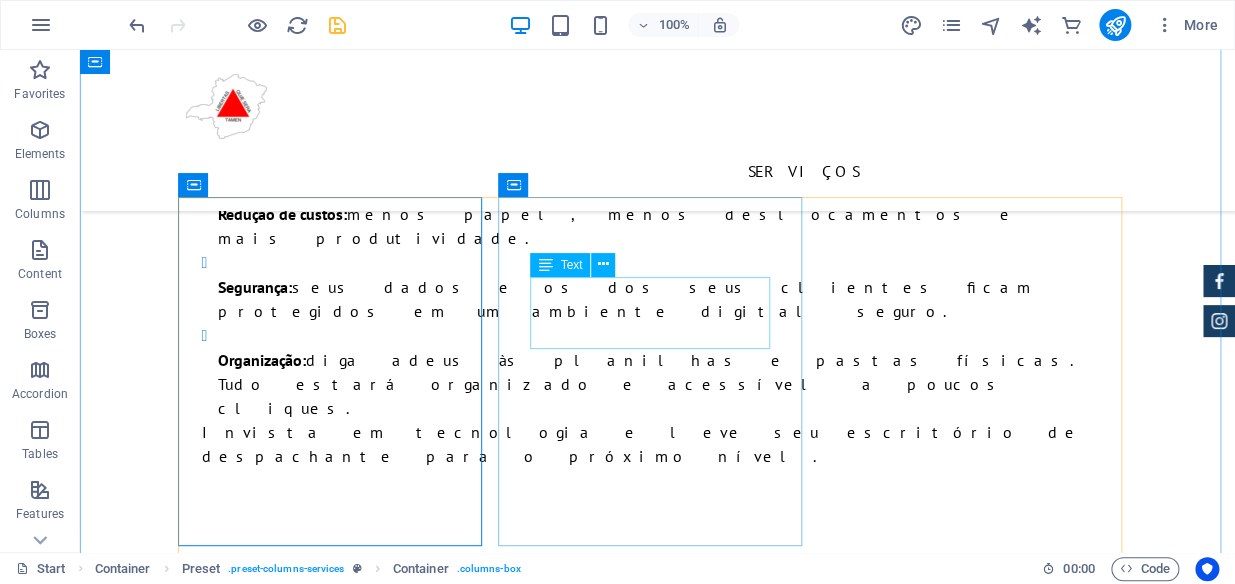 click on "04 - Usuarios 04 - Emails  1500 - Cadastro Mês" at bounding box center [658, 3490] 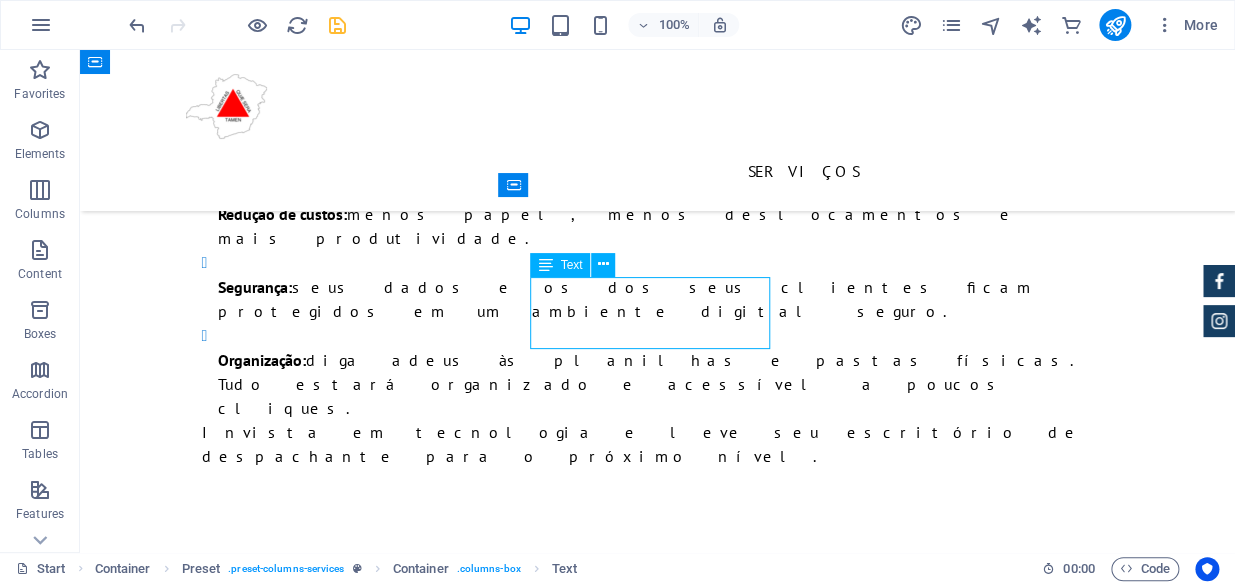 click on "04 - Usuarios 04 - Emails  1500 - Cadastro Mês" at bounding box center (658, 3490) 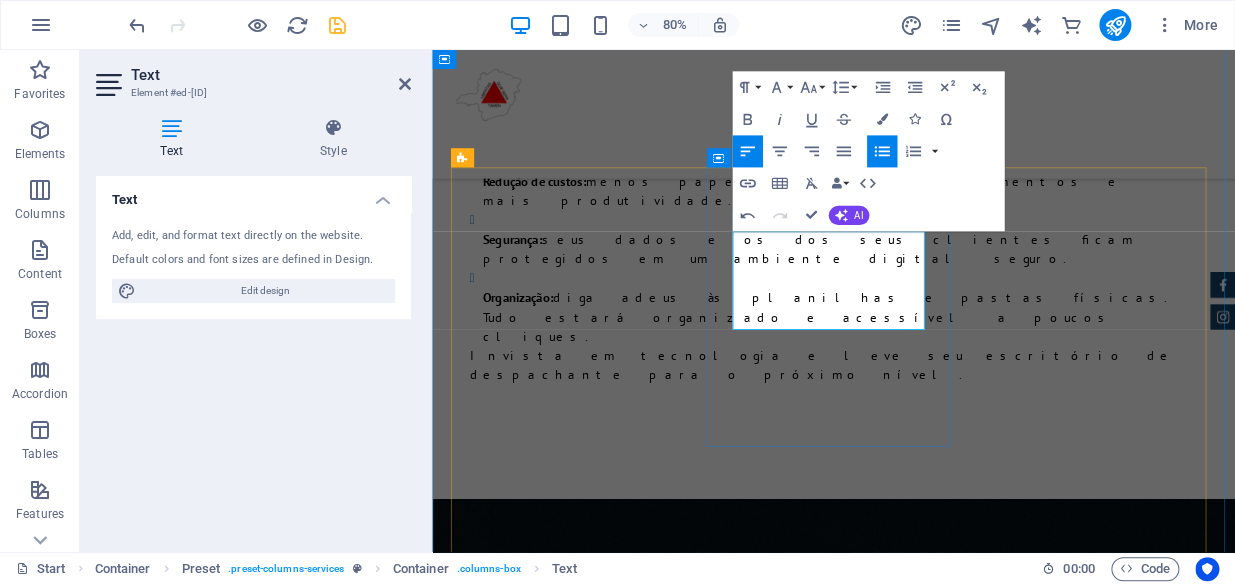 click on "250 Cadastros Mês" at bounding box center [942, 3560] 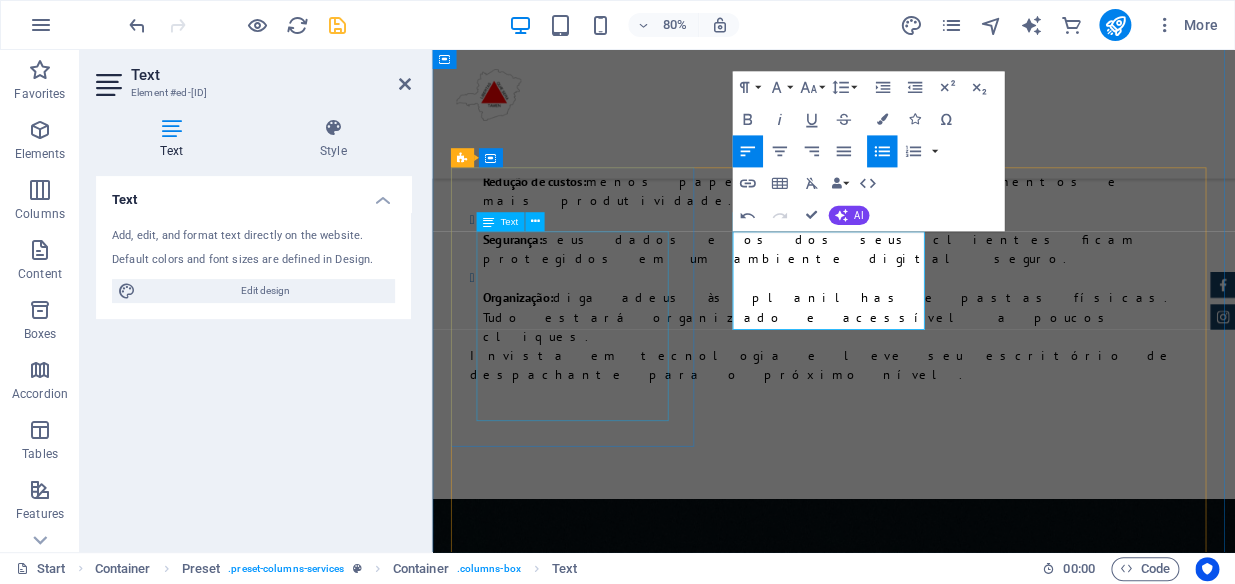 type 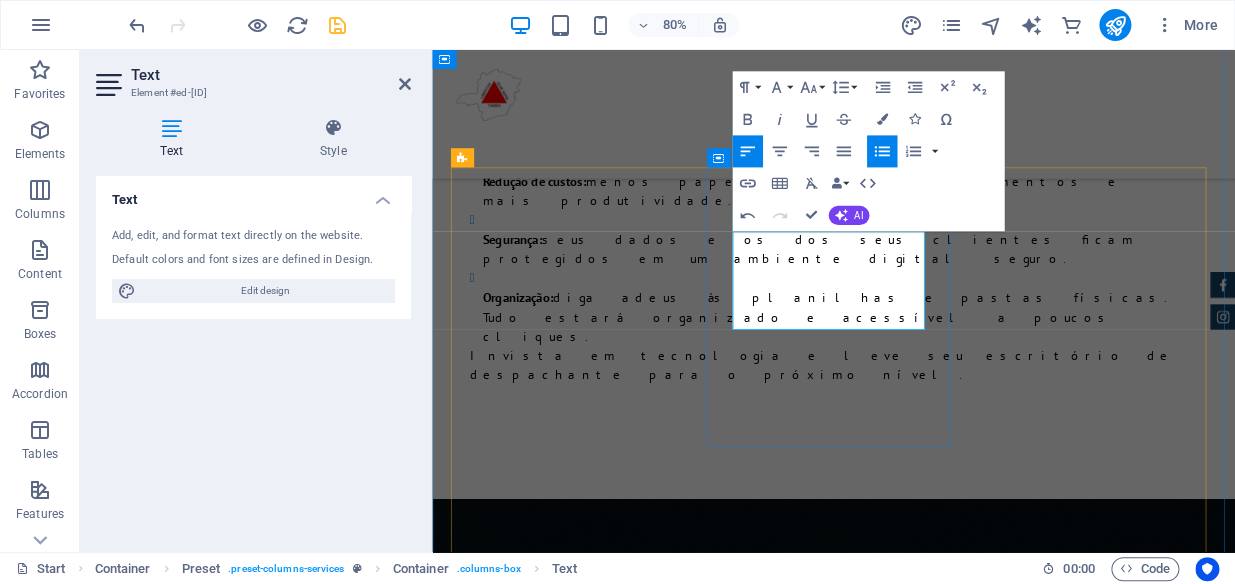 drag, startPoint x: 854, startPoint y: 303, endPoint x: 826, endPoint y: 349, distance: 53.851646 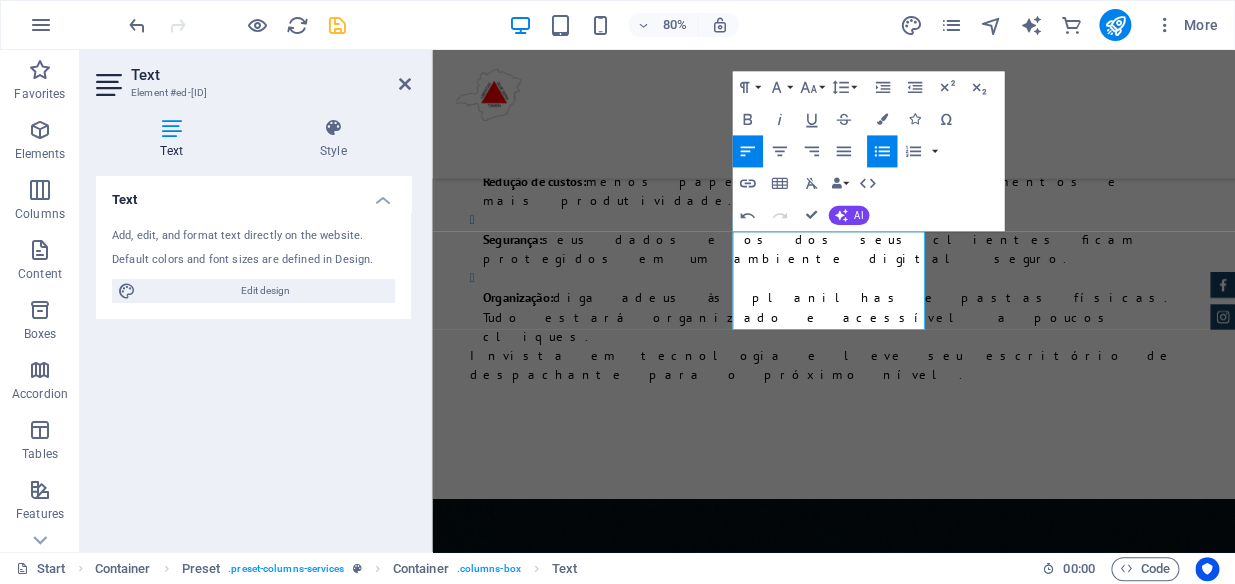 click on "Corrigir" at bounding box center [432, 50] 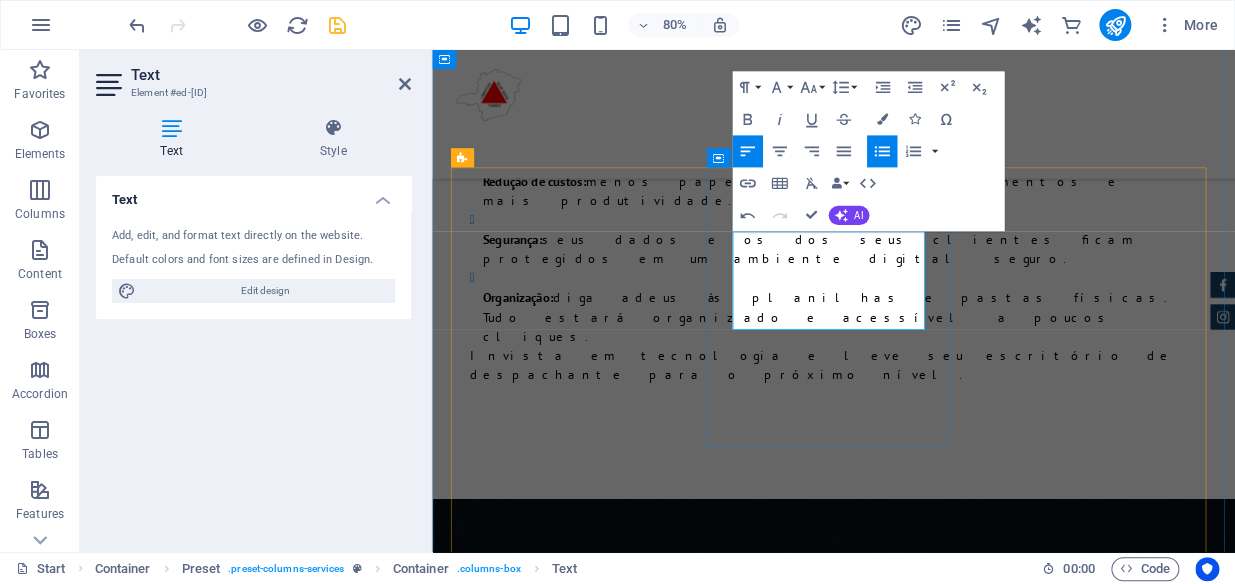 click on "01 - Email" at bounding box center (541, 3524) 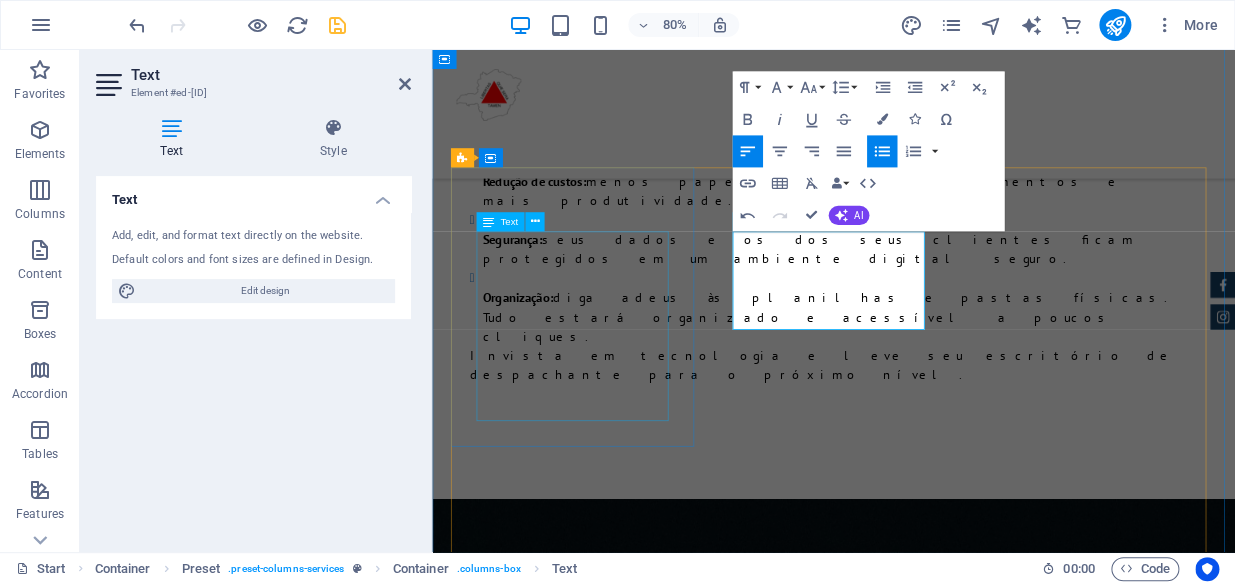 click on "01 - Usuario 01 - Email 250 Cadastros Mês '" at bounding box center (934, 3215) 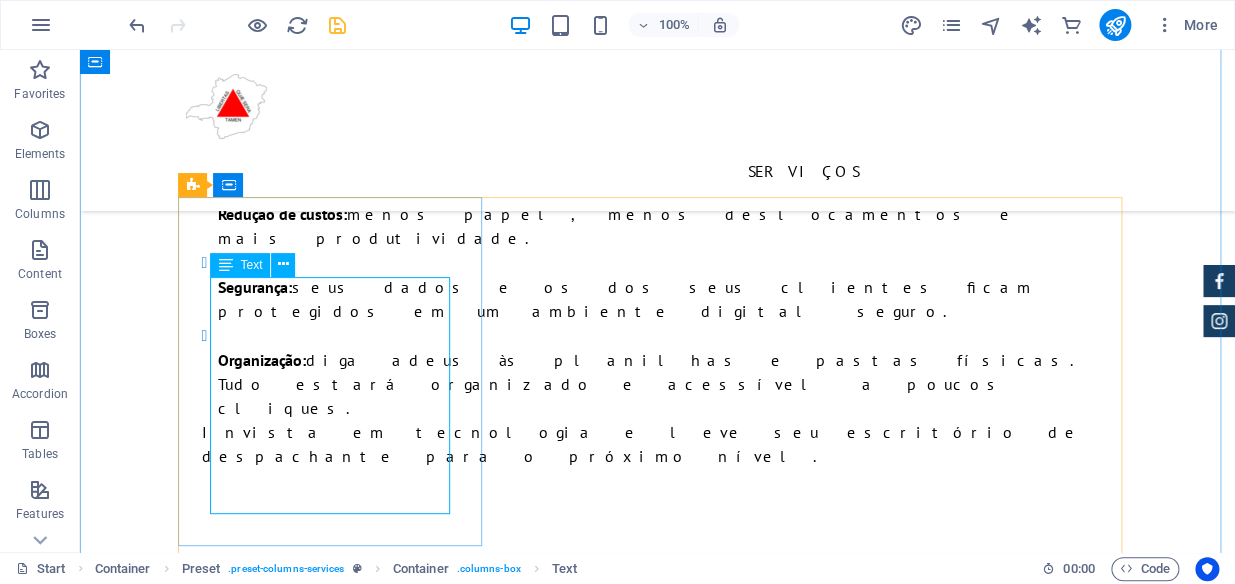 click on "01 - Usuario 01 - Email 250 Cadastros Mês '" at bounding box center [658, 3215] 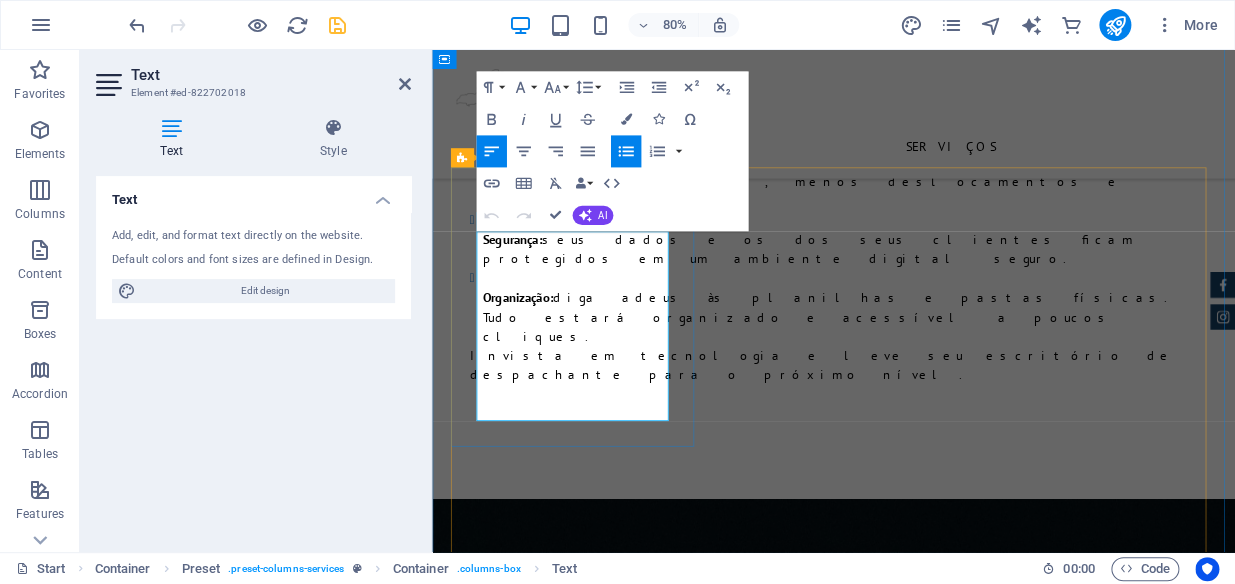 click on "01 - Usuario" at bounding box center [550, 3130] 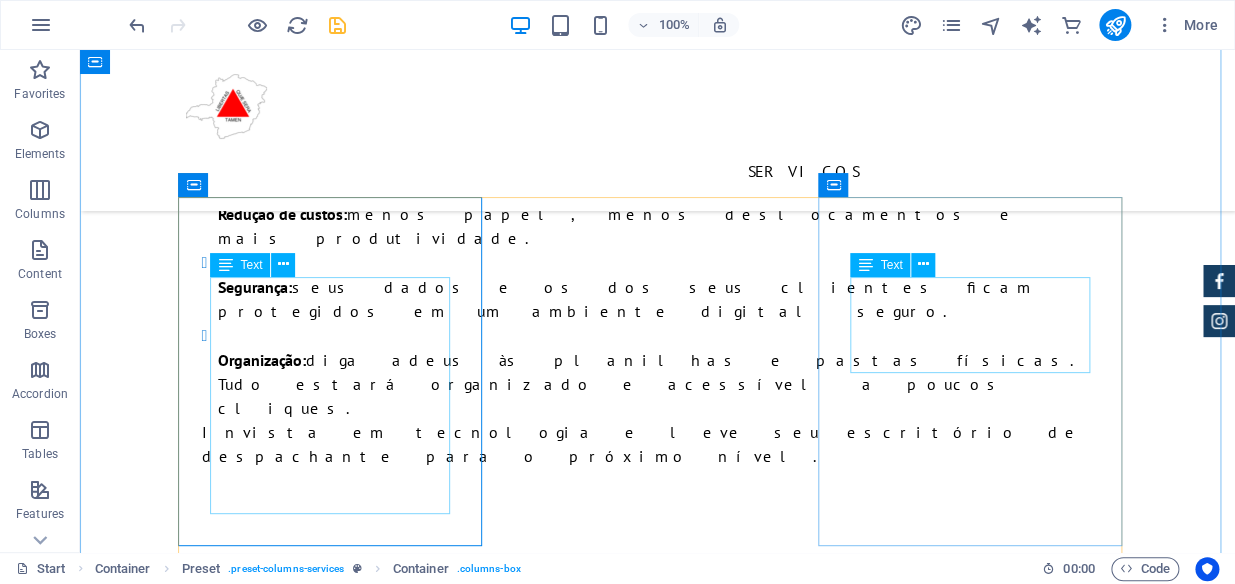 click on "Lorum ipsum Em verdade eos et  Stet clita kasd  Ut wisi enim" at bounding box center (658, 3744) 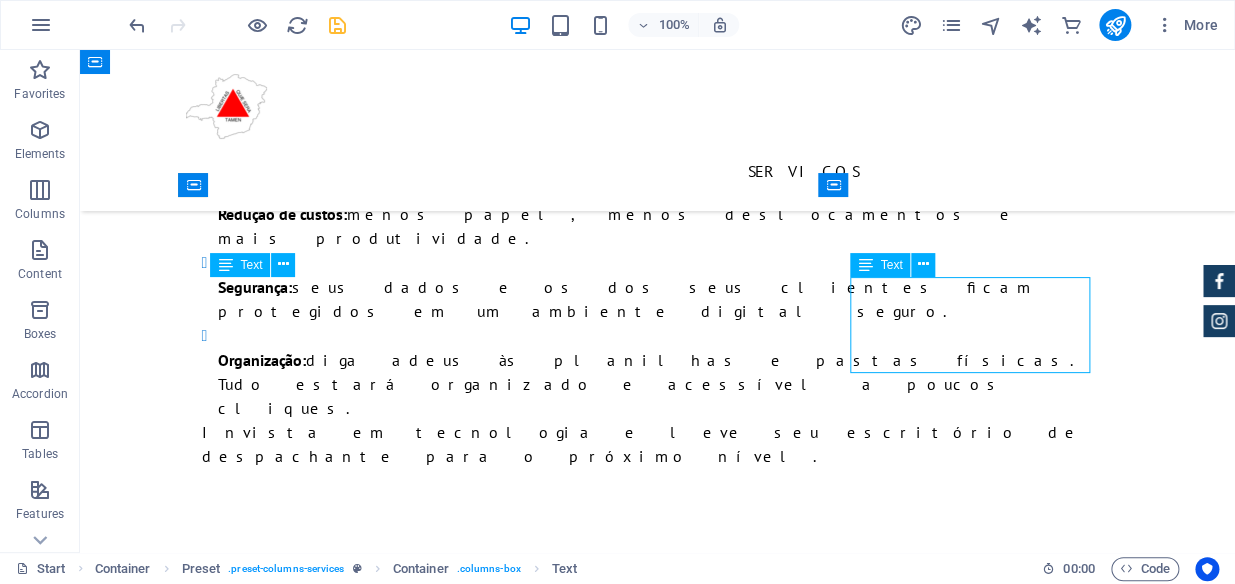 click on "Lorum ipsum Em verdade eos et  Stet clita kasd  Ut wisi enim" at bounding box center (658, 3744) 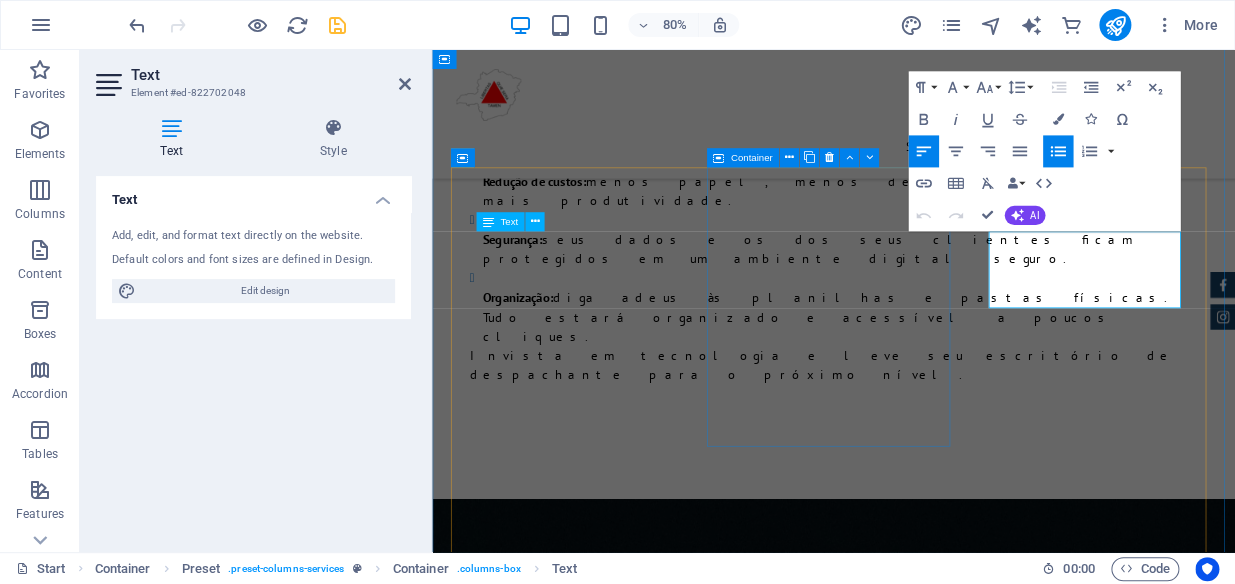 drag, startPoint x: 1235, startPoint y: 361, endPoint x: 898, endPoint y: 224, distance: 363.7829 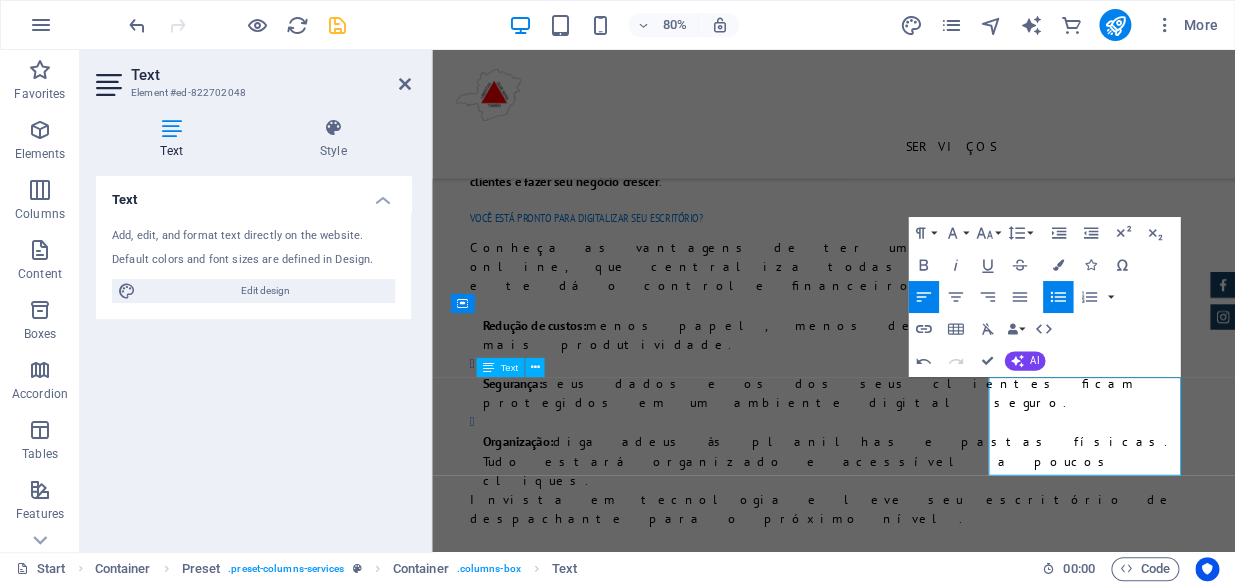scroll, scrollTop: 4818, scrollLeft: 0, axis: vertical 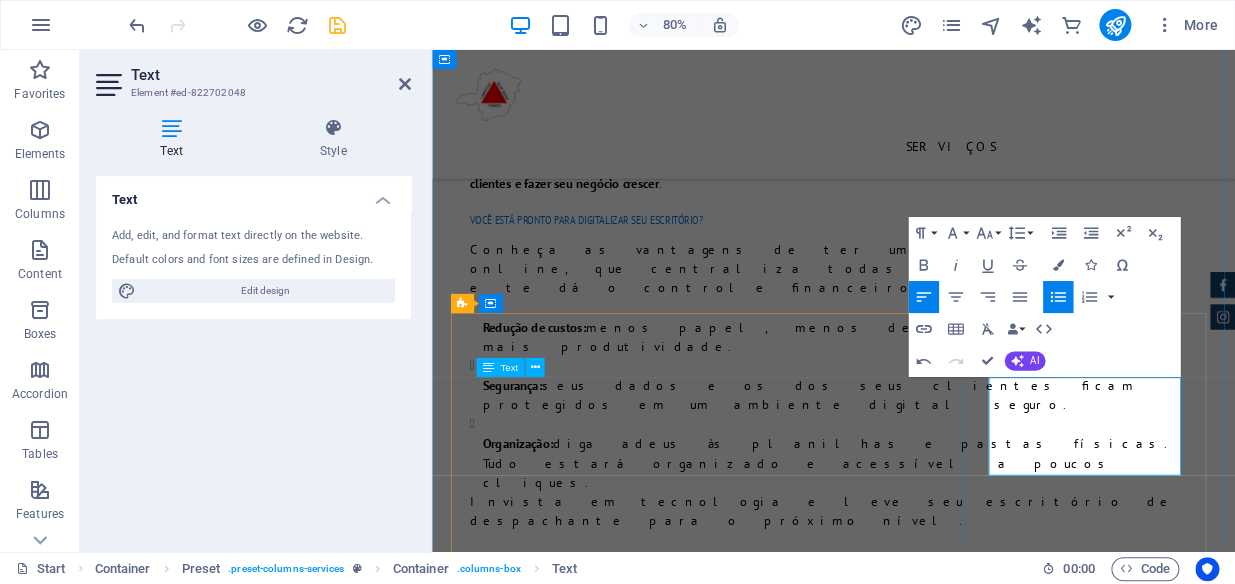 click on "01 - Usuario" at bounding box center (550, 3909) 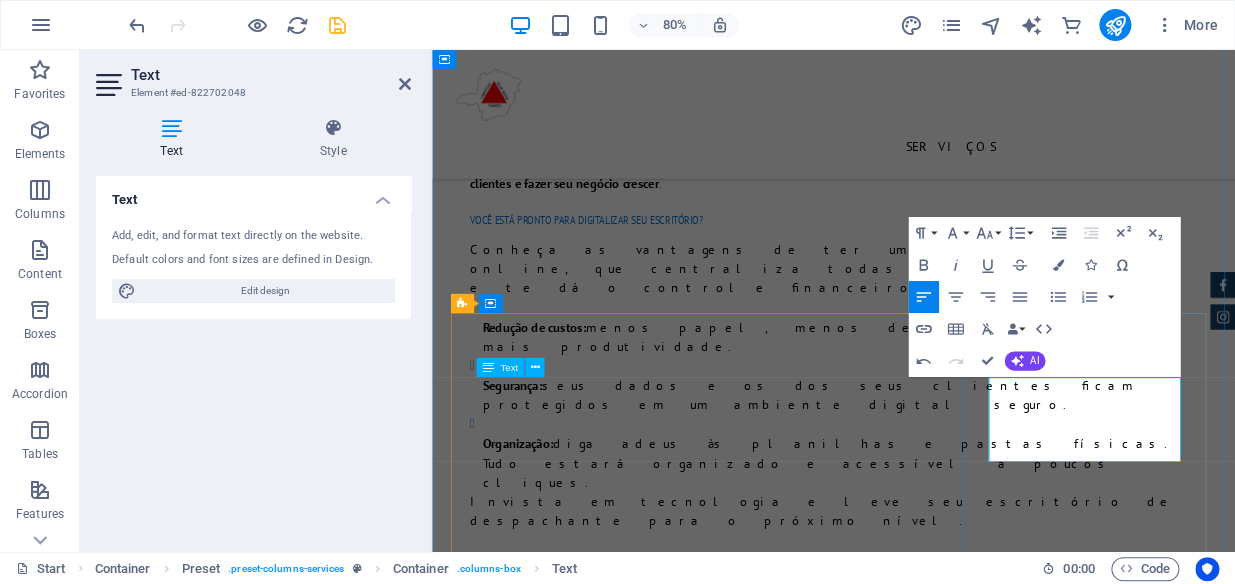 type 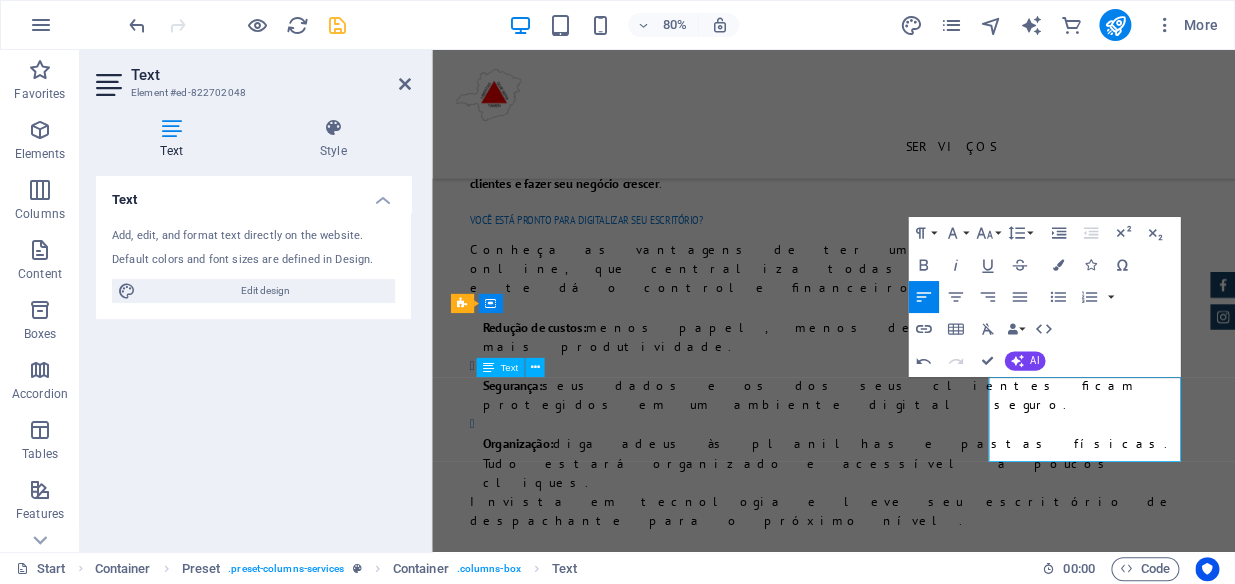 click on "Usuário" 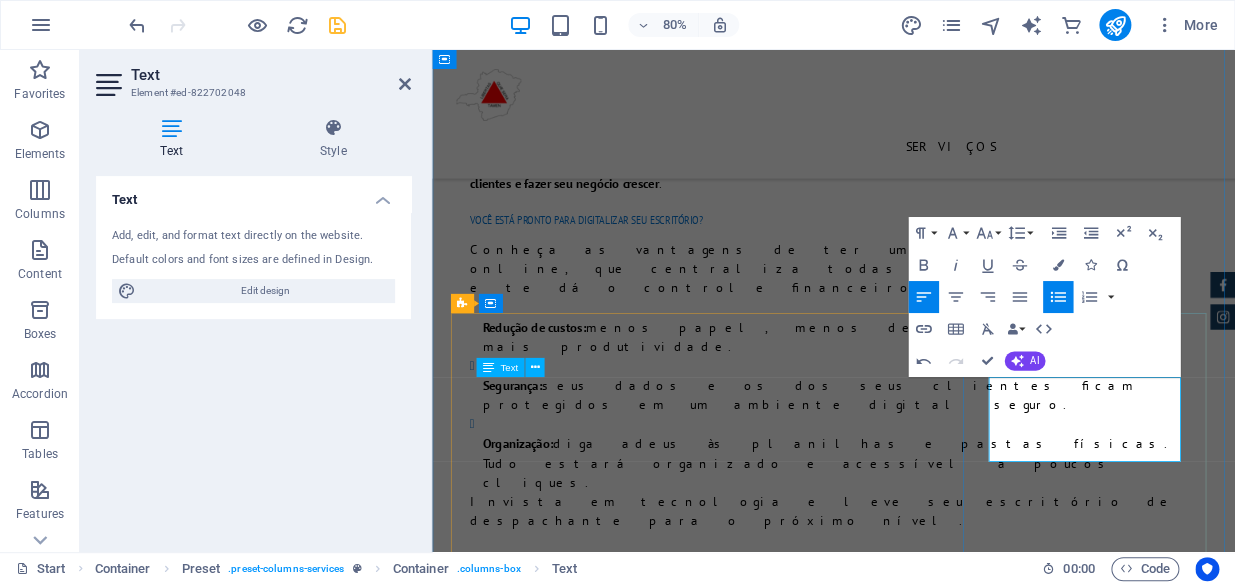 click on "*   15  Usuário" at bounding box center (934, 3889) 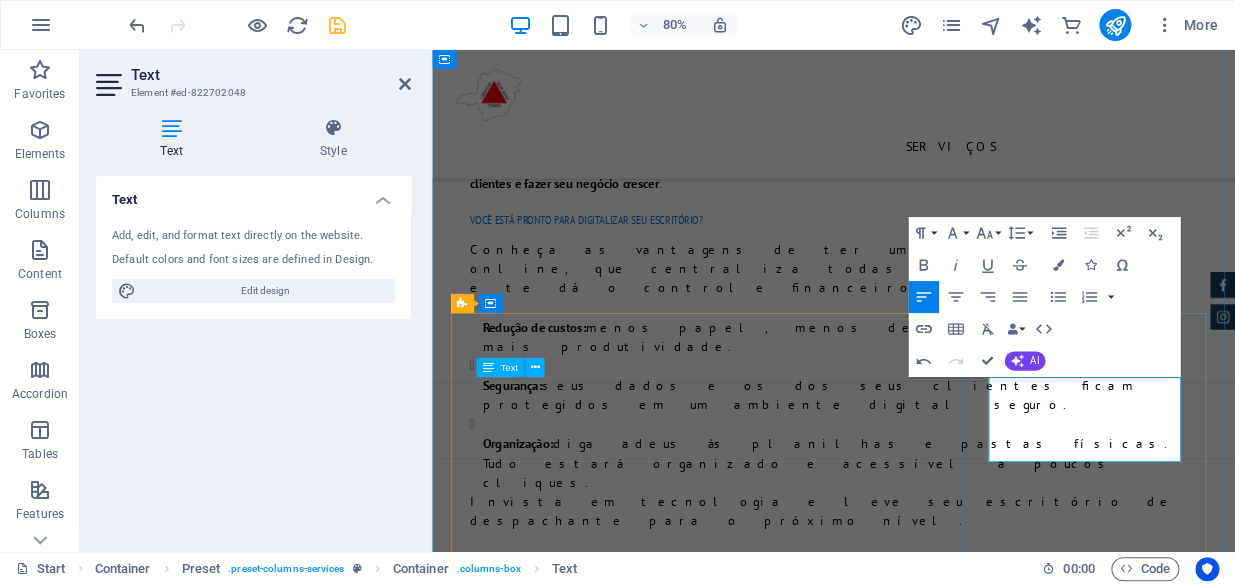 click on "s01 - Email" at bounding box center [546, 3931] 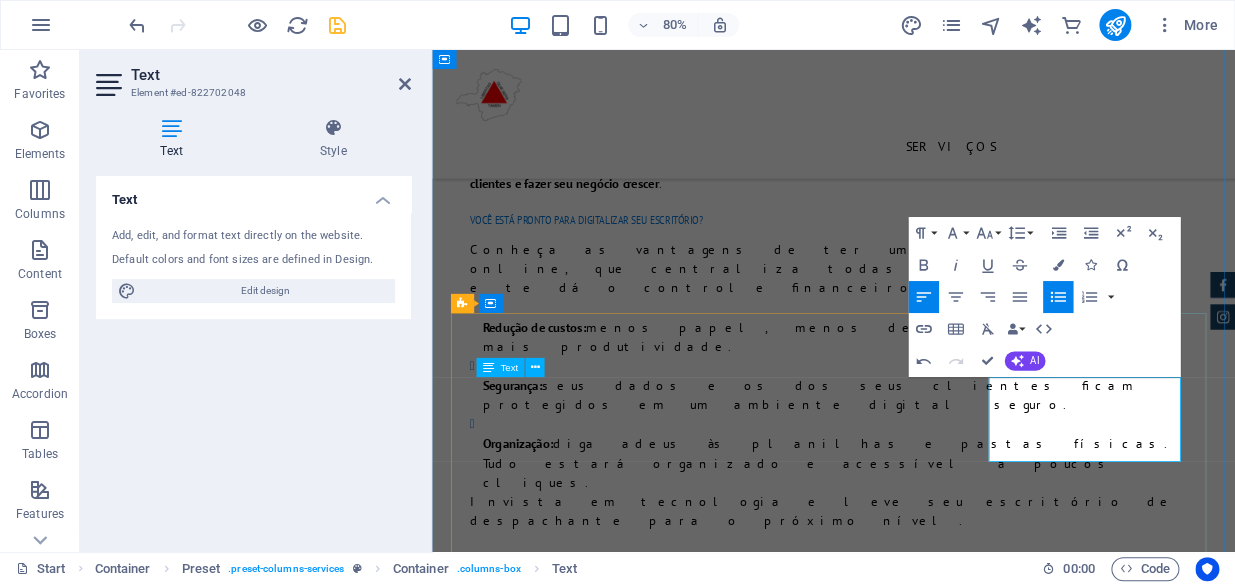 click on "s01 - Email" at bounding box center [942, 3922] 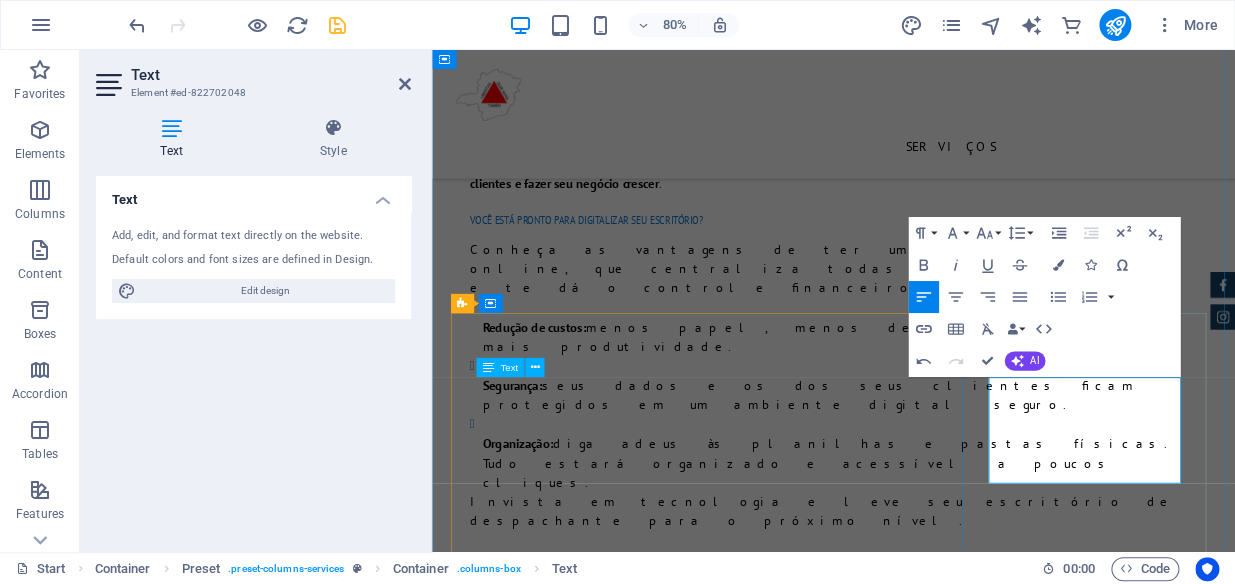 click on "*   15 Usuários  ​" at bounding box center (934, 3903) 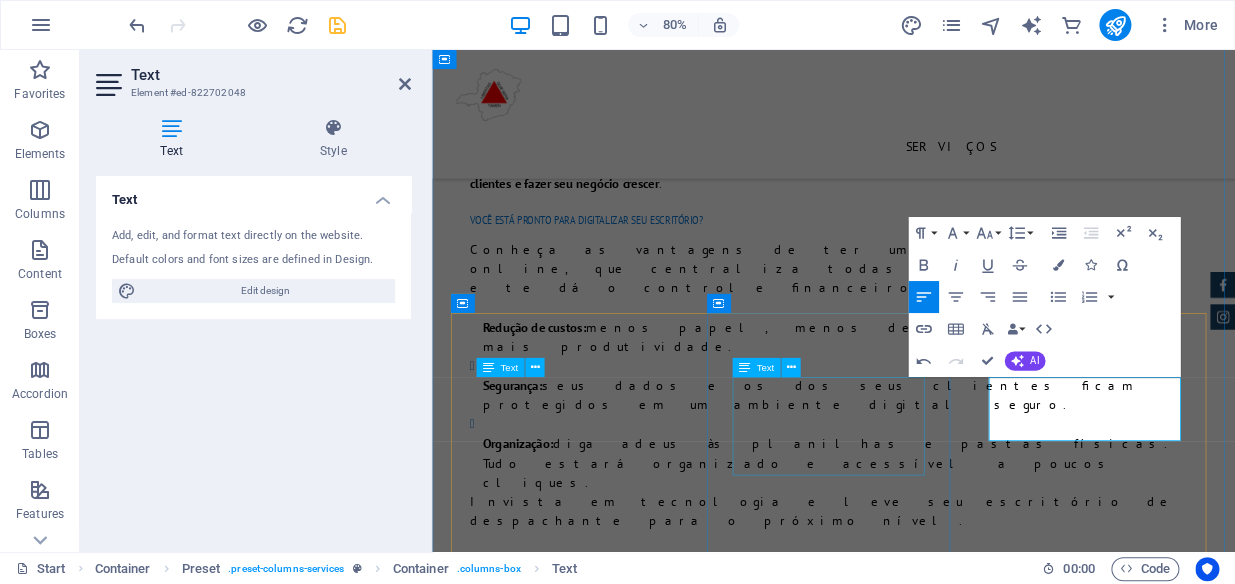 click on "03 - Usuário 03 - Email 500 Cadastros Mês" at bounding box center (934, 3696) 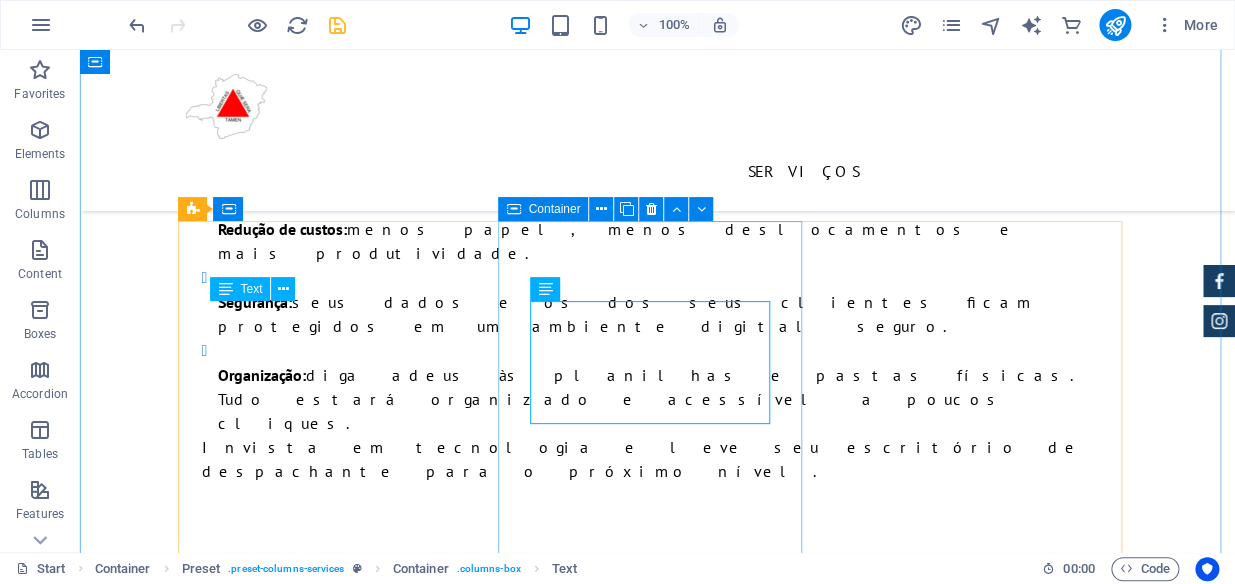 scroll, scrollTop: 5000, scrollLeft: 0, axis: vertical 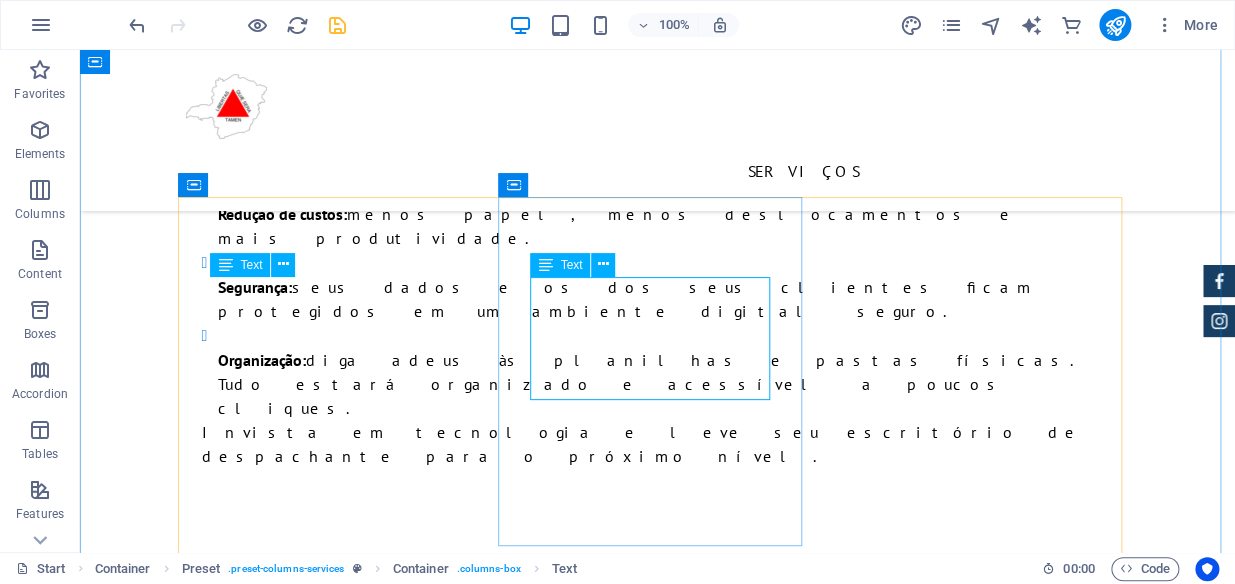 click on "03 - Usuário 03 - Email 500 Cadastros Mês" at bounding box center (658, 3514) 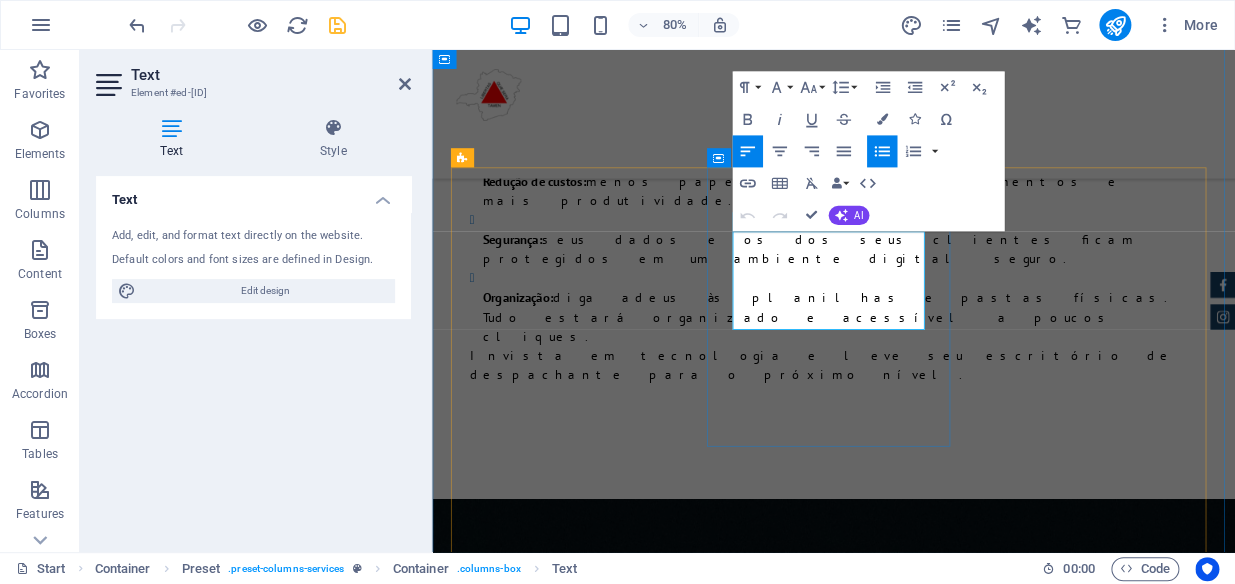 click on "03 - Usuário" at bounding box center (942, 3482) 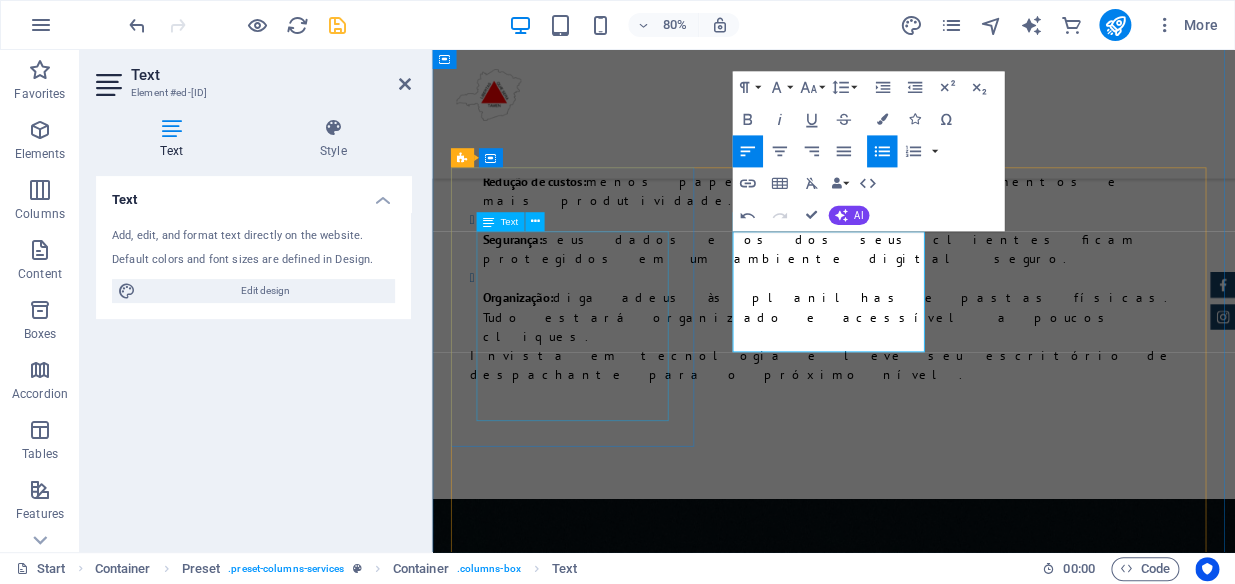 click on "01 - Usuario 01 - Email 250 Cadastros Mês '" at bounding box center (934, 3215) 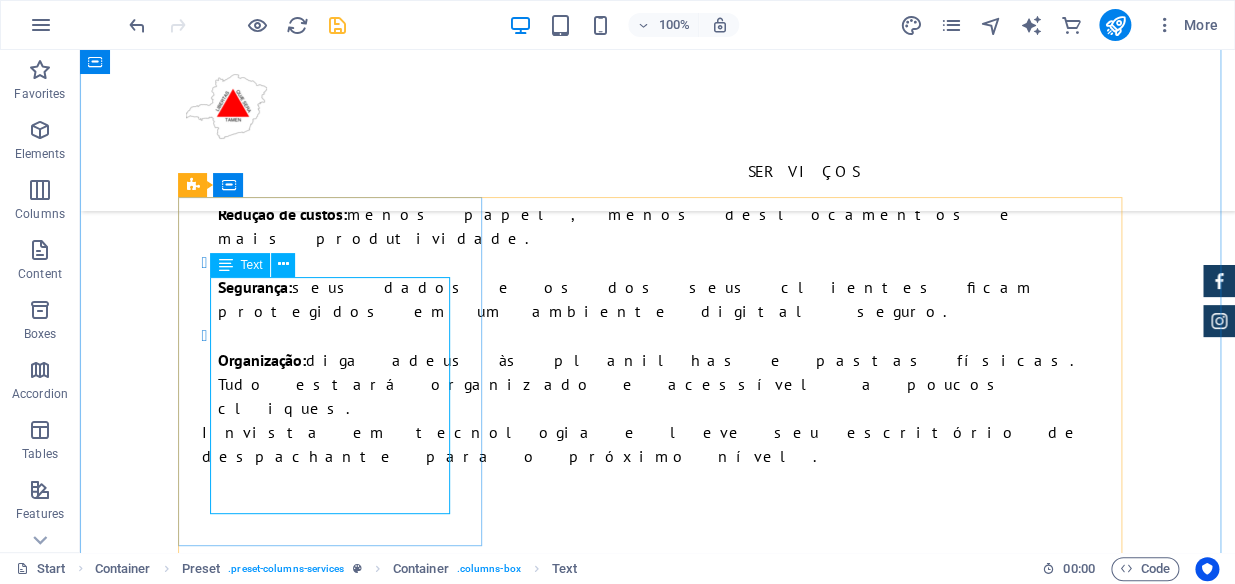 click on "01 - Usuario 01 - Email 250 Cadastros Mês '" at bounding box center (658, 3215) 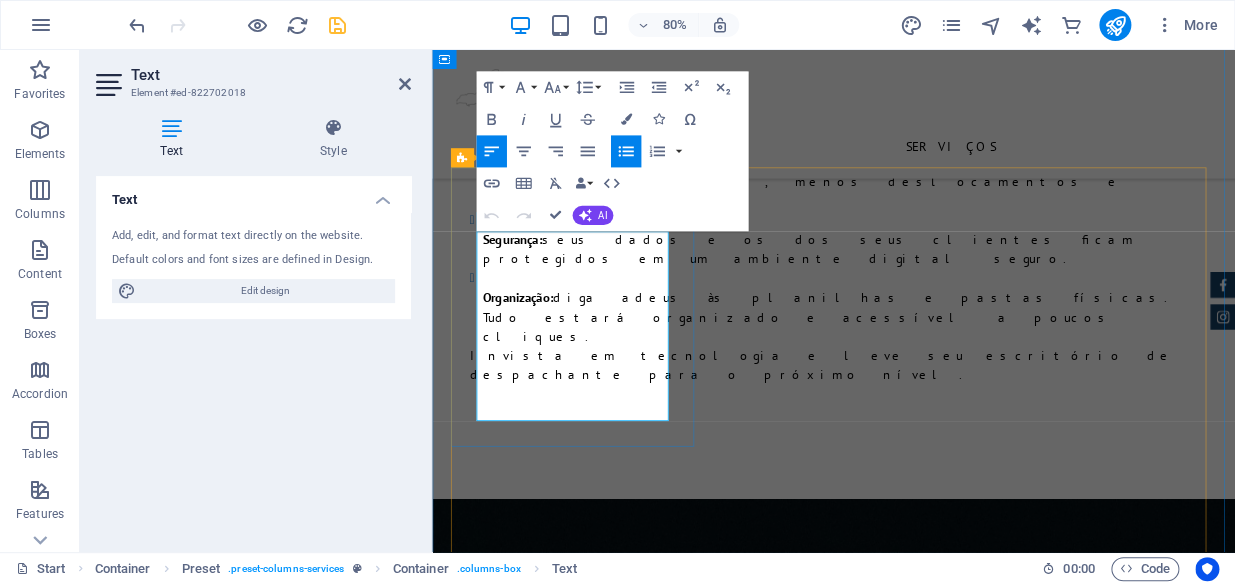 click on "01 - Usuario" at bounding box center [942, 3127] 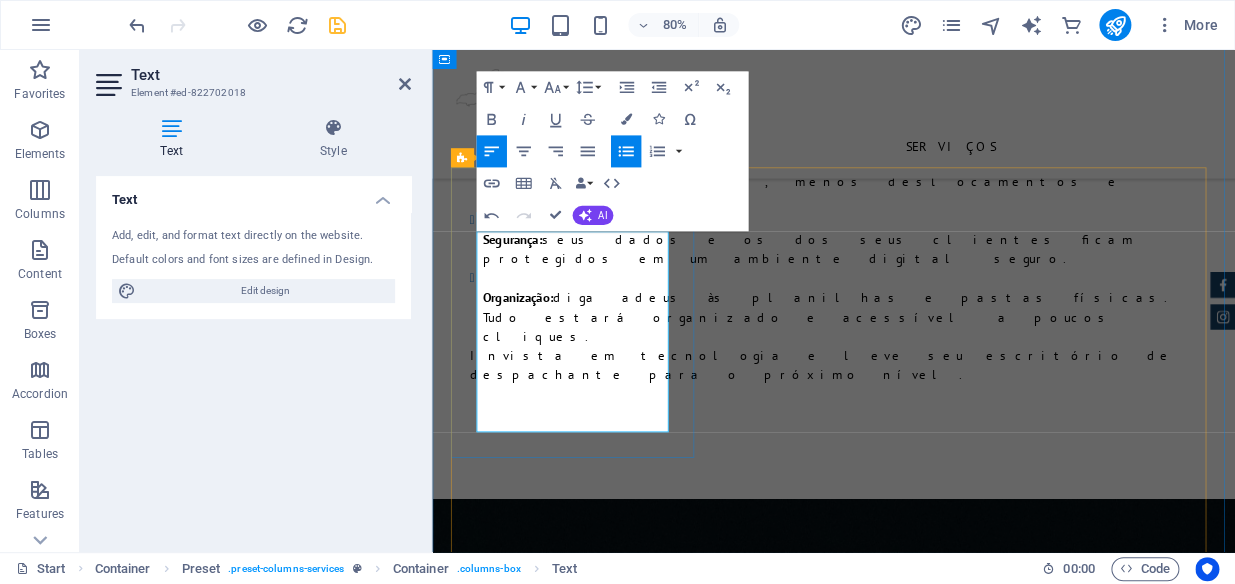 click on "01 - Usuario 01 - Email" at bounding box center [942, 3154] 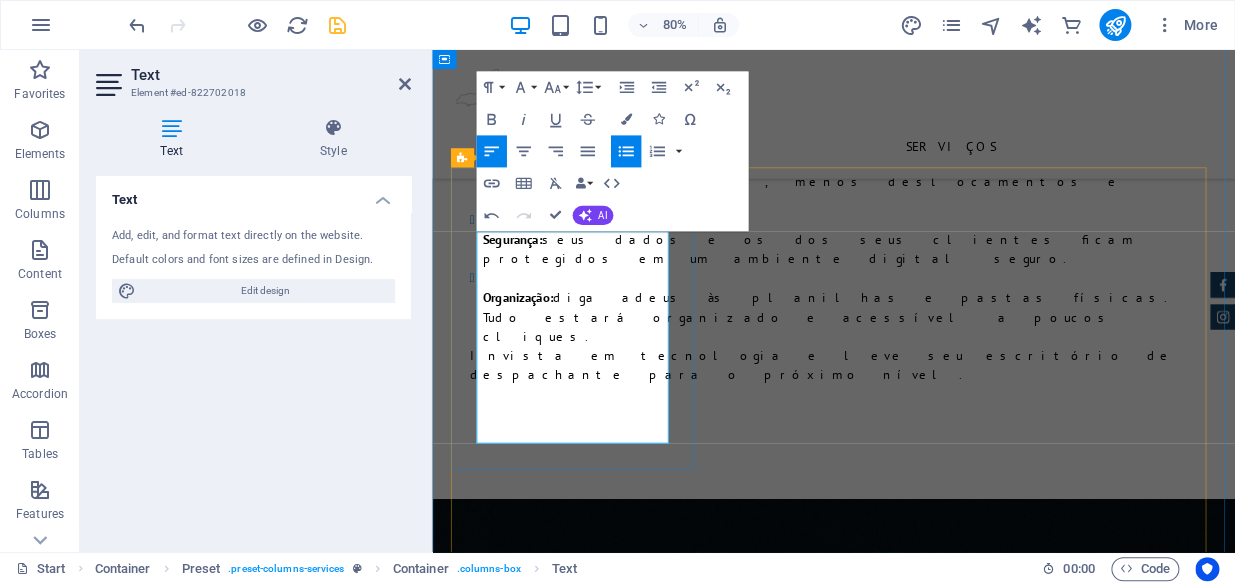 click on "250 Cadastros Mês" at bounding box center (580, 3184) 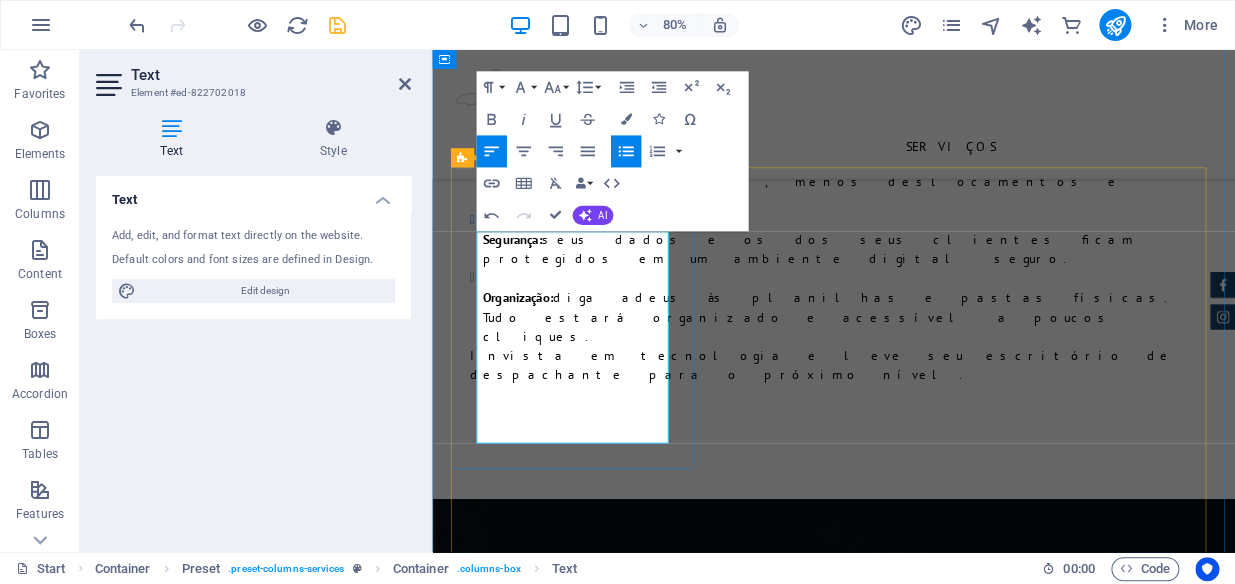 click on "mg-desp 01 01 - Usuario 01 - Email 250 Cadastros Mês ' Mensalidade $ 100,00" at bounding box center (934, 3206) 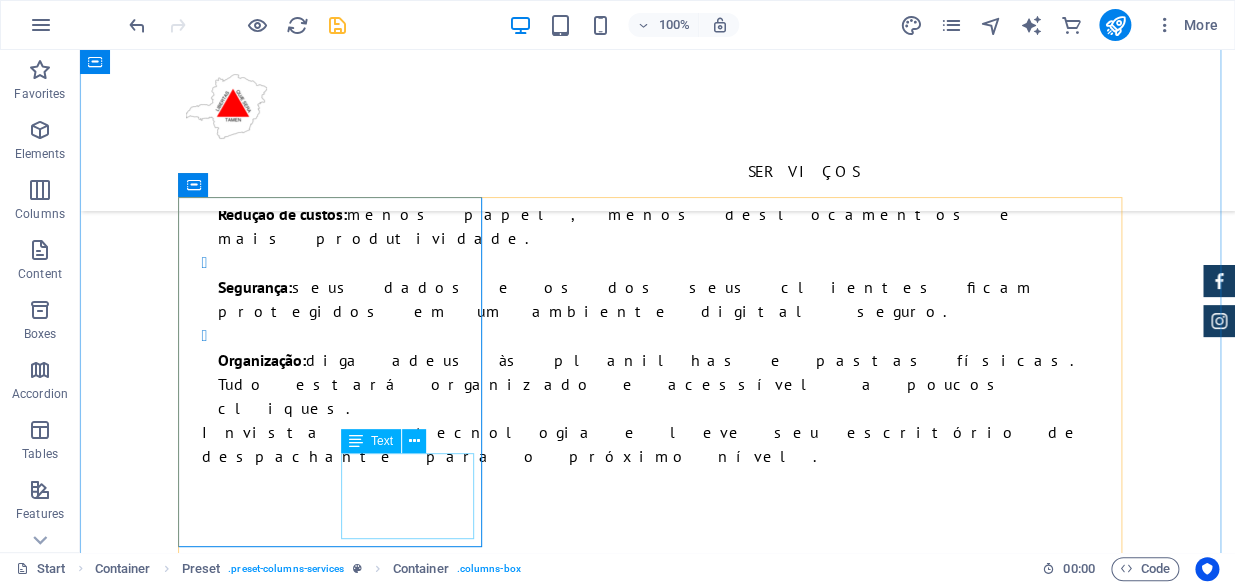 click on "Mensalidade $  100,00" at bounding box center [1164, -4499] 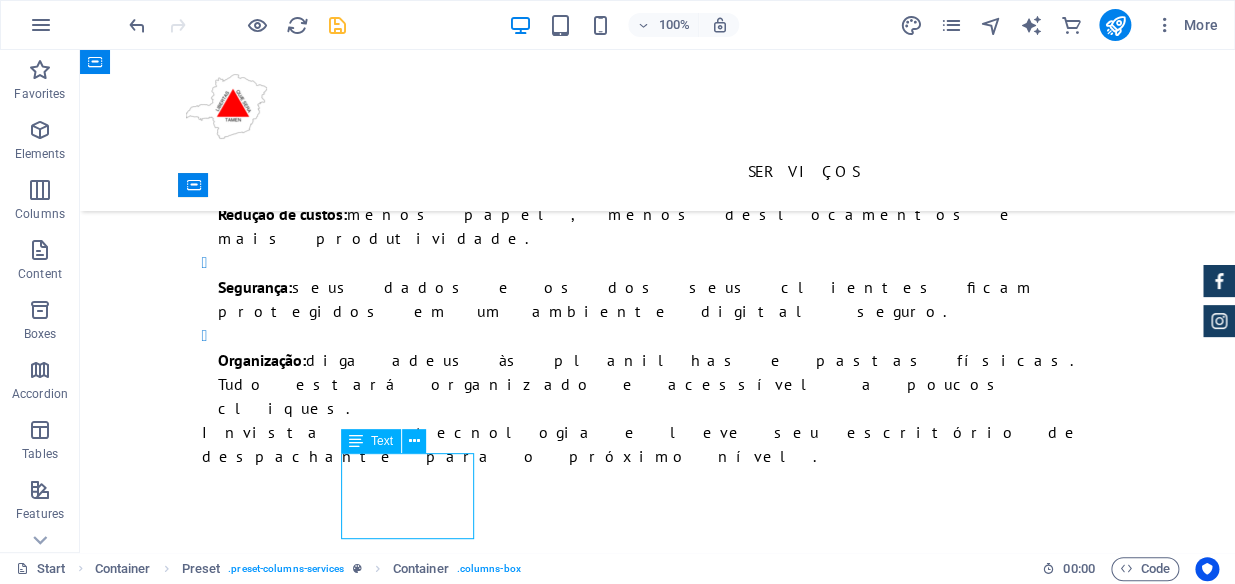 click on "Mensalidade $  100,00" at bounding box center [1164, -4499] 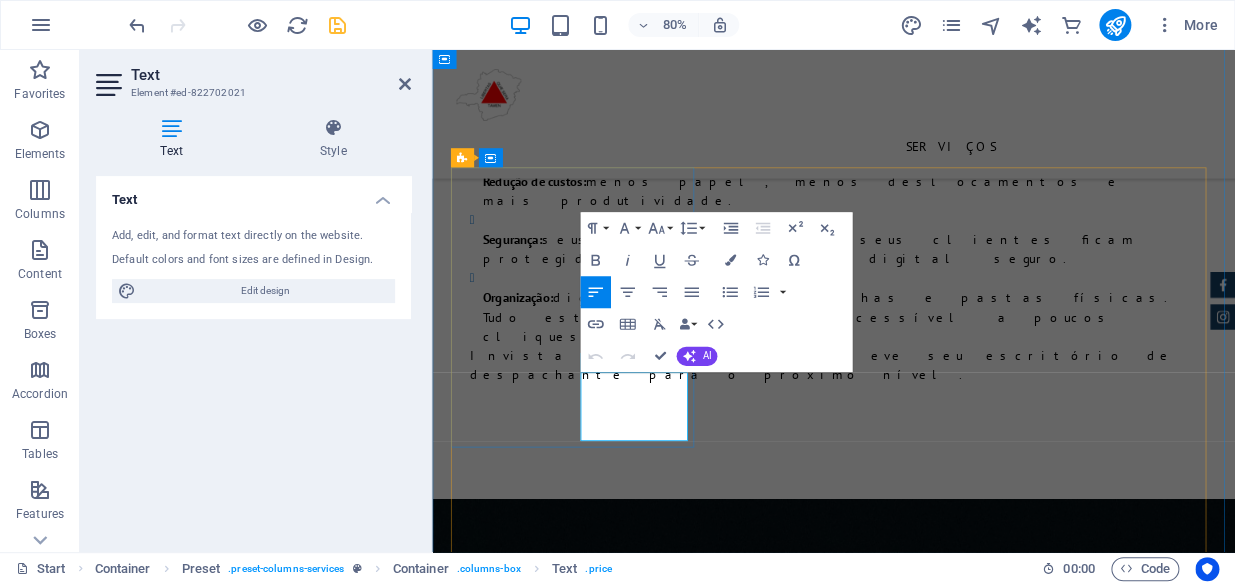 click on "Mensalidade $  100,00" at bounding box center [1365, -4373] 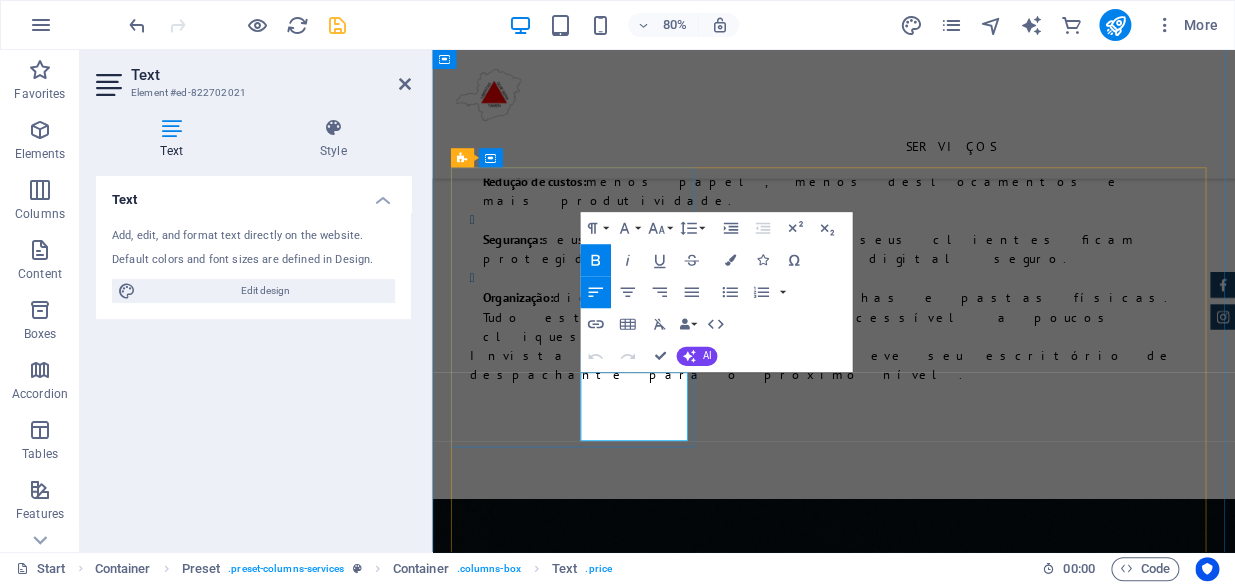 type 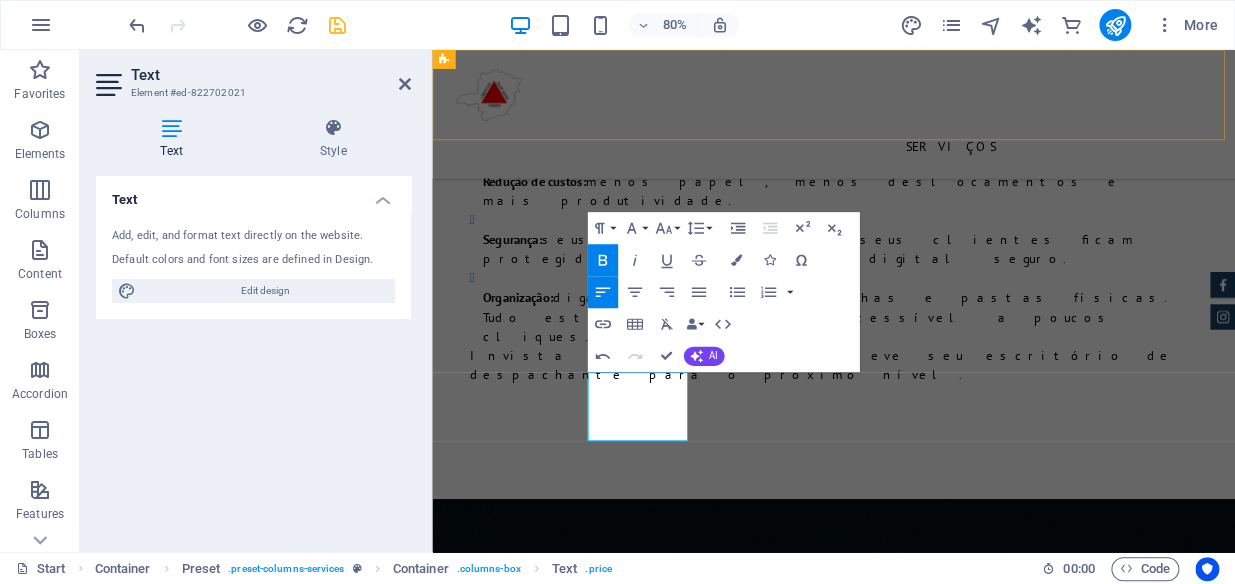 click on "Site Sobre nós Serviços Login Contato" at bounding box center (934, 130) 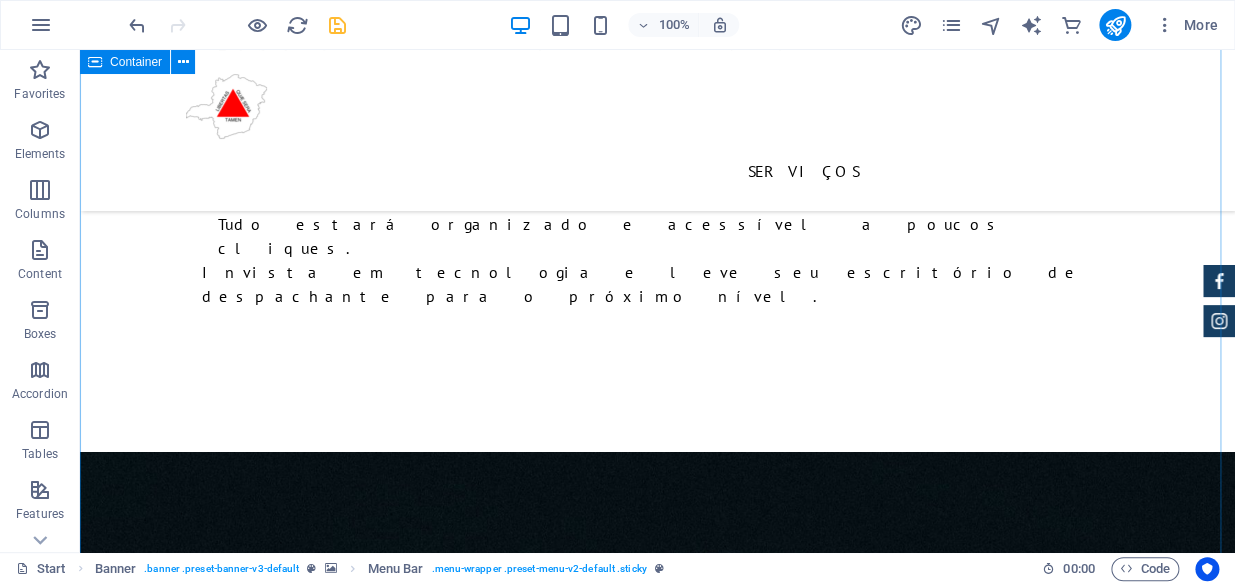 scroll, scrollTop: 5181, scrollLeft: 0, axis: vertical 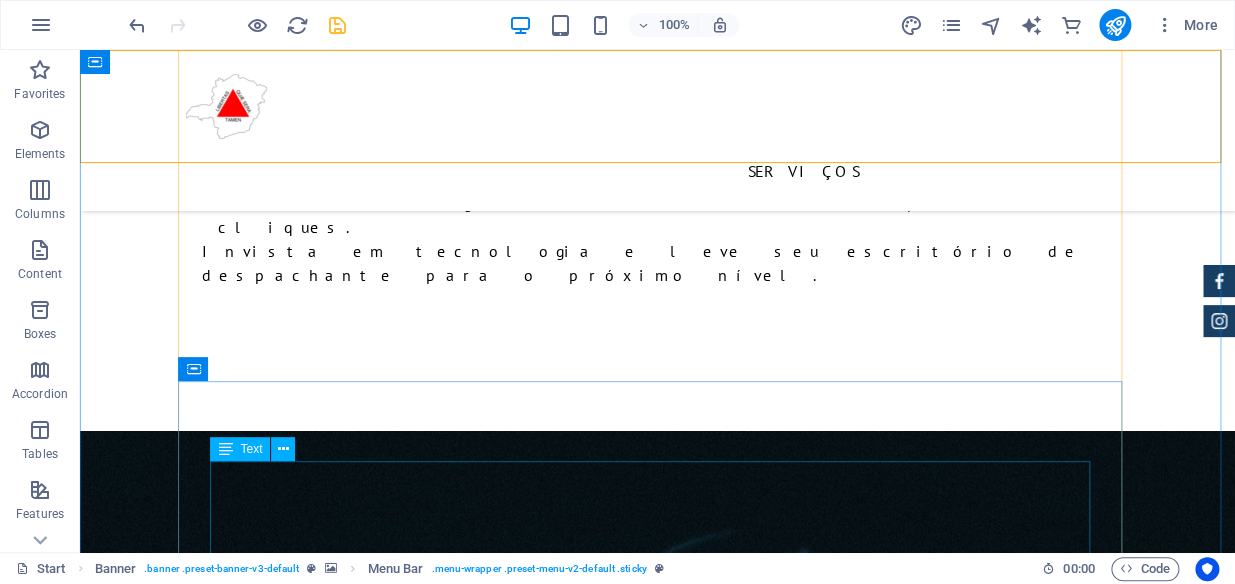 click on "Lorum ipsum Em verdade eos et  Stet clita kasd  Ut wisi enim" at bounding box center (658, 3770) 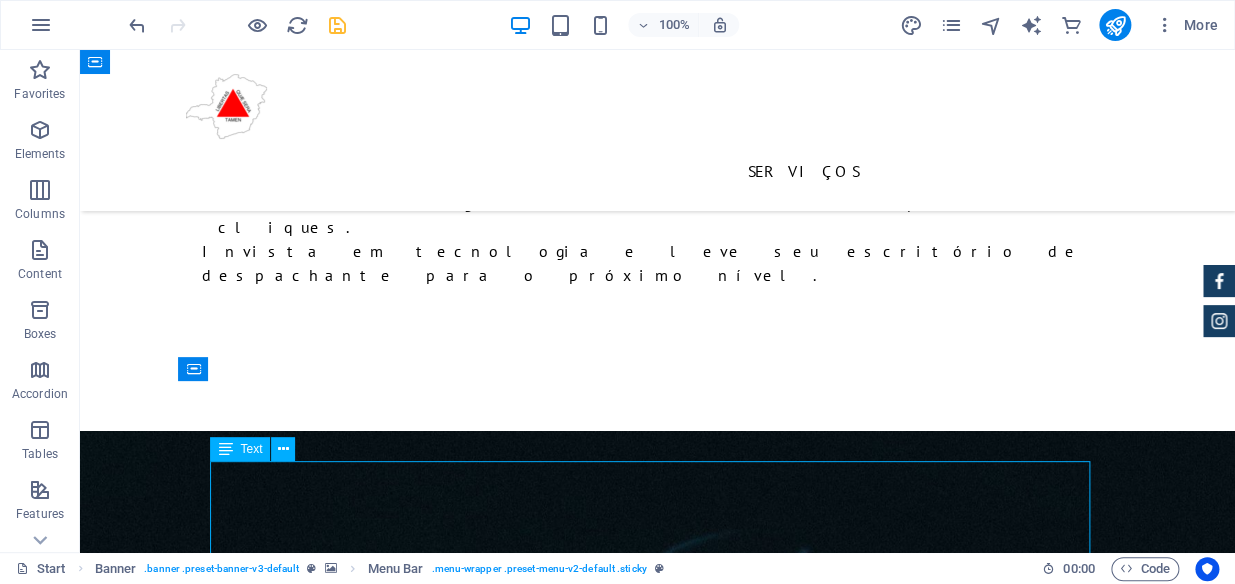 click on "Lorum ipsum Em verdade eos et  Stet clita kasd  Ut wisi enim" at bounding box center (658, 3770) 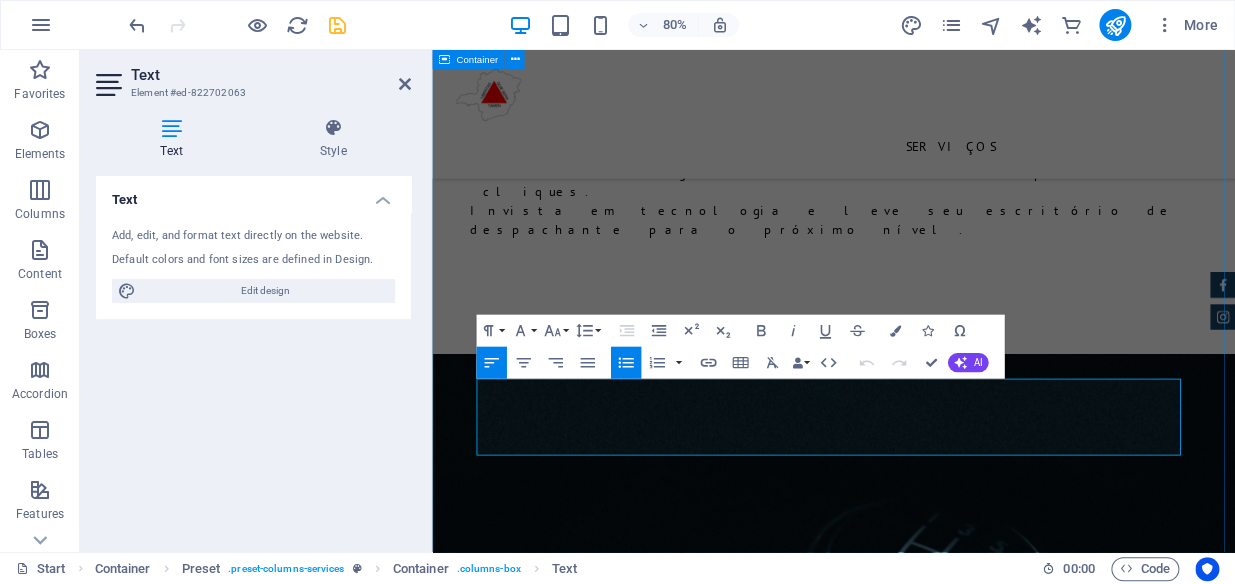 drag, startPoint x: 619, startPoint y: 544, endPoint x: 436, endPoint y: 449, distance: 206.18924 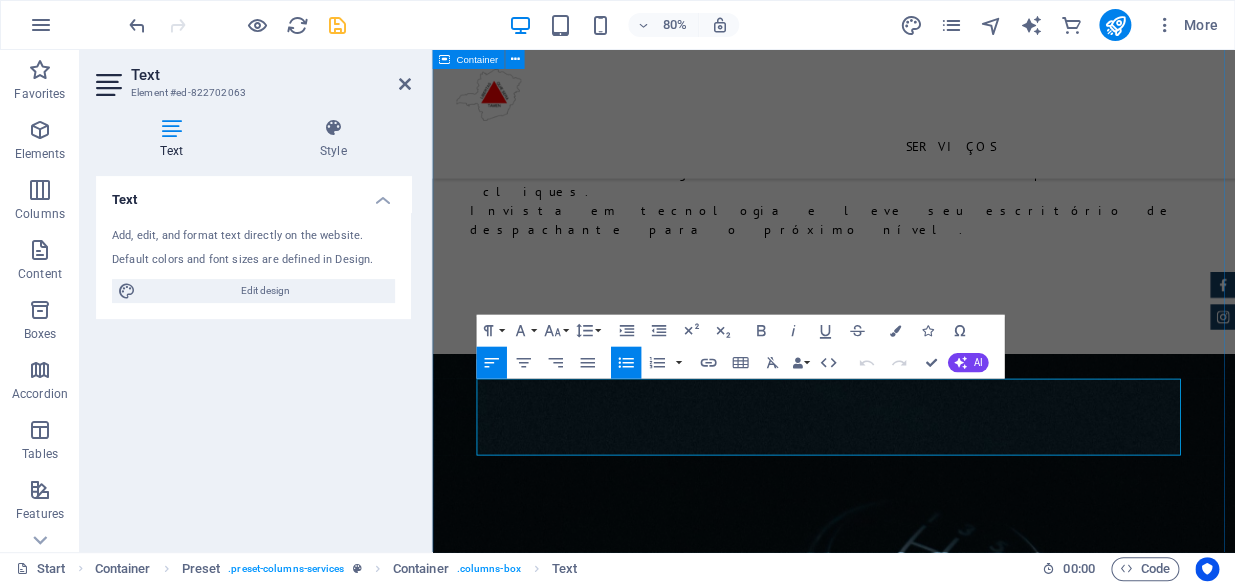 type 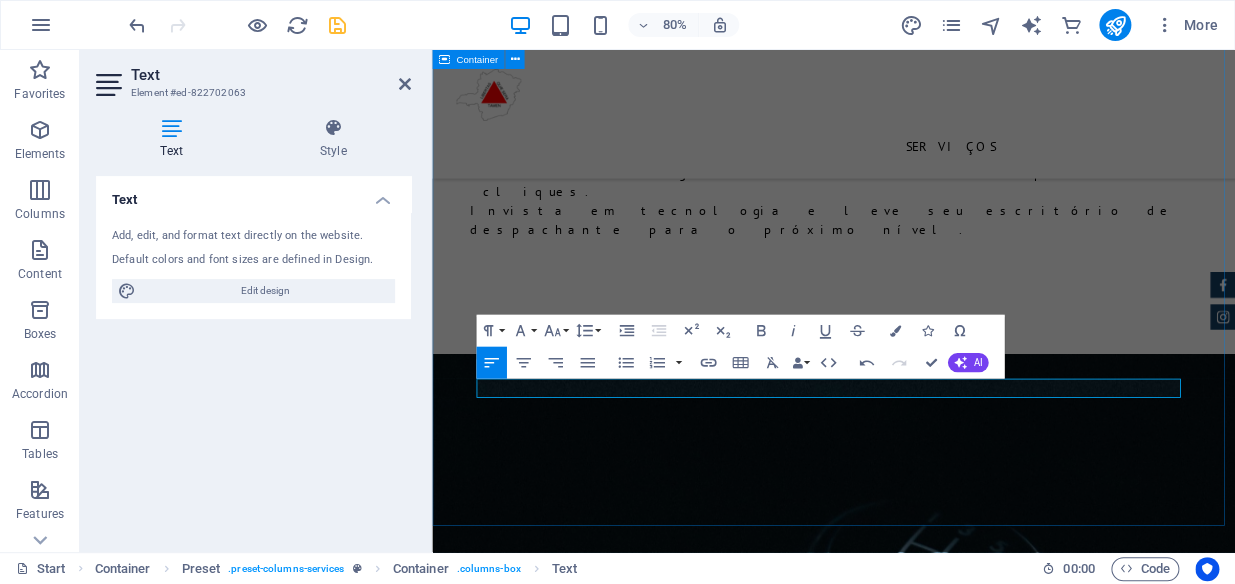 click on "Serviços Solução Completa para Despachantes Sabemos que o dia a dia de um despachante é desafiador, com uma grande quantidade de processos, prazos apertados e a necessidade de manter tudo organizado. Pensando nisso, desenvolvemos um pacote de serviços completo para simplificar sua rotina e impulsionar seu escritório. O que nosso sistema oferece? Nosso software foi projetado para ser seu maior aliado, automatizando tarefas repetitivas e garantindo que você tenha controle total sobre cada etapa dos processos. Gestão de Clientes e Veículos:  Tenha um cadastro centralizado e fácil de usar. Acesse informações de clientes e veículos de forma rápida e eficiente. Controle de Processos:  Gerencie todos os processos em andamento, desde a solicitação inicial até a finalização. Acompanhe o status de cada um e receba alertas para prazos importantes. Emissão de Documentos:  Simplifique a emissão de guias, formulários e outros documentos. Reduza erros e ganhe tempo. Gestão Financeira: Menos Erros: $ $" at bounding box center [934, 2541] 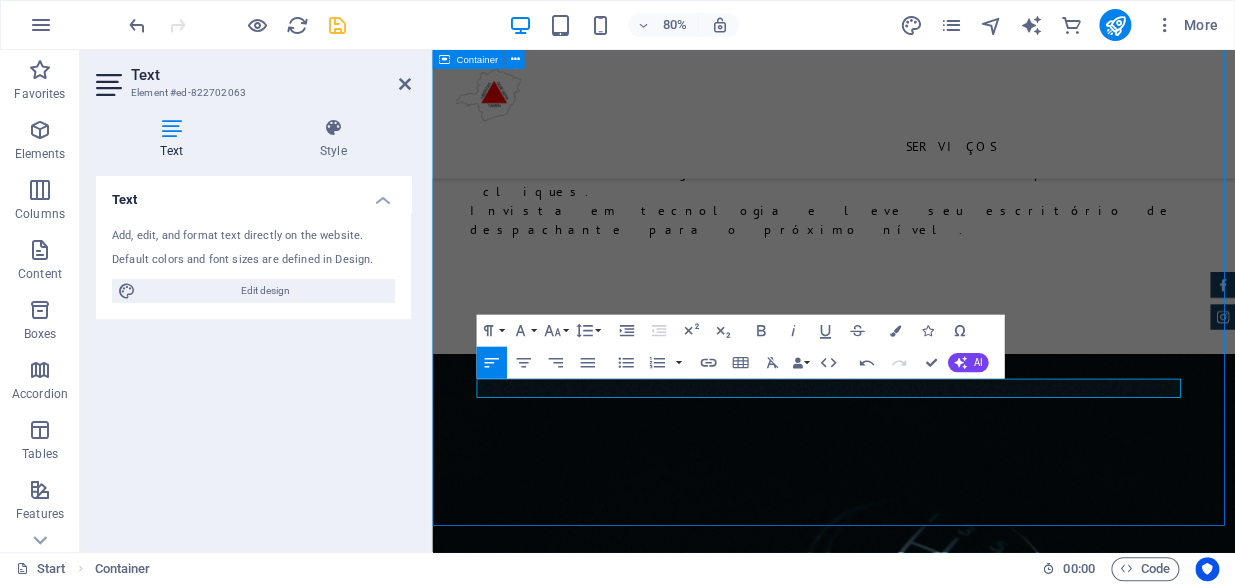 click on "08 - Exportação de Base de Dados de Antigos Sistemas o Valor Varia de [PRICE] a [PRICE] a partir de $ [PRICE]" at bounding box center [934, 3720] 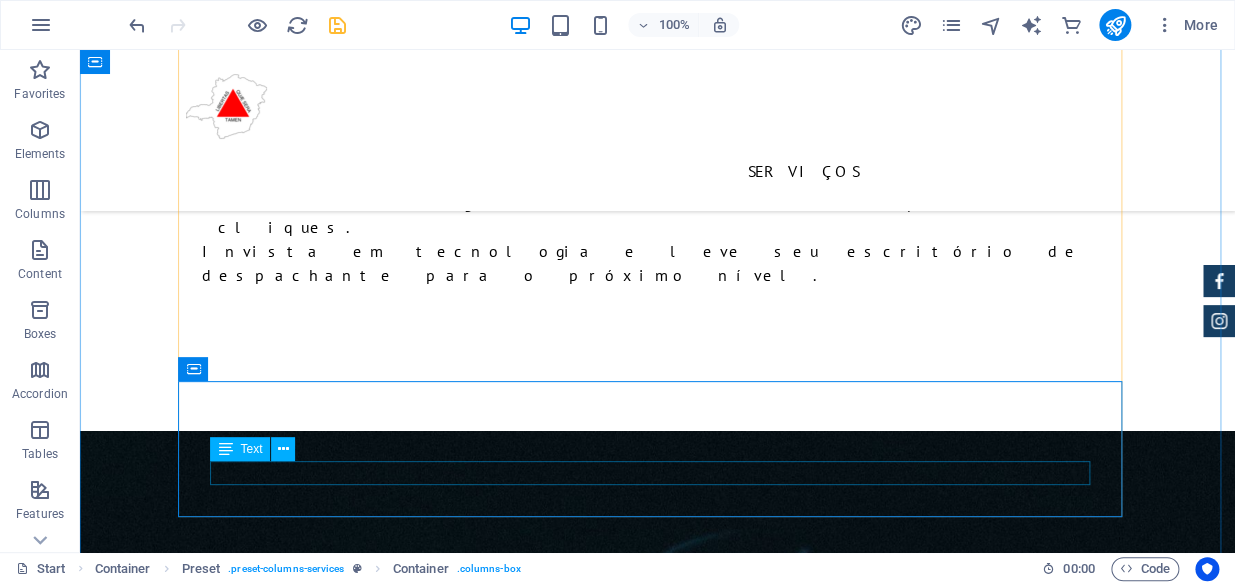 click on "Exportação de Base de Dados de Antigos Sistemas o Valor Varia de 290,00 a 1000,00" at bounding box center [658, 3744] 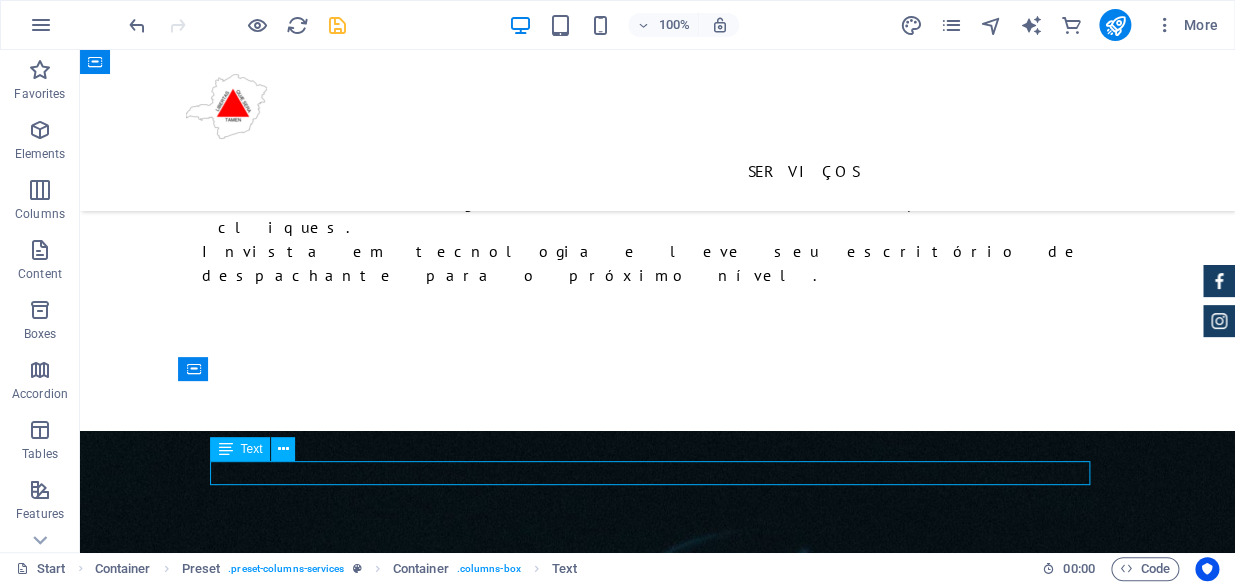 click on "Exportação de Base de Dados de Antigos Sistemas o Valor Varia de 290,00 a 1000,00" at bounding box center [658, 3744] 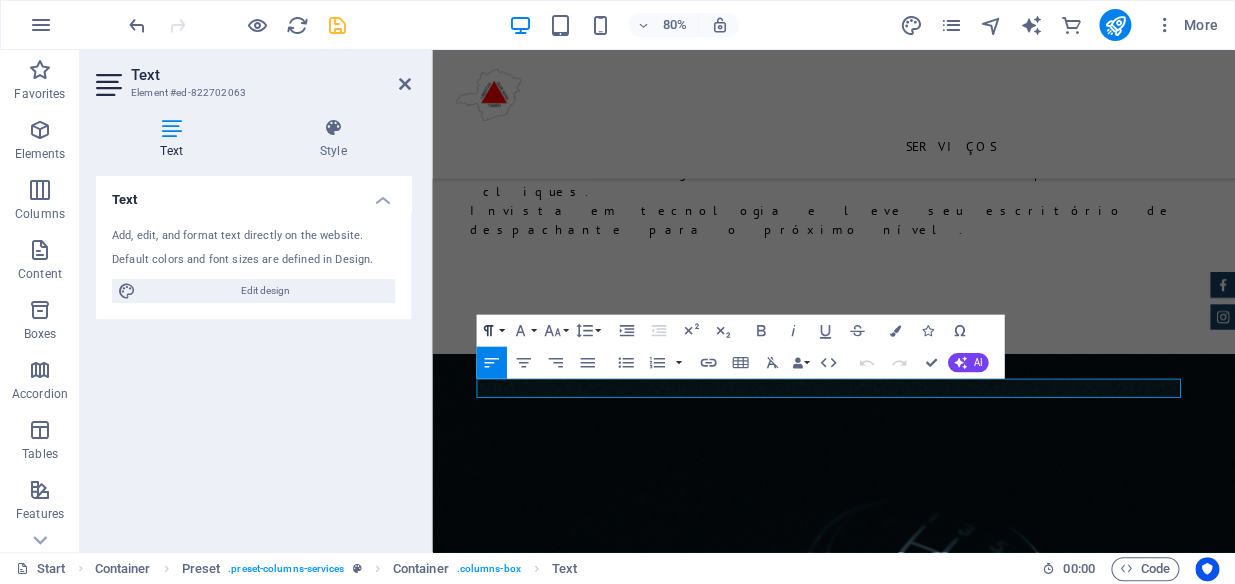 click 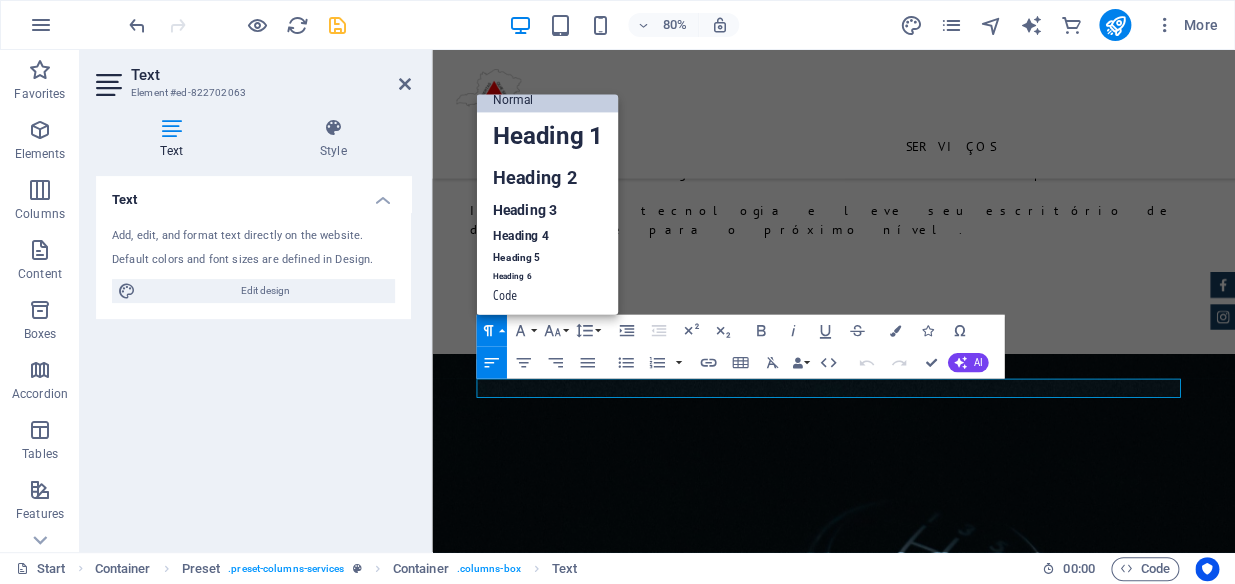 scroll, scrollTop: 15, scrollLeft: 0, axis: vertical 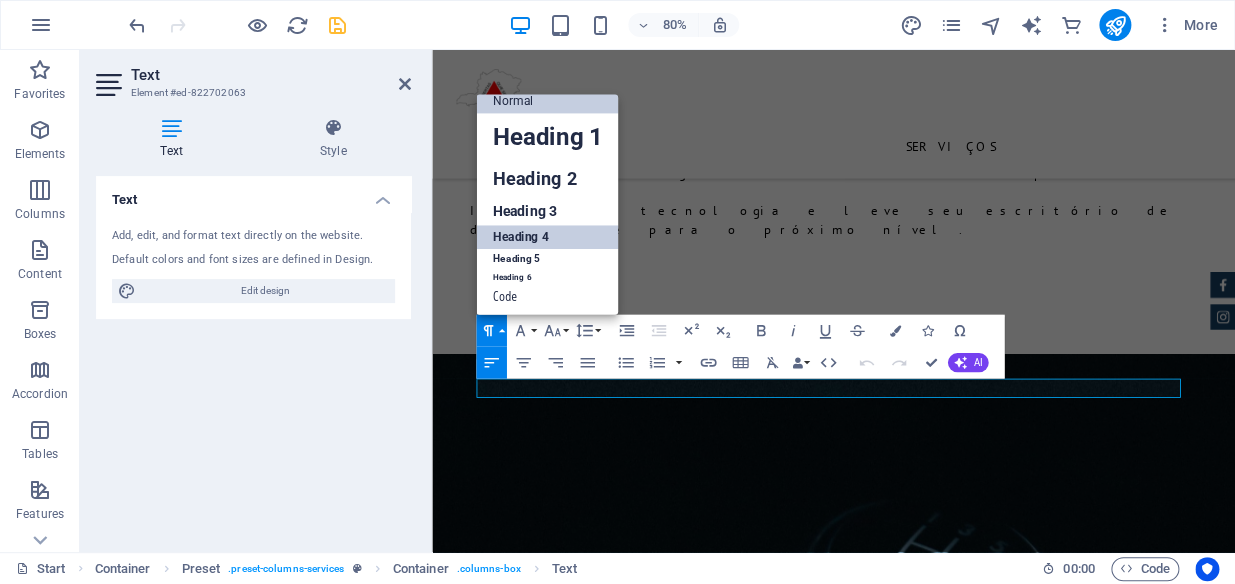 click on "Heading 4" at bounding box center [547, 237] 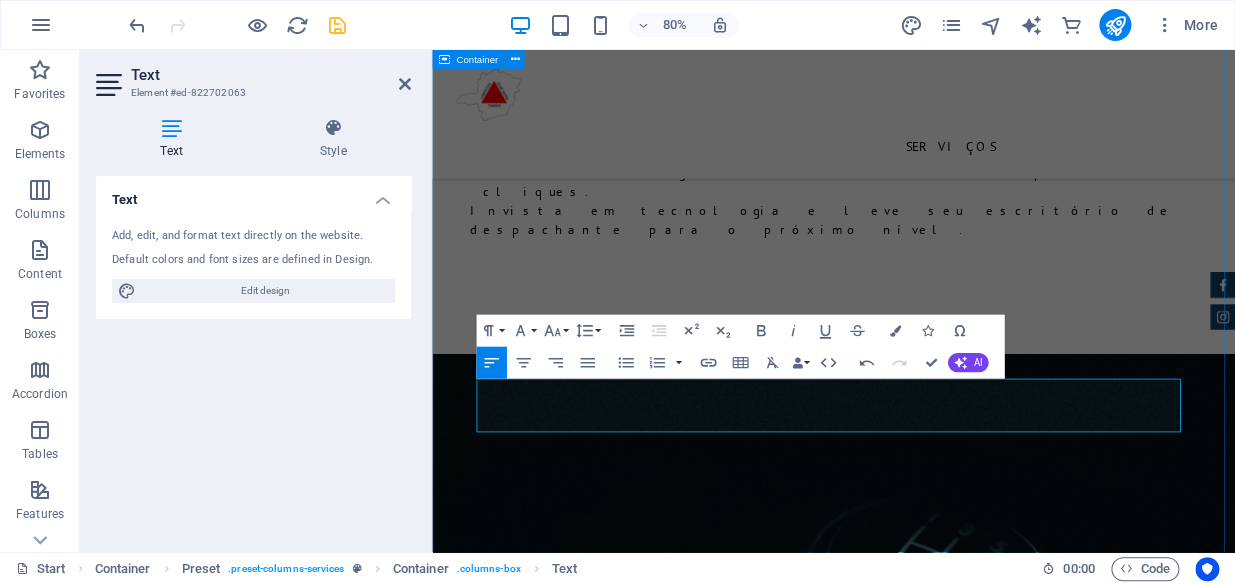 click on "Serviços Solução Completa para Despachantes Sabemos que o dia a dia de um despachante é desafiador, com uma grande quantidade de processos, prazos apertados e a necessidade de manter tudo organizado. Pensando nisso, desenvolvemos um pacote de serviços completo para simplificar sua rotina e impulsionar seu escritório. O que nosso sistema oferece? Nosso software foi projetado para ser seu maior aliado, automatizando tarefas repetitivas e garantindo que você tenha controle total sobre cada etapa dos processos. Gestão de Clientes e Veículos:  Tenha um cadastro centralizado e fácil de usar. Acesse informações de clientes e veículos de forma rápida e eficiente. Controle de Processos:  Gerencie todos os processos em andamento, desde a solicitação inicial até a finalização. Acompanhe o status de cada um e receba alertas para prazos importantes. Emissão de Documentos:  Simplifique a emissão de guias, formulários e outros documentos. Reduza erros e ganhe tempo. Gestão Financeira: Menos Erros: $ $" at bounding box center (934, 2551) 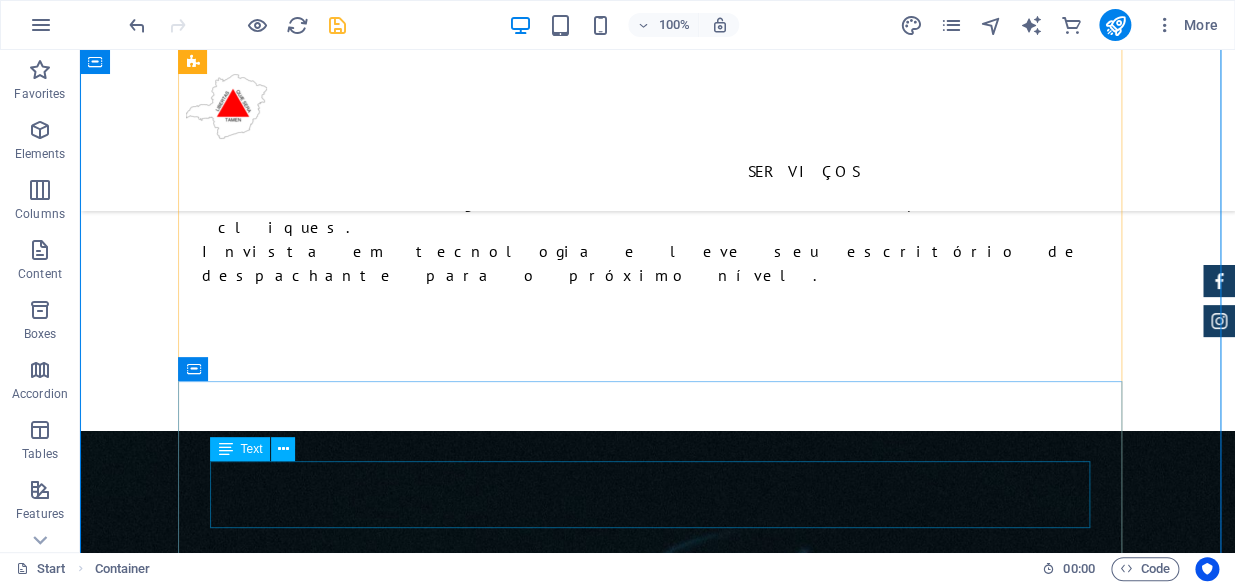 click on "Exportação de Base de Dados de Antigos Sistemas o Valor Varia de 290,00 a 1000,00" at bounding box center [658, 3753] 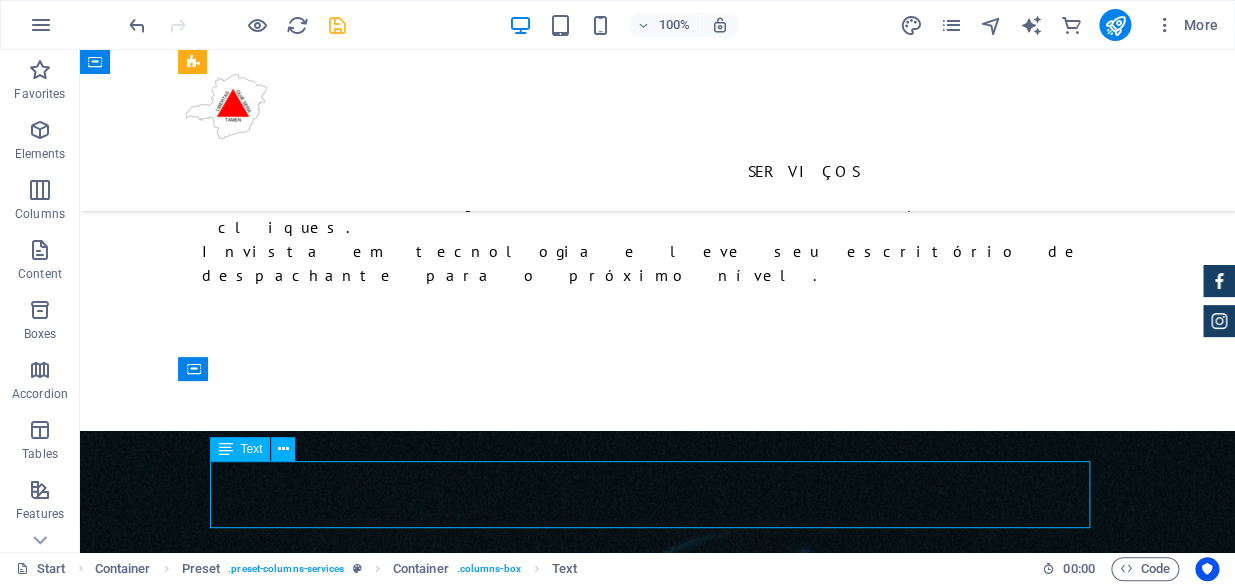 click on "Exportação de Base de Dados de Antigos Sistemas o Valor Varia de 290,00 a 1000,00" at bounding box center [658, 3753] 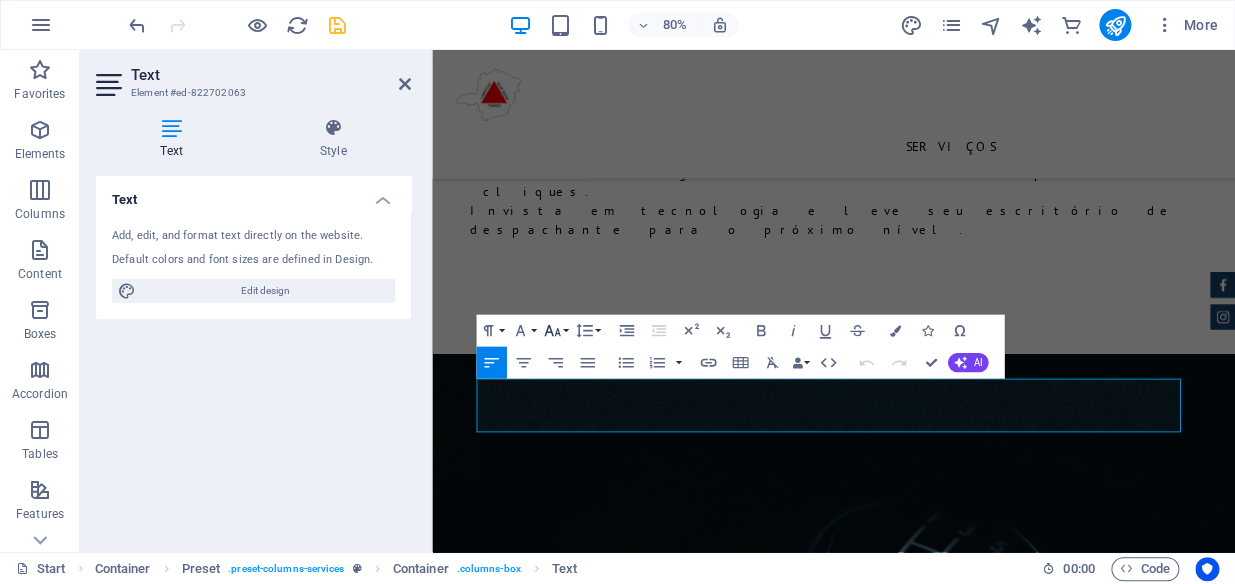click on "Font Size" at bounding box center [555, 331] 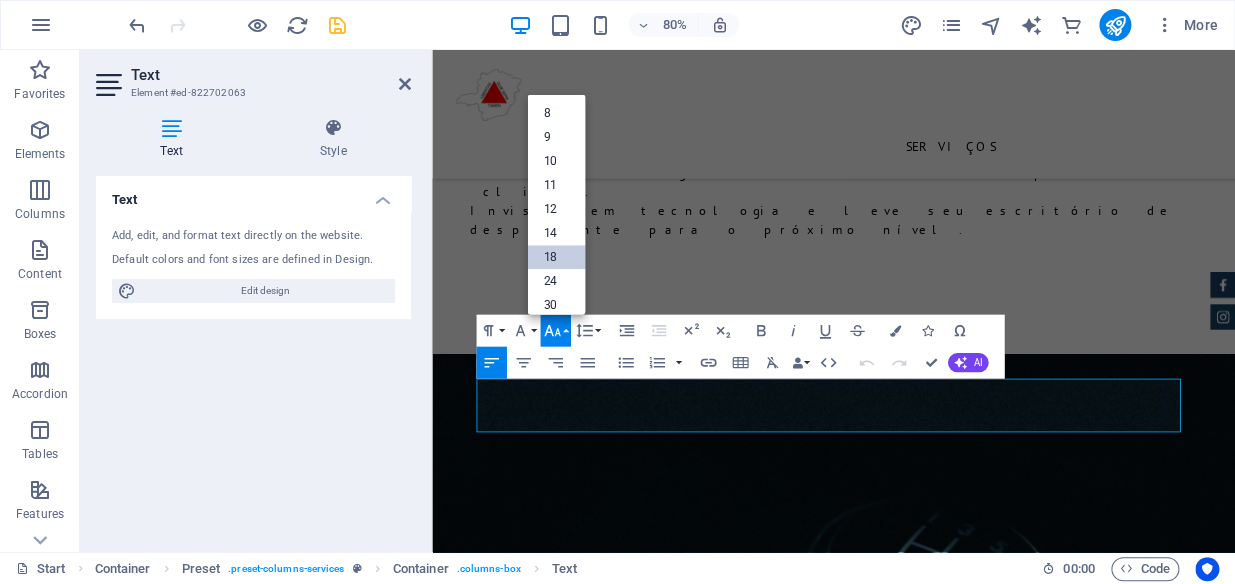 click on "18" at bounding box center [556, 257] 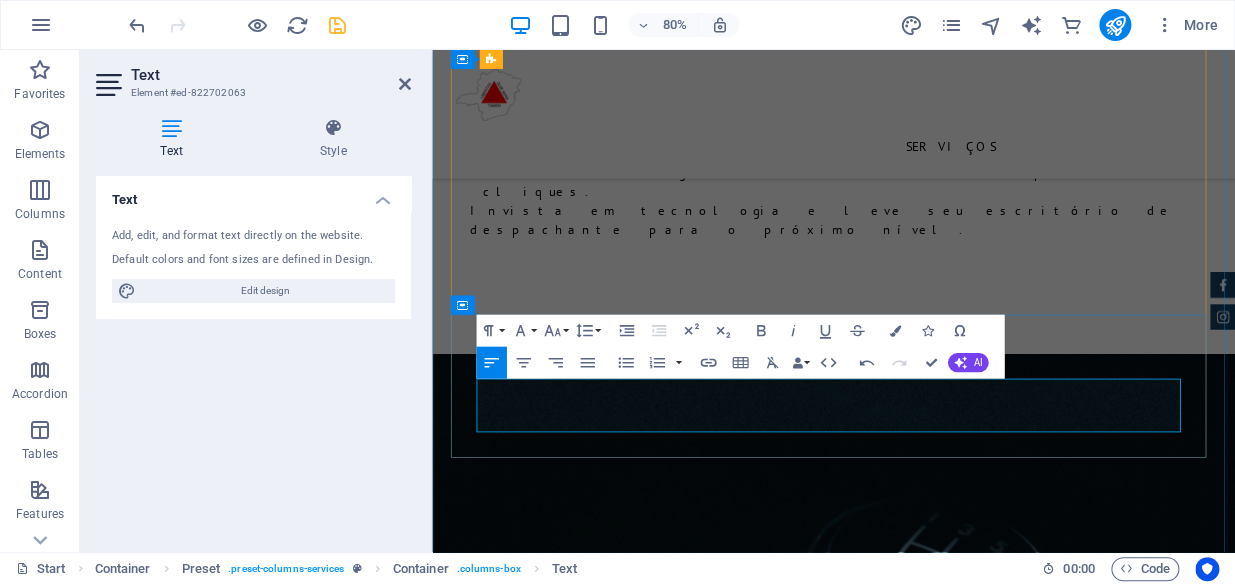 click on "​ Exportação de Base de Dados de Antigos Sistemas o Valor Varia de 290,00 a 1000,00" at bounding box center [934, 3753] 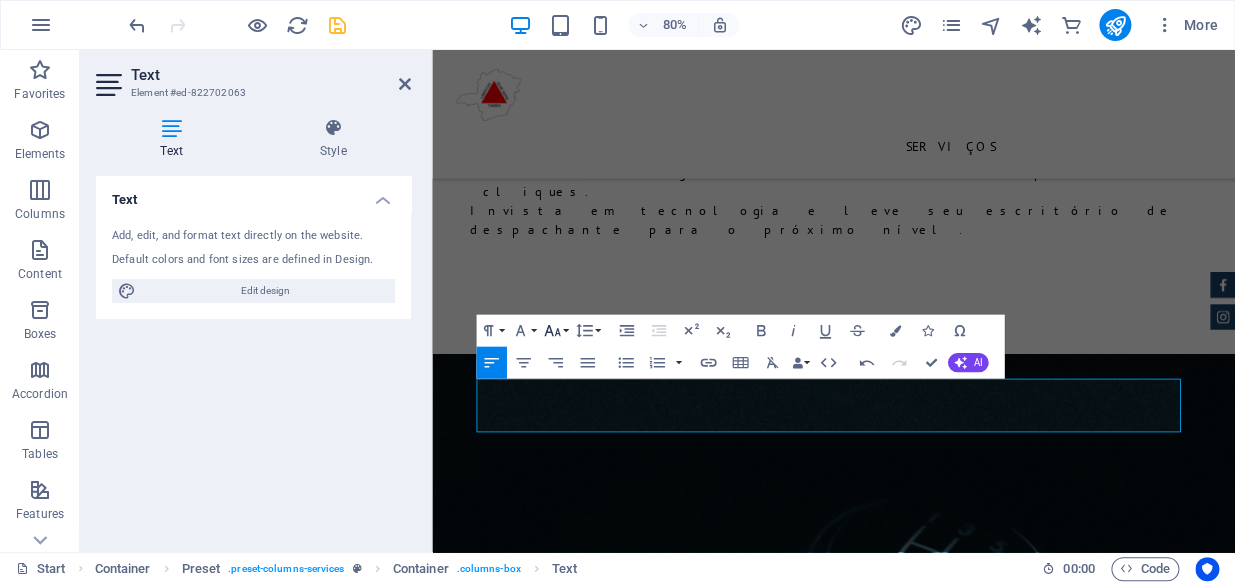 click 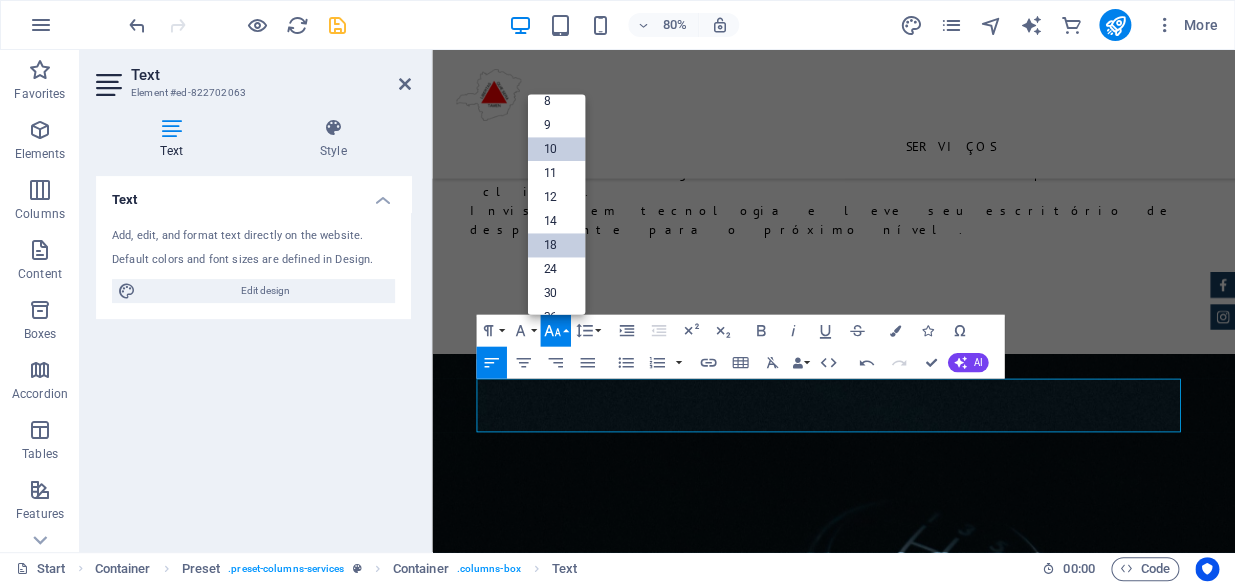 scroll, scrollTop: 0, scrollLeft: 0, axis: both 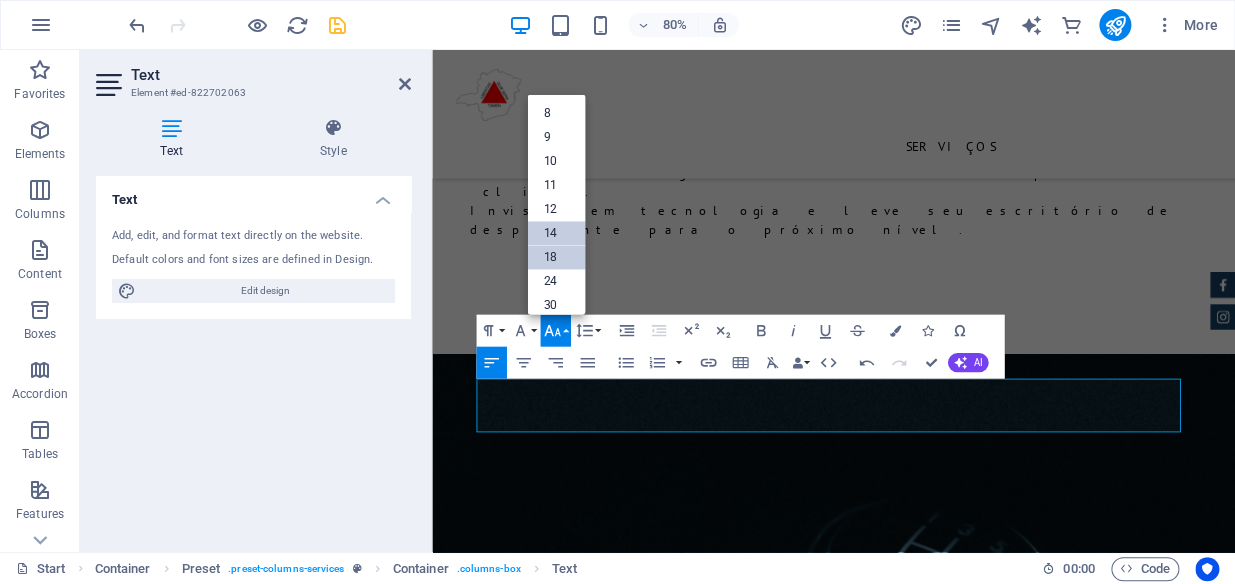 click on "14" at bounding box center [556, 233] 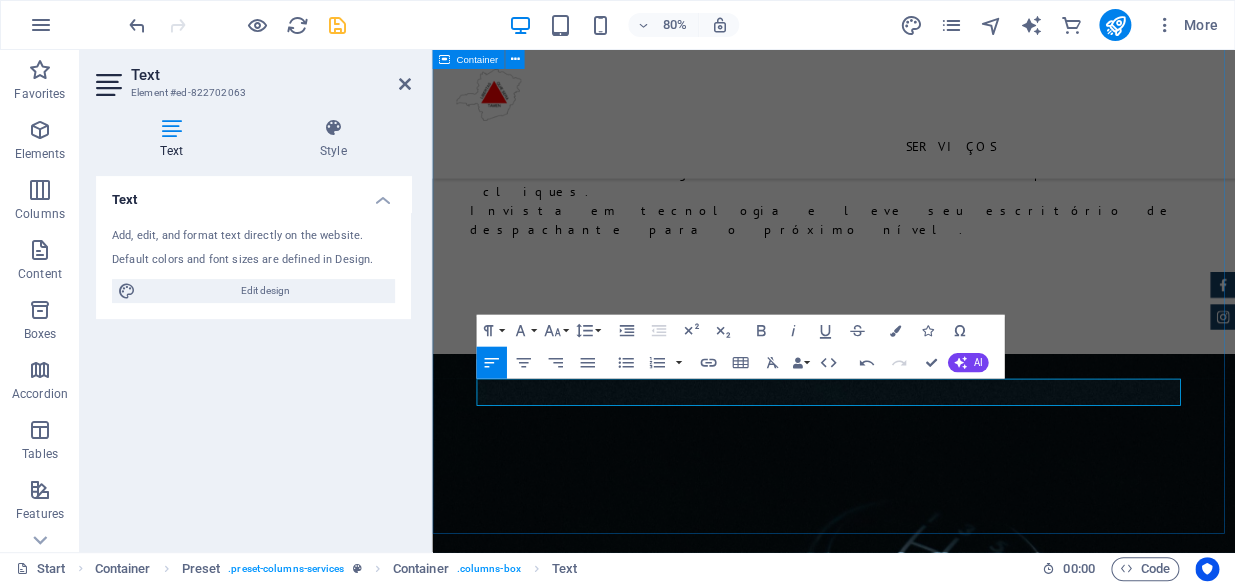 click on "Serviços Solução Completa para Despachantes Sabemos que o dia a dia de um despachante é desafiador, com uma grande quantidade de processos, prazos apertados e a necessidade de manter tudo organizado. Pensando nisso, desenvolvemos um pacote de serviços completo para simplificar sua rotina e impulsionar seu escritório. O que nosso sistema oferece? Nosso software foi projetado para ser seu maior aliado, automatizando tarefas repetitivas e garantindo que você tenha controle total sobre cada etapa dos processos. Gestão de Clientes e Veículos:  Tenha um cadastro centralizado e fácil de usar. Acesse informações de clientes e veículos de forma rápida e eficiente. Controle de Processos:  Gerencie todos os processos em andamento, desde a solicitação inicial até a finalização. Acompanhe o status de cada um e receba alertas para prazos importantes. Emissão de Documentos:  Simplifique a emissão de guias, formulários e outros documentos. Reduza erros e ganhe tempo. Gestão Financeira: Menos Erros: $ $" at bounding box center [934, 2534] 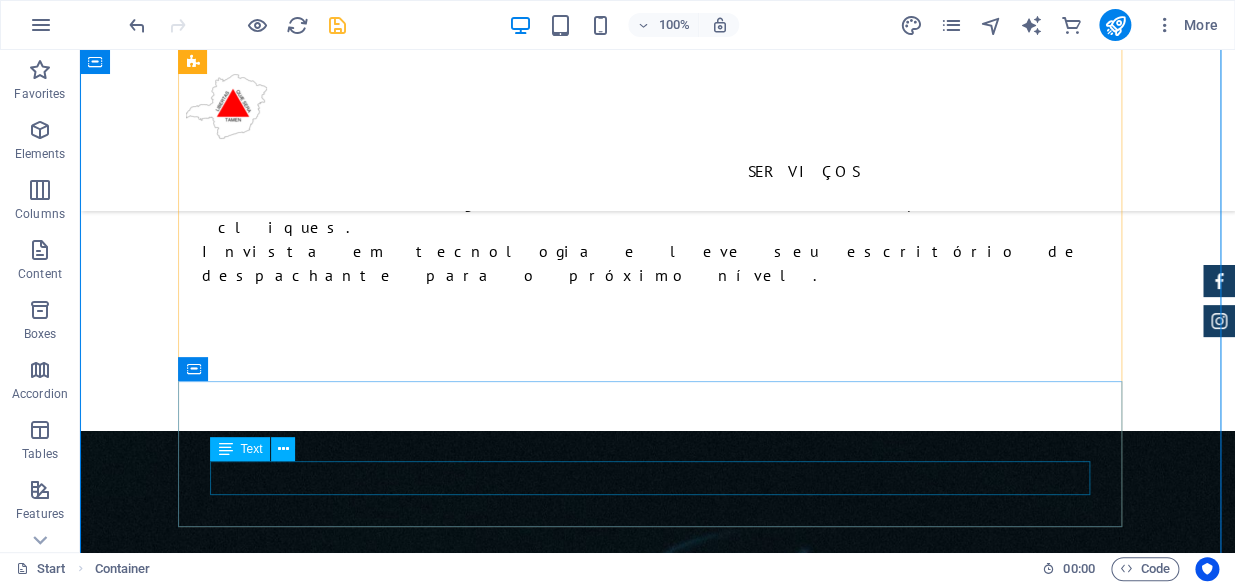 click on "Exportação de Base de Dados de Antigos Sistemas o Valor Varia de 290,00 a 1000,00" at bounding box center (658, 3737) 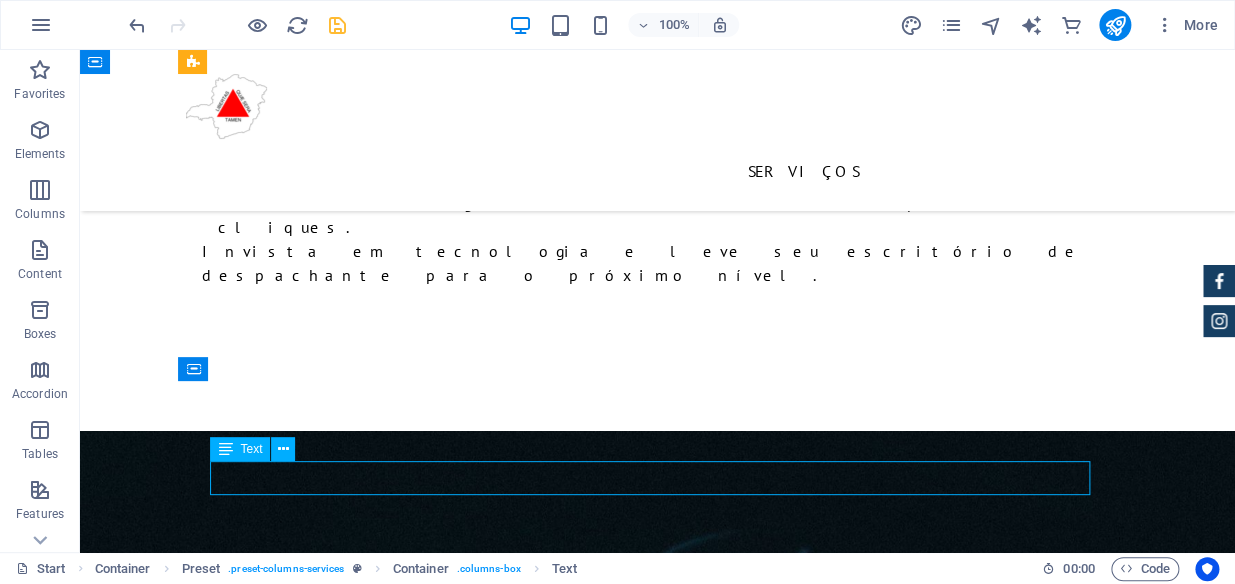click on "Exportação de Base de Dados de Antigos Sistemas o Valor Varia de 290,00 a 1000,00" at bounding box center [658, 3737] 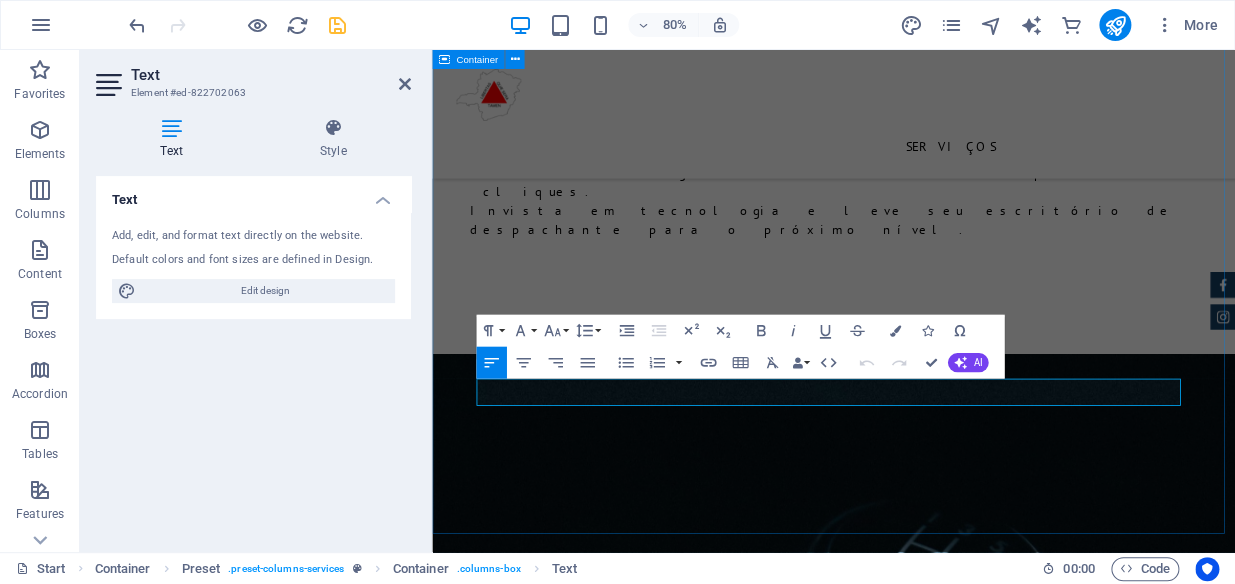 click on "Serviços Solução Completa para Despachantes Sabemos que o dia a dia de um despachante é desafiador, com uma grande quantidade de processos, prazos apertados e a necessidade de manter tudo organizado. Pensando nisso, desenvolvemos um pacote de serviços completo para simplificar sua rotina e impulsionar seu escritório. O que nosso sistema oferece? Nosso software foi projetado para ser seu maior aliado, automatizando tarefas repetitivas e garantindo que você tenha controle total sobre cada etapa dos processos. Gestão de Clientes e Veículos:  Tenha um cadastro centralizado e fácil de usar. Acesse informações de clientes e veículos de forma rápida e eficiente. Controle de Processos:  Gerencie todos os processos em andamento, desde a solicitação inicial até a finalização. Acompanhe o status de cada um e receba alertas para prazos importantes. Emissão de Documentos:  Simplifique a emissão de guias, formulários e outros documentos. Reduza erros e ganhe tempo. Gestão Financeira: Menos Erros: $ $" at bounding box center [934, 2534] 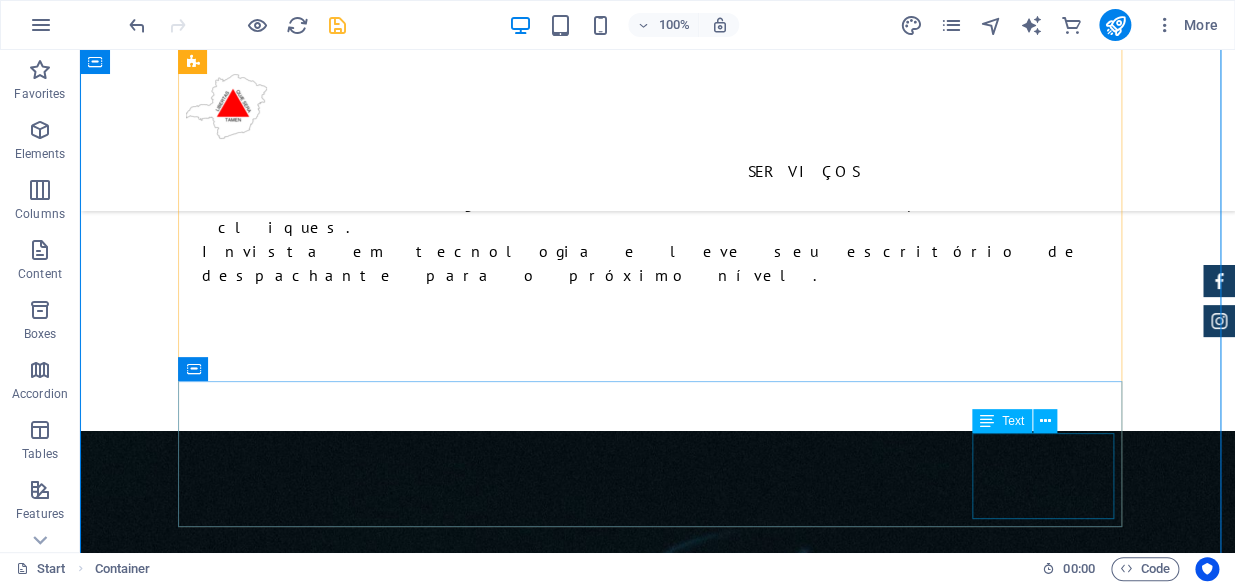 click on "a partir de  $  290,00" at bounding box center [1160, -4680] 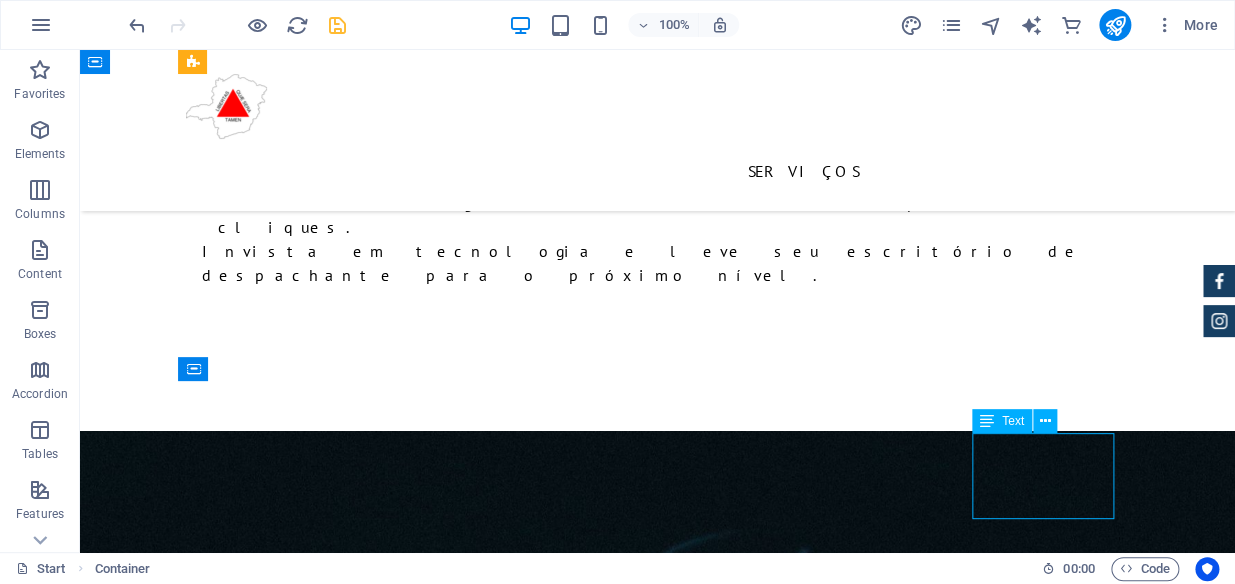 click on "a partir de  $  290,00" at bounding box center [1160, -4680] 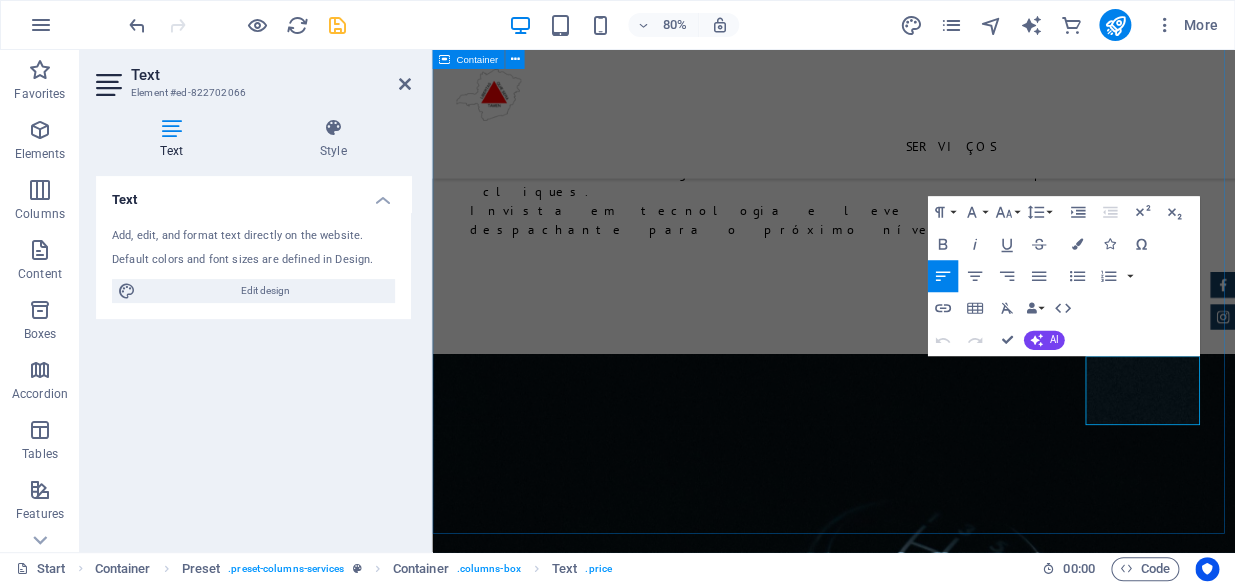 click on "Serviços Solução Completa para Despachantes Sabemos que o dia a dia de um despachante é desafiador, com uma grande quantidade de processos, prazos apertados e a necessidade de manter tudo organizado. Pensando nisso, desenvolvemos um pacote de serviços completo para simplificar sua rotina e impulsionar seu escritório. O que nosso sistema oferece? Nosso software foi projetado para ser seu maior aliado, automatizando tarefas repetitivas e garantindo que você tenha controle total sobre cada etapa dos processos. Gestão de Clientes e Veículos:  Tenha um cadastro centralizado e fácil de usar. Acesse informações de clientes e veículos de forma rápida e eficiente. Controle de Processos:  Gerencie todos os processos em andamento, desde a solicitação inicial até a finalização. Acompanhe o status de cada um e receba alertas para prazos importantes. Emissão de Documentos:  Simplifique a emissão de guias, formulários e outros documentos. Reduza erros e ganhe tempo. Gestão Financeira: Menos Erros: $ $" at bounding box center [934, 2534] 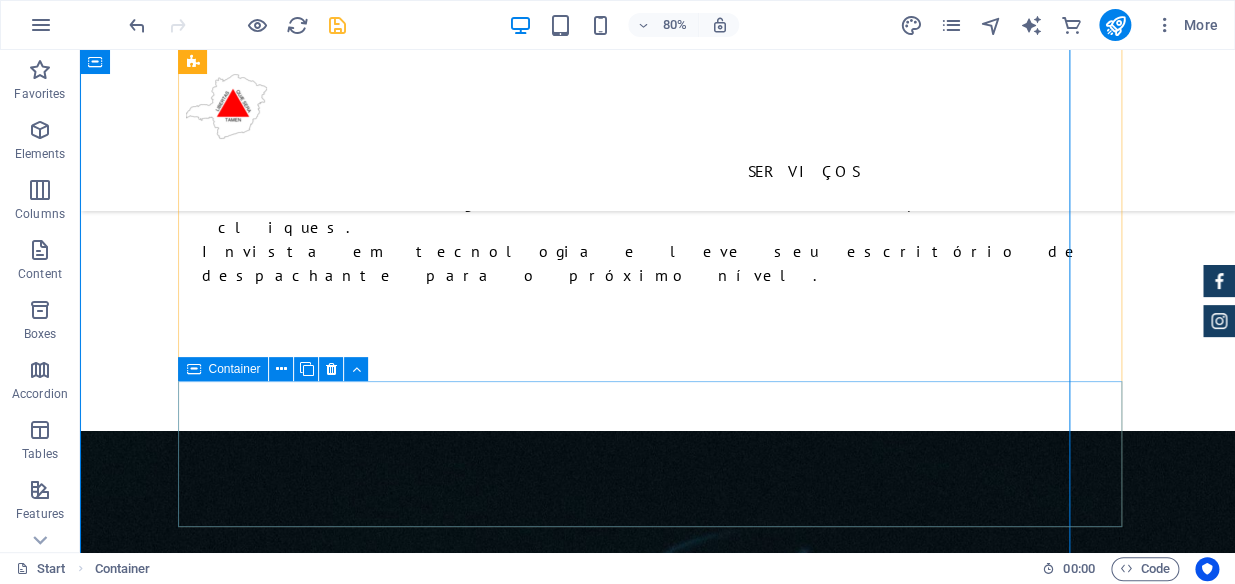 click on "08 - Exportação de Base de Dados de Antigos Sistemas o Valor Varia de [PRICE] a [PRICE] a partir de $ [PRICE]" at bounding box center [658, 3713] 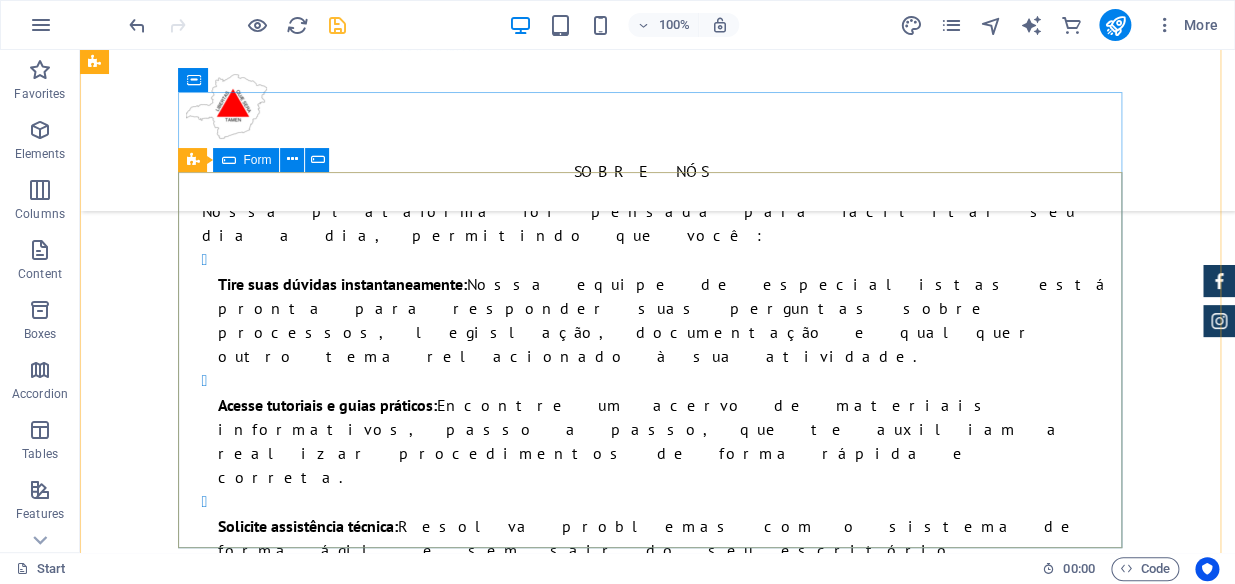 scroll, scrollTop: 3090, scrollLeft: 0, axis: vertical 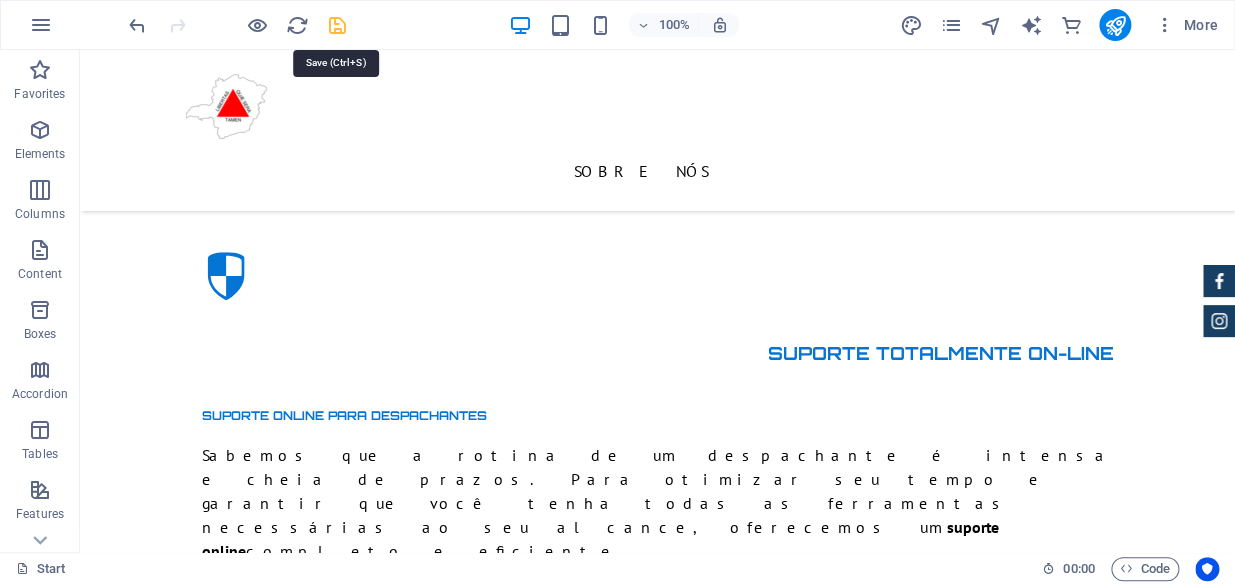 click at bounding box center (337, 25) 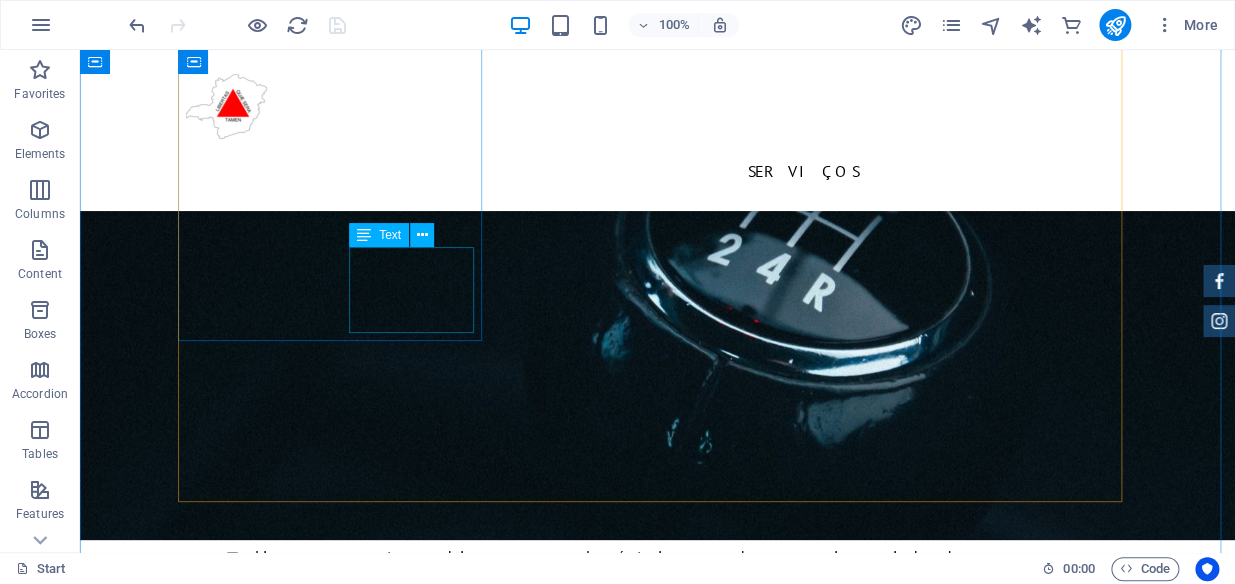 scroll, scrollTop: 5206, scrollLeft: 0, axis: vertical 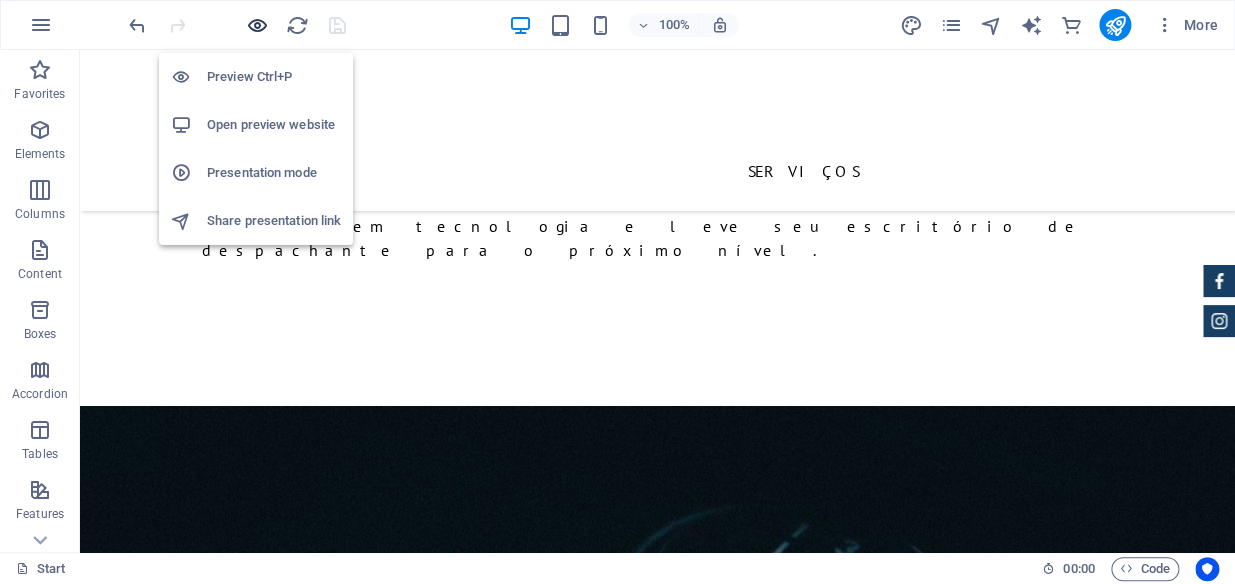 click at bounding box center [257, 25] 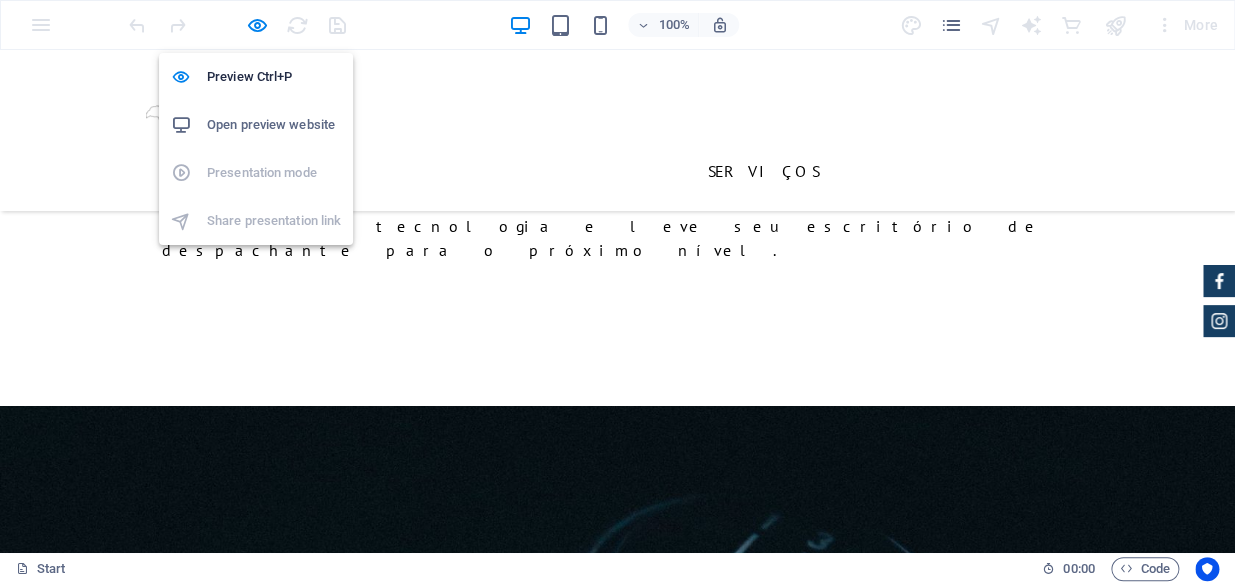 click on "Open preview website" at bounding box center (274, 125) 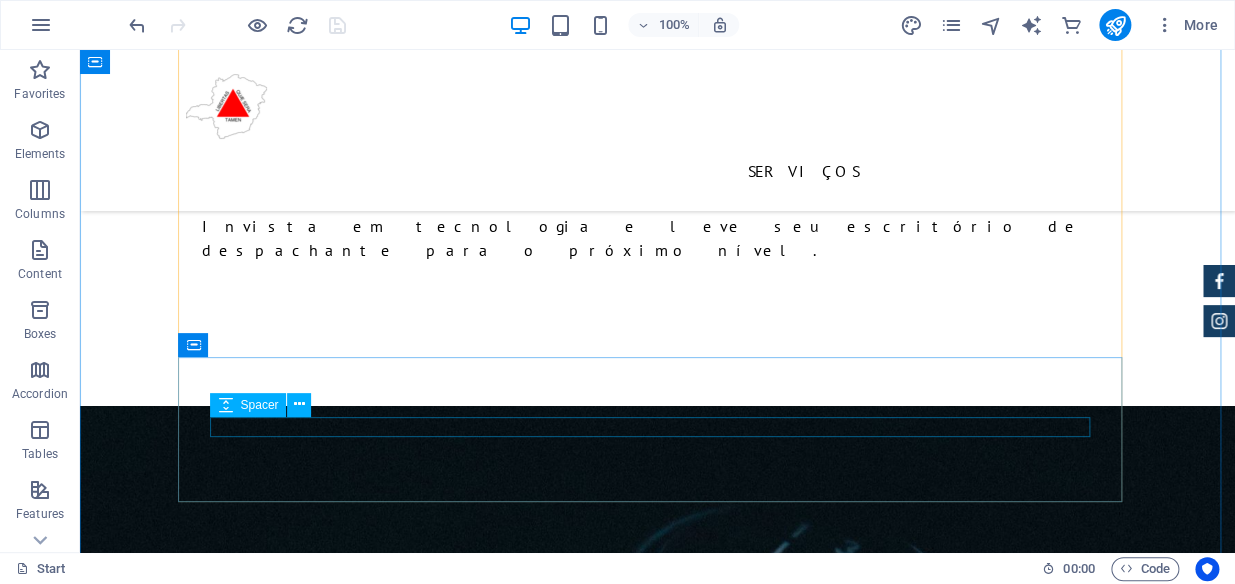 click at bounding box center [658, 3685] 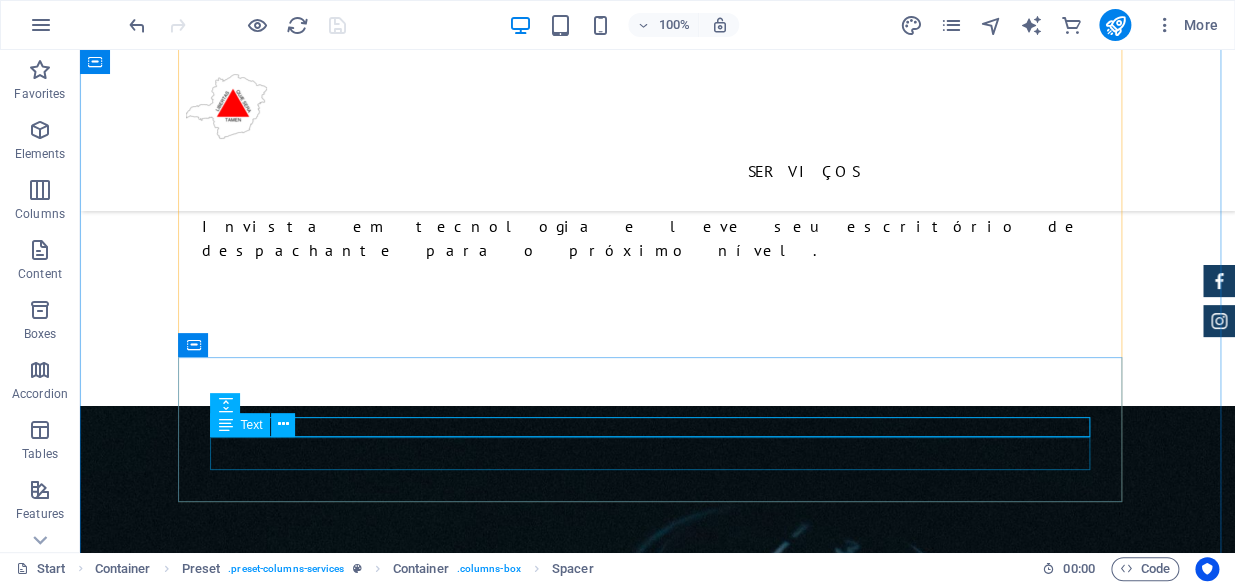 click on "Exportação de Base de Dados de Antigos Sistemas o Valor Varia de 290,00 a 1000,00" at bounding box center [658, 3712] 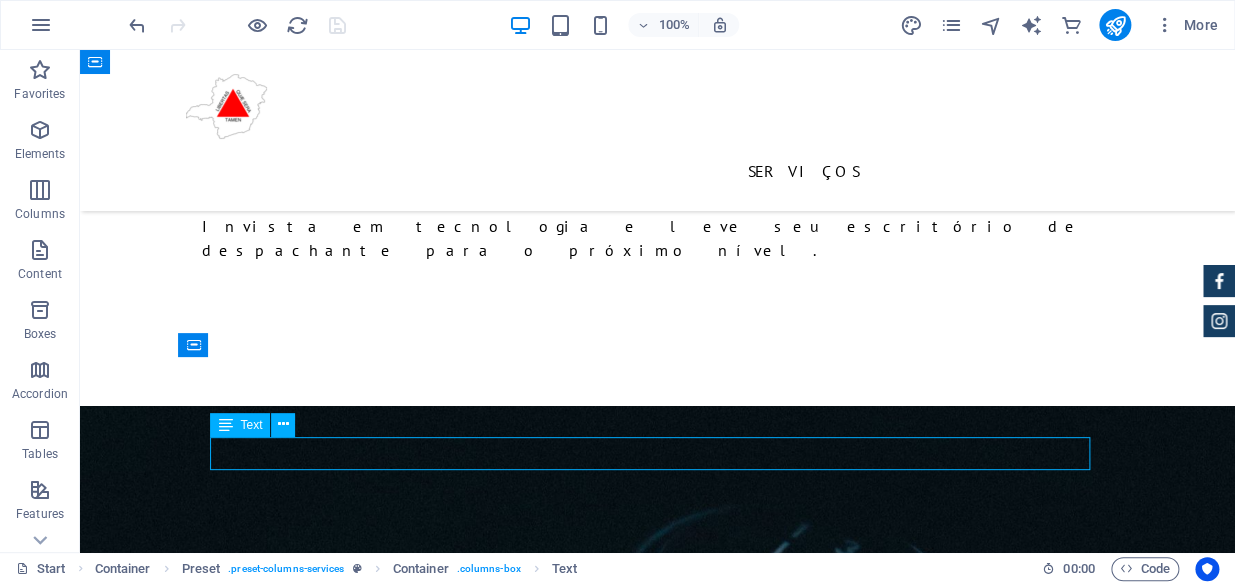 click on "Exportação de Base de Dados de Antigos Sistemas o Valor Varia de 290,00 a 1000,00" at bounding box center (658, 3712) 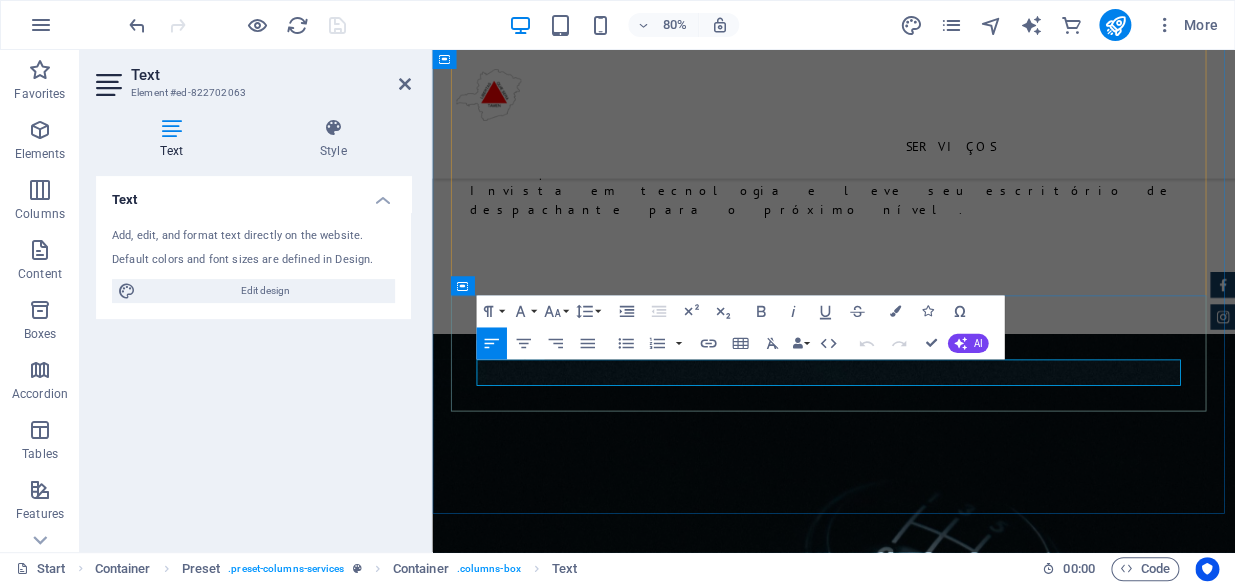 click on "Exportação de Base de Dados de Antigos Sistemas o Valor Varia de 290,00 a 1000,00" at bounding box center [894, 3714] 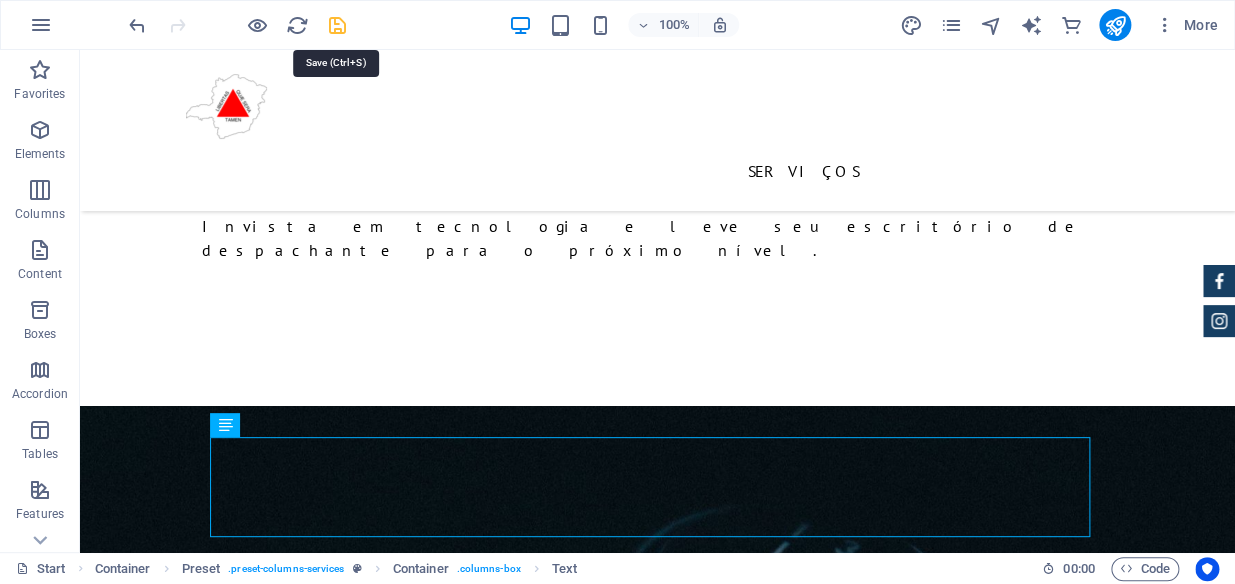 click at bounding box center (337, 25) 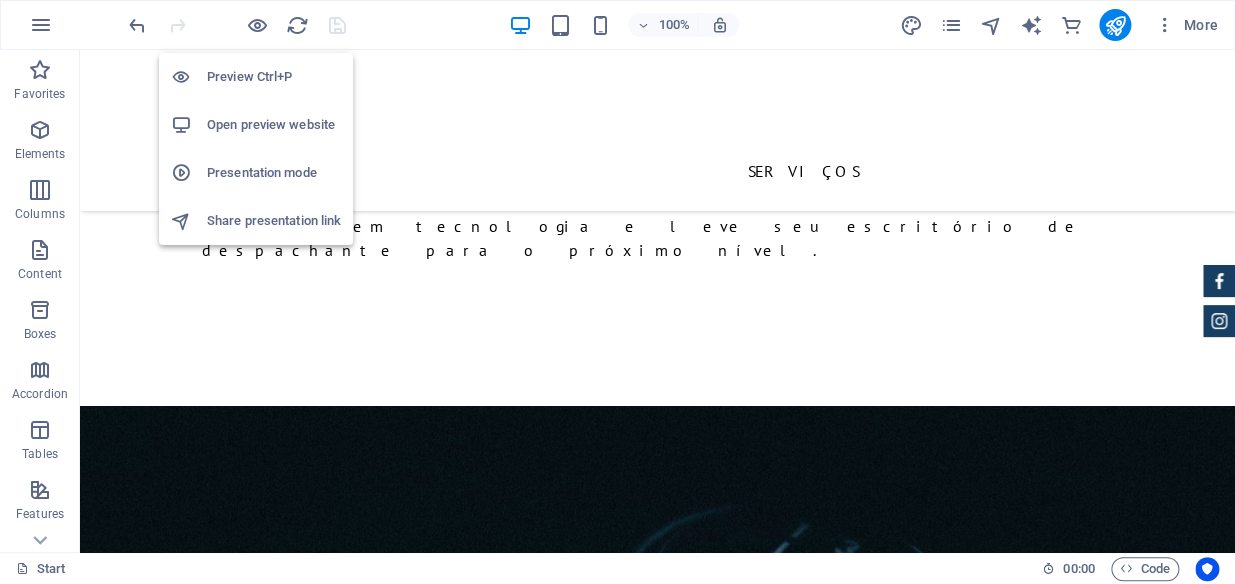 click on "Open preview website" at bounding box center (274, 125) 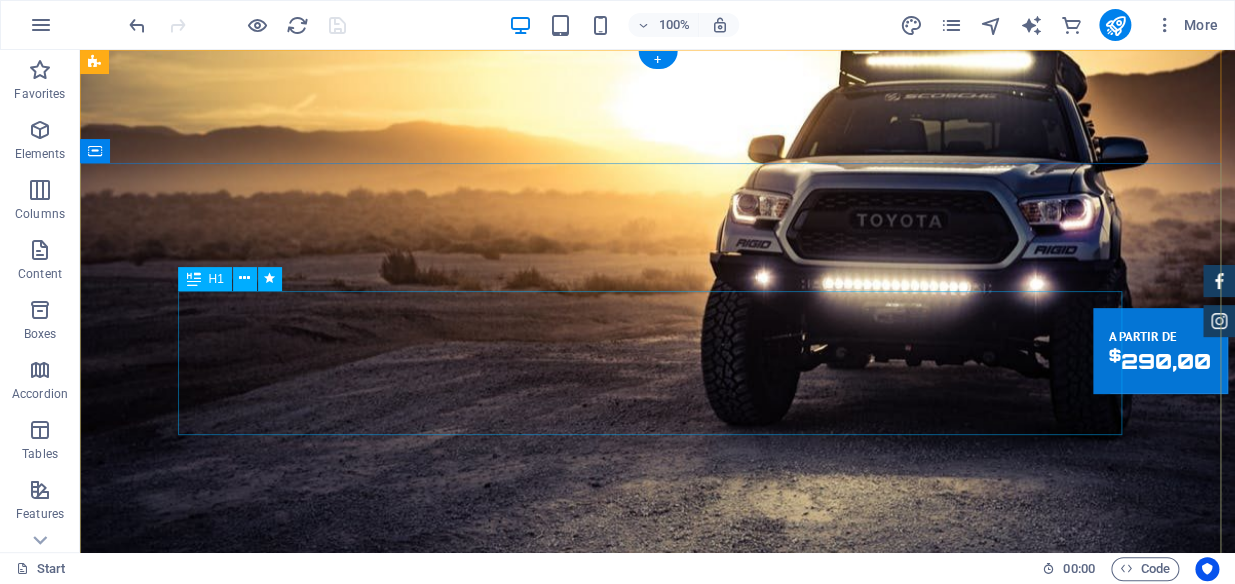 scroll, scrollTop: 0, scrollLeft: 0, axis: both 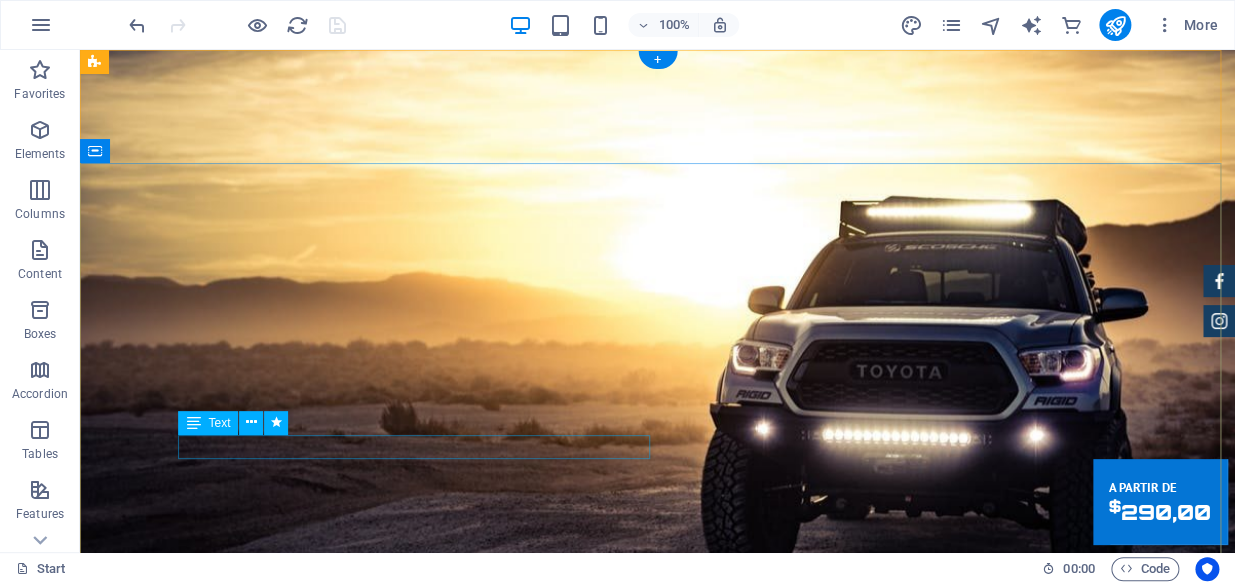 click on "Sistema para Despachante de trânsito-MG." at bounding box center [658, 1179] 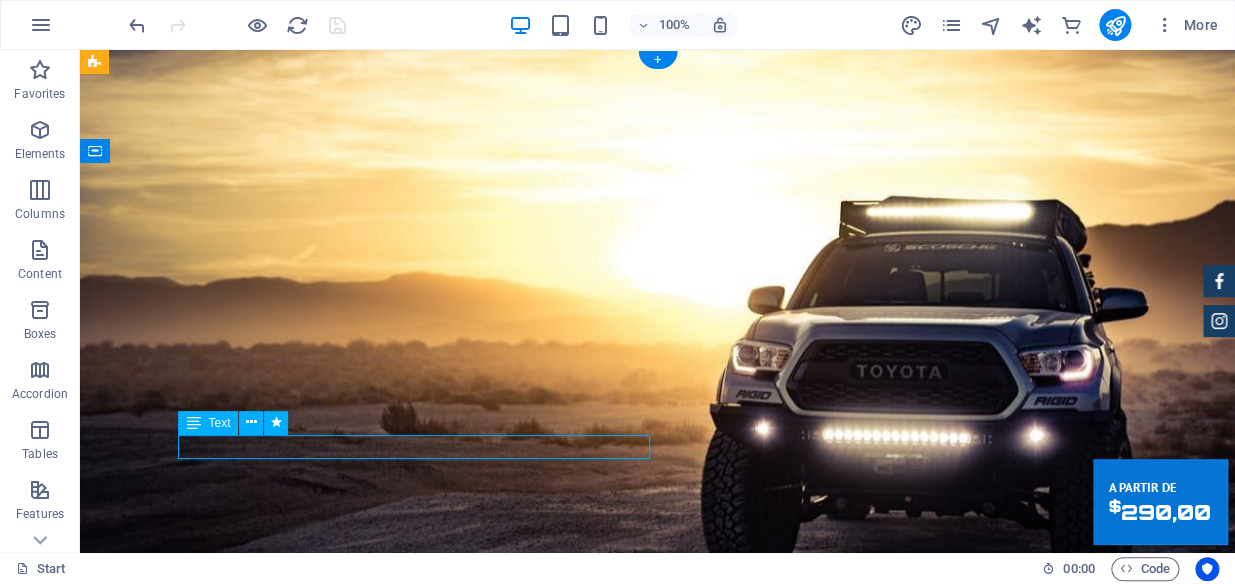 click on "Sistema para Despachante de trânsito-MG." at bounding box center [658, 1179] 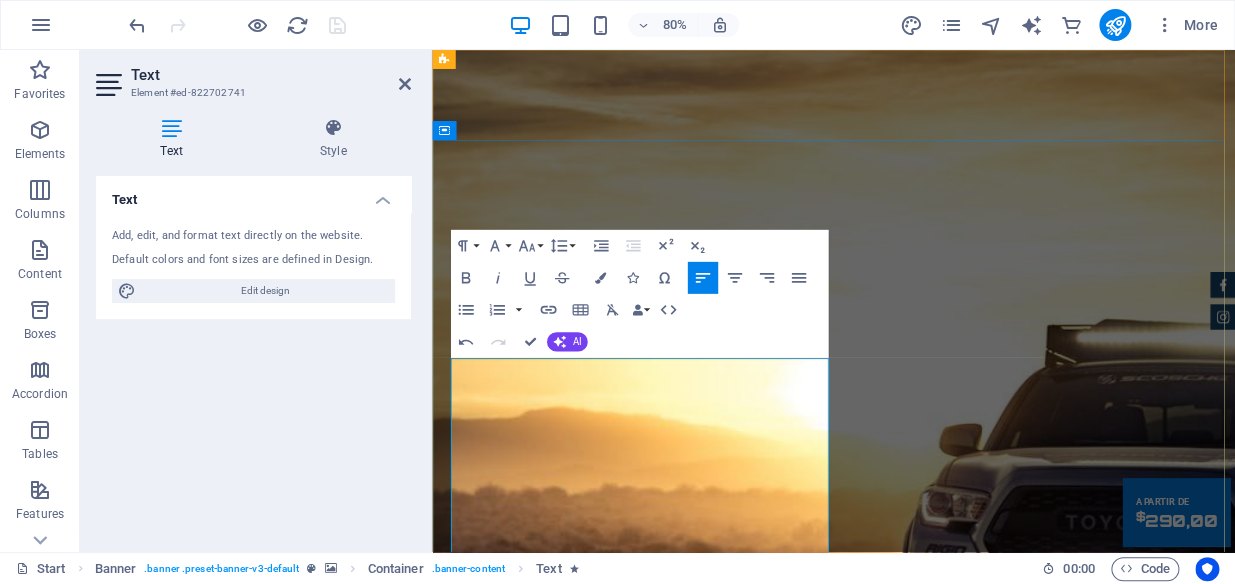 click on "Despachante: O que é e qual o seu papel?" at bounding box center (934, 1671) 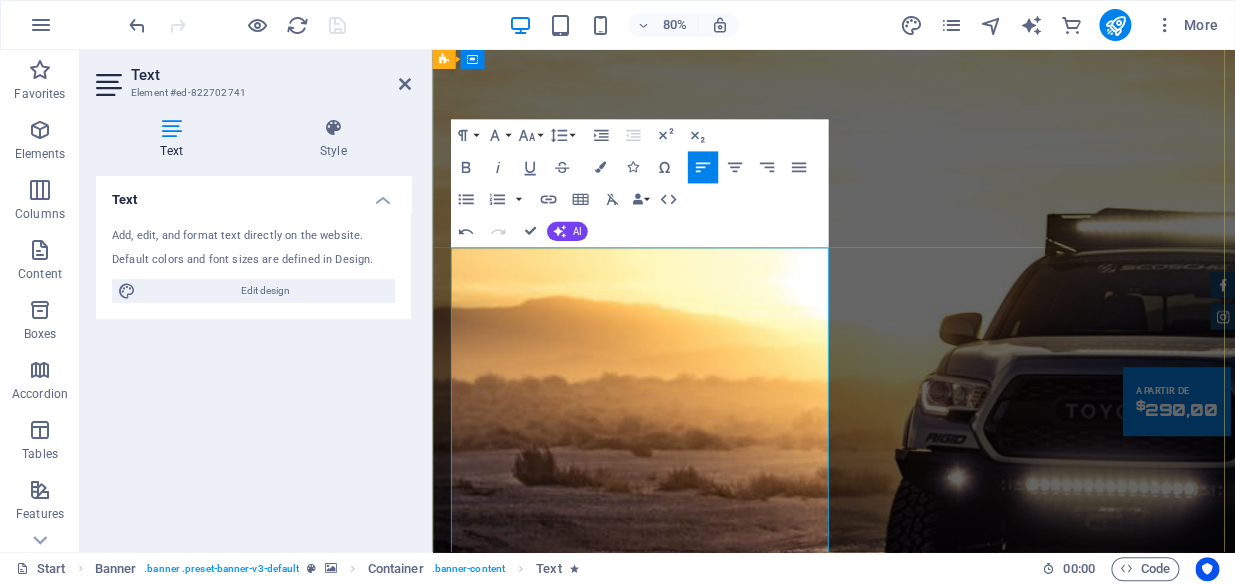 scroll, scrollTop: 90, scrollLeft: 0, axis: vertical 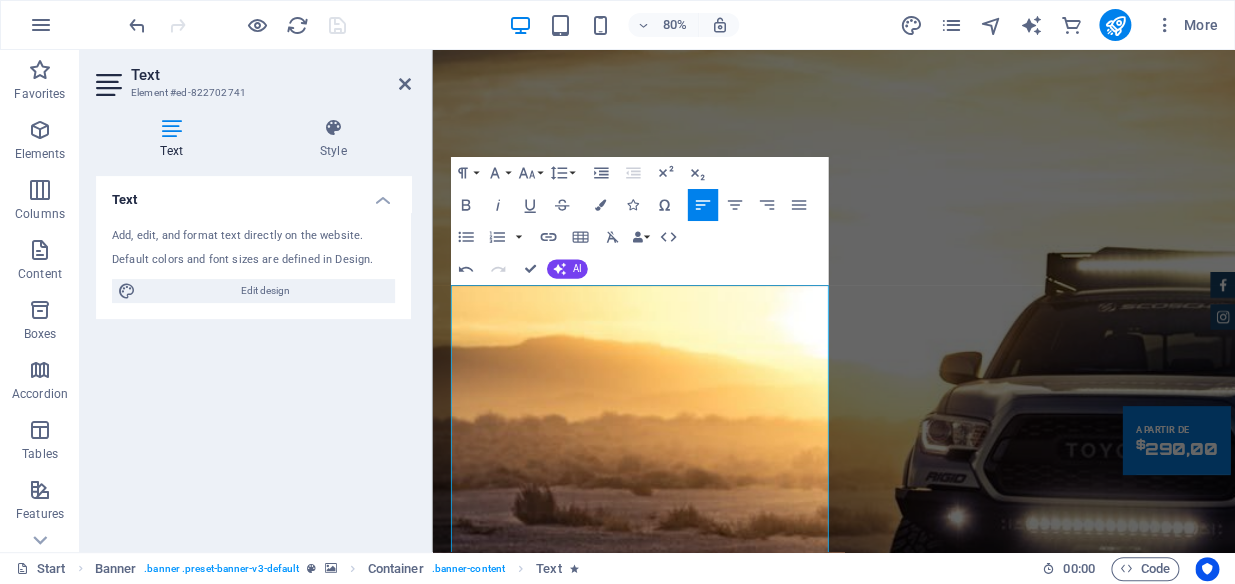 drag, startPoint x: 877, startPoint y: 531, endPoint x: 287, endPoint y: 305, distance: 631.8038 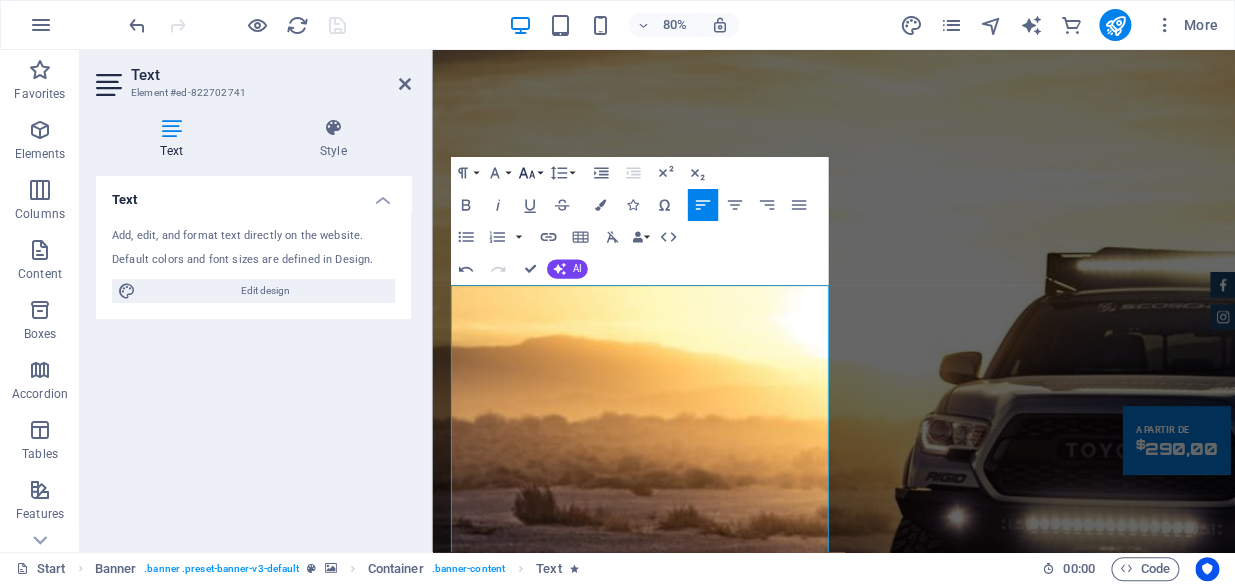 click 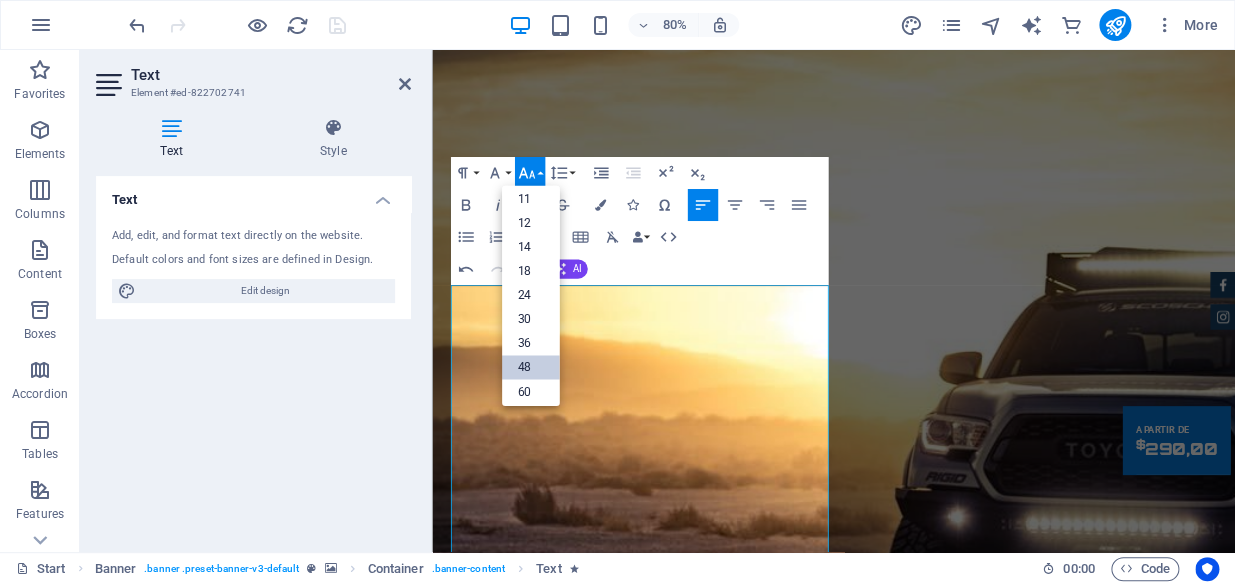 scroll, scrollTop: 0, scrollLeft: 0, axis: both 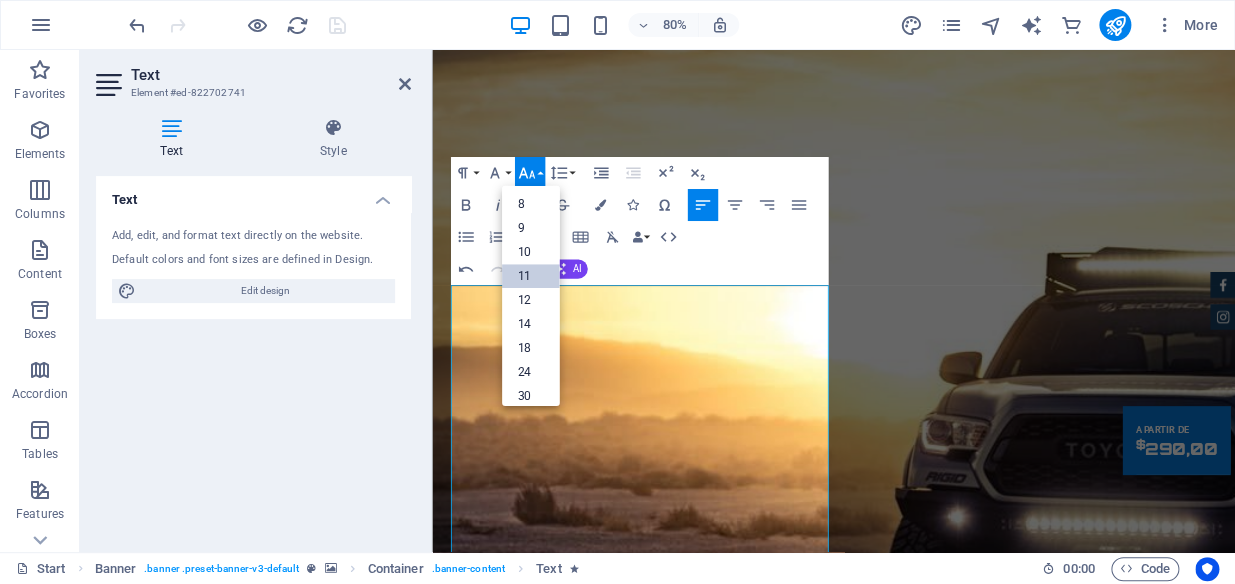 click on "11" at bounding box center (531, 276) 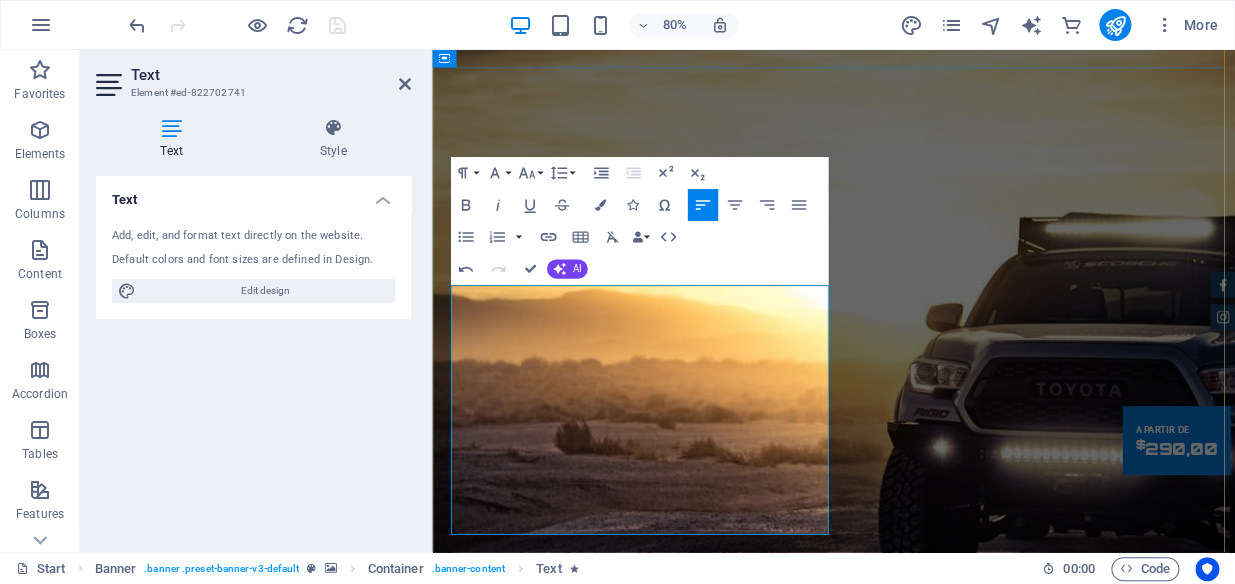 click on "Despachante: O que é e qual o seu papel?" at bounding box center (934, 1401) 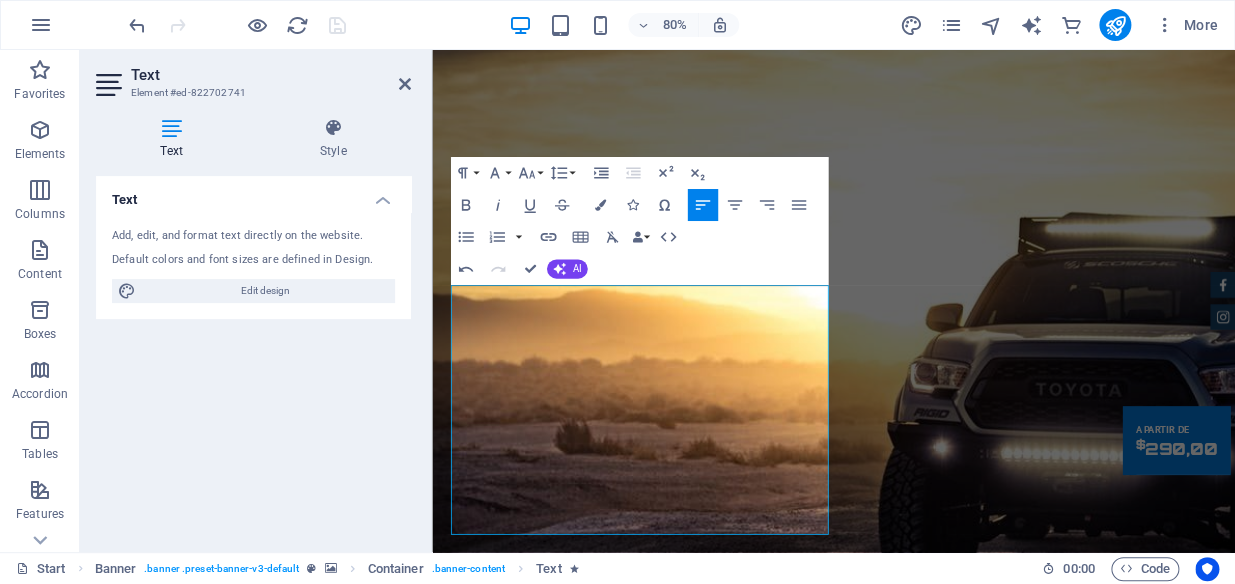 drag, startPoint x: 753, startPoint y: 644, endPoint x: 204, endPoint y: 649, distance: 549.02277 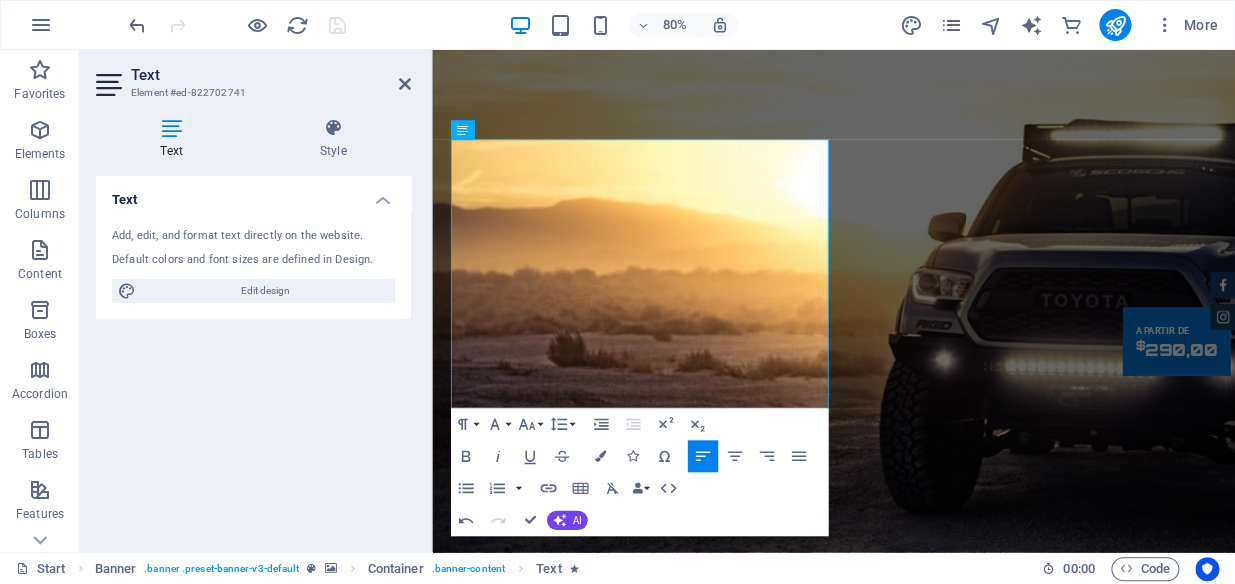 scroll, scrollTop: 272, scrollLeft: 0, axis: vertical 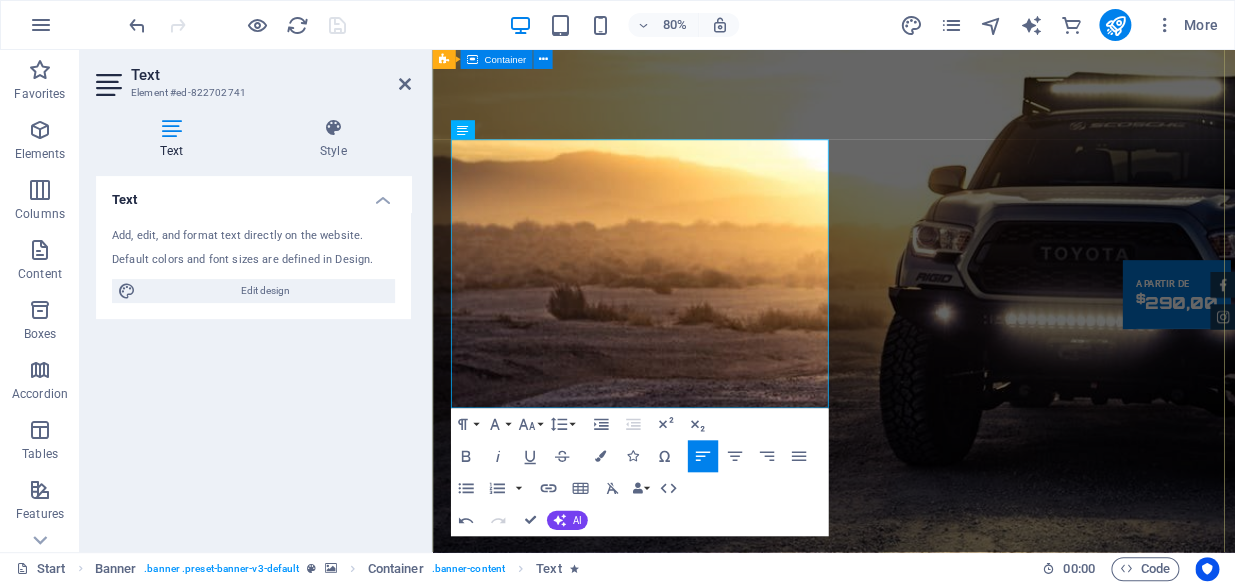 click on "MG-DESP - Sistema para despachantes-MG   Despachante: O que é e qual o seu papel? Você já precisou resolver alguma pendência de veículo, como a transferência de propriedade, o primeiro emplacamento ou a regularização da documentação, e se sentiu perdido com a burocracia? É aí que entra o  despachante , um profissional especializado em simplificar esses processos. O despachante é um intermediário entre você e os órgãos públicos, como o  Detran (Departamento Estadual de Trânsito) . Sua principal função é agilizar e organizar a documentação necessária, cuidando de toda a burocracia para que você não precise se preocupar.   Solicite um atendimento" at bounding box center [934, 1360] 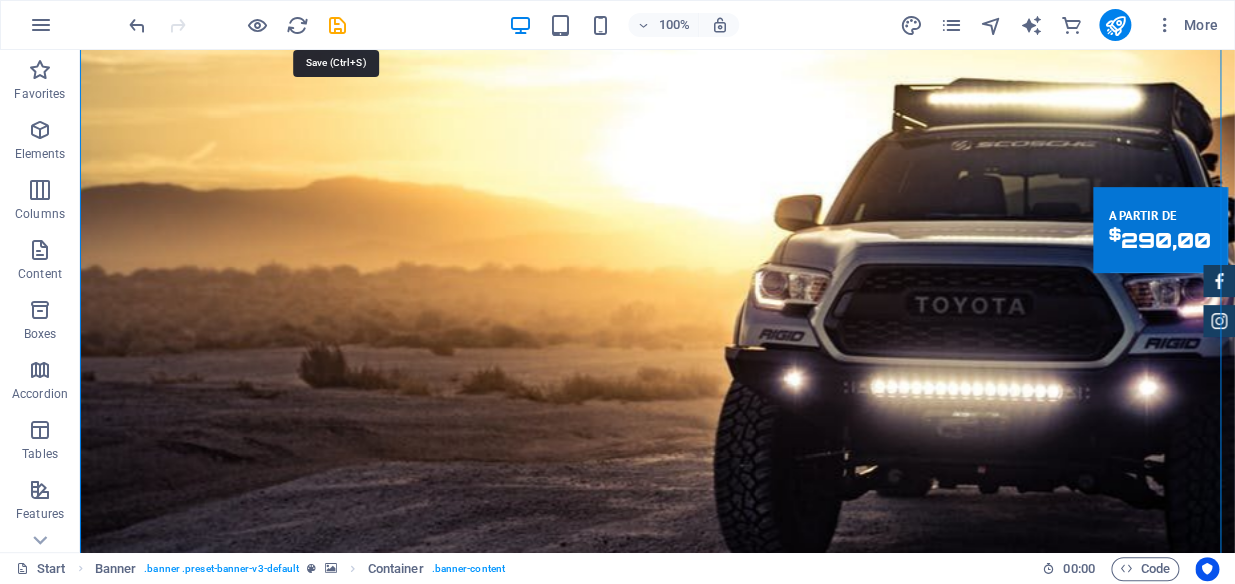 click at bounding box center [337, 25] 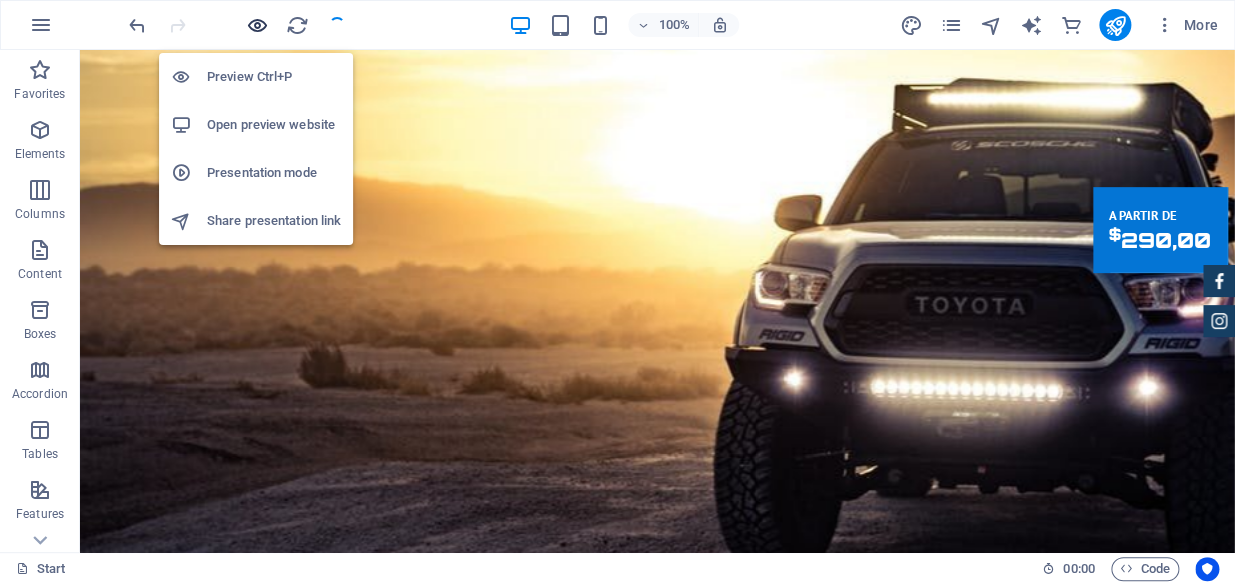 click at bounding box center [257, 25] 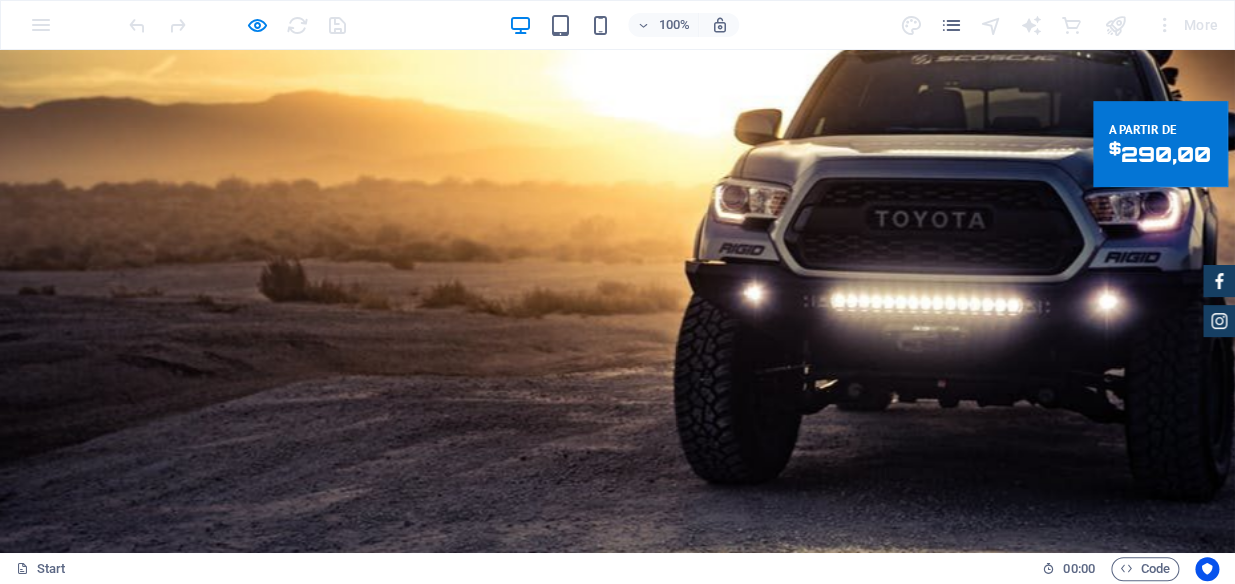 scroll, scrollTop: 454, scrollLeft: 0, axis: vertical 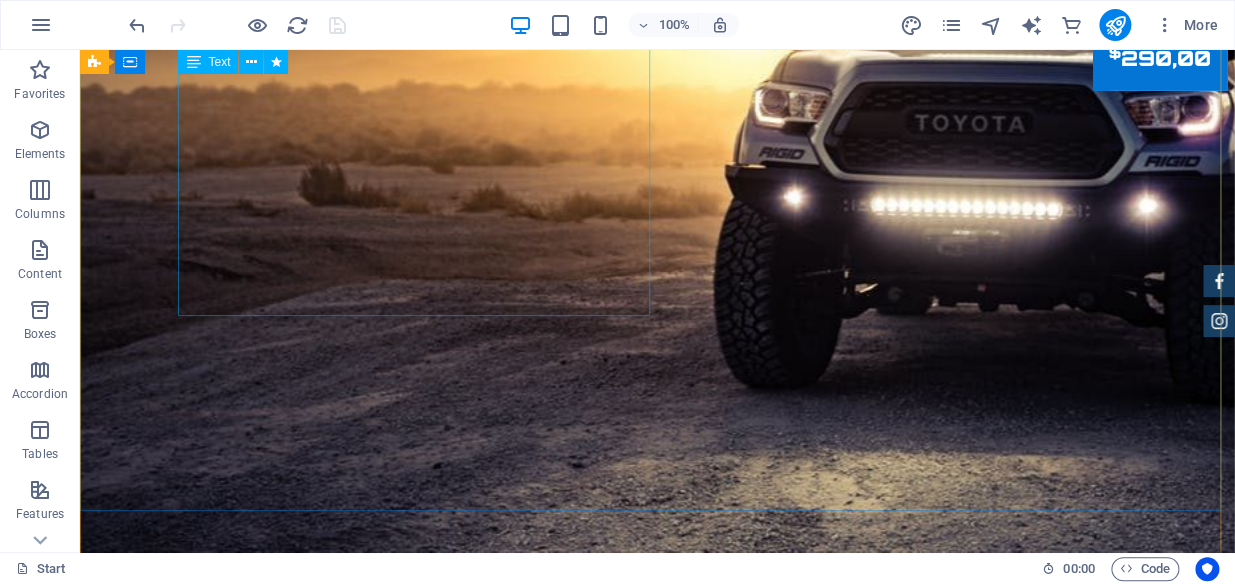 click on "Despachante: O que é e qual o seu papel? Você já precisou resolver alguma pendência de veículo, como a transferência de propriedade, o primeiro emplacamento ou a regularização da documentação, e se sentiu perdido com a burocracia? É aí que entra o  despachante , um profissional especializado em simplificar esses processos. O despachante é um intermediário entre você e os órgãos públicos, como o  Detran (Departamento Estadual de Trânsito) . Sua principal função é agilizar e organizar a documentação necessária, cuidando de toda a burocracia para que você não precise se preocupar." at bounding box center (658, 1217) 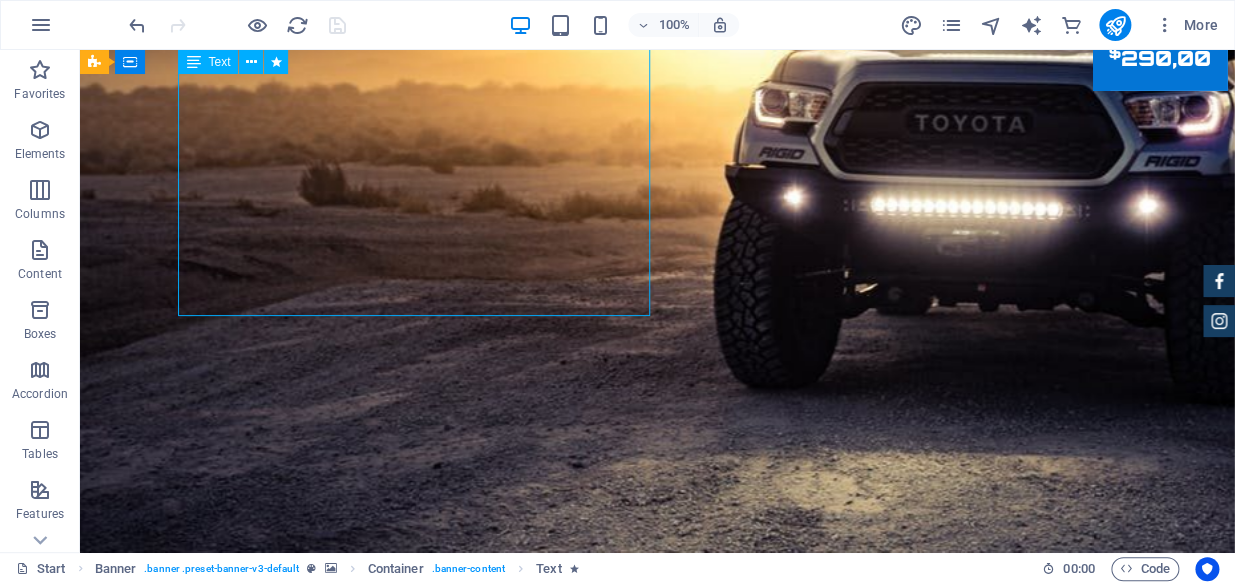 click on "Despachante: O que é e qual o seu papel? Você já precisou resolver alguma pendência de veículo, como a transferência de propriedade, o primeiro emplacamento ou a regularização da documentação, e se sentiu perdido com a burocracia? É aí que entra o  despachante , um profissional especializado em simplificar esses processos. O despachante é um intermediário entre você e os órgãos públicos, como o  Detran (Departamento Estadual de Trânsito) . Sua principal função é agilizar e organizar a documentação necessária, cuidando de toda a burocracia para que você não precise se preocupar." at bounding box center [658, 1217] 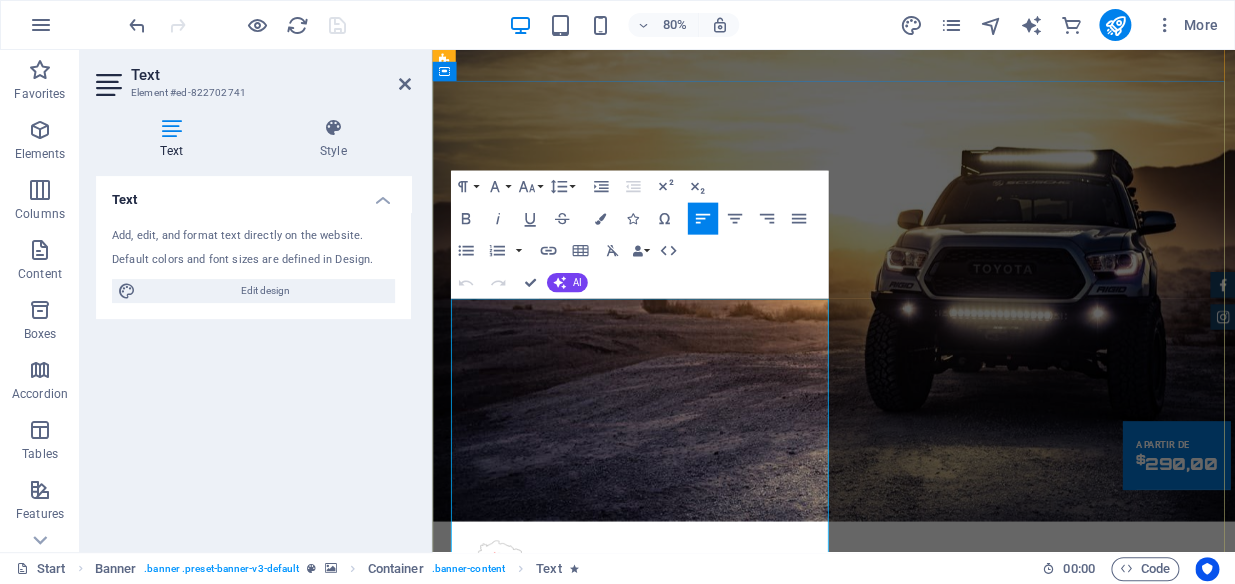 scroll, scrollTop: 162, scrollLeft: 0, axis: vertical 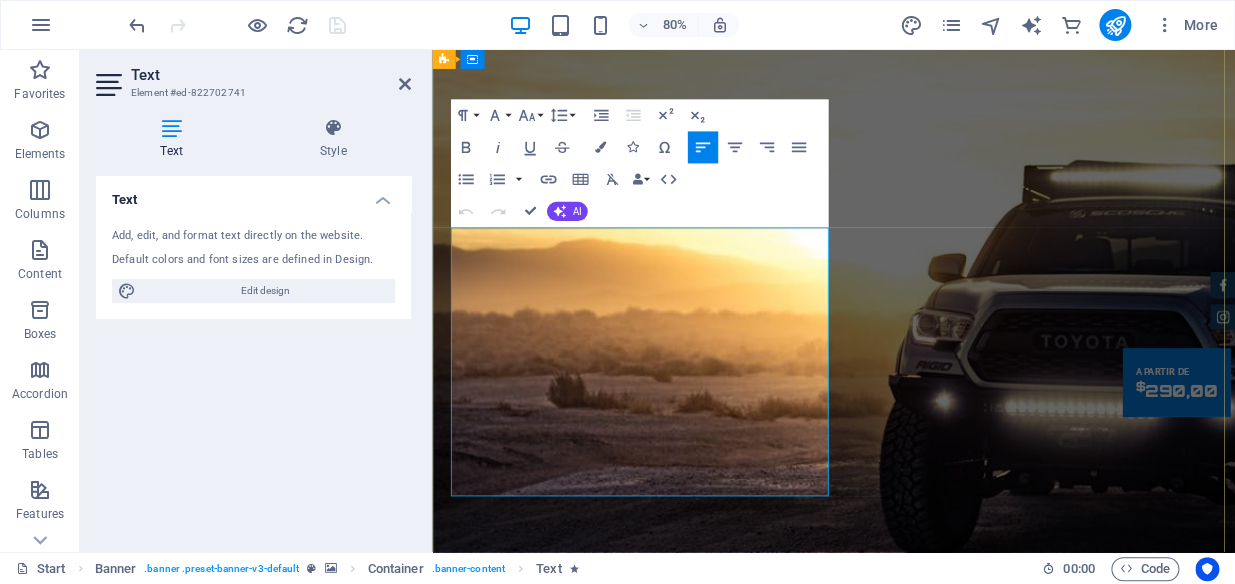drag, startPoint x: 873, startPoint y: 574, endPoint x: 459, endPoint y: 377, distance: 458.4812 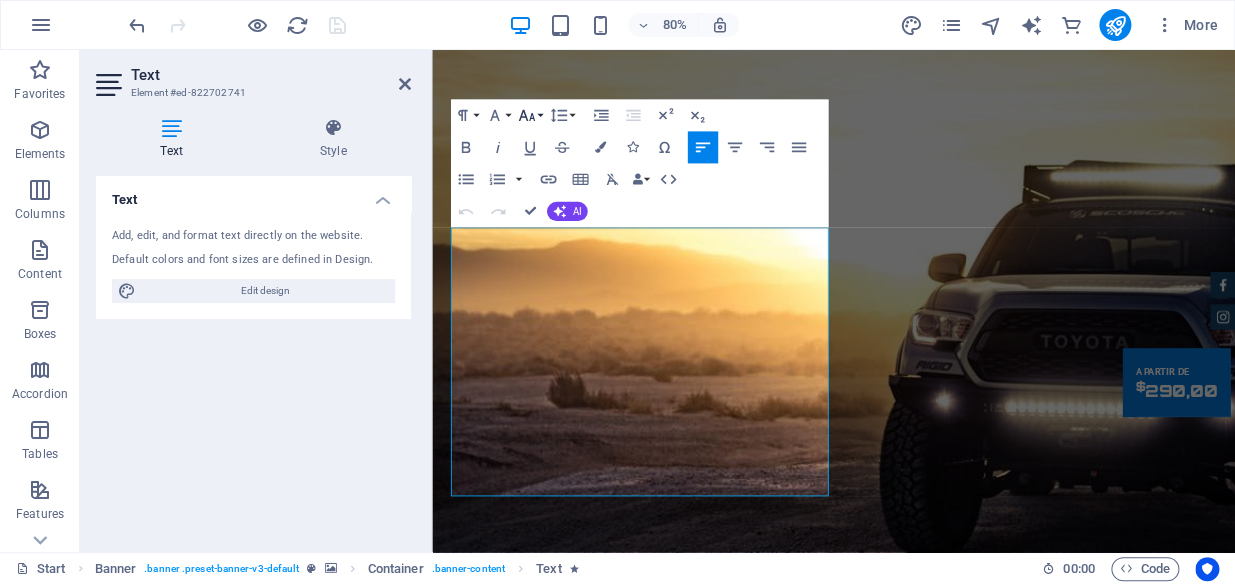 click on "Font Size" at bounding box center (529, 116) 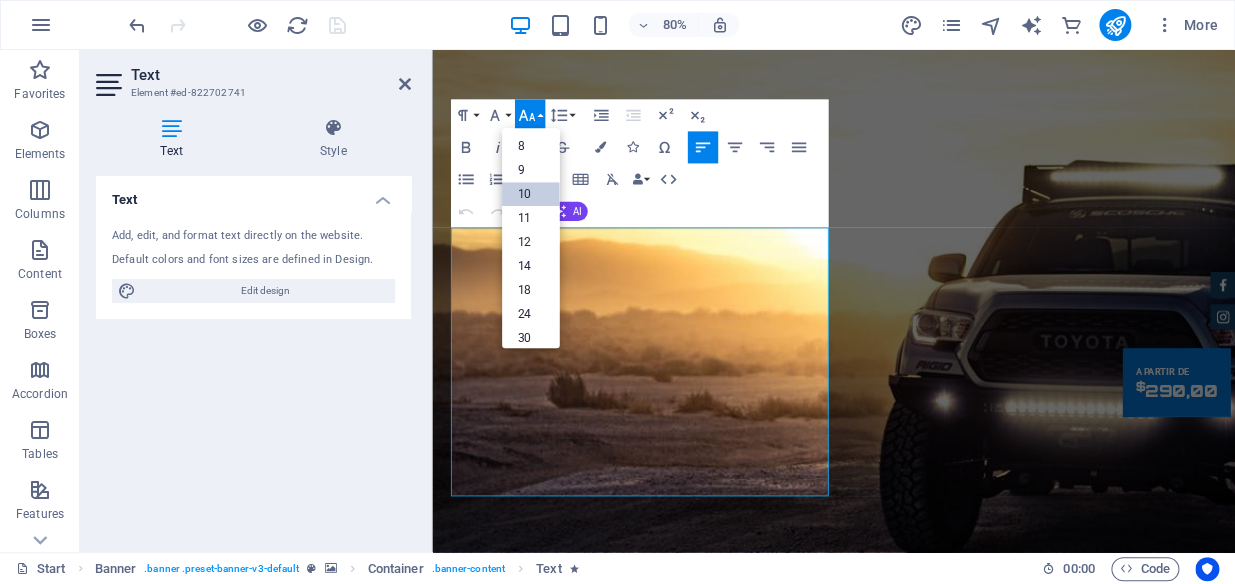 click on "10" at bounding box center [531, 195] 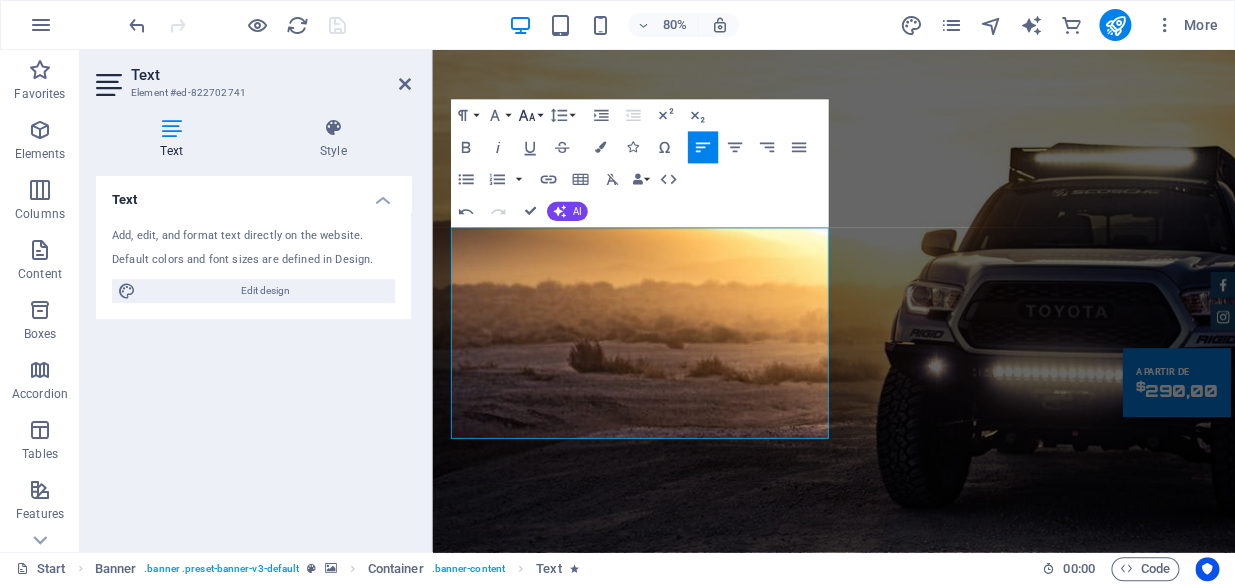 click 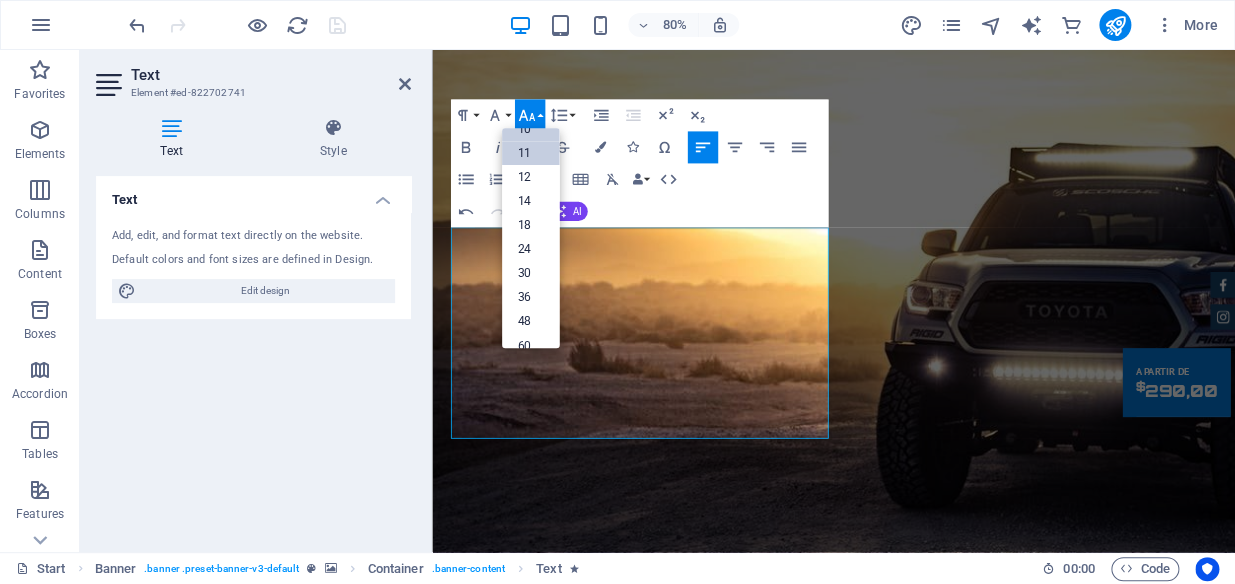 click on "11" at bounding box center (531, 153) 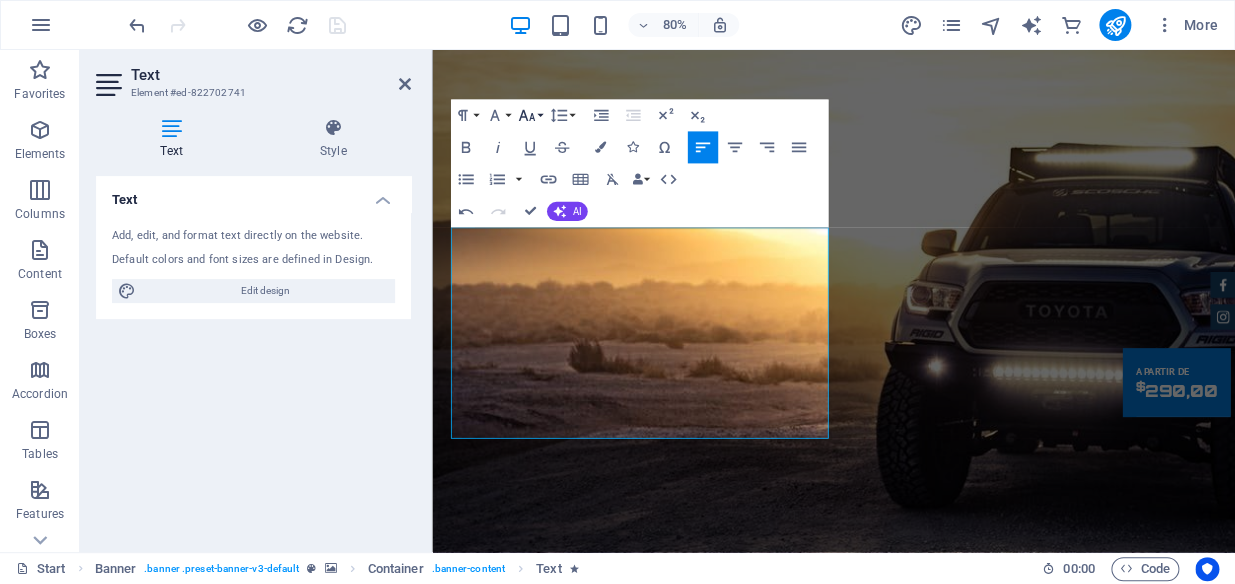 click 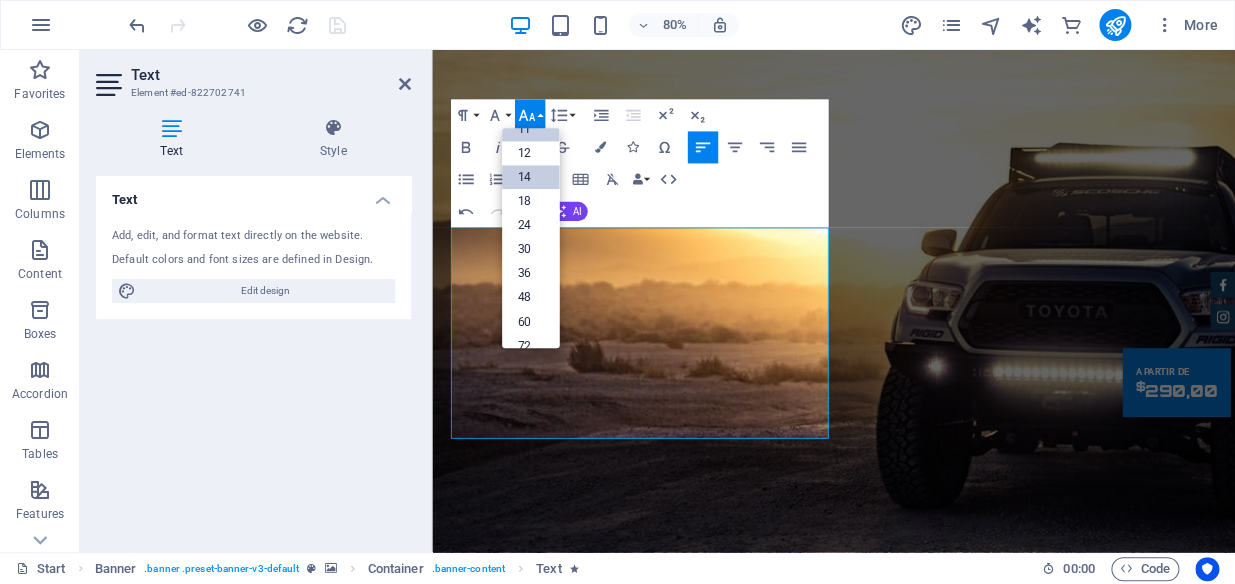 click on "14" at bounding box center [531, 177] 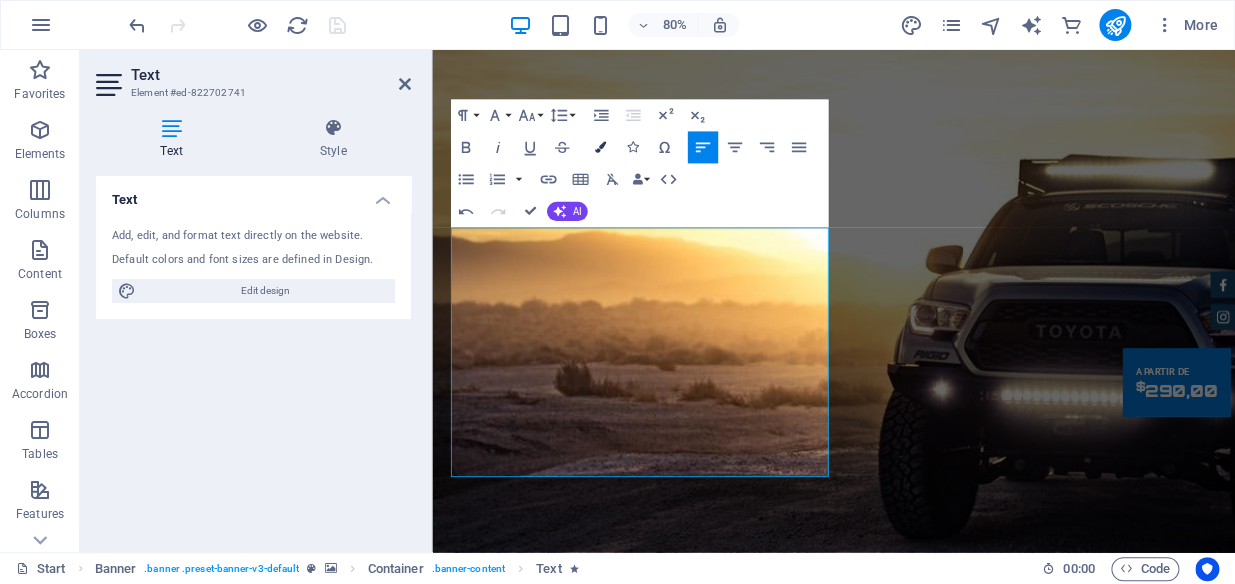 click at bounding box center [599, 147] 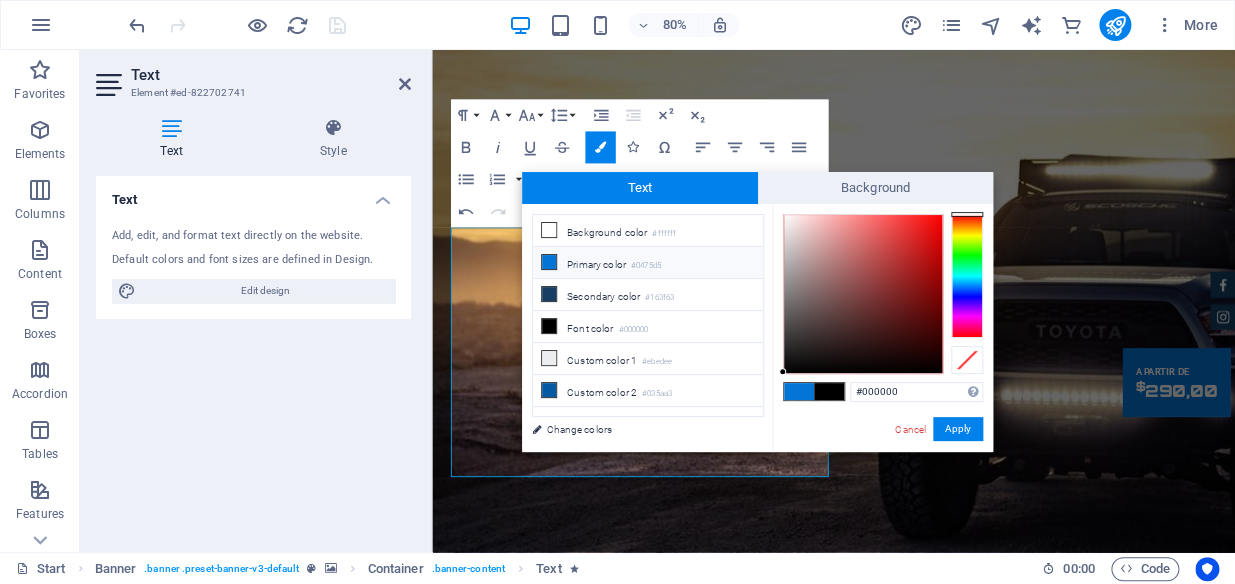 click at bounding box center [829, 391] 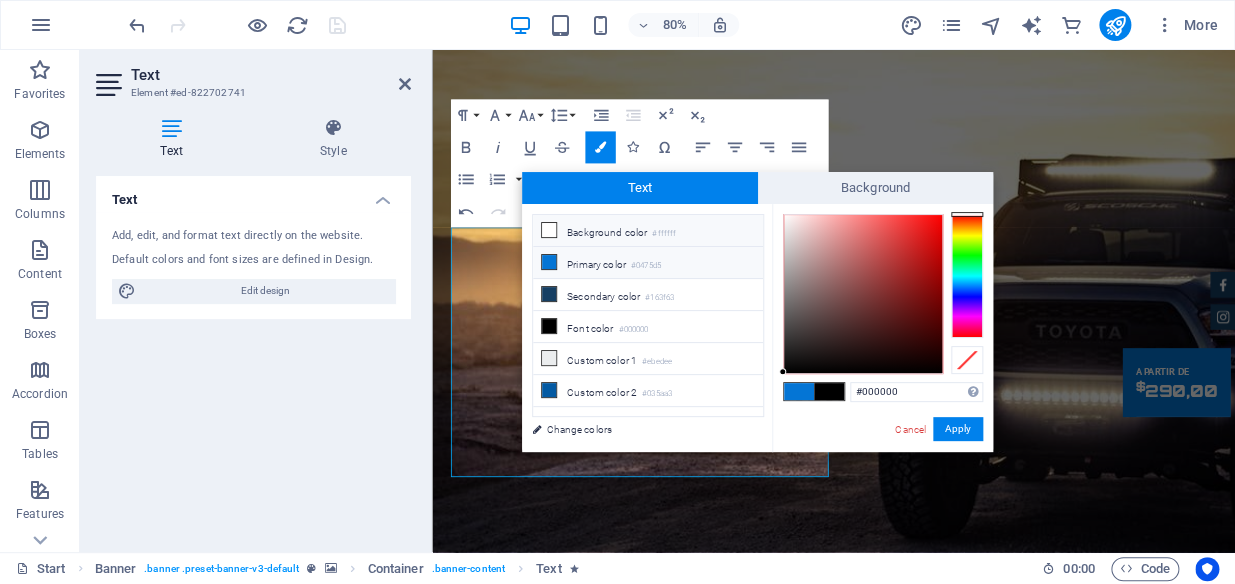 click on "Background color
#ffffff" at bounding box center [648, 231] 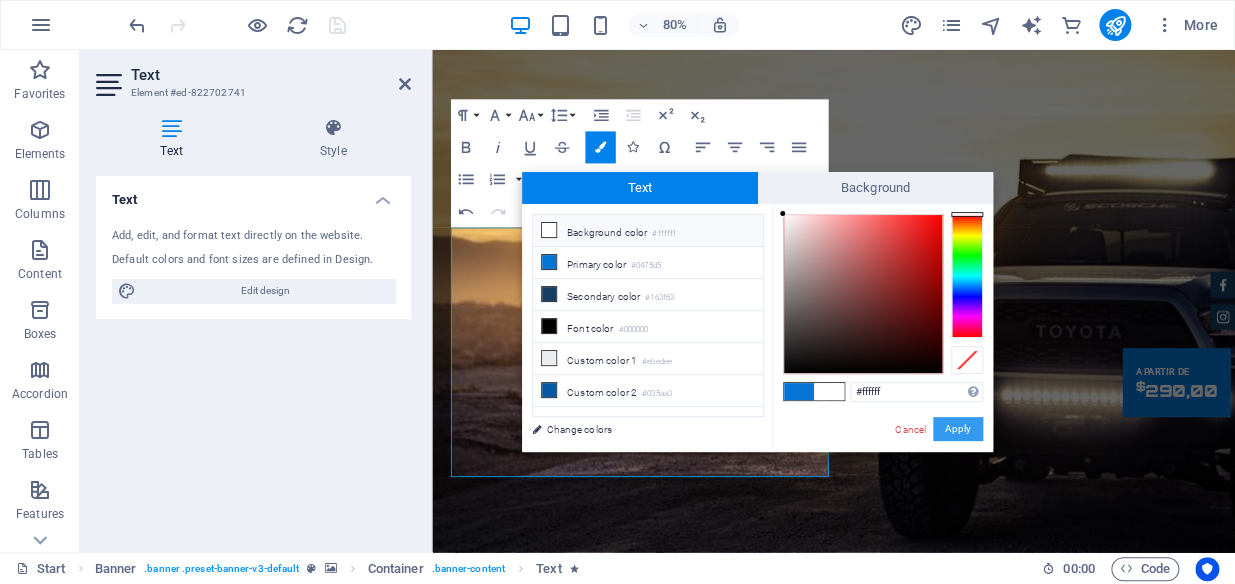 click on "Apply" at bounding box center (958, 429) 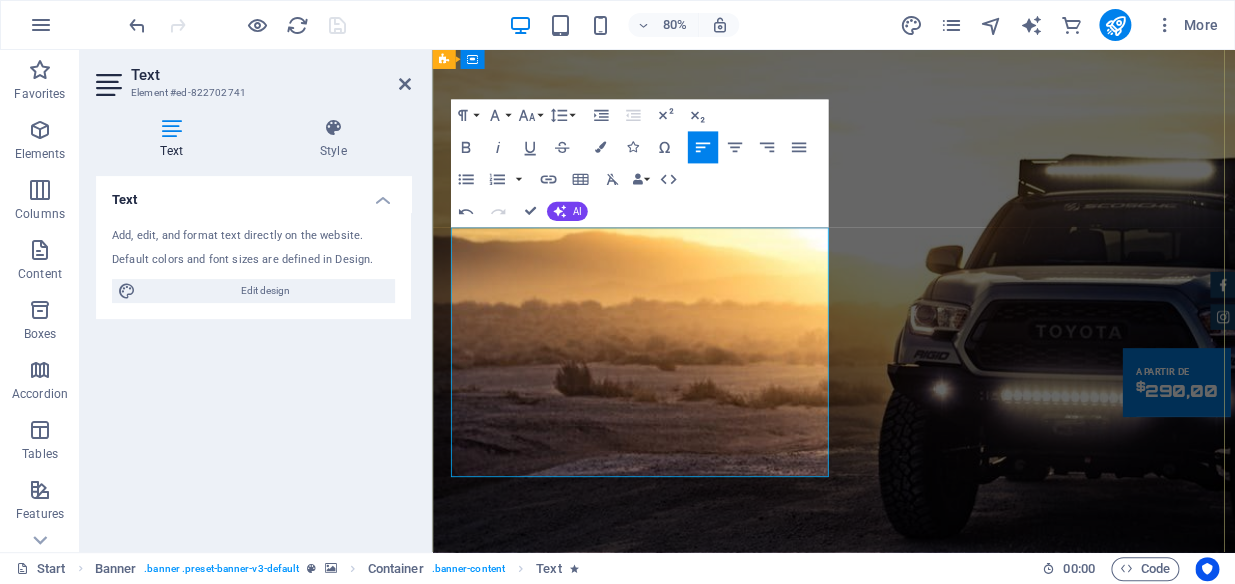 click on "Despachante: O que é e qual o seu papel?" at bounding box center [934, 1329] 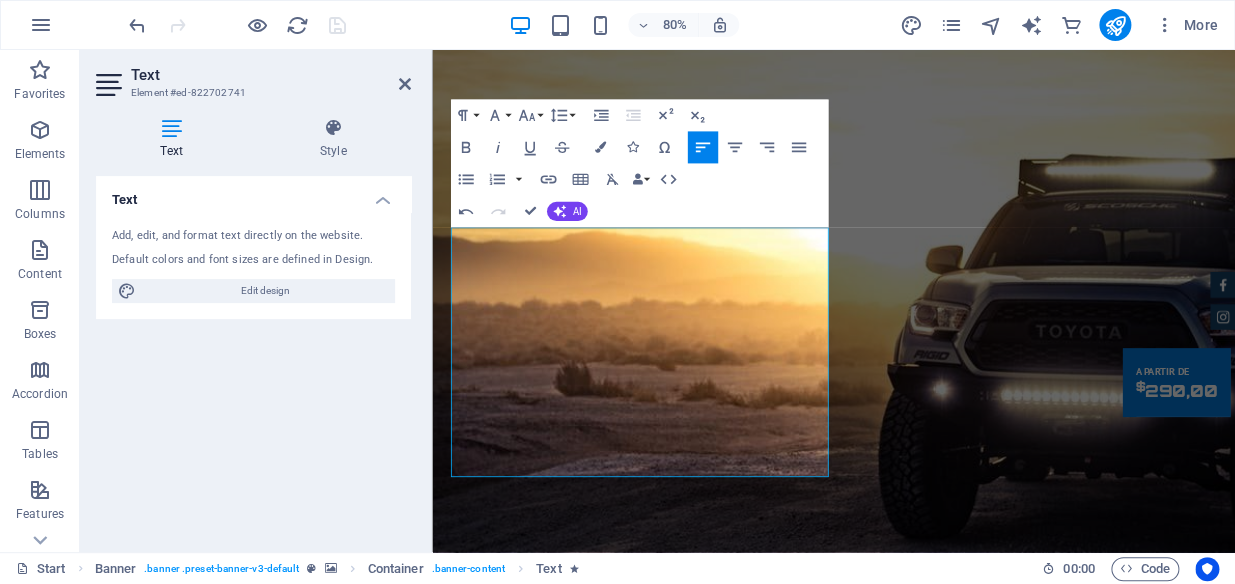 click at bounding box center (432, 50) 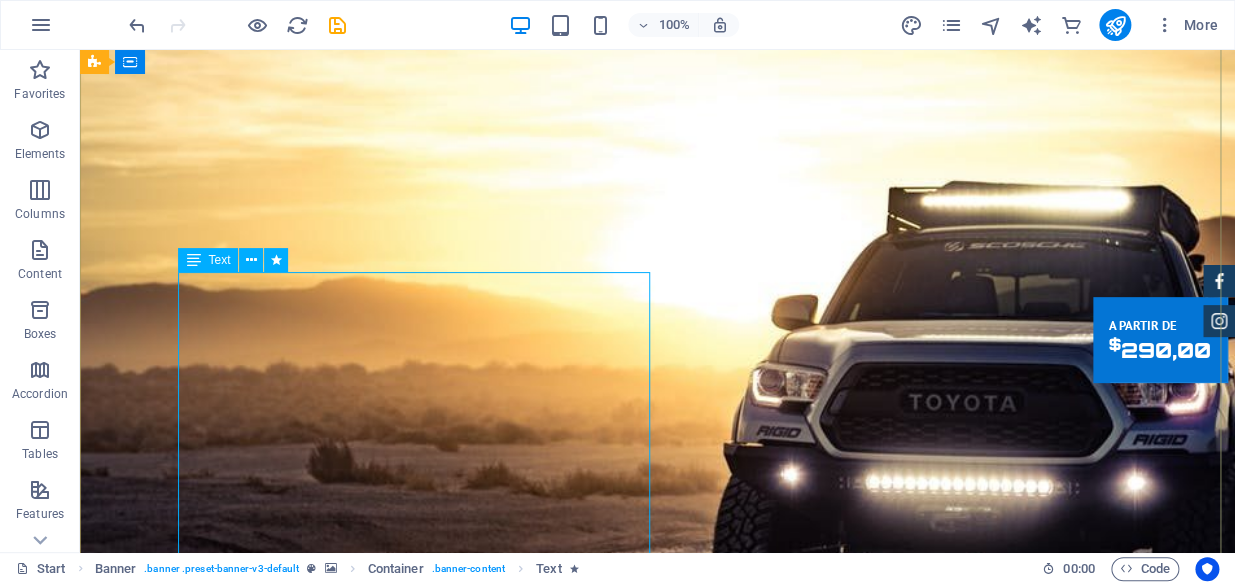 click on "Despachante: O que é e qual o seu papel? Você já precisou resolver alguma pendência de veículo, como a transferência de propriedade, o primeiro emplacamento ou a regularização da documentação, e se sentiu perdido com a burocracia? É aí que entra o  despachante , um profissional especializado em simplificar esses processos. O despachante é um intermediário entre você e os órgãos públicos, como o  Detran (Departamento Estadual de Trânsito) . Sua principal função é agilizar e organizar a documentação necessária, cuidando de toda a burocracia para que você não precise se preocupar." at bounding box center (658, 1401) 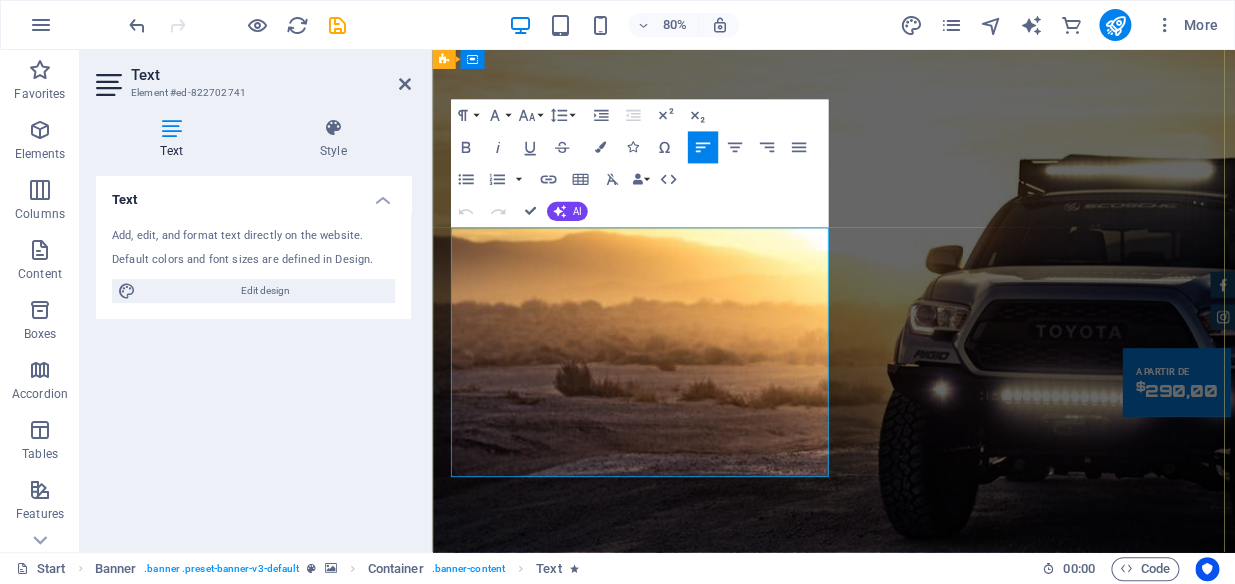 click at bounding box center (934, 1377) 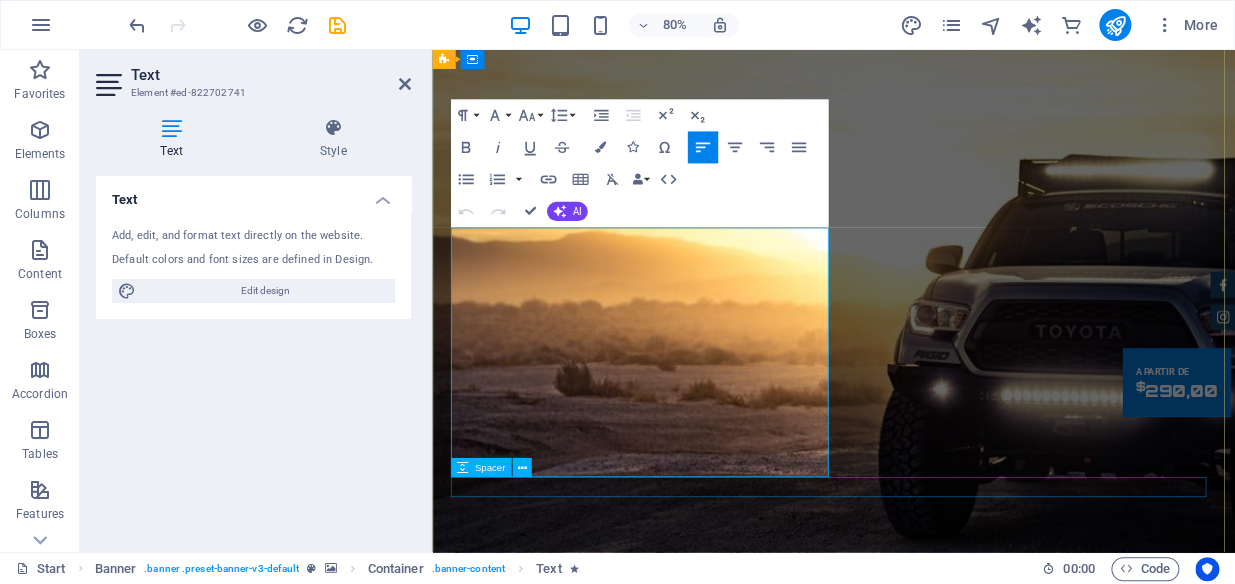 click at bounding box center [934, 1521] 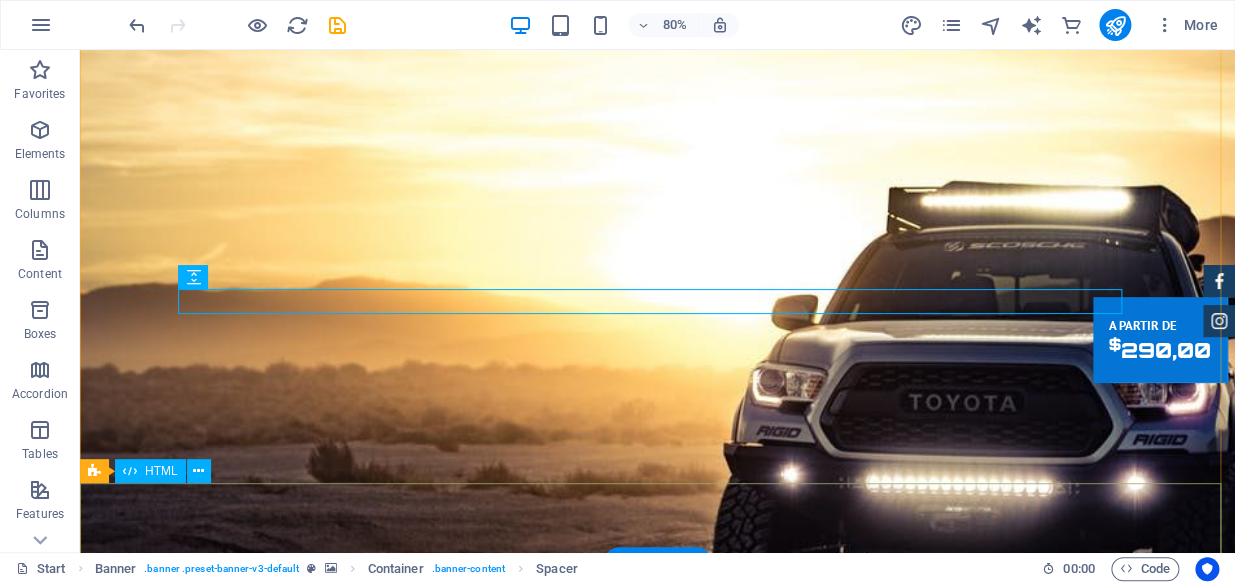 scroll, scrollTop: 458, scrollLeft: 0, axis: vertical 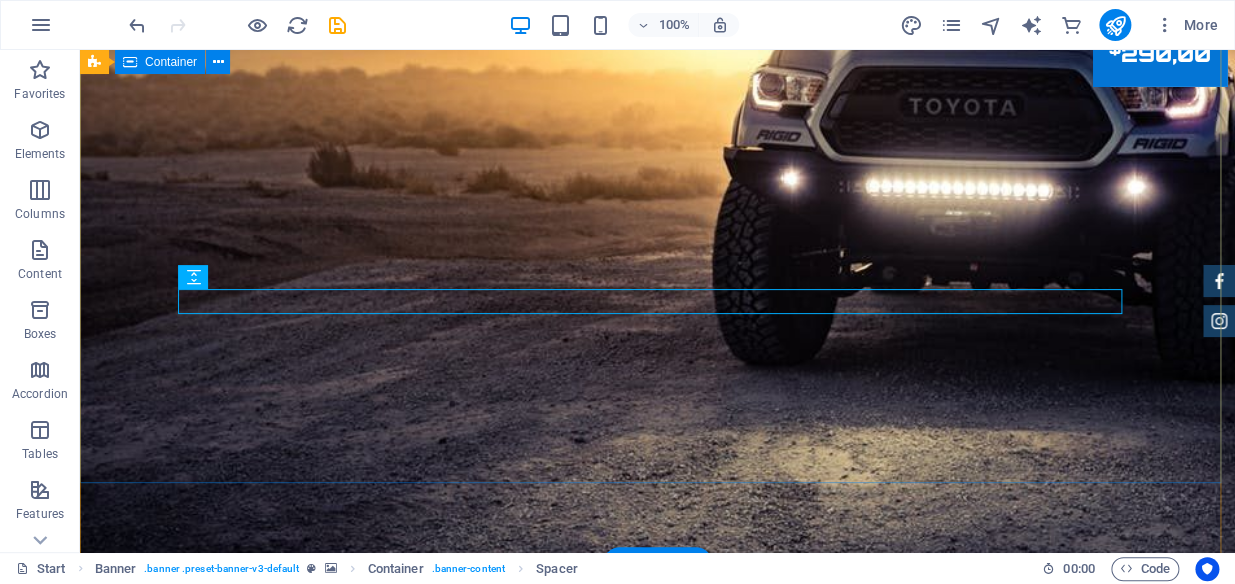 click on "MG-DESP - Sistema para despachantes-MG   Despachante: O que é e qual o seu papel? Você já precisou resolver alguma pendência de veículo, como a transferência de propriedade, o primeiro emplacamento ou a regularização da documentação, e se sentiu perdido com a burocracia? É aí que entra o  despachante , um profissional especializado em simplificar esses processos. O despachante é um intermediário entre você e os órgãos públicos, como o  Detran (Departamento Estadual de Trânsito) . Sua principal função é agilizar e organizar a documentação necessária, cuidando de toda a burocracia para que você não precise se preocupar.   Solicite um atendimento" at bounding box center (657, 1066) 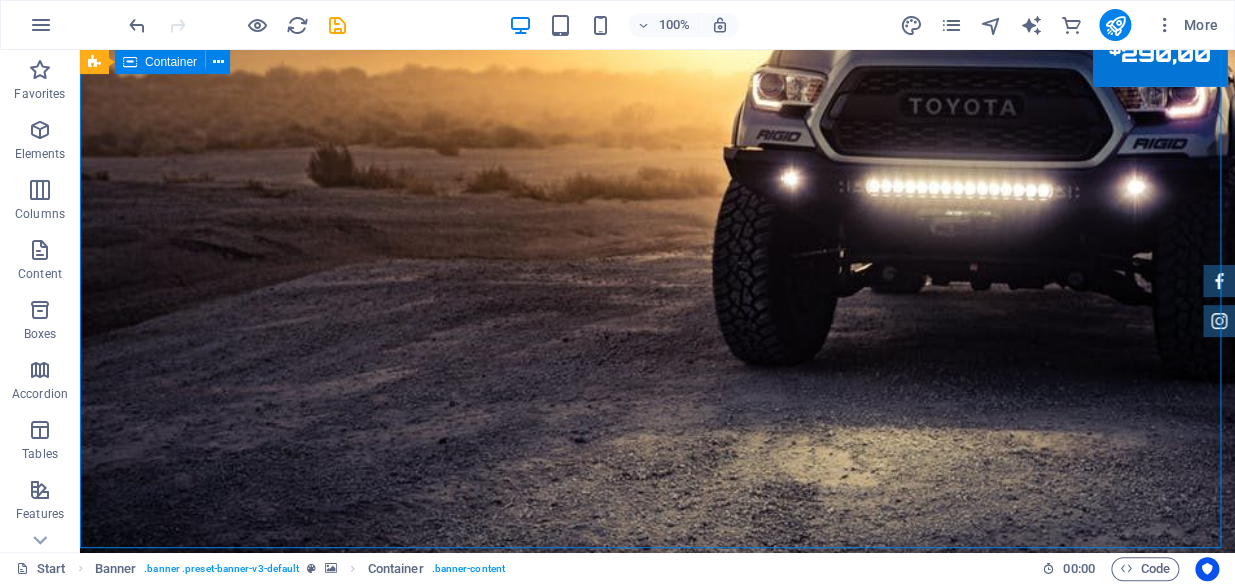scroll, scrollTop: 276, scrollLeft: 0, axis: vertical 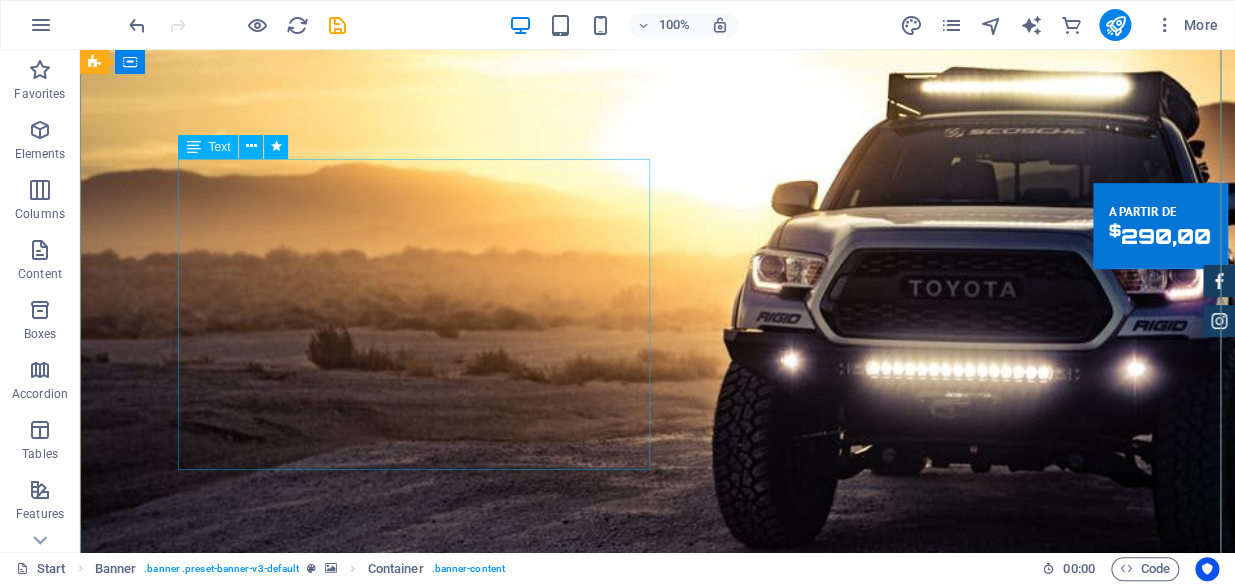 click on "Despachante: O que é e qual o seu papel? Você já precisou resolver alguma pendência de veículo, como a transferência de propriedade, o primeiro emplacamento ou a regularização da documentação, e se sentiu perdido com a burocracia? É aí que entra o  despachante , um profissional especializado em simplificar esses processos. O despachante é um intermediário entre você e os órgãos públicos, como o  Detran (Departamento Estadual de Trânsito) . Sua principal função é agilizar e organizar a documentação necessária, cuidando de toda a burocracia para que você não precise se preocupar." at bounding box center [658, 1287] 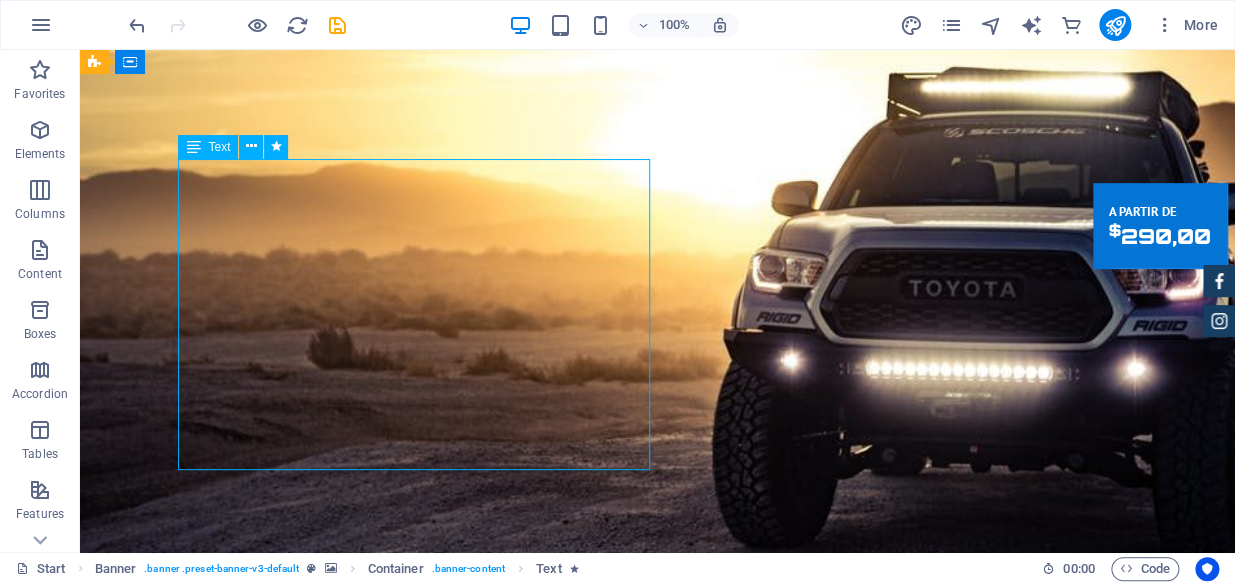 click on "Despachante: O que é e qual o seu papel? Você já precisou resolver alguma pendência de veículo, como a transferência de propriedade, o primeiro emplacamento ou a regularização da documentação, e se sentiu perdido com a burocracia? É aí que entra o  despachante , um profissional especializado em simplificar esses processos. O despachante é um intermediário entre você e os órgãos públicos, como o  Detran (Departamento Estadual de Trânsito) . Sua principal função é agilizar e organizar a documentação necessária, cuidando de toda a burocracia para que você não precise se preocupar." at bounding box center [658, 1287] 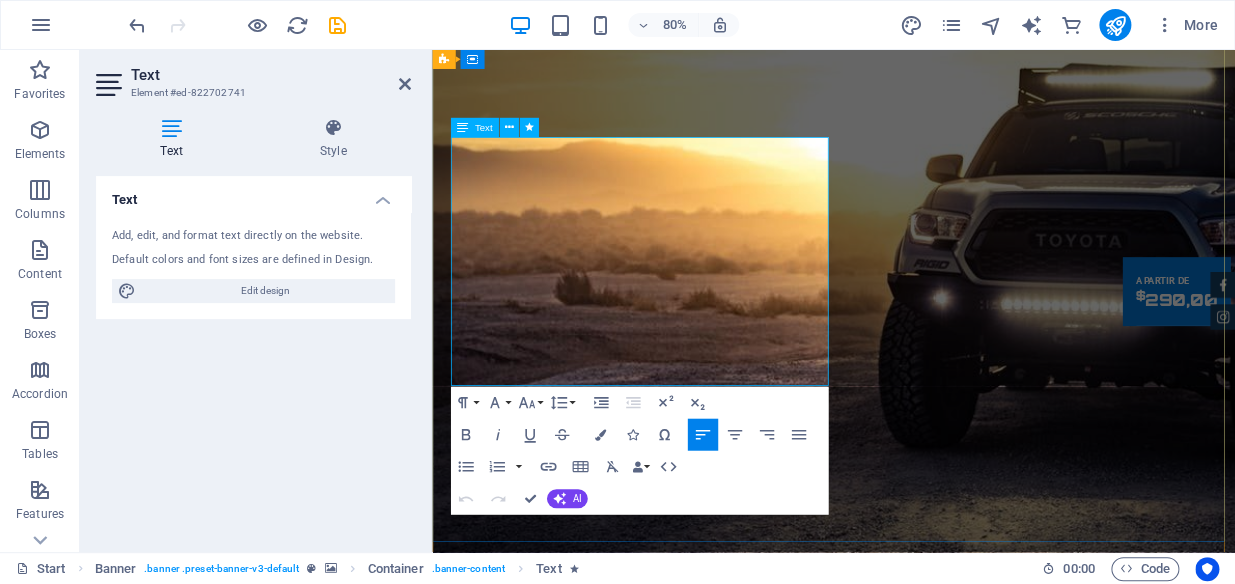 click on "Despachante: O que é e qual o seu papel?" at bounding box center [934, 1215] 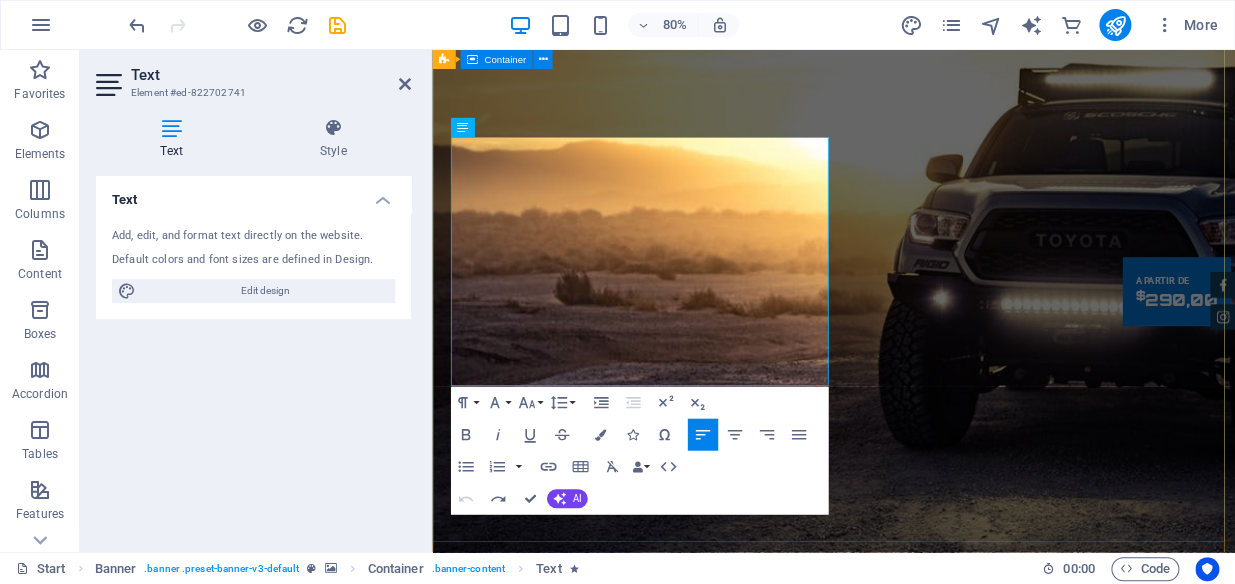 click on "MG-DESP - Sistema para despachantes-MG   Despachante: O que é e qual o seu papel? Você já precisou resolver alguma pendência de veículo, como a transferência de propriedade, o primeiro emplacamento ou a regularização da documentação, e se sentiu perdido com a burocracia? É aí que entra o  despachante , um profissional especializado em simplificar esses processos. O despachante é um intermediário entre você e os órgãos públicos, como o  Detran (Departamento Estadual de Trânsito) . Sua principal função é agilizar e organizar a documentação necessária, cuidando de toda a burocracia para que você não precise se preocupar.   Solicite um atendimento" at bounding box center [934, 1248] 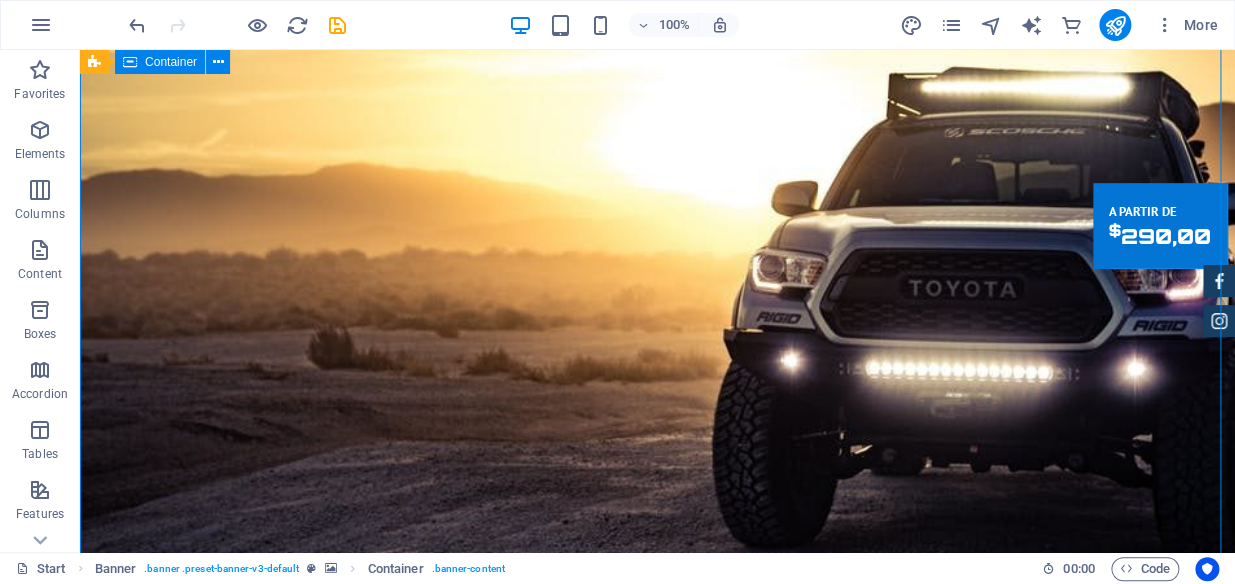 click on "MG-DESP - Sistema para despachantes-MG   Despachante: O que é e qual o seu papel? Você já precisou resolver alguma pendência de veículo, como a transferência de propriedade, o primeiro emplacamento ou a regularização da documentação, e se sentiu perdido com a burocracia? É aí que entra o  despachante , um profissional especializado em simplificar esses processos. O despachante é um intermediário entre você e os órgãos públicos, como o  Detran (Departamento Estadual de Trânsito) . Sua principal função é agilizar e organizar a documentação necessária, cuidando de toda a burocracia para que você não precise se preocupar.   Solicite um atendimento" at bounding box center [657, 1248] 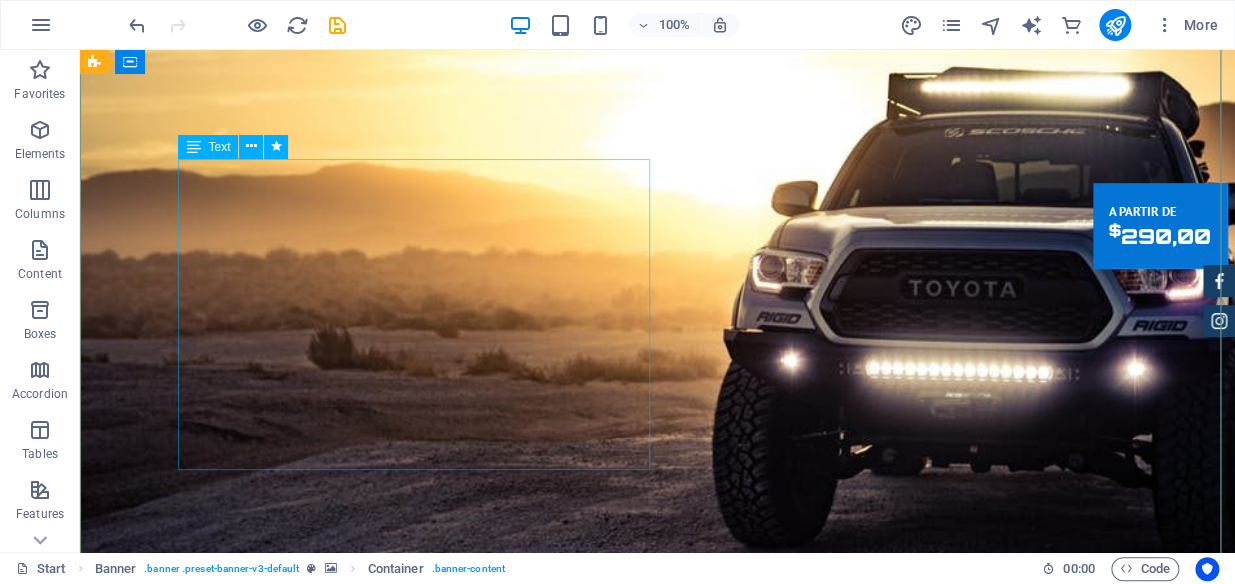 click on "Despachante: O que é e qual o seu papel? Você já precisou resolver alguma pendência de veículo, como a transferência de propriedade, o primeiro emplacamento ou a regularização da documentação, e se sentiu perdido com a burocracia? É aí que entra o  despachante , um profissional especializado em simplificar esses processos. O despachante é um intermediário entre você e os órgãos públicos, como o  Detran (Departamento Estadual de Trânsito) . Sua principal função é agilizar e organizar a documentação necessária, cuidando de toda a burocracia para que você não precise se preocupar." at bounding box center (658, 1287) 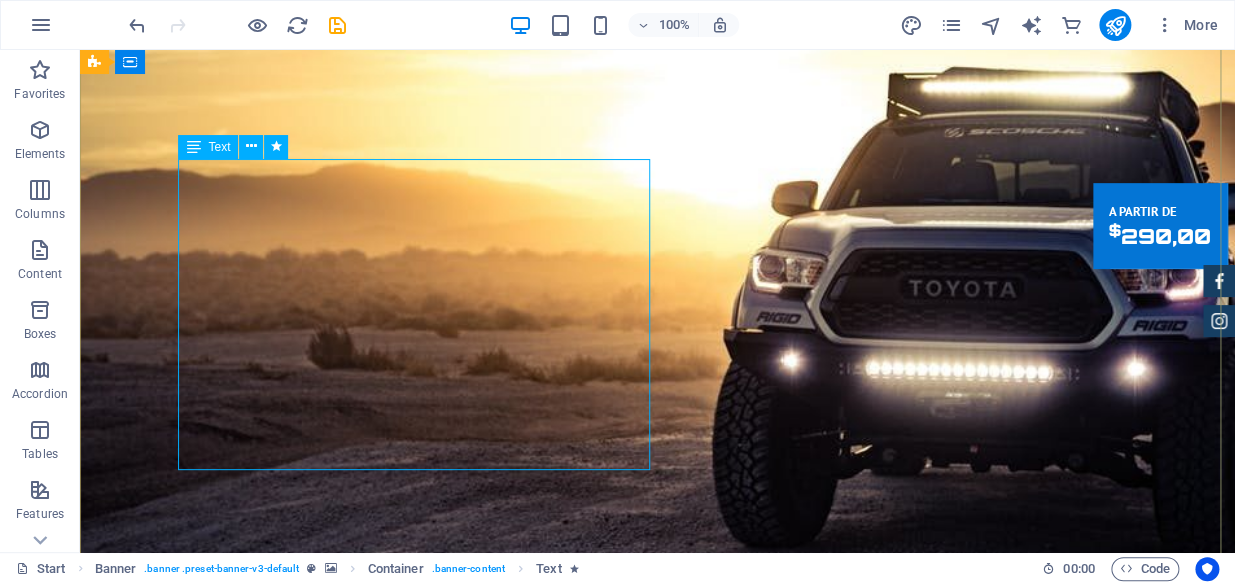 click on "Despachante: O que é e qual o seu papel? Você já precisou resolver alguma pendência de veículo, como a transferência de propriedade, o primeiro emplacamento ou a regularização da documentação, e se sentiu perdido com a burocracia? É aí que entra o  despachante , um profissional especializado em simplificar esses processos. O despachante é um intermediário entre você e os órgãos públicos, como o  Detran (Departamento Estadual de Trânsito) . Sua principal função é agilizar e organizar a documentação necessária, cuidando de toda a burocracia para que você não precise se preocupar." at bounding box center [658, 1287] 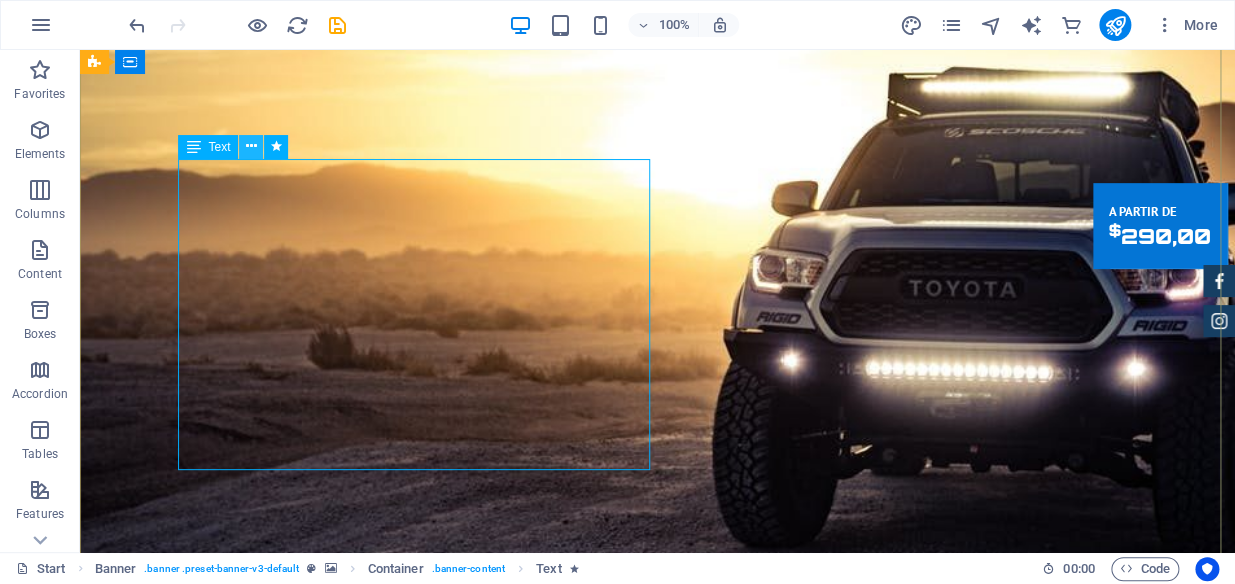 click at bounding box center (251, 146) 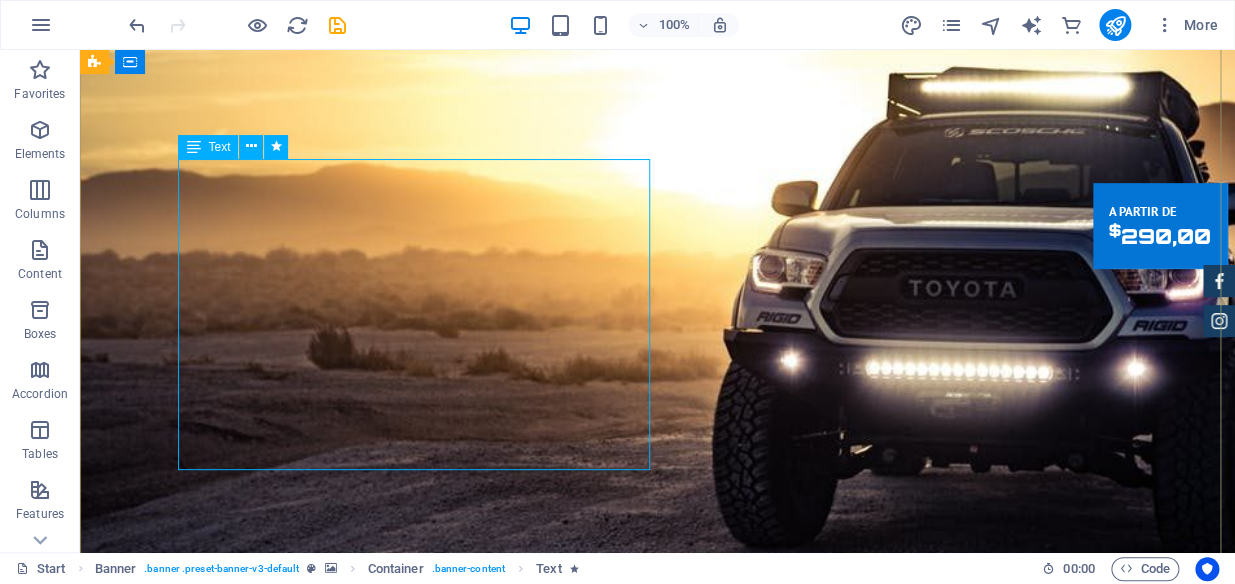 click on "Despachante: O que é e qual o seu papel? Você já precisou resolver alguma pendência de veículo, como a transferência de propriedade, o primeiro emplacamento ou a regularização da documentação, e se sentiu perdido com a burocracia? É aí que entra o  despachante , um profissional especializado em simplificar esses processos. O despachante é um intermediário entre você e os órgãos públicos, como o  Detran (Departamento Estadual de Trânsito) . Sua principal função é agilizar e organizar a documentação necessária, cuidando de toda a burocracia para que você não precise se preocupar." at bounding box center [658, 1287] 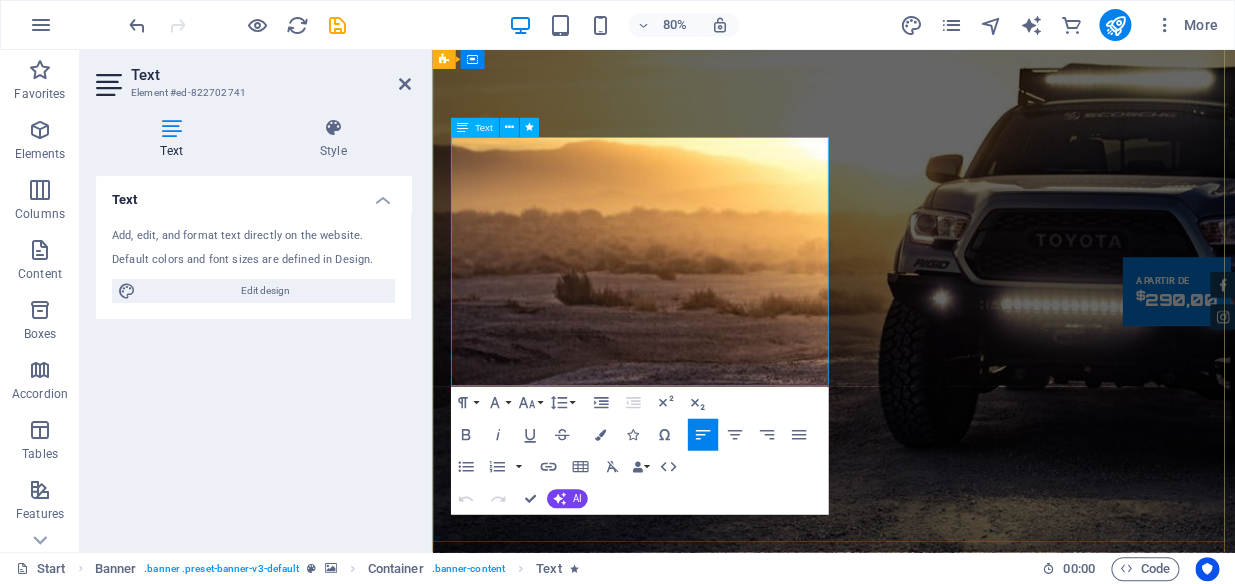 click on "O despachante é um intermediário entre você e os órgãos públicos, como o  Detran (Departamento Estadual de Trânsito) . Sua principal função é agilizar e organizar a documentação necessária, cuidando de toda a burocracia para que você não precise se preocupar." at bounding box center [934, 1347] 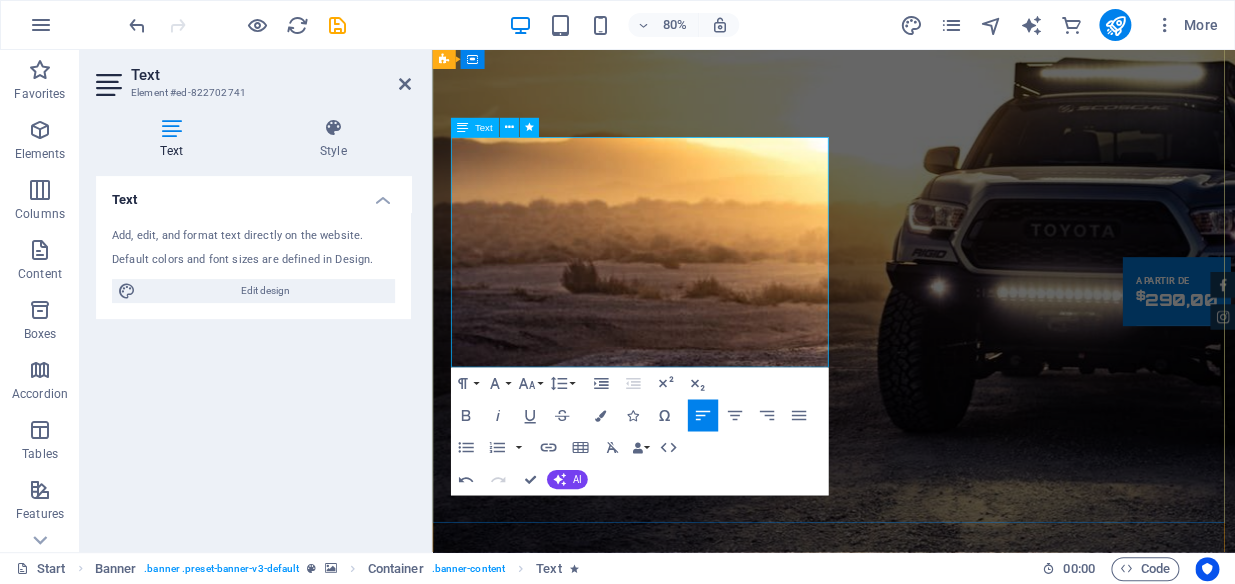 click on "Despachante: O que é e qual o seu papel?" at bounding box center [934, 1191] 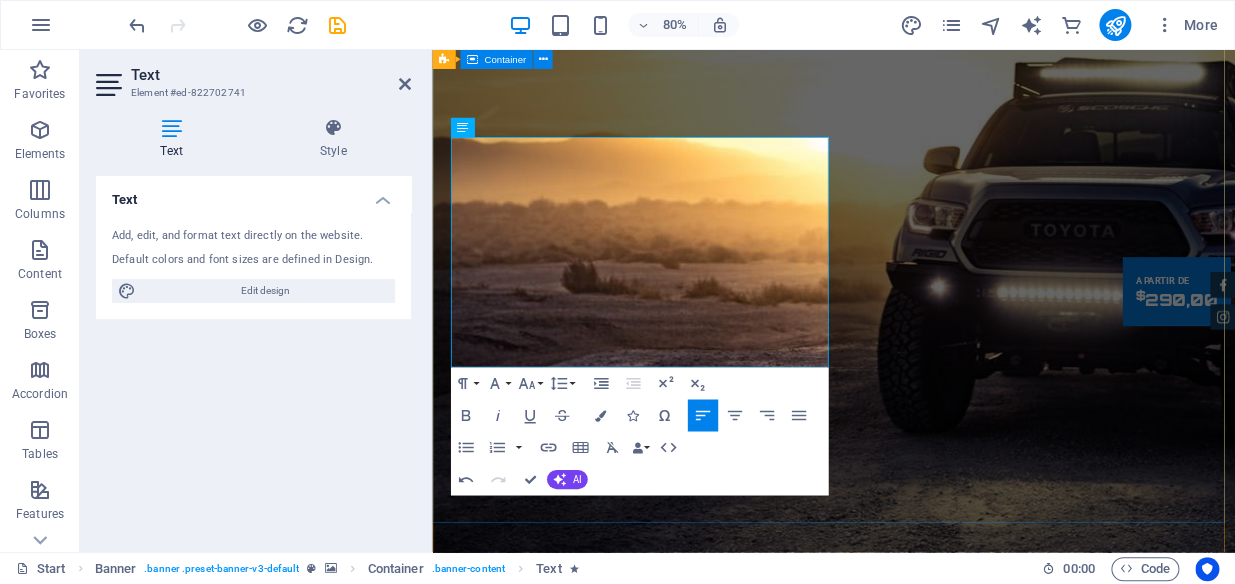 click on "MG-DESP - Sistema para despachantes-MG   Despachante: O queé e qual o seu papel? Você já precisou resolver alguma pendência de veículo, como a transferência de propriedade, o primeiro emplacamento ou a regularização da documentação, e se sentiu perdido com a burocracia? É aí que entra o  despachante , um profissional especializado em simplificar esses processos. O despachante é um intermediário entre você e os órgãos públicos, como o  Detran (Departamento Estadual de Trânsito) . Sua principal função é agilizar e organizar a documentação necessária, cuidando de toda a burocracia para que você não precise se preocupar.   Solicite um atendimento" at bounding box center [934, 1212] 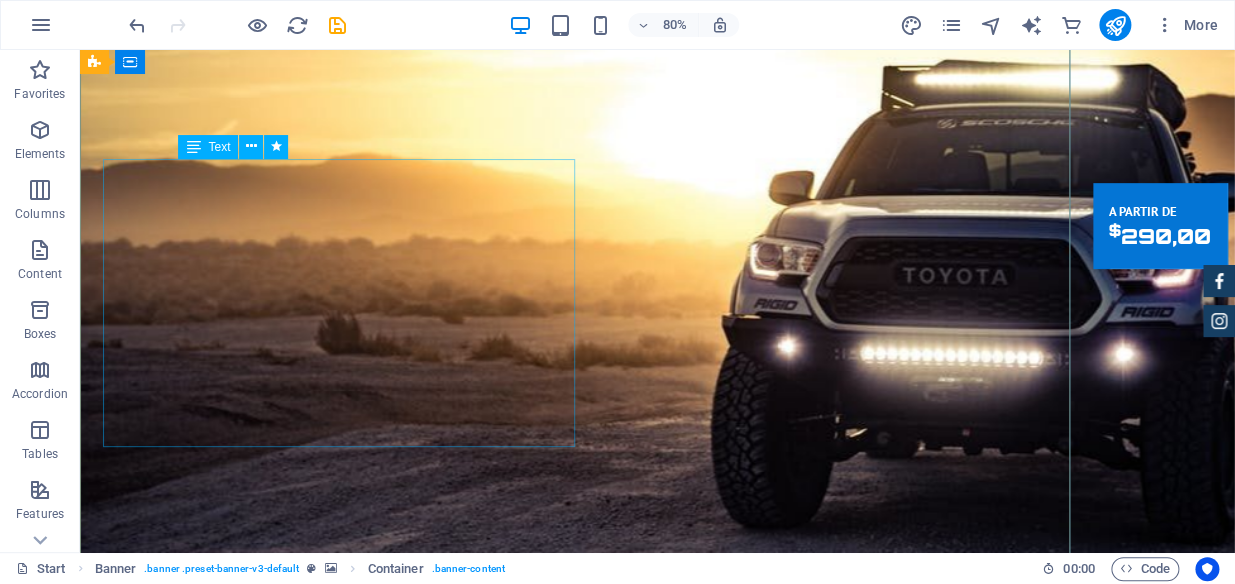 click on "Despachante: O queé e qual o seu papel? Você já precisou resolver alguma pendência de veículo, como a transferência de propriedade, o primeiro emplacamento ou a regularização da documentação, e se sentiu perdido com a burocracia? É aí que entra o  despachante , um profissional especializado em simplificar esses processos. O despachante é um intermediário entre você e os órgãos públicos, como o  Detran (Departamento Estadual de Trânsito) . Sua principal função é agilizar e organizar a documentação necessária, cuidando de toda a burocracia para que você não precise se preocupar." at bounding box center (658, 1251) 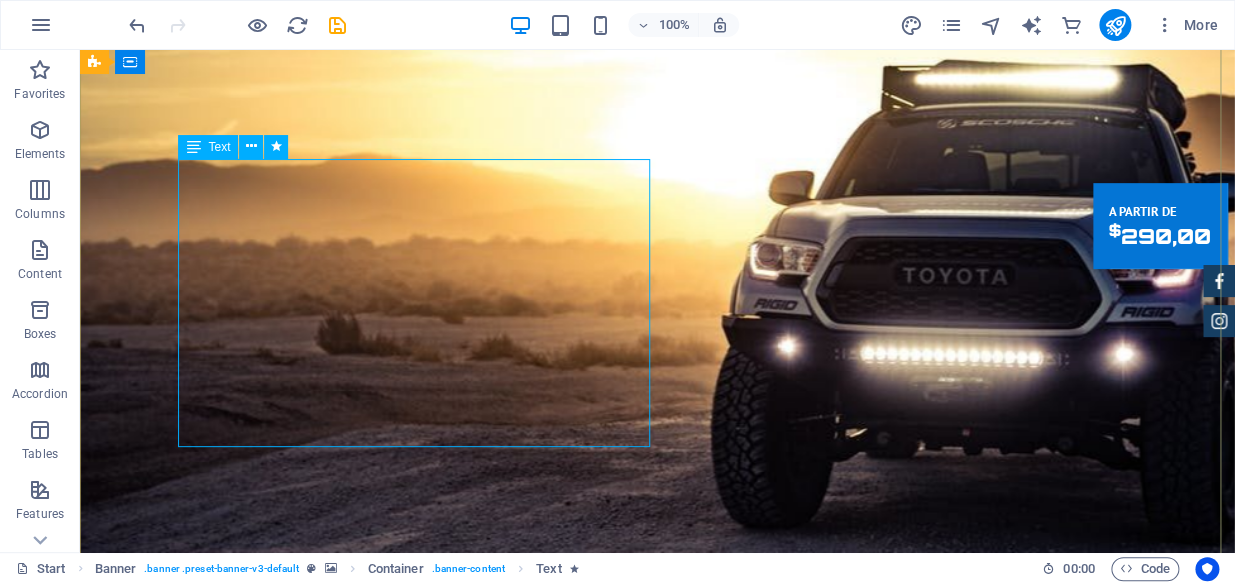 click on "Despachante: O queé e qual o seu papel? Você já precisou resolver alguma pendência de veículo, como a transferência de propriedade, o primeiro emplacamento ou a regularização da documentação, e se sentiu perdido com a burocracia? É aí que entra o  despachante , um profissional especializado em simplificar esses processos. O despachante é um intermediário entre você e os órgãos públicos, como o  Detran (Departamento Estadual de Trânsito) . Sua principal função é agilizar e organizar a documentação necessária, cuidando de toda a burocracia para que você não precise se preocupar." at bounding box center (658, 1251) 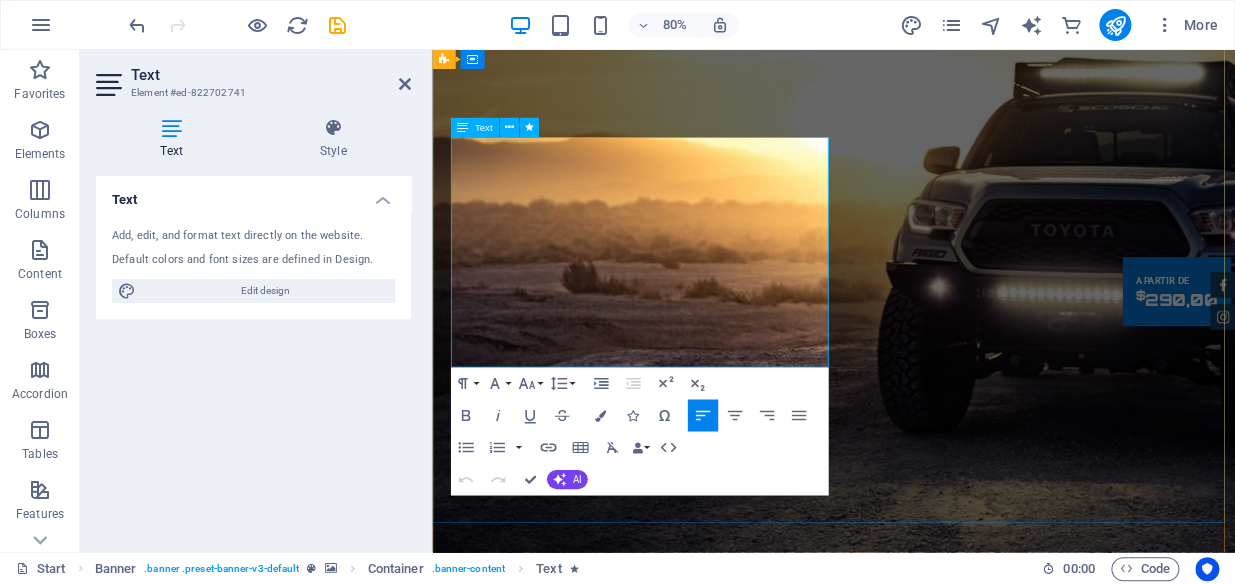 click on "Você já precisou resolver alguma pendência de veículo, como a transferência de propriedade, o primeiro emplacamento ou a regularização da documentação, e se sentiu perdido com a burocracia? É aí que entra o  despachante , um profissional especializado em simplificar esses processos." at bounding box center (904, 1276) 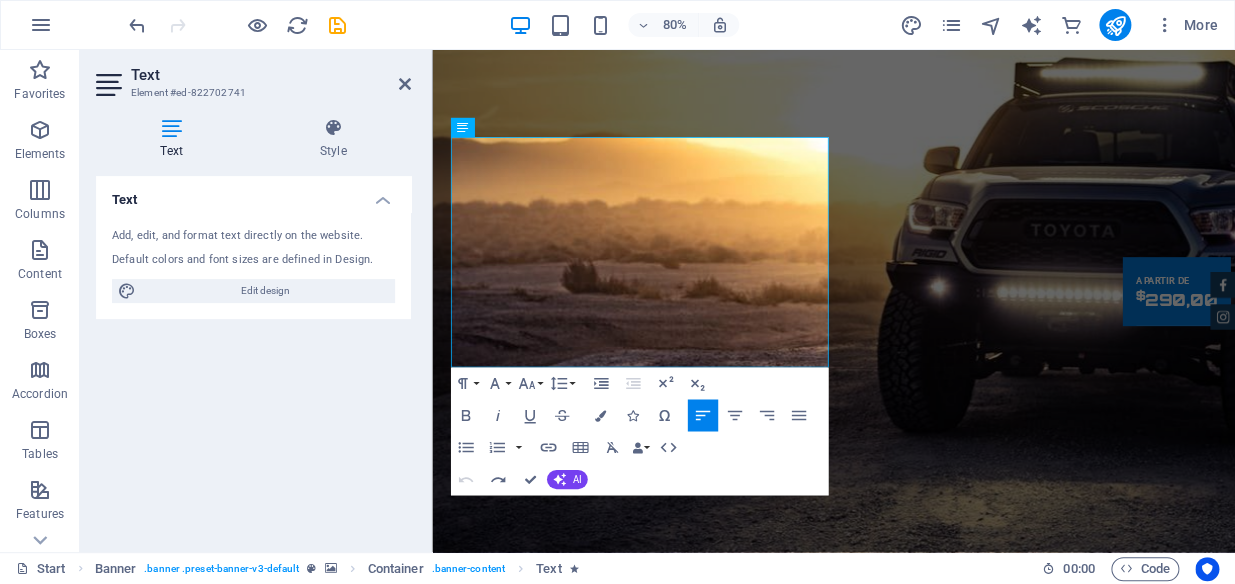 click at bounding box center [171, 128] 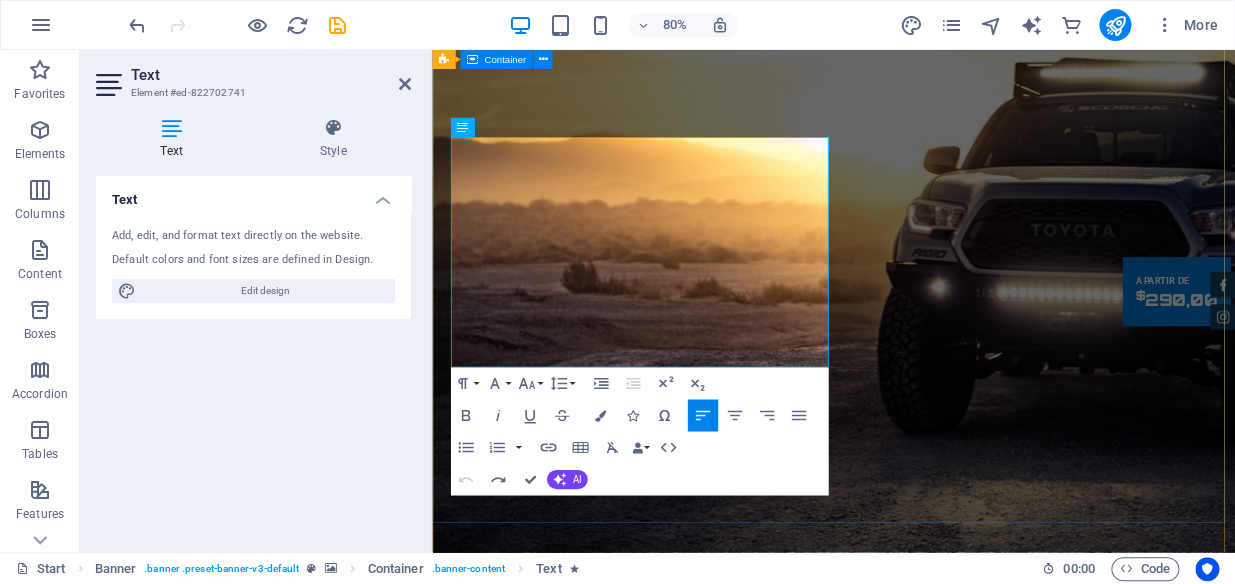 click on "MG-DESP - Sistema para despachantes-MG   Despachante: O queé e qual o seu papel? Você já precisou resolver alguma pendência de veículo, como a transferência de propriedade, o primeiro emplacamento ou a regularização da documentação, e se sentiu perdido com a burocracia? É aí que entra o  despachante , um profissional especializado em simplificar esses processos. O despachante é um intermediário entre você e os órgãos públicos, como o  Detran (Departamento Estadual de Trânsito) . Sua principal função é agilizar e organizar a documentação necessária, cuidando de toda a burocracia para que você não precise se preocupar.   Solicite um atendimento" at bounding box center (934, 1212) 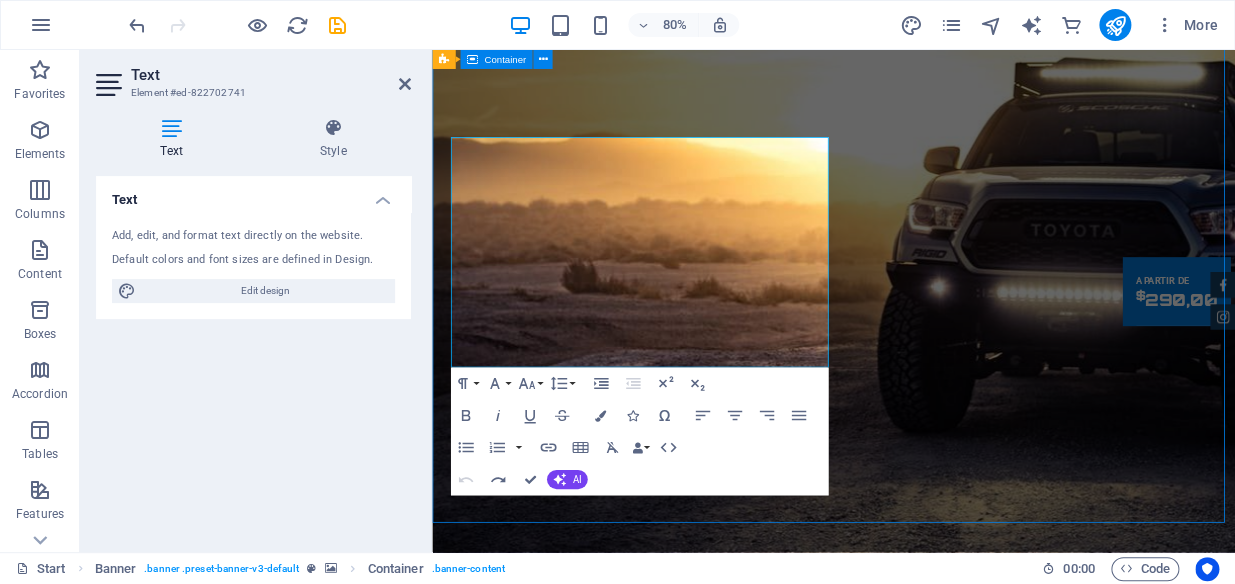 click on "MG-DESP - Sistema para despachantes-MG   Despachante: O queé e qual o seu papel? Você já precisou resolver alguma pendência de veículo, como a transferência de propriedade, o primeiro emplacamento ou a regularização da documentação, e se sentiu perdido com a burocracia? É aí que entra o  despachante , um profissional especializado em simplificar esses processos. O despachante é um intermediário entre você e os órgãos públicos, como o  Detran (Departamento Estadual de Trânsito) . Sua principal função é agilizar e organizar a documentação necessária, cuidando de toda a burocracia para que você não precise se preocupar.   Solicite um atendimento" at bounding box center [934, 1212] 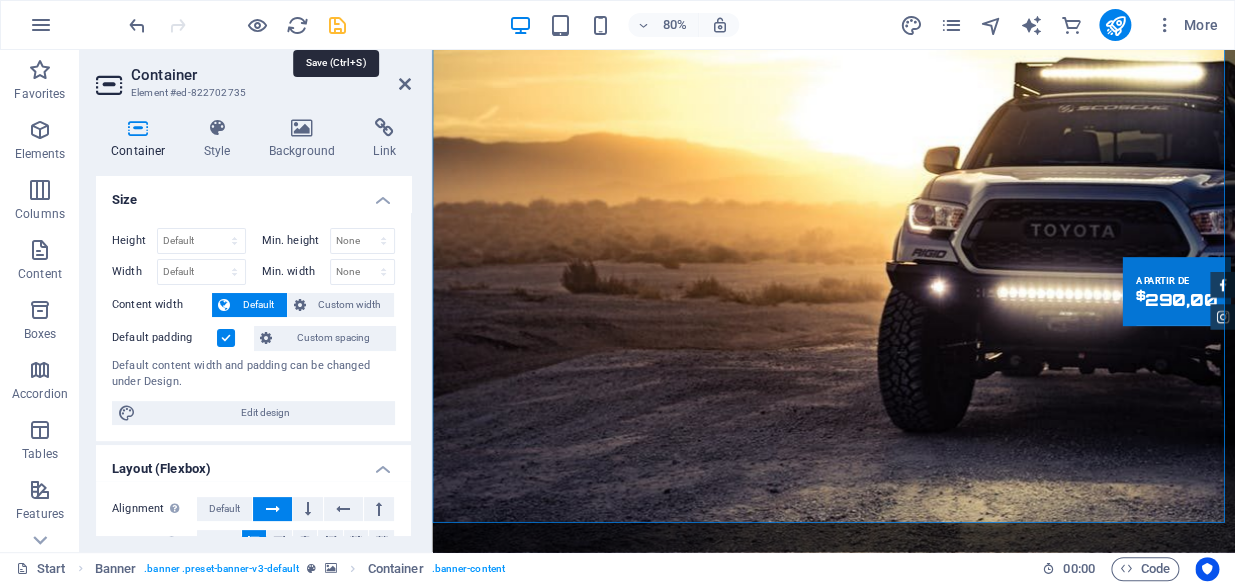 click at bounding box center (337, 25) 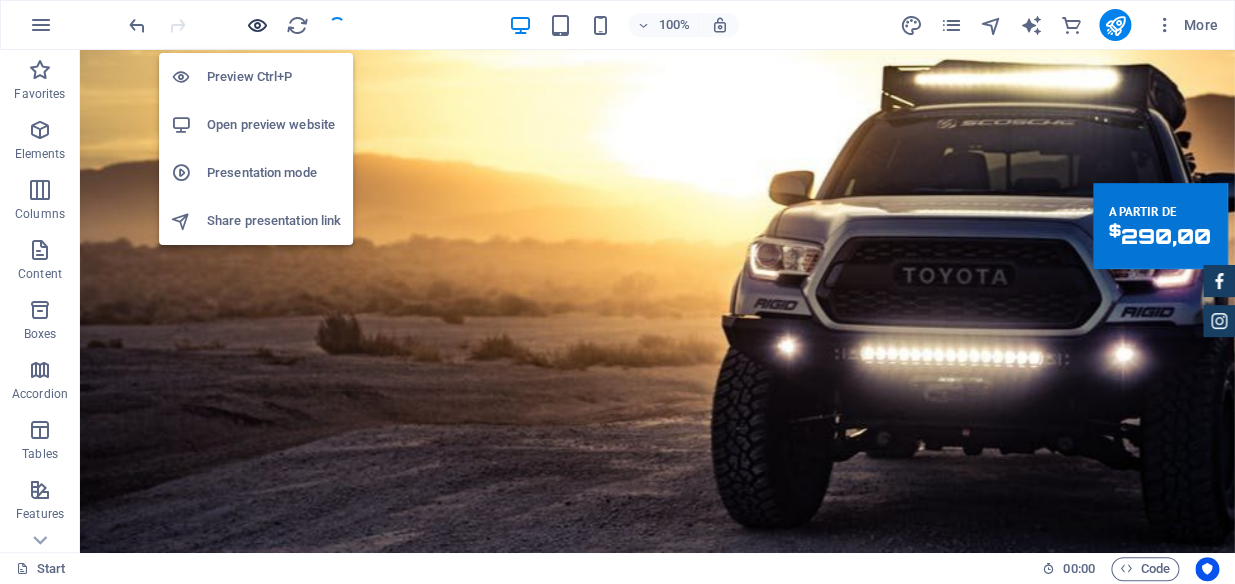 click at bounding box center [257, 25] 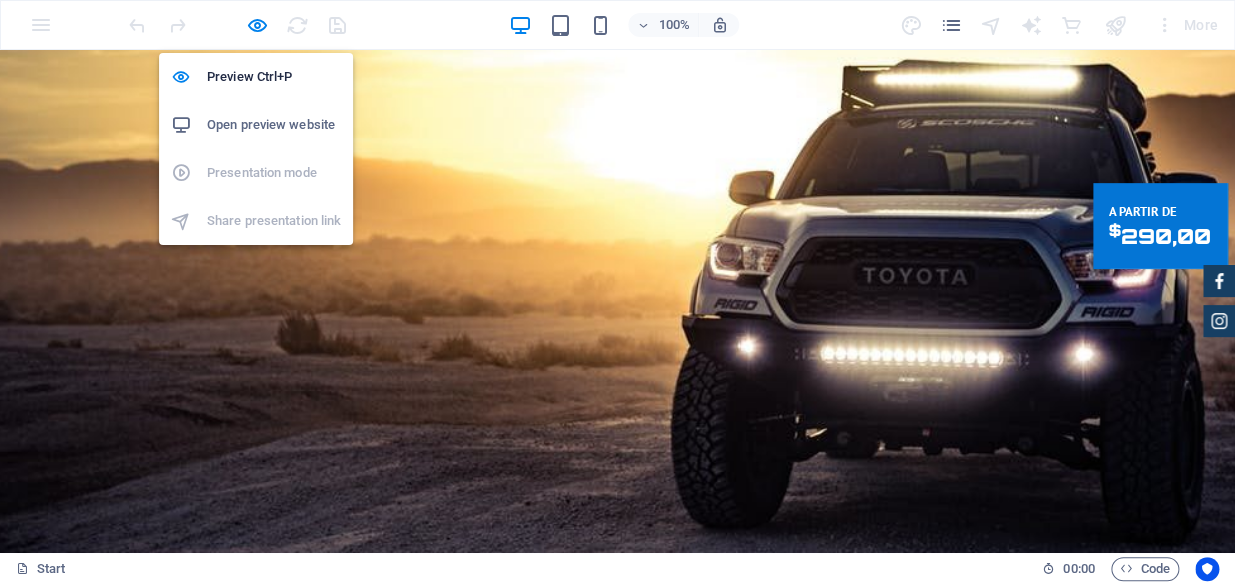 click on "Open preview website" at bounding box center [274, 125] 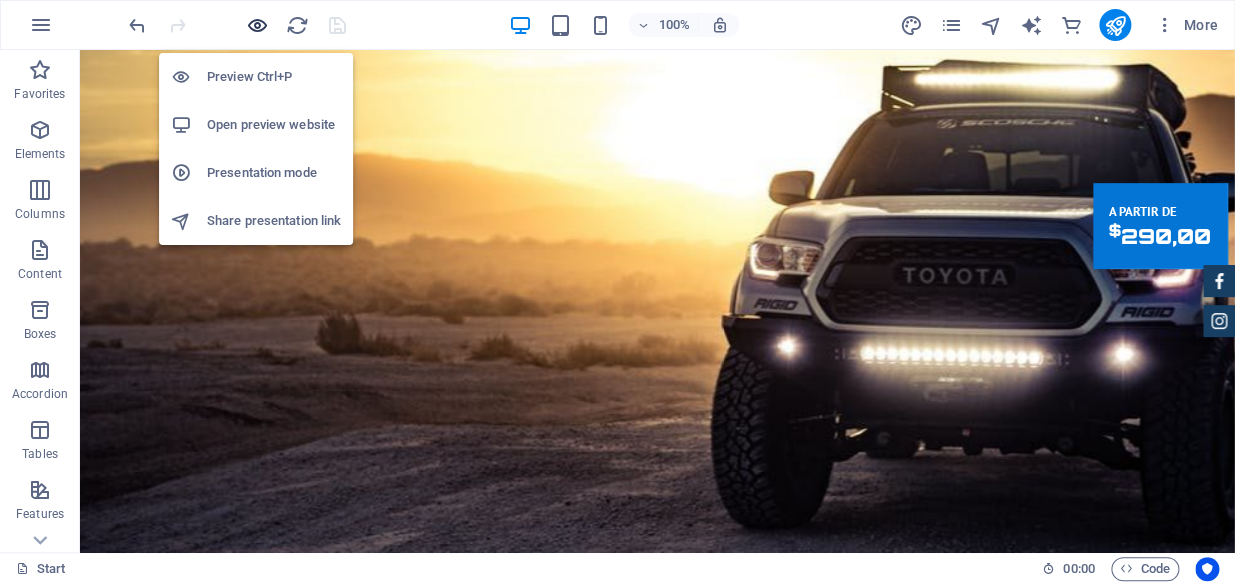 click at bounding box center [257, 25] 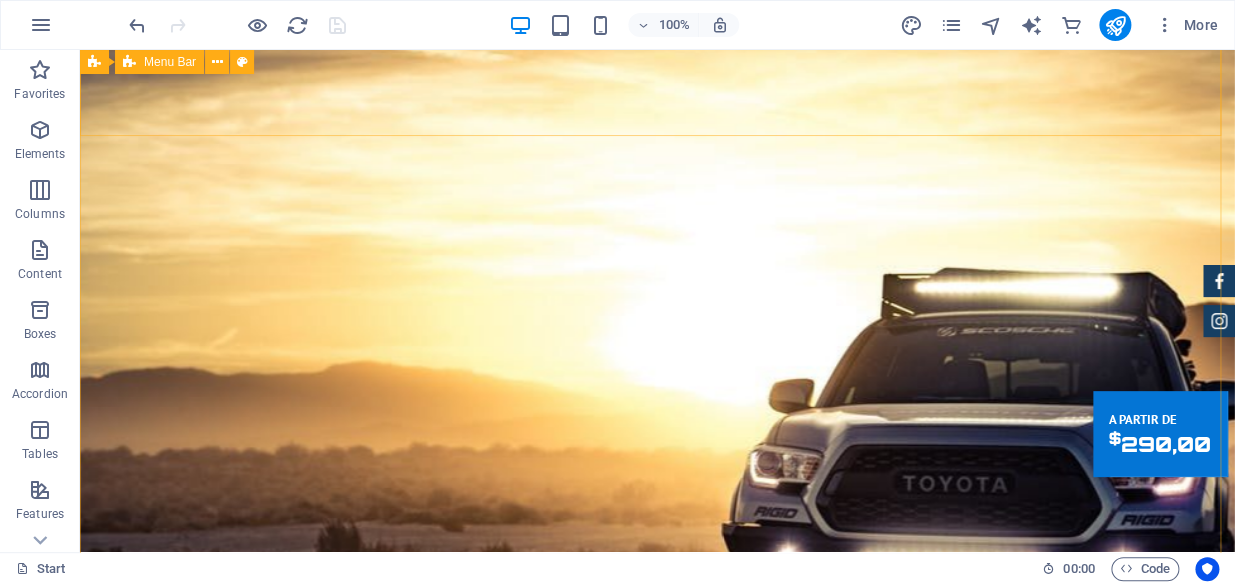 scroll, scrollTop: 0, scrollLeft: 0, axis: both 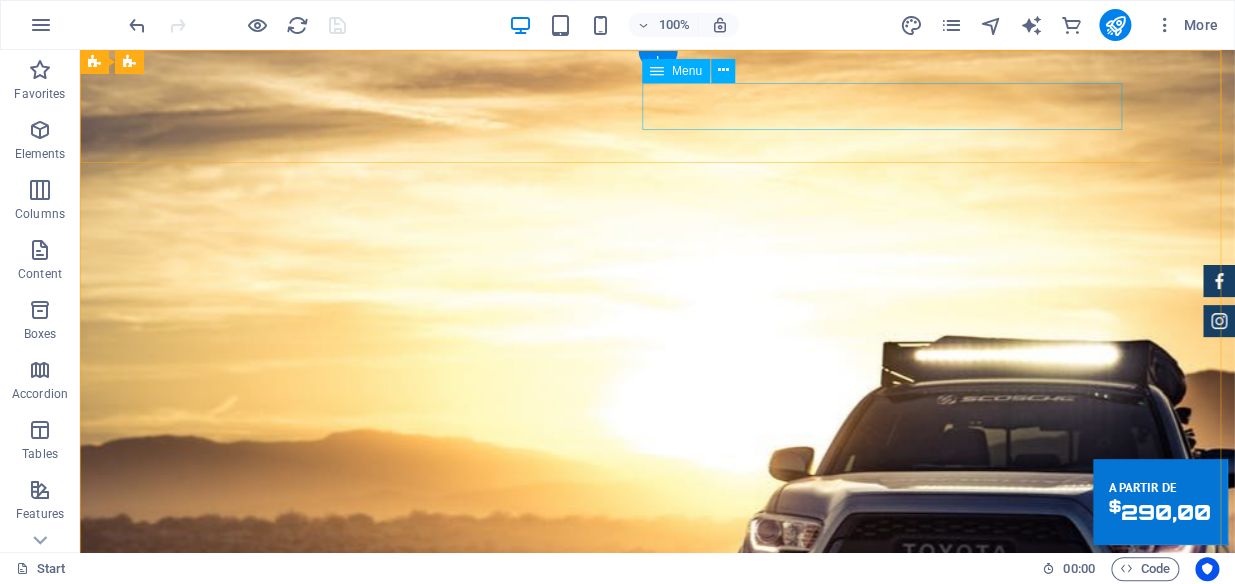 click on "Site Sobre nós Serviços Login Contato" at bounding box center (658, 1119) 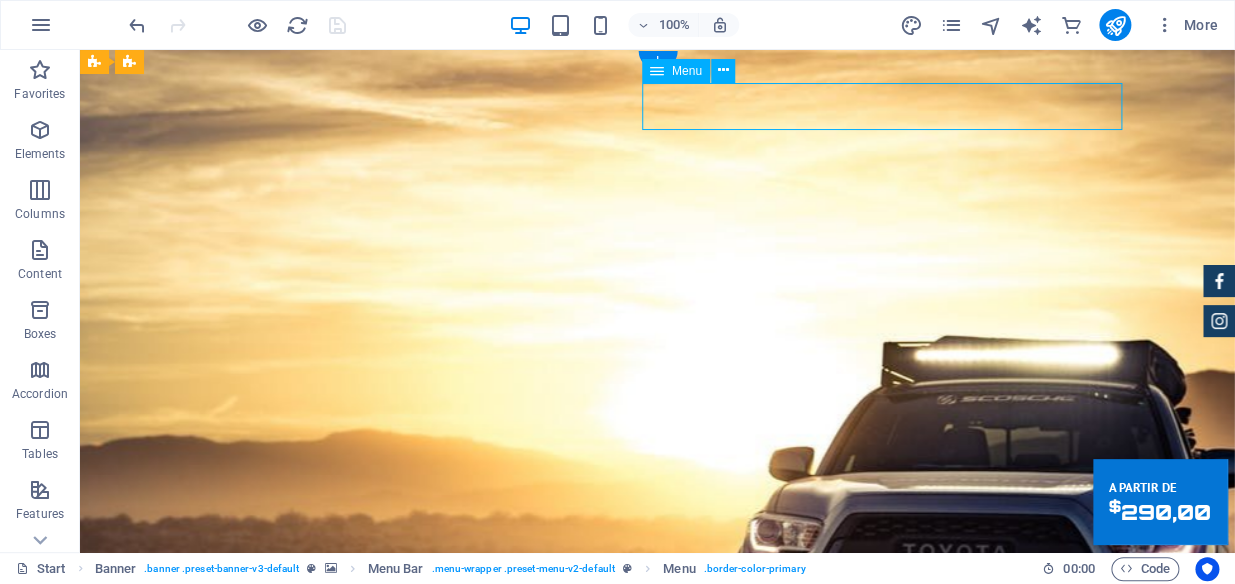 click on "Site Sobre nós Serviços Login Contato" at bounding box center [658, 1119] 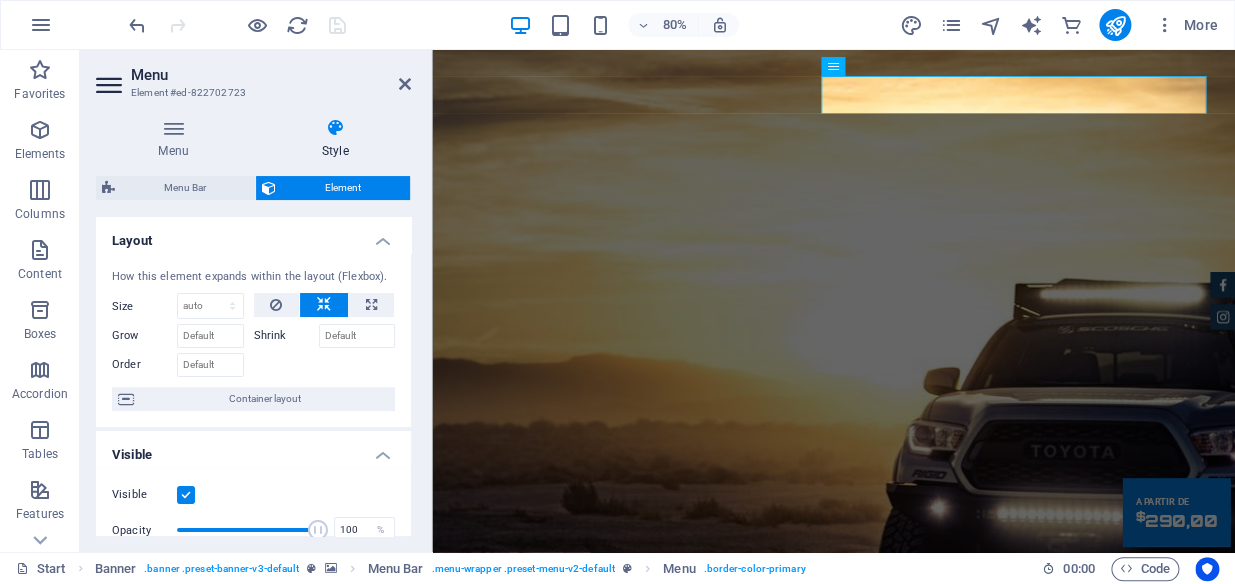 click at bounding box center [335, 128] 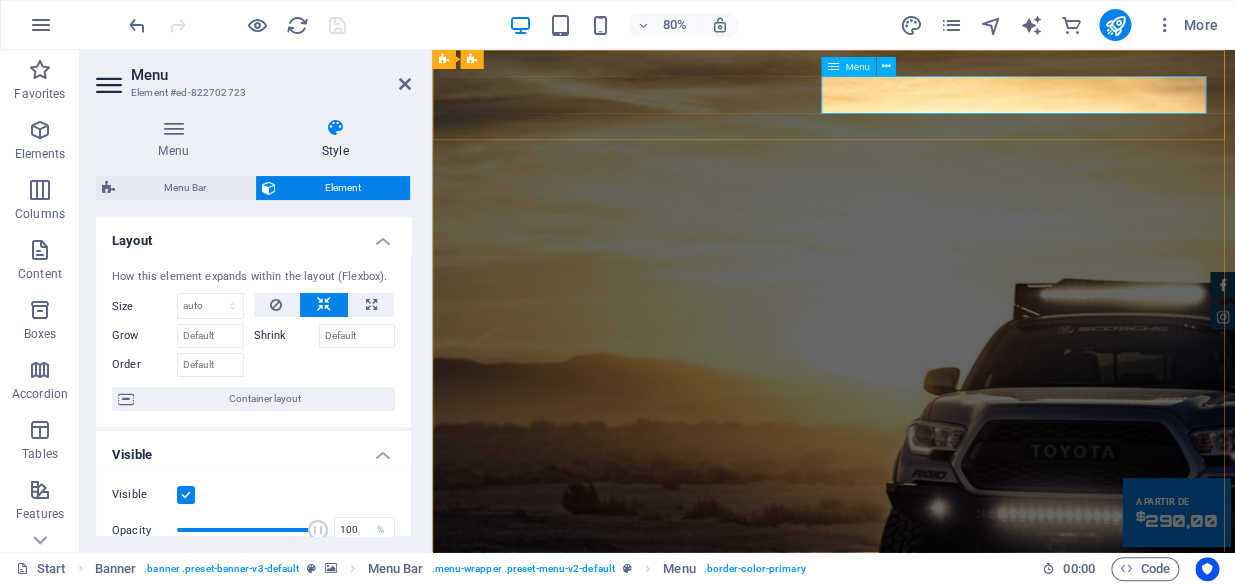 click at bounding box center [833, 66] 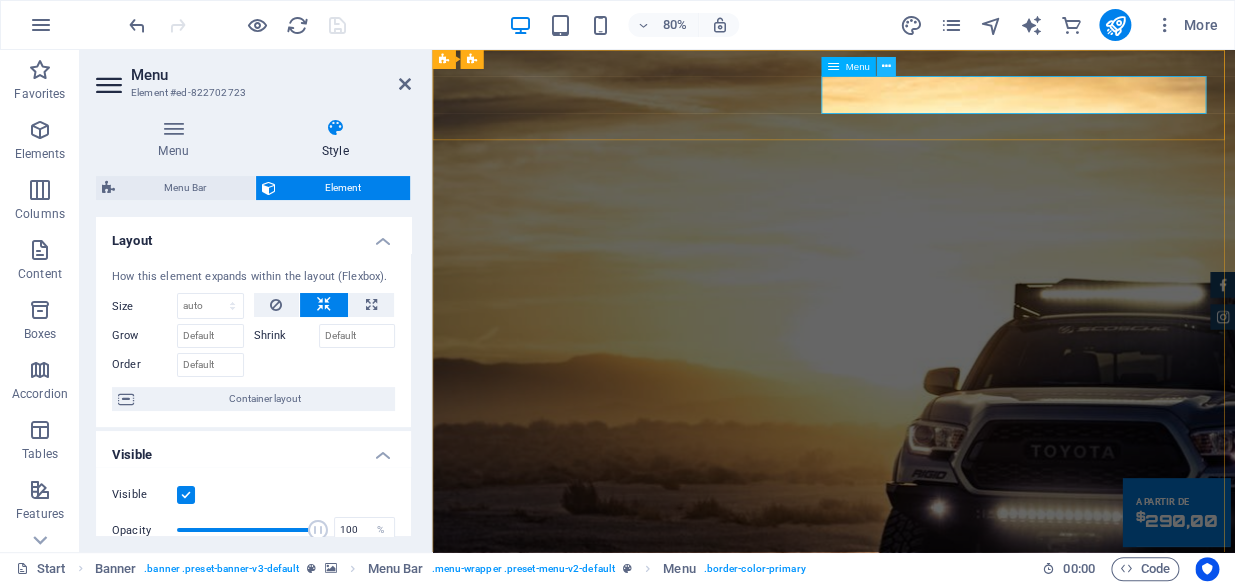 click at bounding box center (886, 66) 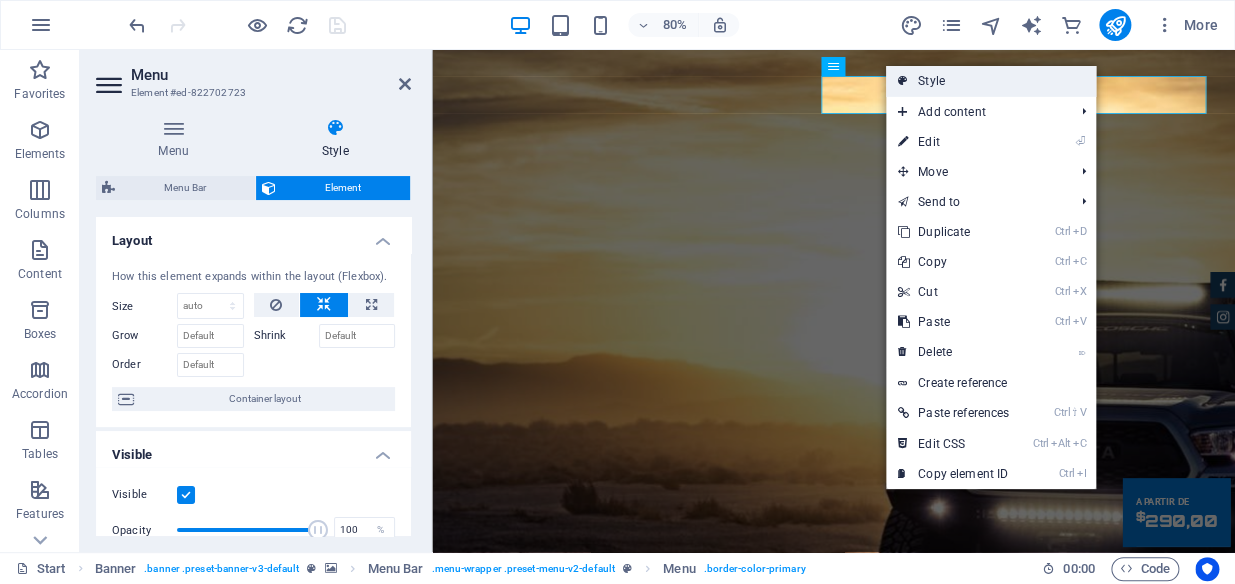 click on "Style" at bounding box center [991, 81] 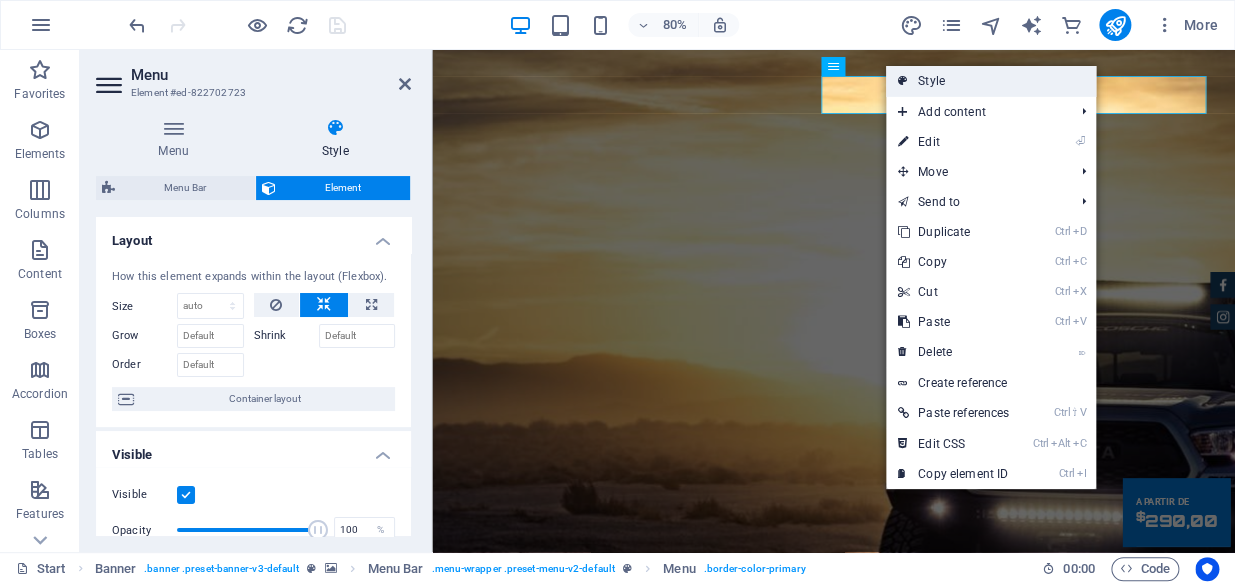 select on "rem" 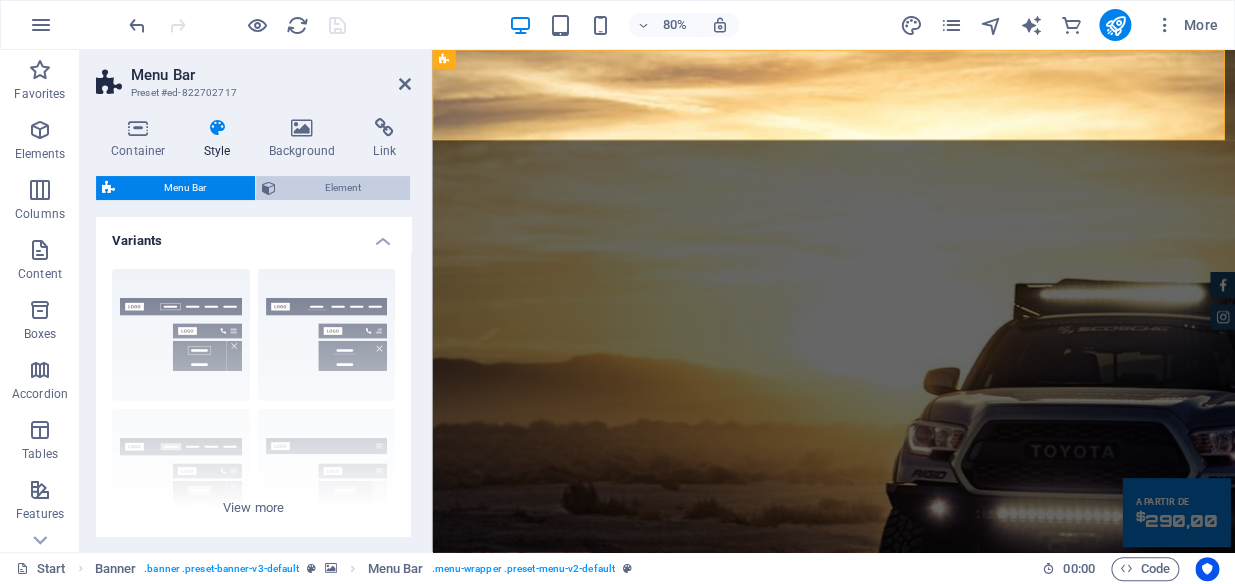 click on "Element" at bounding box center [343, 188] 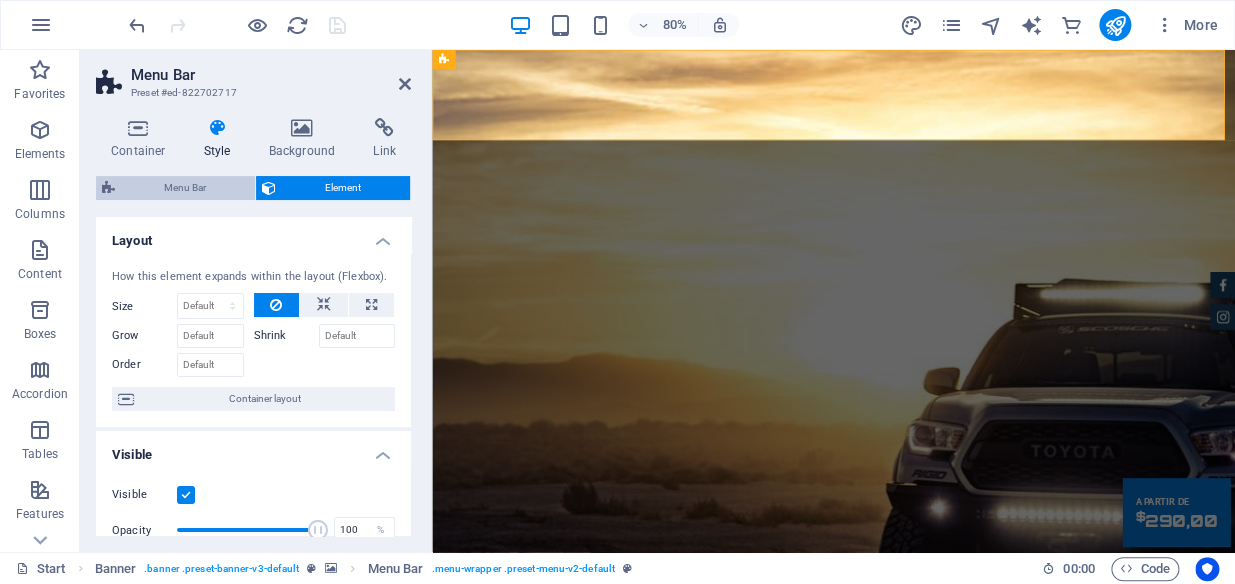 click on "Menu Bar" at bounding box center (185, 188) 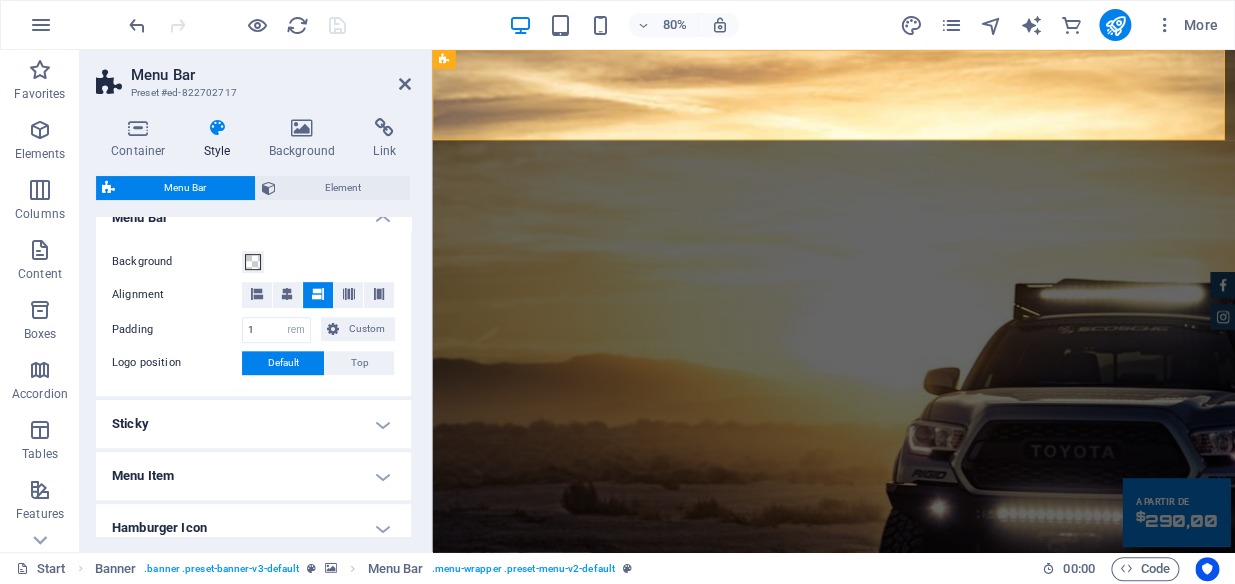 scroll, scrollTop: 0, scrollLeft: 0, axis: both 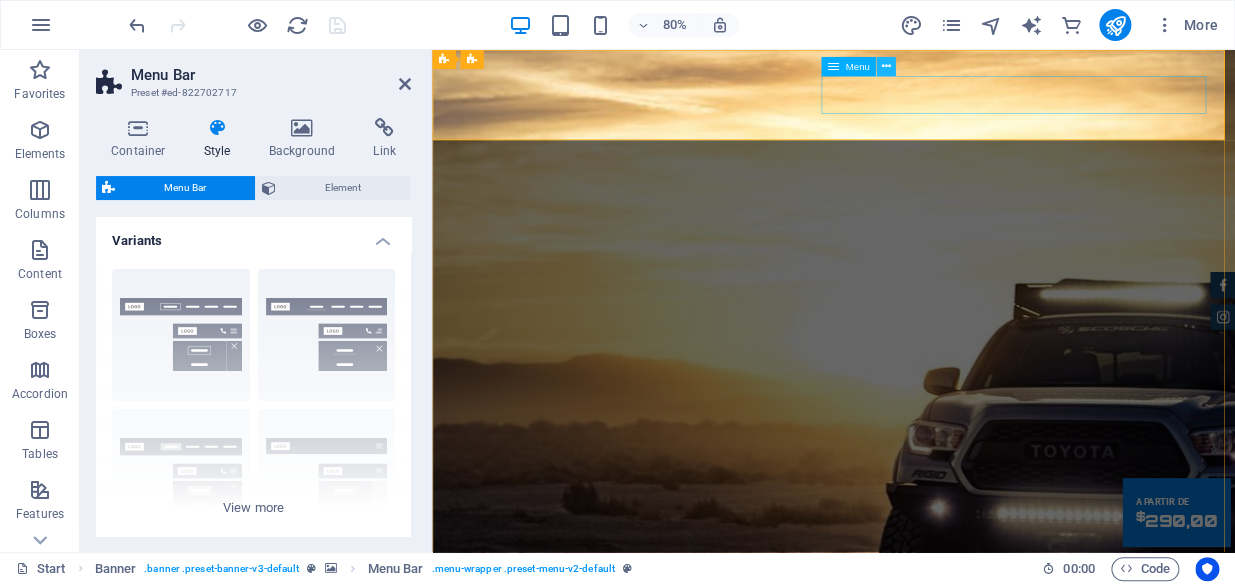 click at bounding box center [886, 66] 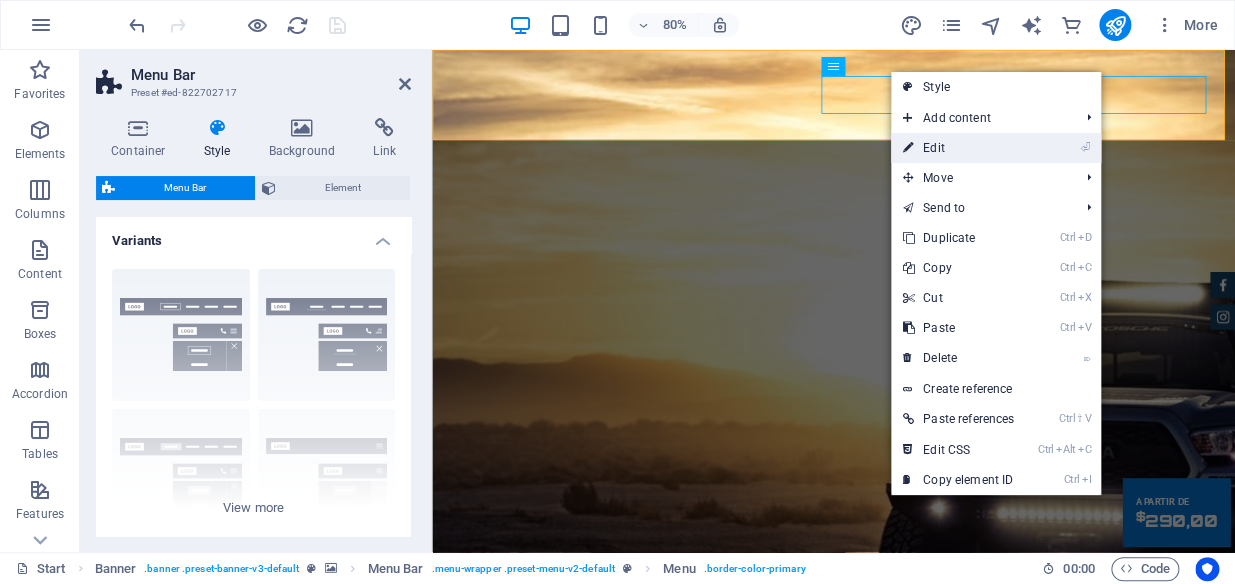 click on "⏎  Edit" at bounding box center (958, 148) 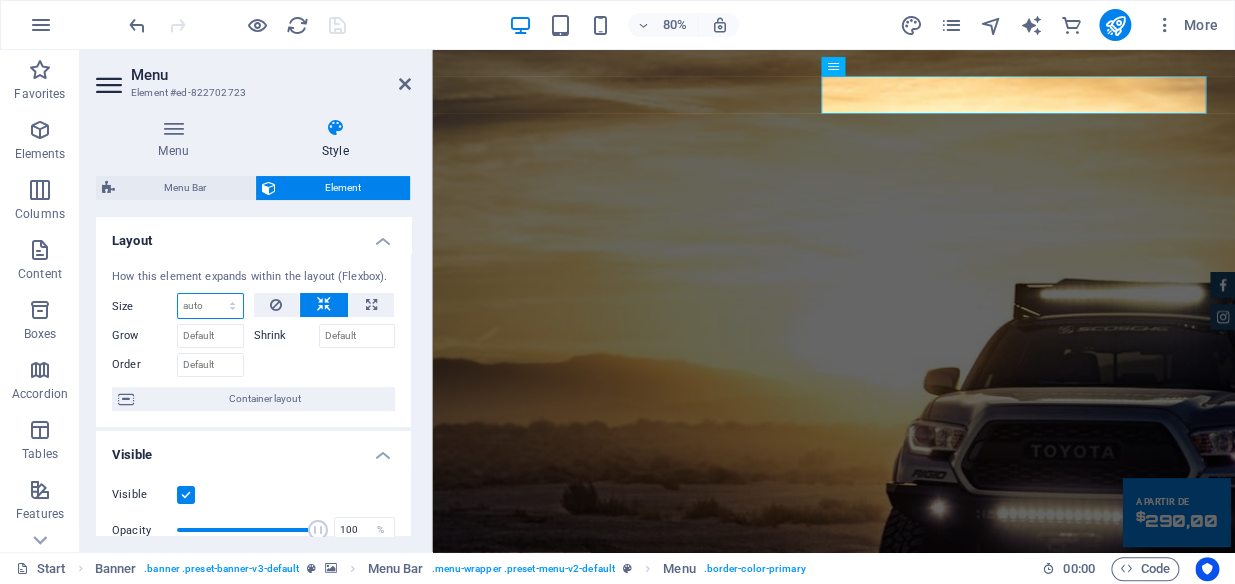 click on "Default auto px % 1/1 1/2 1/3 1/4 1/5 1/6 1/7 1/8 1/9 1/10" at bounding box center [210, 306] 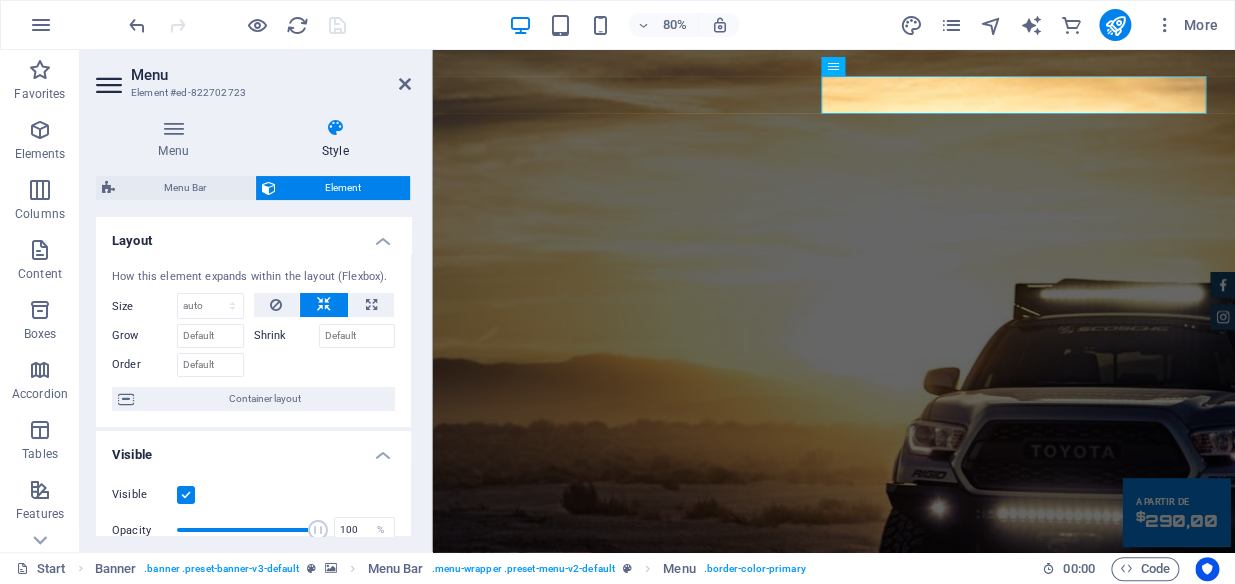 click on "Size" at bounding box center [144, 306] 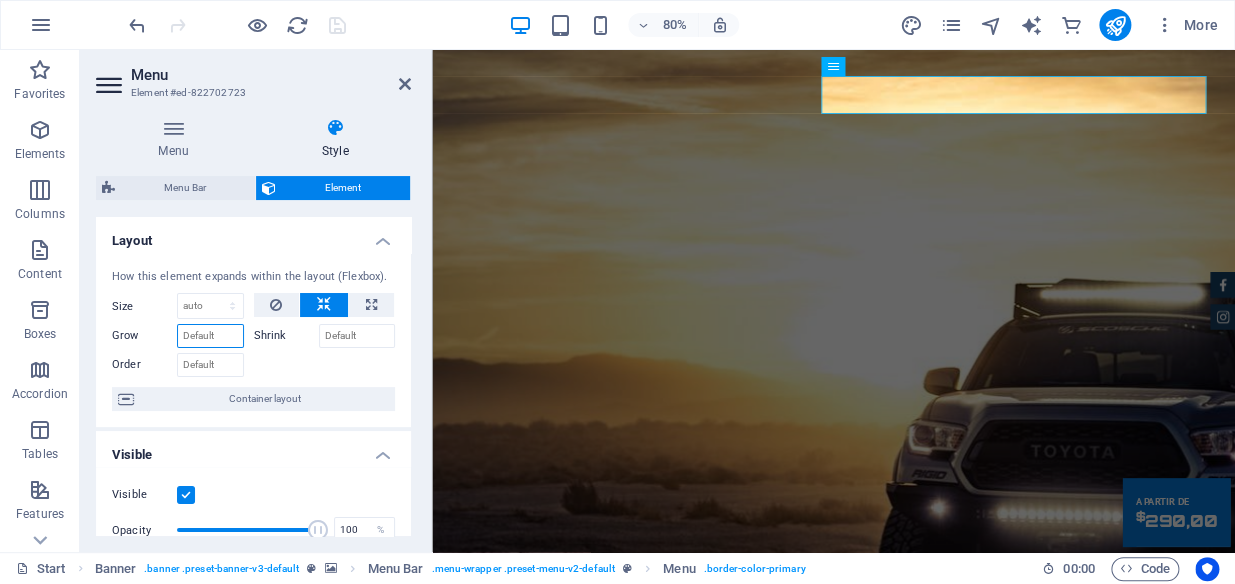 click on "Grow" at bounding box center [210, 336] 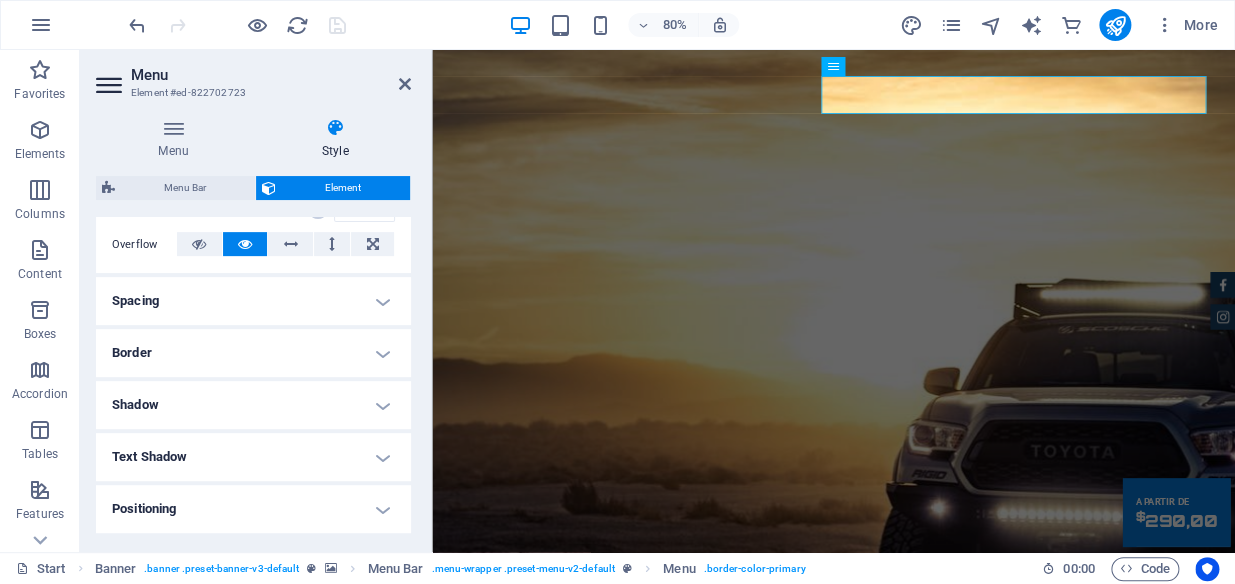 scroll, scrollTop: 363, scrollLeft: 0, axis: vertical 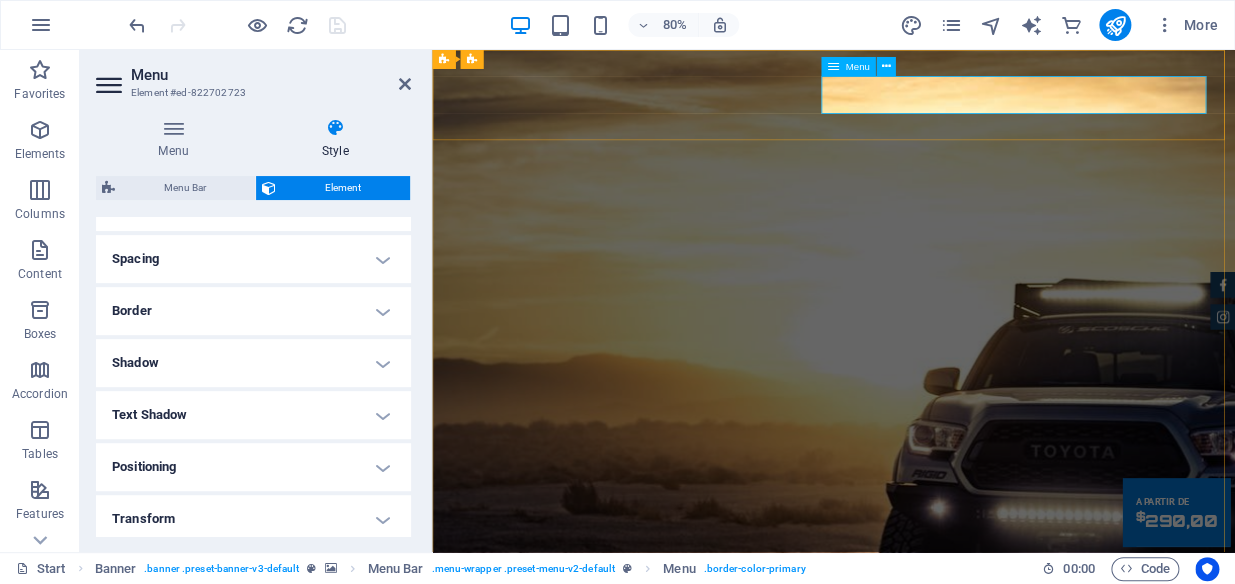 click on "Site Sobre nós Serviços Login Contato" at bounding box center (934, 1119) 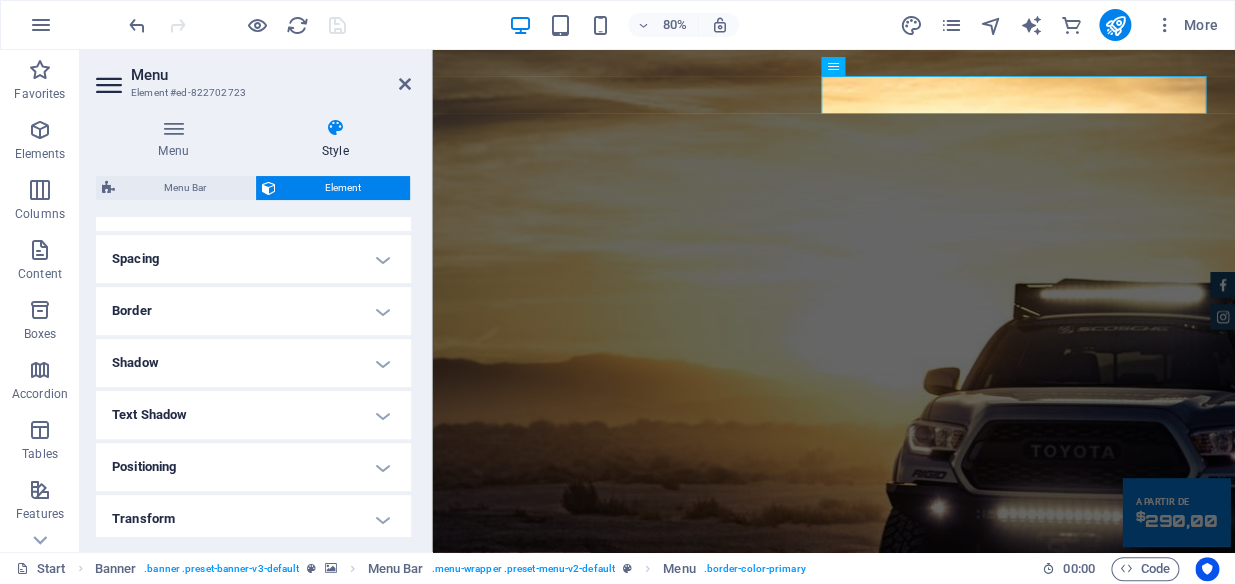 click at bounding box center [335, 128] 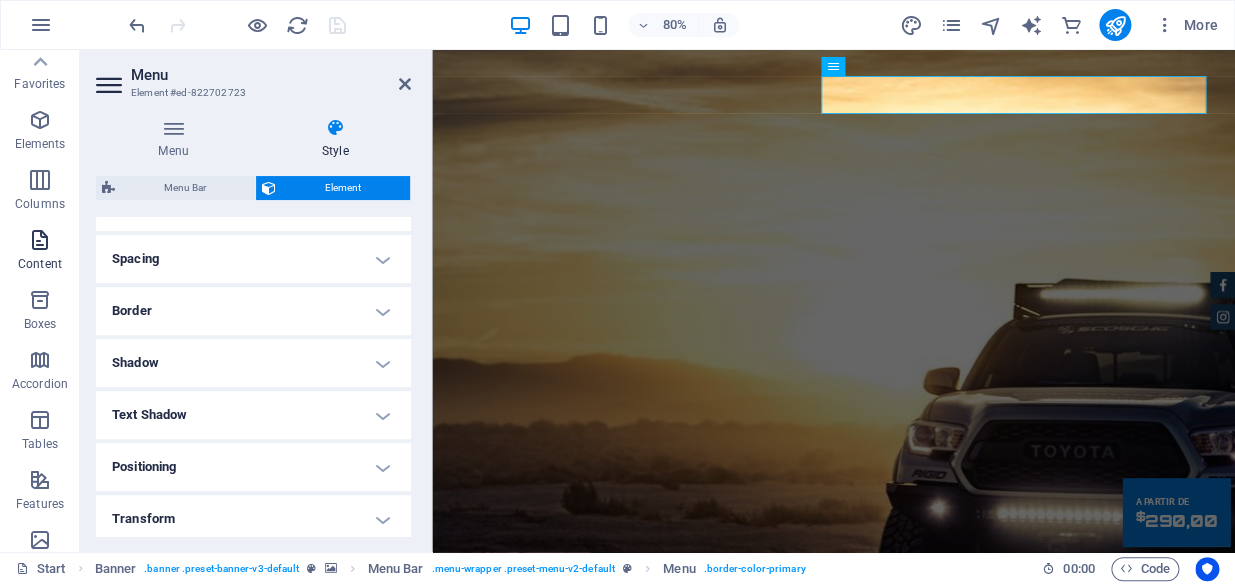 scroll, scrollTop: 3, scrollLeft: 0, axis: vertical 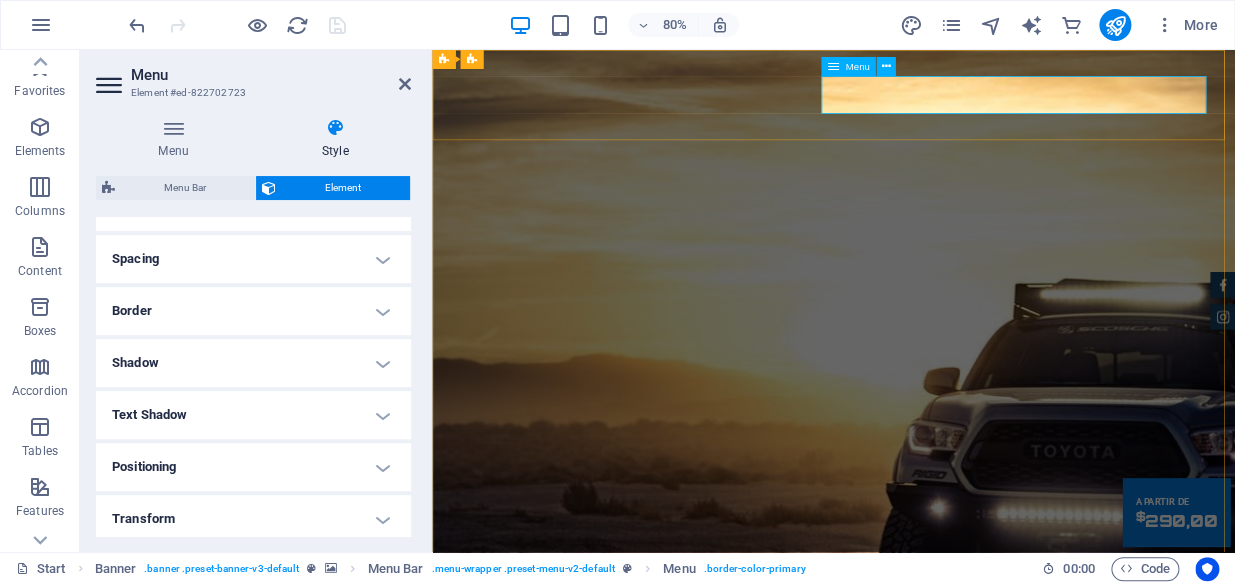 click at bounding box center (833, 66) 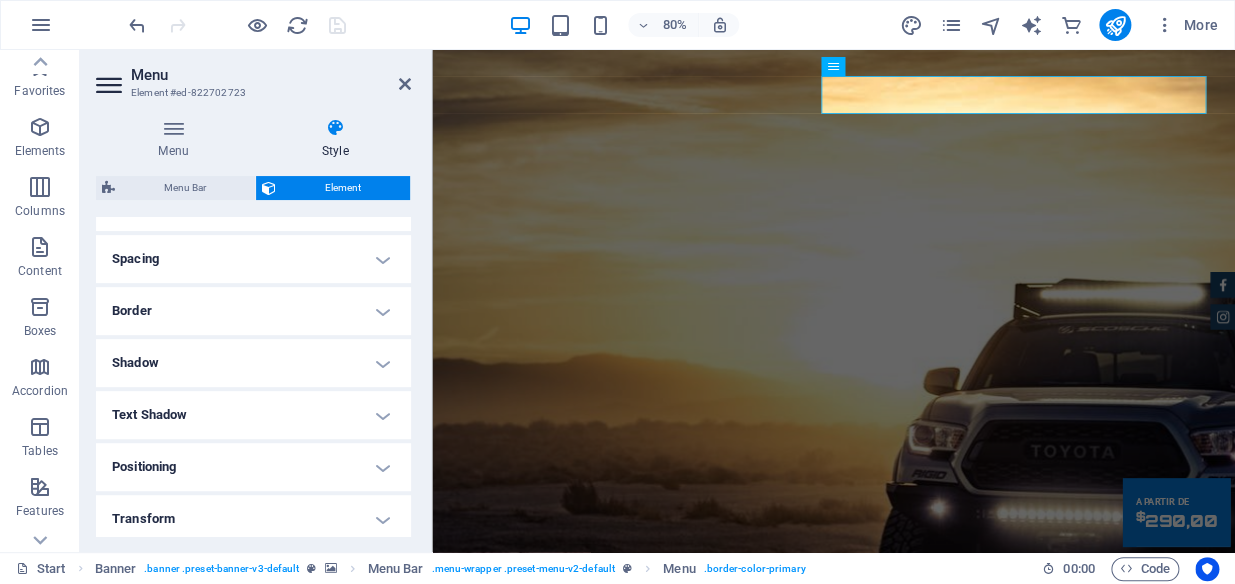 click at bounding box center [335, 128] 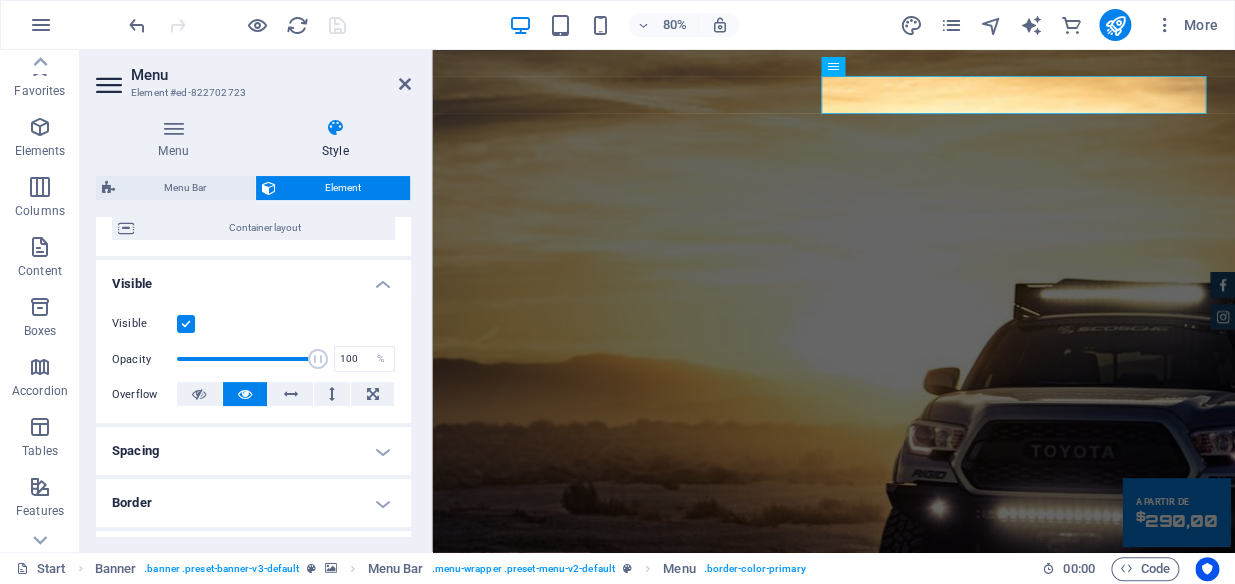 scroll, scrollTop: 181, scrollLeft: 0, axis: vertical 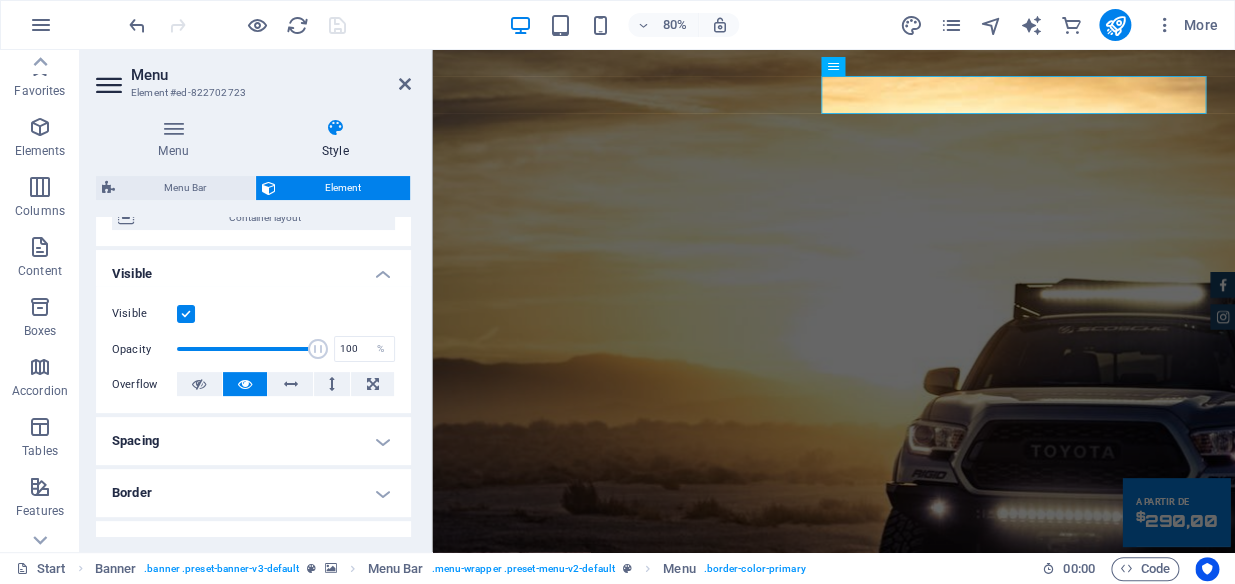 click on "Border" at bounding box center (253, 493) 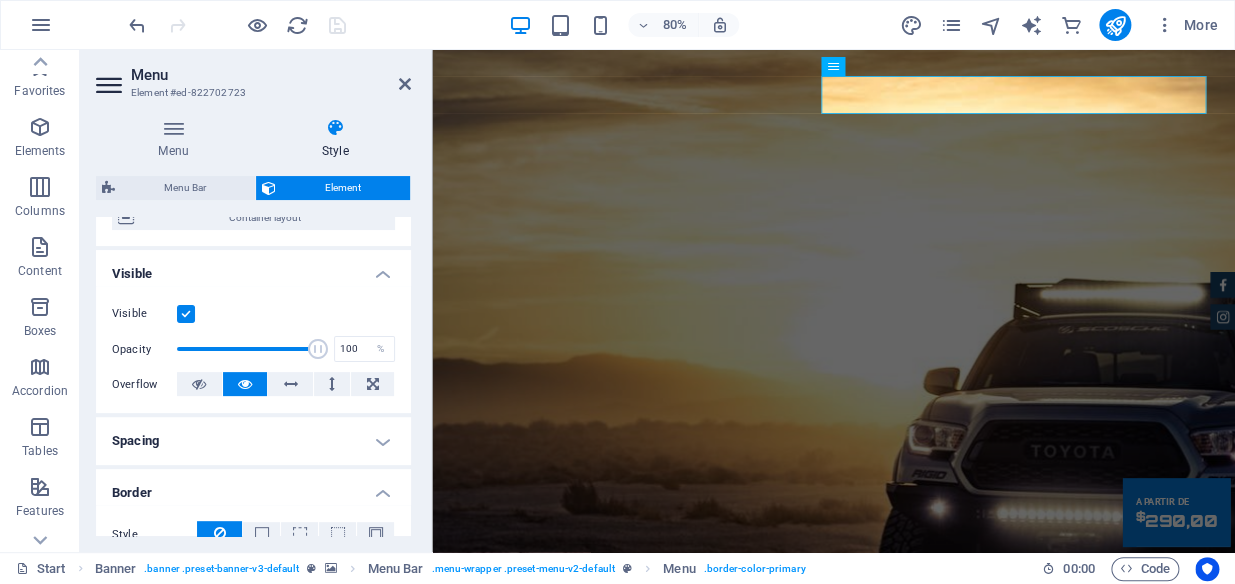 scroll, scrollTop: 363, scrollLeft: 0, axis: vertical 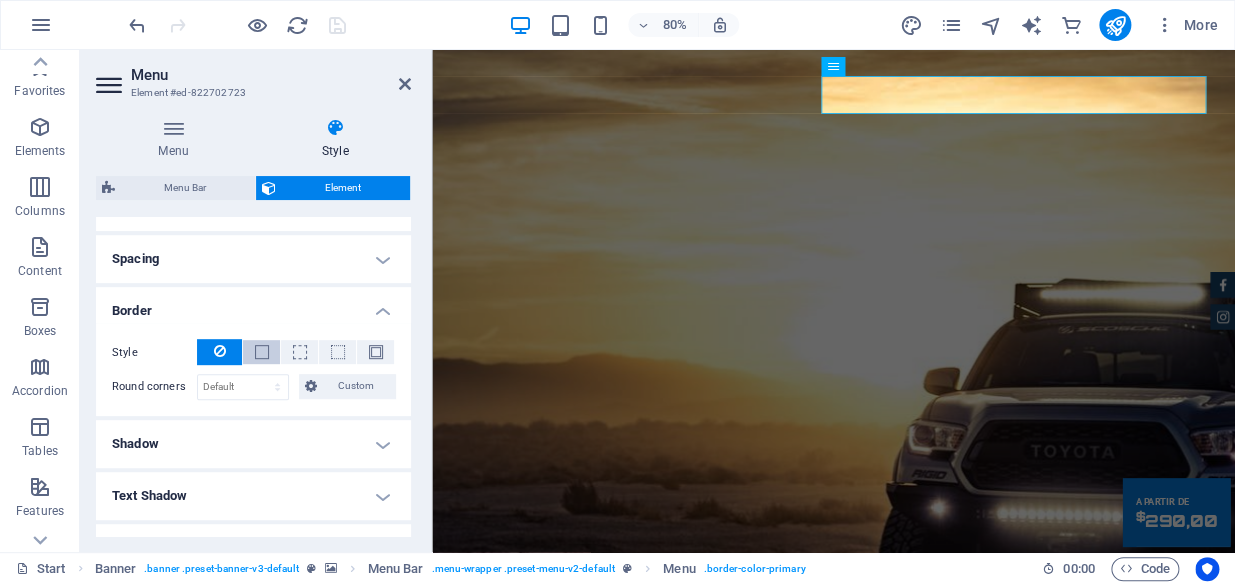 click at bounding box center (262, 352) 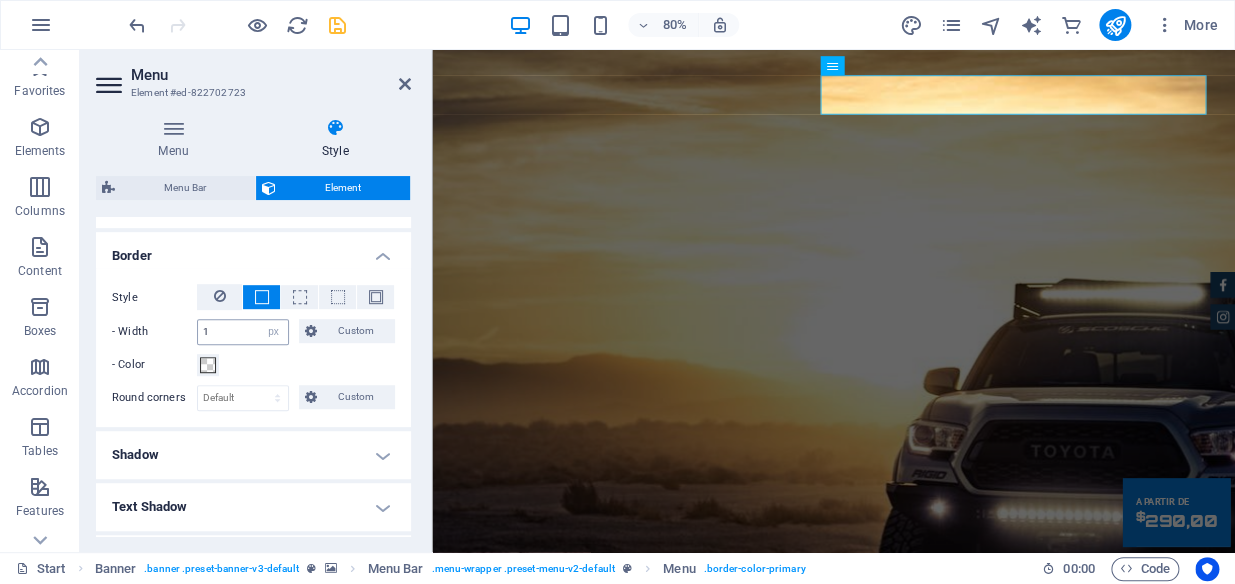 scroll, scrollTop: 454, scrollLeft: 0, axis: vertical 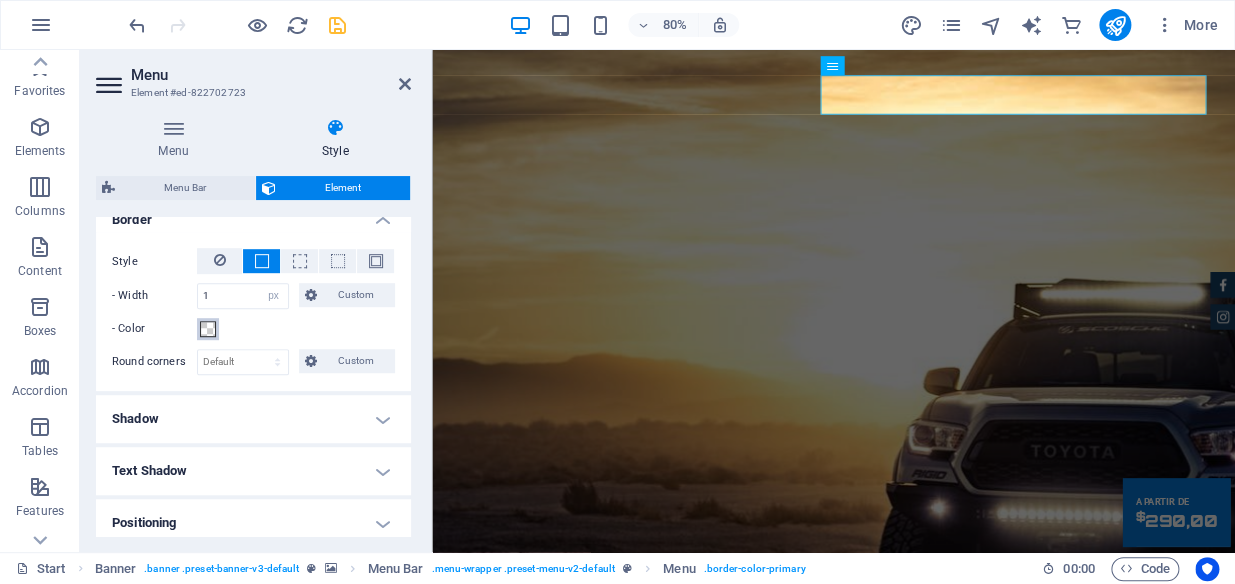 click at bounding box center [208, 329] 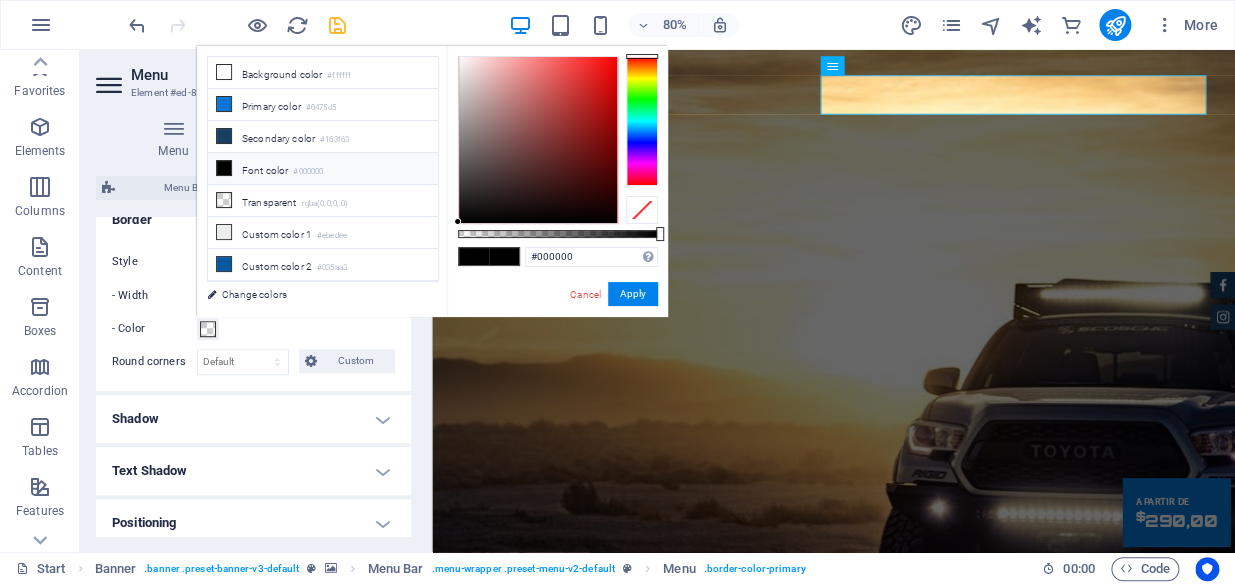 click on "Font color
#000000" at bounding box center (323, 169) 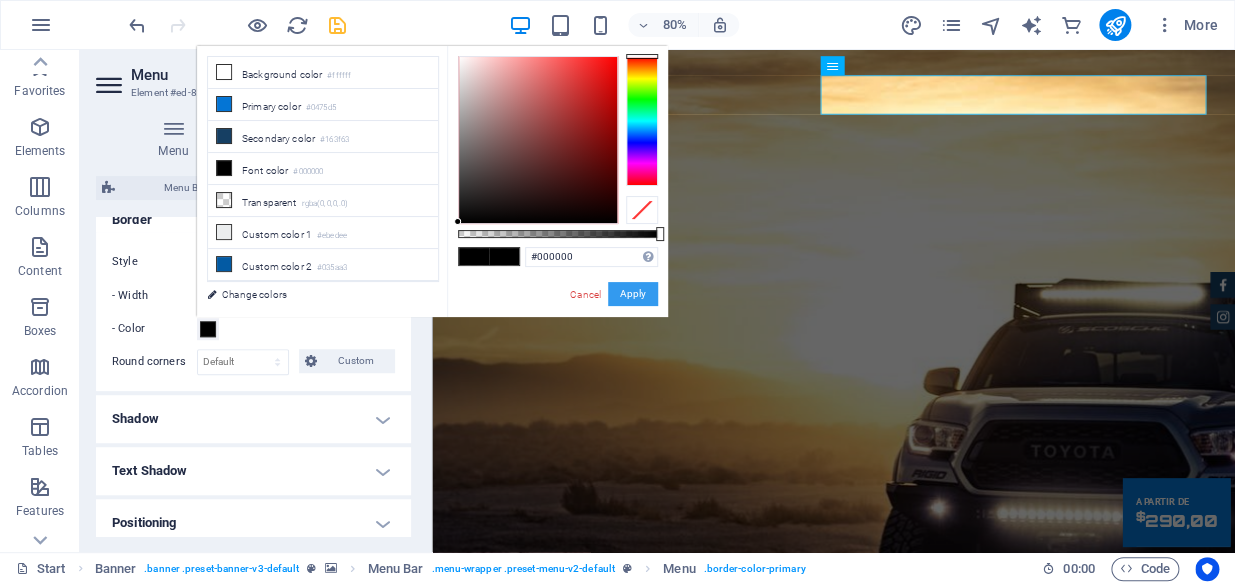 click on "Apply" at bounding box center [633, 294] 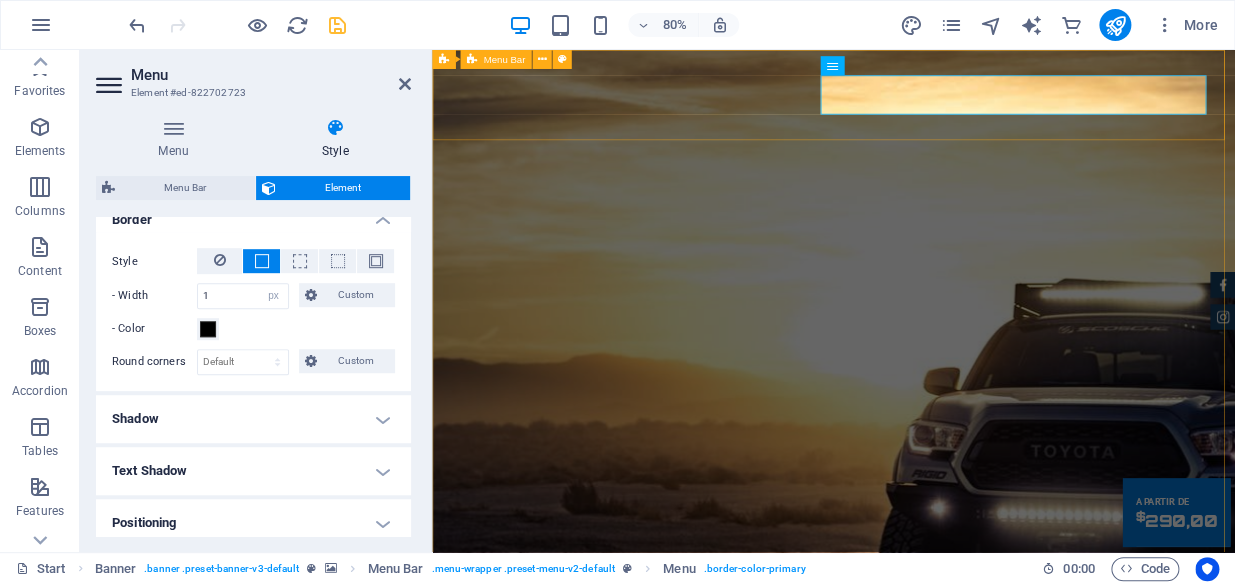 click on "Site Sobre nós Serviços Login Contato" at bounding box center [934, 1079] 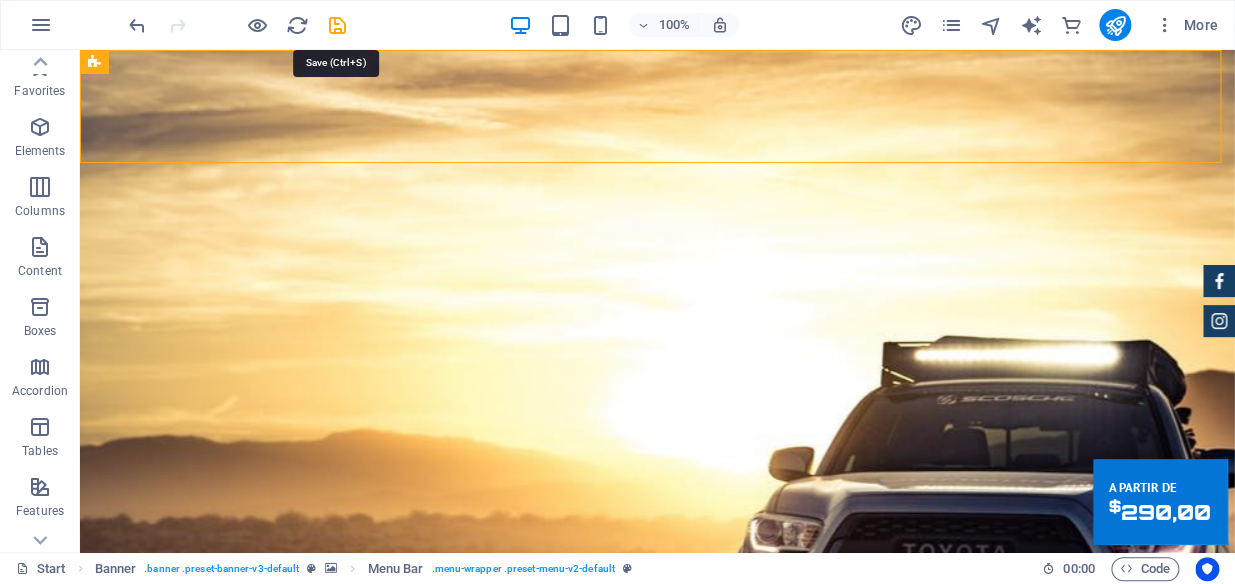 click at bounding box center (337, 25) 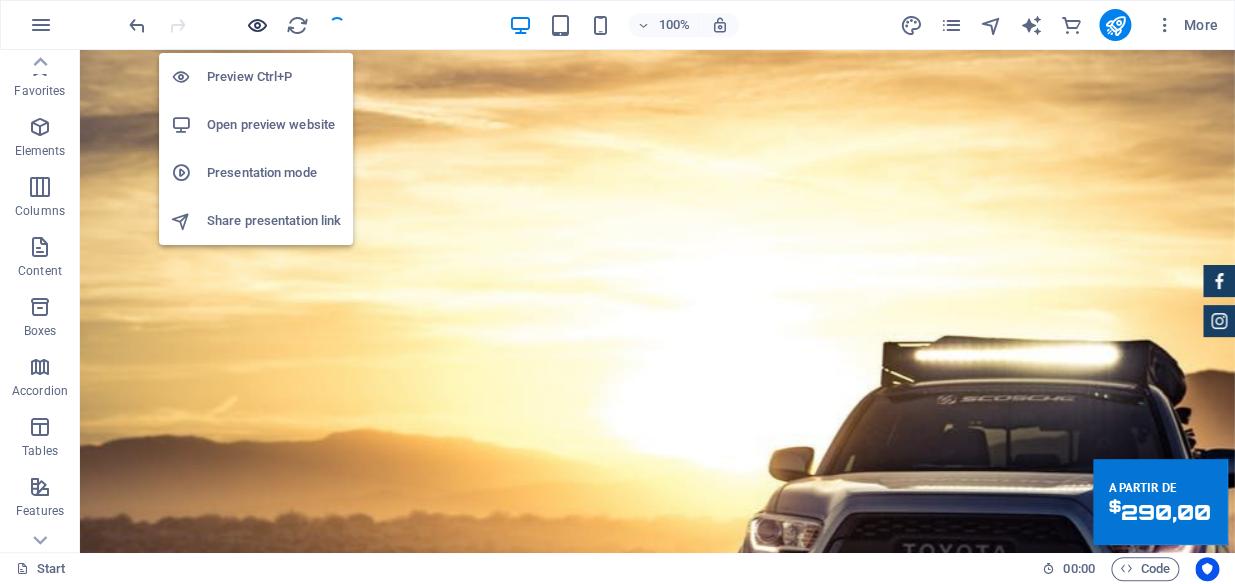 click at bounding box center (257, 25) 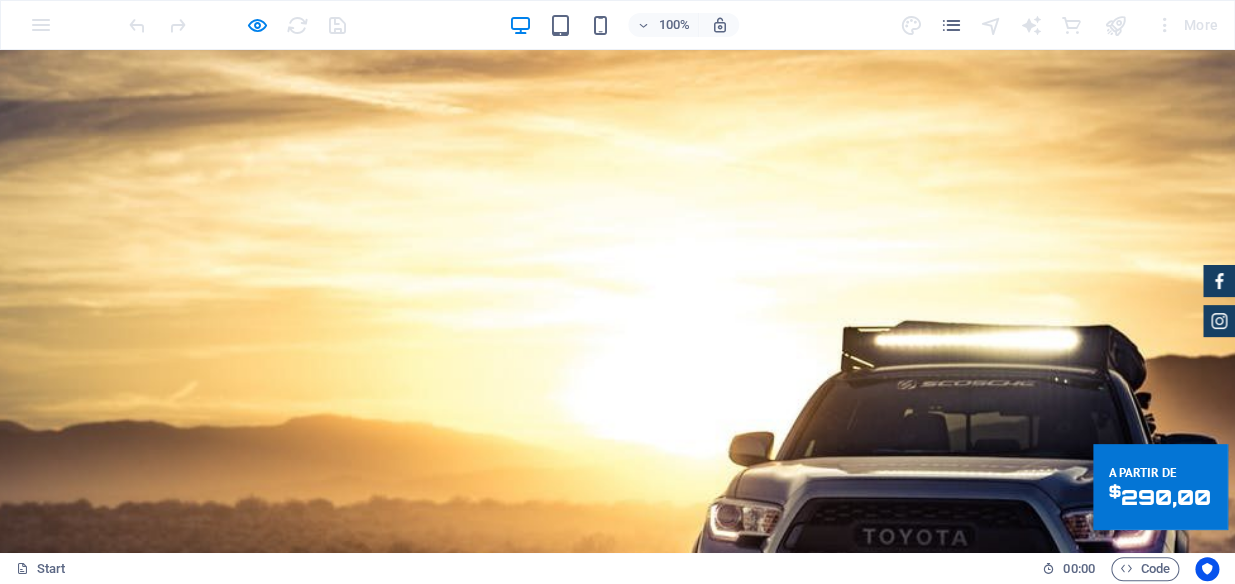 scroll, scrollTop: 0, scrollLeft: 0, axis: both 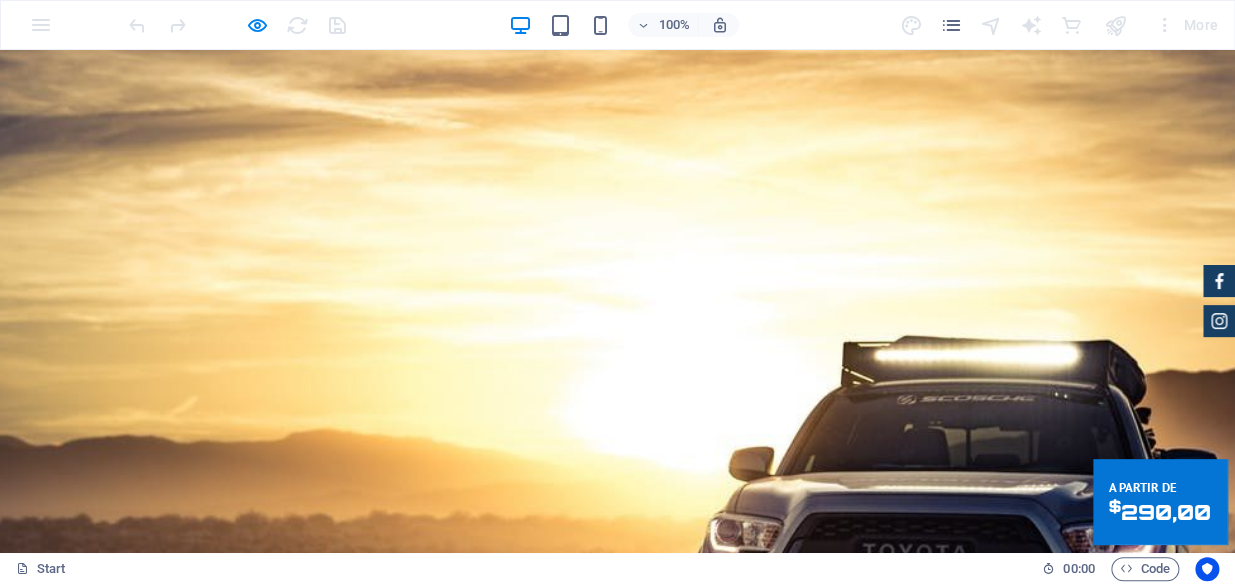 click on "Sobre nós" at bounding box center [600, 1120] 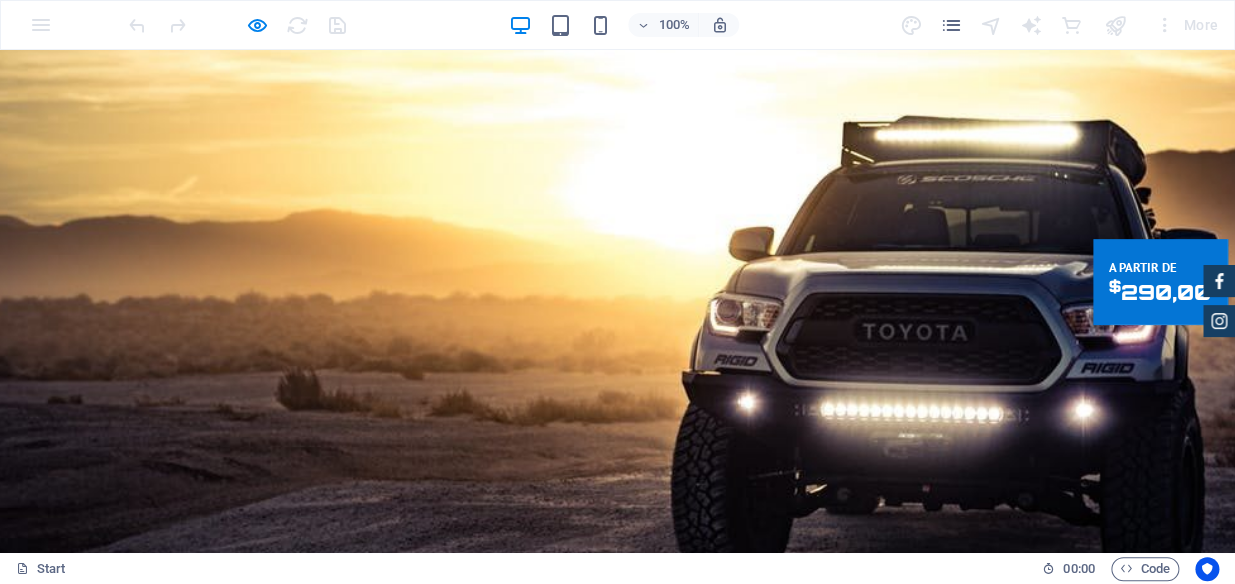 scroll, scrollTop: 0, scrollLeft: 0, axis: both 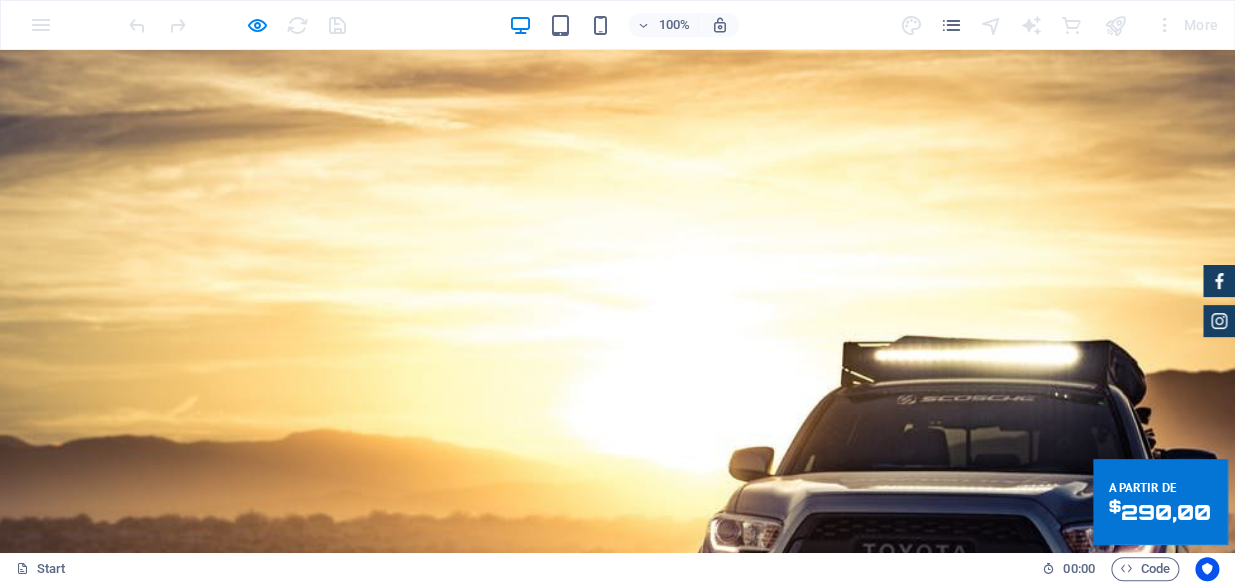 click on "Serviços" at bounding box center [762, 1120] 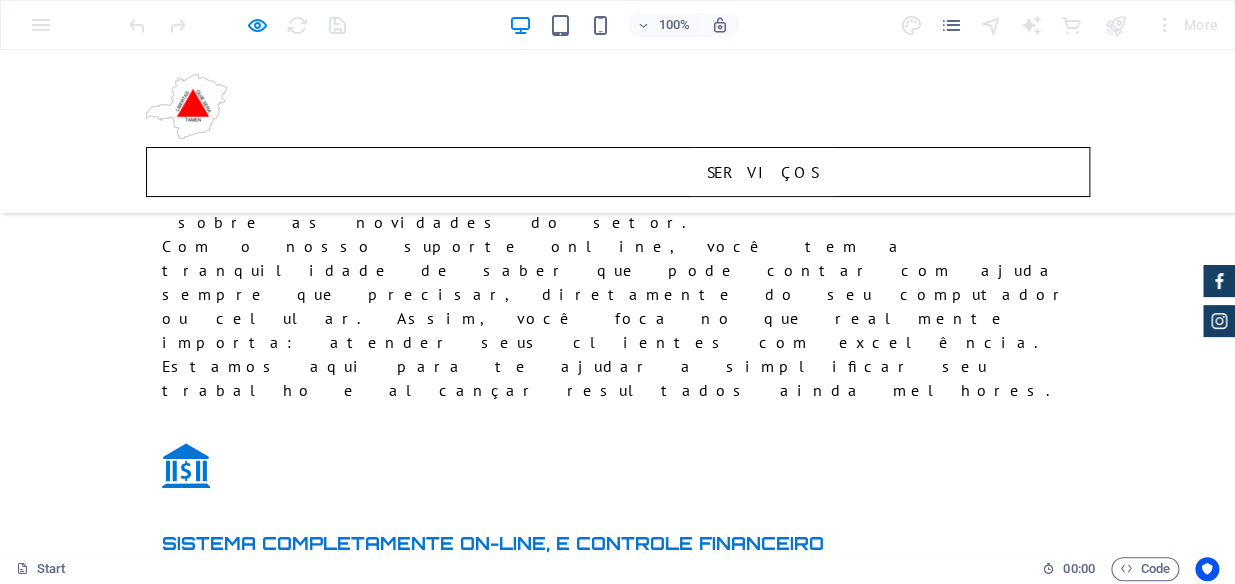 scroll, scrollTop: 4201, scrollLeft: 0, axis: vertical 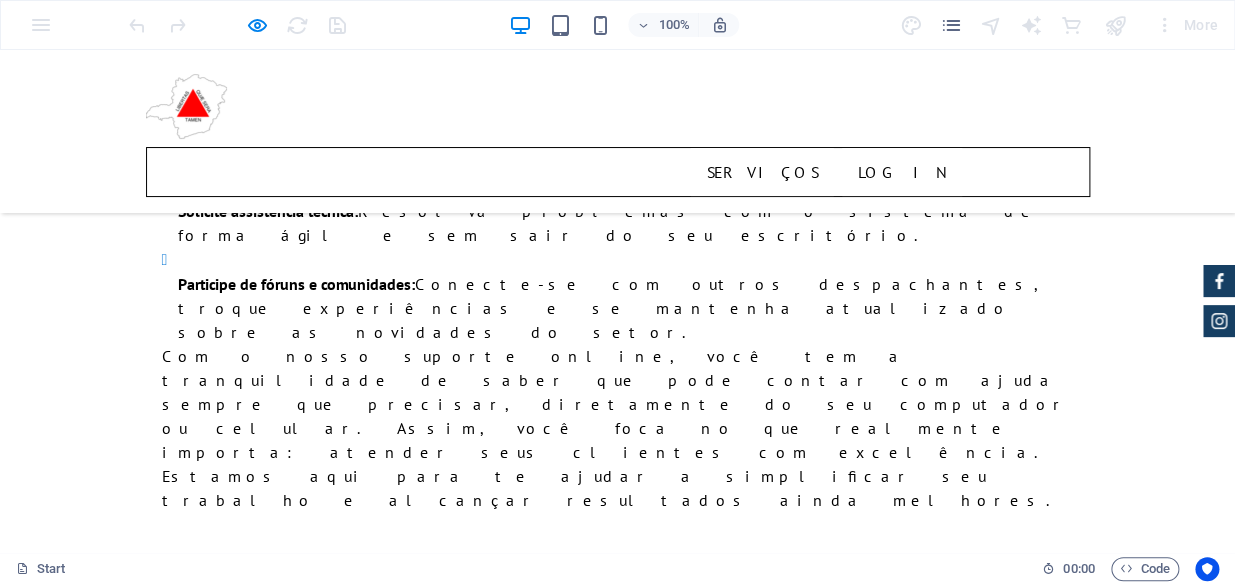 click on "Login" at bounding box center (902, 172) 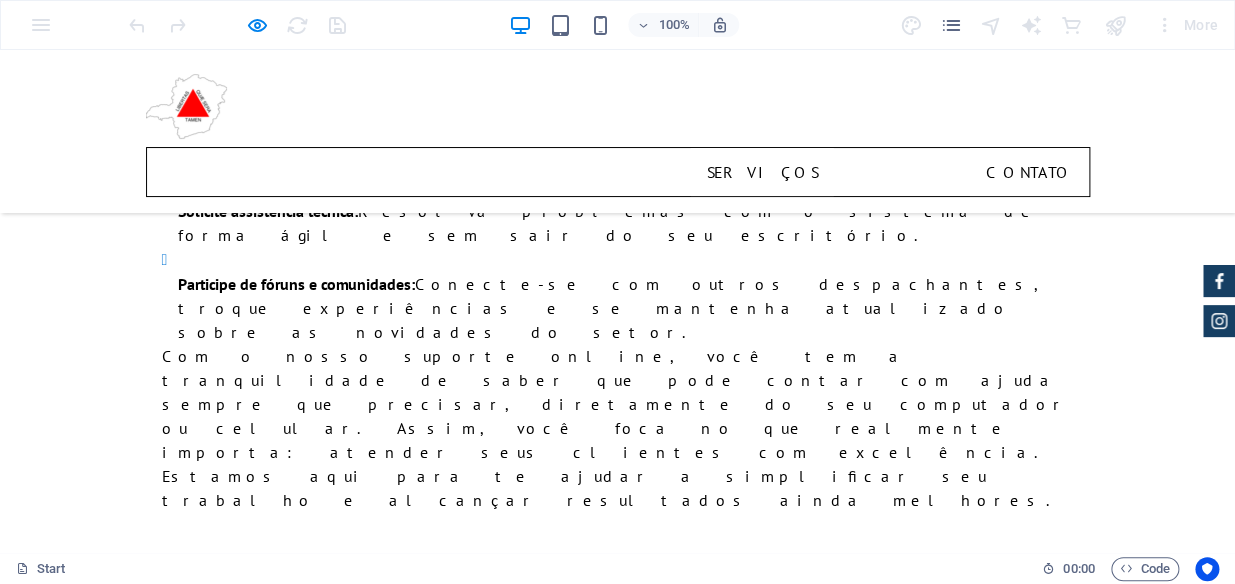 click on "Contato" at bounding box center [1029, 172] 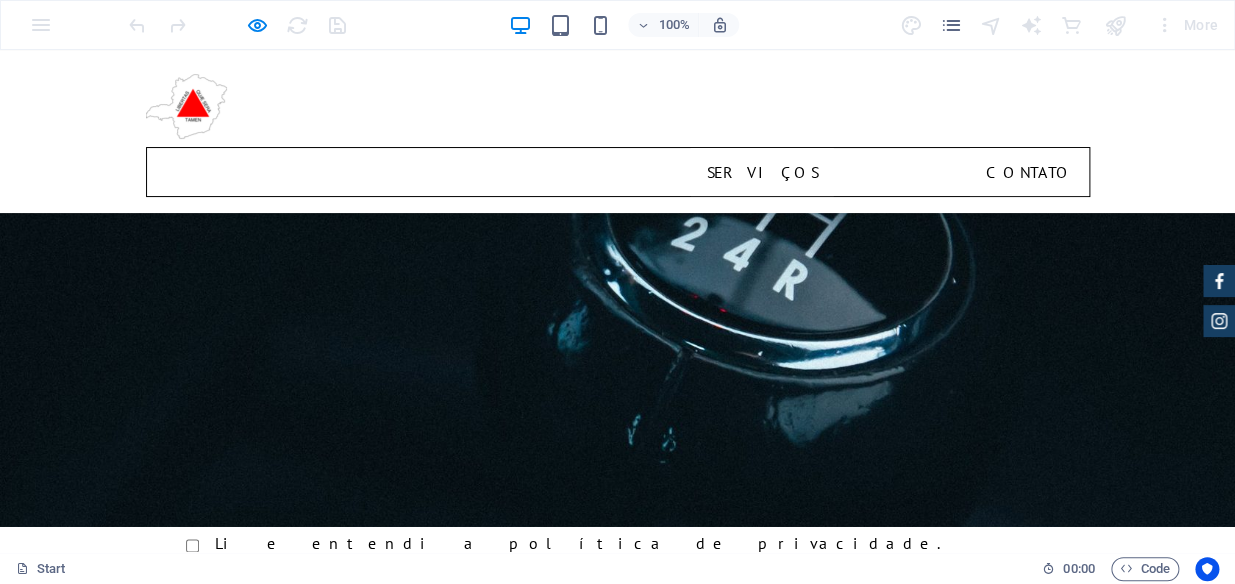 scroll, scrollTop: 6084, scrollLeft: 0, axis: vertical 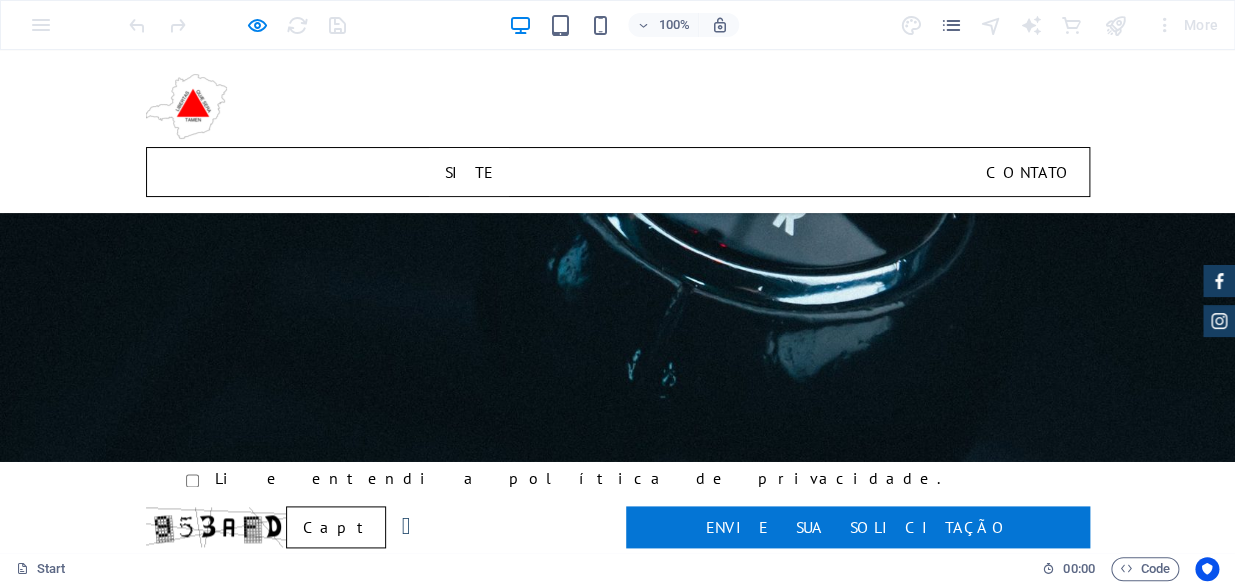 click on "Site" at bounding box center (469, 172) 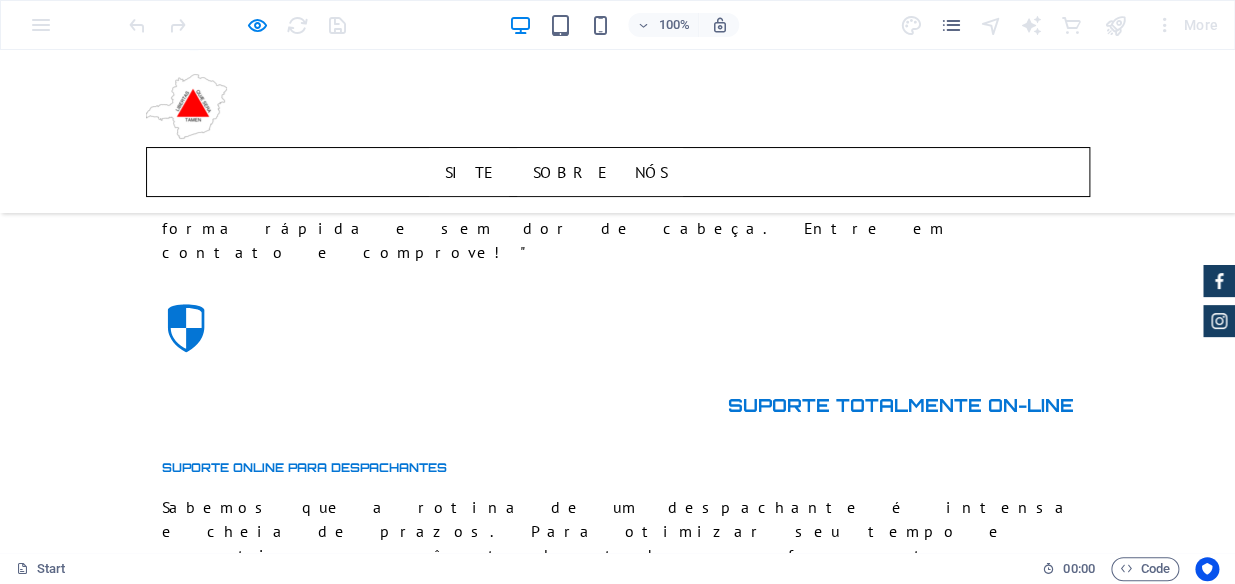 scroll, scrollTop: 0, scrollLeft: 0, axis: both 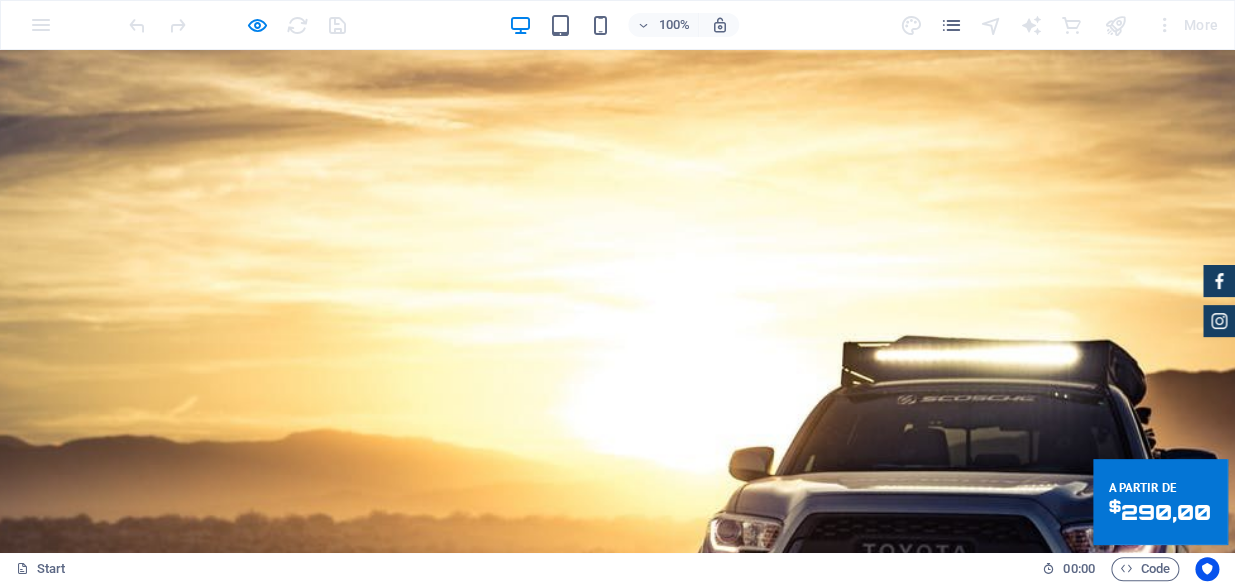 click on "Sobre nós" at bounding box center (600, 1120) 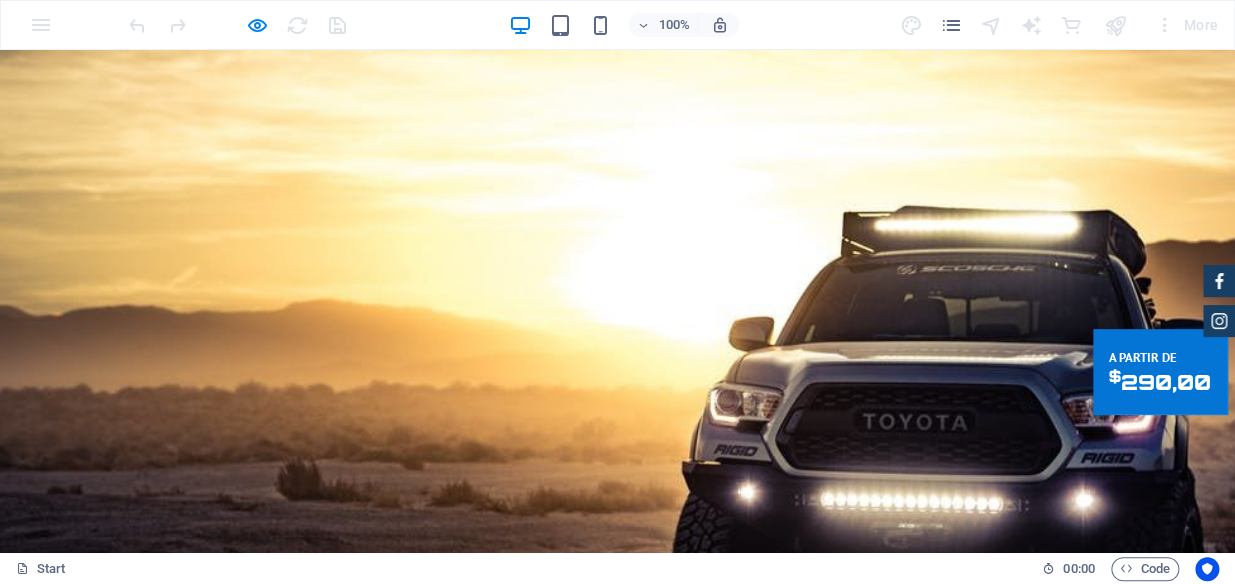 scroll, scrollTop: 0, scrollLeft: 0, axis: both 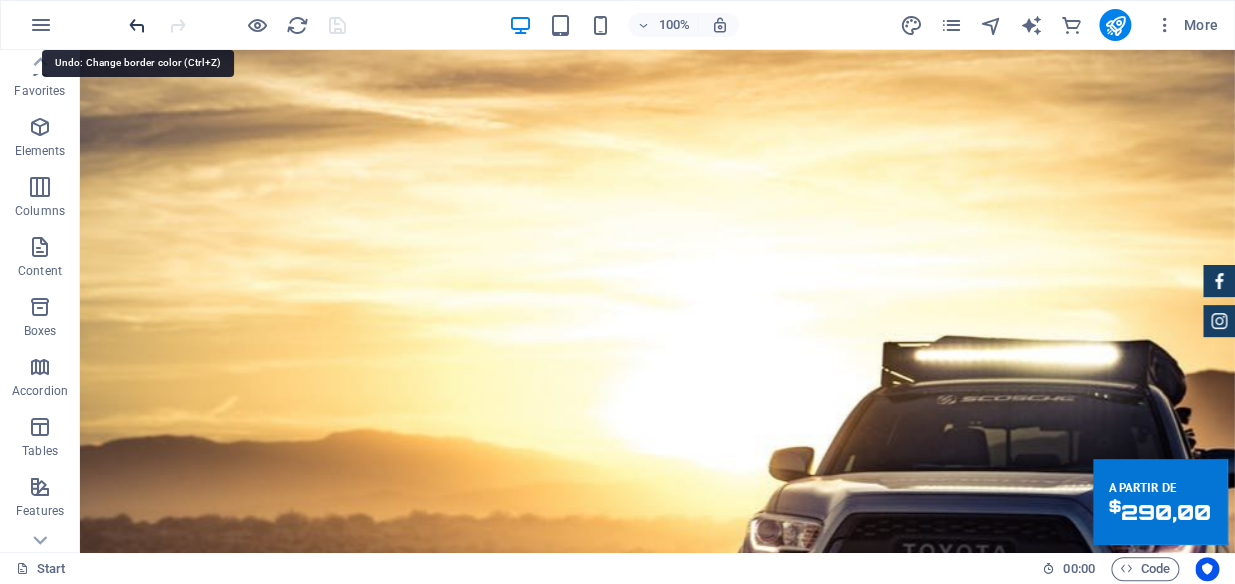 click at bounding box center (137, 25) 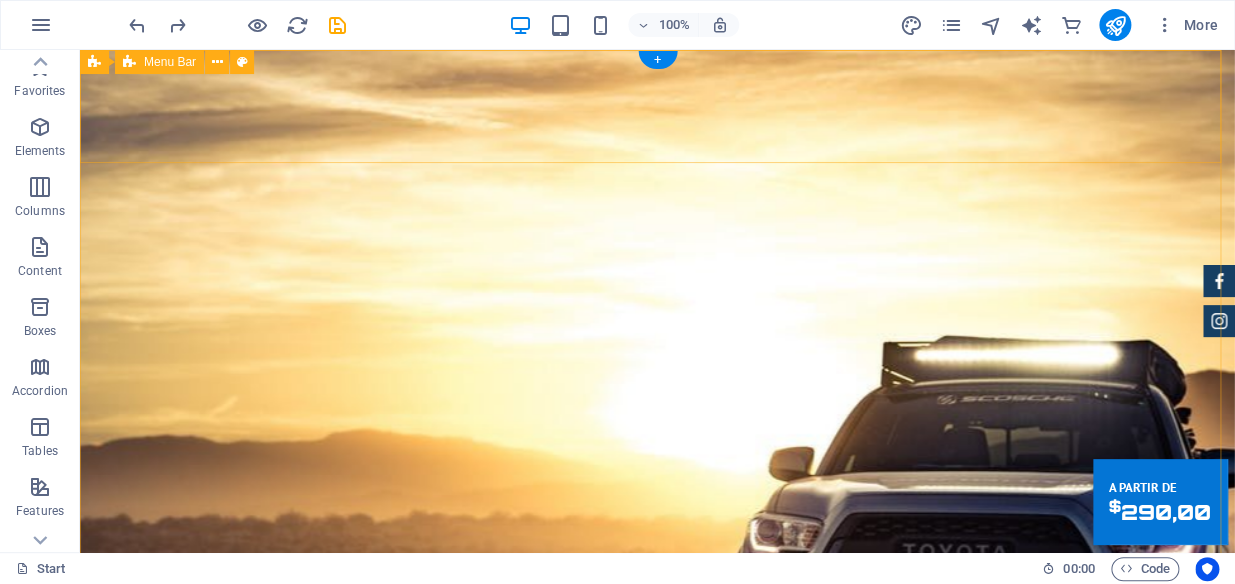 click on "Site Sobre nós Serviços Login Contato" at bounding box center (657, 1079) 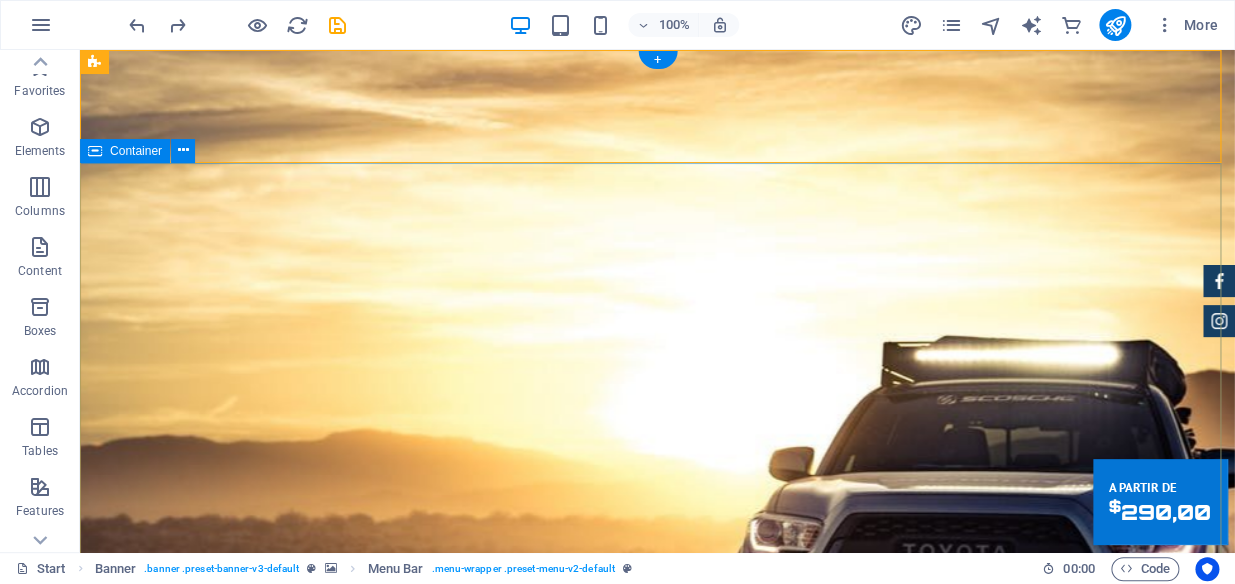click on "MG-DESP - Sistema para despachantes-MG   Despachante: O queé e qual o seu papel? Você já precisou resolver alguma pendência de veículo, como a transferência de propriedade, o primeiro emplacamento ou a regularização da documentação, e se sentiu perdido com a burocracia? É aí que entra o  despachante , um profissional especializado em simplificar esses processos. O despachante é um intermediário entre você e os órgãos públicos, como o  Detran (Departamento Estadual de Trânsito) . Sua principal função é agilizar e organizar a documentação necessária, cuidando de toda a burocracia para que você não precise se preocupar.   Solicite um atendimento" at bounding box center (657, 1490) 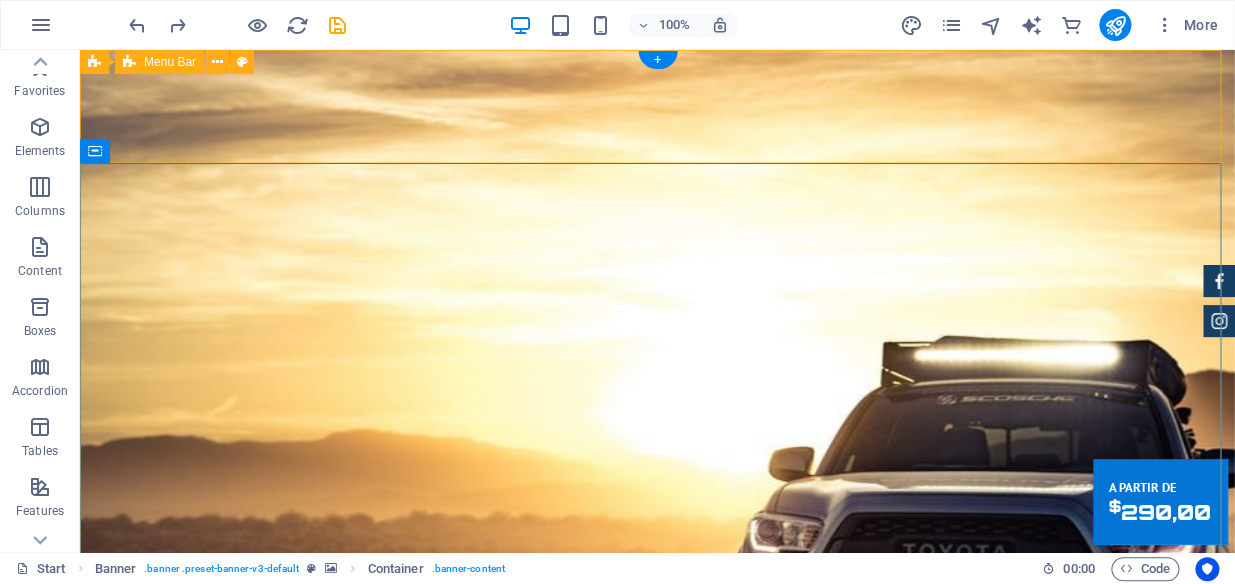 click on "Site Sobre nós Serviços Login Contato" at bounding box center [657, 1079] 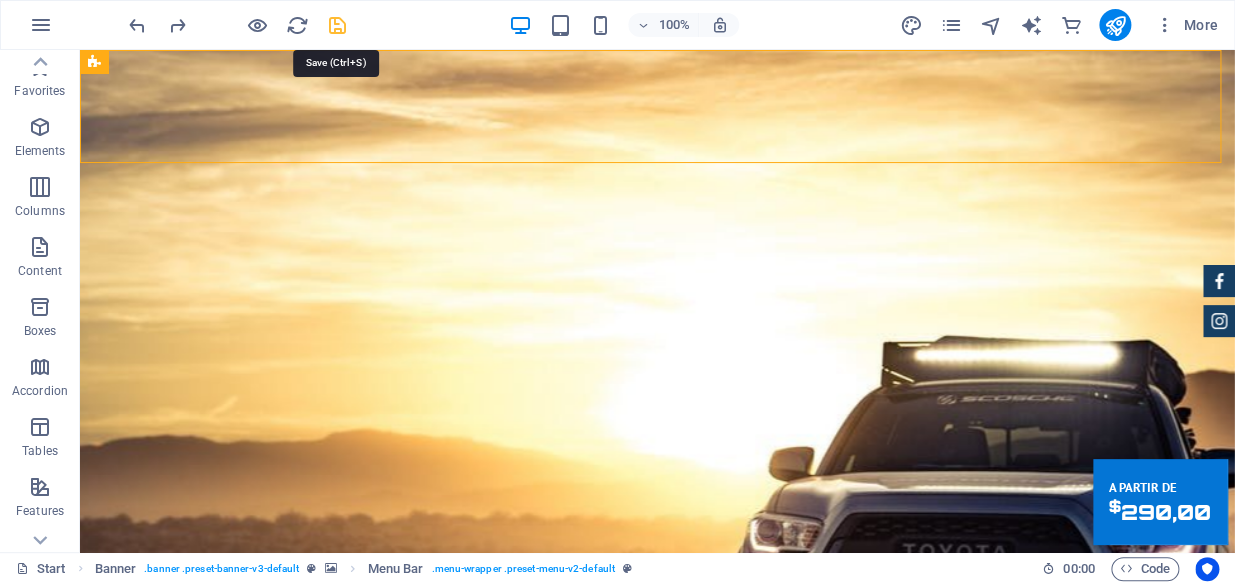 click at bounding box center (337, 25) 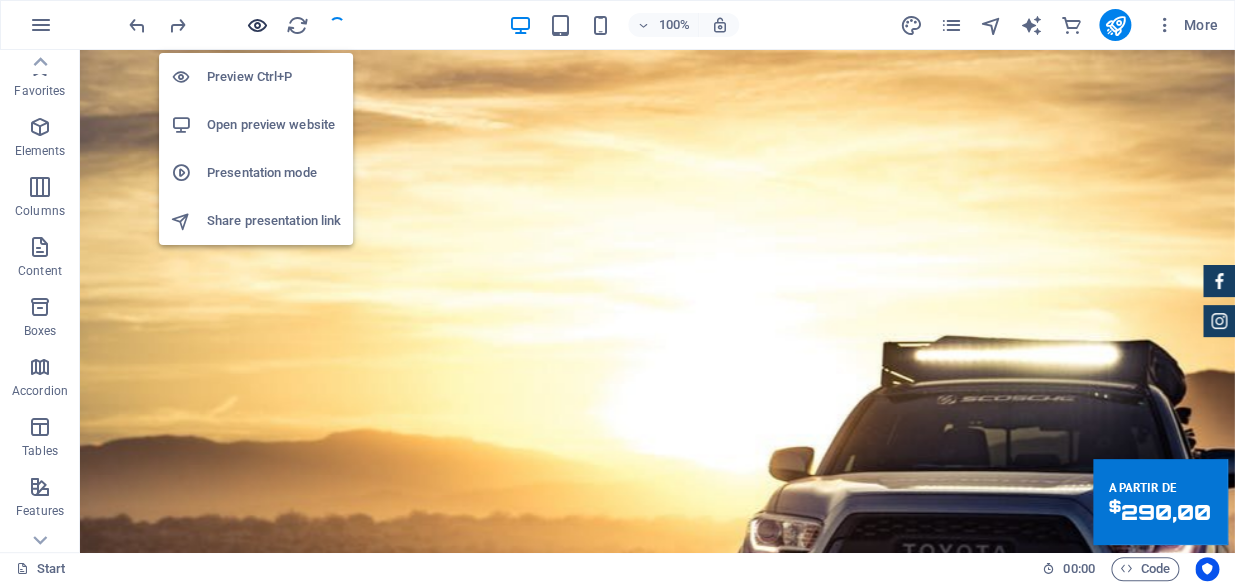click at bounding box center [257, 25] 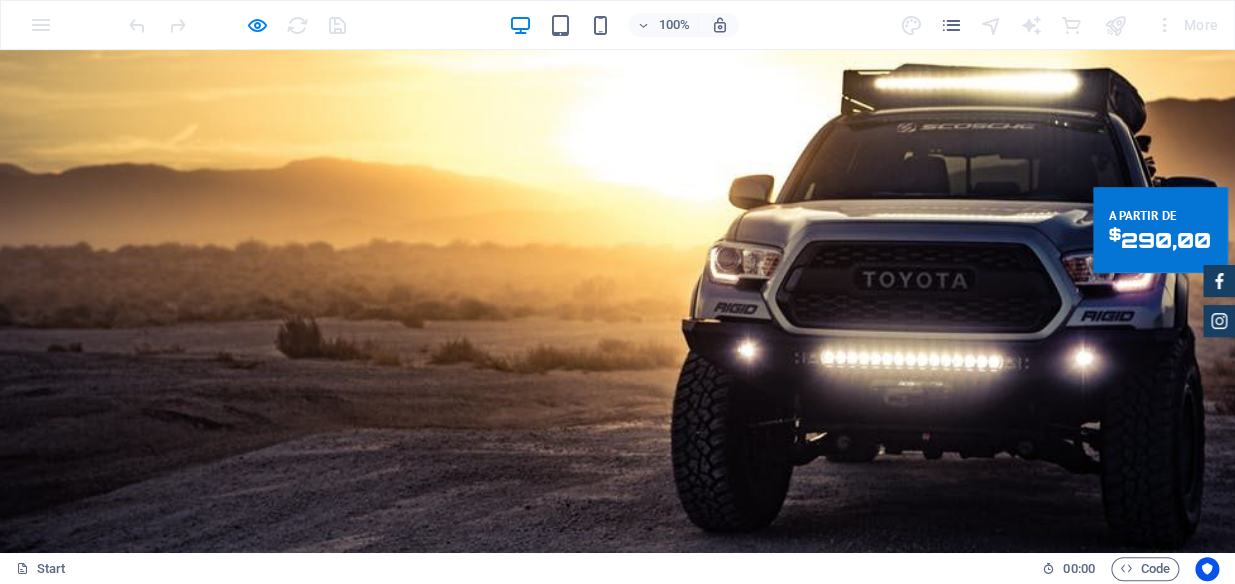 scroll, scrollTop: 0, scrollLeft: 0, axis: both 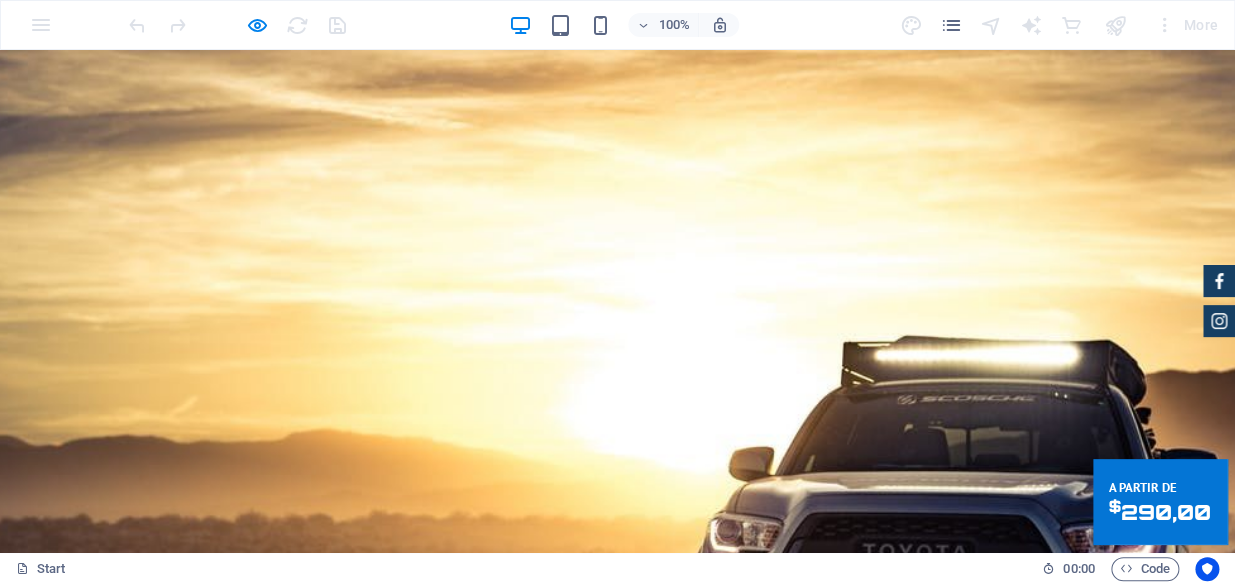 click on "Login" at bounding box center [902, 1120] 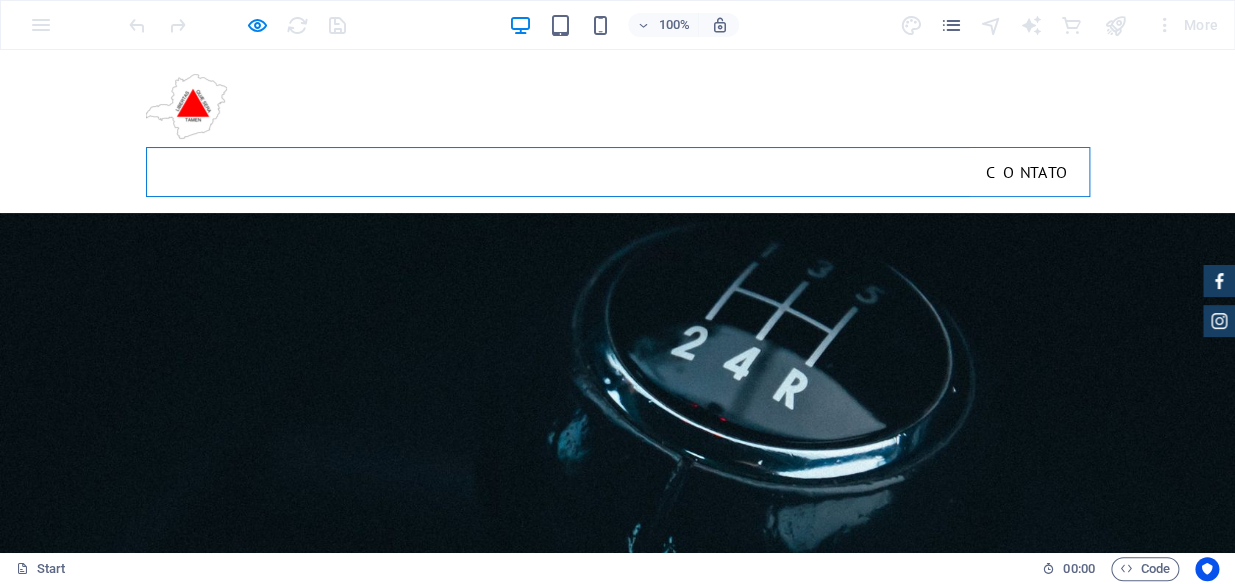 scroll, scrollTop: 6084, scrollLeft: 0, axis: vertical 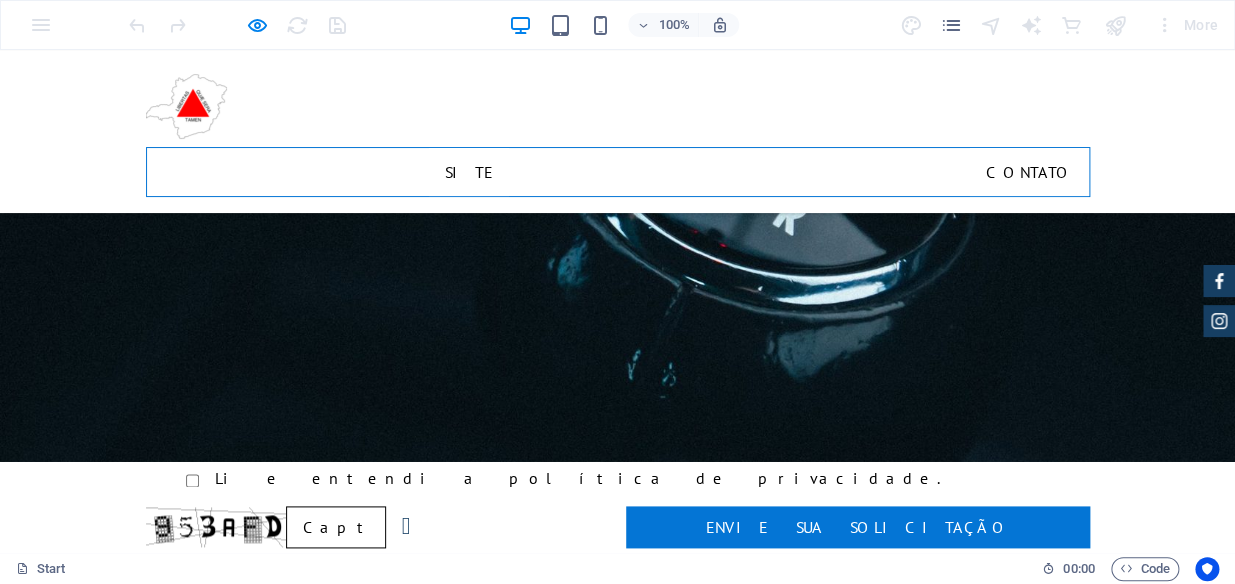 click on "Site" at bounding box center (469, 172) 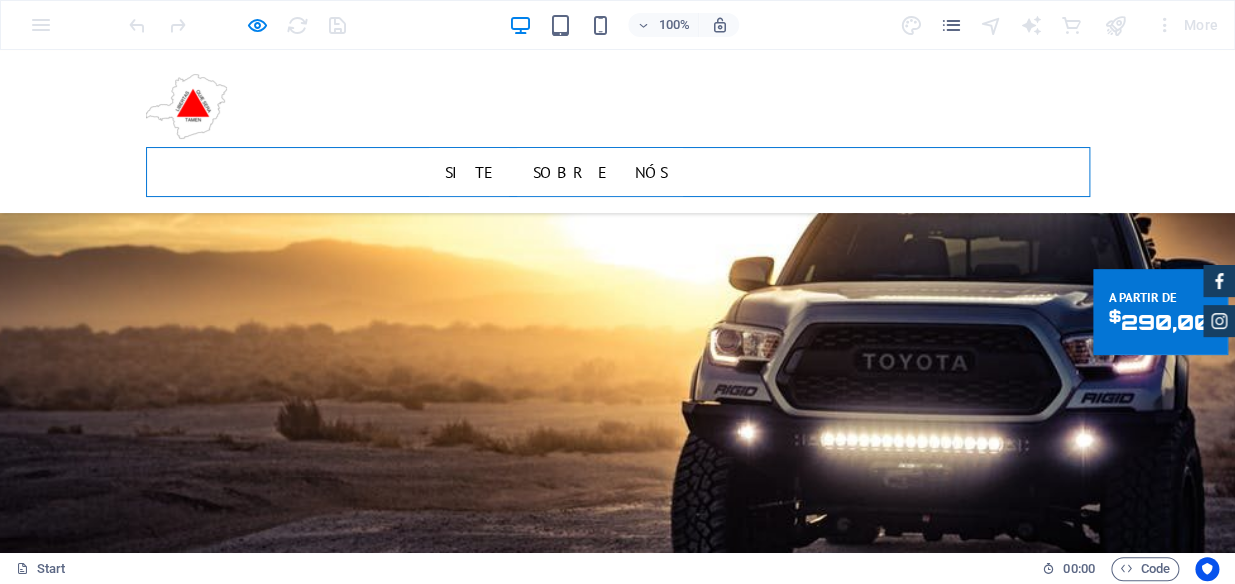 scroll, scrollTop: 0, scrollLeft: 0, axis: both 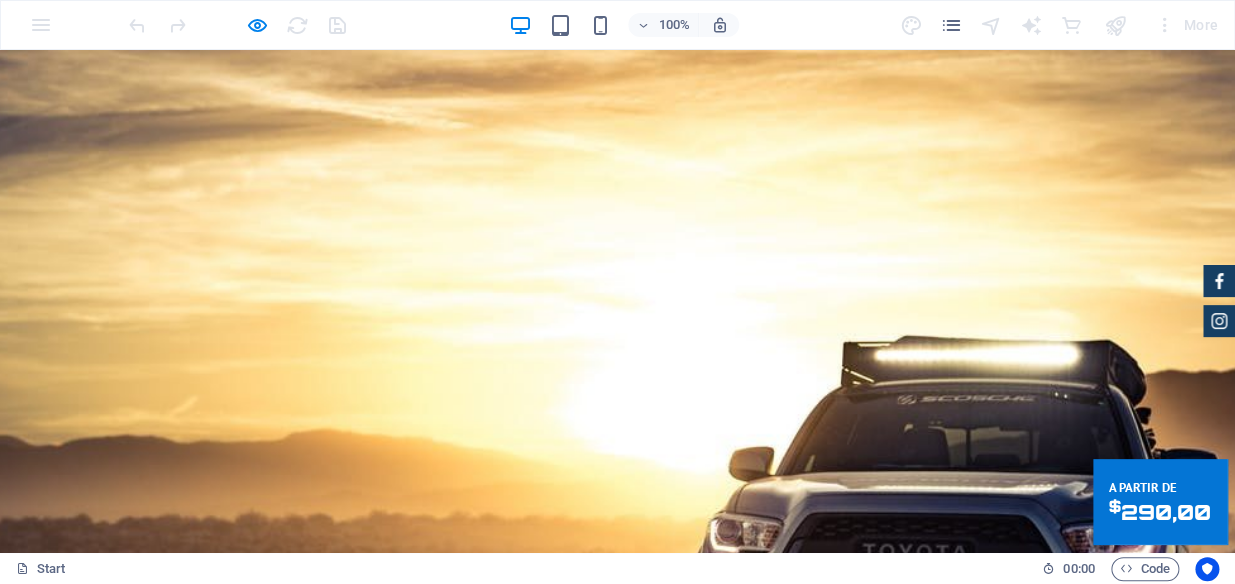 click on "Sobre nós" at bounding box center (600, 1120) 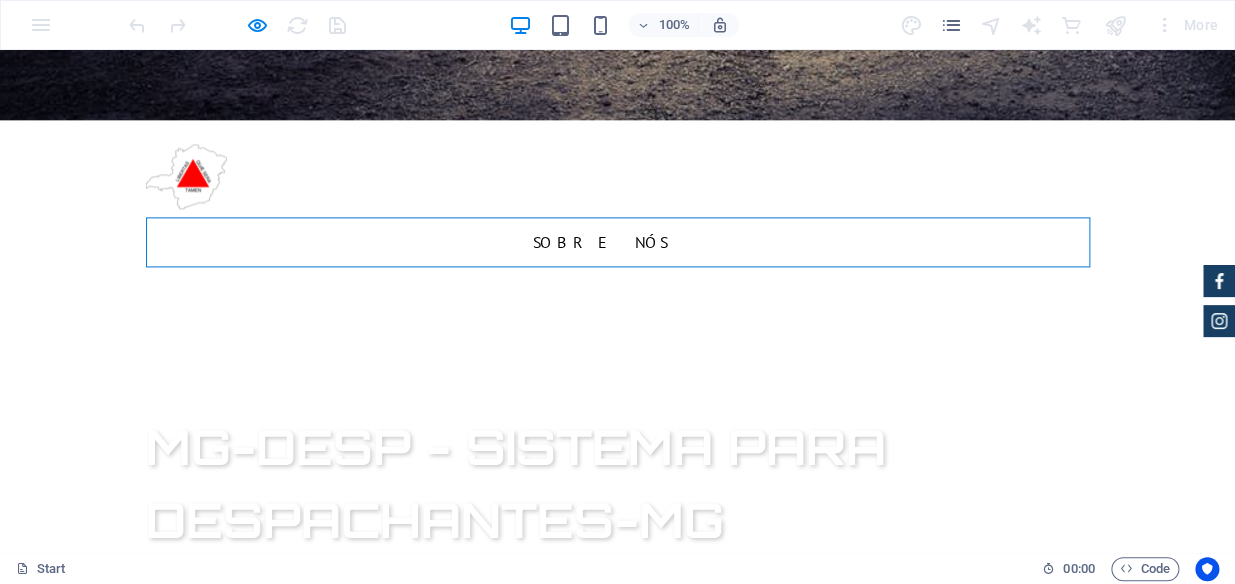 scroll, scrollTop: 947, scrollLeft: 0, axis: vertical 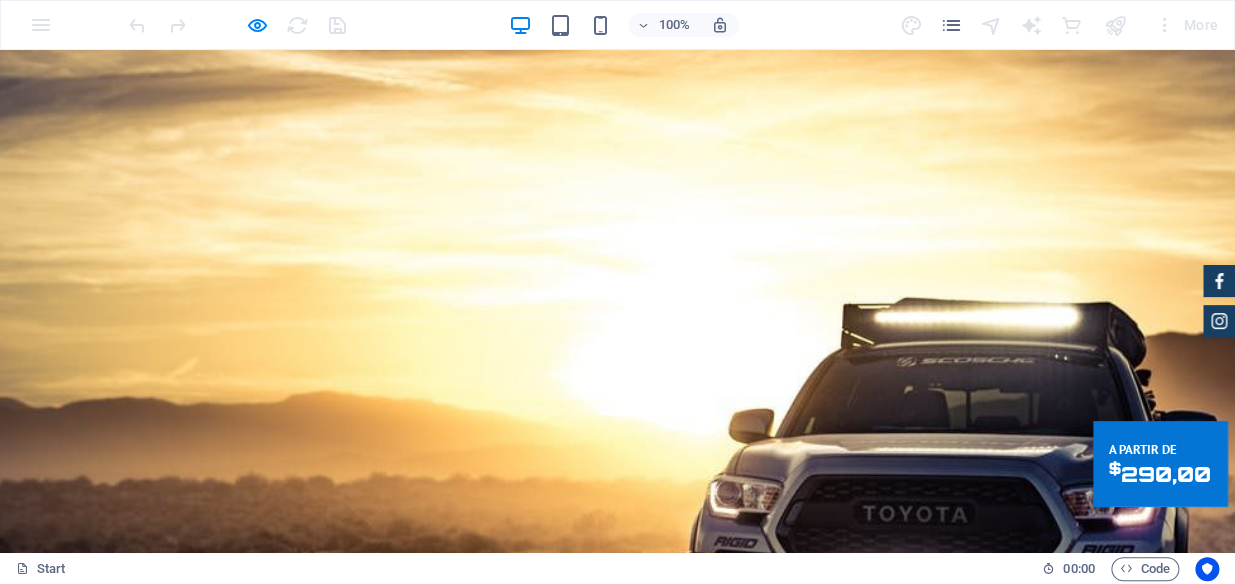 click on "Serviços" at bounding box center [762, 1082] 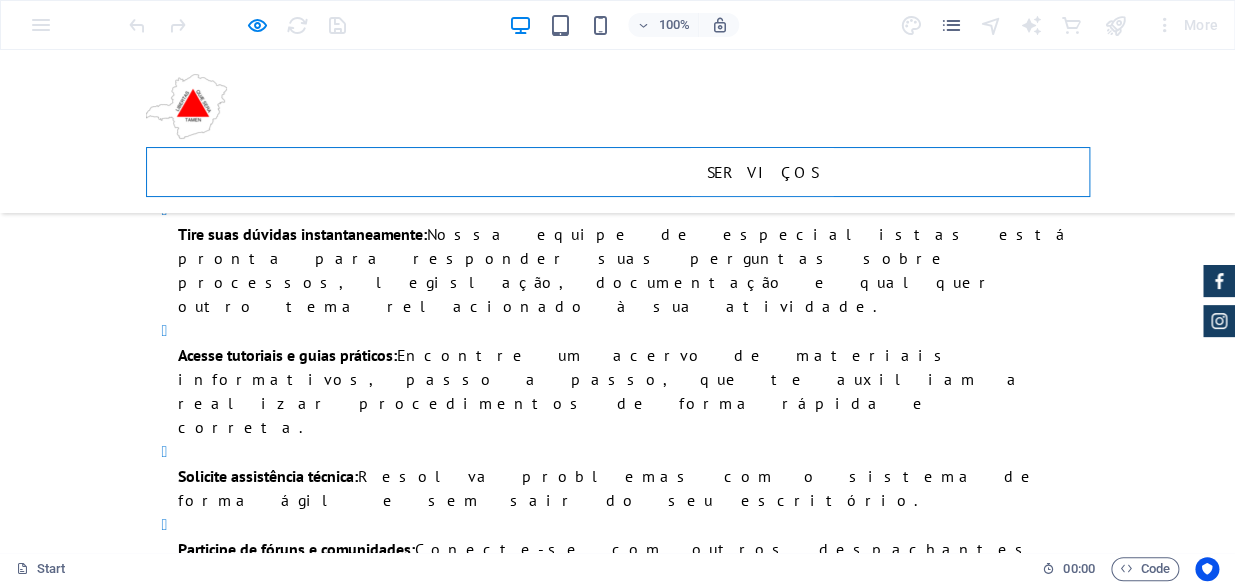 scroll, scrollTop: 4201, scrollLeft: 0, axis: vertical 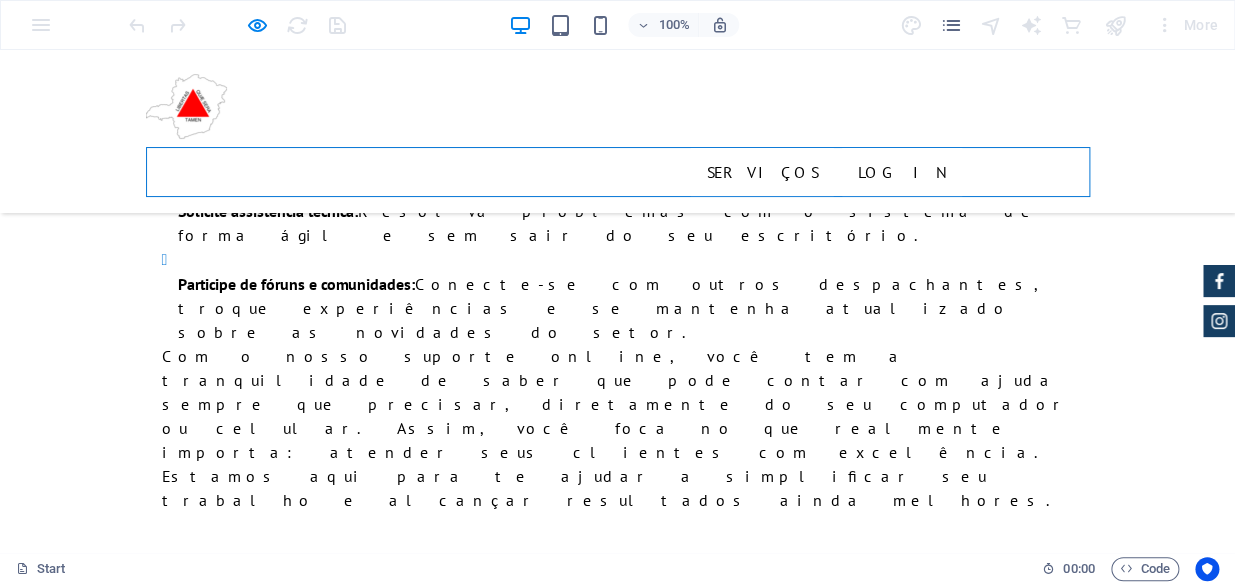 click on "Login" at bounding box center (902, 172) 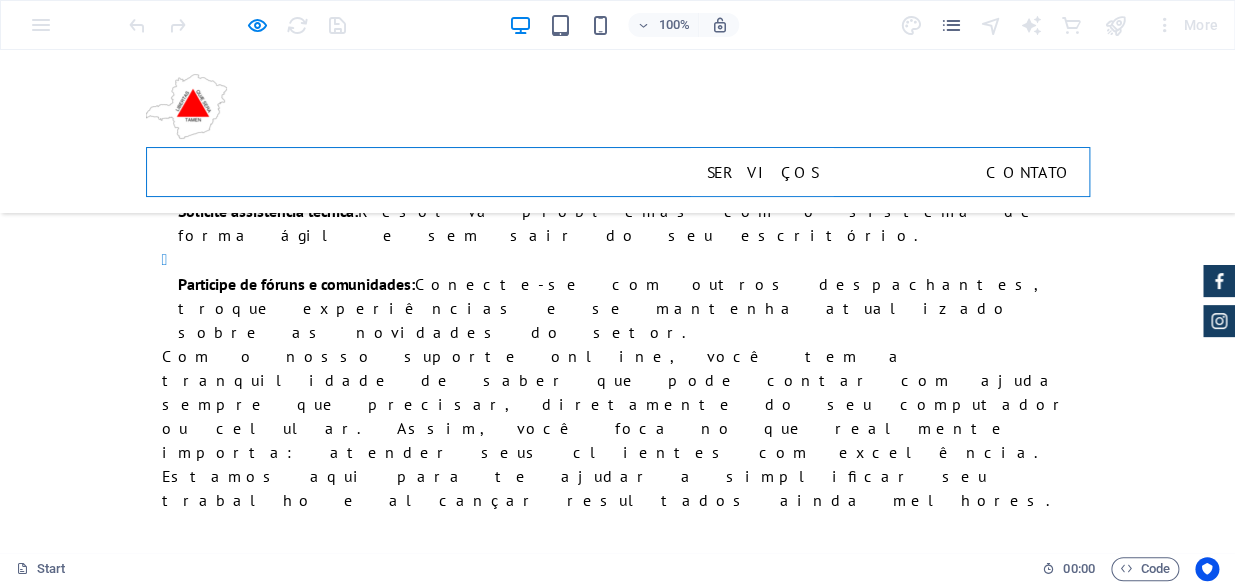 click on "Contato" at bounding box center (1029, 172) 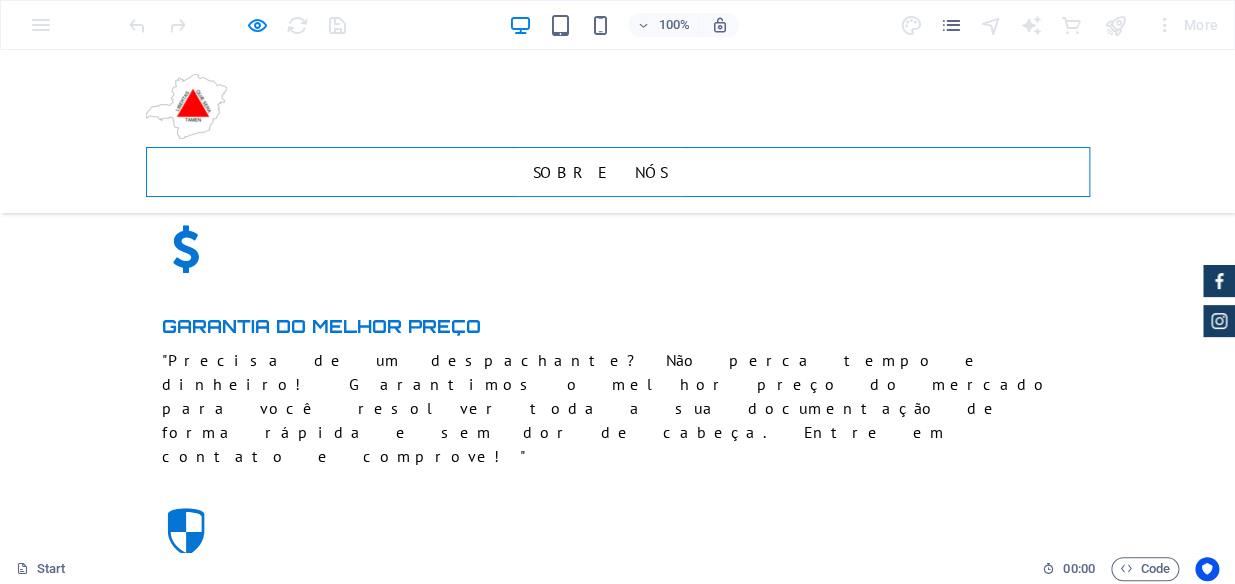 scroll, scrollTop: 3720, scrollLeft: 0, axis: vertical 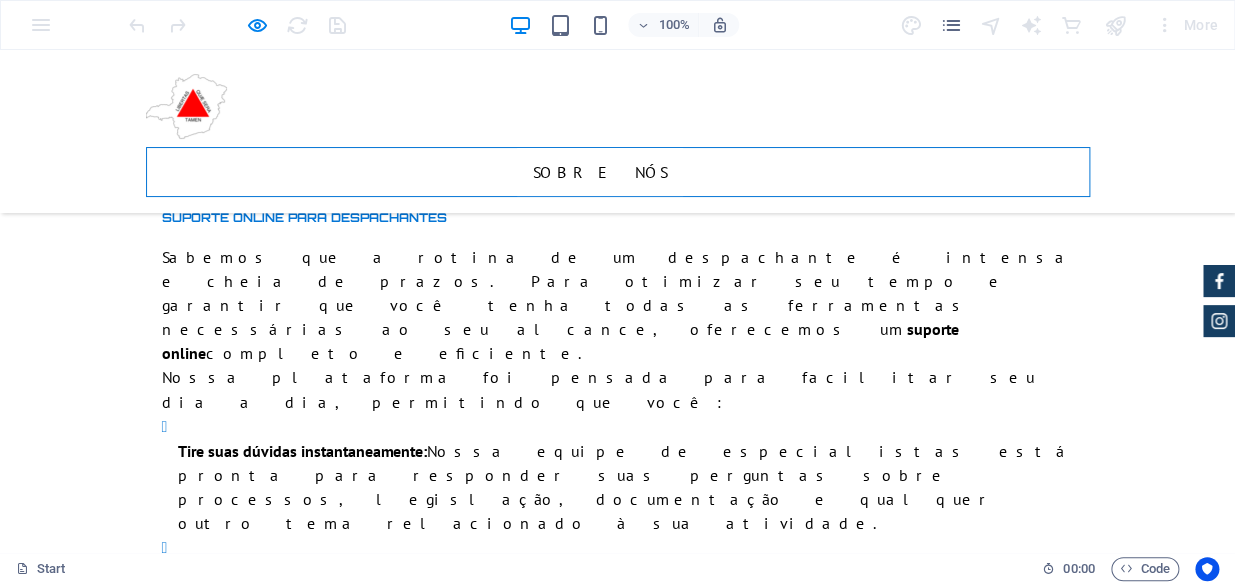 click on "Unreadable? Load new" at bounding box center (406, 2890) 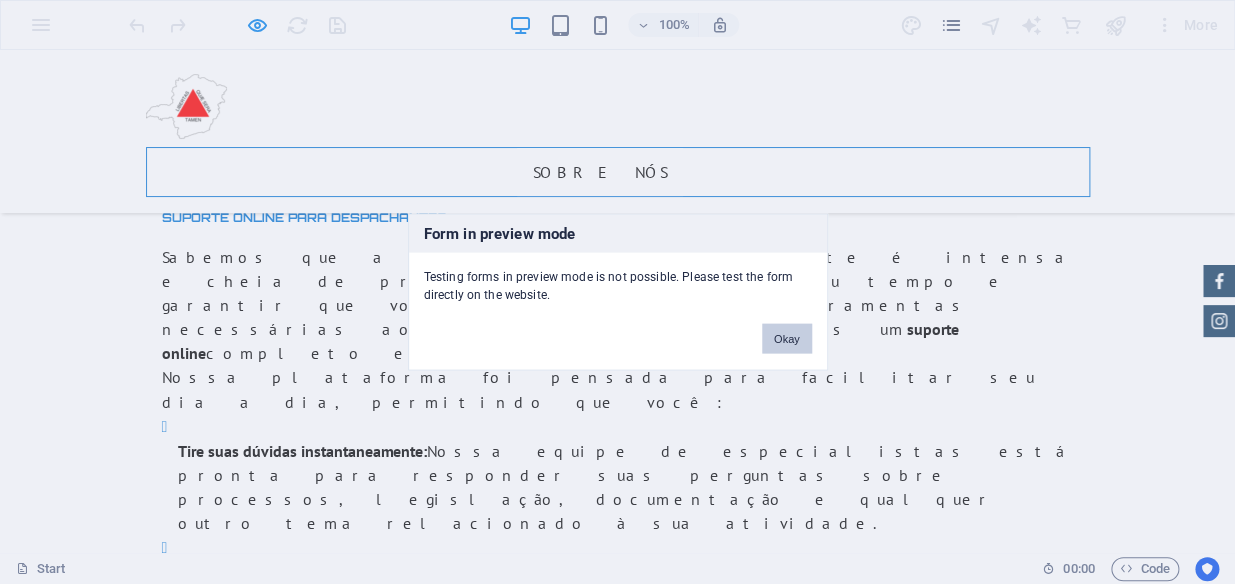 click on "Okay" at bounding box center (787, 339) 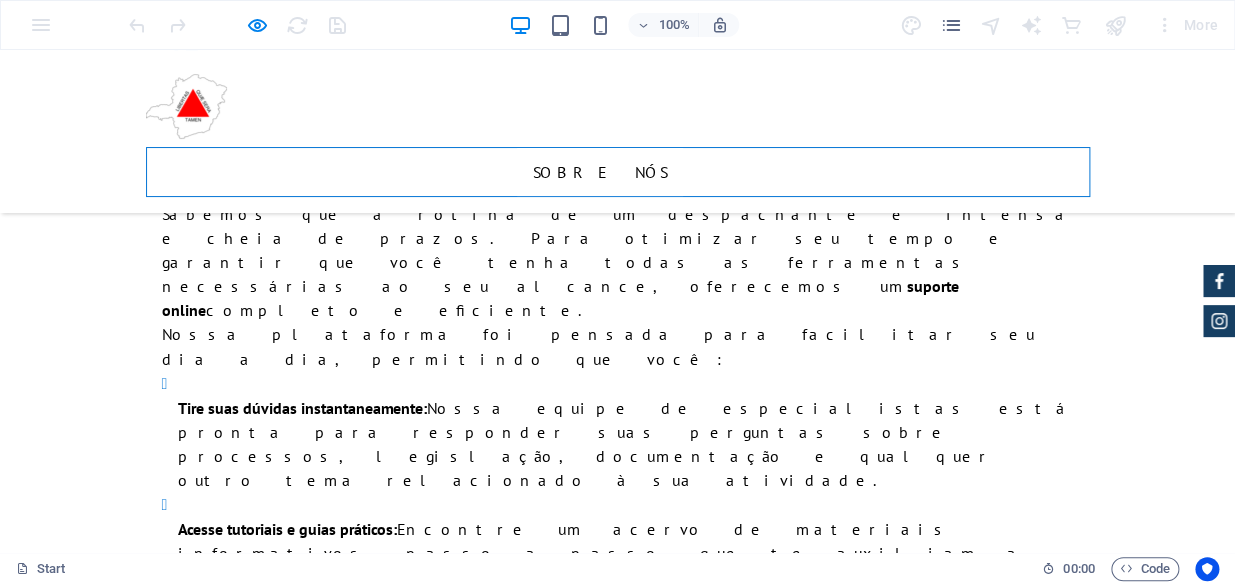 scroll, scrollTop: 3720, scrollLeft: 0, axis: vertical 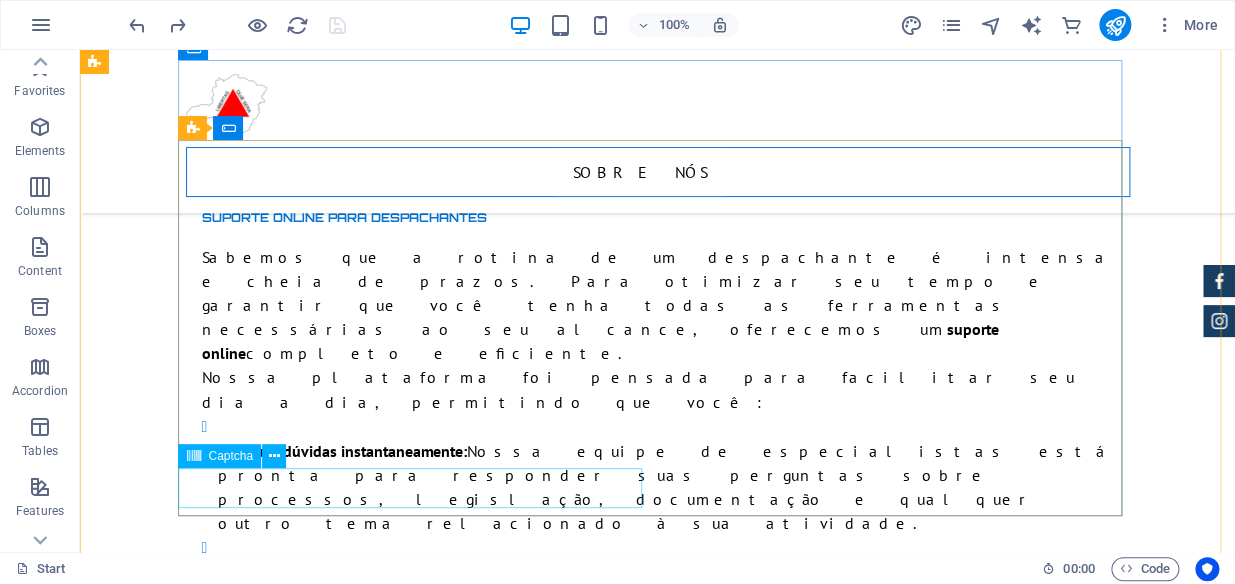 click on "Unreadable? Load new" at bounding box center [418, 2891] 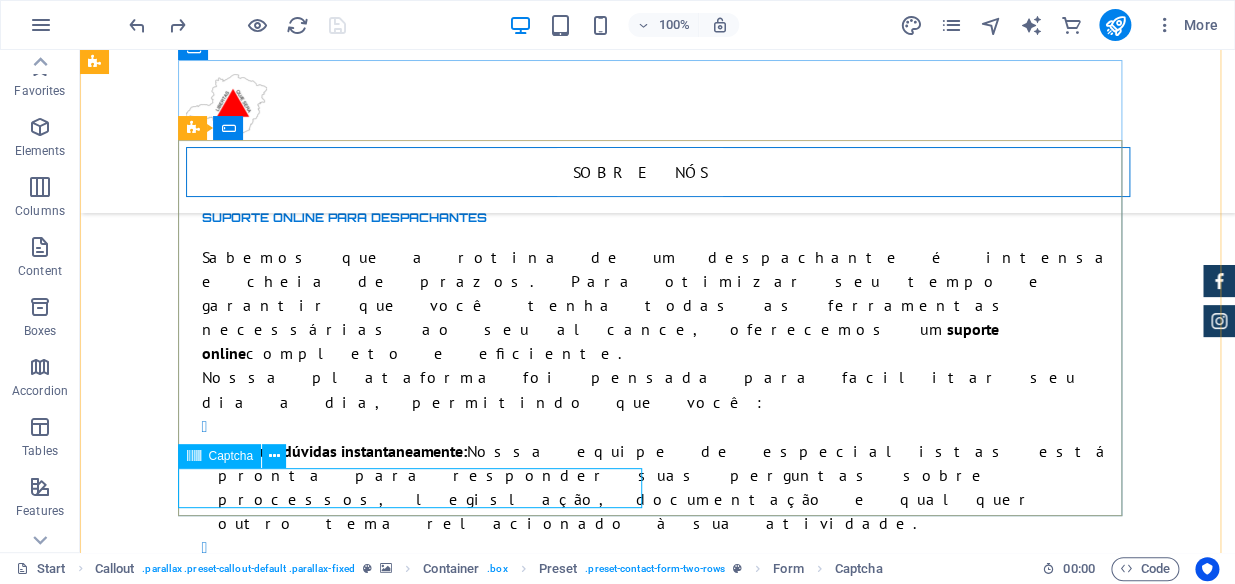 click on "Captcha" at bounding box center [219, 456] 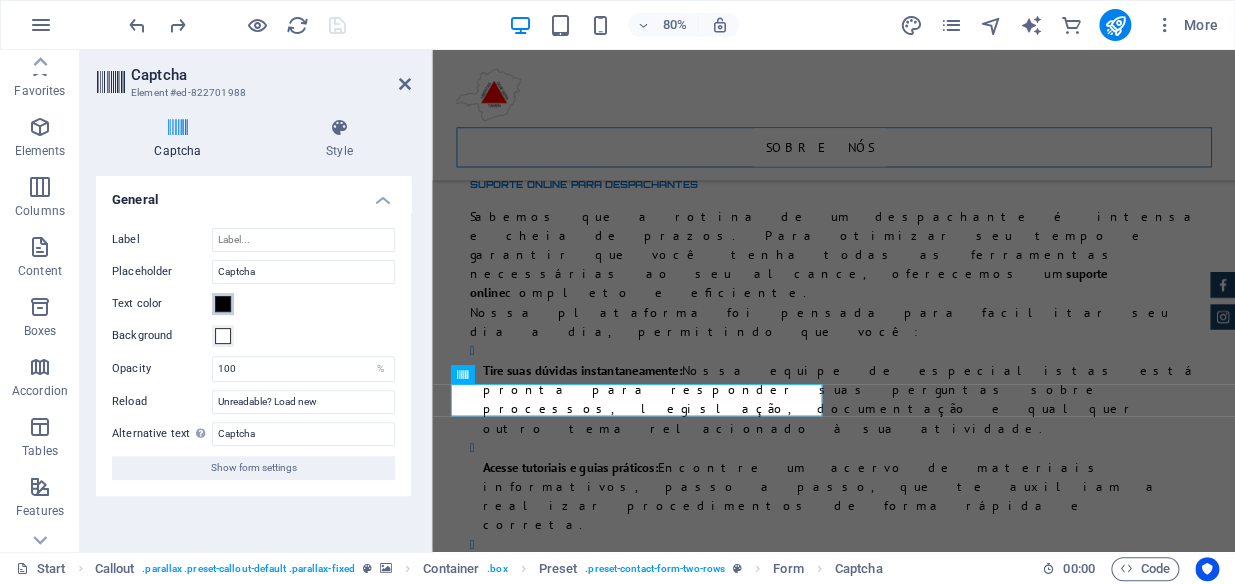 click at bounding box center (223, 304) 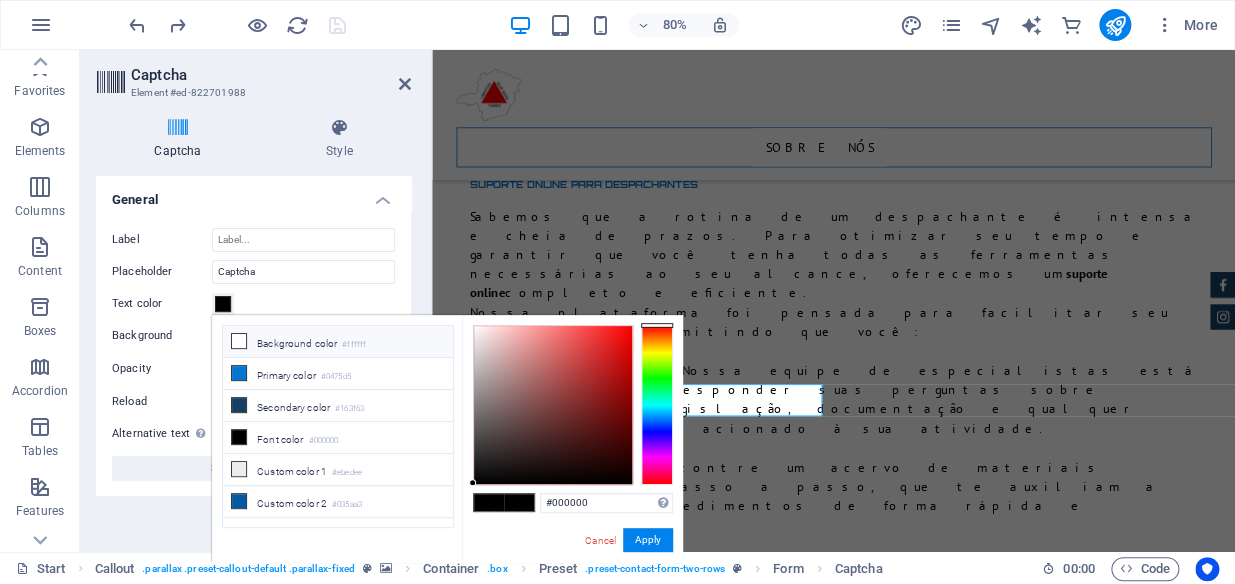 click on "Background color
#ffffff" at bounding box center (338, 342) 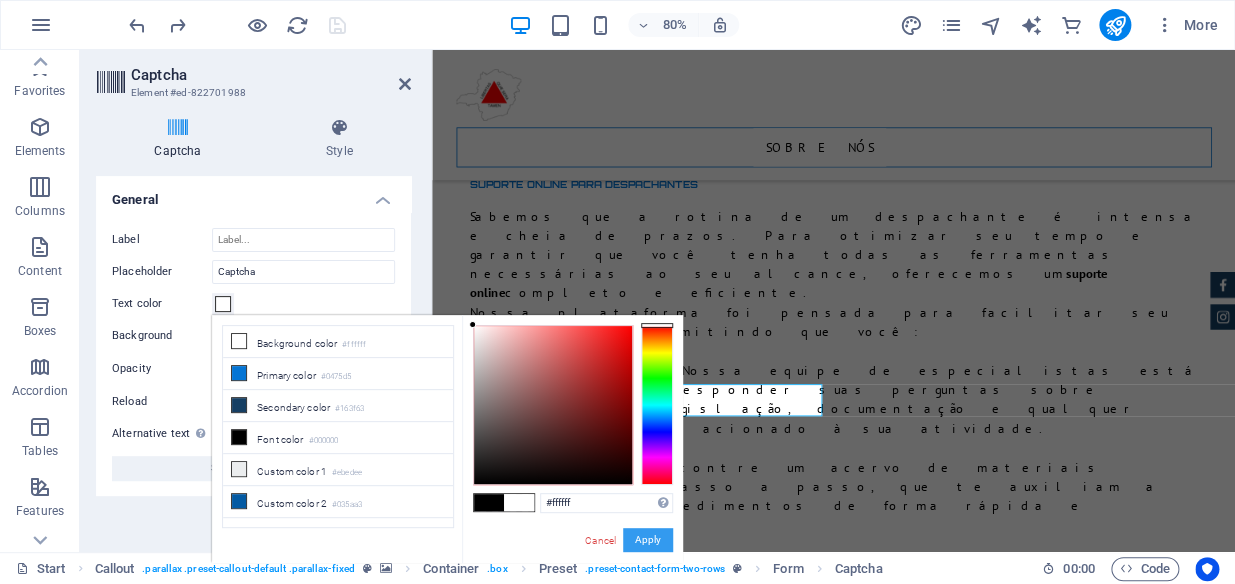 click on "Apply" at bounding box center (648, 540) 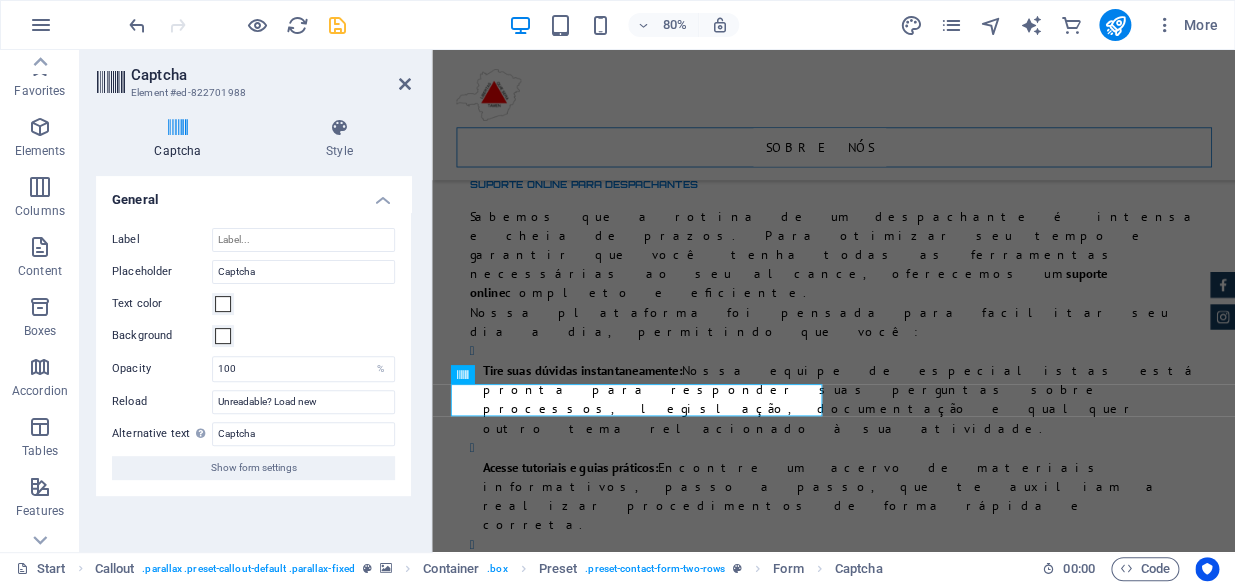 click at bounding box center (934, 2638) 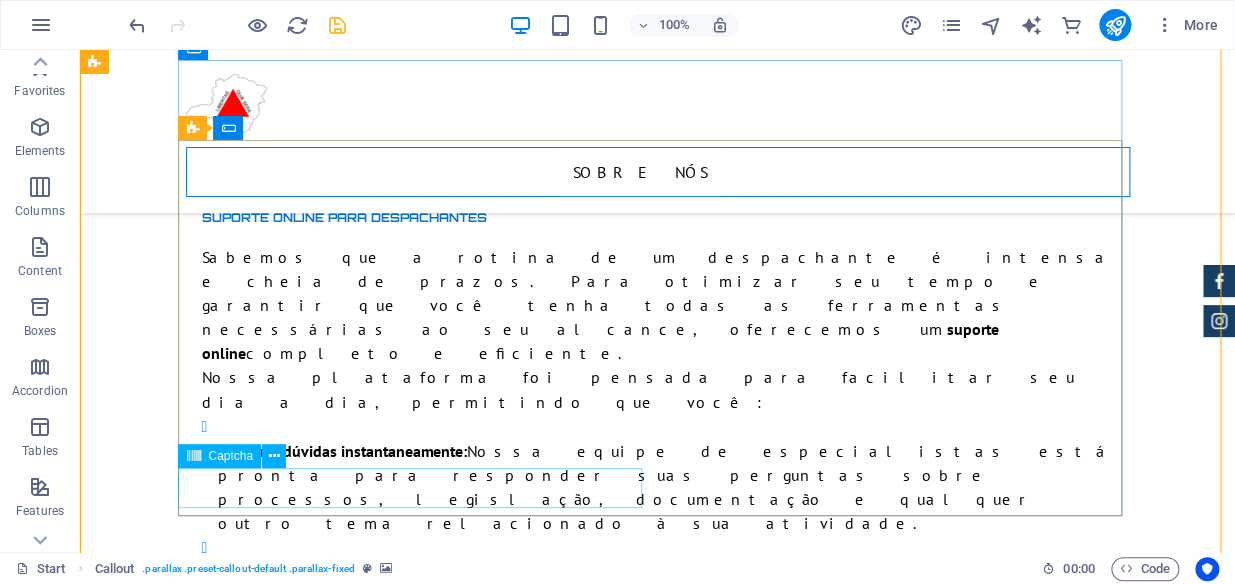 click on "Unreadable? Load new" at bounding box center [418, 2891] 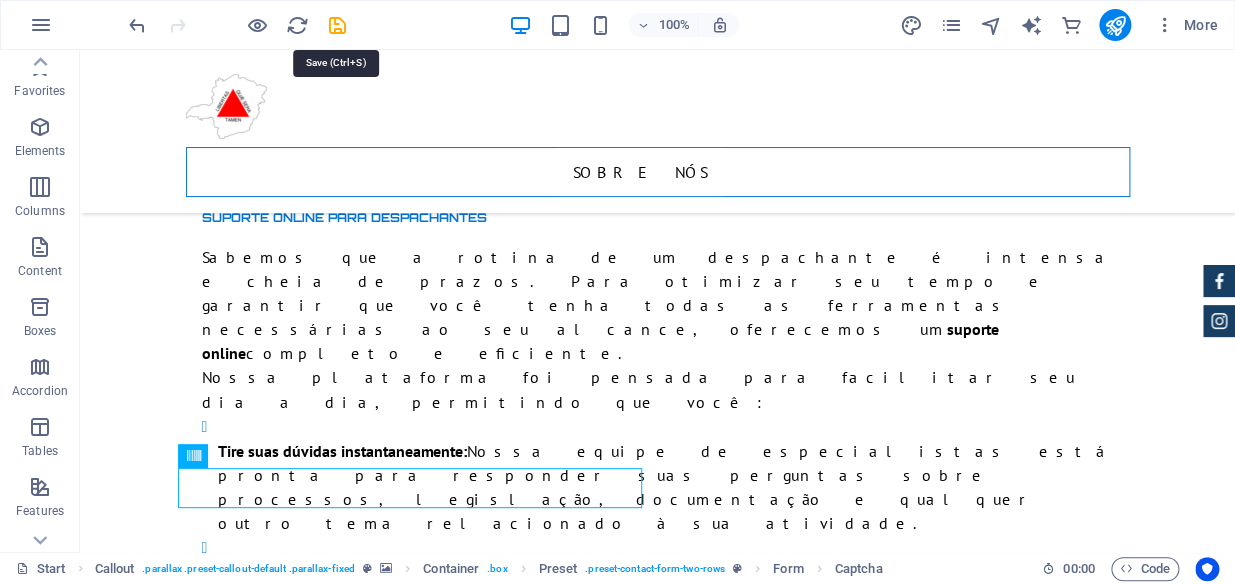 click at bounding box center [337, 25] 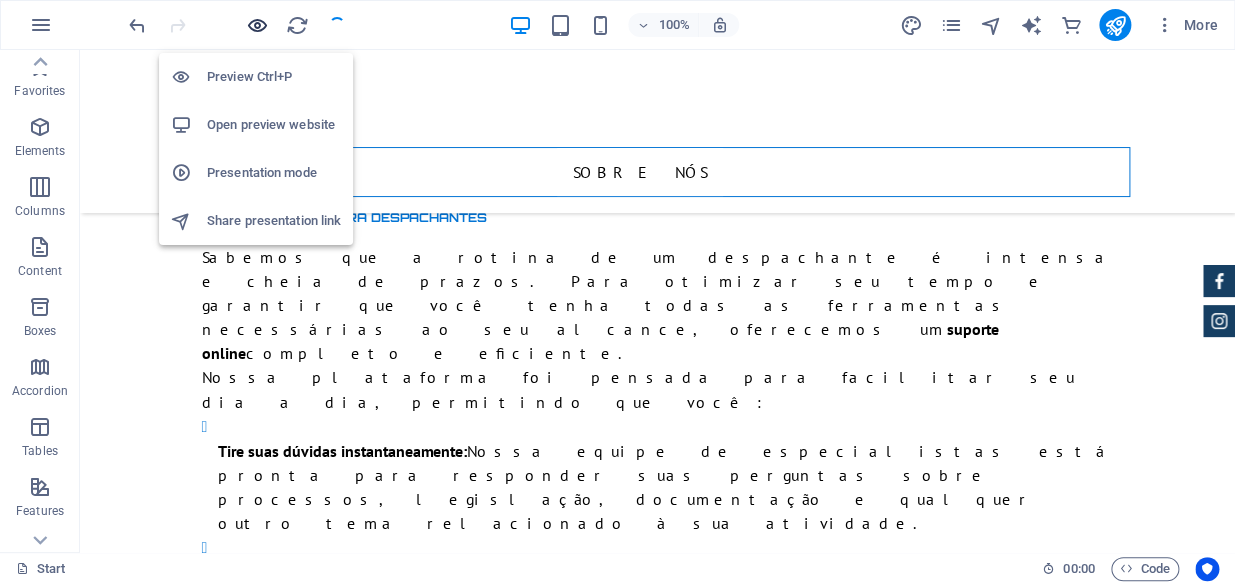 click at bounding box center [257, 25] 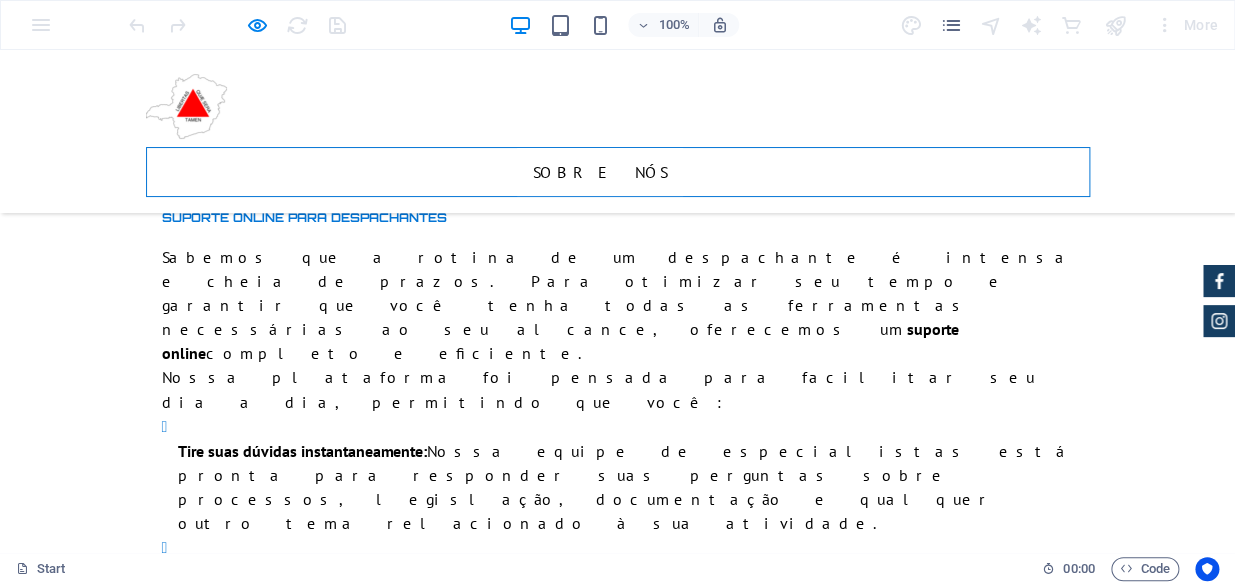 click at bounding box center (336, 2891) 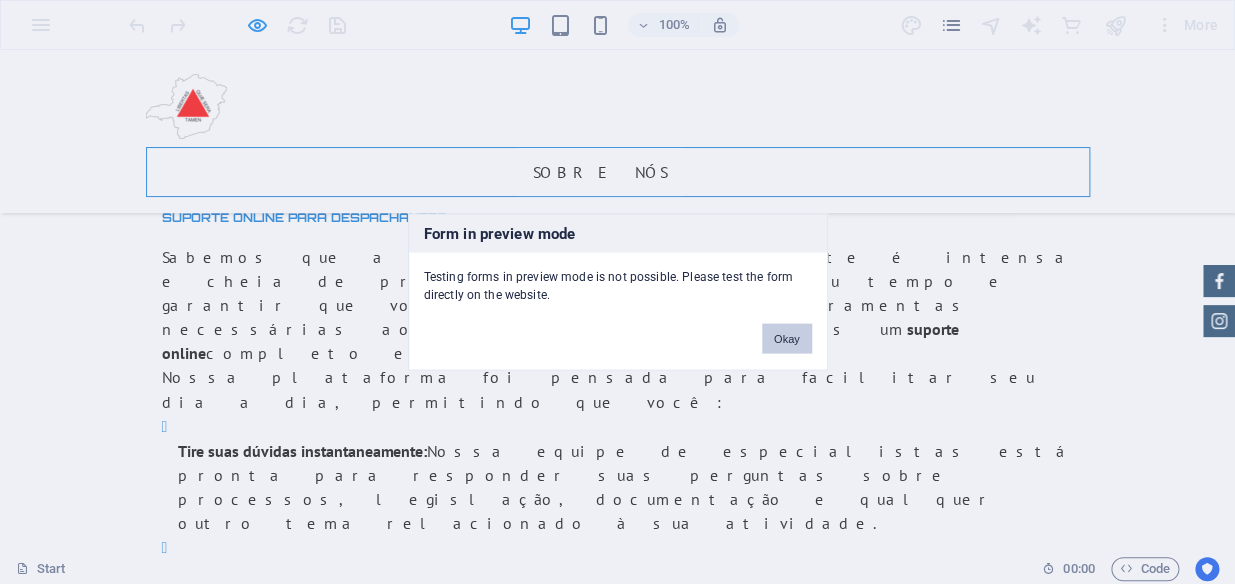 click on "Okay" at bounding box center (787, 339) 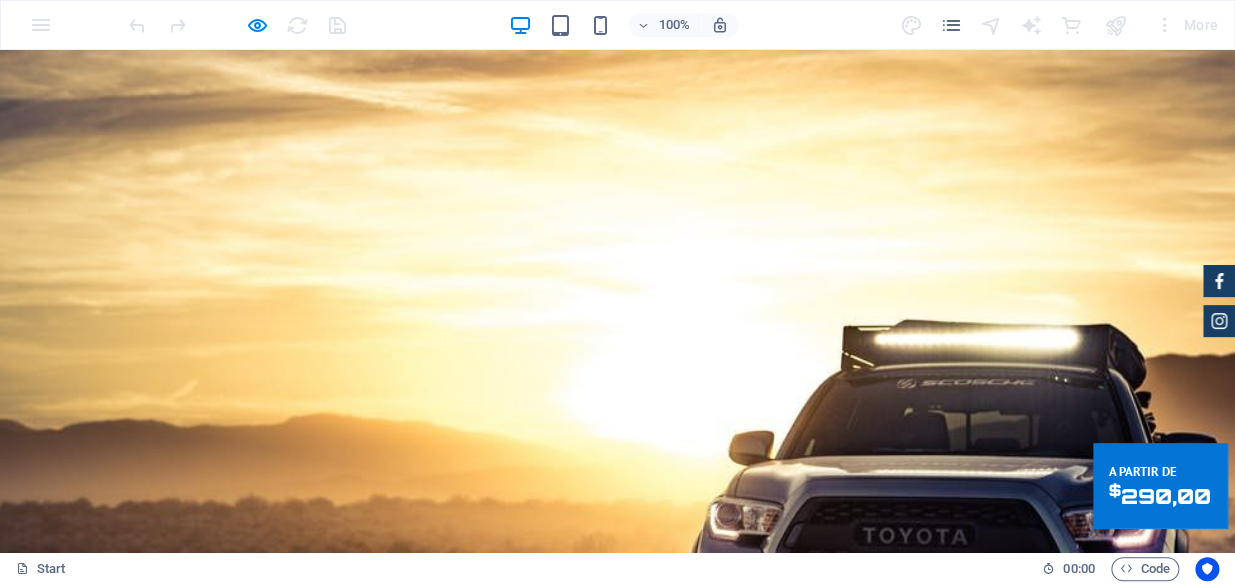scroll, scrollTop: 0, scrollLeft: 0, axis: both 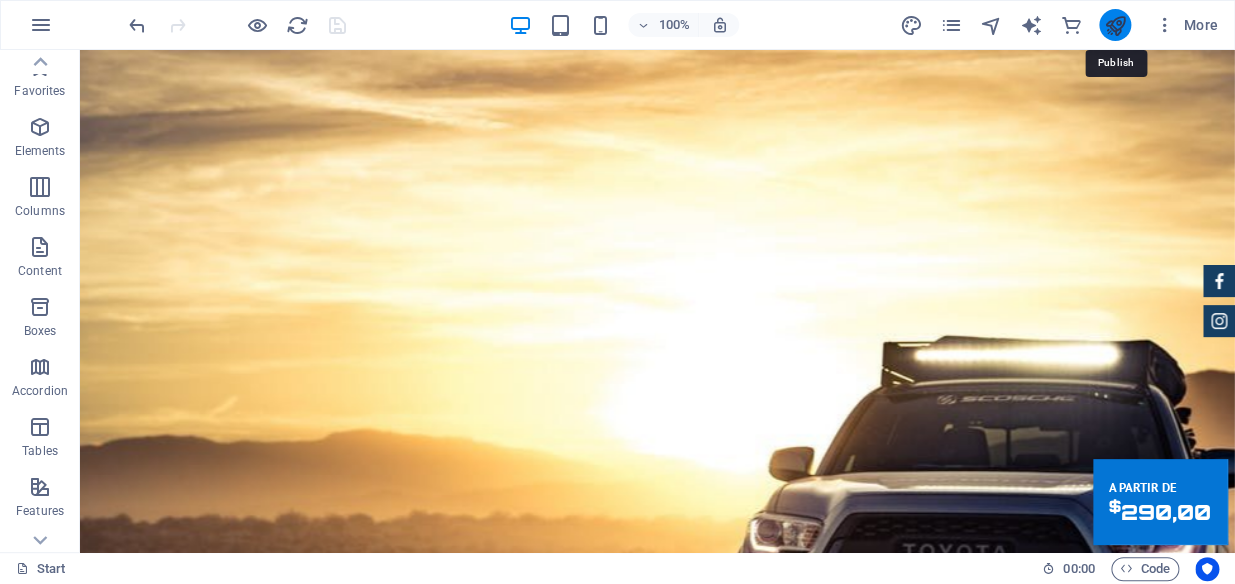 click at bounding box center [1114, 25] 